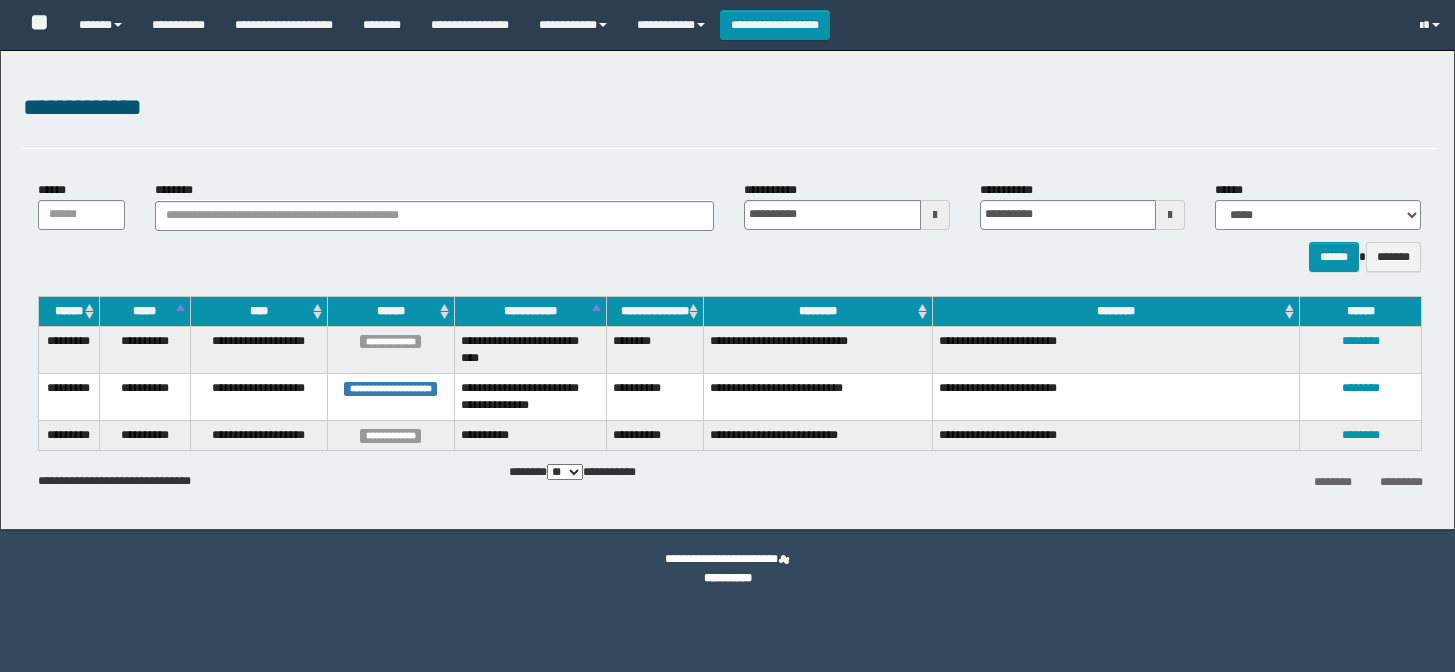 scroll, scrollTop: 0, scrollLeft: 0, axis: both 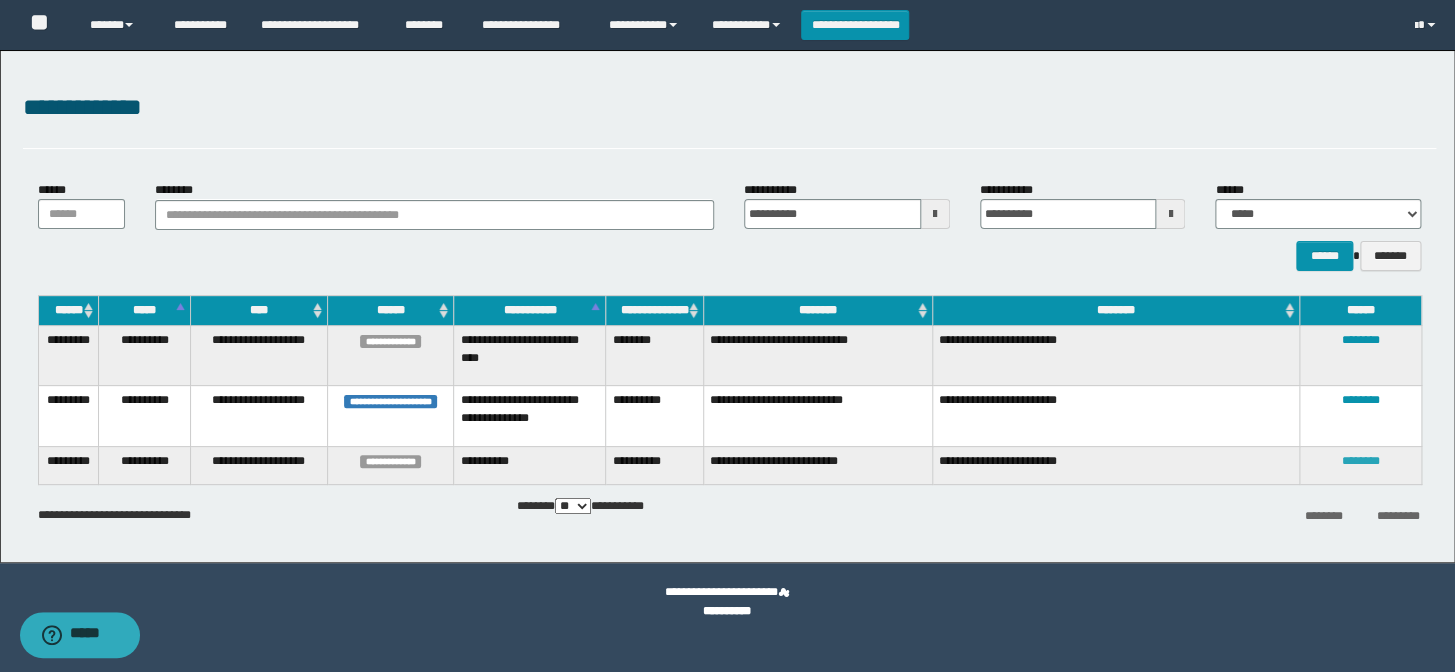 click on "********" at bounding box center (1360, 461) 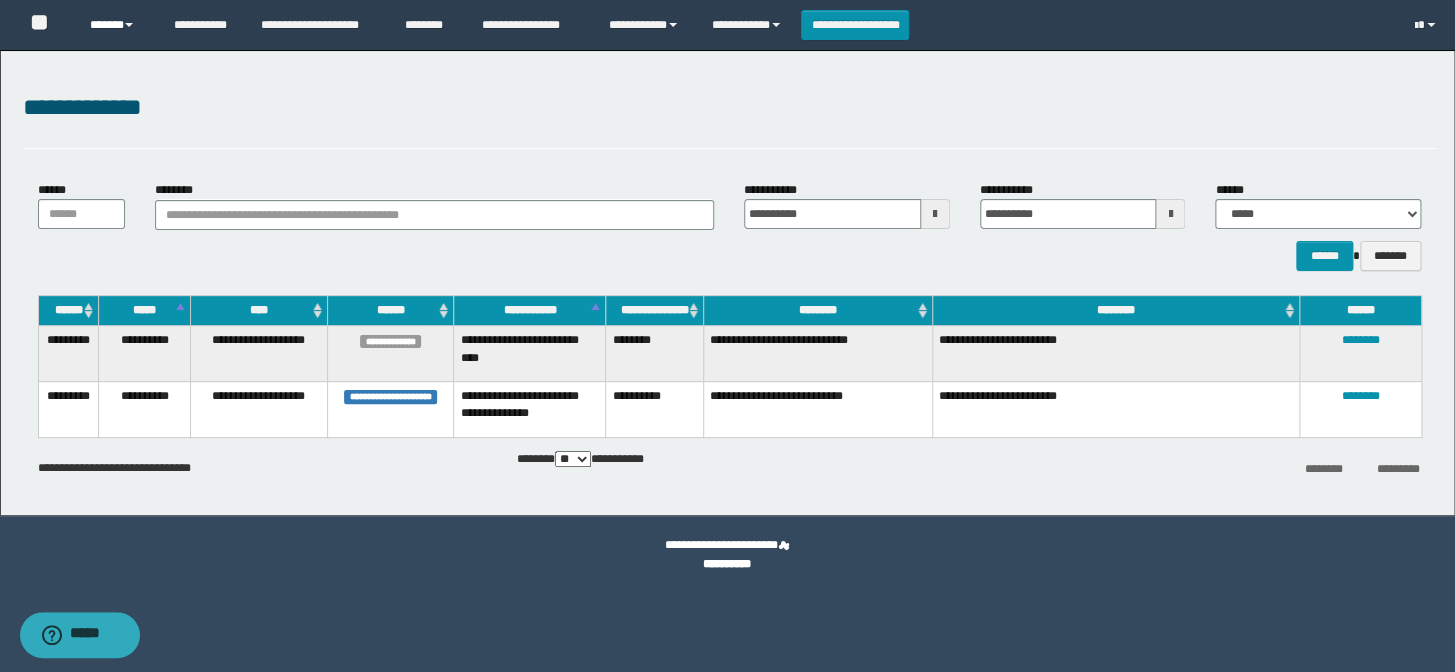 drag, startPoint x: 115, startPoint y: 29, endPoint x: 126, endPoint y: 34, distance: 12.083046 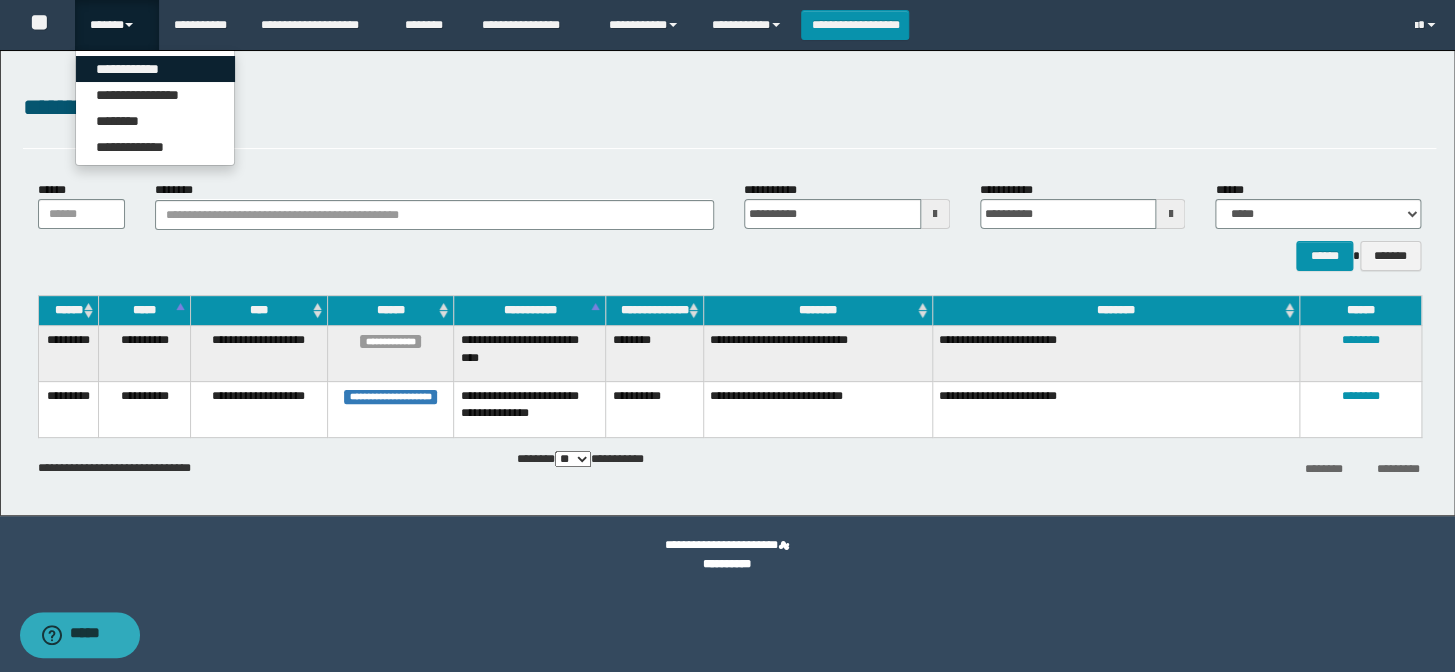 click on "**********" at bounding box center (155, 69) 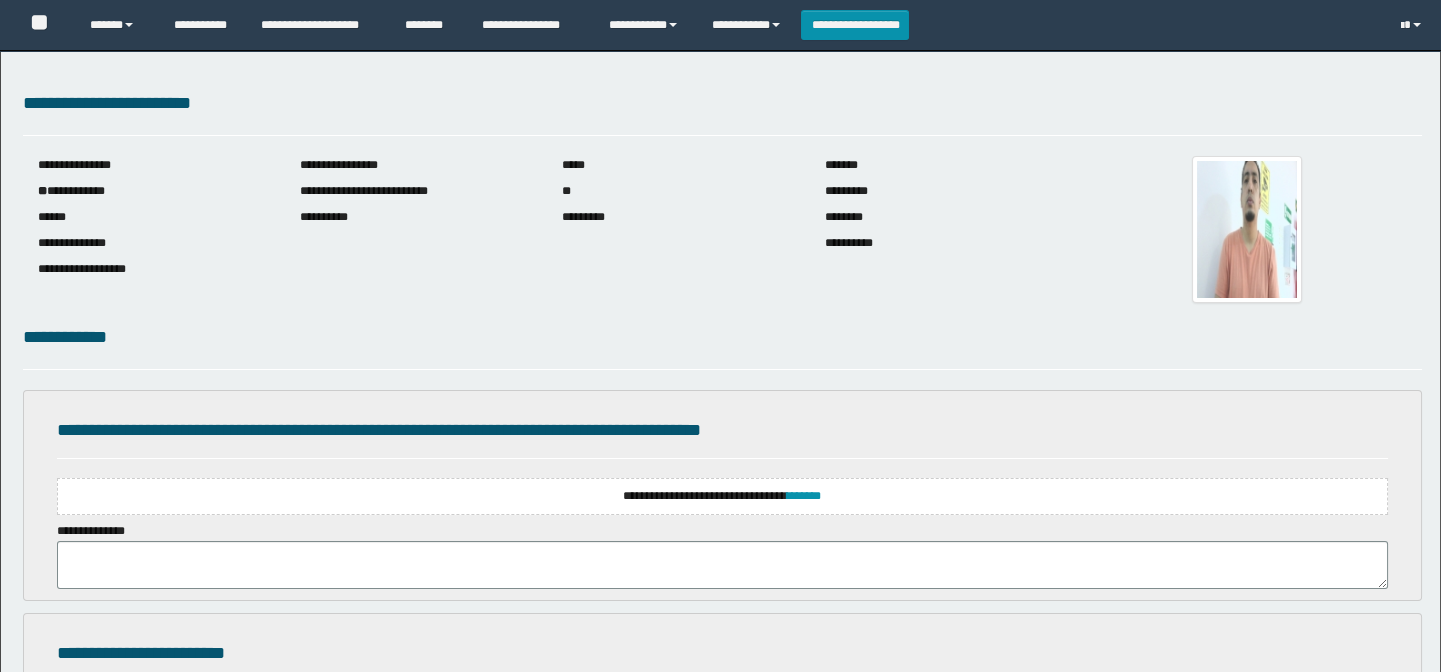 scroll, scrollTop: 181, scrollLeft: 0, axis: vertical 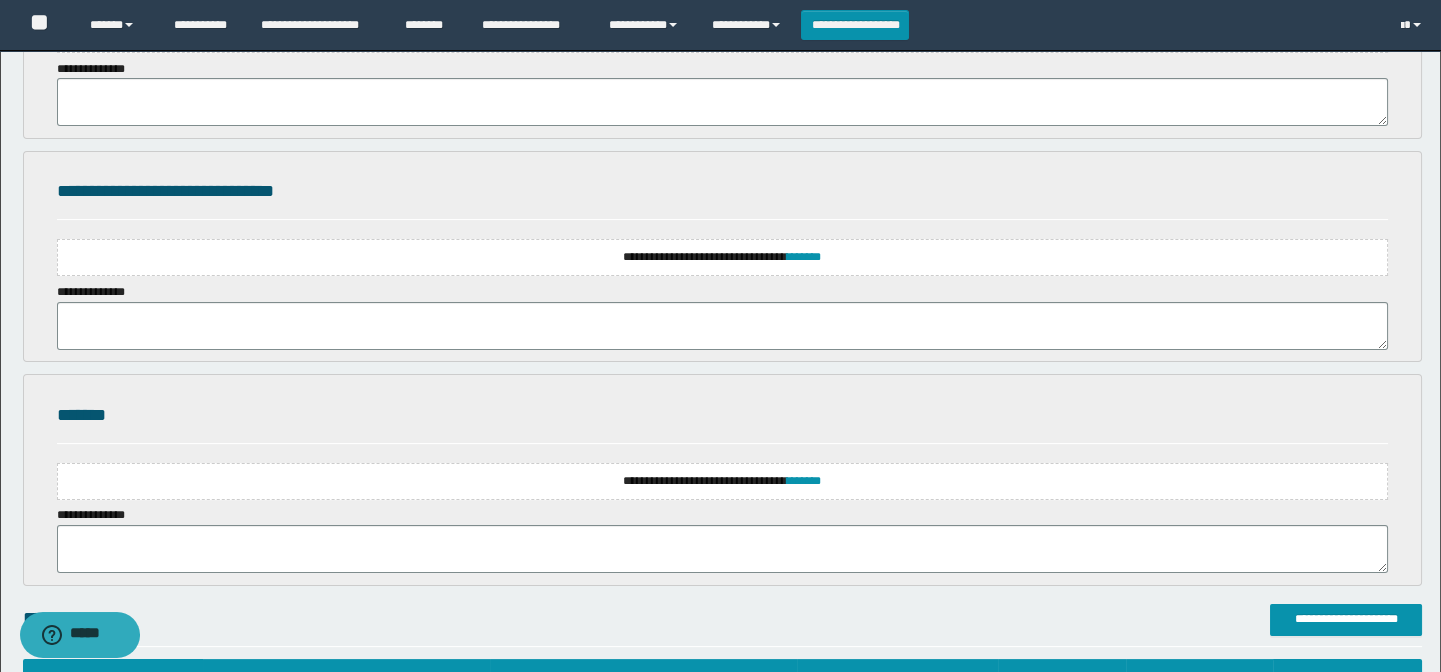 click on "**********" at bounding box center [723, 257] 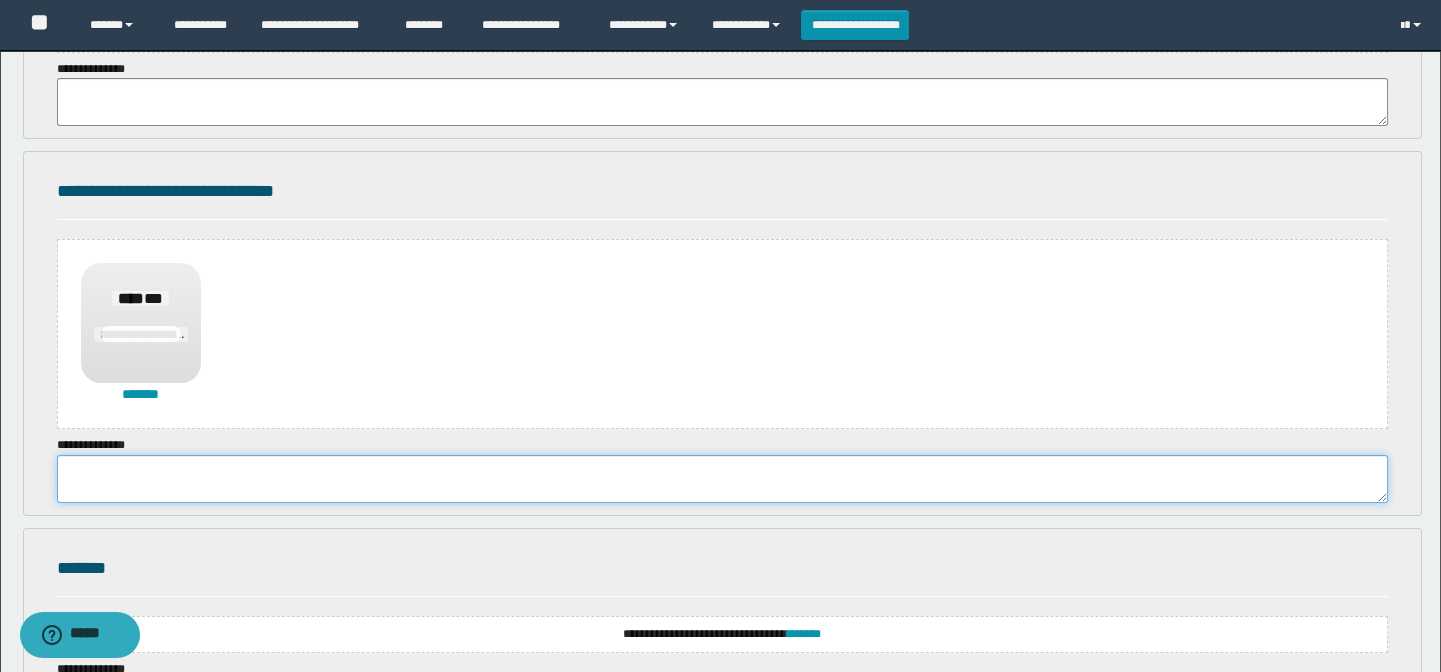 click at bounding box center [723, 479] 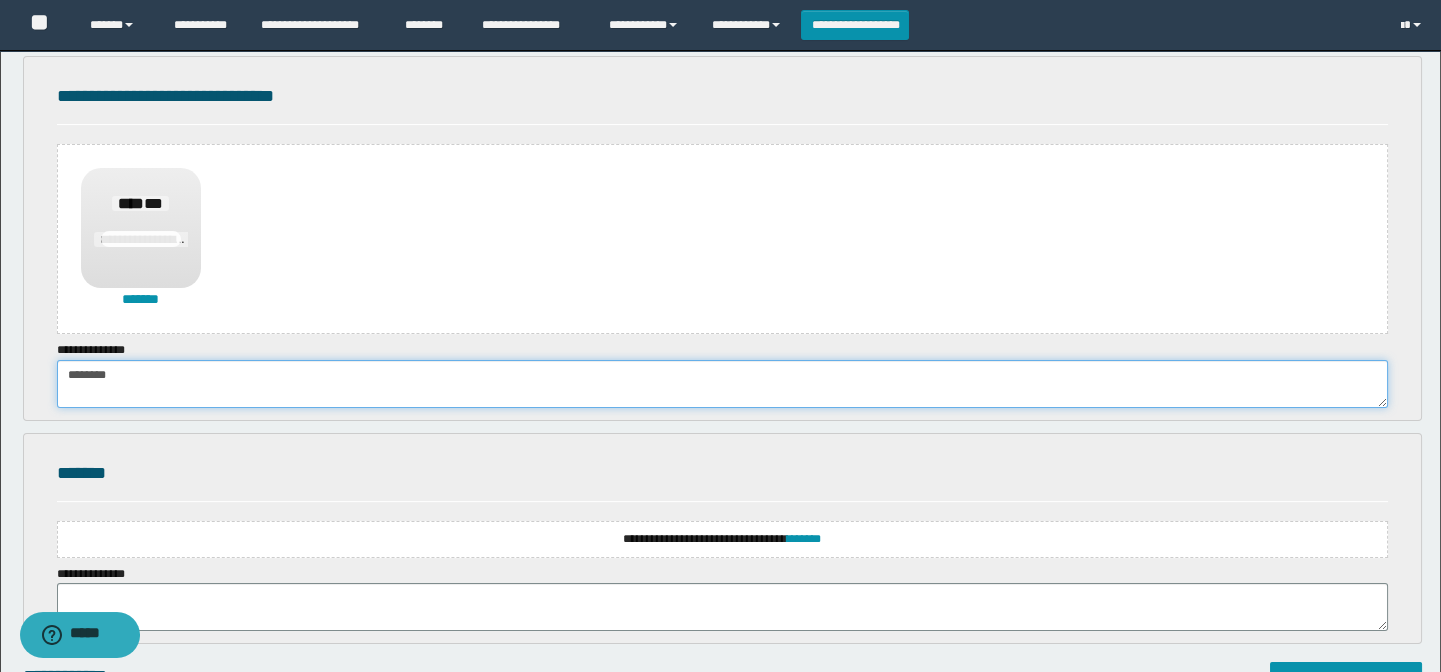 scroll, scrollTop: 1090, scrollLeft: 0, axis: vertical 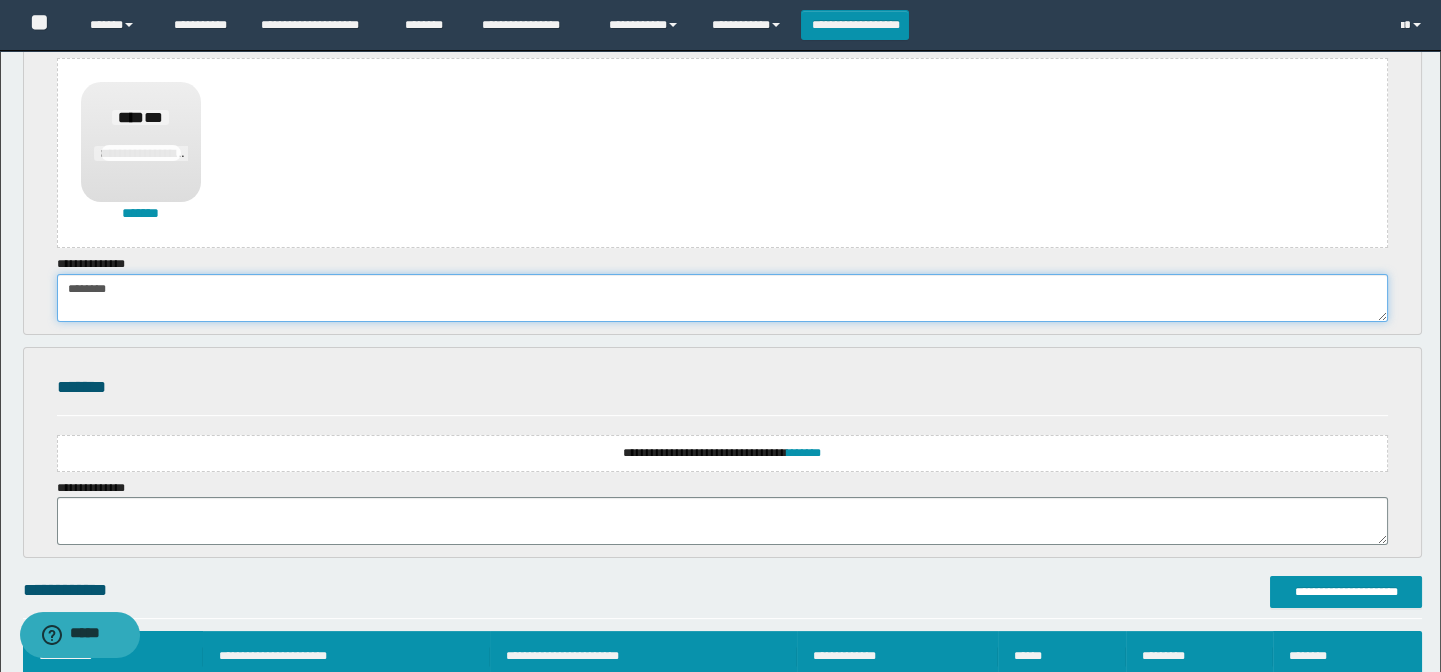 type on "********" 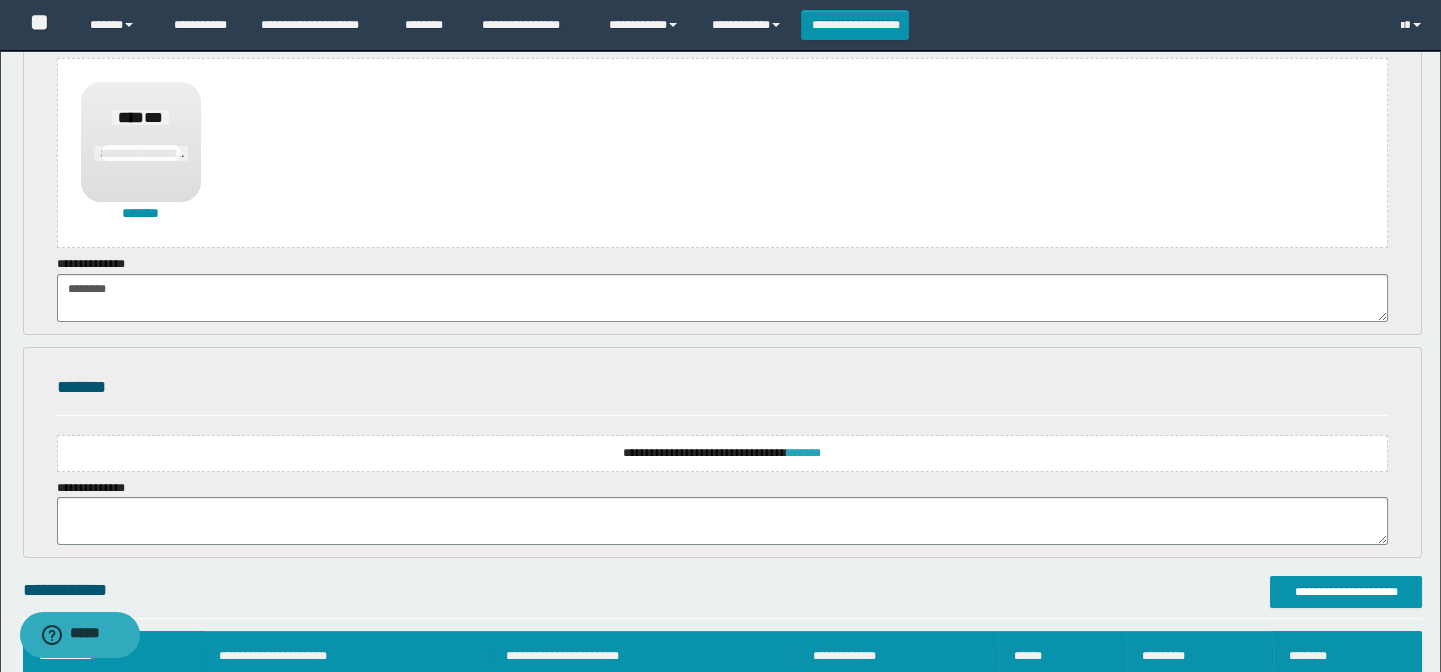 click on "*******" at bounding box center (804, 453) 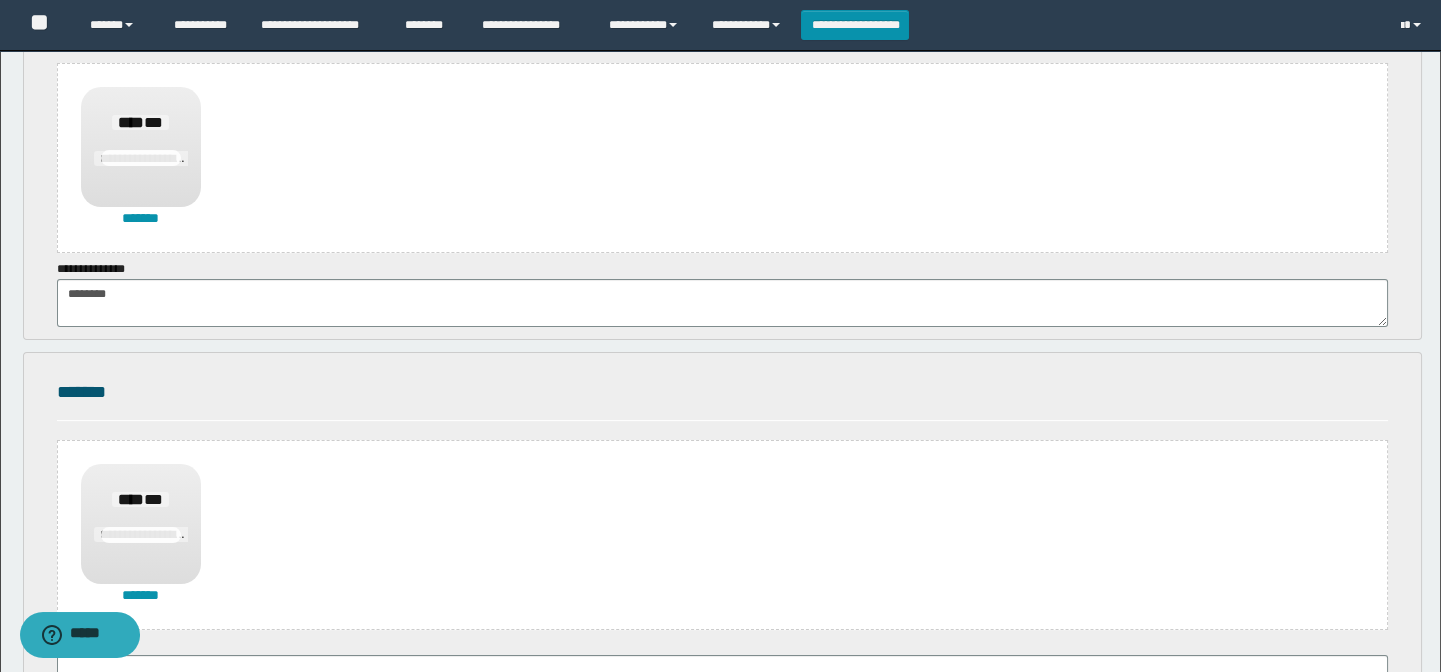 scroll, scrollTop: 1272, scrollLeft: 0, axis: vertical 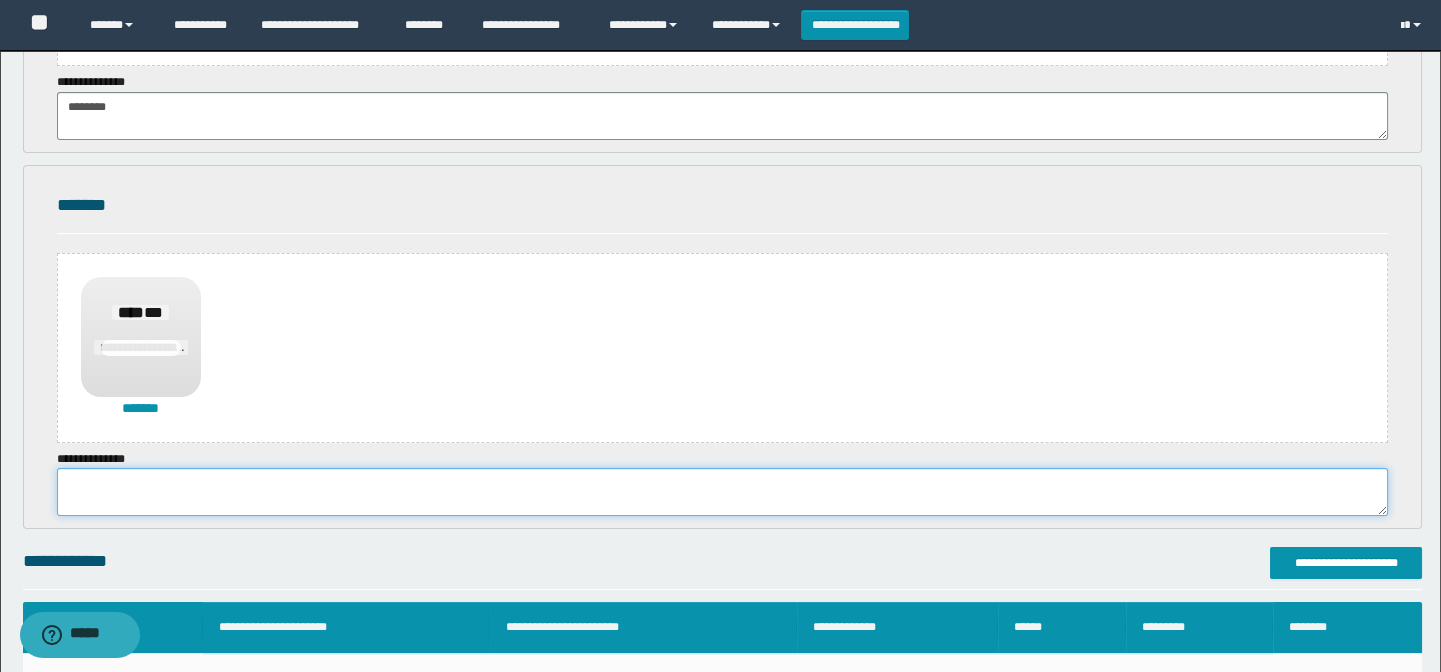 click at bounding box center (723, 492) 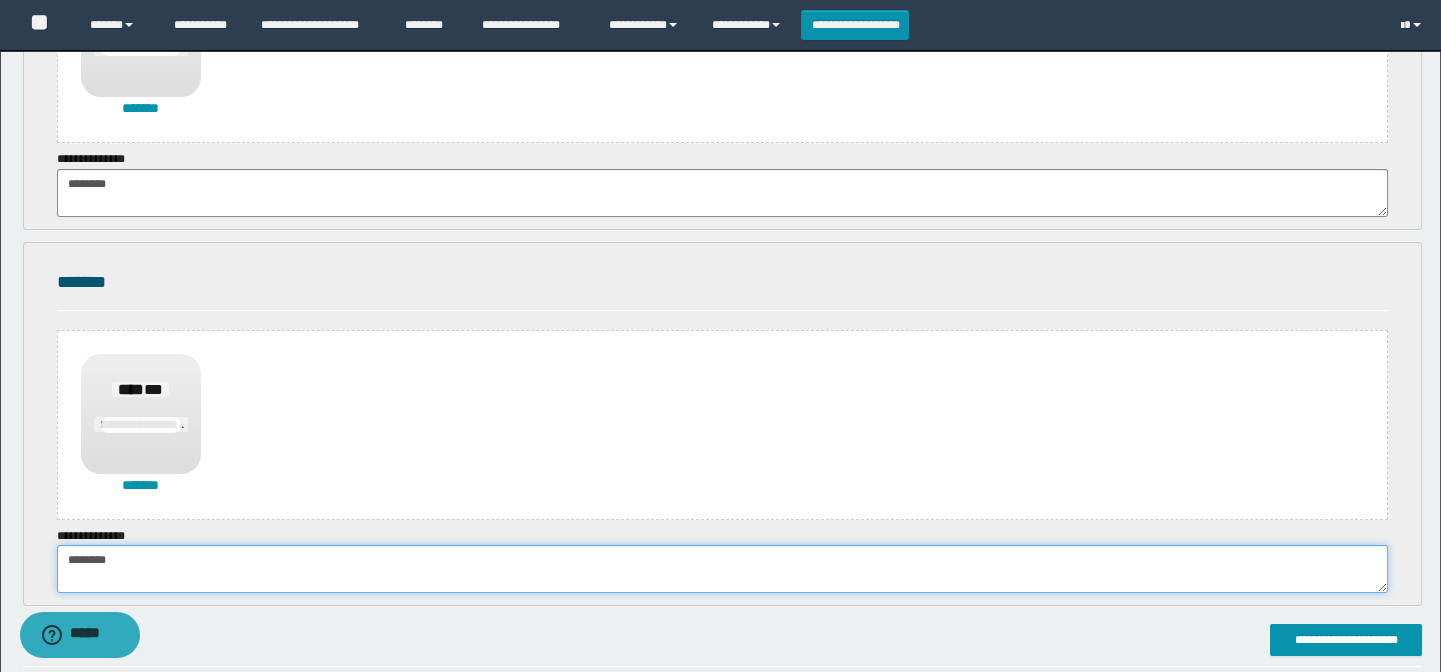 scroll, scrollTop: 1090, scrollLeft: 0, axis: vertical 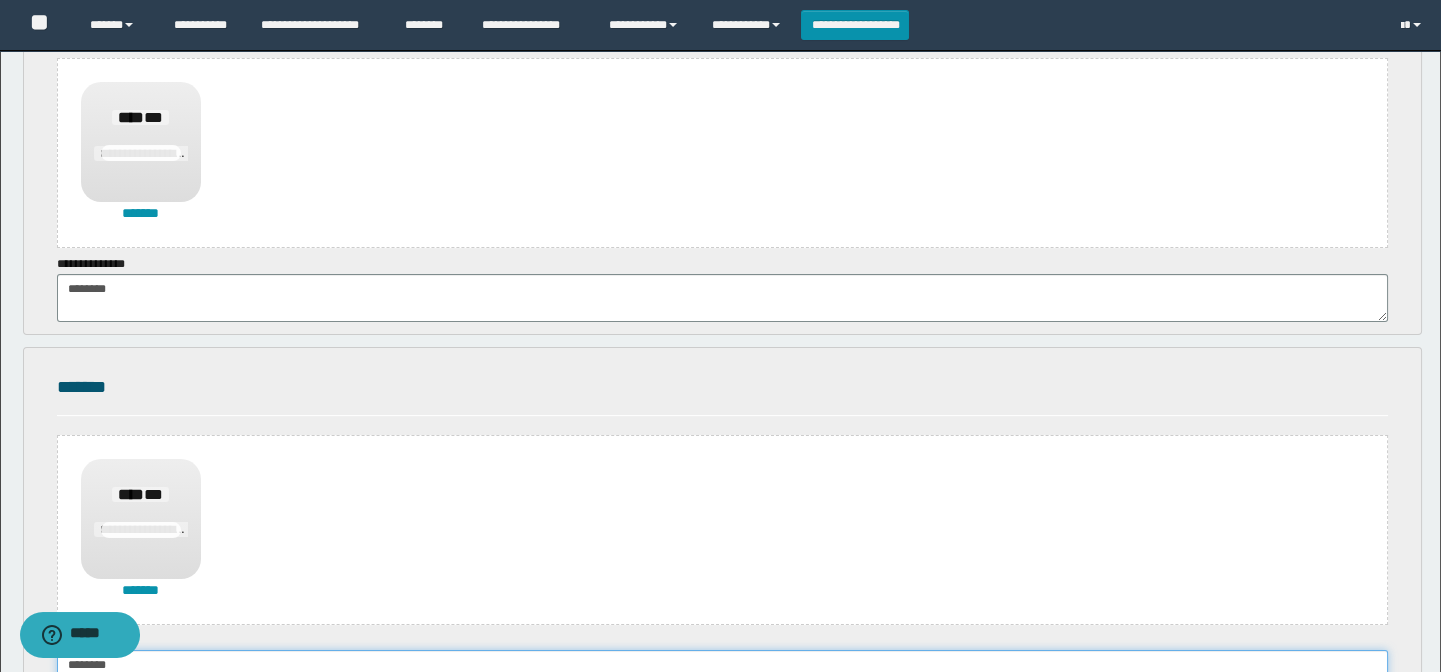 type on "********" 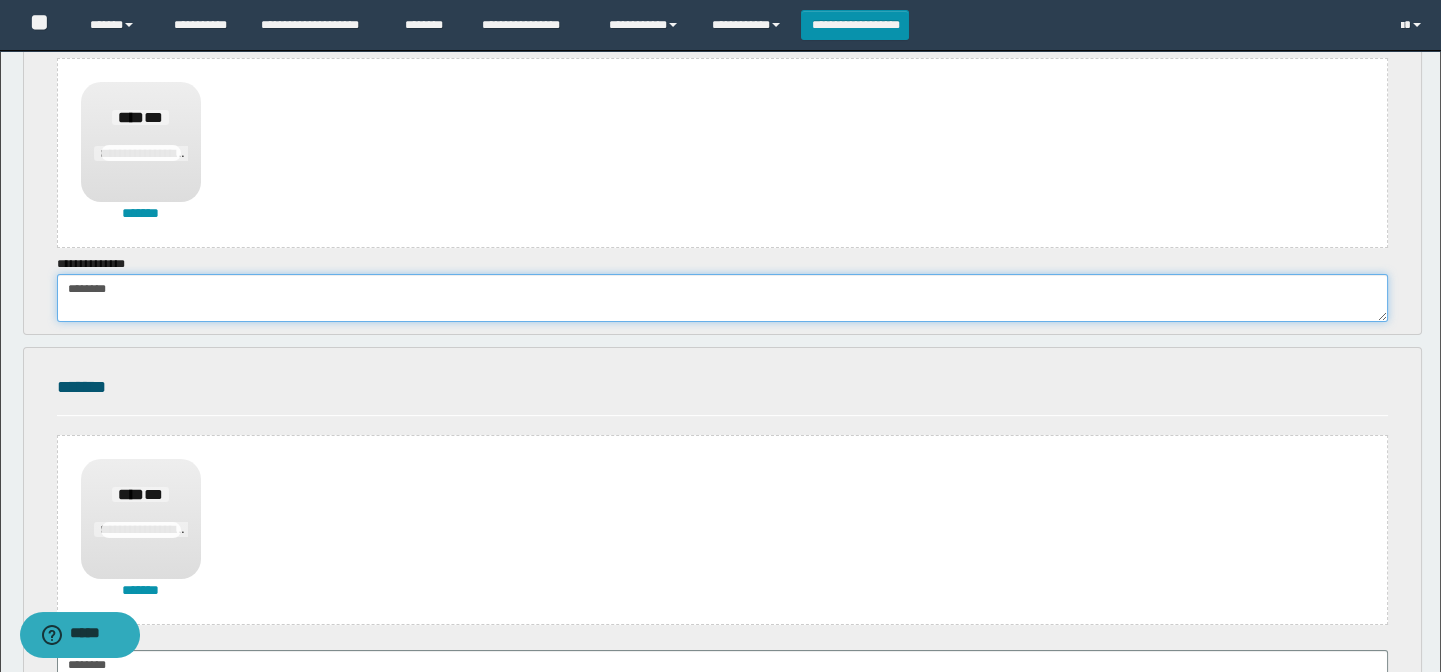 click on "********" at bounding box center (723, 298) 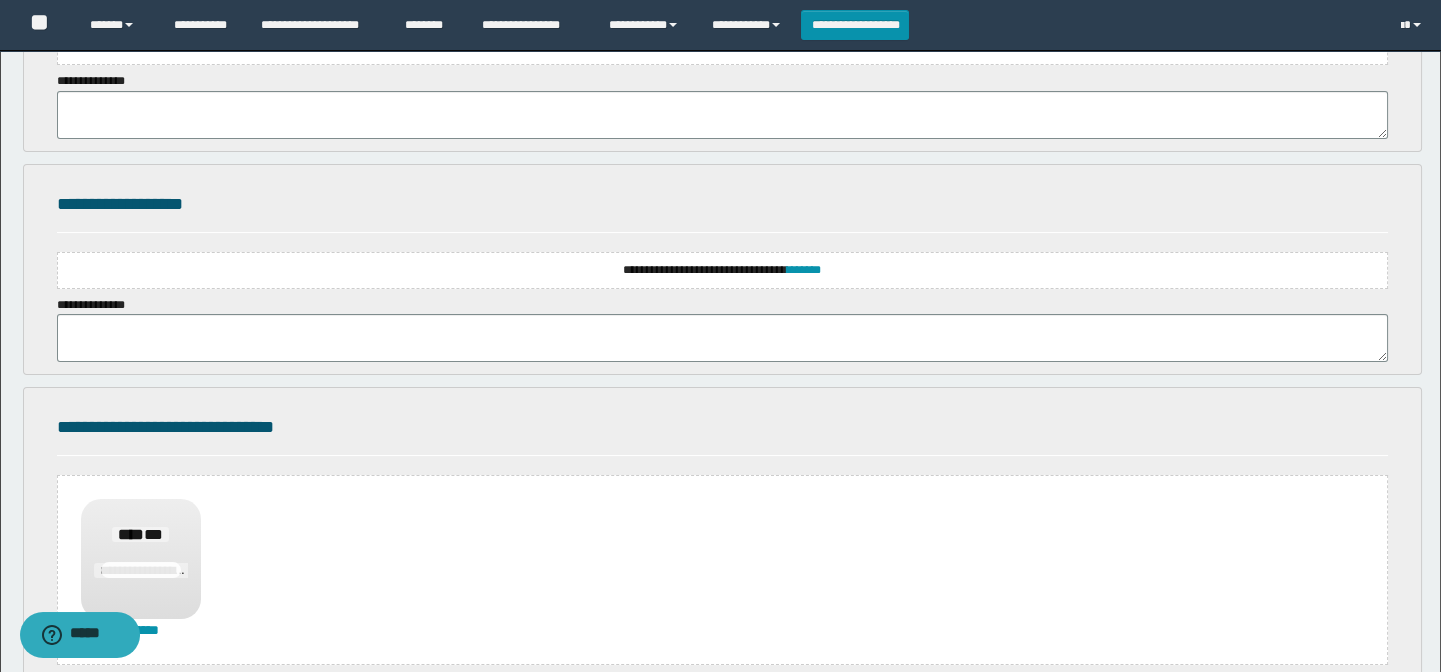 scroll, scrollTop: 636, scrollLeft: 0, axis: vertical 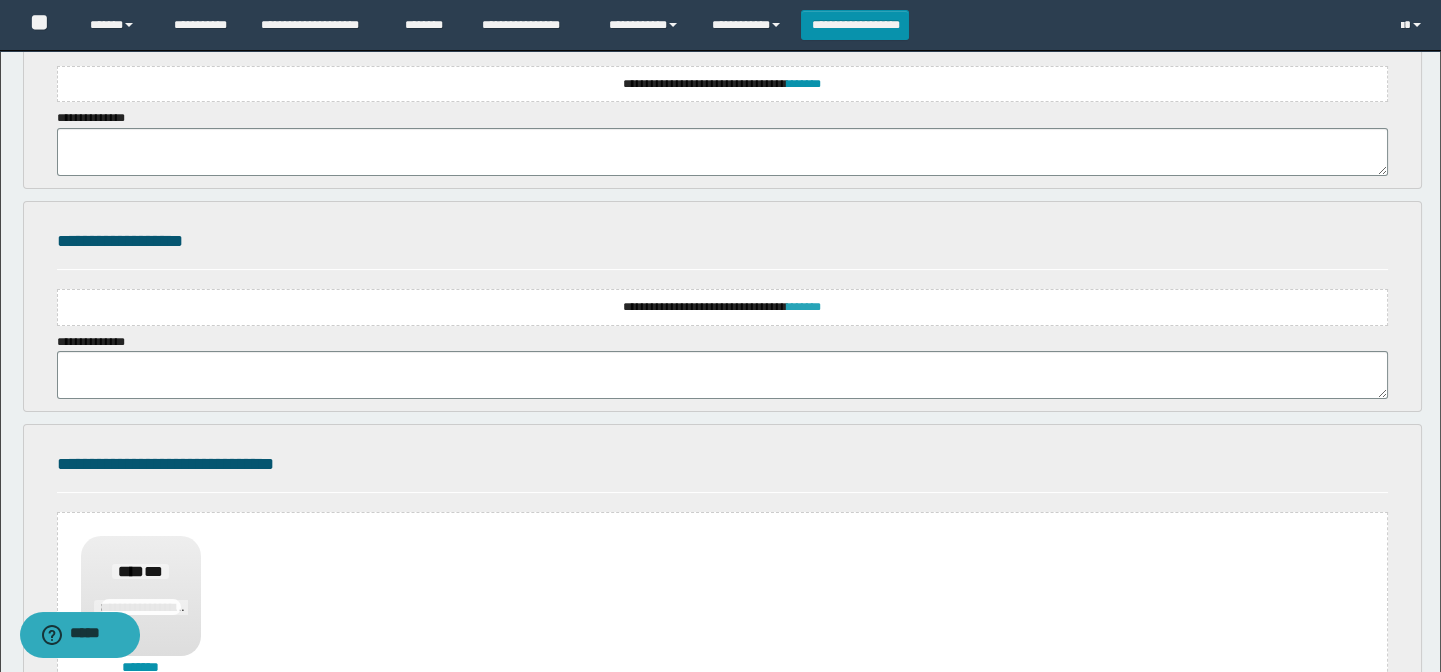 click on "*******" at bounding box center (804, 307) 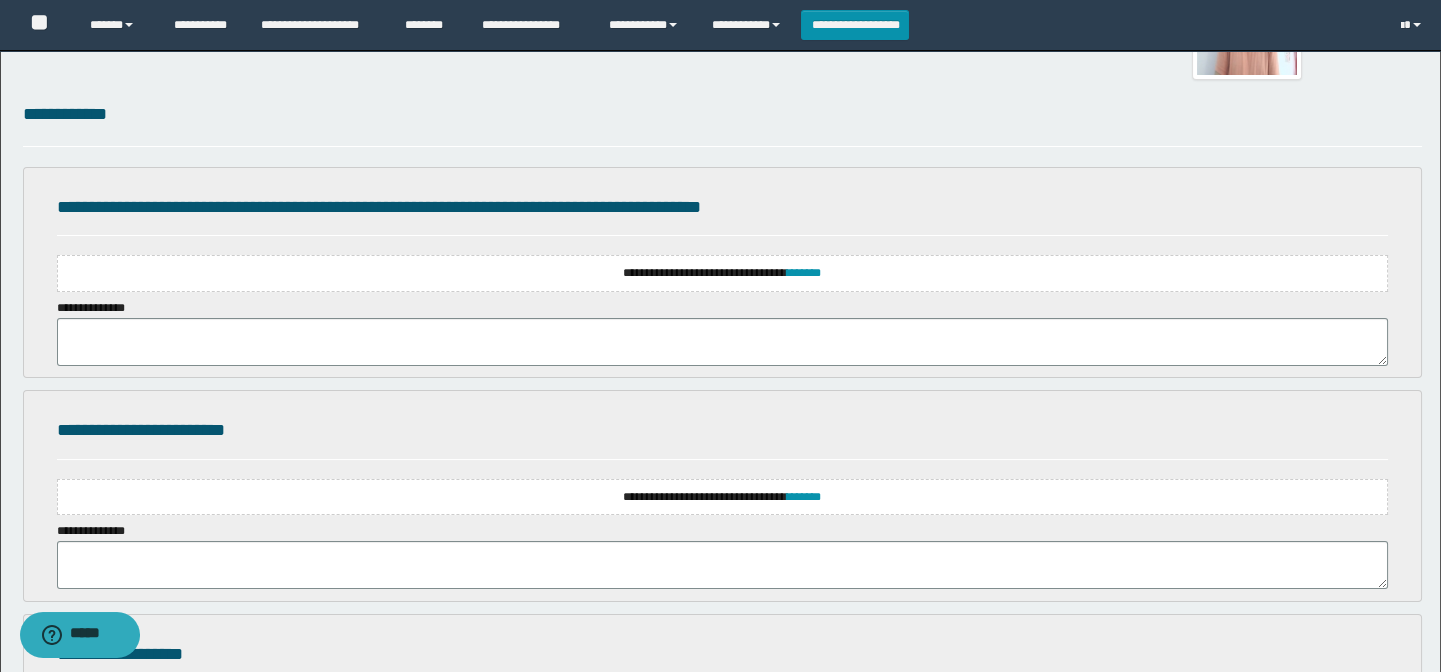 scroll, scrollTop: 181, scrollLeft: 0, axis: vertical 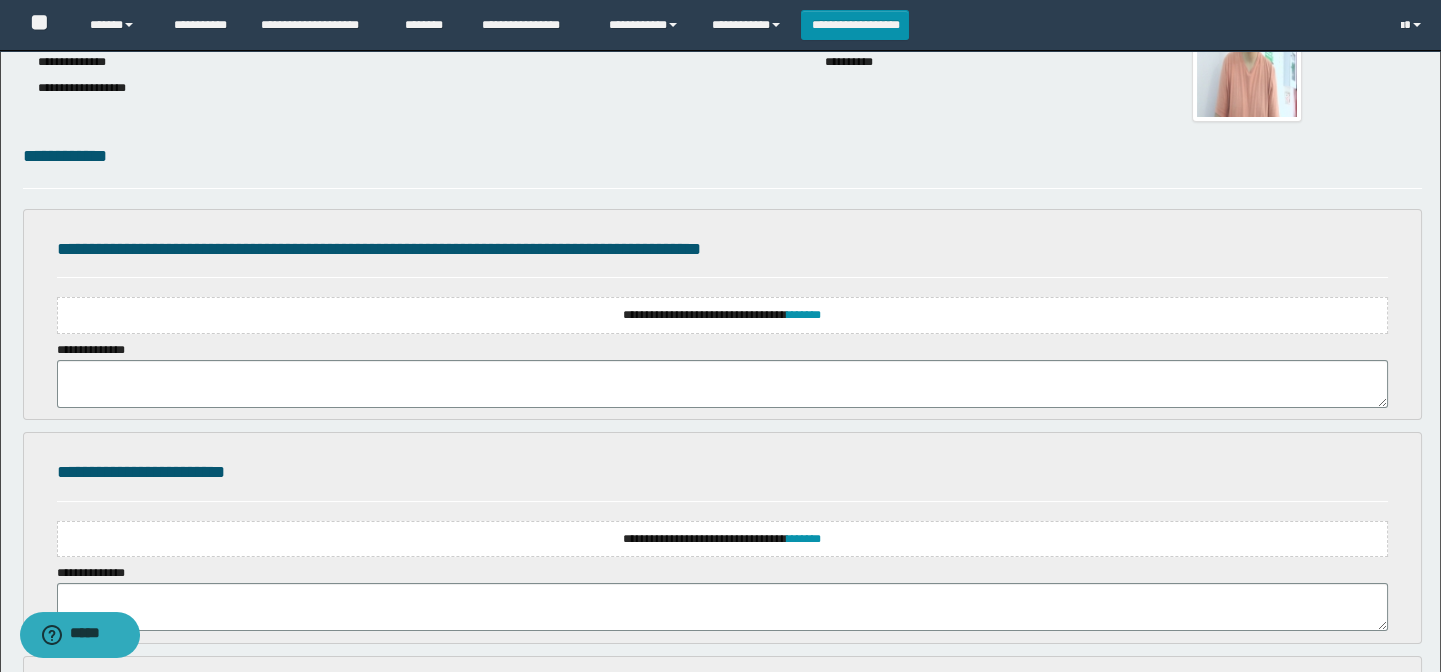 click on "**********" at bounding box center [723, 315] 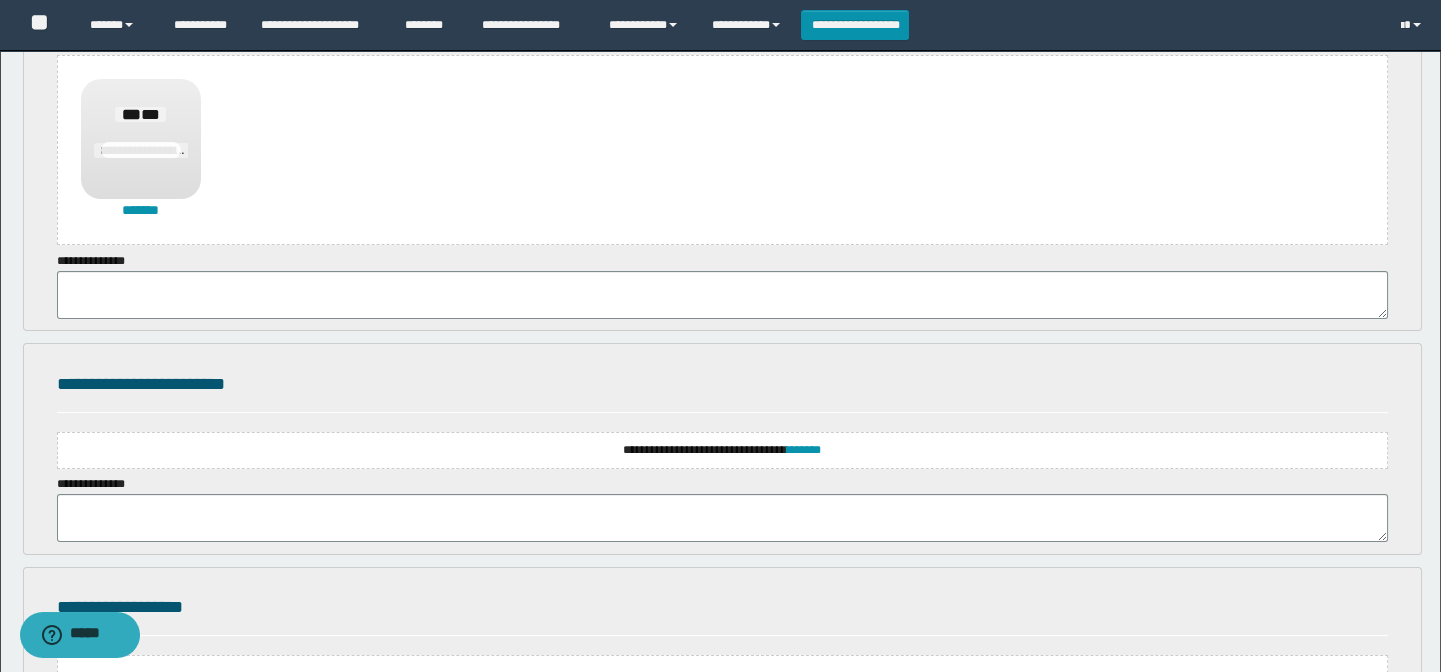 scroll, scrollTop: 454, scrollLeft: 0, axis: vertical 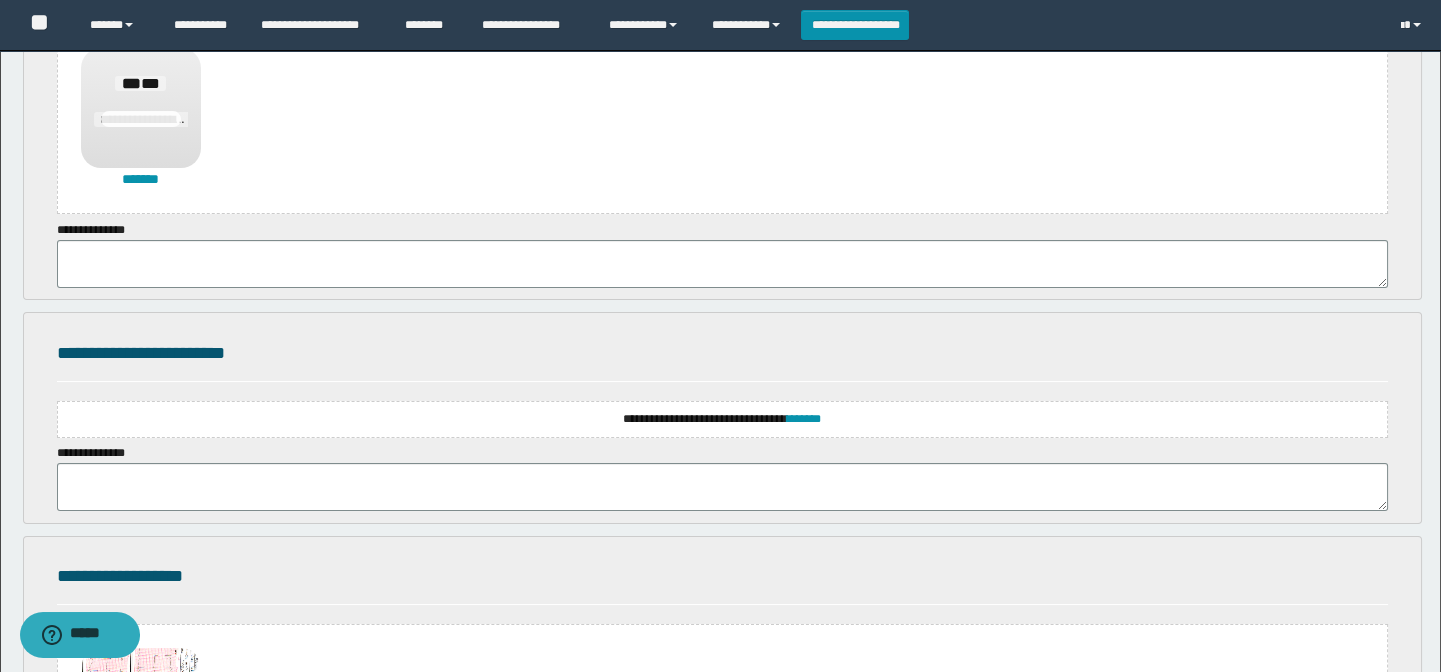 click on "**********" at bounding box center (723, 419) 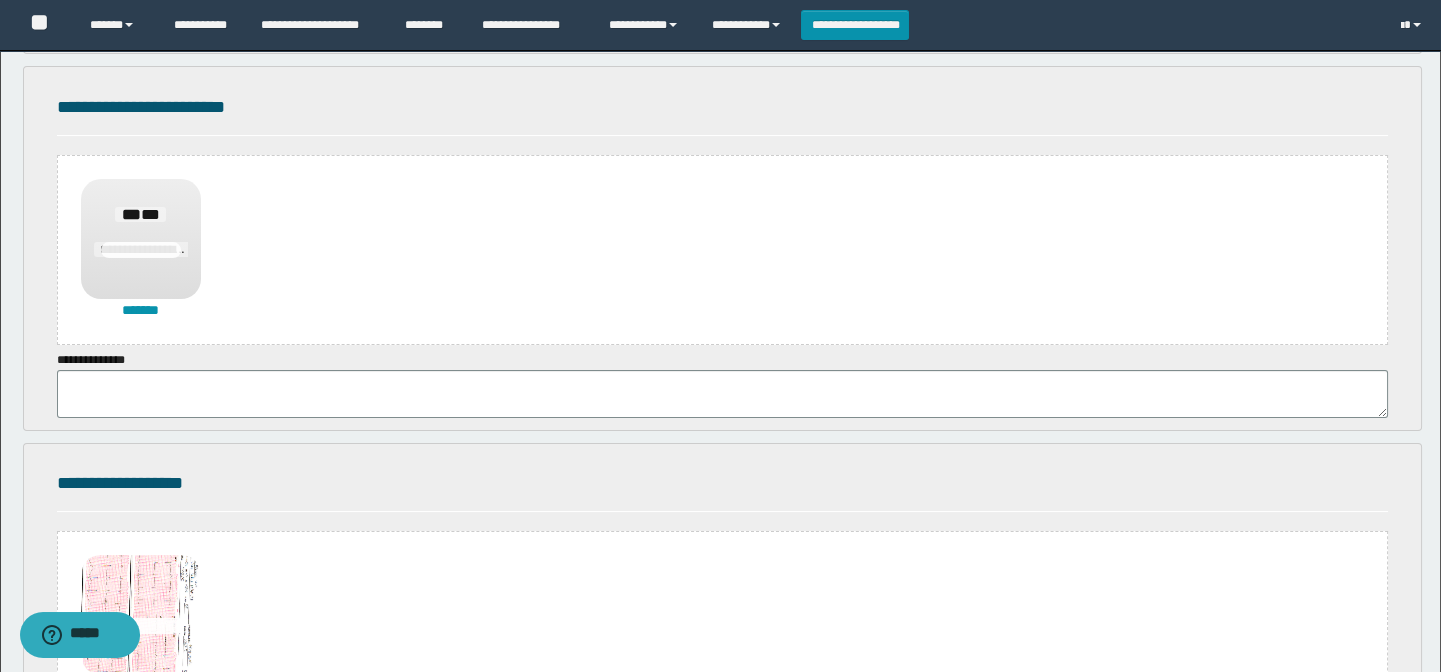 scroll, scrollTop: 727, scrollLeft: 0, axis: vertical 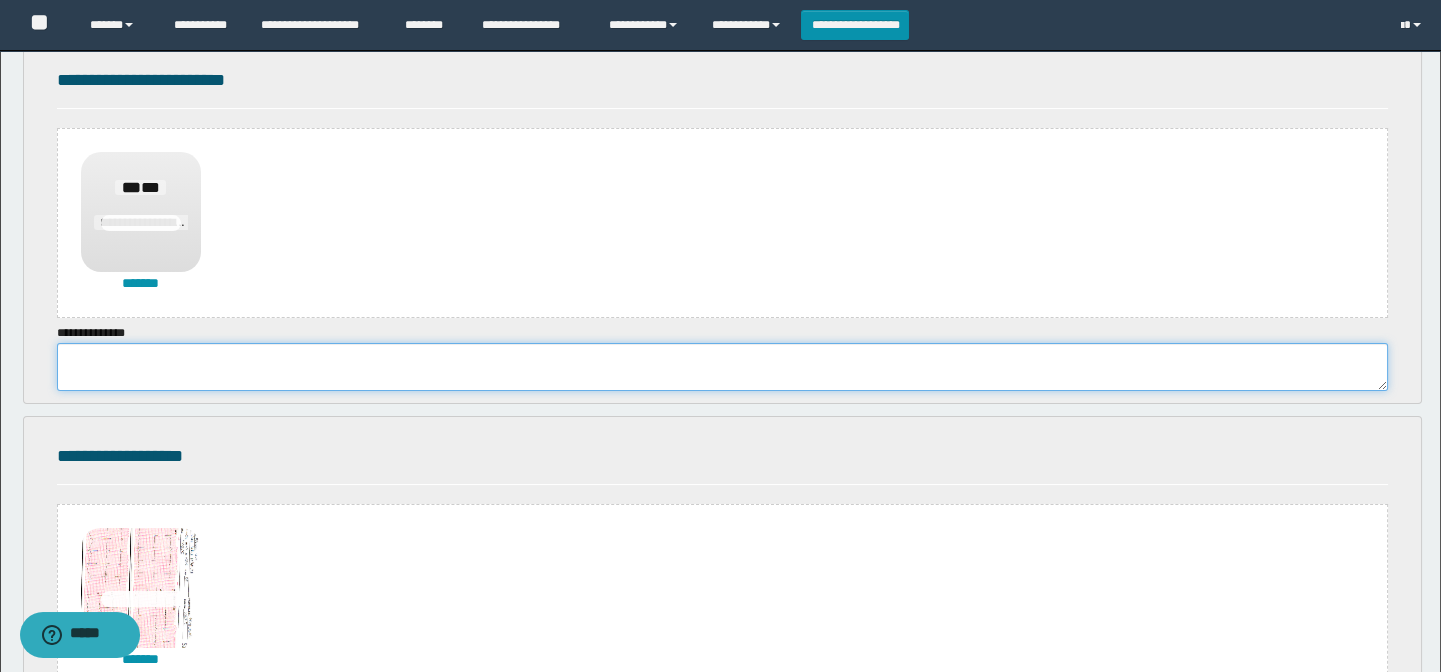 click at bounding box center [723, 367] 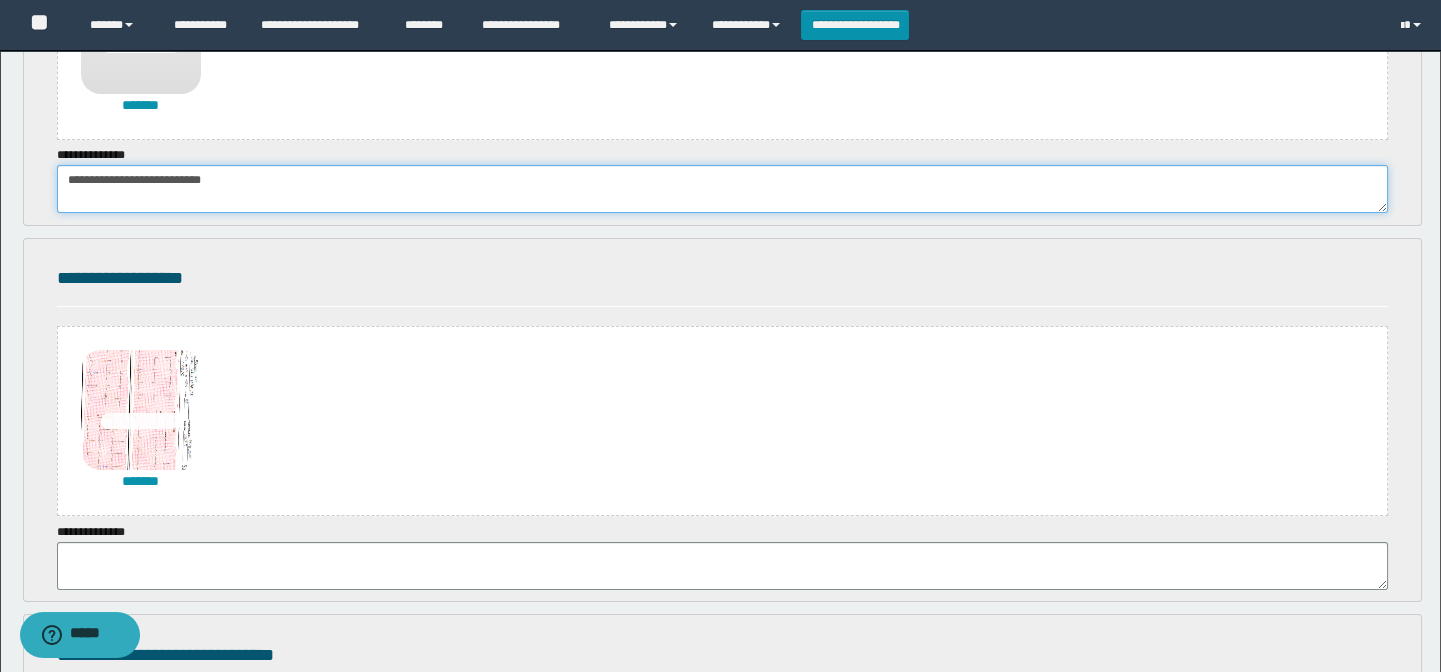 scroll, scrollTop: 1090, scrollLeft: 0, axis: vertical 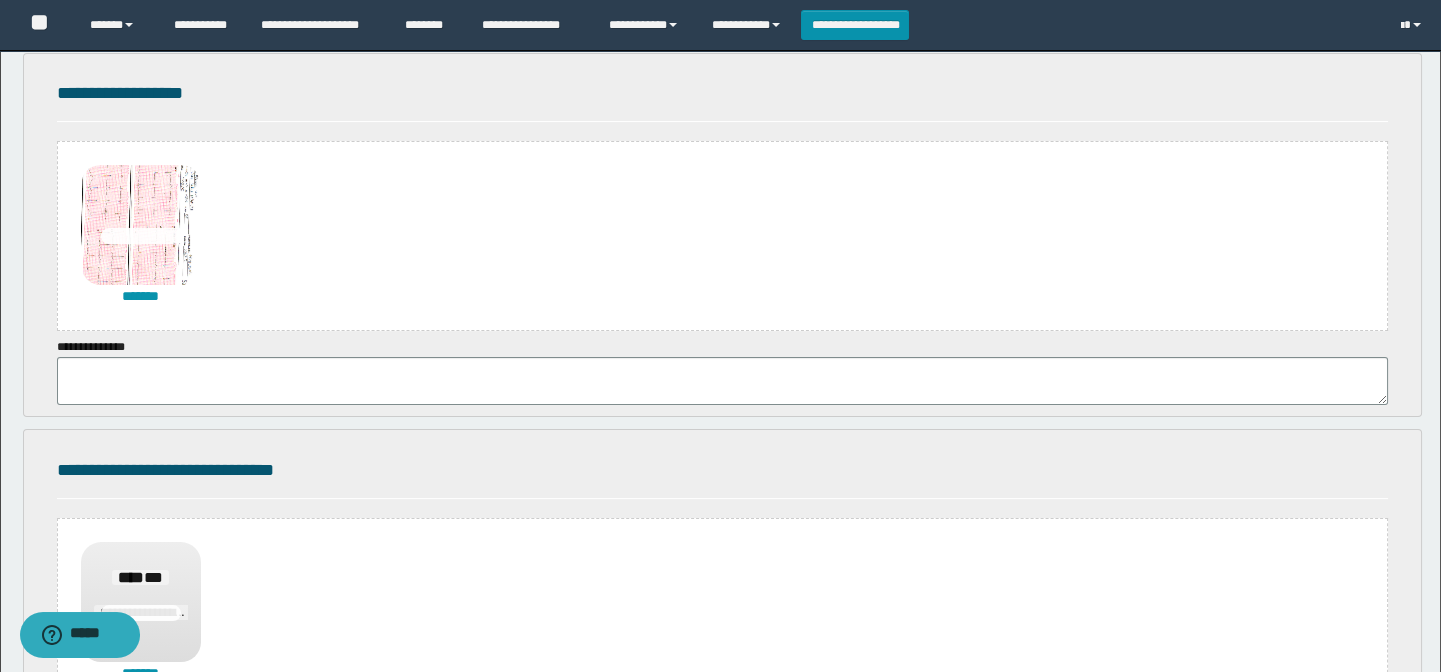 type on "**********" 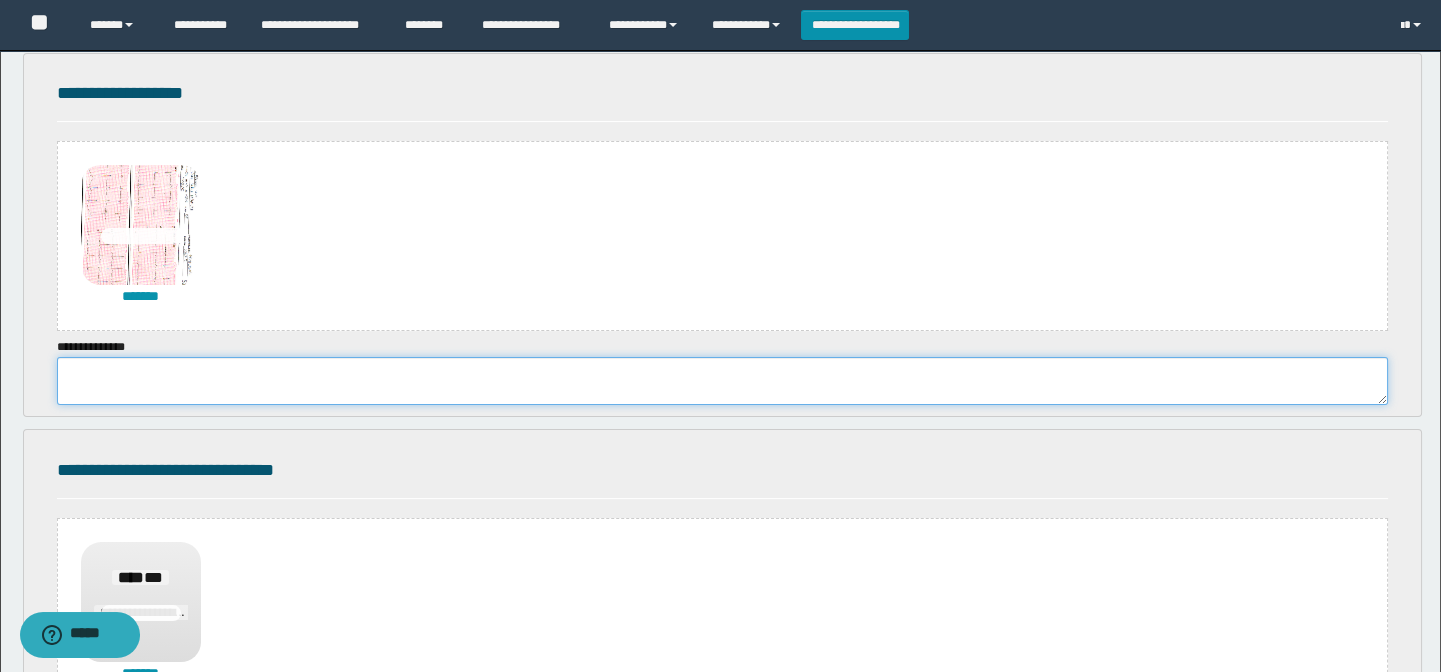 click at bounding box center (723, 381) 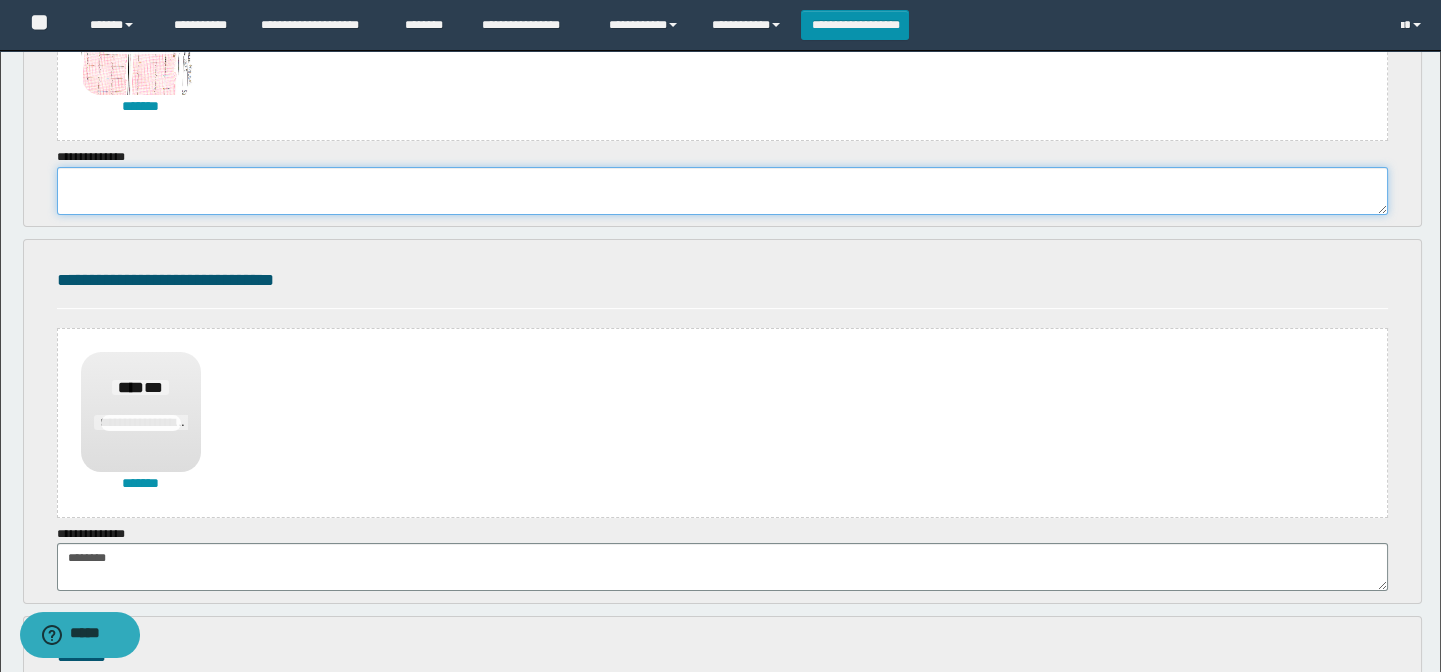 scroll, scrollTop: 1181, scrollLeft: 0, axis: vertical 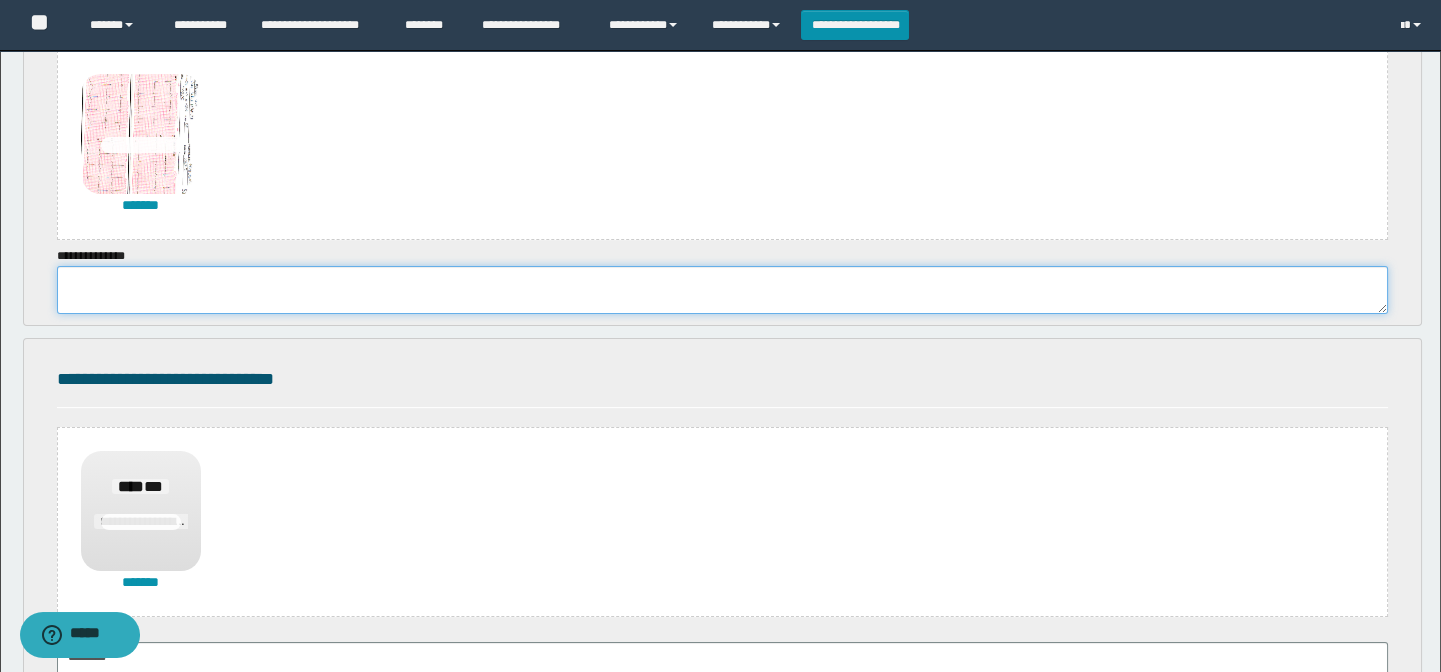 click at bounding box center (723, 290) 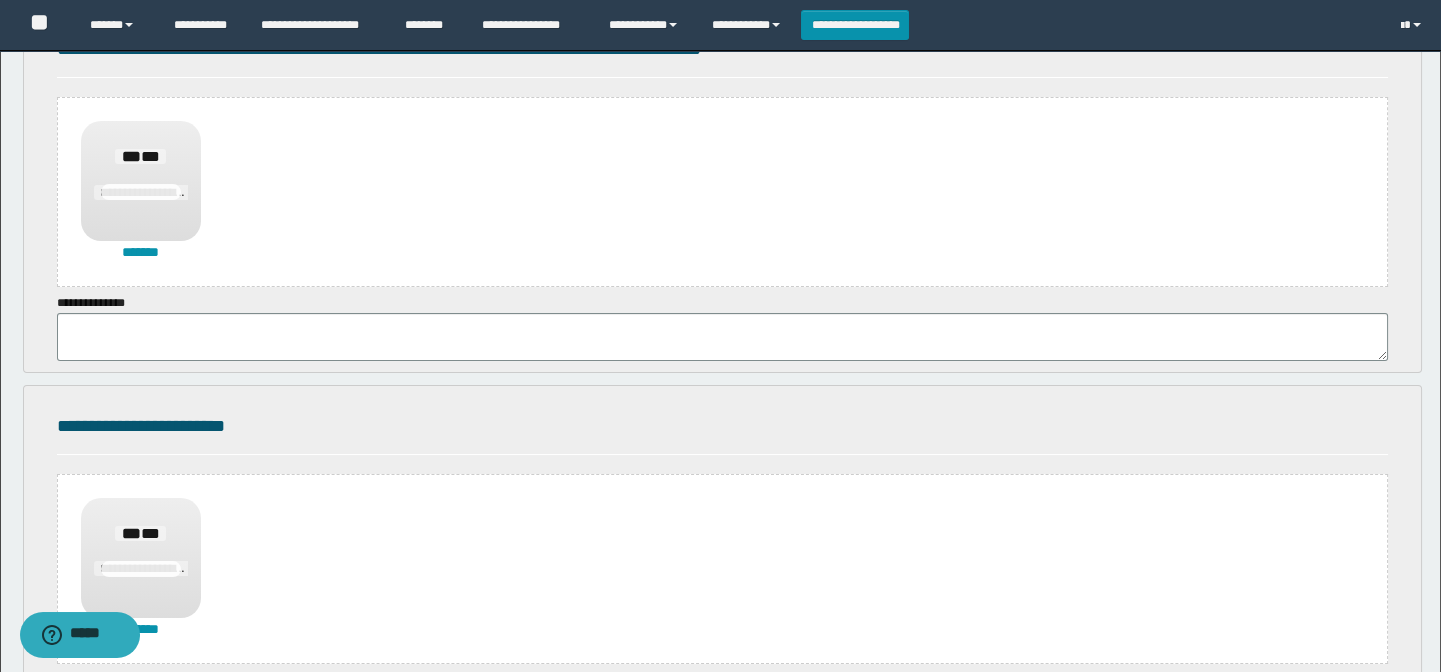 scroll, scrollTop: 363, scrollLeft: 0, axis: vertical 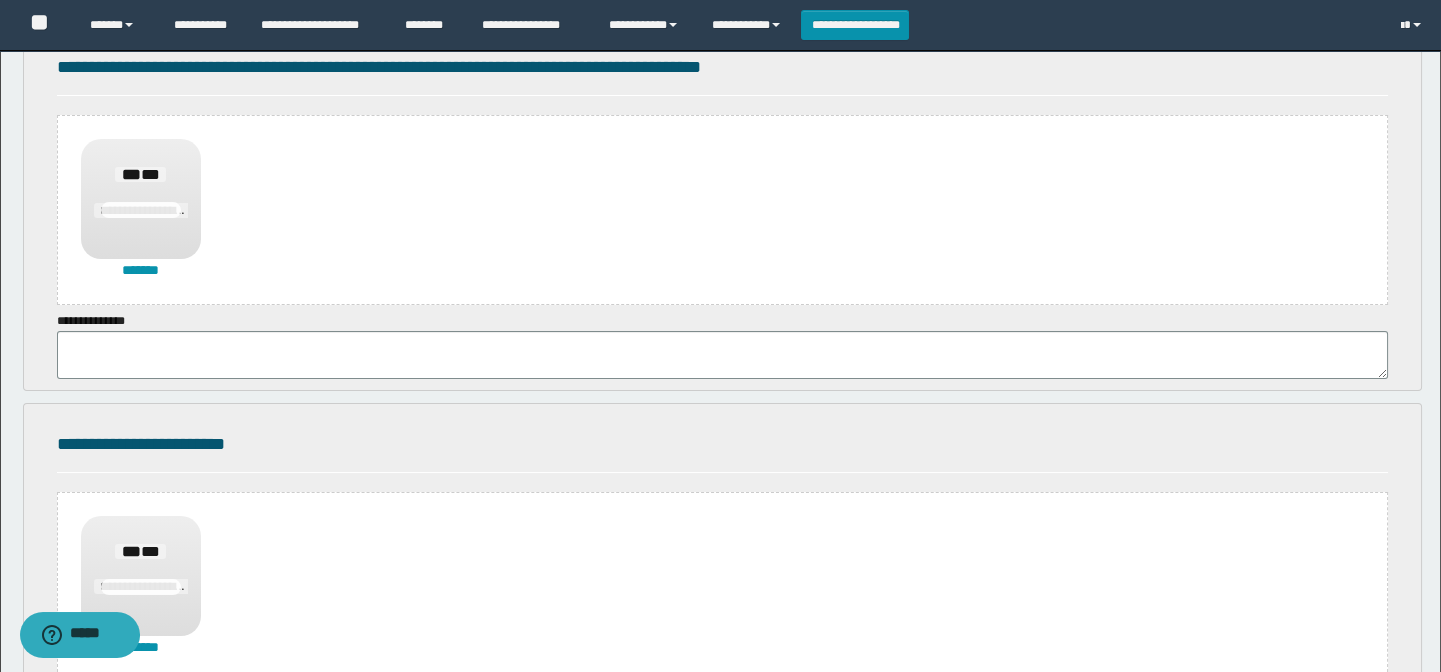 type on "**********" 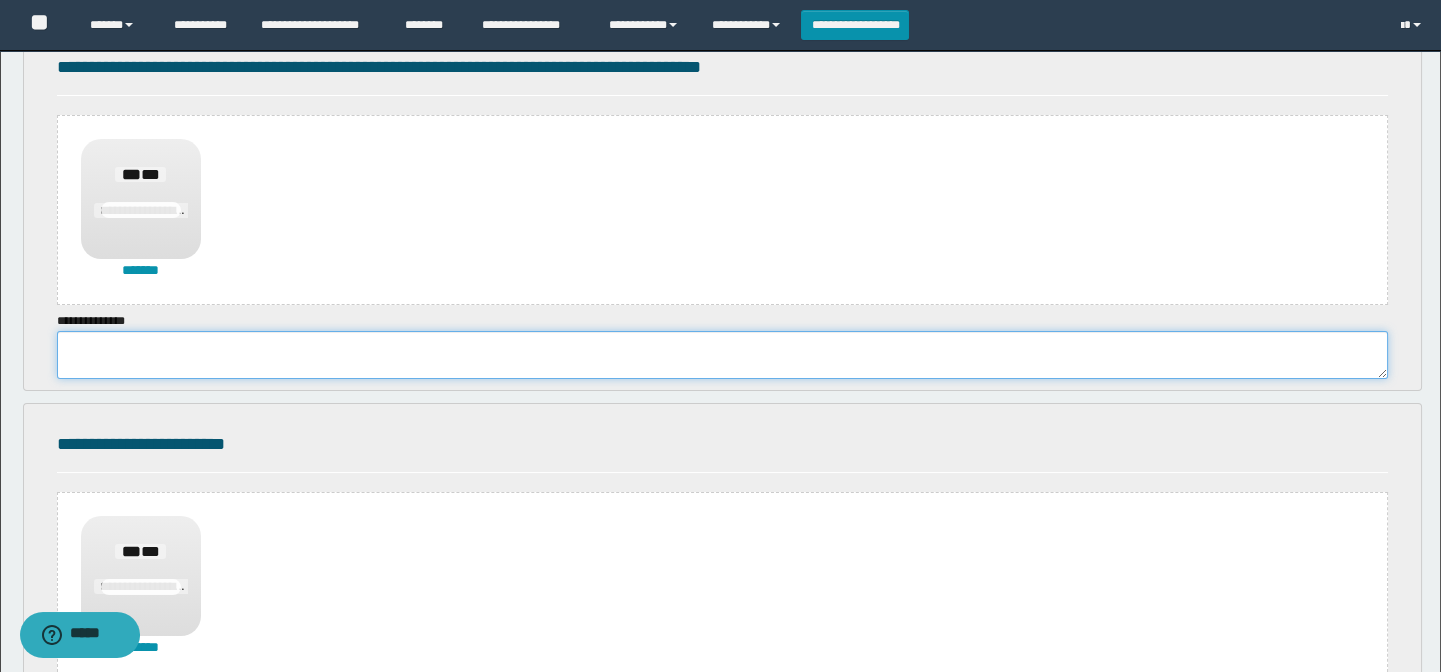 click at bounding box center (723, 355) 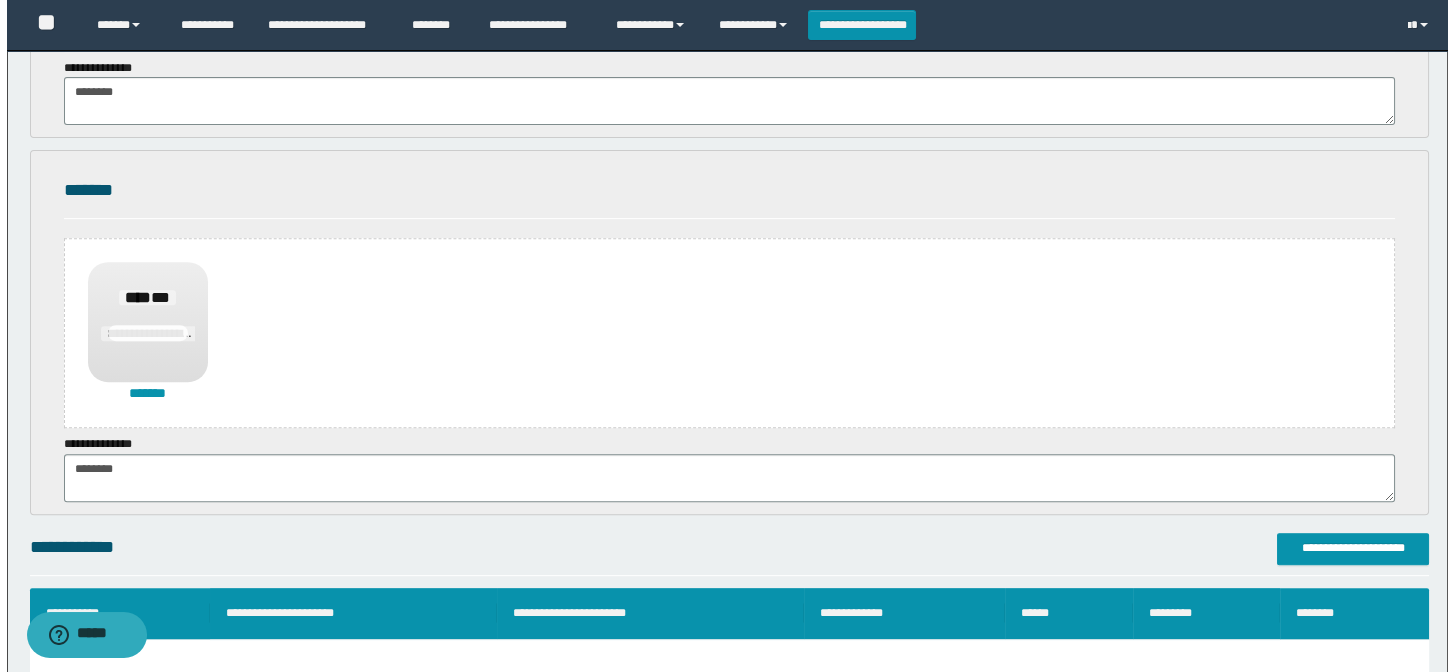 scroll, scrollTop: 2000, scrollLeft: 0, axis: vertical 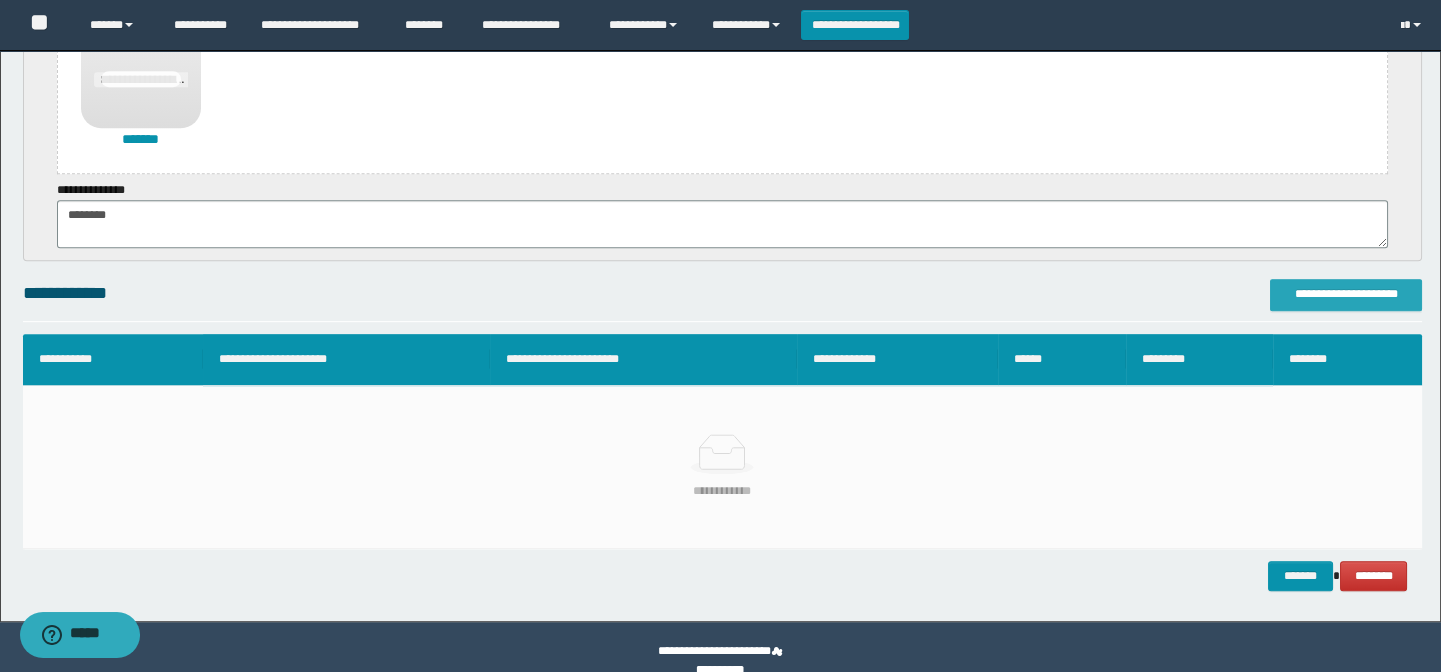 type on "**********" 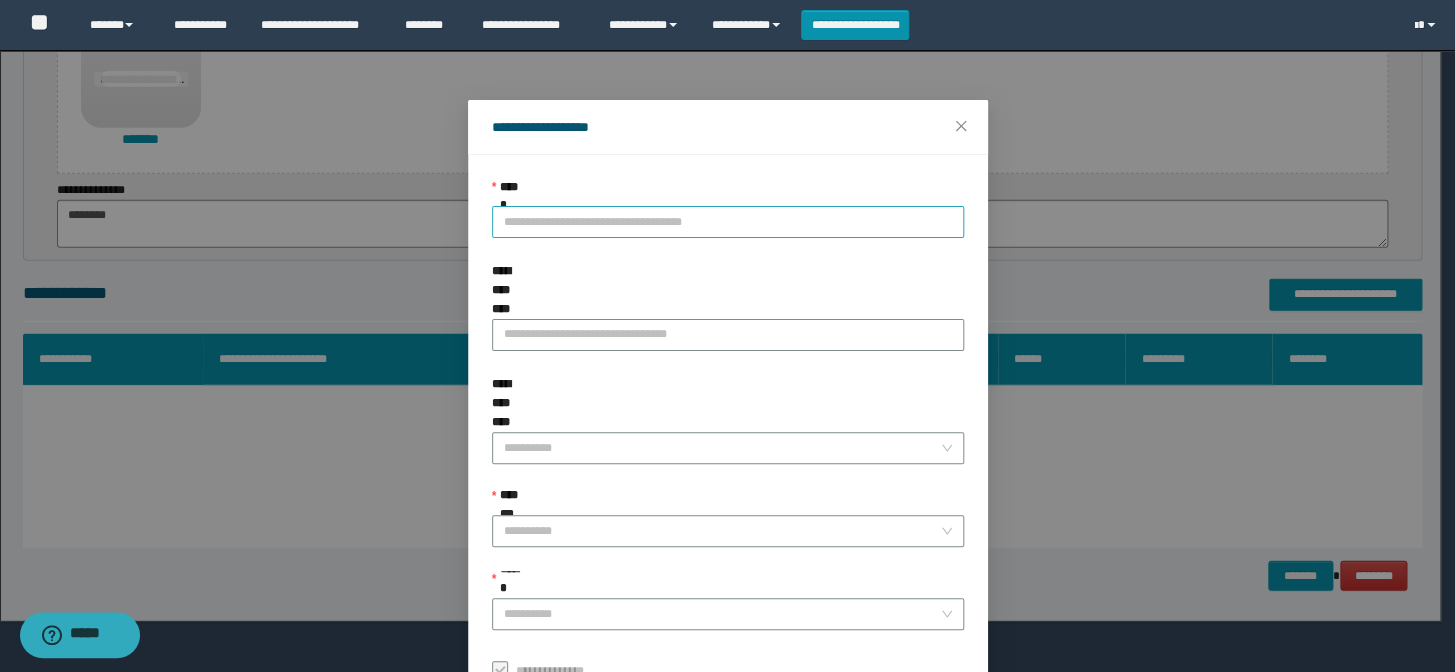 click on "**********" at bounding box center (728, 222) 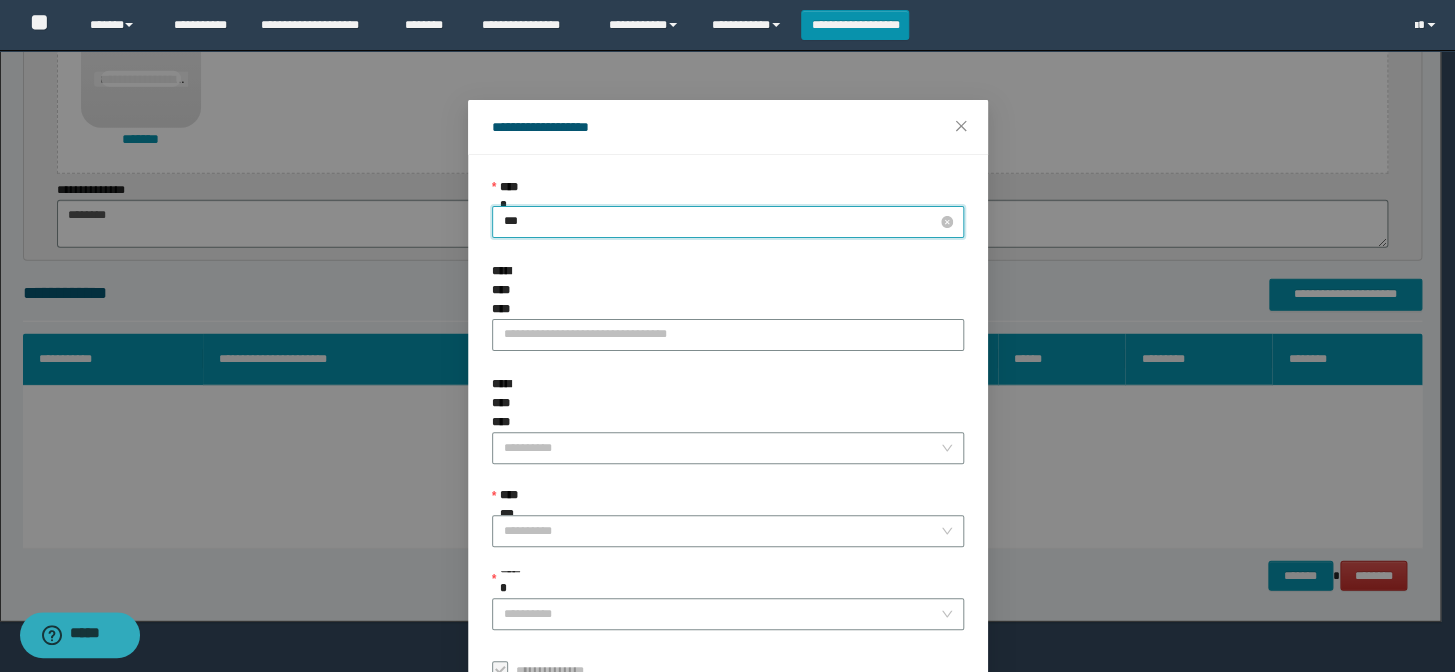 type on "****" 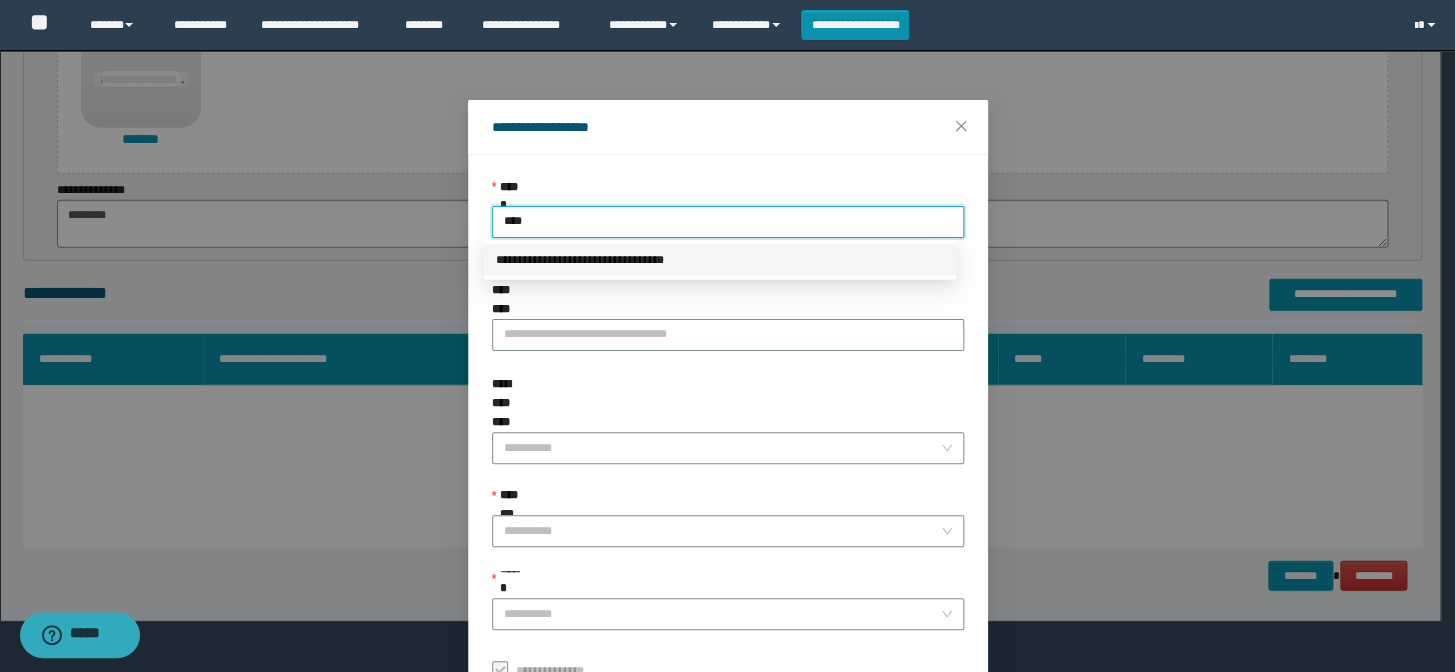 drag, startPoint x: 729, startPoint y: 252, endPoint x: 663, endPoint y: 284, distance: 73.34848 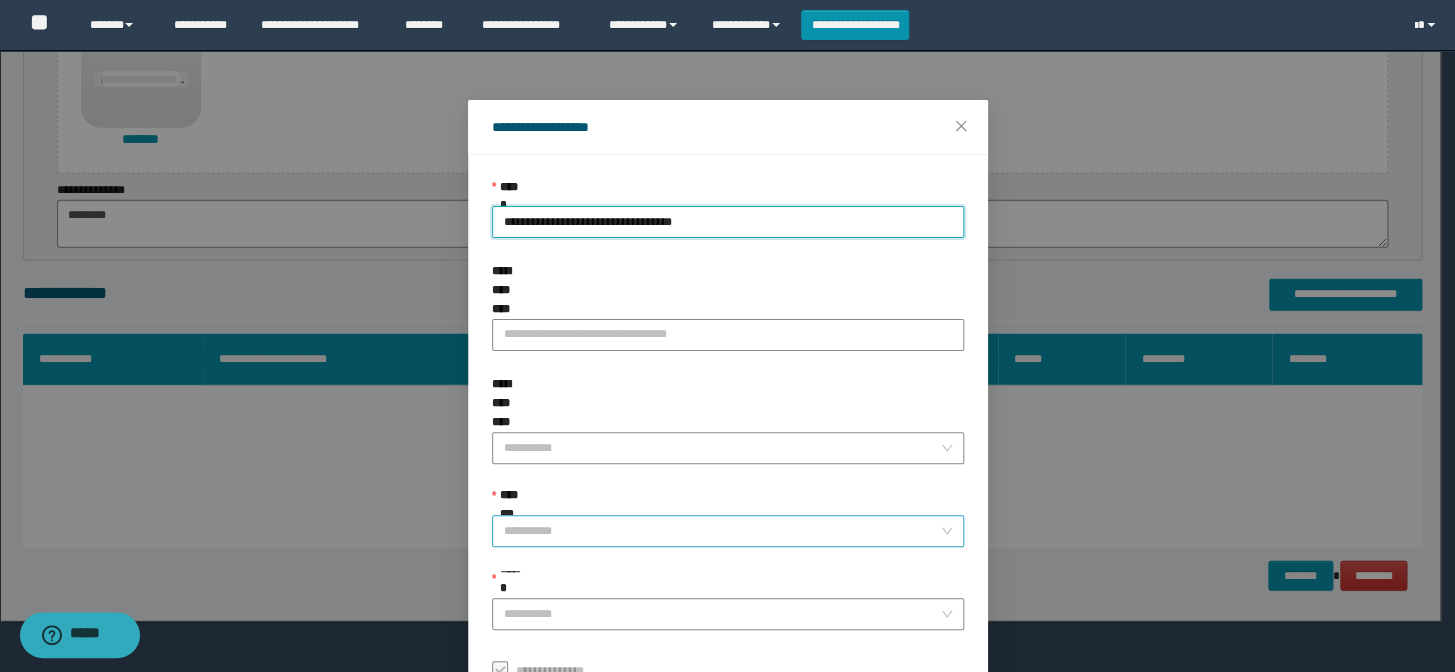 click on "**********" at bounding box center (722, 531) 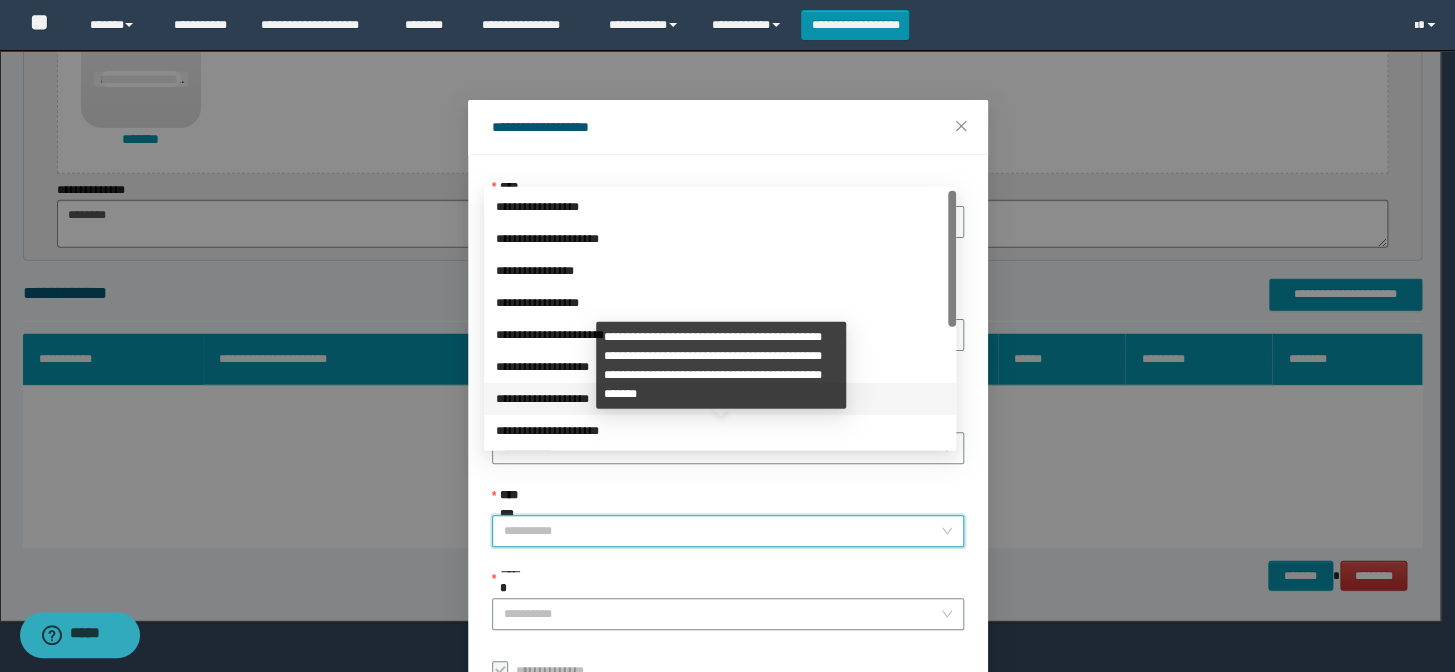 scroll, scrollTop: 223, scrollLeft: 0, axis: vertical 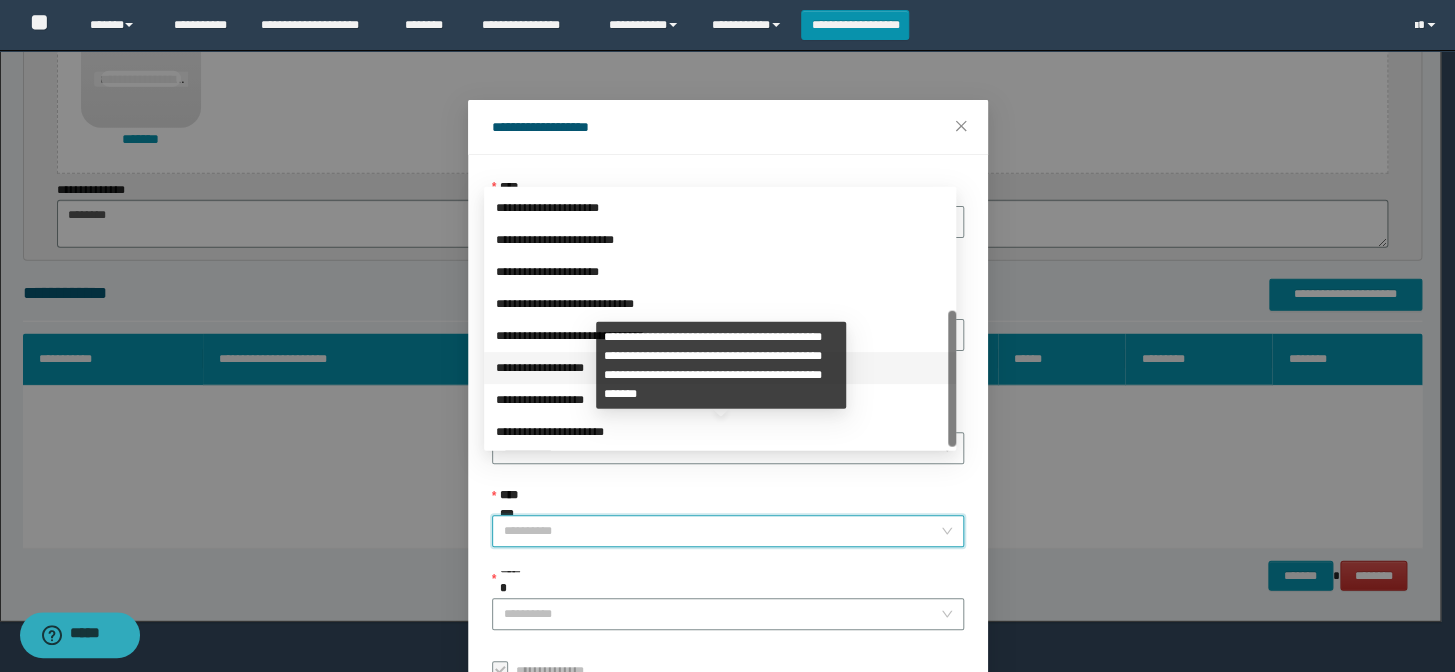click on "**********" at bounding box center (720, 368) 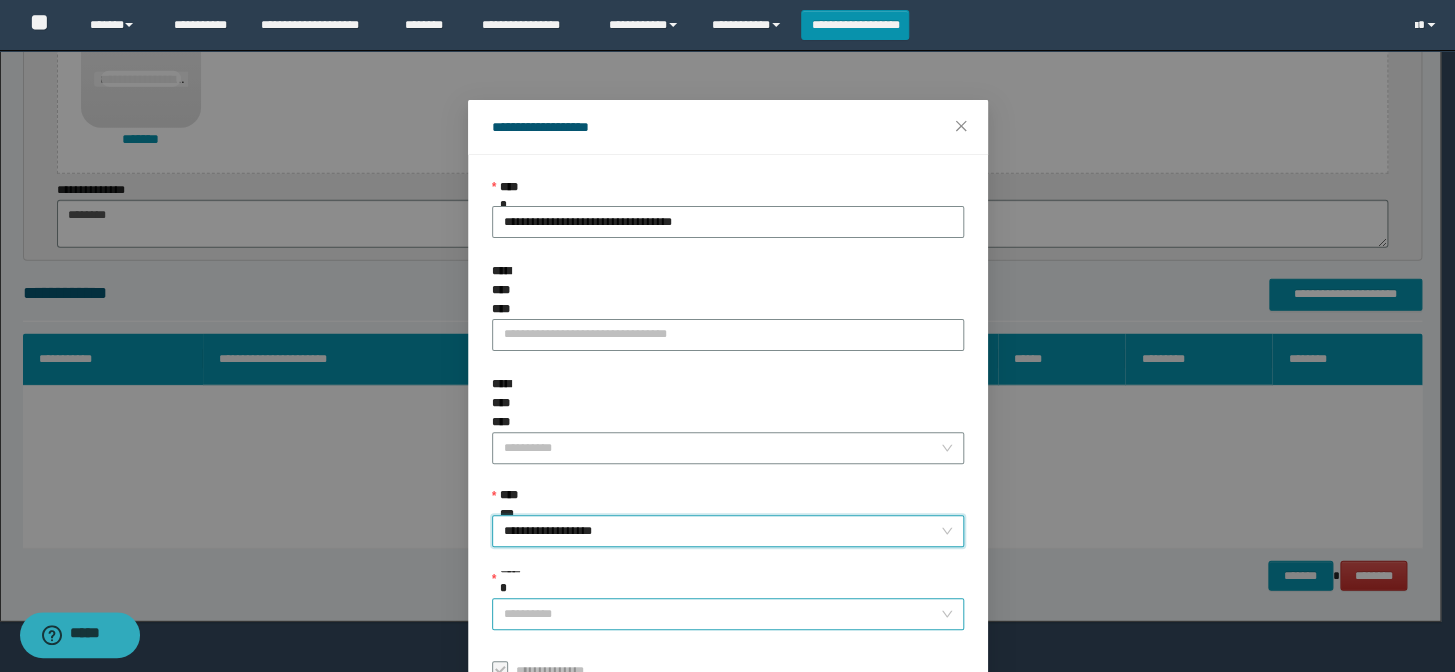 click on "******" at bounding box center (722, 614) 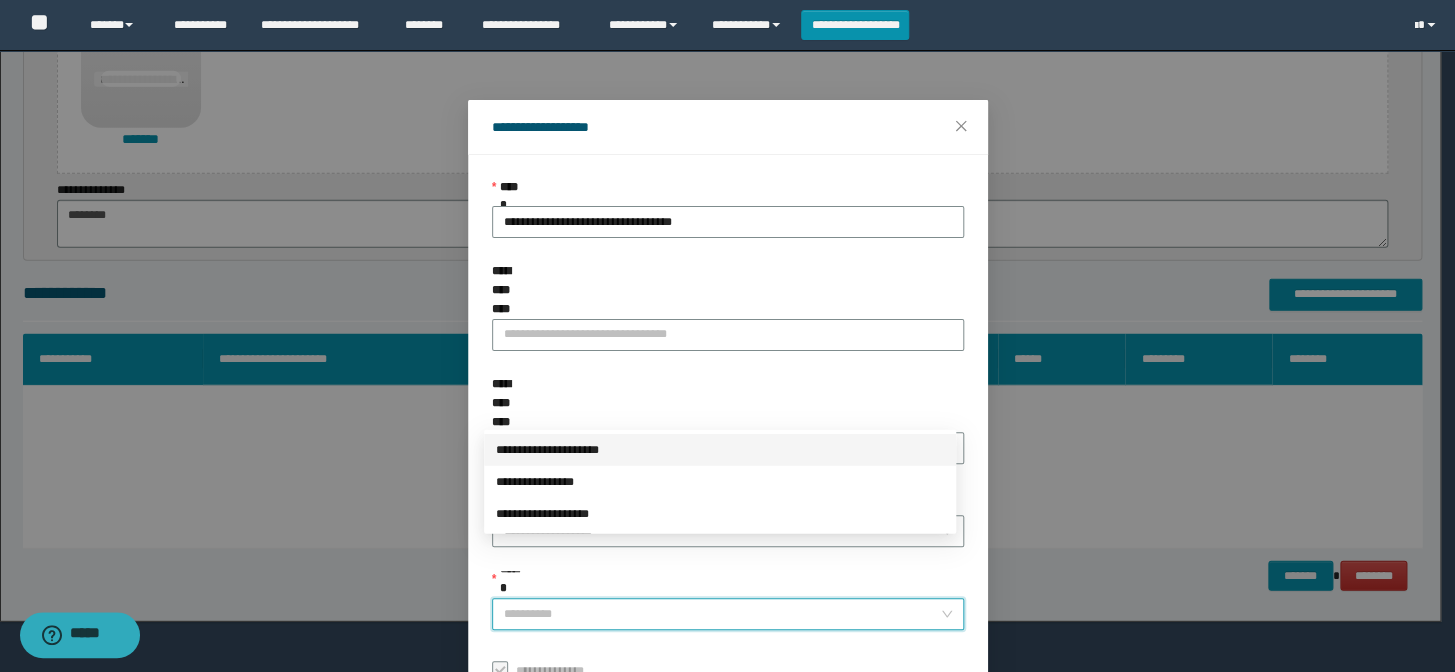 click on "**********" at bounding box center [720, 450] 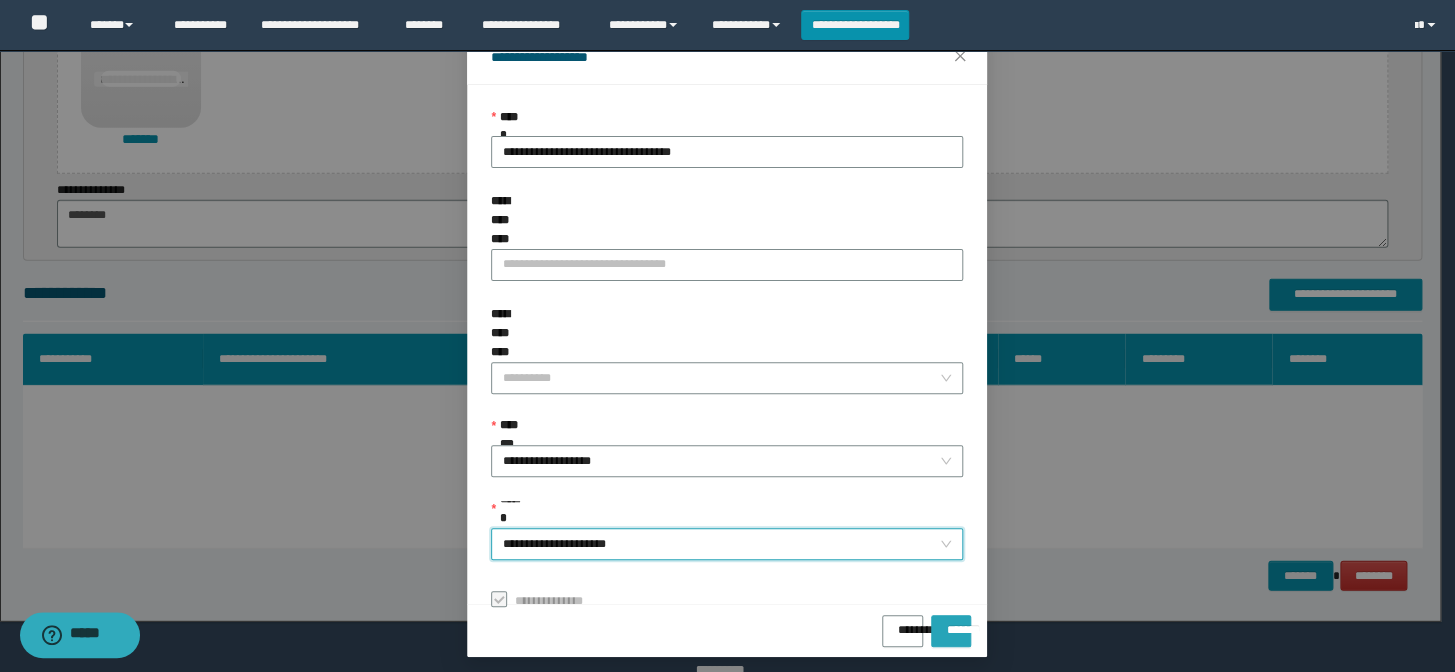 scroll, scrollTop: 79, scrollLeft: 0, axis: vertical 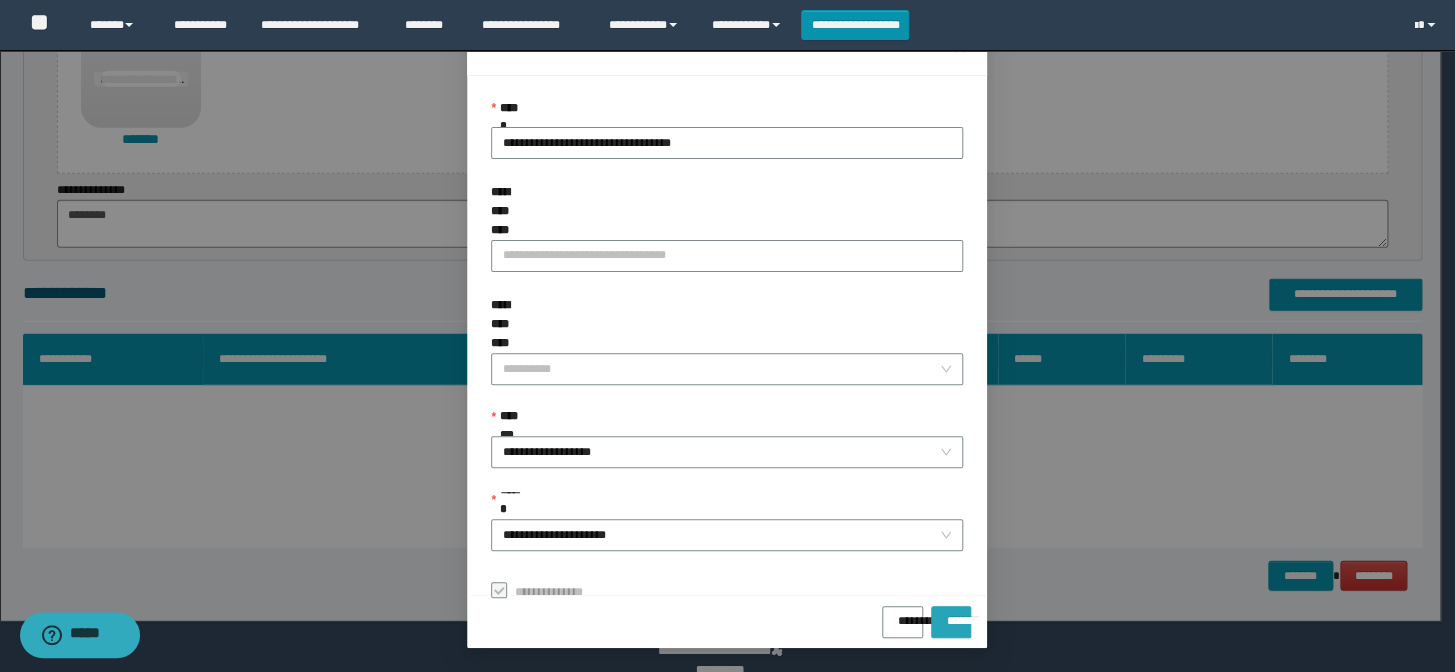 click on "*******" at bounding box center [951, 614] 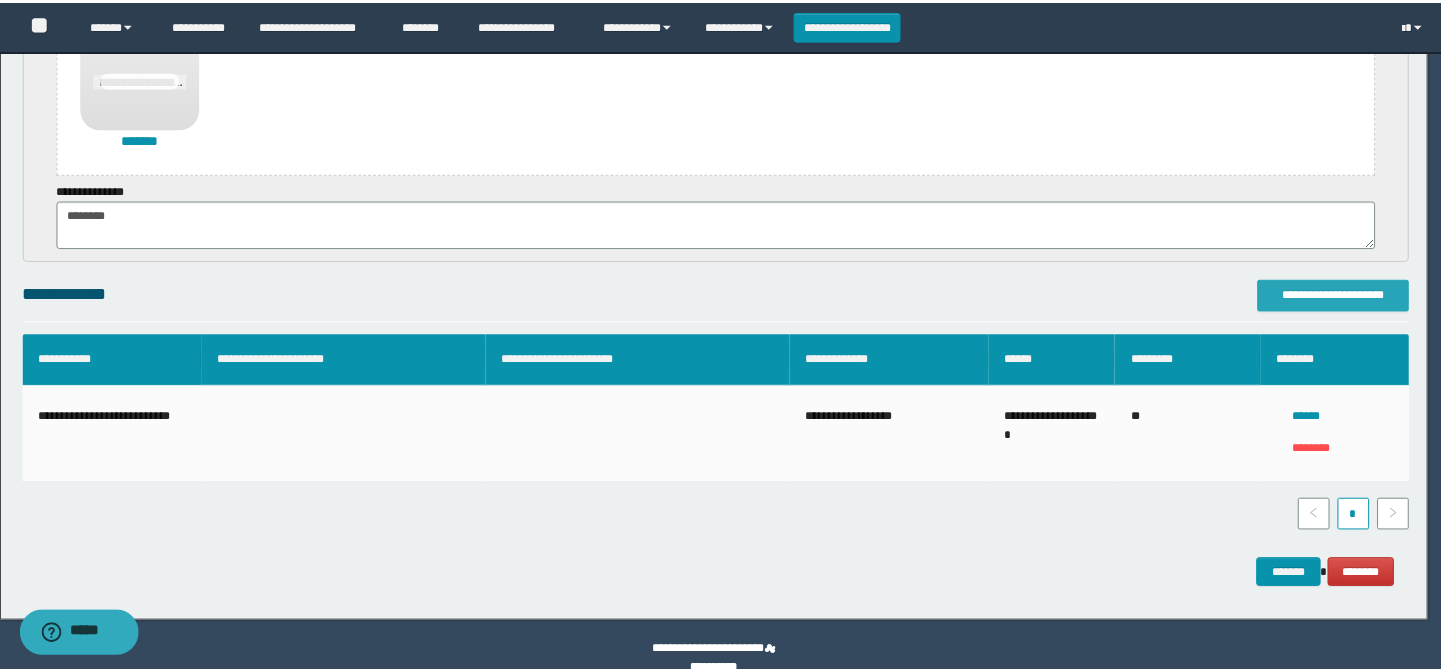 scroll, scrollTop: 1992, scrollLeft: 0, axis: vertical 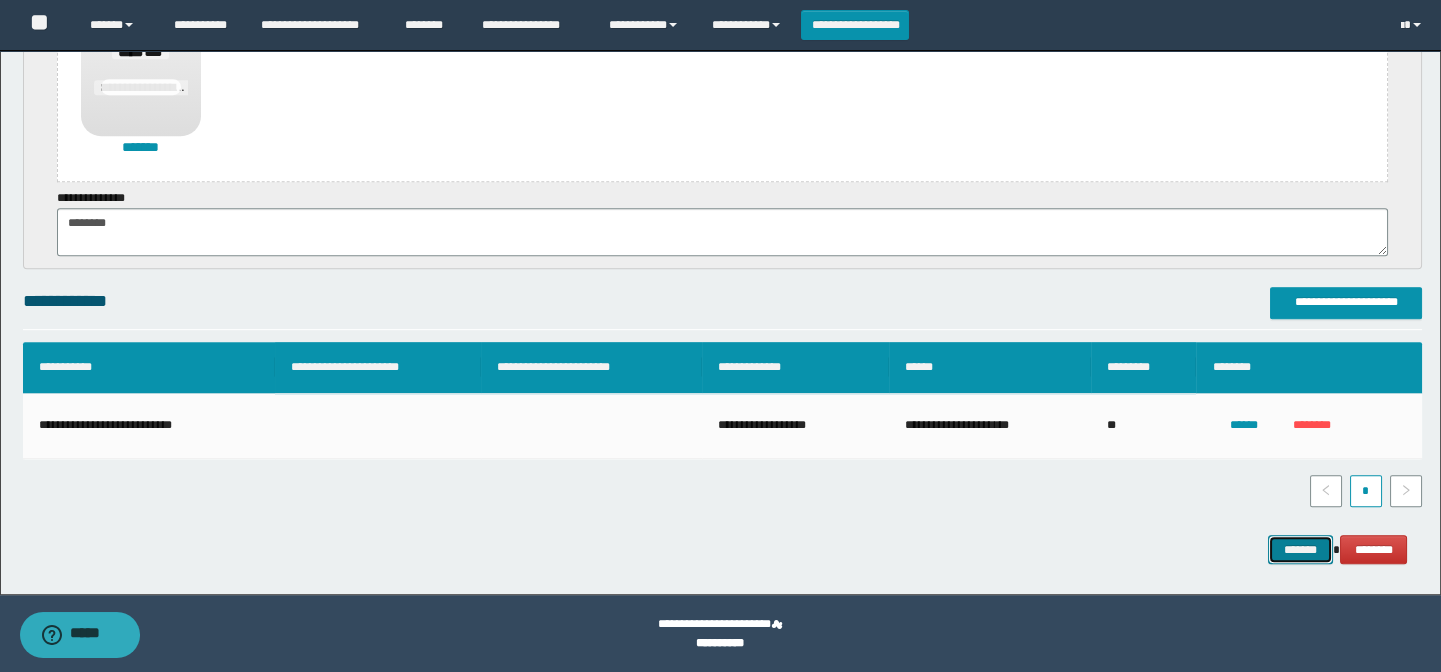 drag, startPoint x: 1298, startPoint y: 540, endPoint x: 801, endPoint y: 569, distance: 497.84537 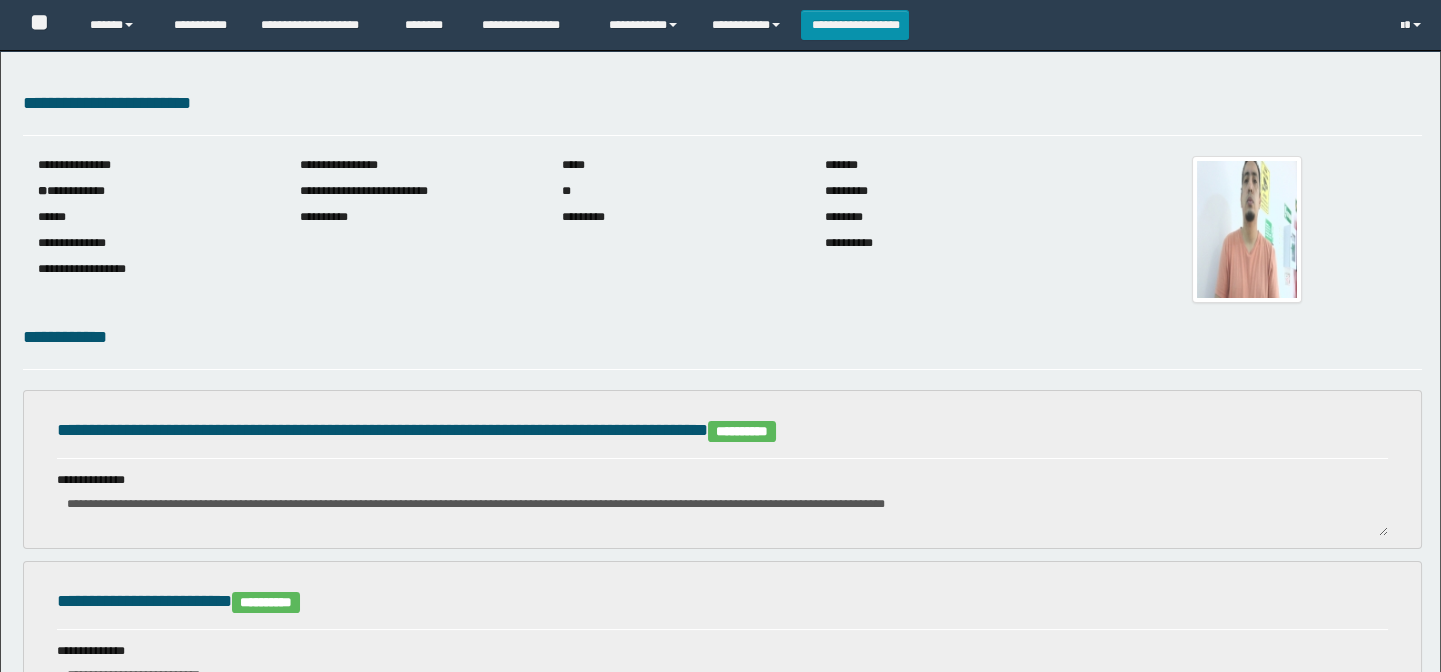 scroll, scrollTop: 1070, scrollLeft: 0, axis: vertical 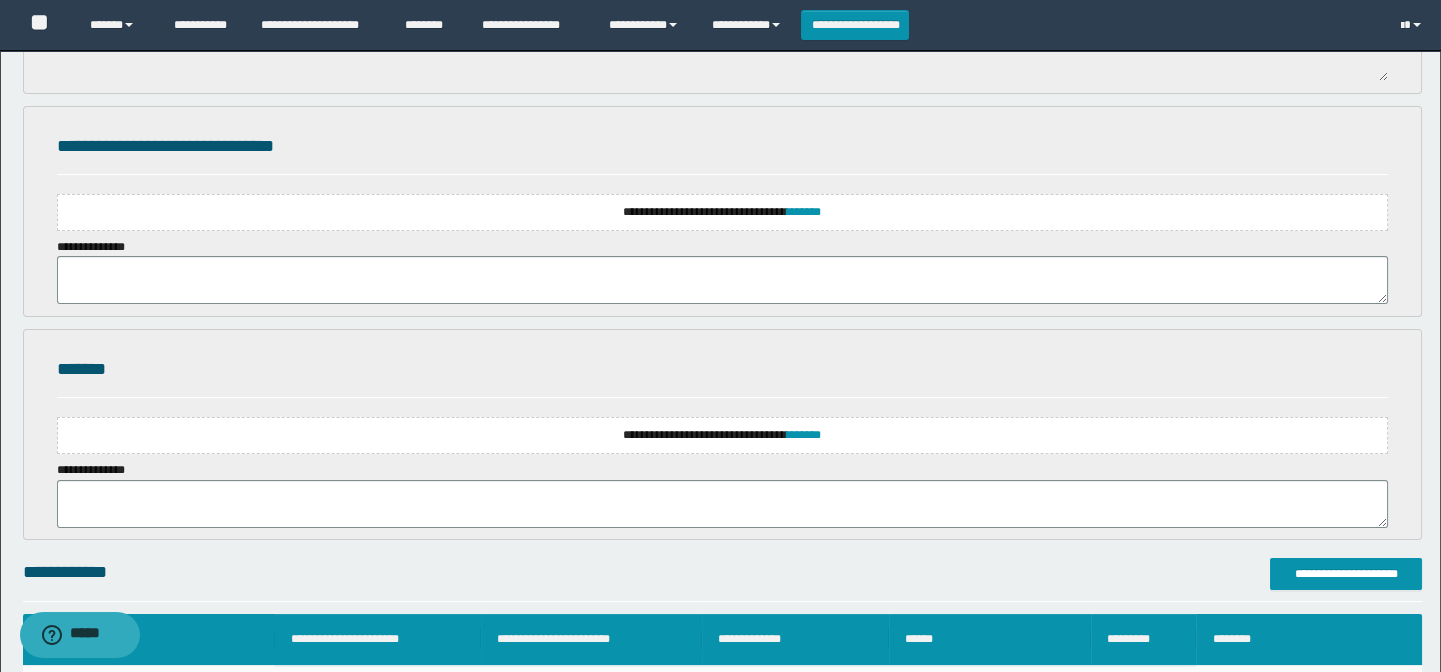 click on "**********" at bounding box center (723, 212) 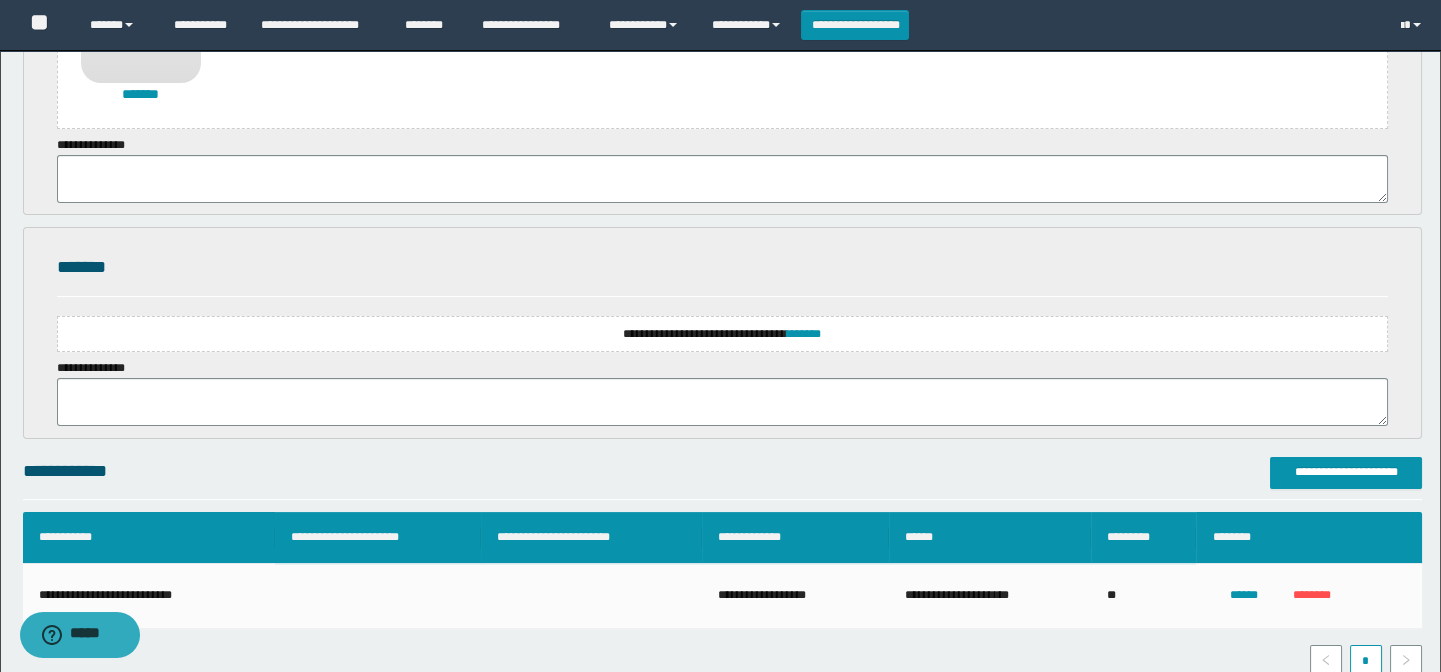 scroll, scrollTop: 1070, scrollLeft: 0, axis: vertical 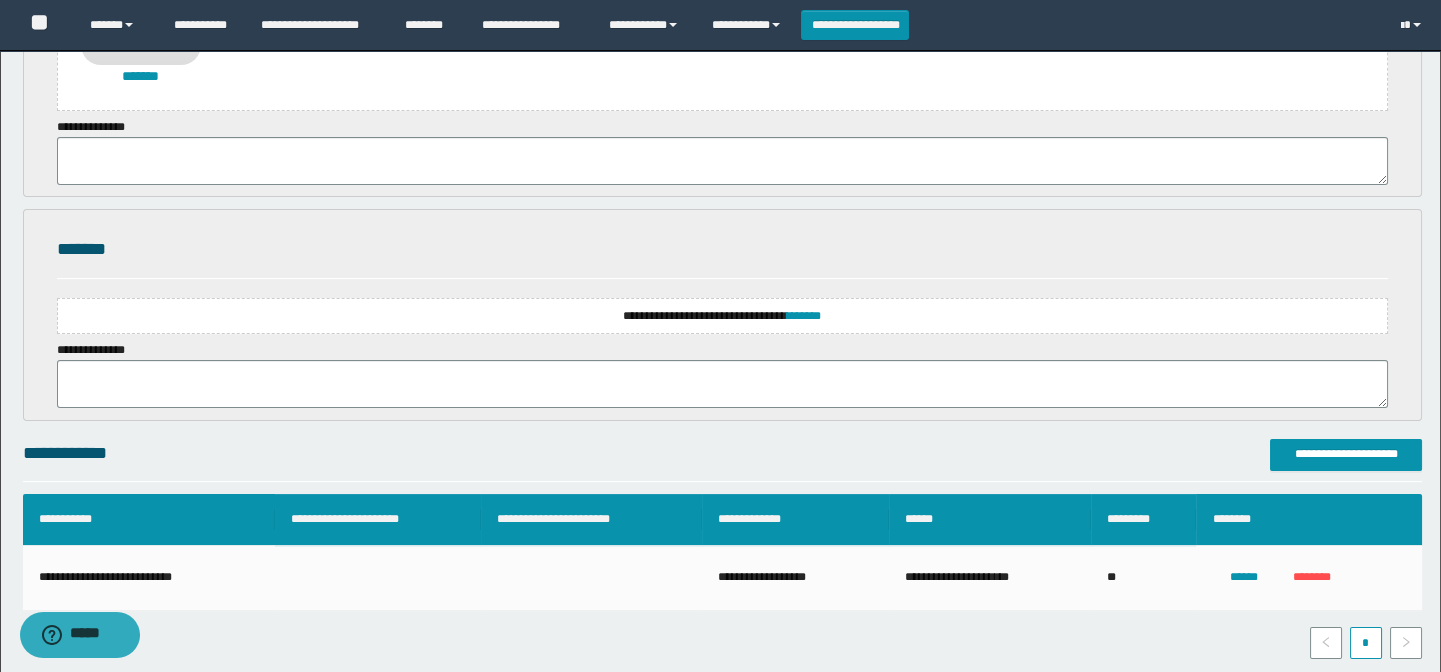 click on "**********" at bounding box center [723, 316] 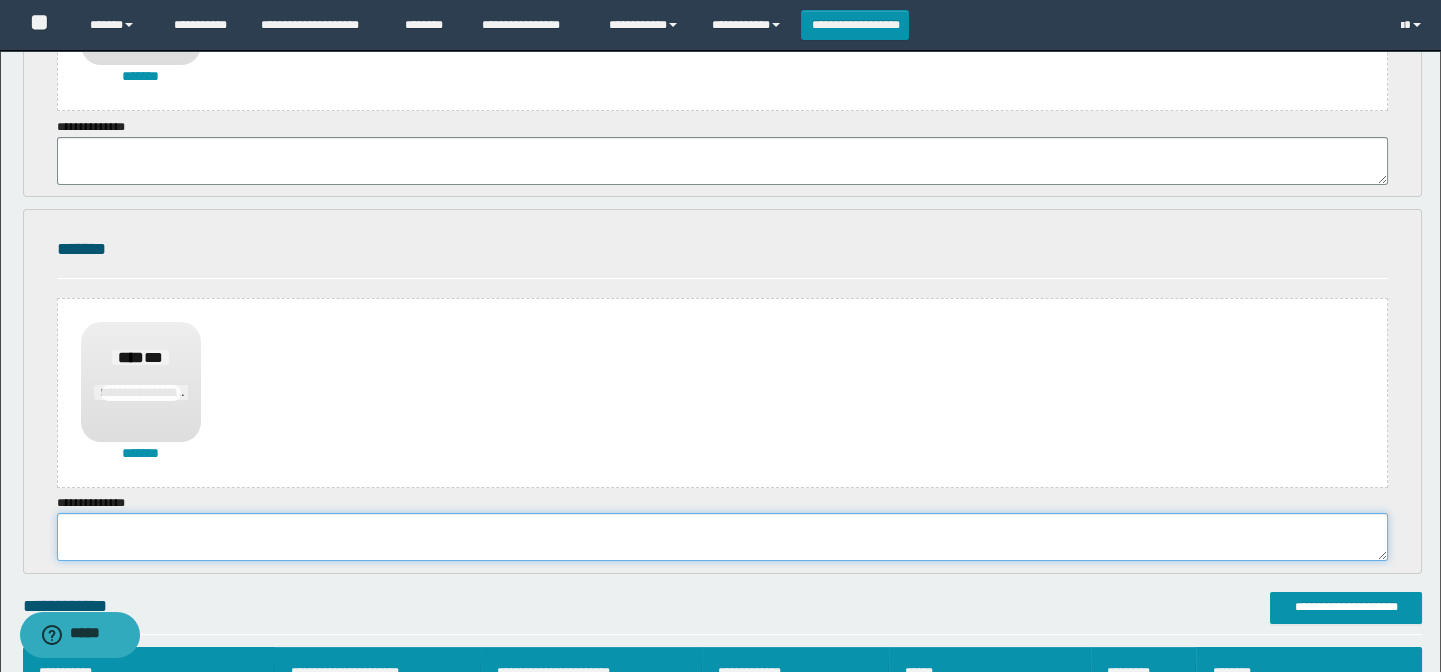 click at bounding box center (723, 537) 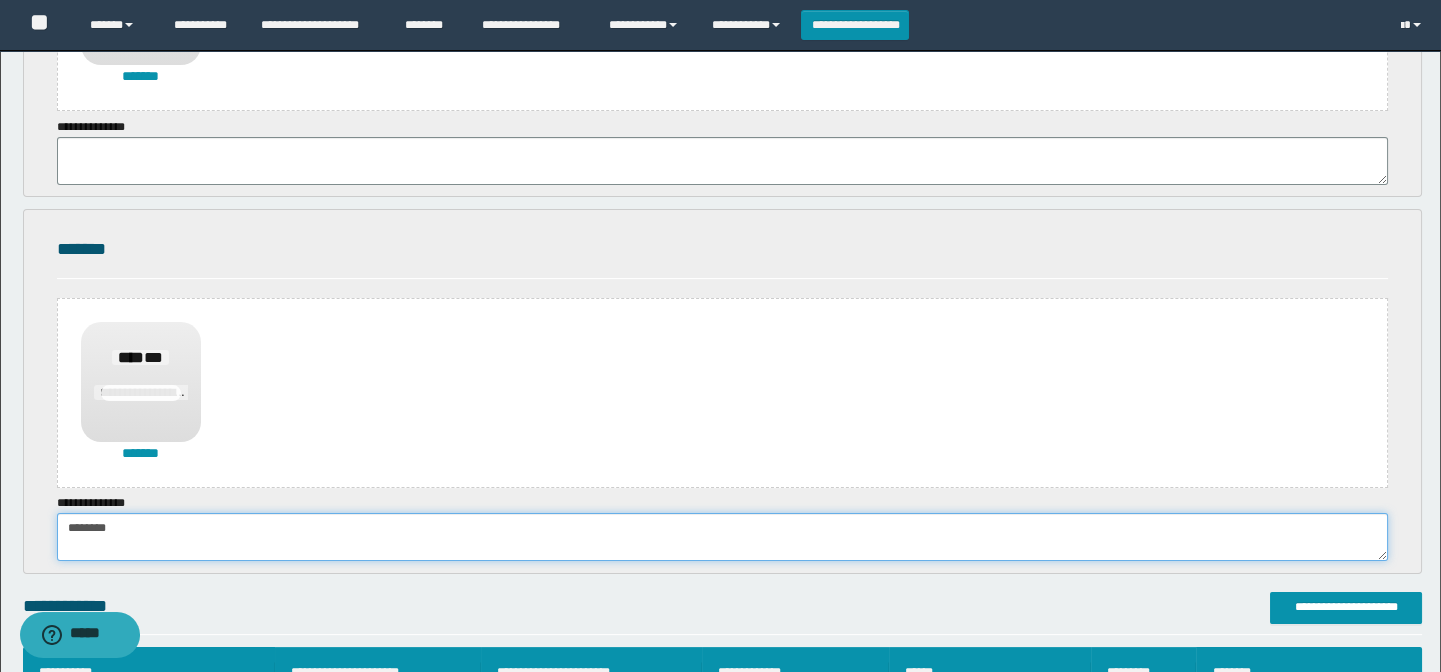 type on "********" 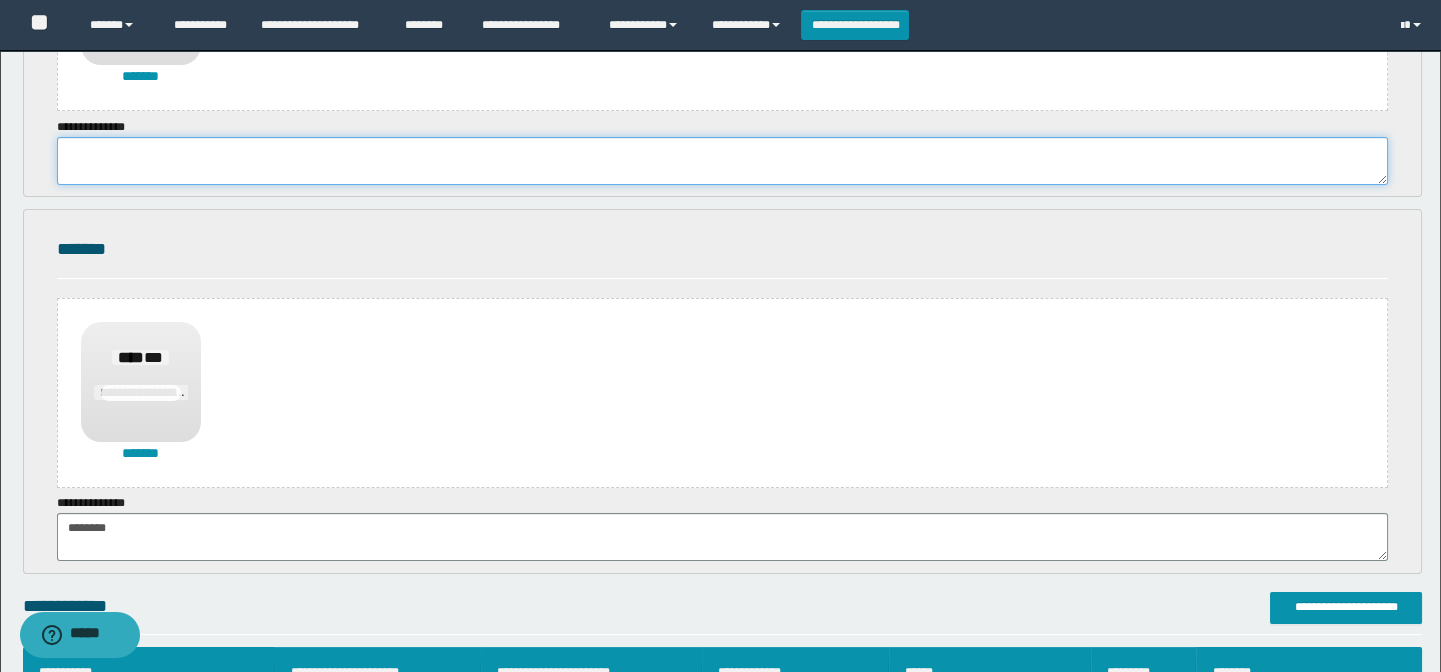 click at bounding box center (723, 161) 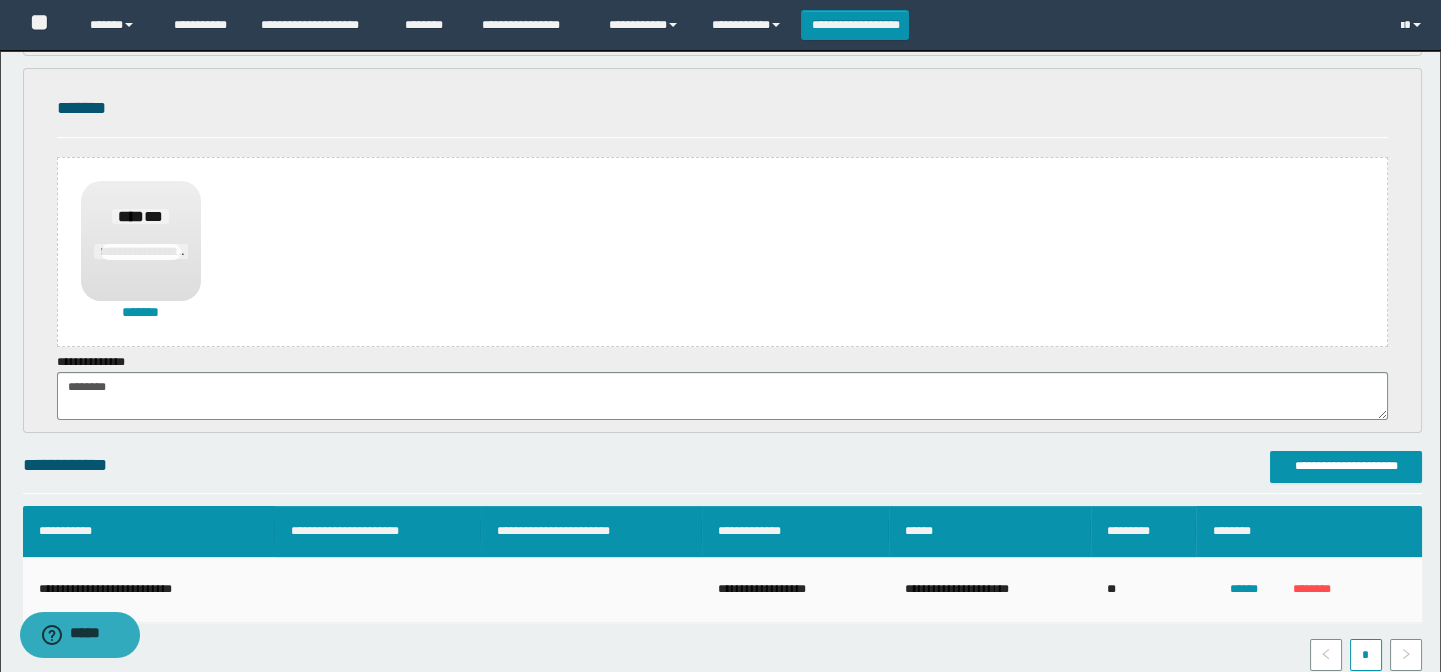 scroll, scrollTop: 1342, scrollLeft: 0, axis: vertical 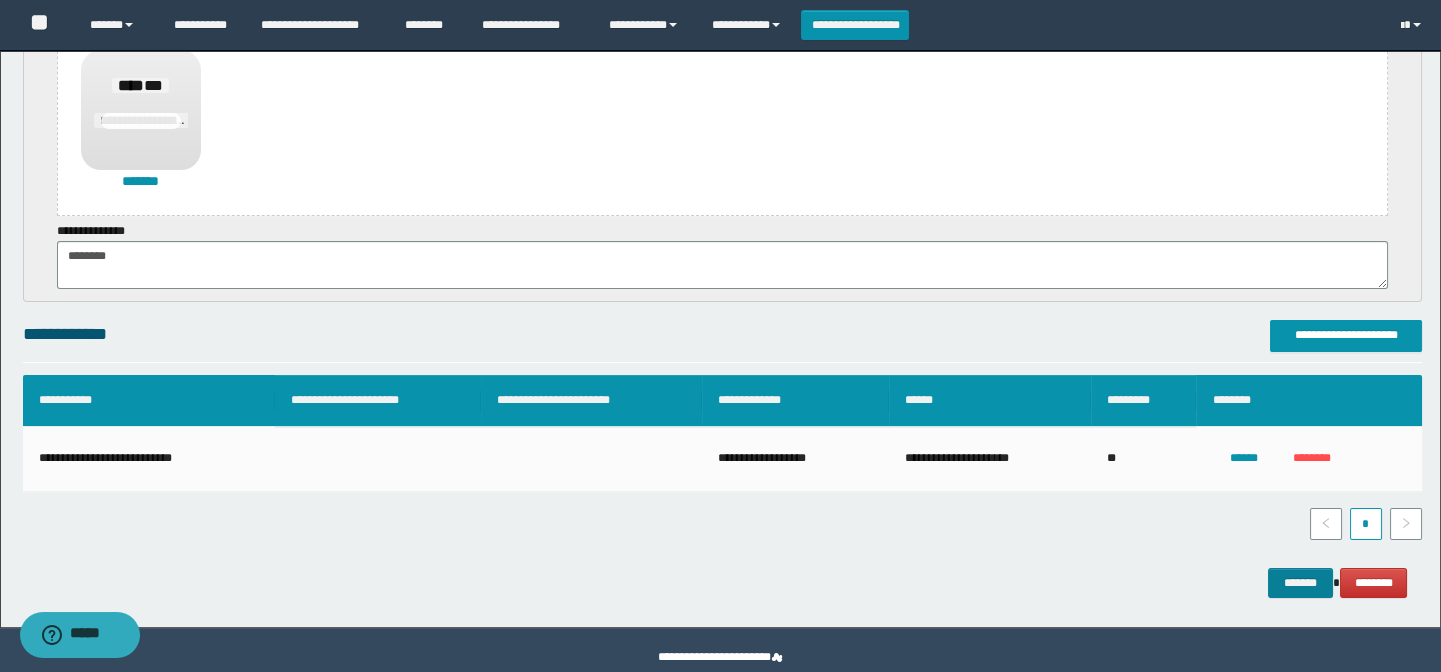type on "********" 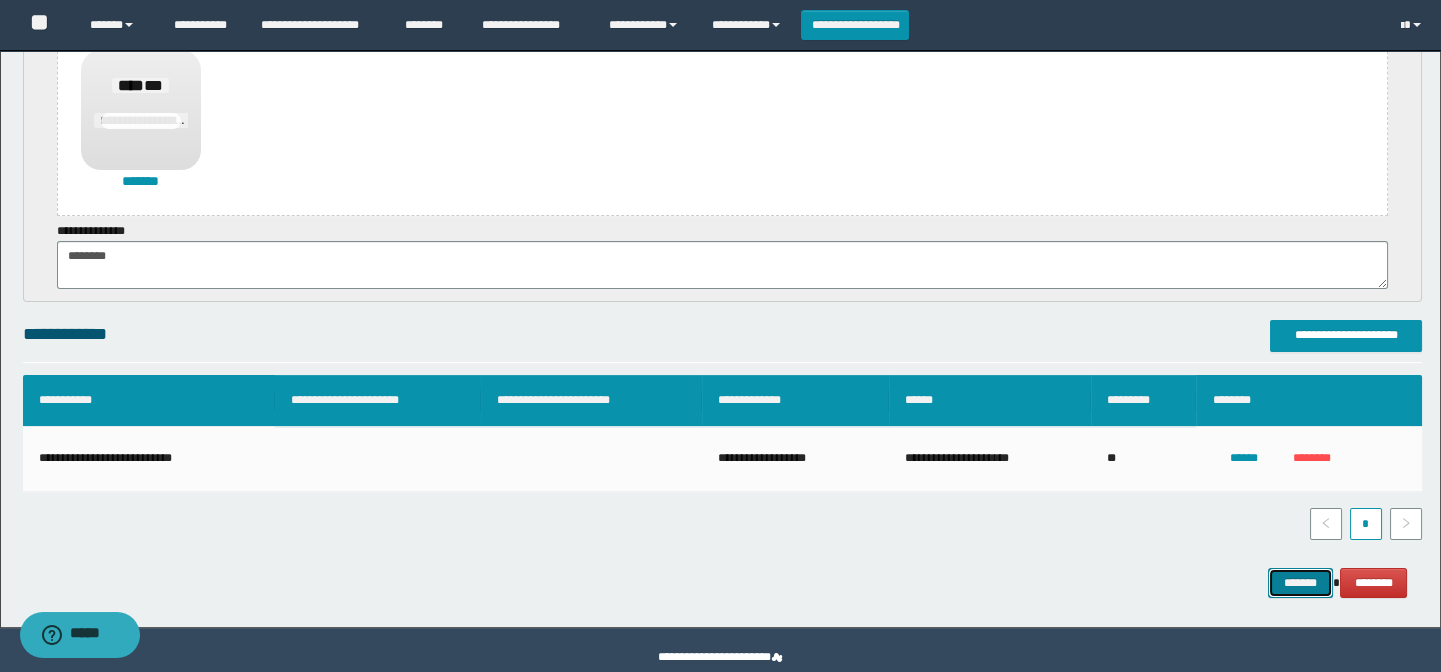 click on "*******" at bounding box center (1300, 583) 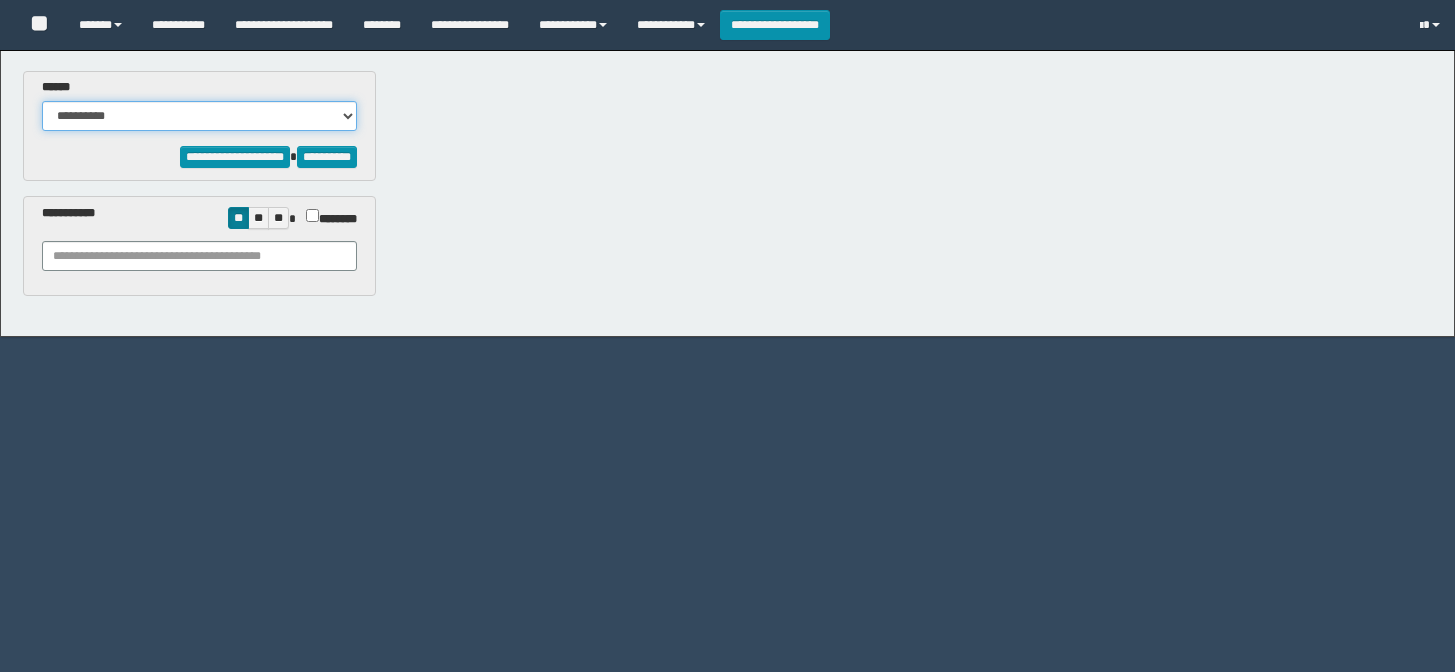 click on "**********" at bounding box center (199, 116) 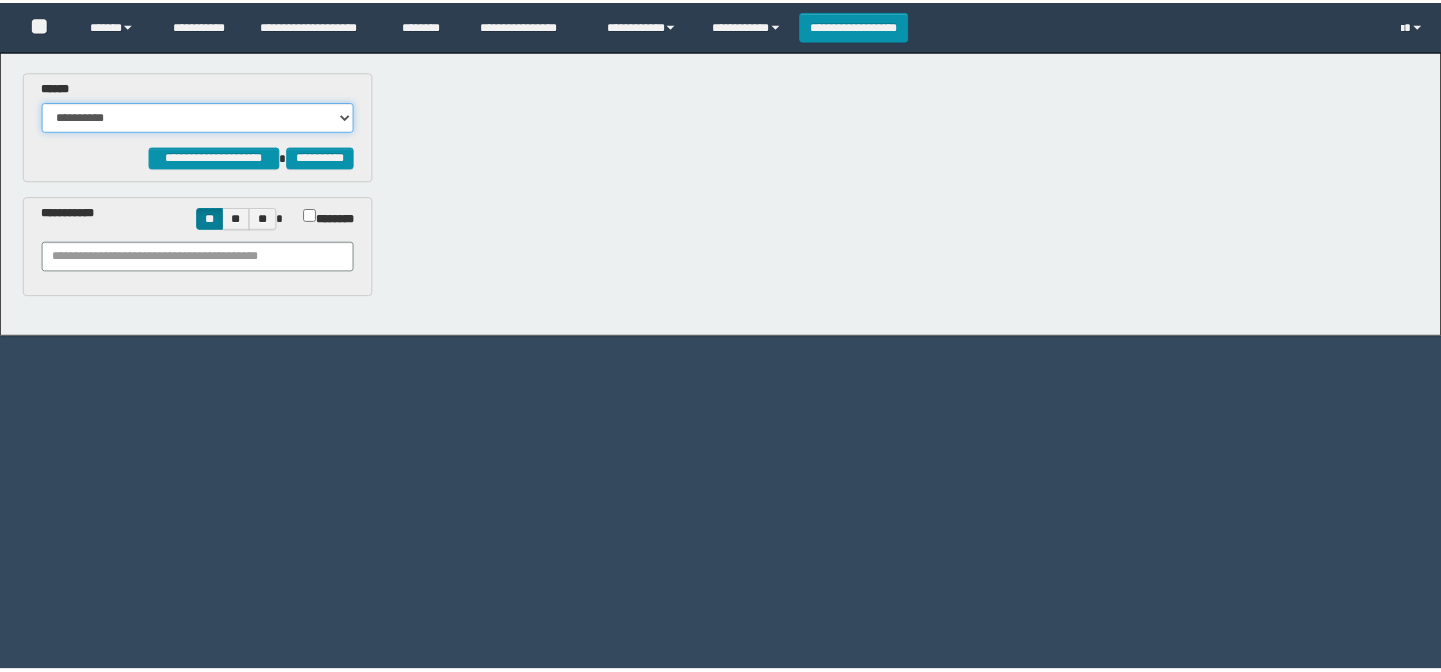 scroll, scrollTop: 0, scrollLeft: 0, axis: both 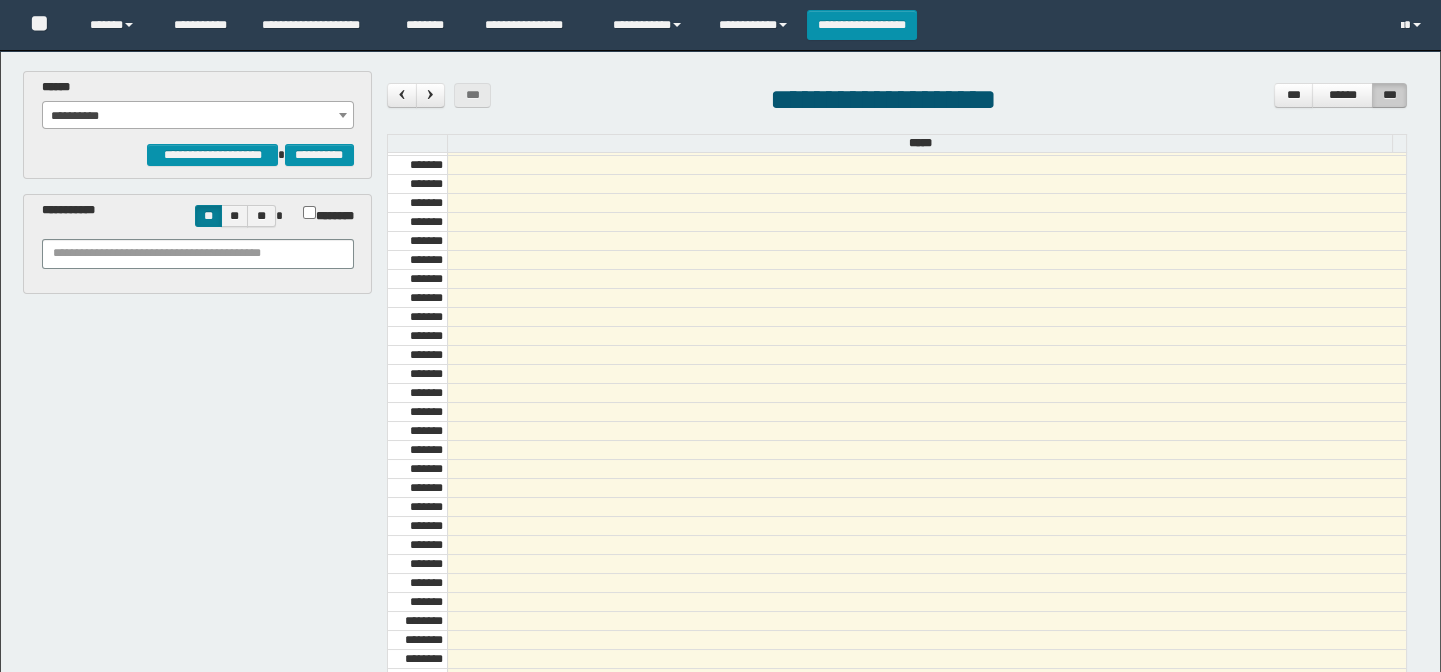 select on "******" 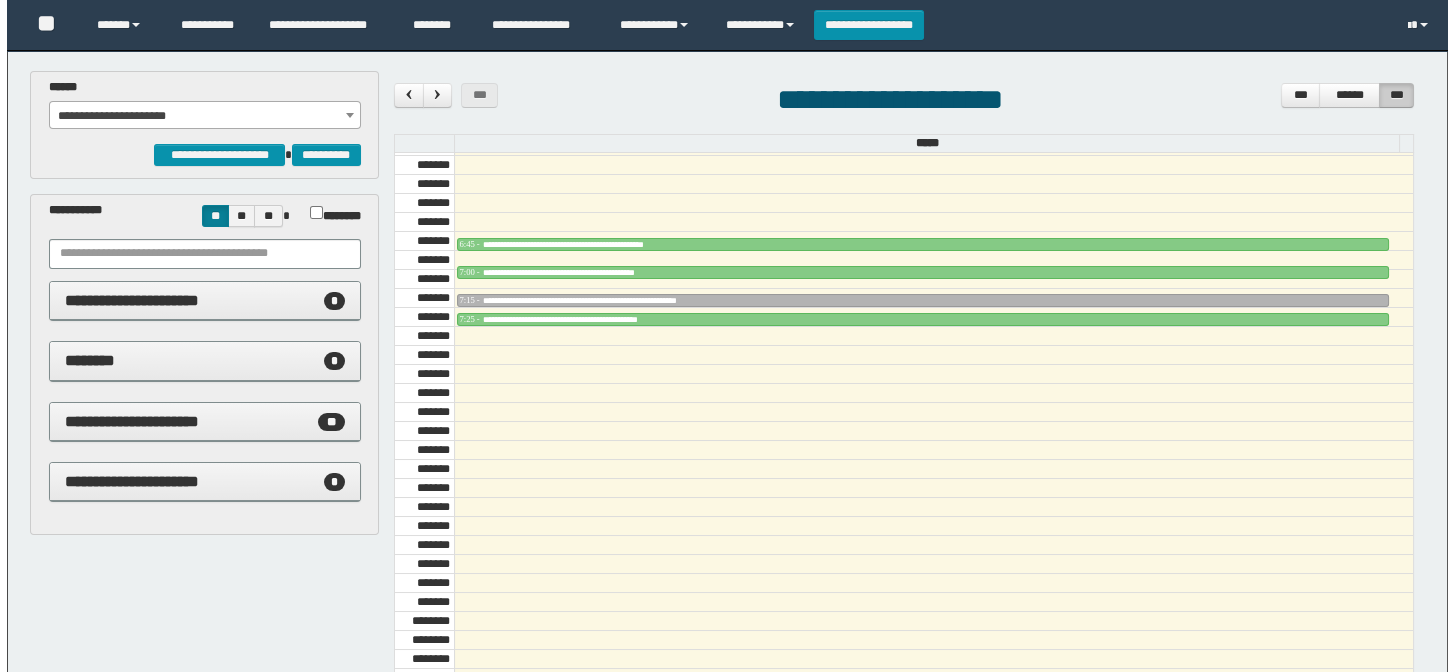 scroll, scrollTop: 0, scrollLeft: 0, axis: both 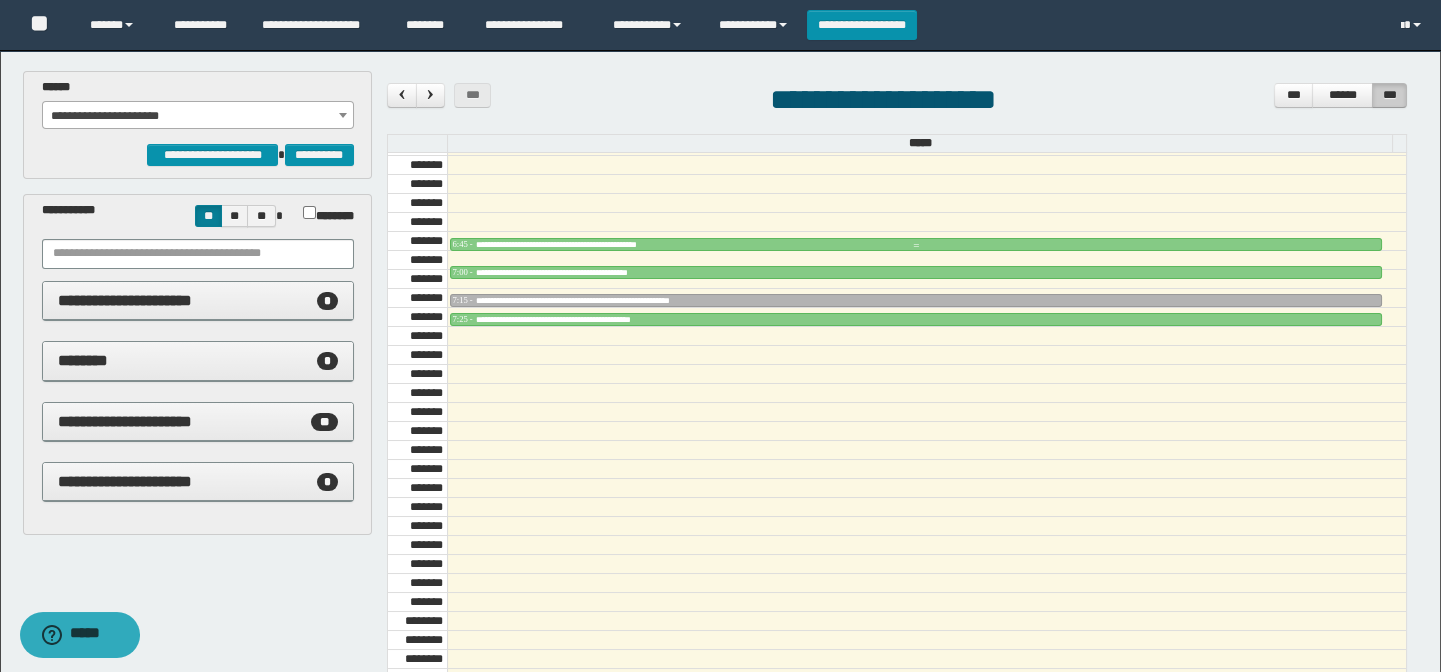 click on "**********" at bounding box center (598, 244) 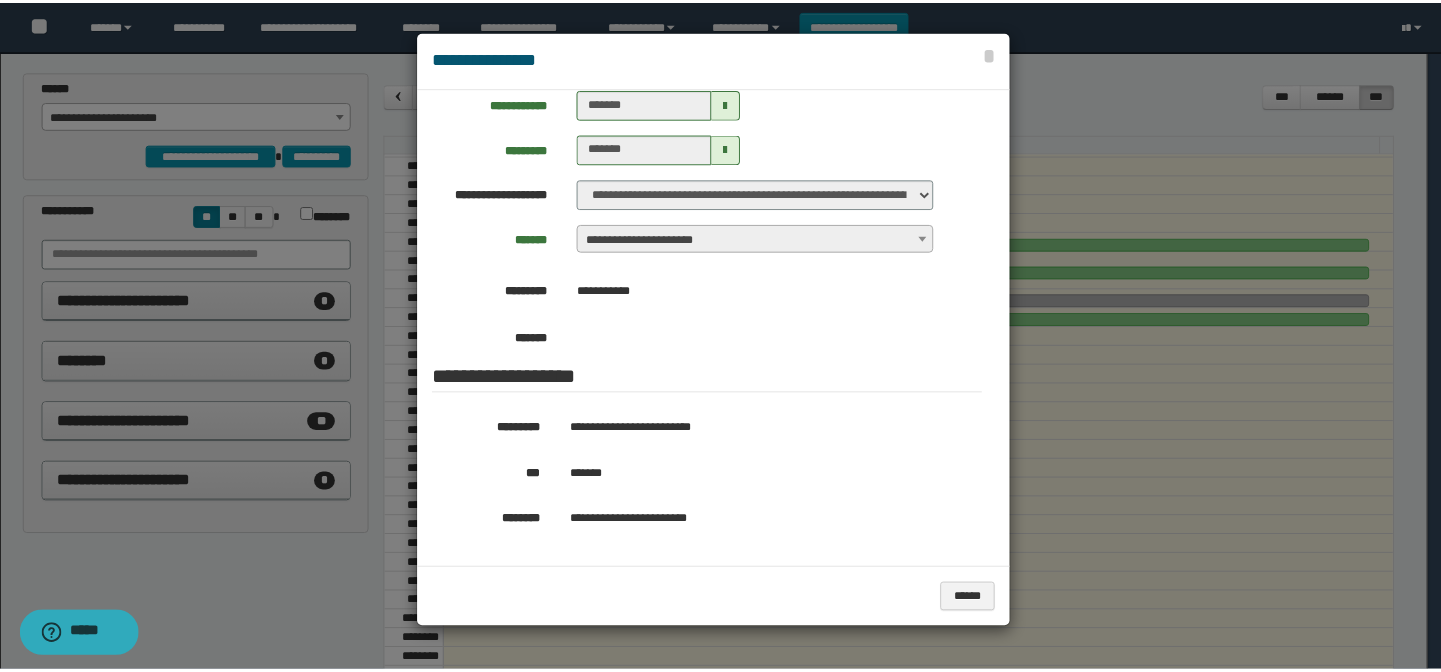 scroll, scrollTop: 181, scrollLeft: 0, axis: vertical 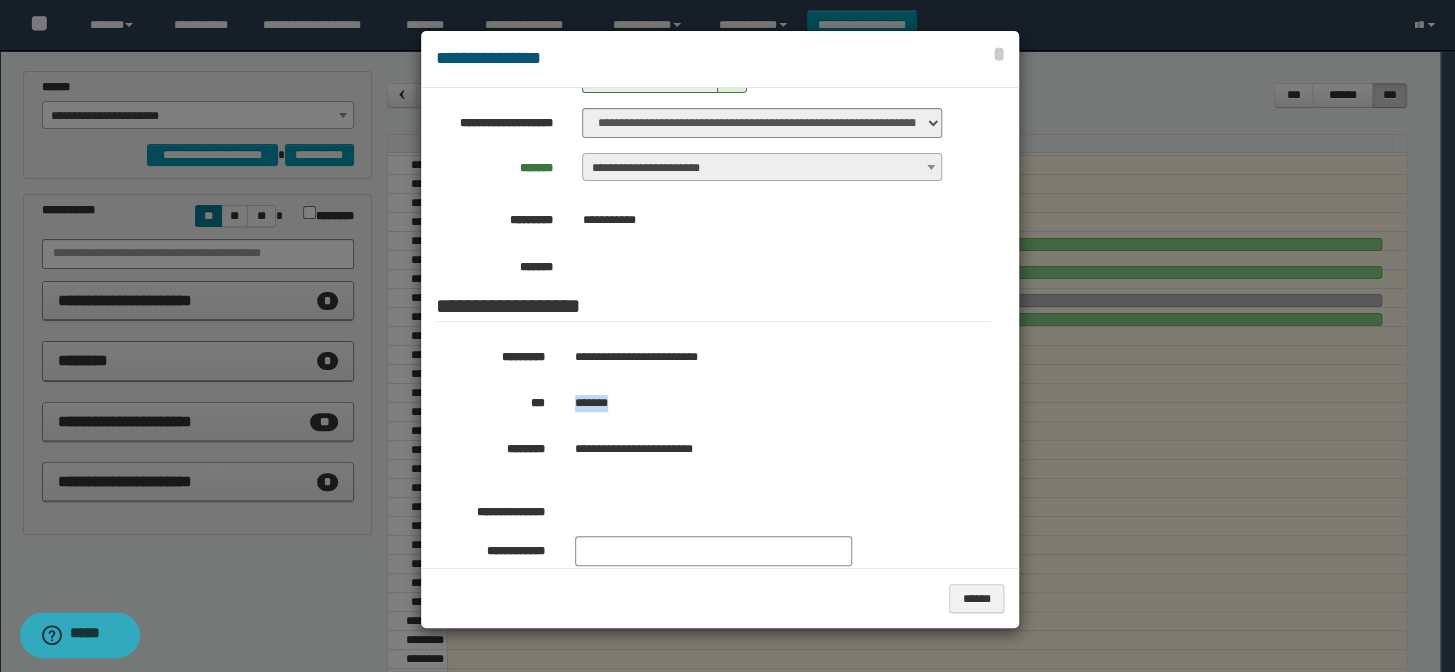 drag, startPoint x: 630, startPoint y: 391, endPoint x: 565, endPoint y: 399, distance: 65.490456 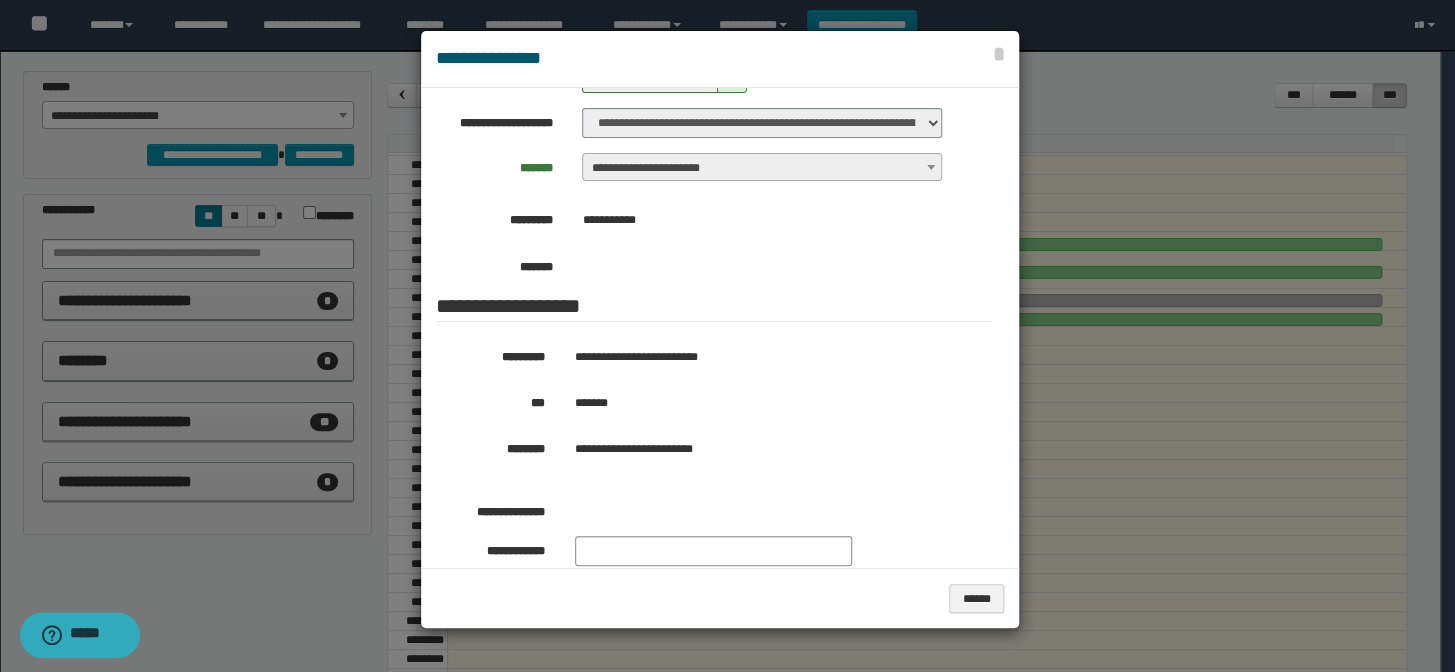 drag, startPoint x: 1216, startPoint y: 361, endPoint x: 1207, endPoint y: 351, distance: 13.453624 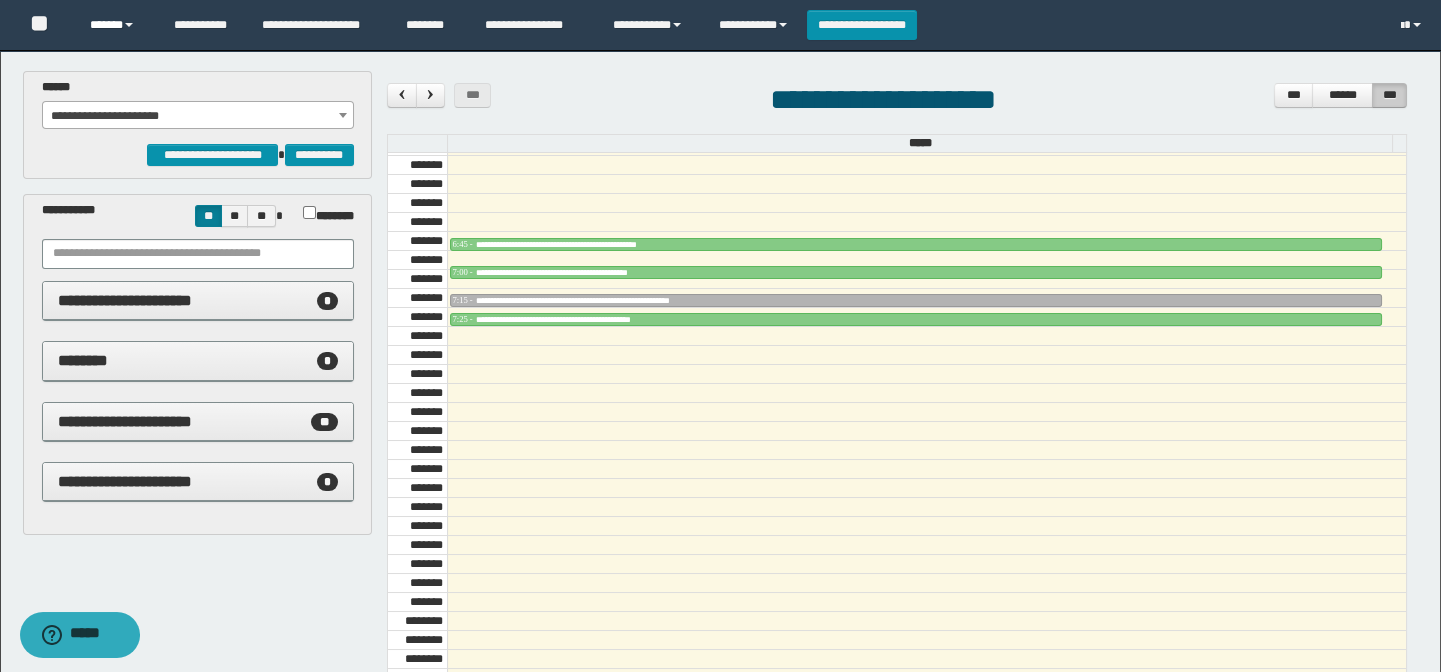 drag, startPoint x: 113, startPoint y: 25, endPoint x: 147, endPoint y: 91, distance: 74.24284 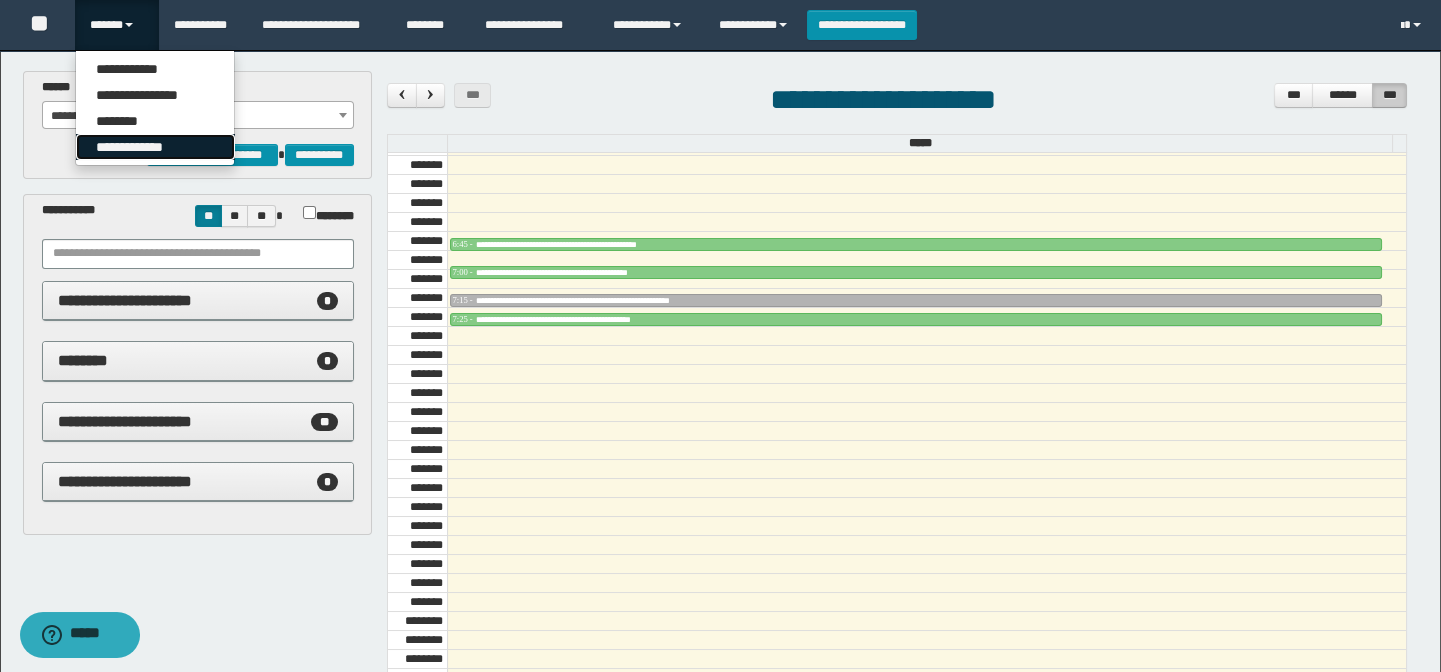 click on "**********" at bounding box center (155, 147) 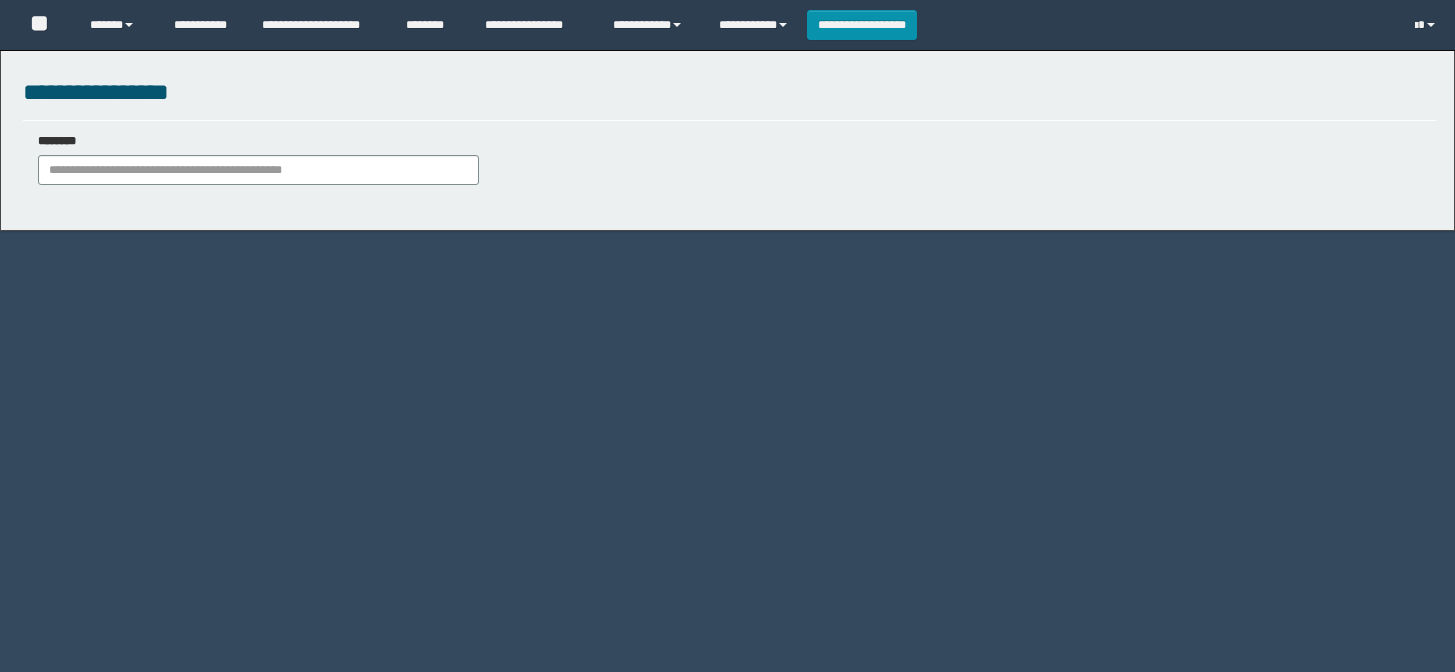 scroll, scrollTop: 0, scrollLeft: 0, axis: both 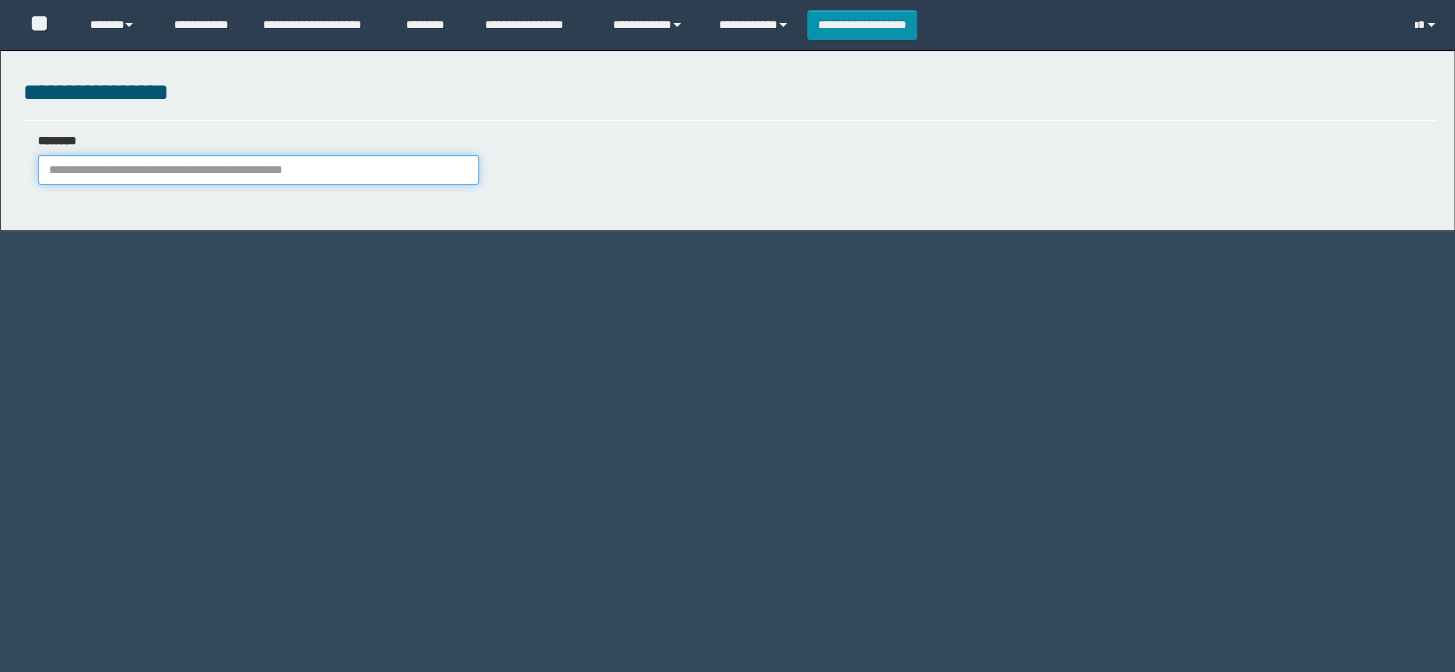 click on "********" at bounding box center [258, 170] 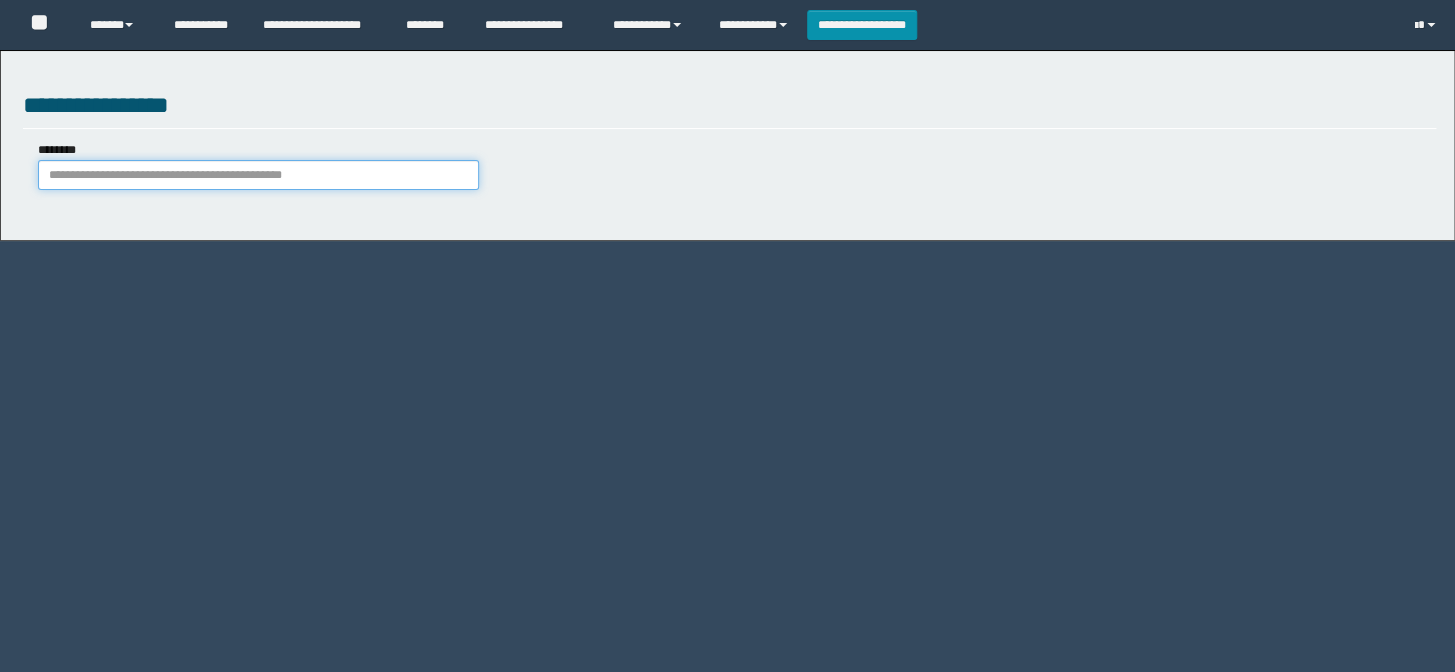 paste on "*******" 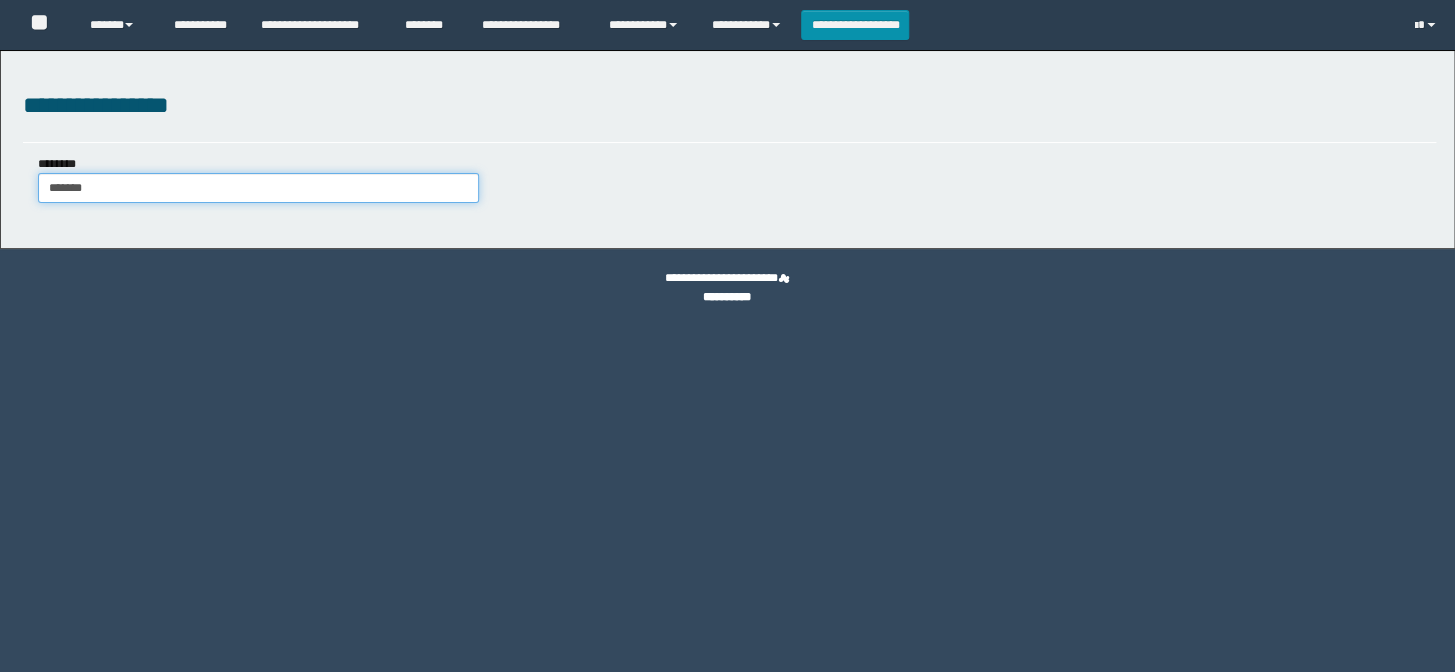 type on "*******" 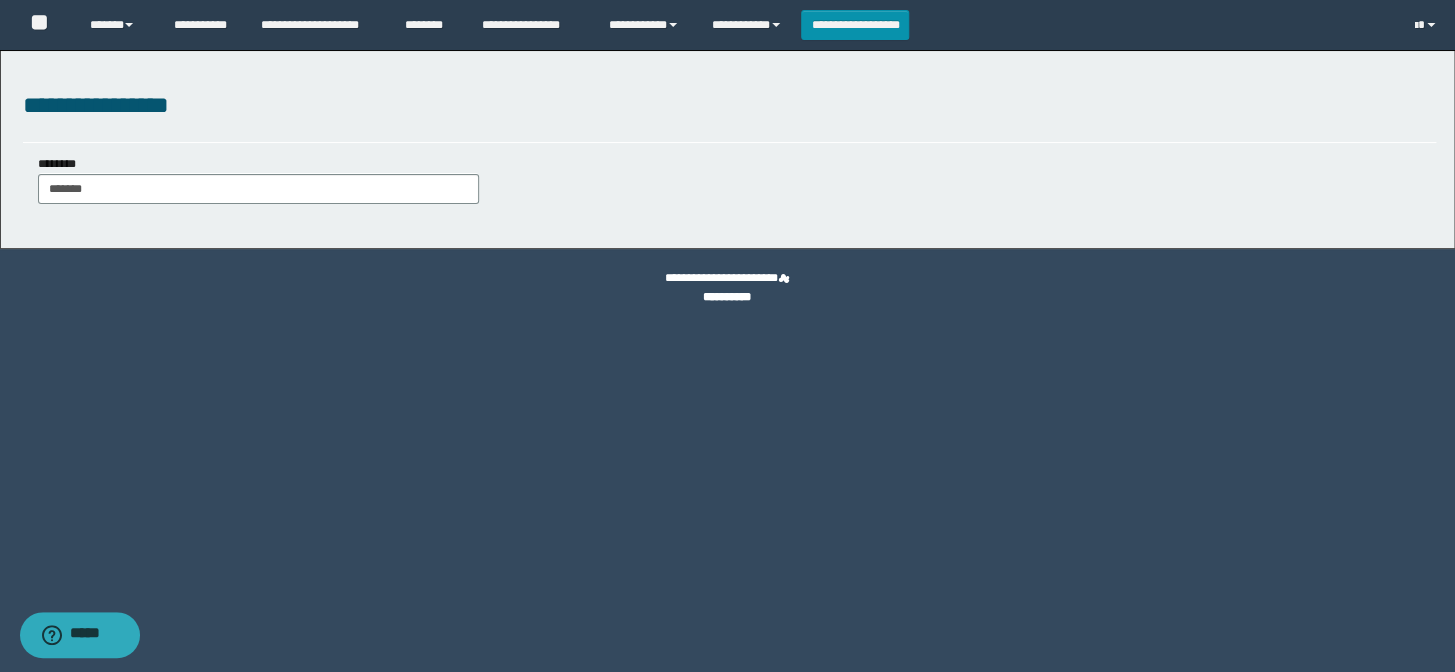 scroll, scrollTop: 0, scrollLeft: 0, axis: both 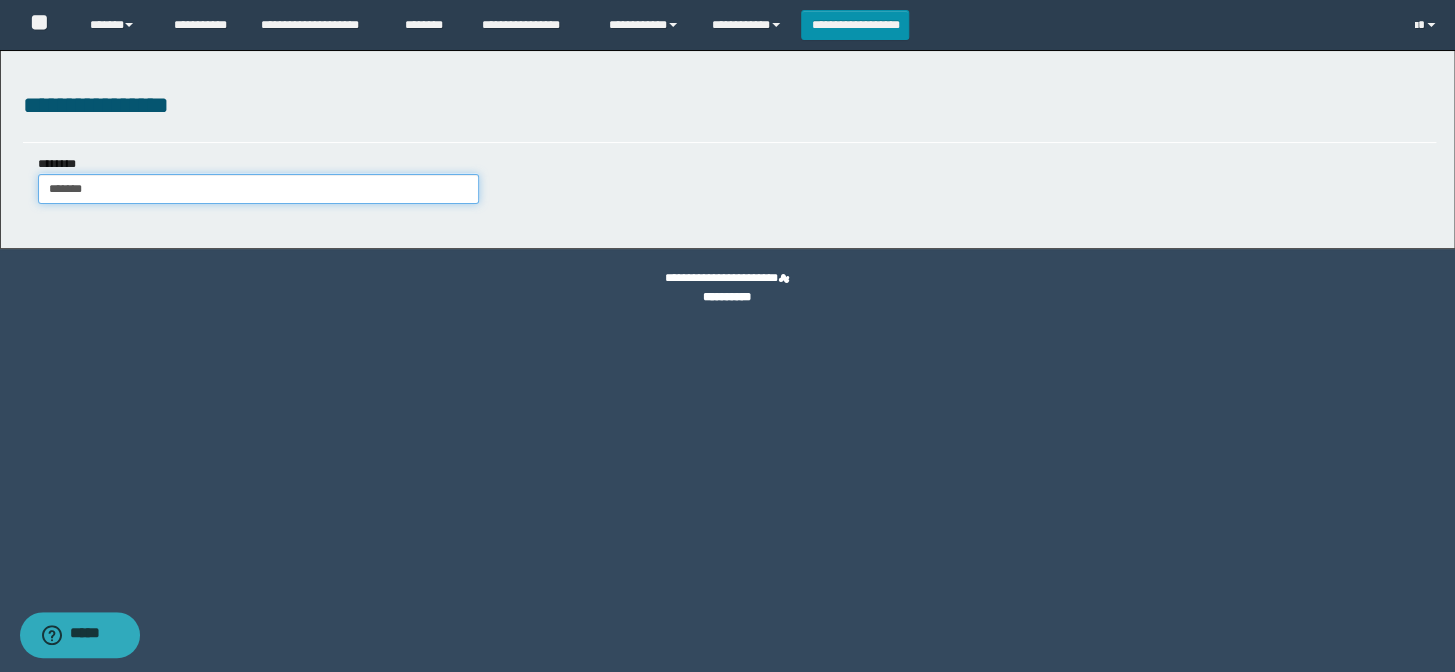 click on "*******" at bounding box center [258, 189] 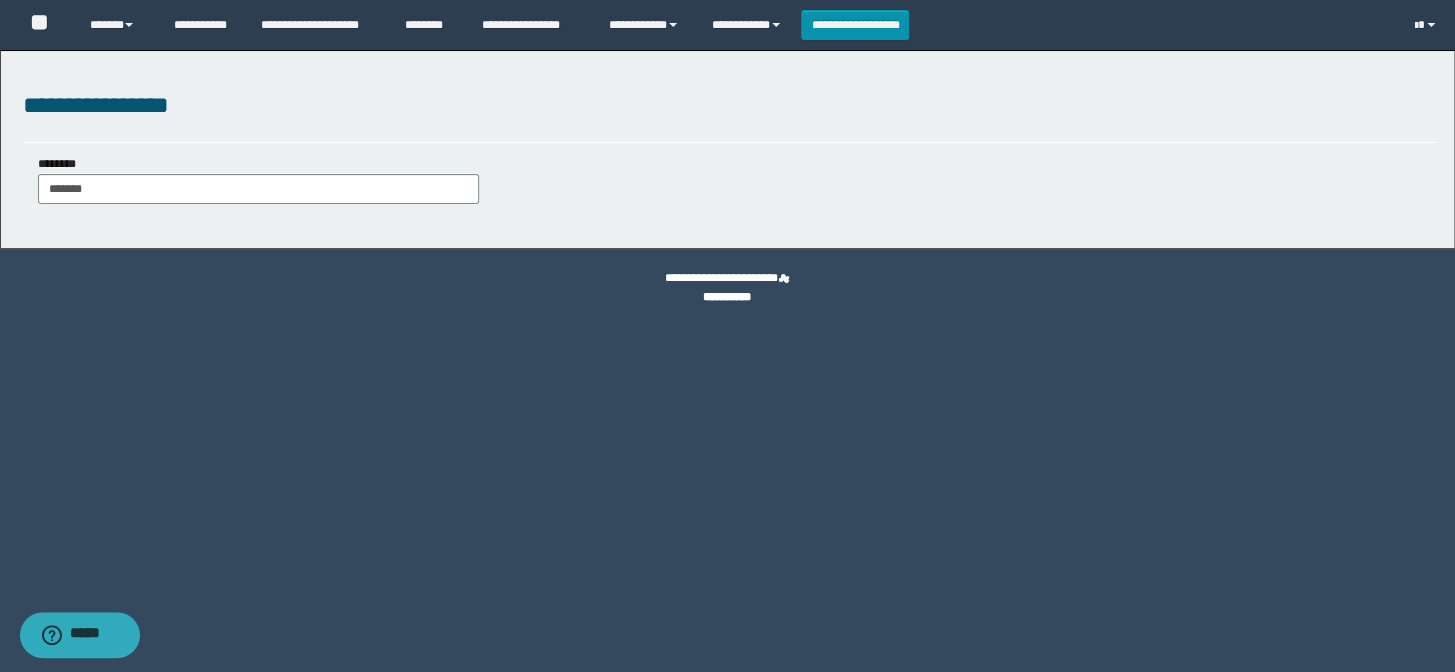 click on "********
******* *******" at bounding box center [258, 179] 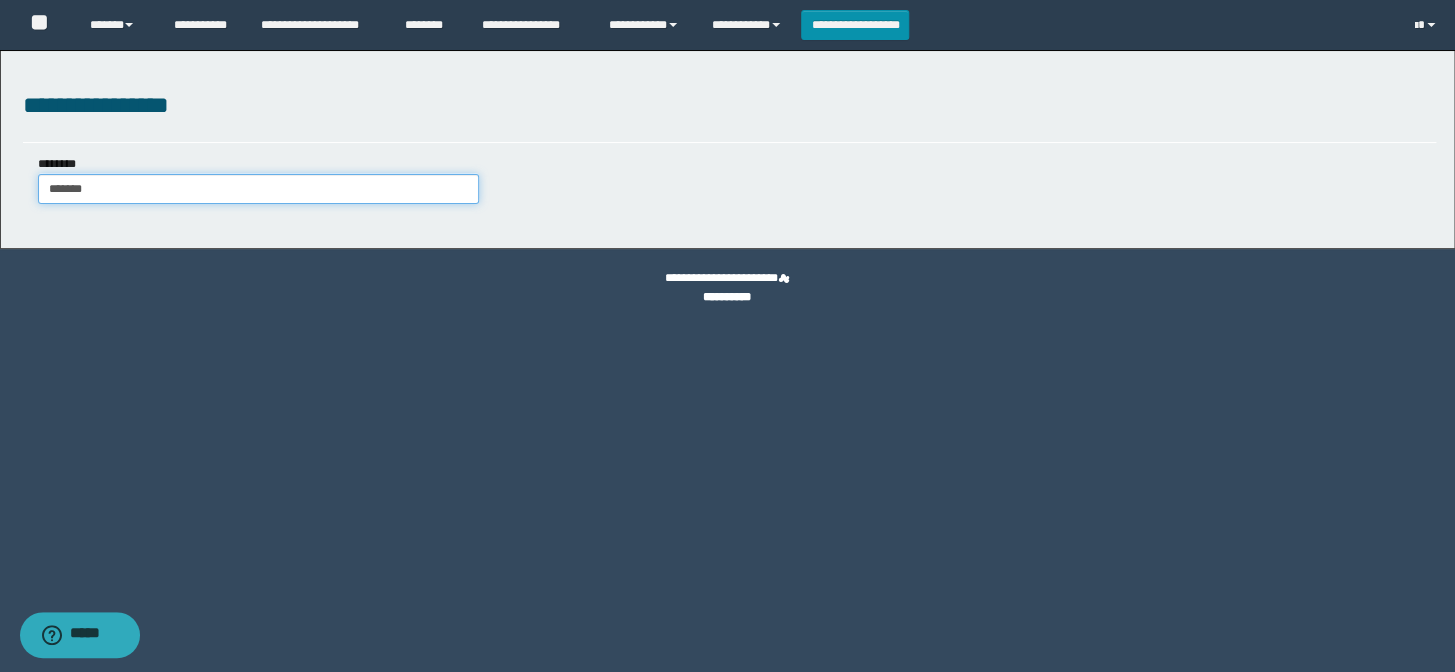 click on "*******" at bounding box center (258, 189) 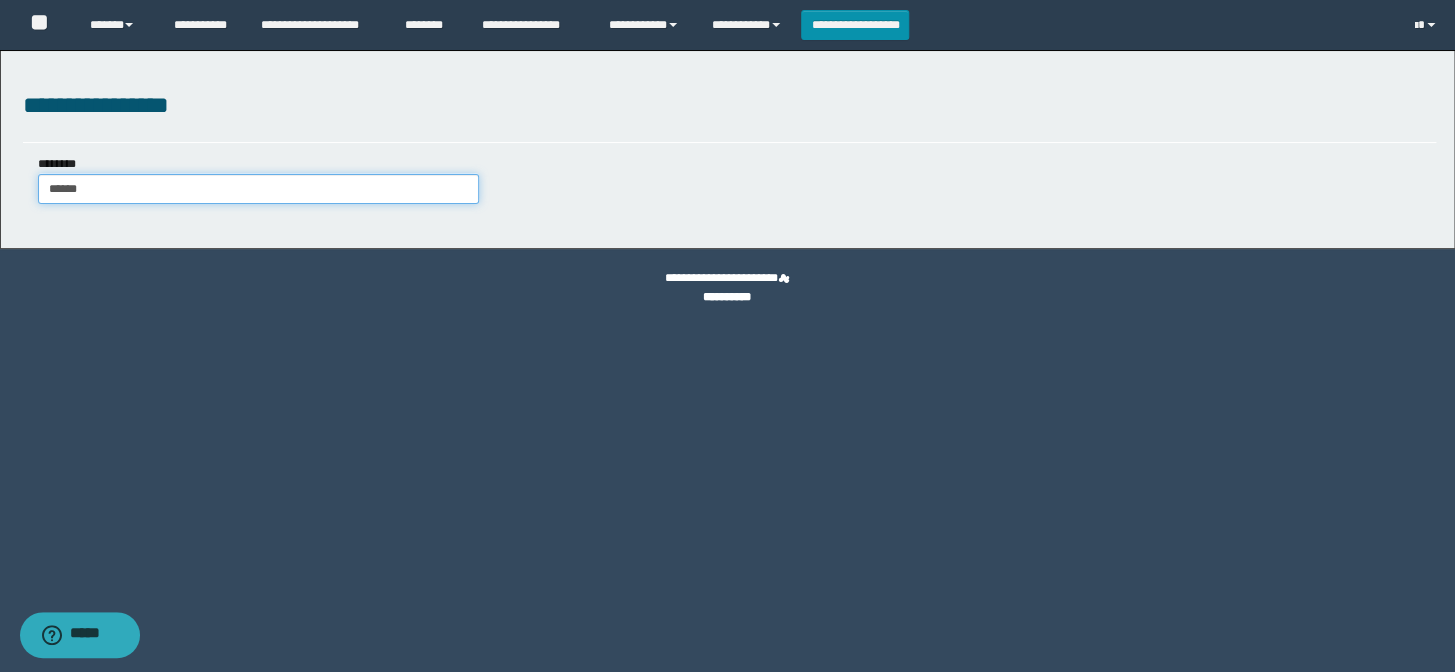 type on "******" 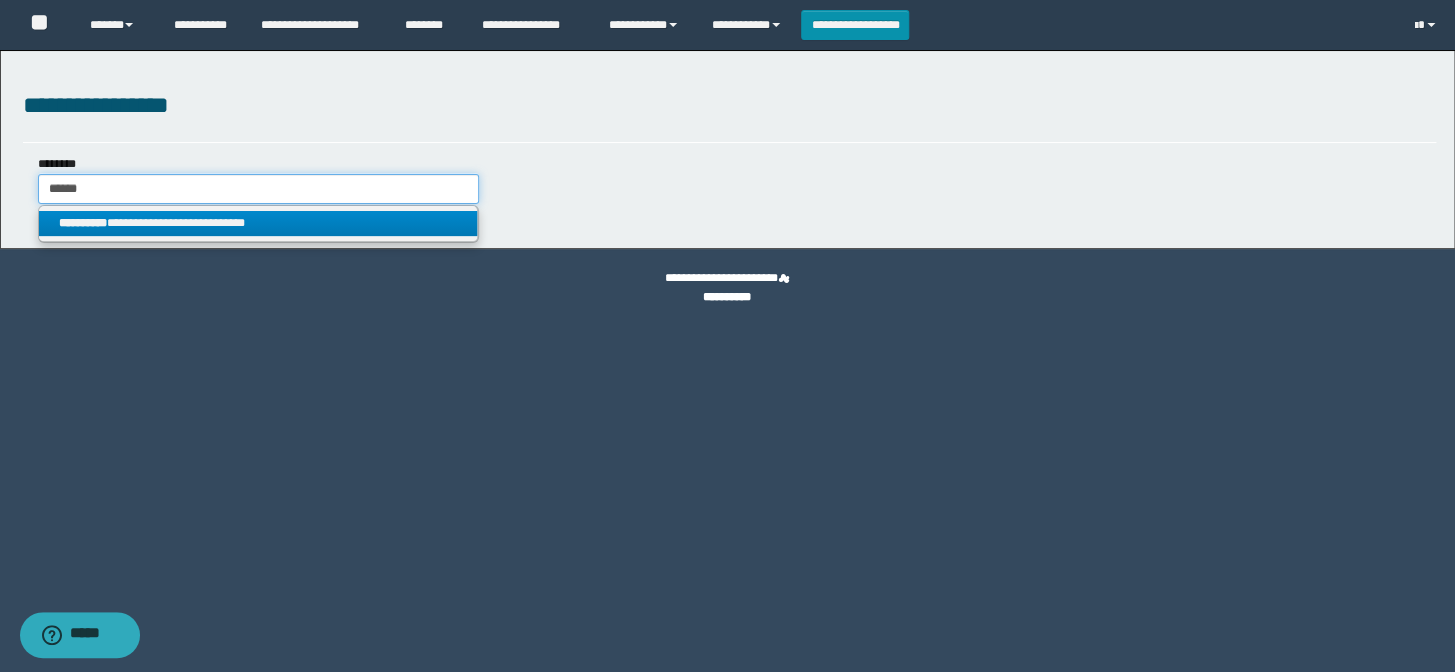 type on "******" 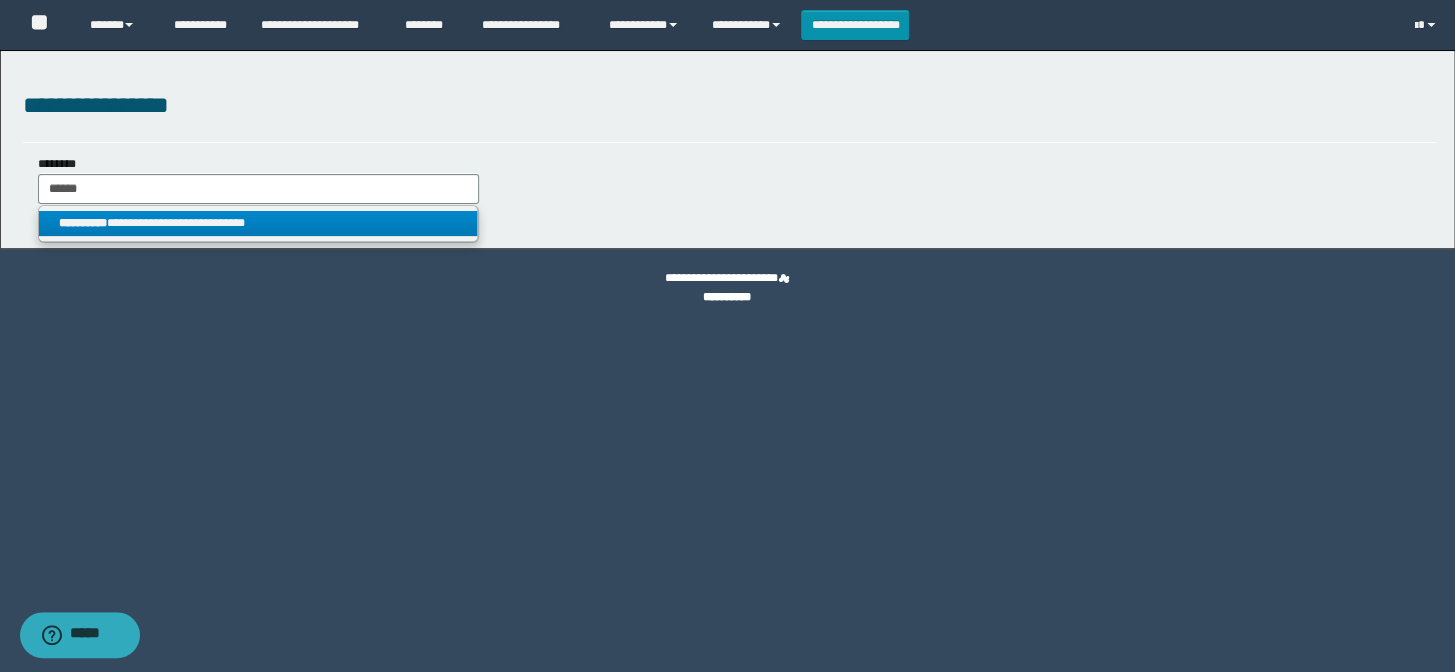 click on "**********" at bounding box center [258, 223] 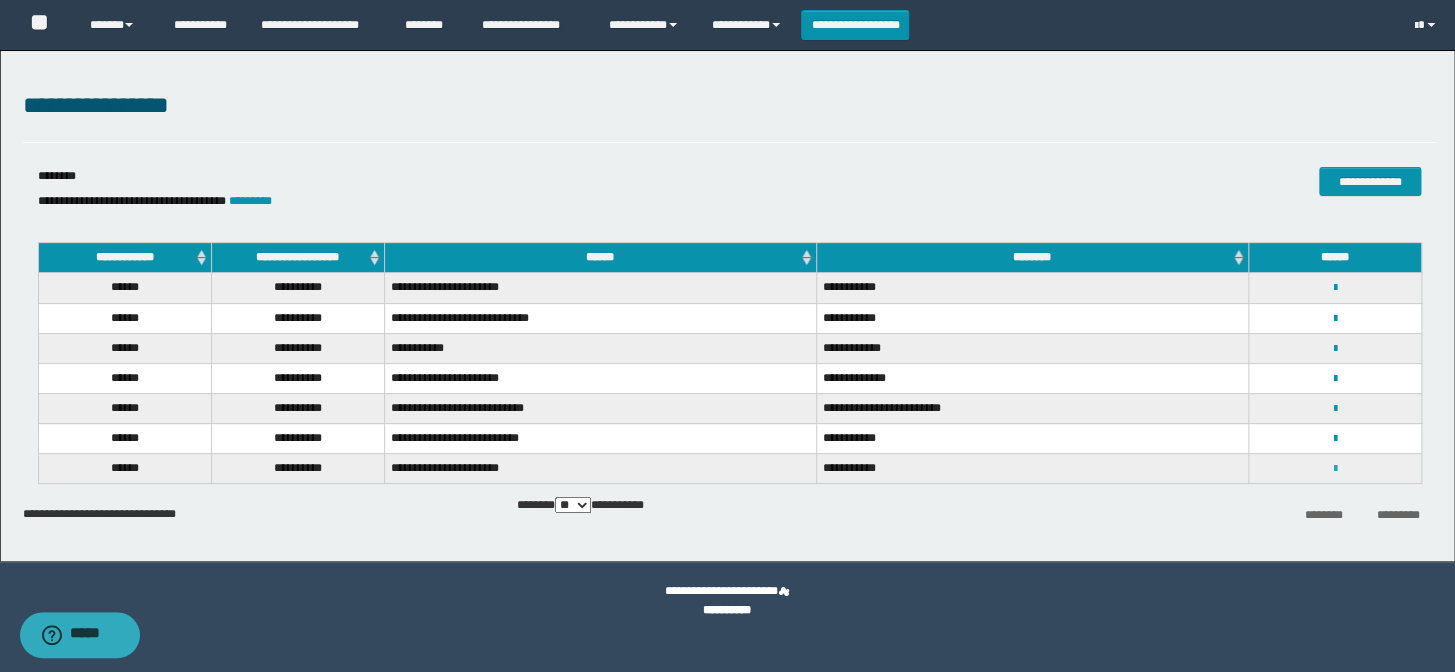 click at bounding box center (1334, 469) 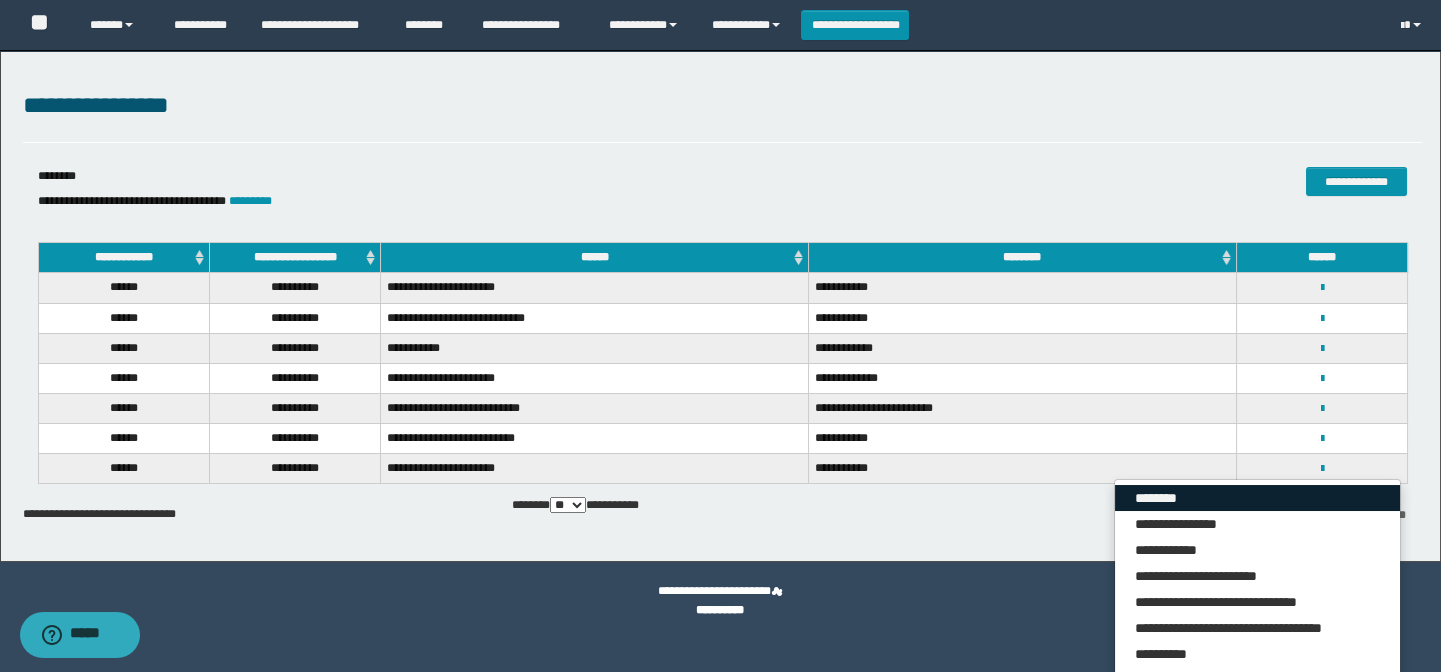 click on "********" at bounding box center [1257, 498] 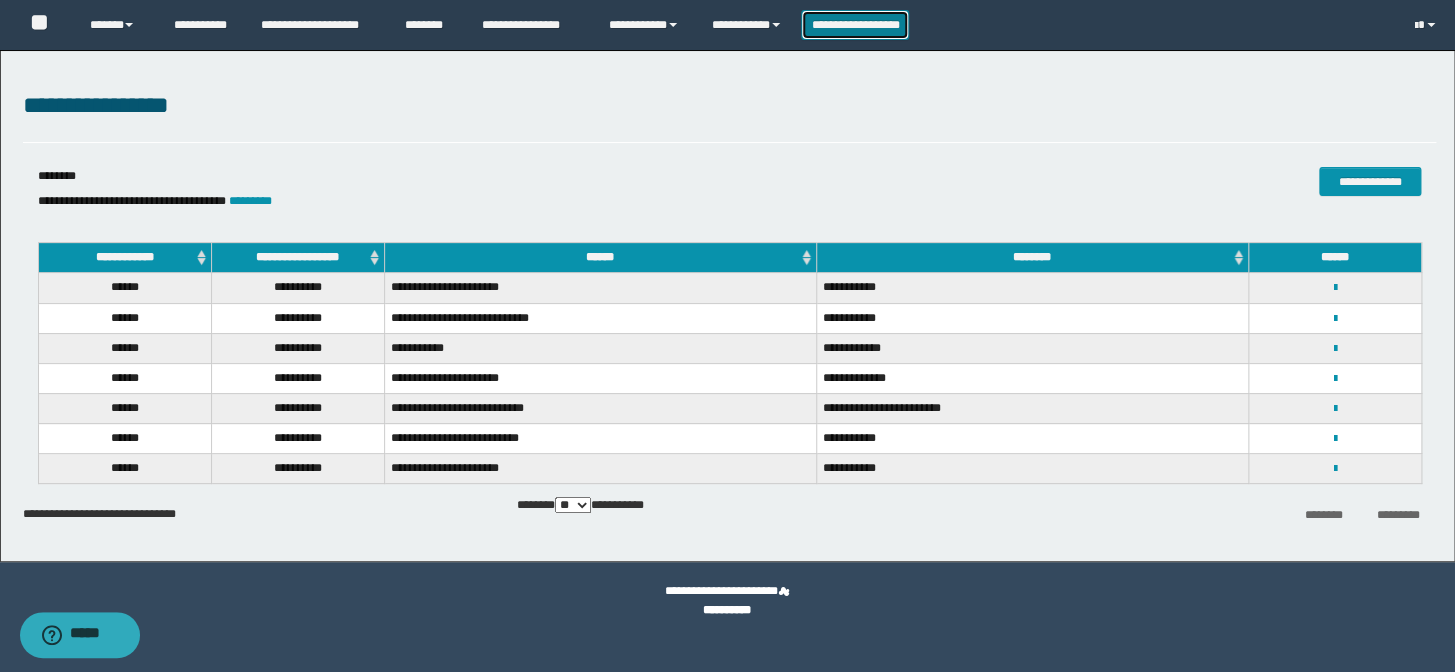 drag, startPoint x: 865, startPoint y: 31, endPoint x: 848, endPoint y: 33, distance: 17.117243 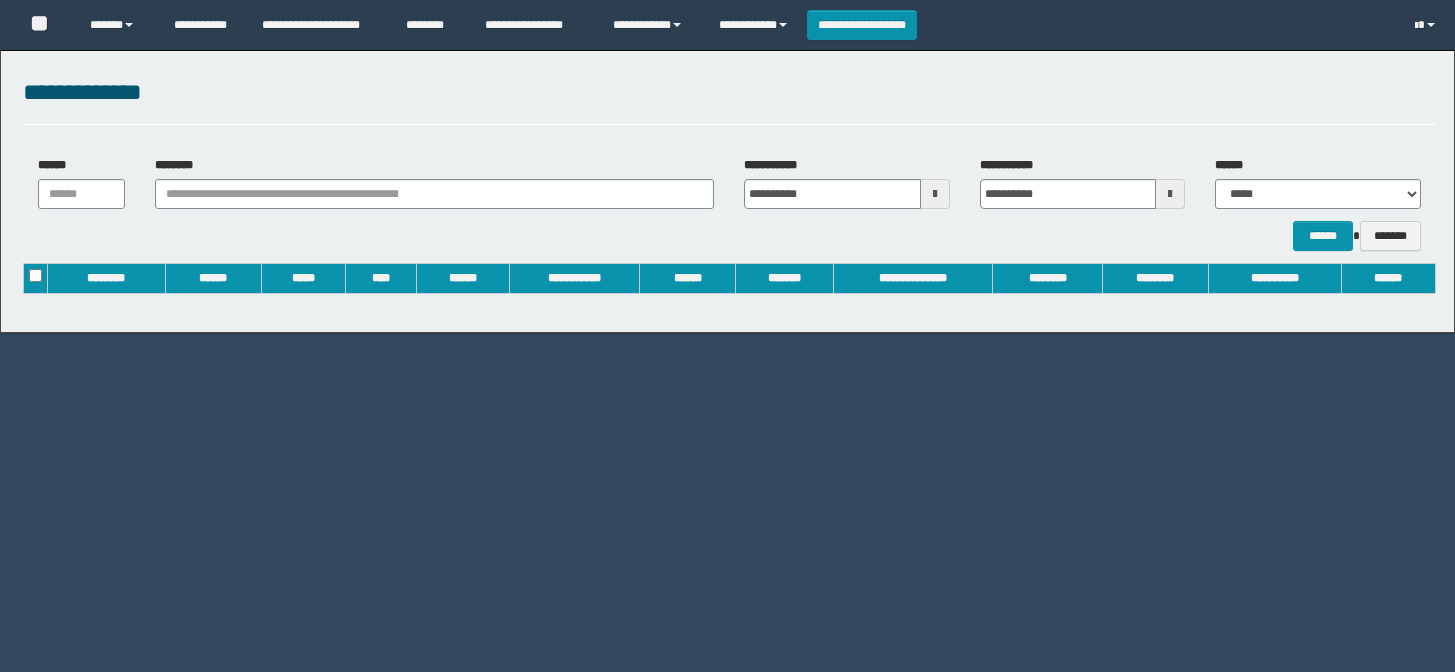 scroll, scrollTop: 0, scrollLeft: 0, axis: both 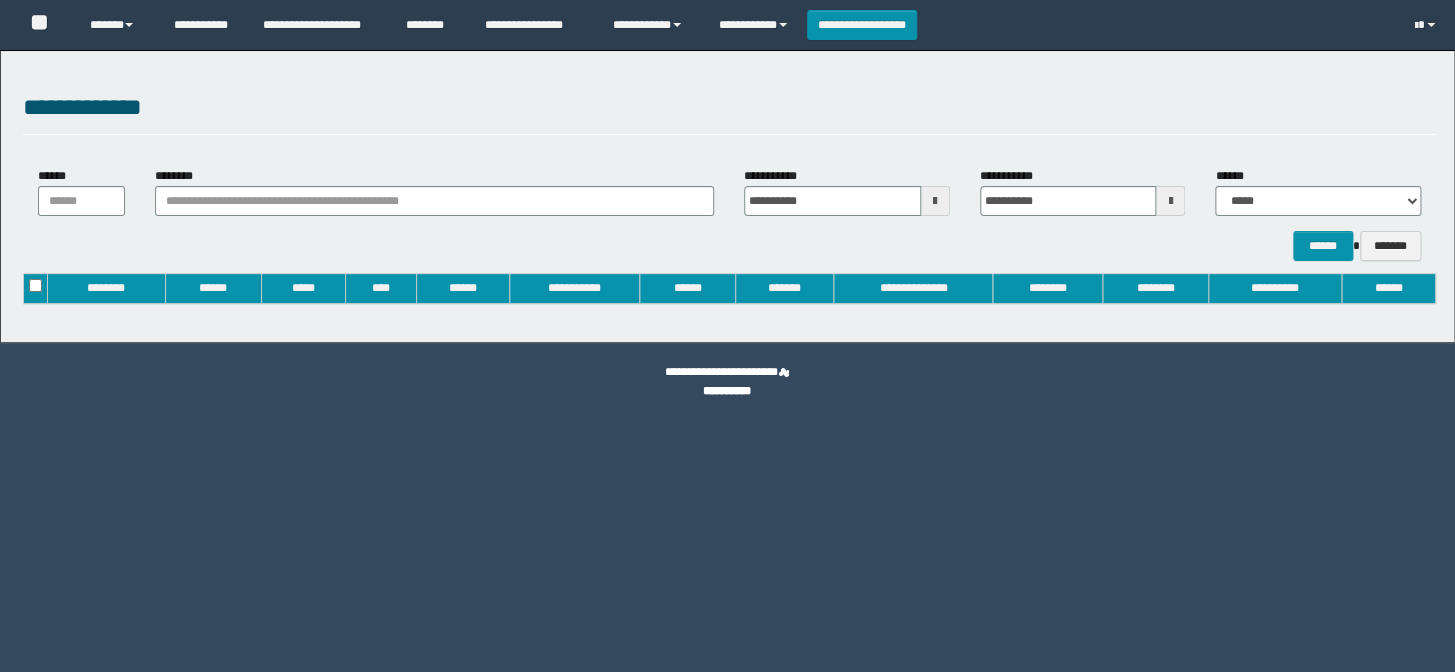 type on "**********" 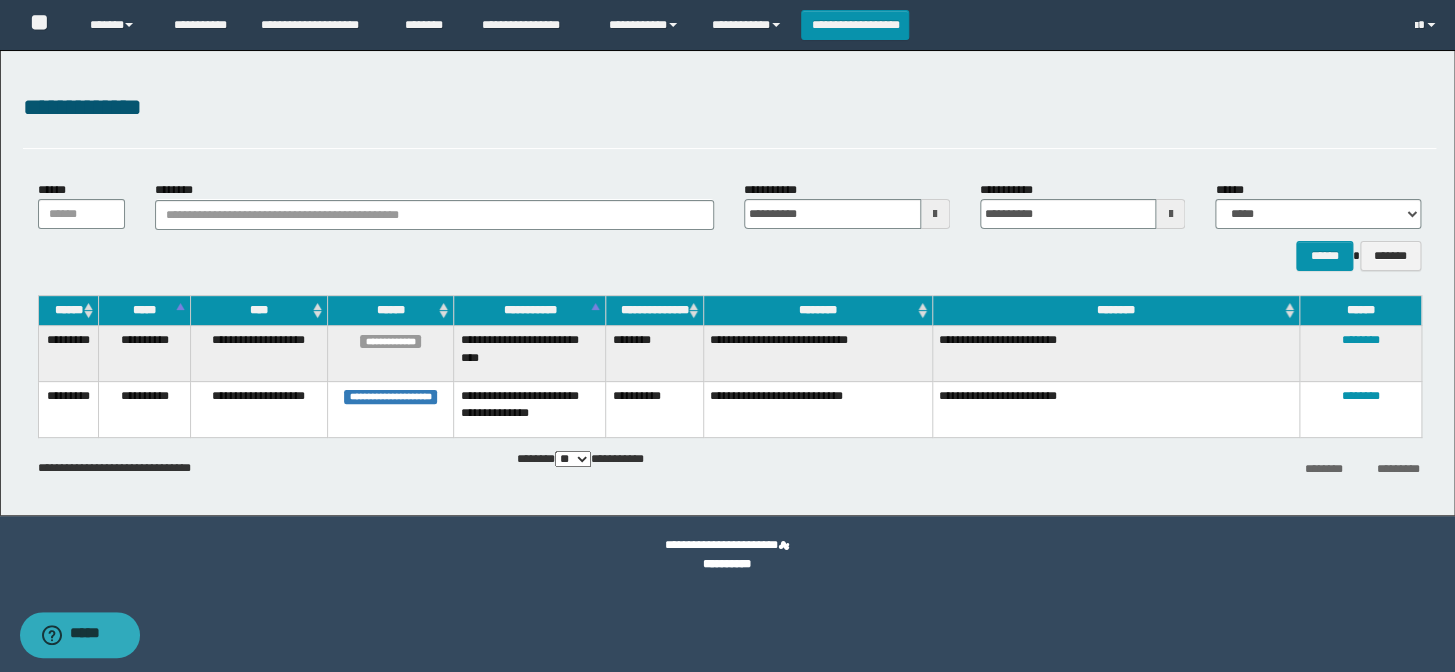 scroll, scrollTop: 0, scrollLeft: 0, axis: both 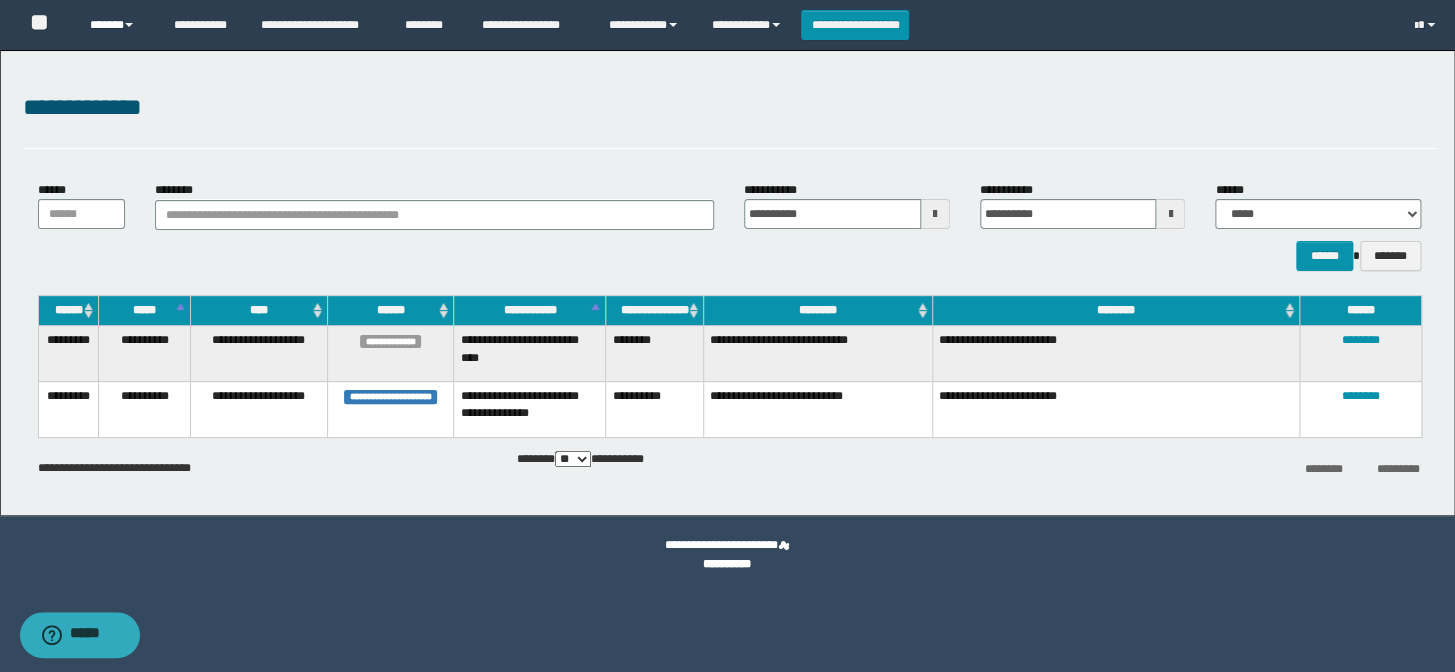 click on "******" at bounding box center [117, 25] 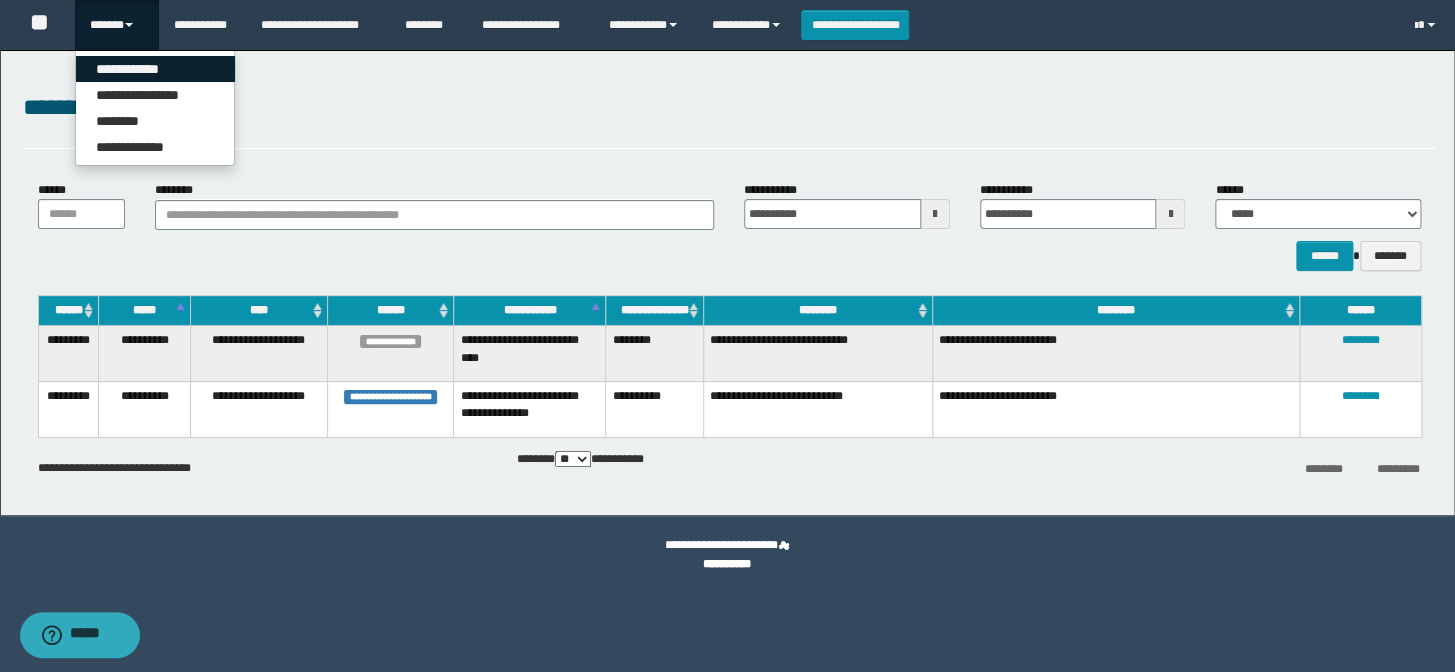 click on "**********" at bounding box center [155, 69] 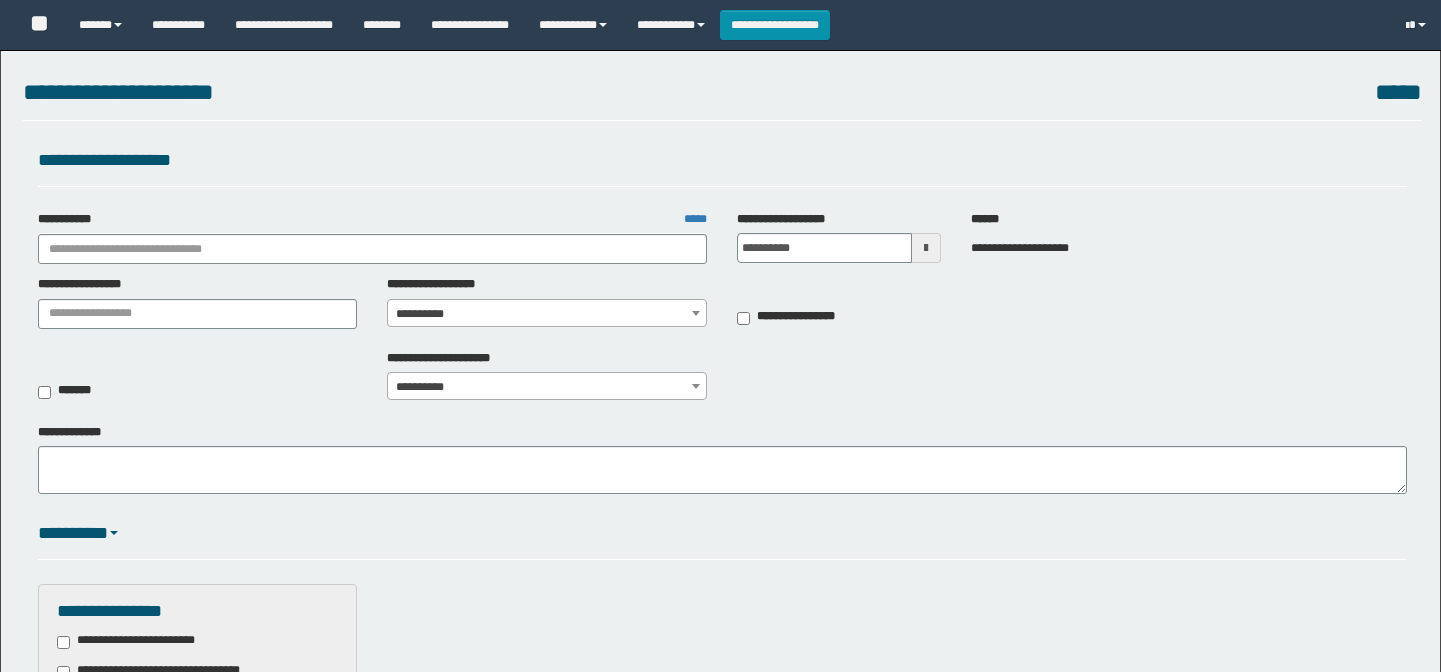 scroll, scrollTop: 0, scrollLeft: 0, axis: both 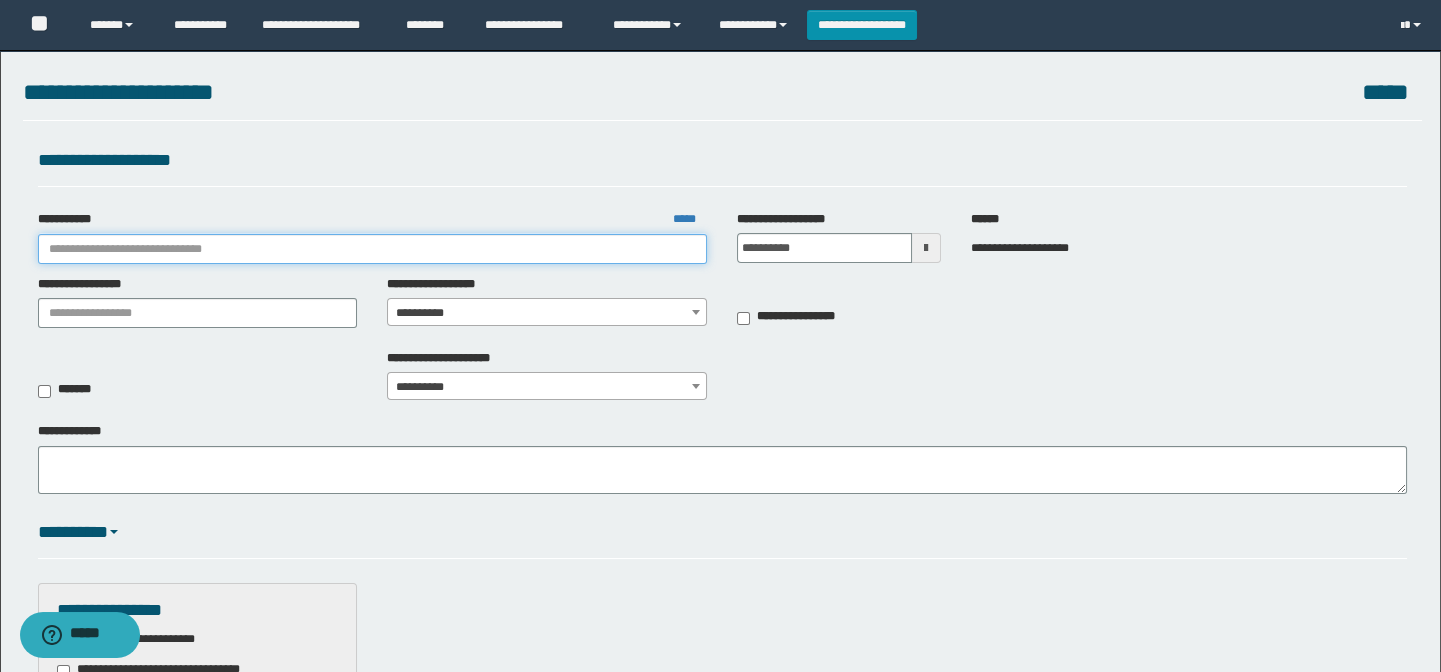 click on "**********" at bounding box center (373, 249) 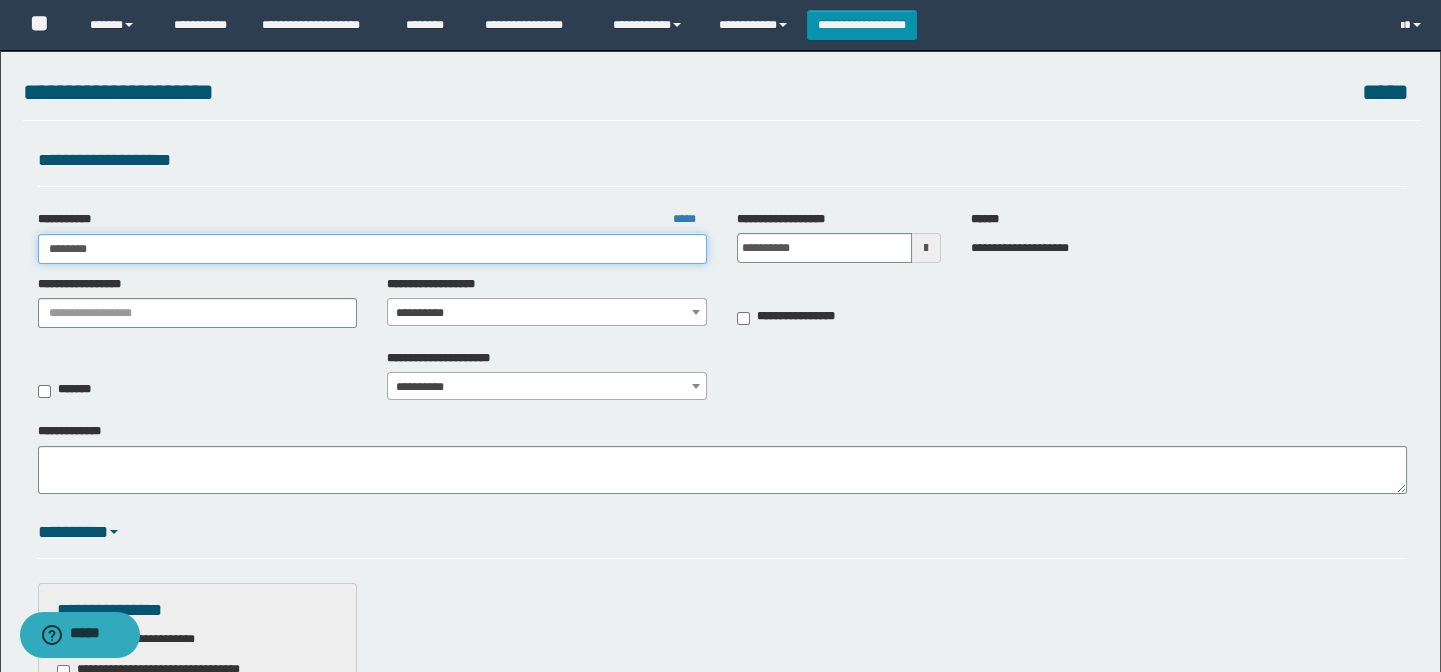 type on "********" 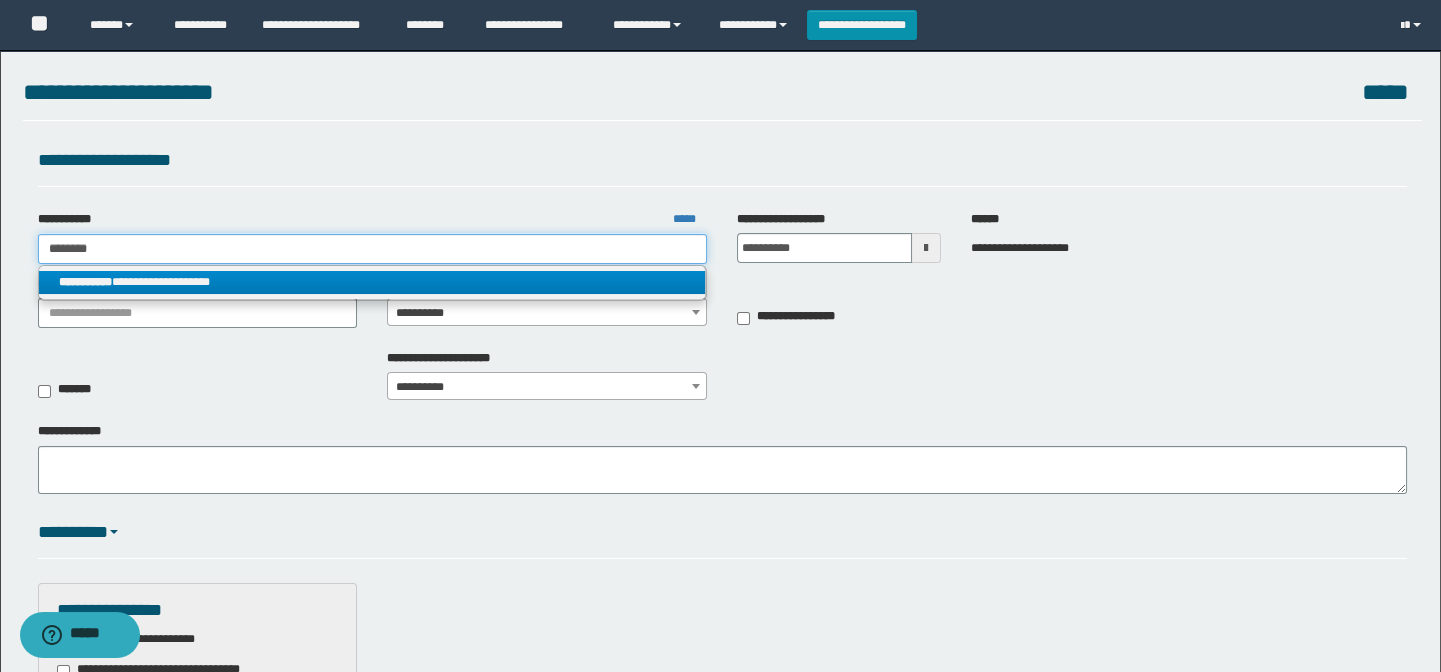 type on "********" 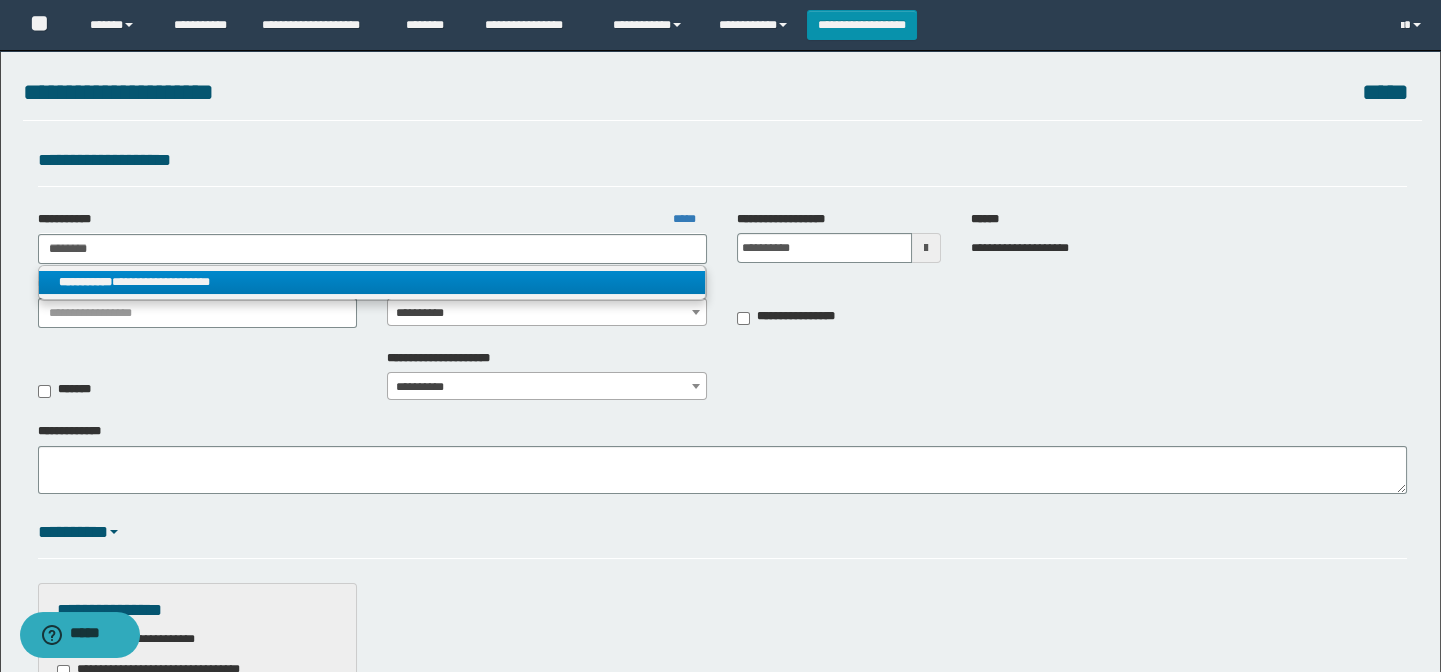 click on "**********" at bounding box center [372, 282] 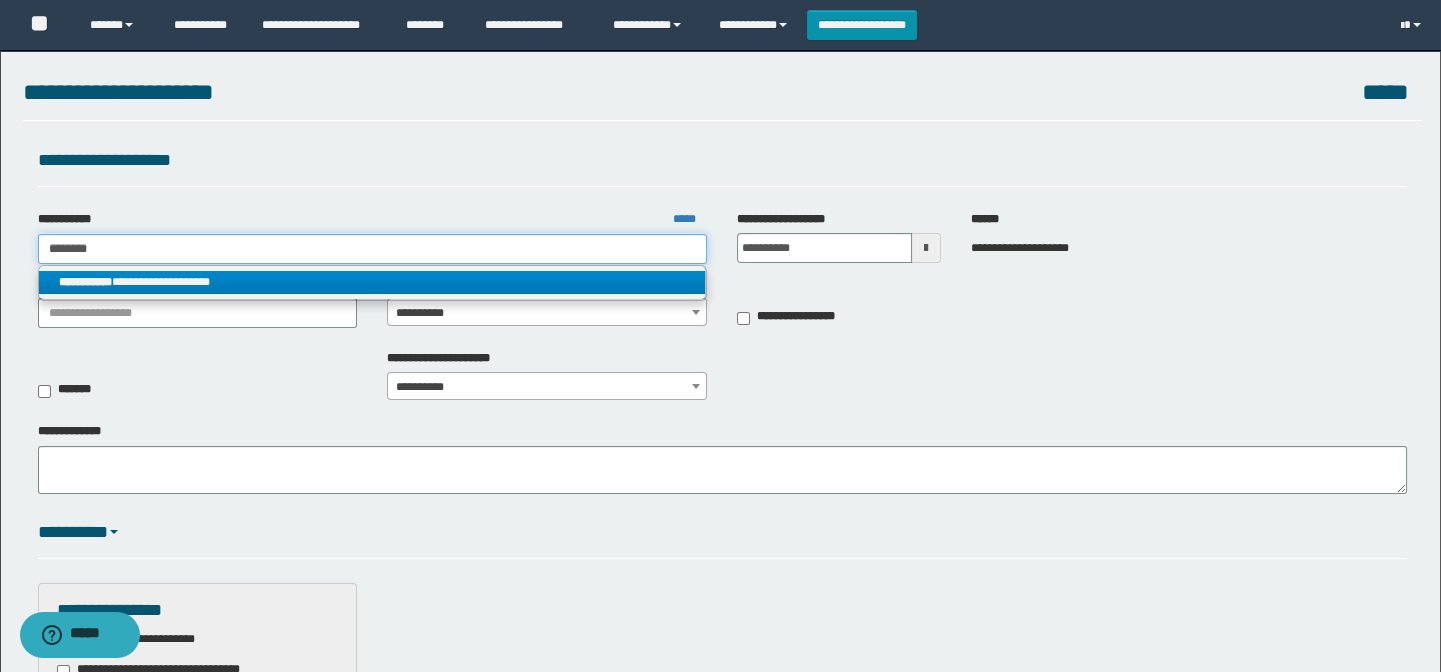 type 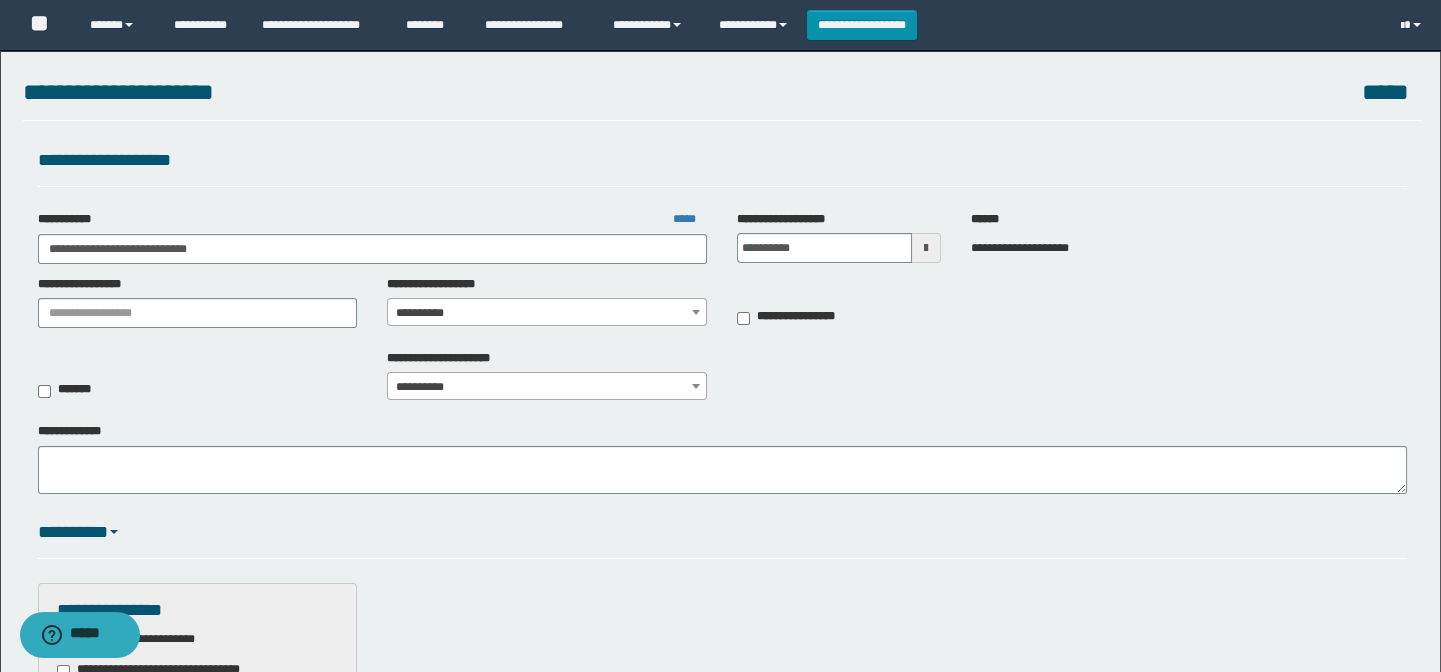click on "**********" at bounding box center [547, 313] 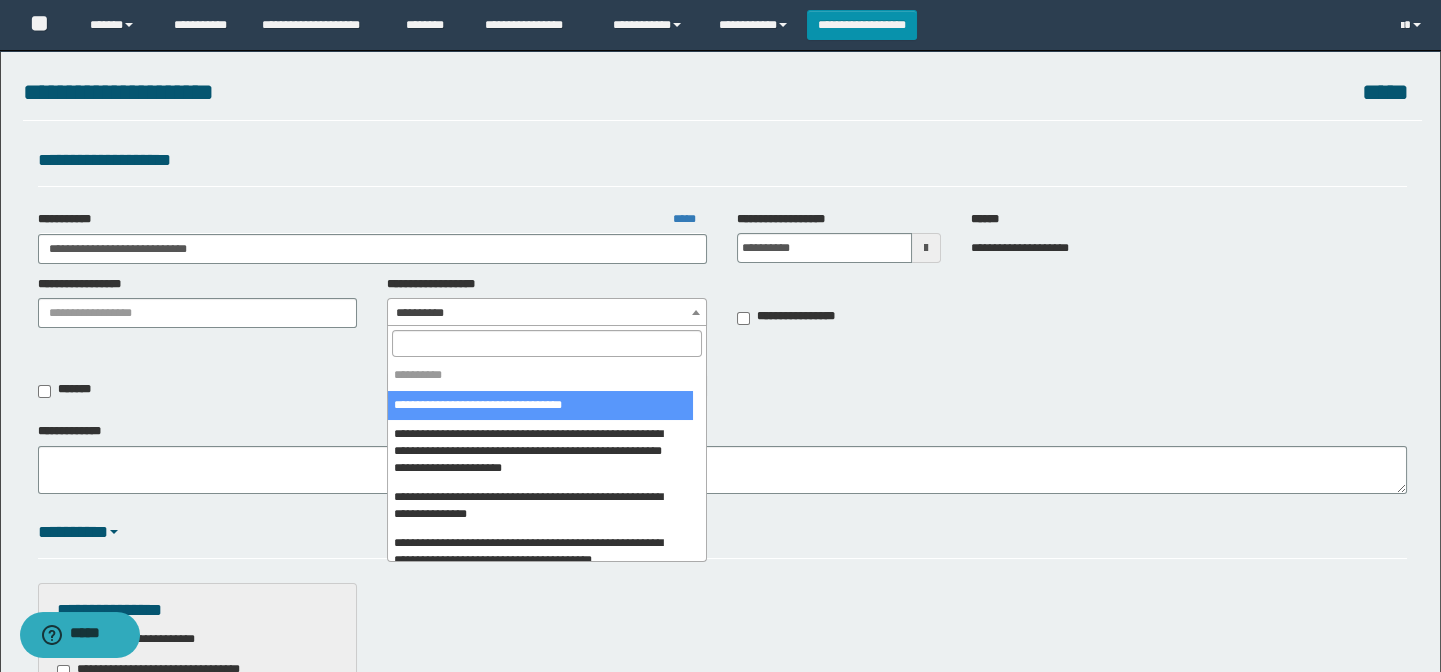 click at bounding box center (547, 343) 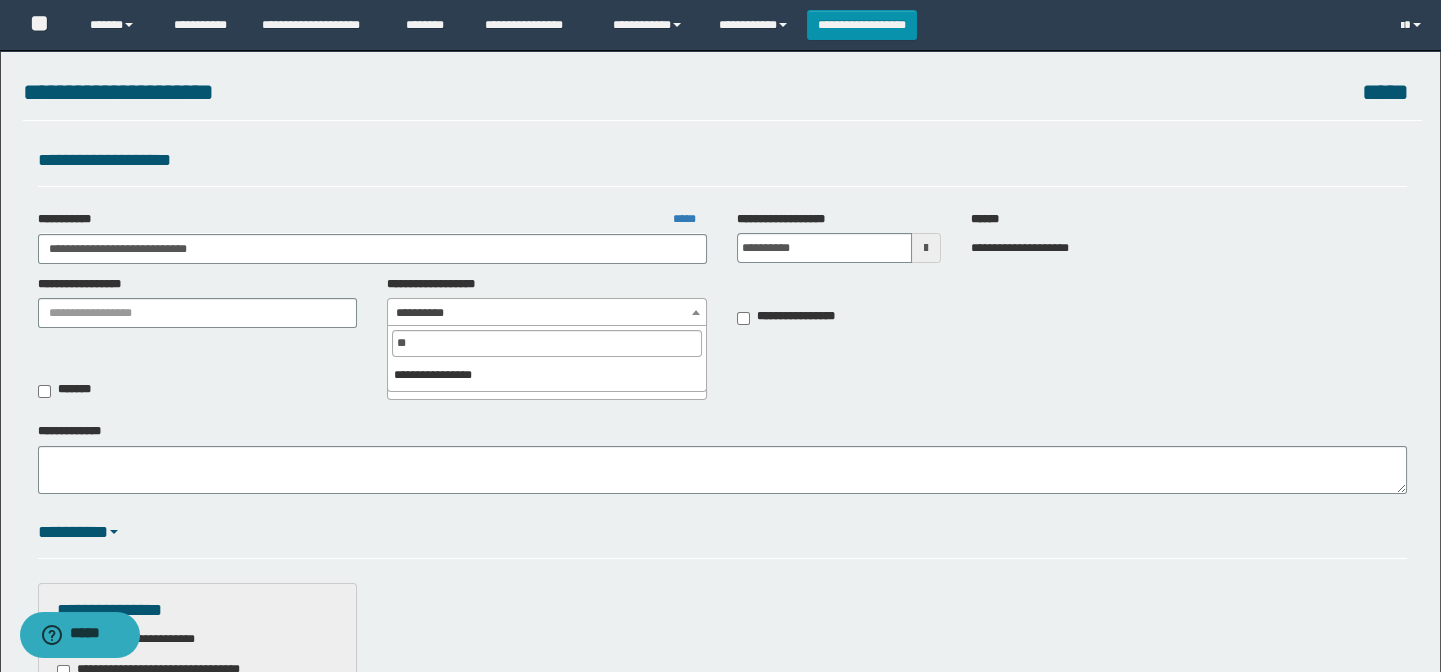 type on "*" 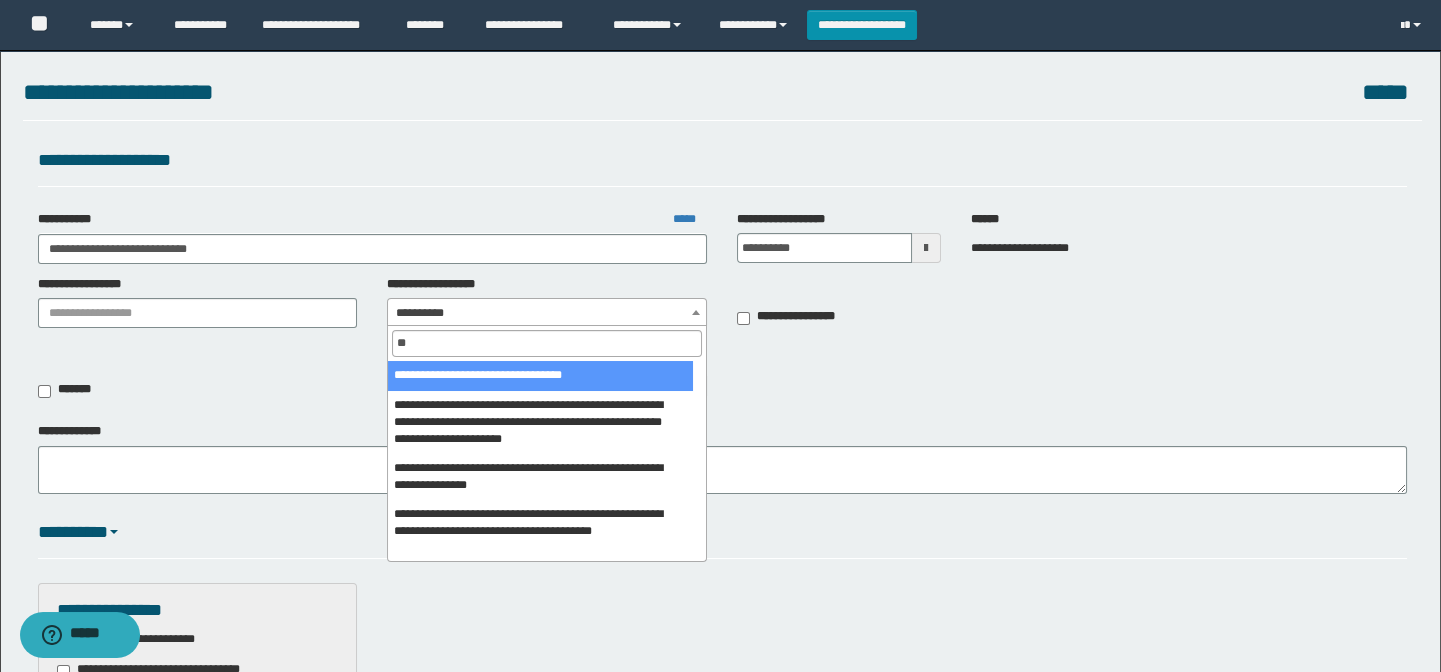 type on "**" 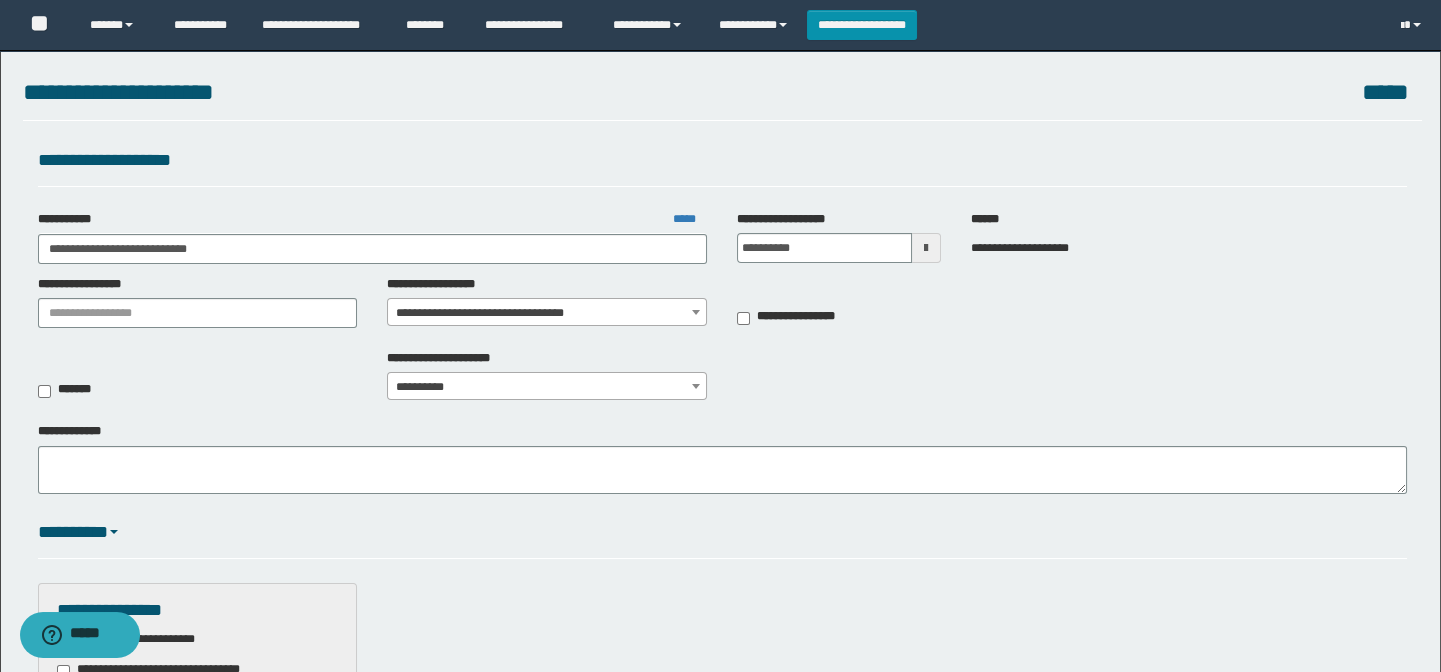 scroll, scrollTop: 454, scrollLeft: 0, axis: vertical 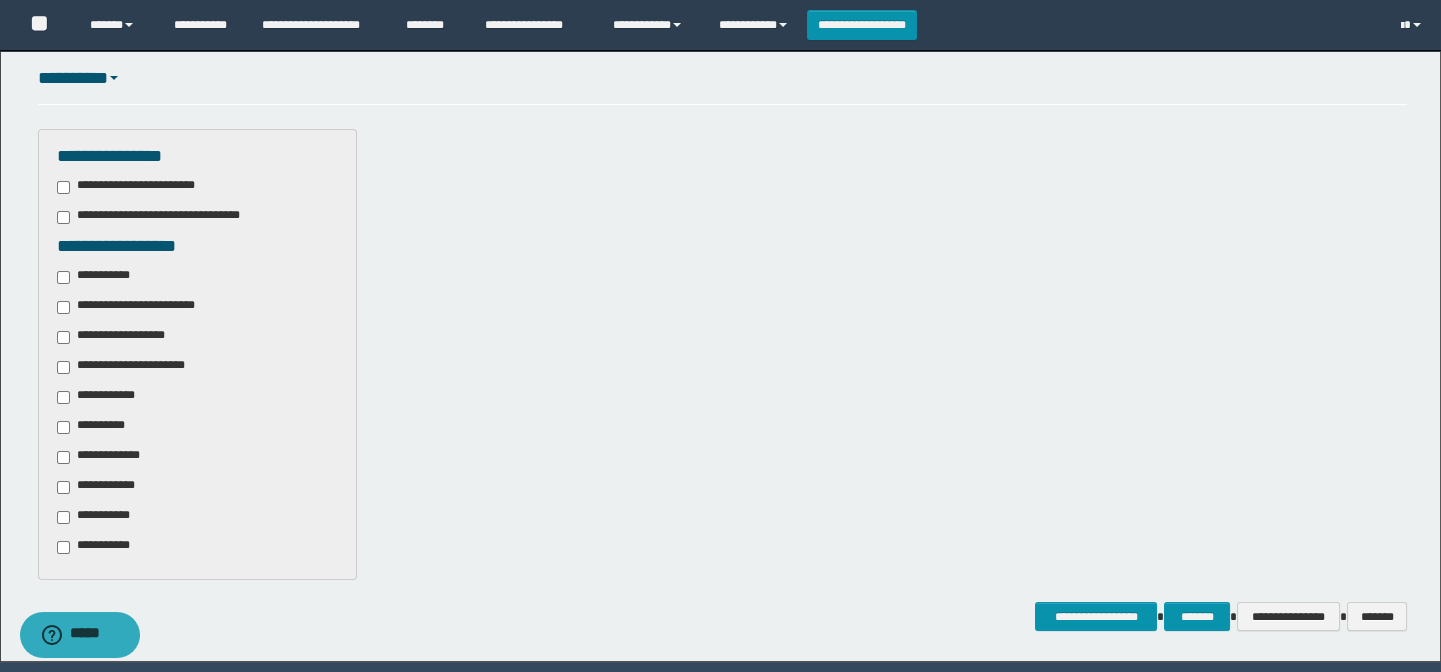 click on "**********" at bounding box center [137, 307] 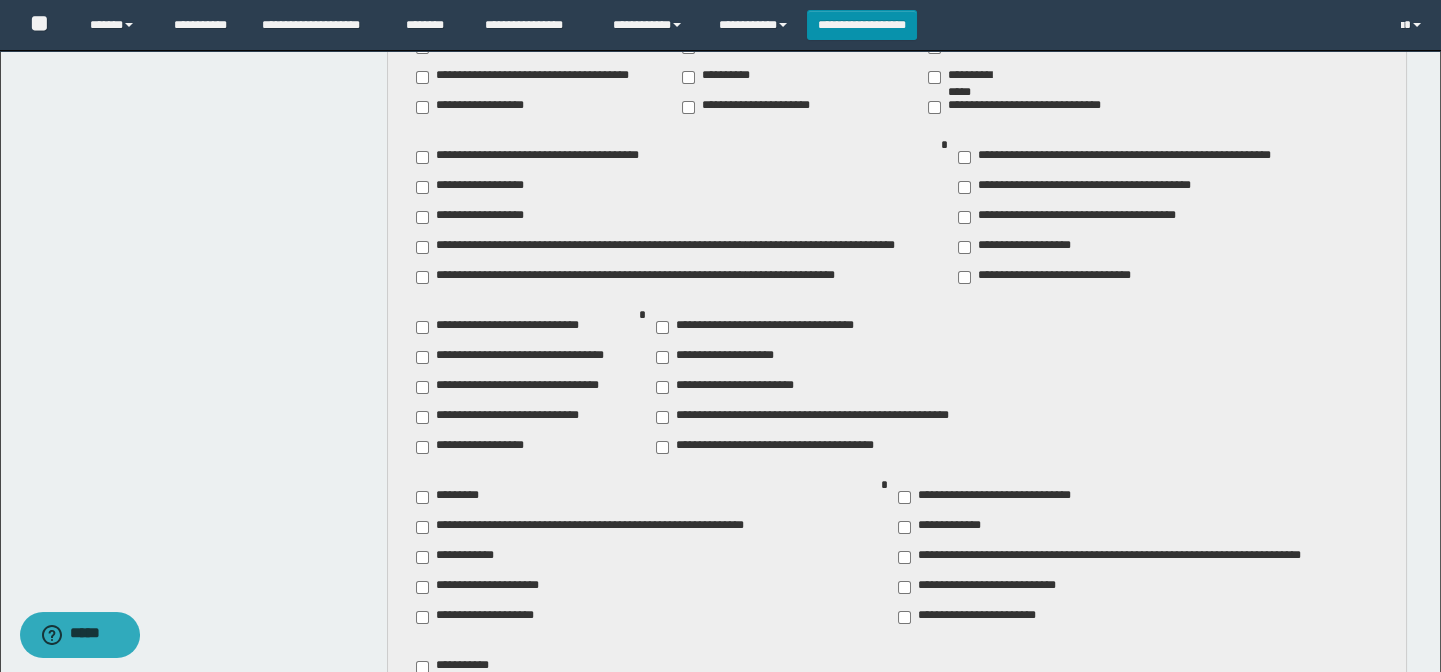 scroll, scrollTop: 1181, scrollLeft: 0, axis: vertical 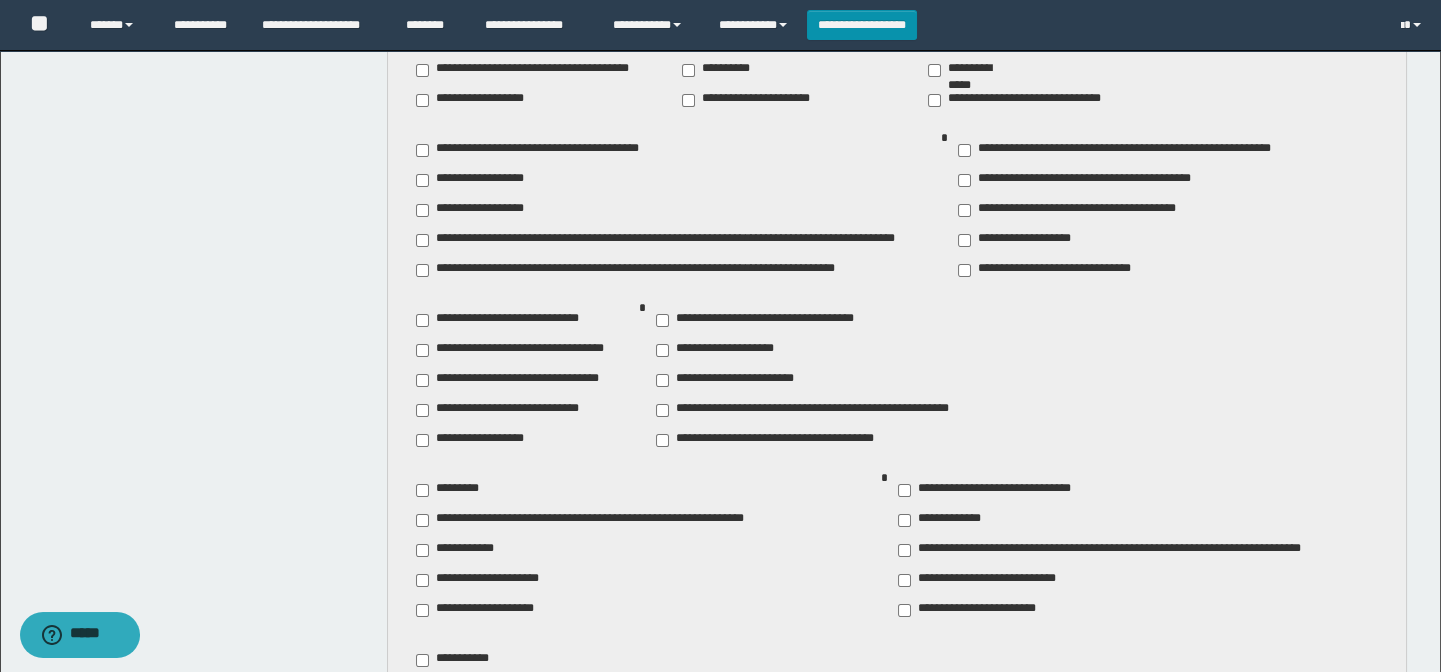 click on "**********" at bounding box center [722, 350] 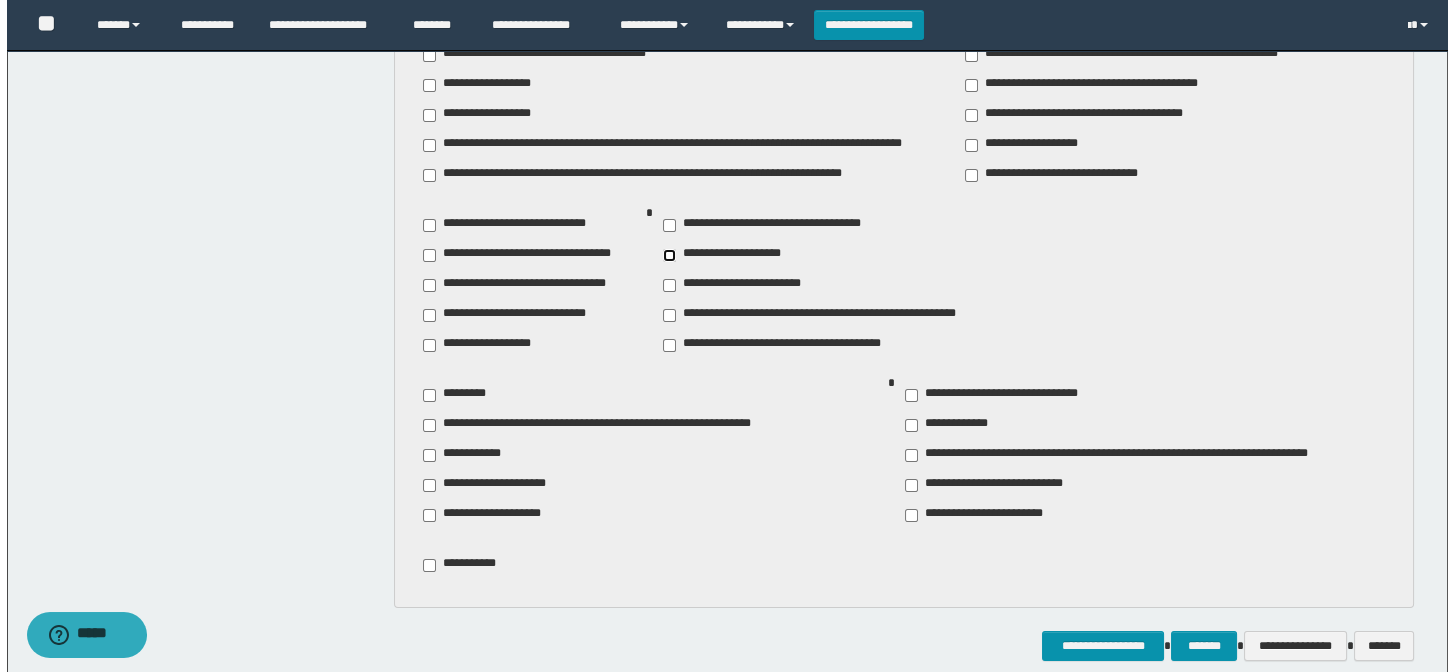scroll, scrollTop: 1370, scrollLeft: 0, axis: vertical 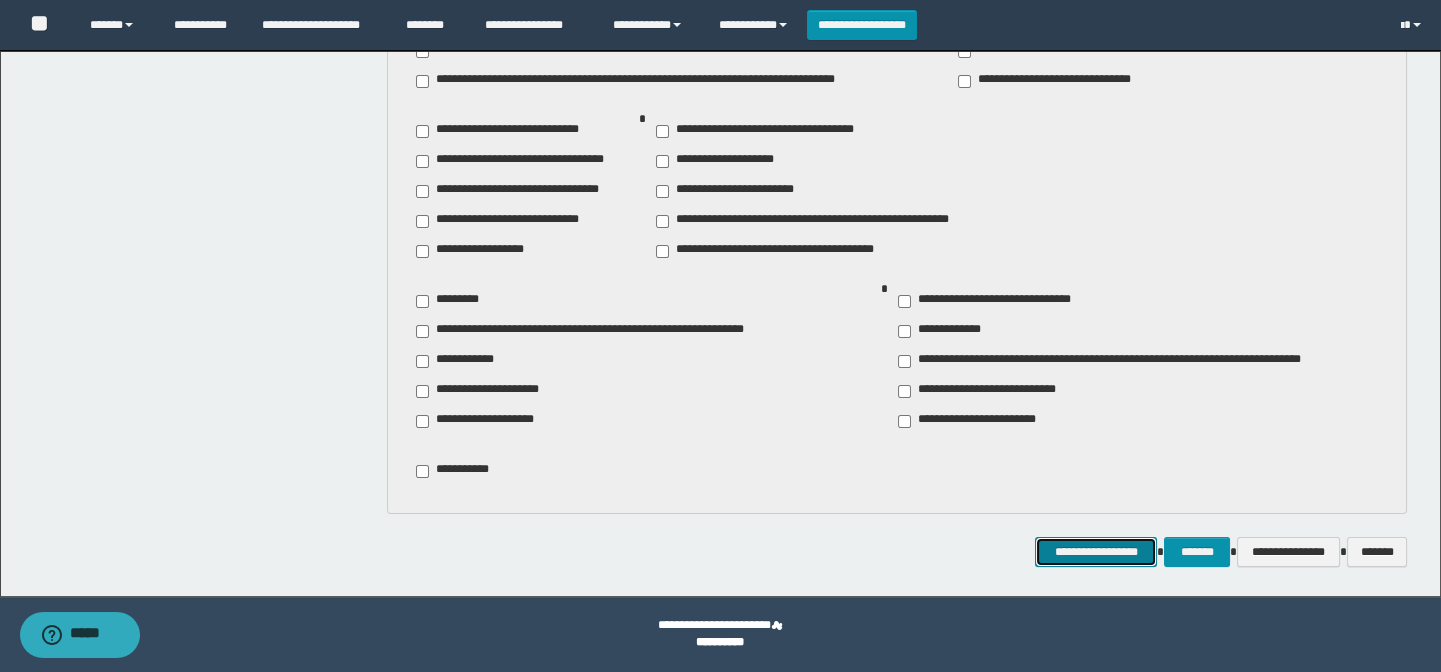 click on "**********" at bounding box center [1096, 552] 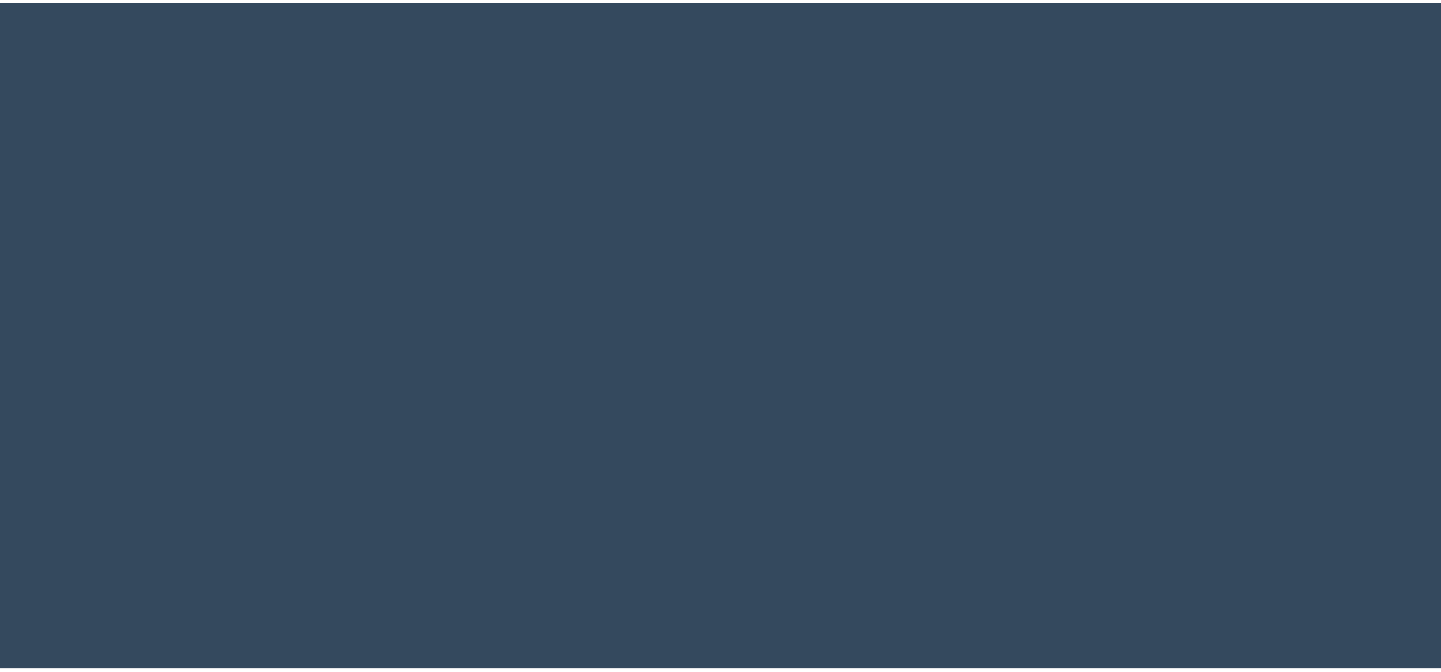 scroll, scrollTop: 0, scrollLeft: 0, axis: both 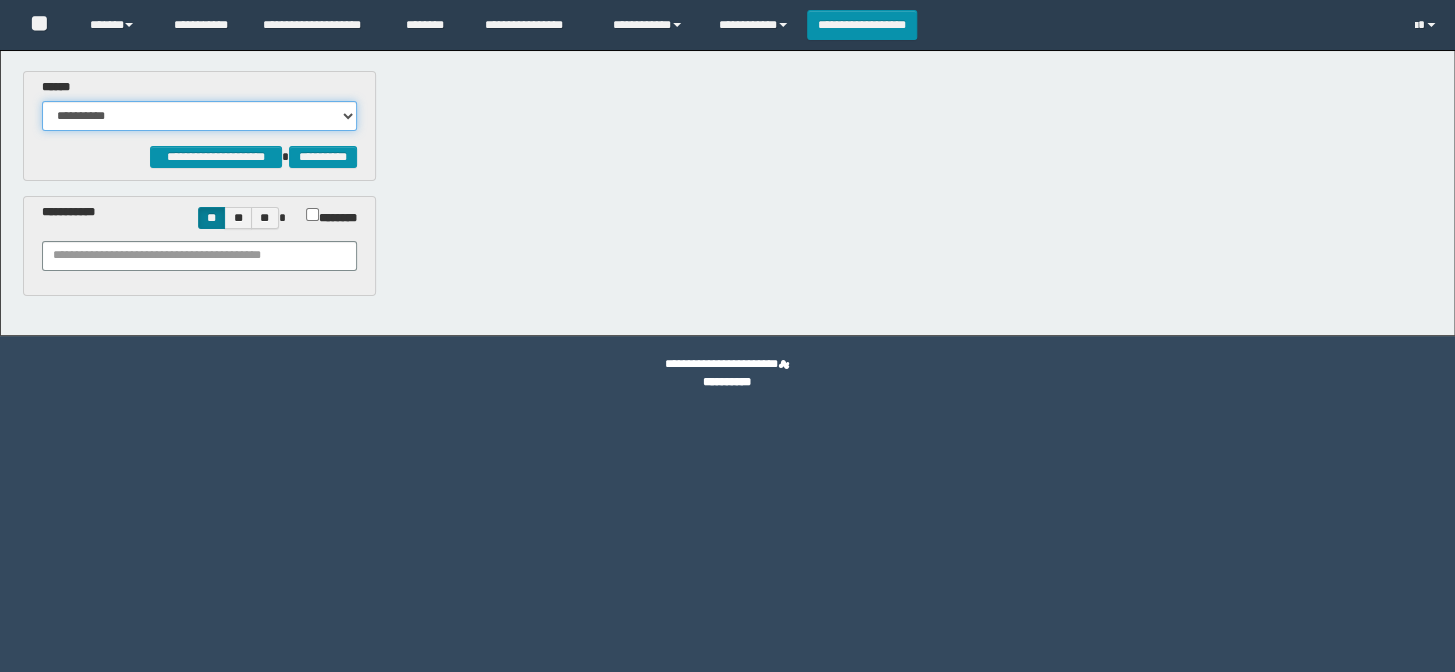 click on "**********" at bounding box center (199, 116) 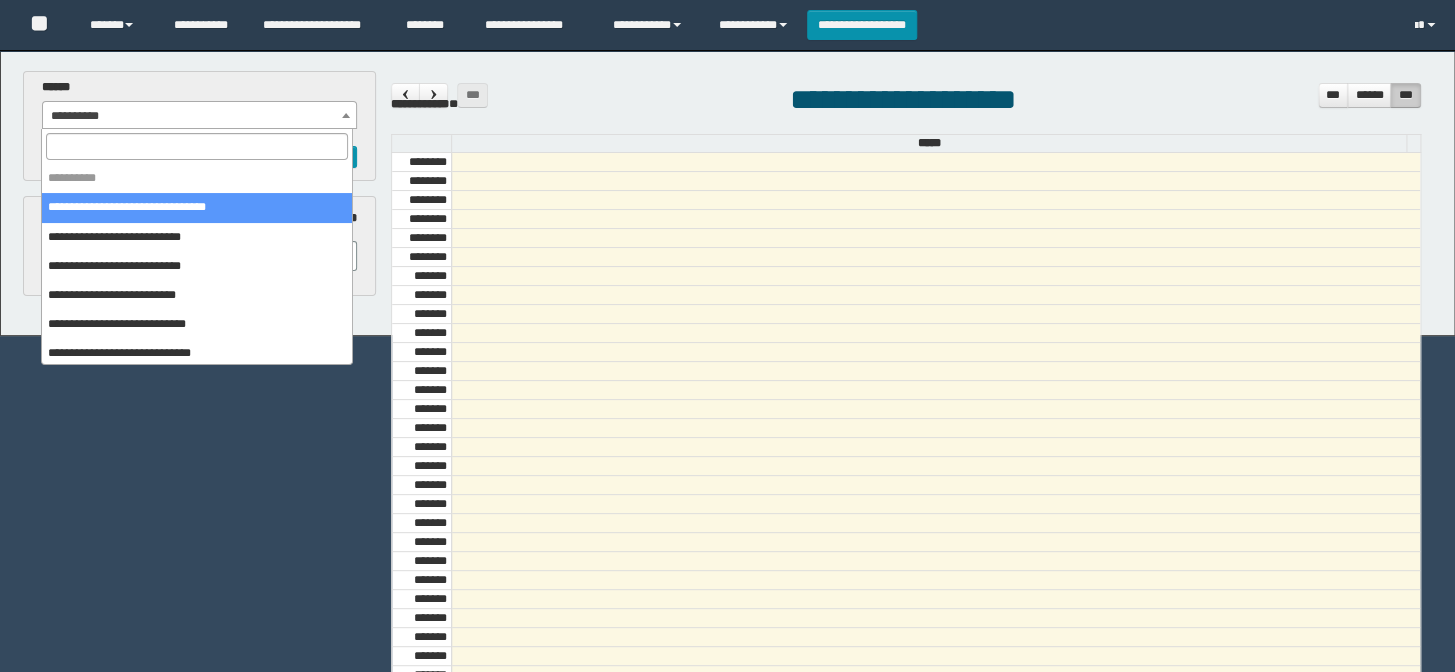 click at bounding box center (346, 115) 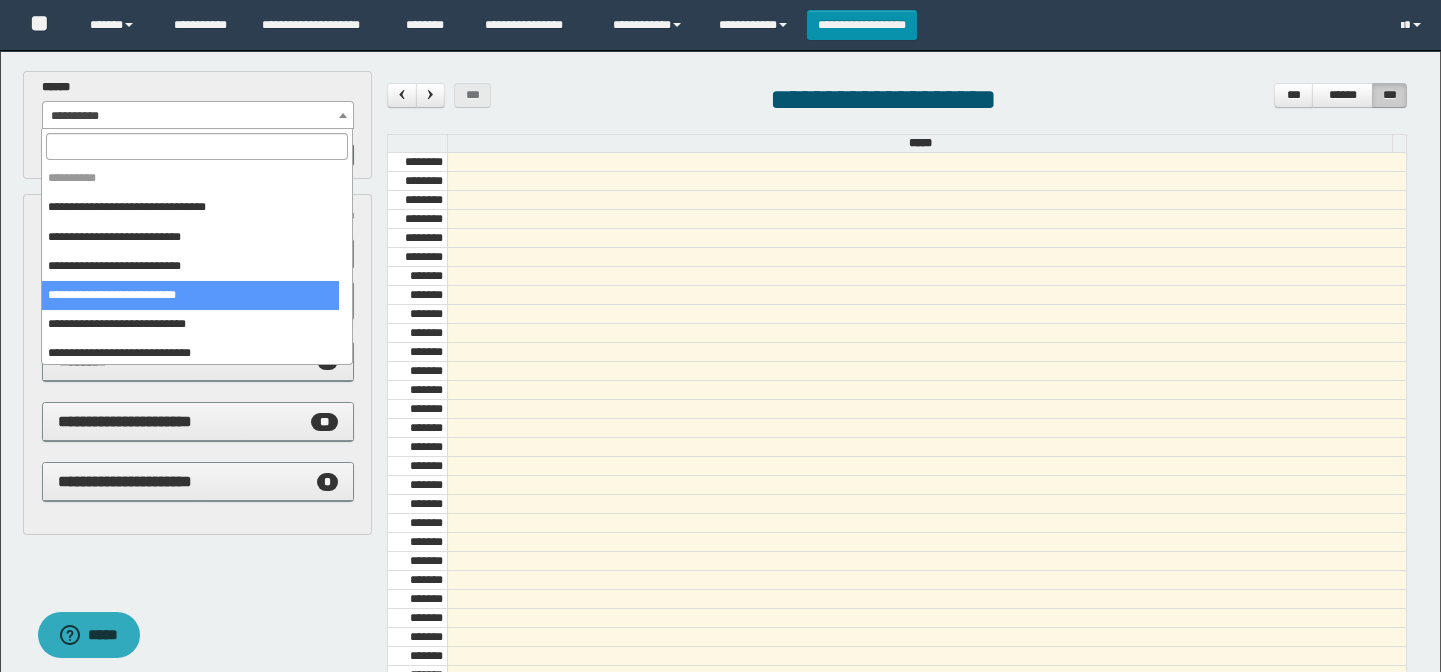 scroll, scrollTop: 681, scrollLeft: 0, axis: vertical 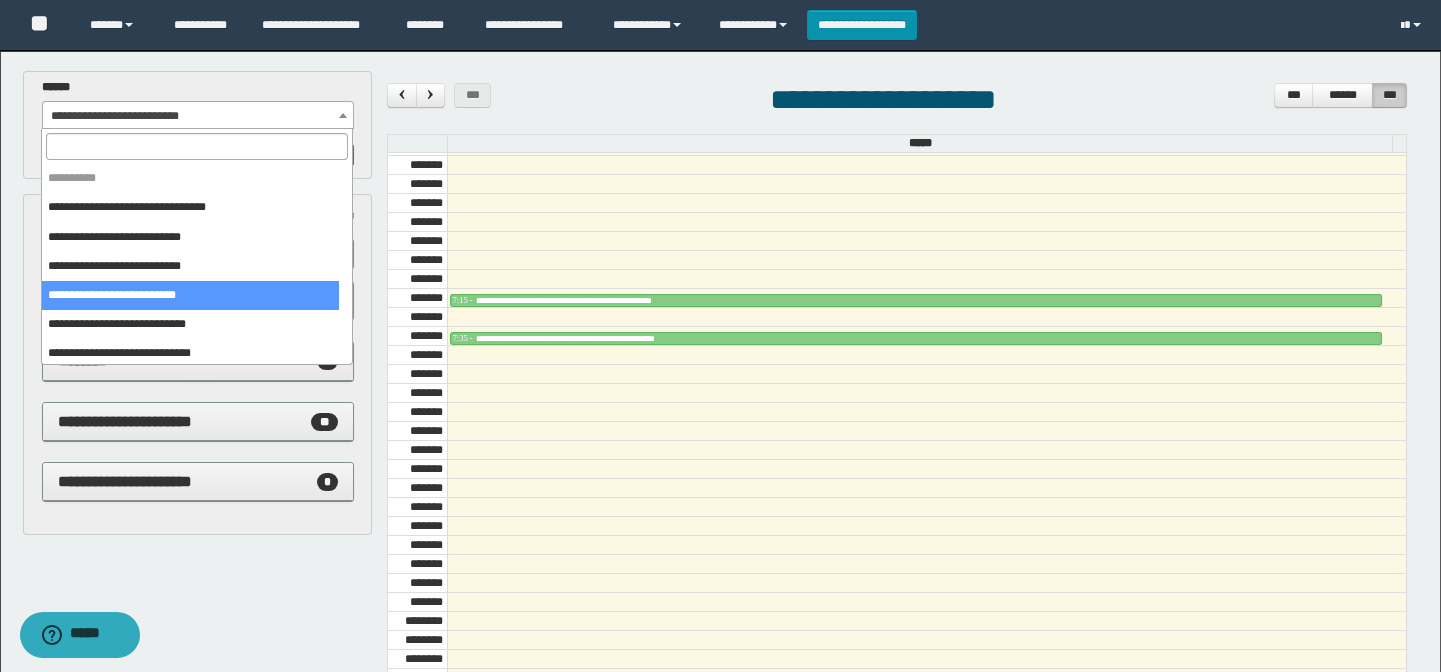 click on "**********" at bounding box center (198, 116) 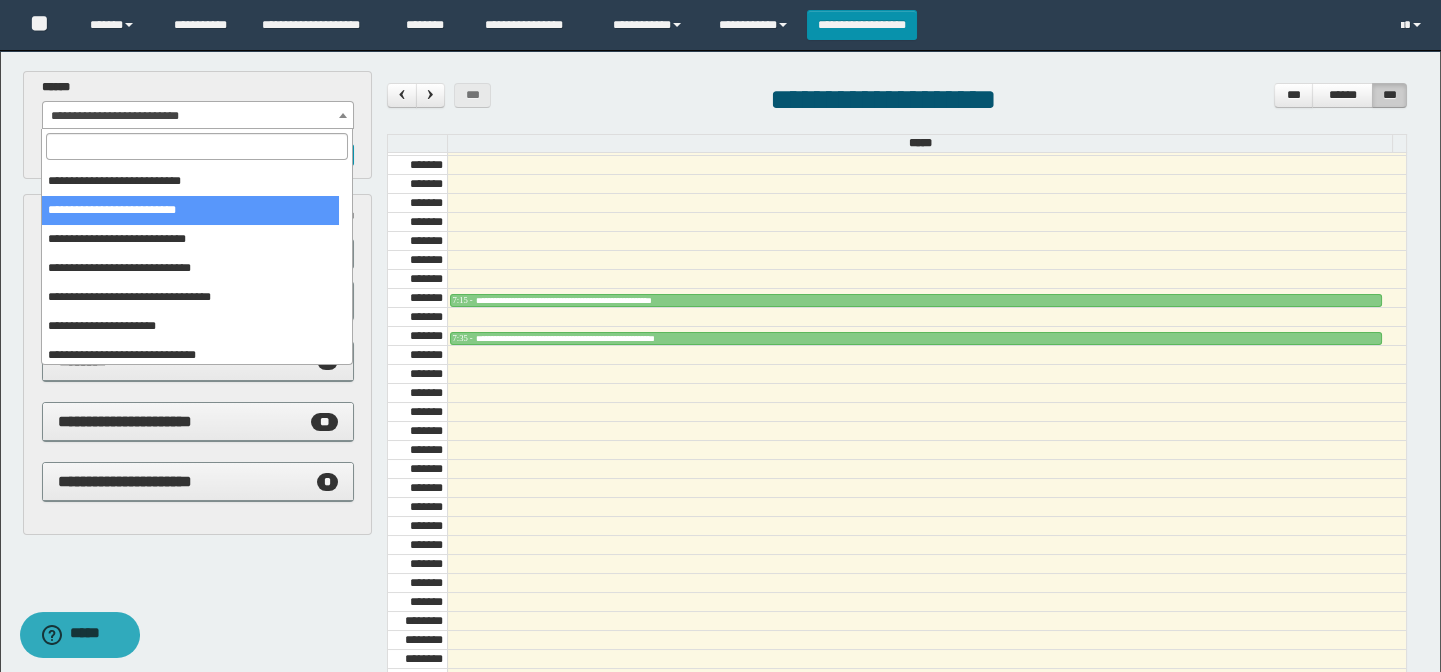 scroll, scrollTop: 150, scrollLeft: 0, axis: vertical 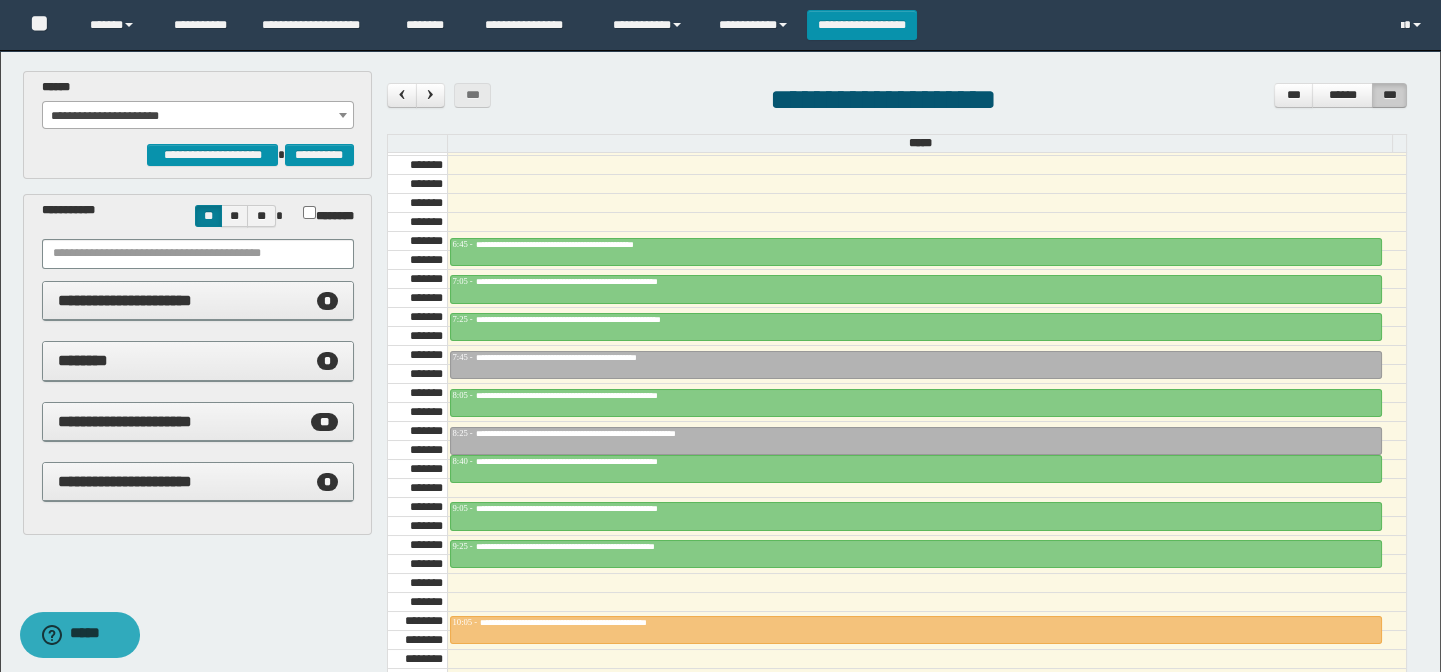 click on "**********" at bounding box center (198, 116) 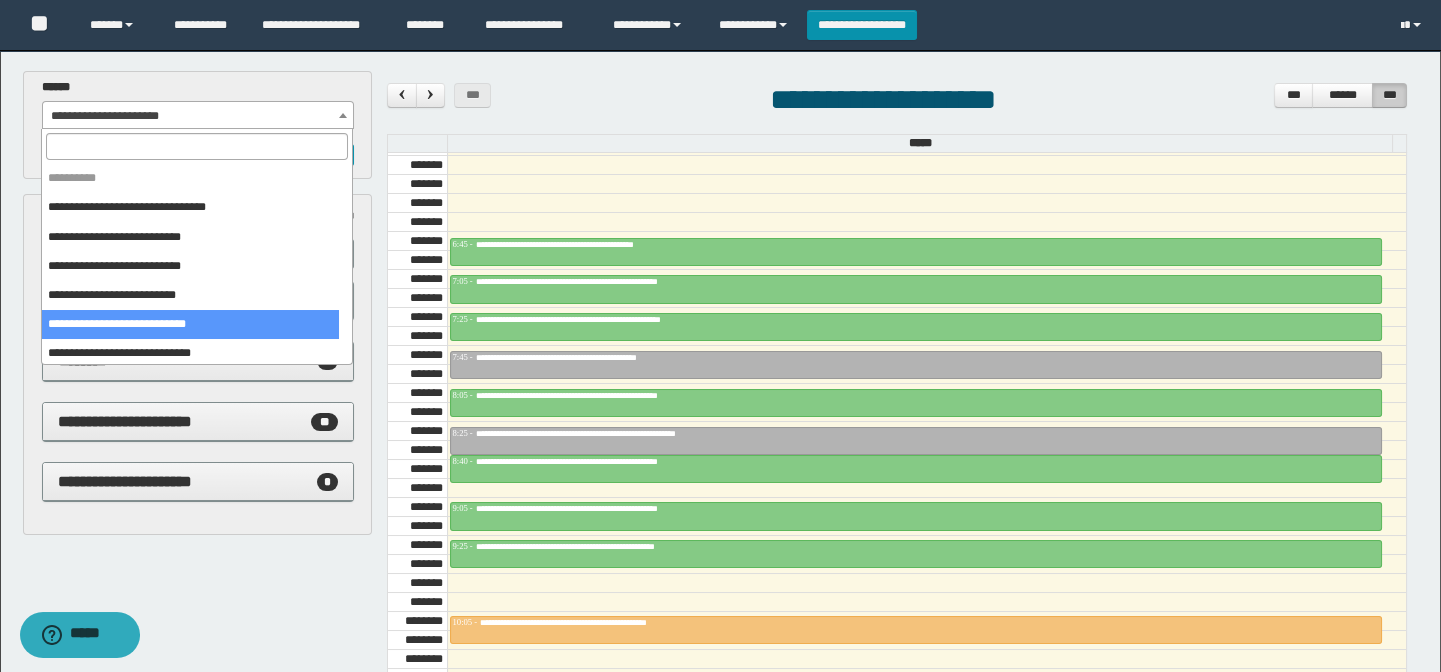 scroll, scrollTop: 150, scrollLeft: 0, axis: vertical 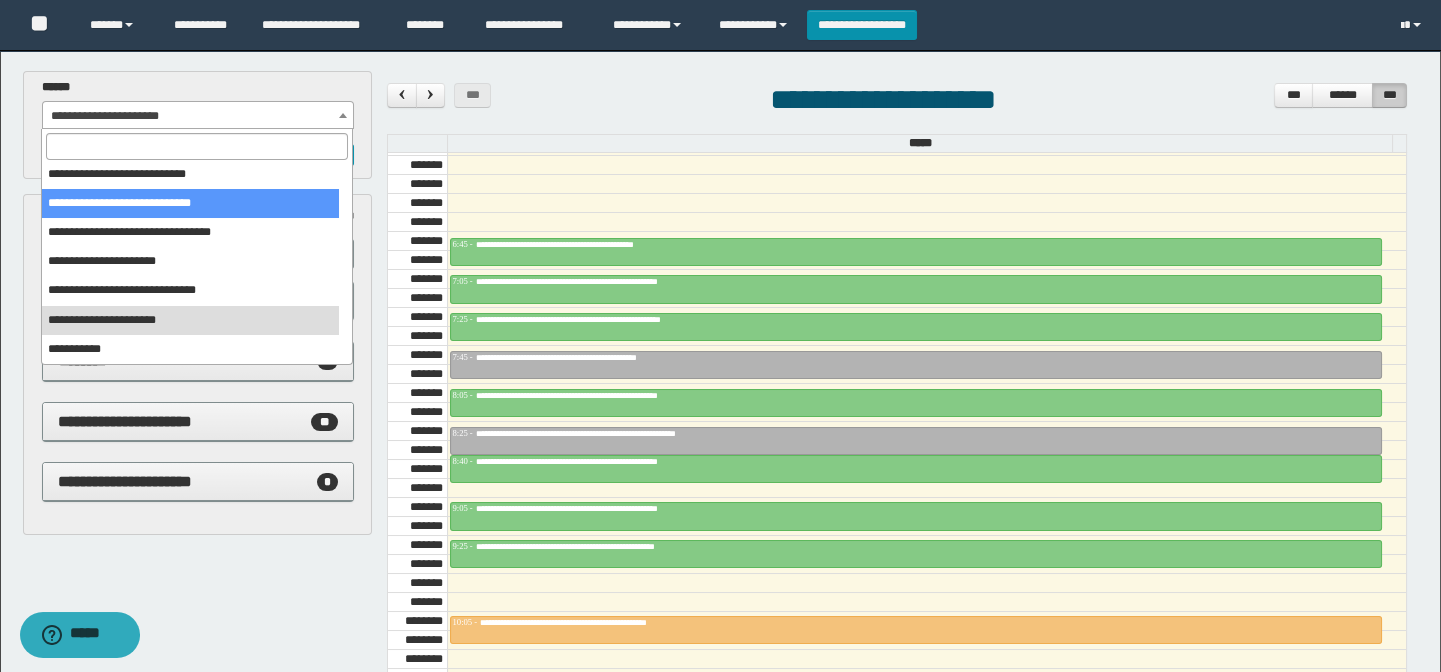 select on "******" 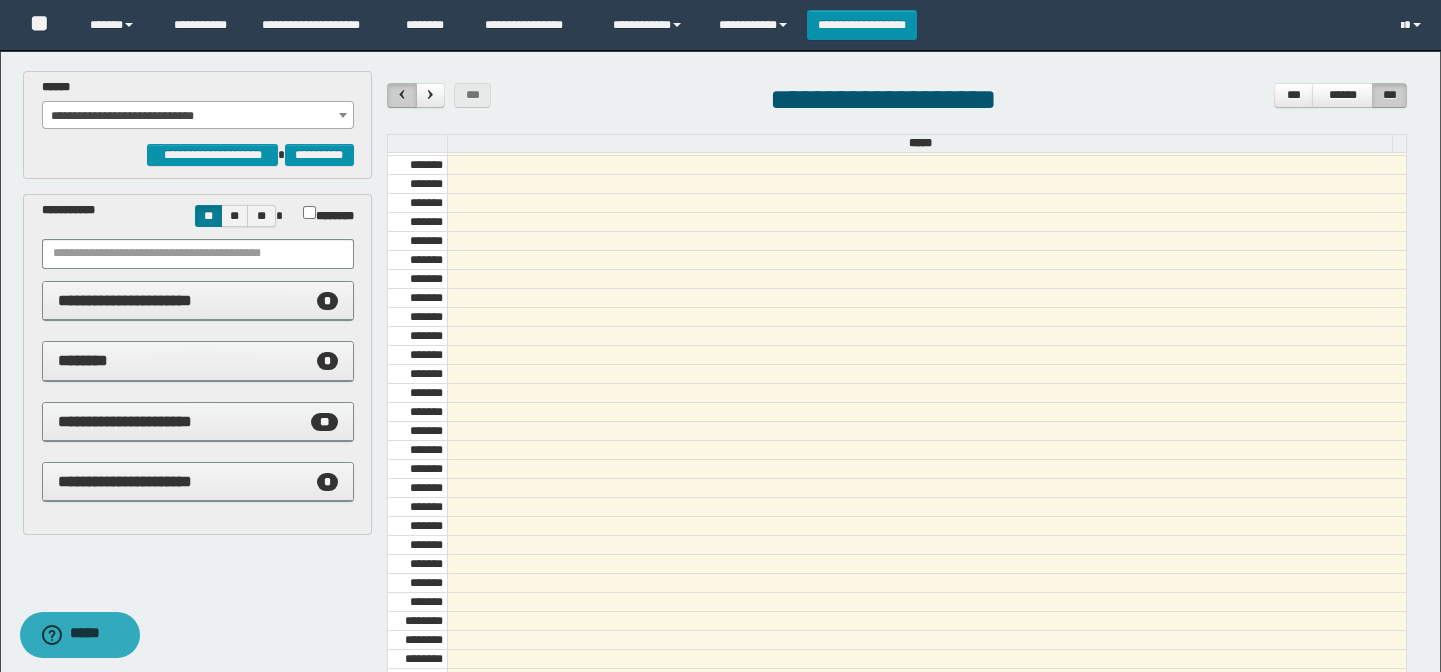 click at bounding box center [402, 94] 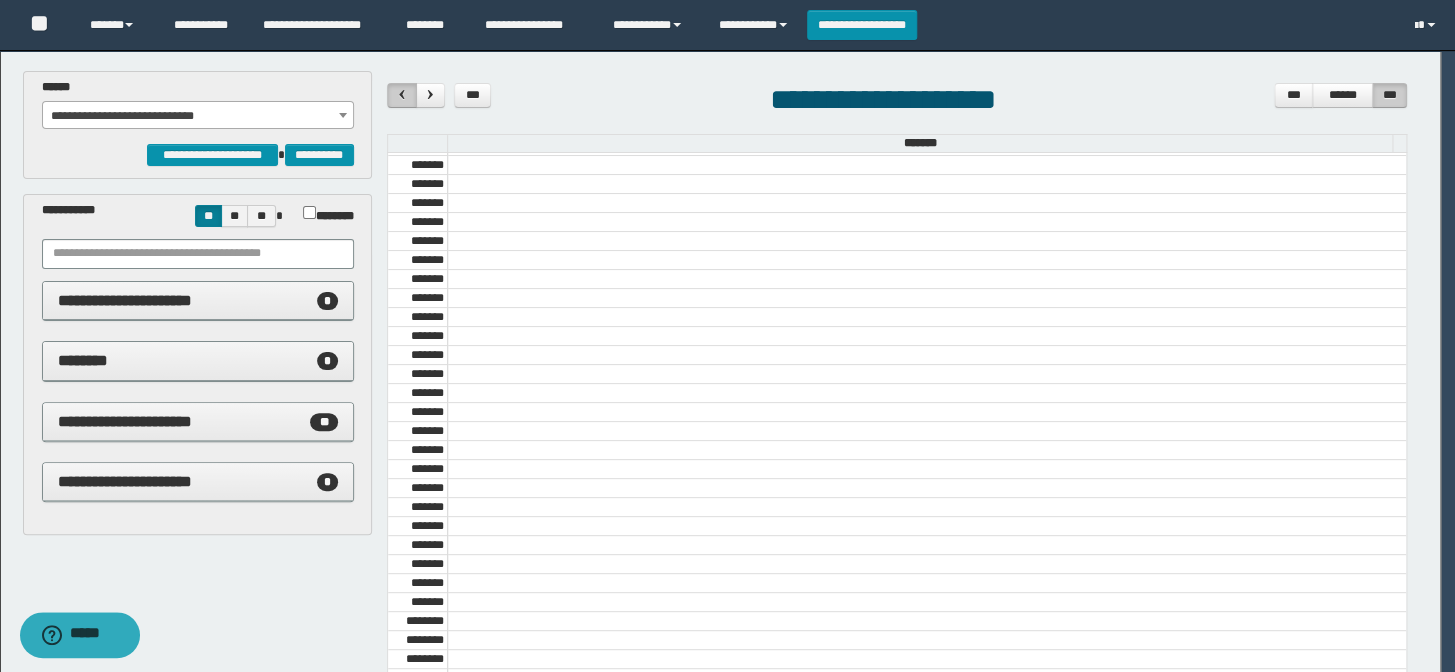 click at bounding box center [402, 94] 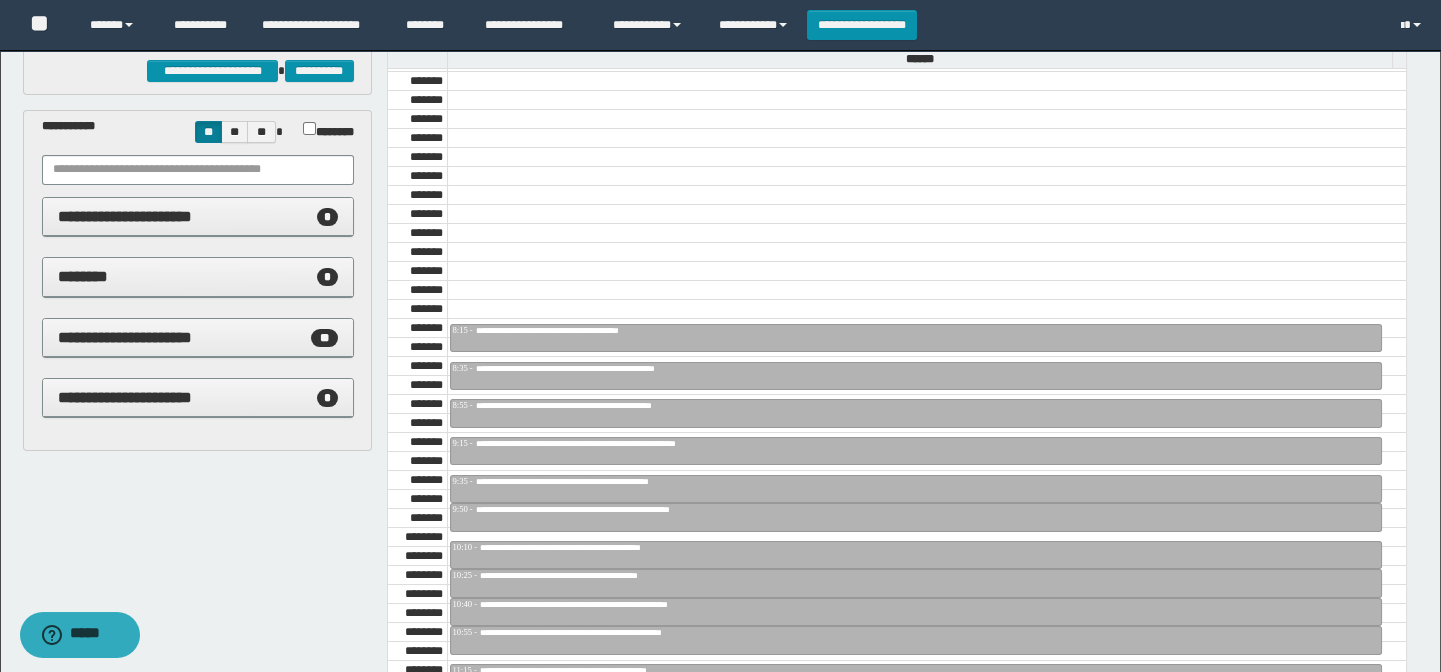 scroll, scrollTop: 181, scrollLeft: 0, axis: vertical 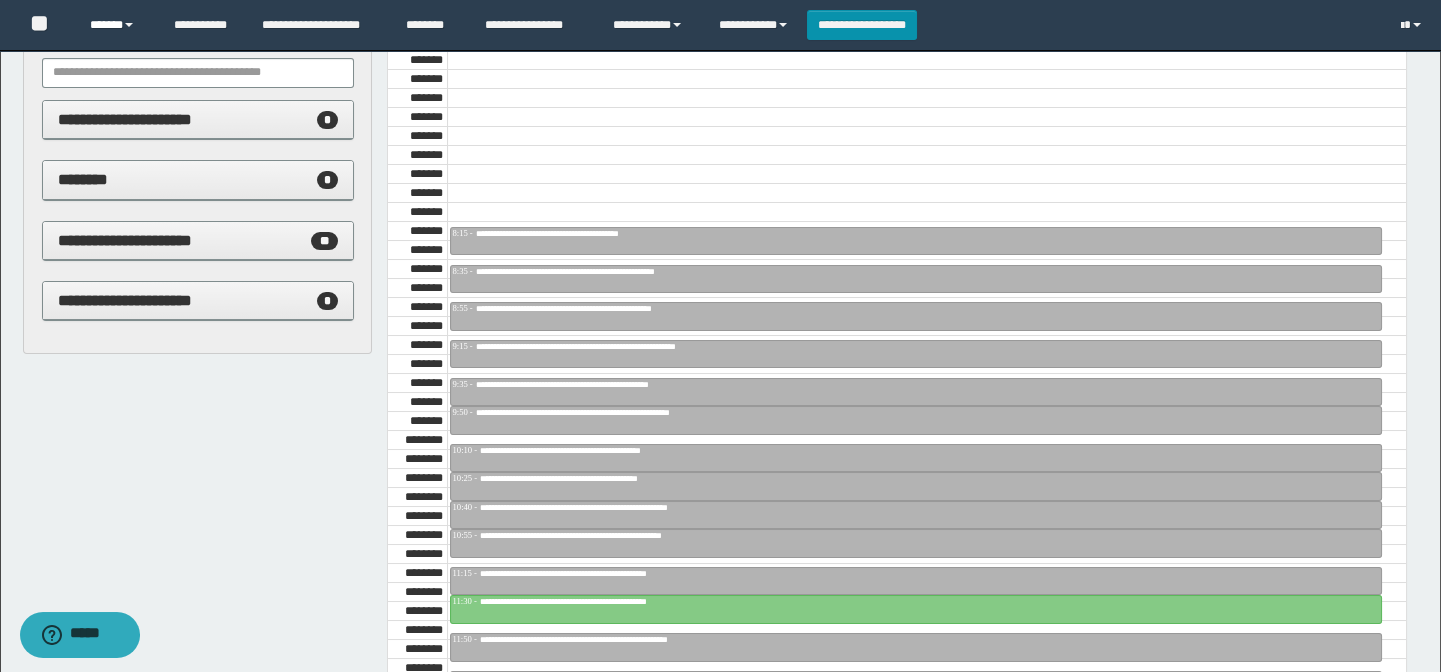 click on "******" at bounding box center [117, 25] 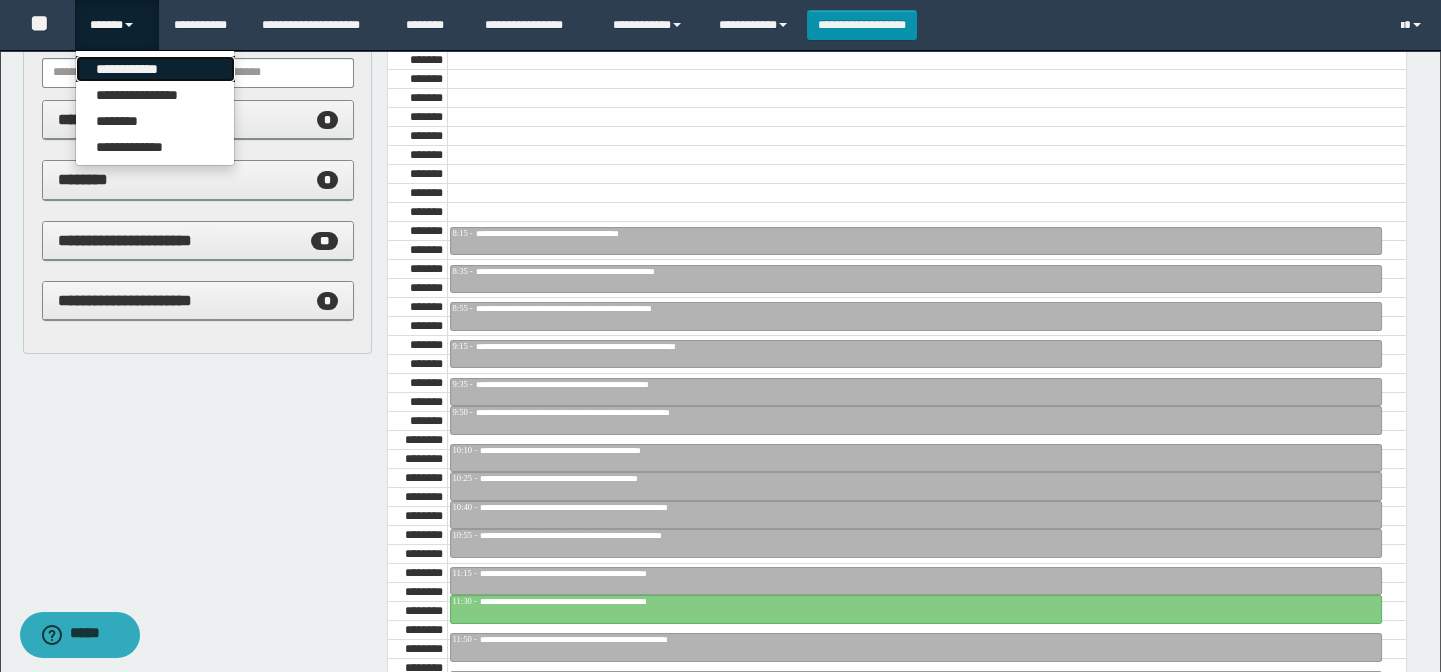 click on "**********" at bounding box center [155, 69] 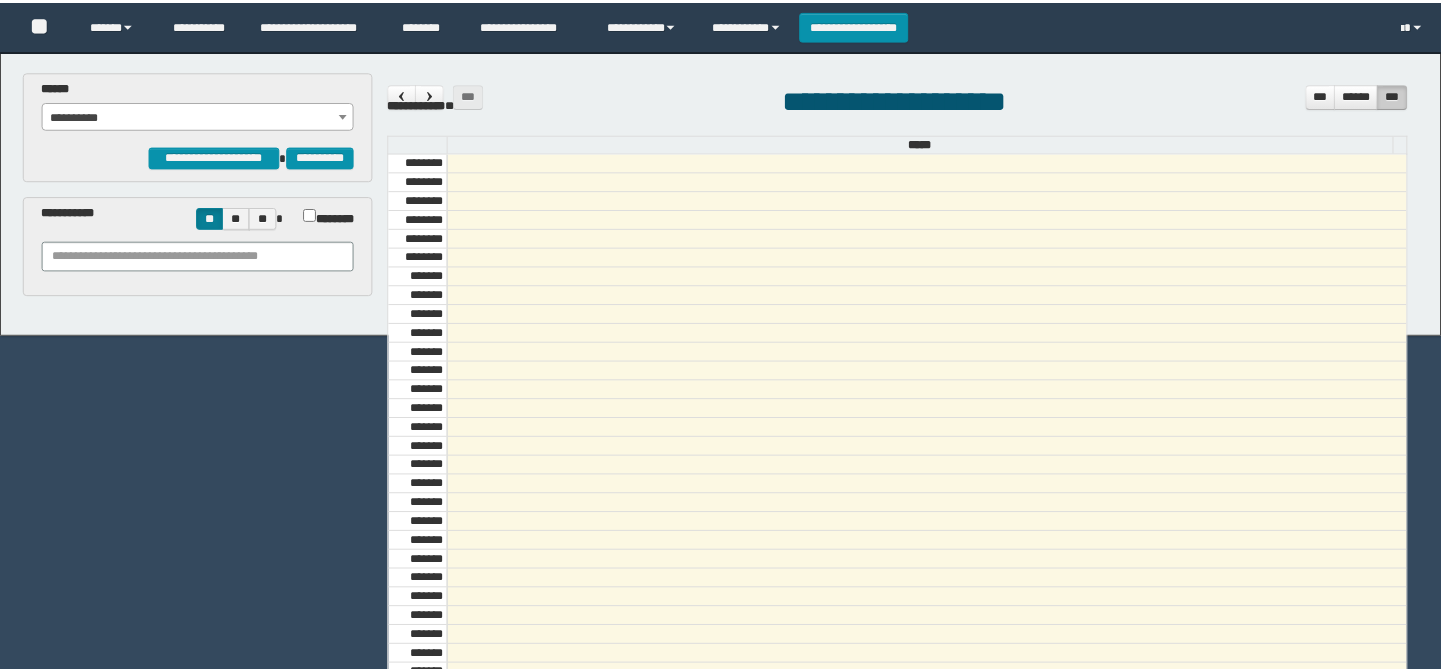 scroll, scrollTop: 0, scrollLeft: 0, axis: both 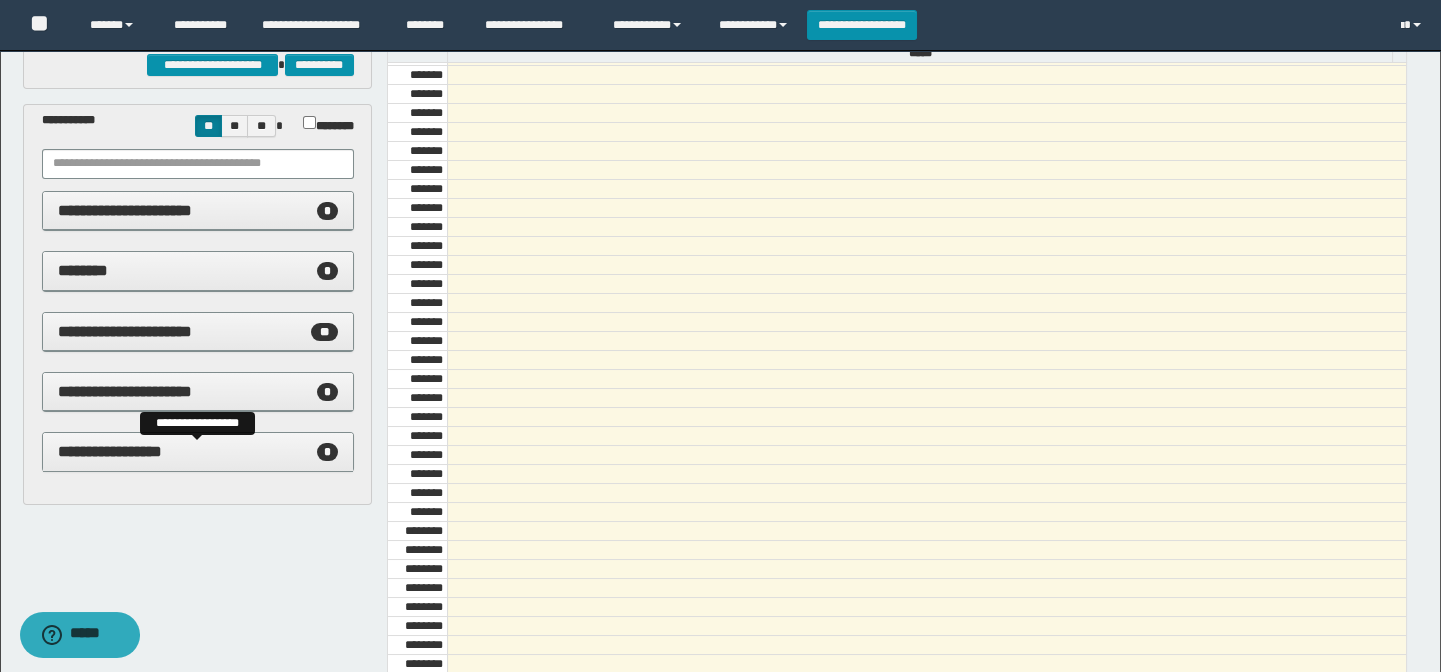 click on "**********" at bounding box center (110, 451) 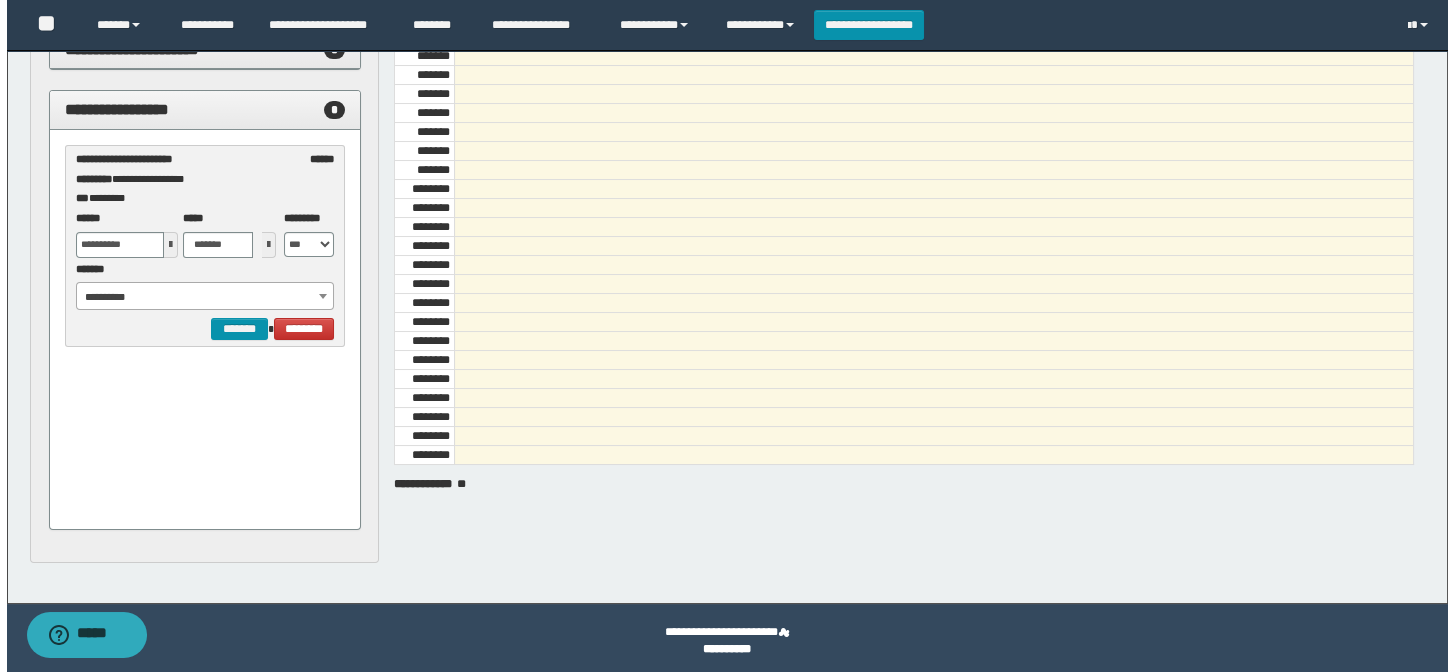scroll, scrollTop: 438, scrollLeft: 0, axis: vertical 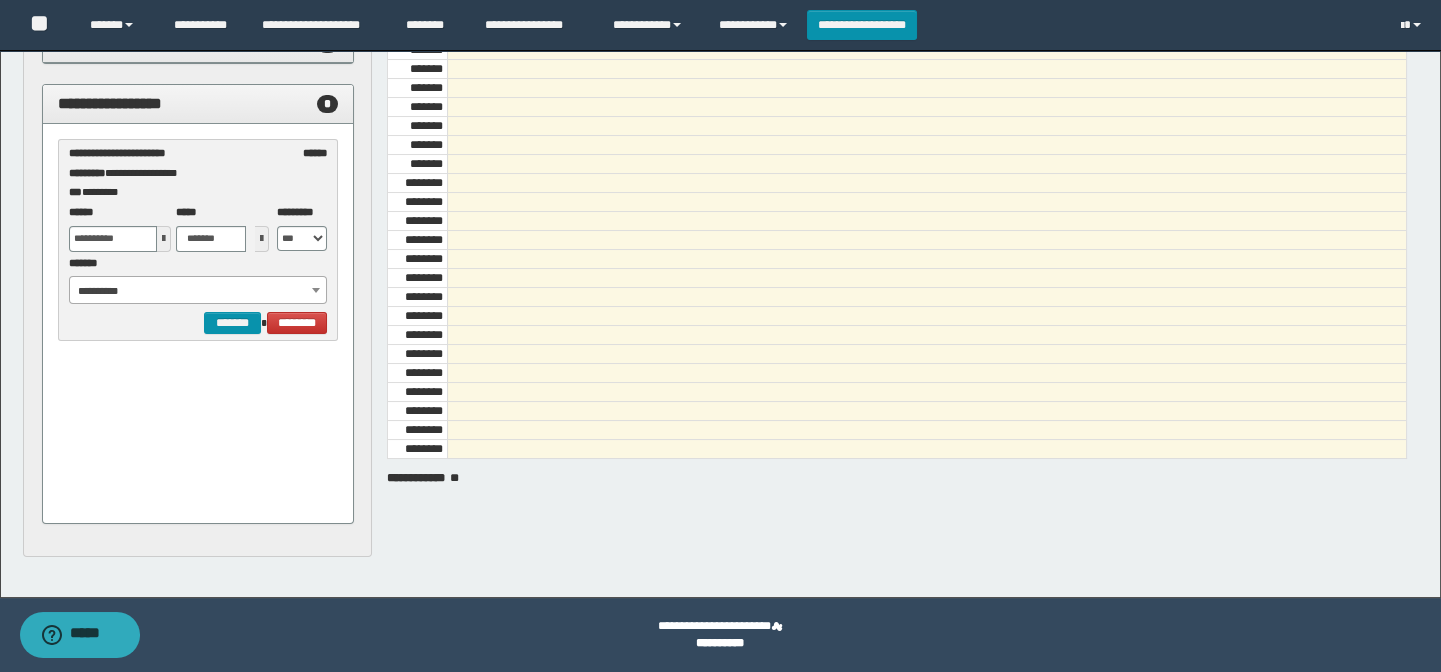 click on "**********" at bounding box center (198, 291) 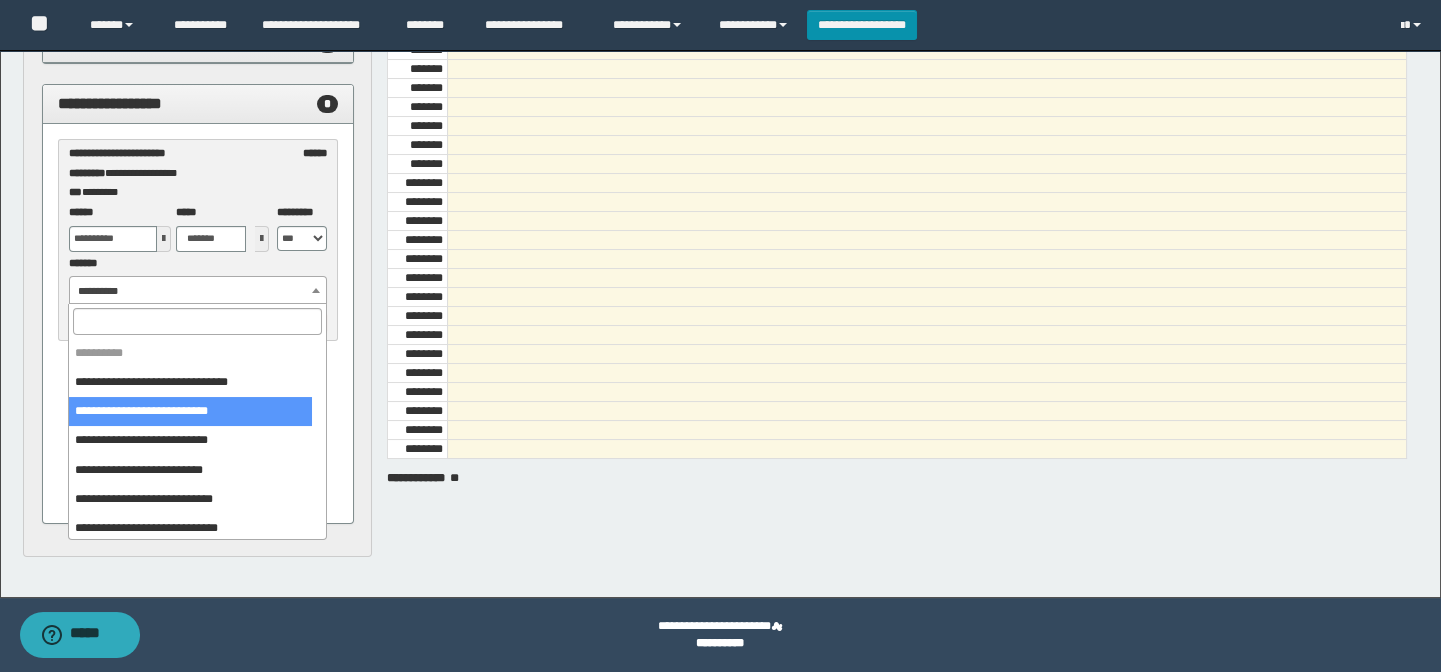 select on "******" 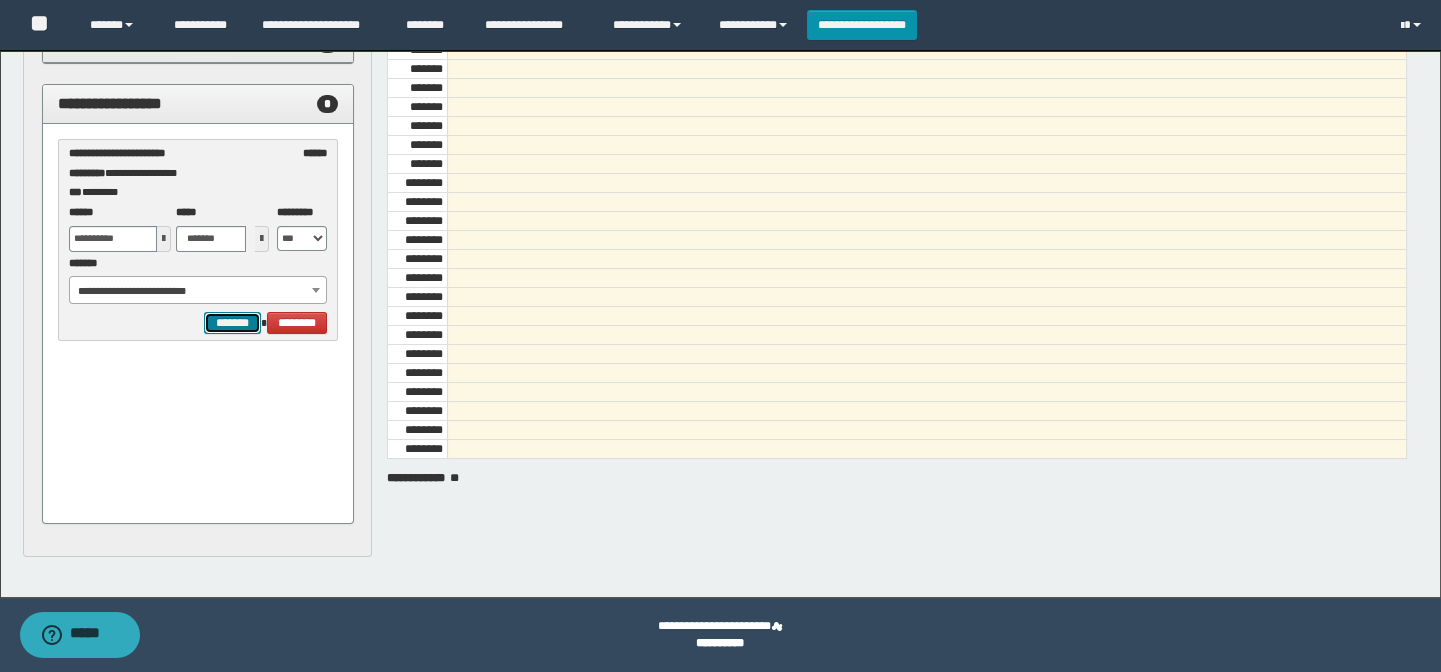 click on "*******" at bounding box center (232, 323) 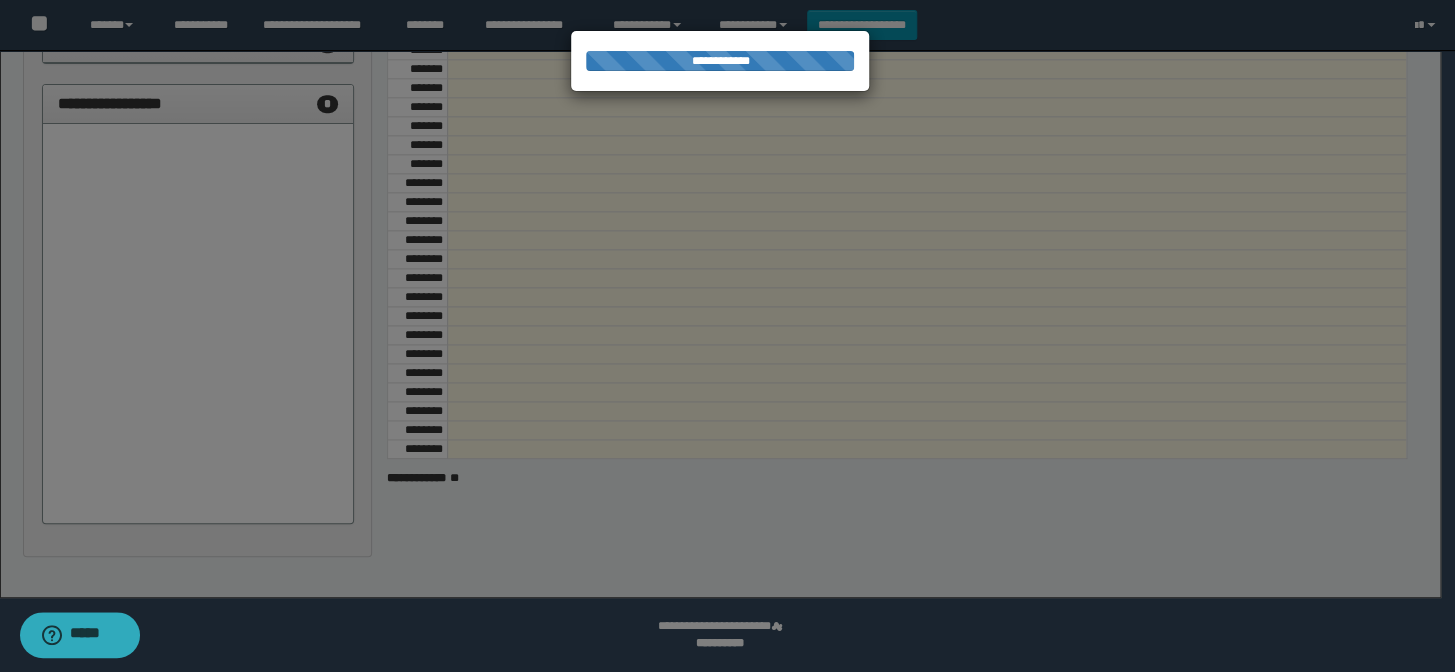select on "******" 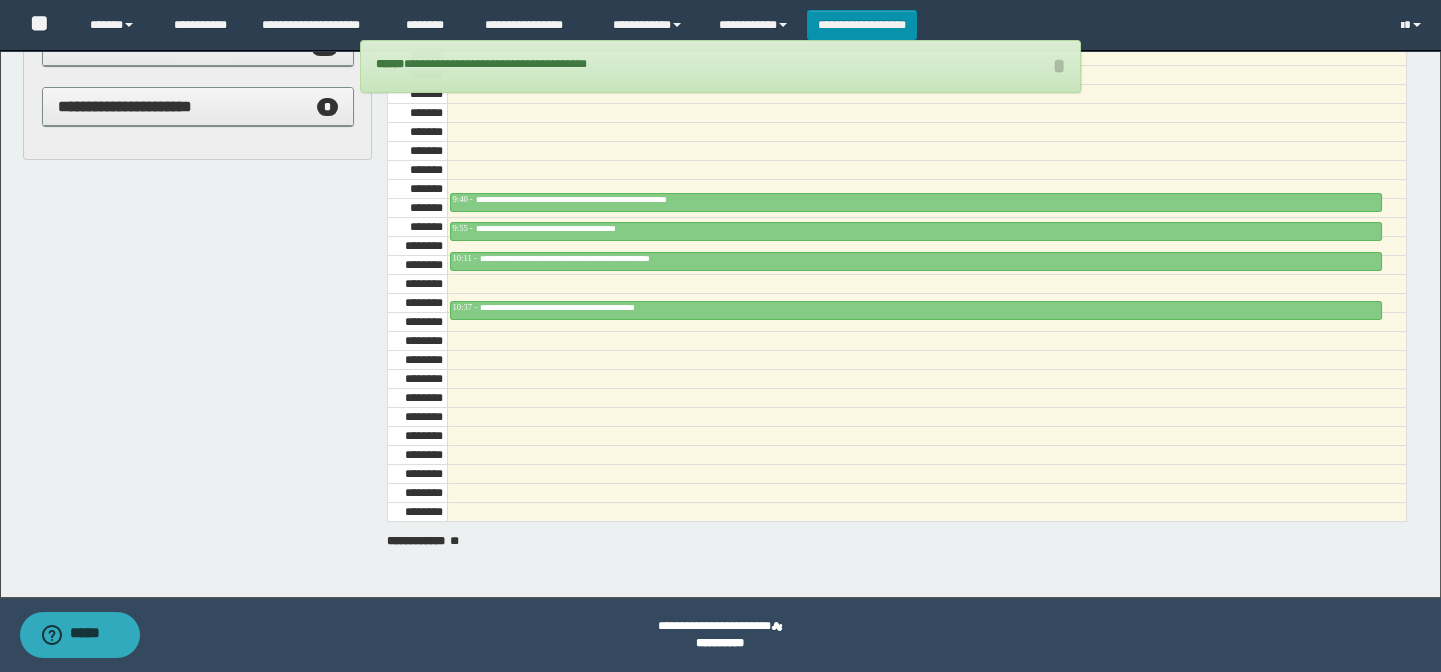 scroll, scrollTop: 11, scrollLeft: 0, axis: vertical 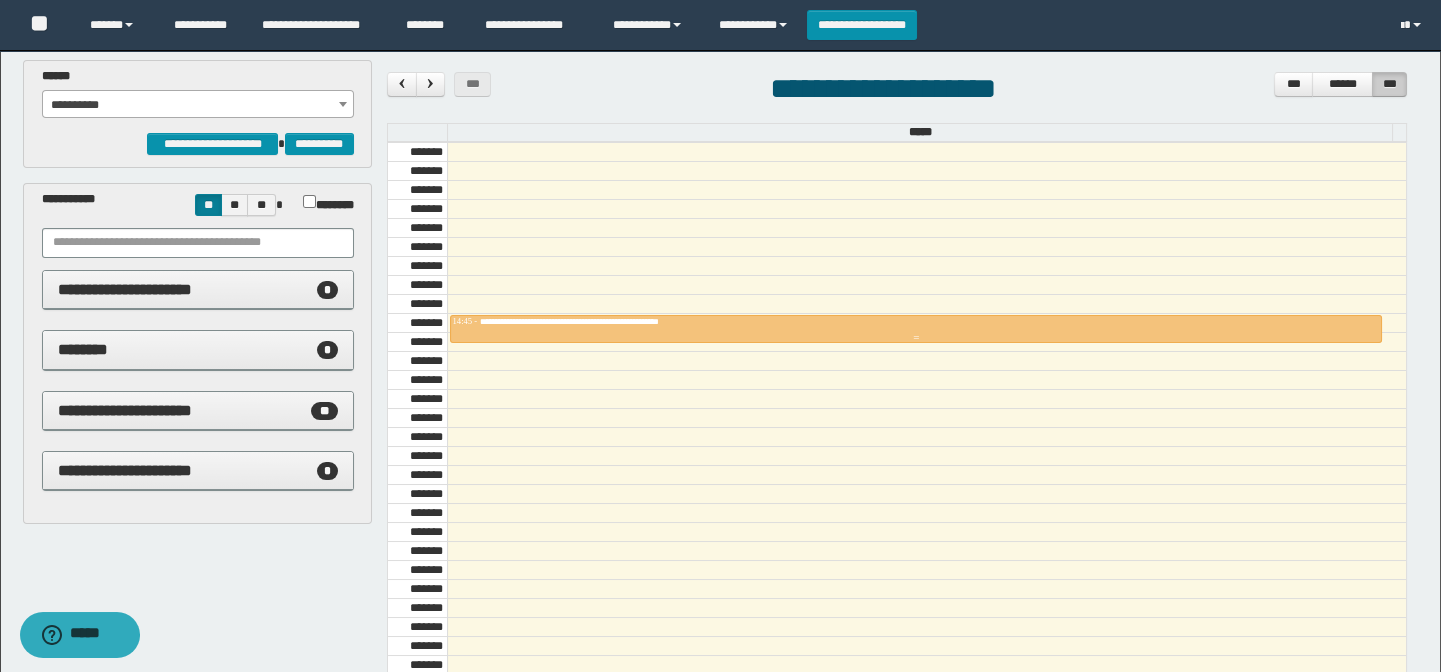 click on "**********" at bounding box center (602, 321) 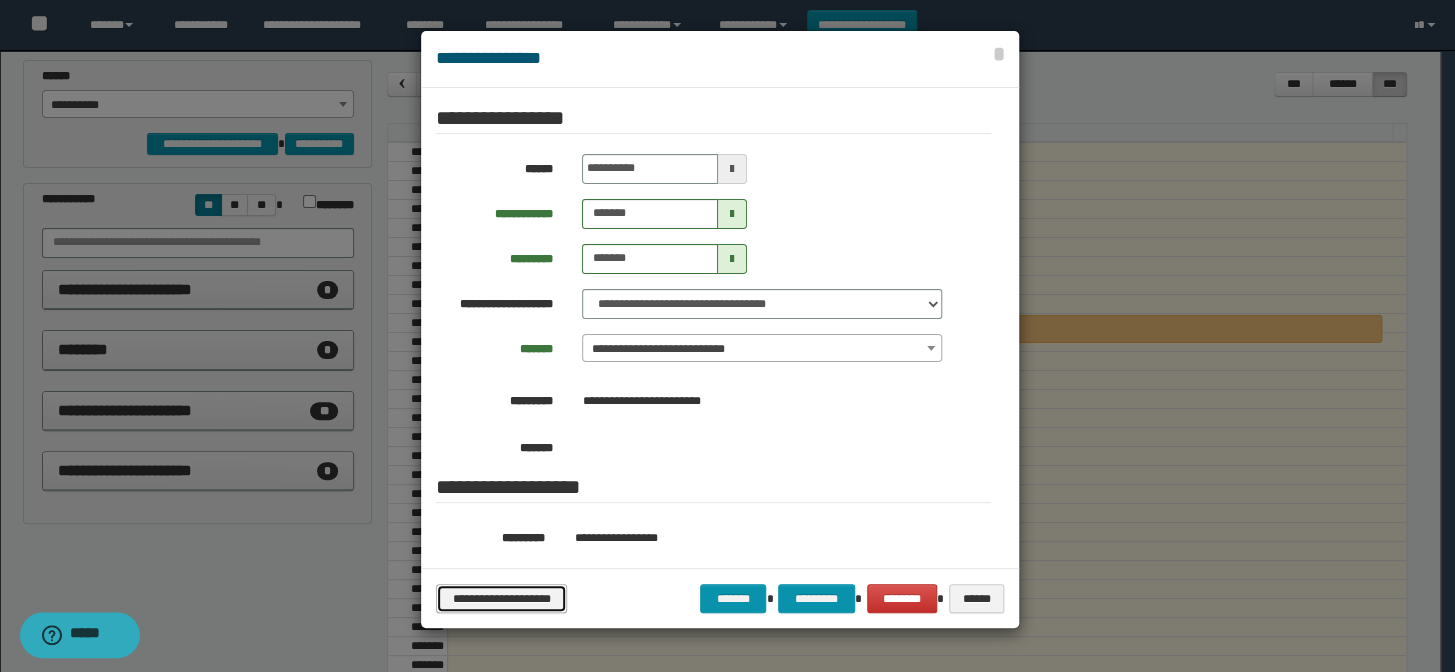 click on "**********" at bounding box center [501, 599] 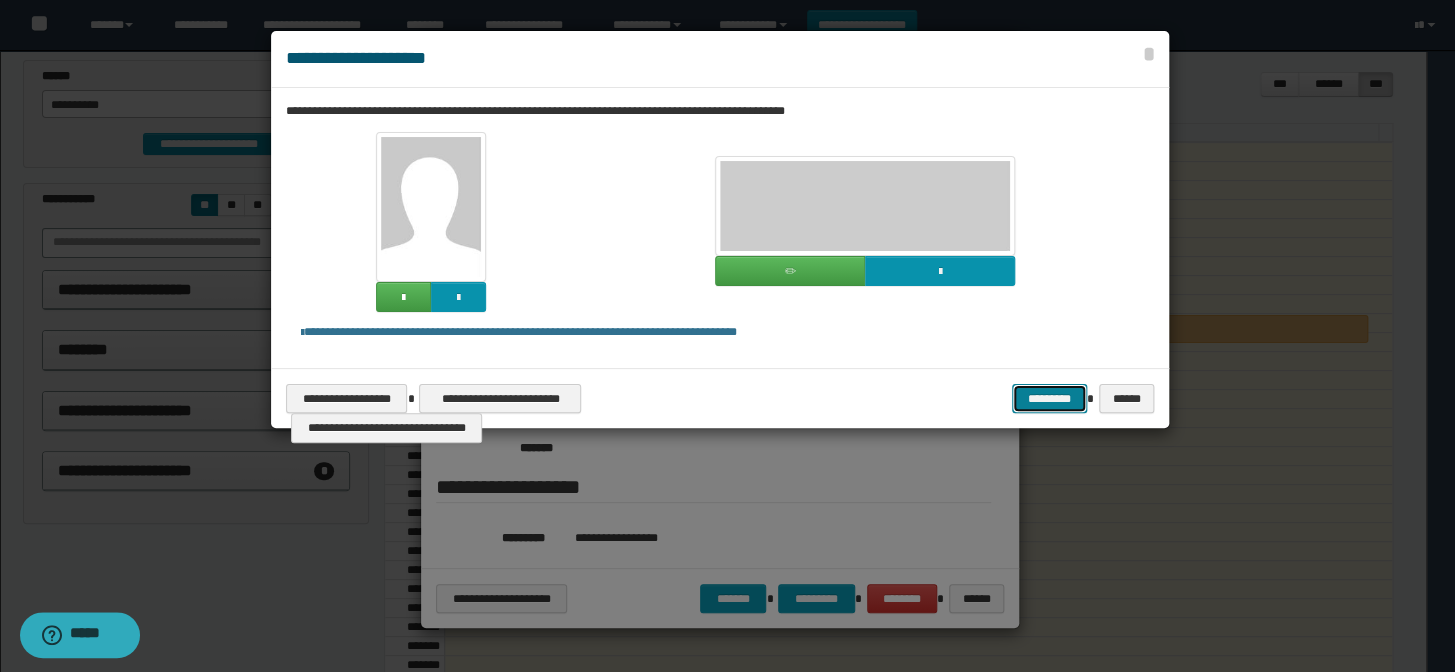 click on "*********" at bounding box center (1049, 399) 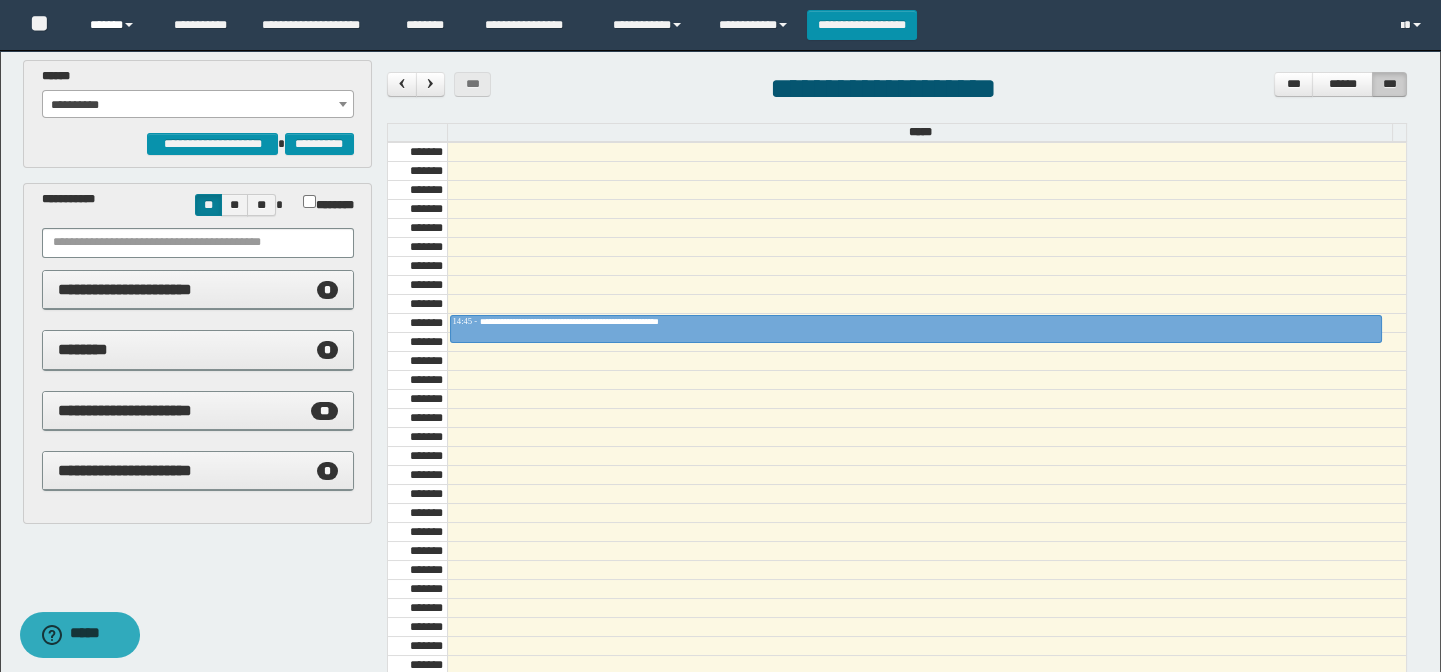 click on "******" at bounding box center (117, 25) 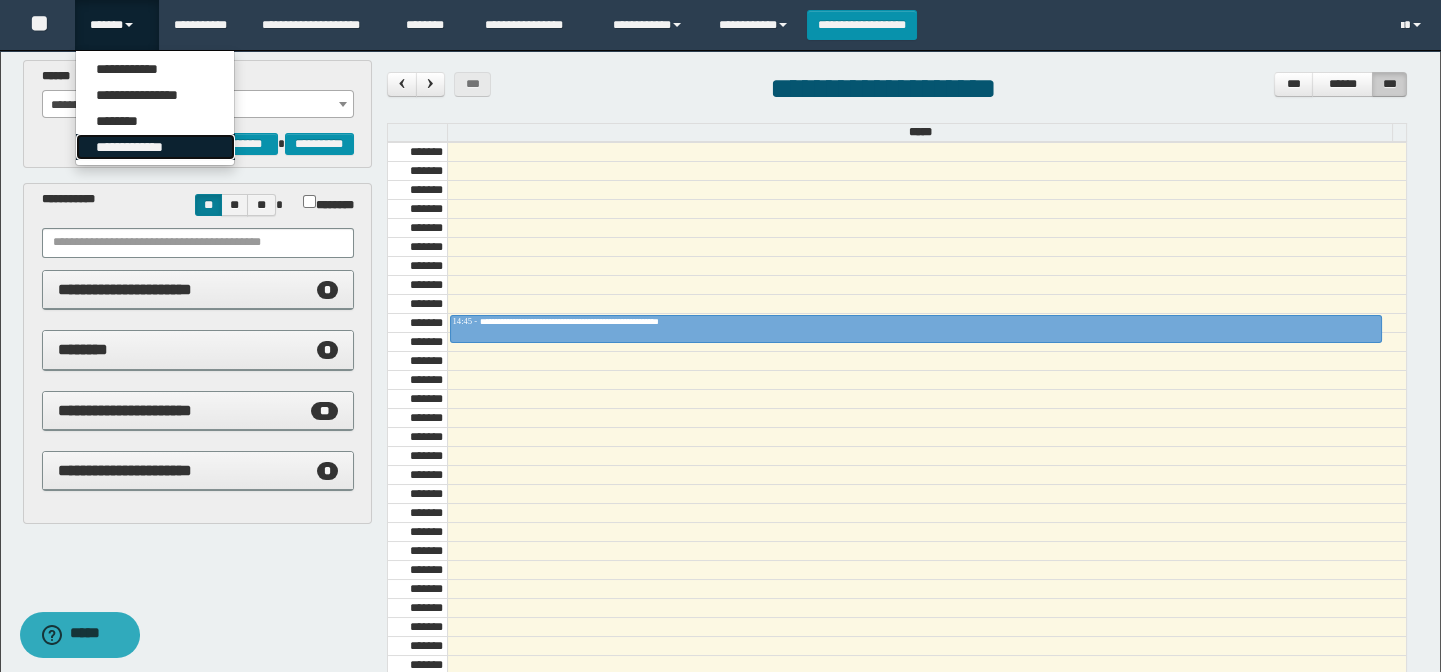 click on "**********" at bounding box center [155, 147] 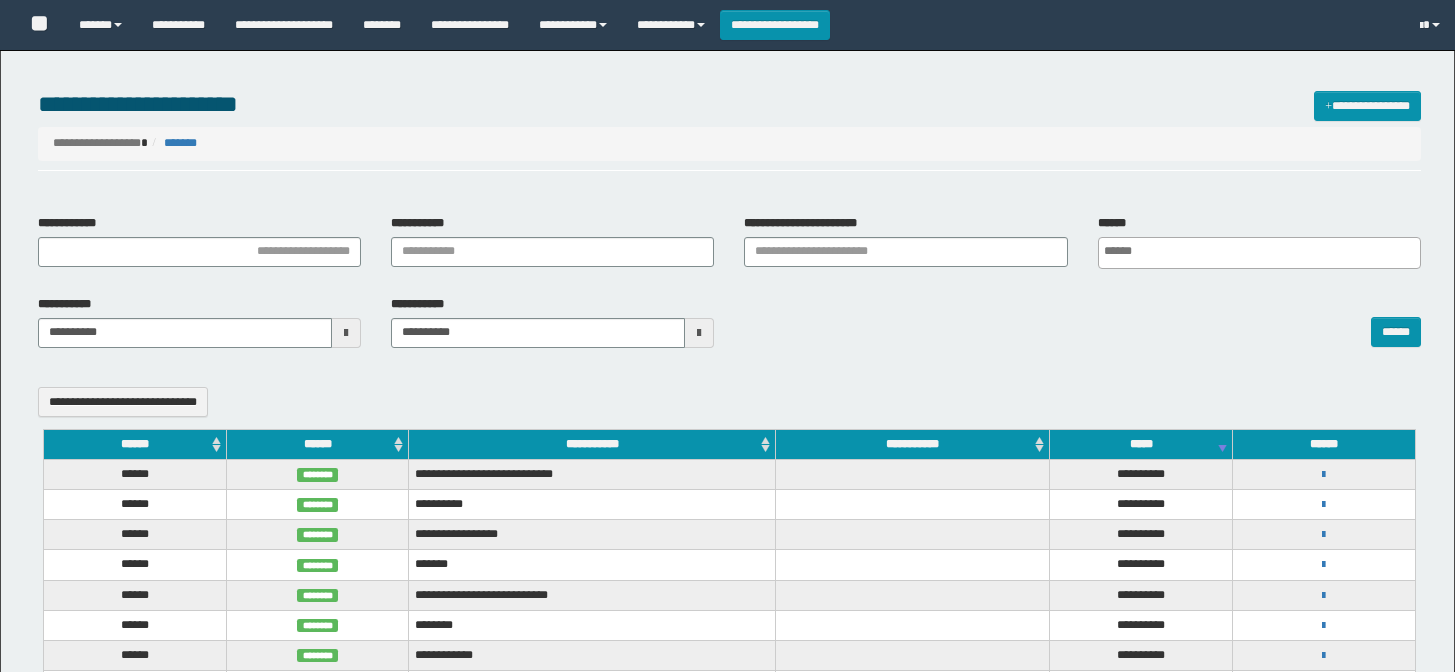 select 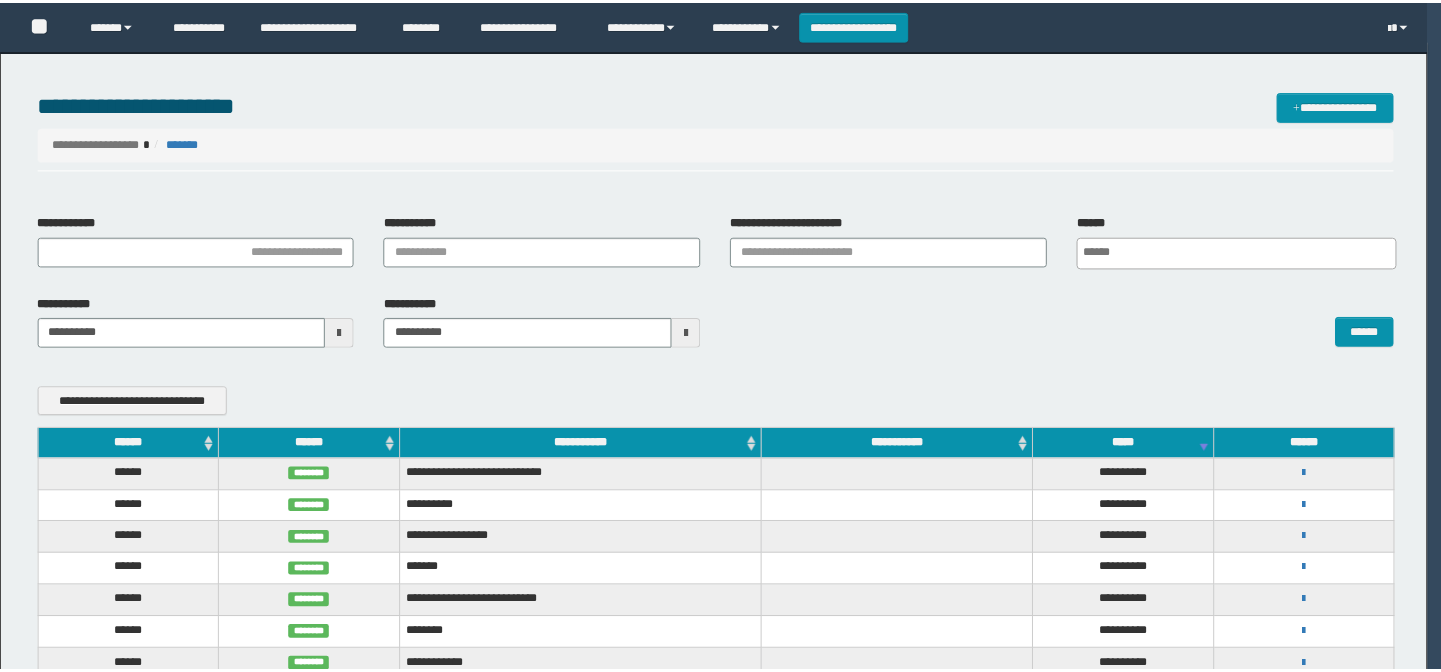 scroll, scrollTop: 0, scrollLeft: 0, axis: both 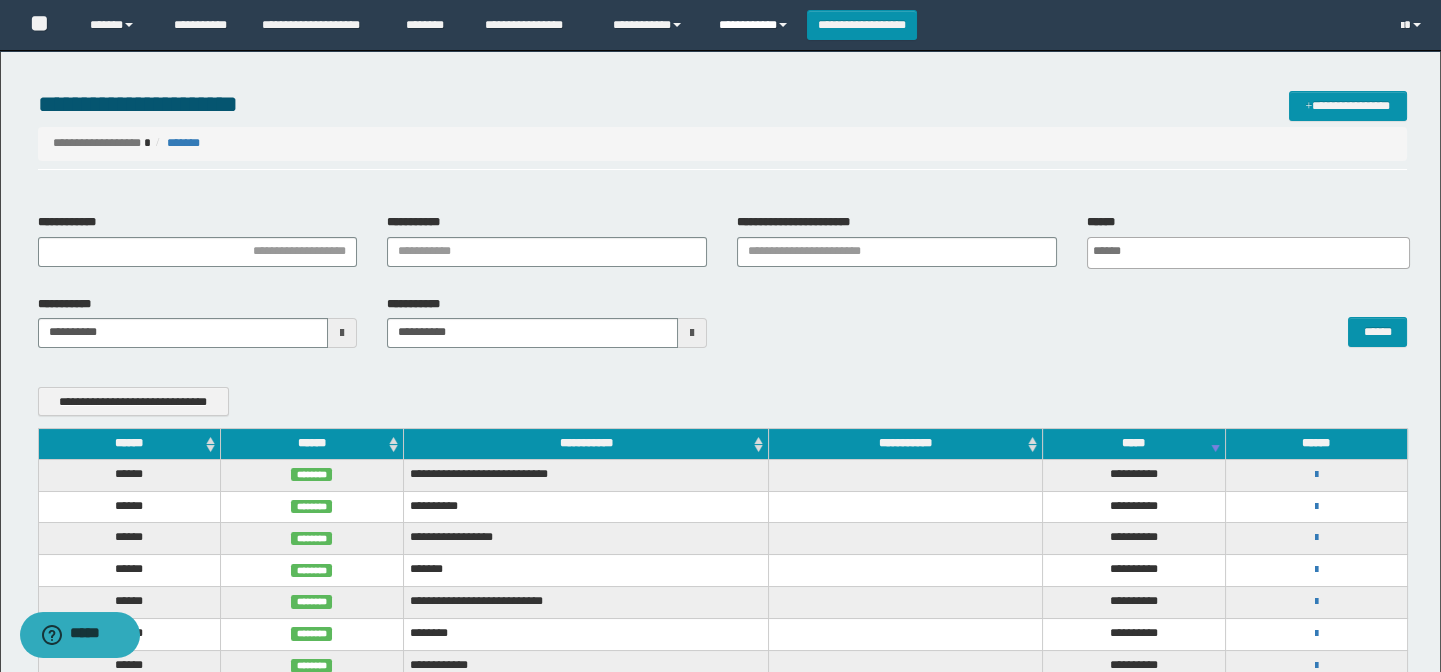 click on "**********" at bounding box center (755, 25) 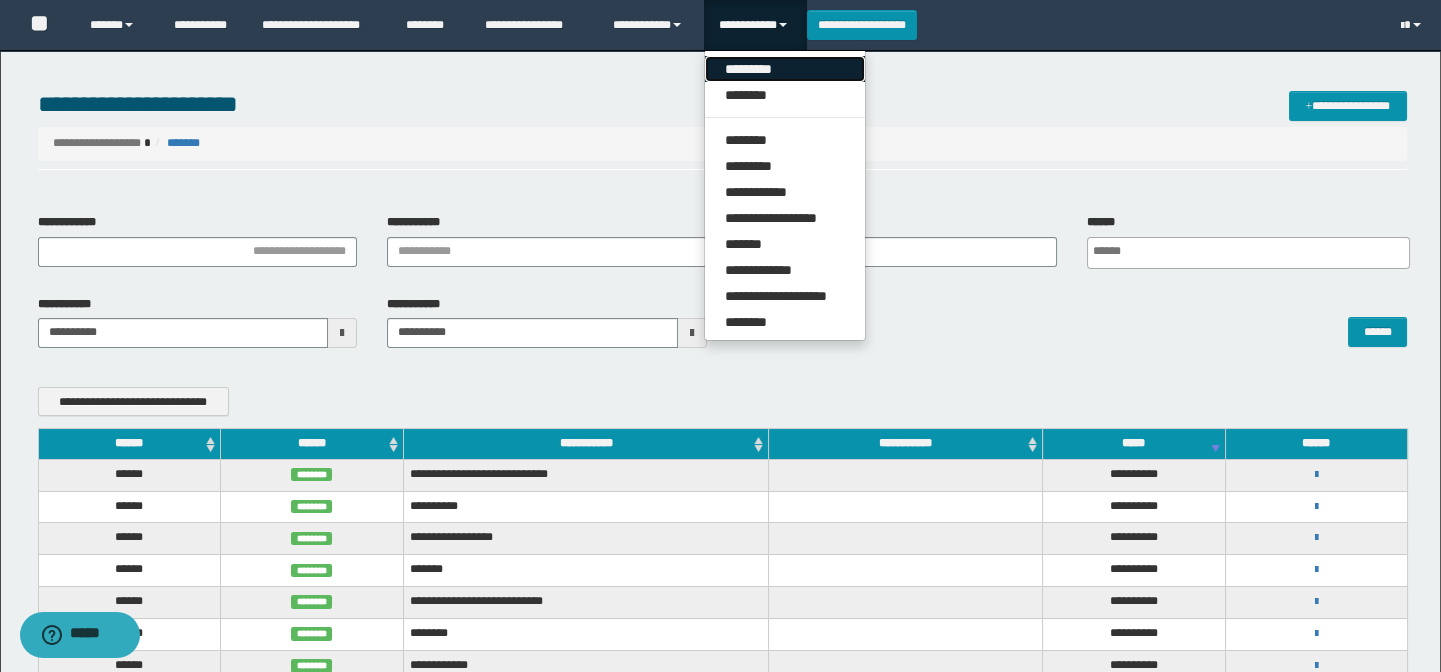 click on "*********" at bounding box center [785, 69] 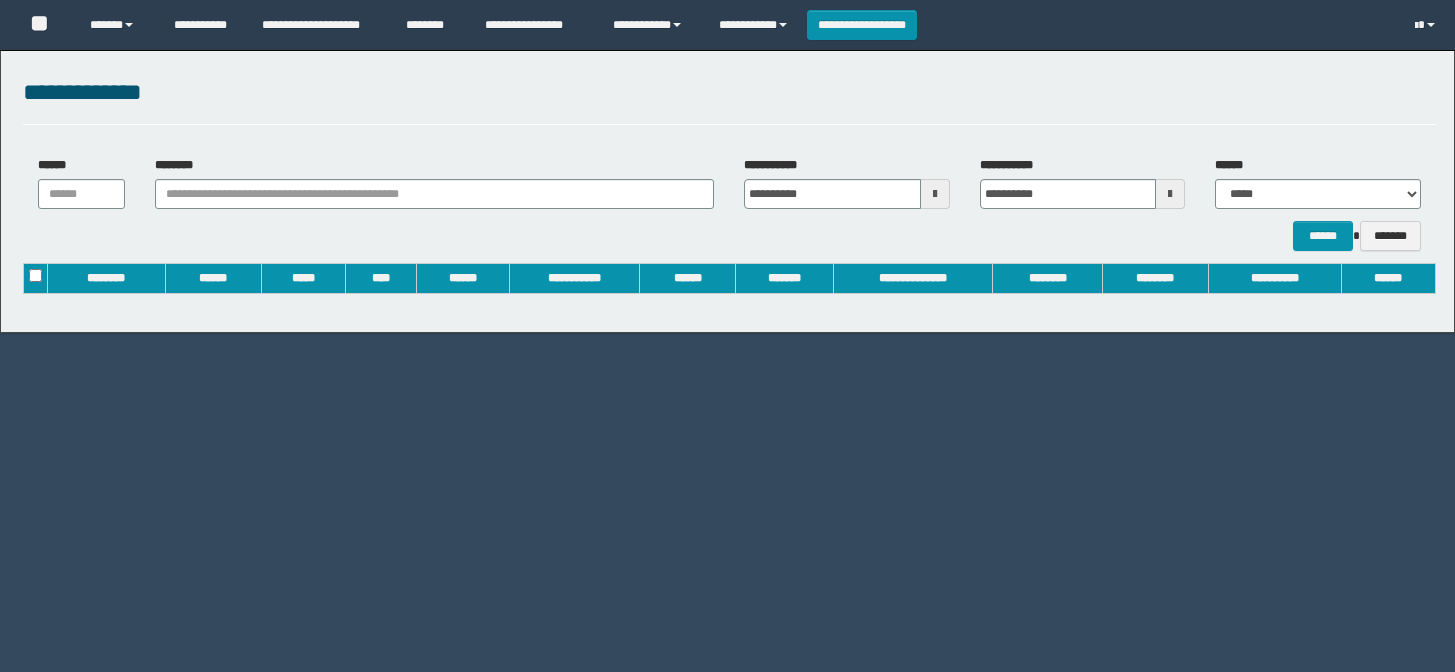 scroll, scrollTop: 0, scrollLeft: 0, axis: both 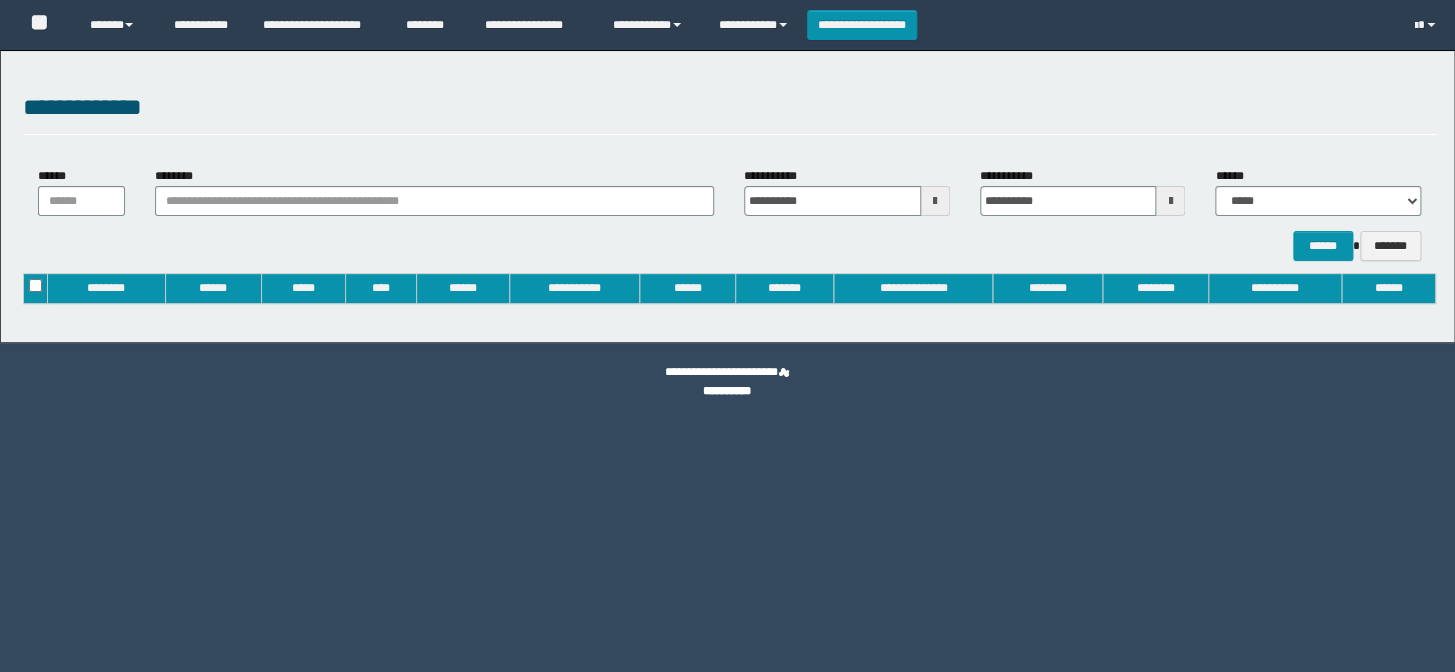 type on "**********" 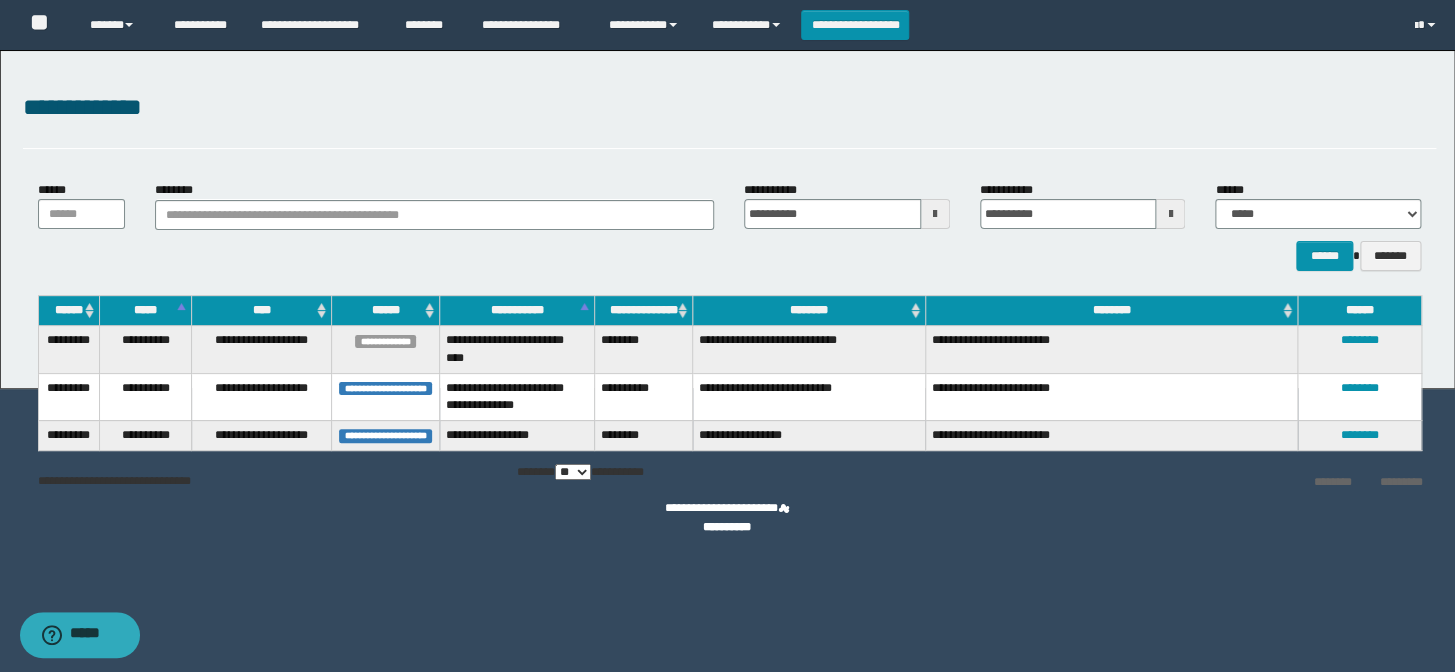 scroll, scrollTop: 0, scrollLeft: 0, axis: both 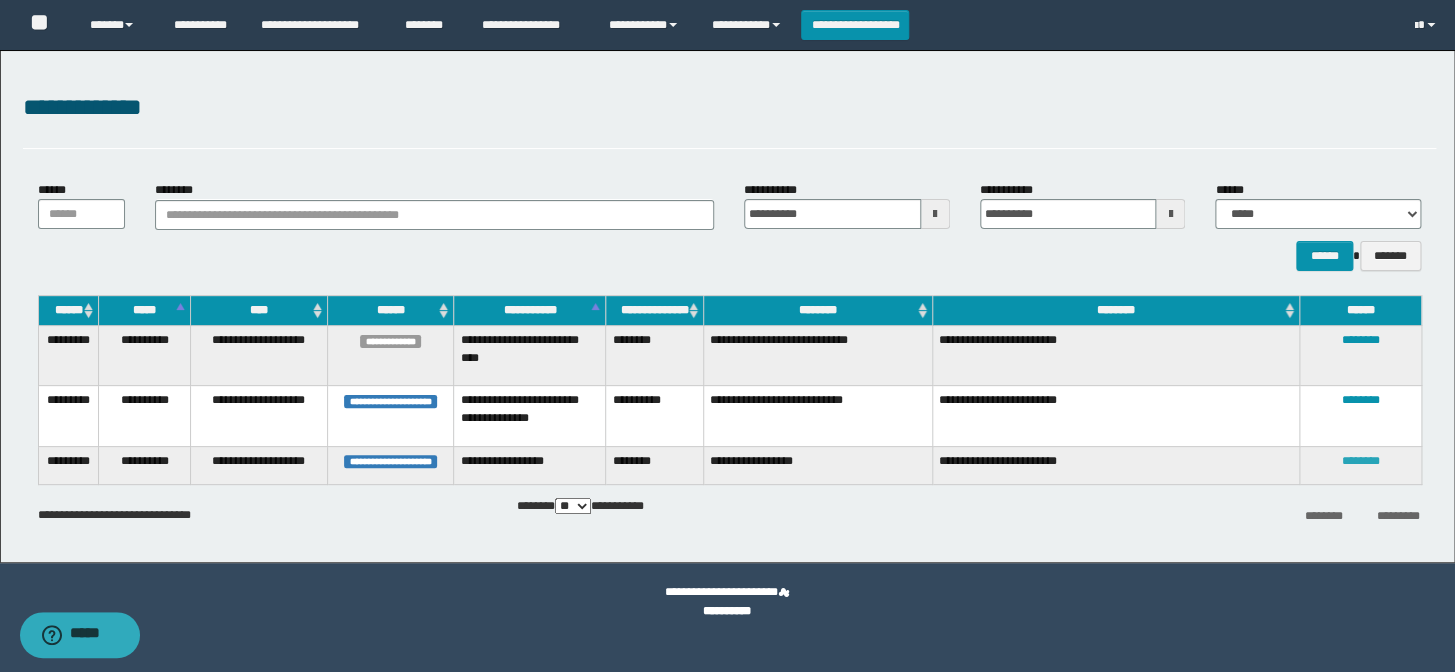 click on "********" at bounding box center (1360, 461) 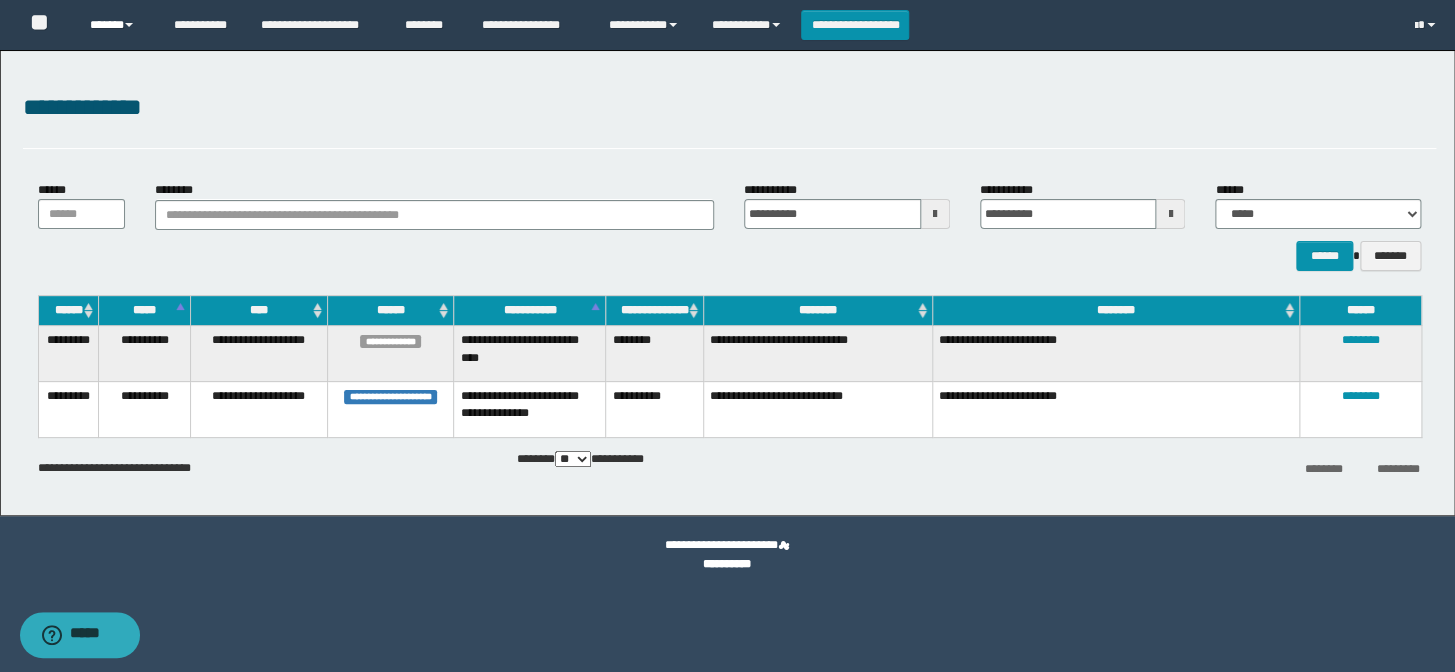 click on "******" at bounding box center [117, 25] 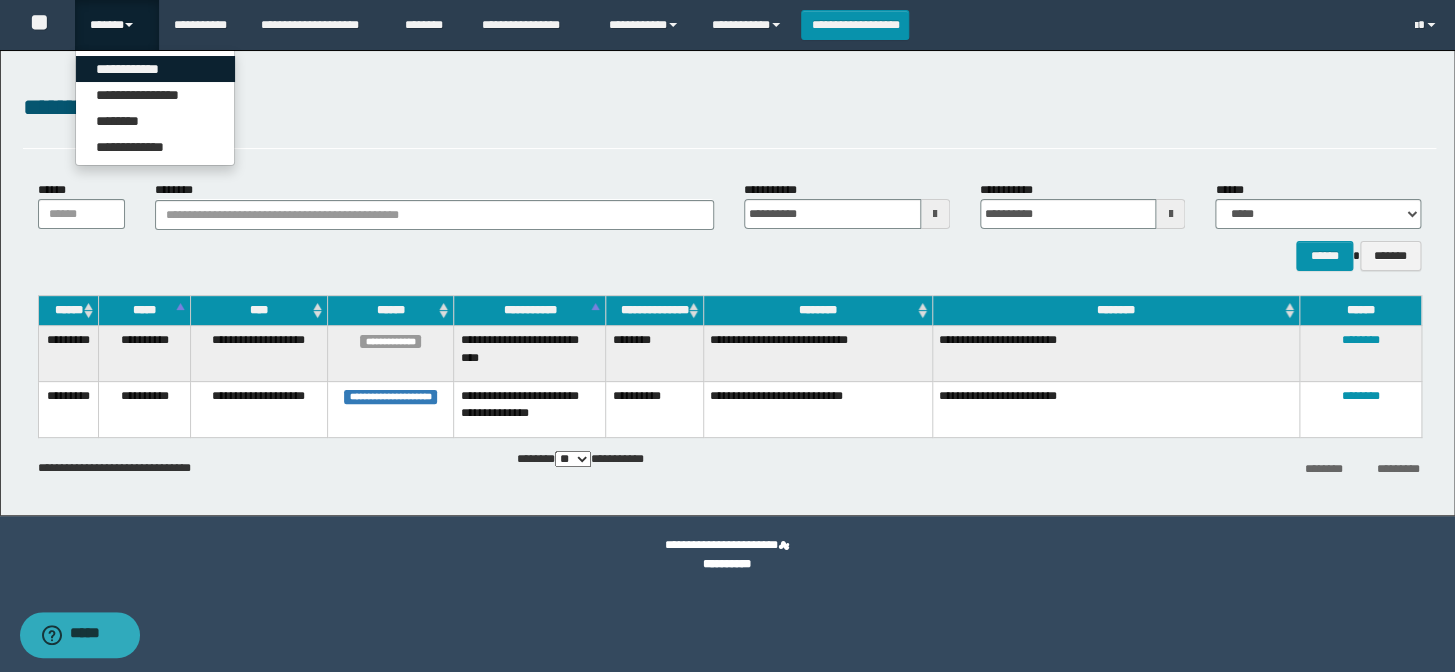drag, startPoint x: 168, startPoint y: 70, endPoint x: 327, endPoint y: 387, distance: 354.64066 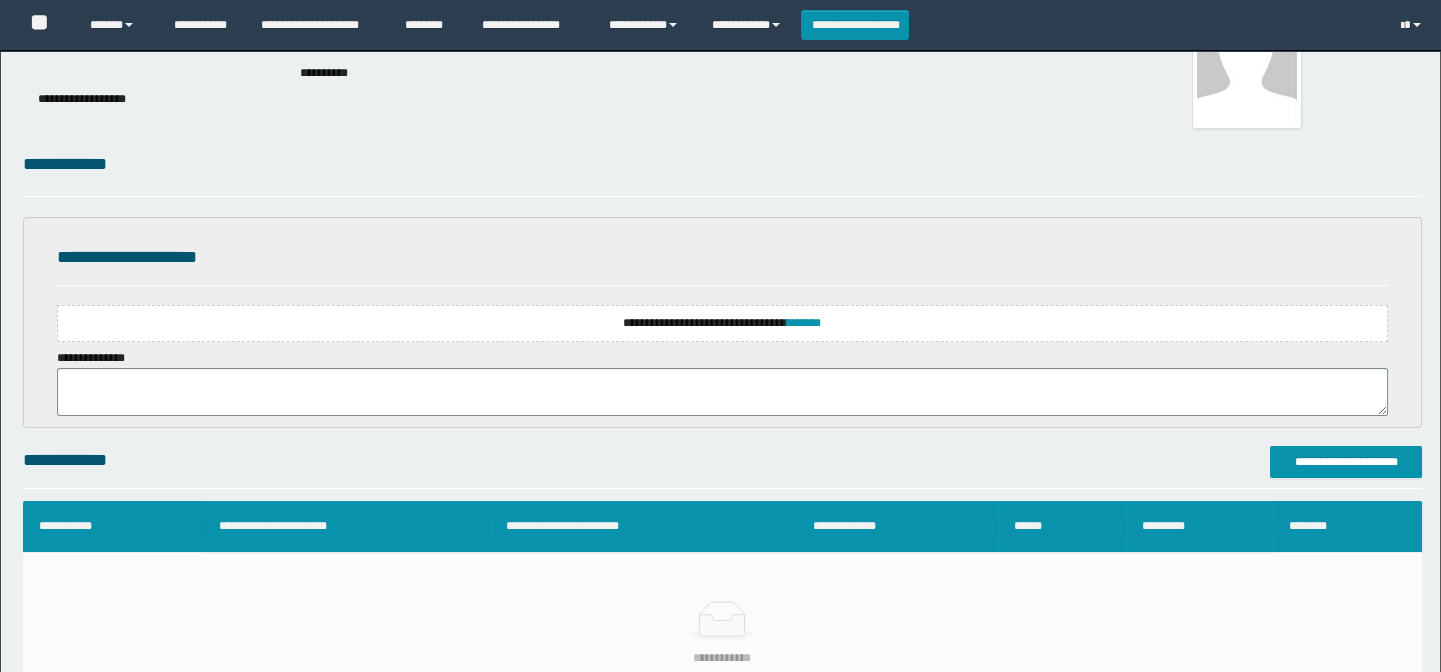 scroll, scrollTop: 365, scrollLeft: 0, axis: vertical 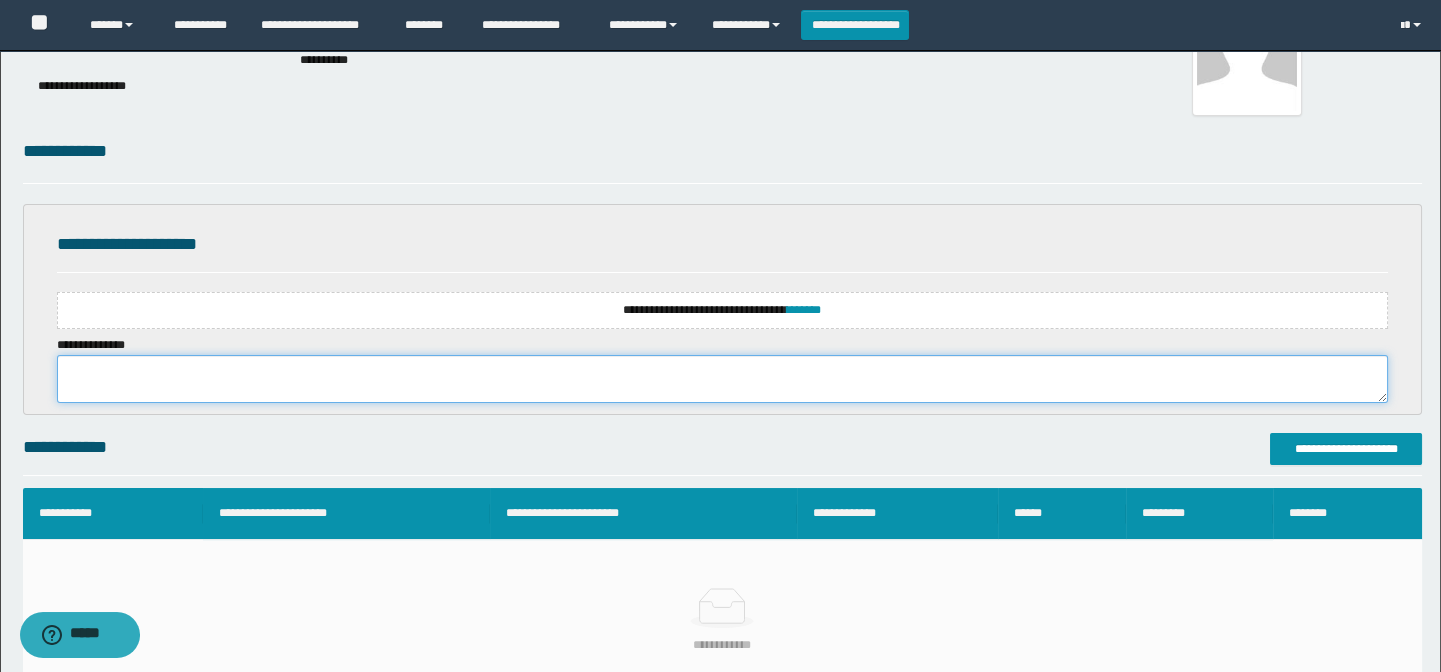 click at bounding box center [723, 379] 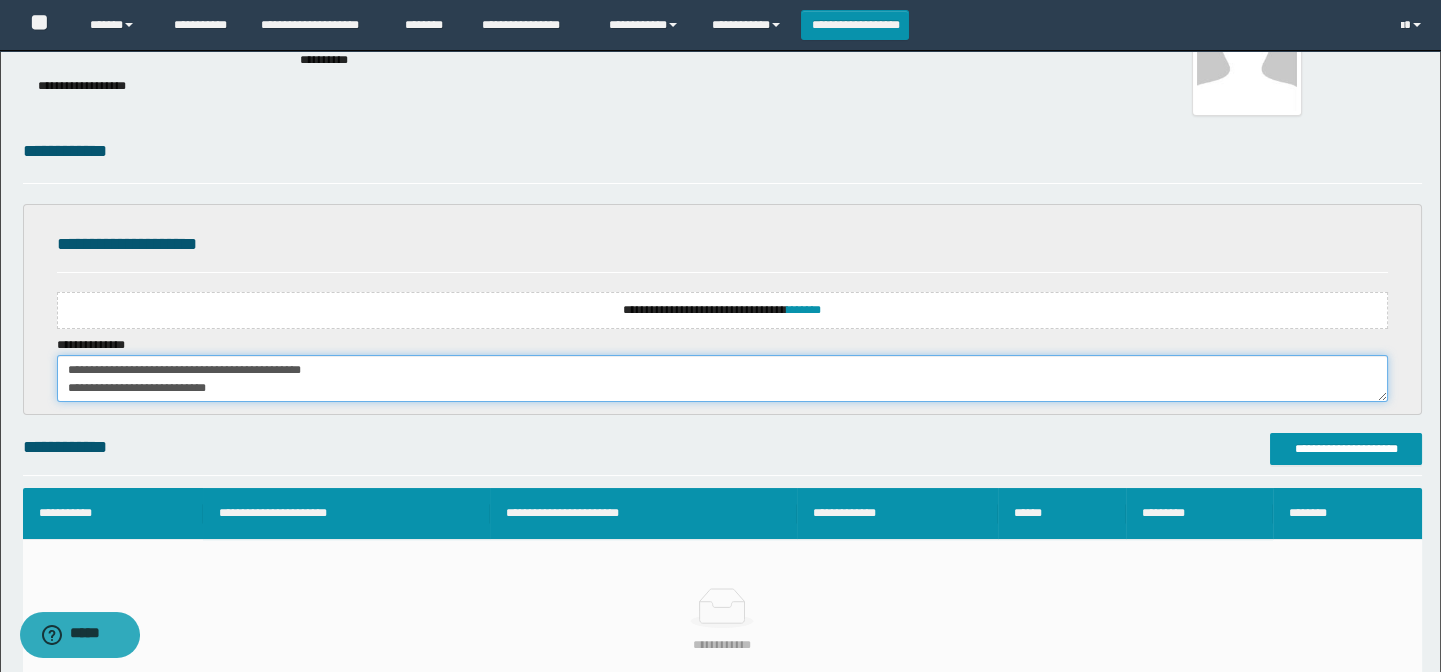 scroll, scrollTop: 107, scrollLeft: 0, axis: vertical 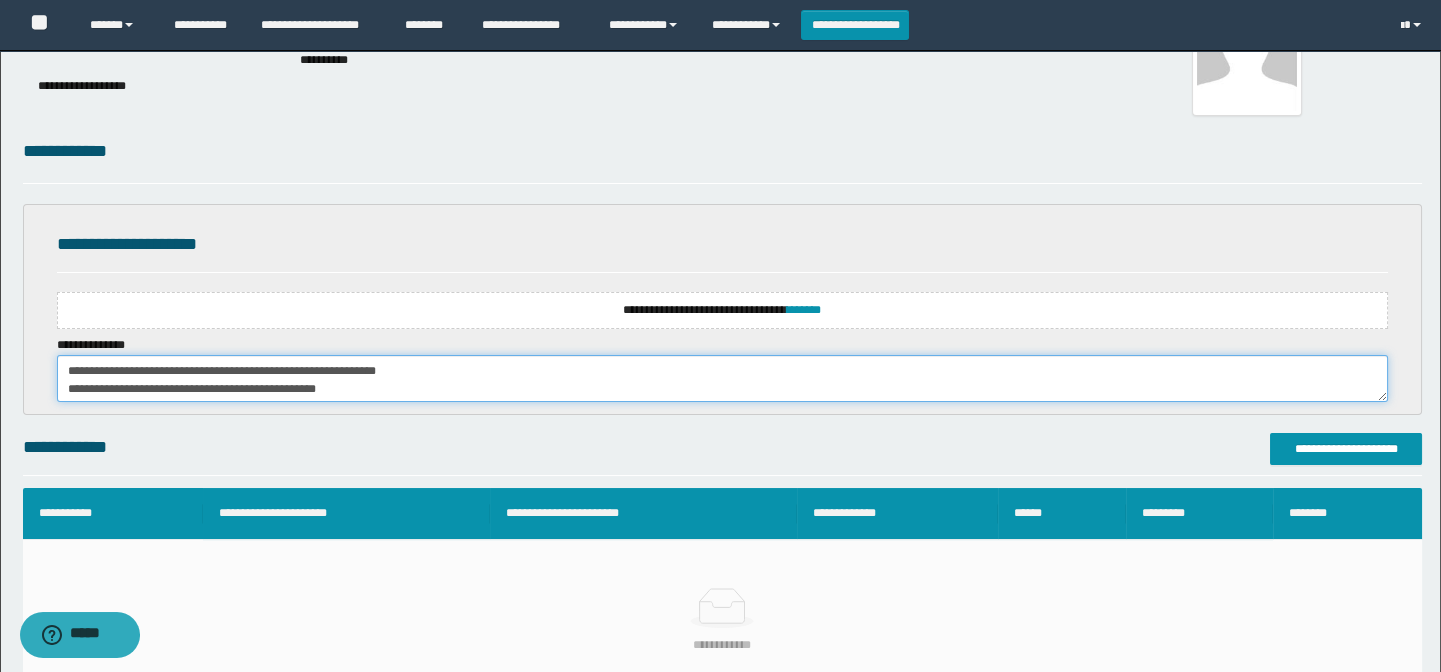 type on "**********" 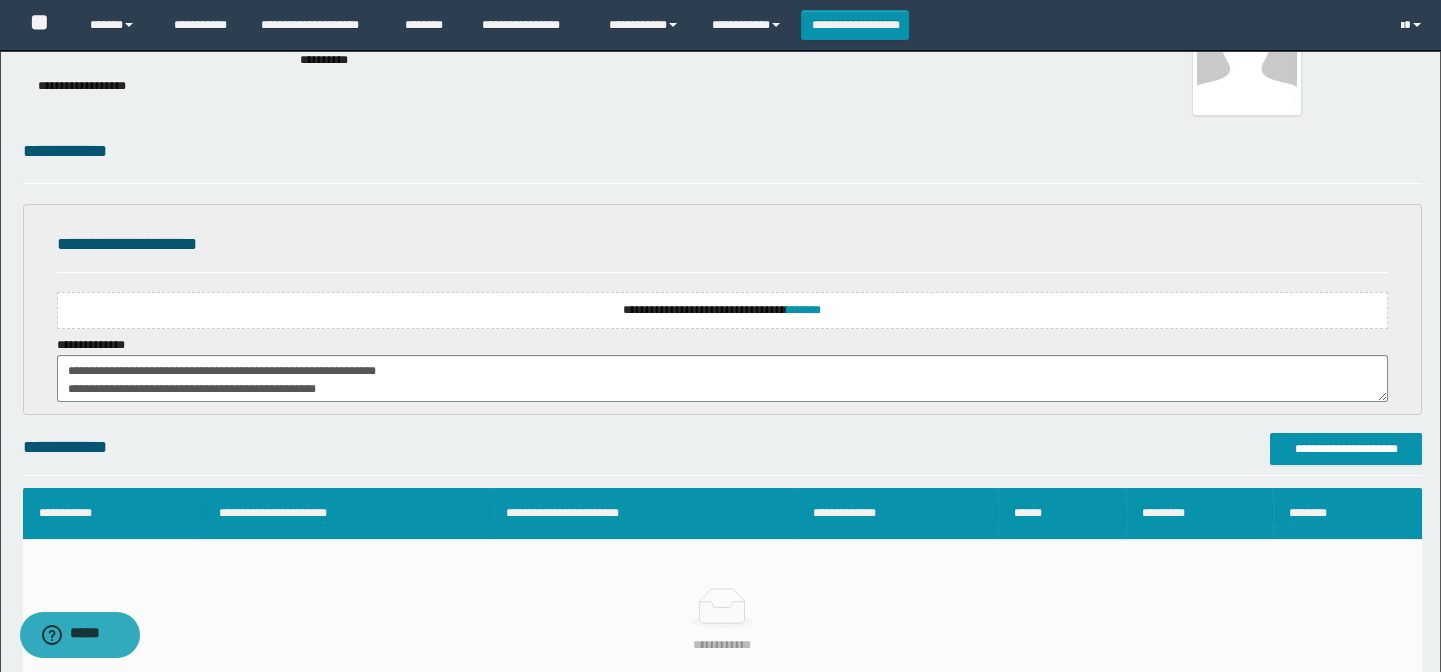 click on "**********" at bounding box center [723, 310] 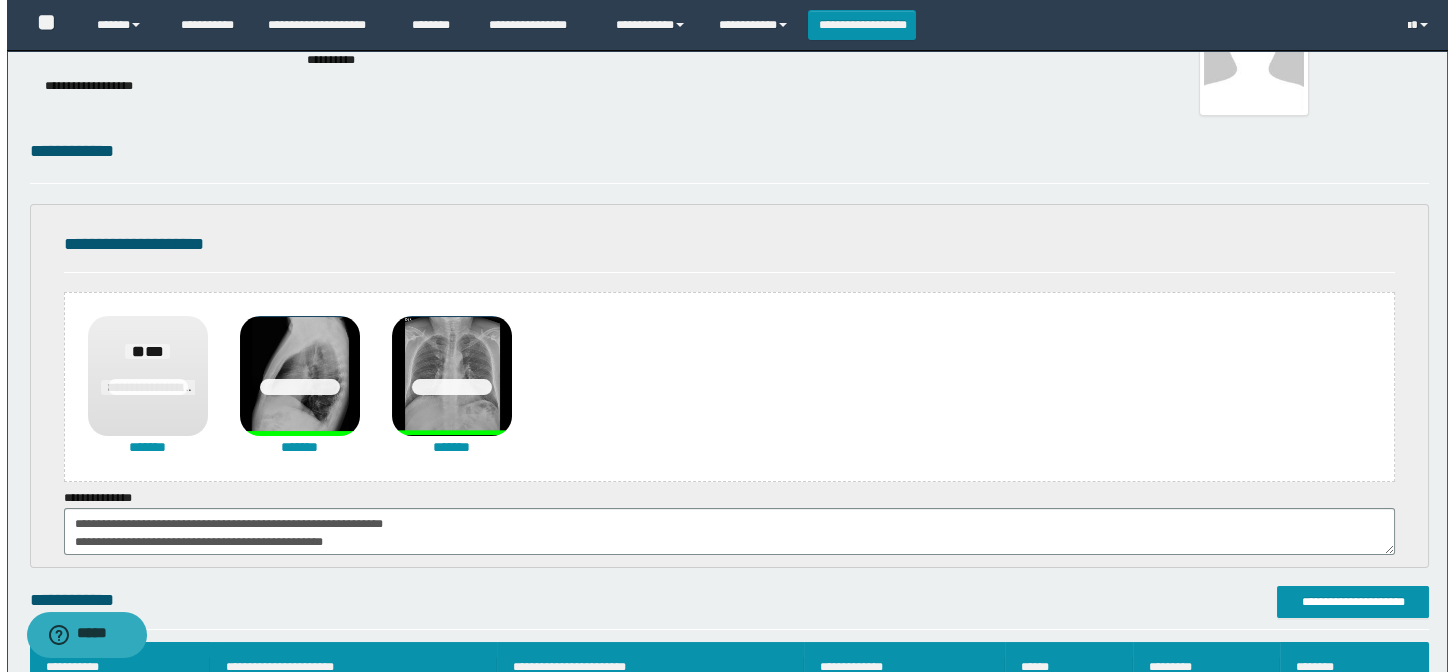 scroll, scrollTop: 518, scrollLeft: 0, axis: vertical 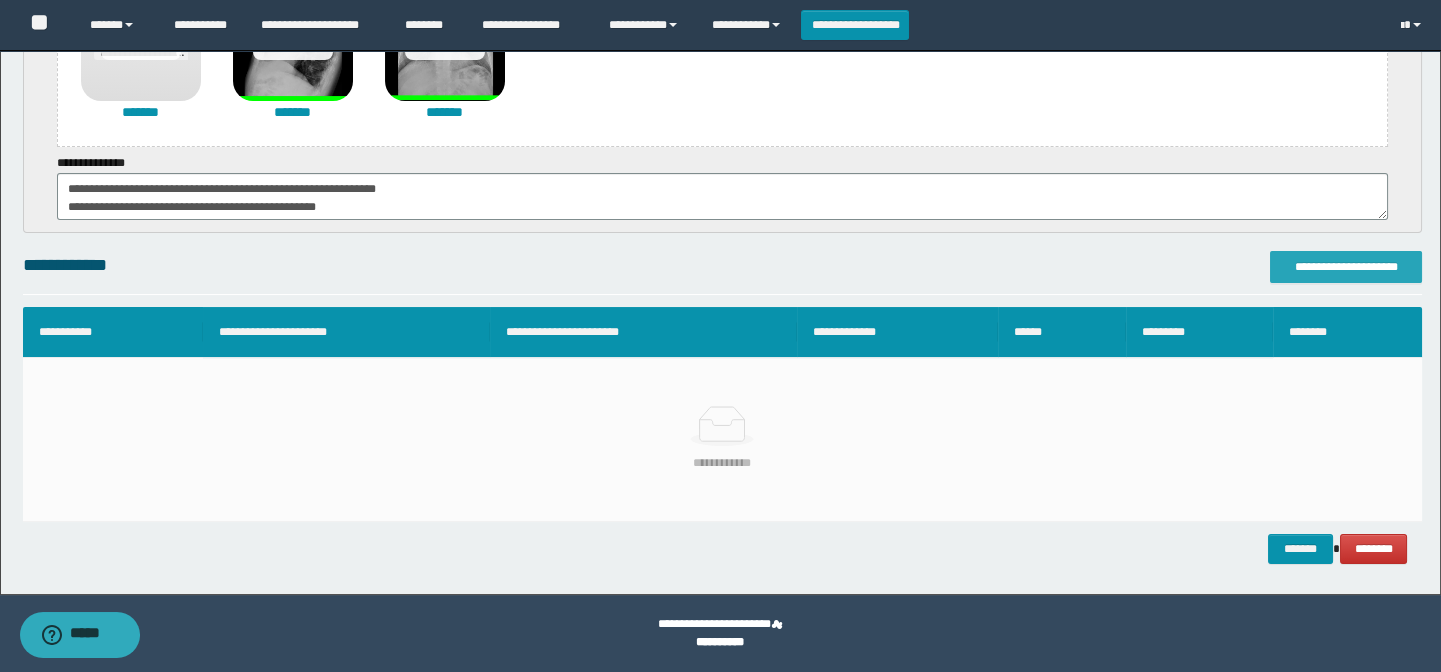 click on "**********" at bounding box center (1346, 267) 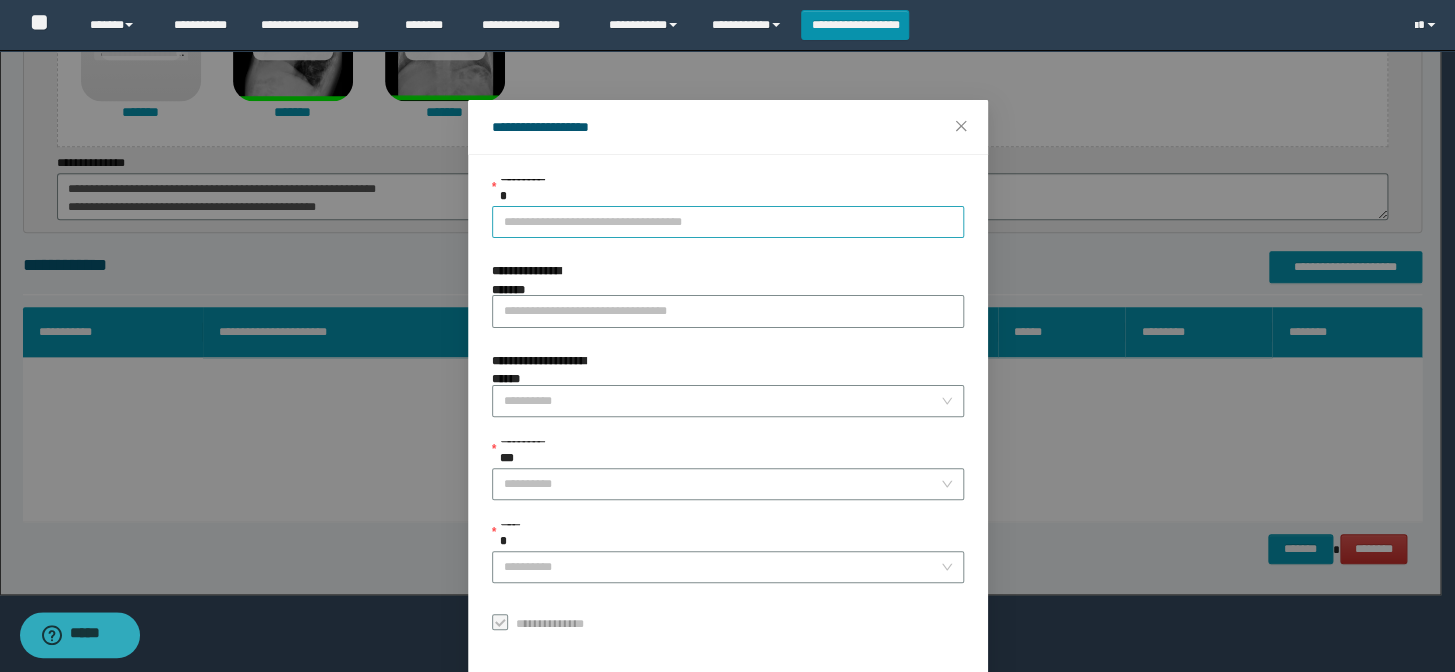 drag, startPoint x: 682, startPoint y: 214, endPoint x: 683, endPoint y: 227, distance: 13.038404 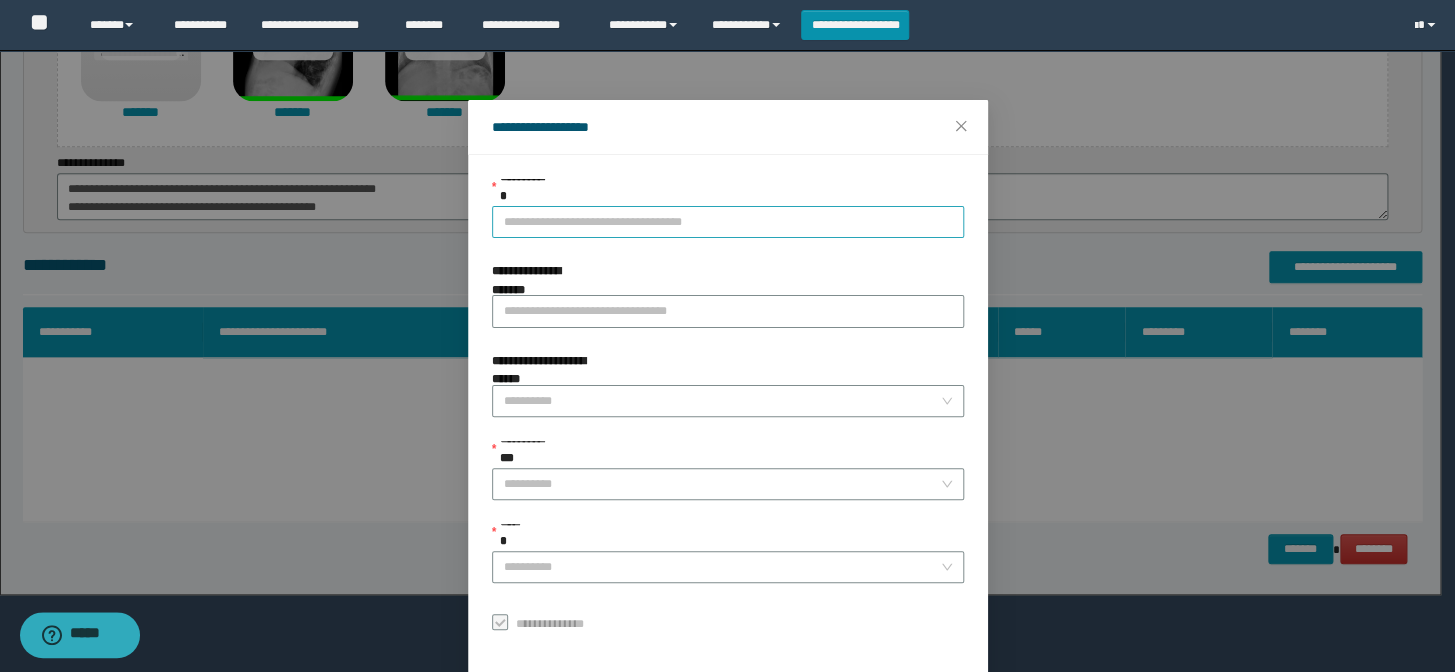 click on "**********" at bounding box center (728, 222) 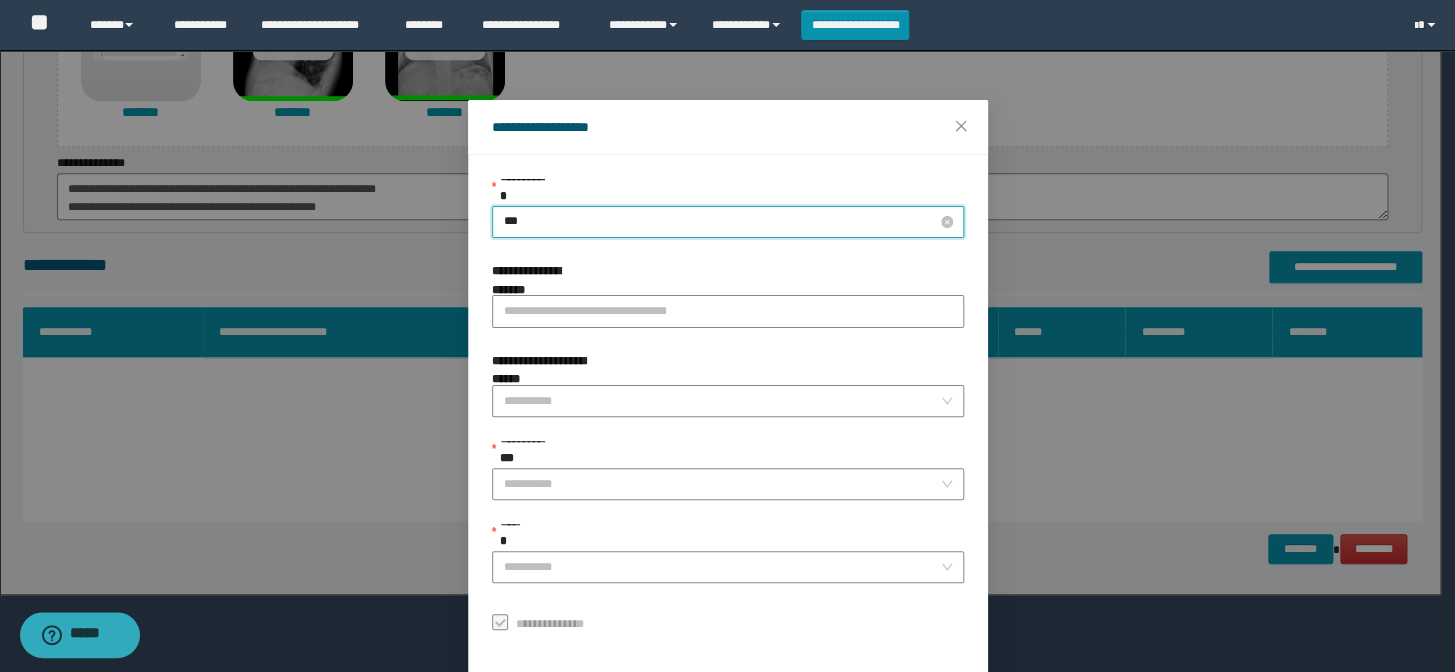 type on "****" 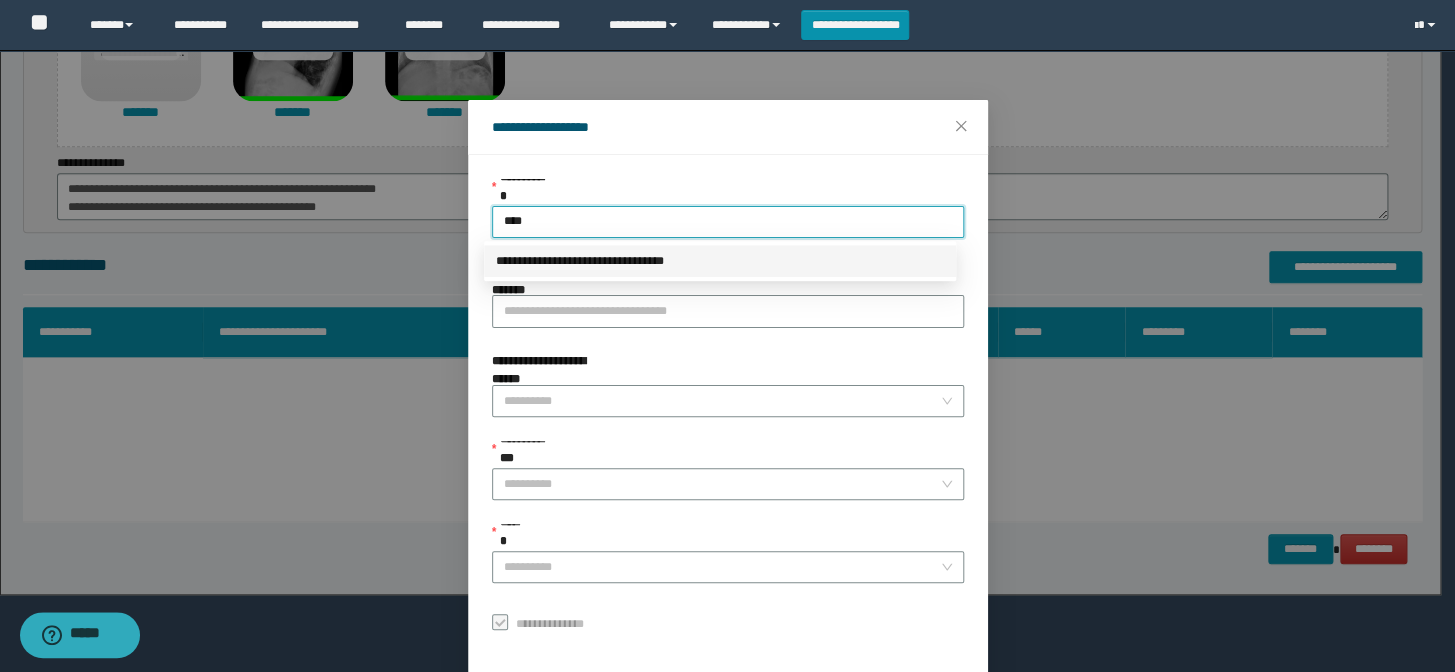 click on "**********" at bounding box center (720, 261) 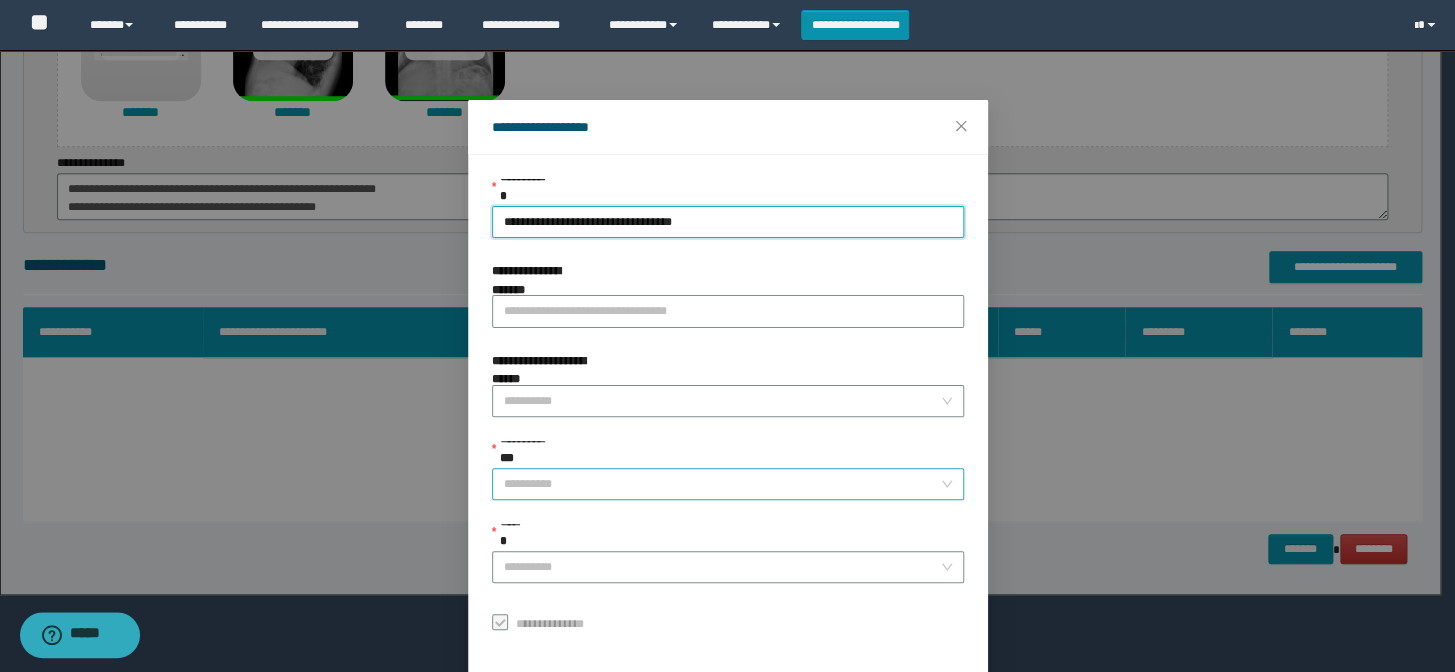 click on "**********" at bounding box center [722, 484] 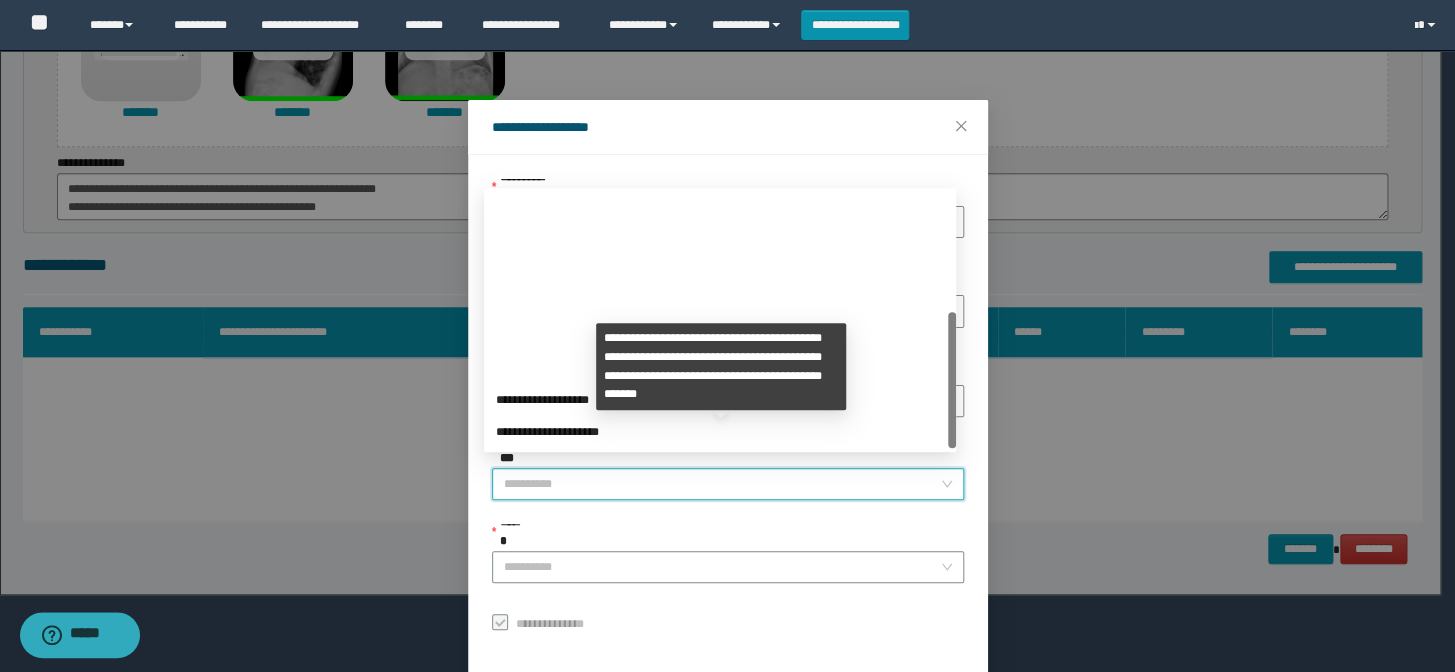 scroll, scrollTop: 223, scrollLeft: 0, axis: vertical 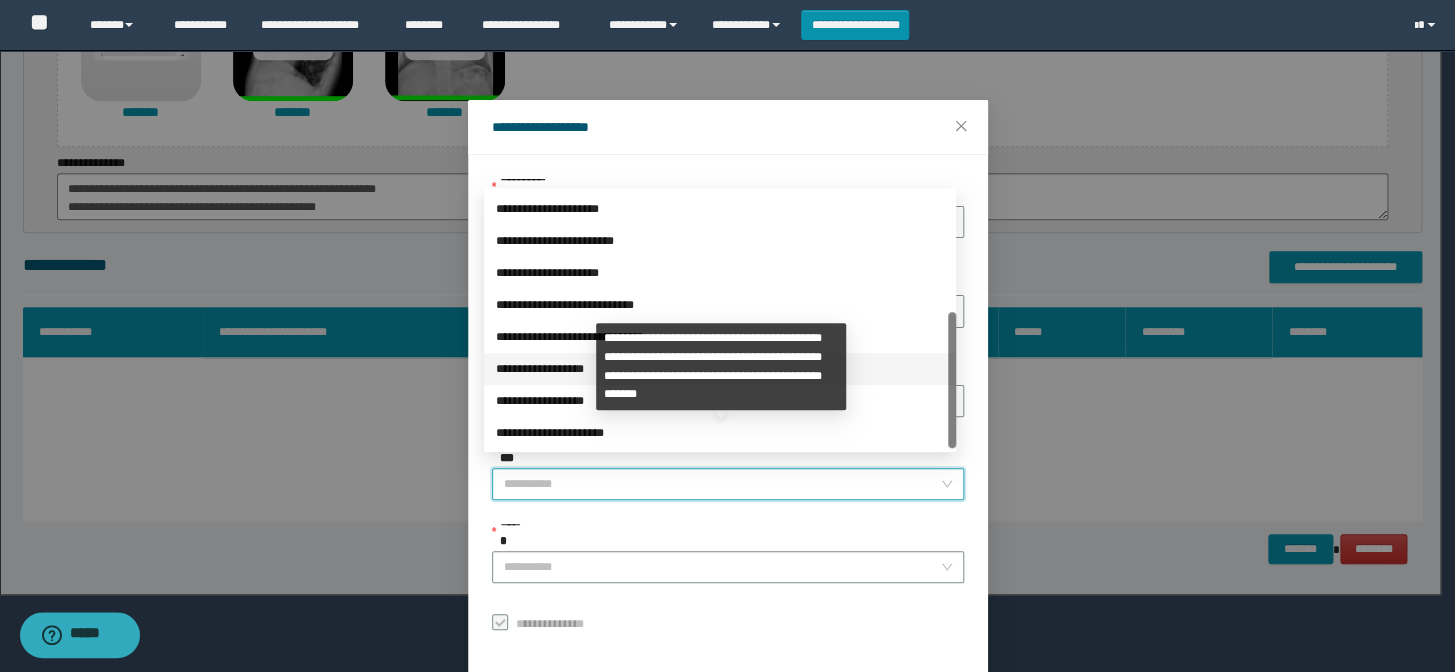 click on "**********" at bounding box center [720, 369] 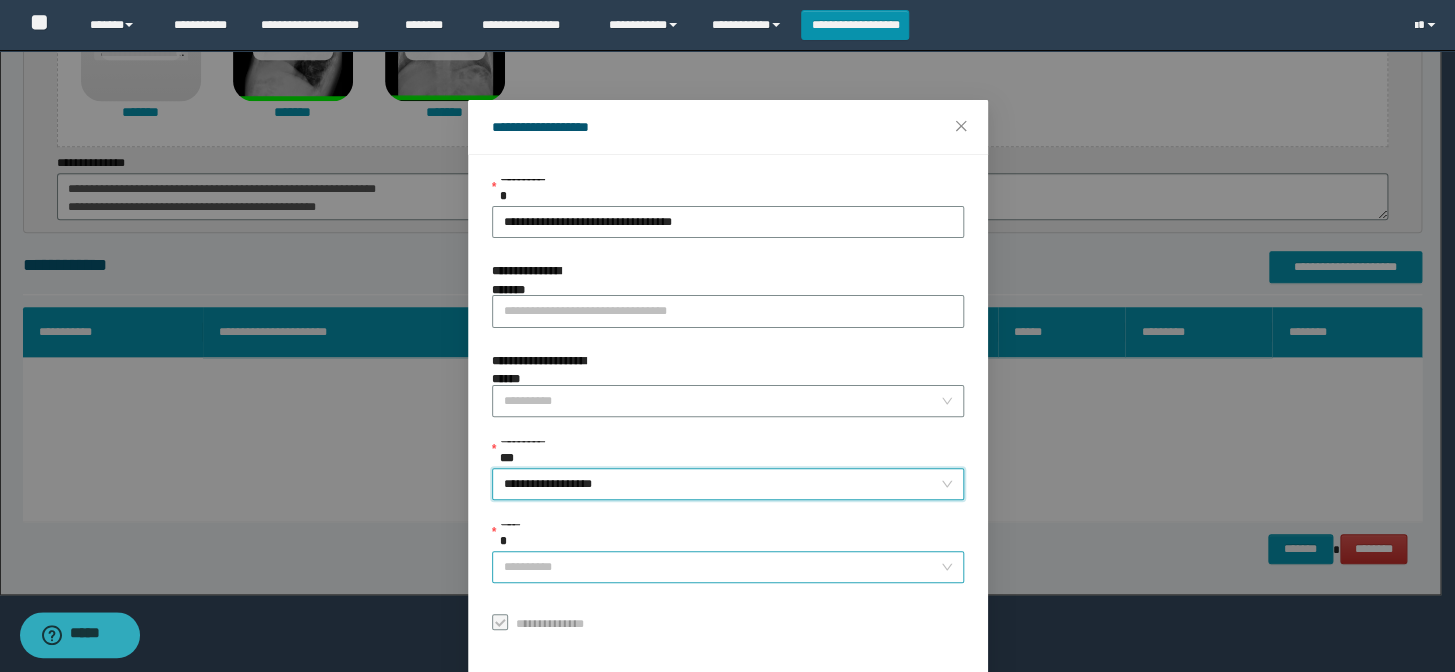click on "******" at bounding box center (722, 567) 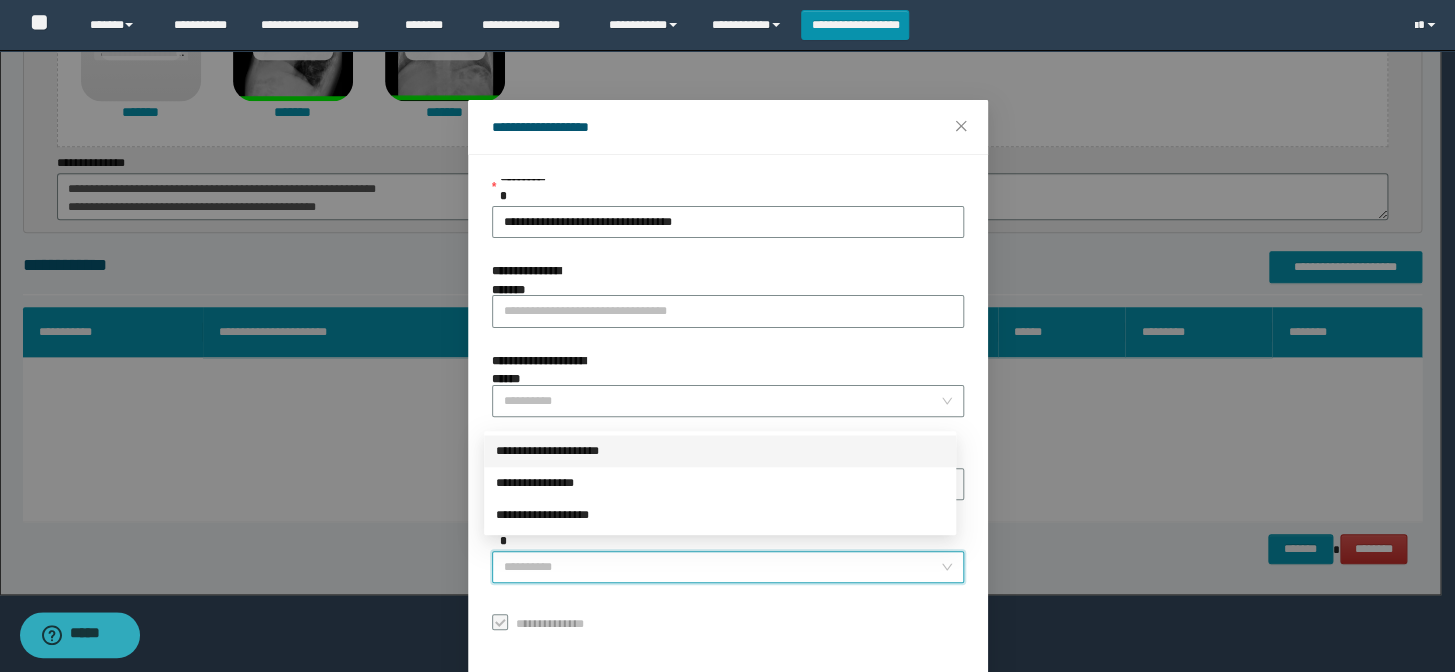 click on "**********" at bounding box center (720, 451) 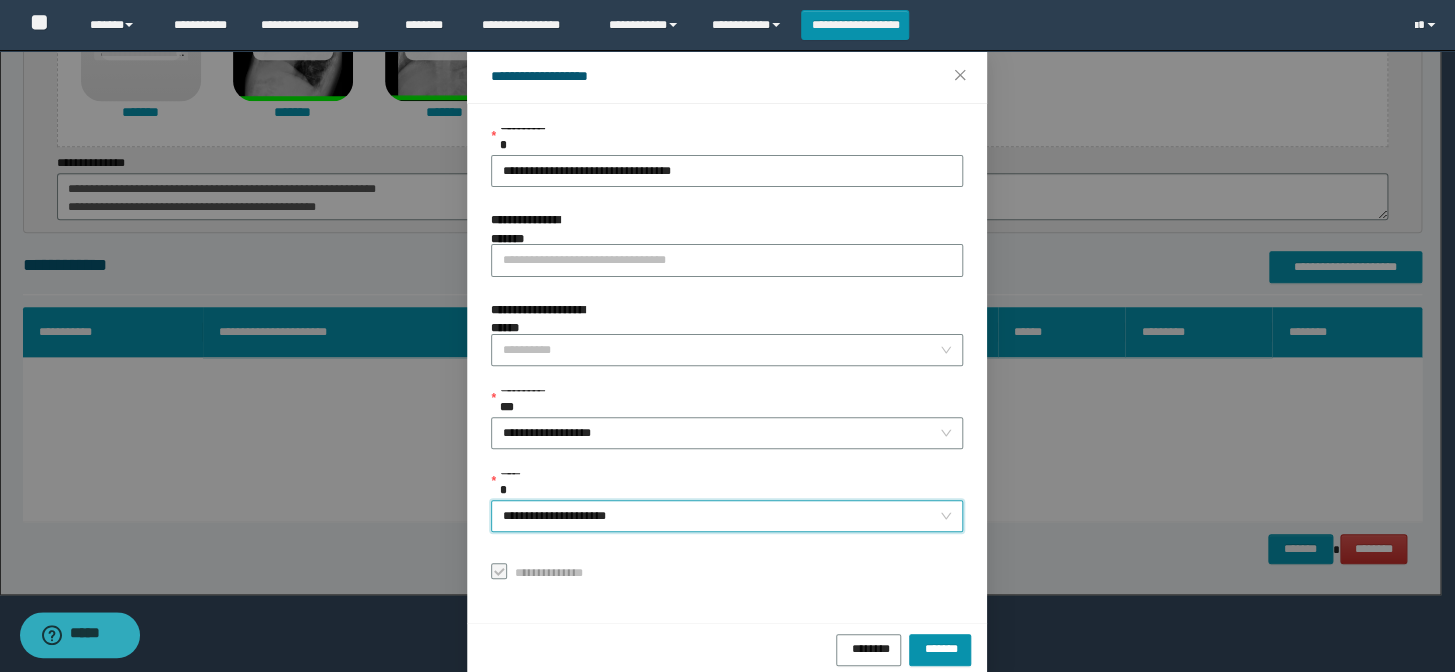 scroll, scrollTop: 79, scrollLeft: 0, axis: vertical 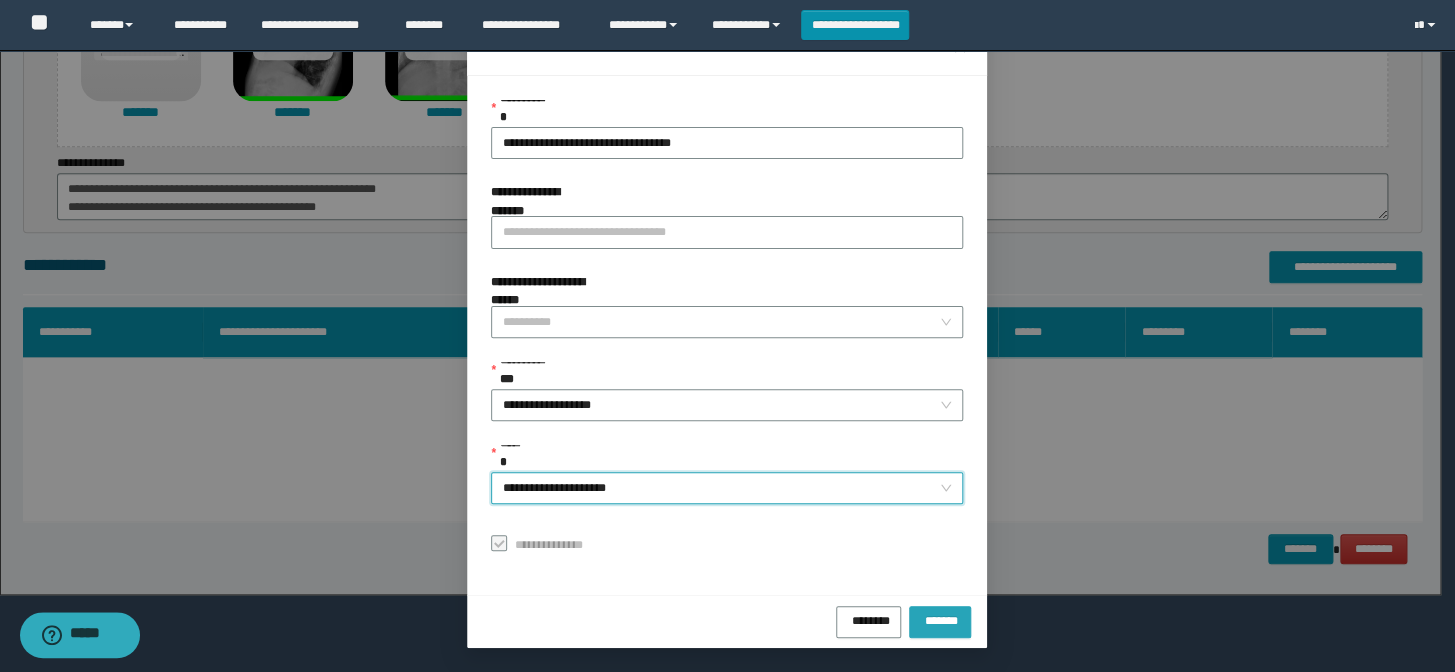 click on "*******" at bounding box center [940, 619] 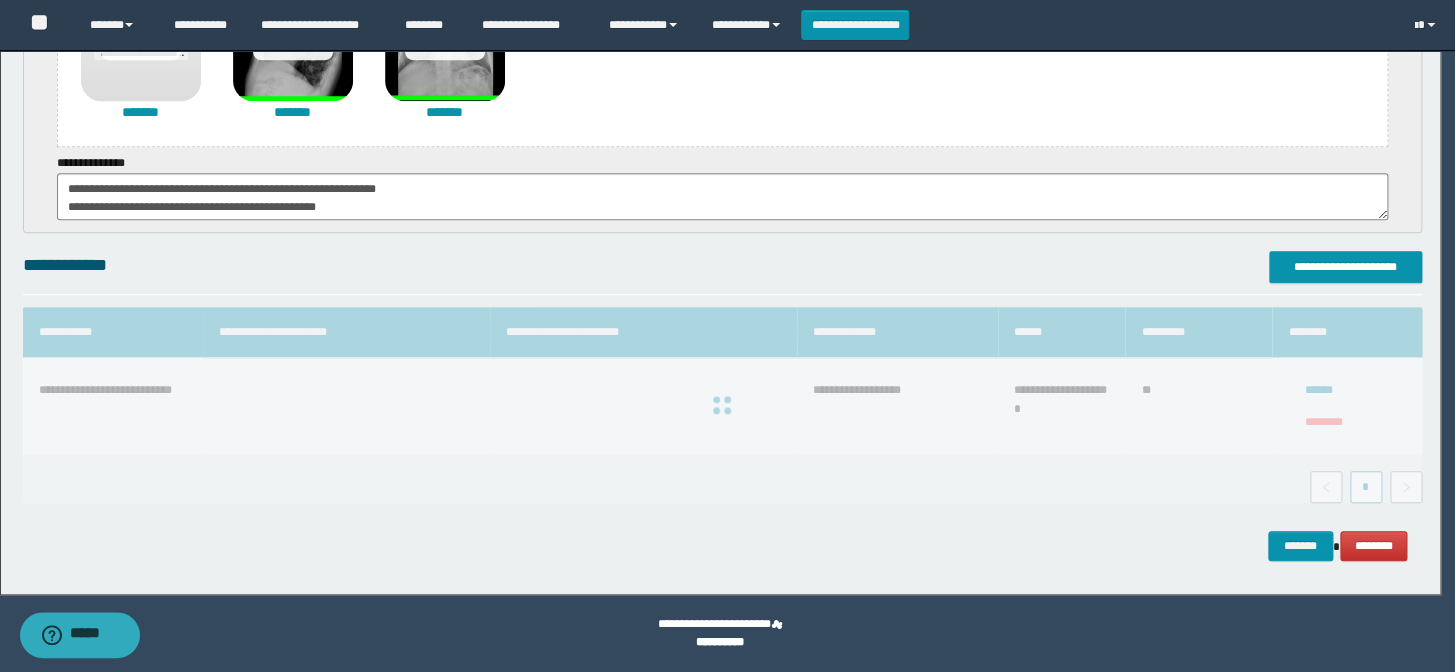 scroll, scrollTop: 483, scrollLeft: 0, axis: vertical 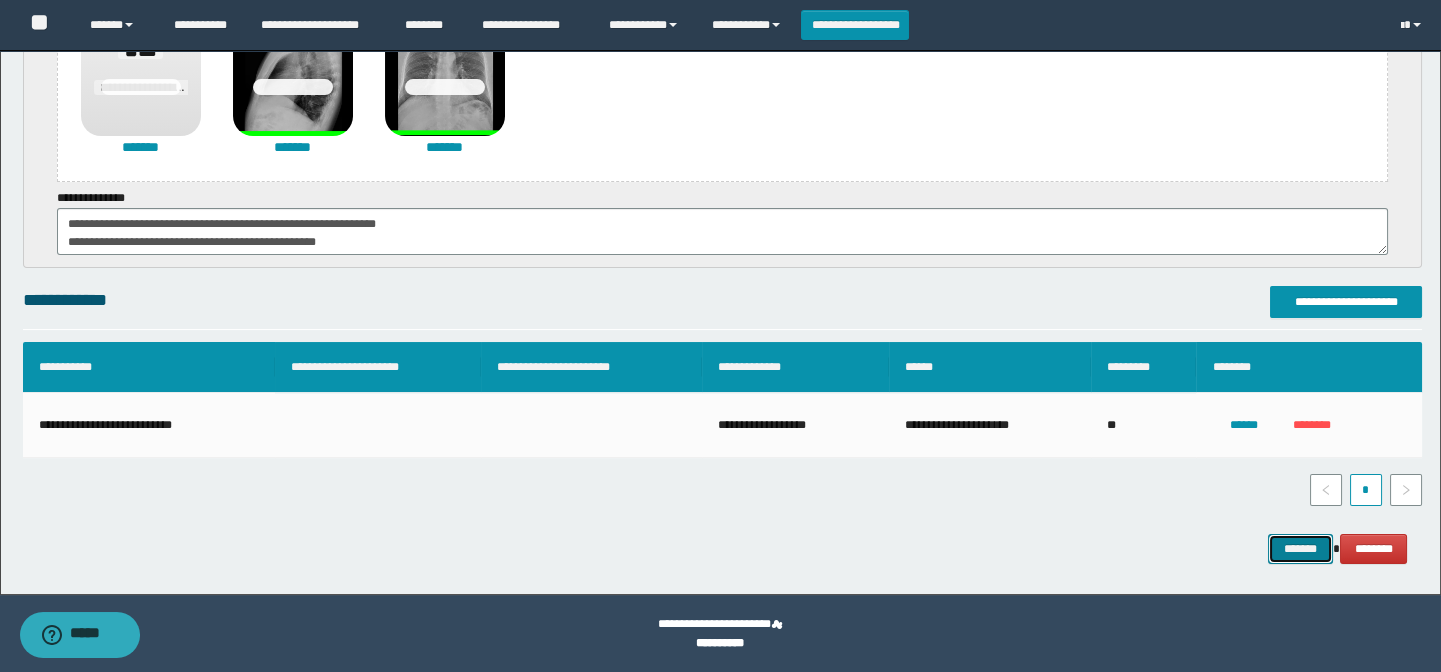 click on "*******" at bounding box center [1300, 549] 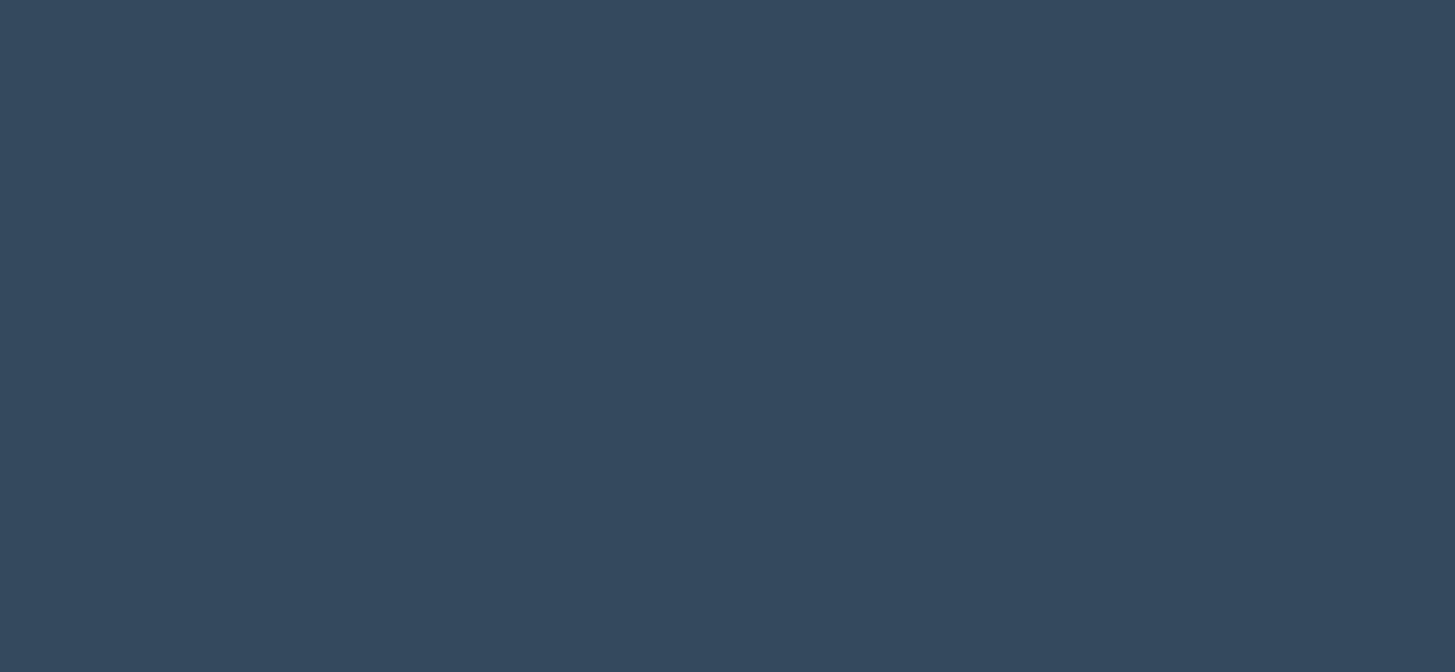 scroll, scrollTop: 0, scrollLeft: 0, axis: both 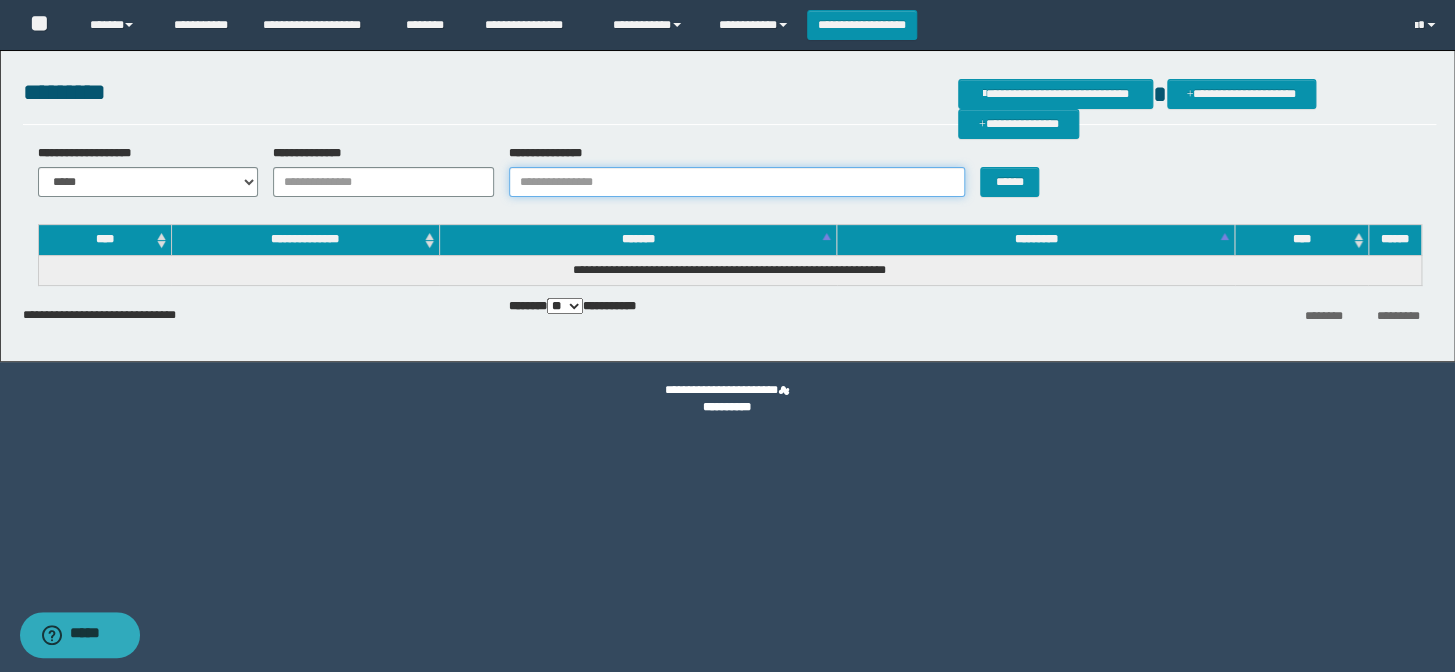 click on "**********" at bounding box center (737, 182) 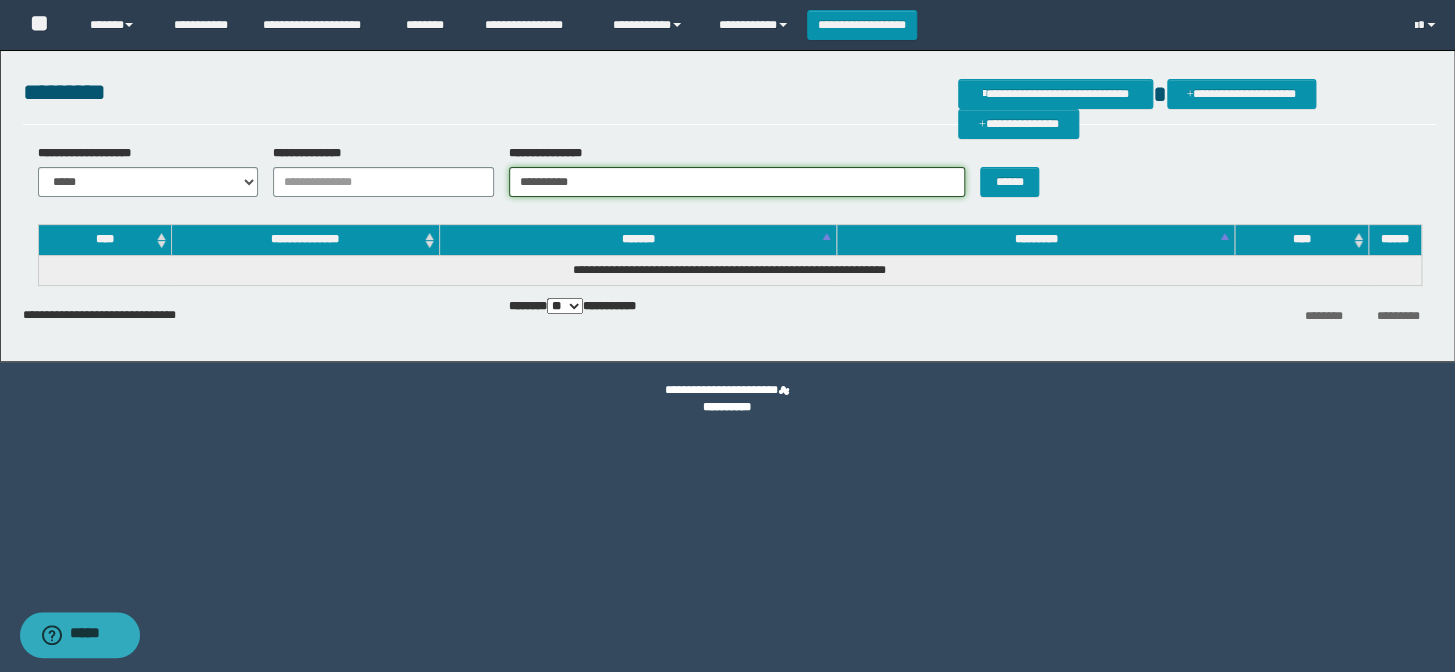 click on "**********" at bounding box center [737, 182] 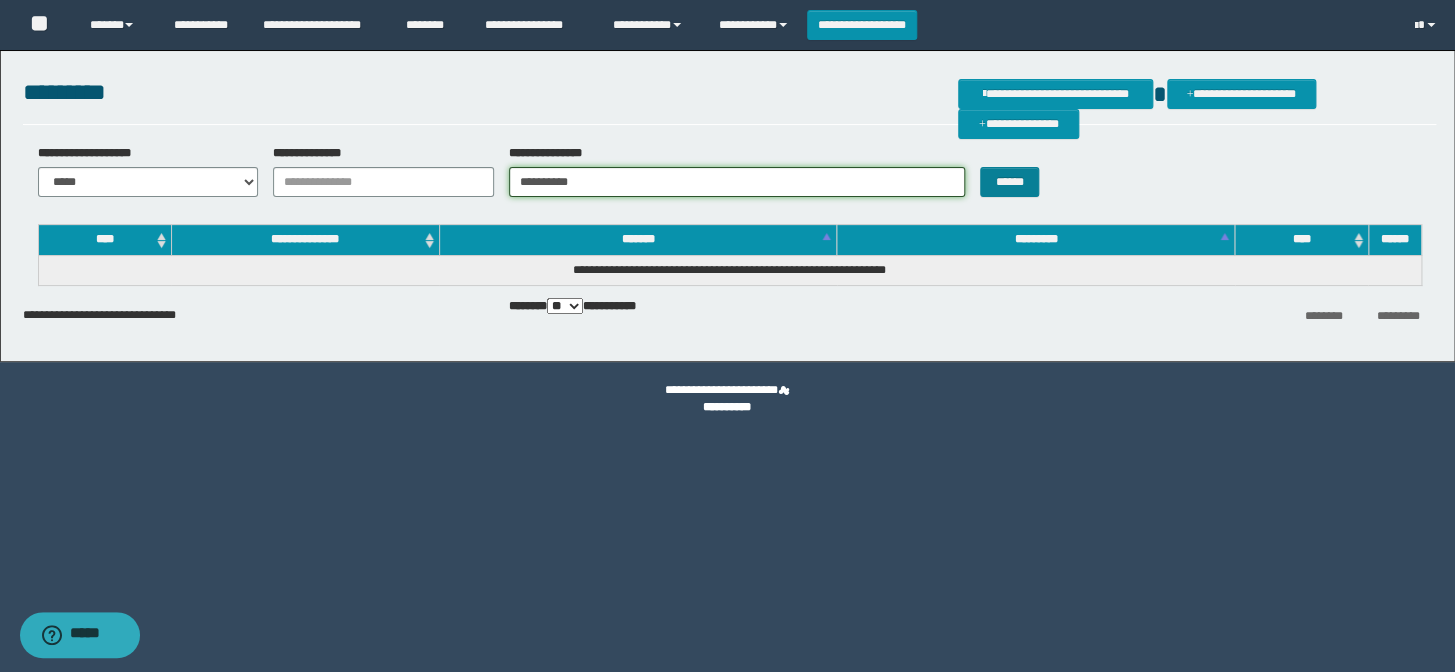 type on "**********" 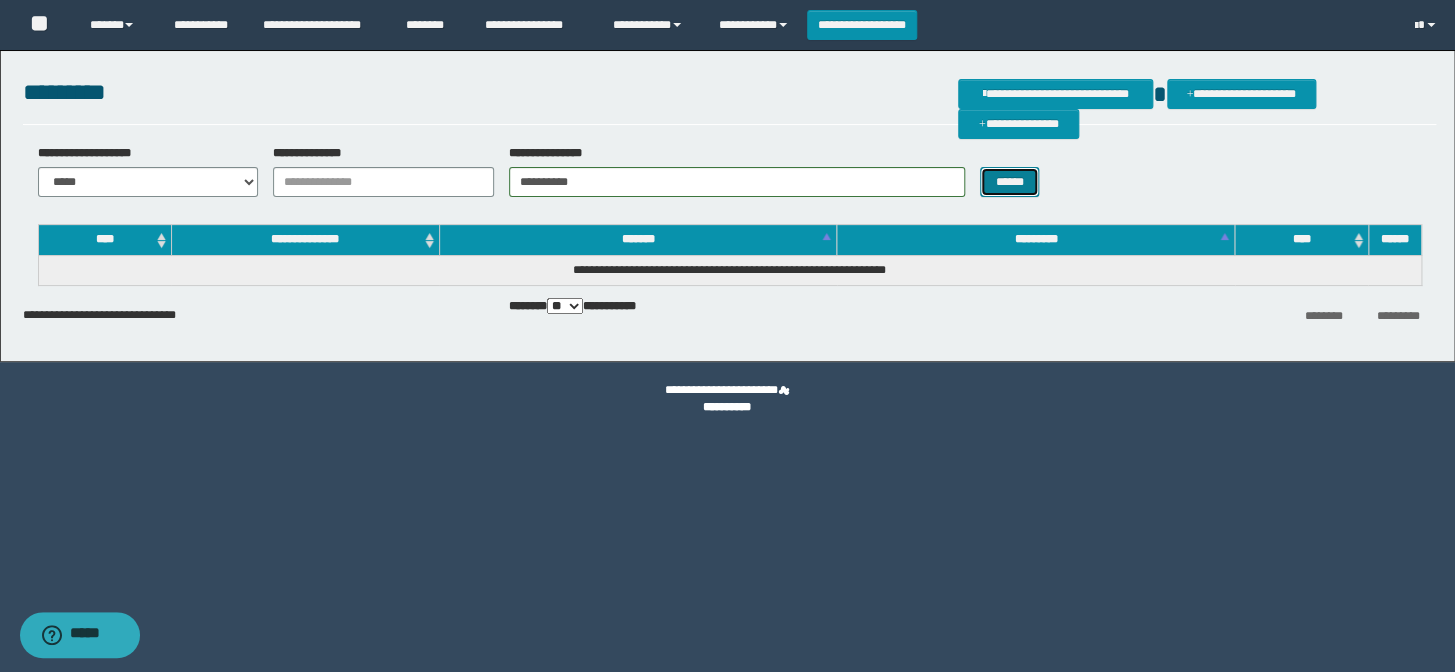 click on "******" at bounding box center (1009, 182) 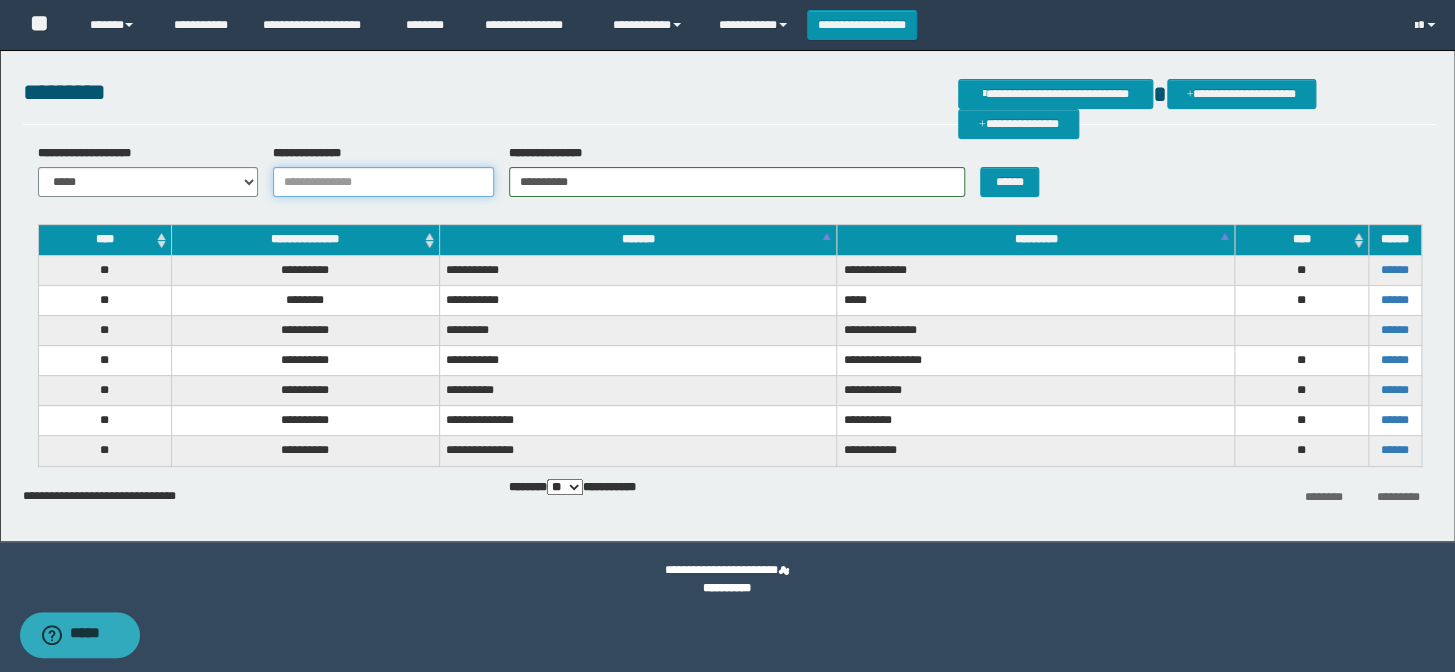 click on "**********" at bounding box center [383, 182] 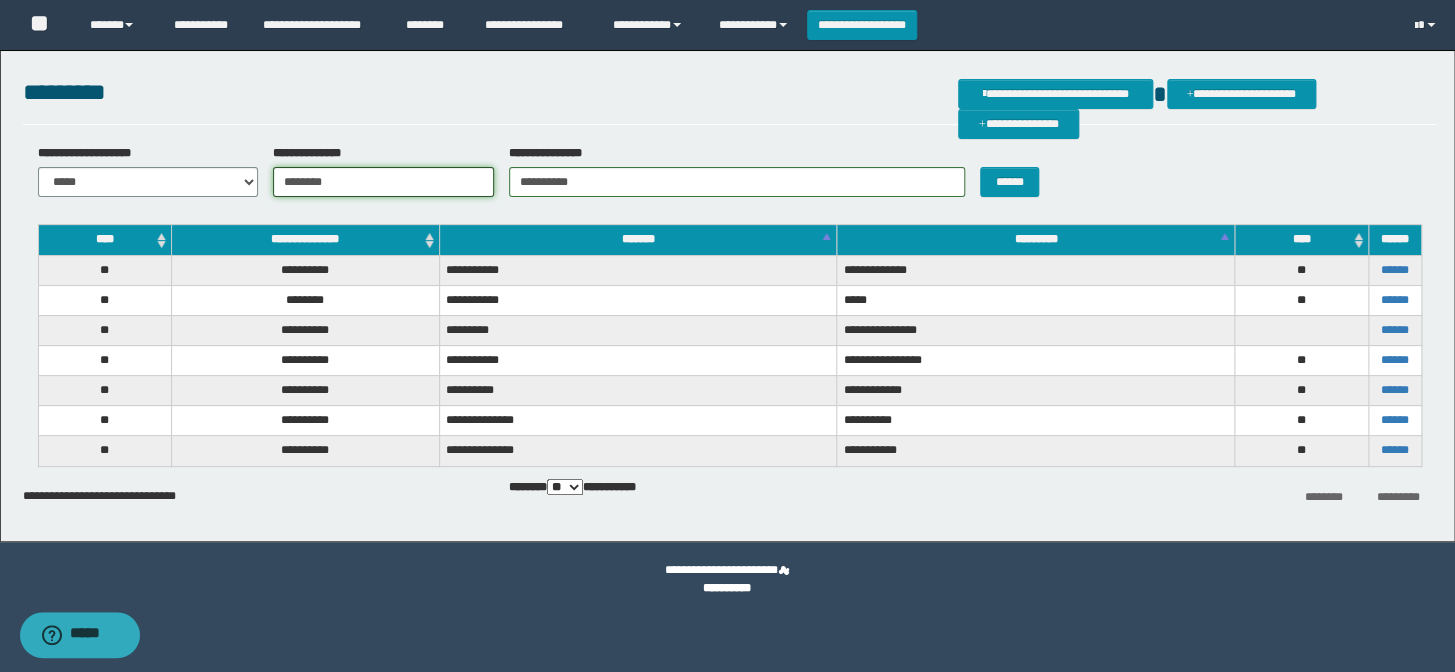 type on "********" 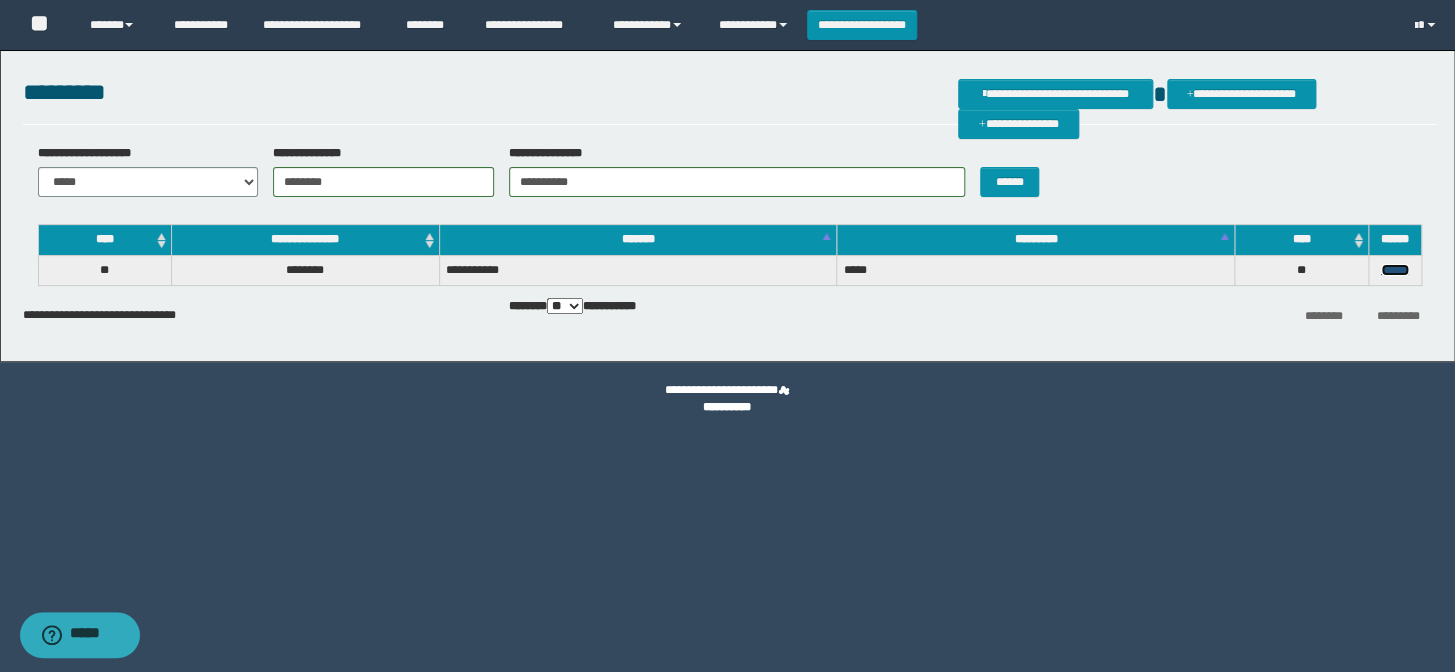click on "******" at bounding box center (1395, 270) 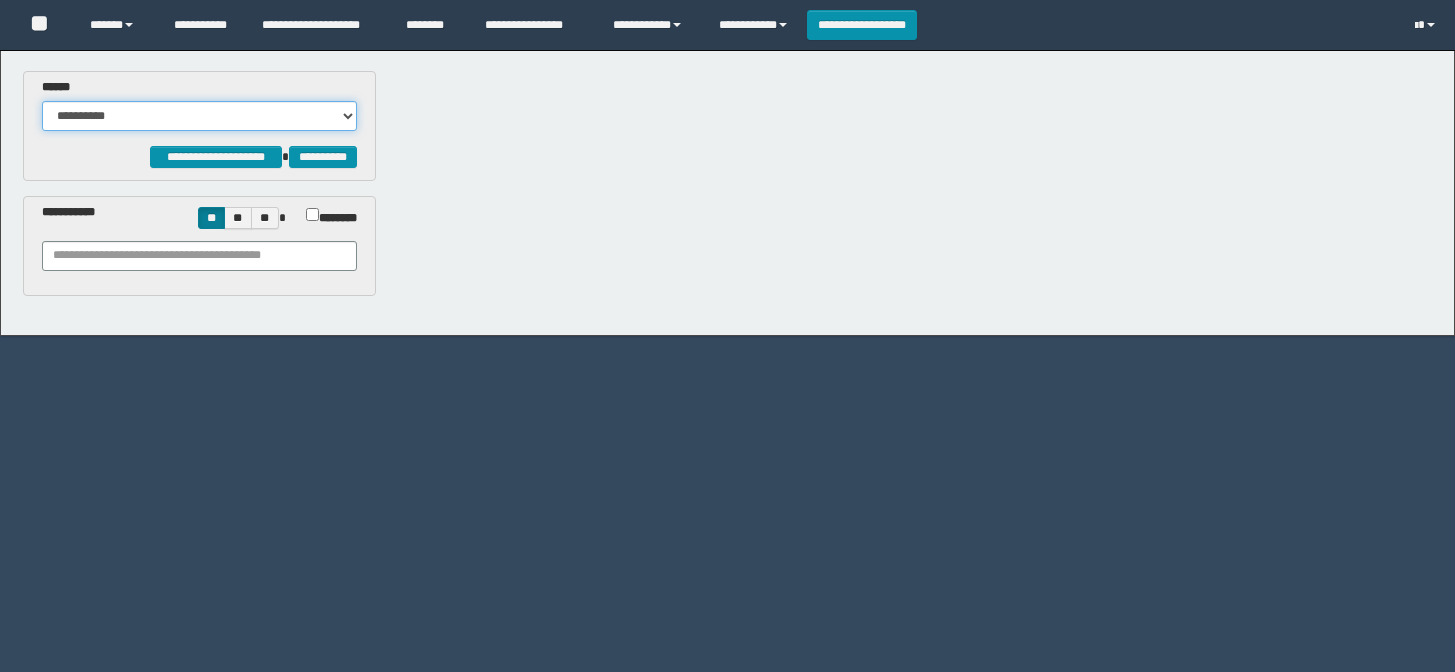 click on "**********" at bounding box center [199, 116] 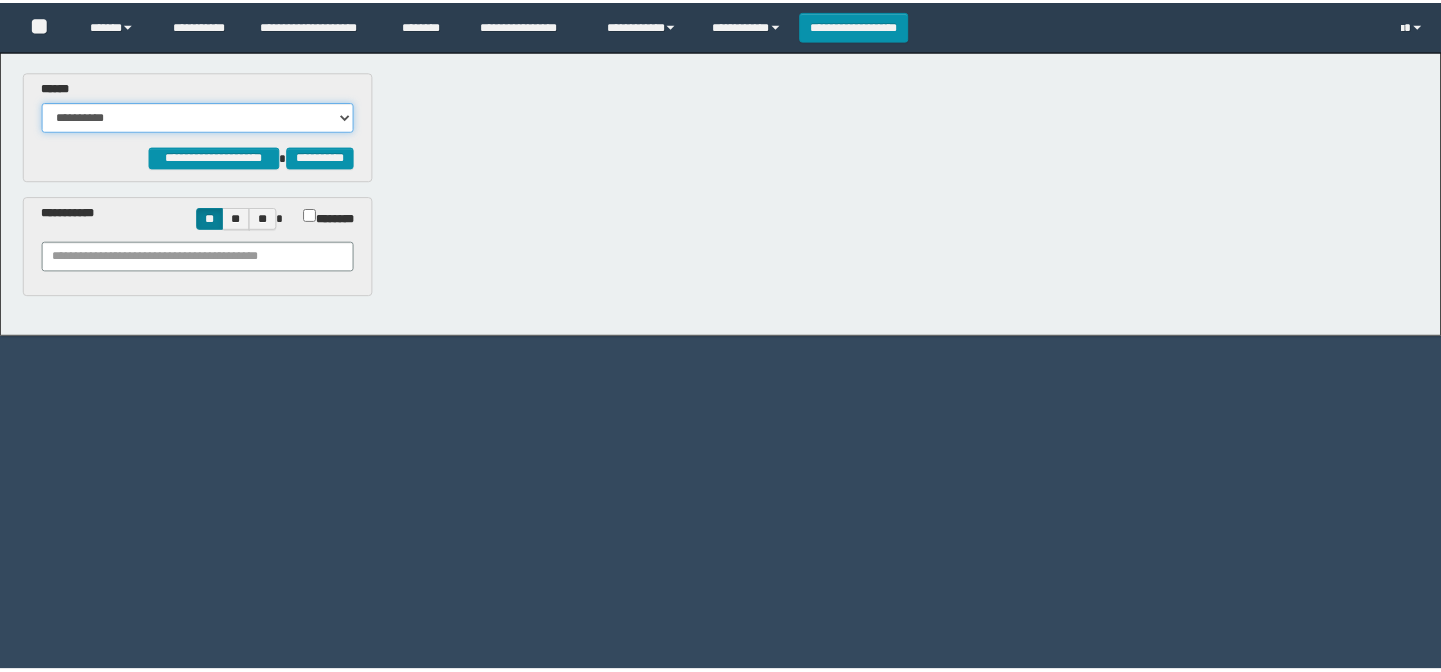 scroll, scrollTop: 0, scrollLeft: 0, axis: both 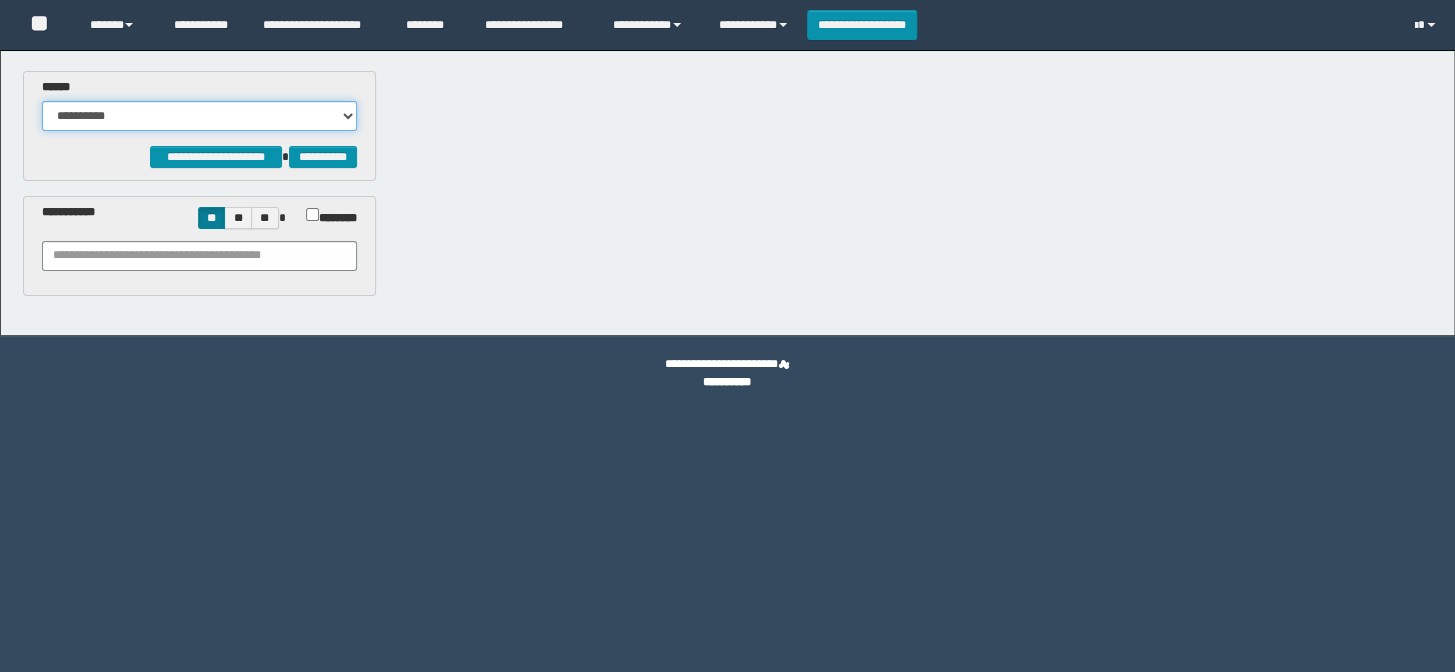 click on "**********" at bounding box center [199, 116] 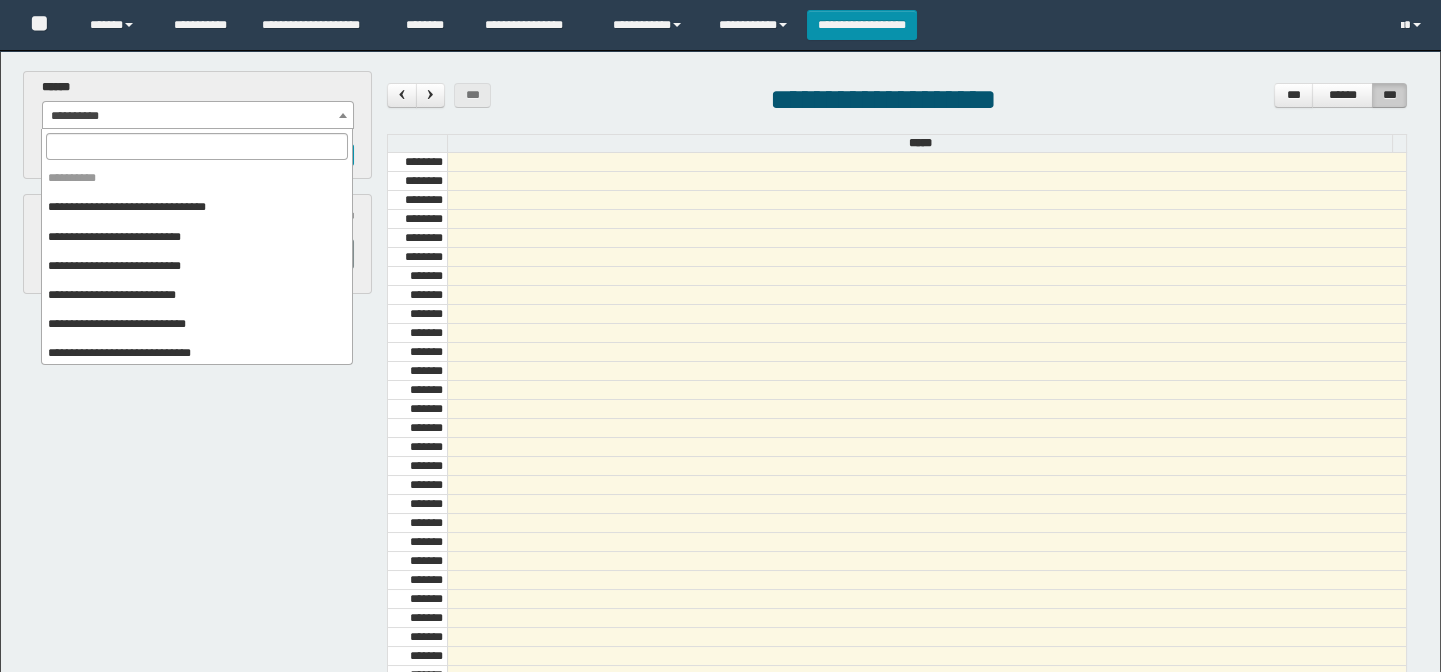 scroll, scrollTop: 150, scrollLeft: 0, axis: vertical 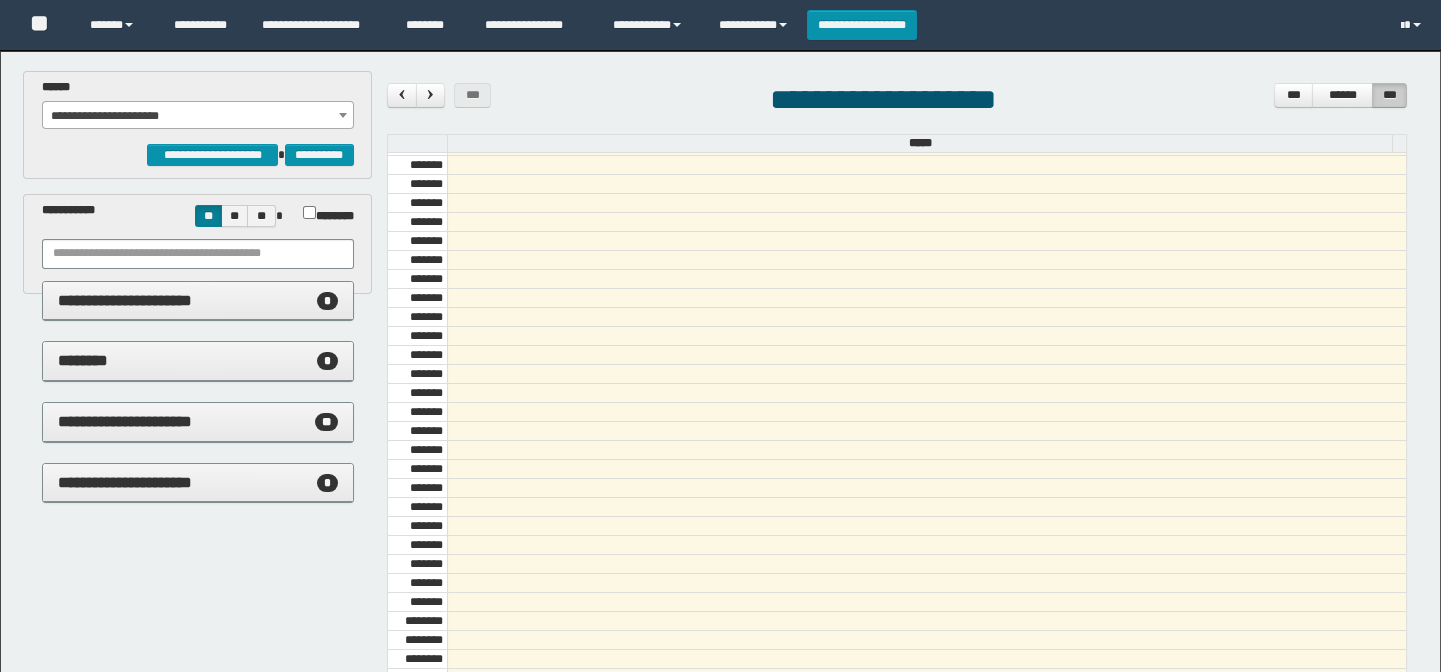 select on "******" 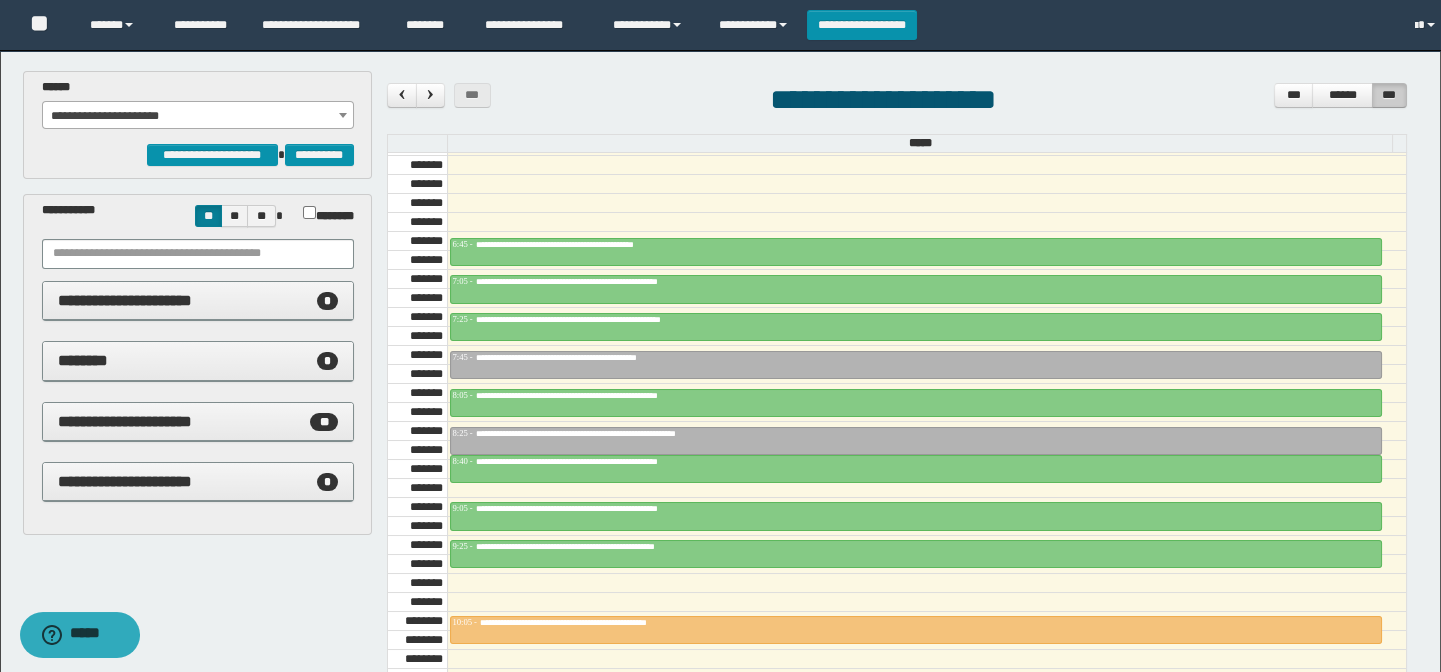 scroll, scrollTop: 0, scrollLeft: 0, axis: both 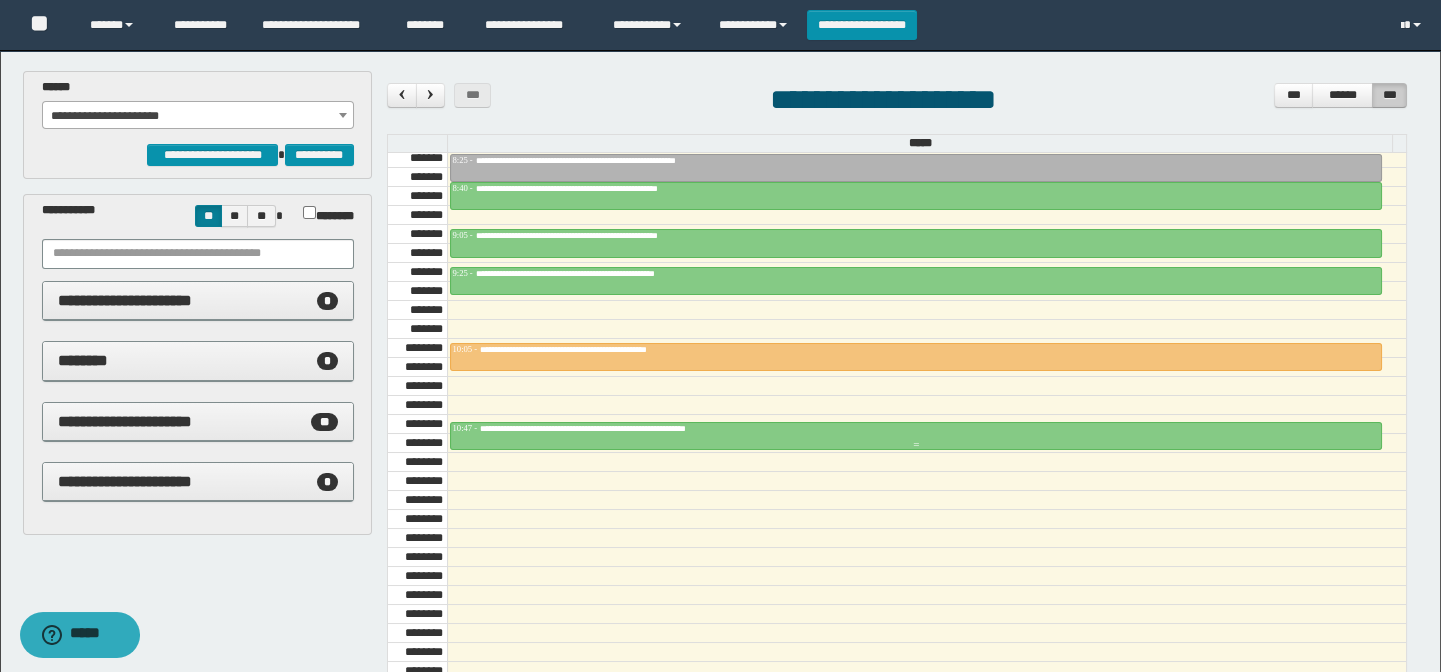 click on "**********" at bounding box center [613, 428] 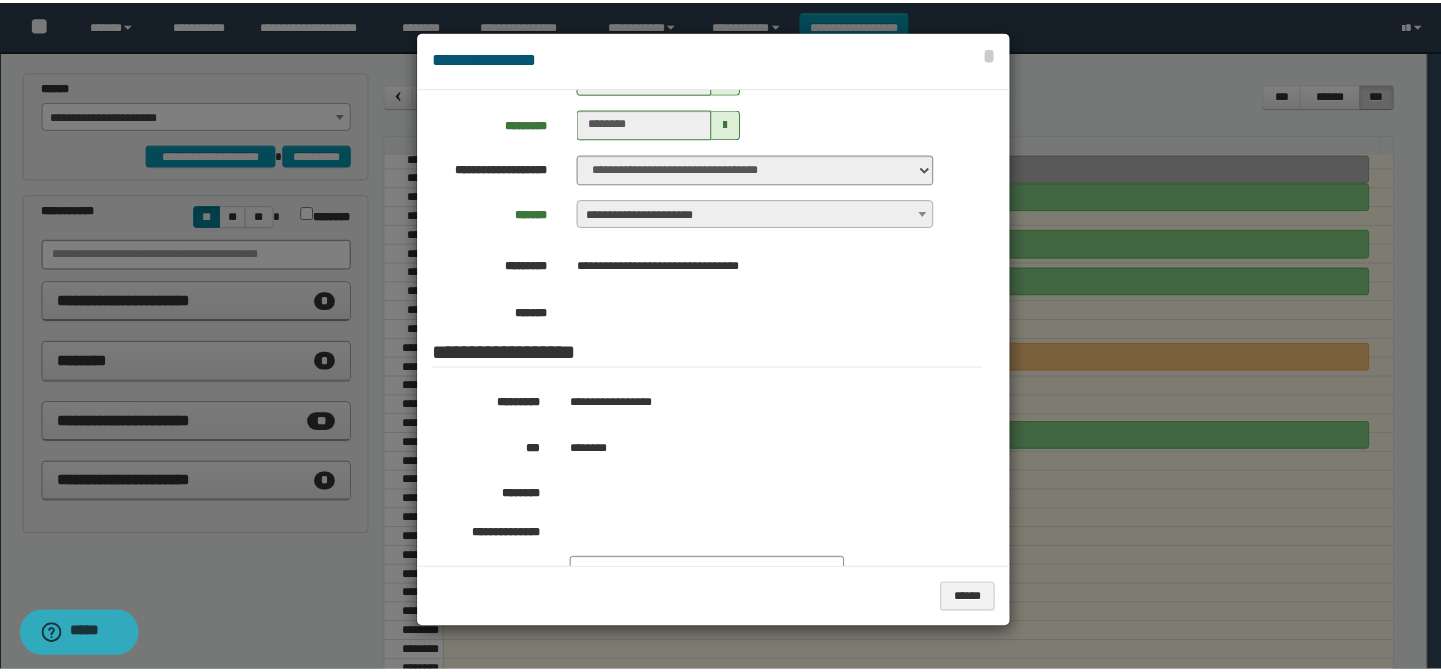 scroll, scrollTop: 181, scrollLeft: 0, axis: vertical 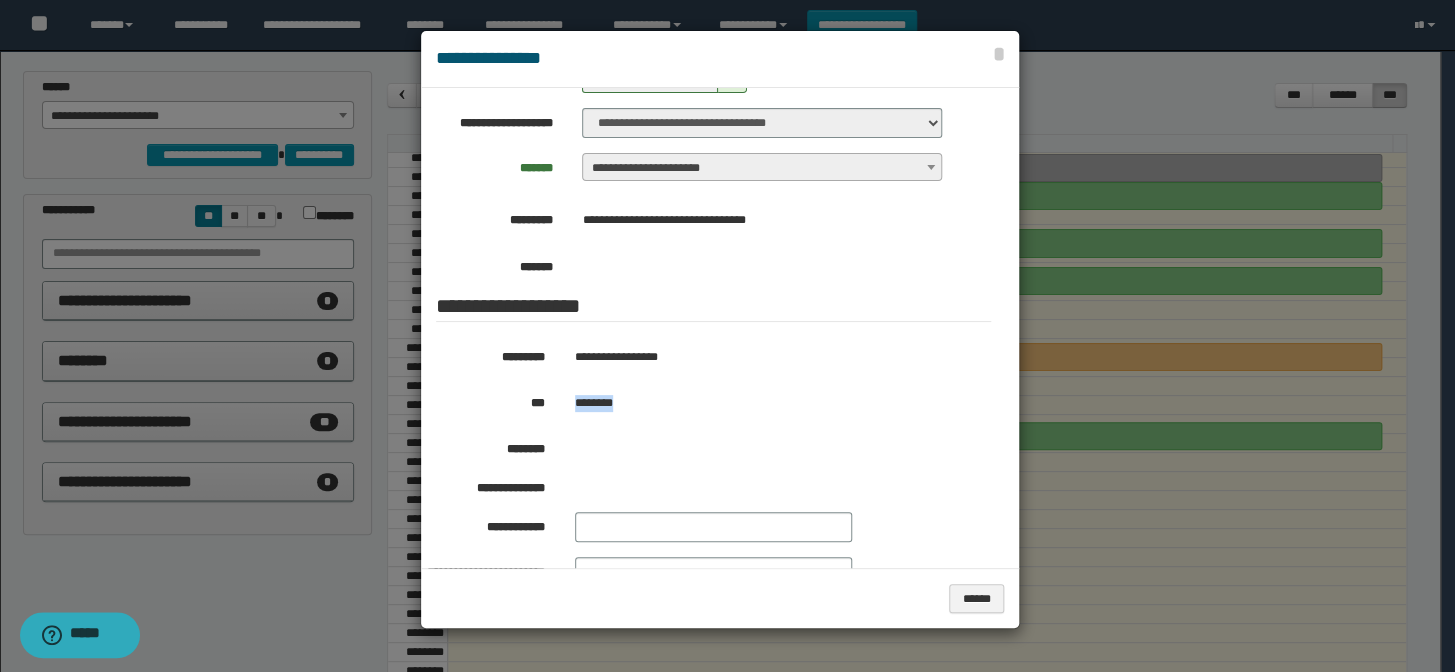 drag, startPoint x: 625, startPoint y: 400, endPoint x: 567, endPoint y: 400, distance: 58 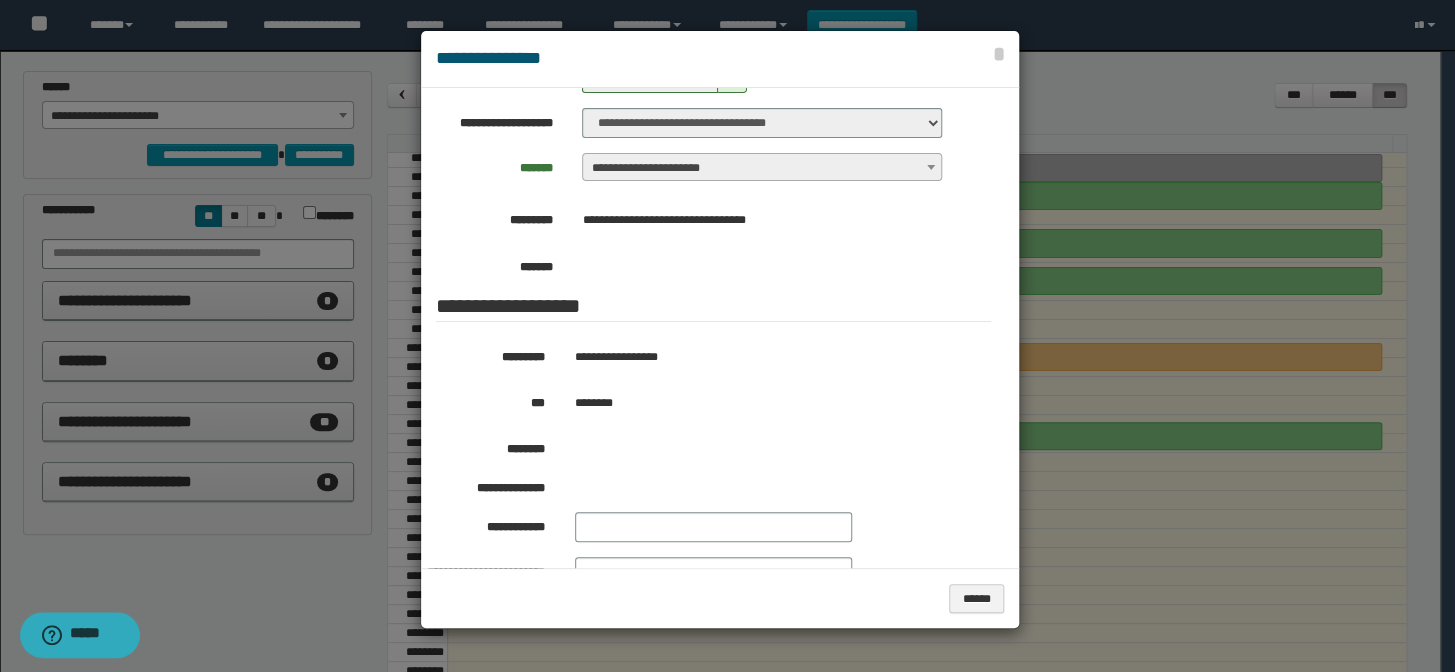 click at bounding box center (727, 336) 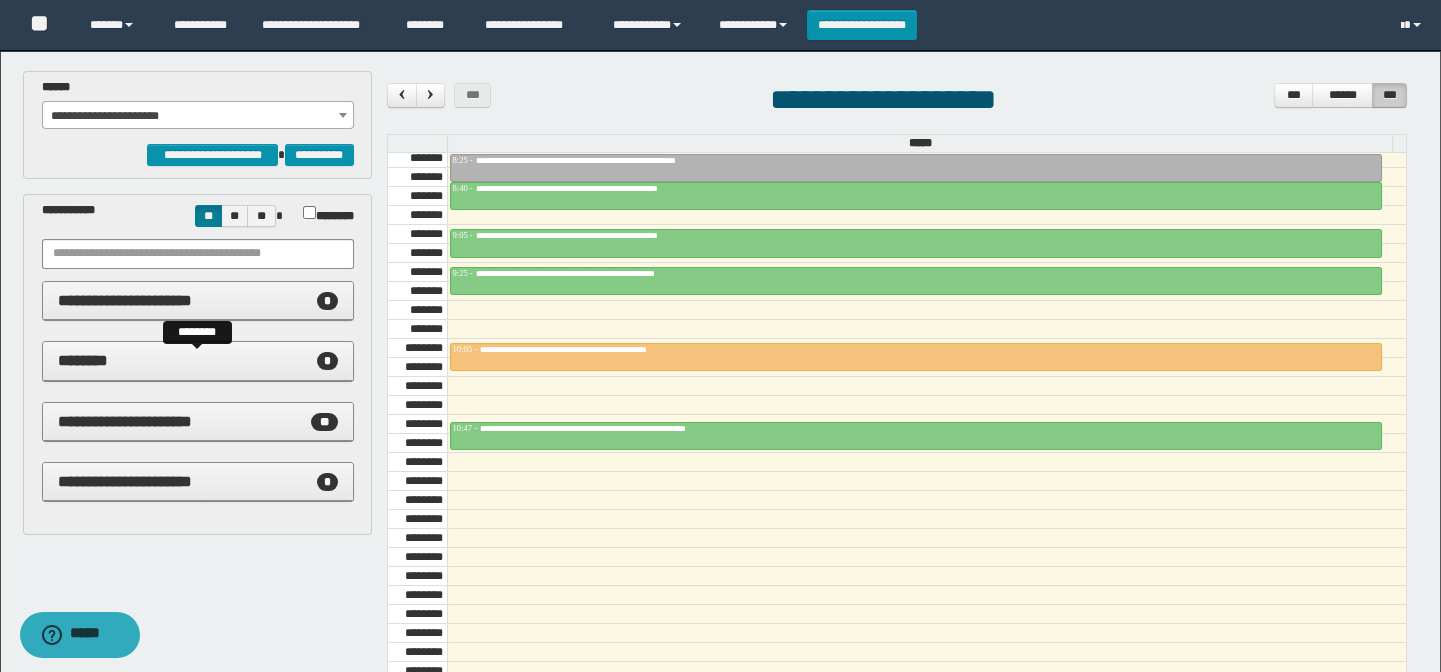 click on "********
*" at bounding box center (198, 361) 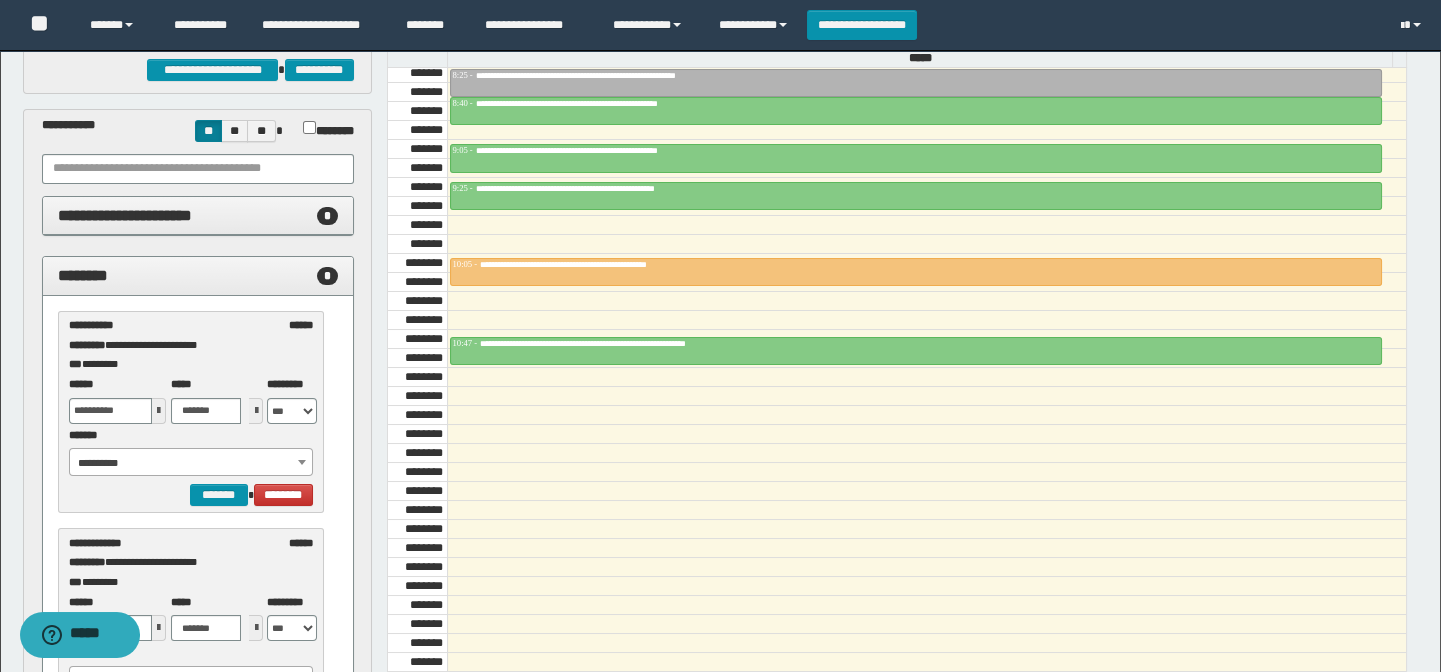 scroll, scrollTop: 181, scrollLeft: 0, axis: vertical 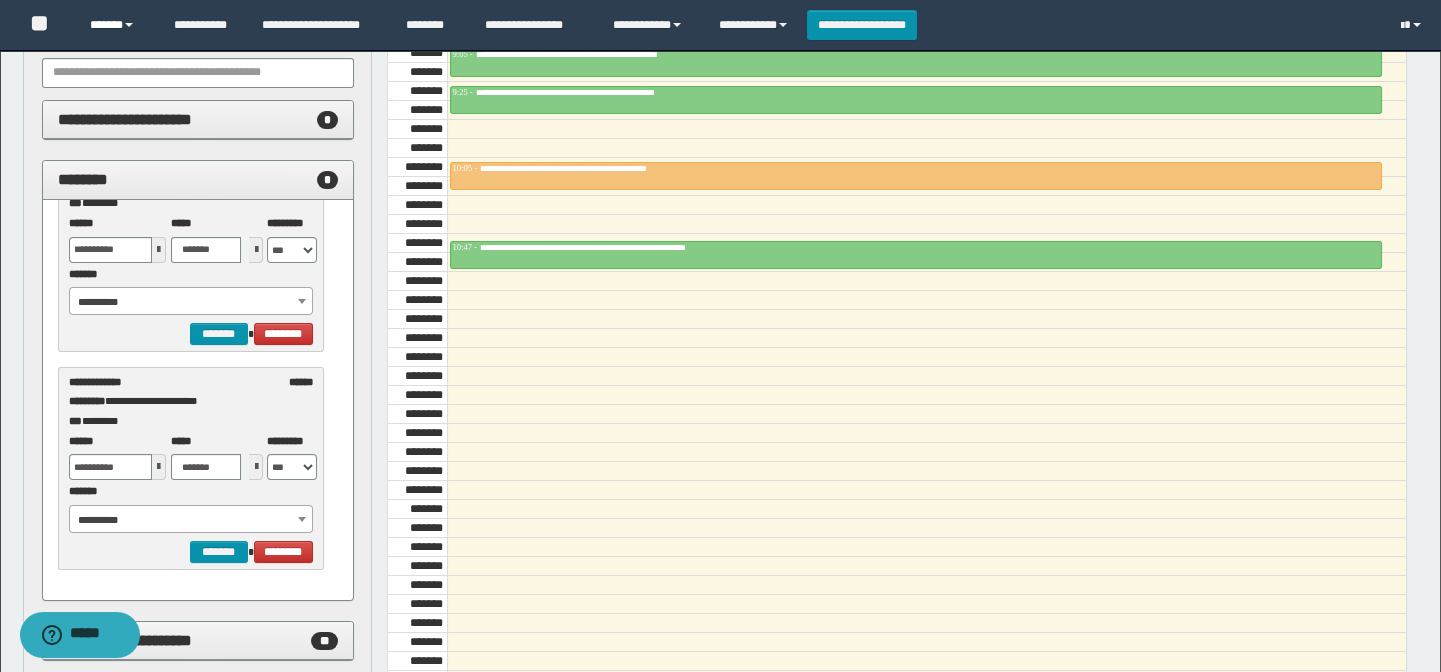 click on "******" at bounding box center [117, 25] 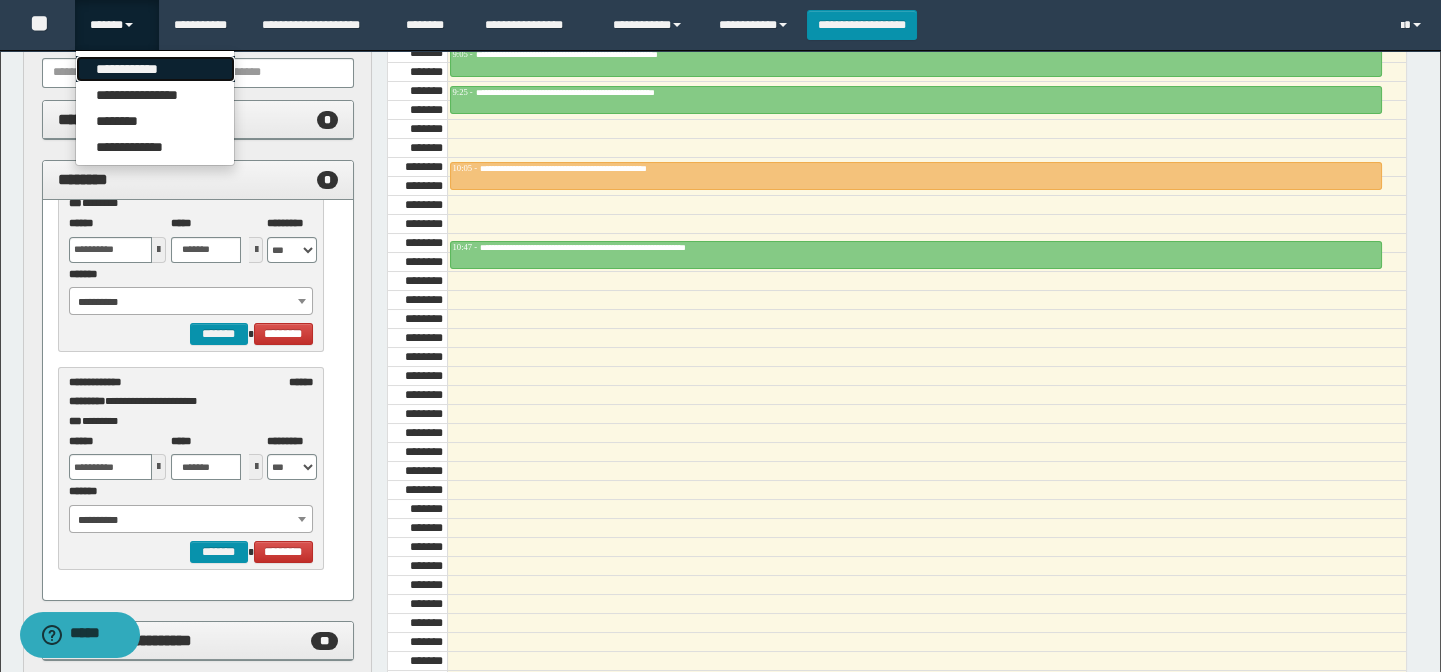 click on "**********" at bounding box center (155, 69) 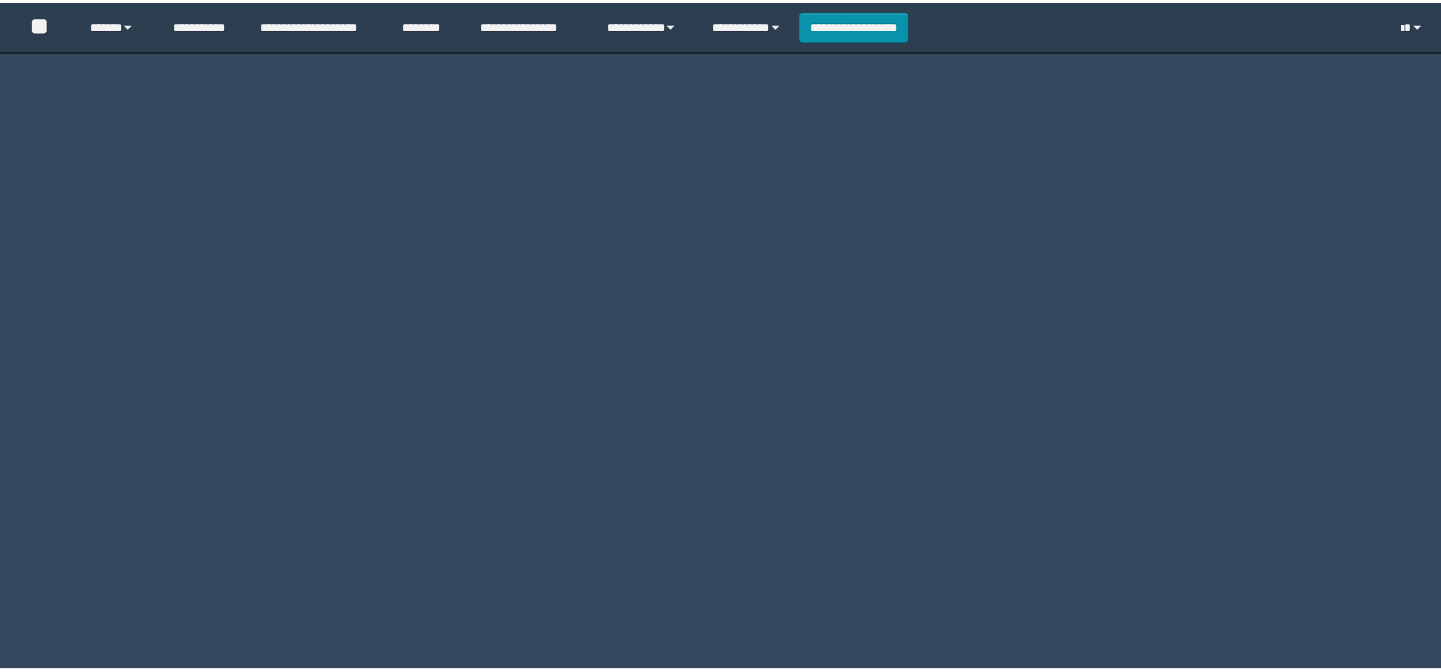scroll, scrollTop: 0, scrollLeft: 0, axis: both 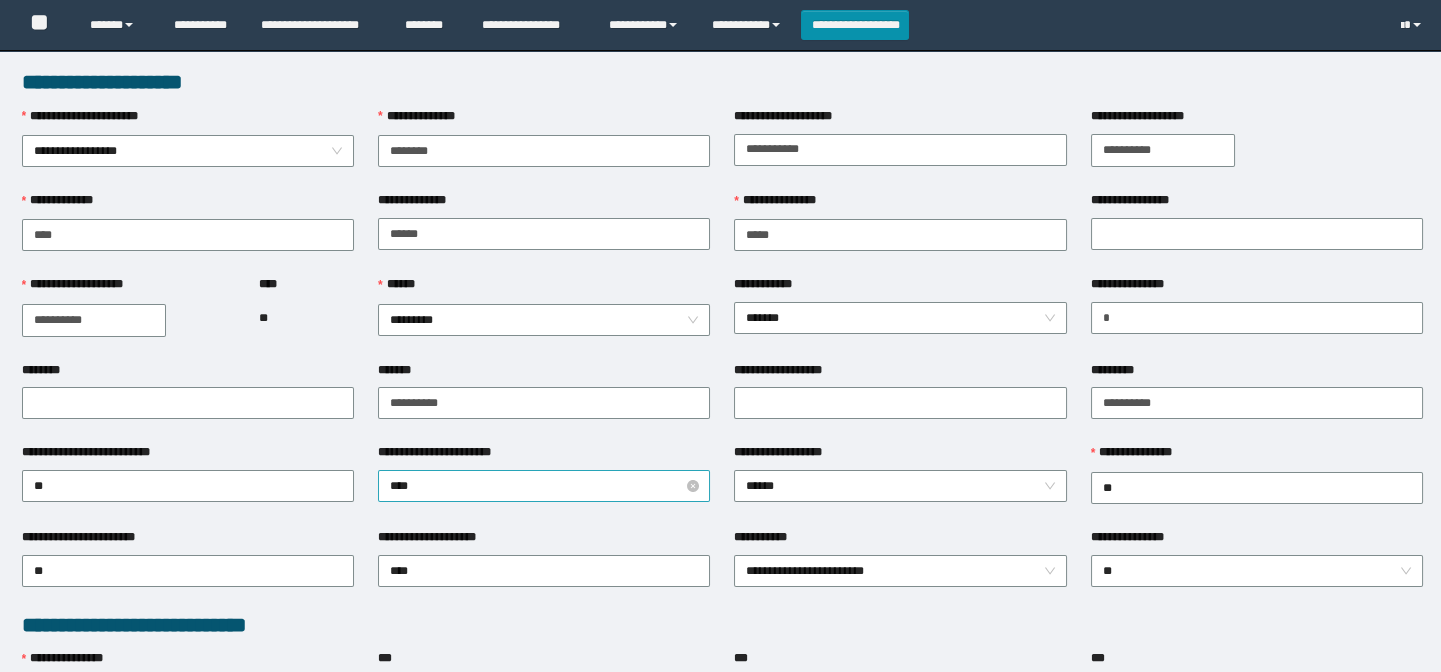 type on "********" 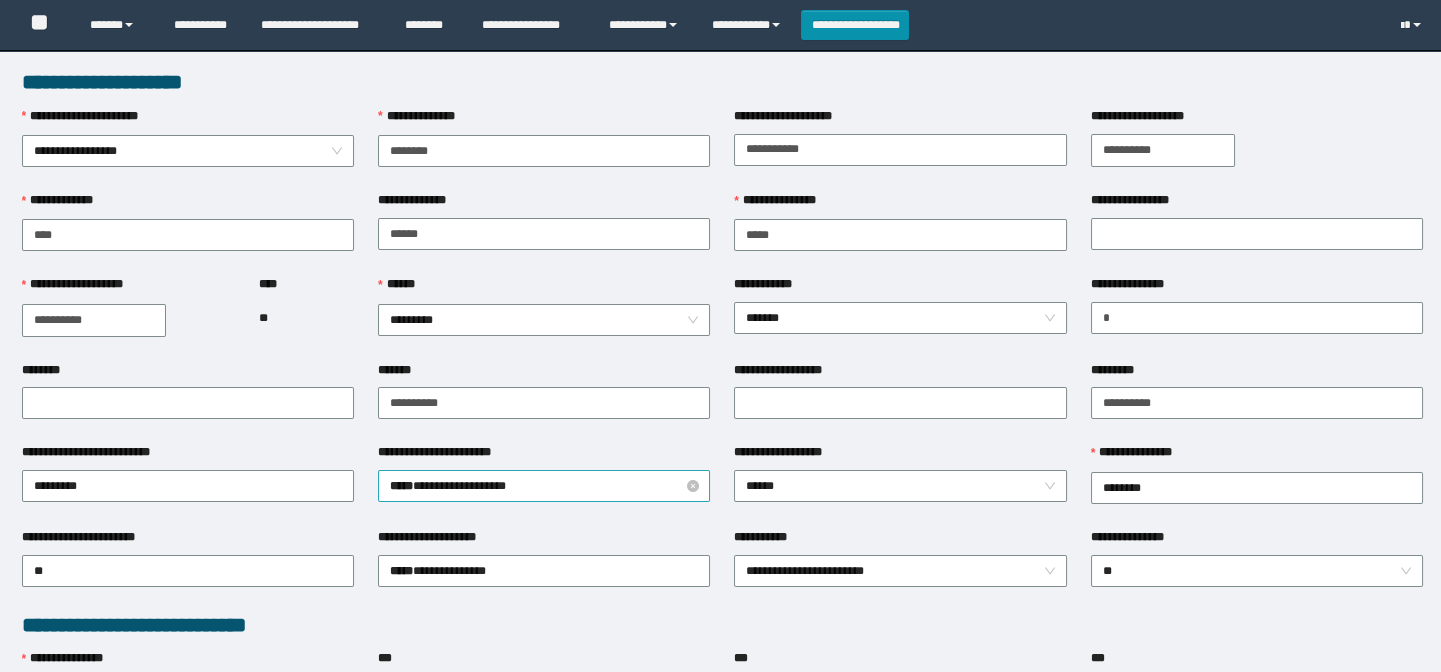 scroll, scrollTop: 0, scrollLeft: 0, axis: both 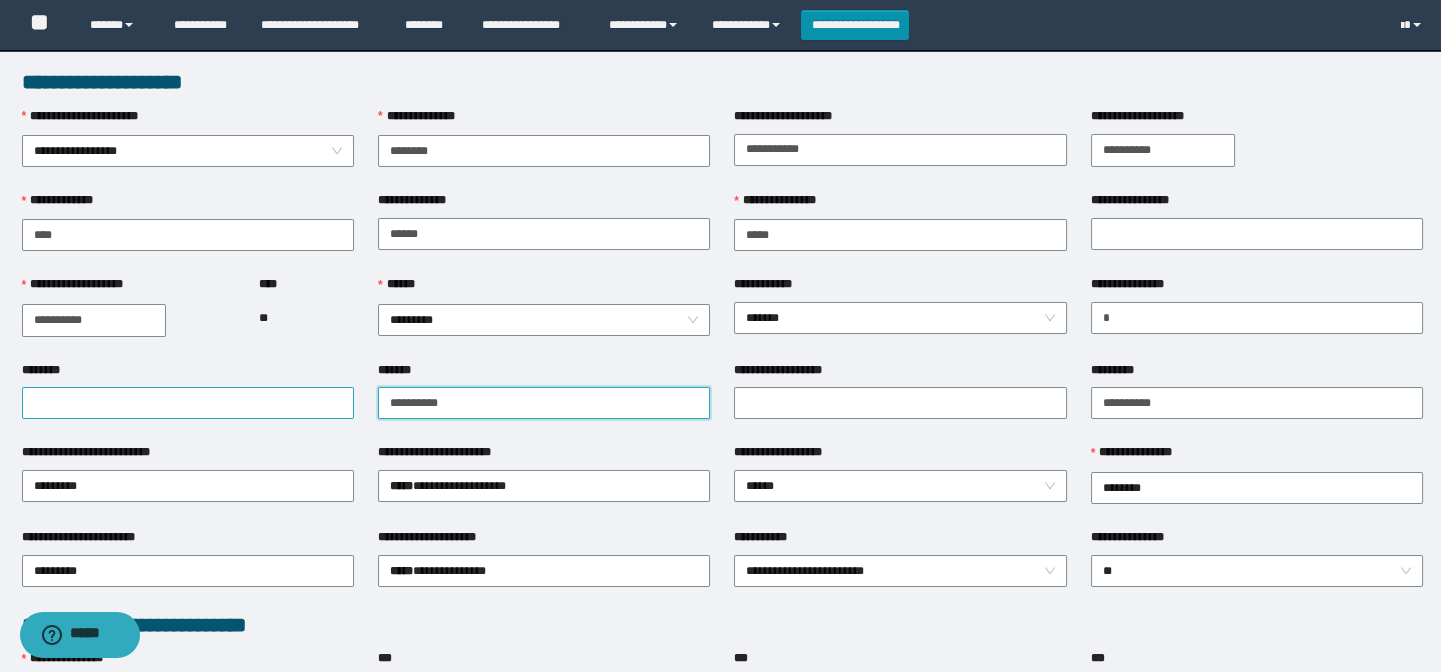 click on "**********" at bounding box center [722, 402] 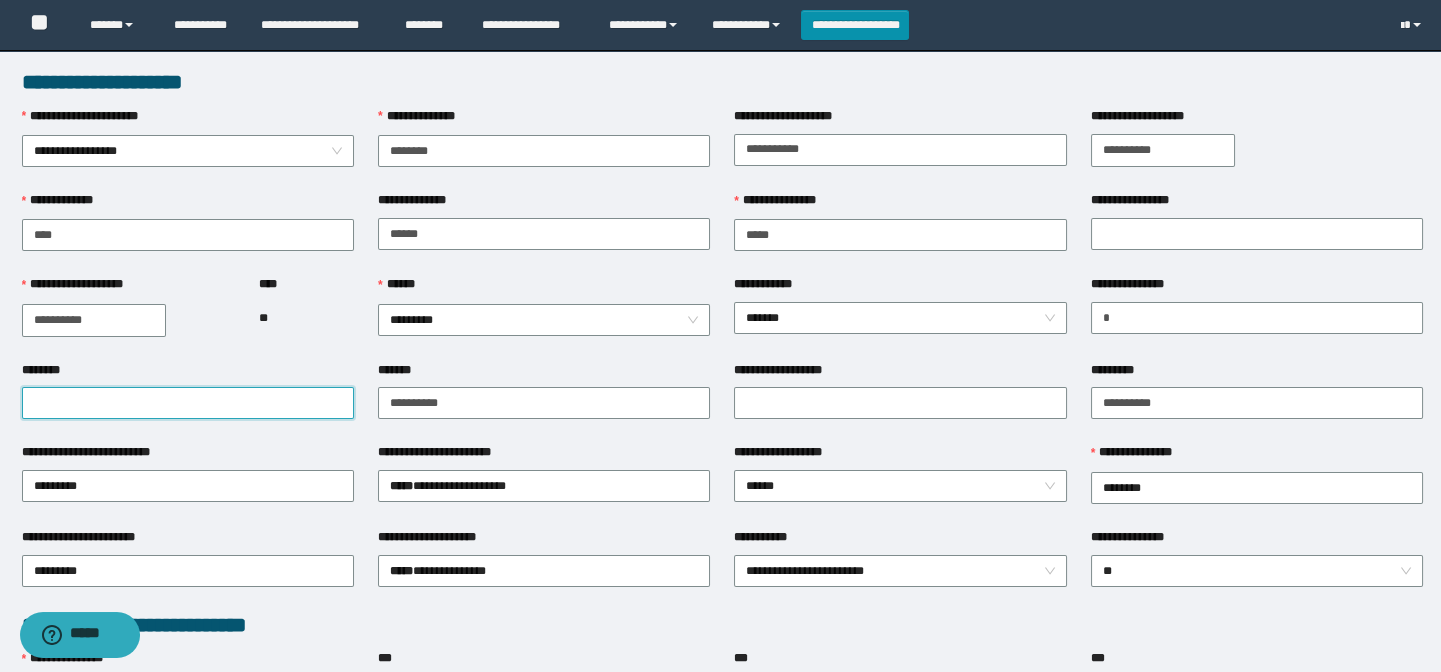 click on "********" at bounding box center [188, 403] 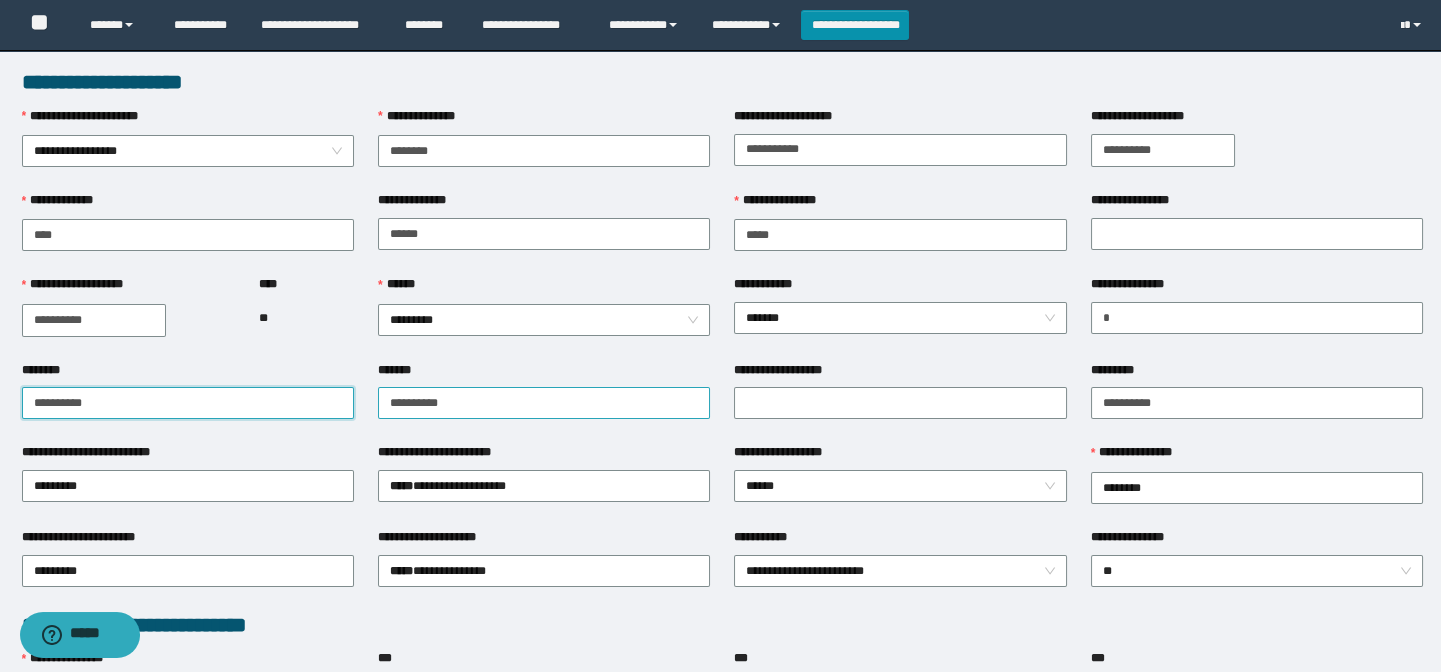 type on "**********" 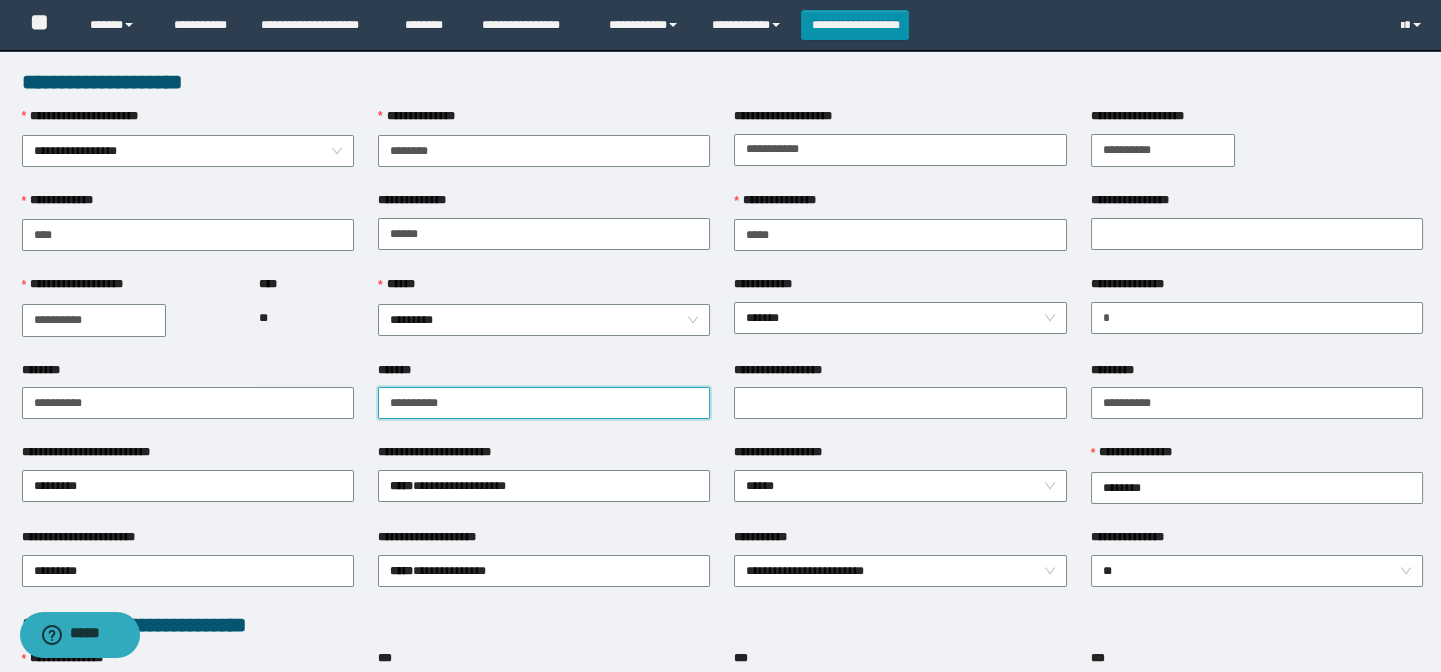 click on "**********" at bounding box center [544, 403] 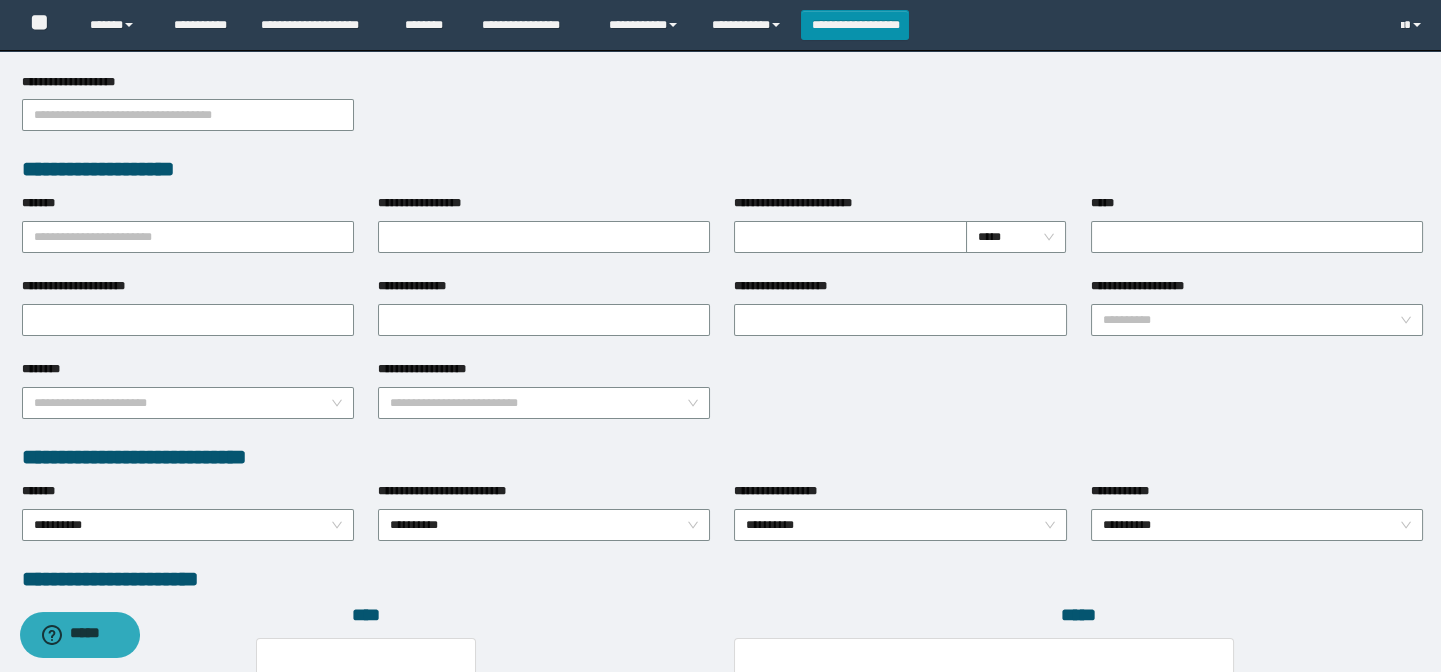 scroll, scrollTop: 1030, scrollLeft: 0, axis: vertical 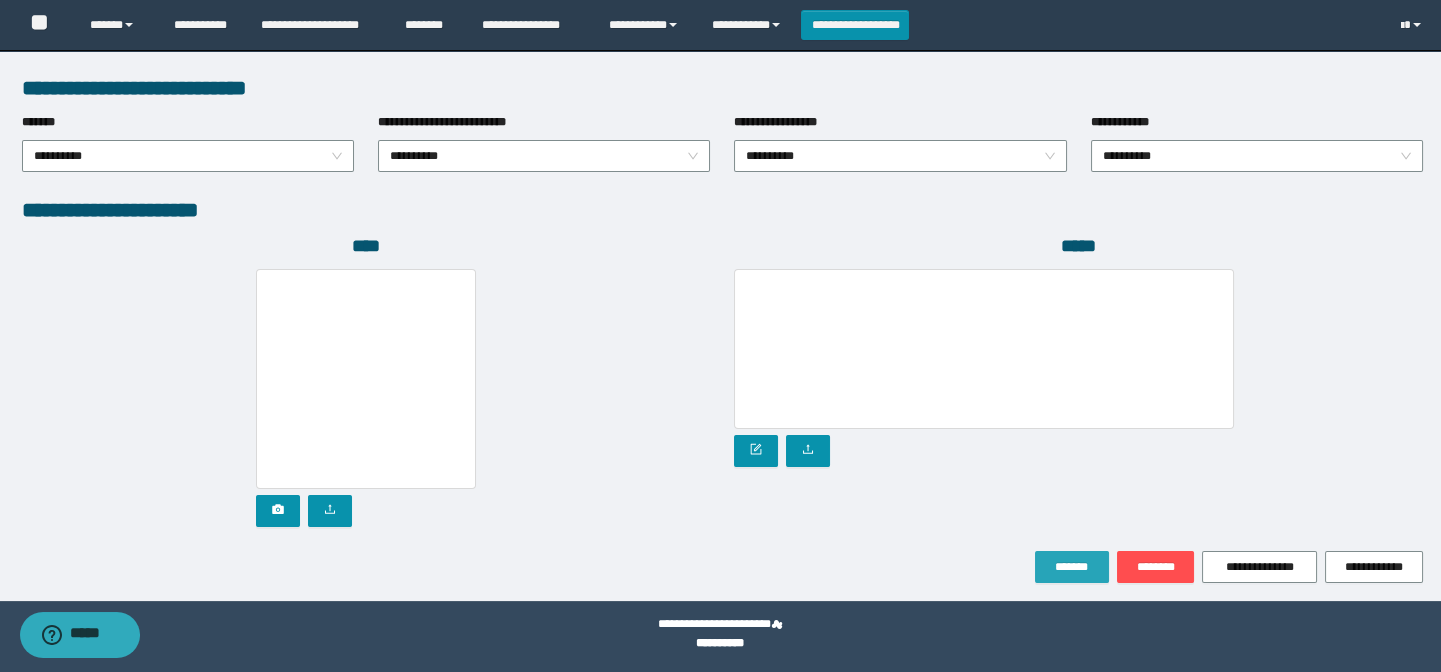 click on "*******" at bounding box center [1072, 567] 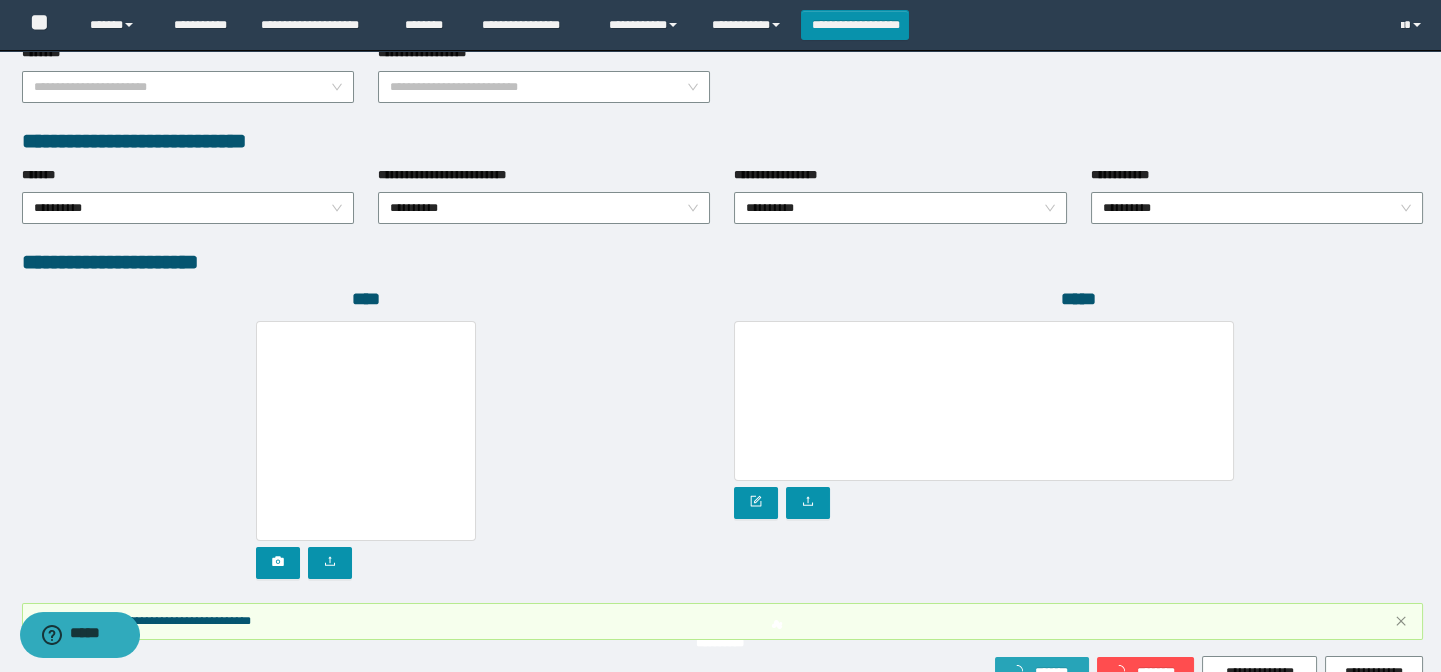 scroll, scrollTop: 1083, scrollLeft: 0, axis: vertical 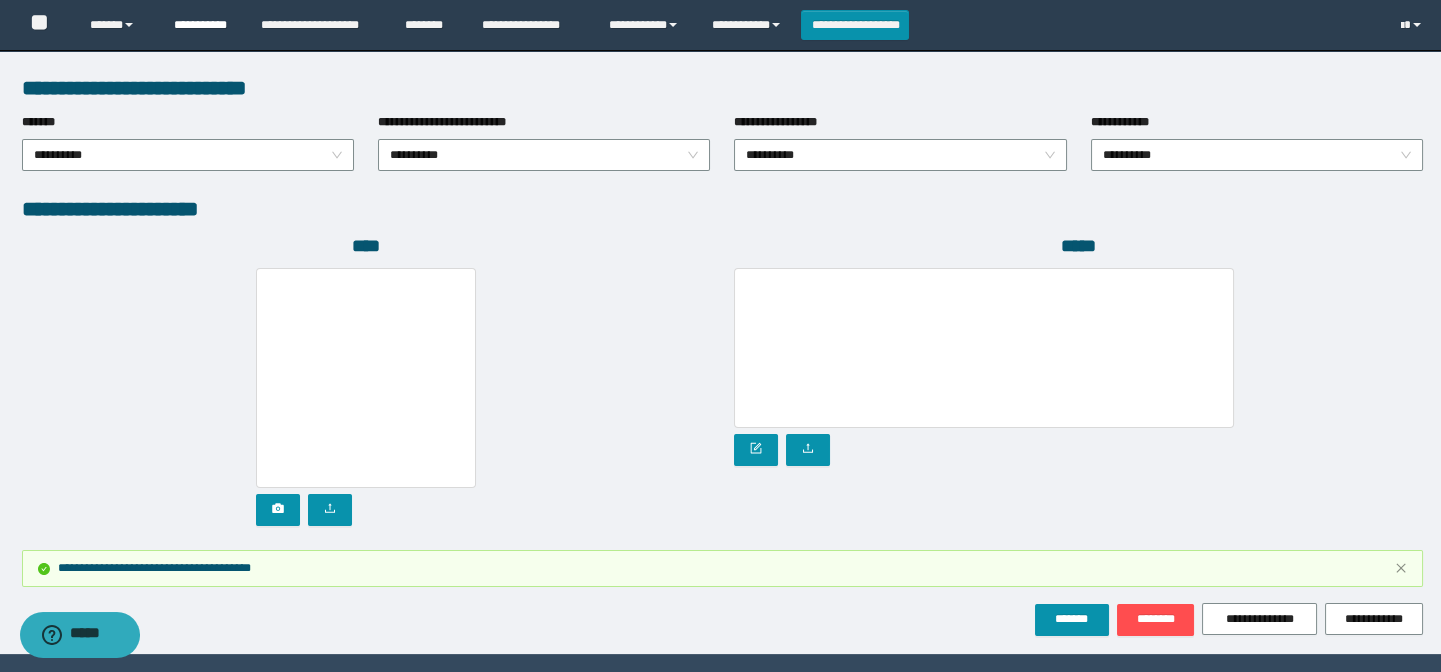 click on "**********" at bounding box center (202, 25) 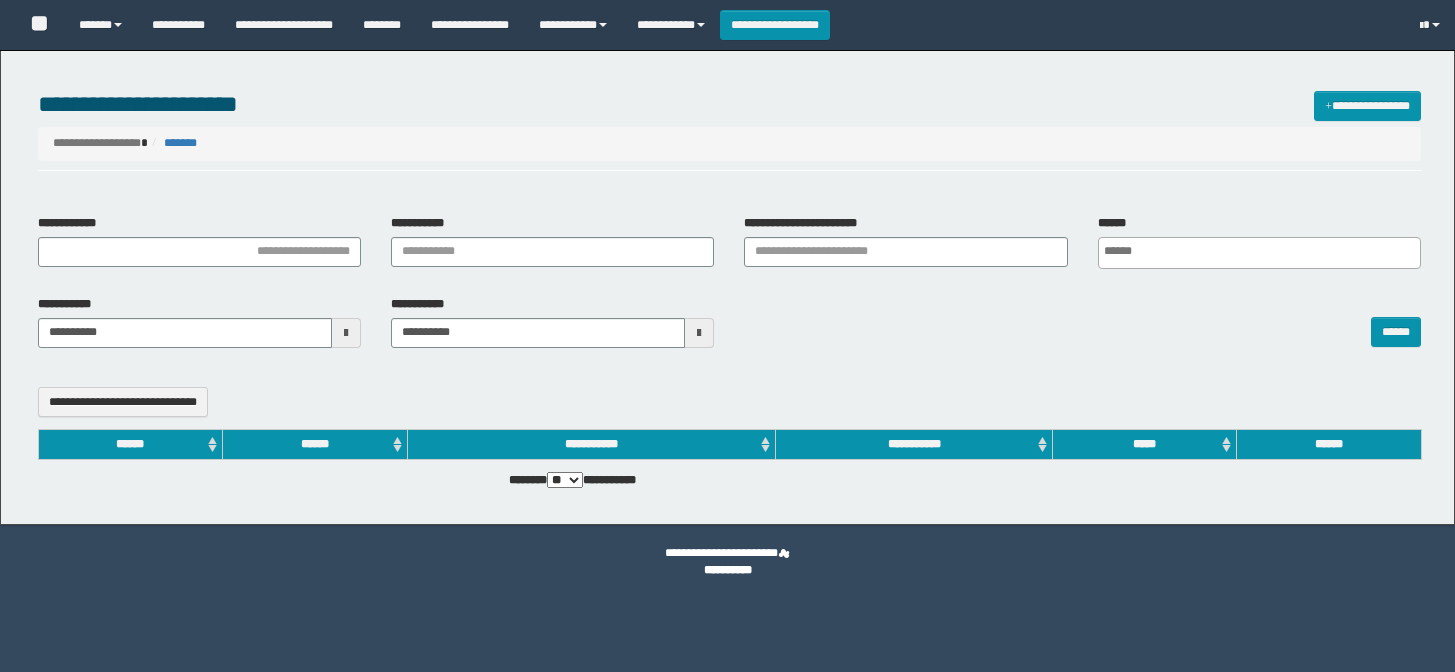 select 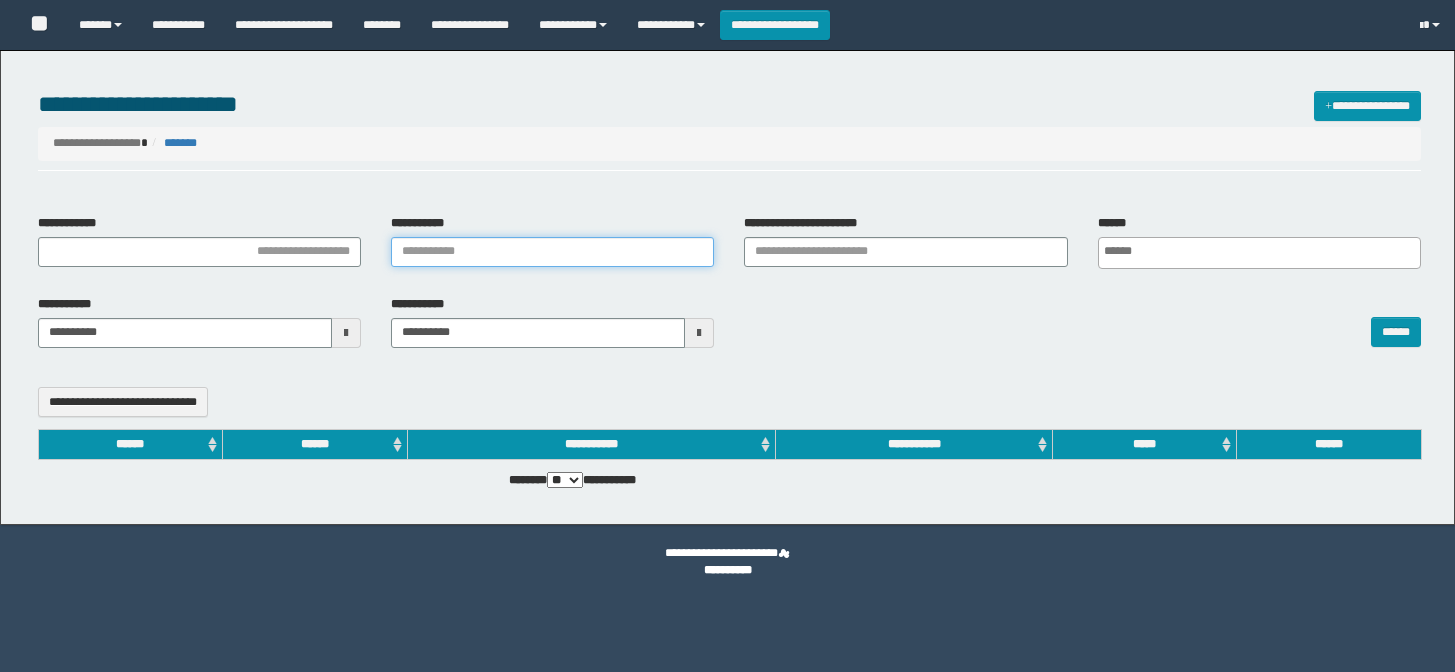 click on "**********" at bounding box center [552, 252] 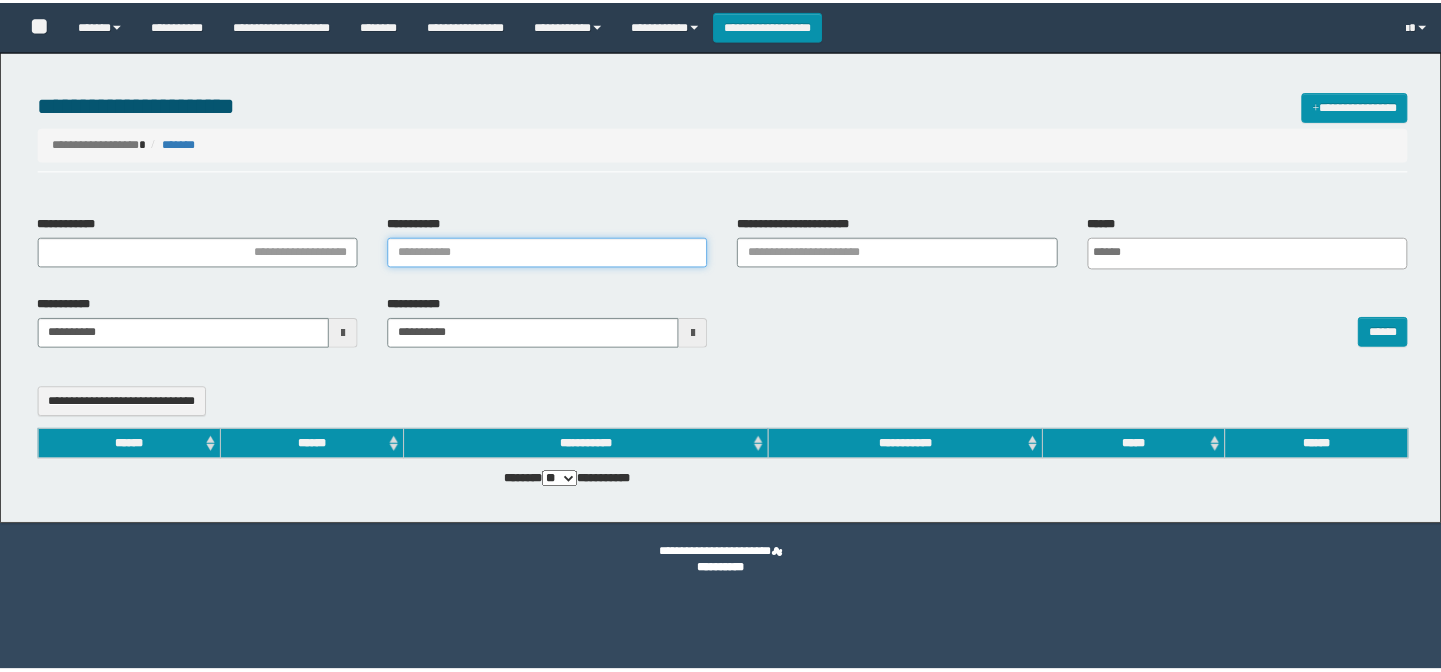 scroll, scrollTop: 0, scrollLeft: 0, axis: both 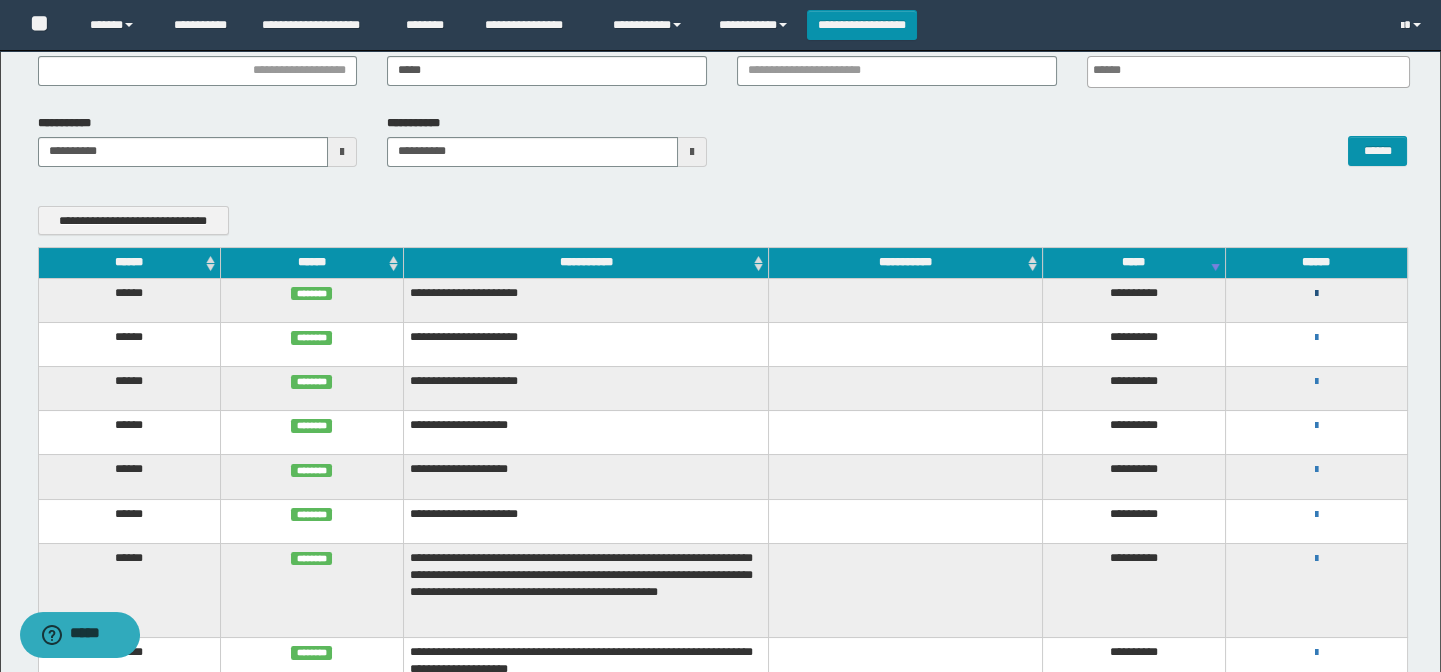 click at bounding box center [1316, 294] 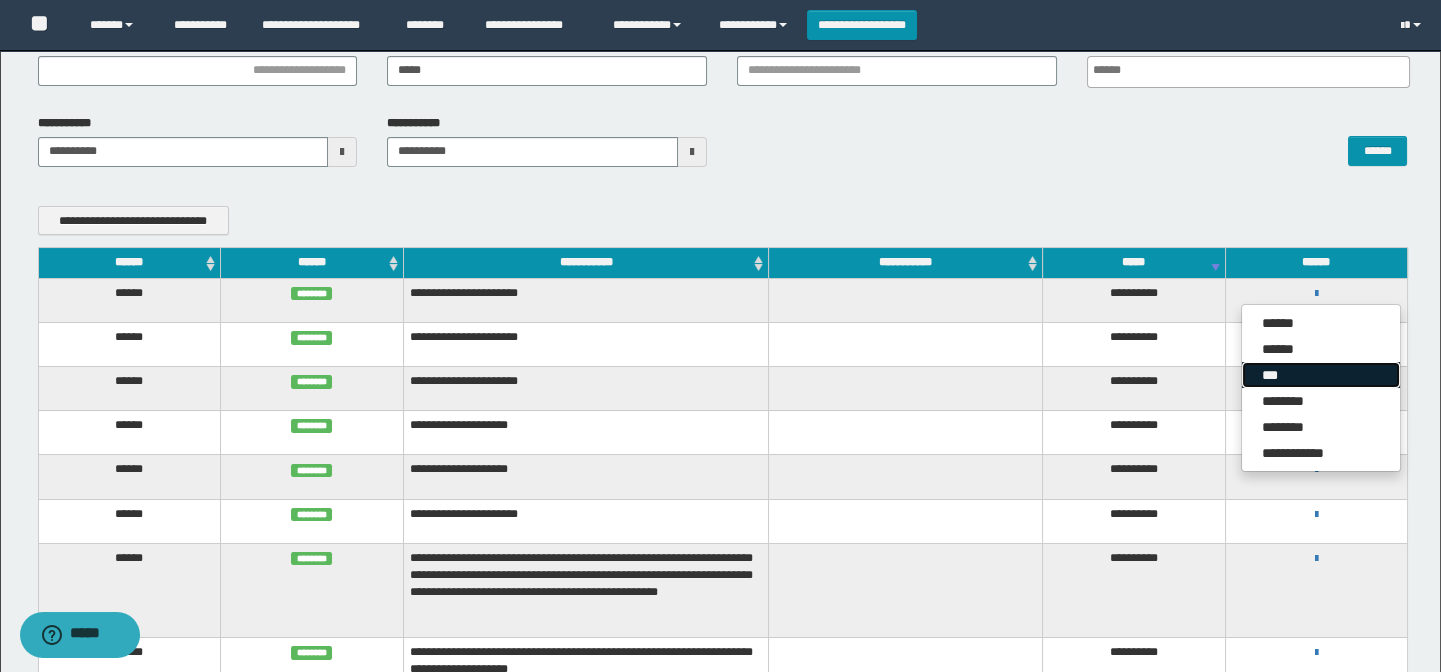 click on "***" at bounding box center (1321, 375) 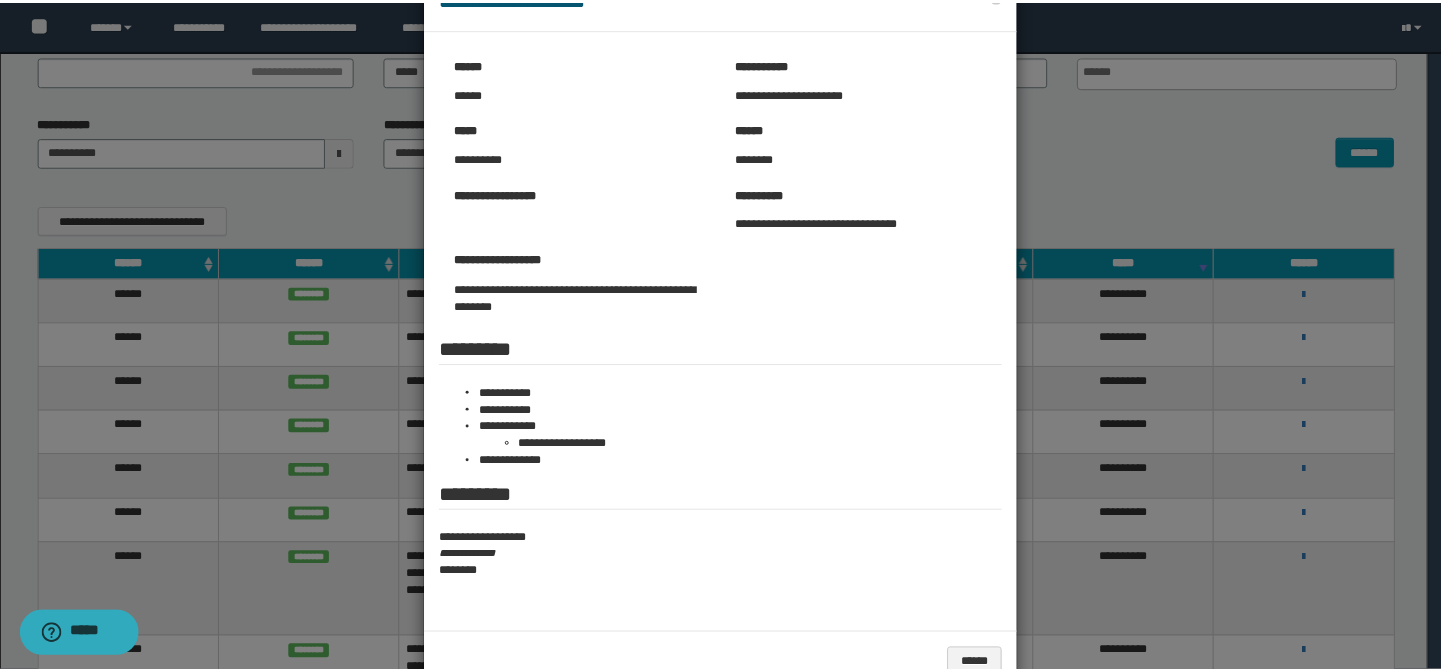 scroll, scrollTop: 90, scrollLeft: 0, axis: vertical 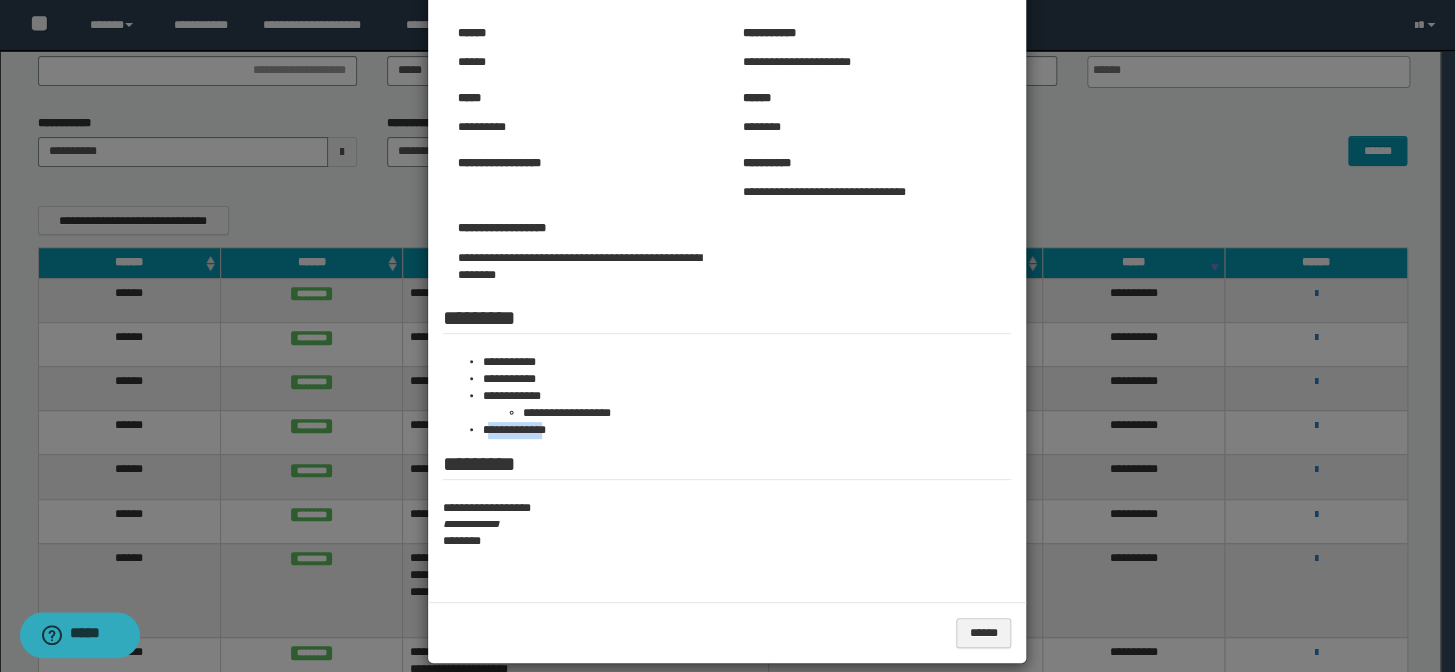 drag, startPoint x: 558, startPoint y: 434, endPoint x: 479, endPoint y: 420, distance: 80.23092 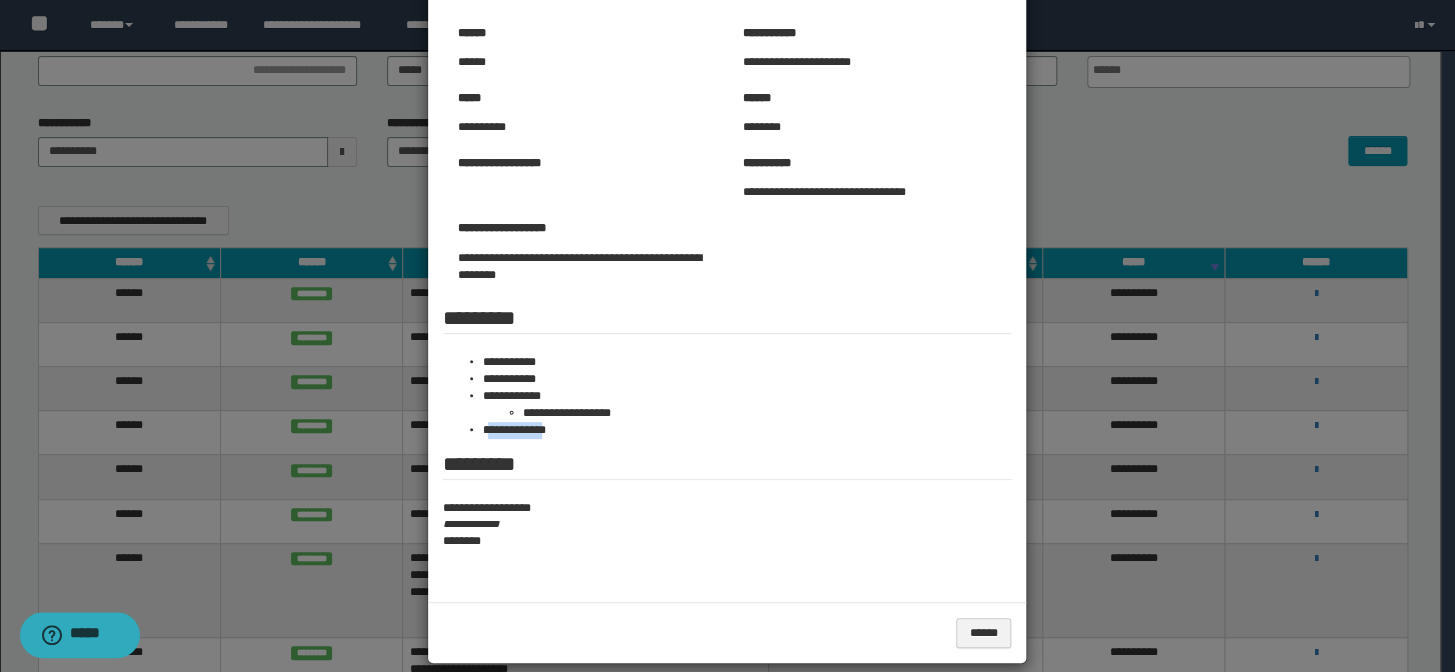click on "**********" at bounding box center (747, 430) 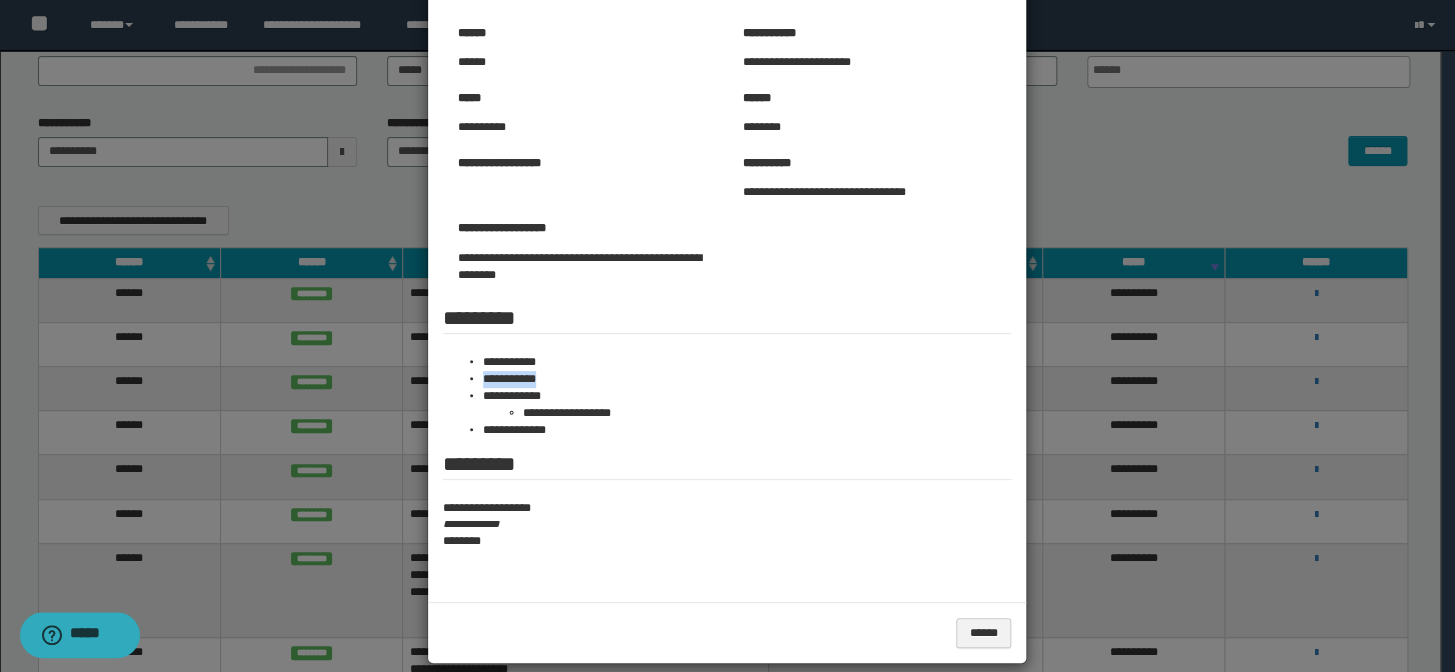 drag, startPoint x: 541, startPoint y: 380, endPoint x: 448, endPoint y: 386, distance: 93.193344 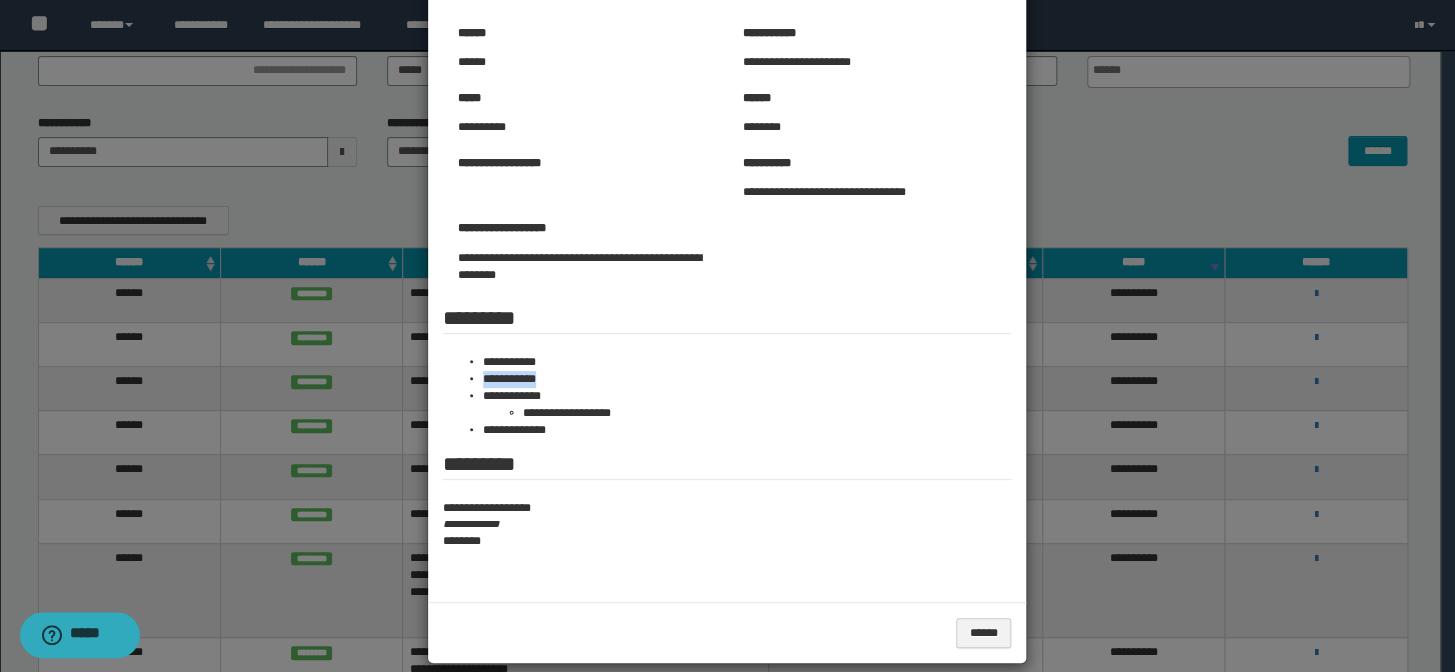 click on "**********" at bounding box center [727, 397] 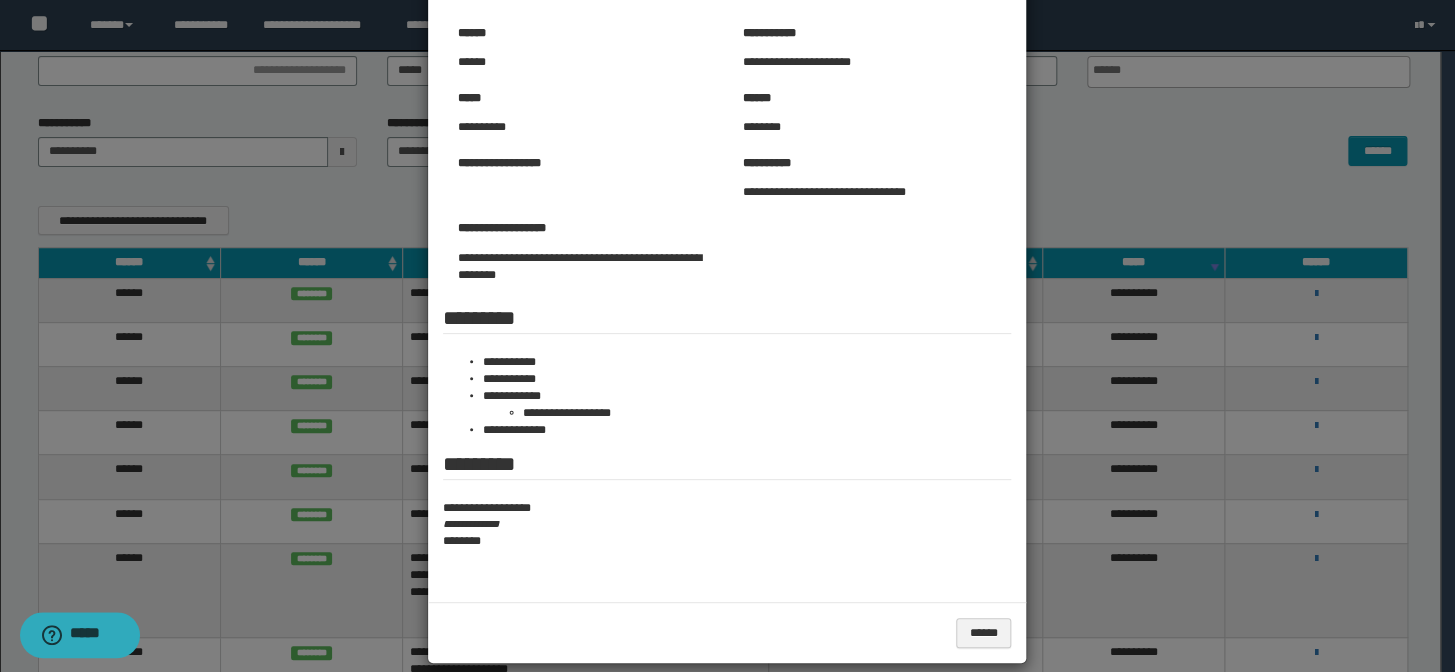 drag, startPoint x: 547, startPoint y: 351, endPoint x: 429, endPoint y: 370, distance: 119.519875 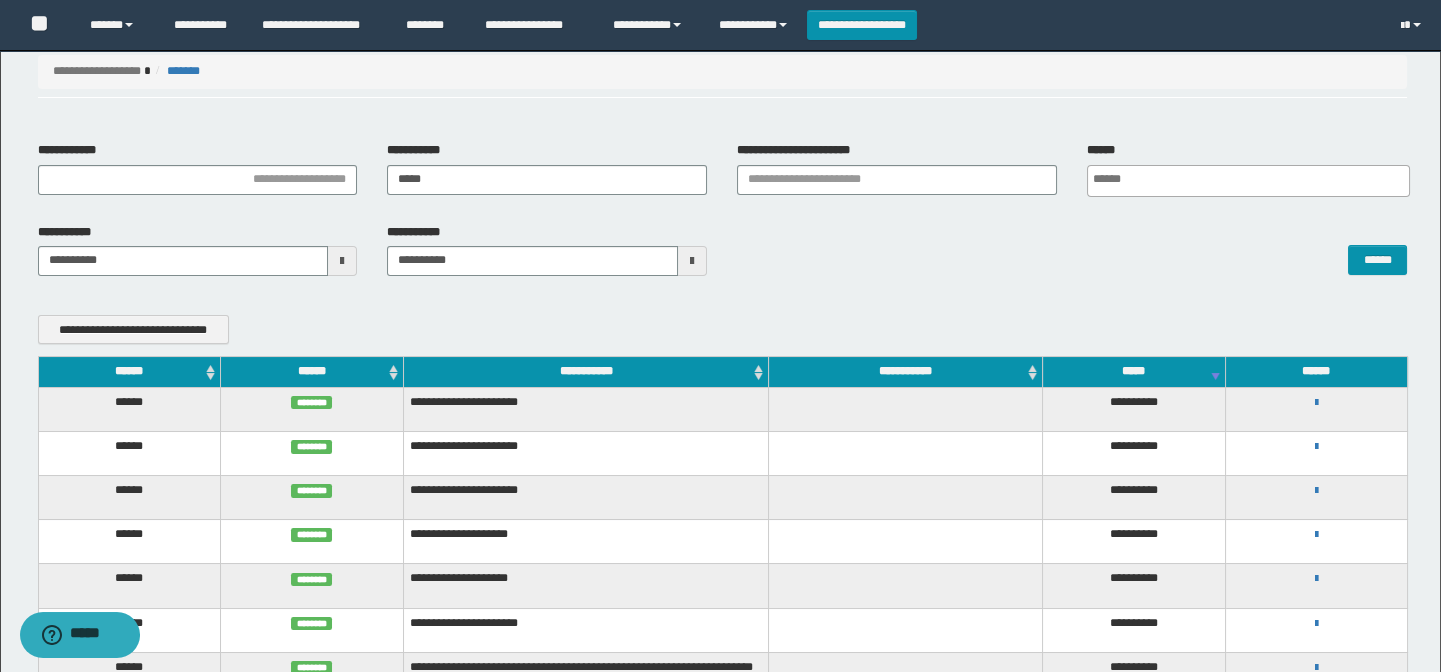 scroll, scrollTop: 0, scrollLeft: 0, axis: both 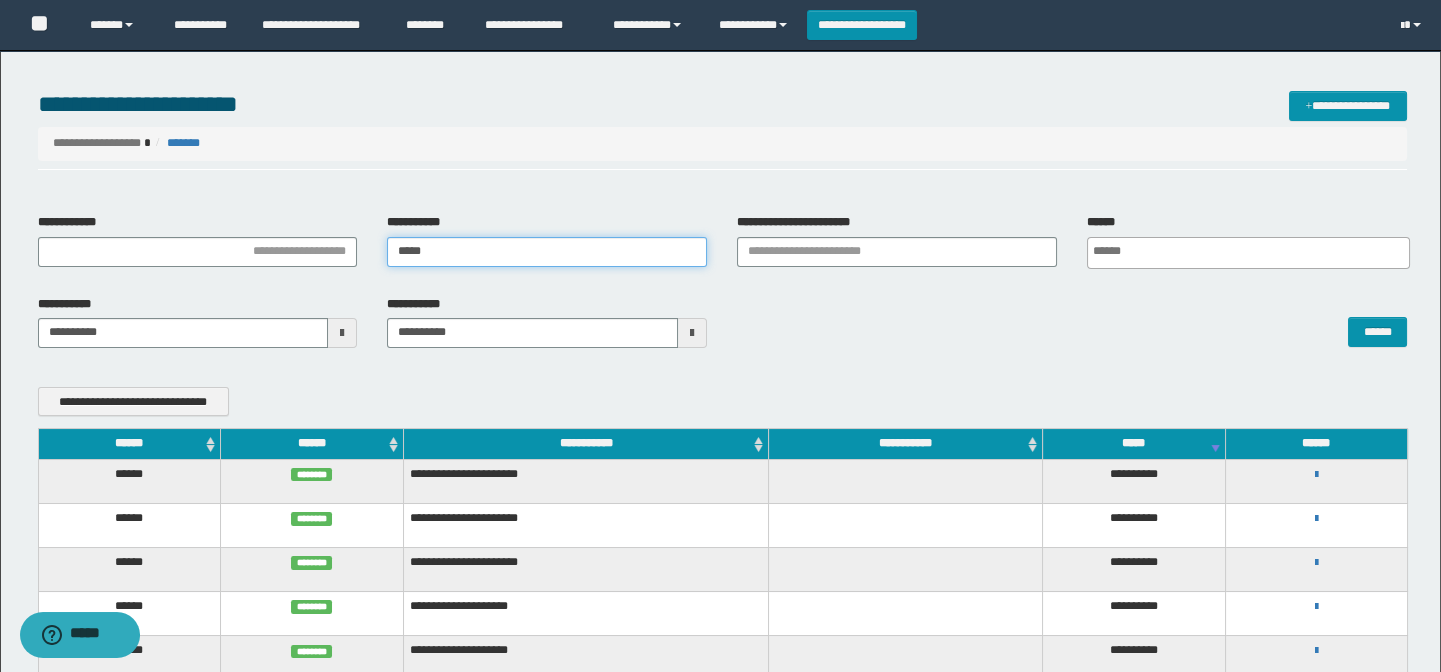 drag, startPoint x: 485, startPoint y: 254, endPoint x: 215, endPoint y: 280, distance: 271.24896 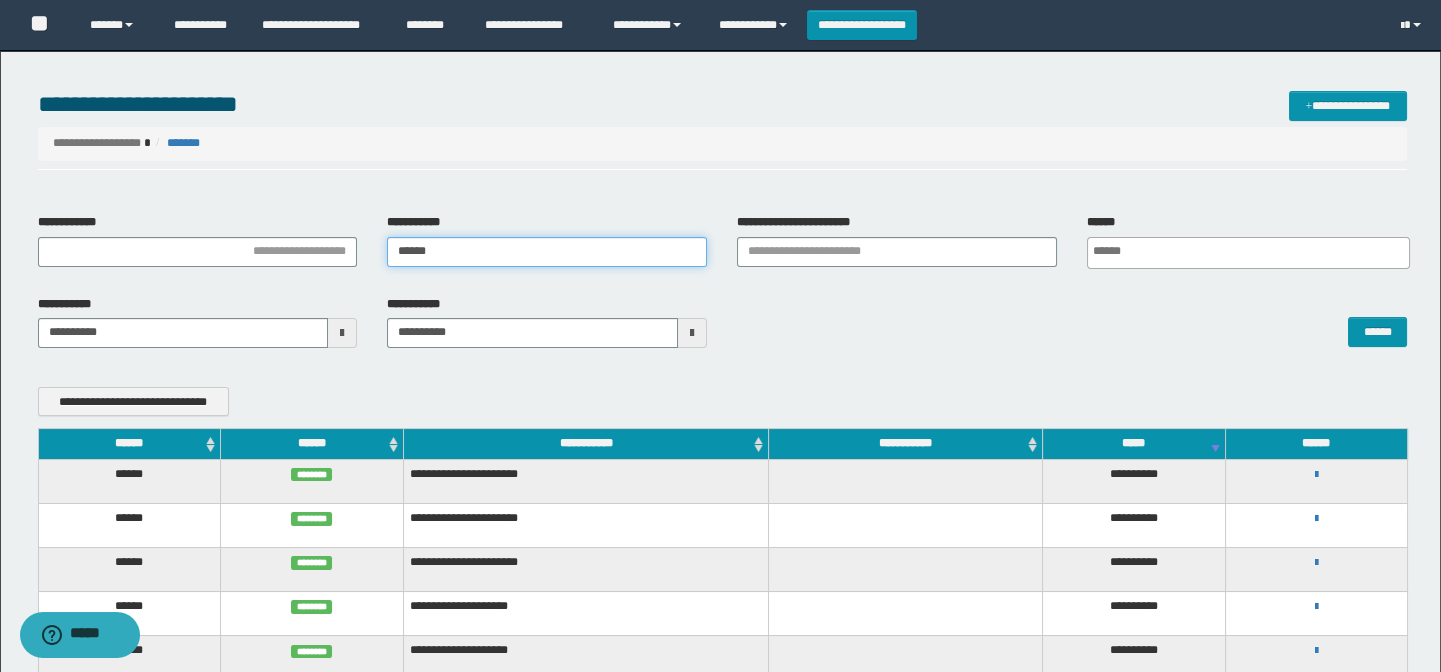 type on "******" 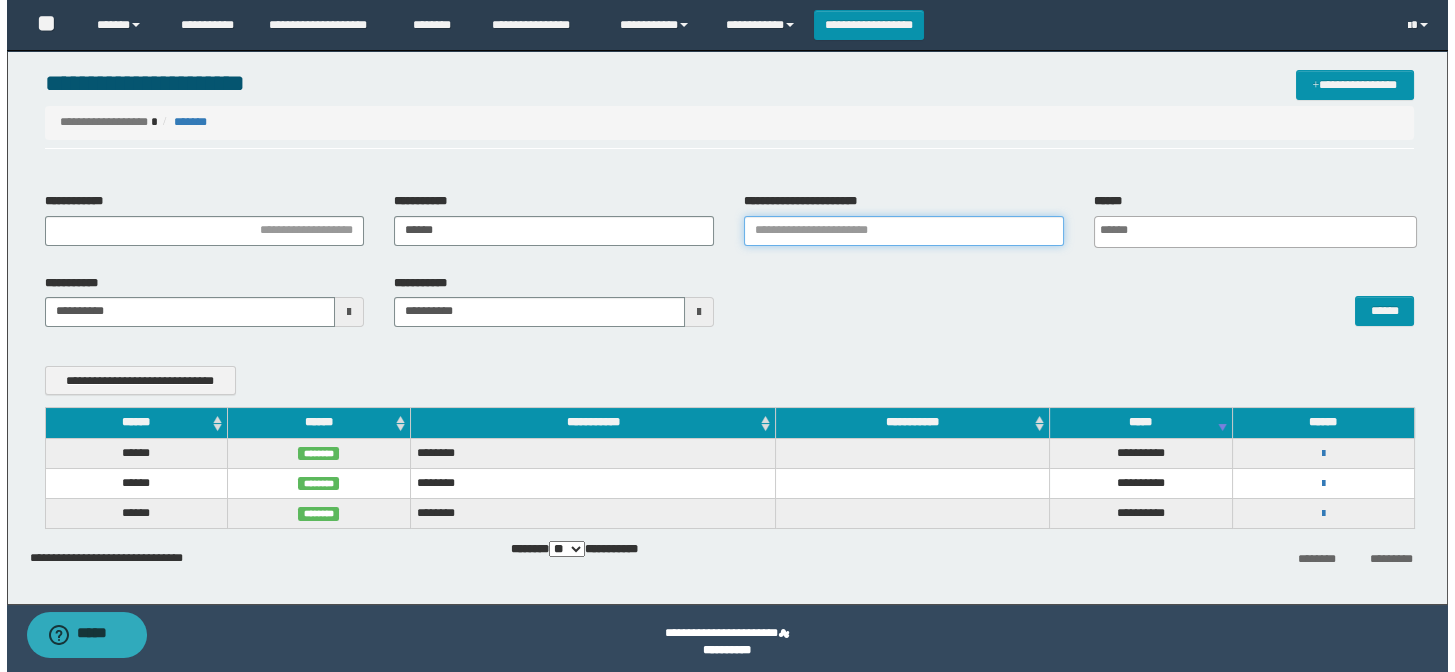 scroll, scrollTop: 29, scrollLeft: 0, axis: vertical 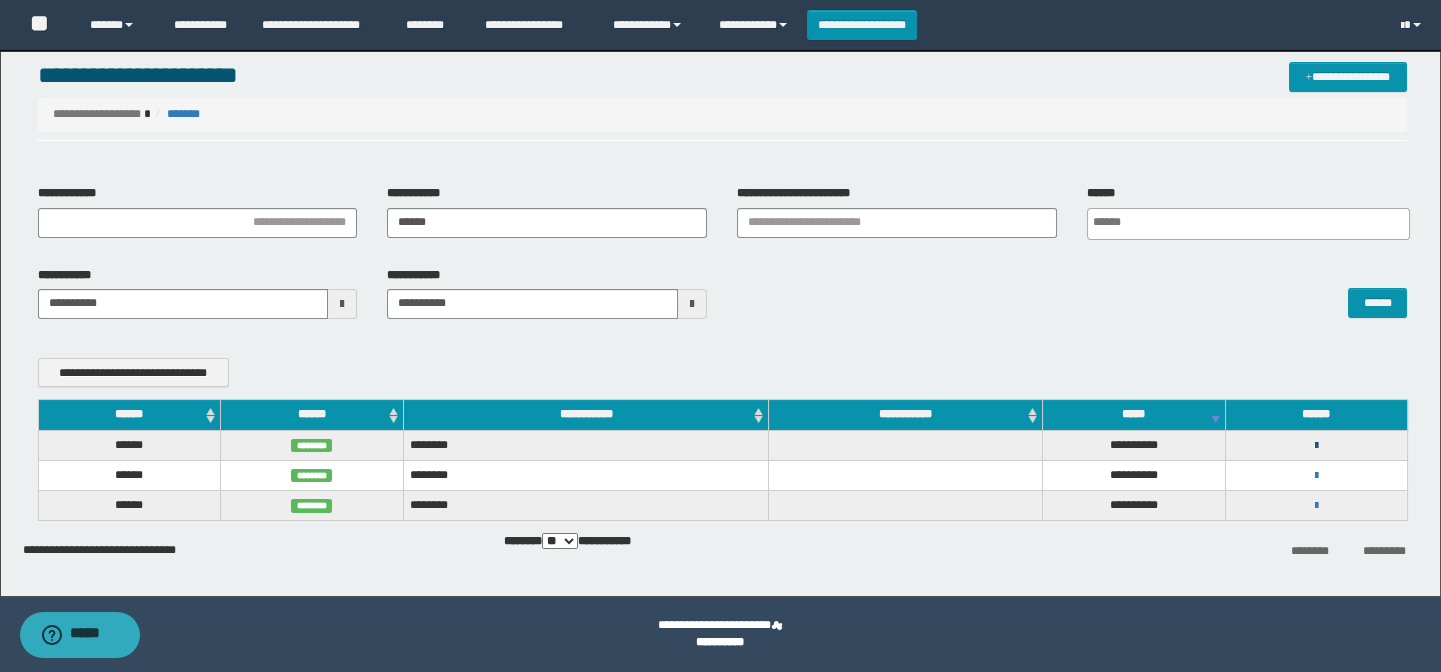 click at bounding box center (1316, 446) 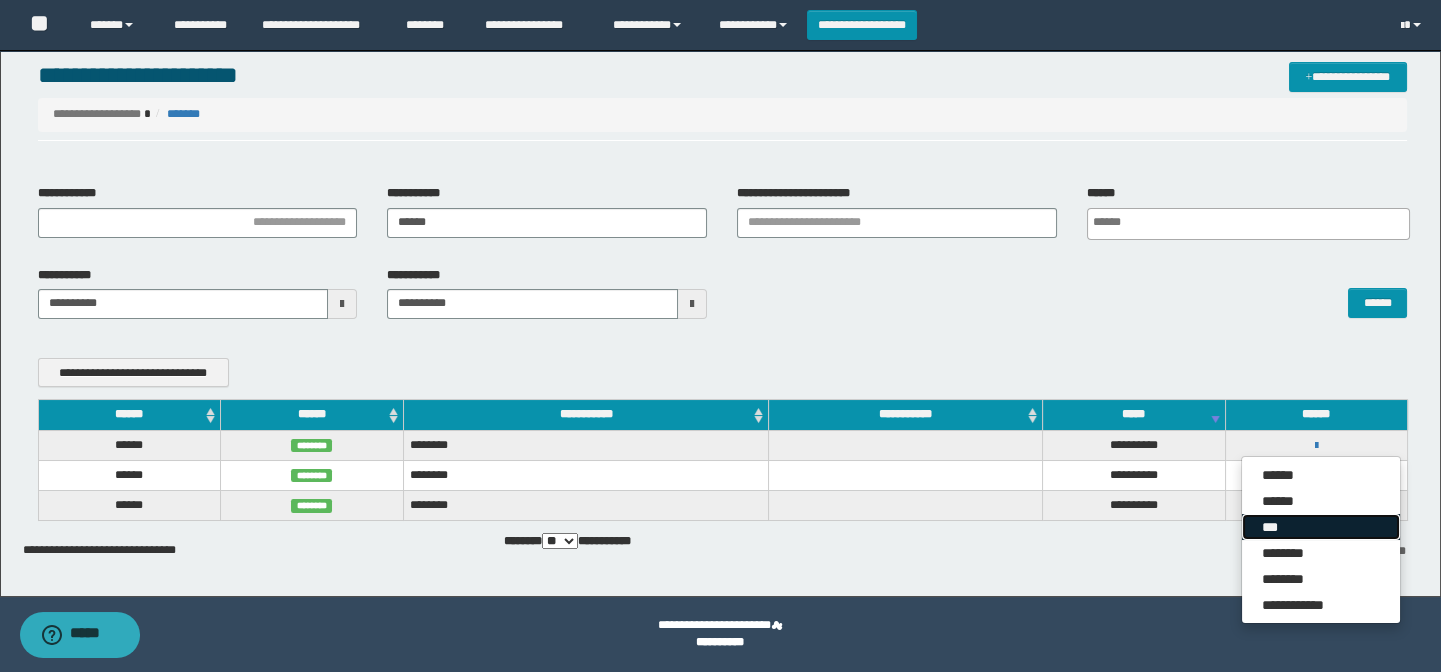 drag, startPoint x: 1282, startPoint y: 520, endPoint x: 1260, endPoint y: 490, distance: 37.202152 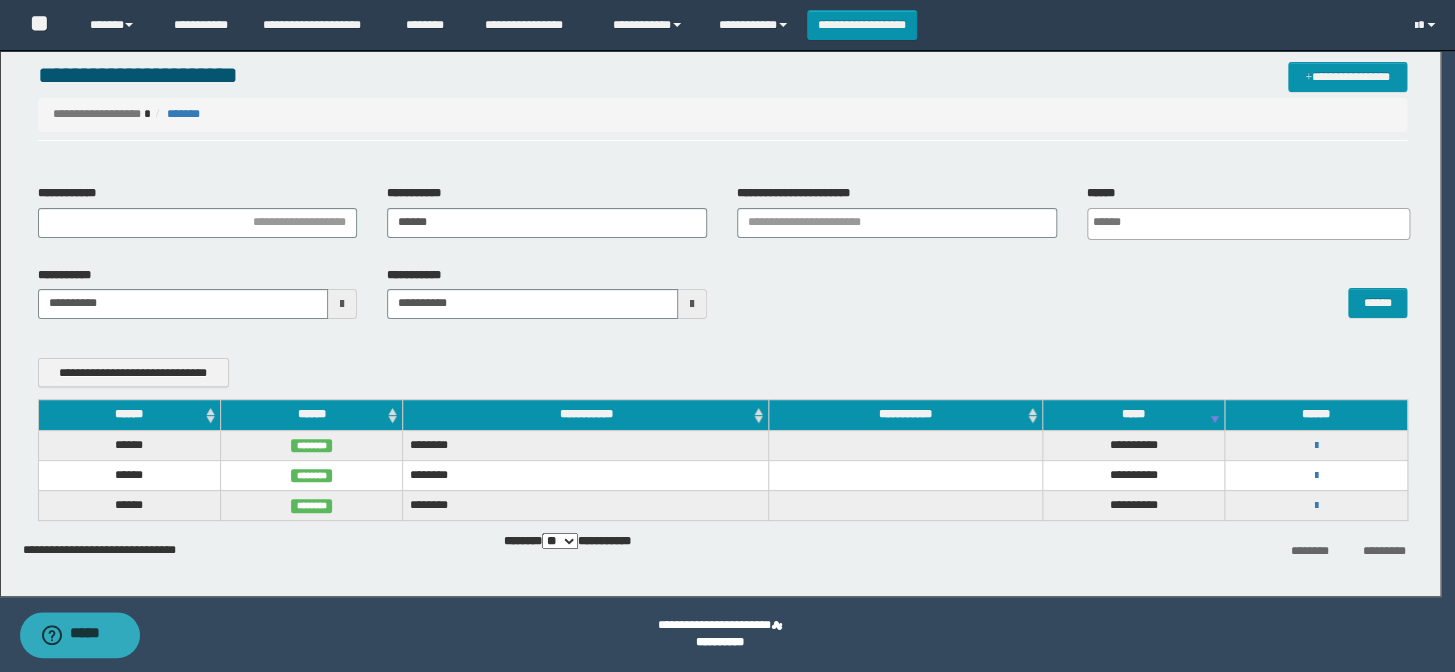 scroll, scrollTop: 0, scrollLeft: 0, axis: both 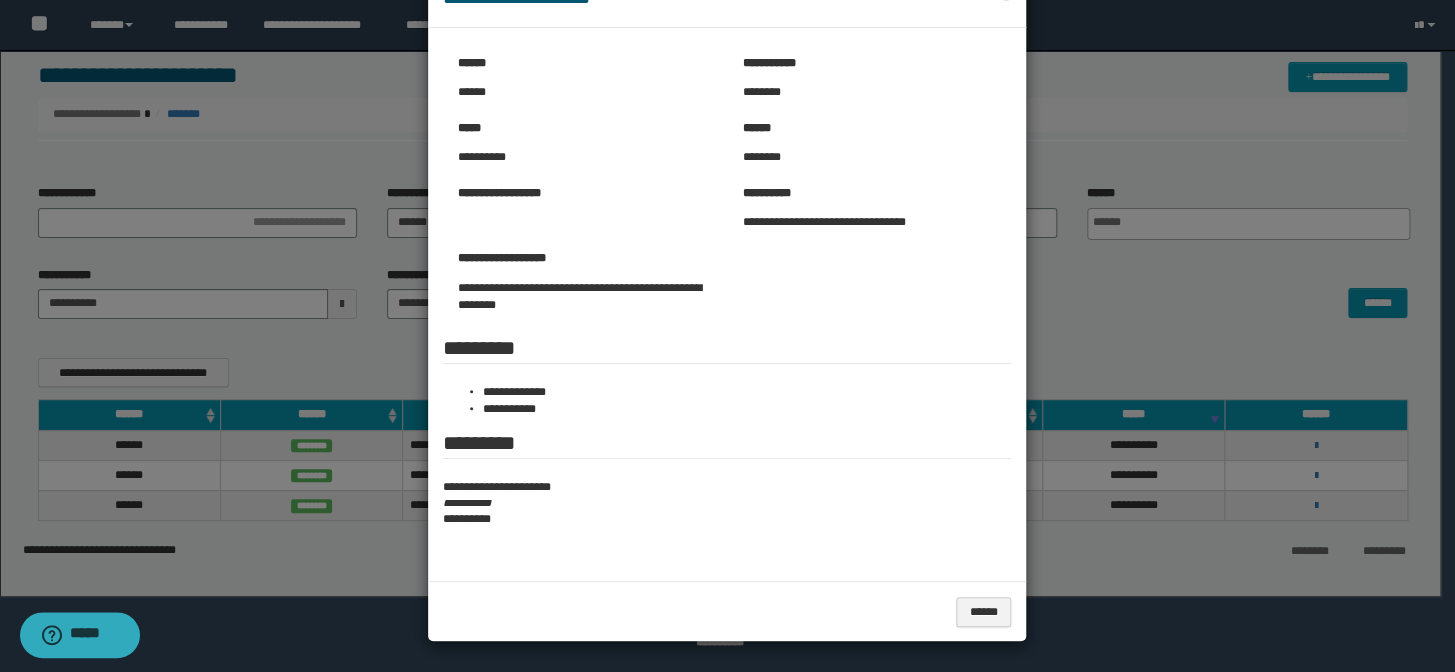drag, startPoint x: 1134, startPoint y: 347, endPoint x: 1226, endPoint y: 381, distance: 98.0816 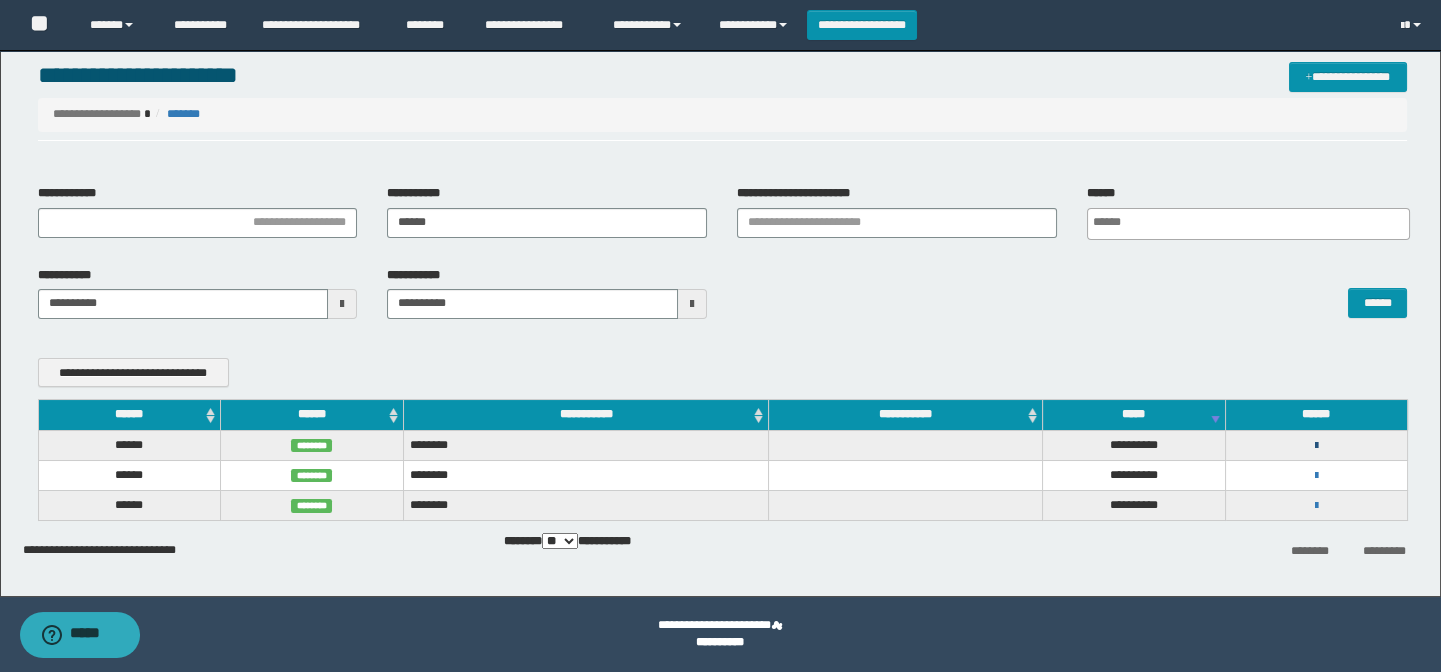 click at bounding box center (1316, 446) 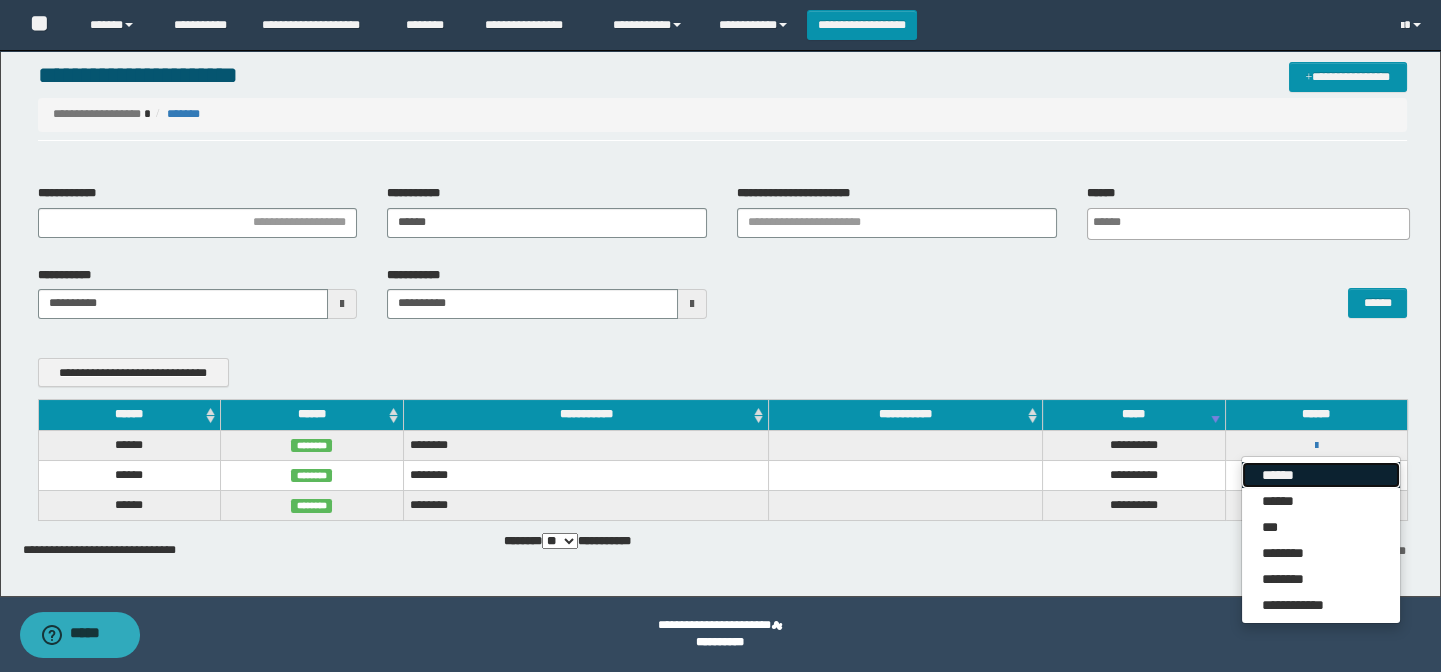 click on "******" at bounding box center (1321, 475) 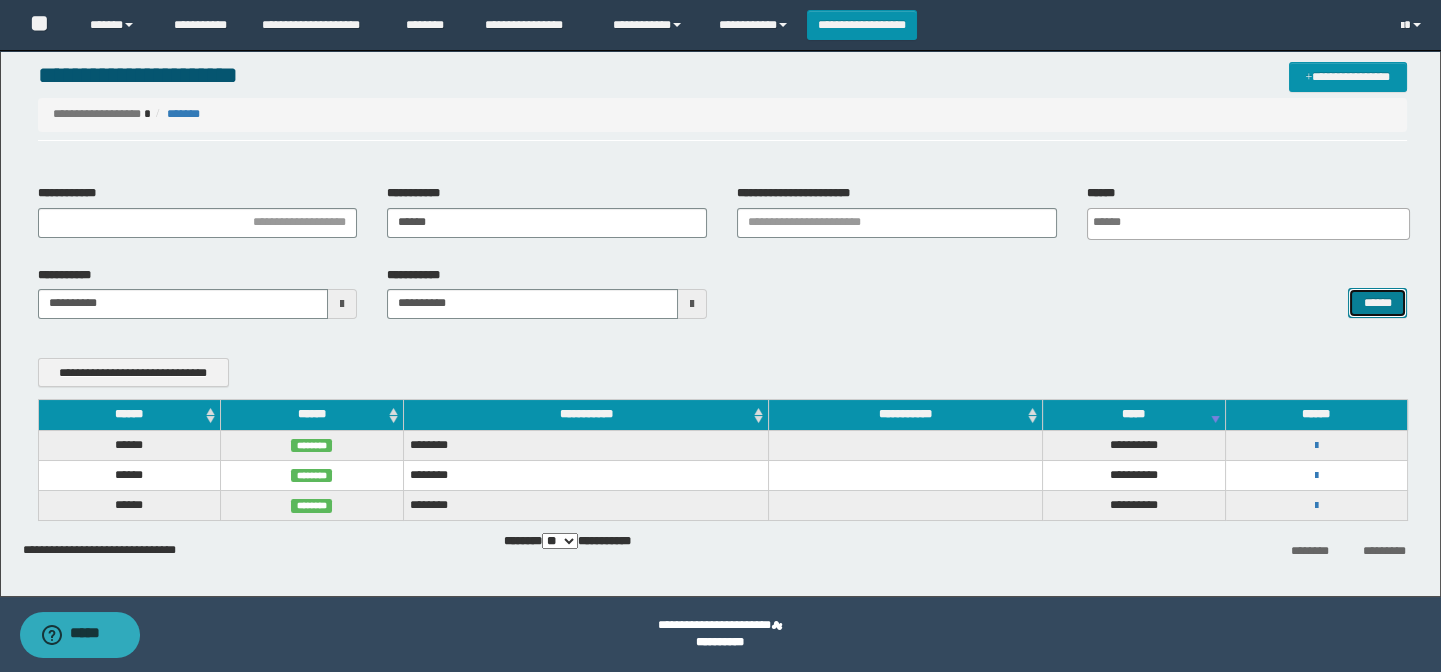 drag, startPoint x: 1370, startPoint y: 299, endPoint x: 1323, endPoint y: 373, distance: 87.66413 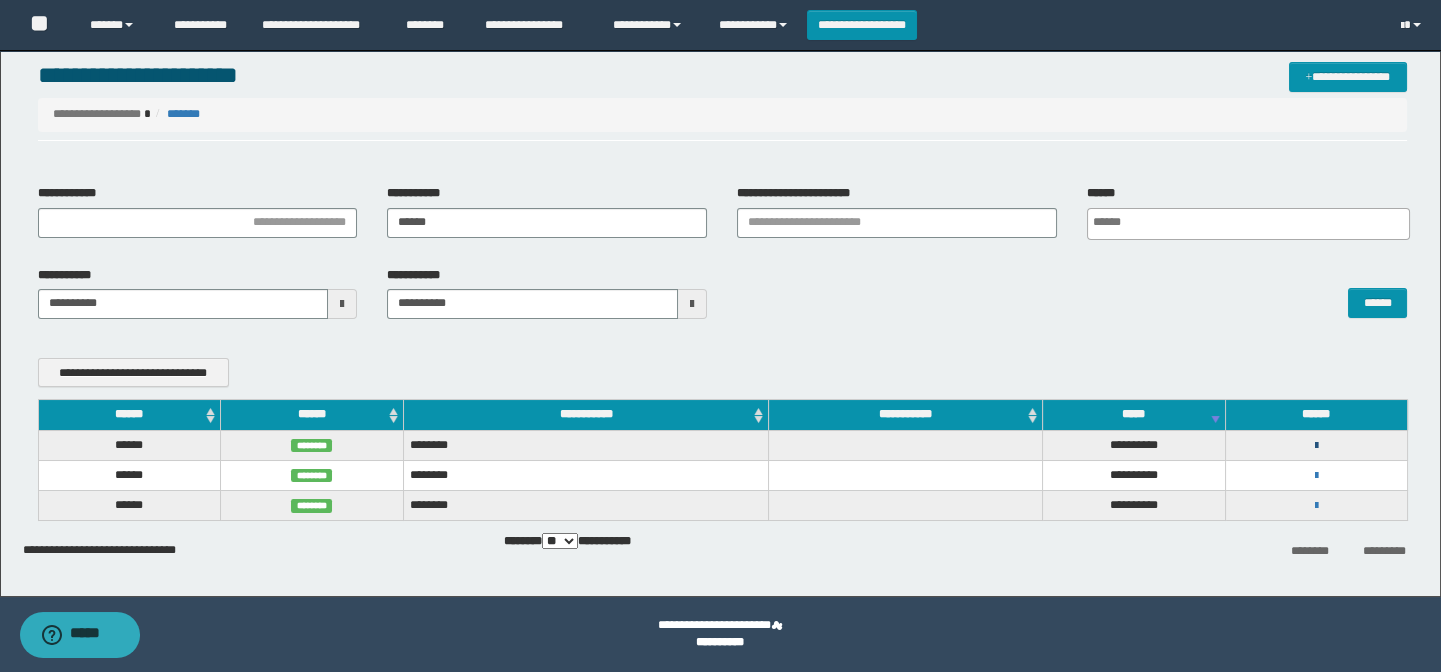 click at bounding box center (1316, 446) 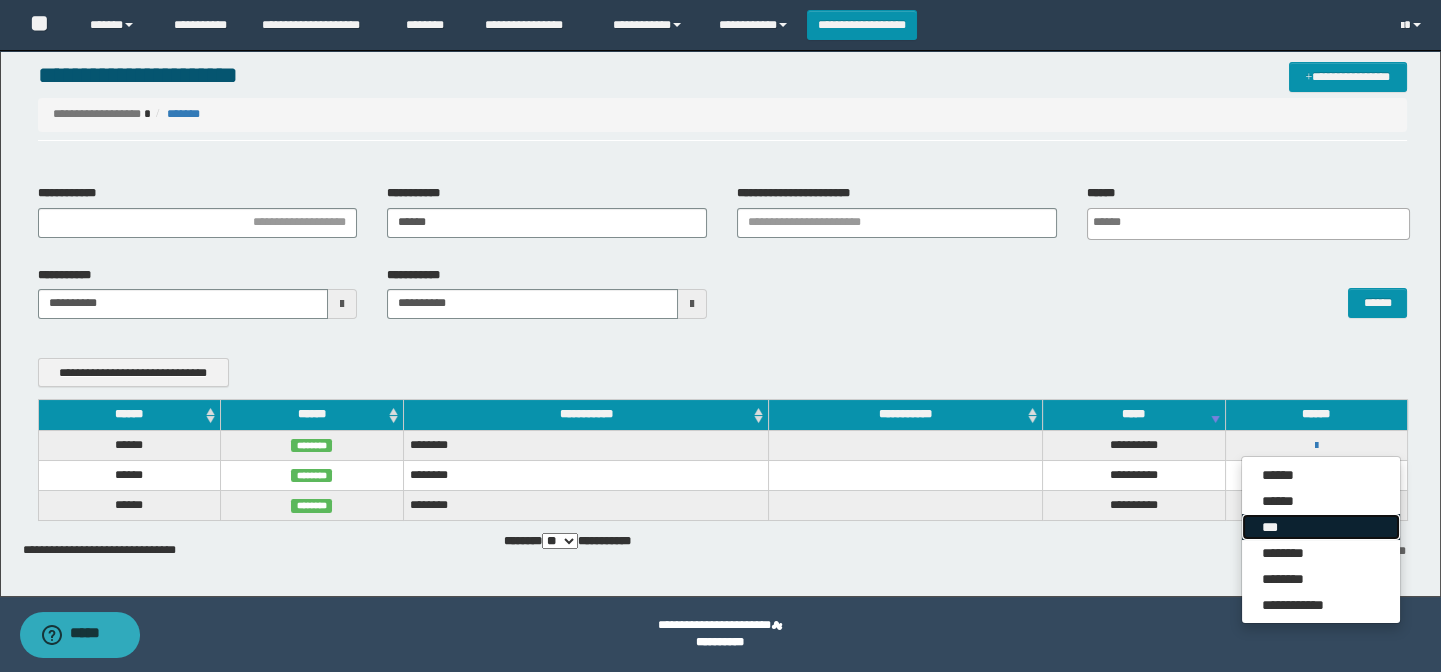 click on "***" at bounding box center [1321, 527] 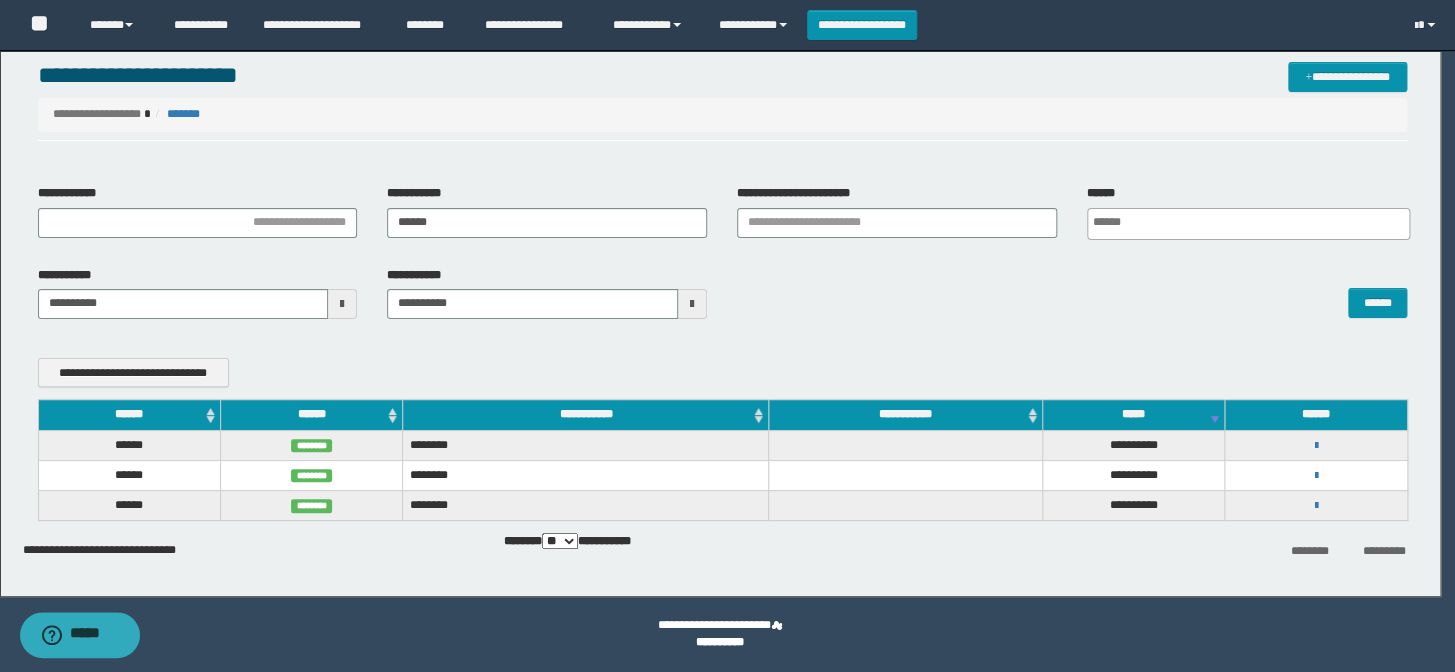 scroll, scrollTop: 0, scrollLeft: 0, axis: both 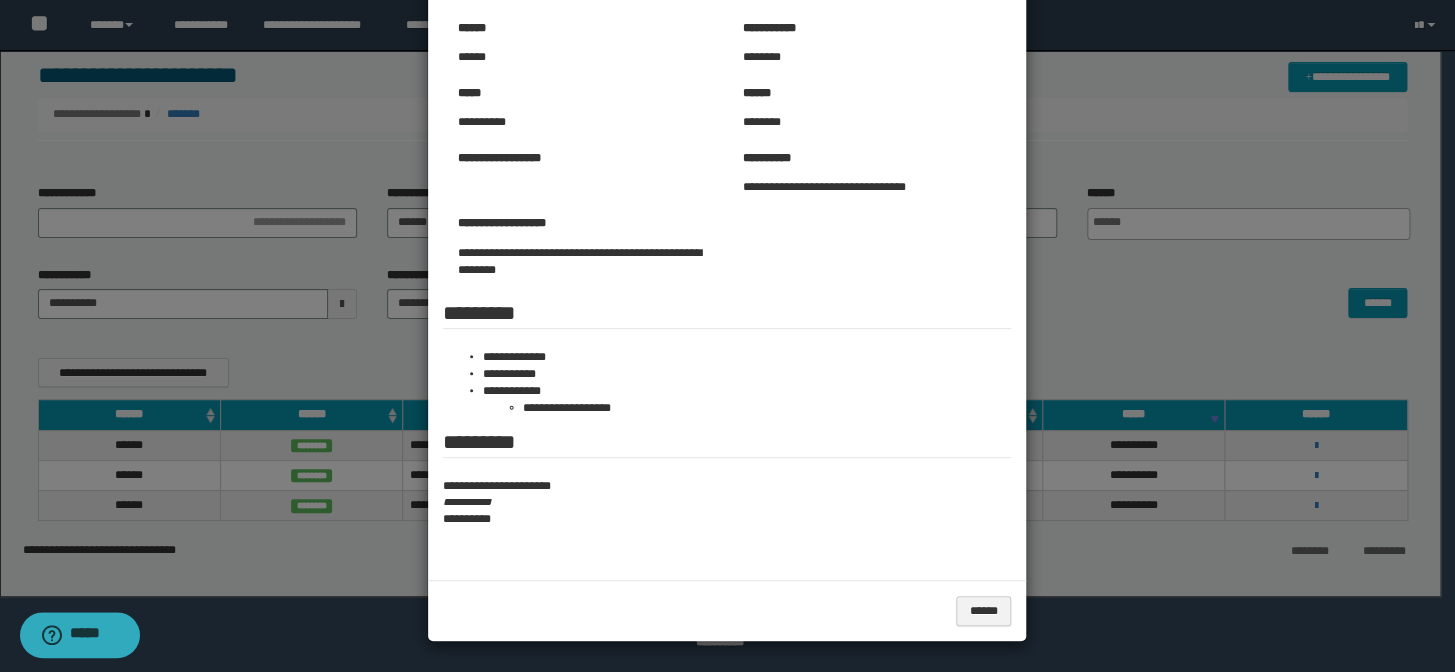 drag, startPoint x: 1162, startPoint y: 294, endPoint x: 1229, endPoint y: 268, distance: 71.867935 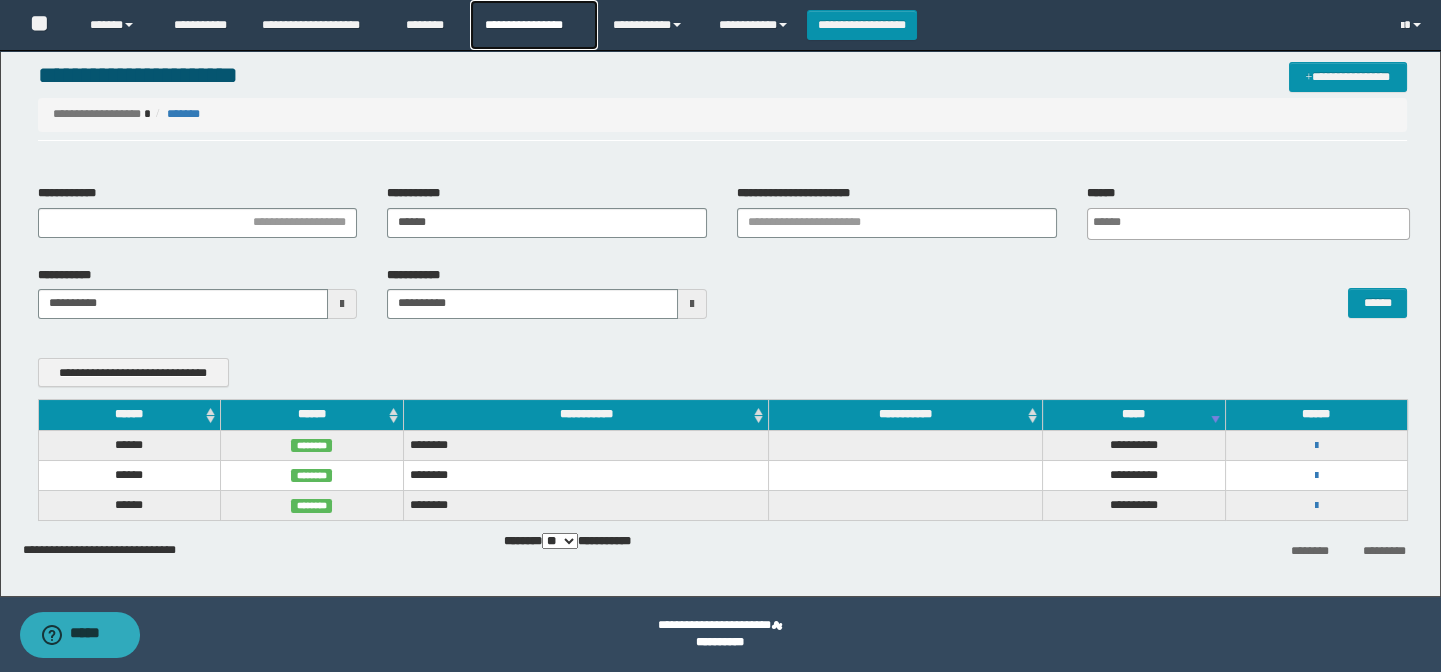 click on "**********" at bounding box center (534, 25) 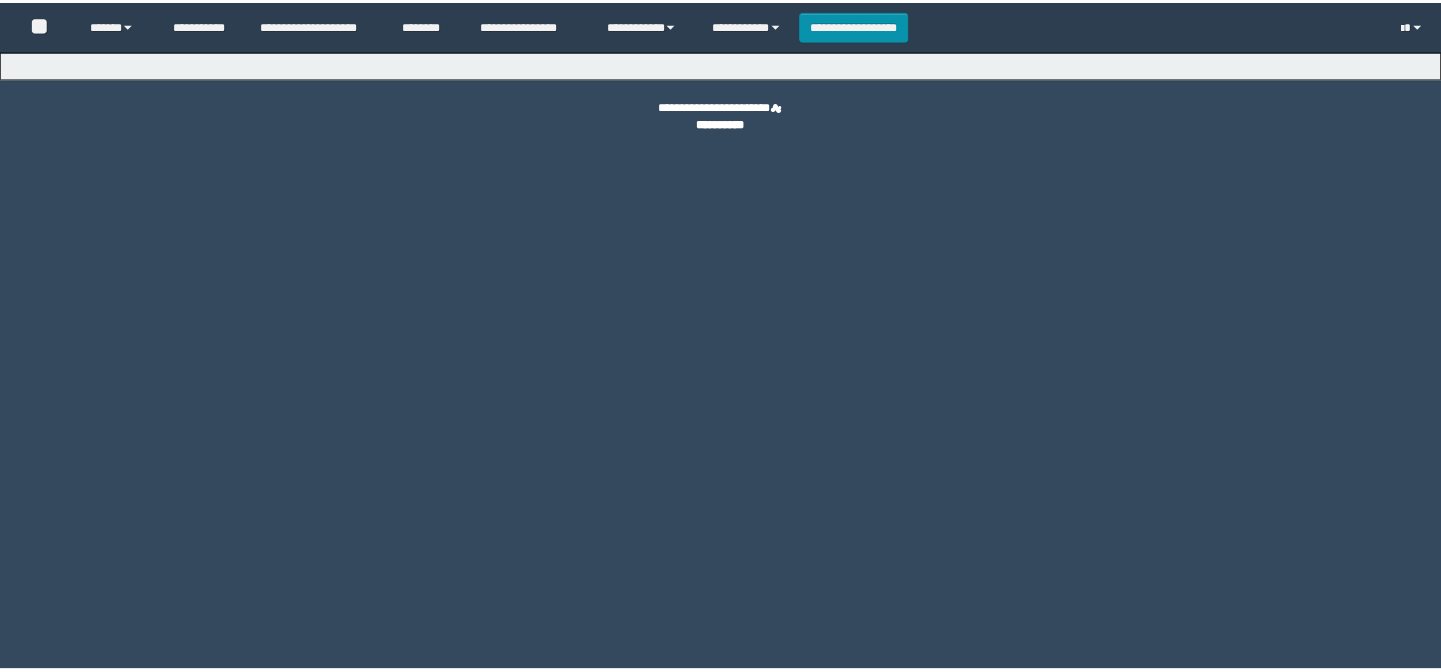 scroll, scrollTop: 0, scrollLeft: 0, axis: both 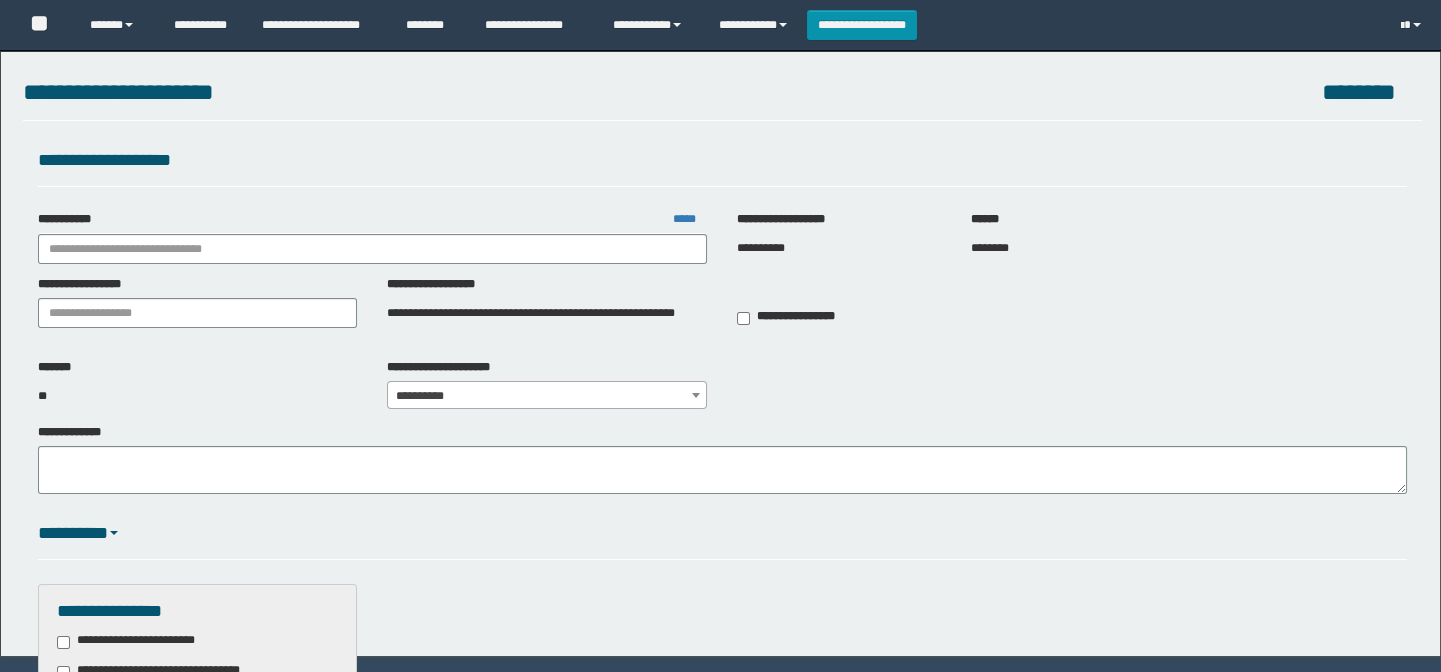 type on "**********" 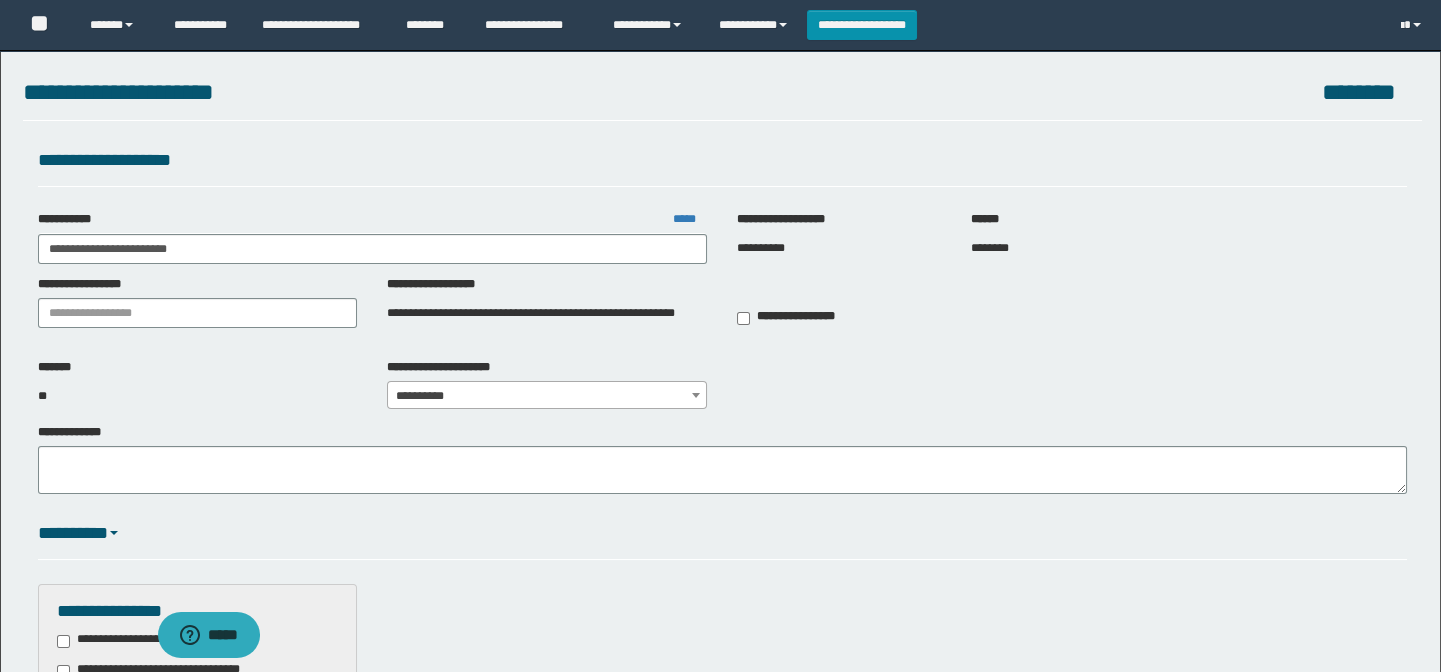 scroll, scrollTop: 514, scrollLeft: 0, axis: vertical 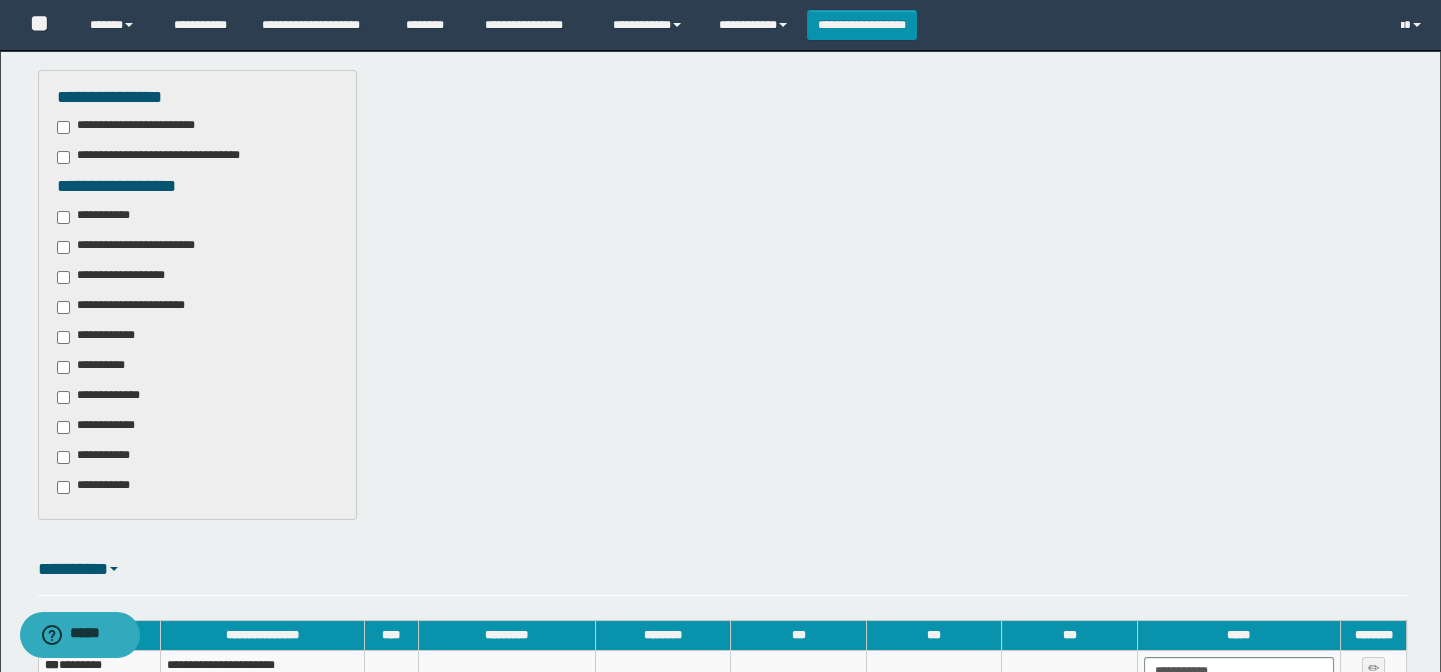 click on "**********" at bounding box center [97, 217] 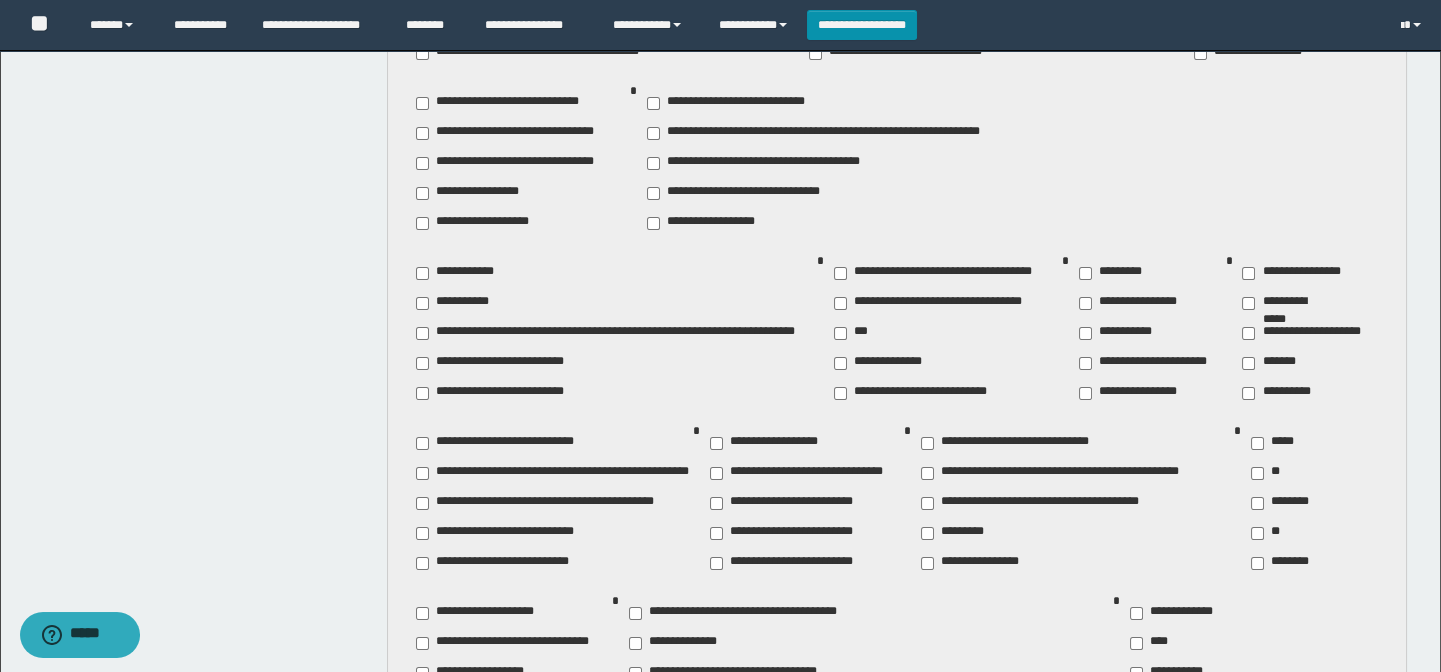scroll, scrollTop: 1150, scrollLeft: 0, axis: vertical 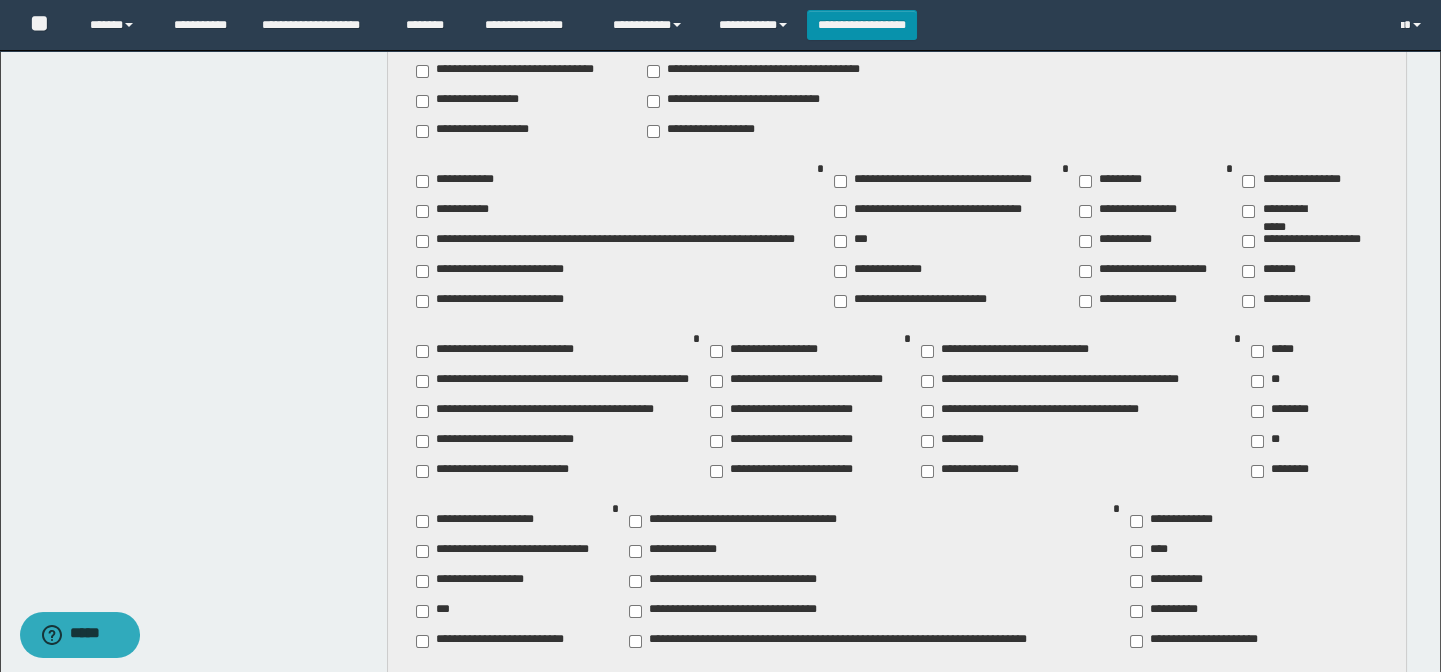 click on "**********" at bounding box center [717, 131] 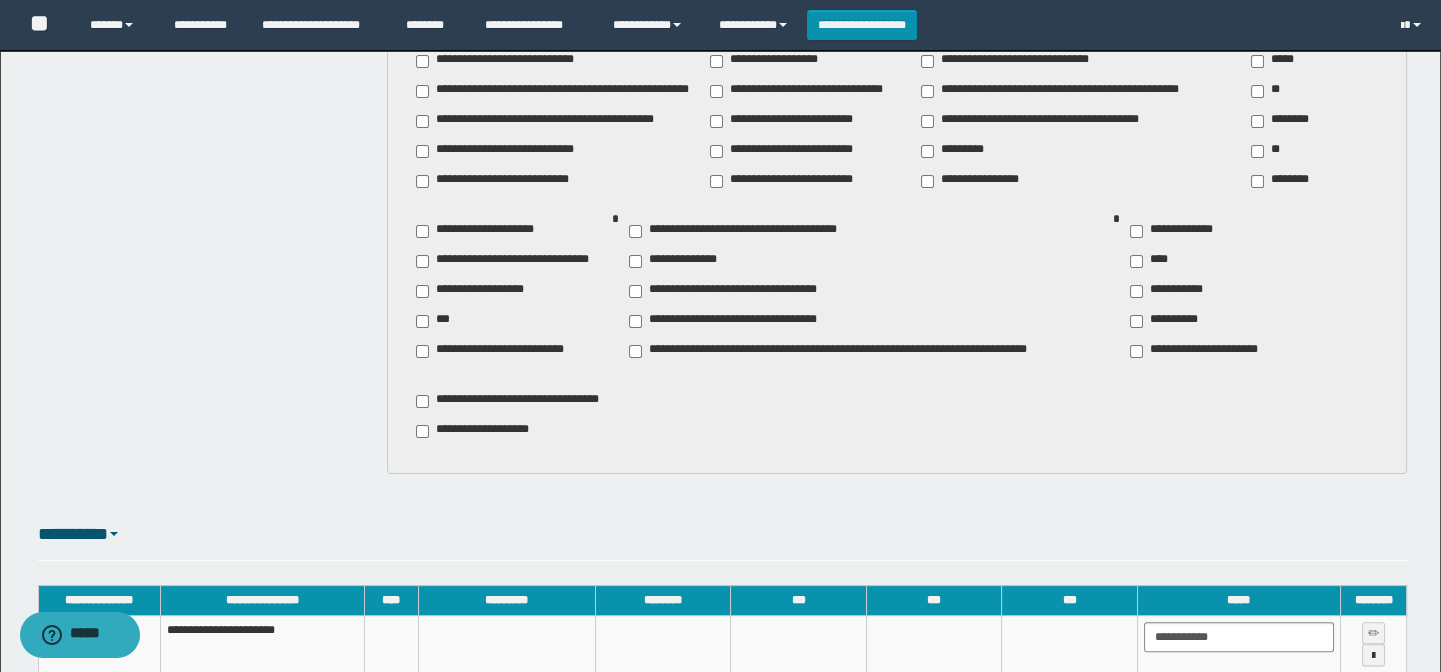 scroll, scrollTop: 1593, scrollLeft: 0, axis: vertical 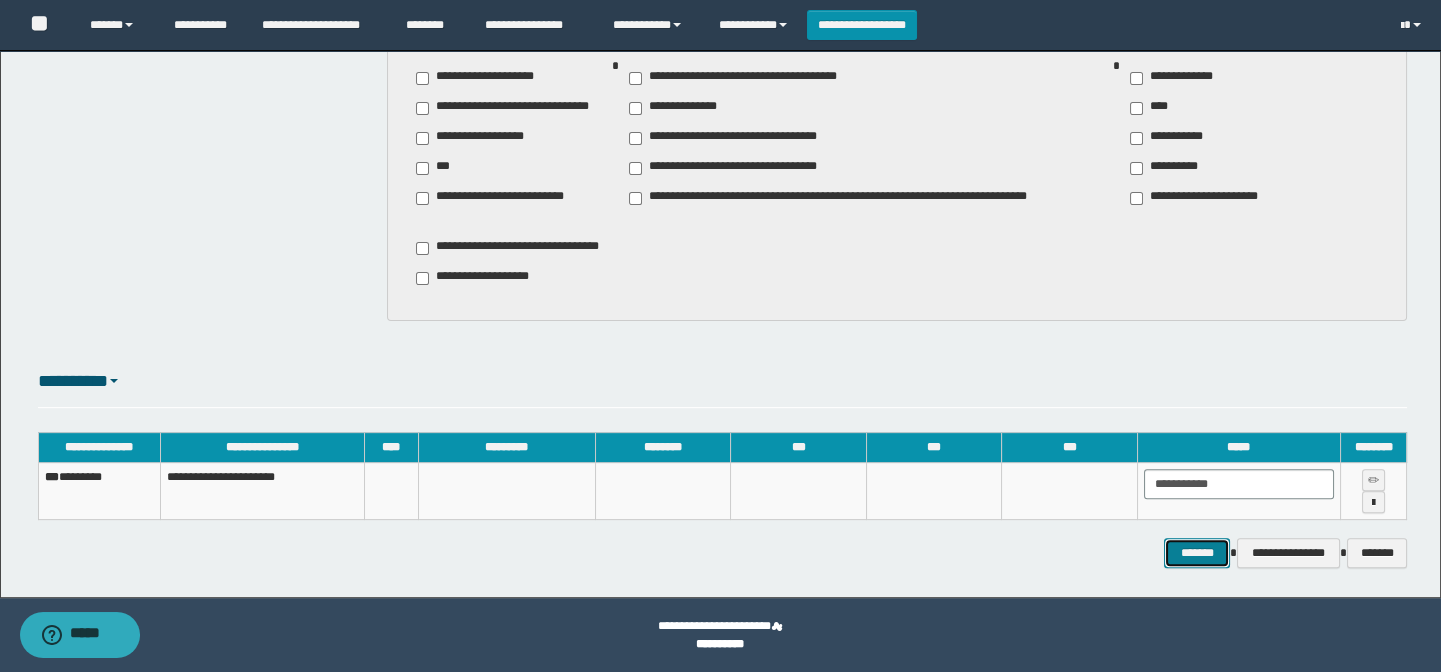 click on "*******" at bounding box center [1197, 553] 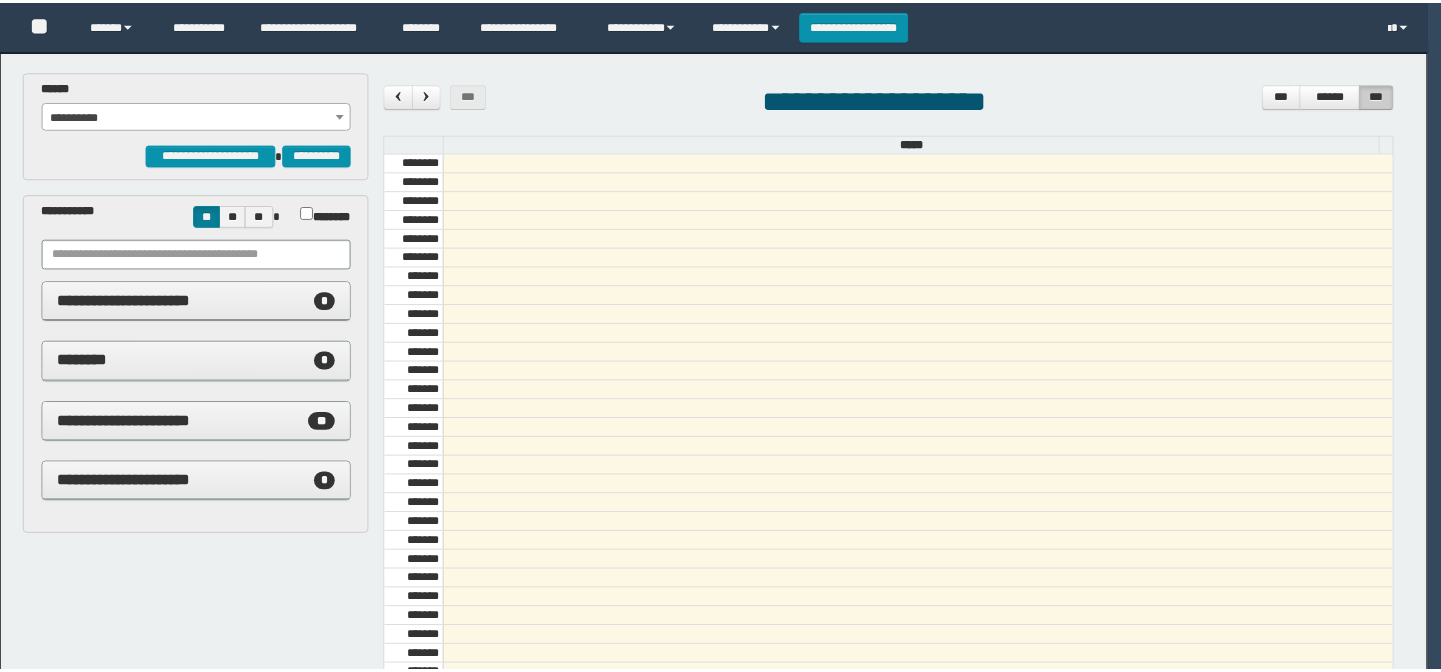 scroll, scrollTop: 0, scrollLeft: 0, axis: both 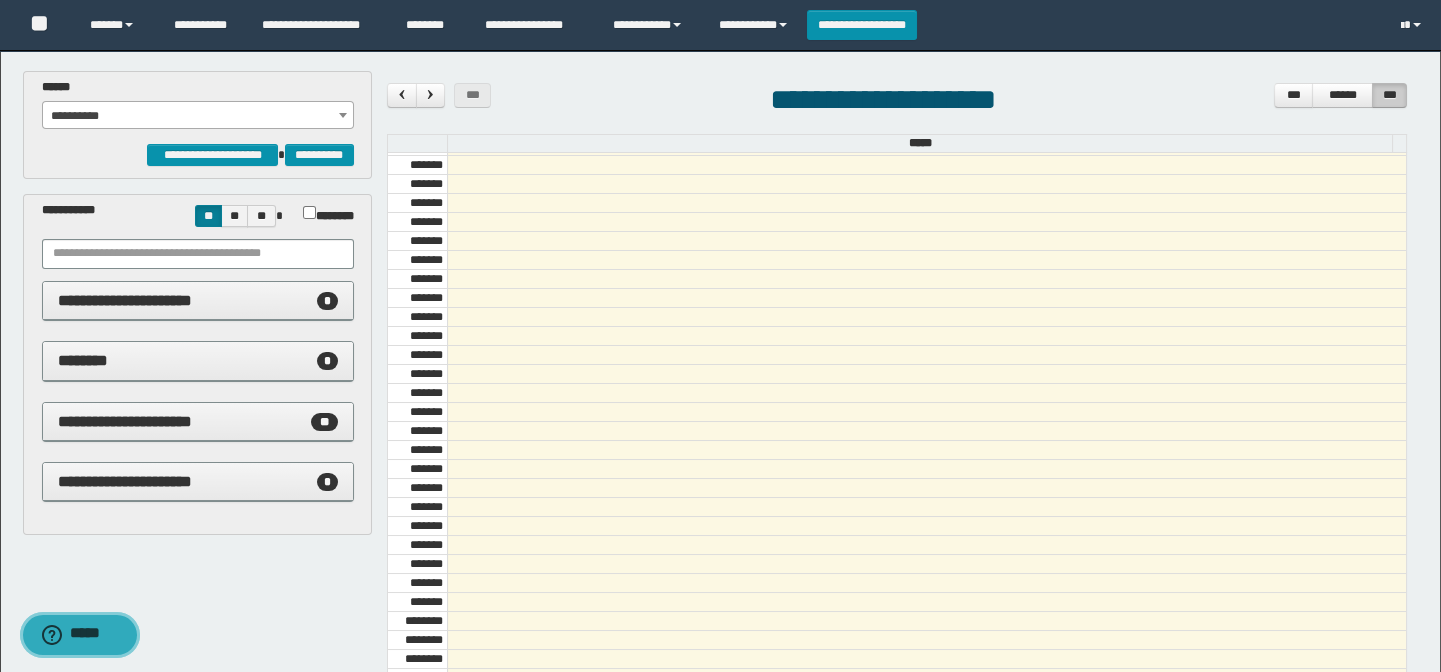 click on "*****" at bounding box center (94, 635) 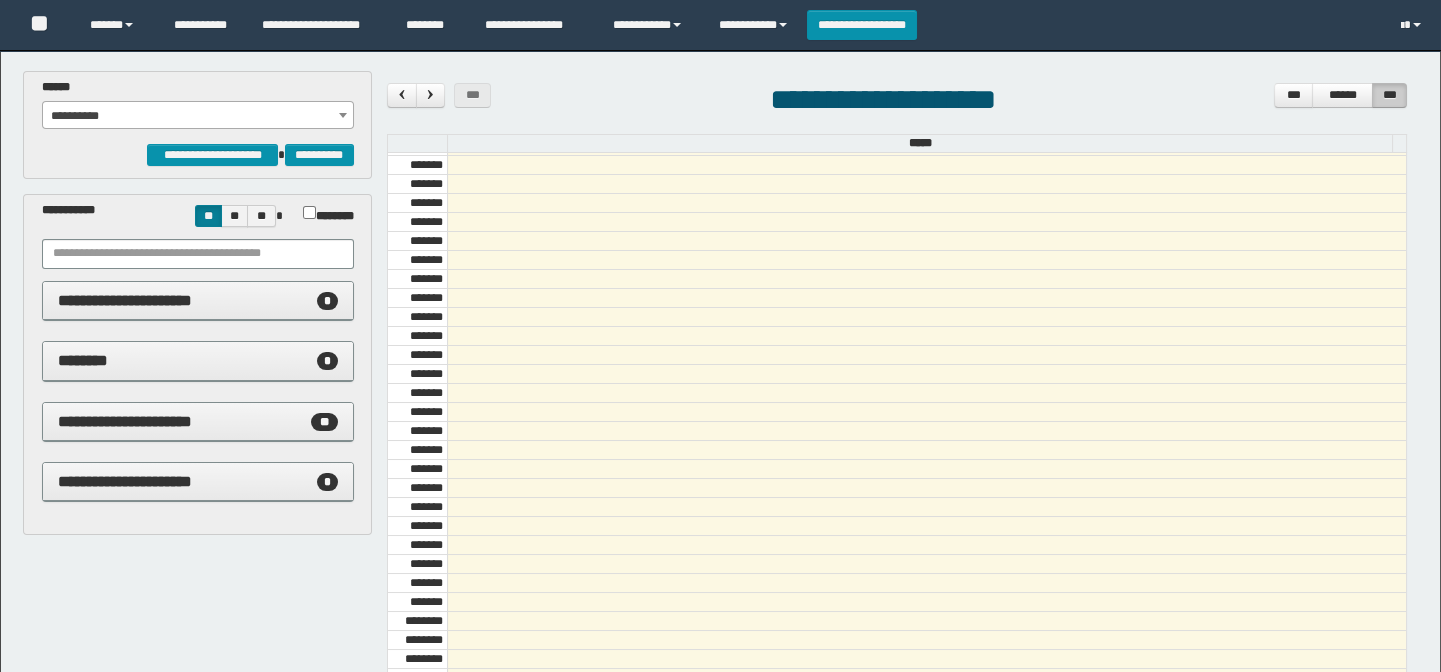 scroll, scrollTop: 0, scrollLeft: 0, axis: both 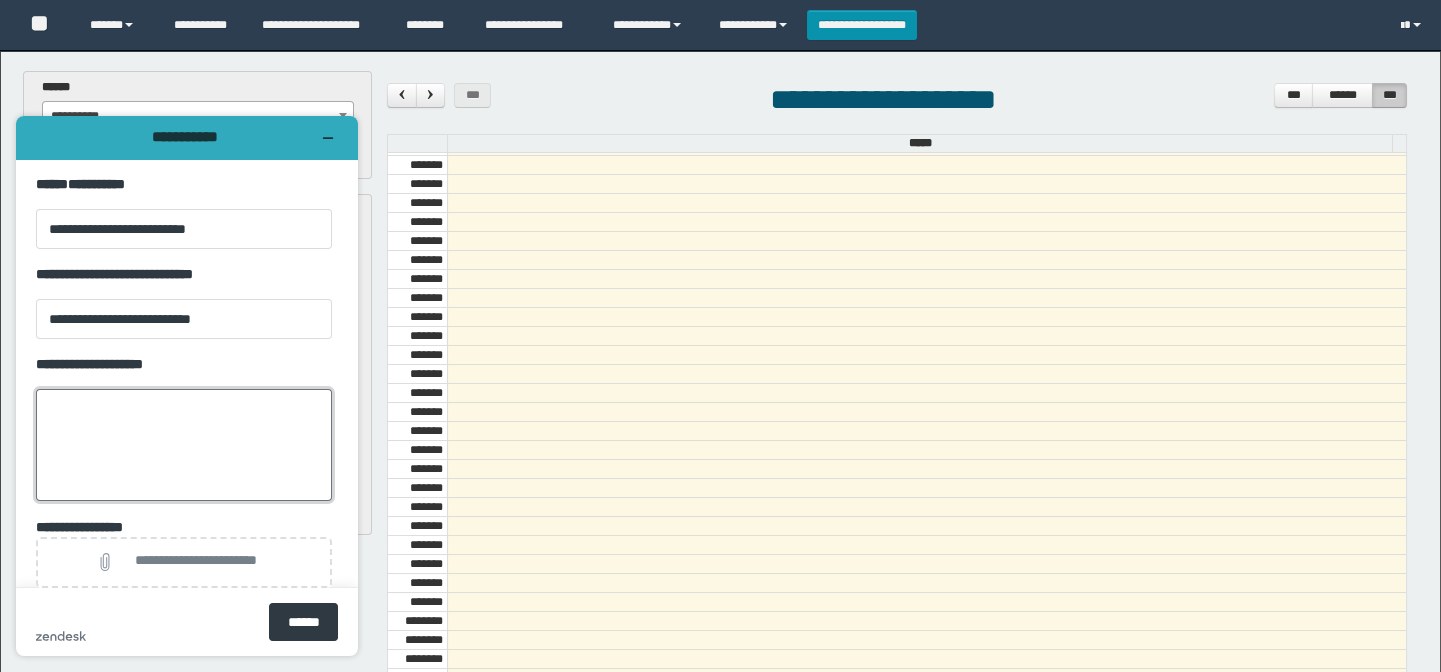 click on "**********" at bounding box center [184, 445] 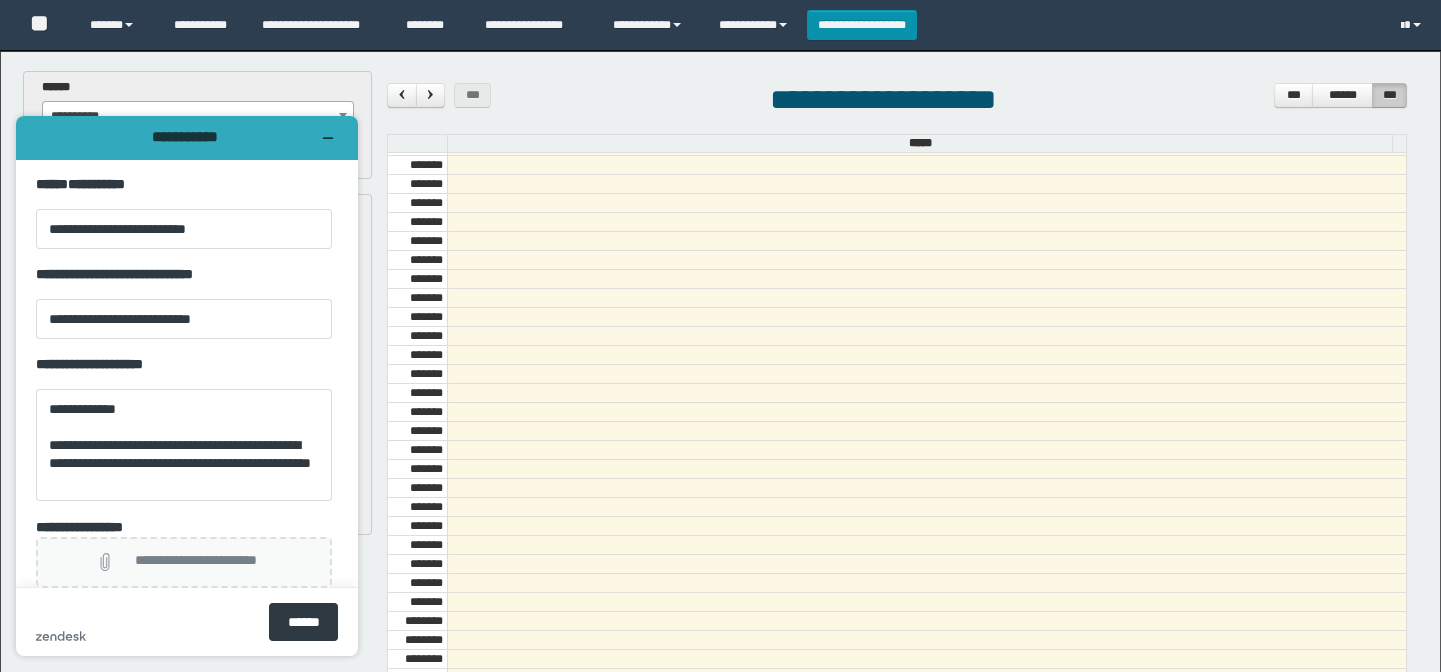 click on "**********" at bounding box center [195, 562] 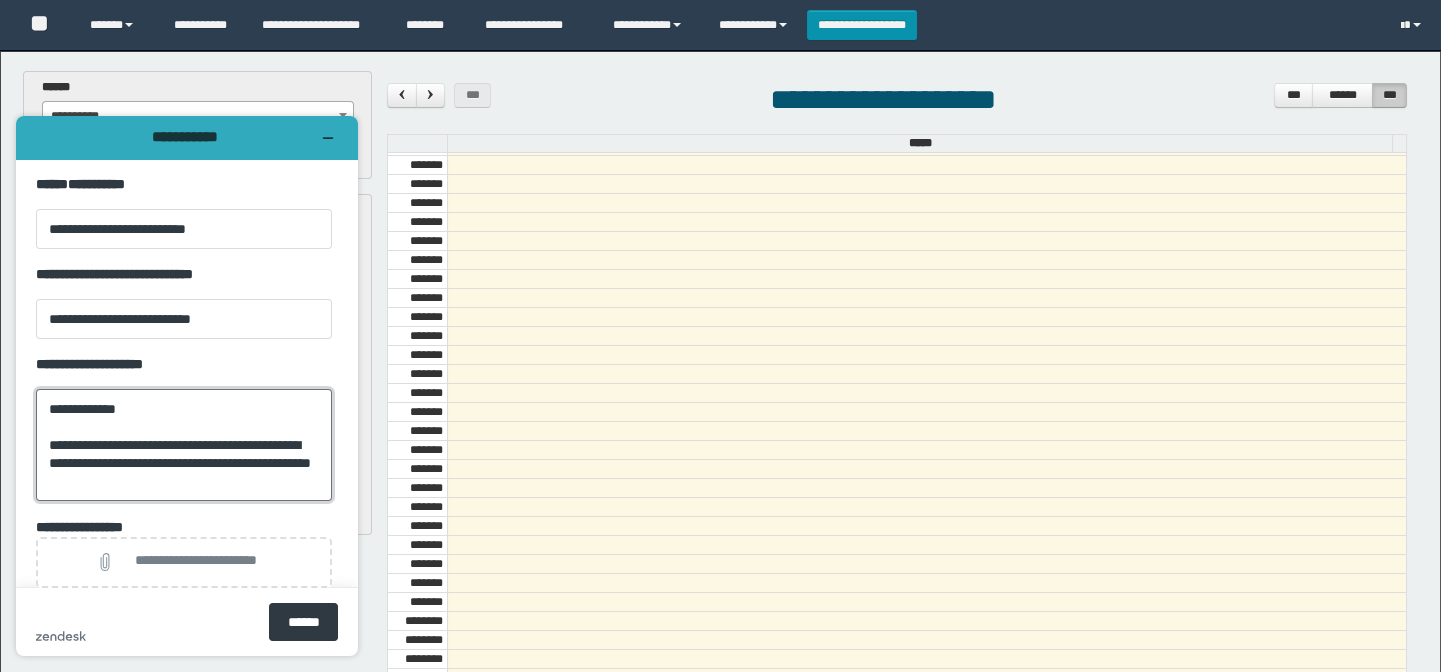 click on "**********" at bounding box center [184, 445] 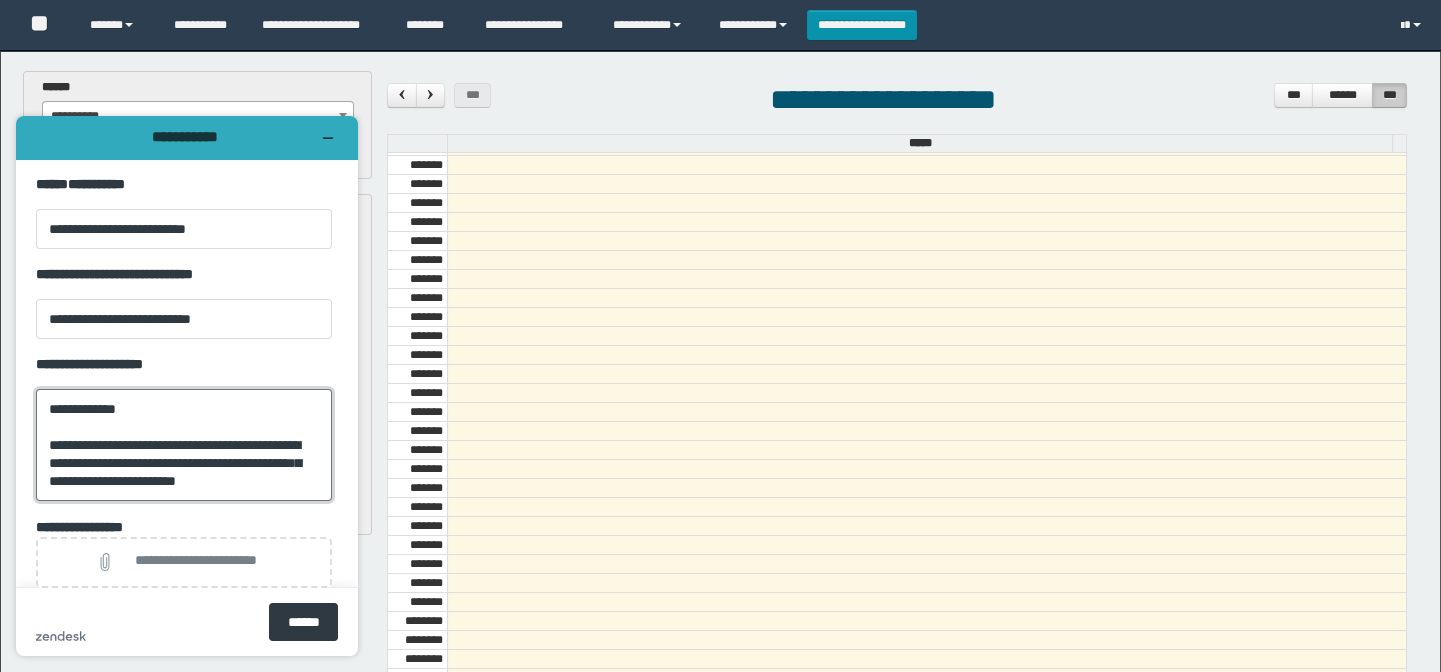 scroll, scrollTop: 8, scrollLeft: 0, axis: vertical 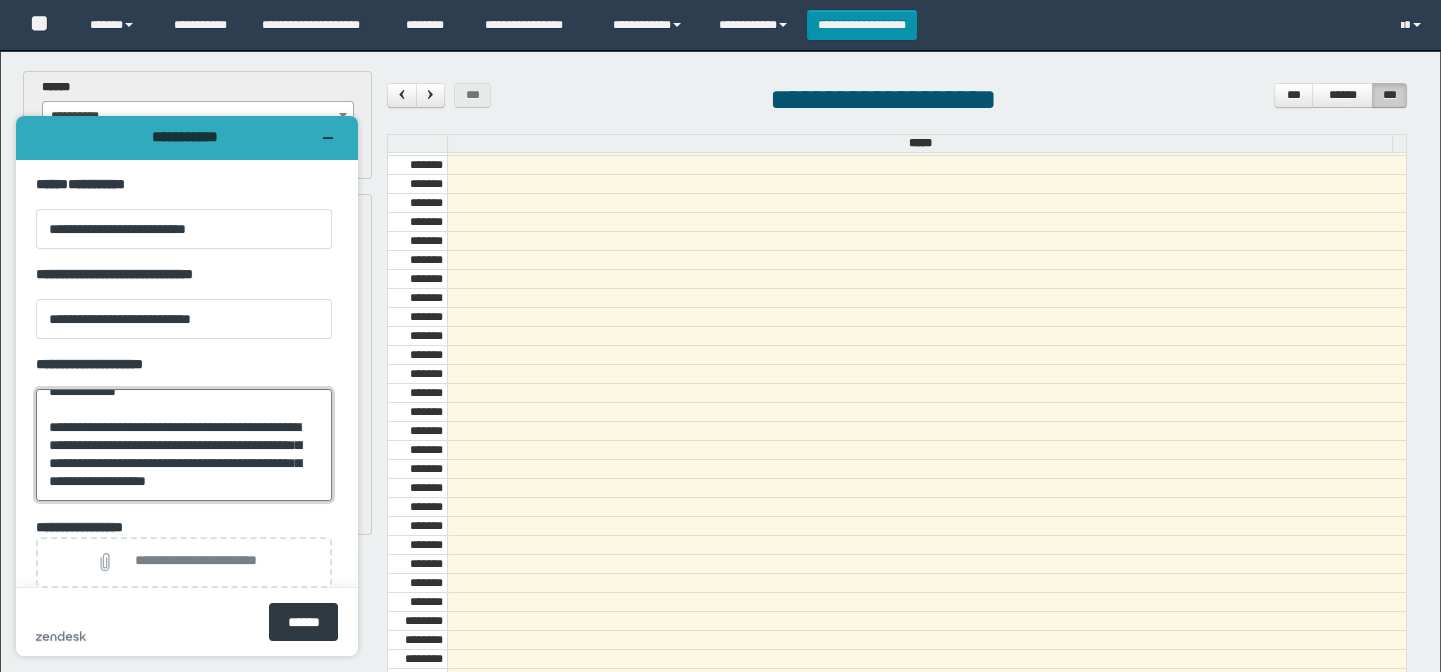 type on "**********" 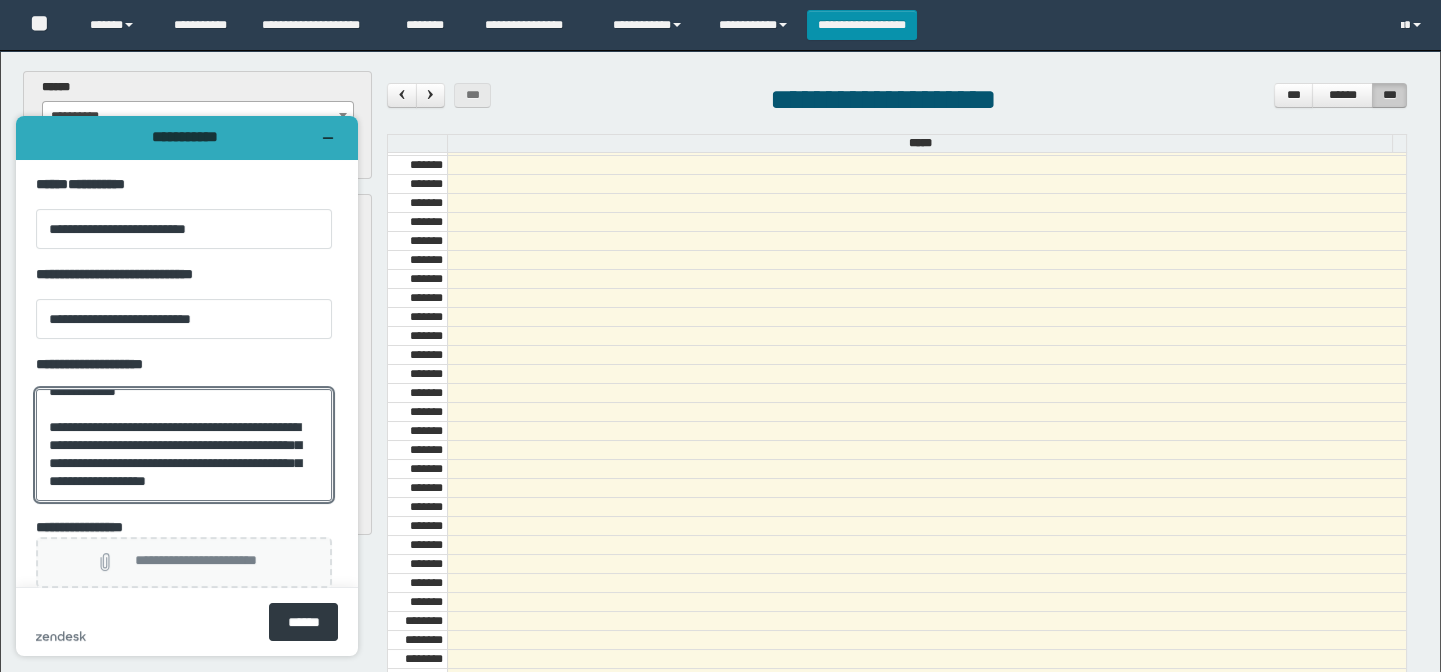click on "**********" at bounding box center [195, 562] 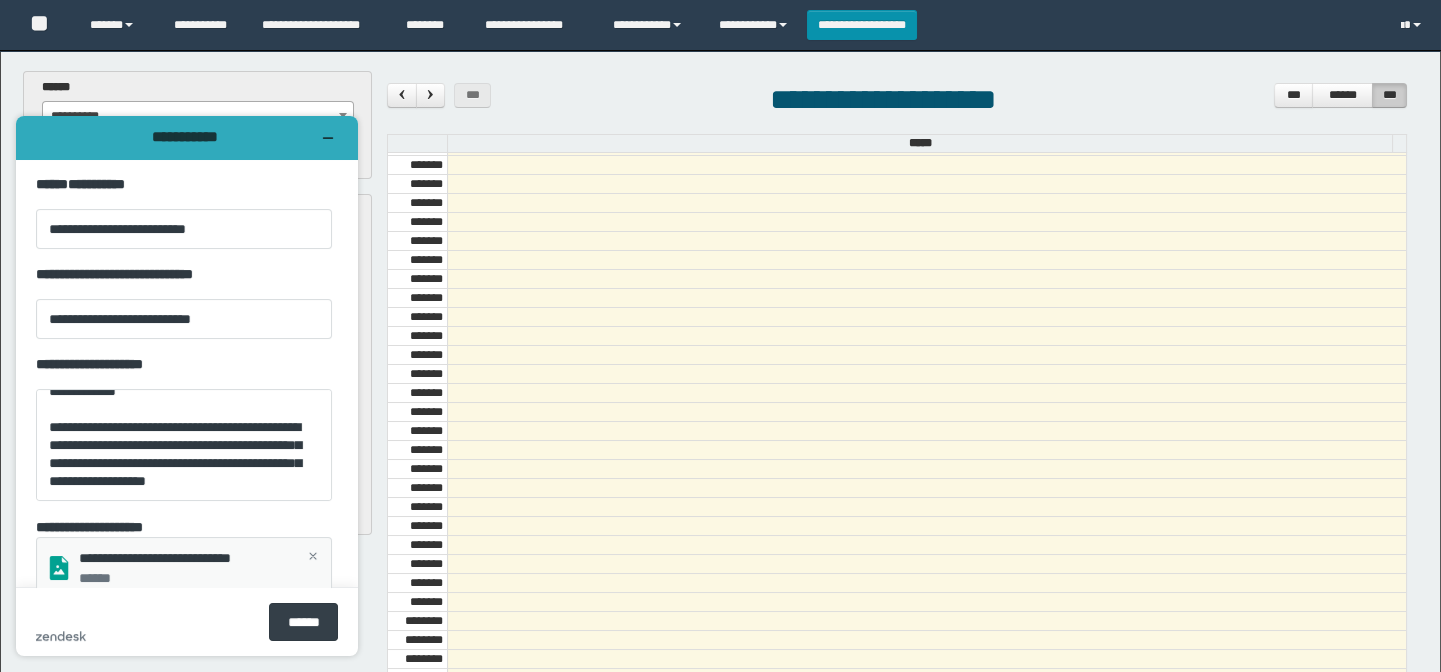 click on "******" at bounding box center (303, 622) 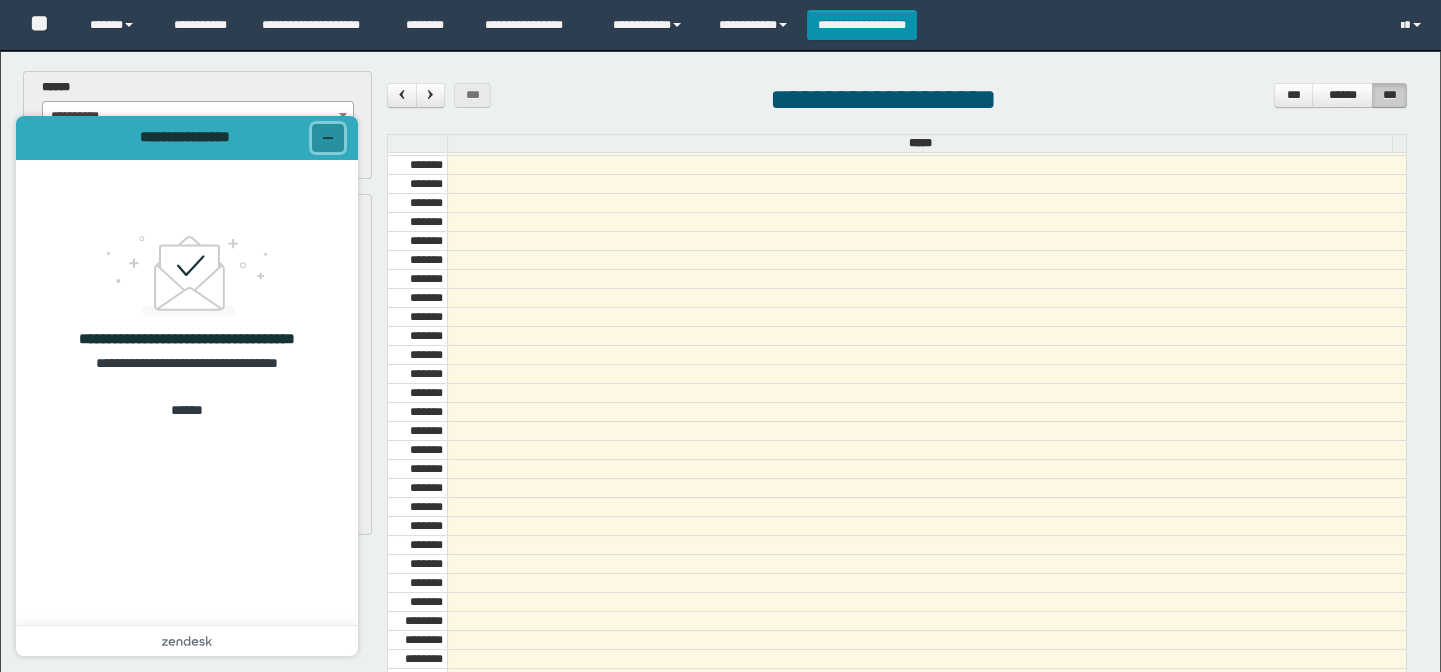 click at bounding box center (328, 138) 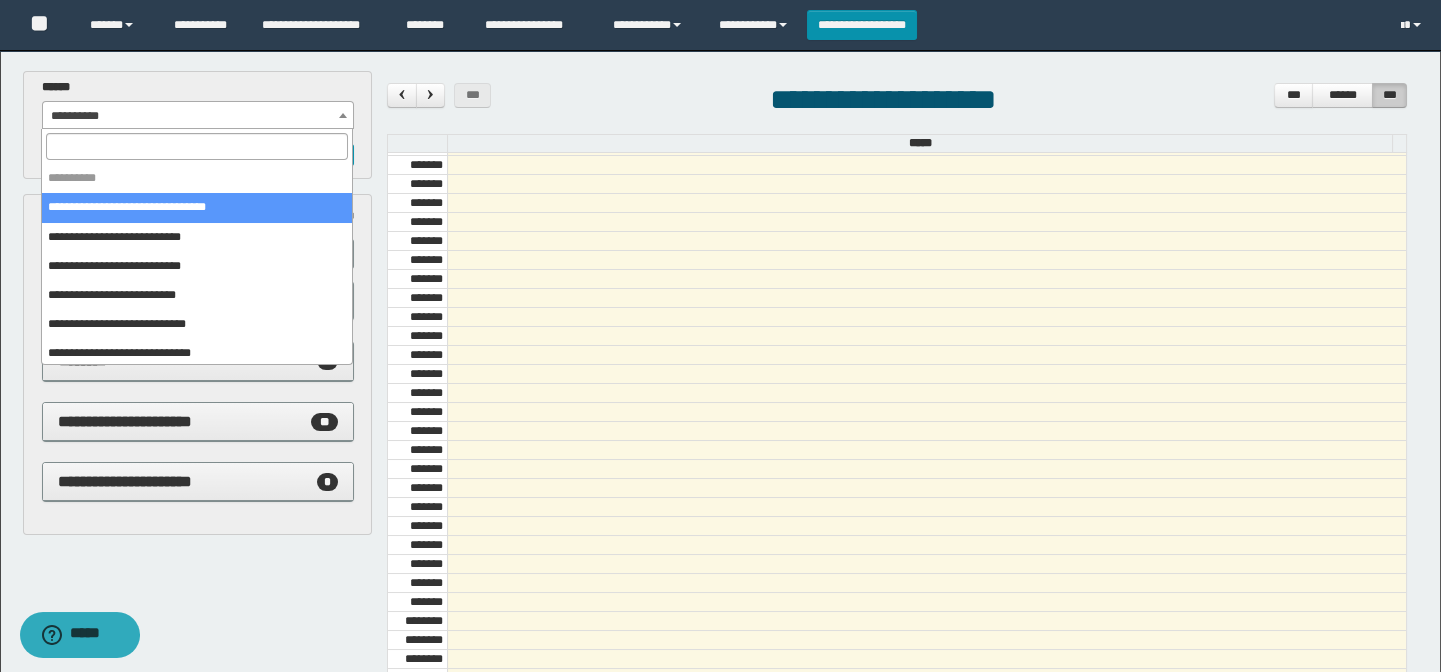 click on "**********" at bounding box center (198, 116) 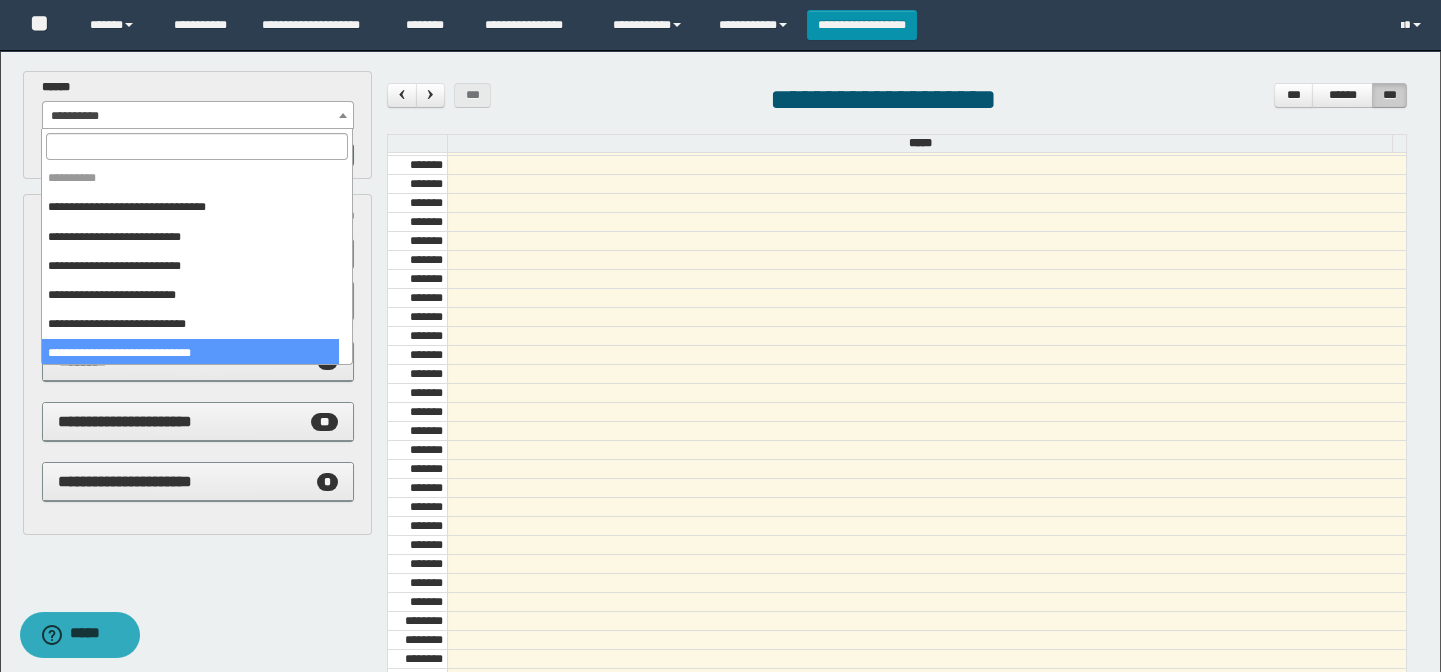 drag, startPoint x: 251, startPoint y: 350, endPoint x: 317, endPoint y: 369, distance: 68.68042 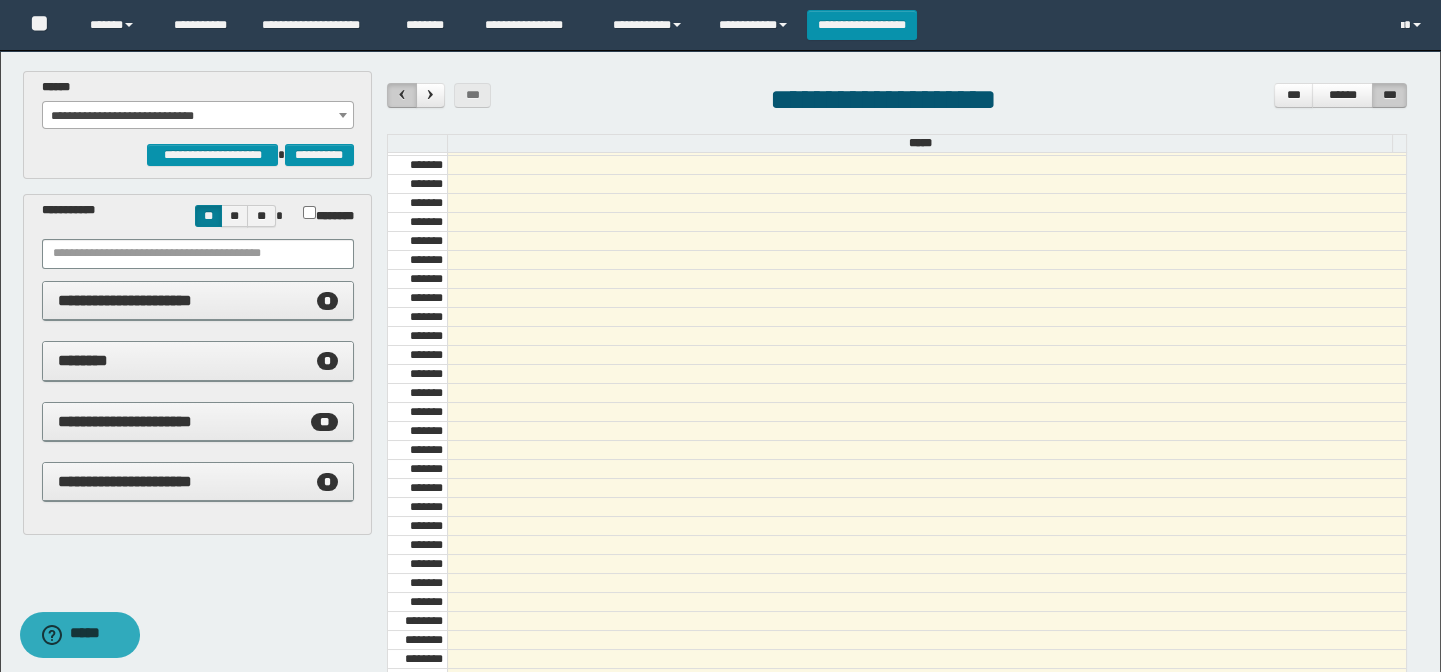 click at bounding box center (402, 94) 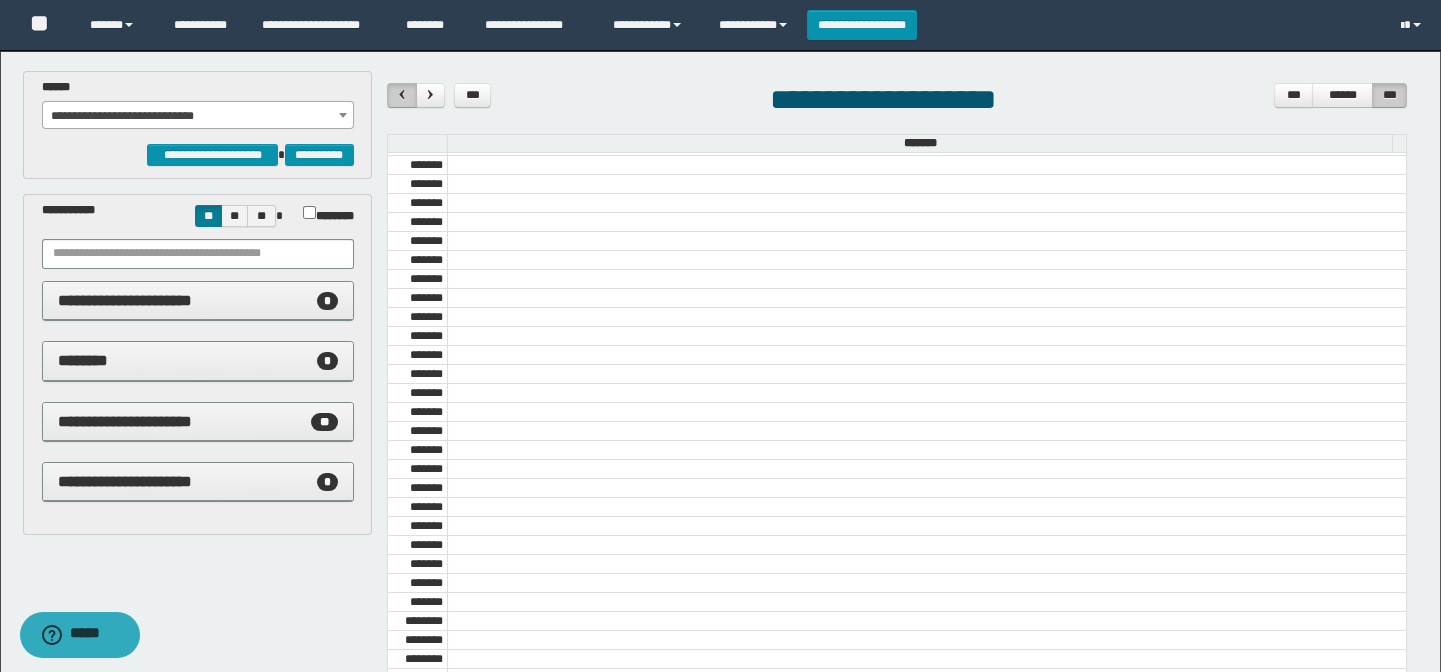 click at bounding box center [402, 94] 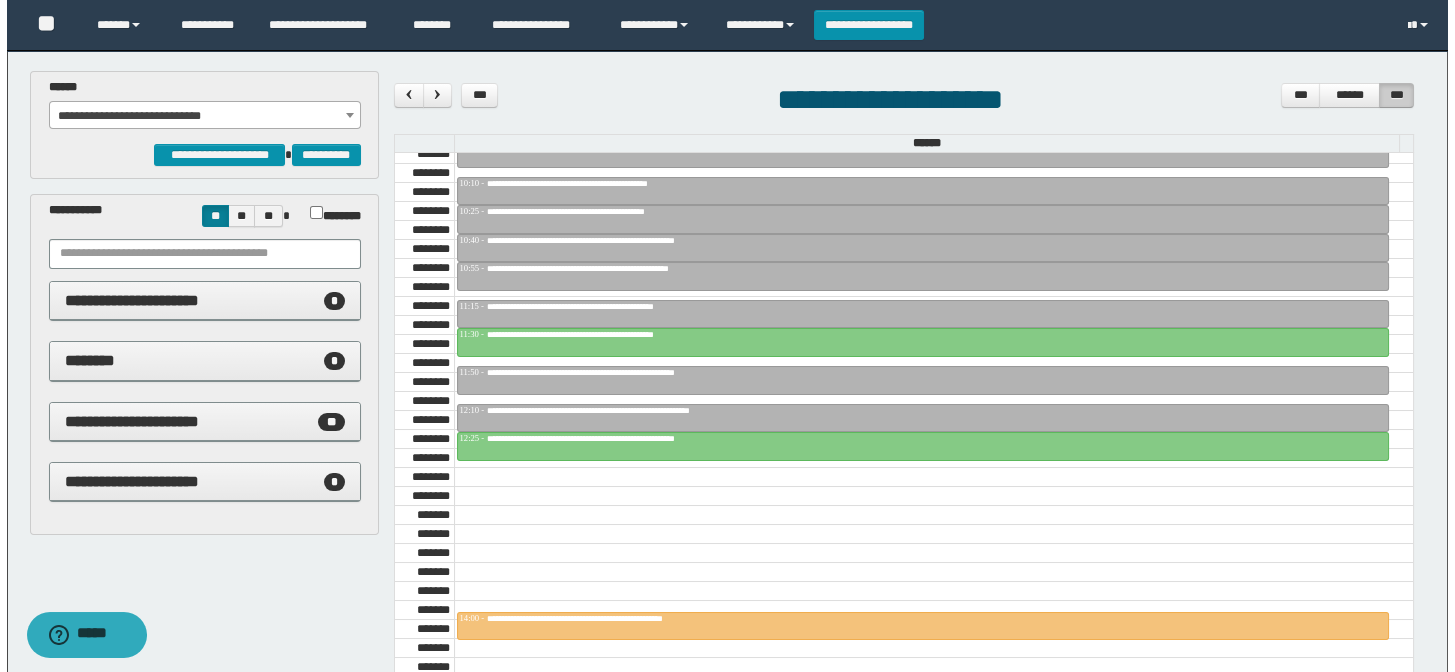 scroll, scrollTop: 1136, scrollLeft: 0, axis: vertical 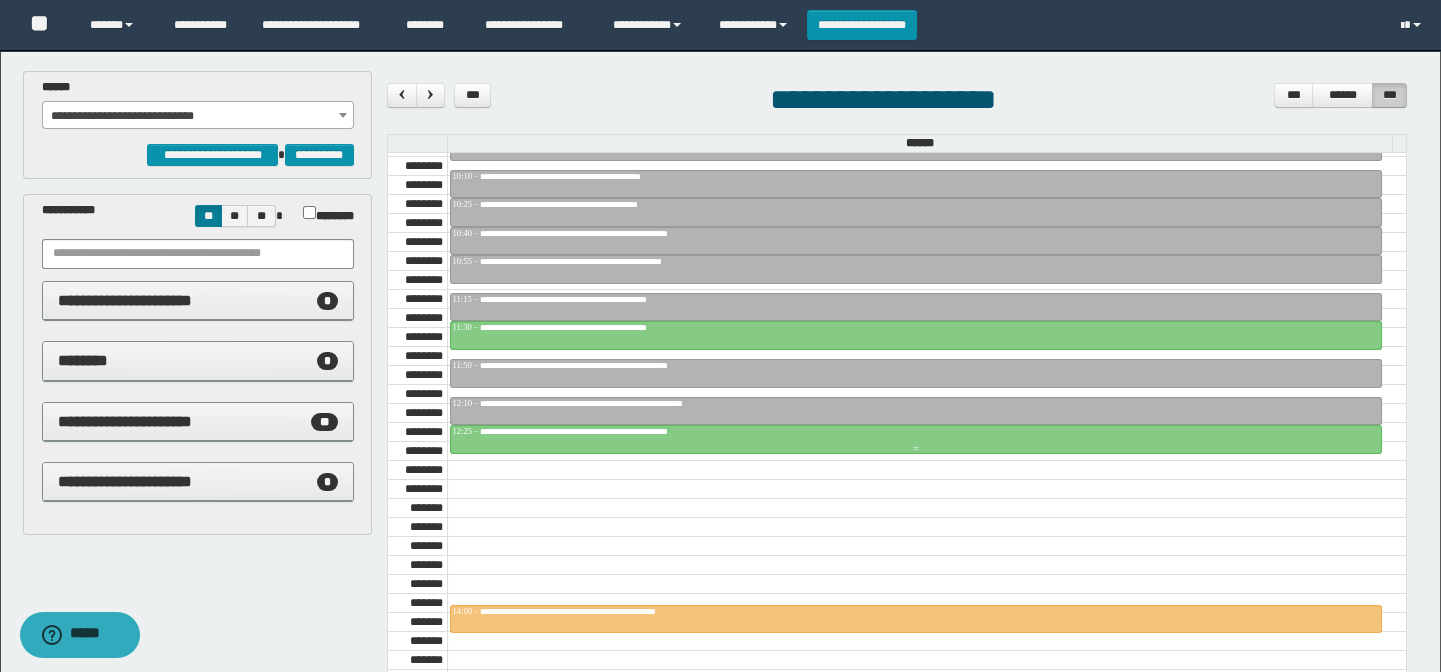 click on "**********" at bounding box center (623, 431) 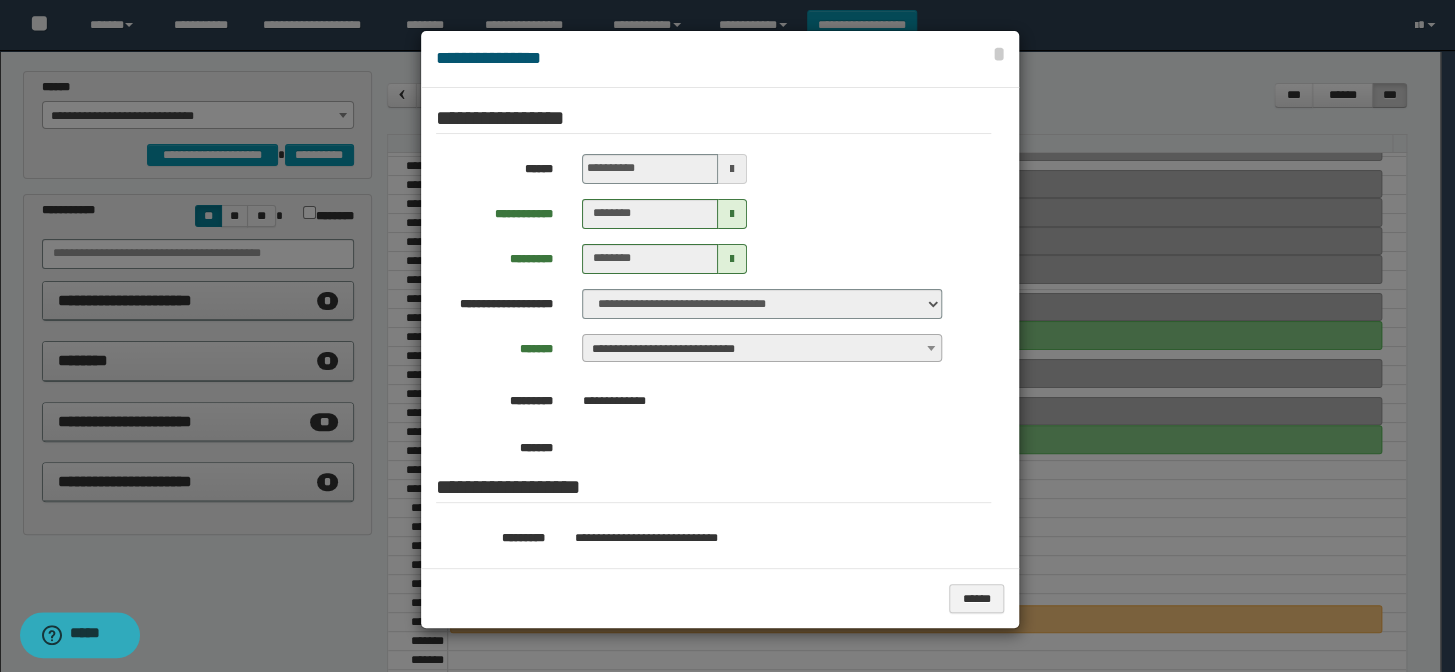 scroll, scrollTop: 272, scrollLeft: 0, axis: vertical 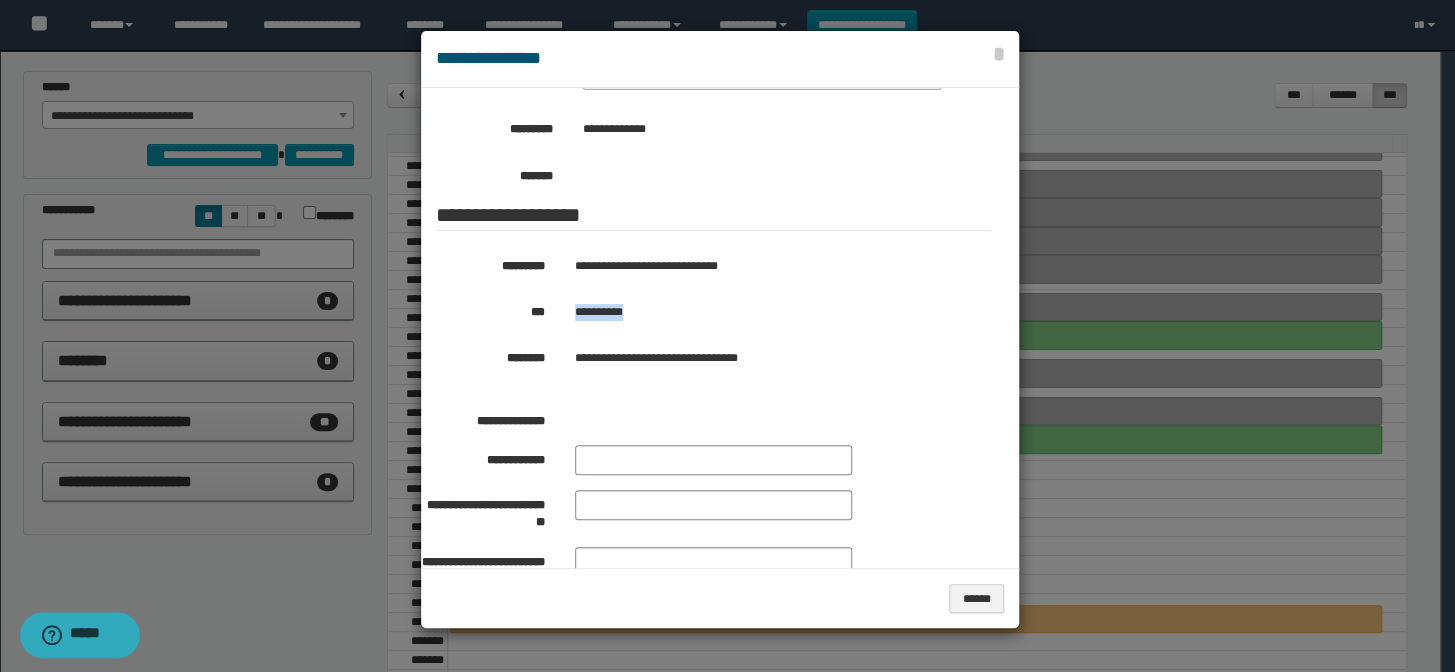 drag, startPoint x: 644, startPoint y: 310, endPoint x: 567, endPoint y: 311, distance: 77.00649 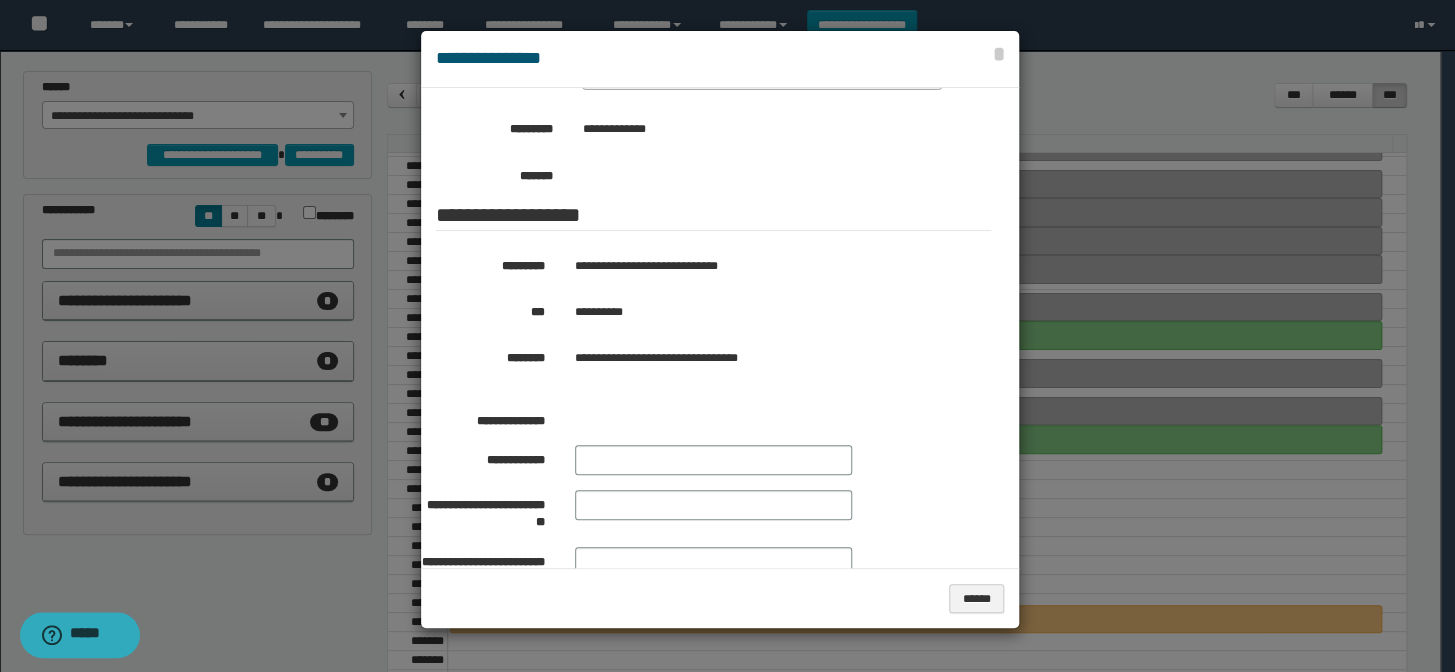 click at bounding box center (727, 336) 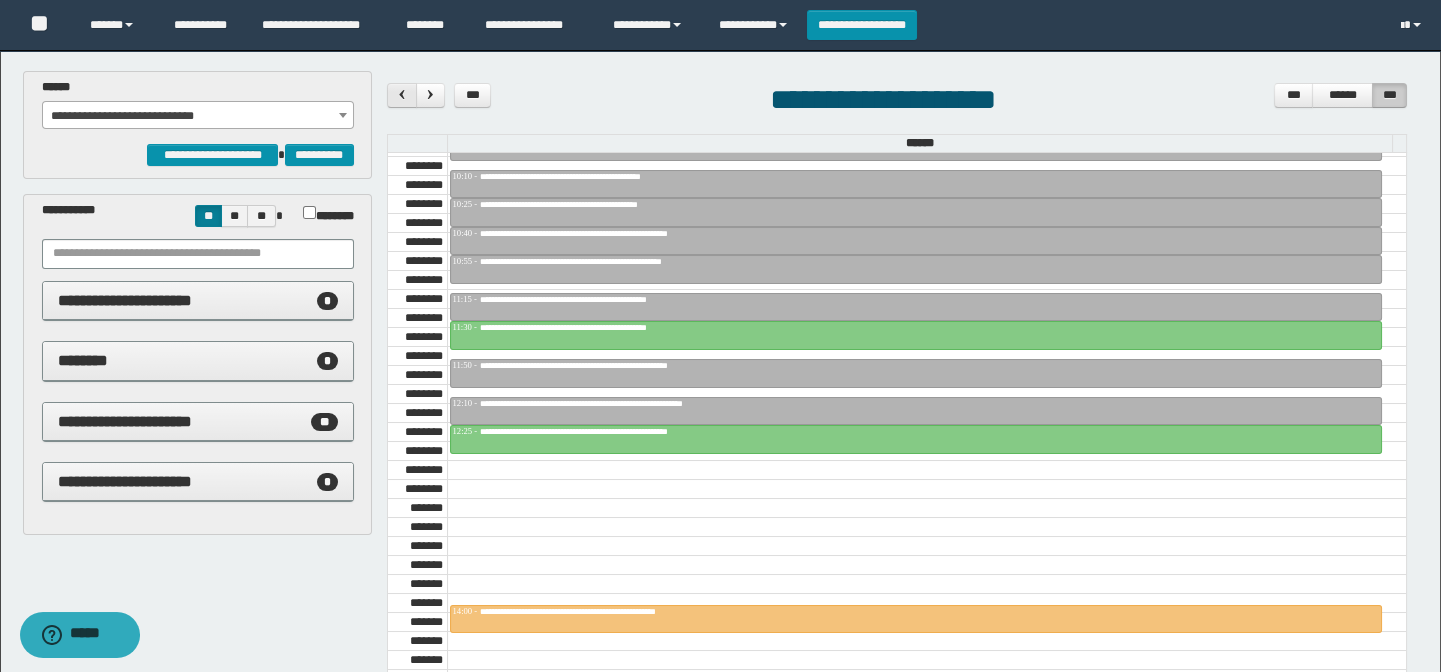 click at bounding box center [402, 94] 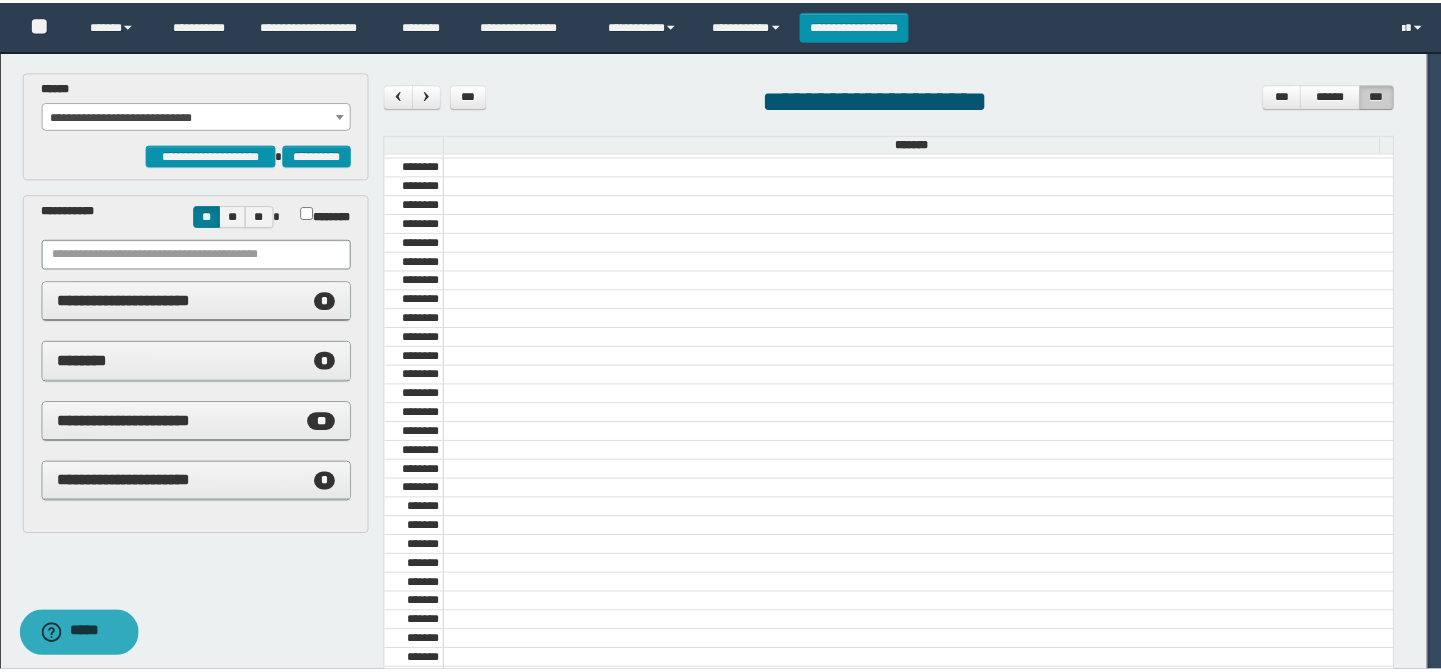 scroll, scrollTop: 681, scrollLeft: 0, axis: vertical 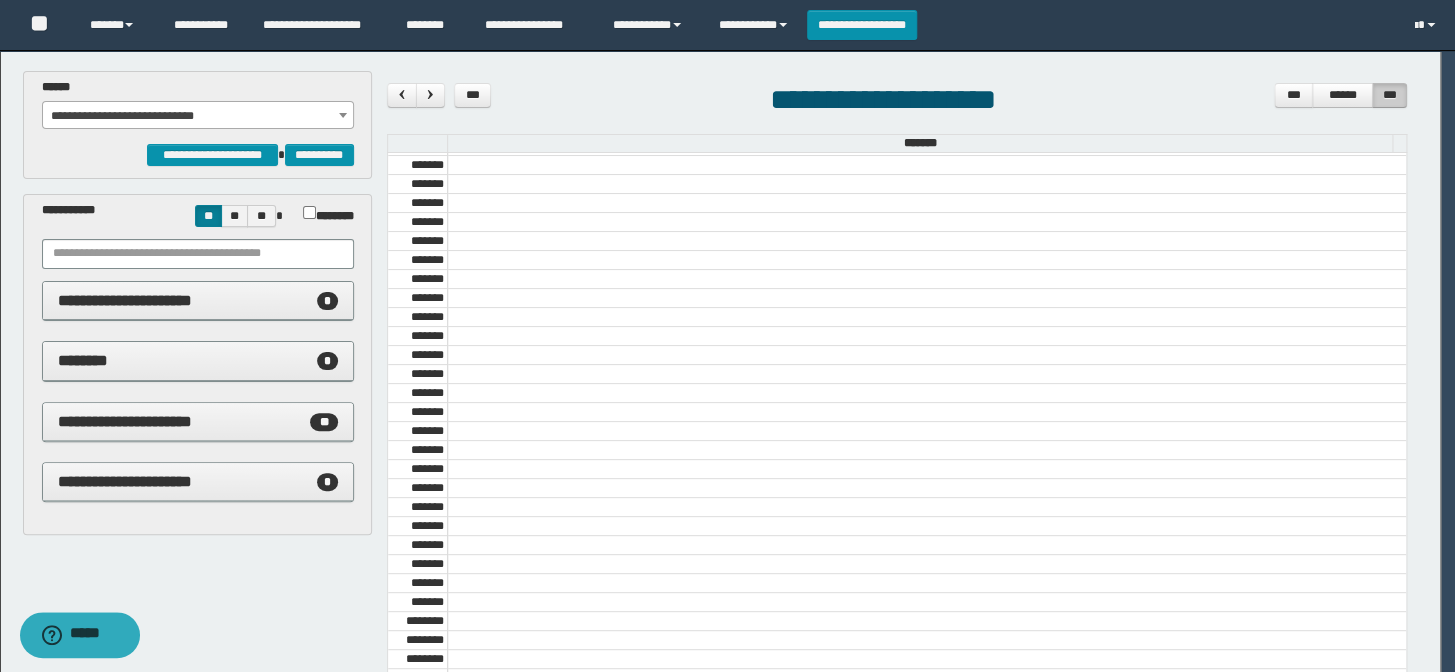 click at bounding box center (7, 336) 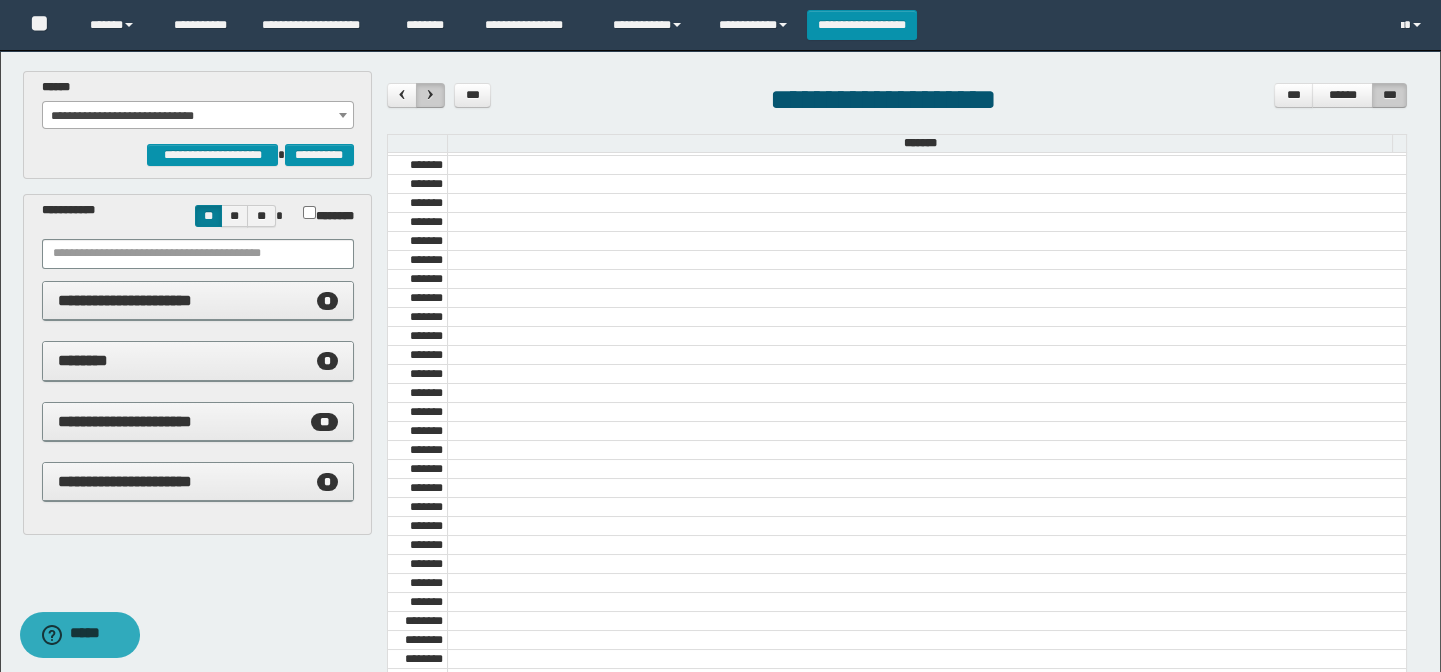 click at bounding box center (430, 94) 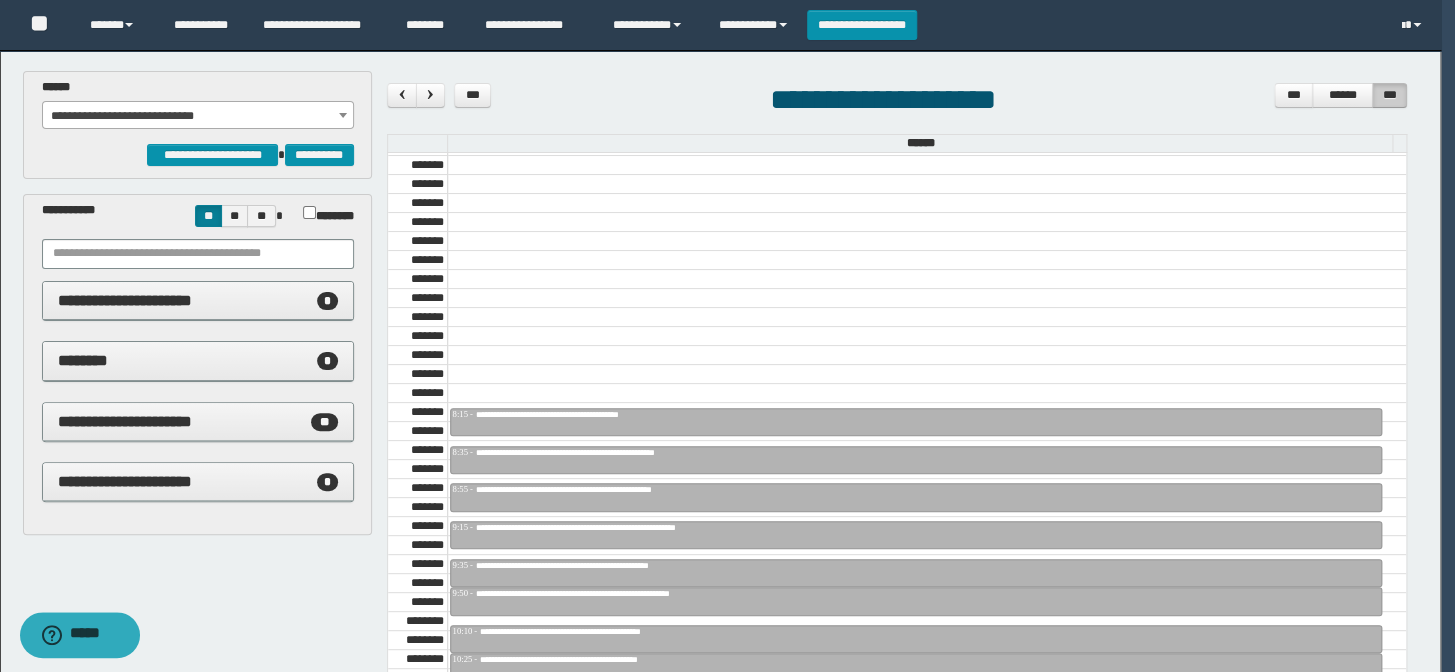 scroll, scrollTop: 1227, scrollLeft: 0, axis: vertical 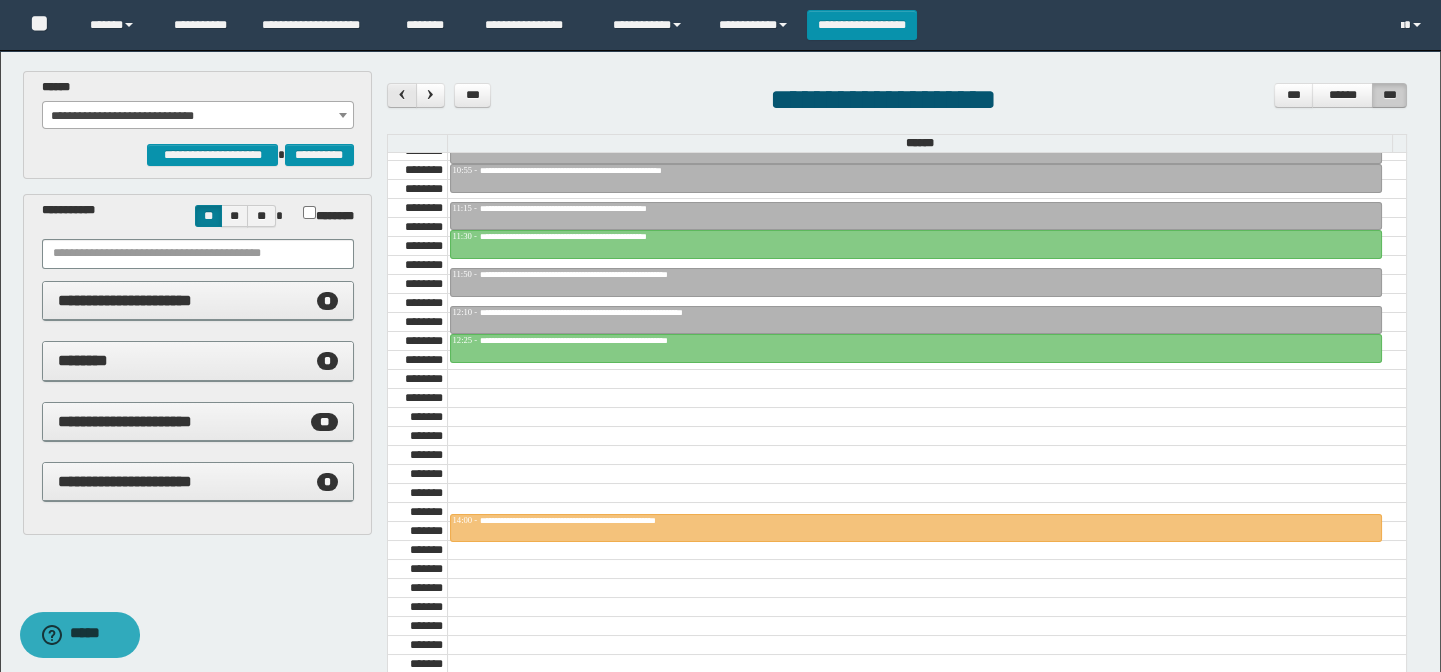drag, startPoint x: 403, startPoint y: 92, endPoint x: 426, endPoint y: 99, distance: 24.04163 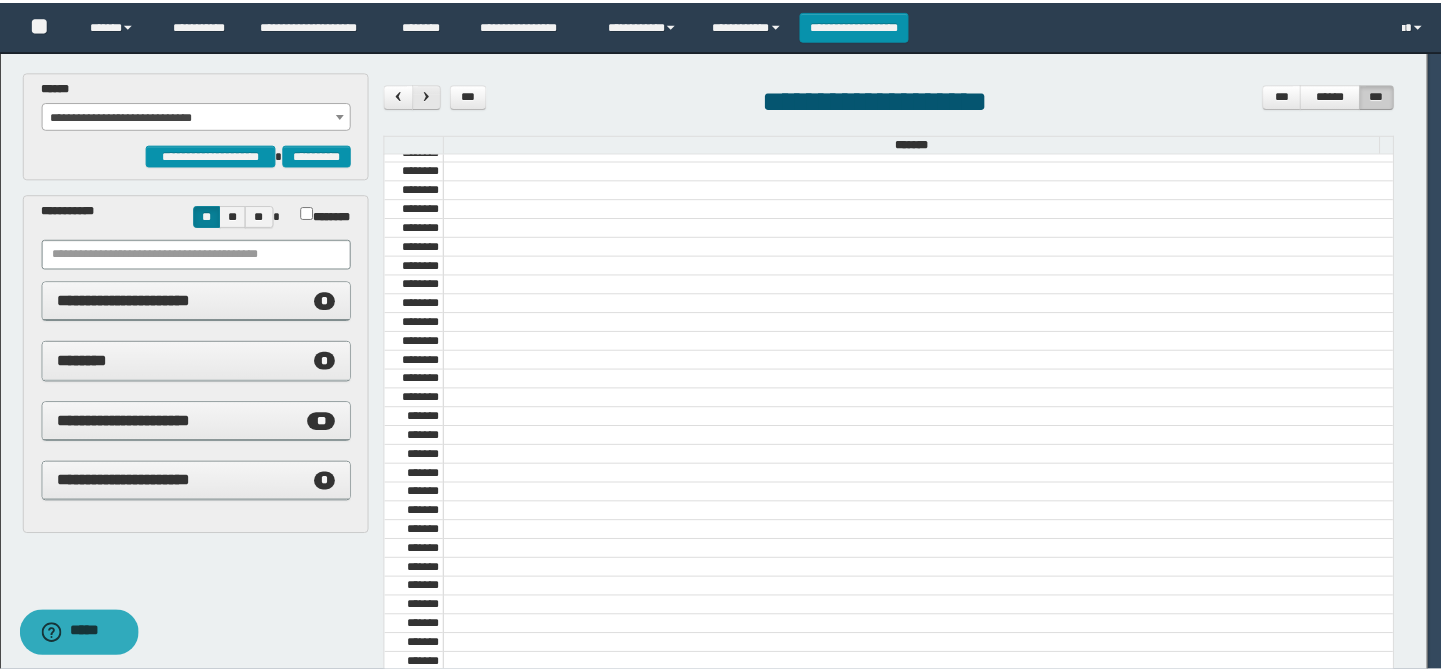 scroll, scrollTop: 681, scrollLeft: 0, axis: vertical 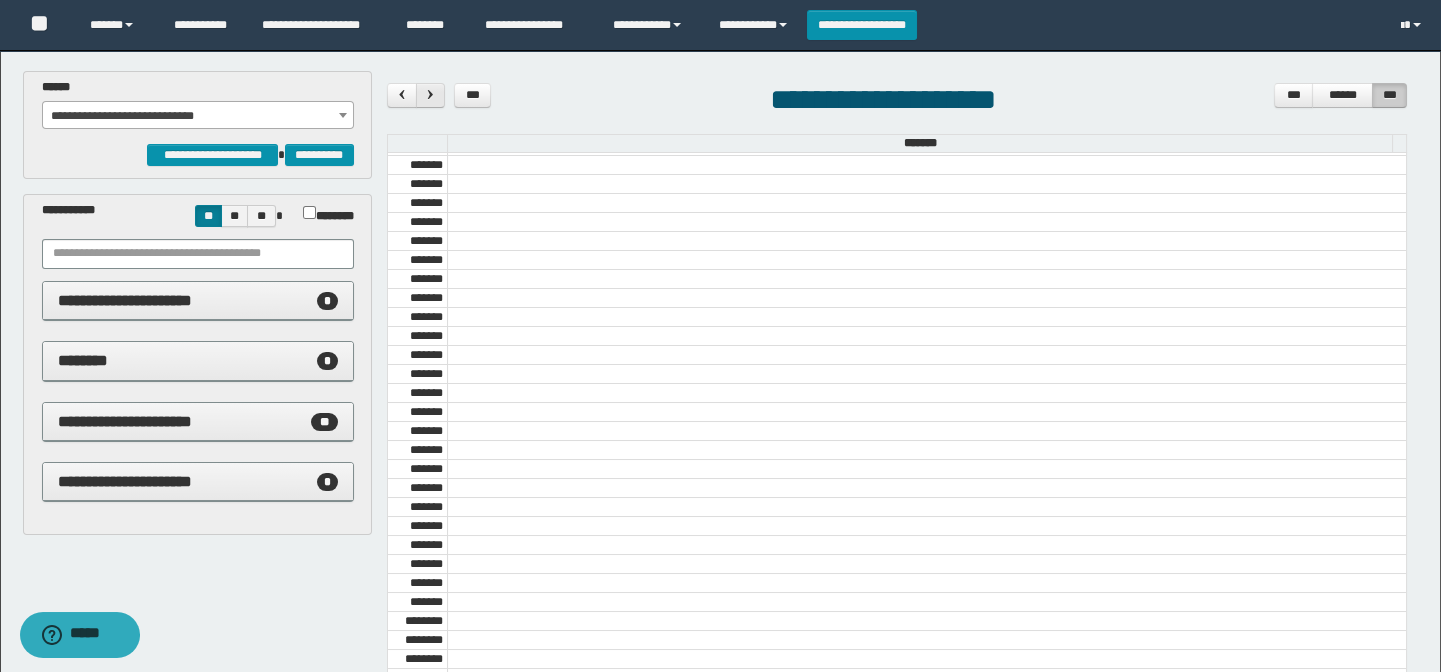 click at bounding box center (430, 94) 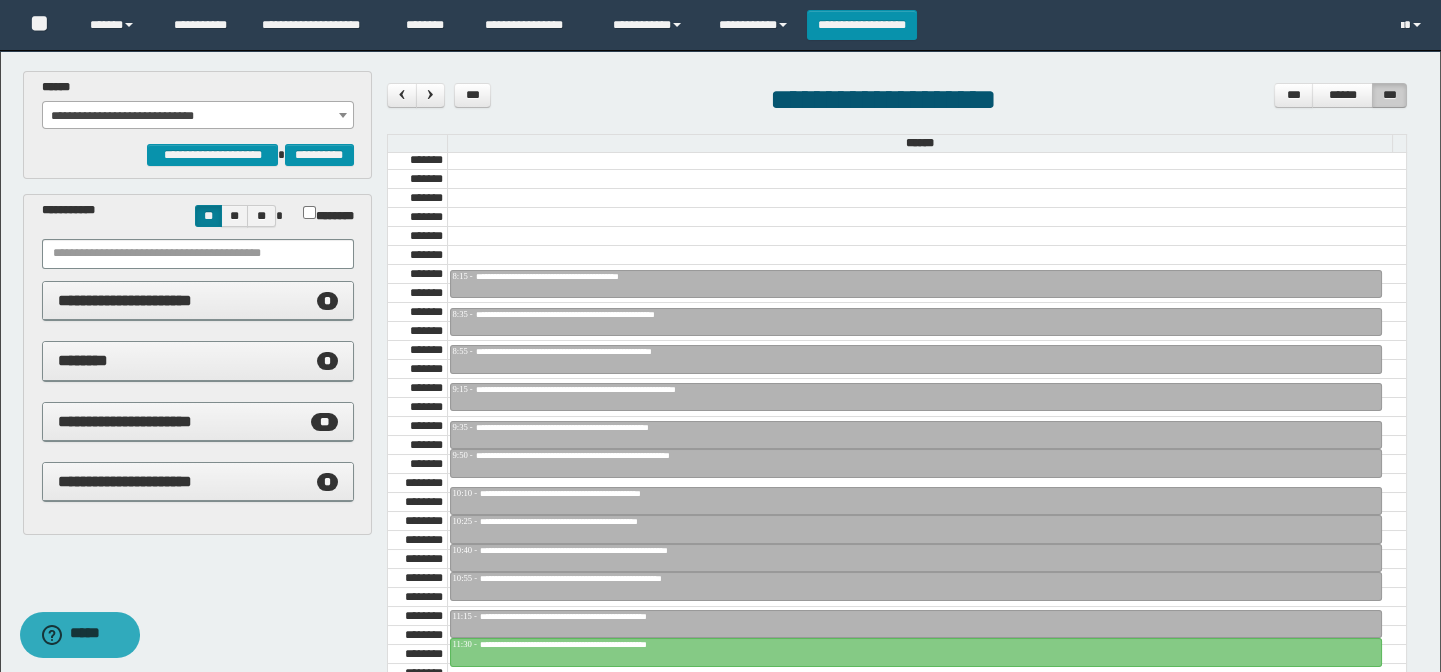 scroll, scrollTop: 954, scrollLeft: 0, axis: vertical 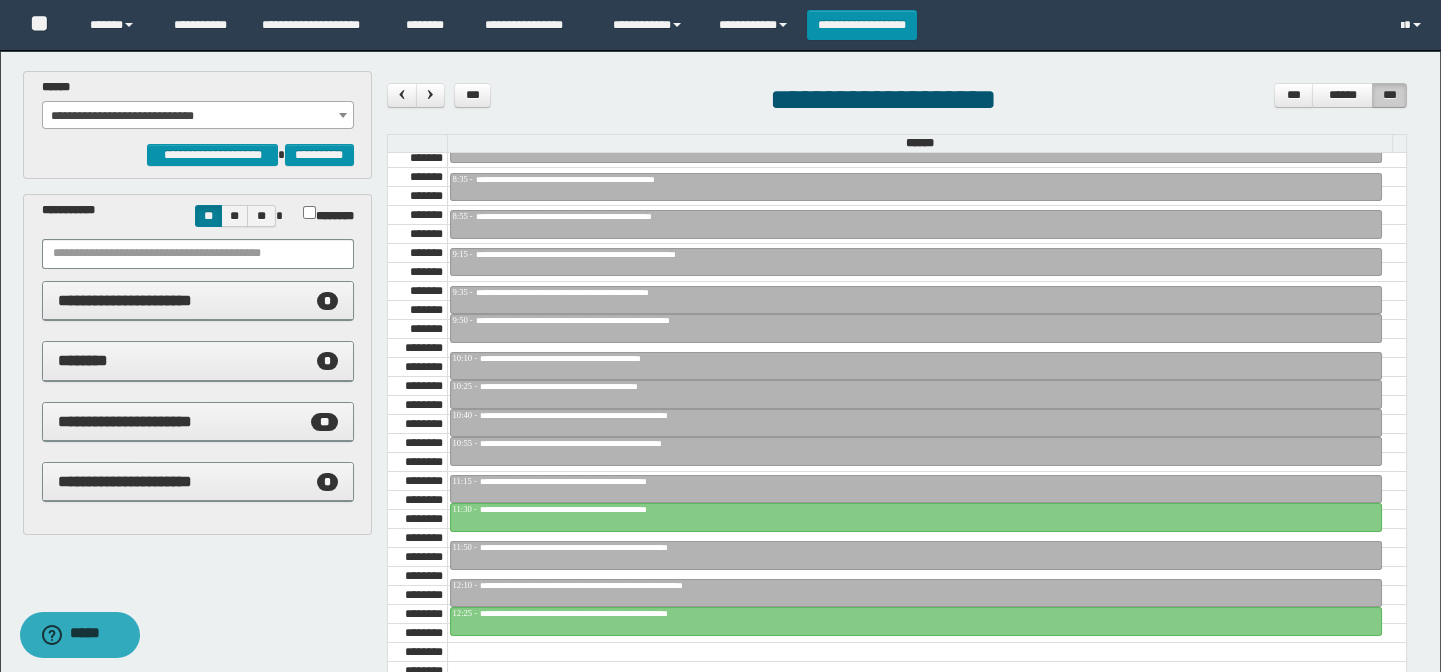 click on "**********" at bounding box center [198, 116] 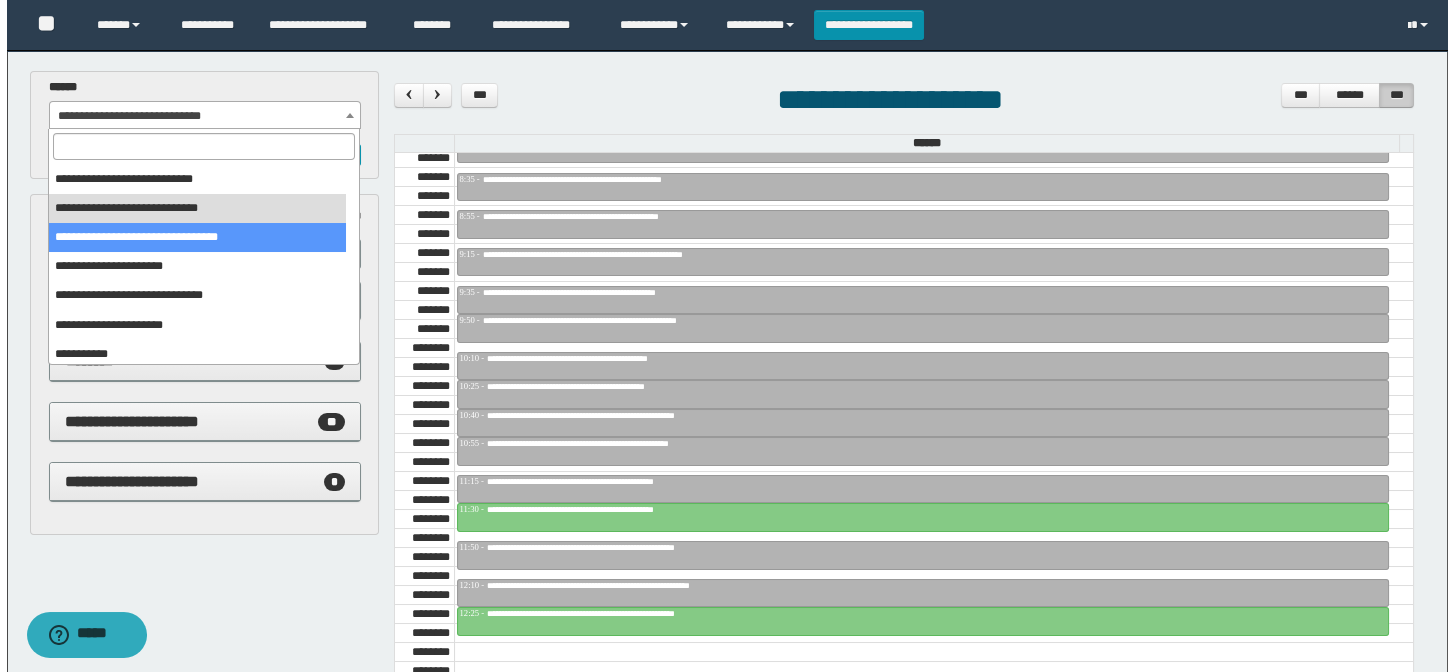scroll, scrollTop: 150, scrollLeft: 0, axis: vertical 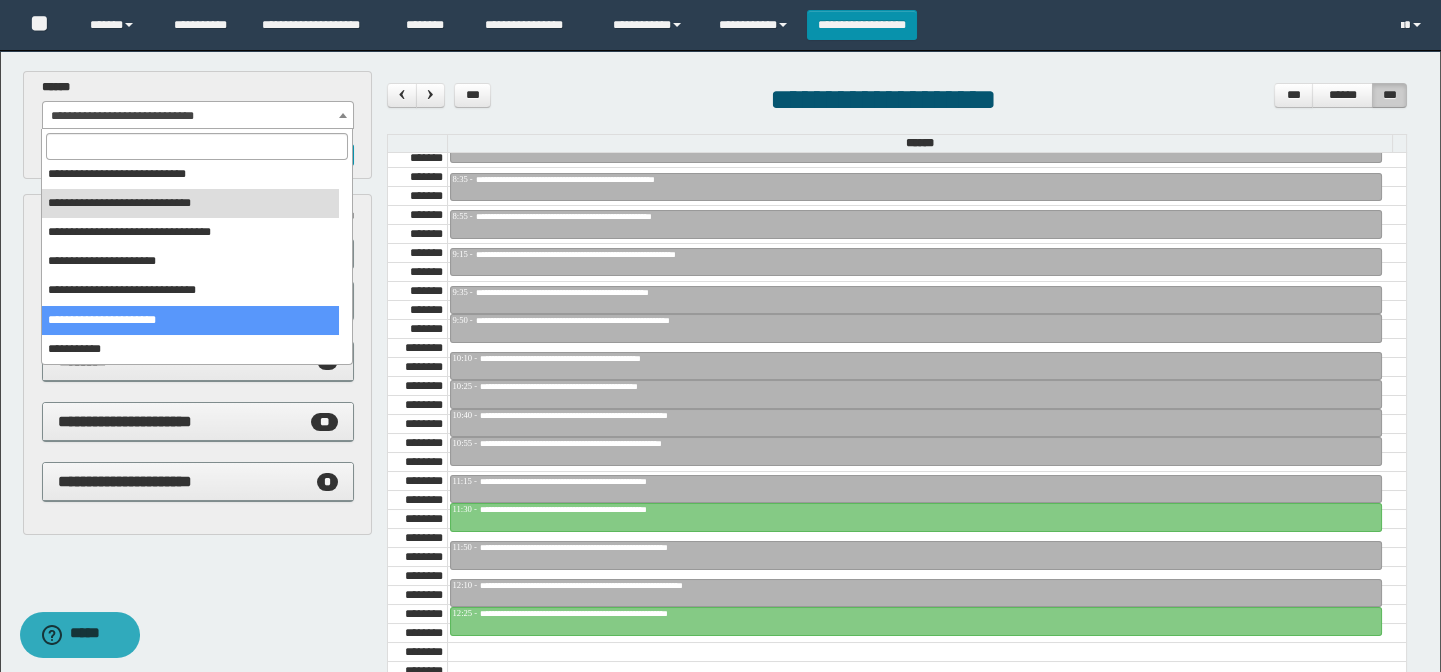 select on "******" 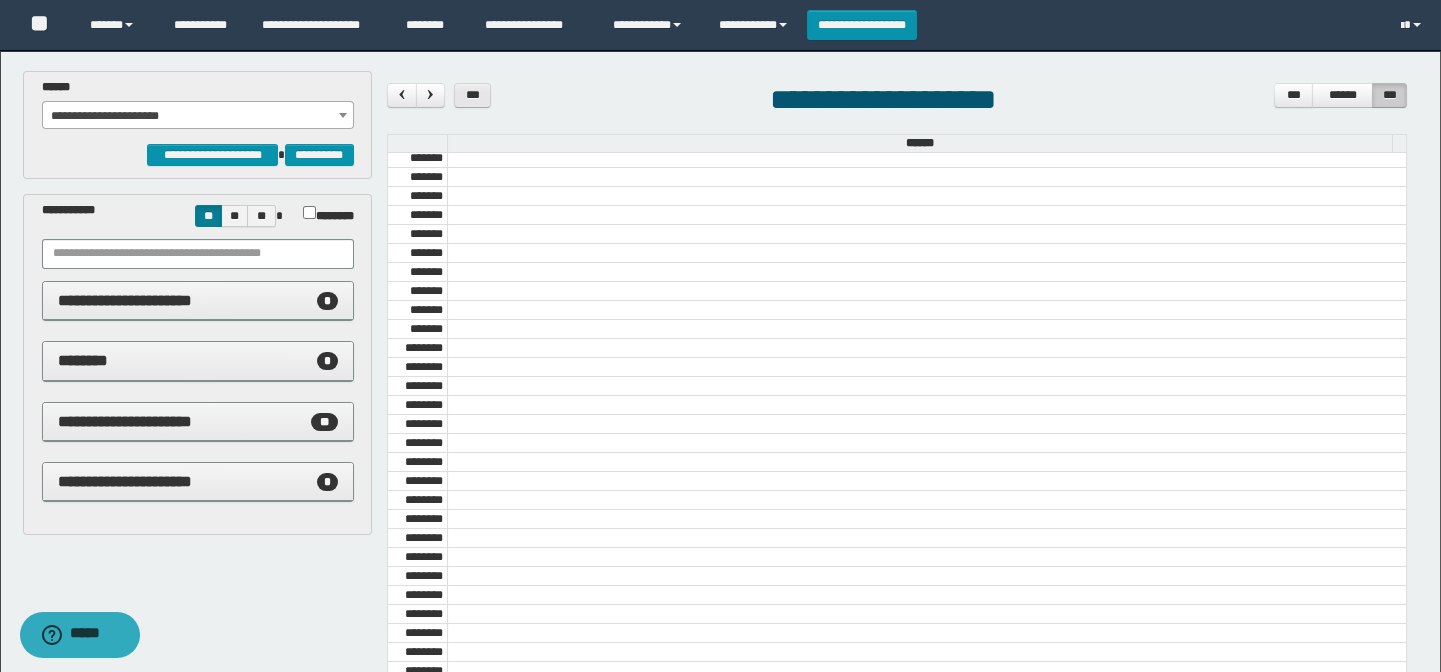 click on "***" at bounding box center [473, 95] 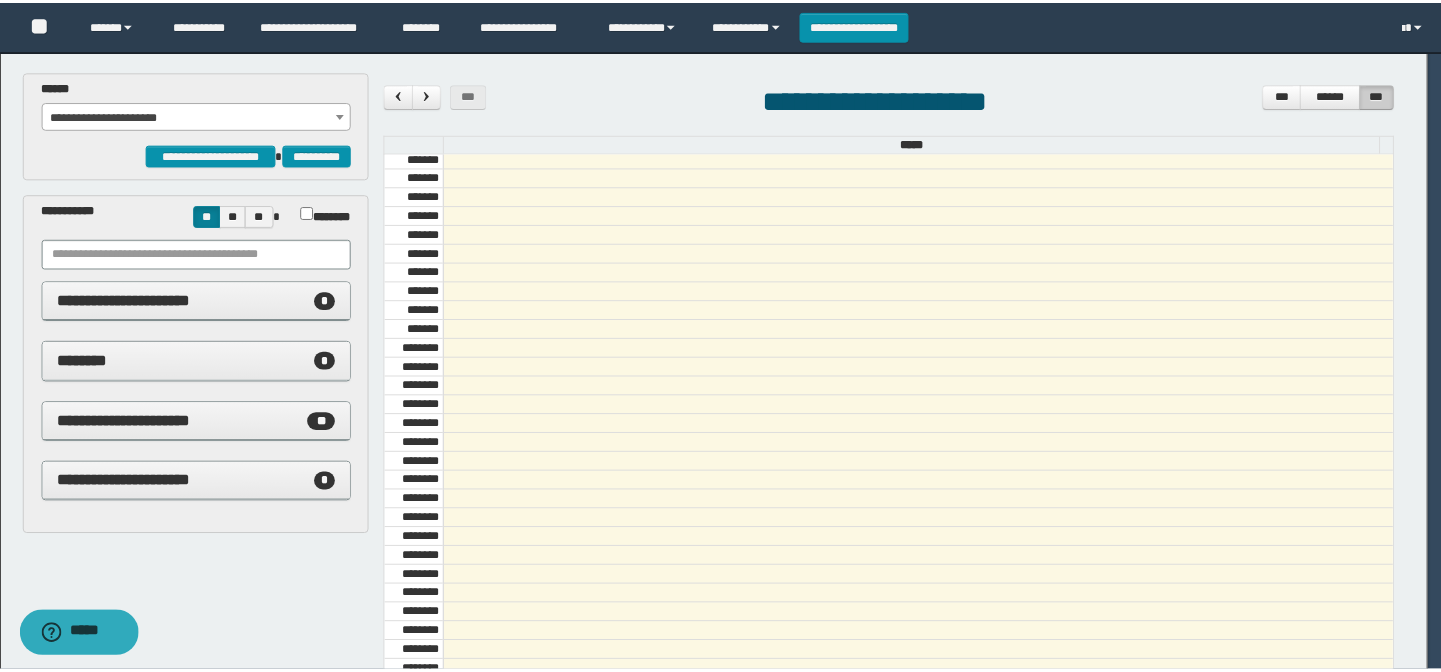 scroll, scrollTop: 681, scrollLeft: 0, axis: vertical 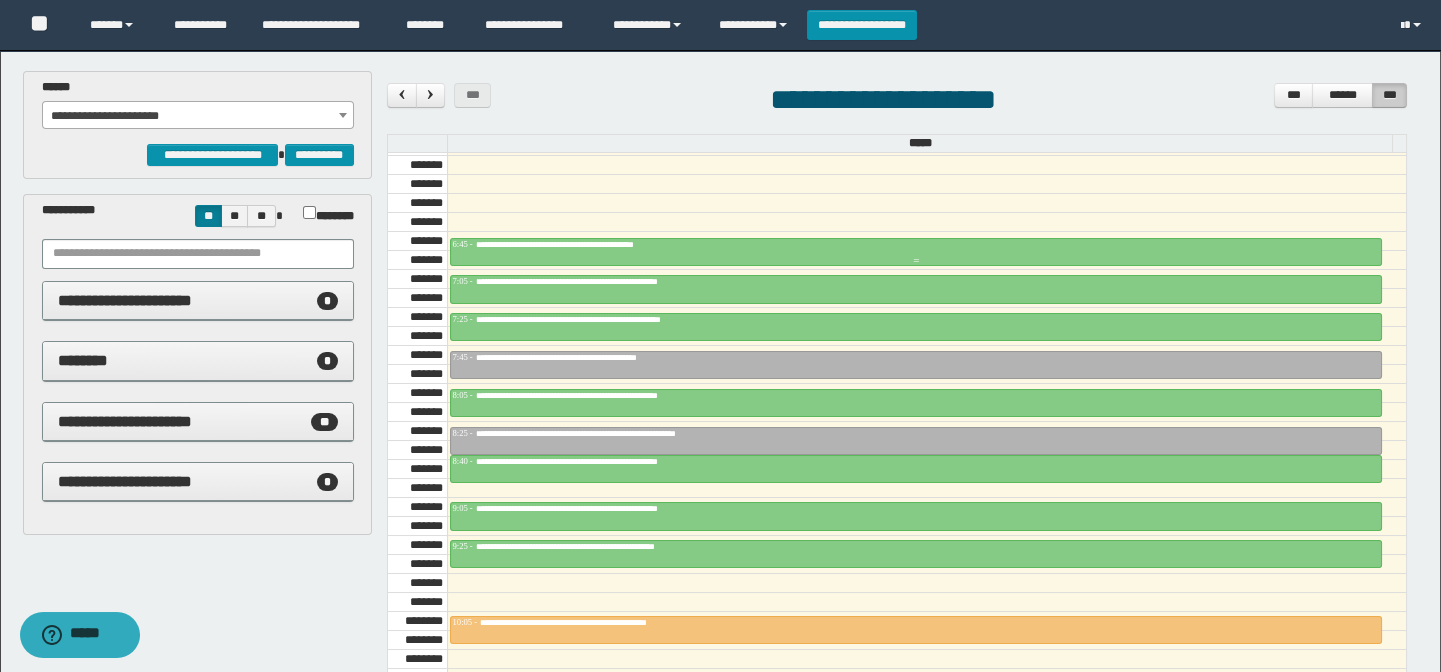 click on "**********" at bounding box center [587, 244] 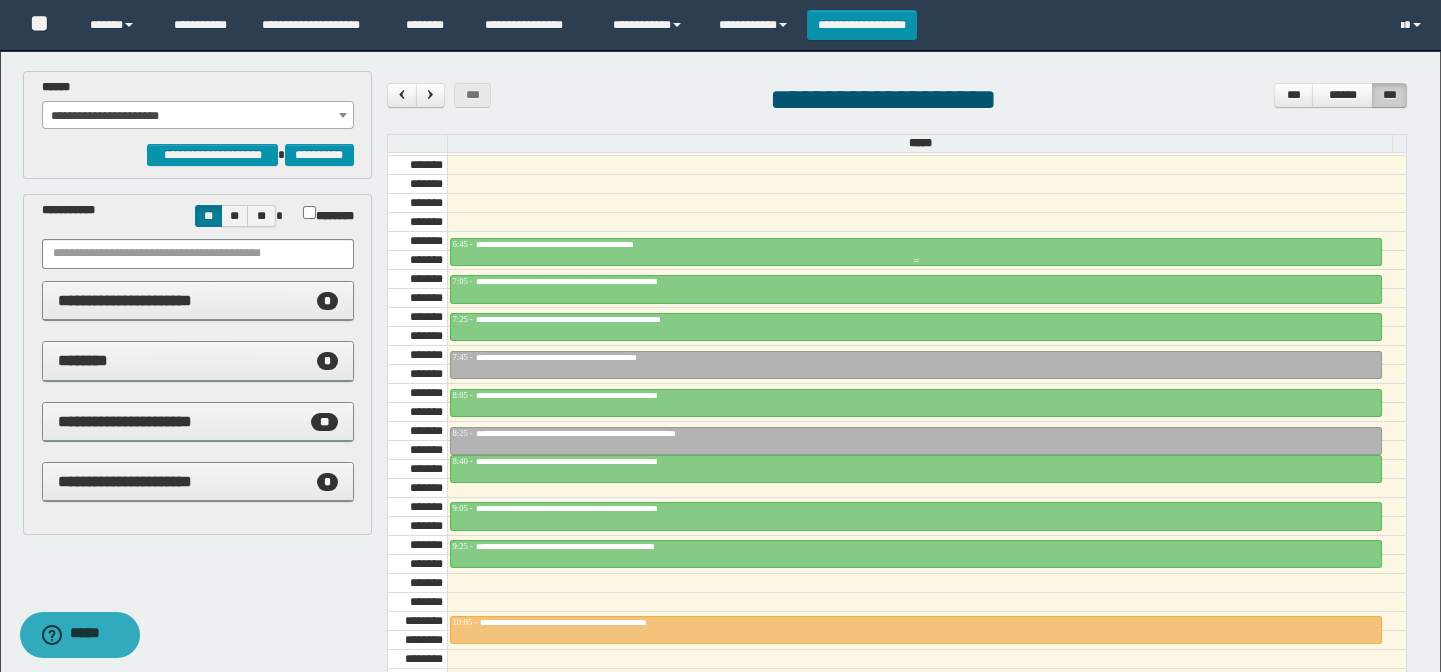 type on "**********" 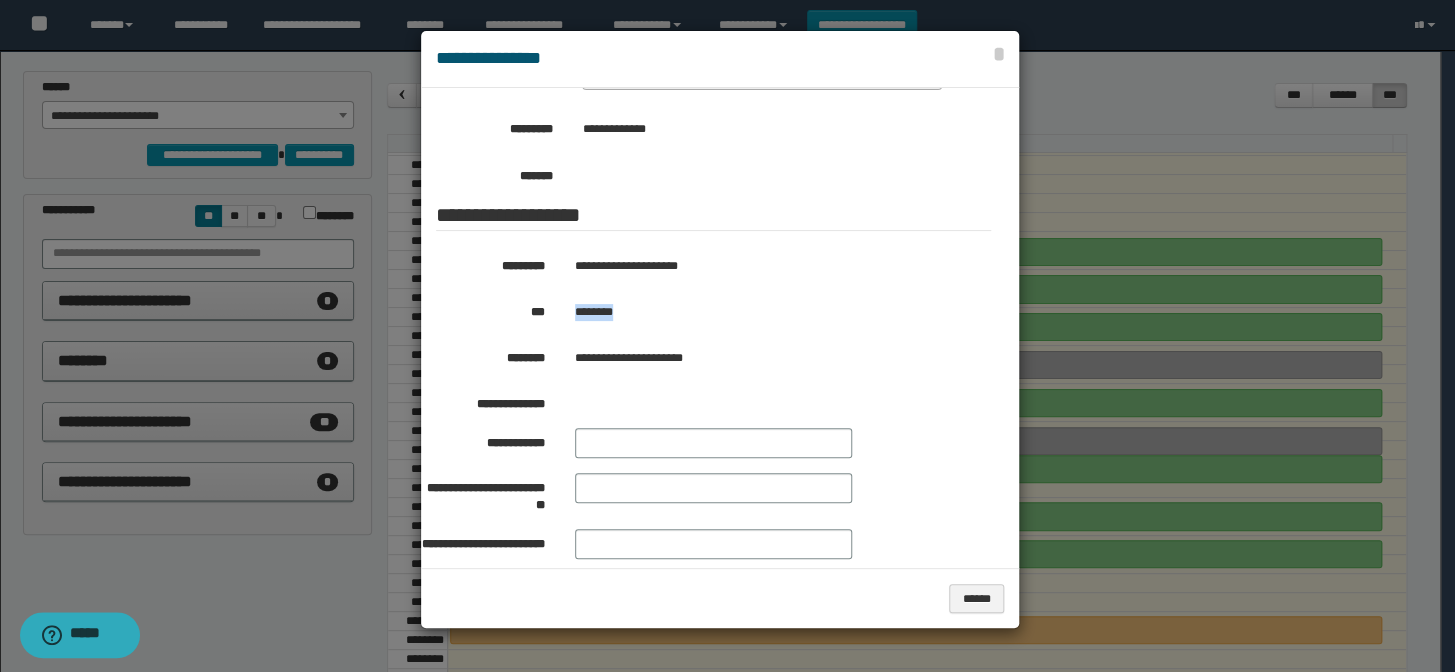 drag, startPoint x: 630, startPoint y: 309, endPoint x: 563, endPoint y: 311, distance: 67.02985 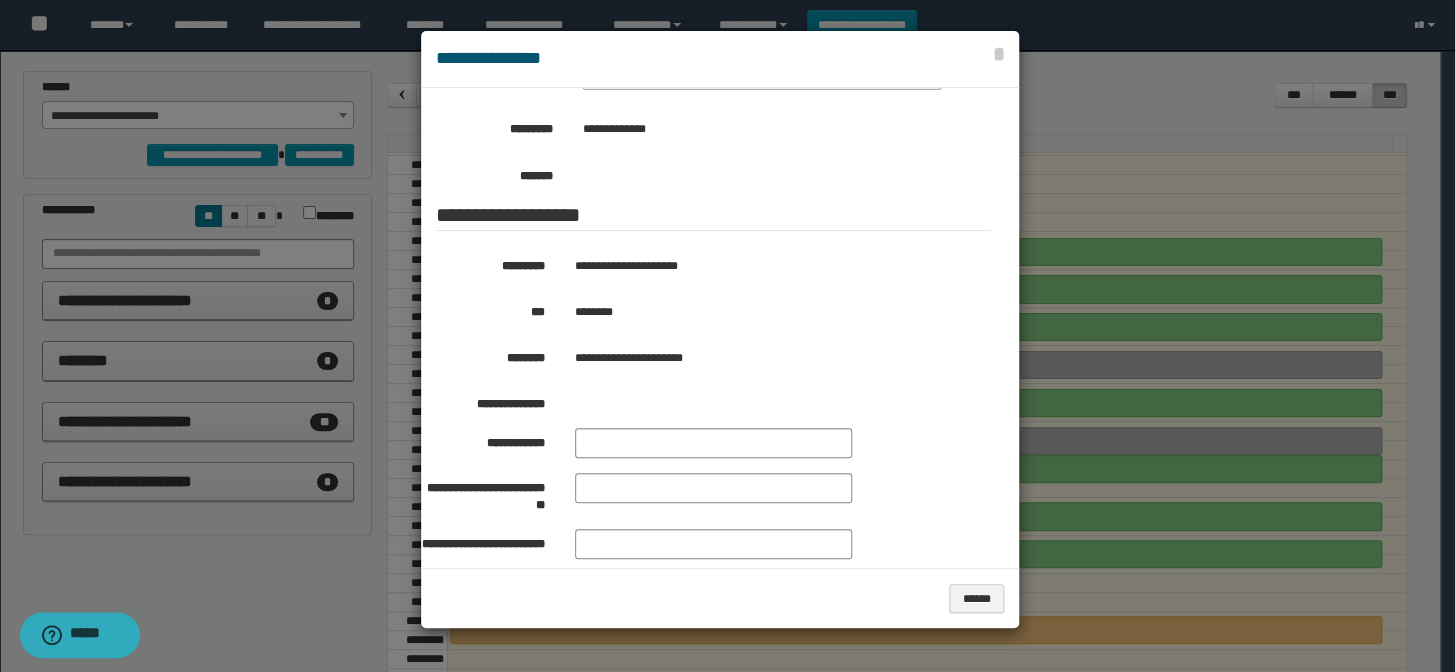 click at bounding box center [727, 336] 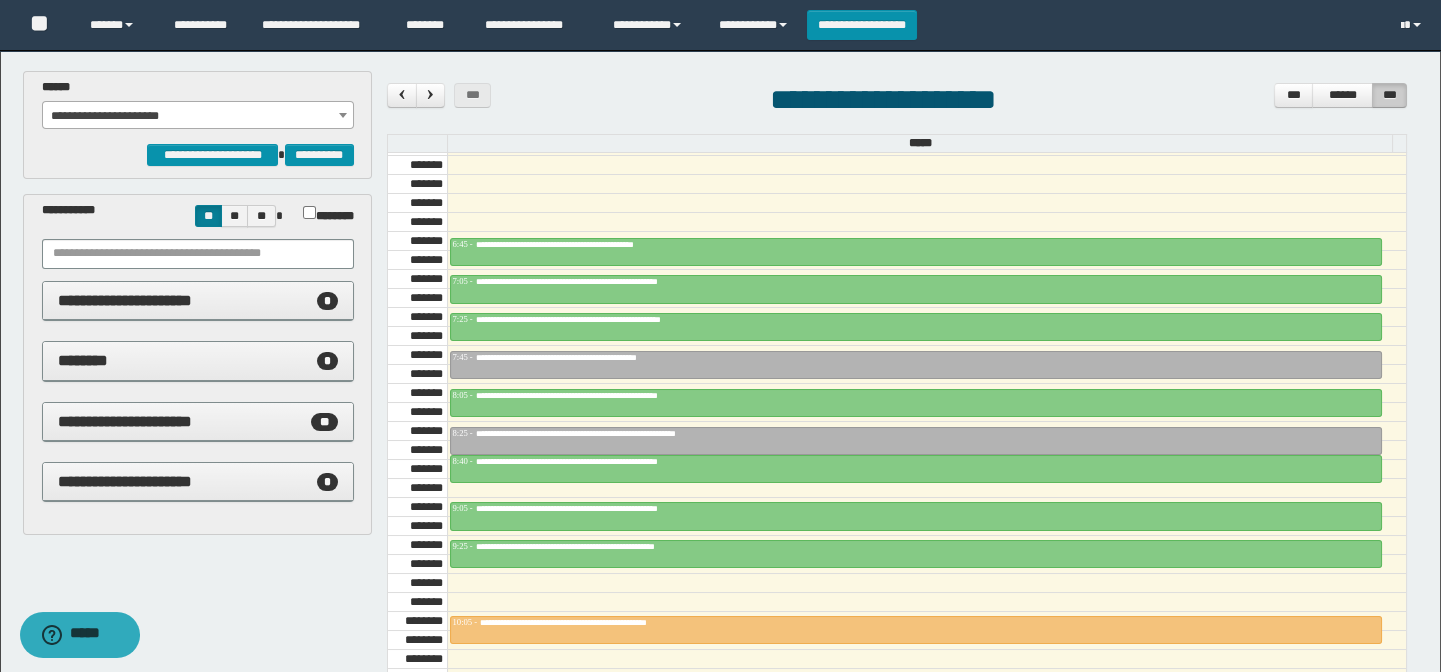 click on "**********" at bounding box center (198, 116) 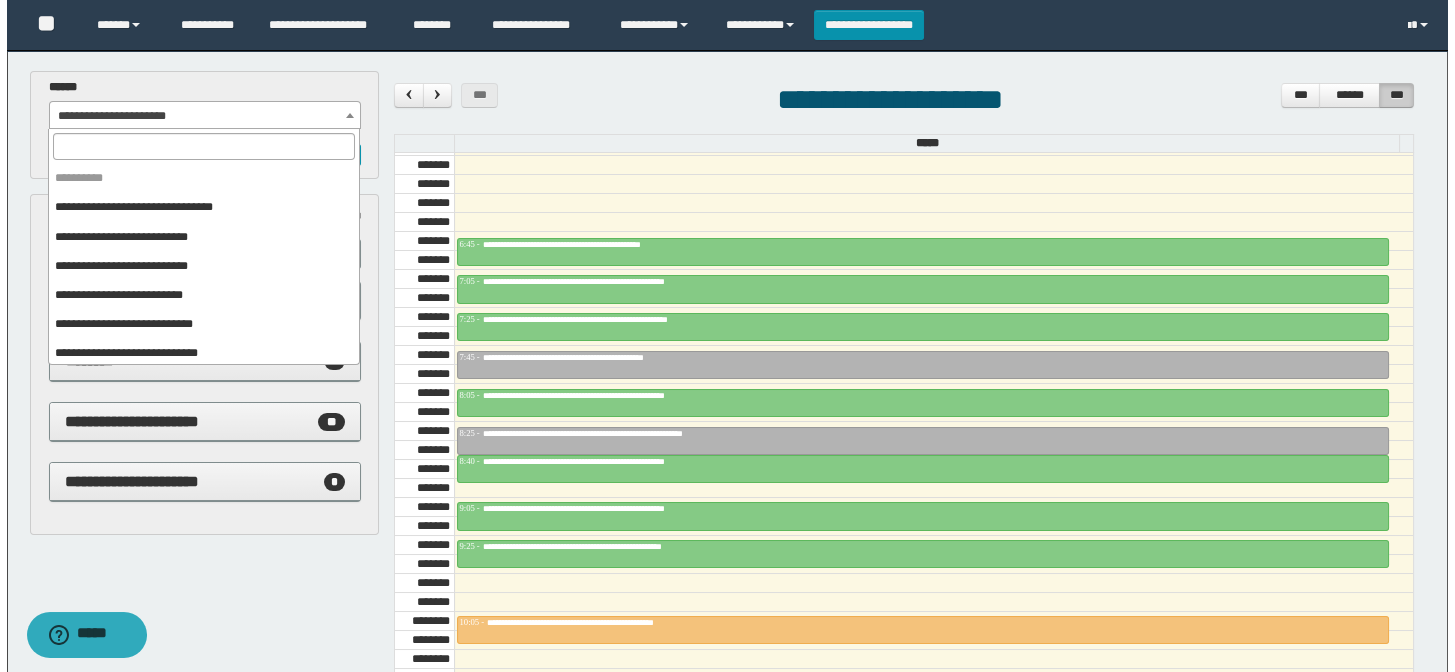 scroll, scrollTop: 150, scrollLeft: 0, axis: vertical 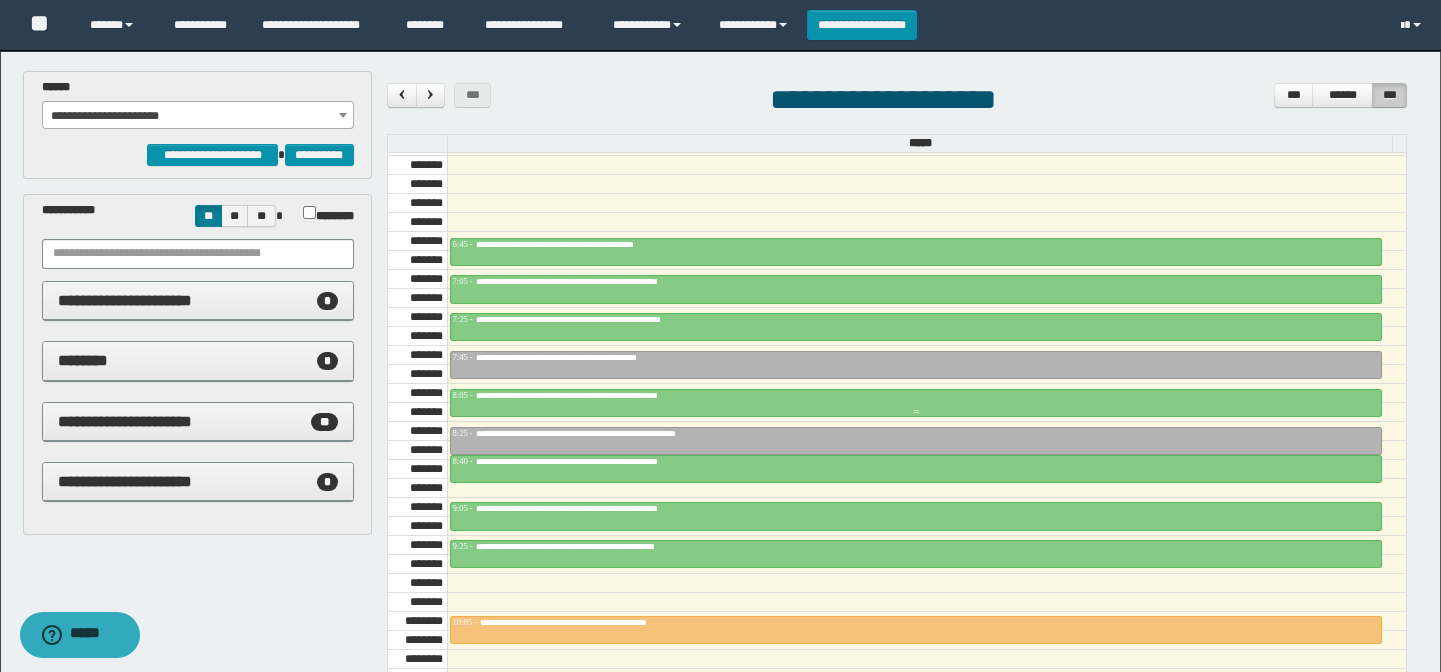 select on "******" 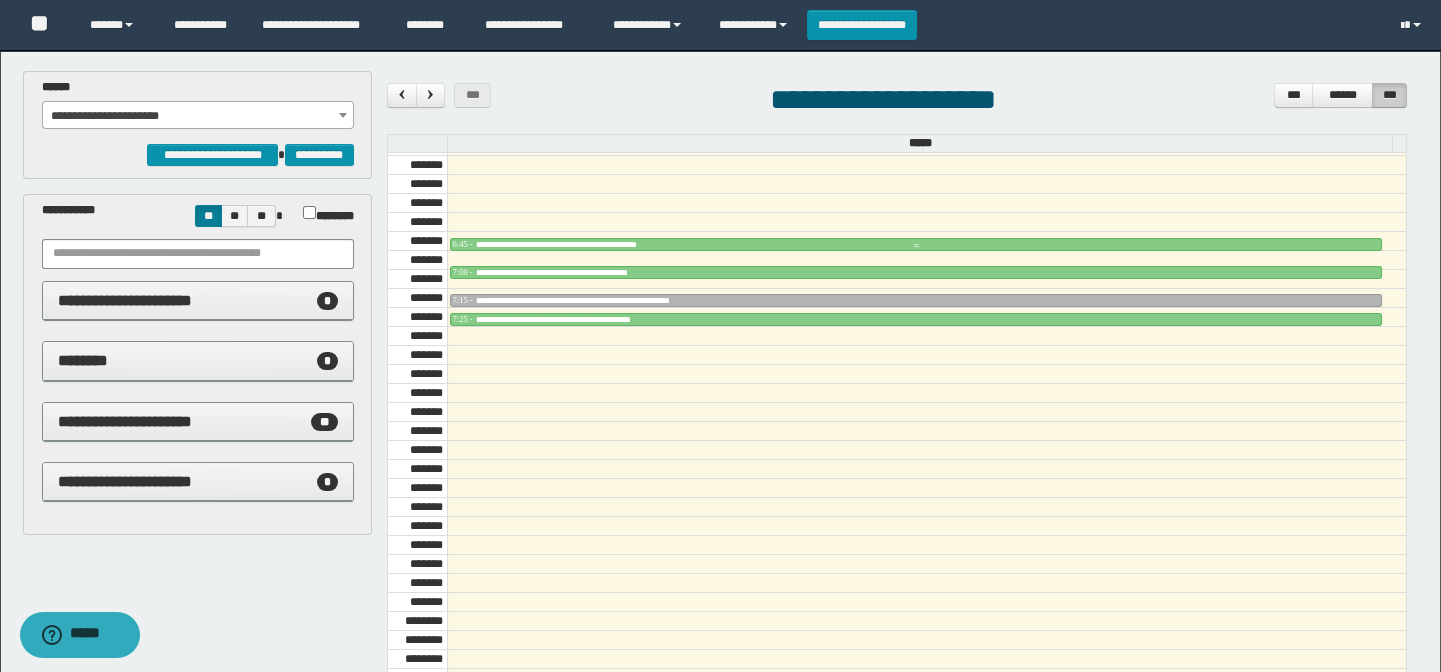 click on "**********" at bounding box center [916, 244] 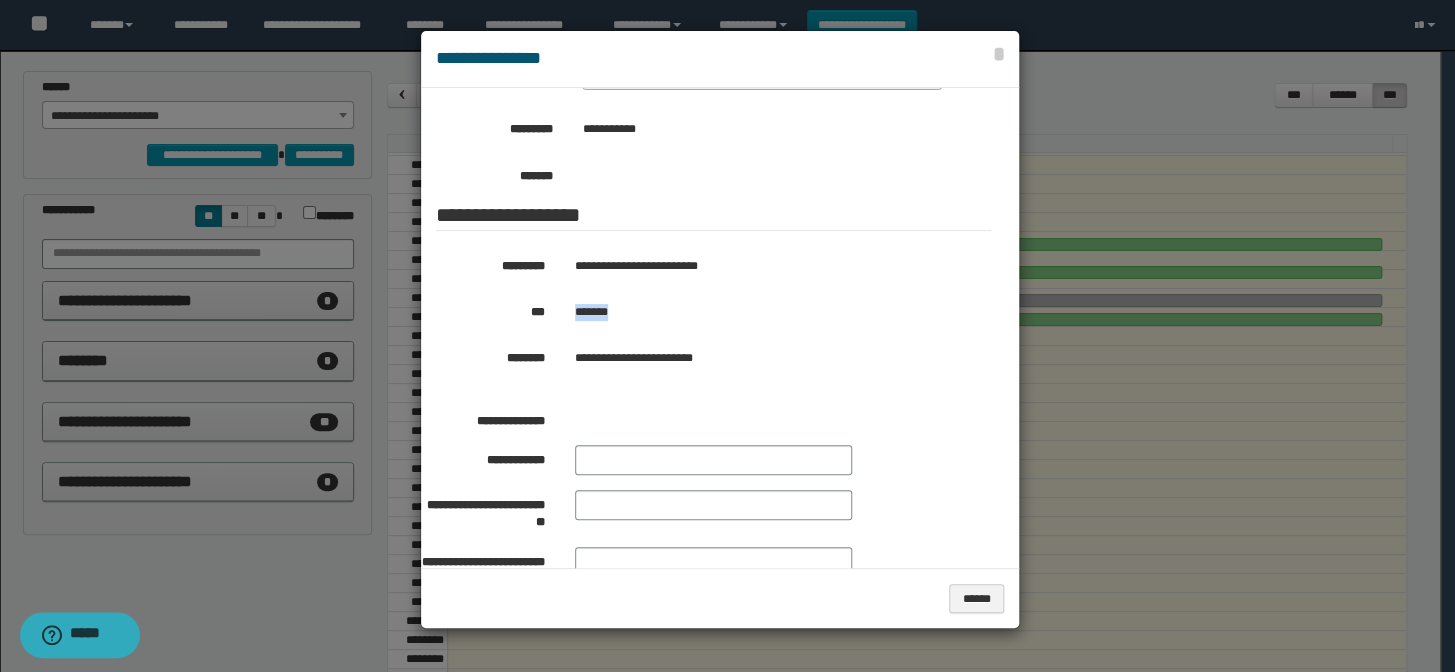 drag, startPoint x: 650, startPoint y: 302, endPoint x: 563, endPoint y: 307, distance: 87.14356 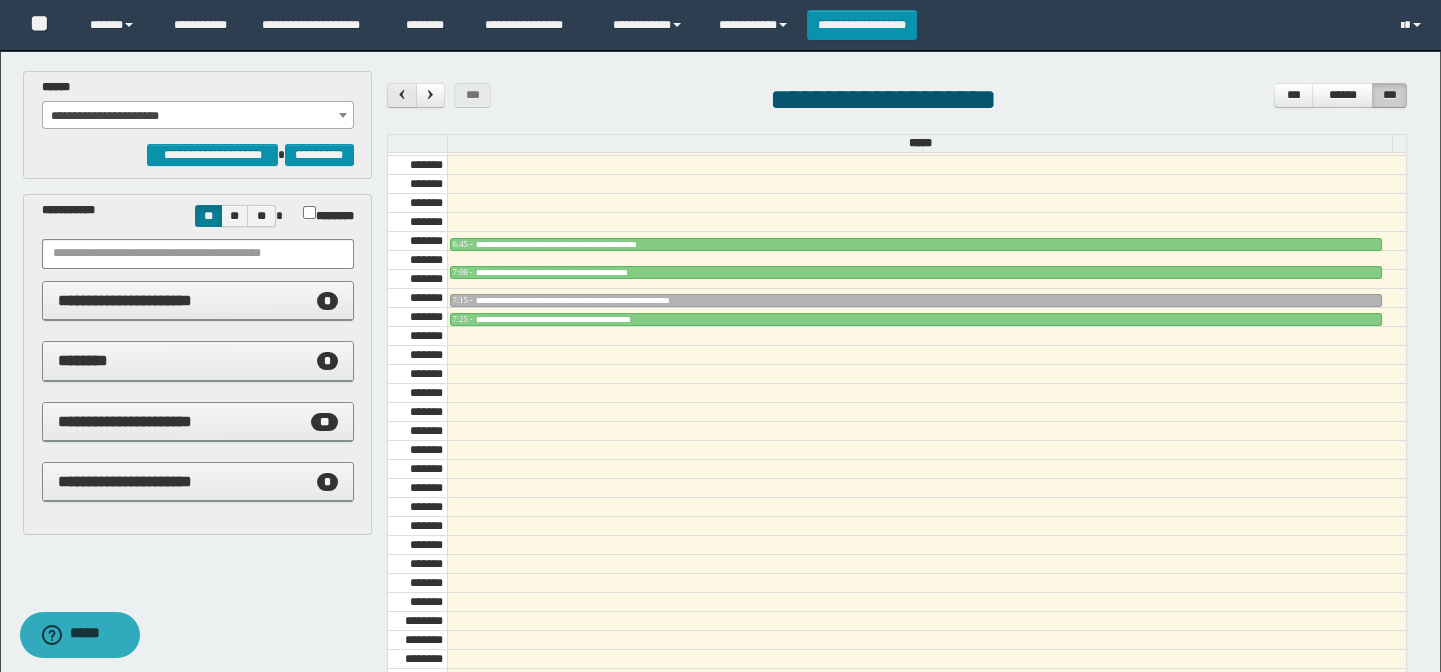 click at bounding box center (402, 94) 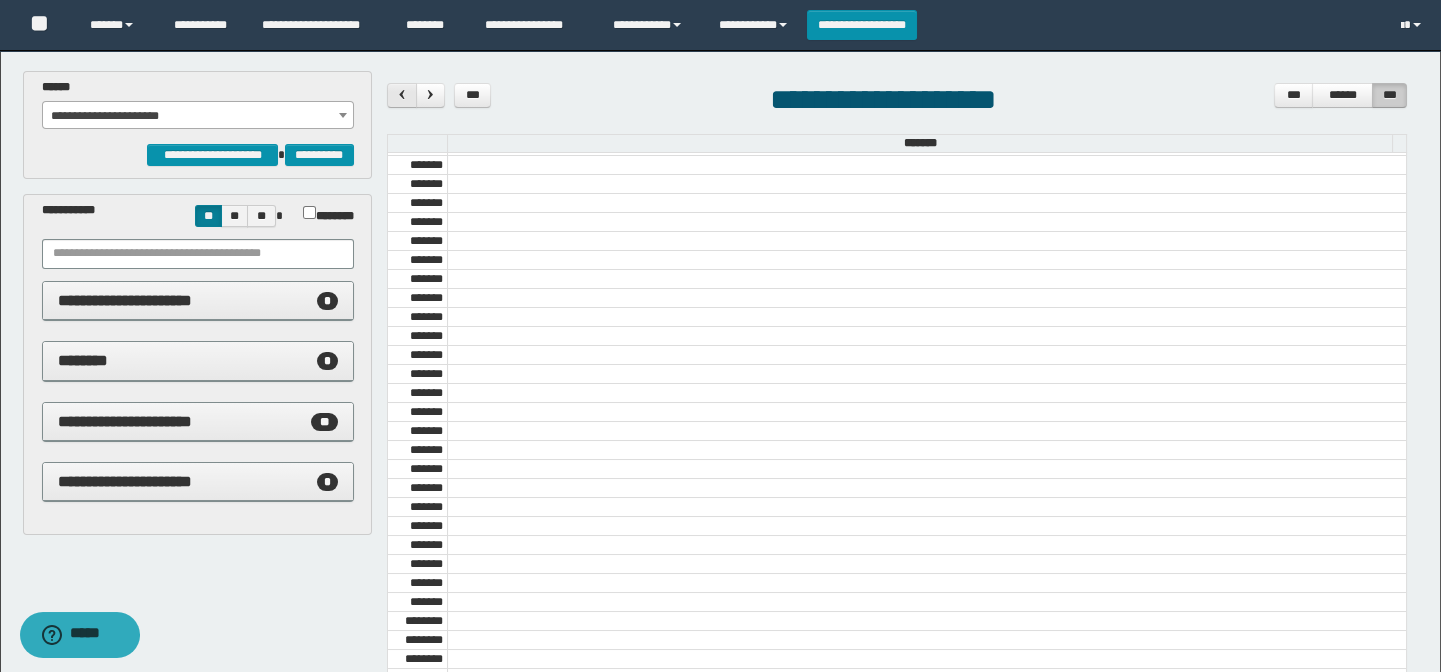 click at bounding box center [402, 94] 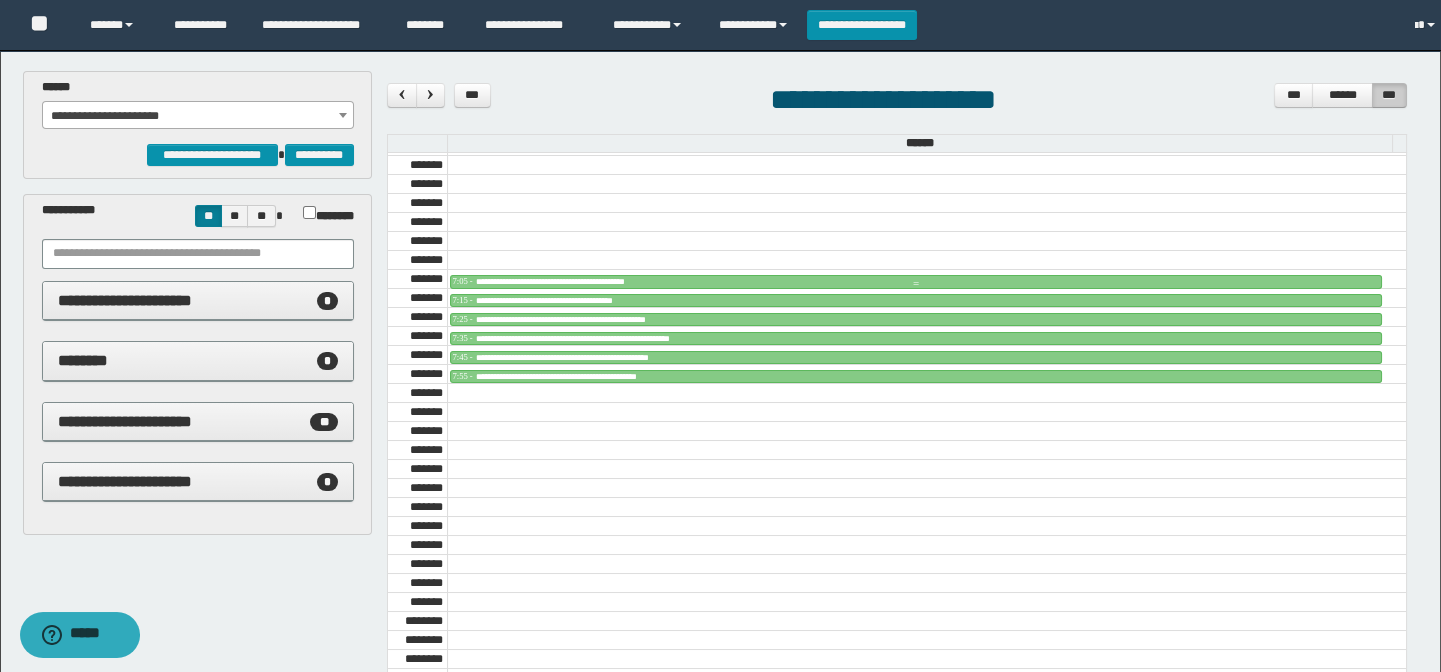 click on "**********" at bounding box center [574, 281] 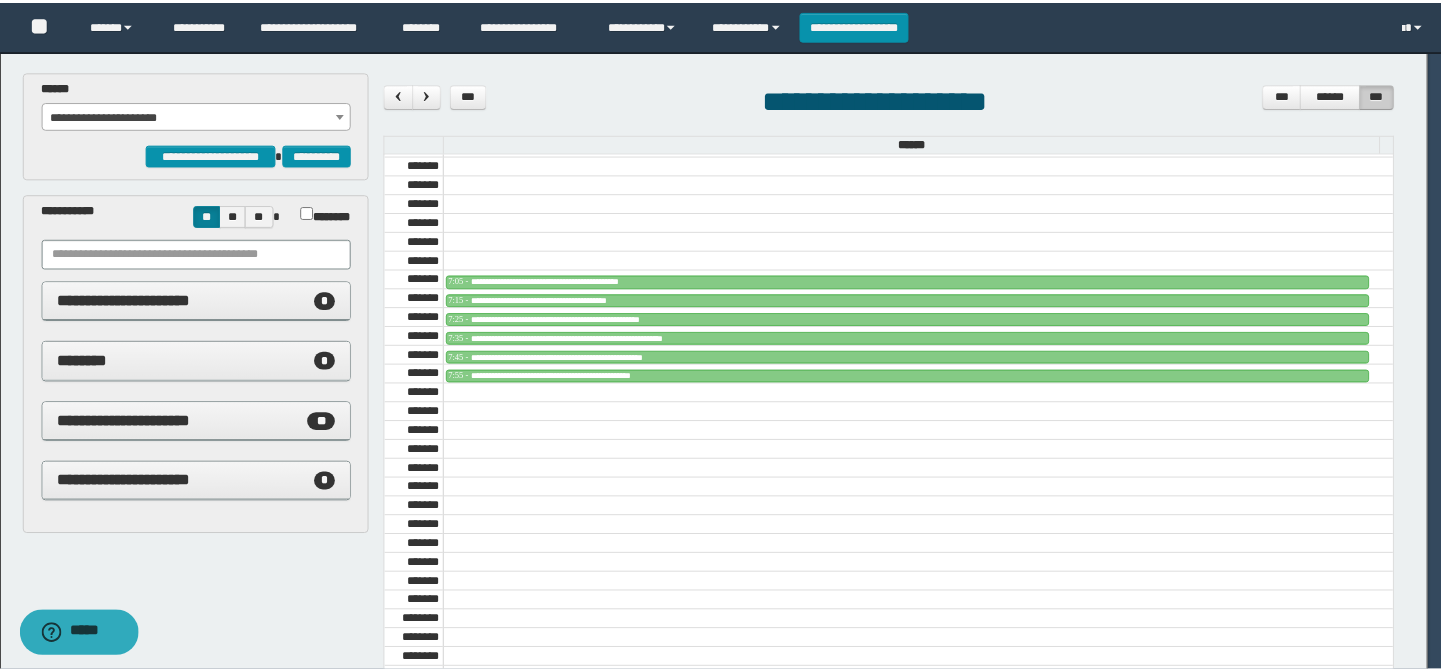 scroll, scrollTop: 772, scrollLeft: 0, axis: vertical 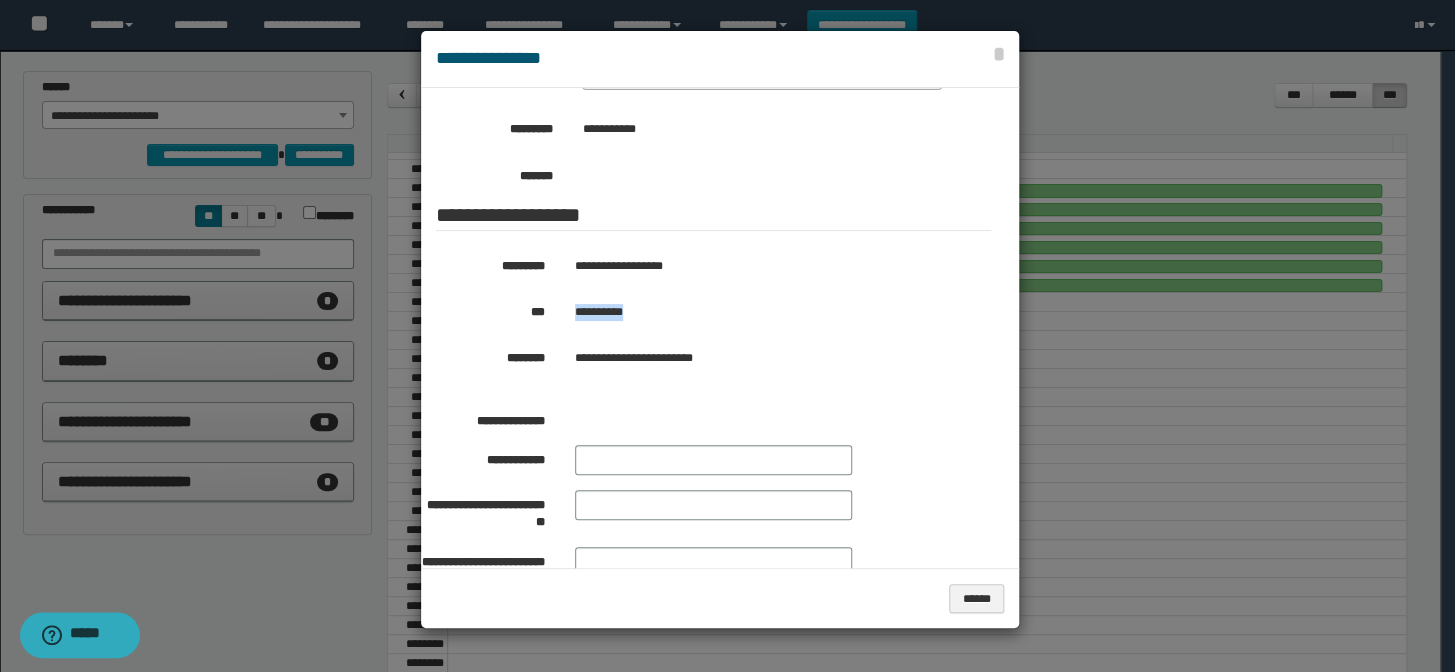 drag, startPoint x: 648, startPoint y: 300, endPoint x: 564, endPoint y: 313, distance: 85 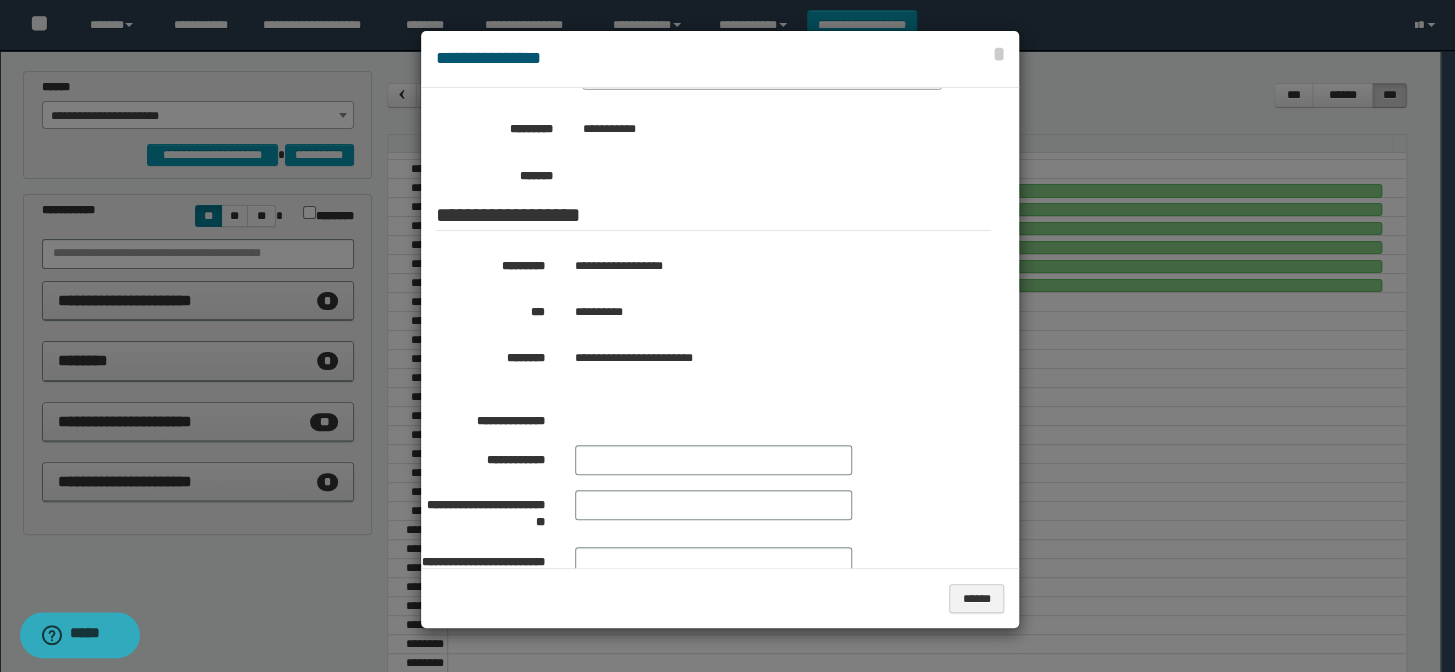 click at bounding box center (727, 336) 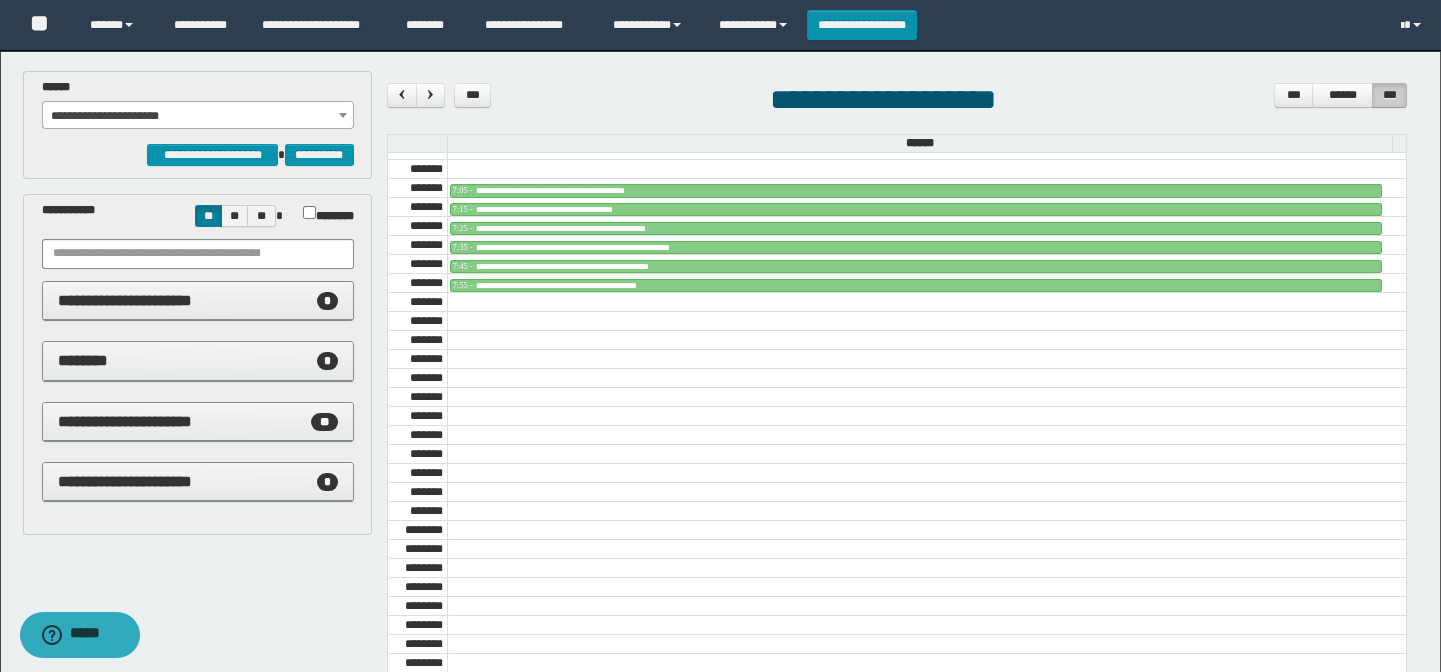 click on "**********" at bounding box center (198, 116) 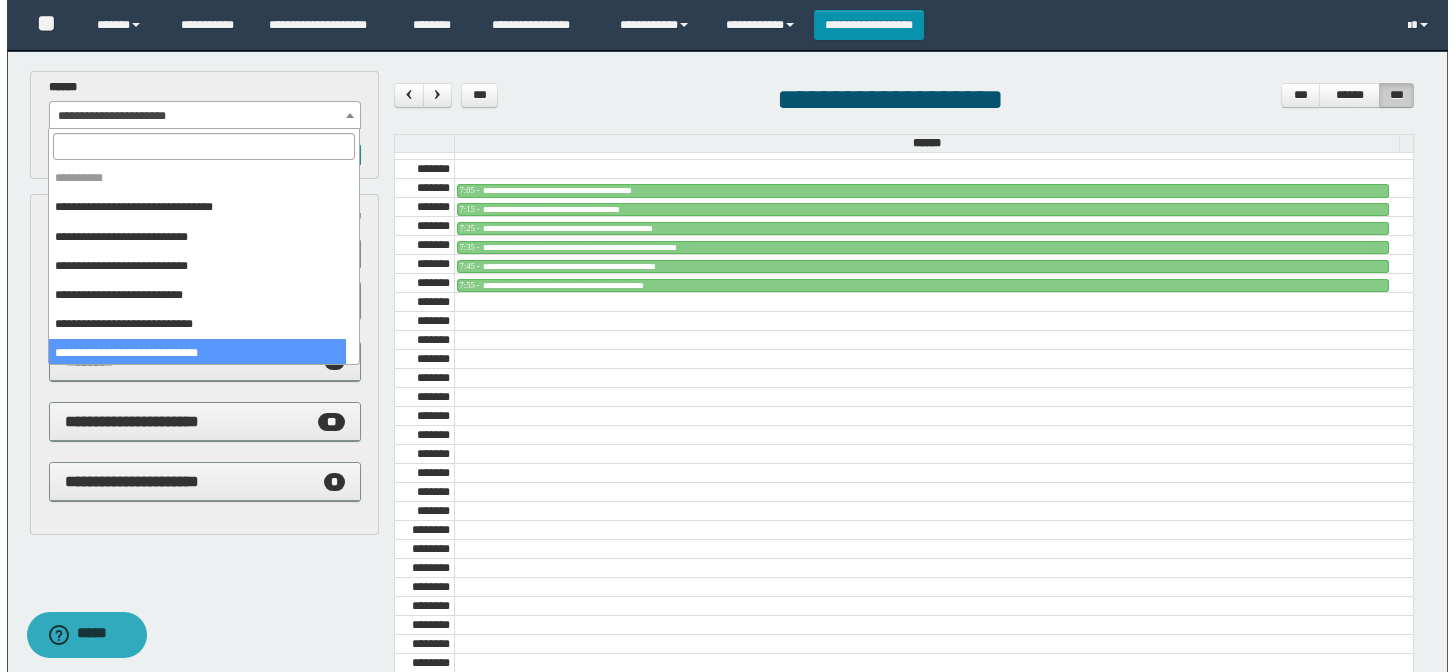 scroll, scrollTop: 150, scrollLeft: 0, axis: vertical 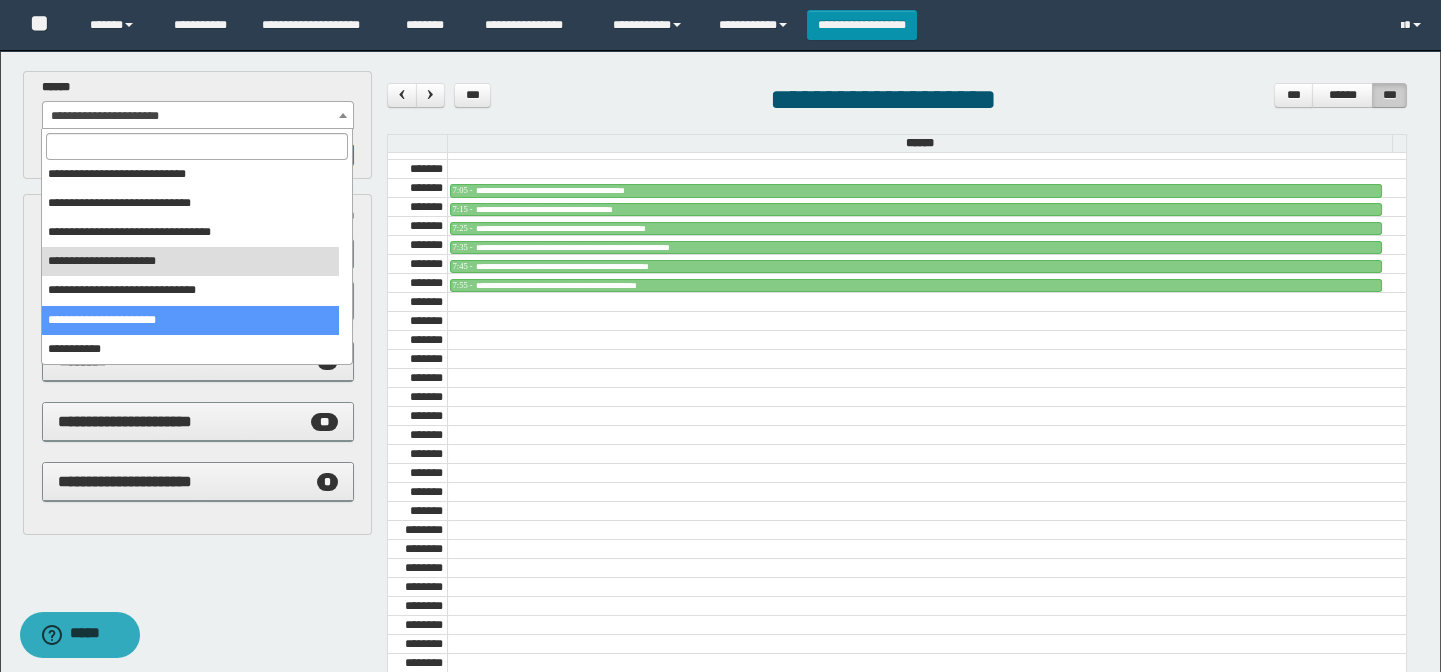 select on "******" 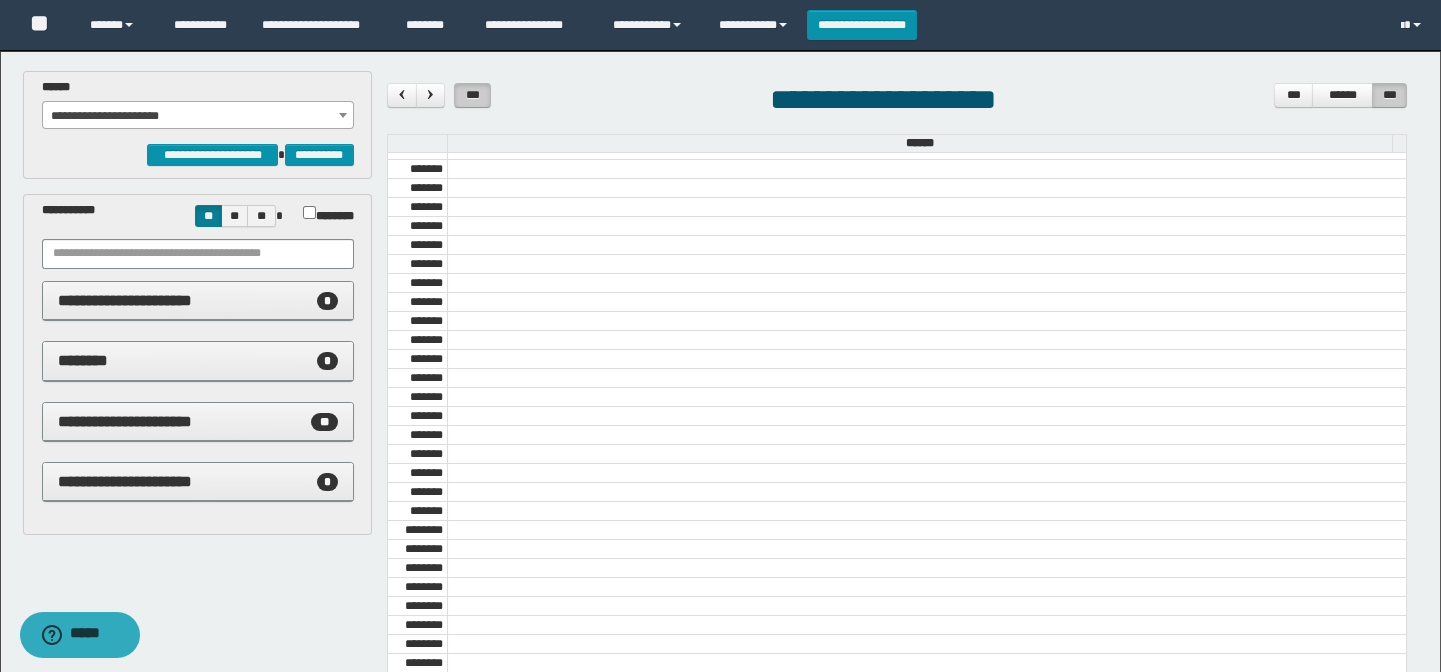 click on "***" at bounding box center (473, 95) 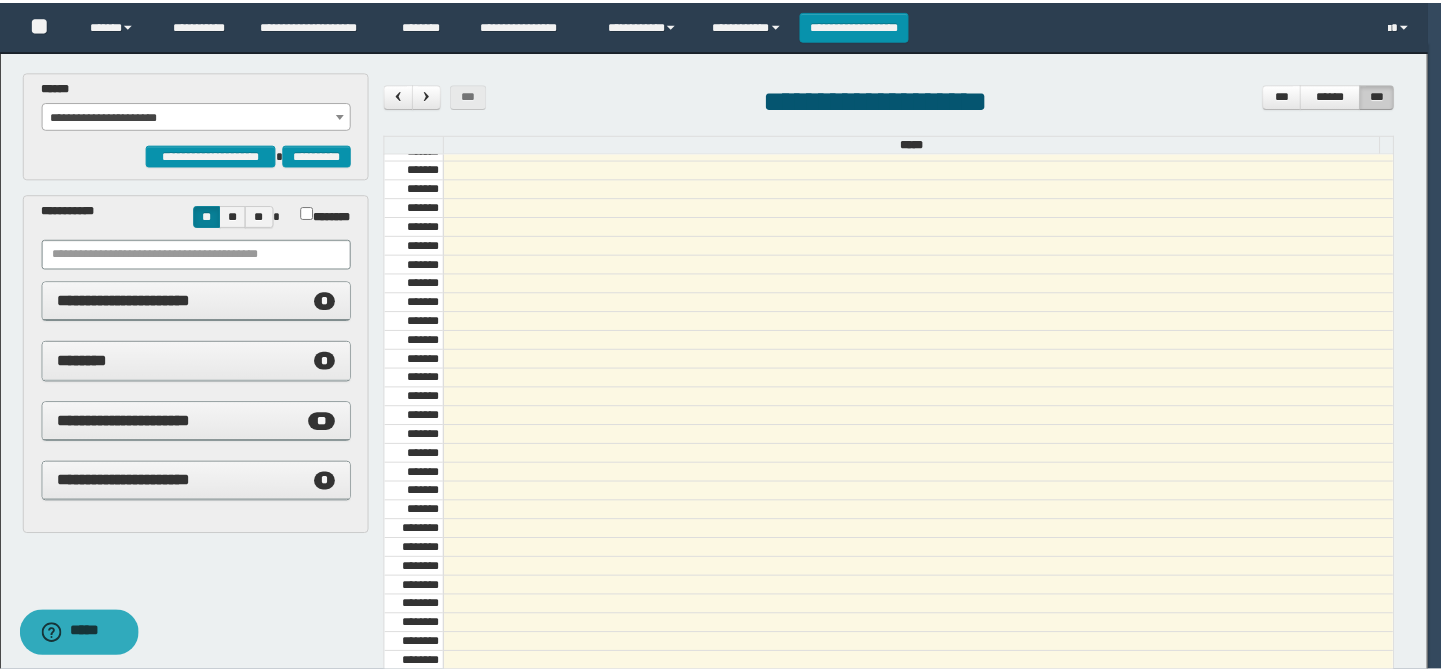 scroll, scrollTop: 681, scrollLeft: 0, axis: vertical 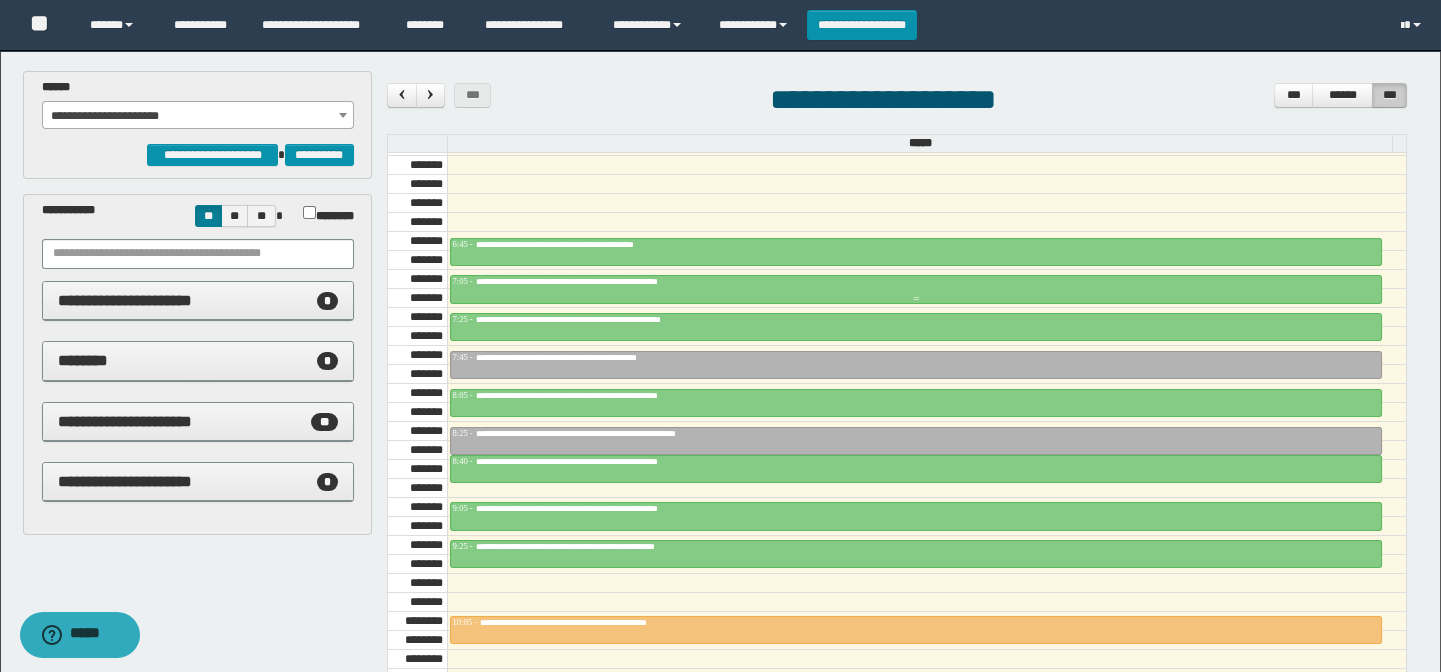 click on "**********" at bounding box center [623, 281] 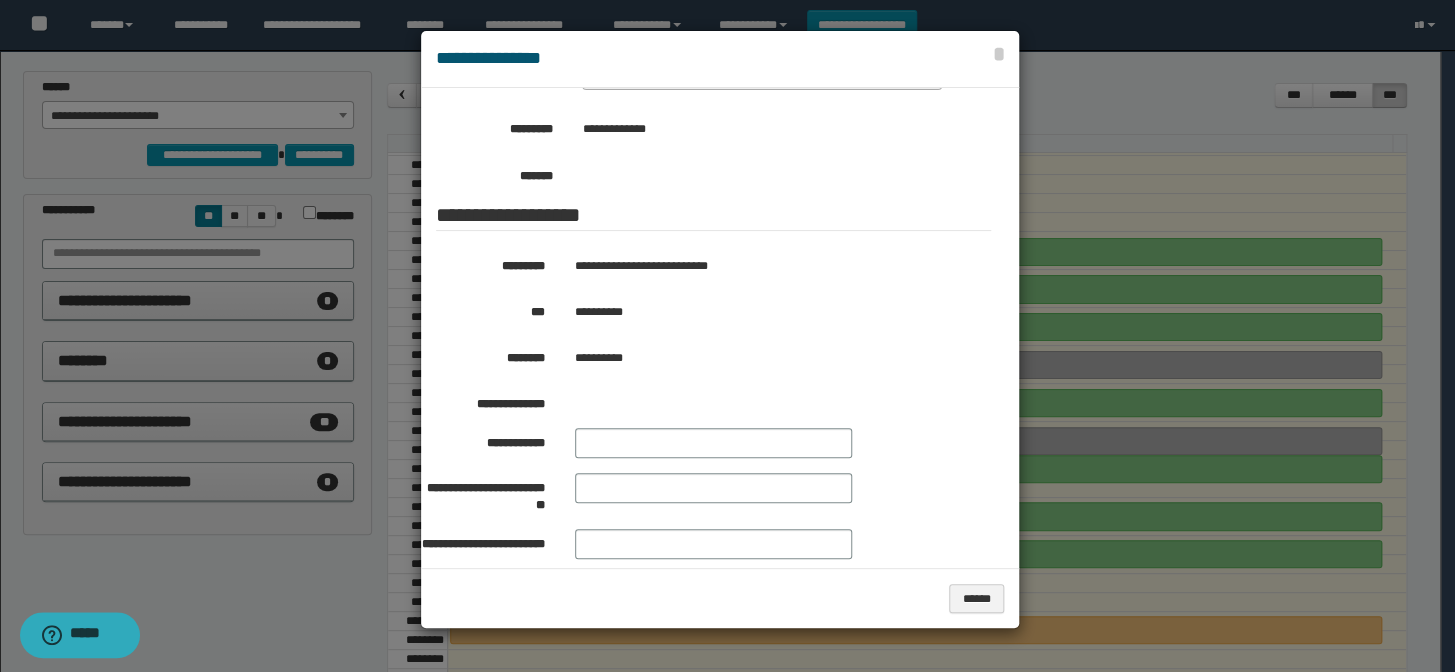 click at bounding box center [727, 336] 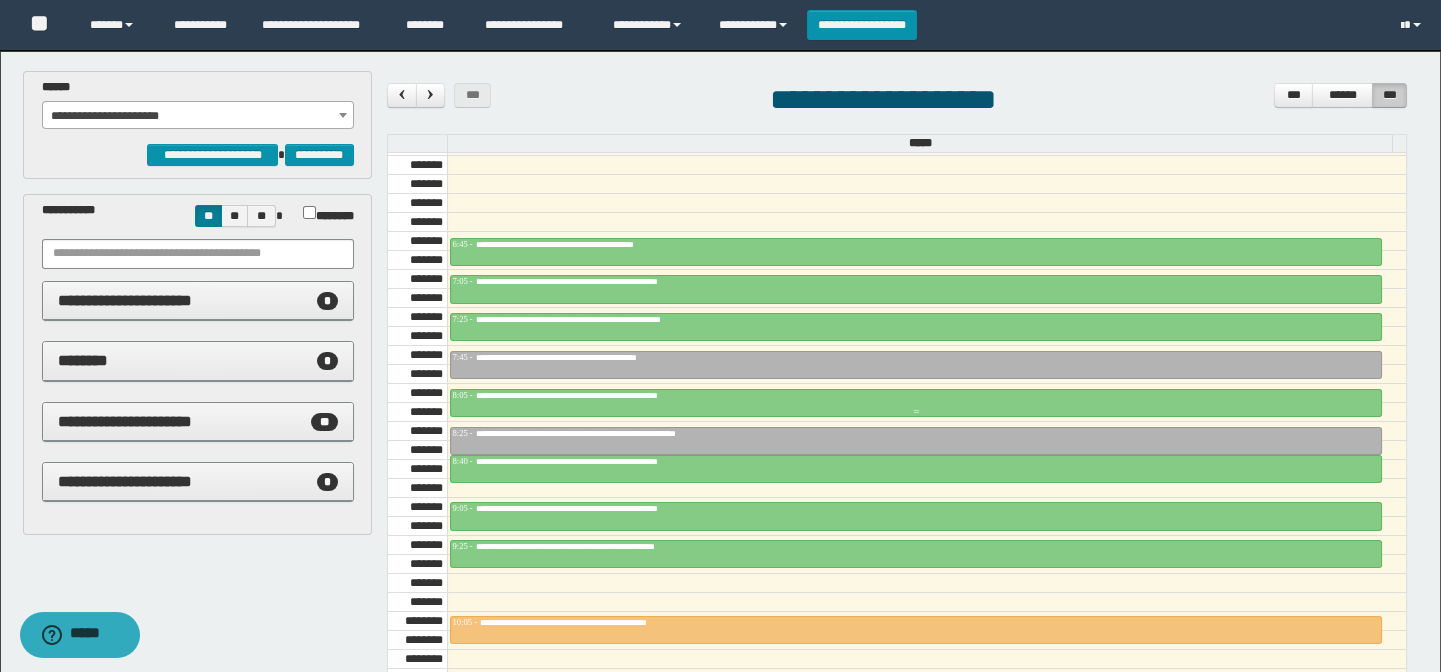 click on "**********" at bounding box center [603, 395] 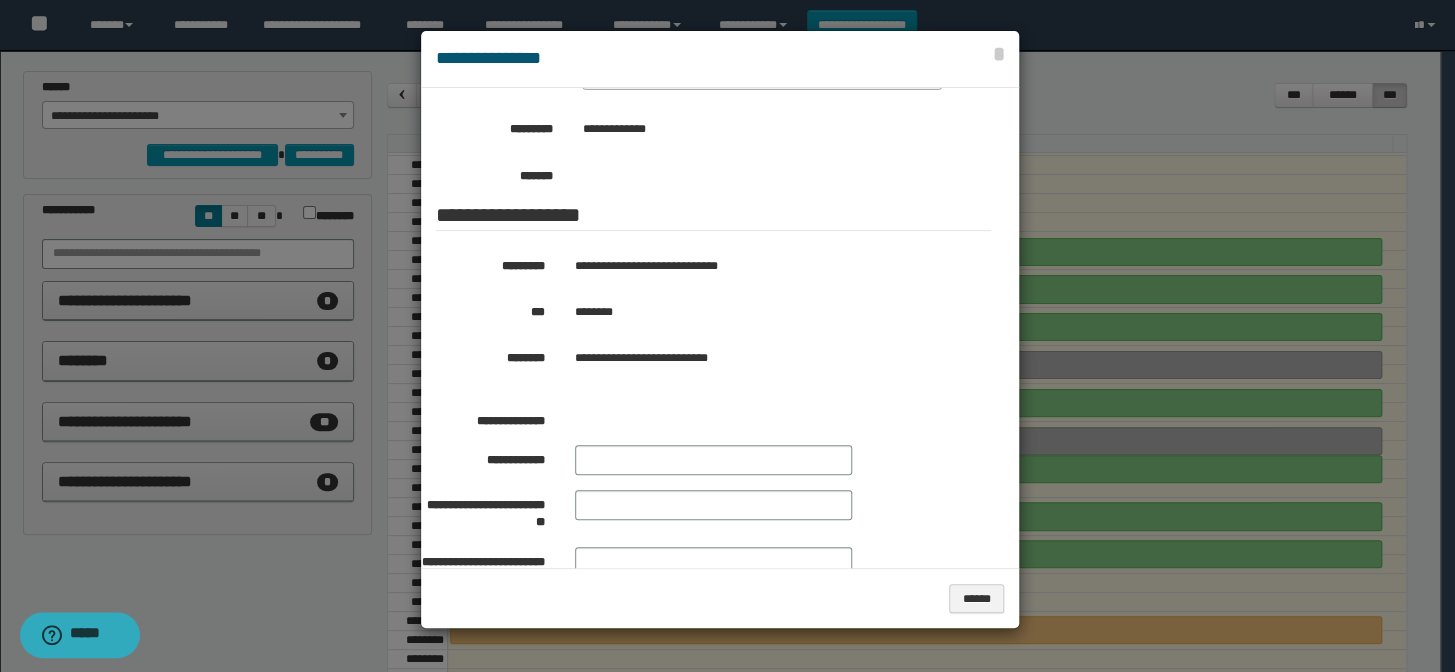 click at bounding box center (727, 336) 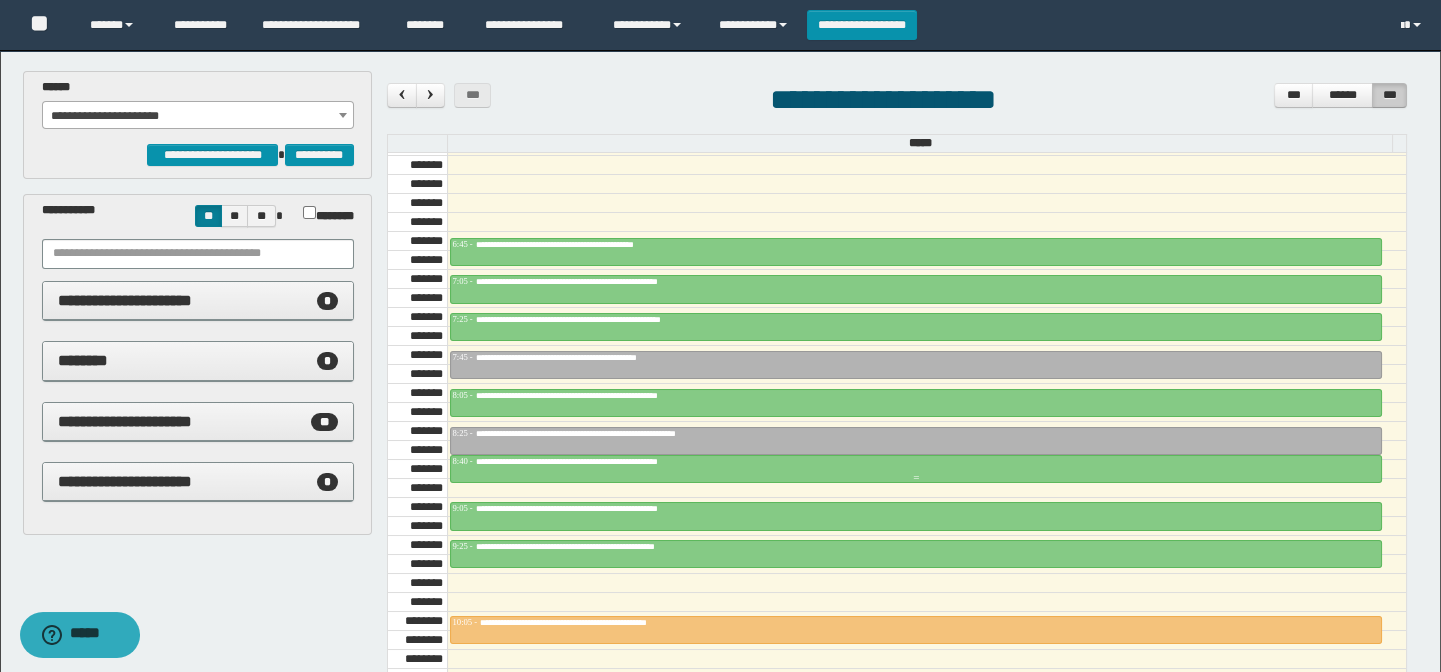 click on "**********" at bounding box center [605, 461] 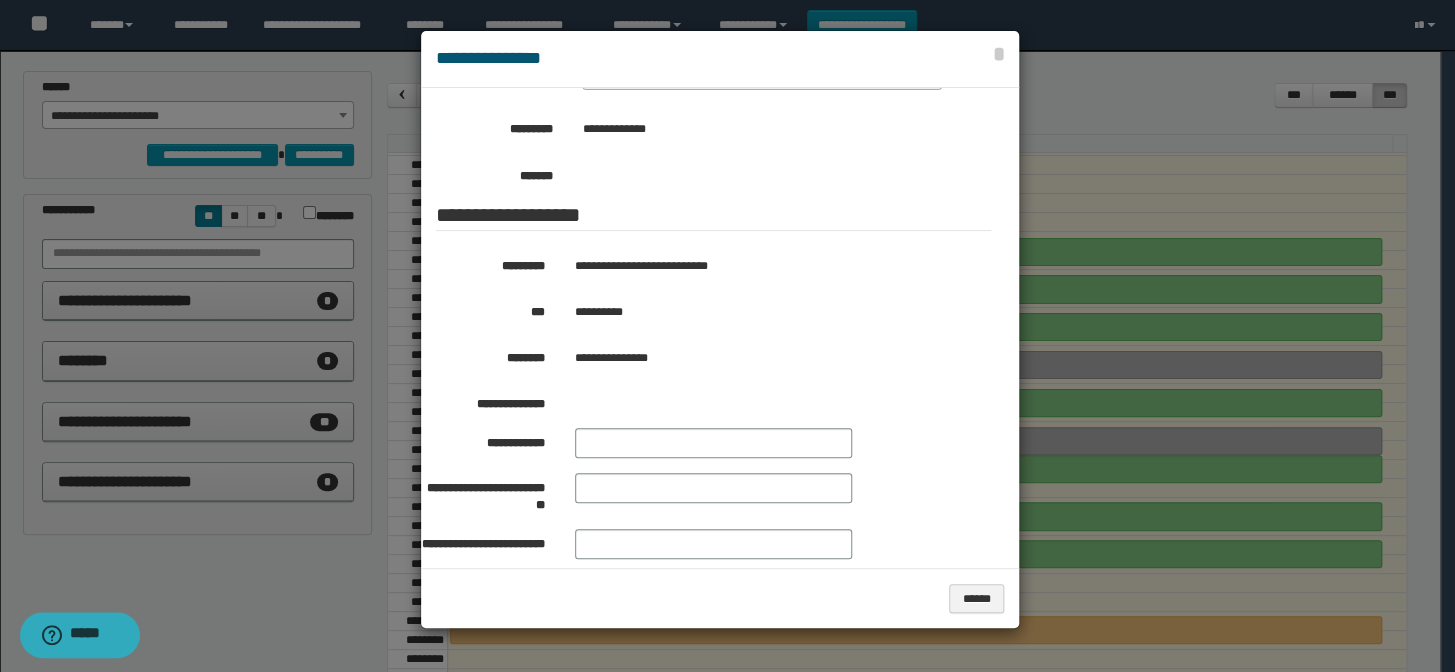 click at bounding box center [727, 336] 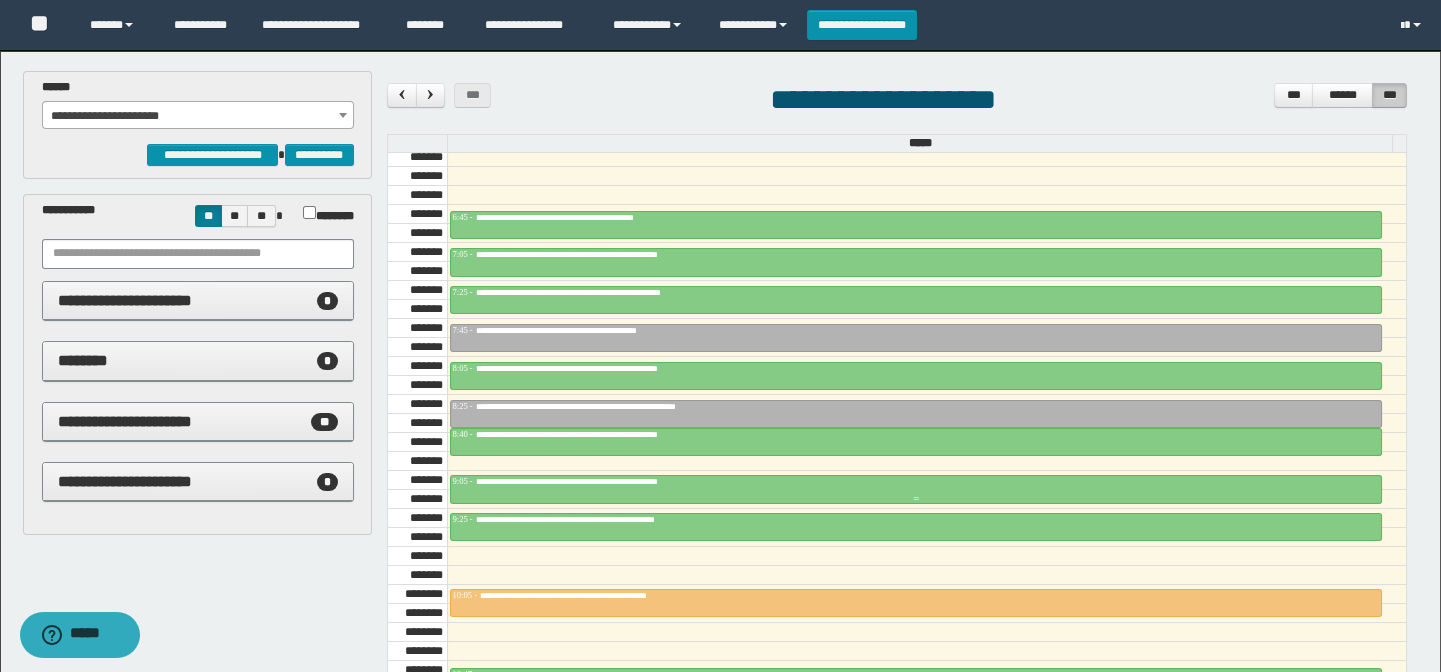 scroll, scrollTop: 681, scrollLeft: 0, axis: vertical 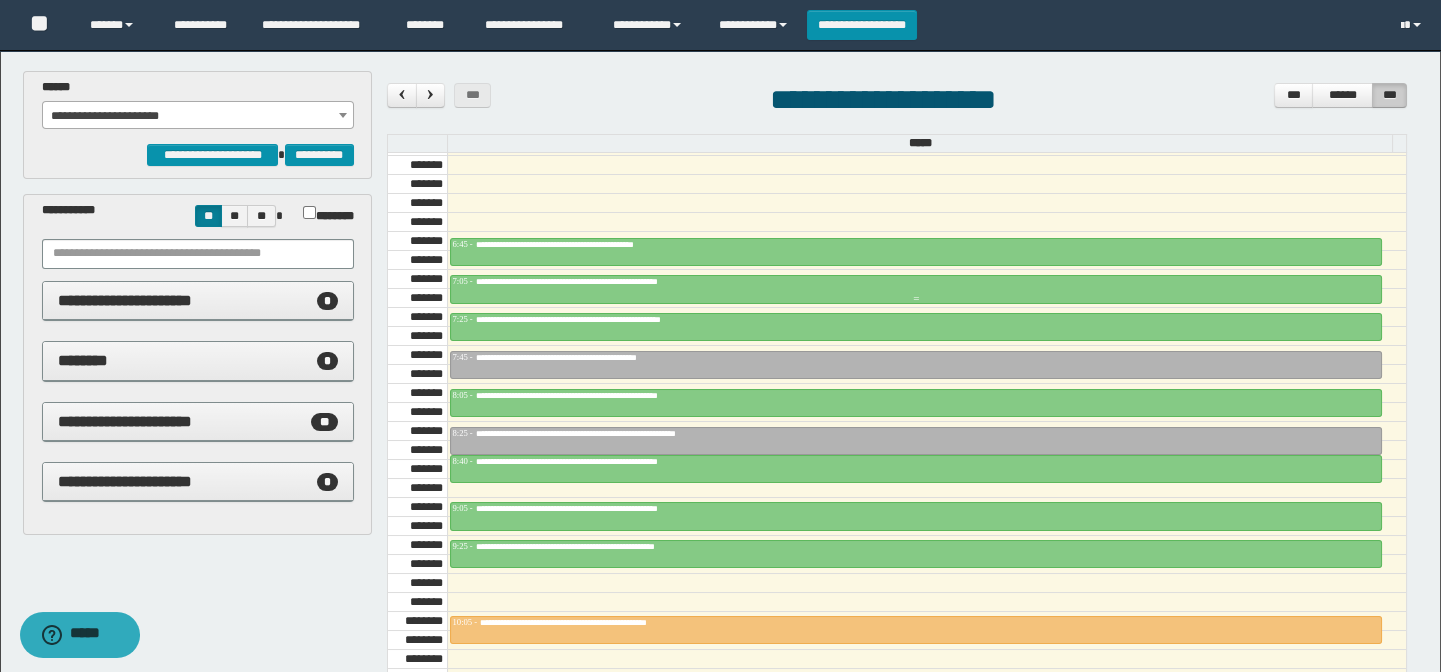 click on "**********" at bounding box center [623, 281] 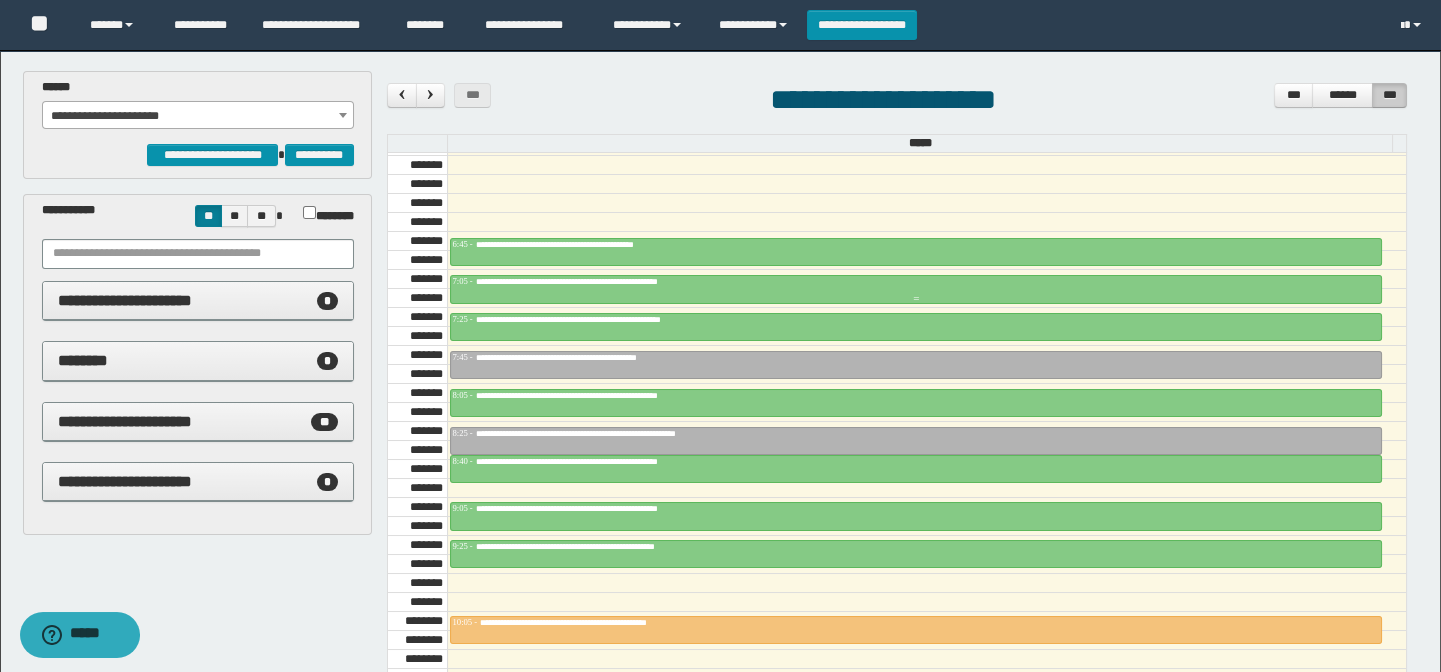 type on "*******" 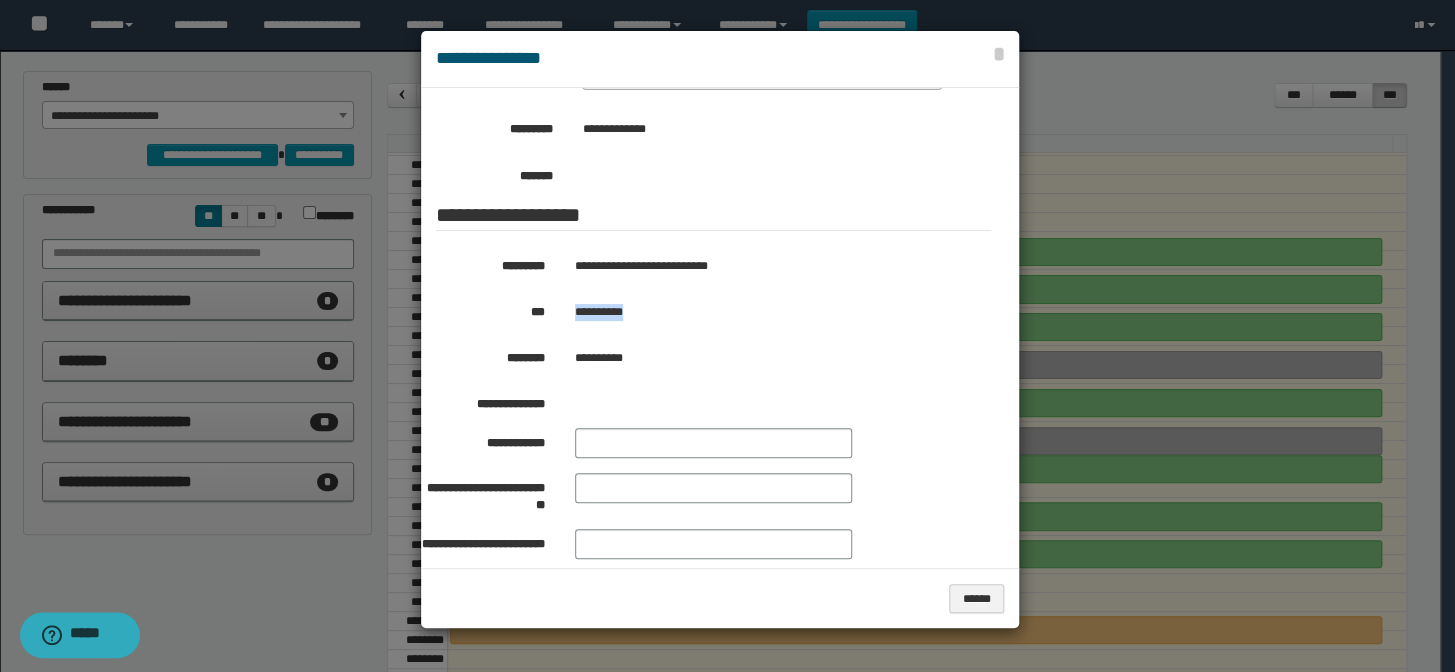 drag, startPoint x: 642, startPoint y: 306, endPoint x: 565, endPoint y: 310, distance: 77.10383 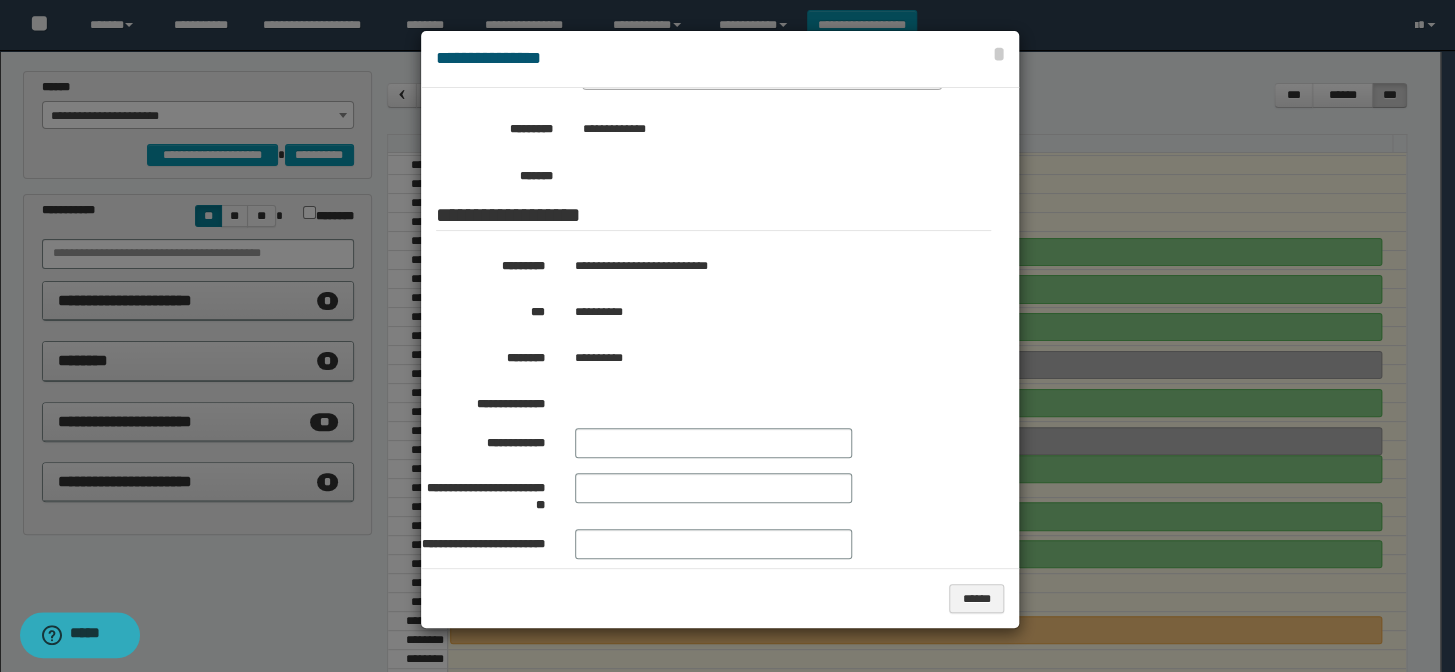 click at bounding box center (727, 336) 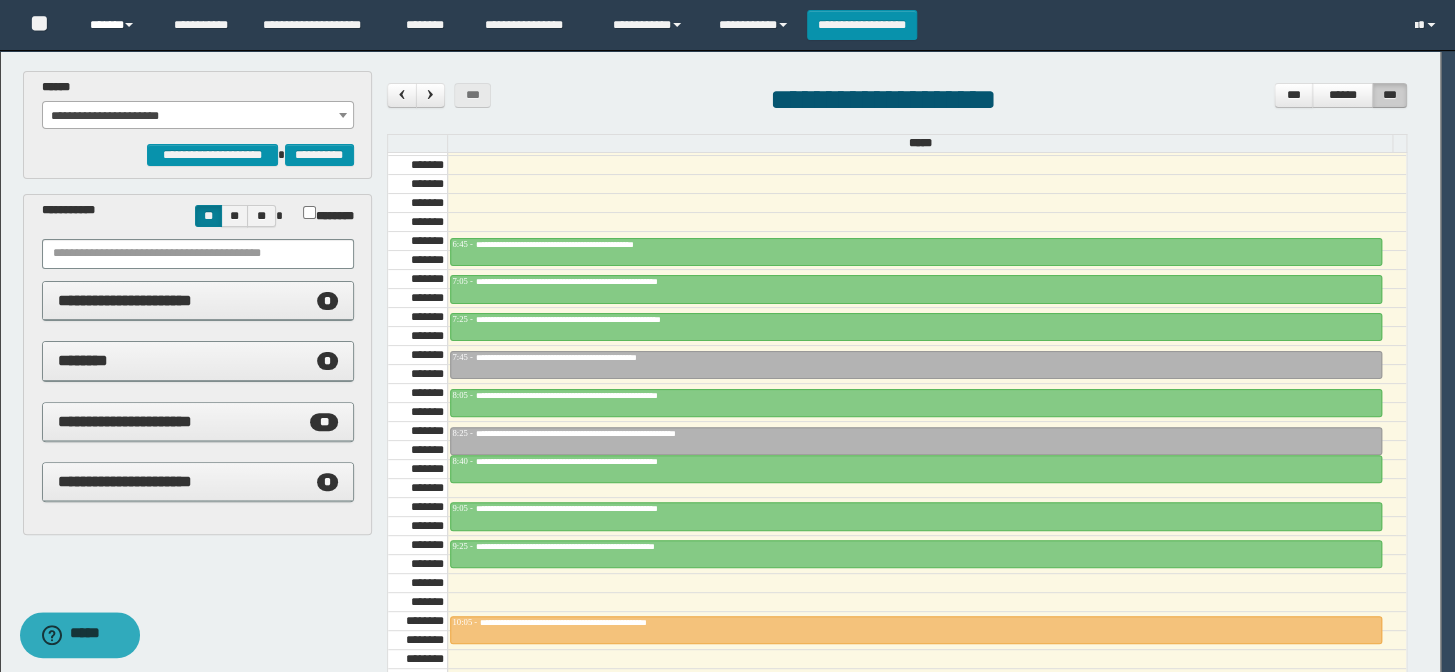 click on "******" at bounding box center [117, 25] 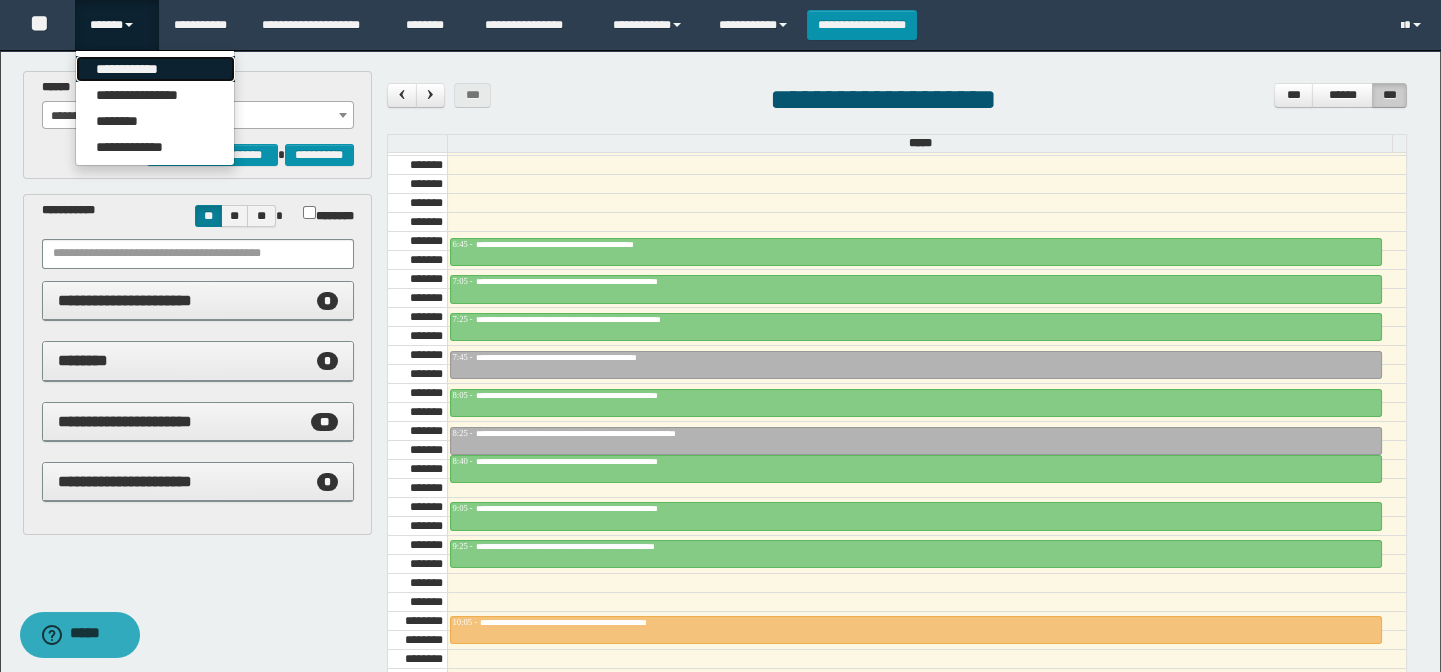 click on "**********" at bounding box center [155, 69] 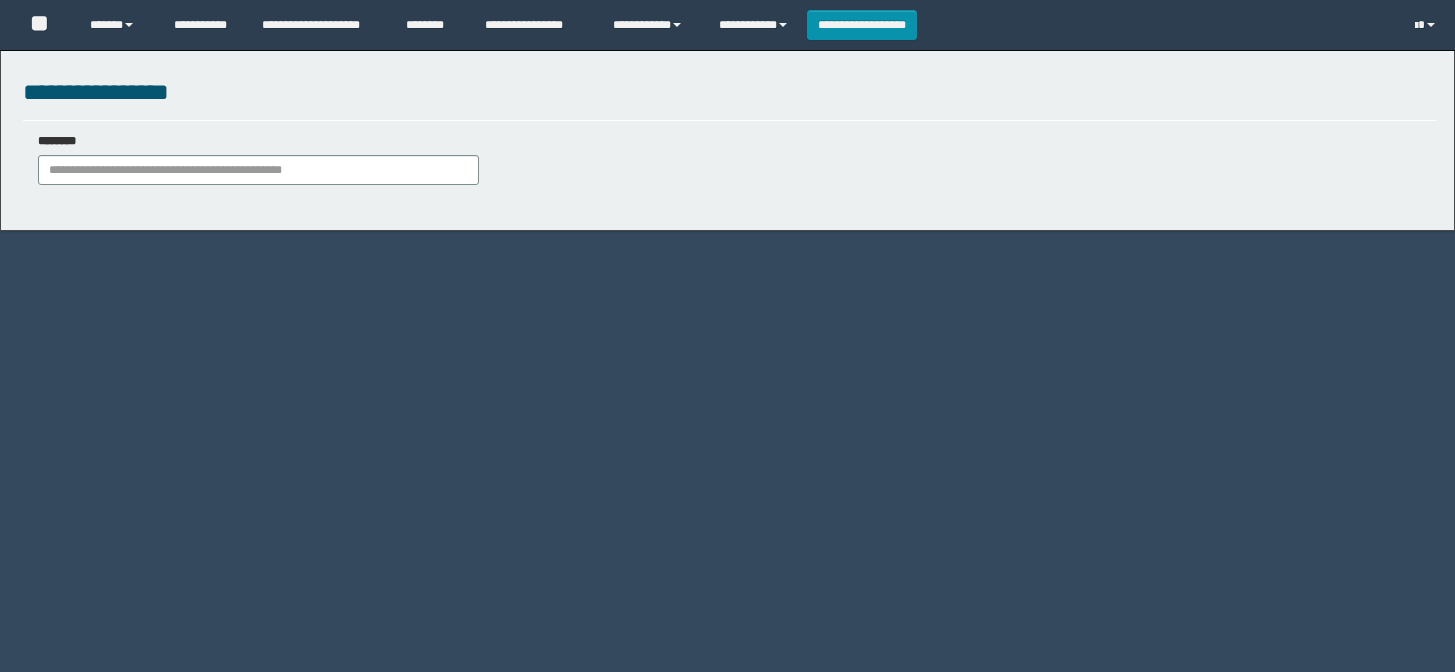 scroll, scrollTop: 0, scrollLeft: 0, axis: both 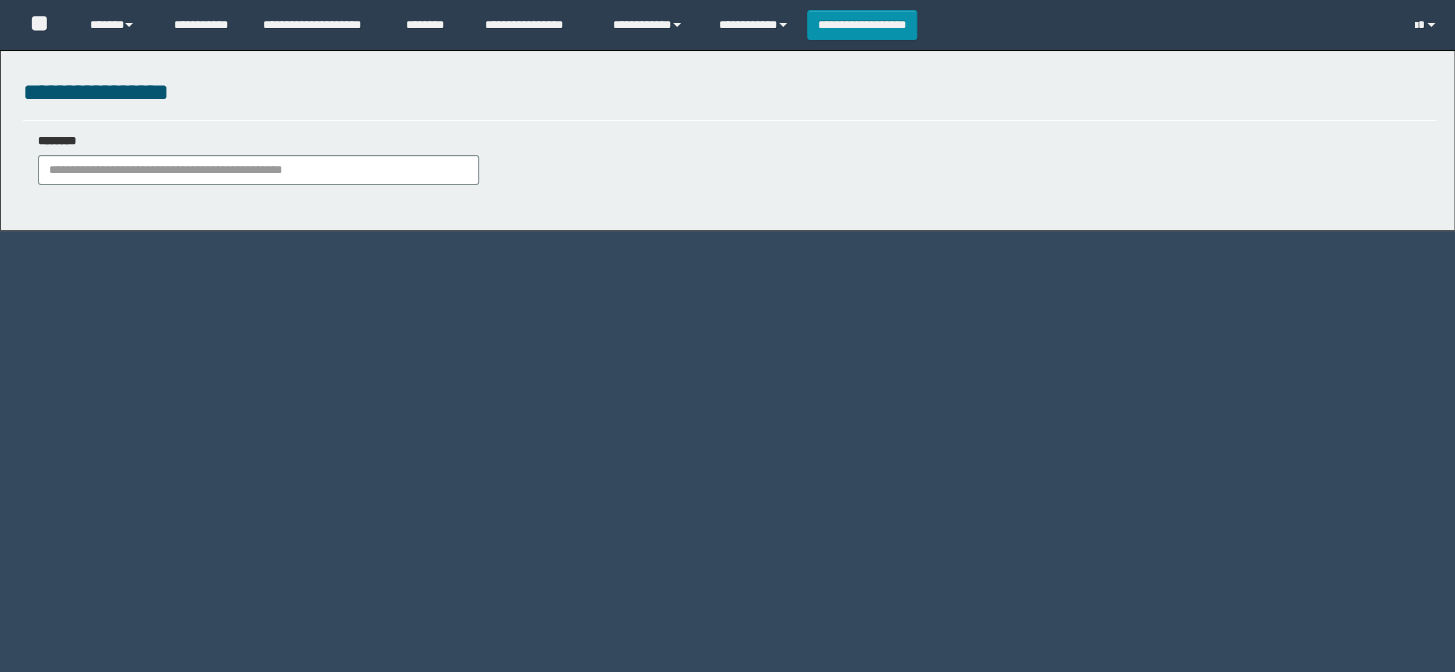 click on "********" at bounding box center [258, 159] 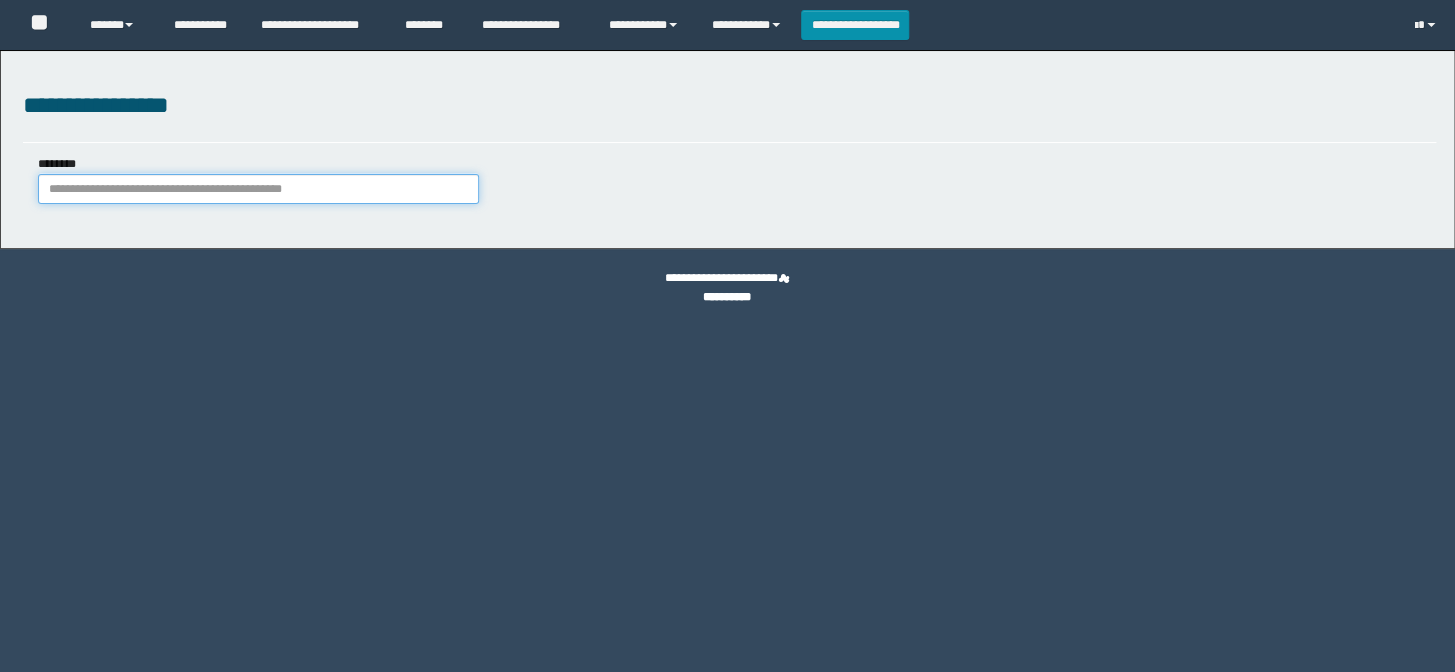 click on "********" at bounding box center (258, 189) 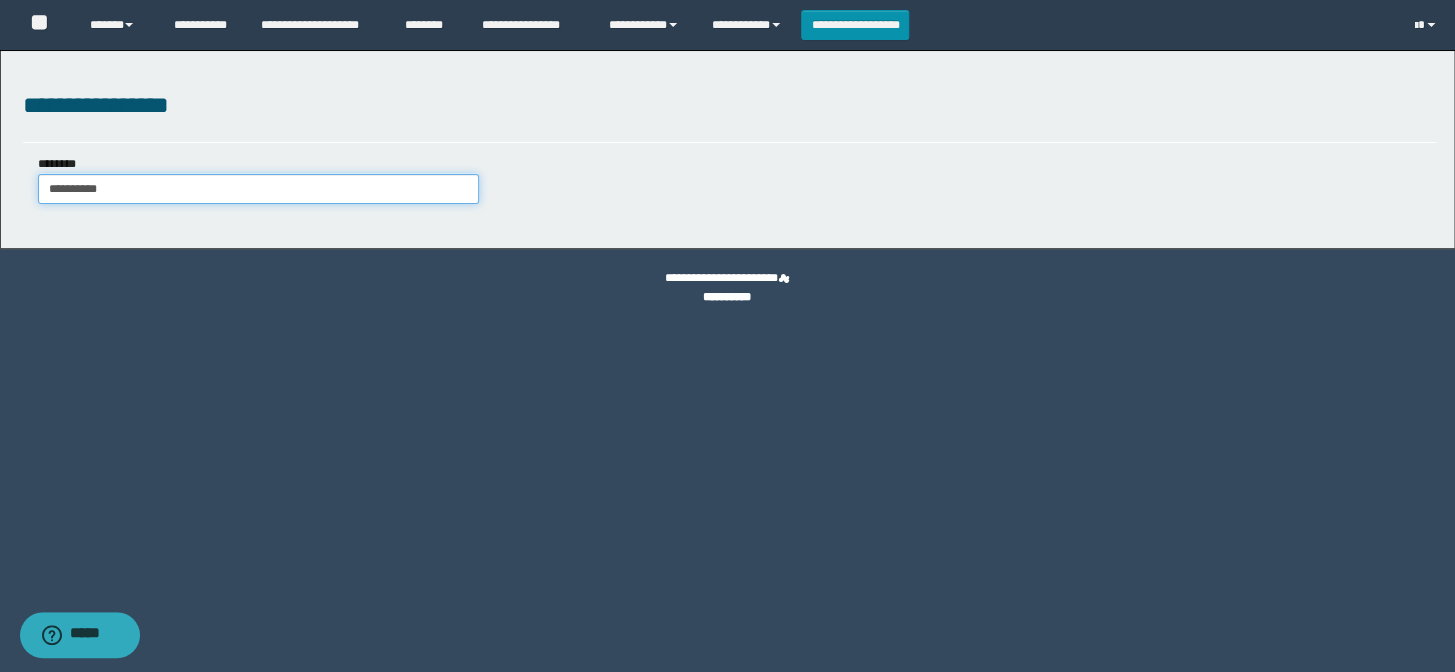 type on "**********" 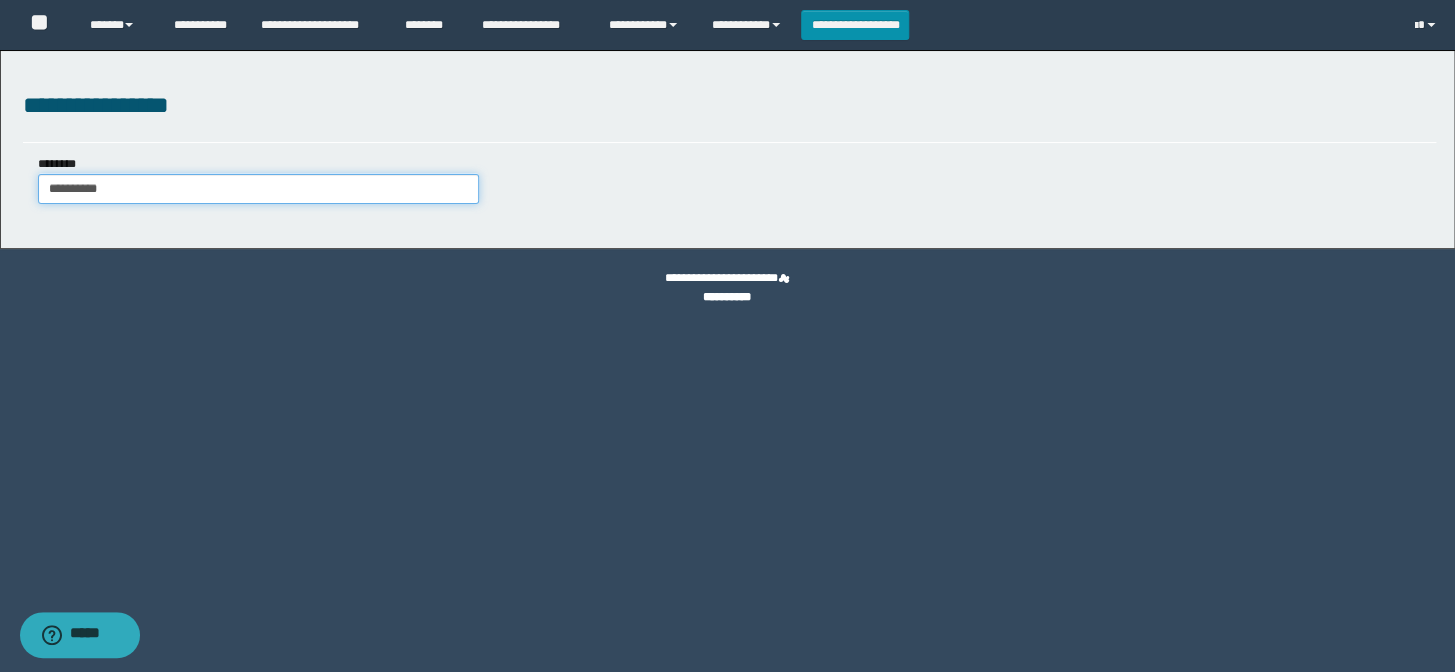 scroll, scrollTop: 0, scrollLeft: 0, axis: both 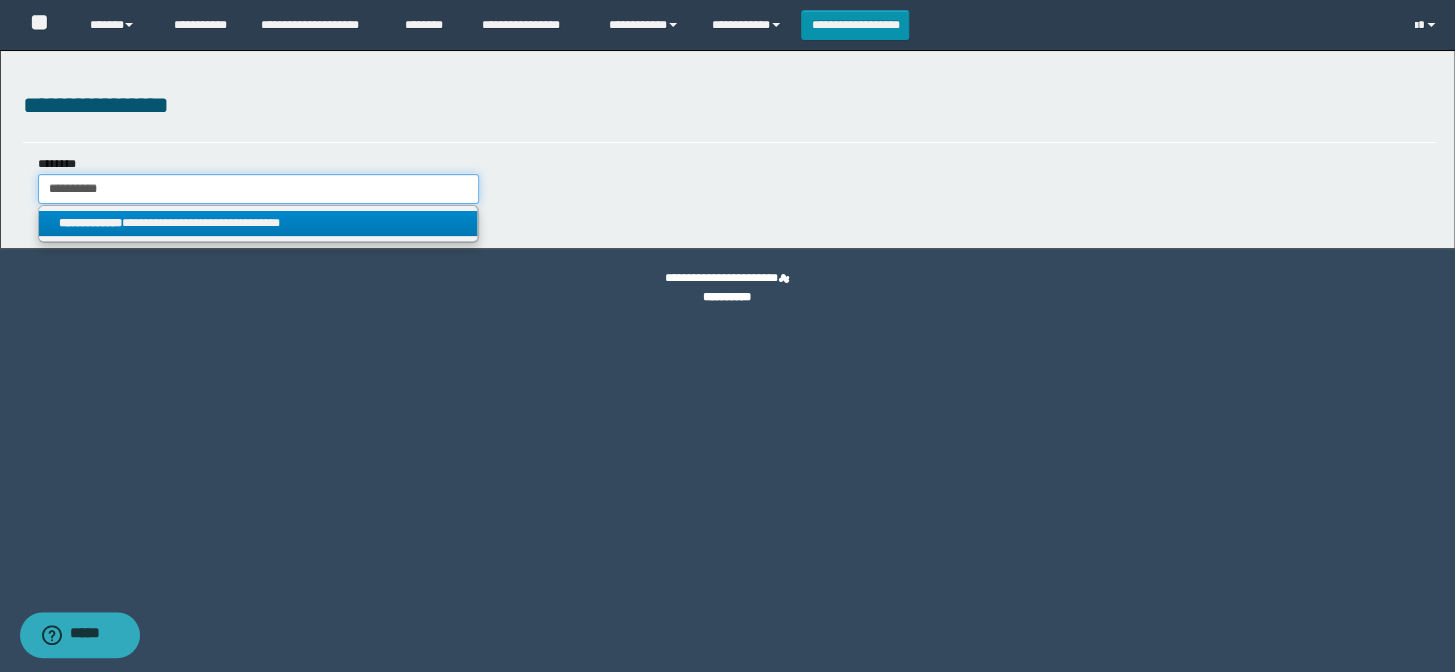 type on "**********" 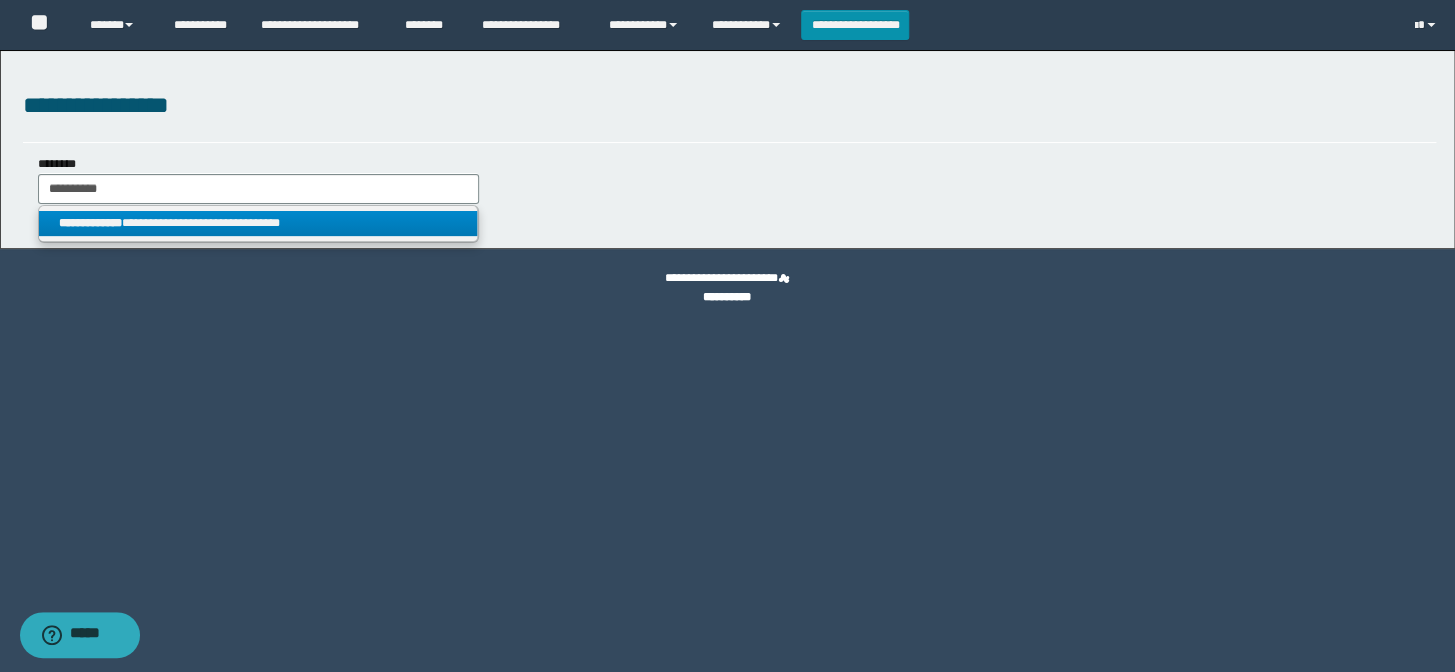 click on "**********" at bounding box center (258, 223) 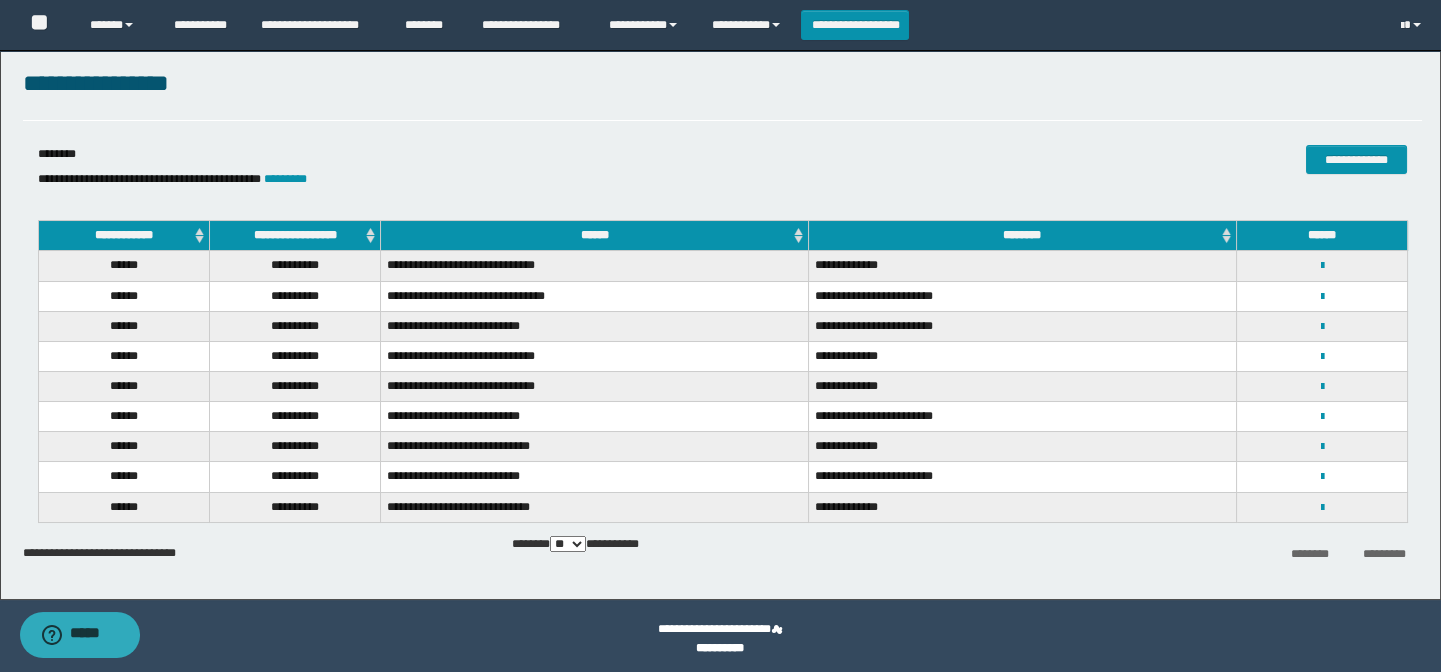 scroll, scrollTop: 28, scrollLeft: 0, axis: vertical 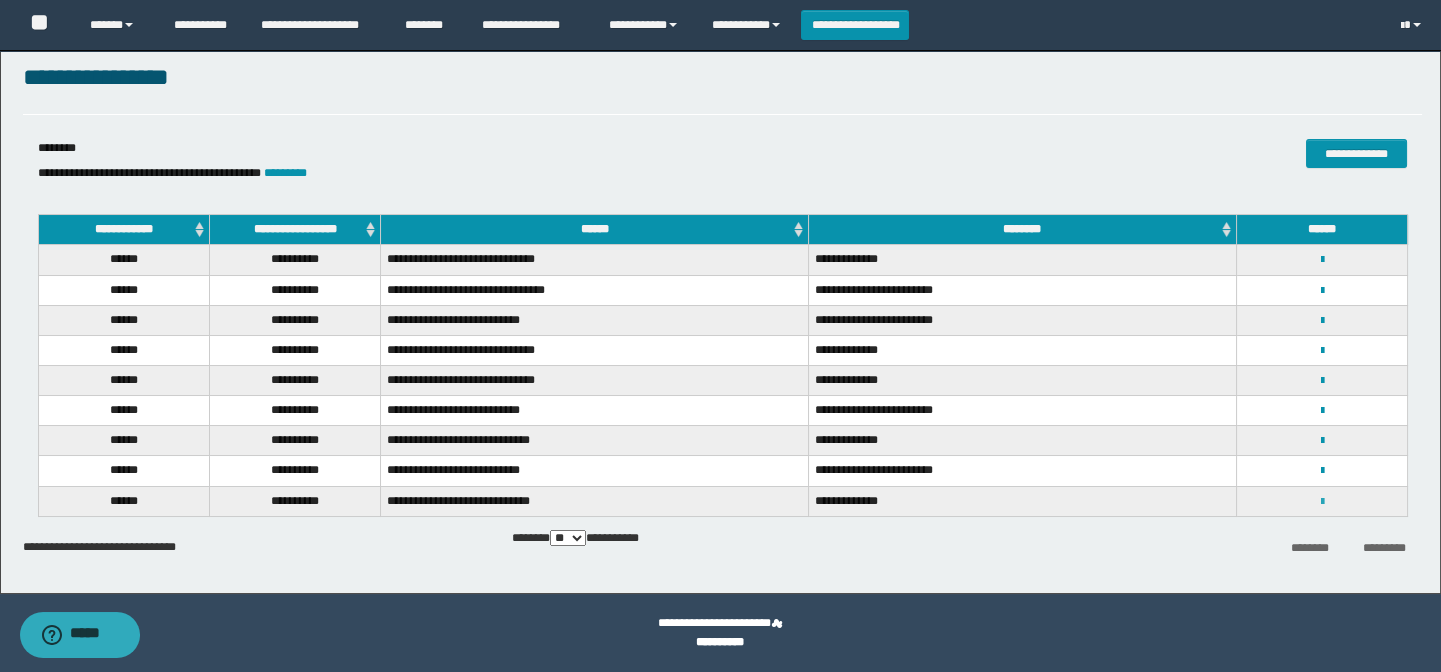 click at bounding box center (1321, 502) 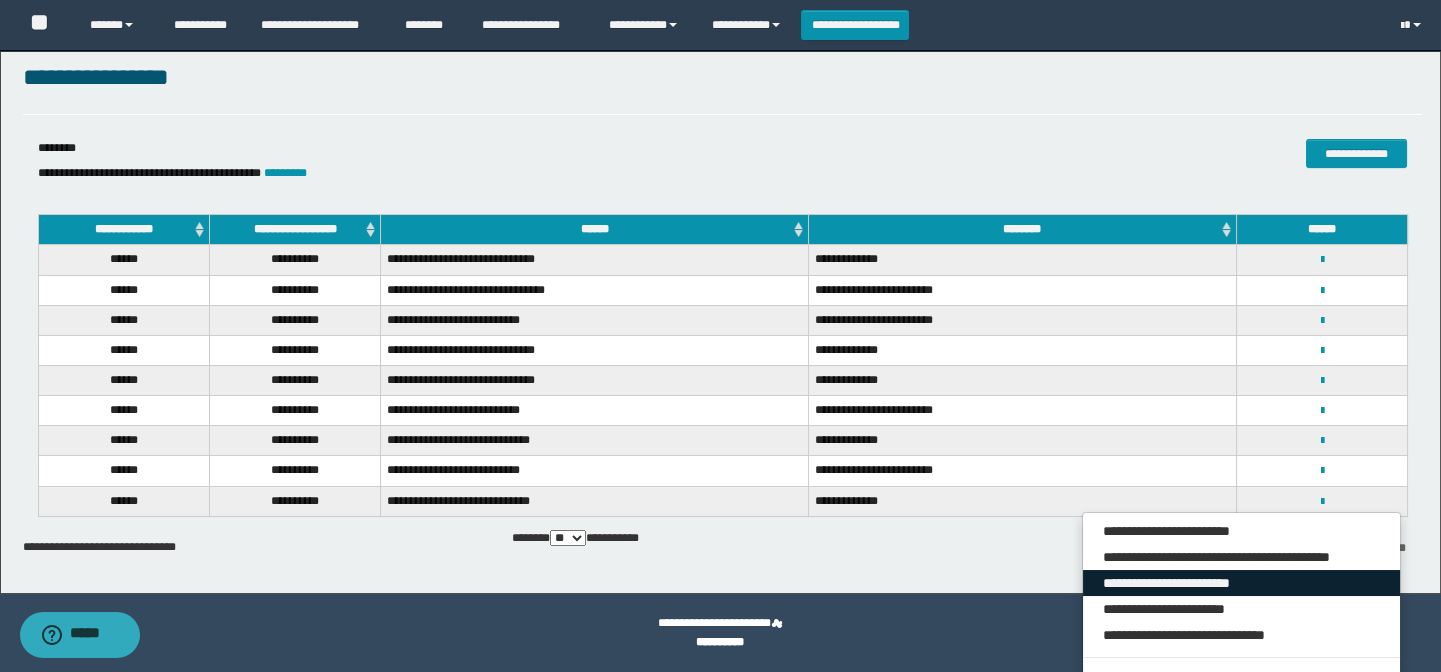 click on "**********" at bounding box center (1242, 583) 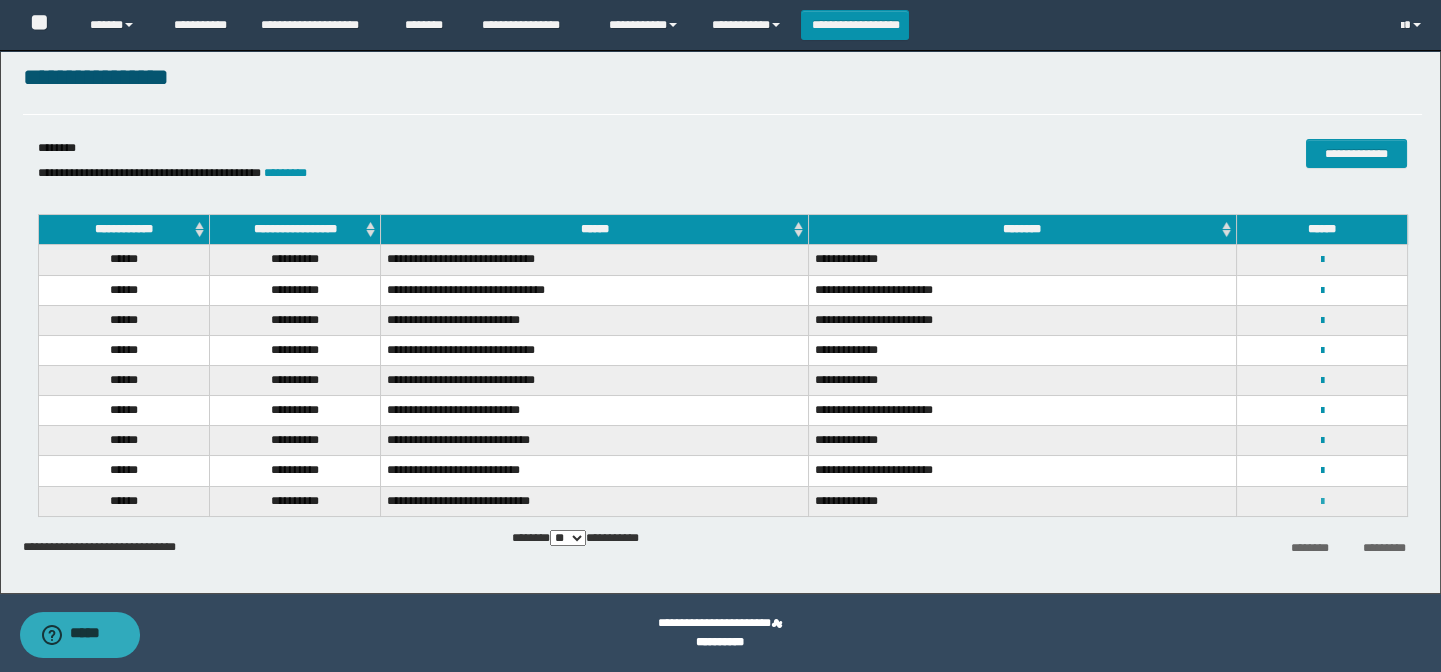 click at bounding box center (1321, 502) 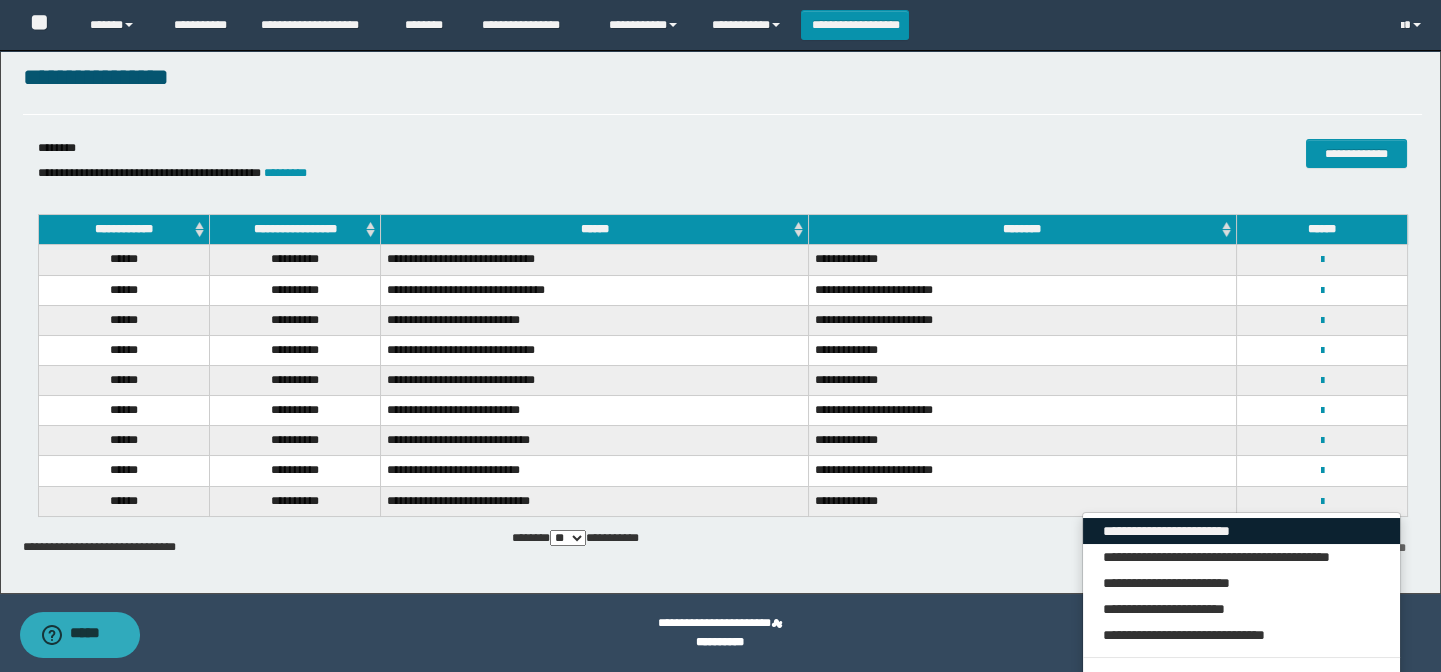click on "**********" at bounding box center (1242, 531) 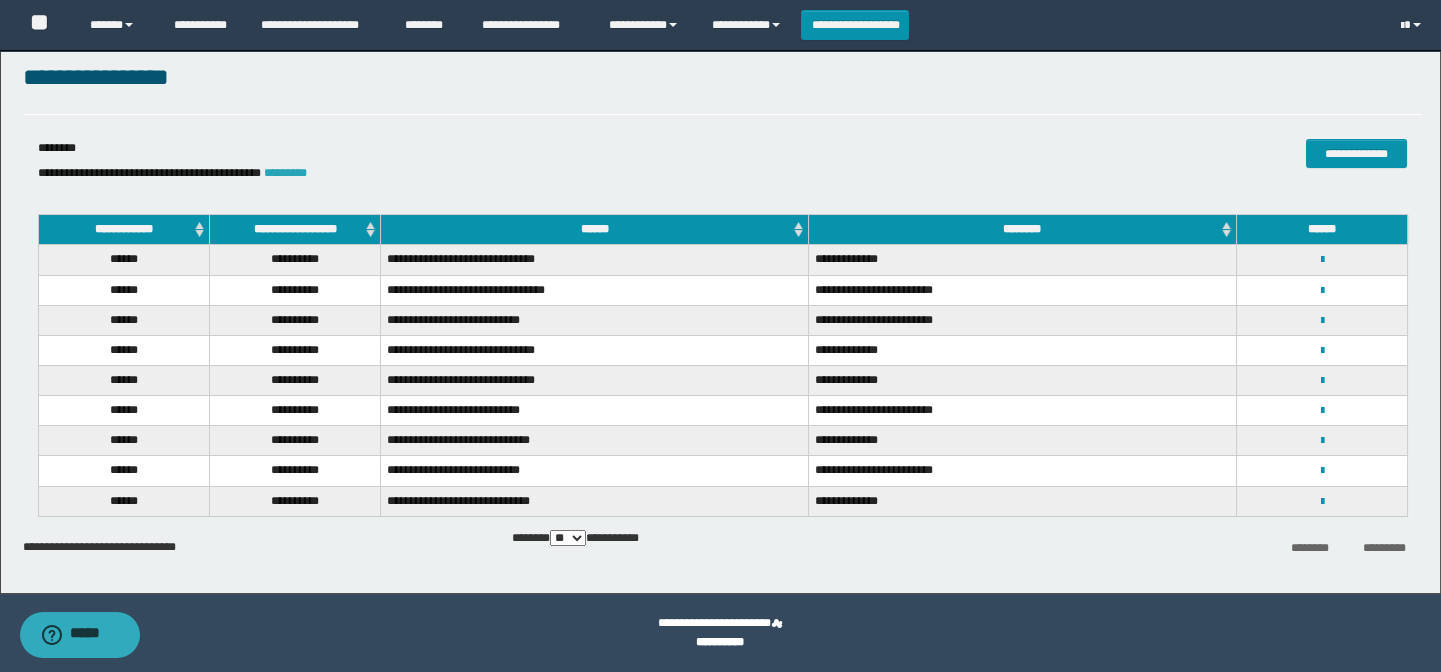 click on "*********" at bounding box center [285, 173] 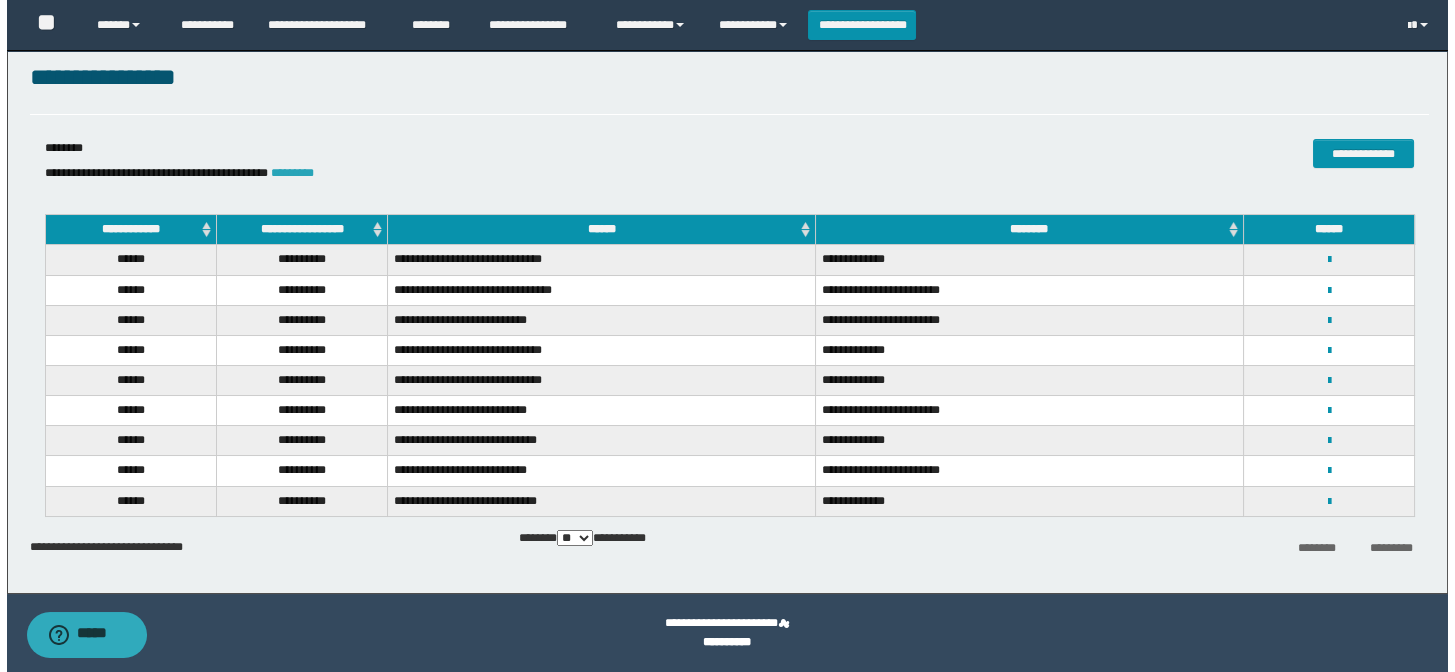 scroll, scrollTop: 0, scrollLeft: 0, axis: both 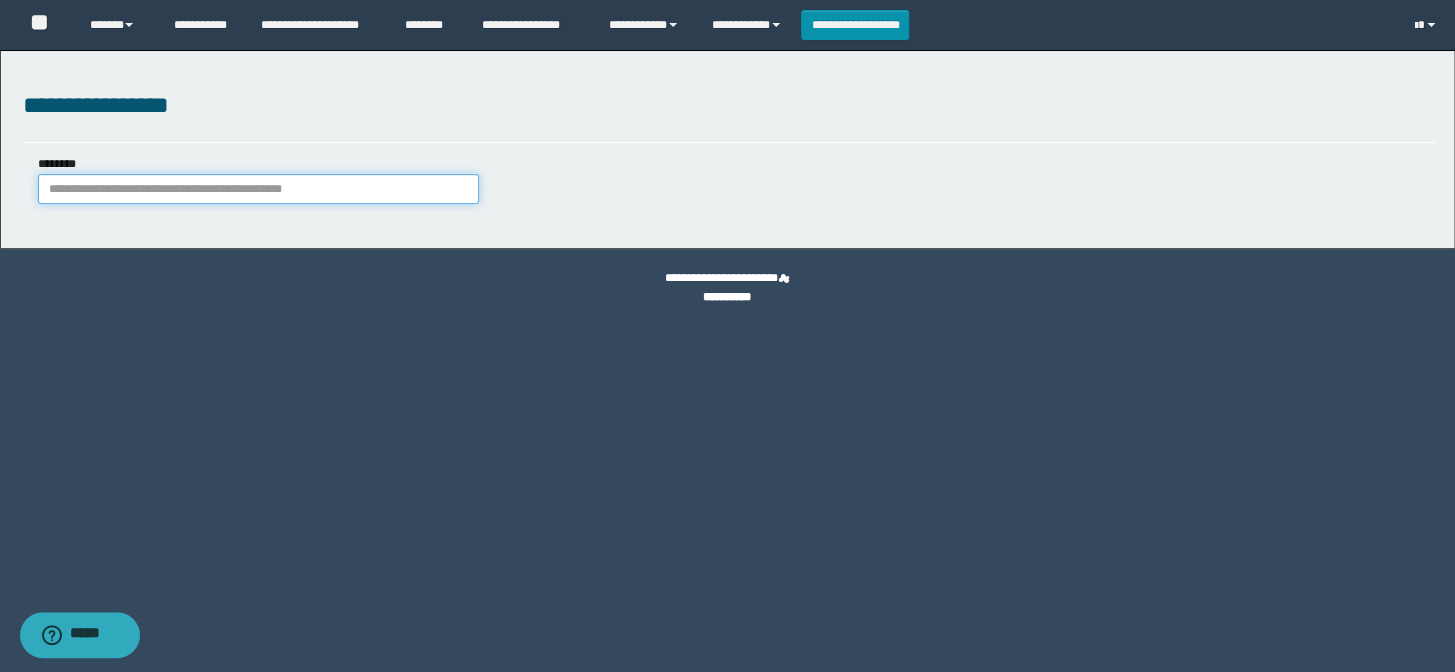 click on "********" at bounding box center [258, 189] 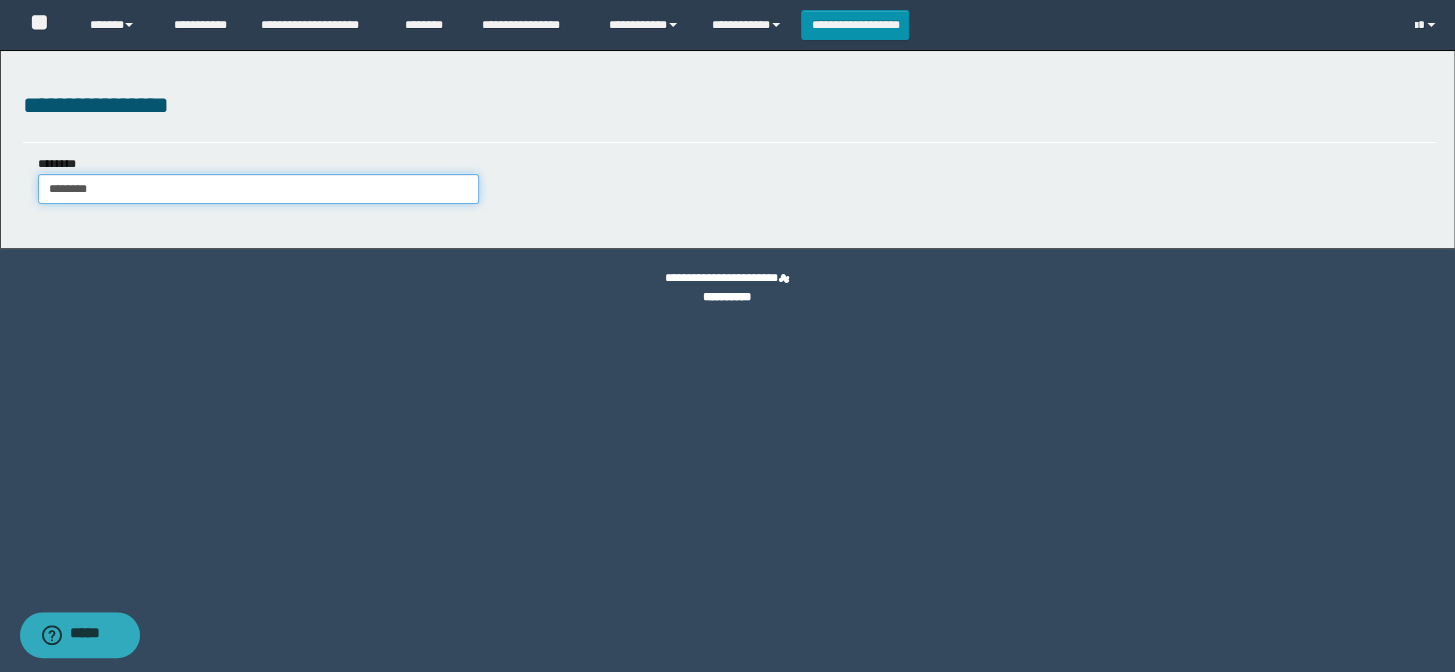 type on "********" 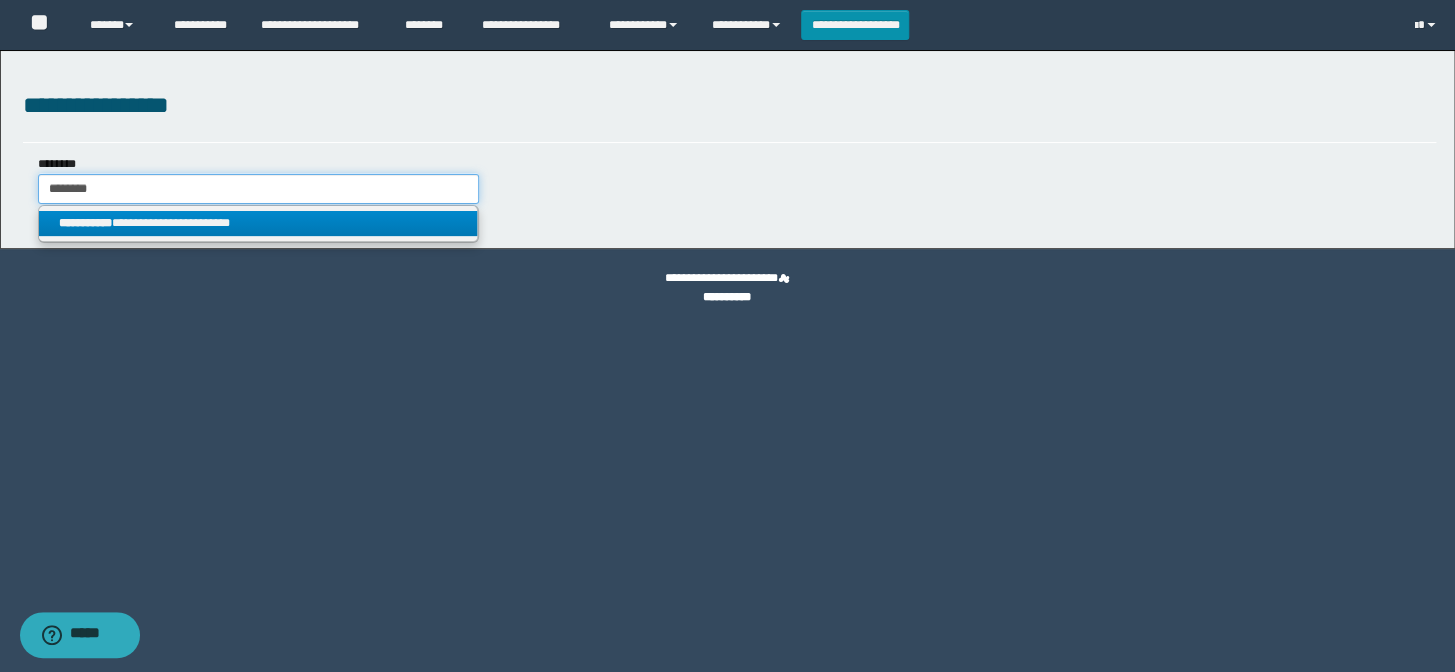 type on "********" 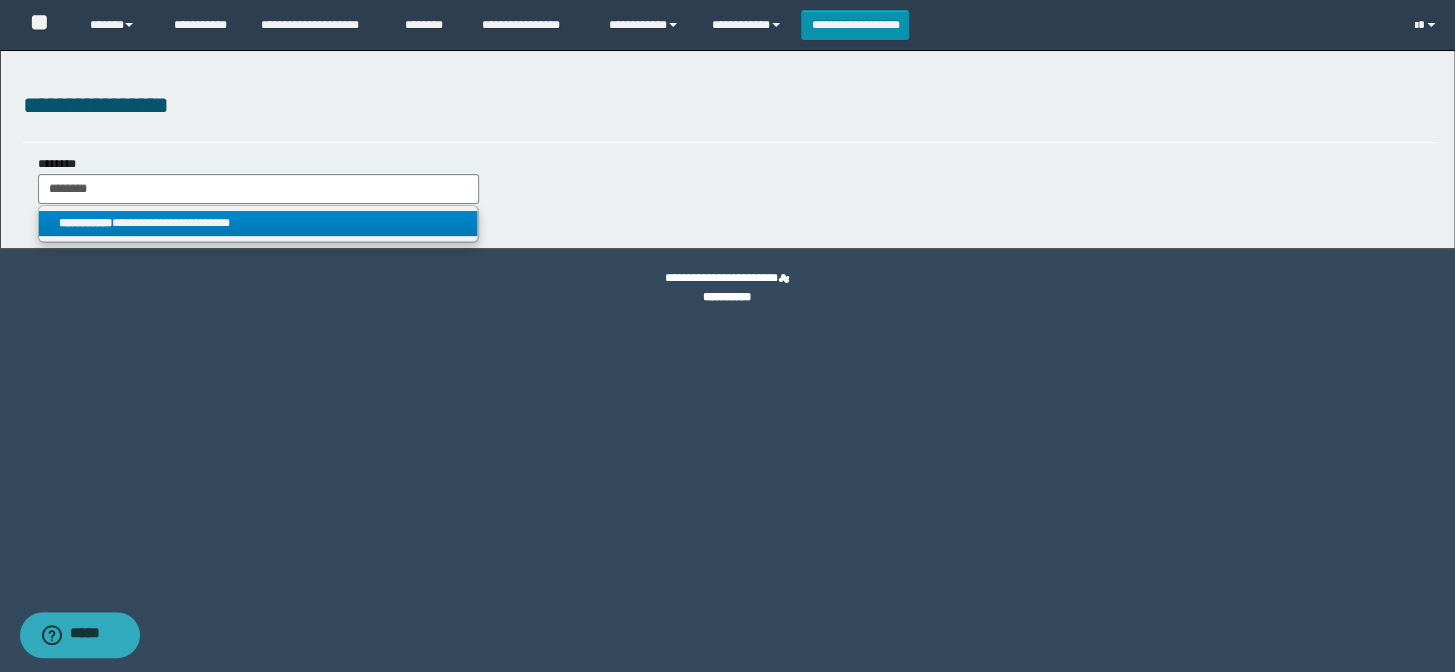 click on "**********" at bounding box center (258, 223) 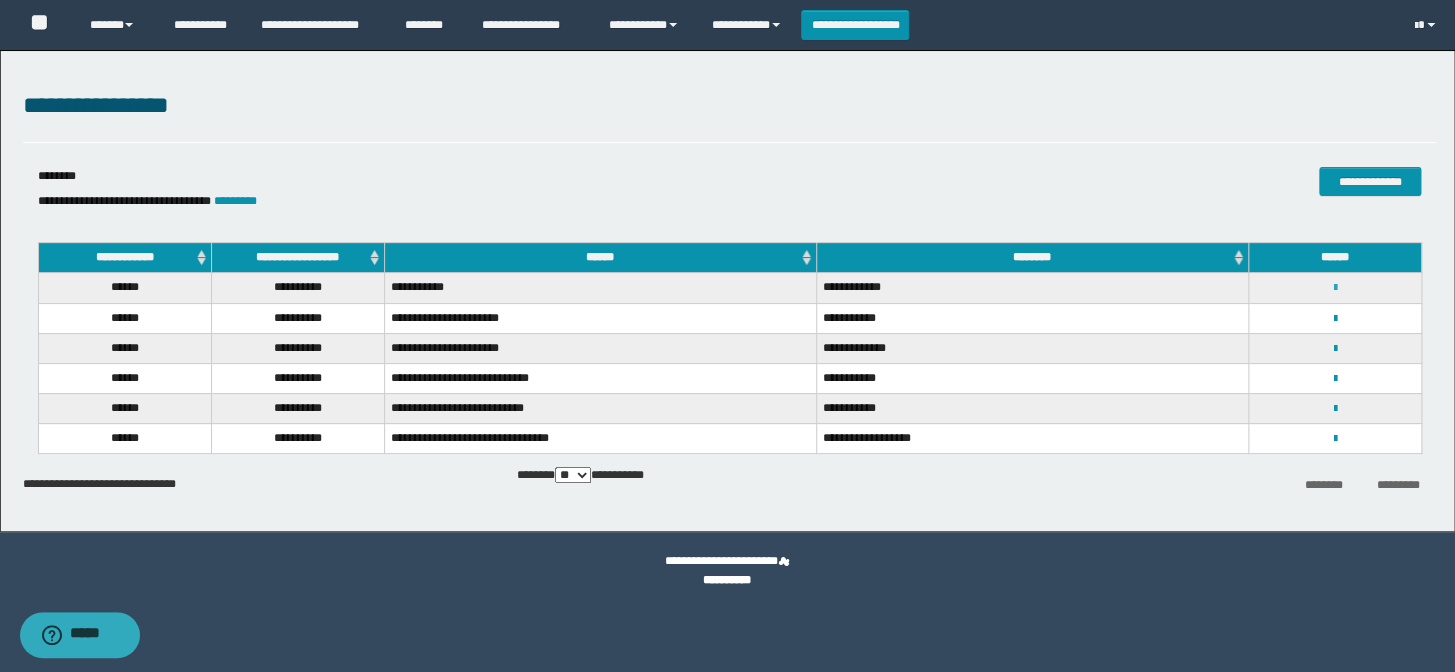 click at bounding box center [1334, 288] 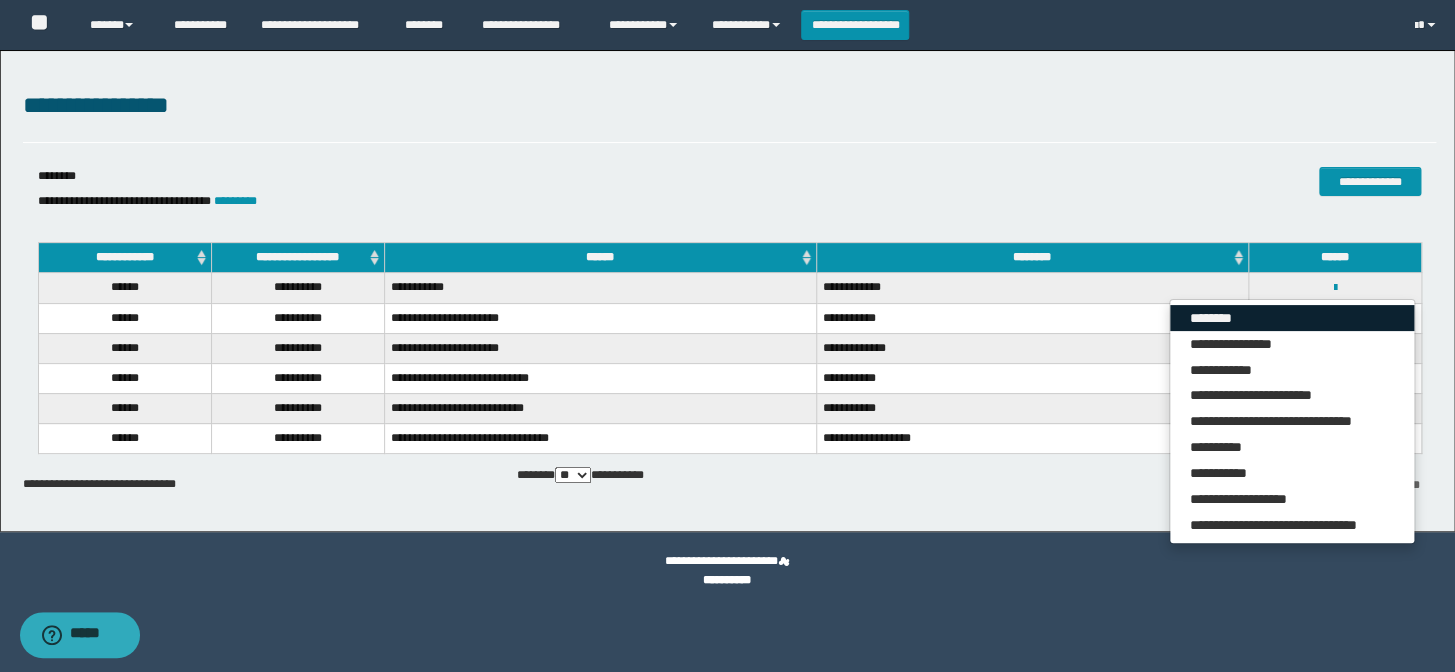 click on "********" at bounding box center [1292, 318] 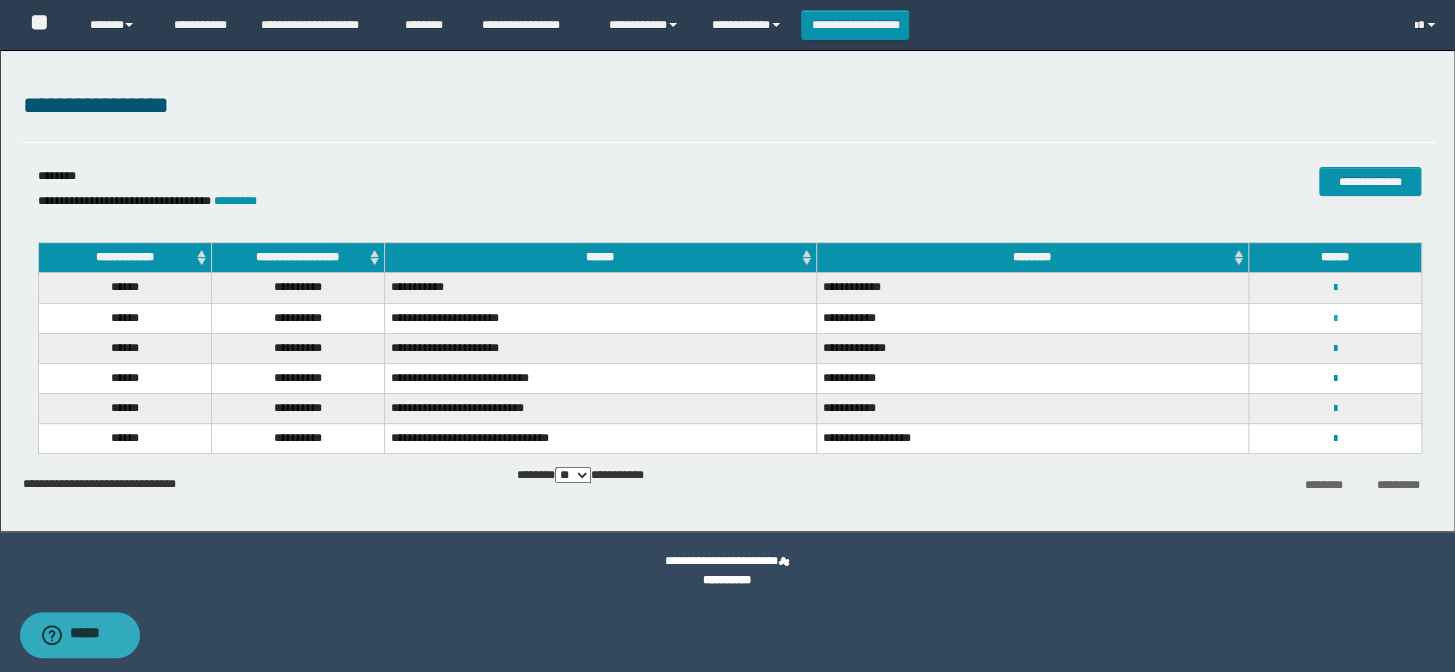 click at bounding box center (1334, 319) 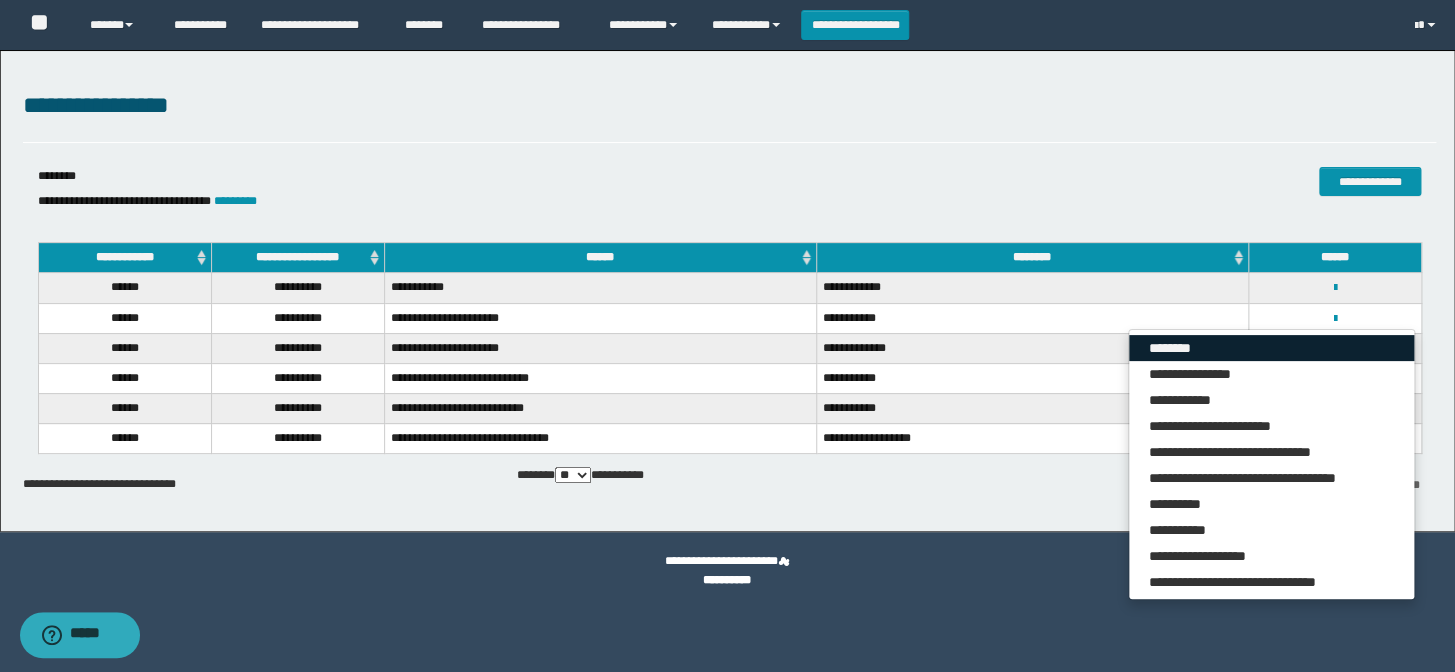 click on "********" at bounding box center [1271, 348] 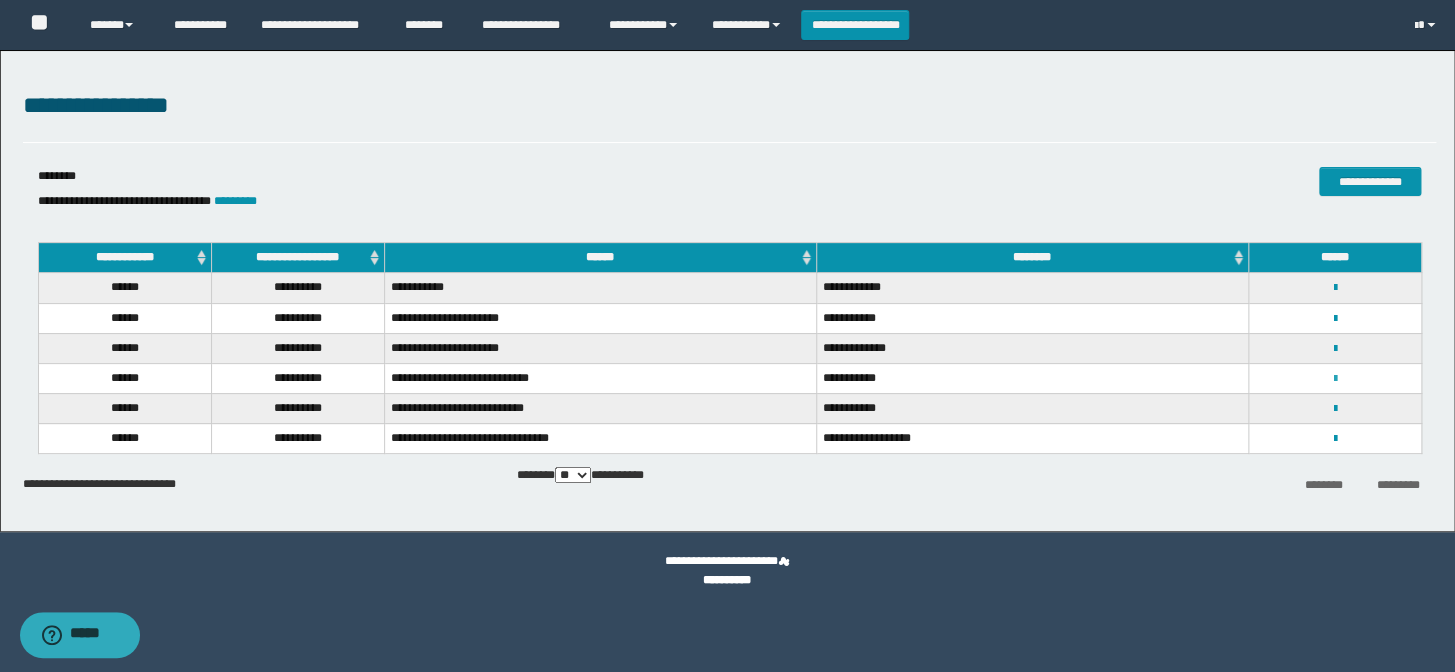 click at bounding box center [1334, 379] 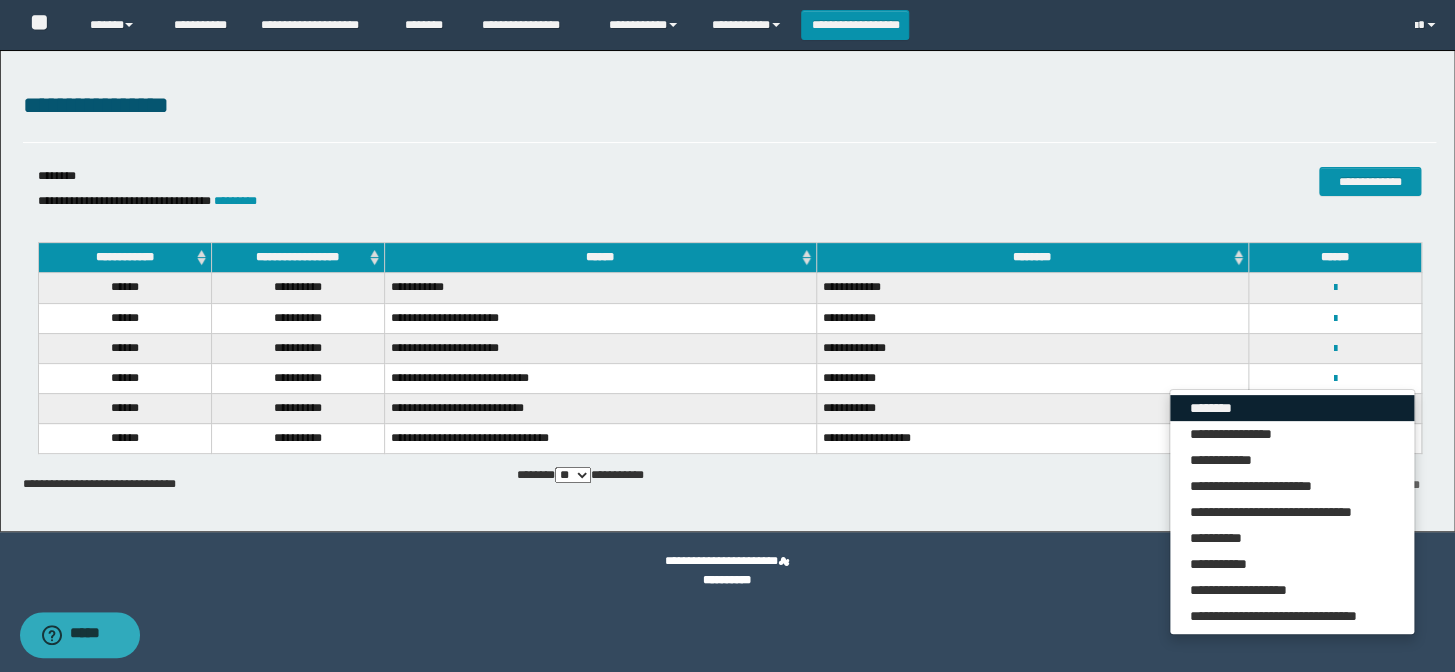 click on "********" at bounding box center (1292, 408) 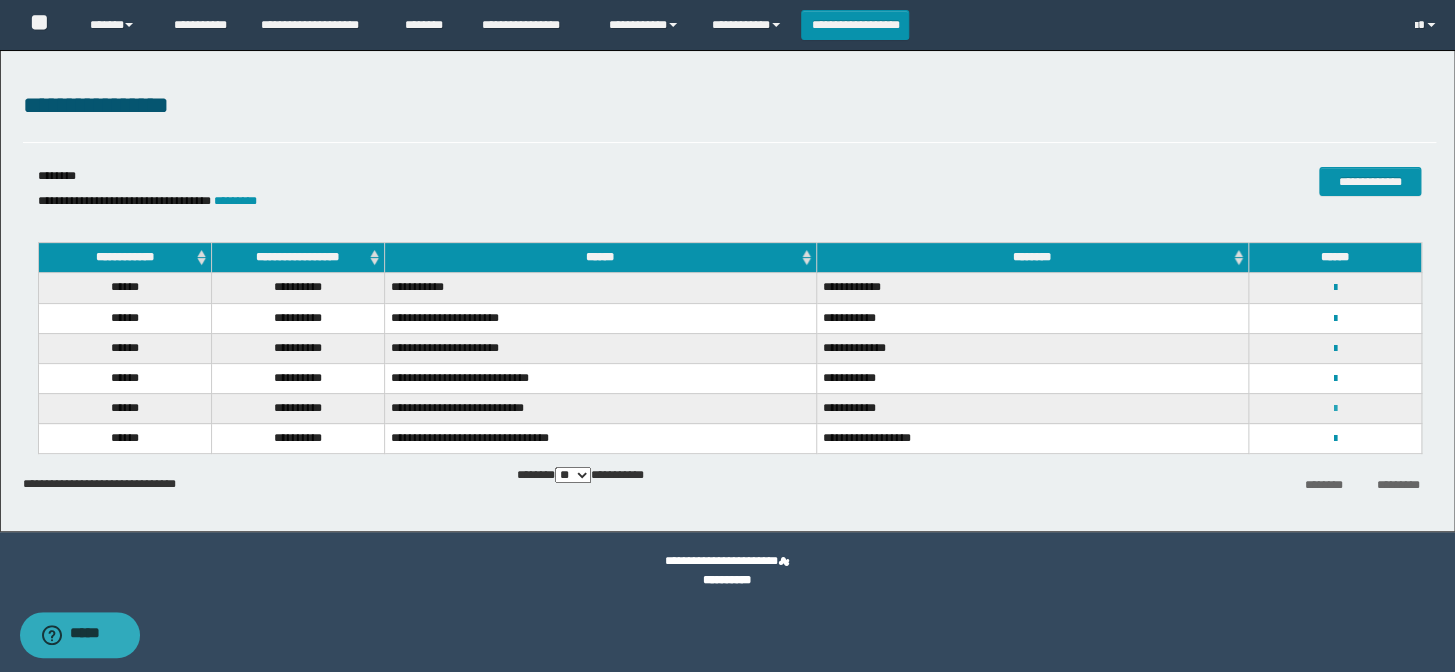 click at bounding box center [1334, 409] 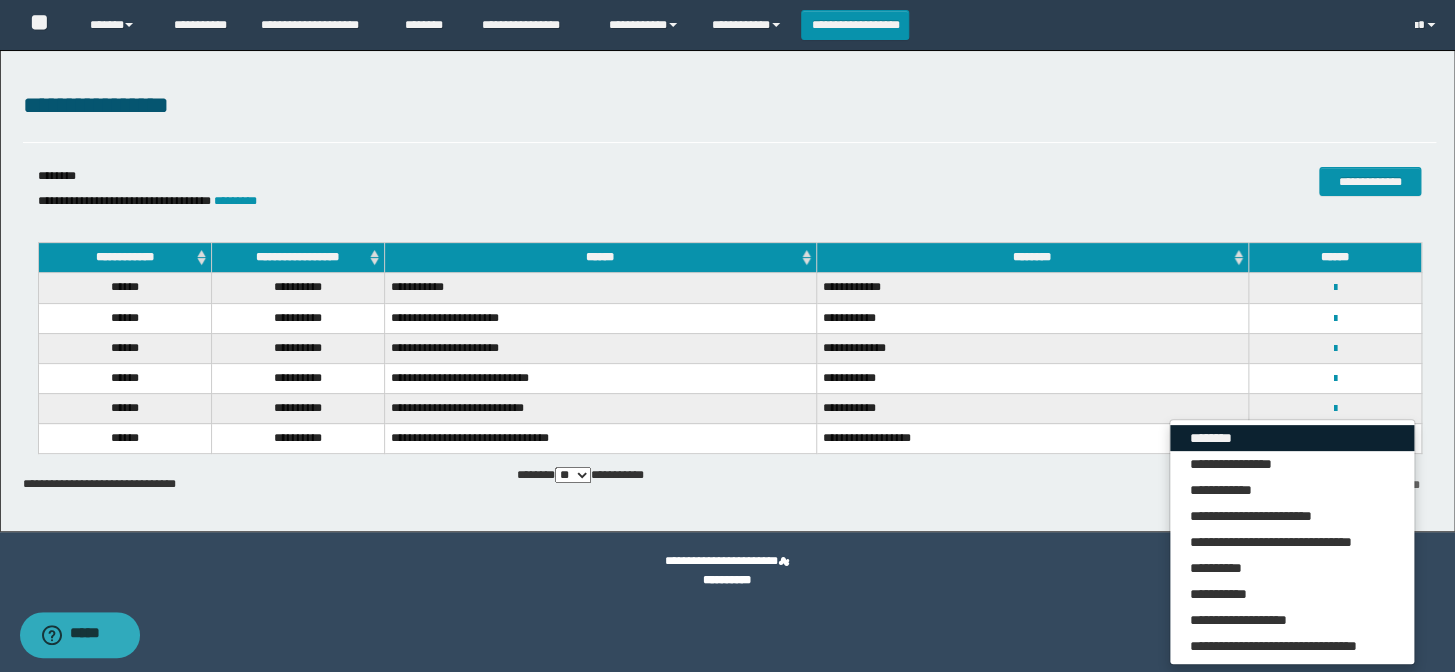 click on "********" at bounding box center [1292, 438] 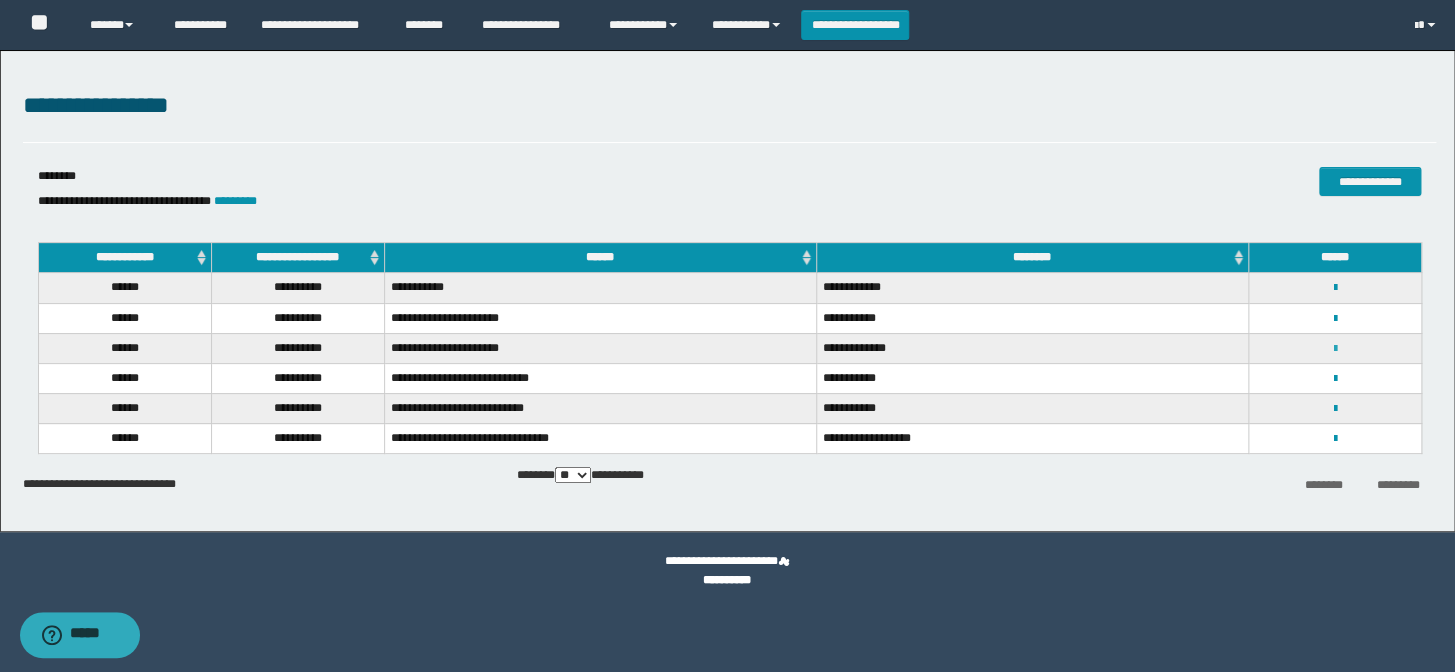 click at bounding box center [1334, 349] 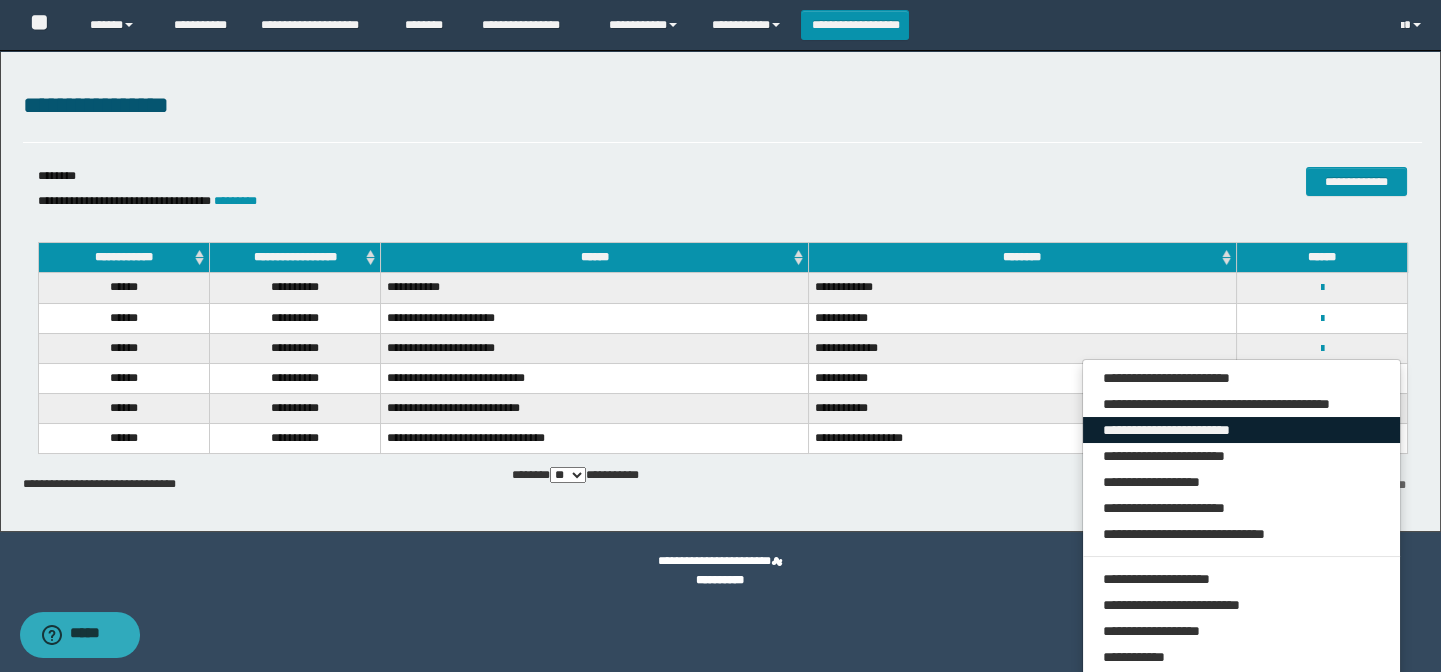 click on "**********" at bounding box center [1242, 430] 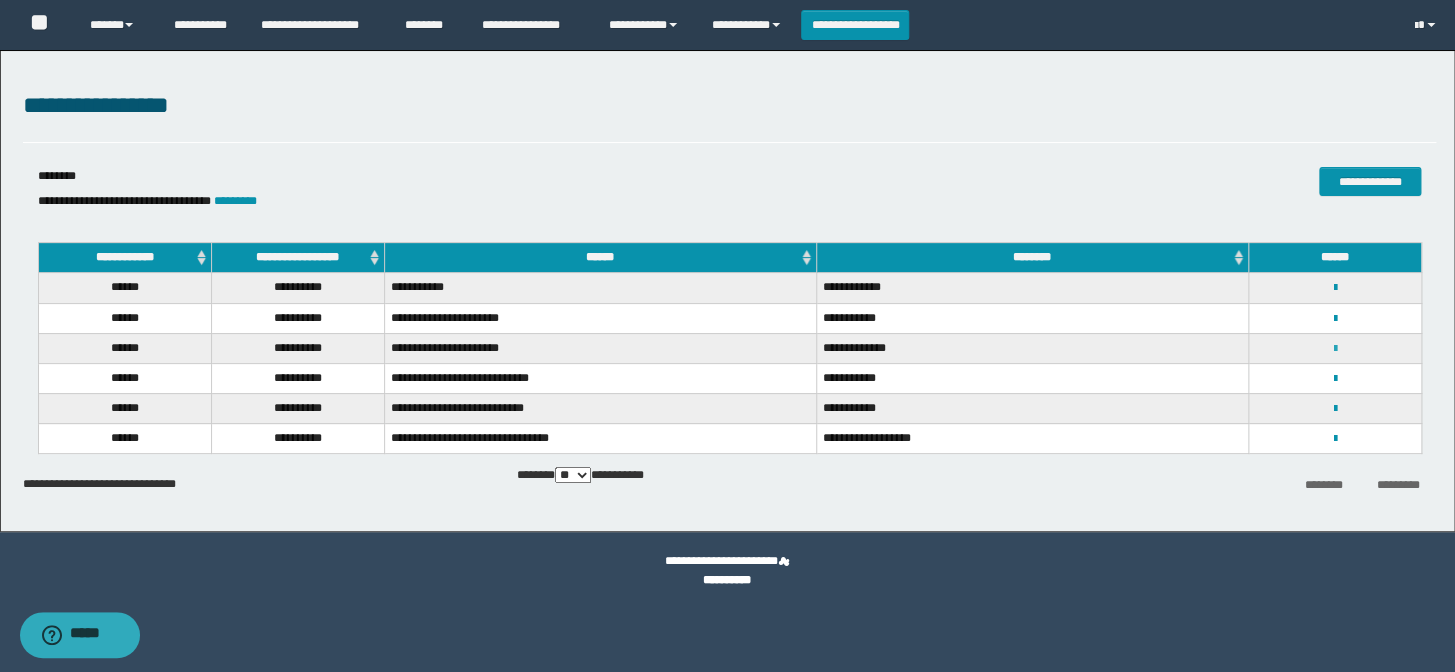 click at bounding box center (1334, 349) 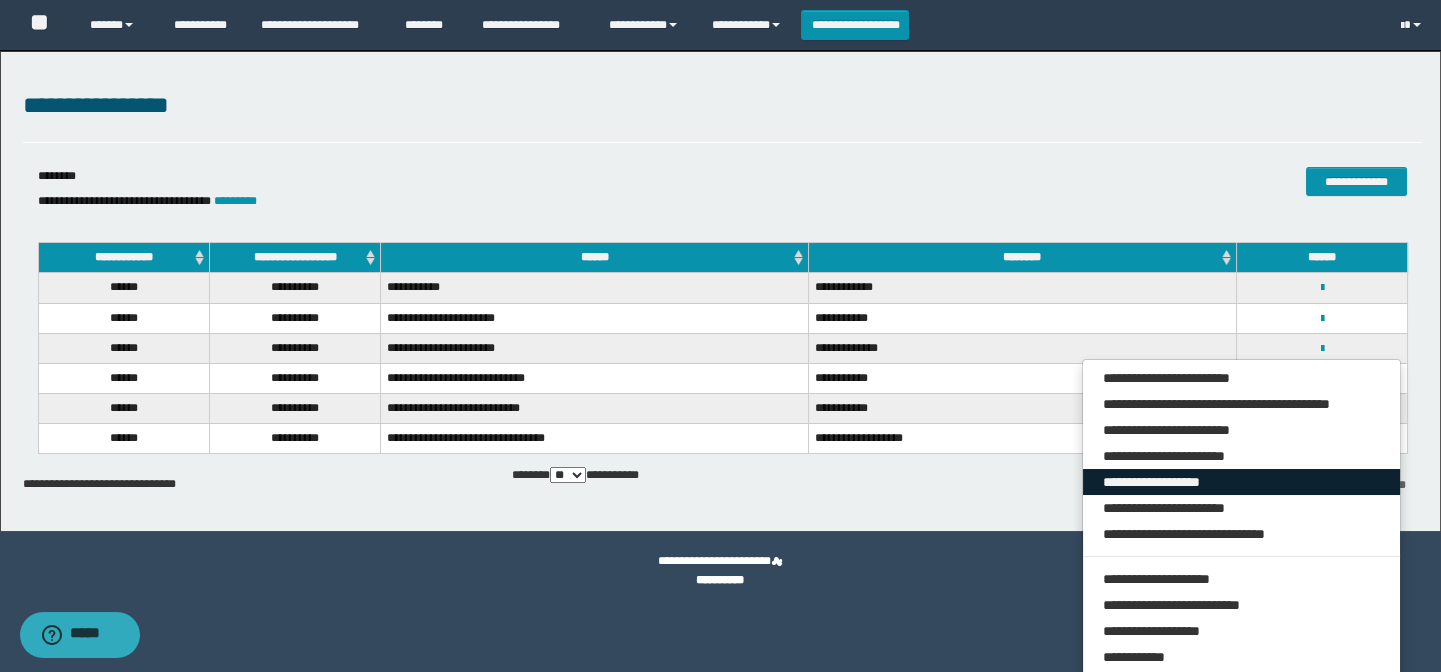 click on "**********" at bounding box center (1242, 482) 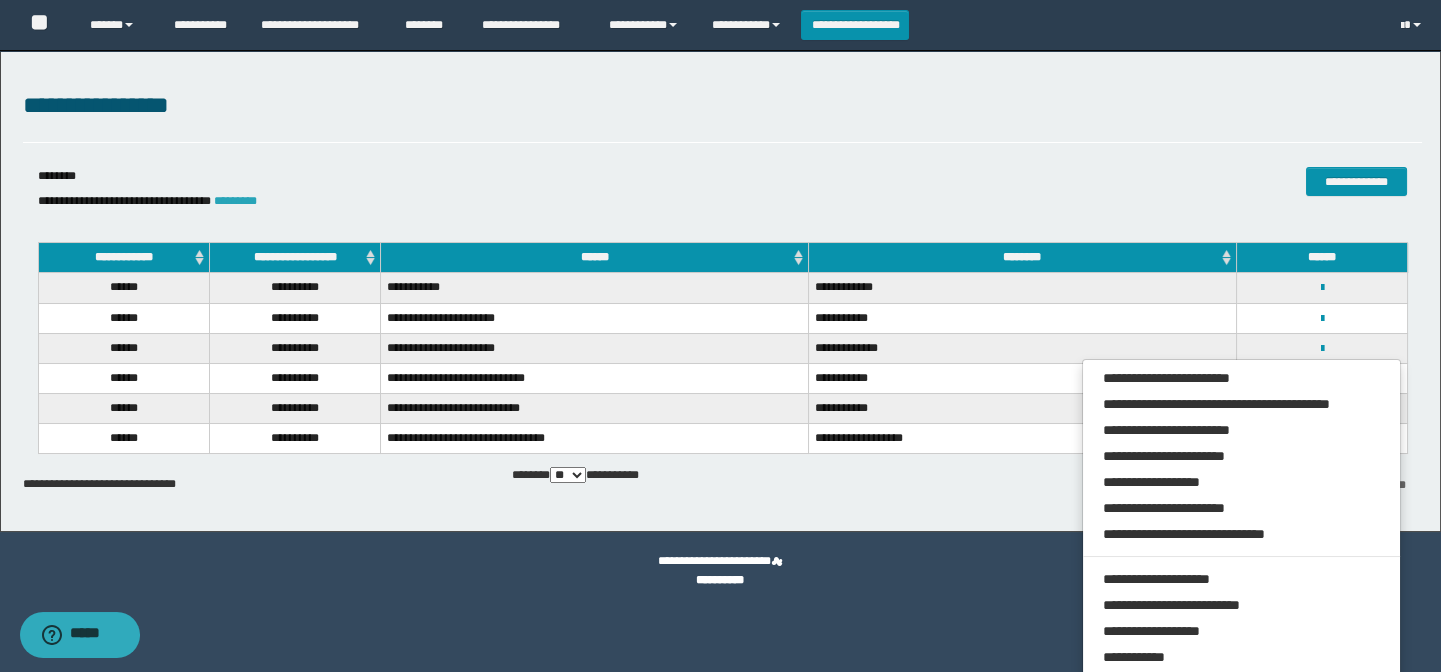click on "*********" at bounding box center (235, 201) 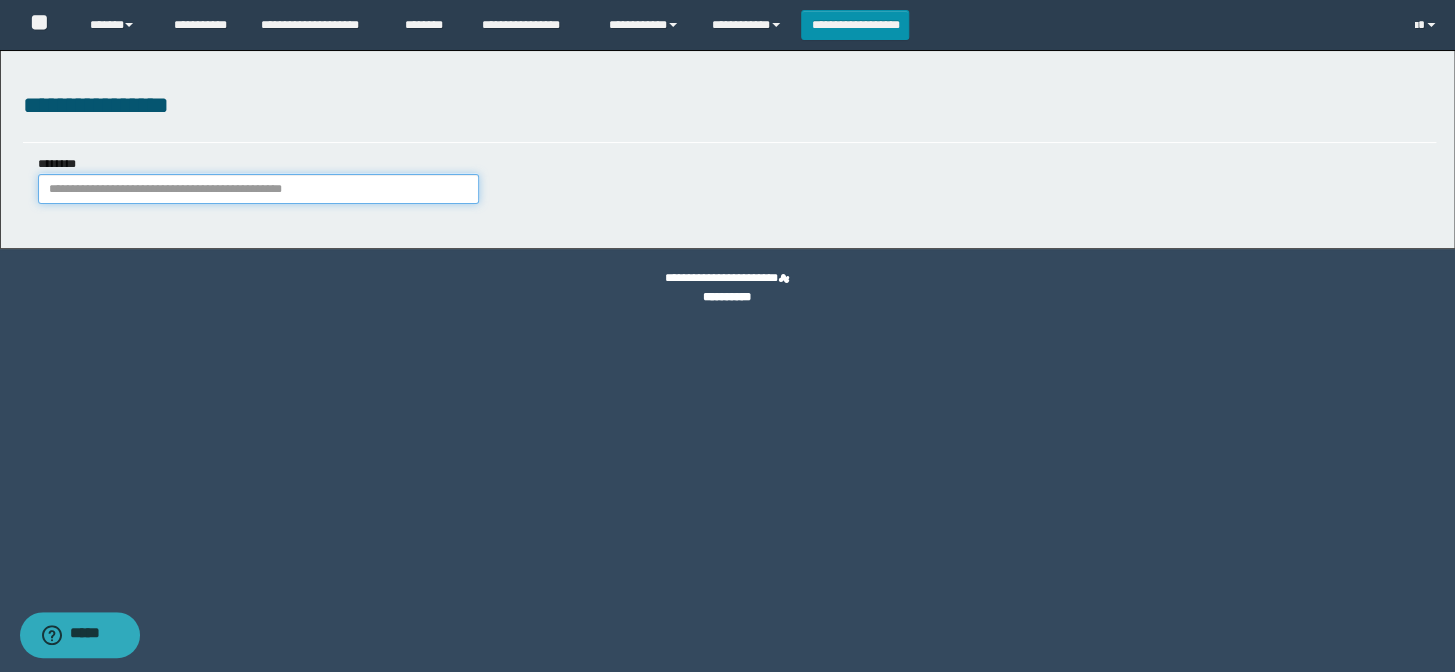 click on "********" at bounding box center (258, 189) 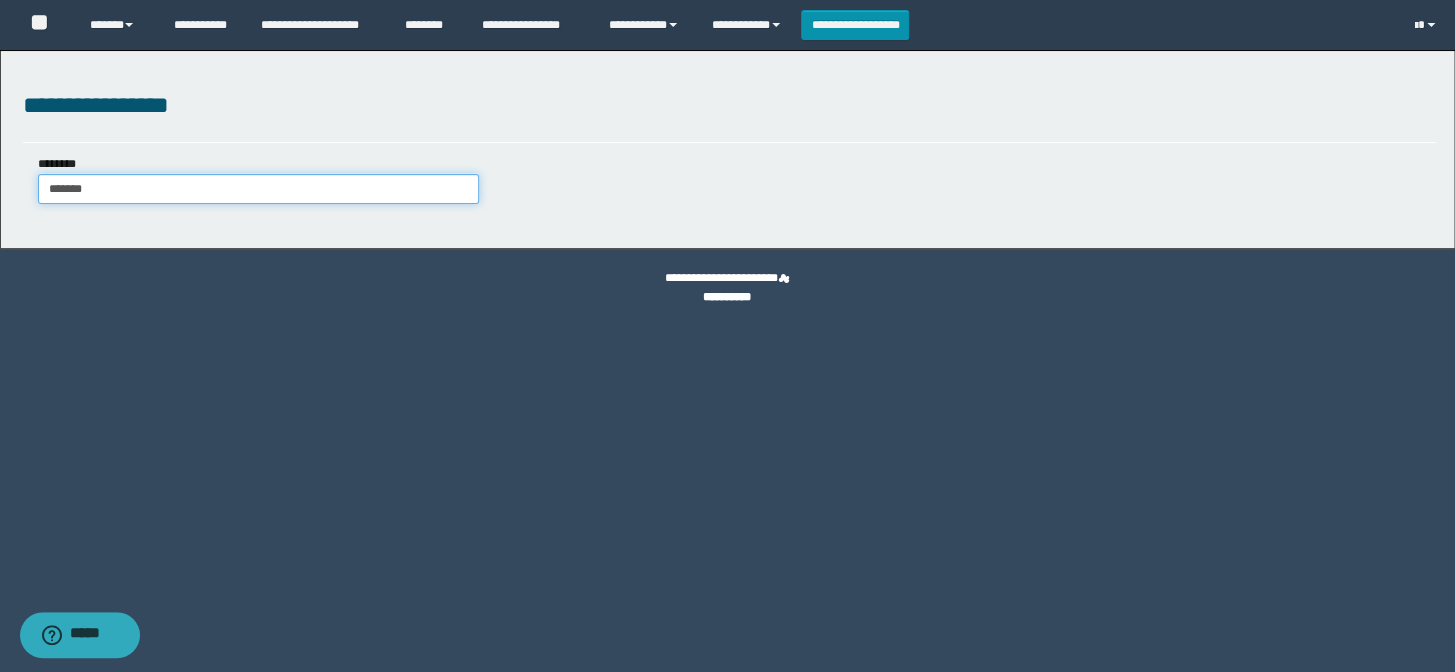 type on "*******" 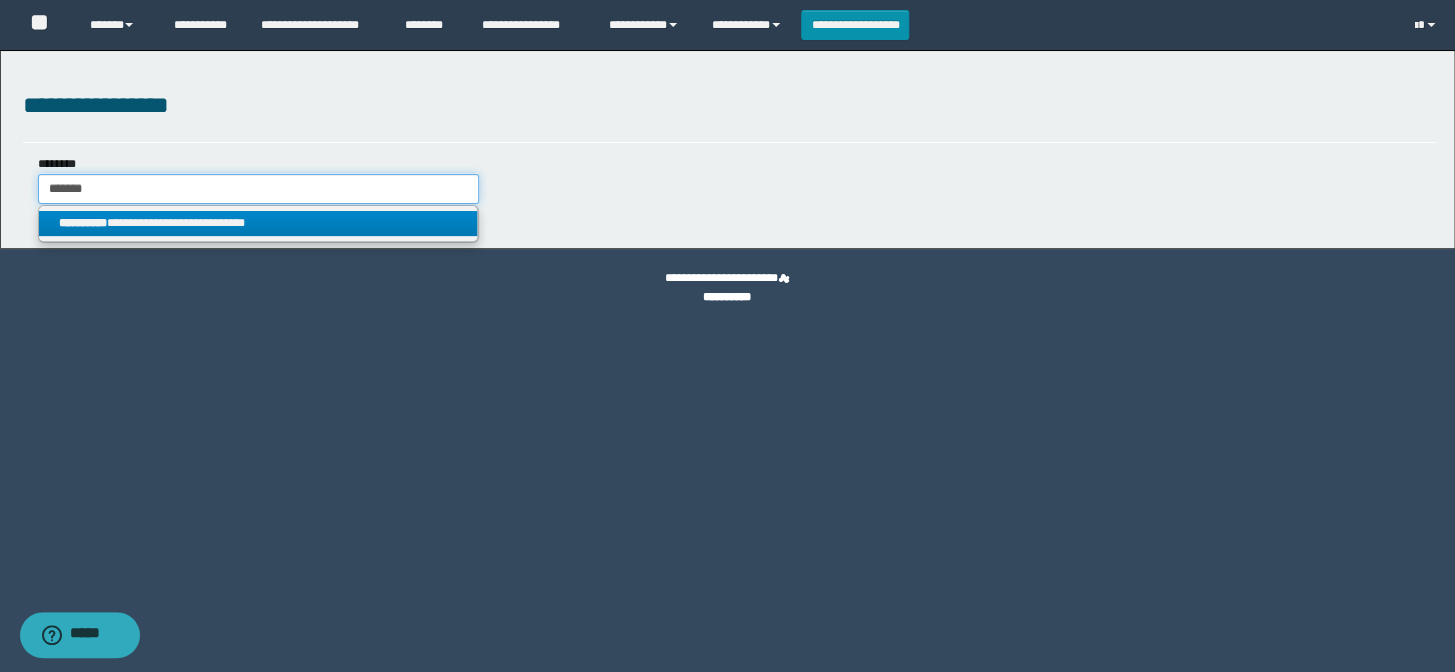 type on "*******" 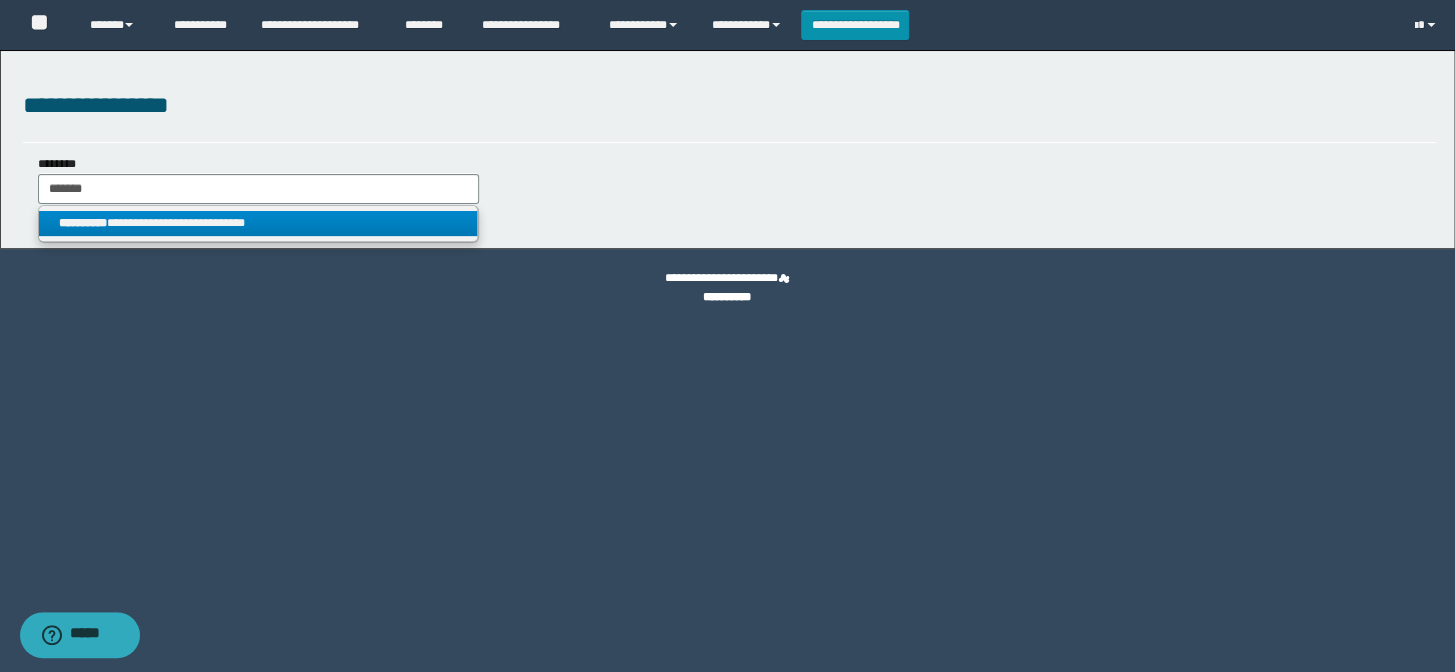 click on "**********" at bounding box center (258, 223) 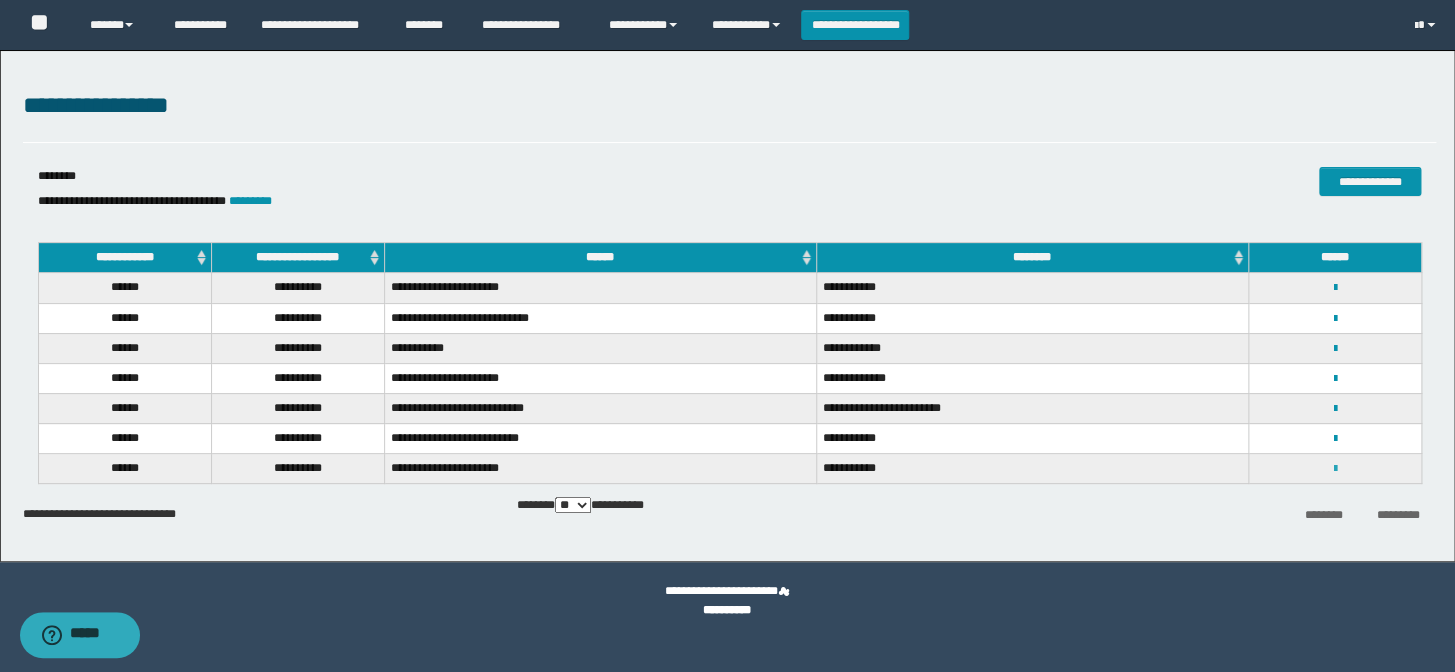 click at bounding box center [1334, 469] 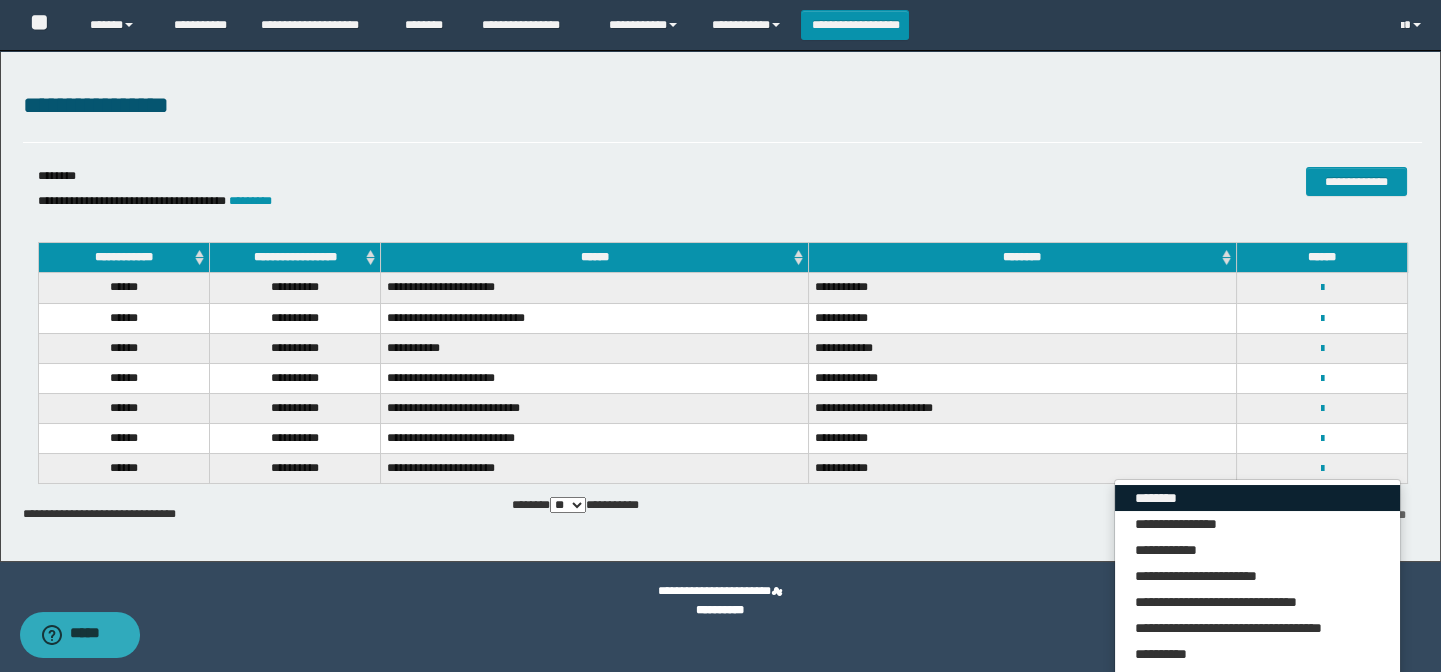 click on "********" at bounding box center [1257, 498] 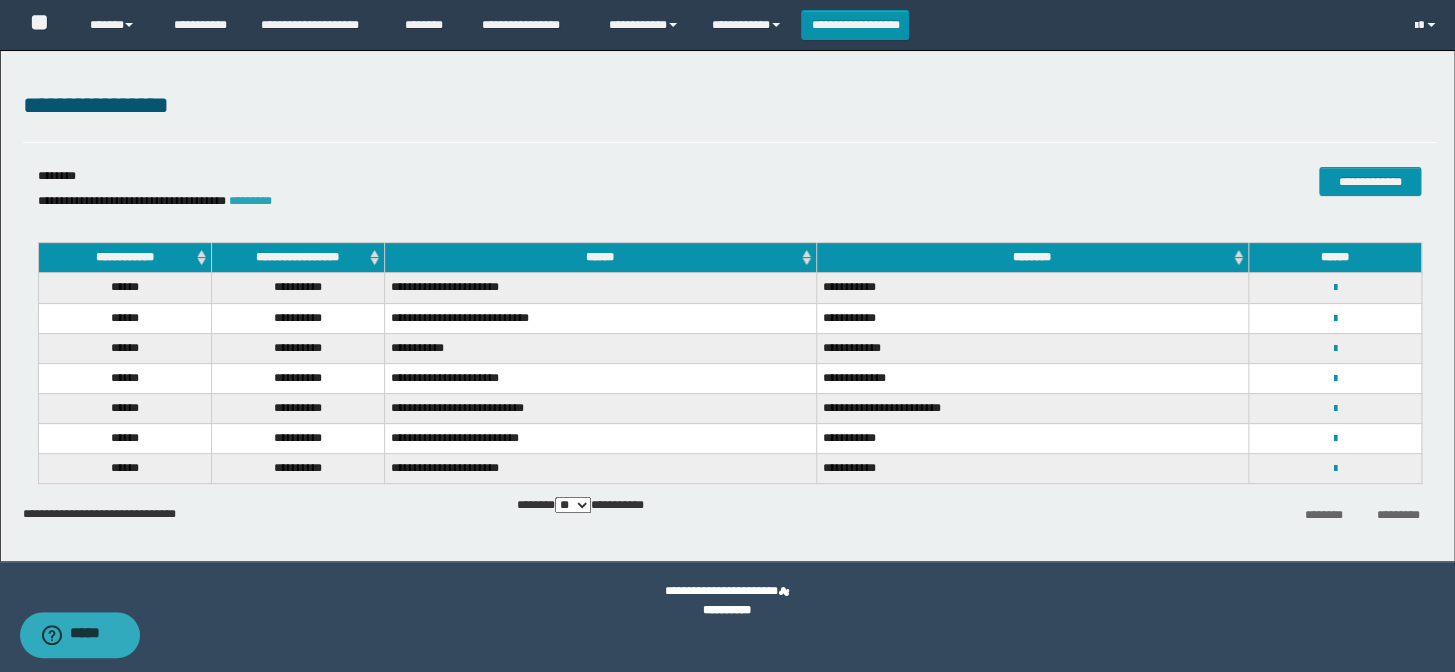 click on "*********" at bounding box center [250, 201] 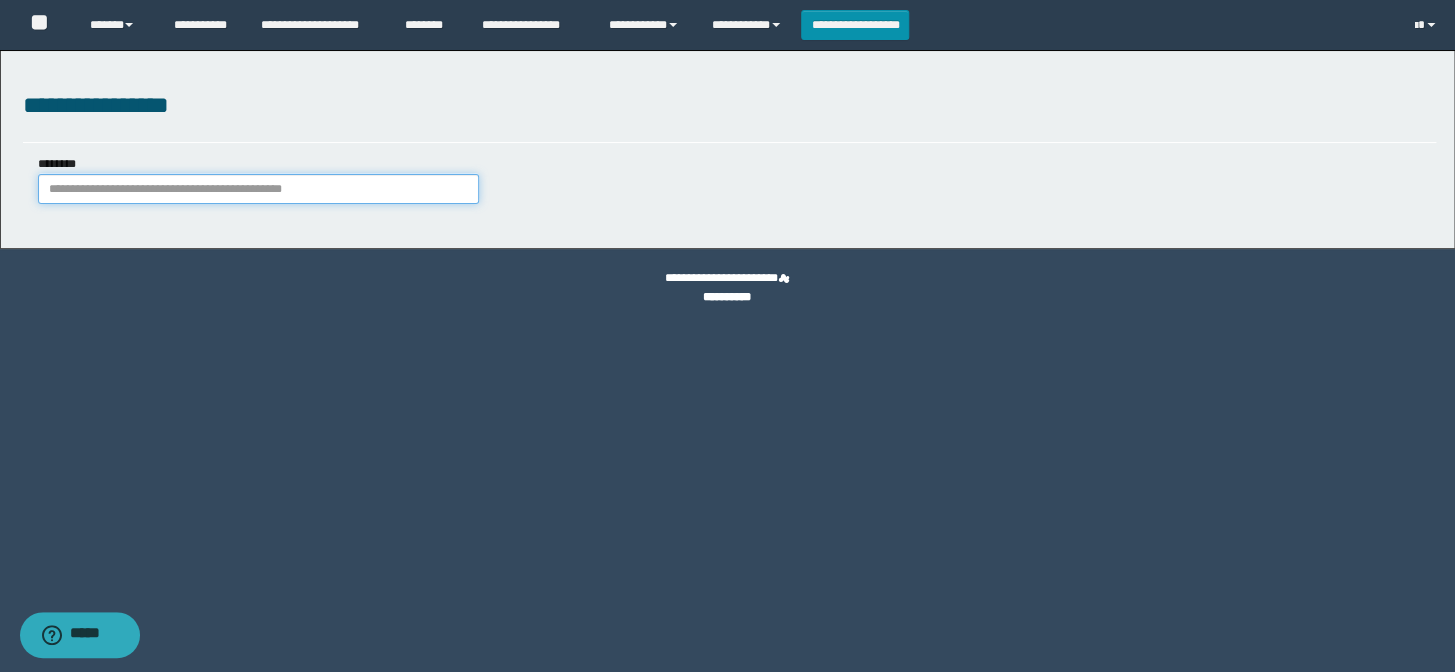 click on "********" at bounding box center (258, 189) 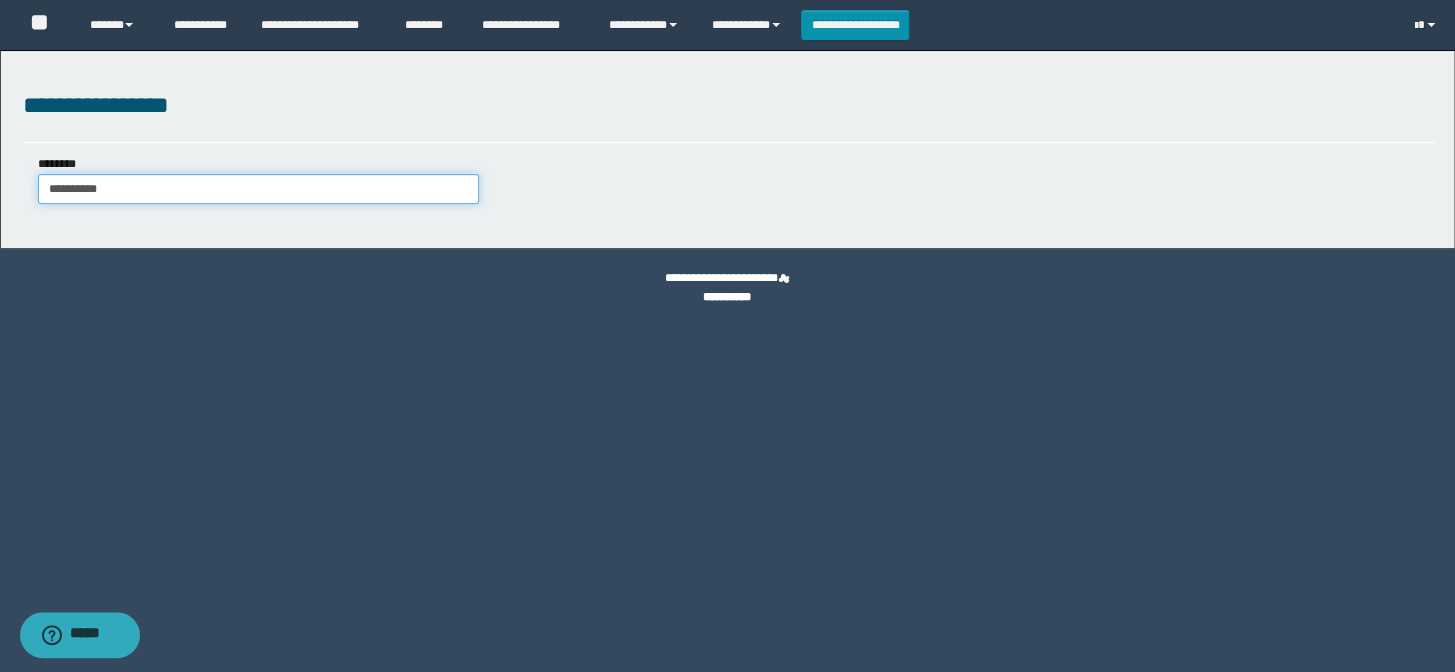 type on "**********" 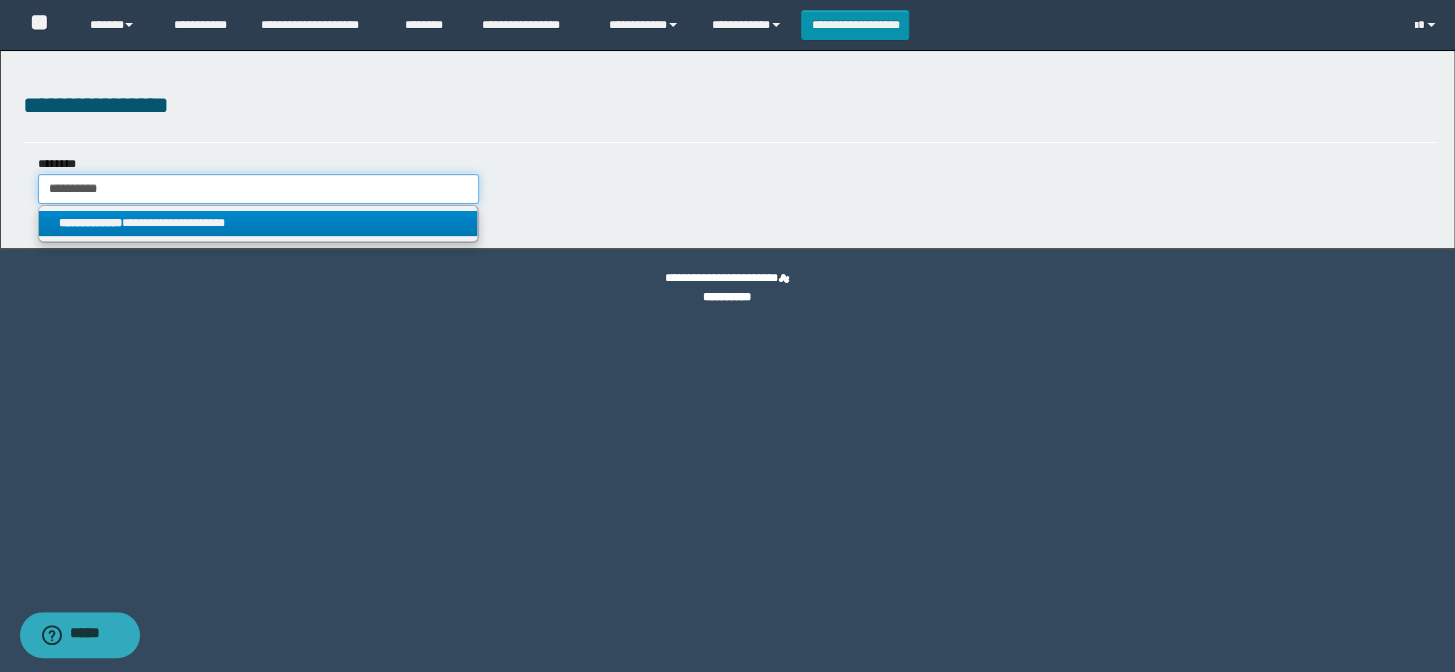 type on "**********" 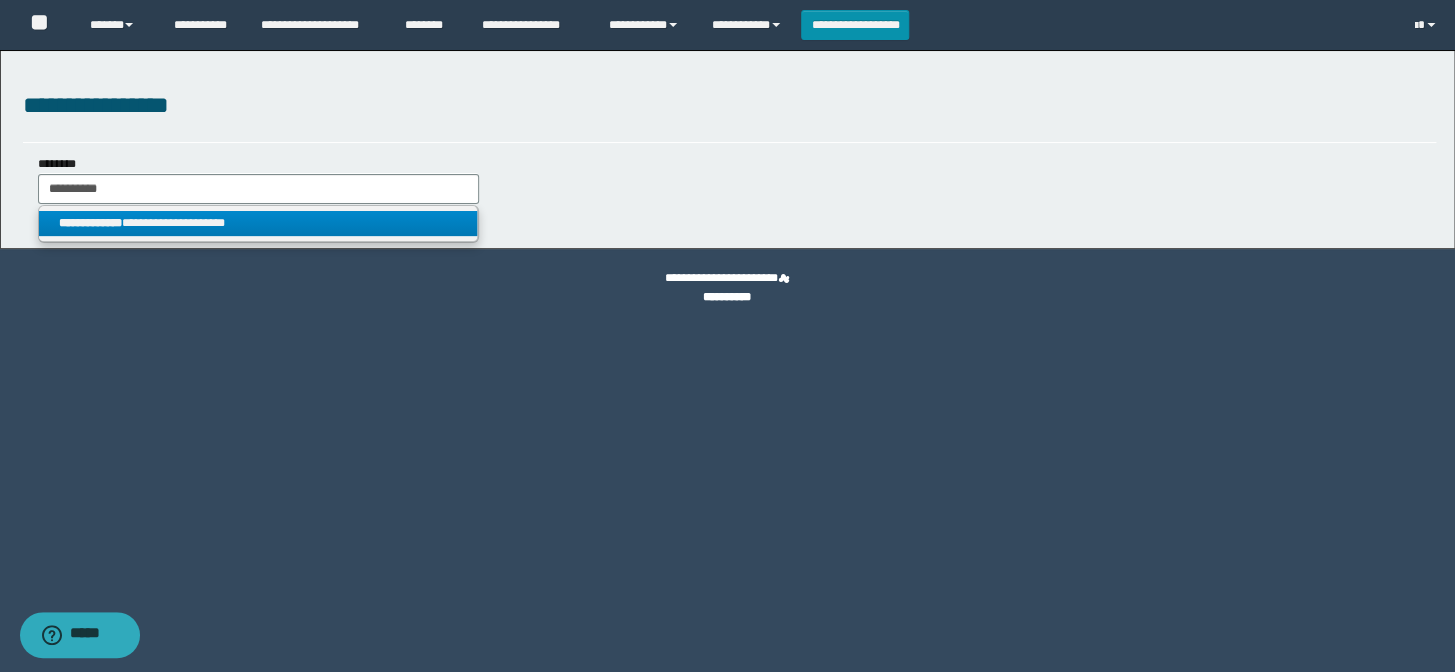 click on "**********" at bounding box center [258, 223] 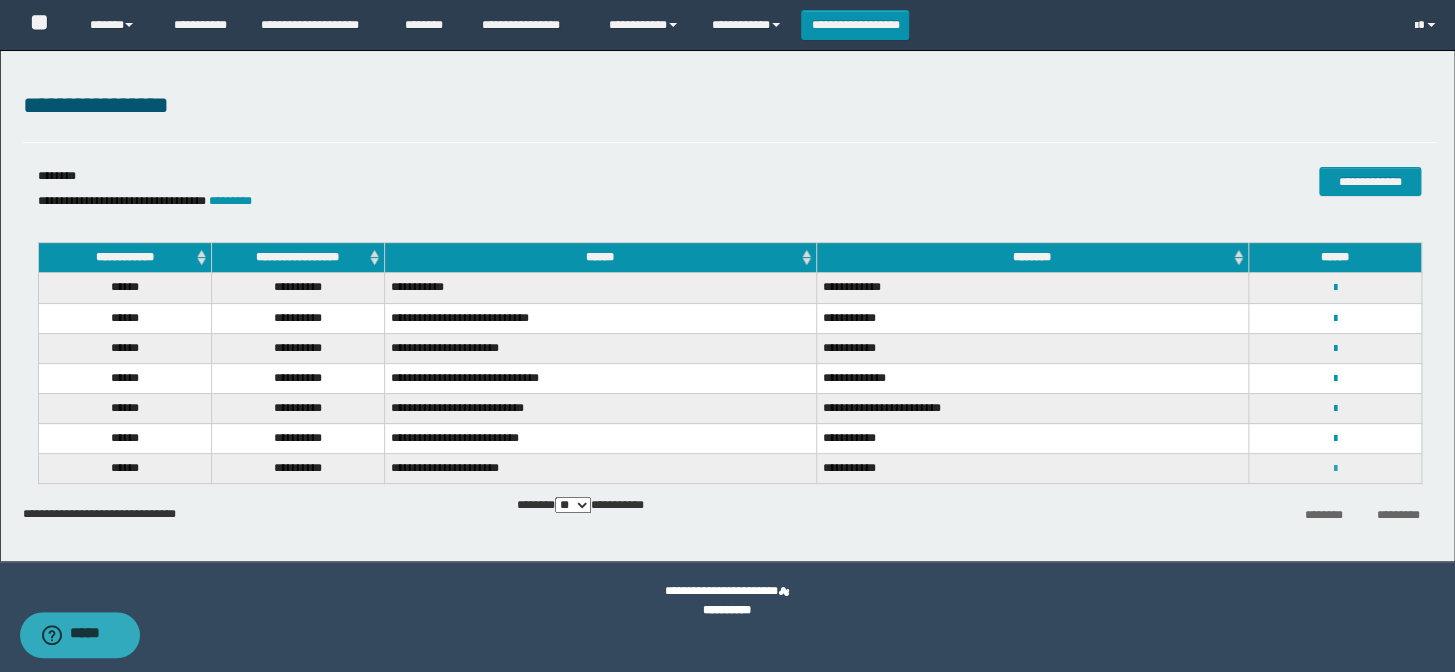 click at bounding box center [1334, 469] 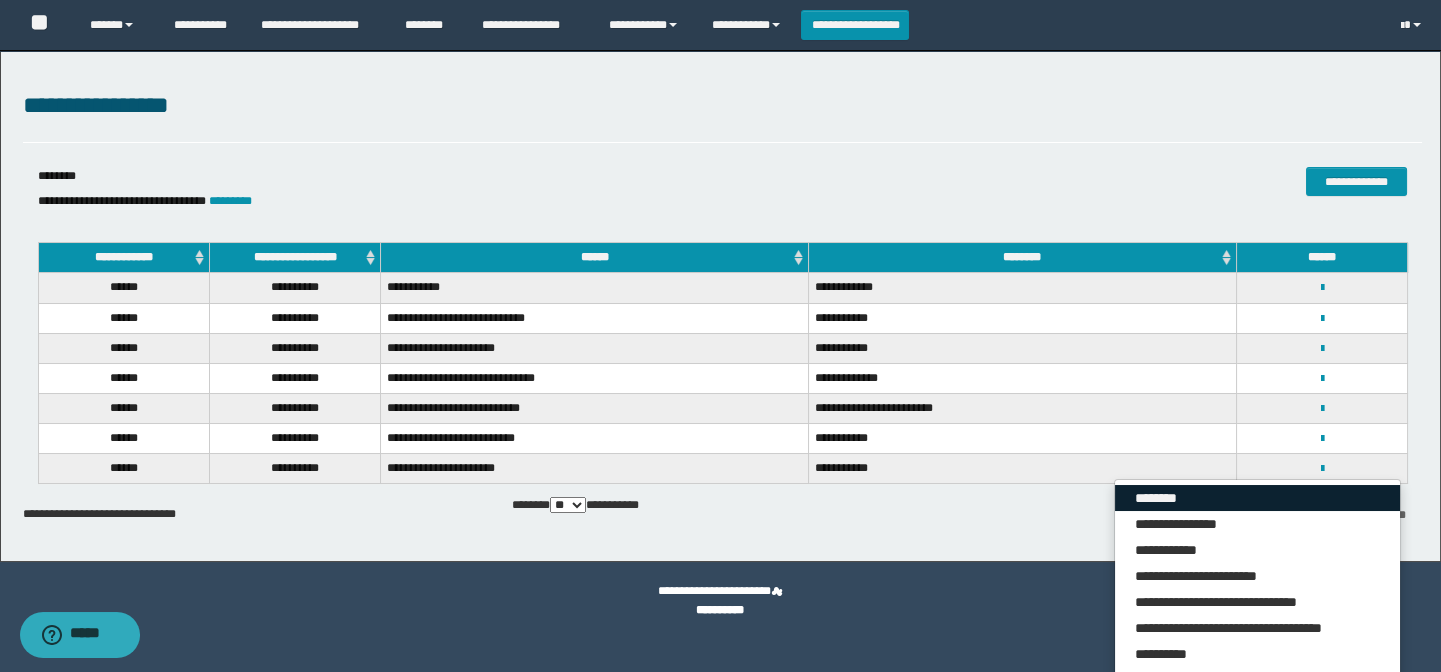 click on "********" at bounding box center [1257, 498] 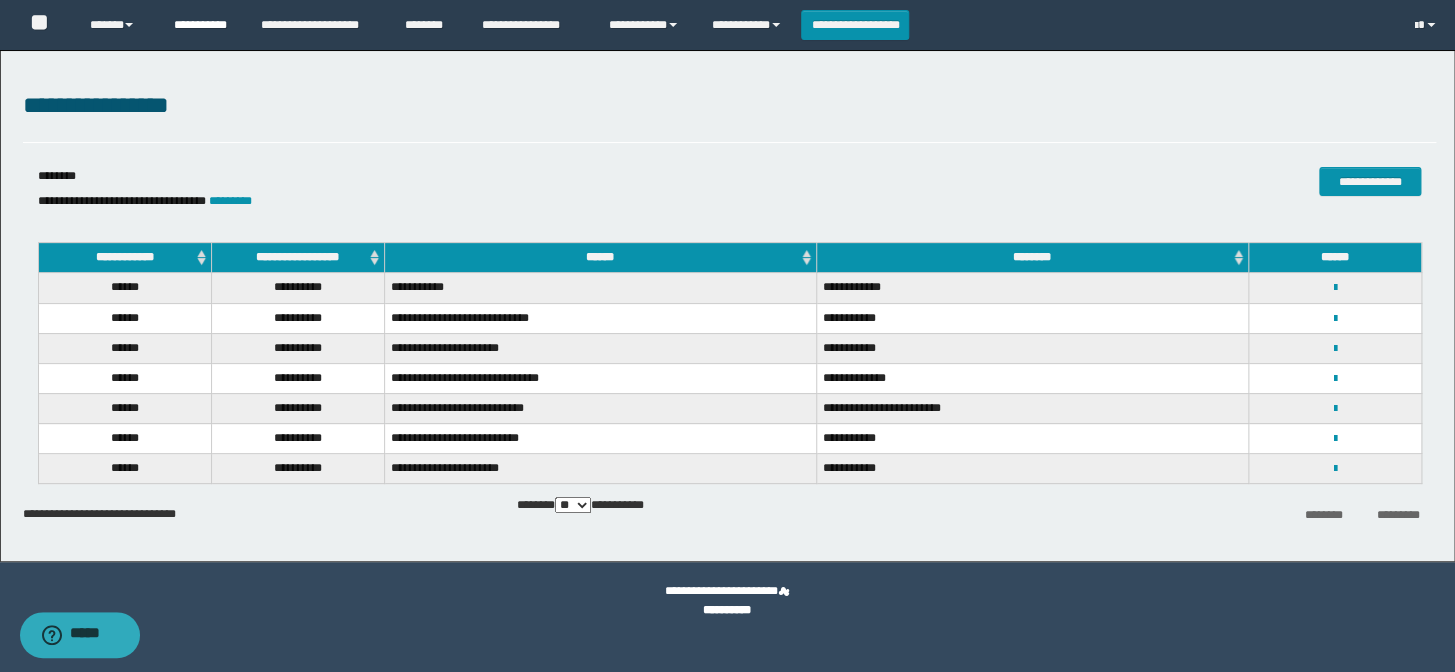 click on "**********" at bounding box center [202, 25] 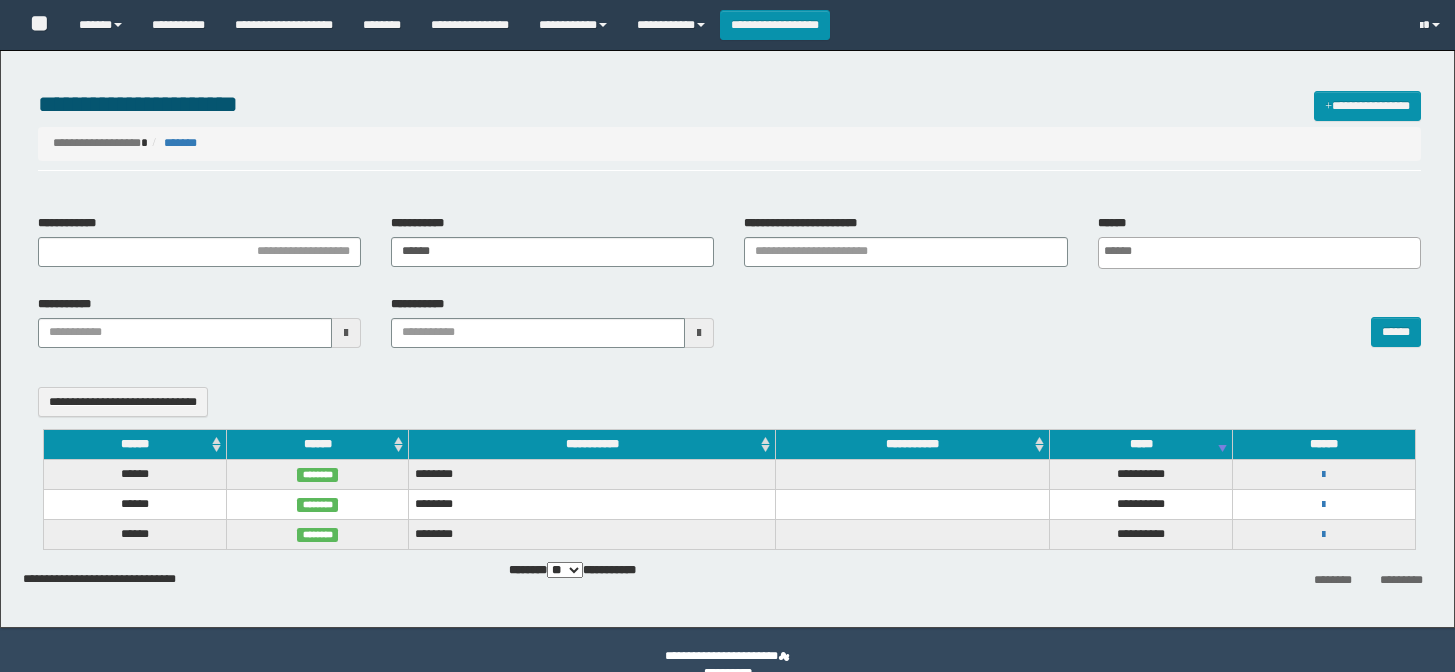 select 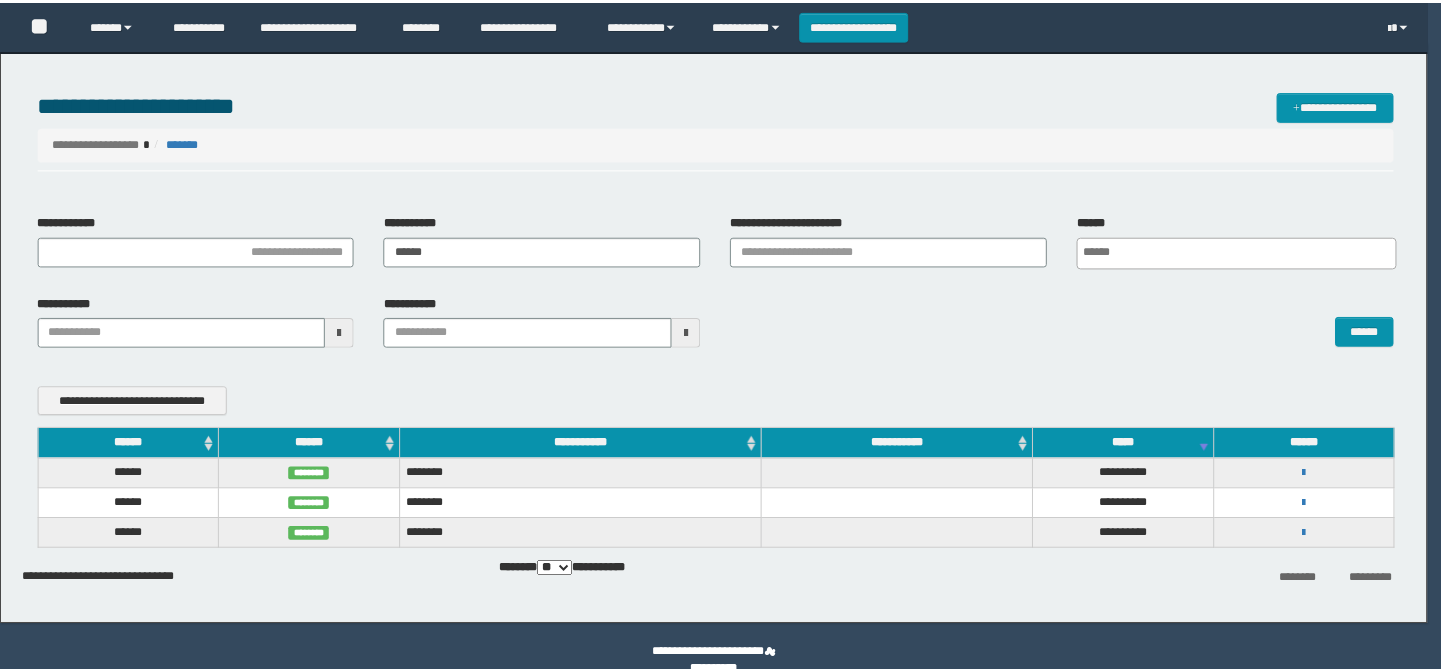 scroll, scrollTop: 0, scrollLeft: 0, axis: both 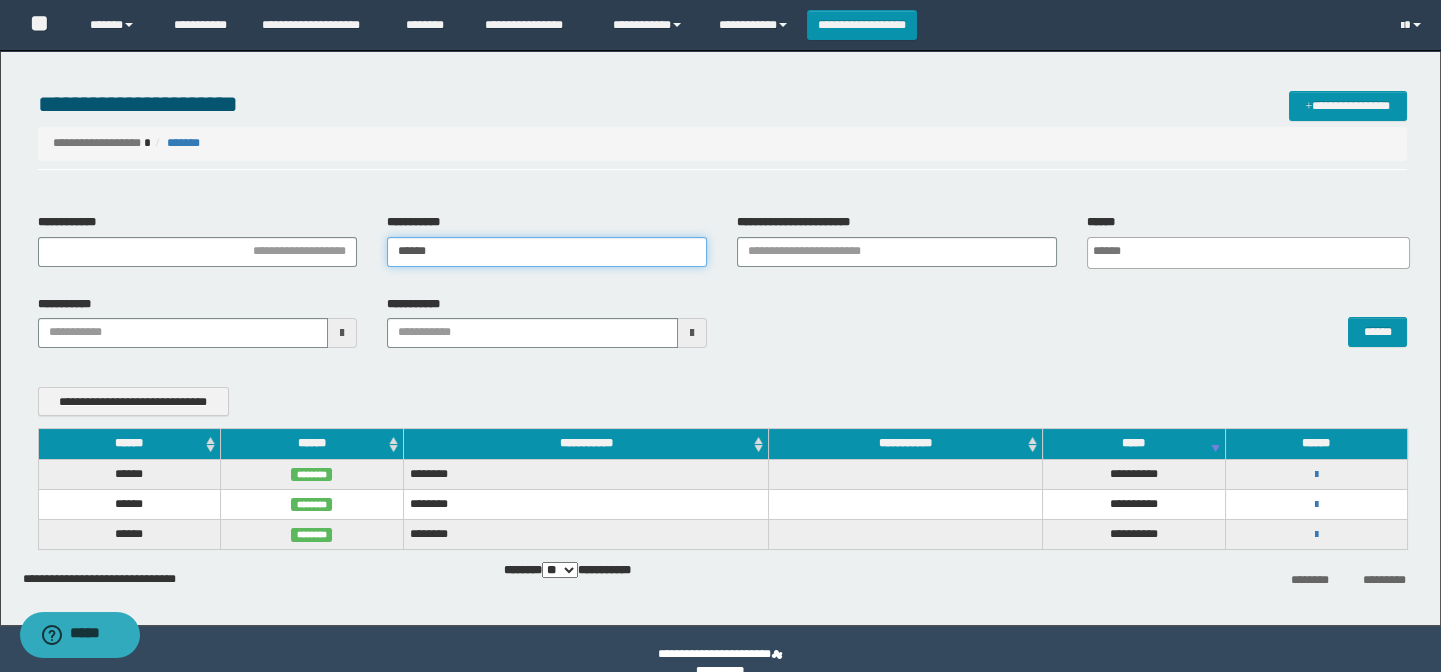 drag, startPoint x: 506, startPoint y: 250, endPoint x: 525, endPoint y: 257, distance: 20.248457 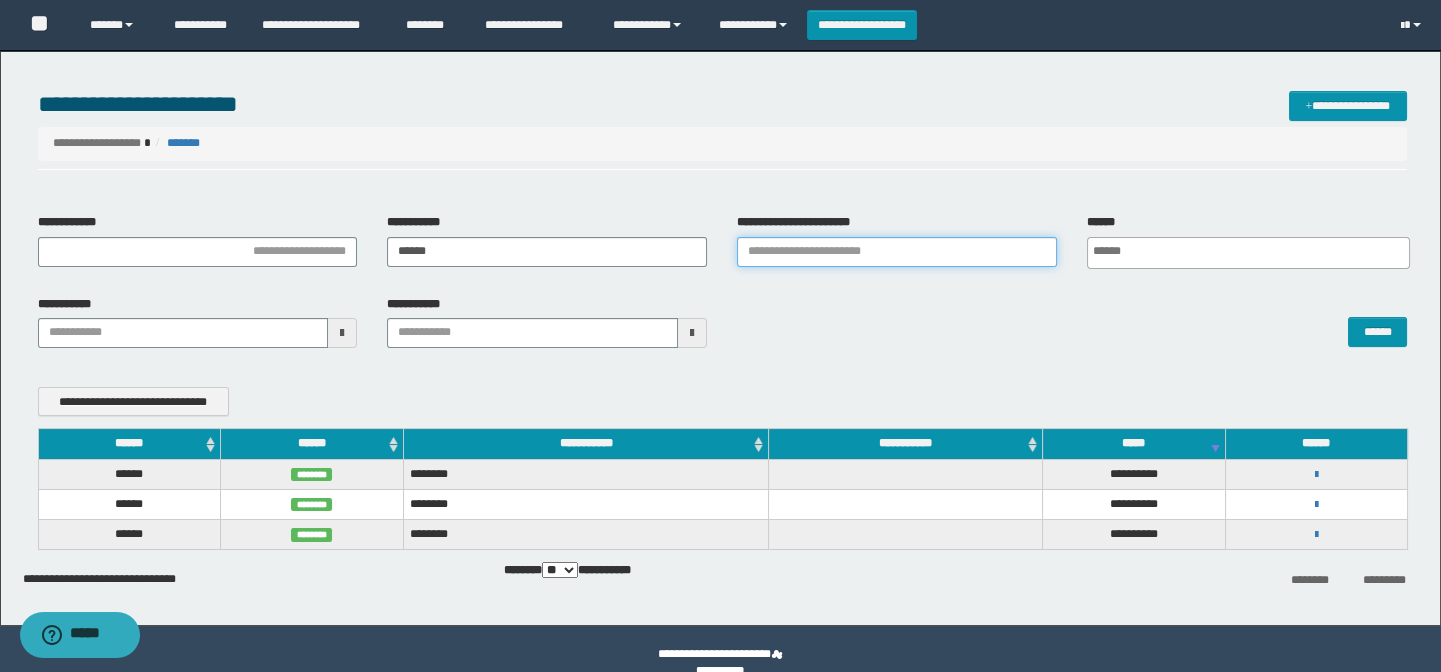 click on "**********" at bounding box center (897, 252) 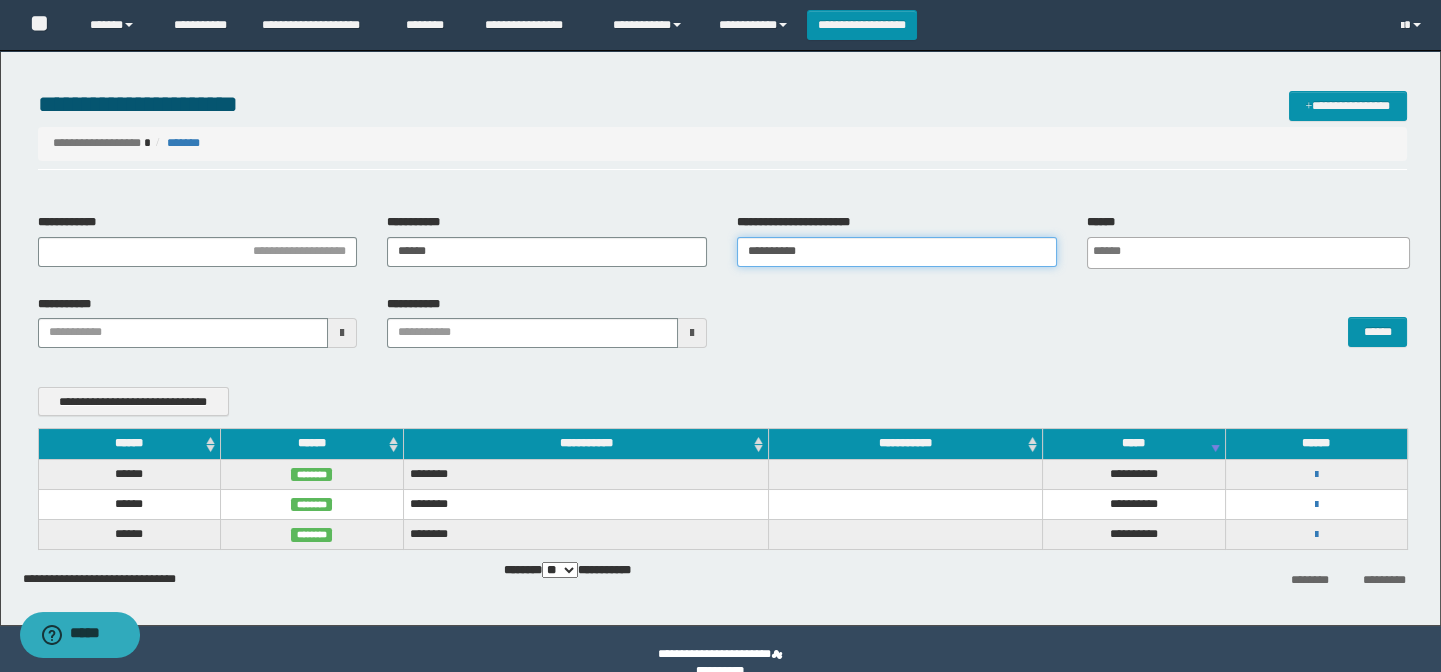 type 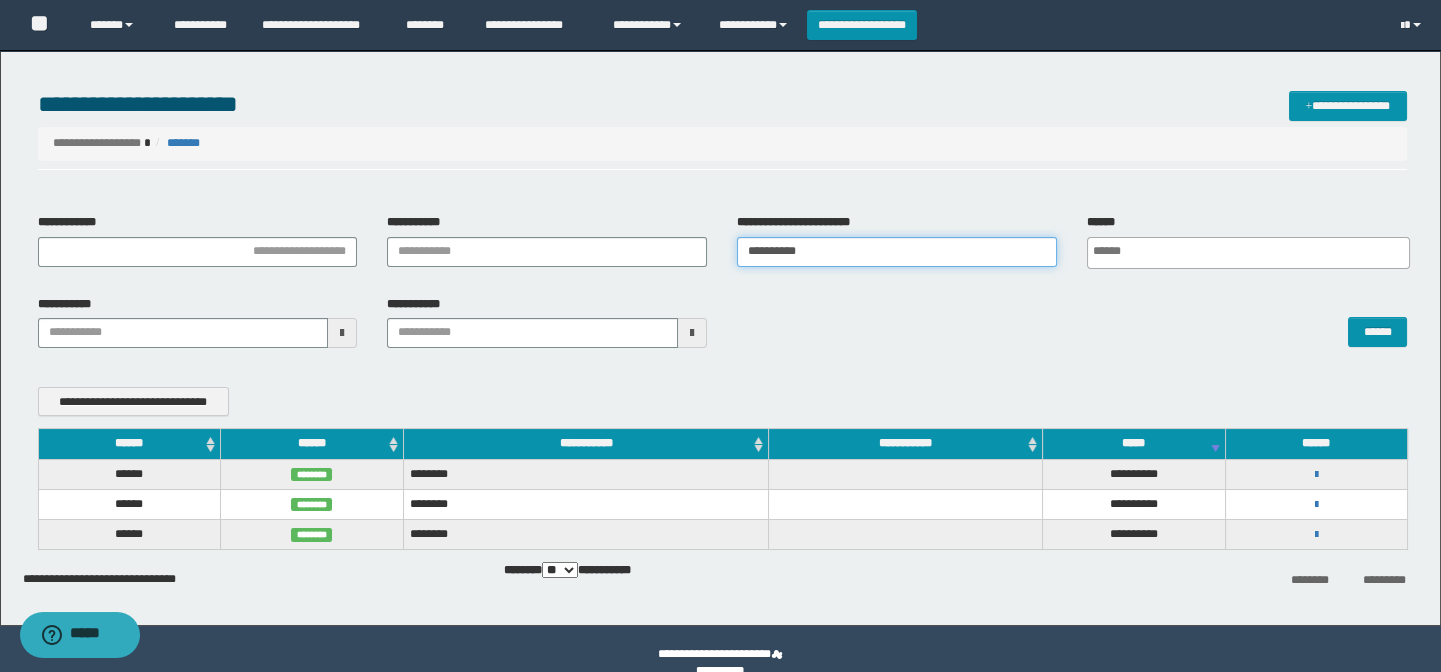 type on "**********" 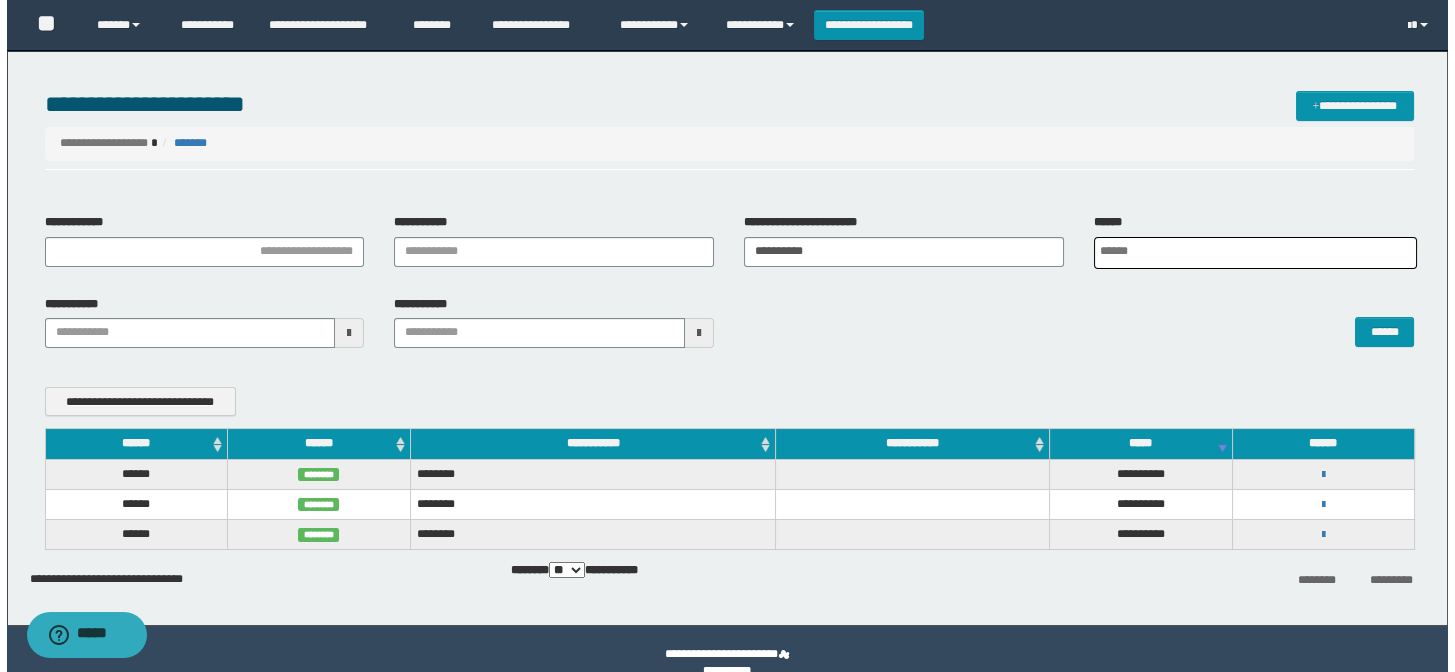 scroll, scrollTop: 0, scrollLeft: 5, axis: horizontal 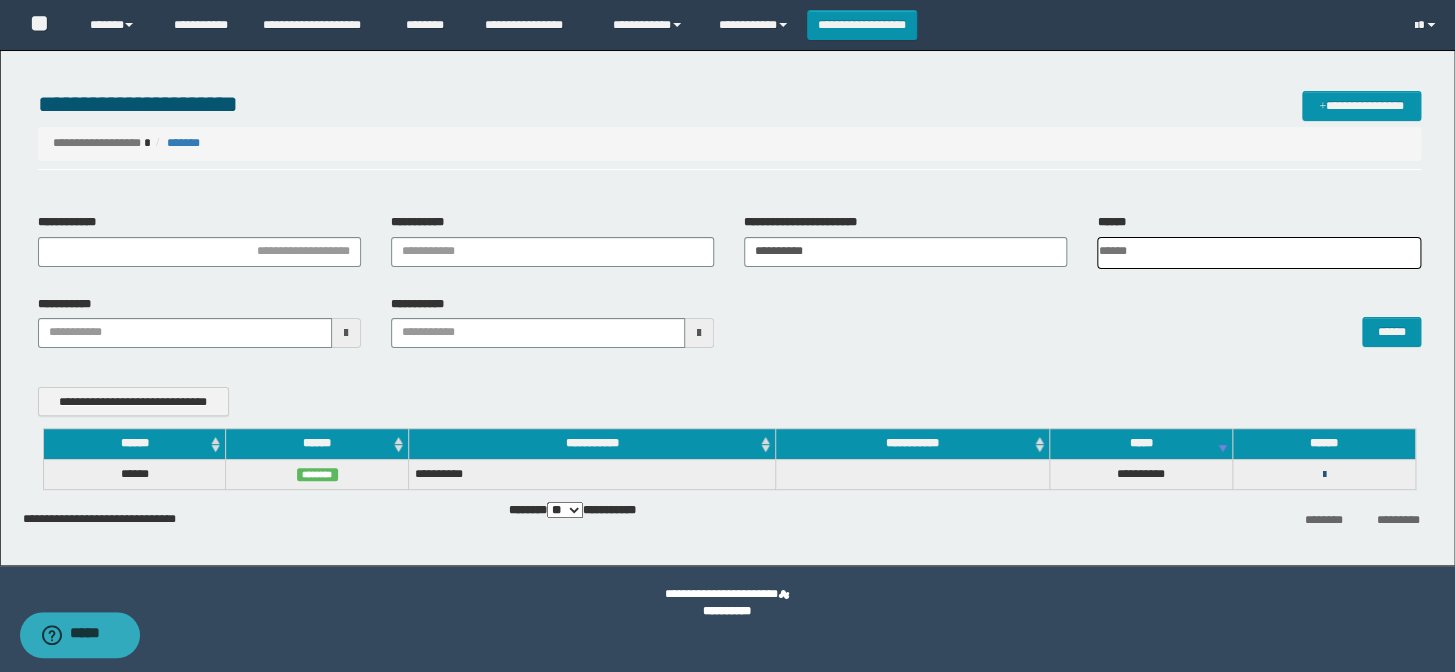 click at bounding box center [1323, 475] 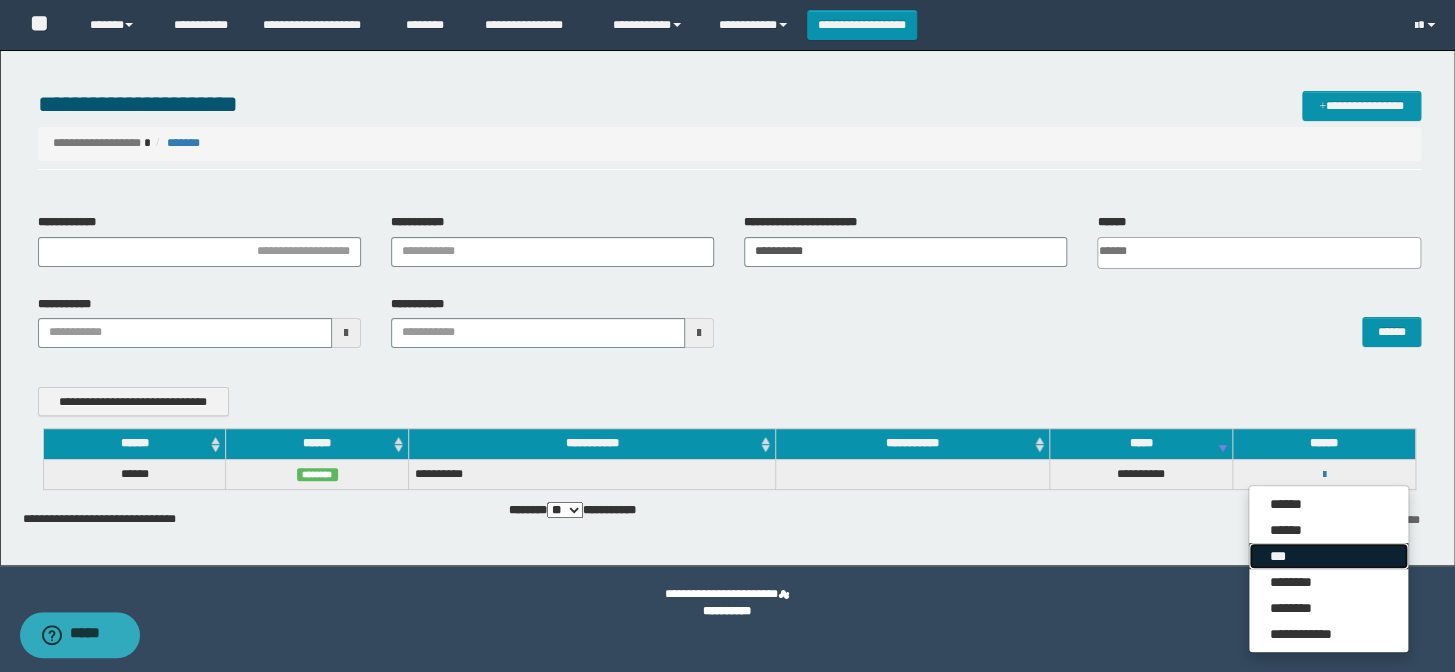 drag, startPoint x: 1300, startPoint y: 545, endPoint x: 1080, endPoint y: 489, distance: 227.01541 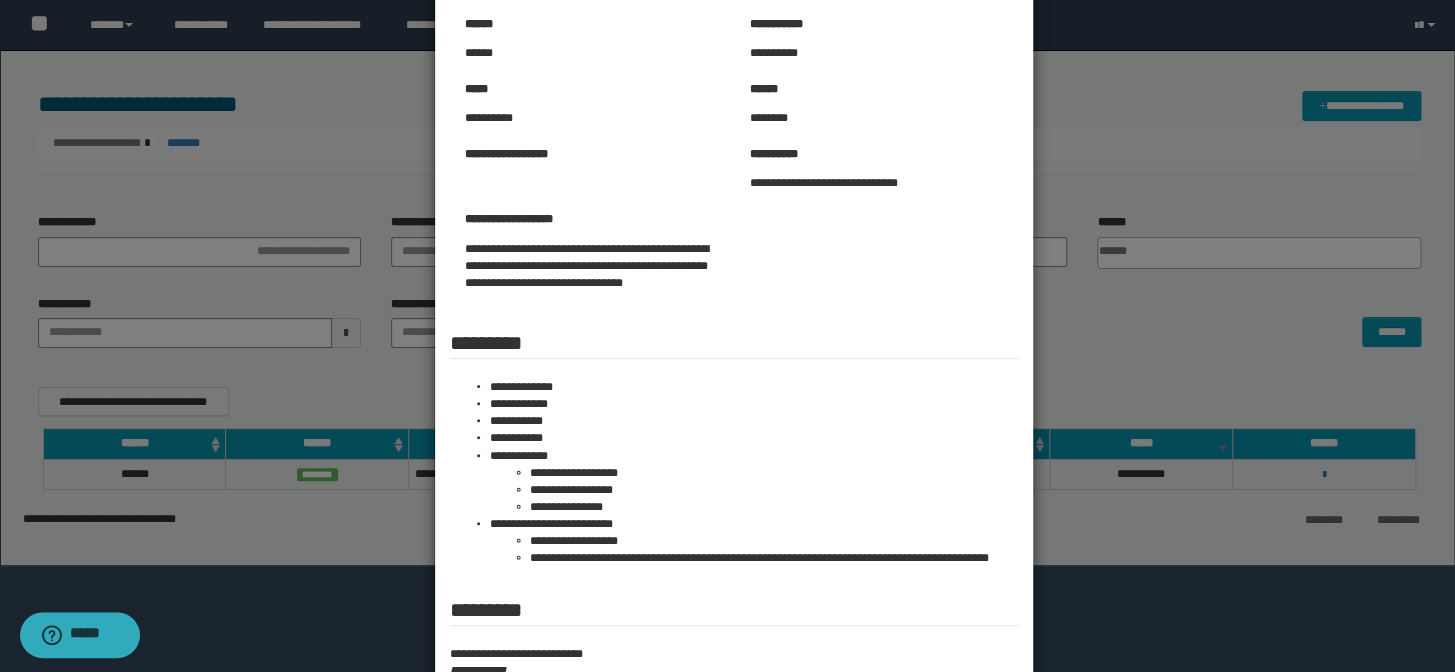 scroll, scrollTop: 272, scrollLeft: 0, axis: vertical 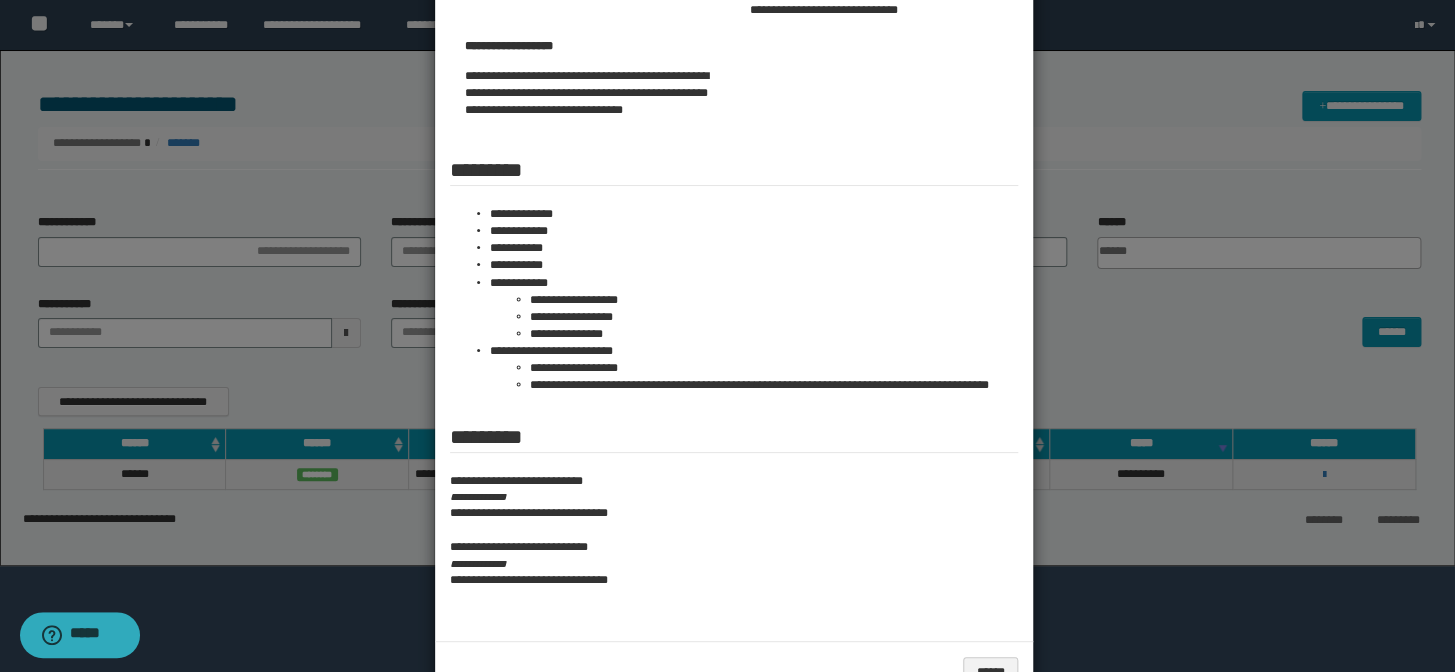 click at bounding box center [727, 230] 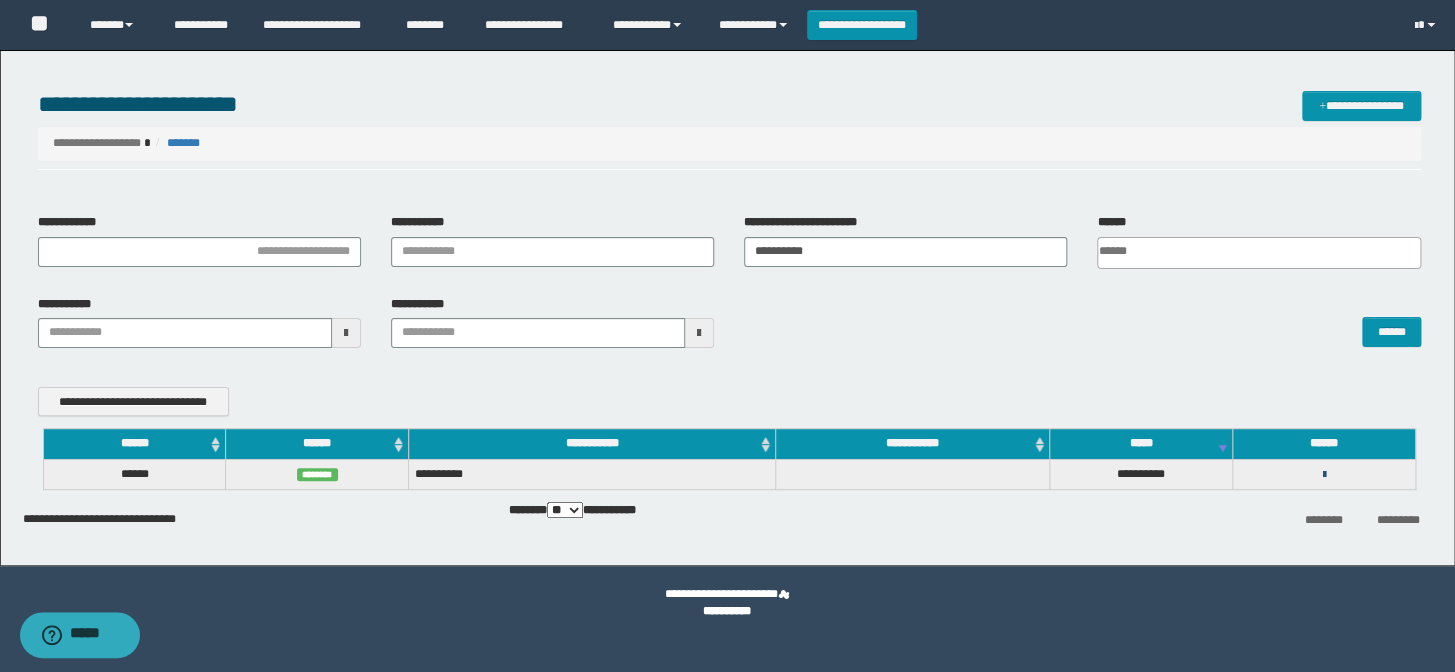 click at bounding box center (1323, 475) 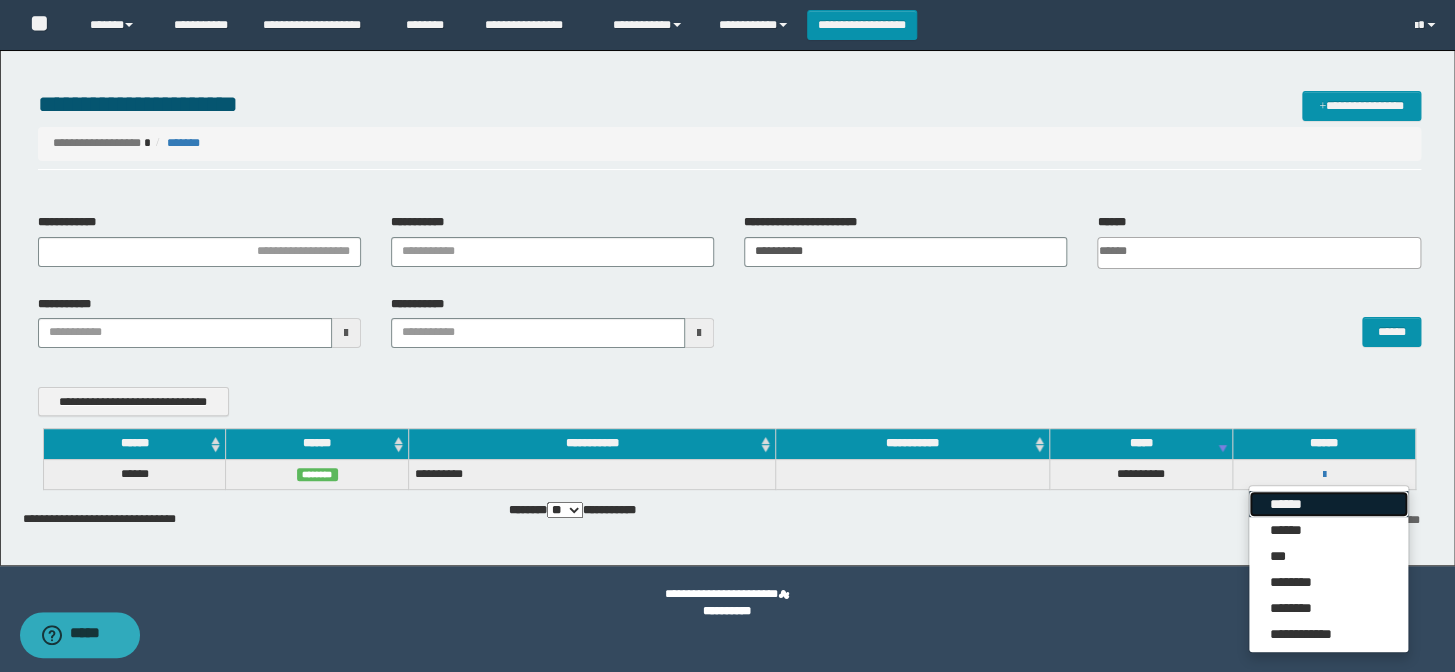 click on "******" at bounding box center (1328, 504) 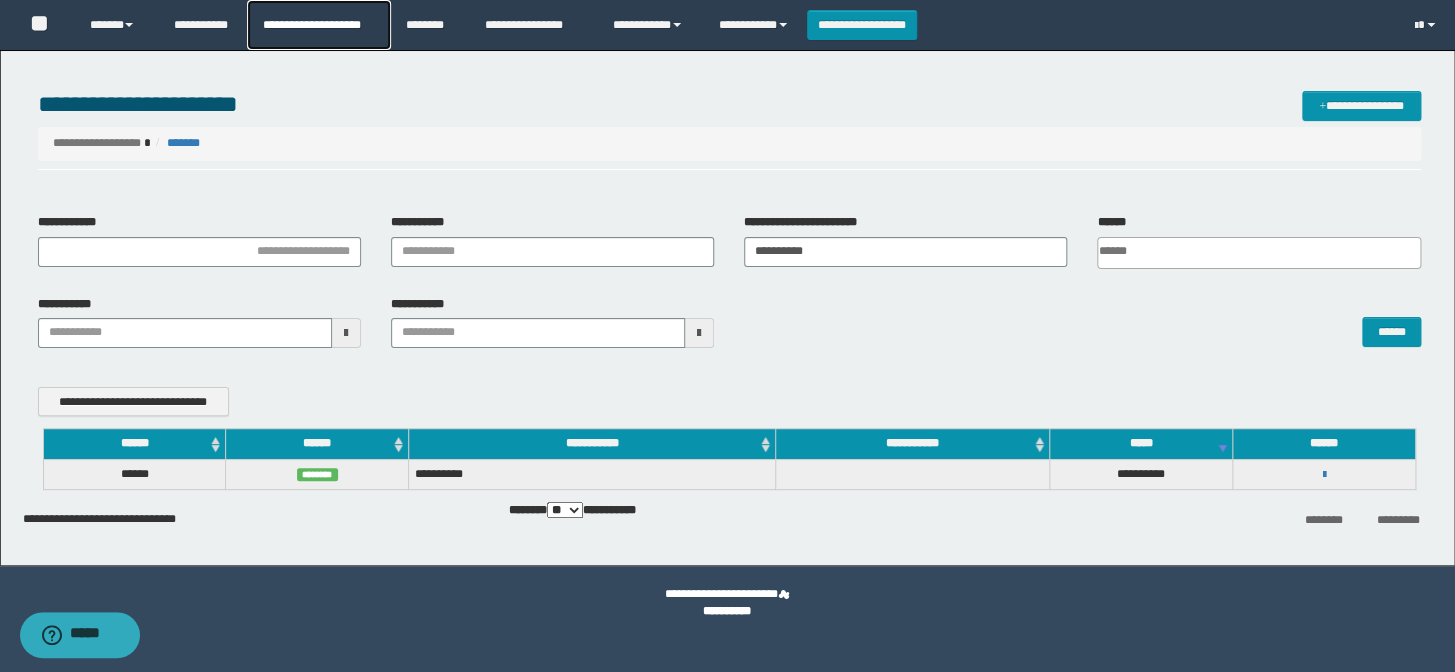 click on "**********" at bounding box center (318, 25) 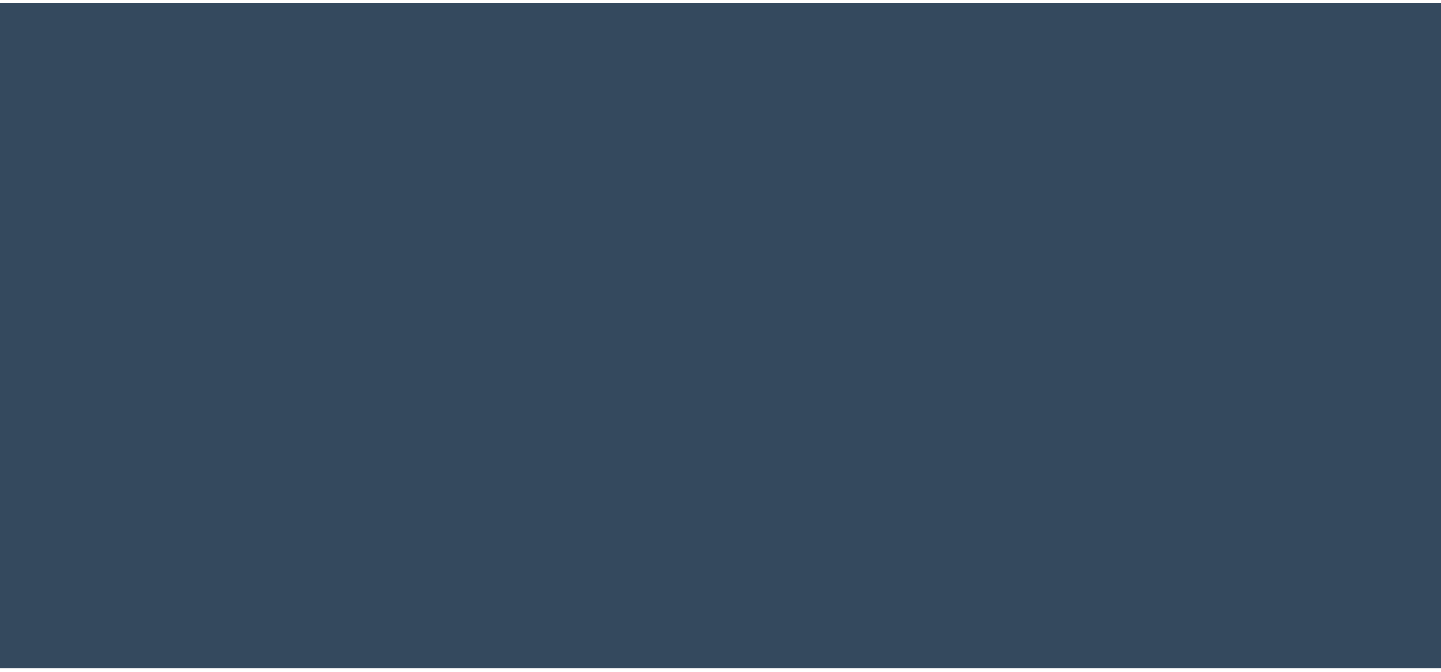 scroll, scrollTop: 0, scrollLeft: 0, axis: both 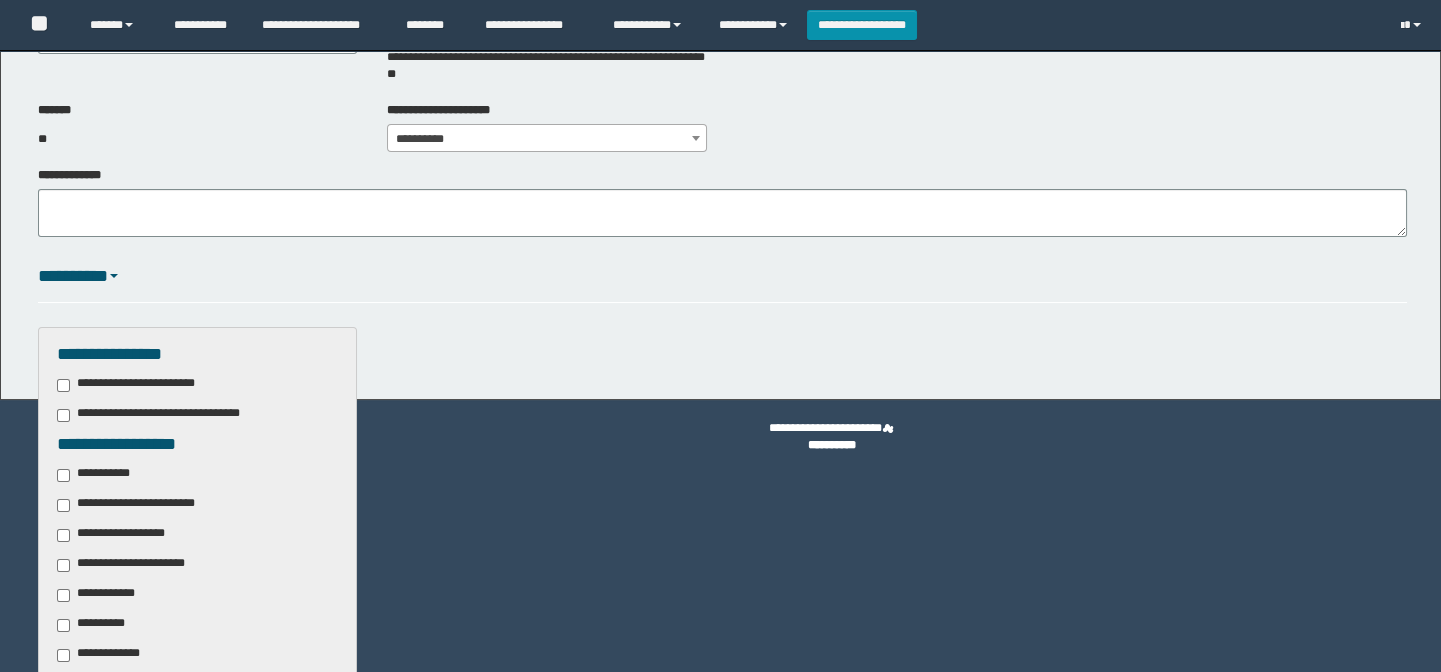 type on "**********" 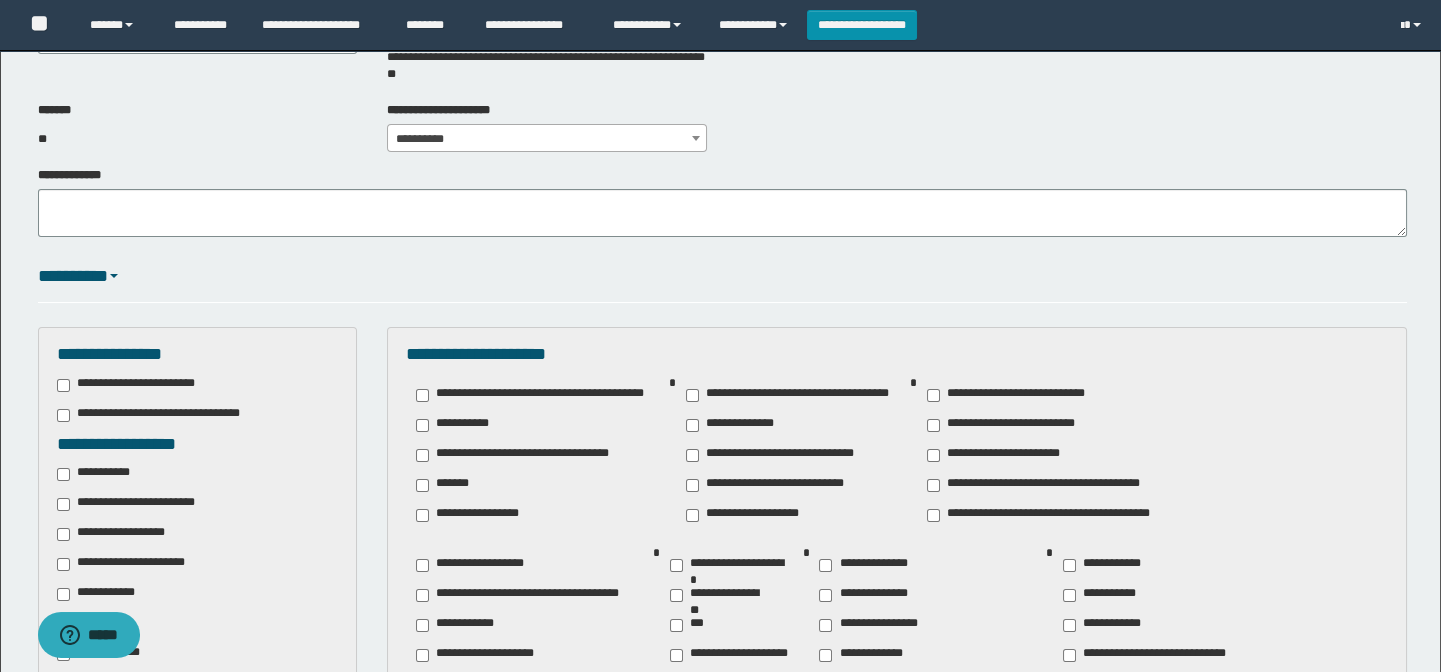 scroll, scrollTop: 603, scrollLeft: 0, axis: vertical 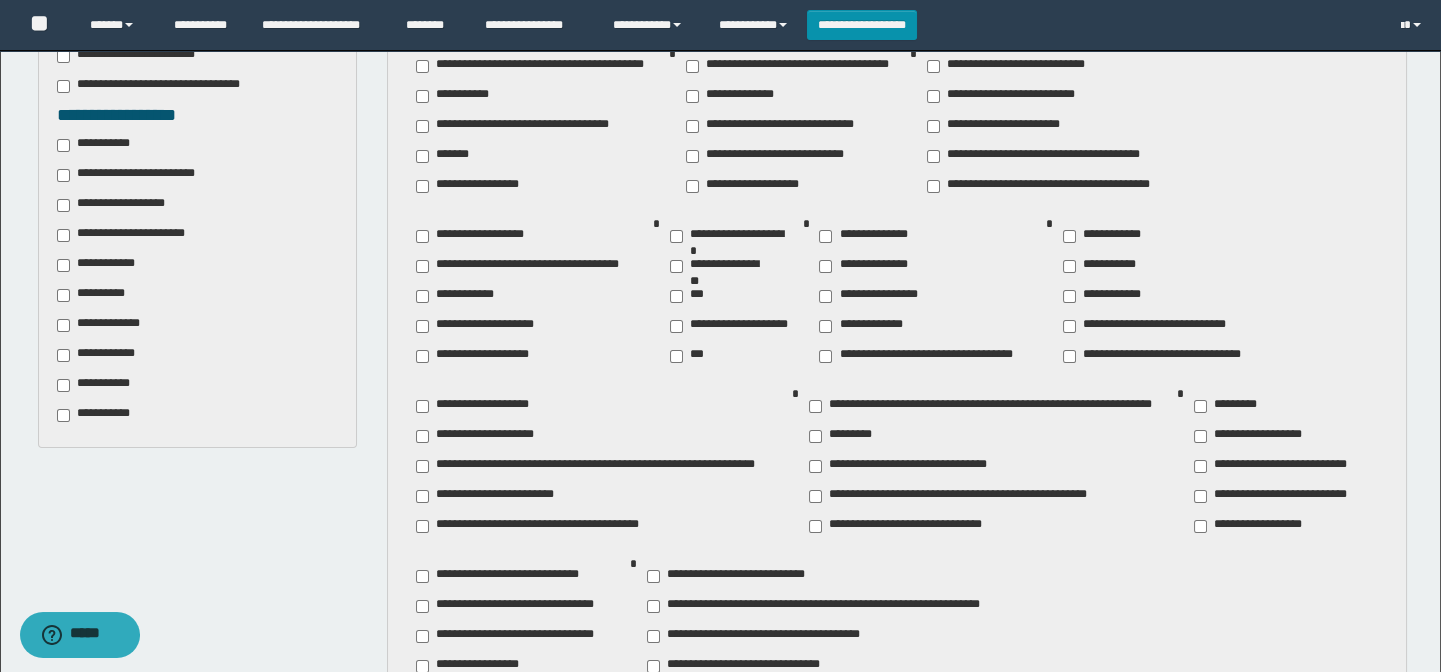 click on "**********" at bounding box center [102, 265] 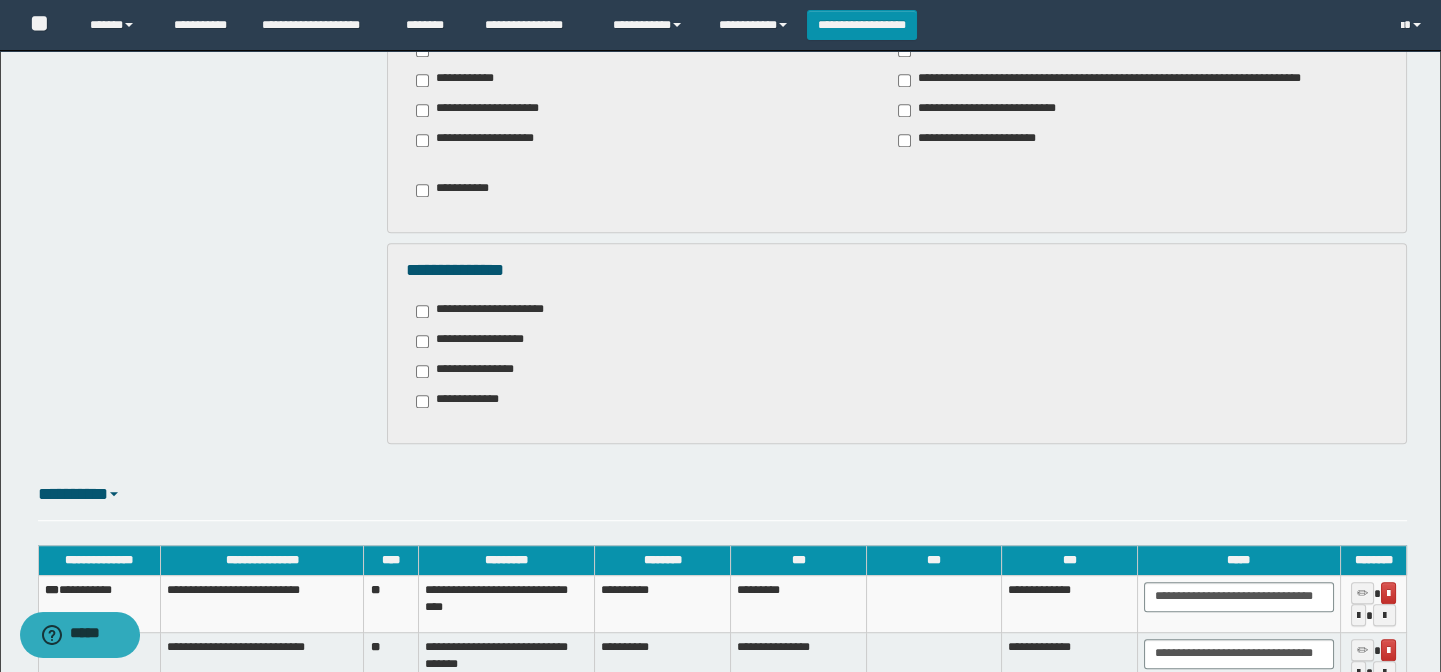 scroll, scrollTop: 3202, scrollLeft: 0, axis: vertical 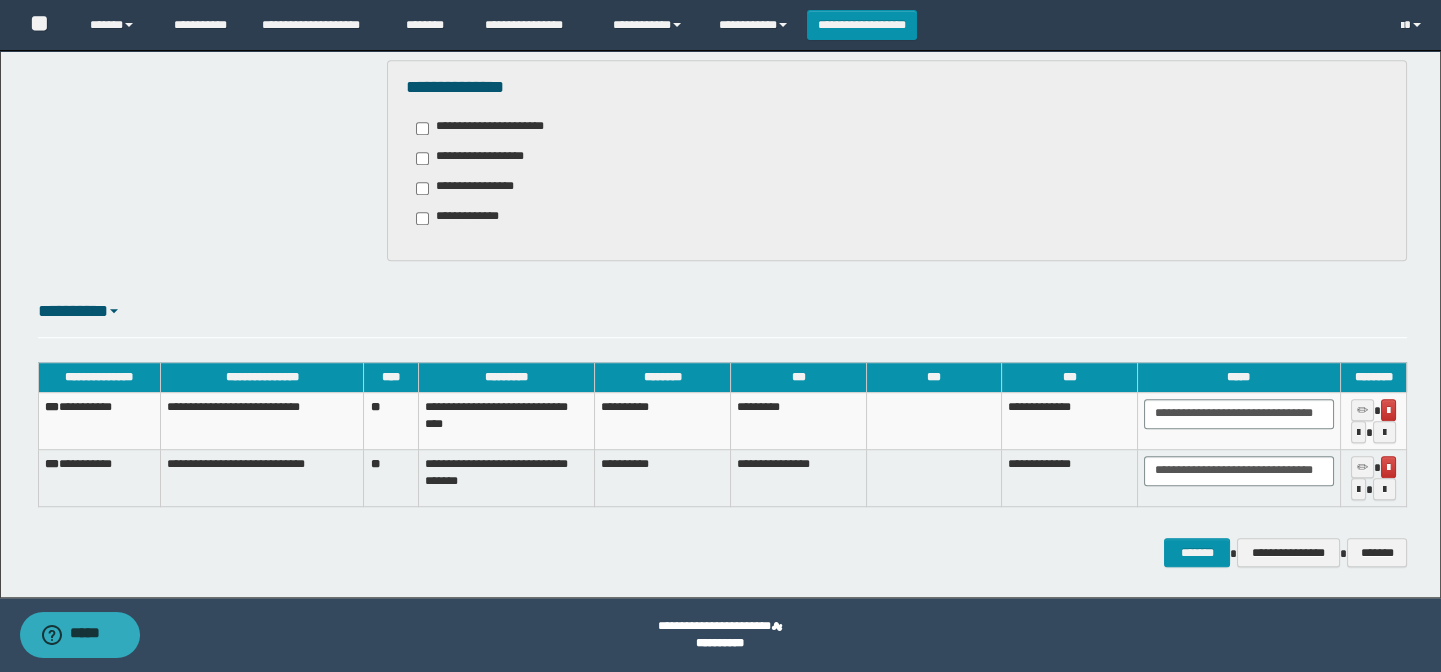 click on "**********" at bounding box center [465, 218] 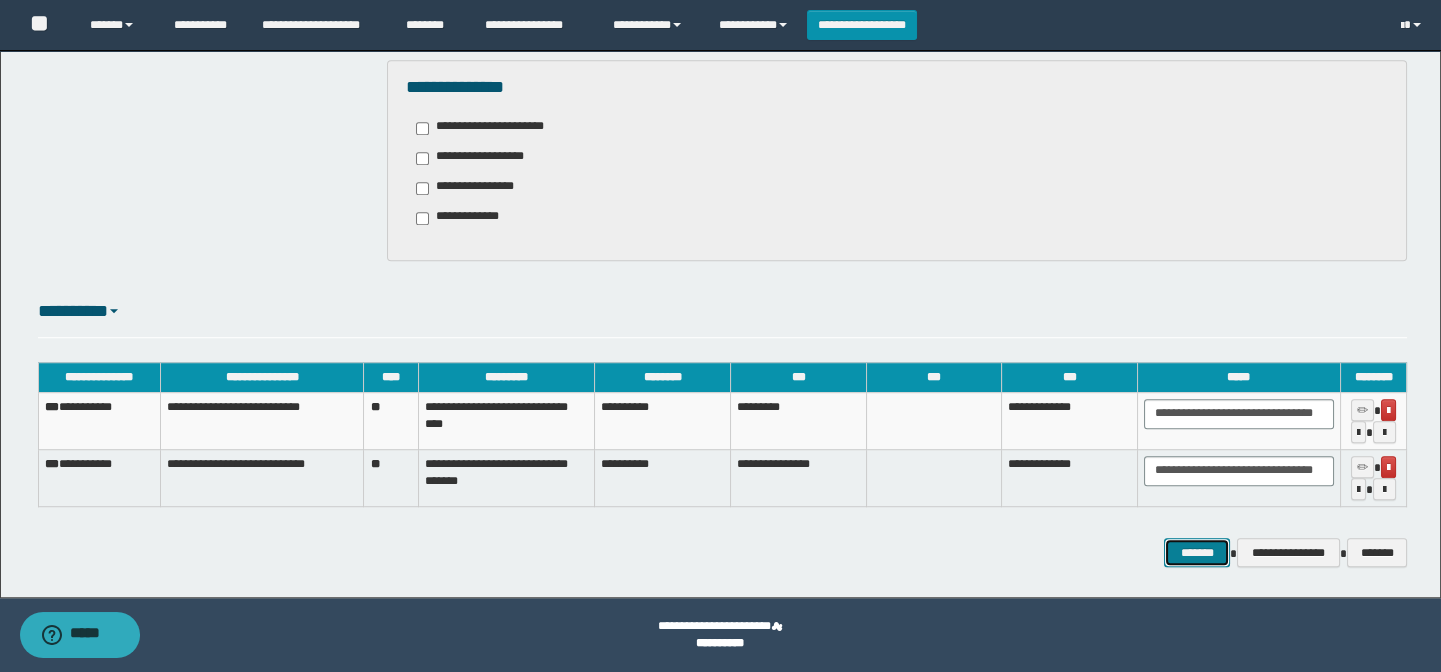 click on "*******" at bounding box center (1197, 553) 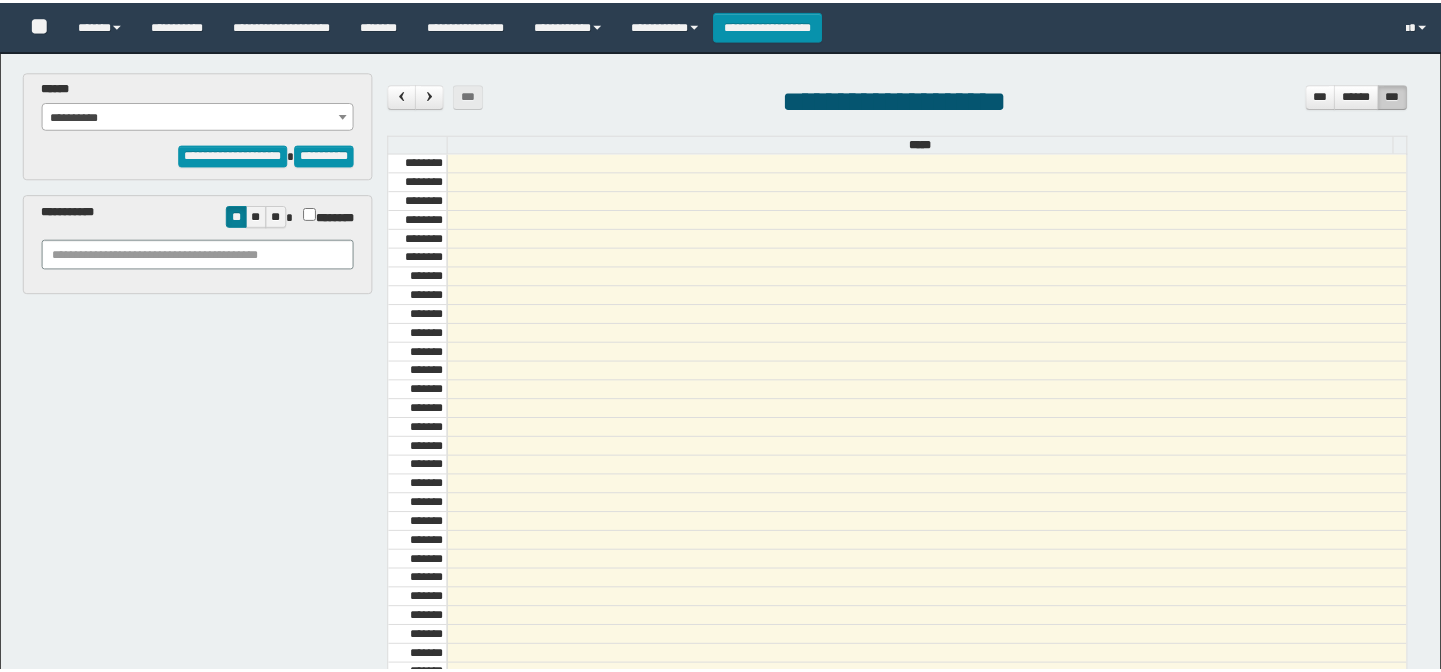 scroll, scrollTop: 0, scrollLeft: 0, axis: both 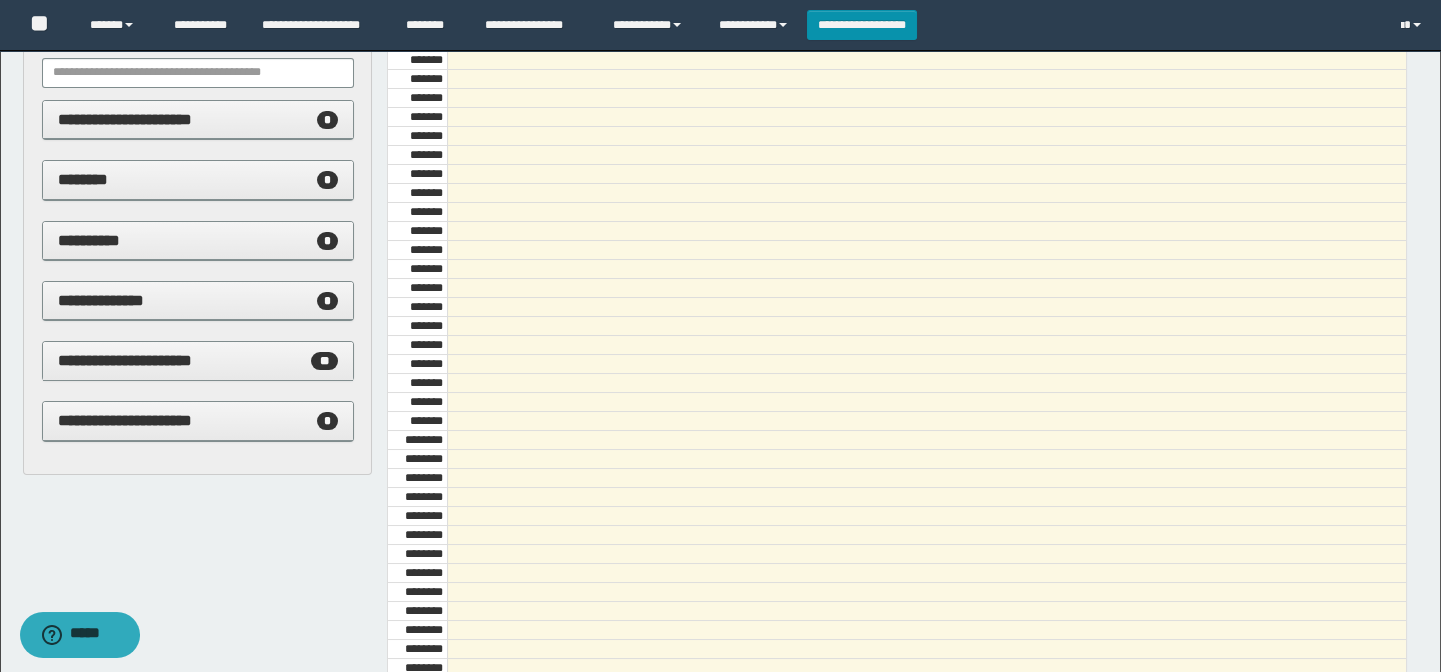 click on "**********" at bounding box center [198, 241] 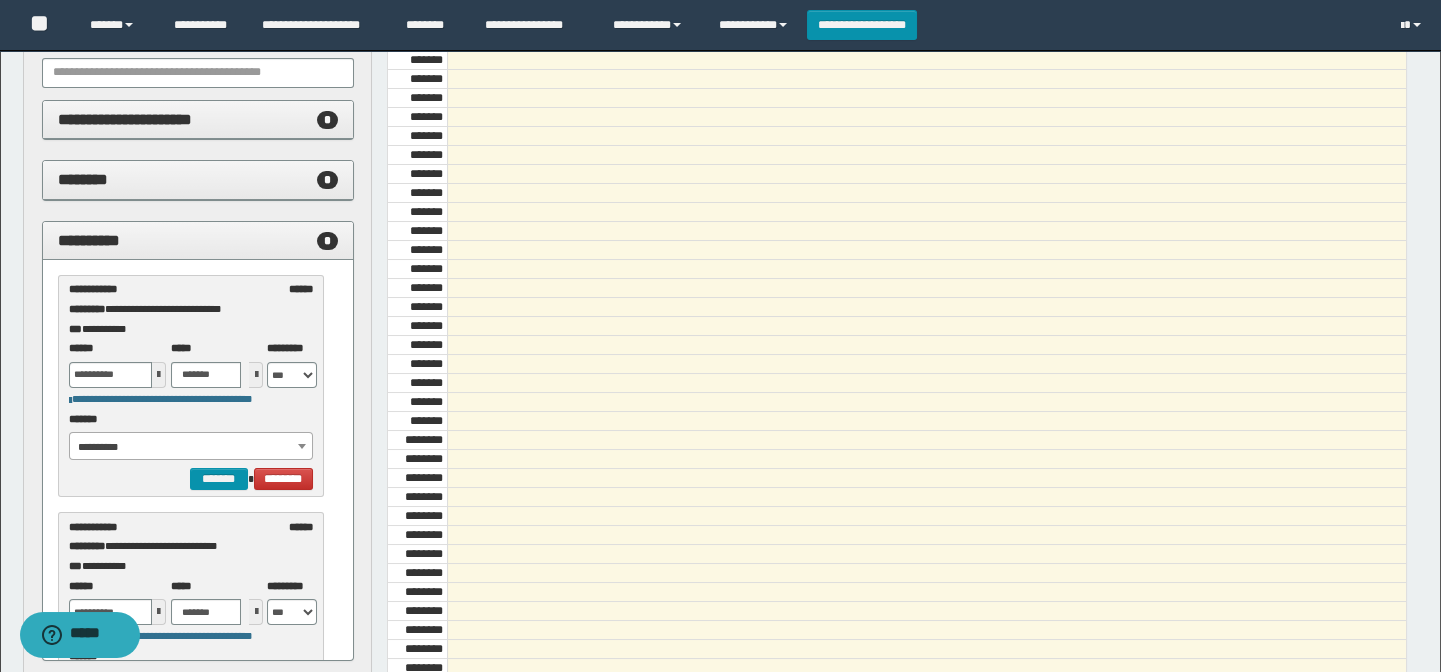 click on "**********" at bounding box center (191, 447) 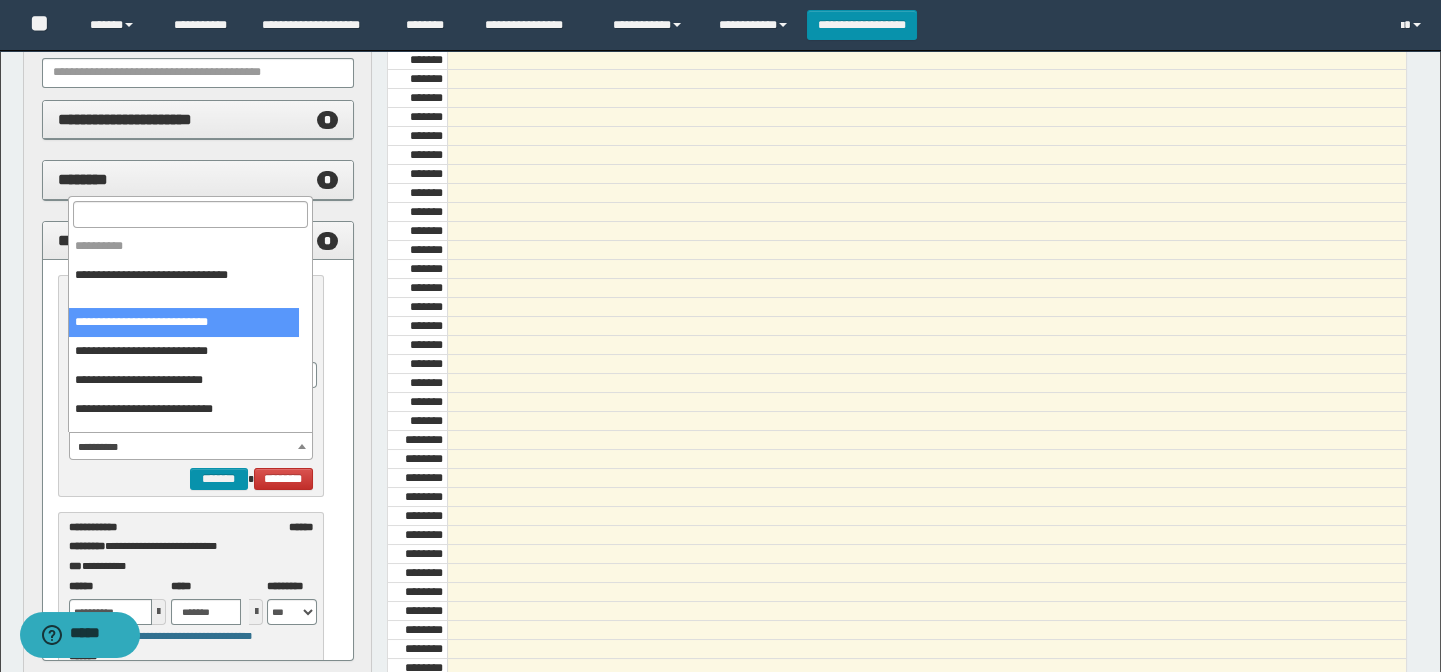 select on "******" 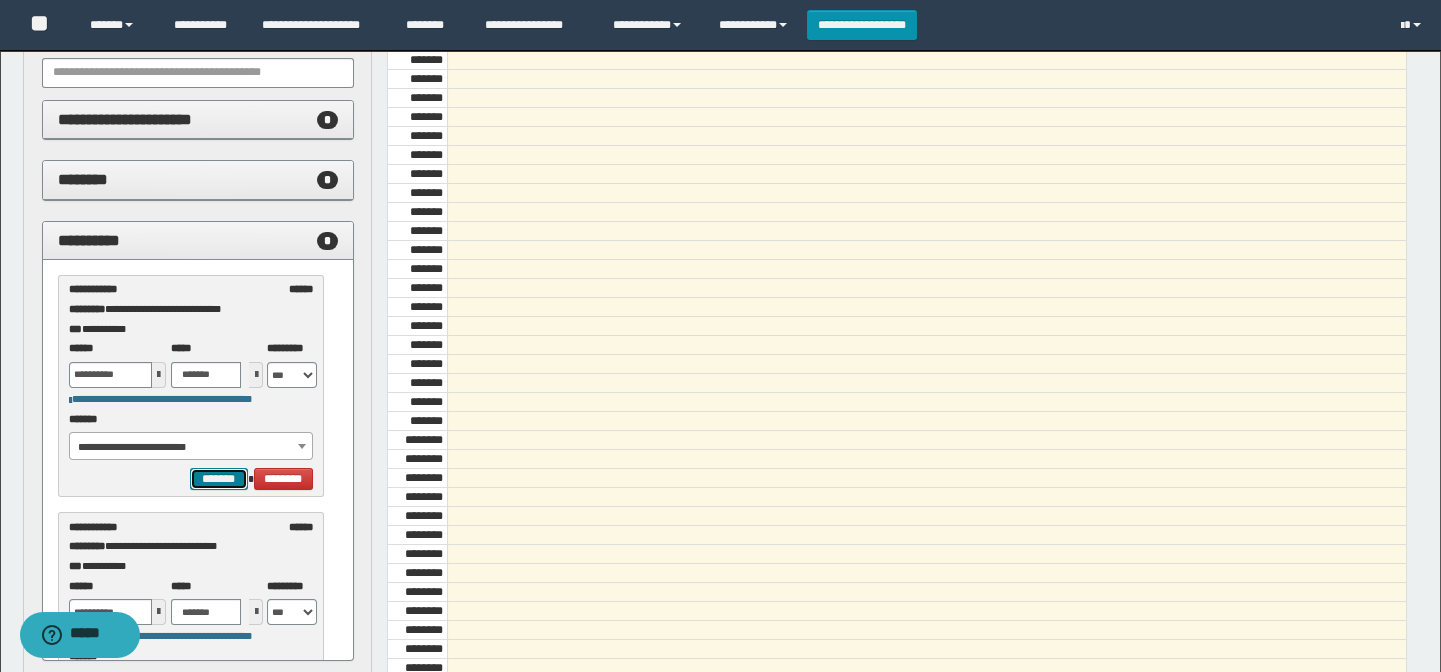 click on "*******" at bounding box center [218, 479] 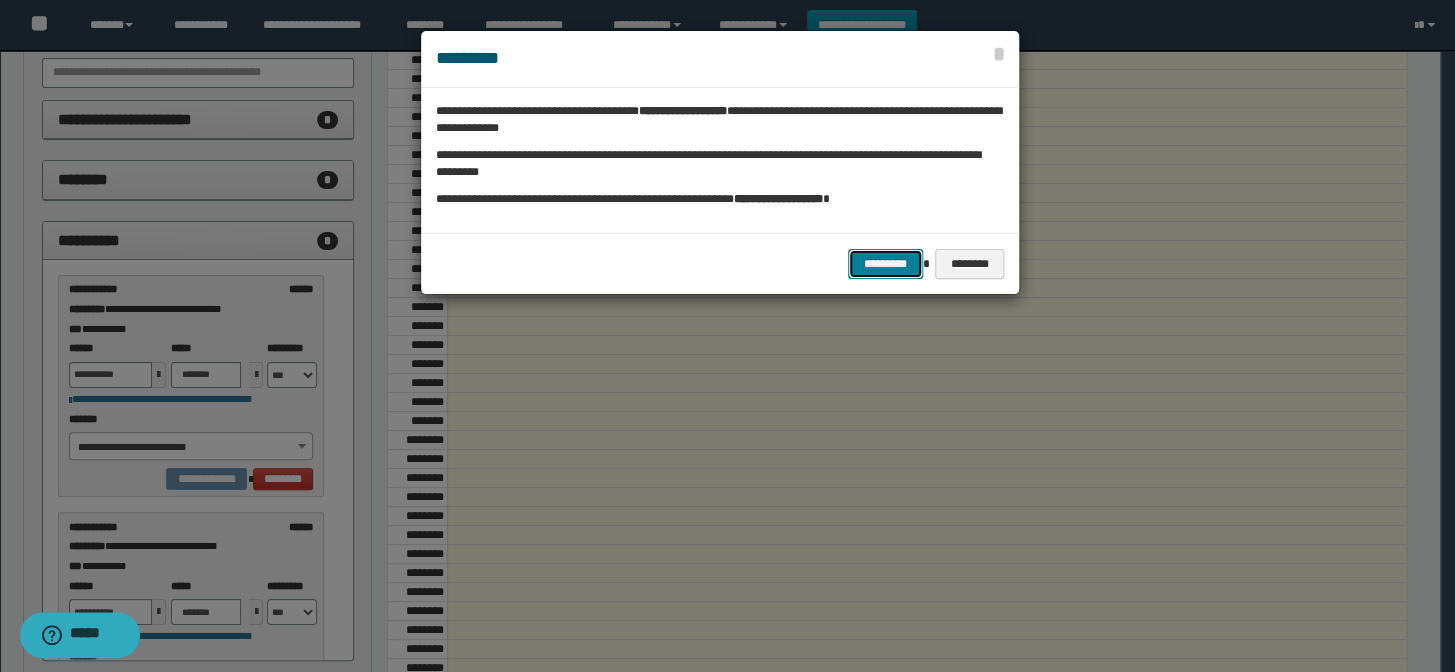 click on "*********" at bounding box center (885, 264) 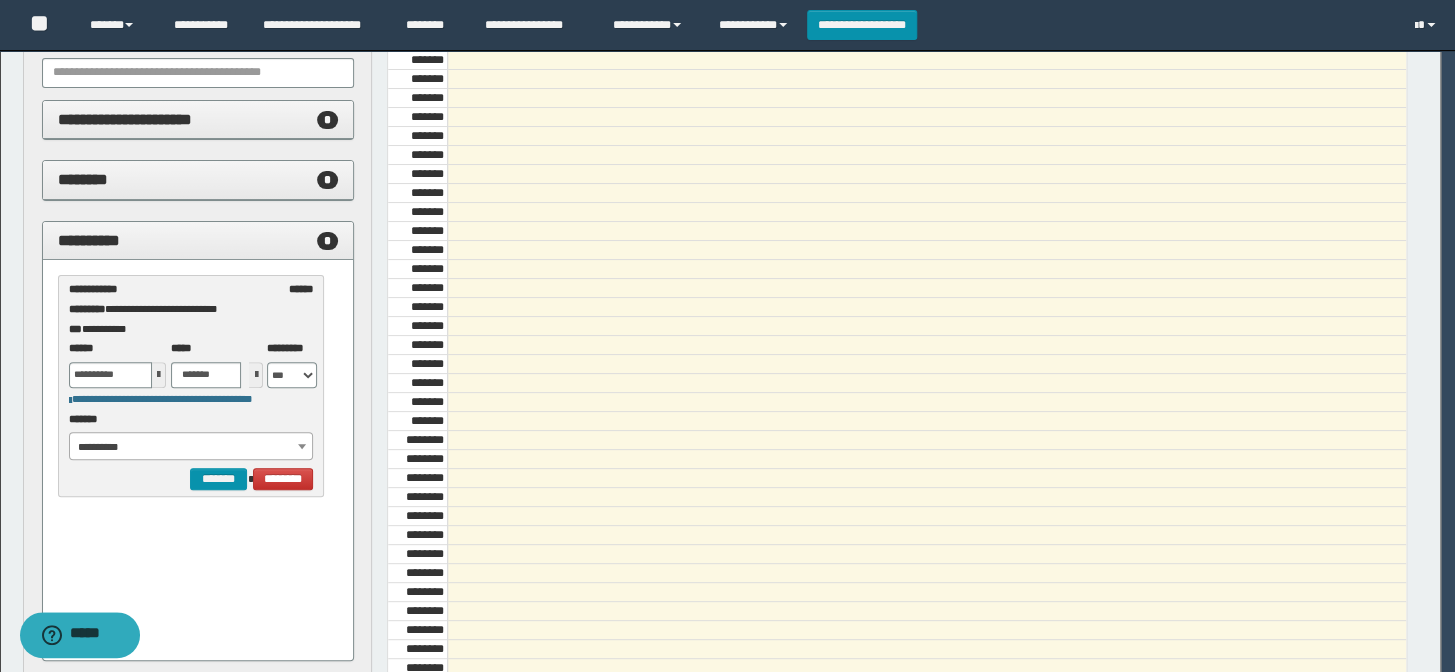 select on "******" 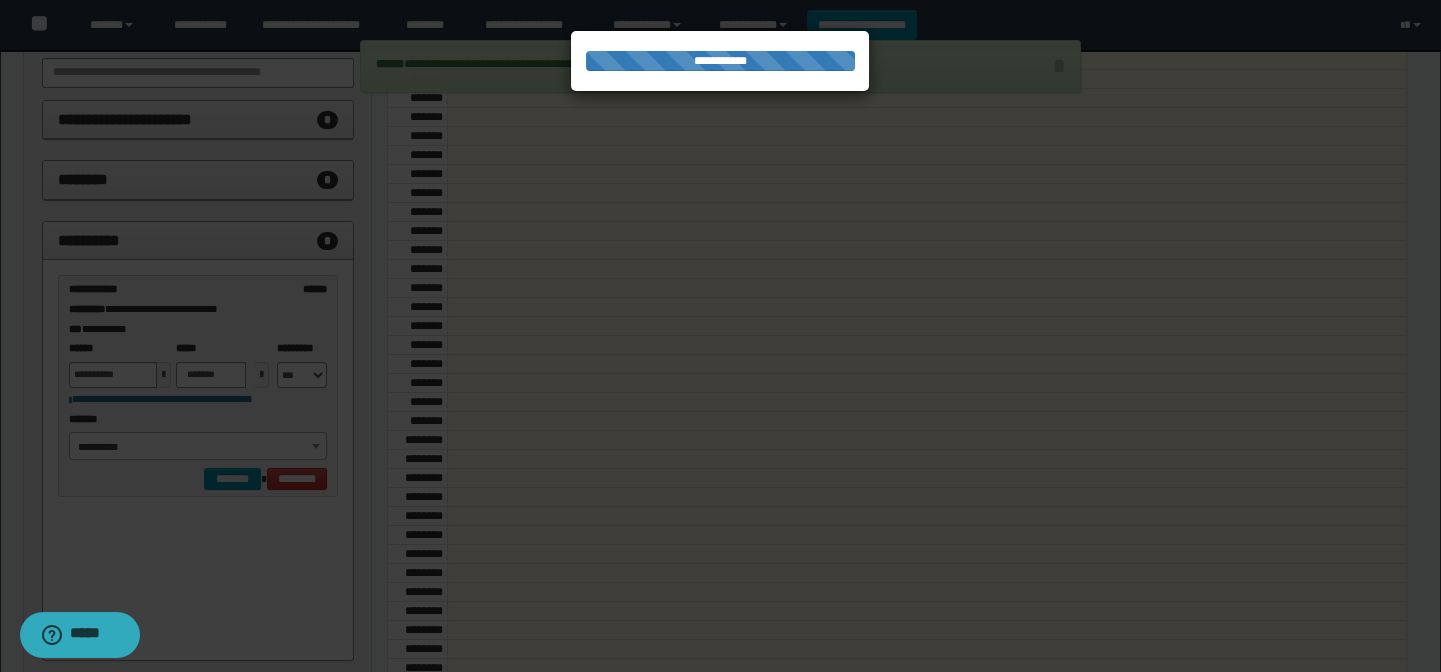 click at bounding box center [720, 336] 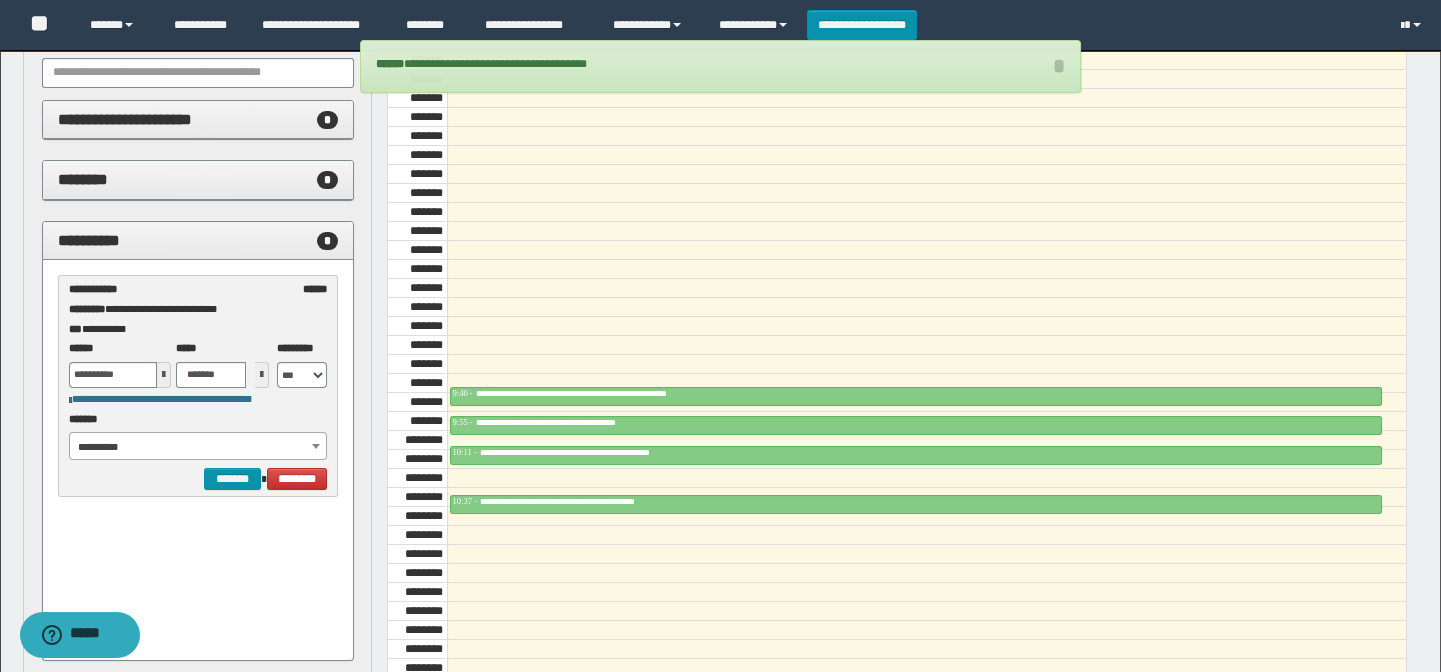 click on "**********" at bounding box center (198, 447) 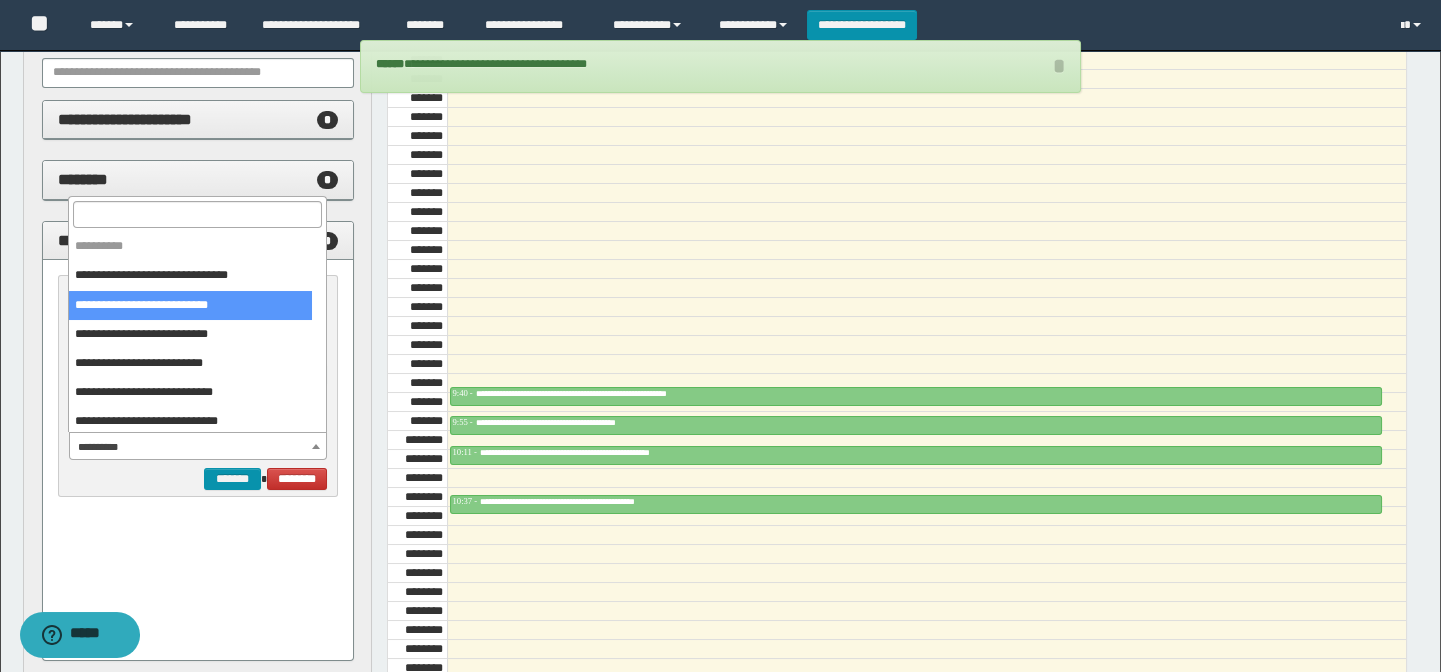 select on "******" 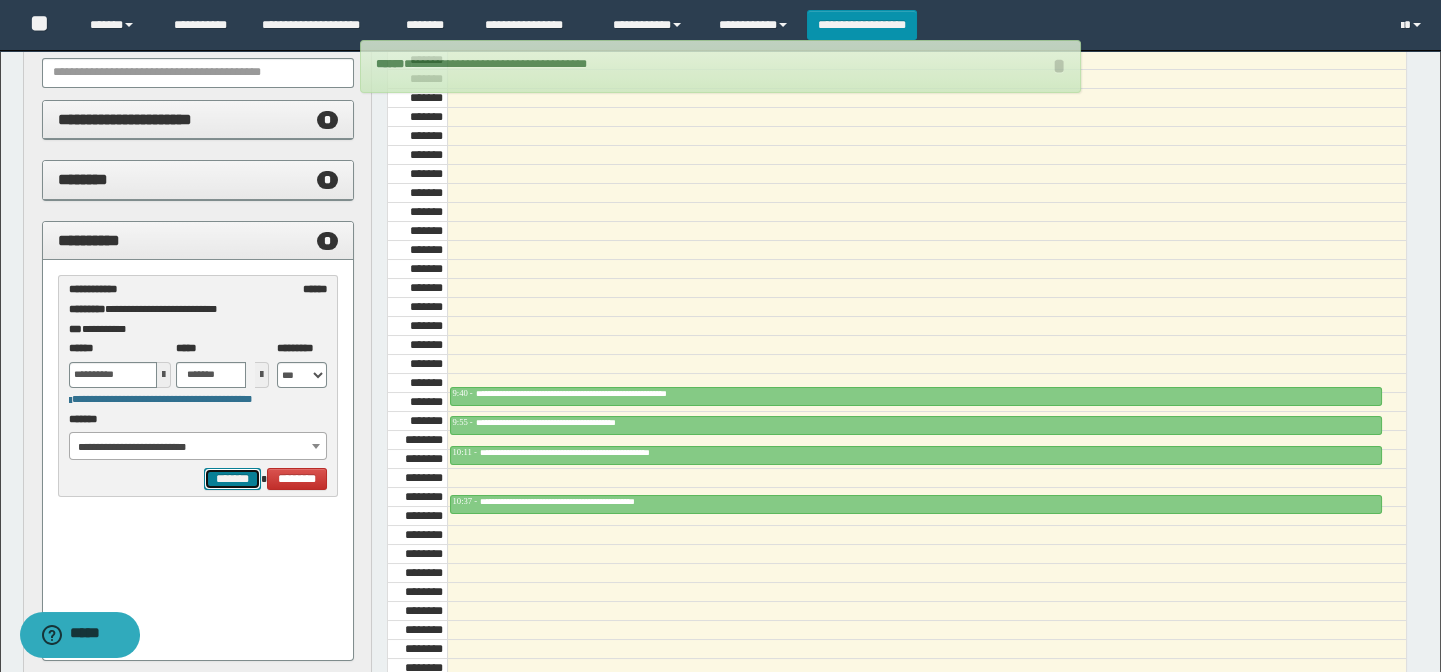 click on "*******" at bounding box center (232, 479) 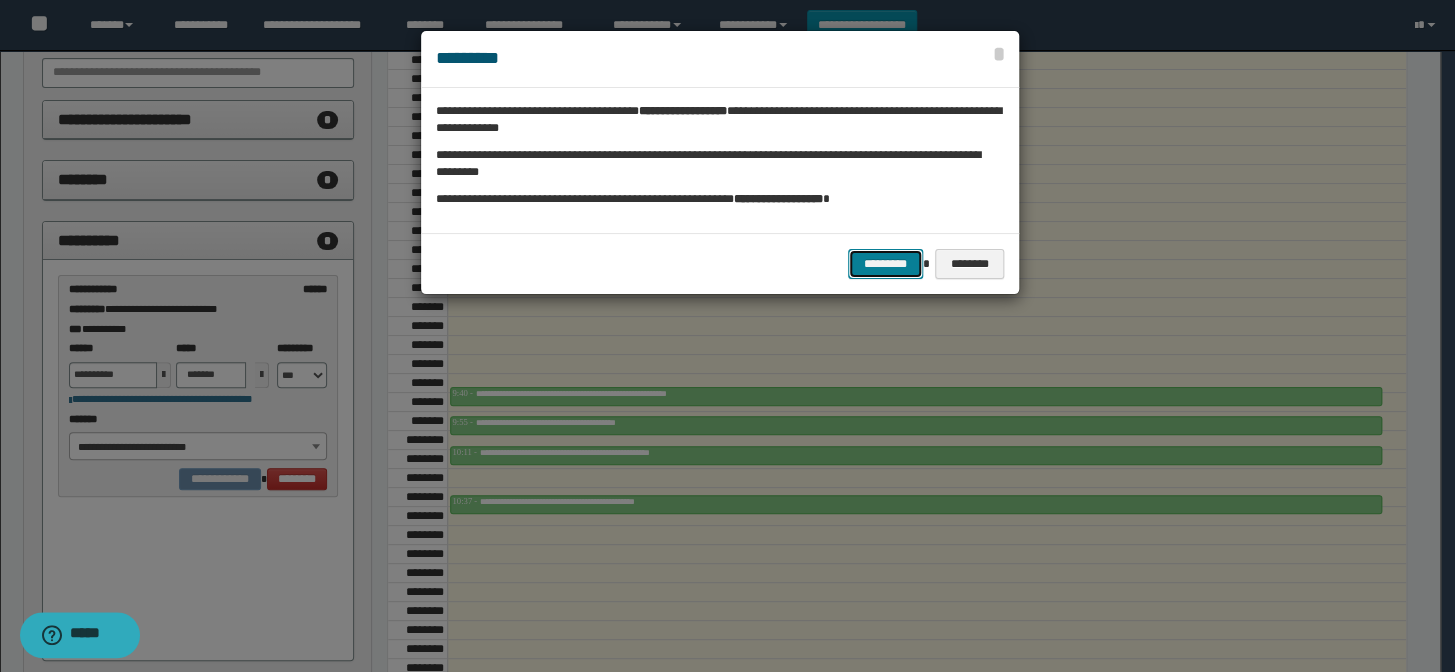 click on "*********" at bounding box center (885, 264) 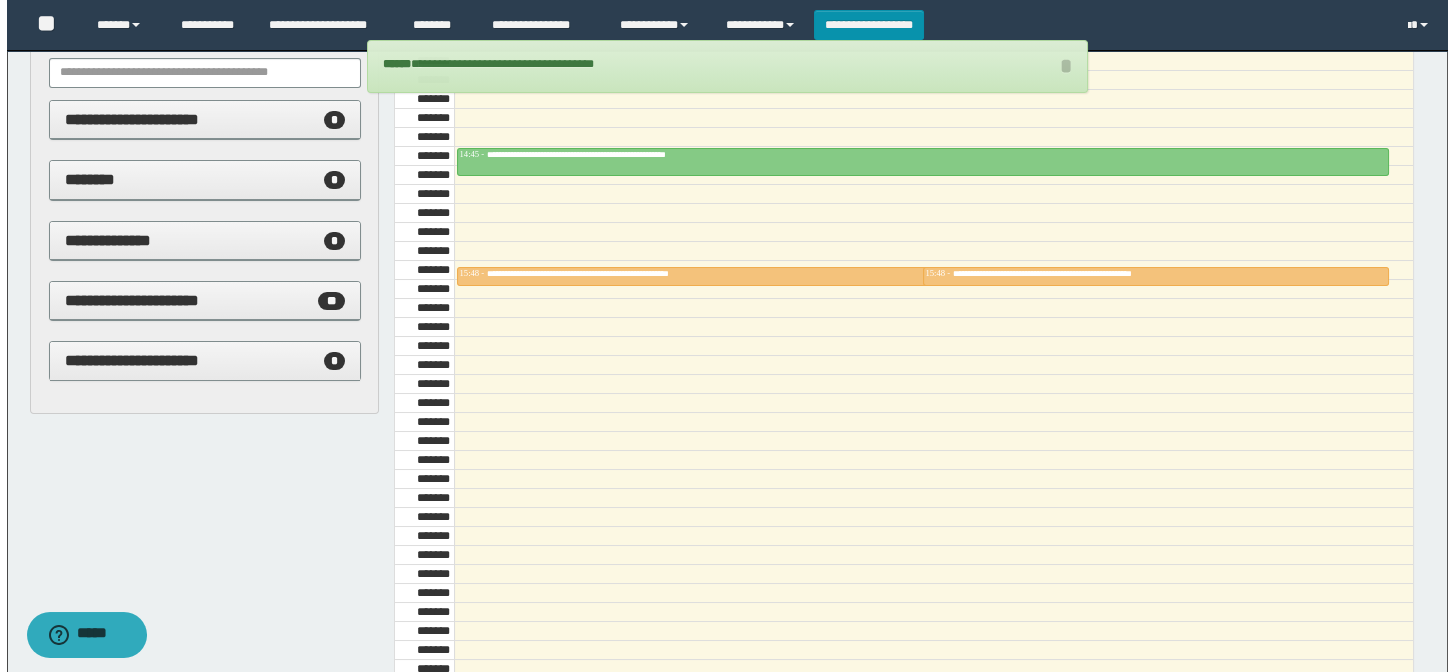 scroll, scrollTop: 1500, scrollLeft: 0, axis: vertical 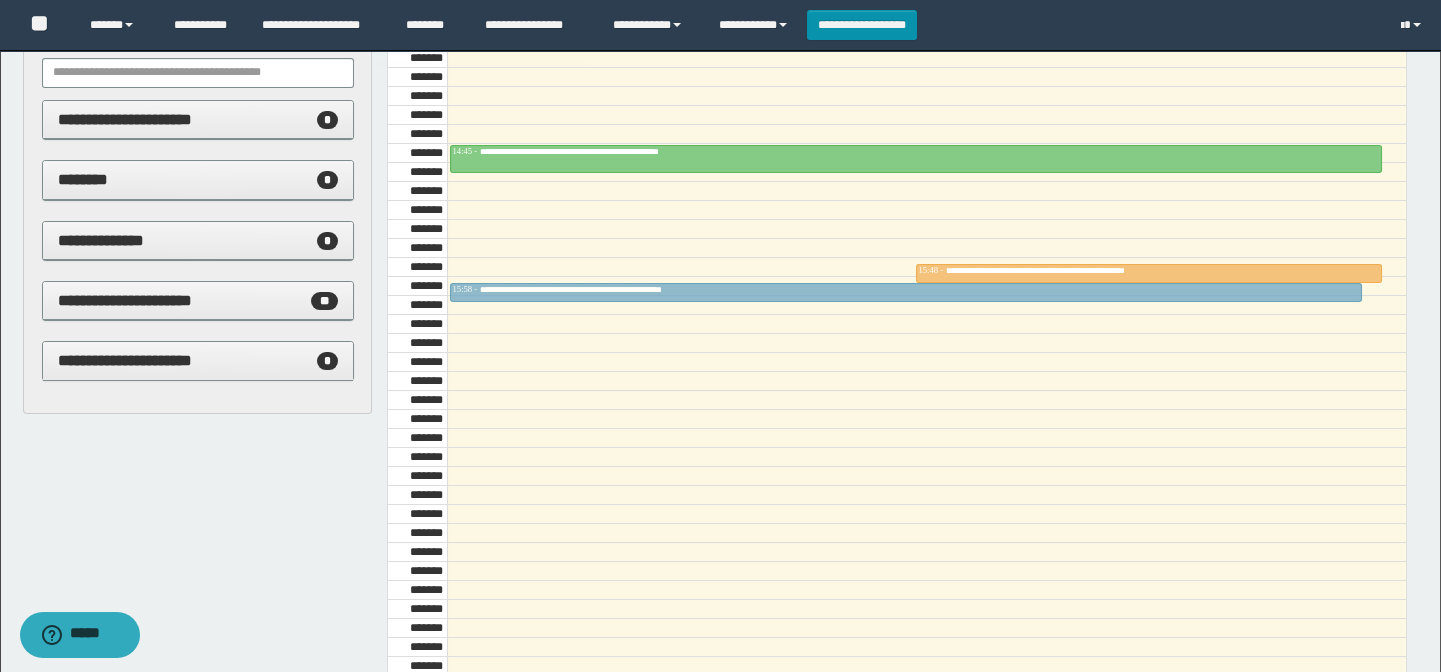 drag, startPoint x: 758, startPoint y: 268, endPoint x: 769, endPoint y: 296, distance: 30.083218 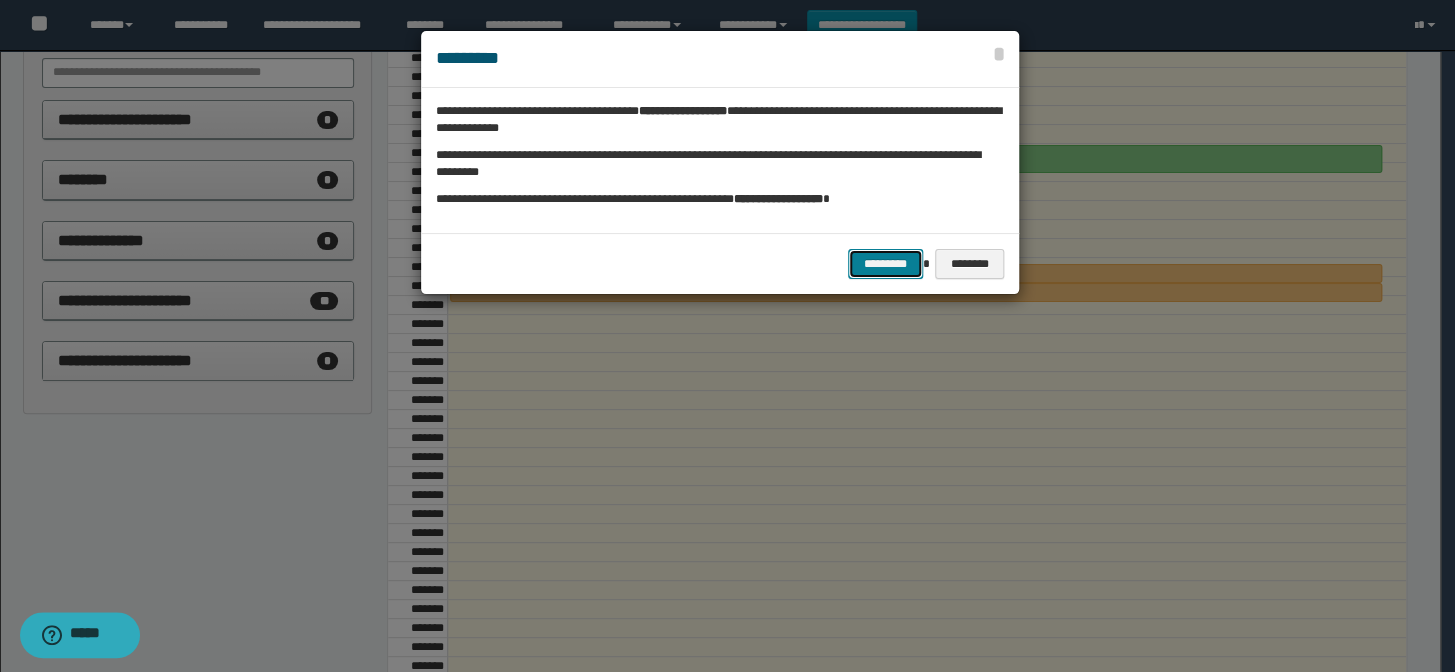 click on "*********" at bounding box center [885, 264] 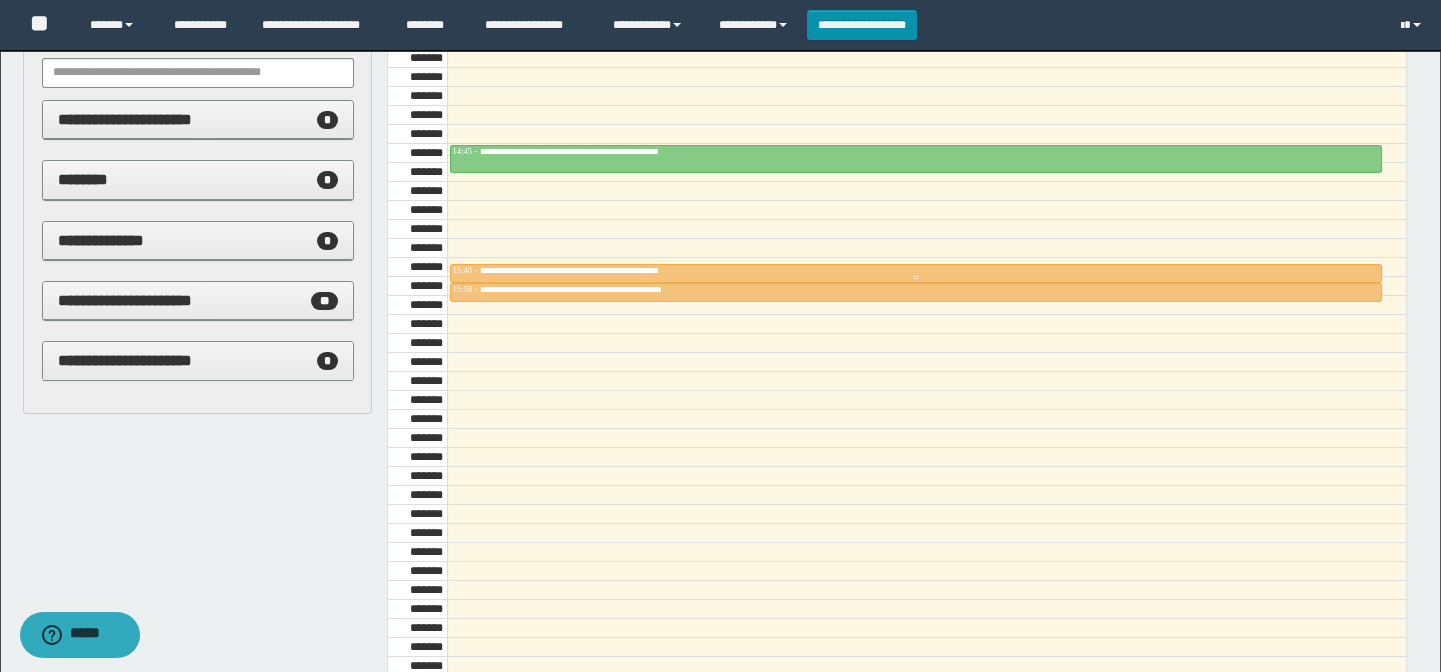 click on "**********" at bounding box center (622, 270) 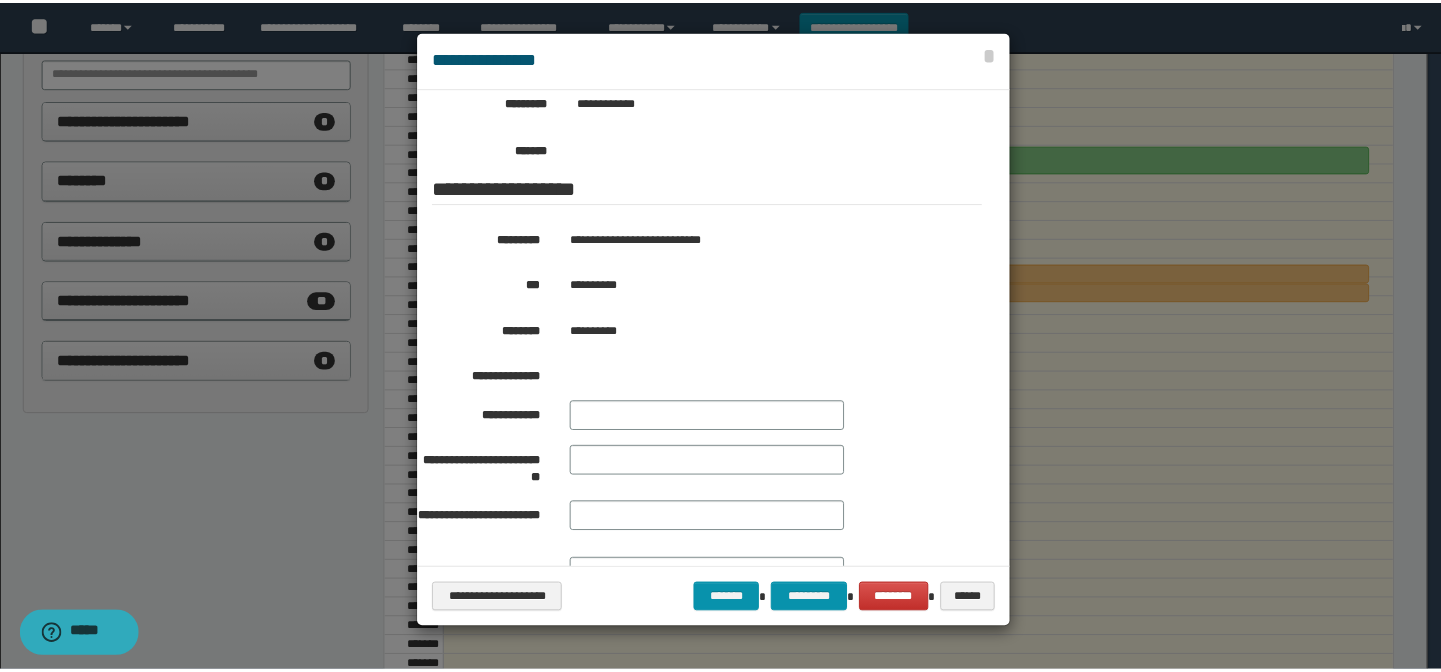 scroll, scrollTop: 90, scrollLeft: 0, axis: vertical 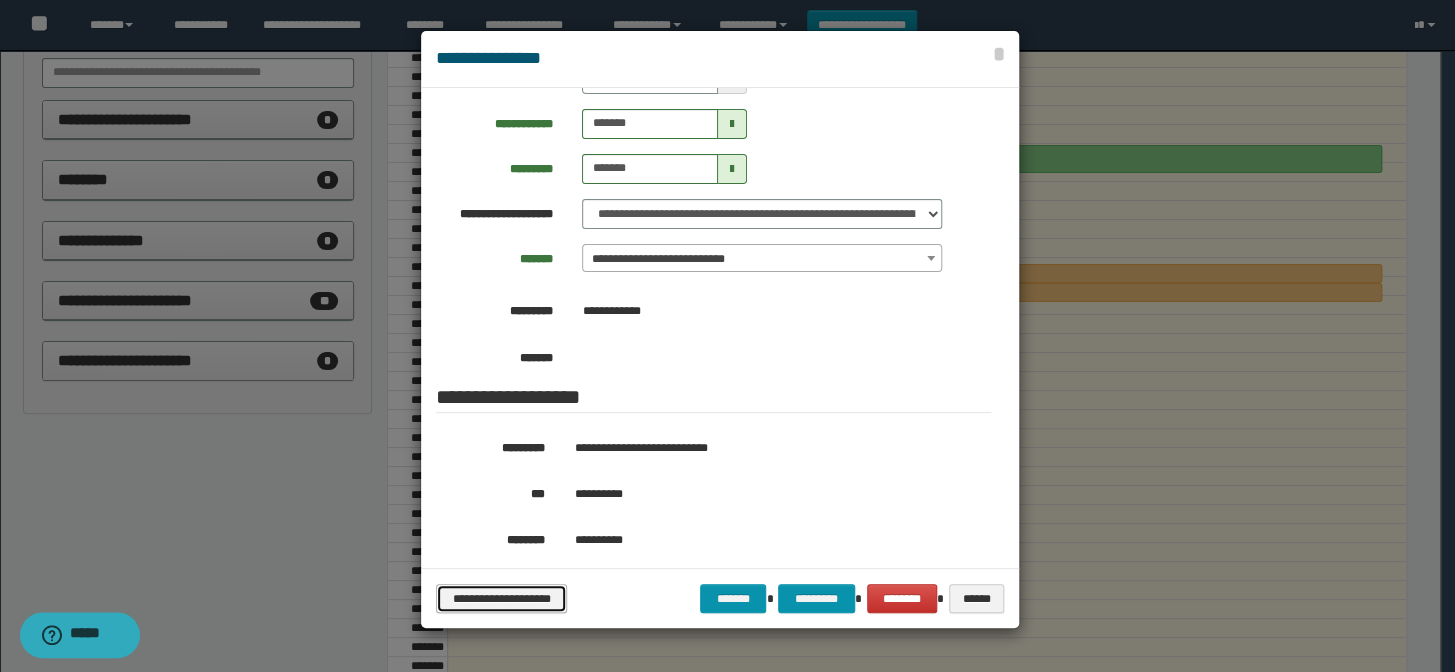 click on "**********" at bounding box center [501, 599] 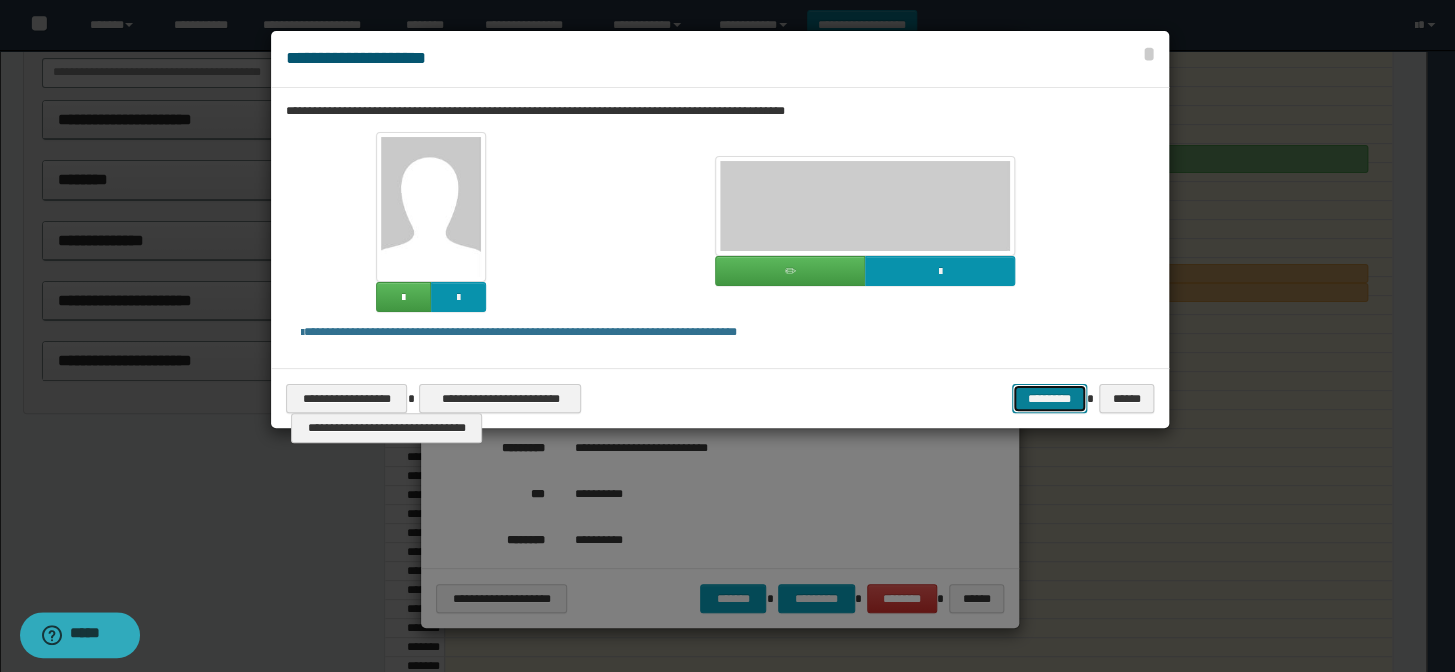 drag, startPoint x: 1060, startPoint y: 390, endPoint x: 799, endPoint y: 410, distance: 261.76517 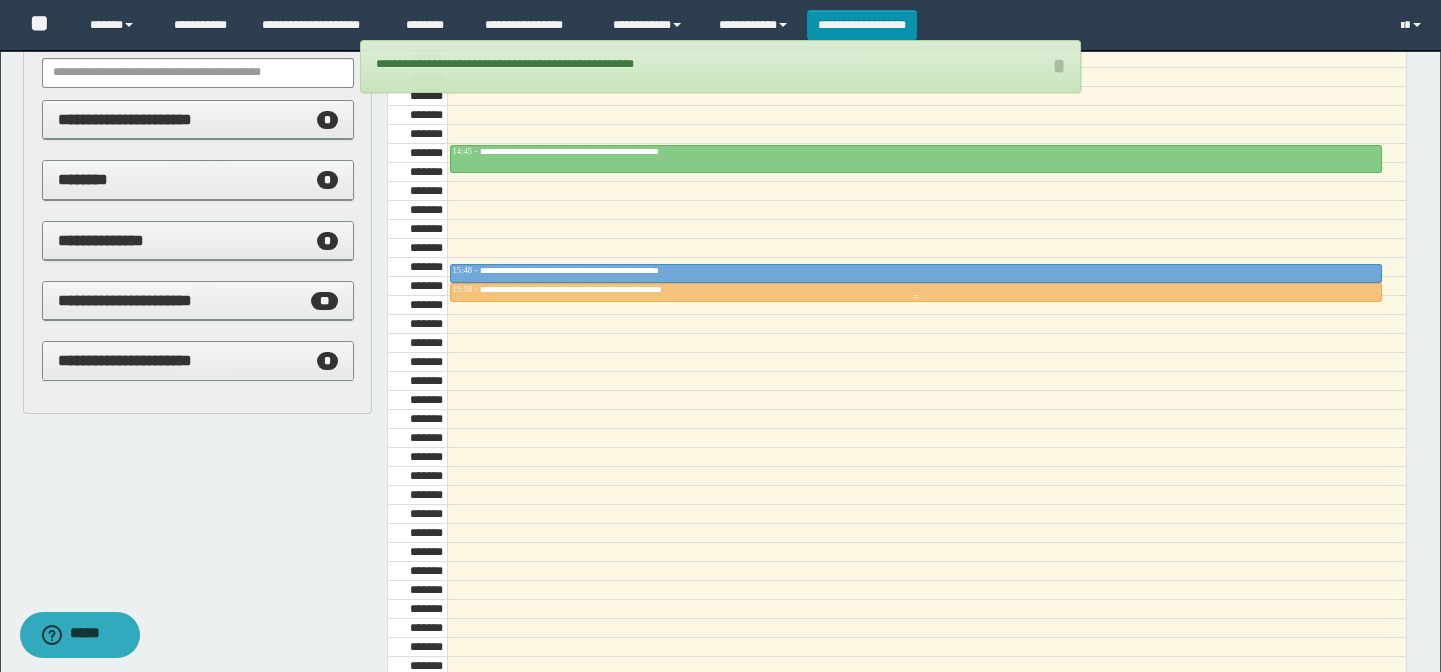 click on "**********" at bounding box center [604, 289] 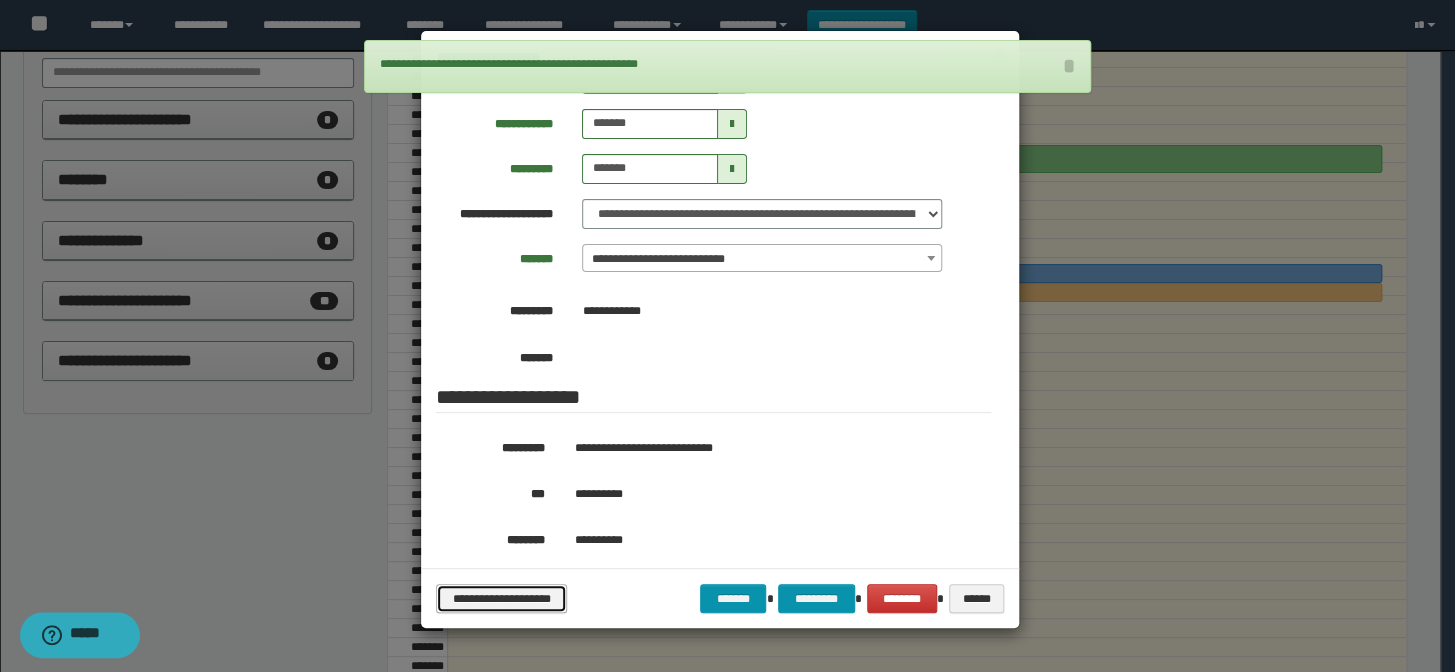 click on "**********" at bounding box center [501, 599] 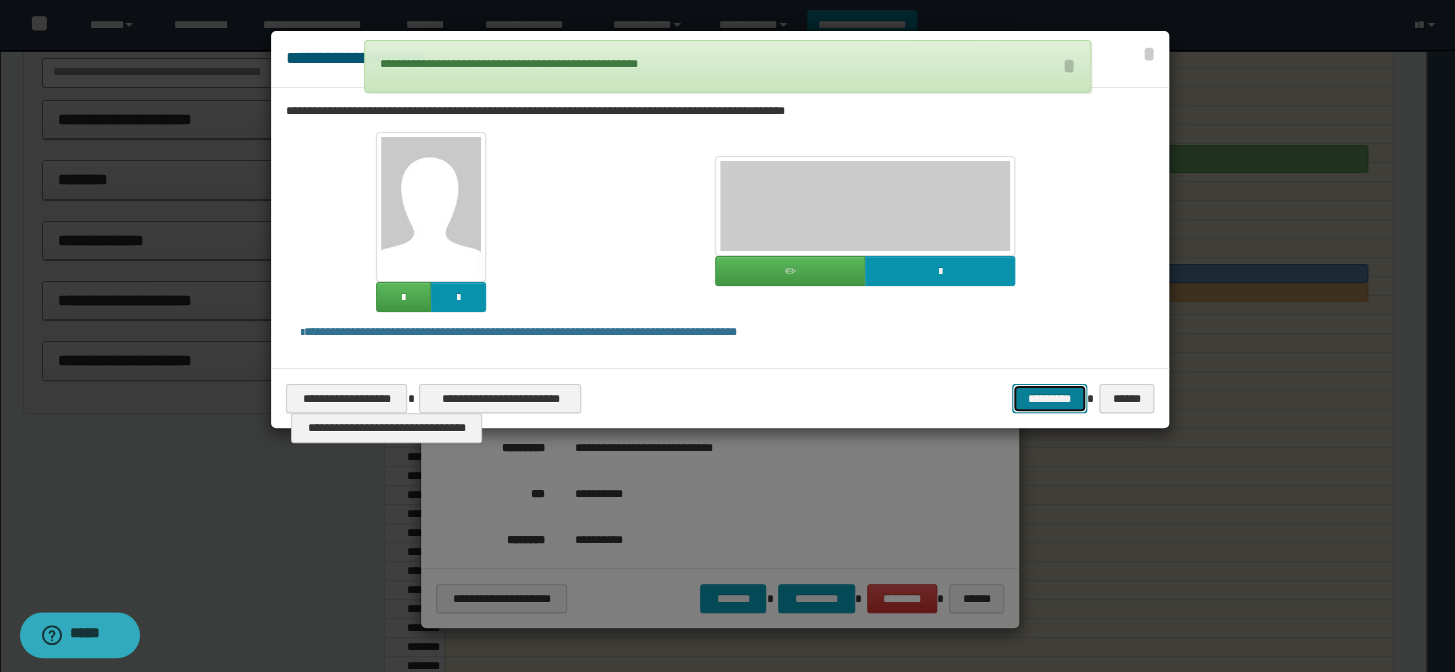 click on "*********" at bounding box center (1049, 399) 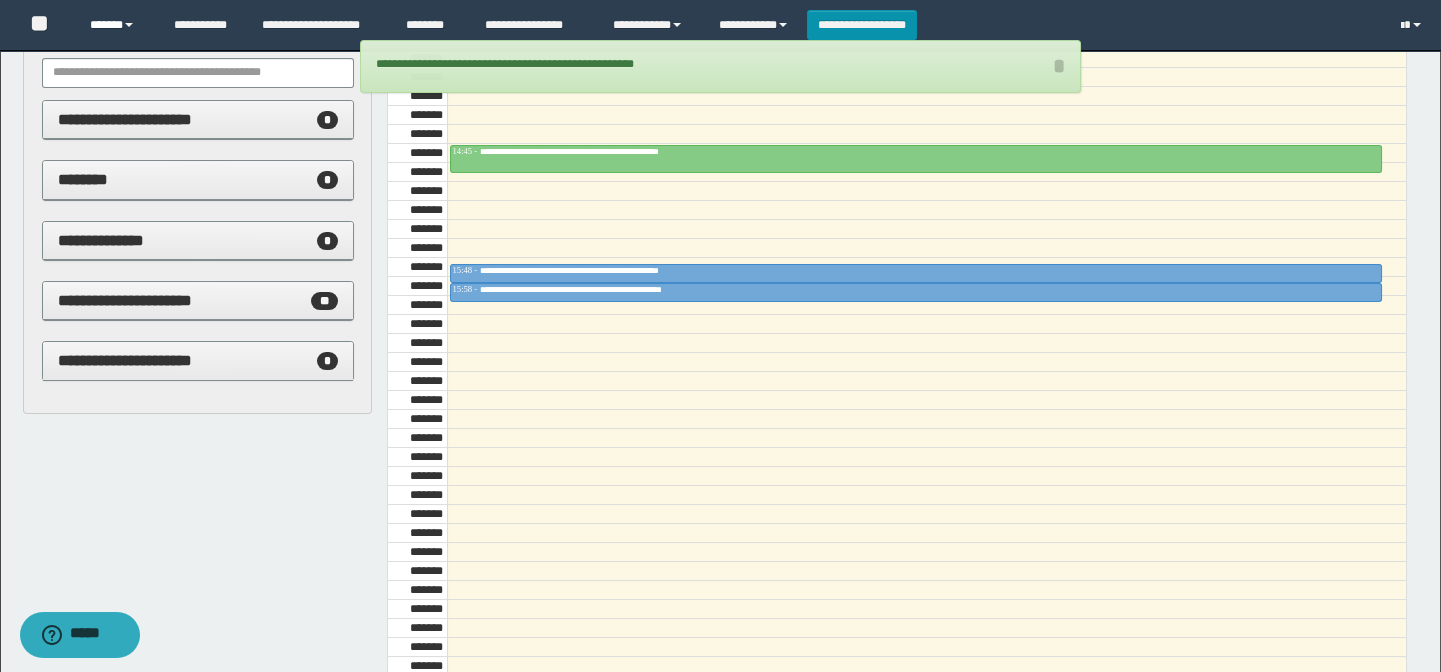 click on "******" at bounding box center [117, 25] 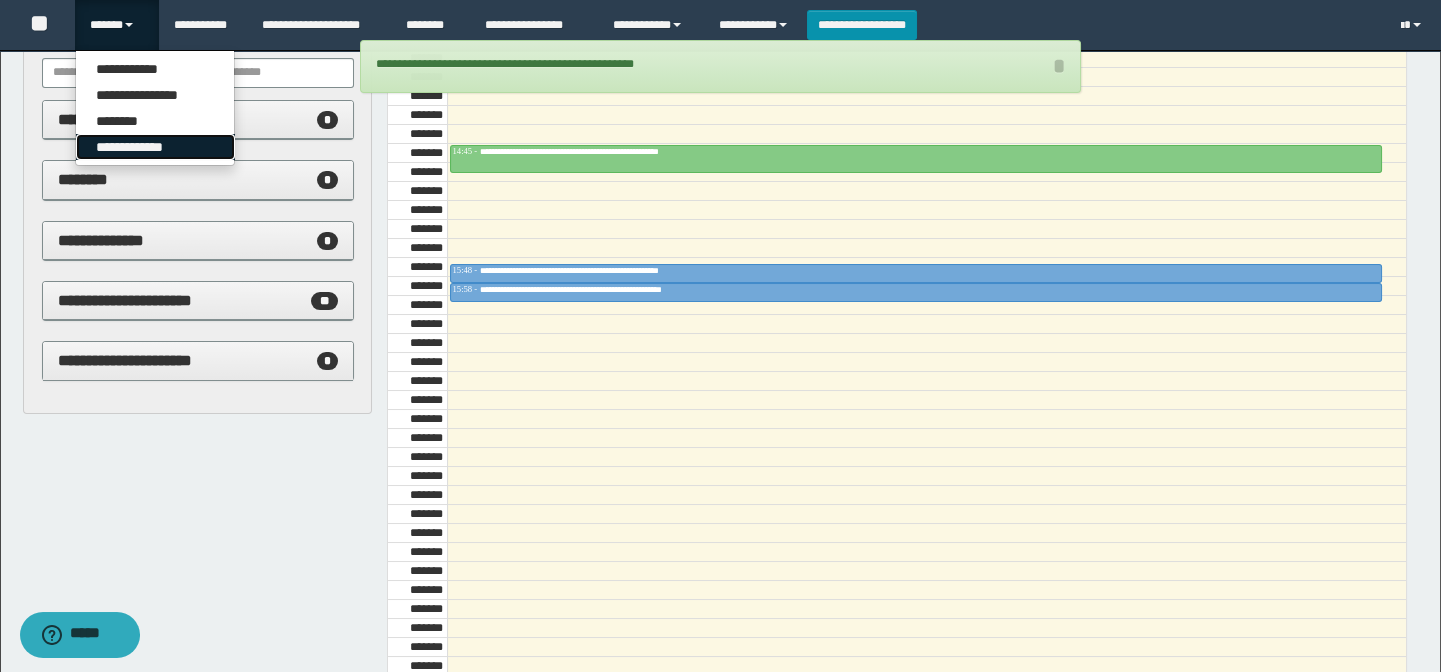 click on "**********" at bounding box center (155, 147) 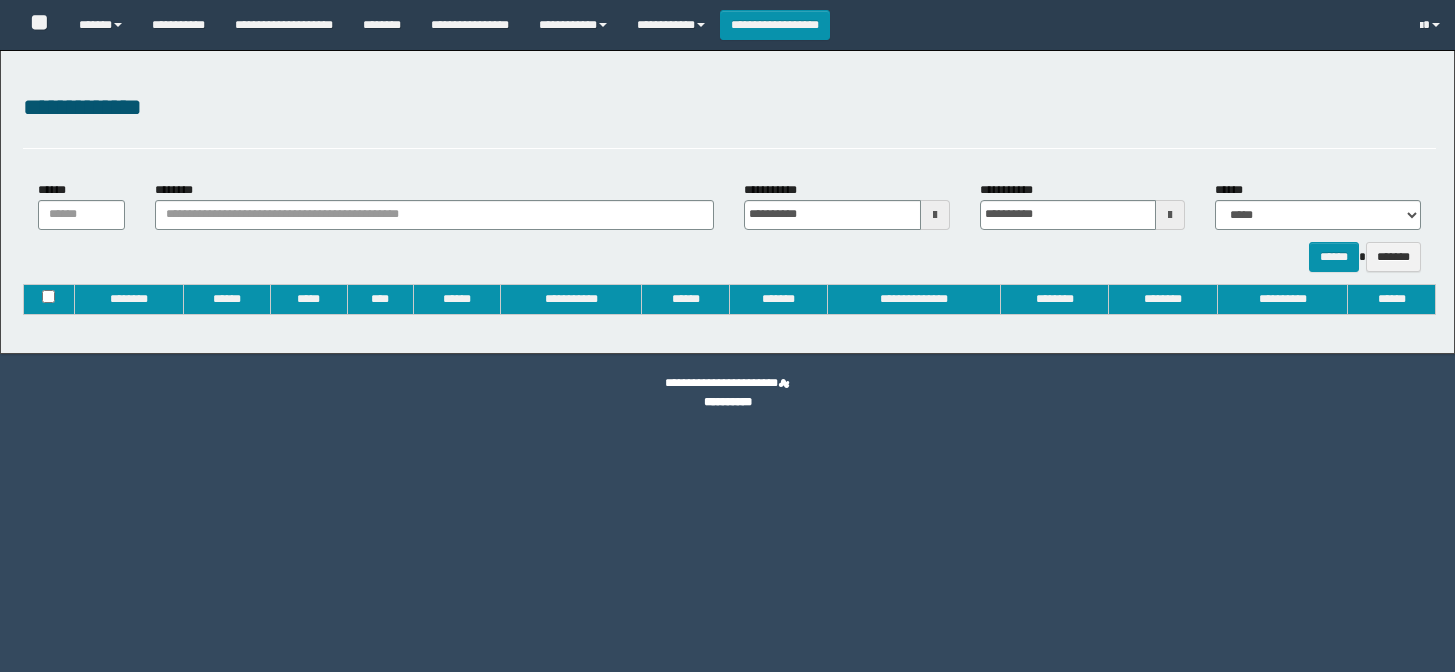 type on "**********" 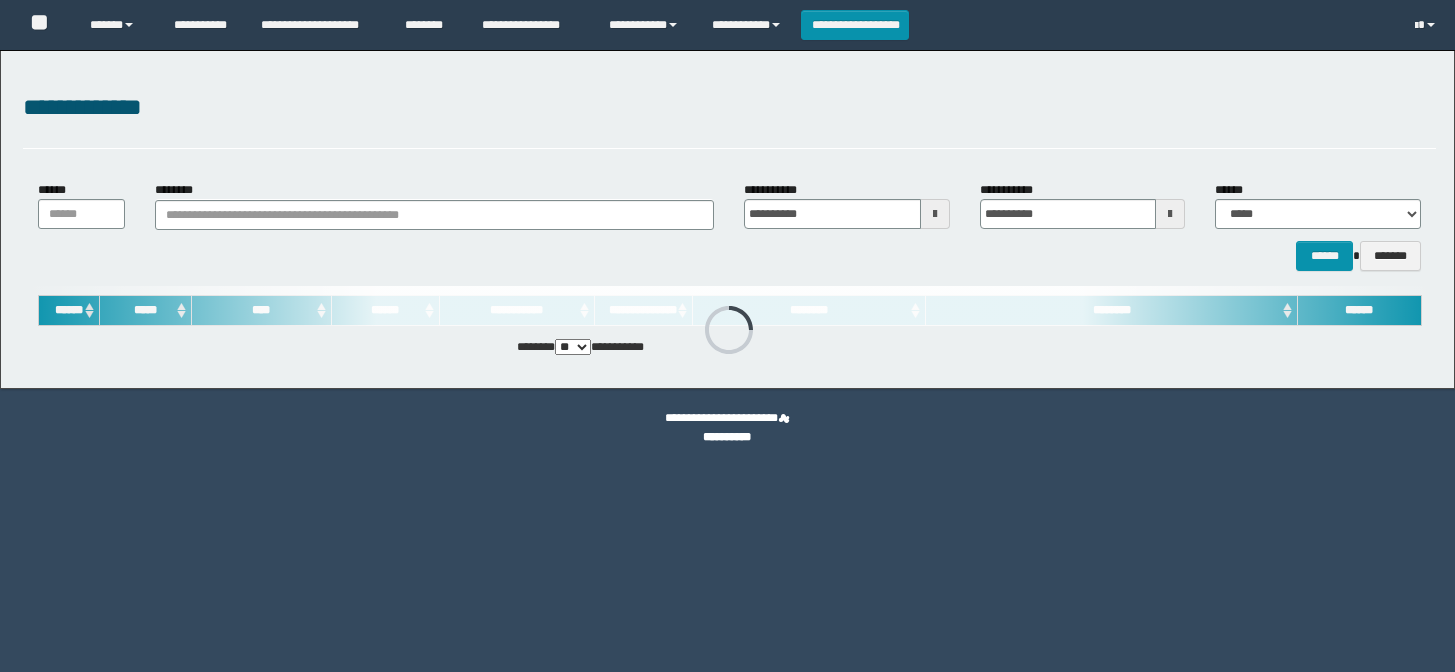 scroll, scrollTop: 0, scrollLeft: 0, axis: both 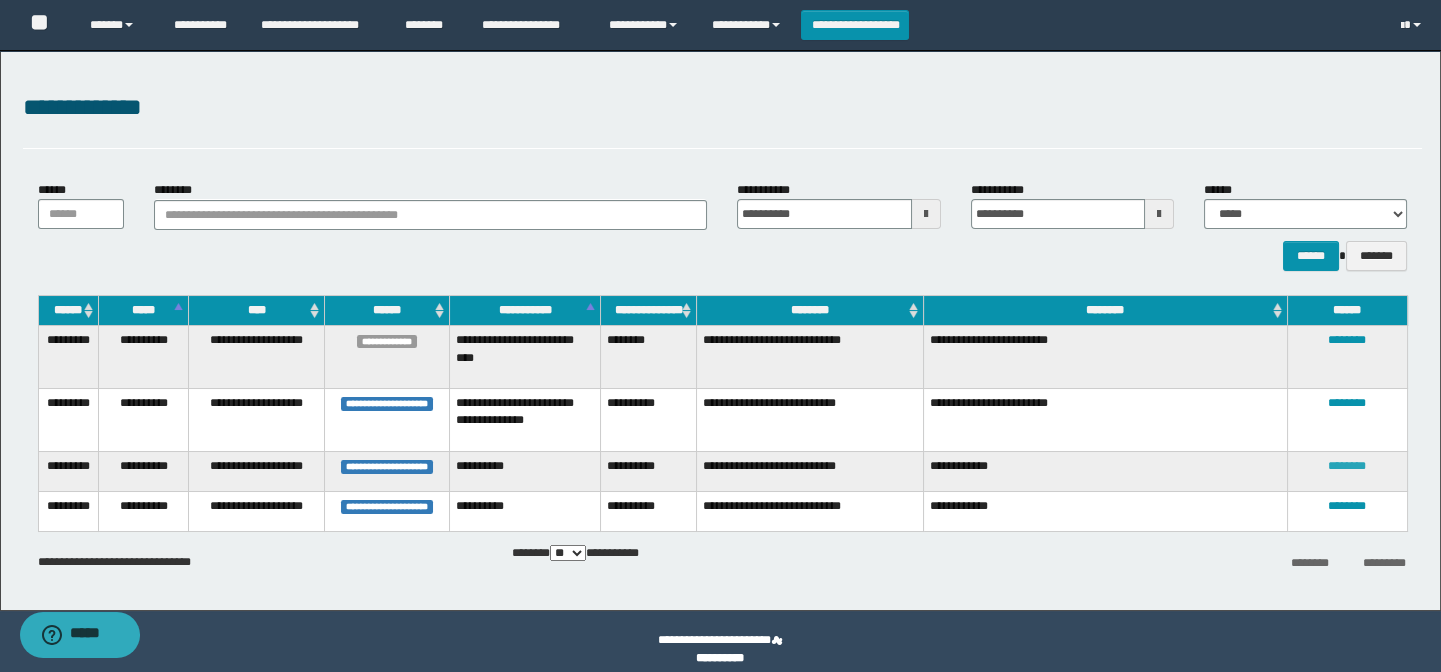 click on "********" at bounding box center [1347, 466] 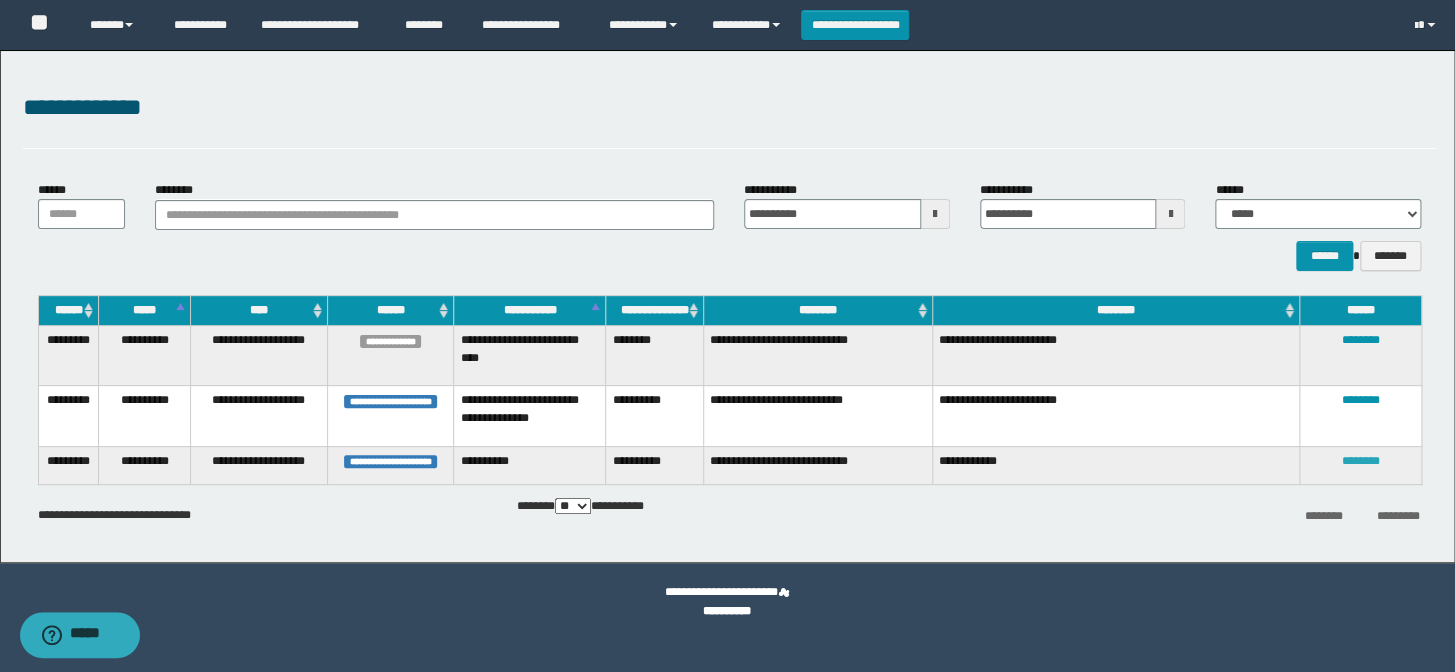 click on "********" at bounding box center (1360, 461) 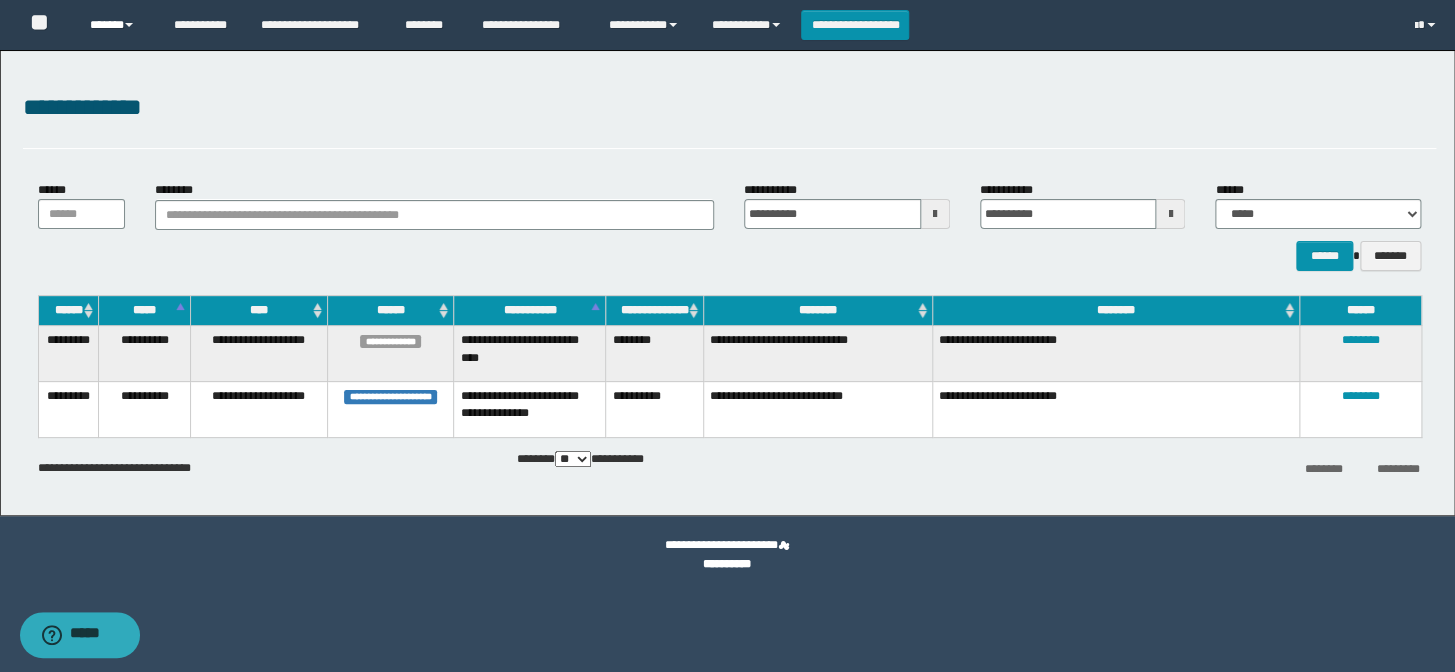 click on "******" at bounding box center (117, 25) 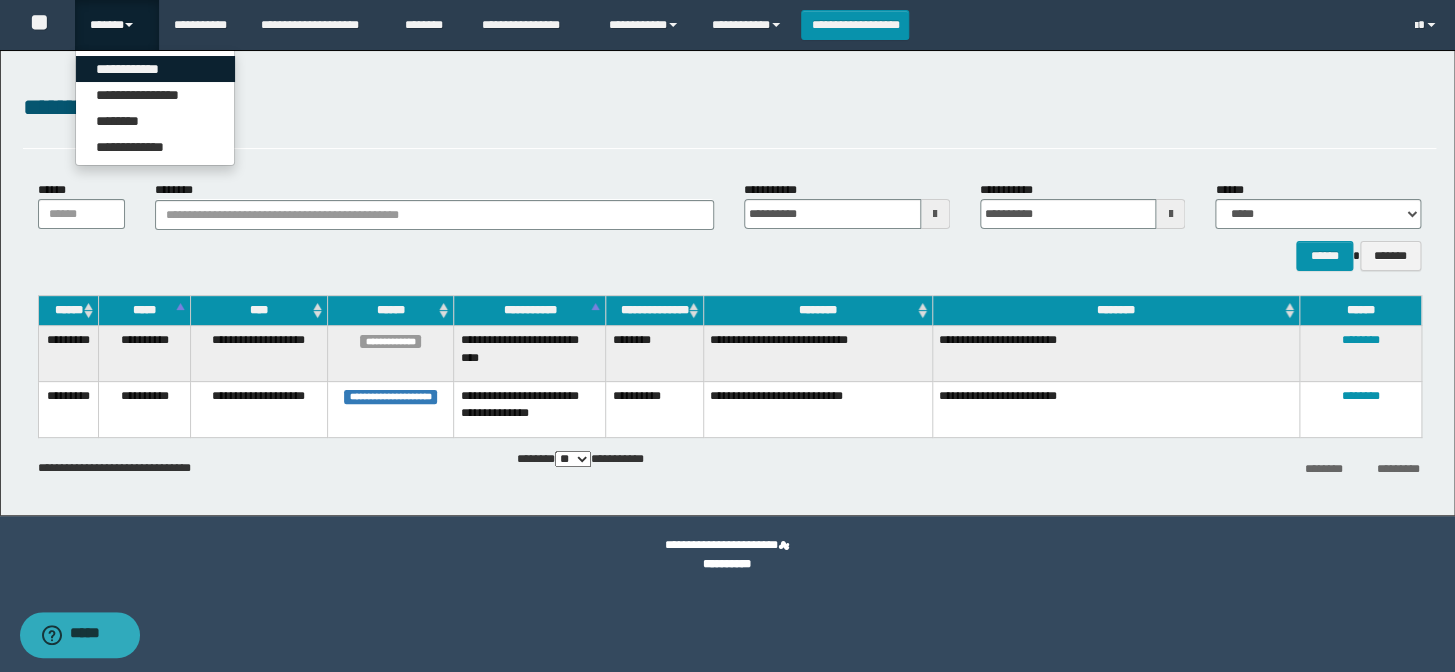 click on "**********" at bounding box center (155, 69) 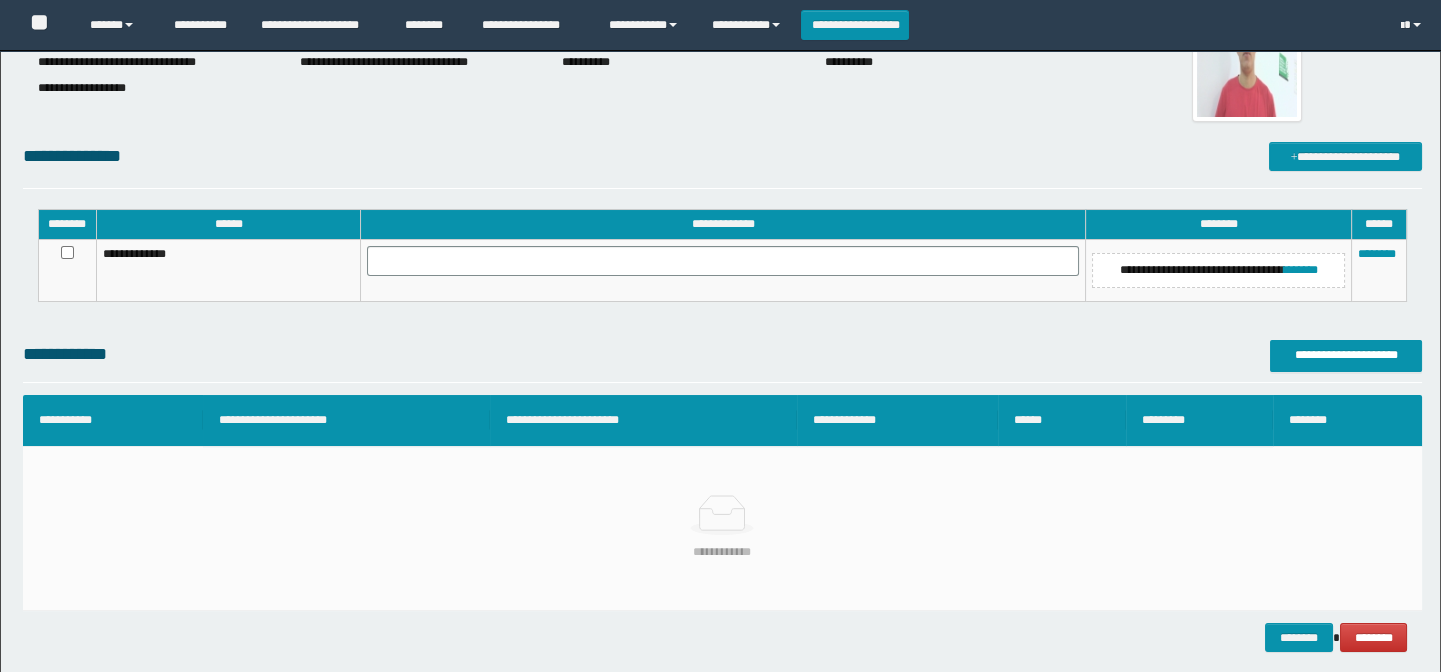 scroll, scrollTop: 181, scrollLeft: 0, axis: vertical 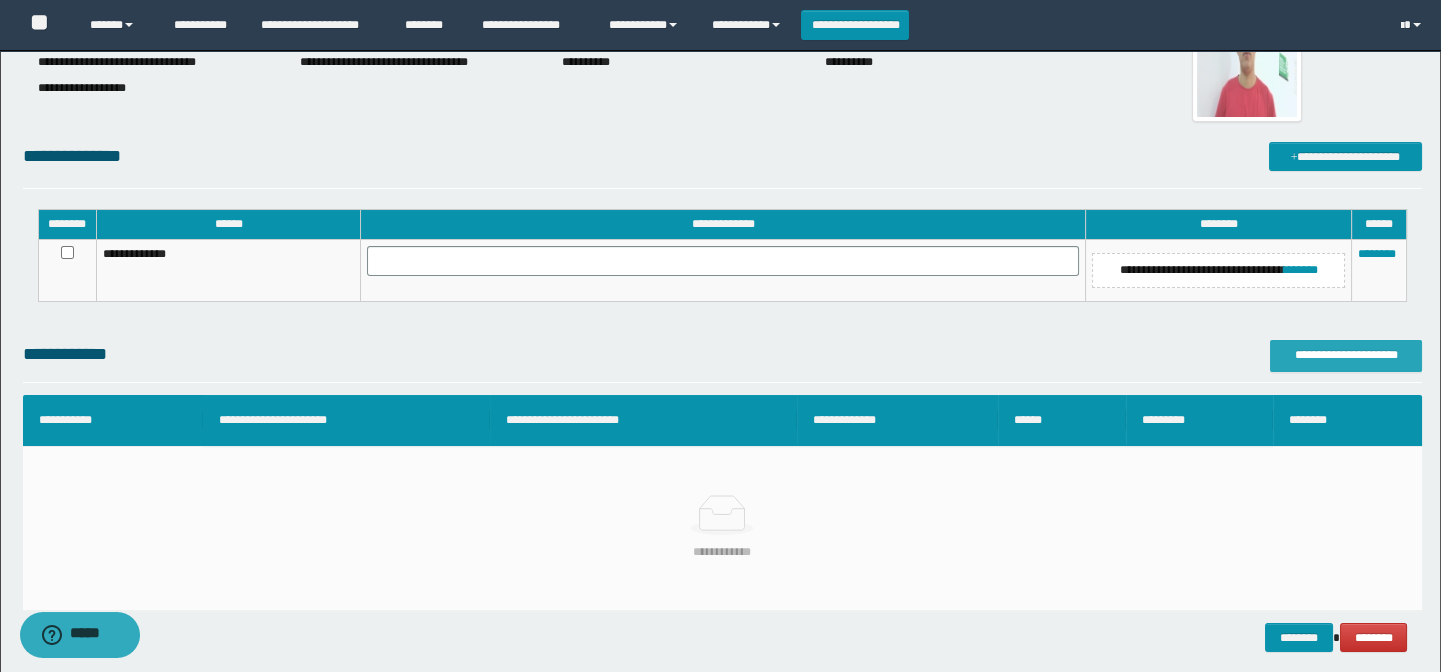 click on "**********" at bounding box center (1346, 355) 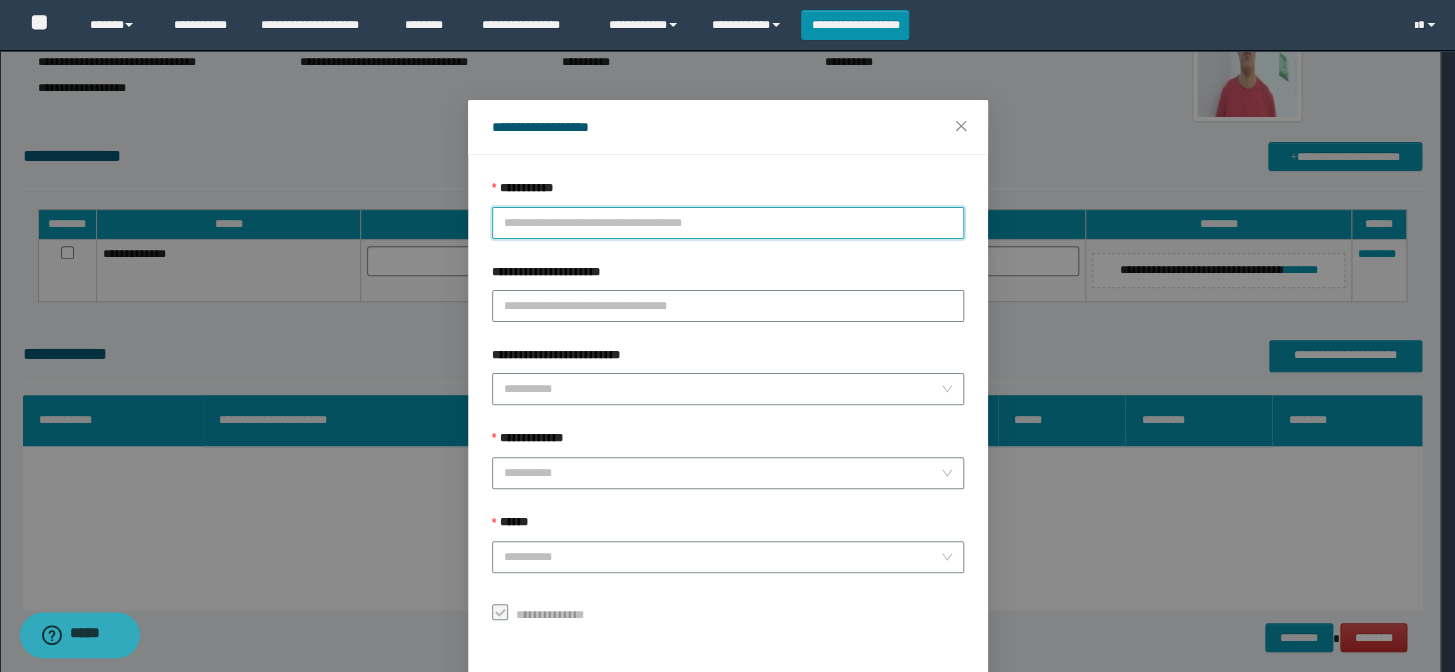 click on "**********" at bounding box center (728, 223) 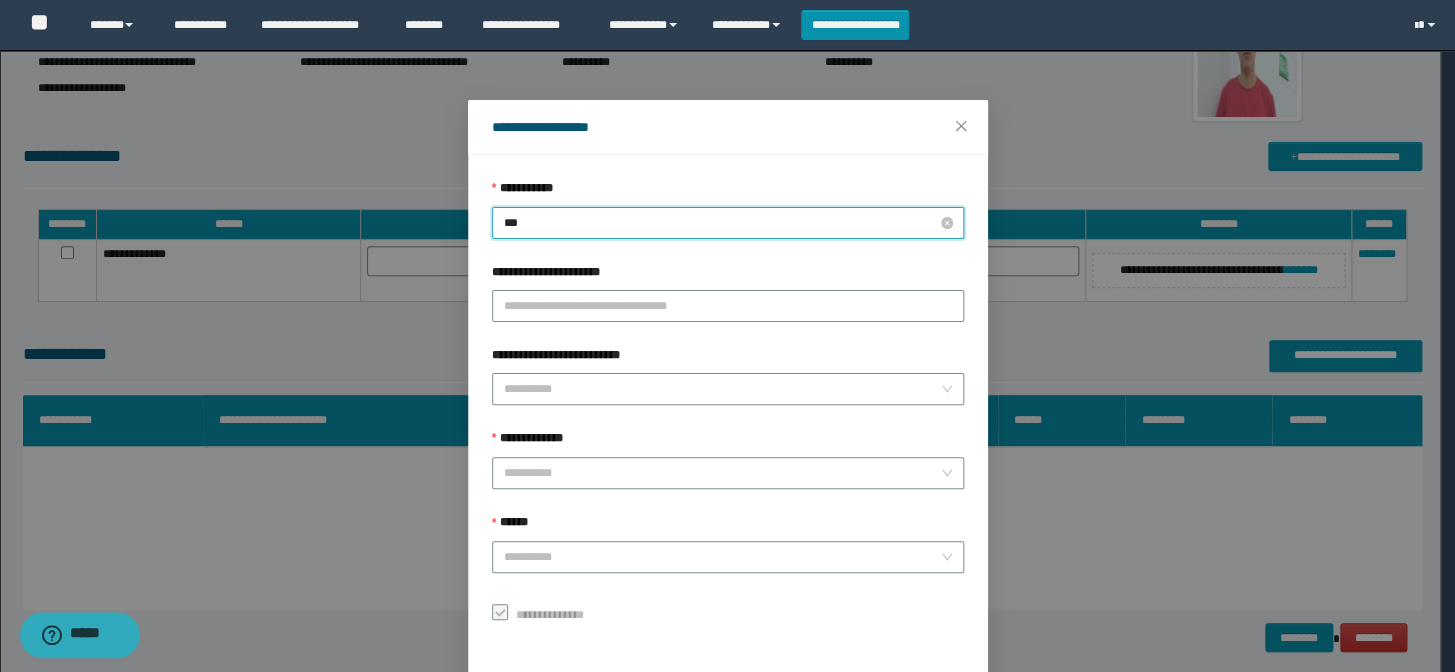 type on "****" 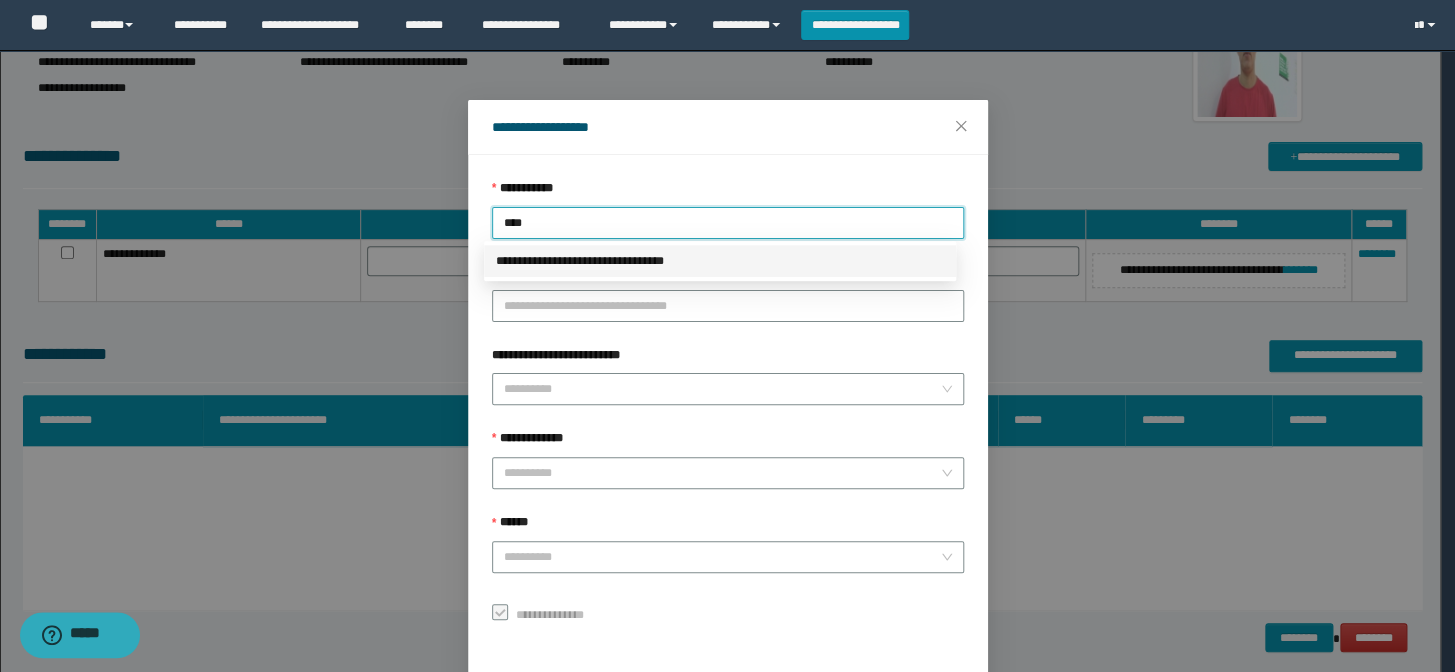 click on "**********" at bounding box center (720, 261) 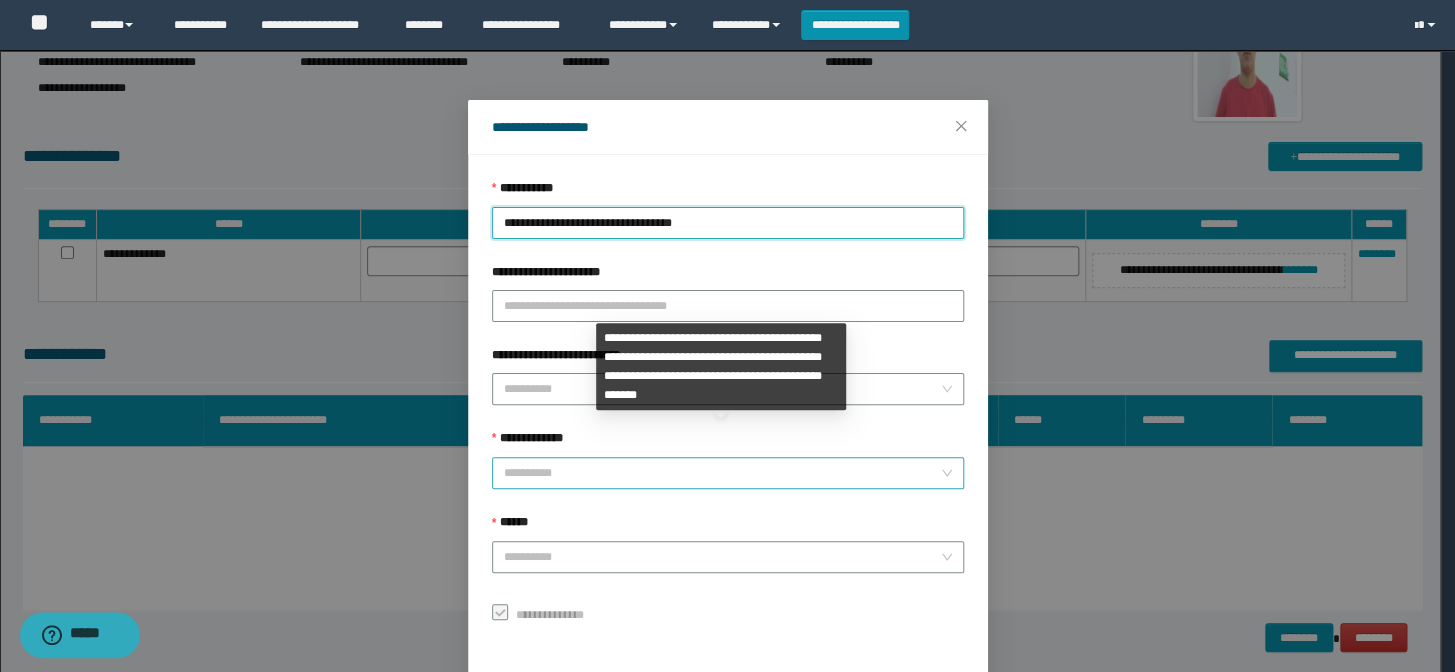 click on "**********" at bounding box center [722, 473] 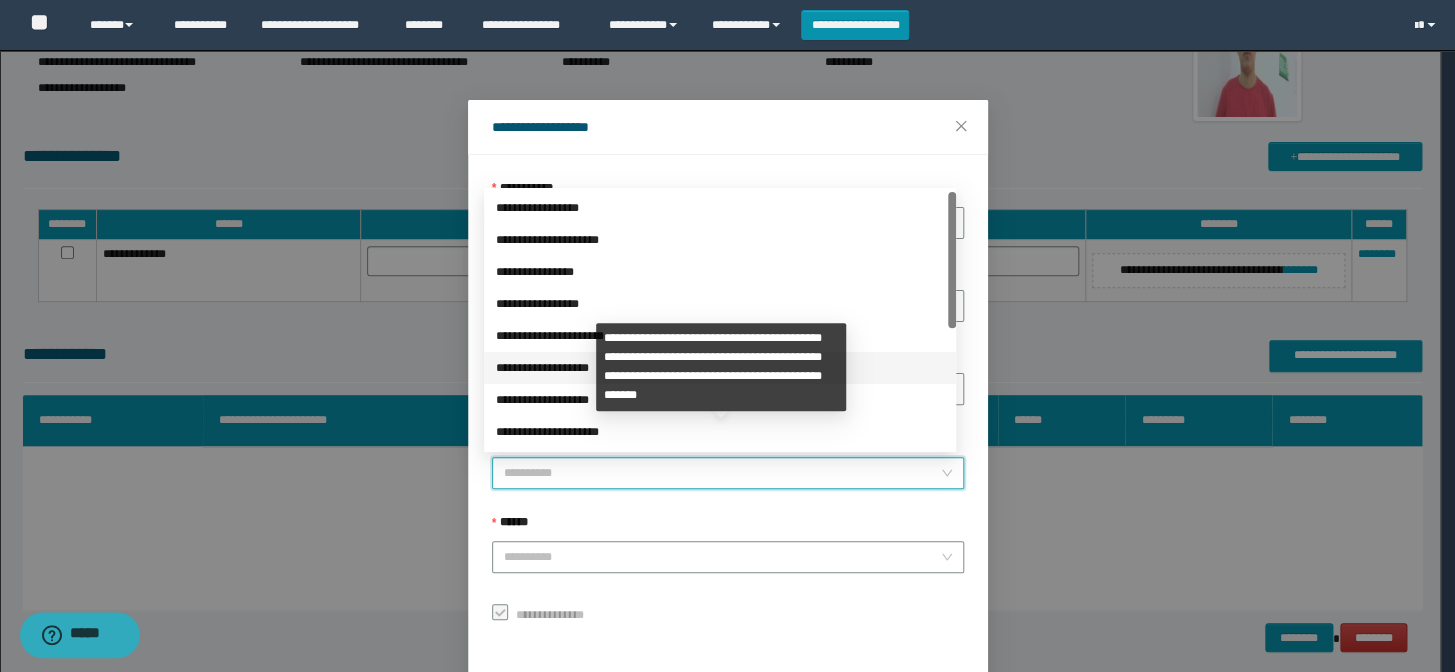 scroll, scrollTop: 223, scrollLeft: 0, axis: vertical 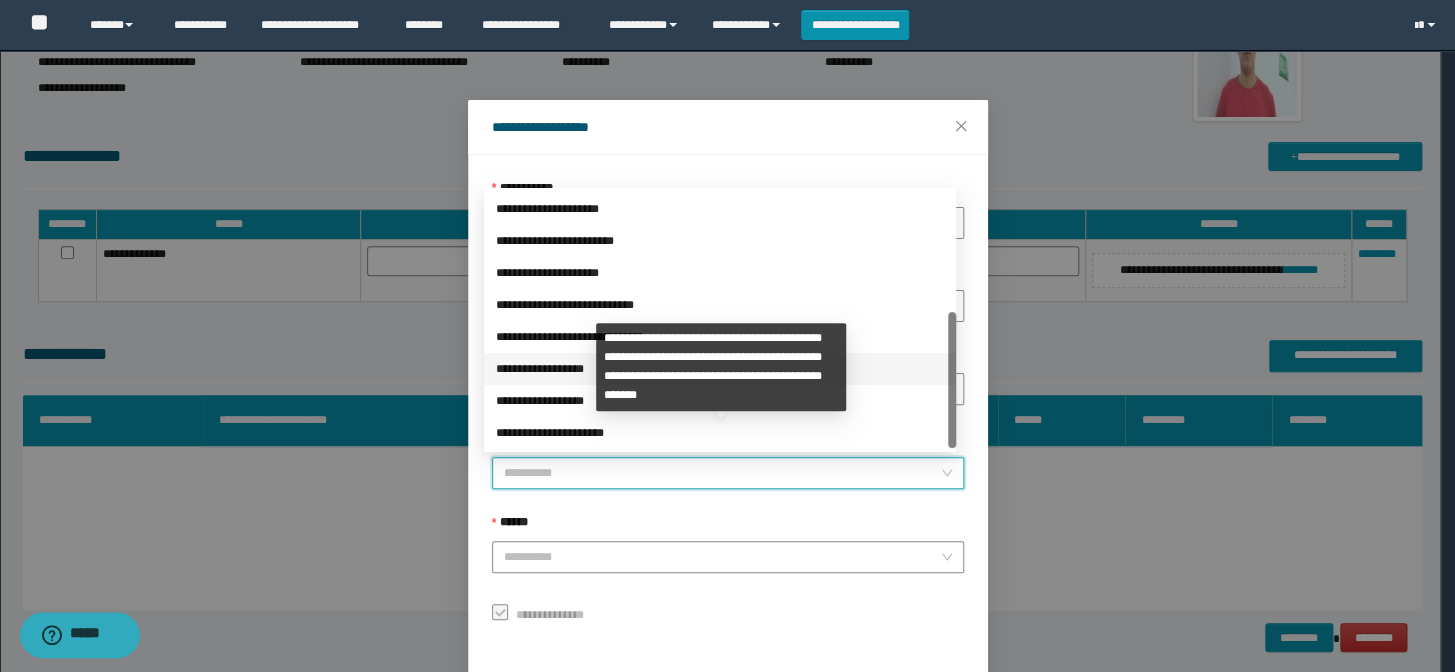 click on "**********" at bounding box center [720, 369] 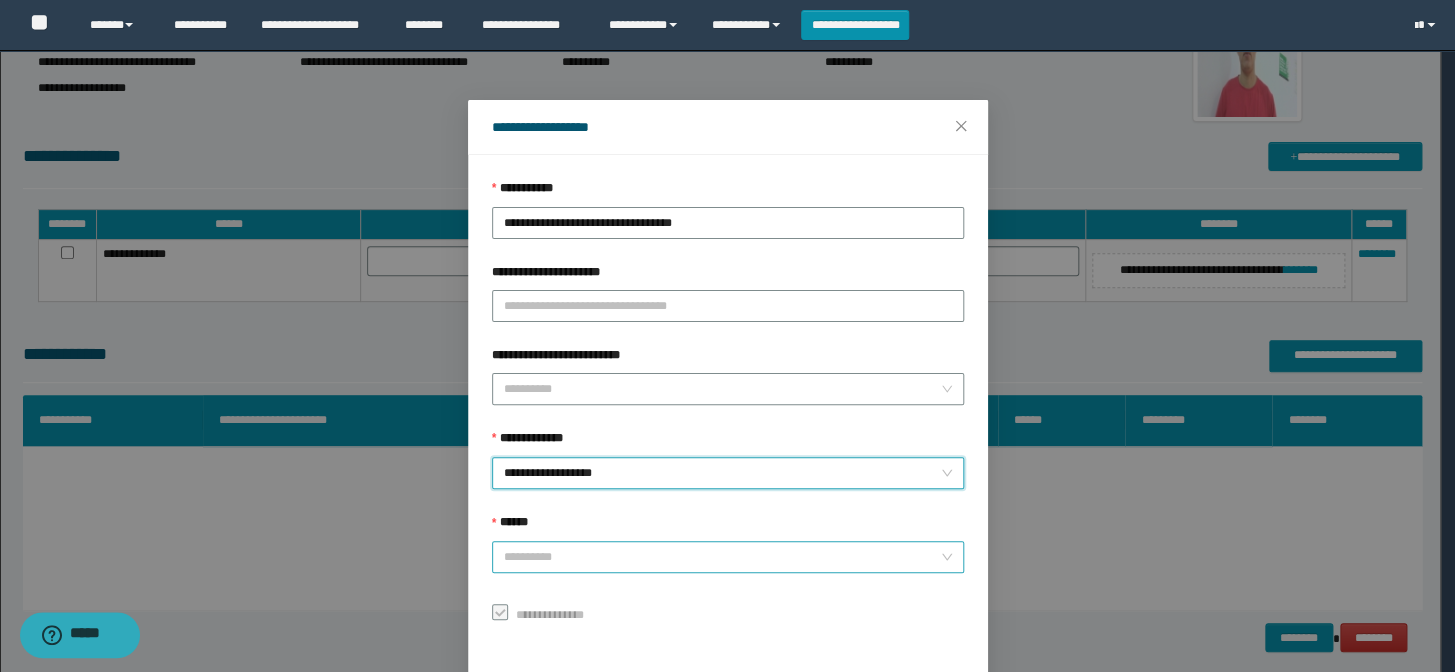 click on "******" at bounding box center [722, 557] 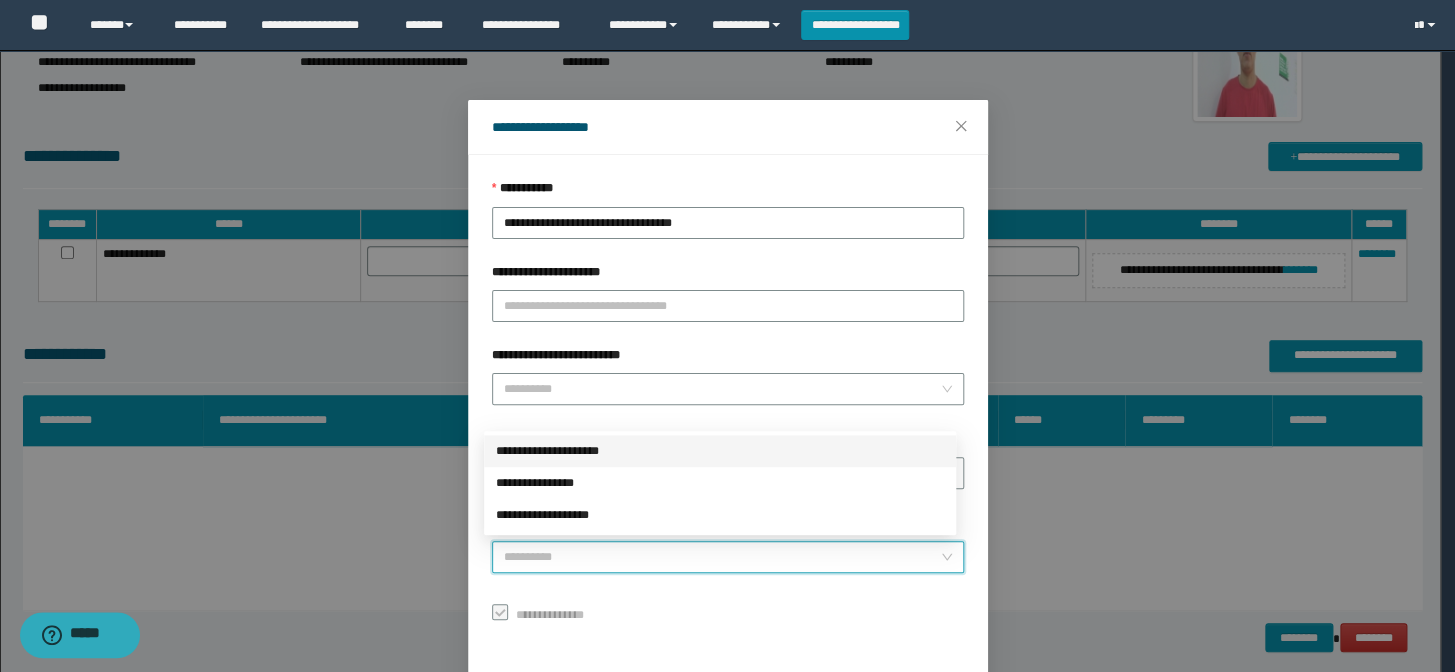 click on "**********" at bounding box center [720, 451] 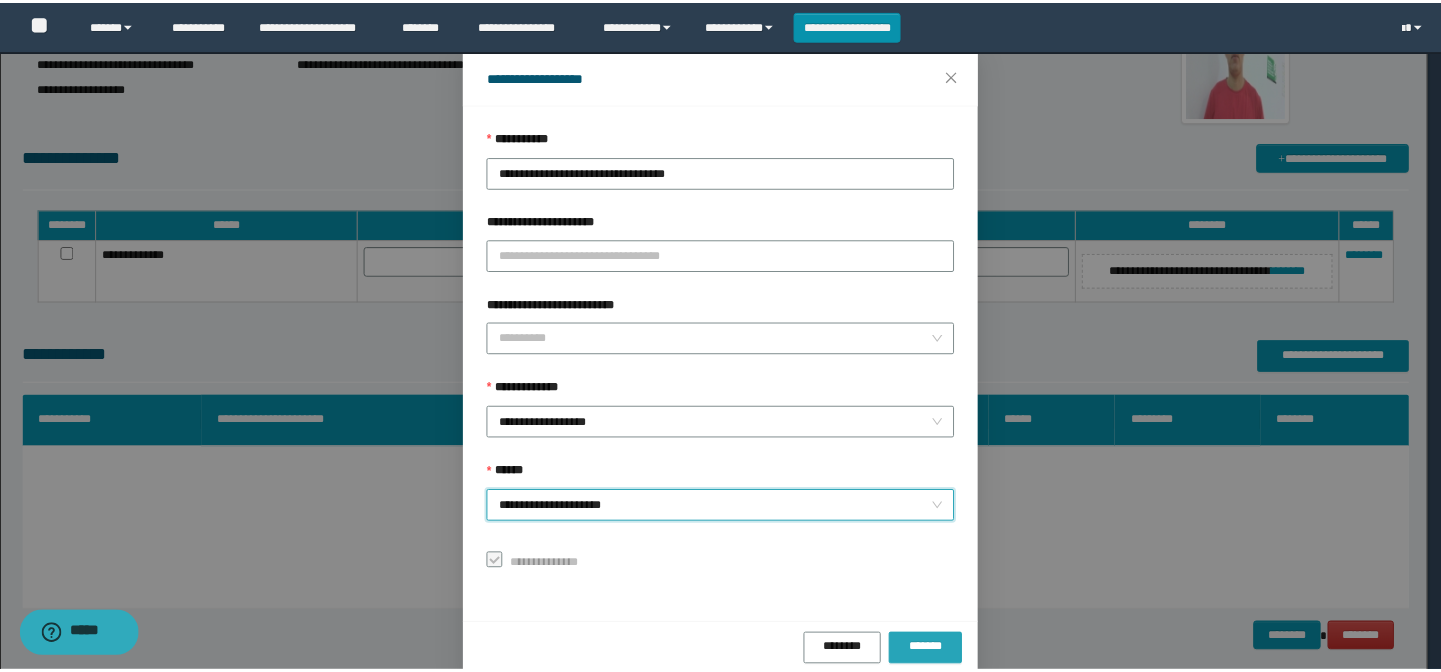 scroll, scrollTop: 79, scrollLeft: 0, axis: vertical 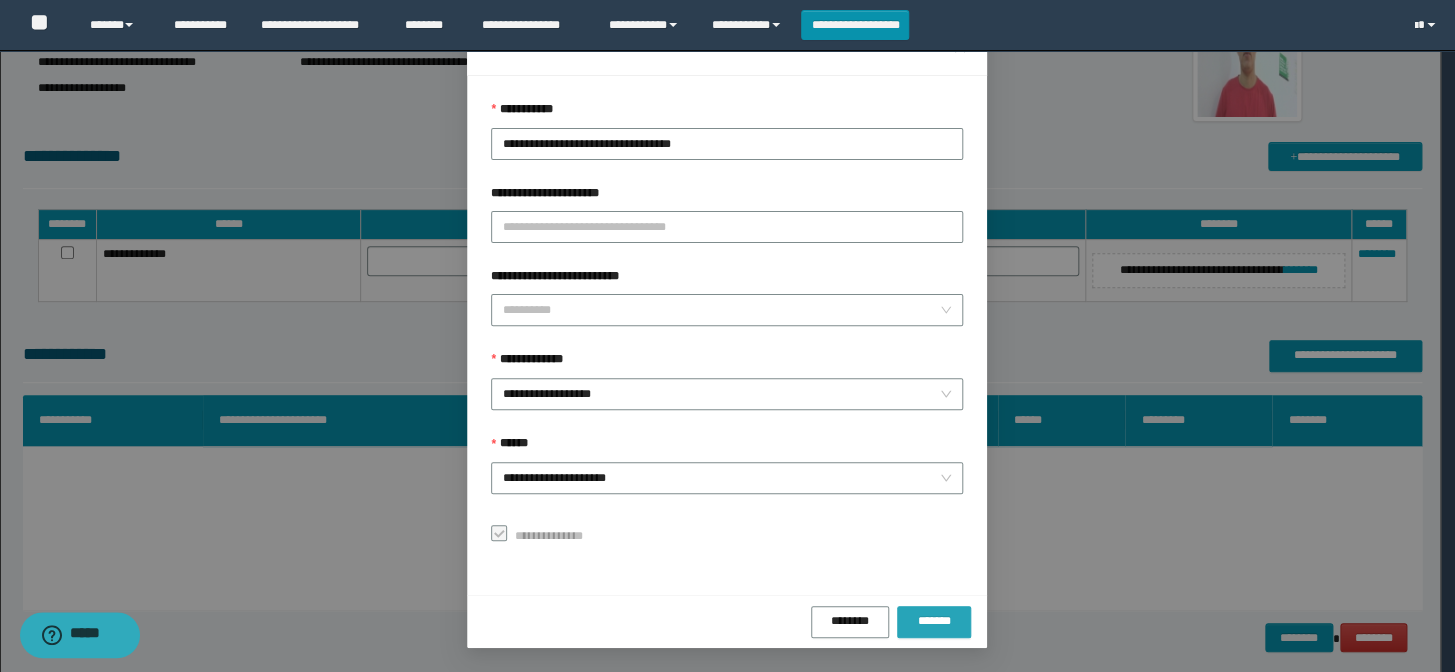 click on "*******" at bounding box center (934, 621) 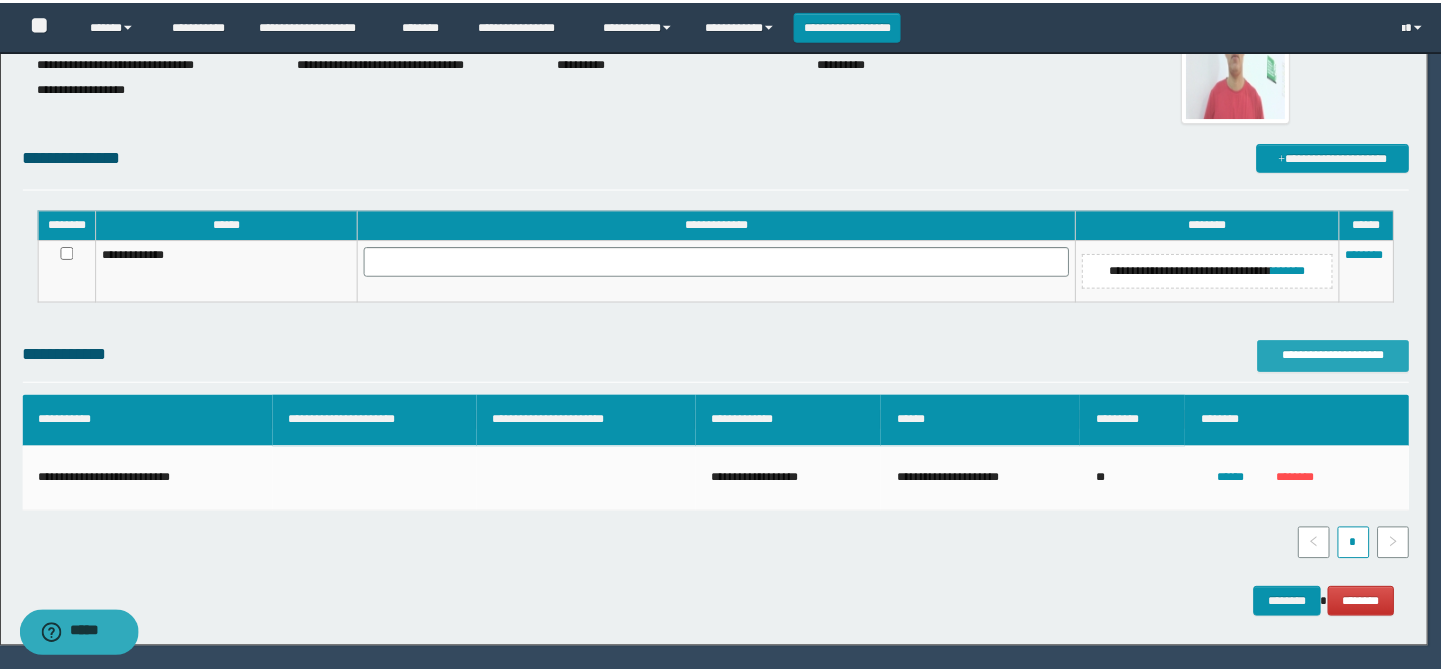 scroll, scrollTop: 0, scrollLeft: 0, axis: both 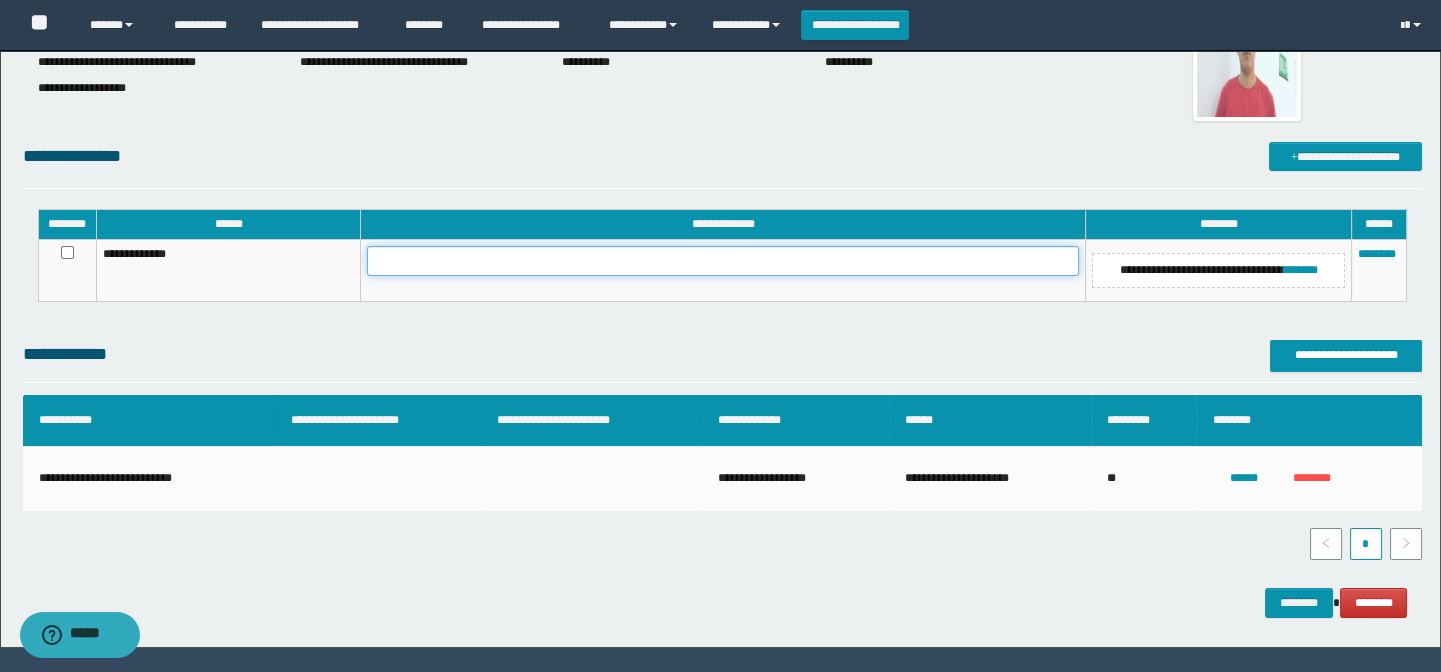 click at bounding box center (723, 261) 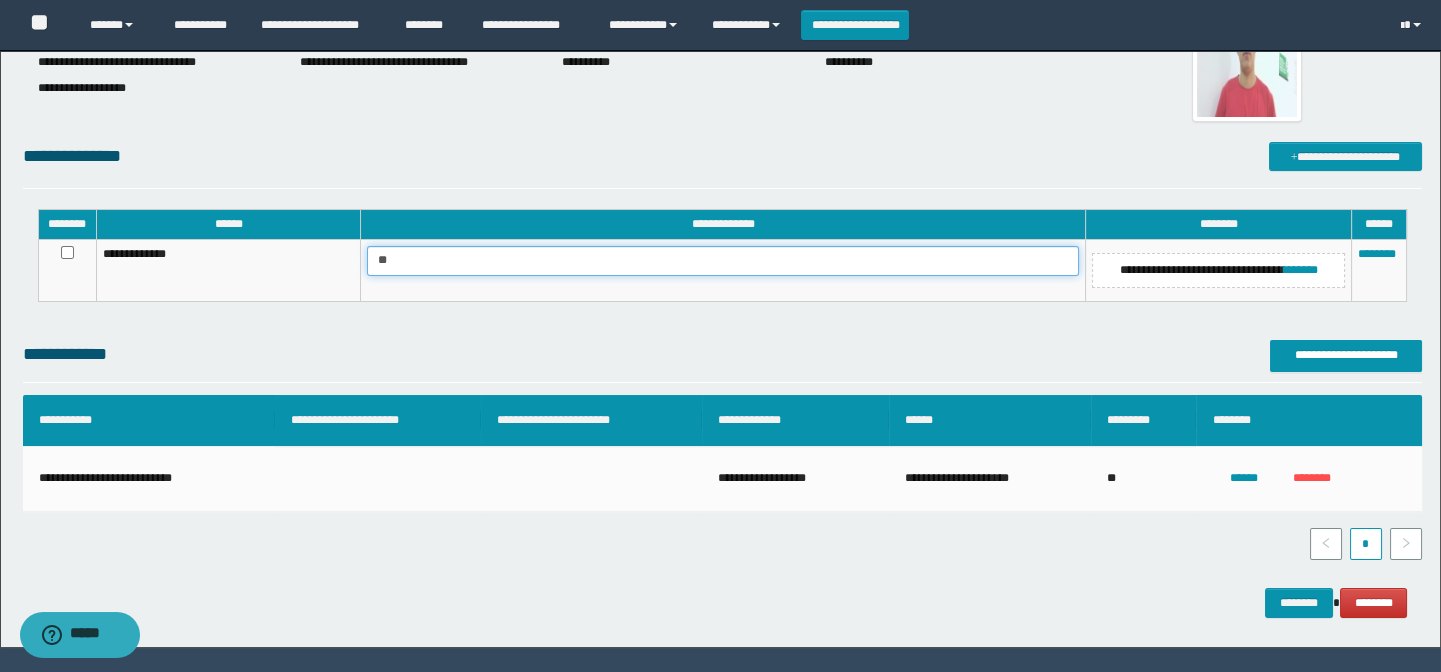 type on "*" 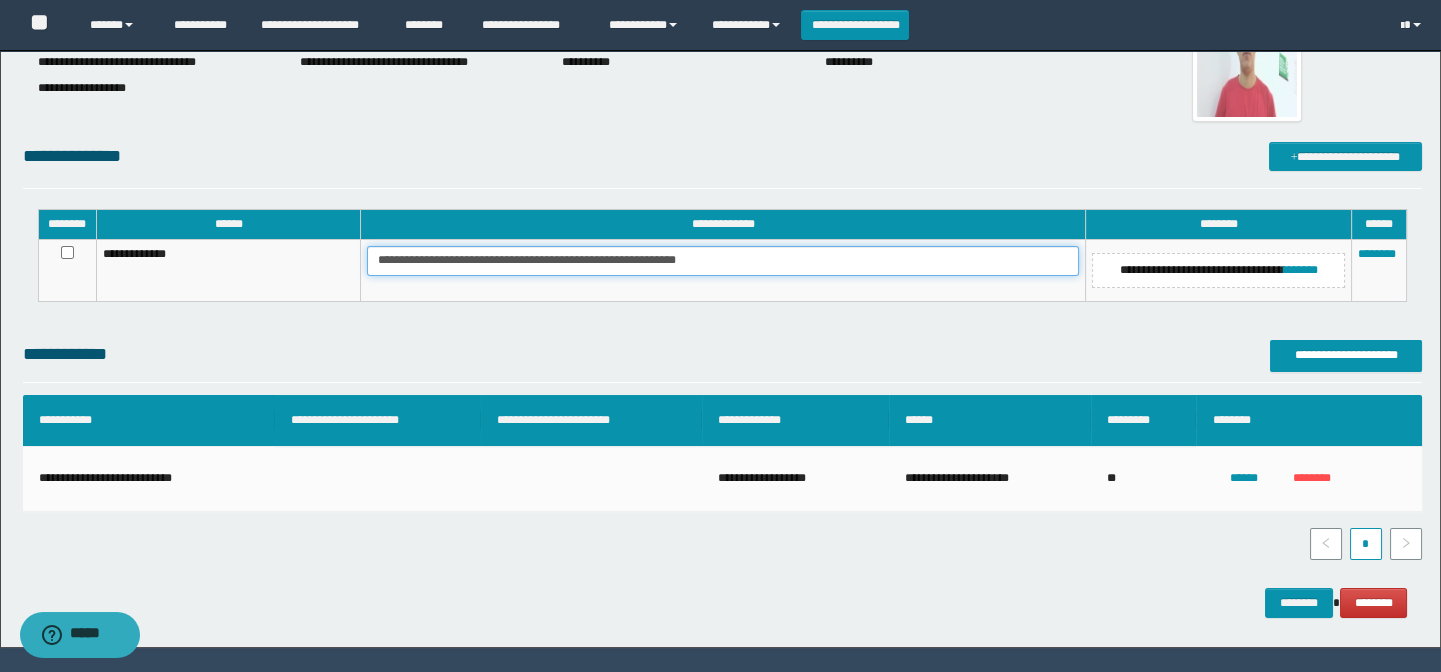 drag, startPoint x: 734, startPoint y: 257, endPoint x: 376, endPoint y: 257, distance: 358 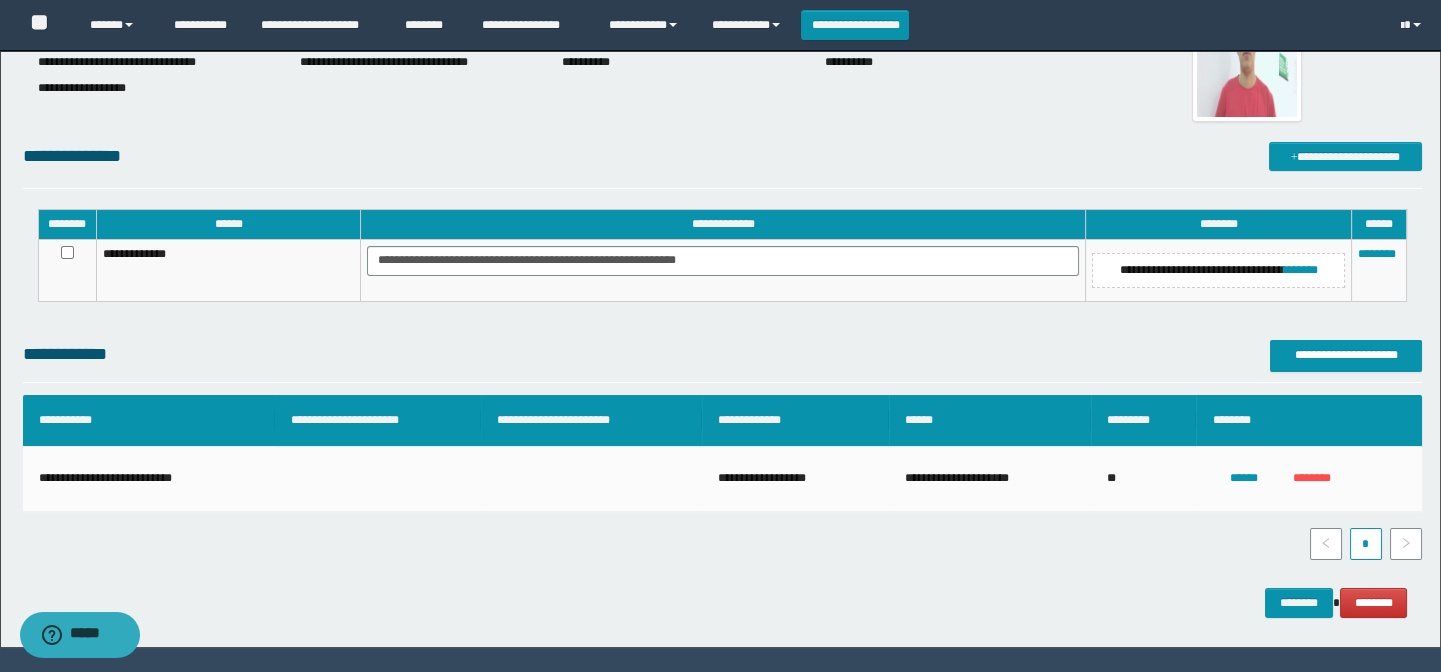 click on "**********" at bounding box center [1219, 270] 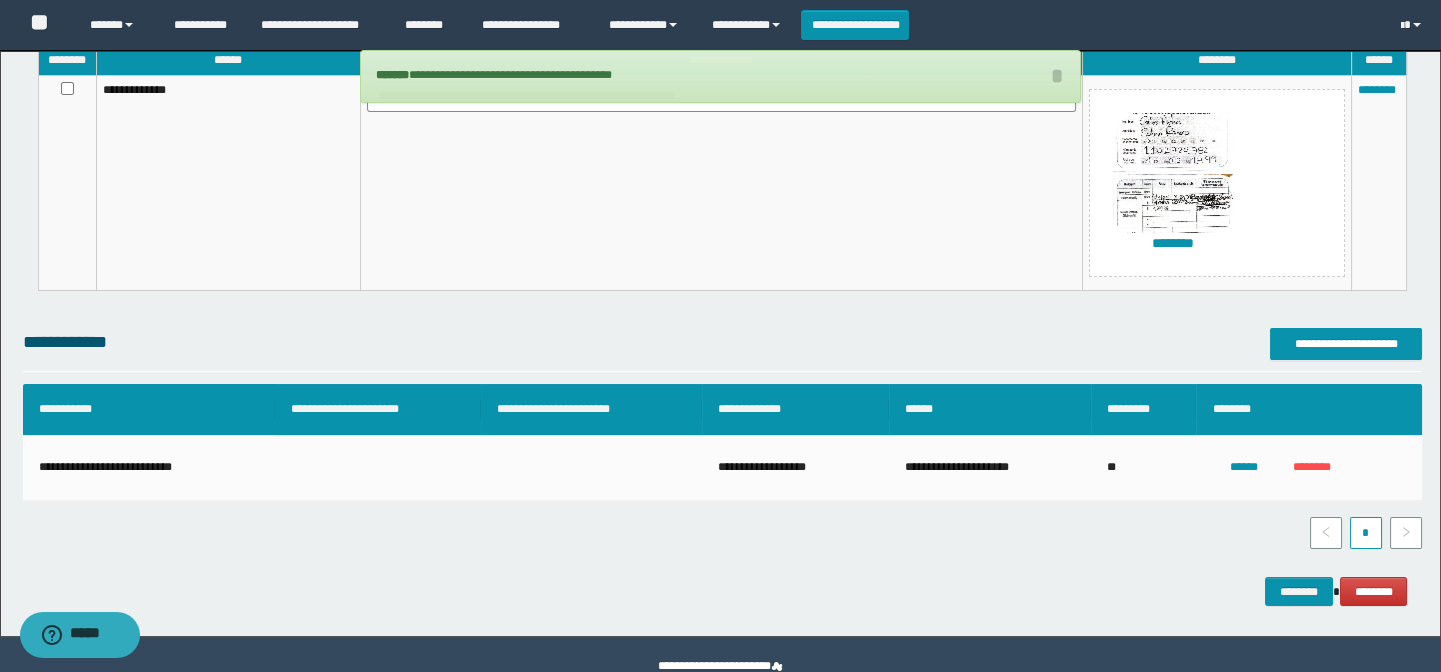scroll, scrollTop: 387, scrollLeft: 0, axis: vertical 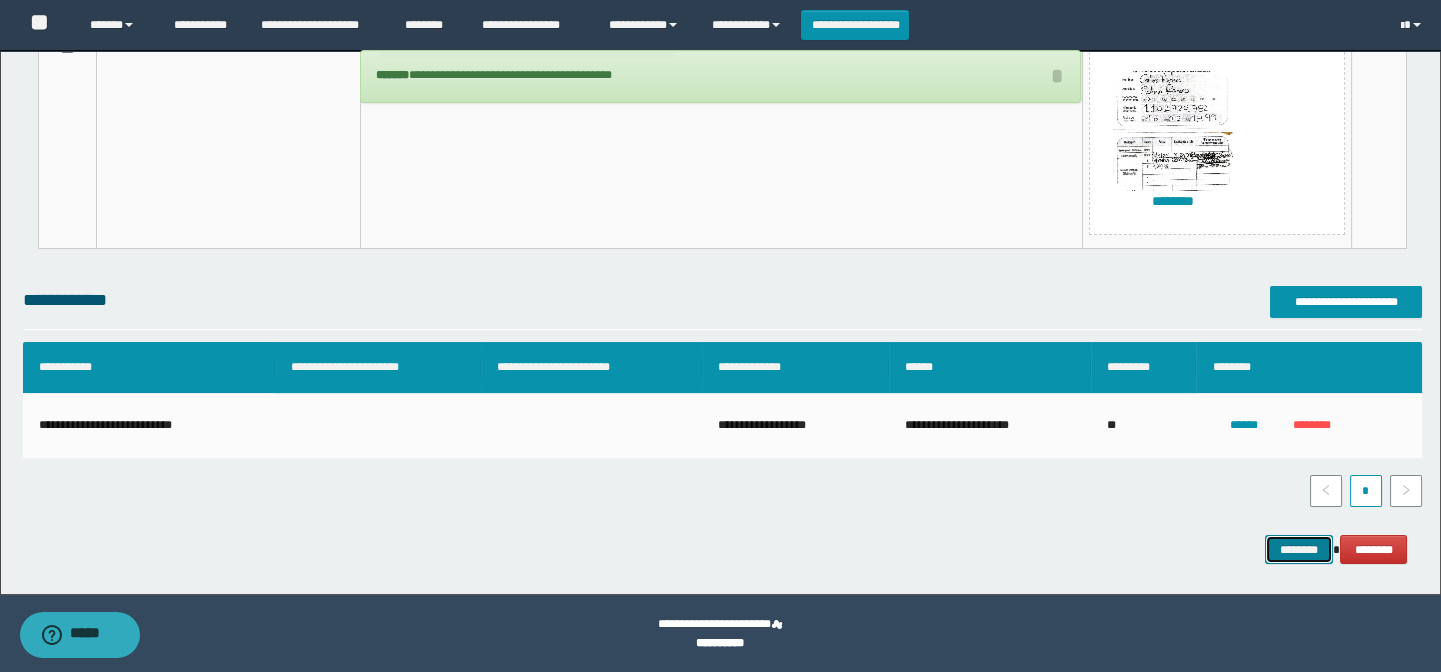 click on "********" at bounding box center [1299, 550] 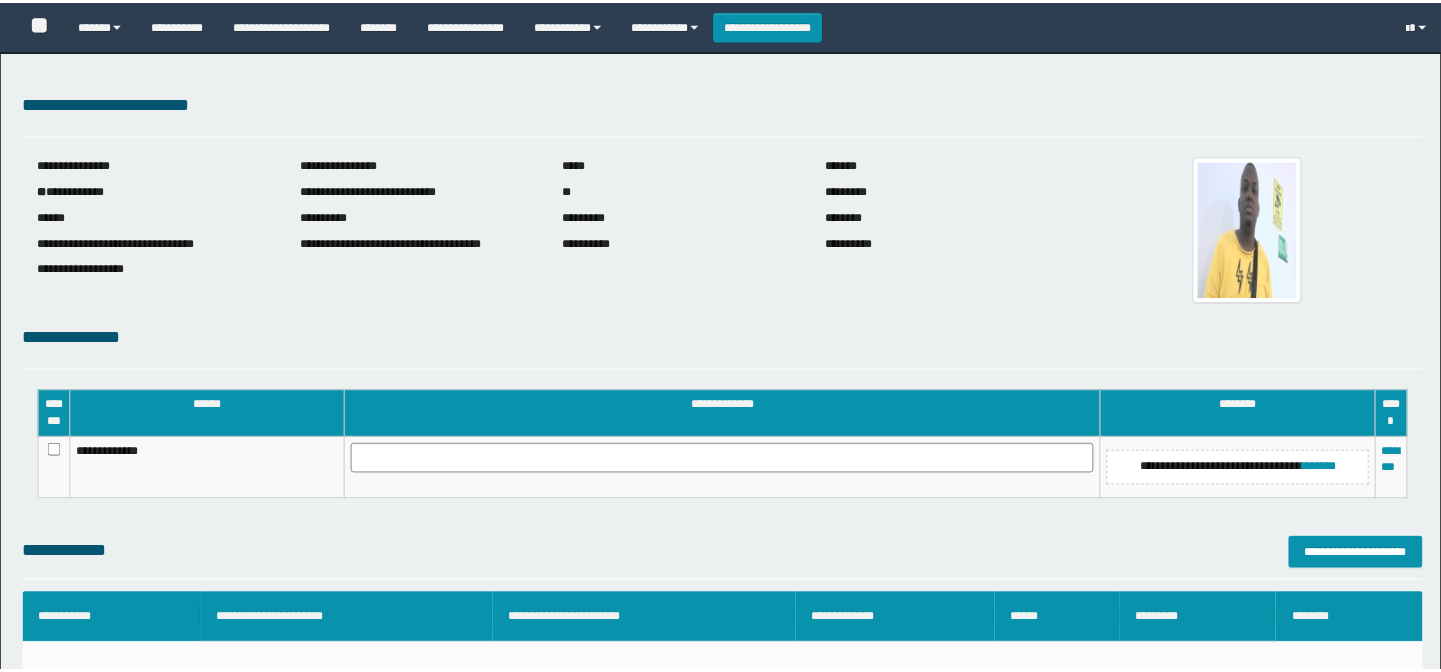 scroll, scrollTop: 0, scrollLeft: 0, axis: both 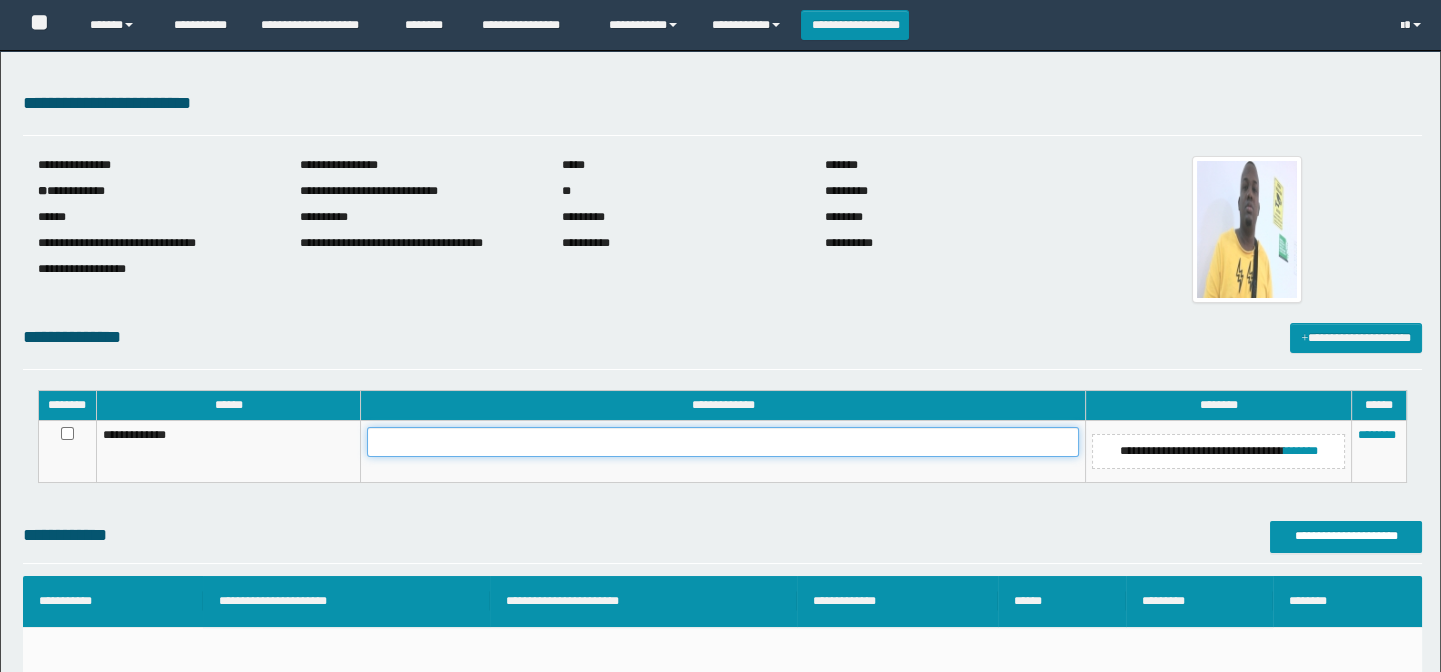 click at bounding box center (723, 442) 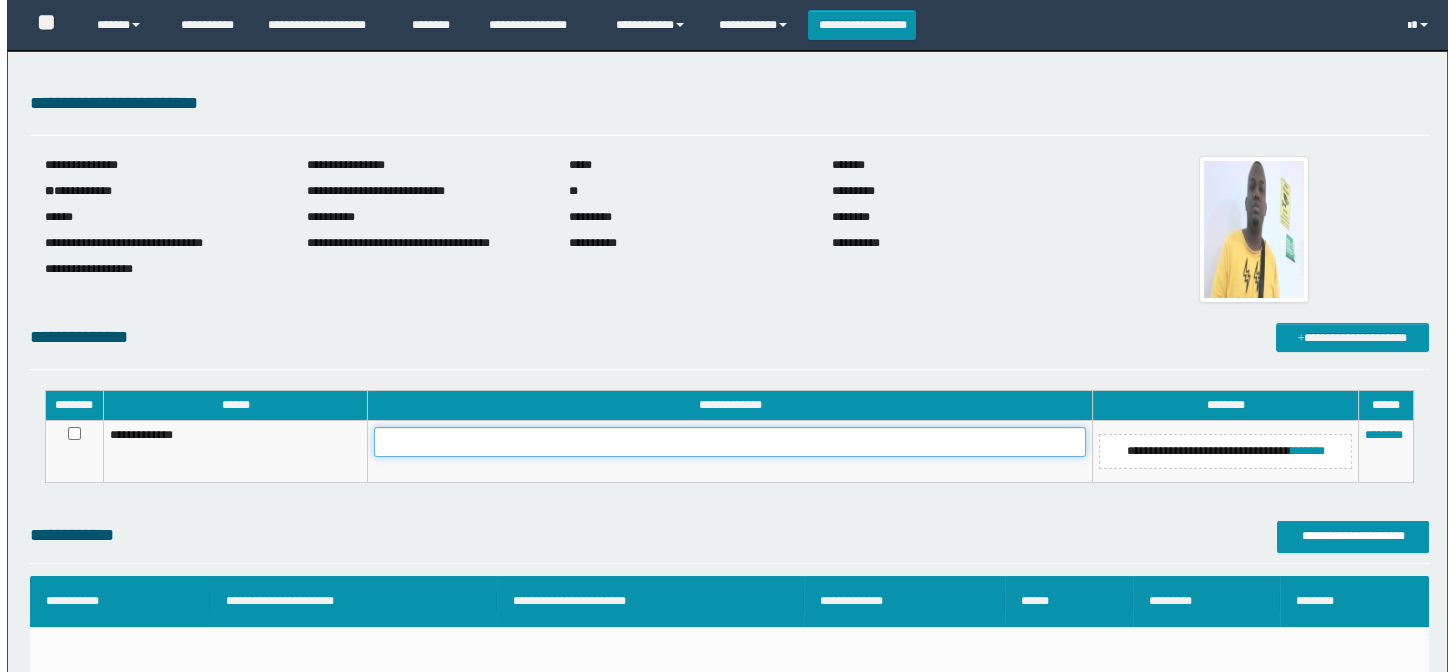 scroll, scrollTop: 0, scrollLeft: 0, axis: both 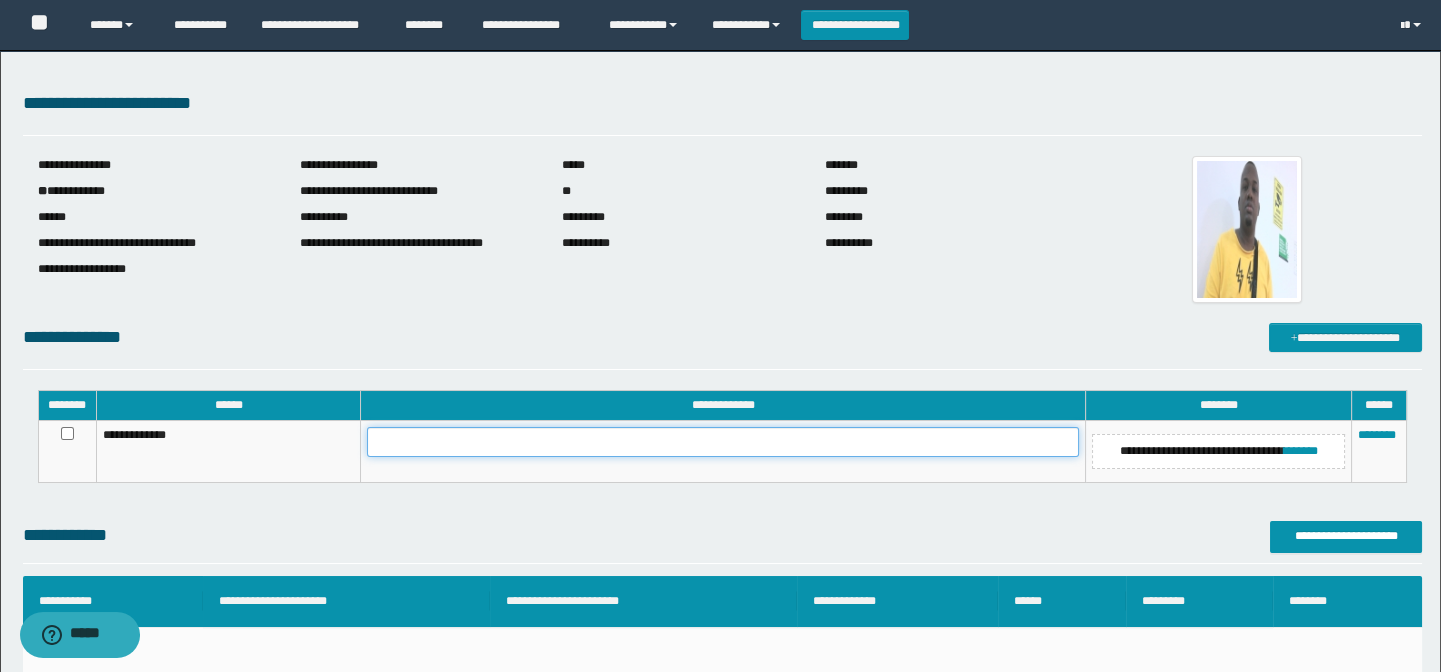 paste on "**********" 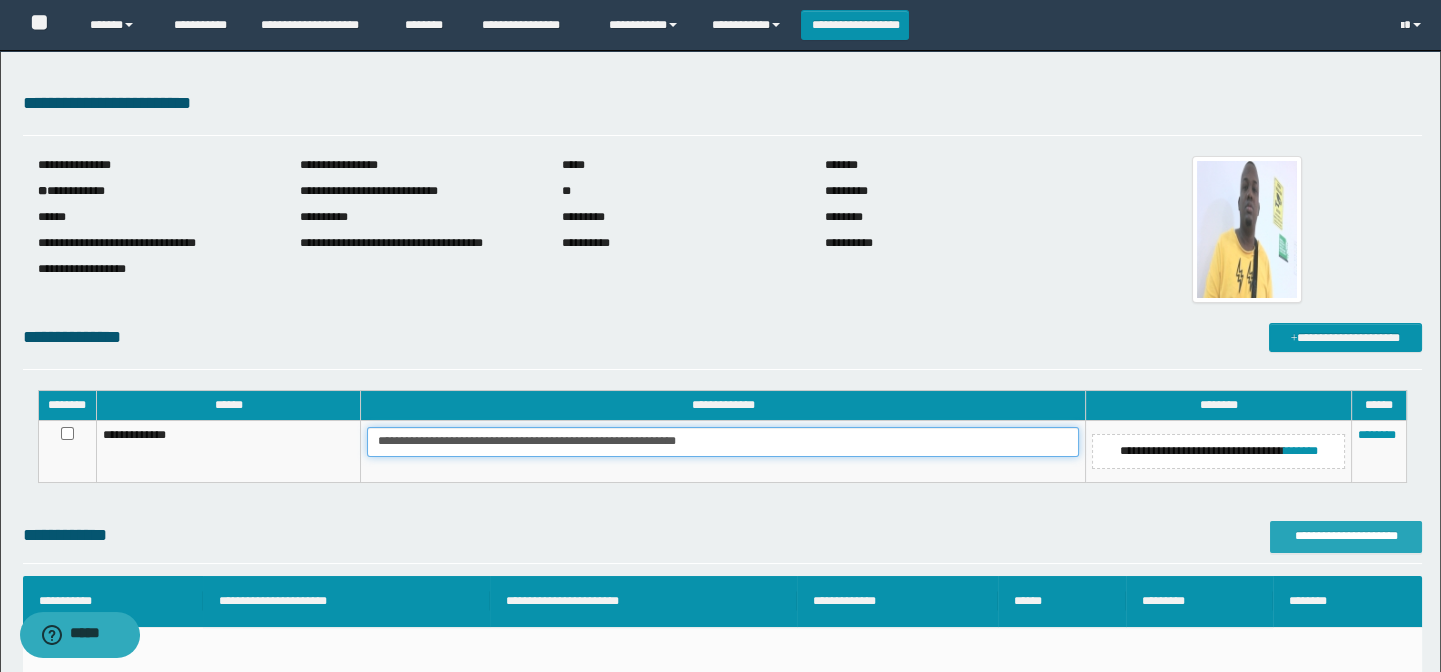type on "**********" 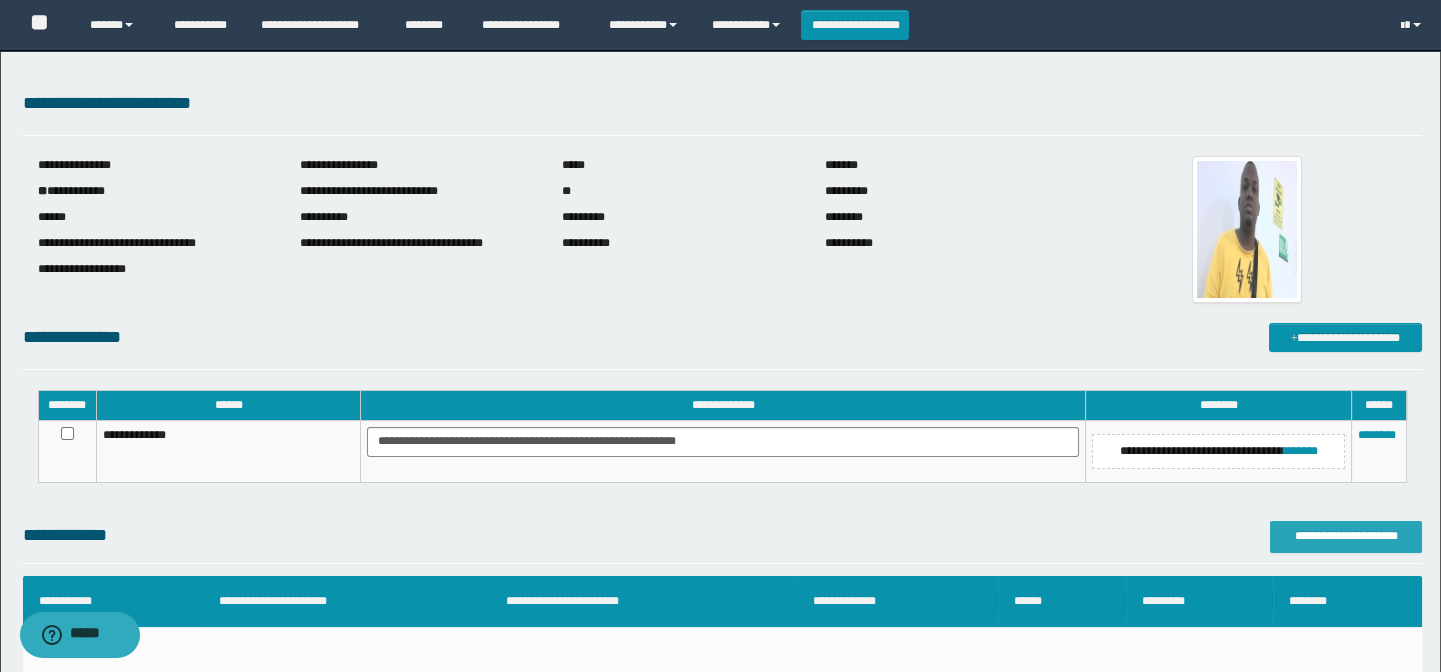 click on "**********" at bounding box center (1346, 536) 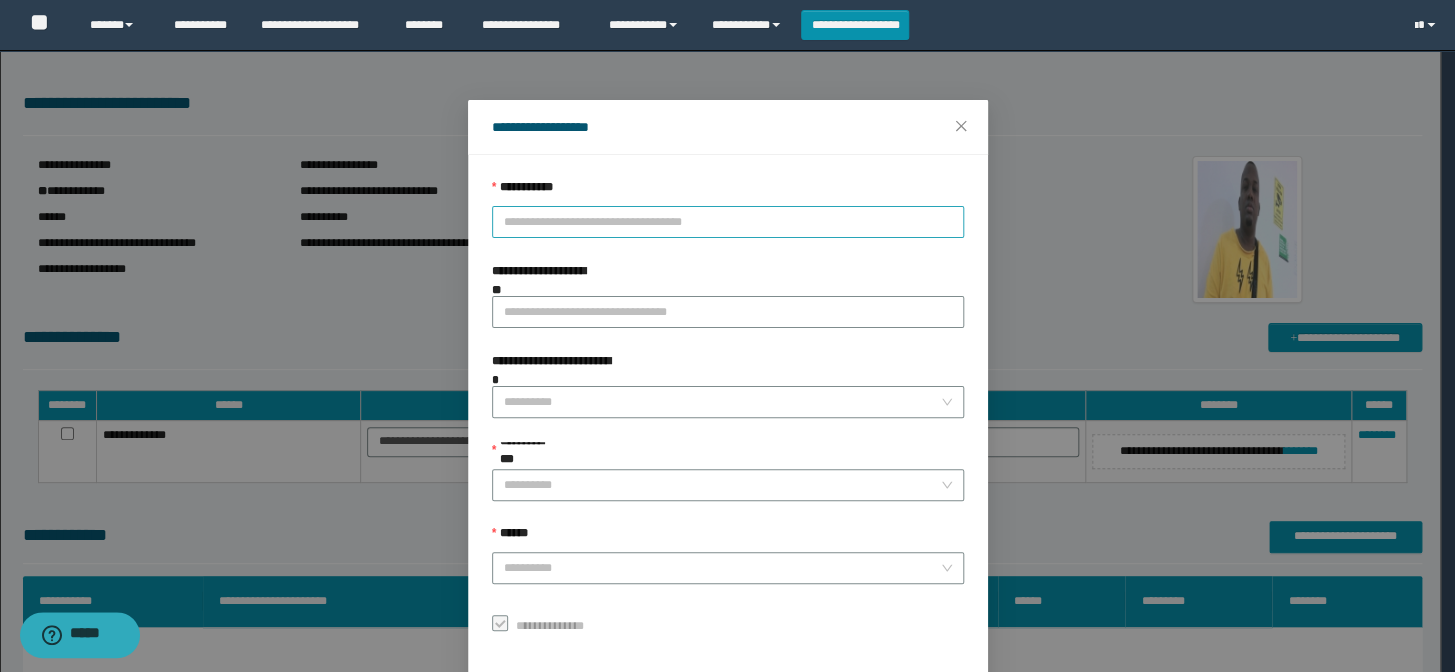 click on "**********" at bounding box center [728, 222] 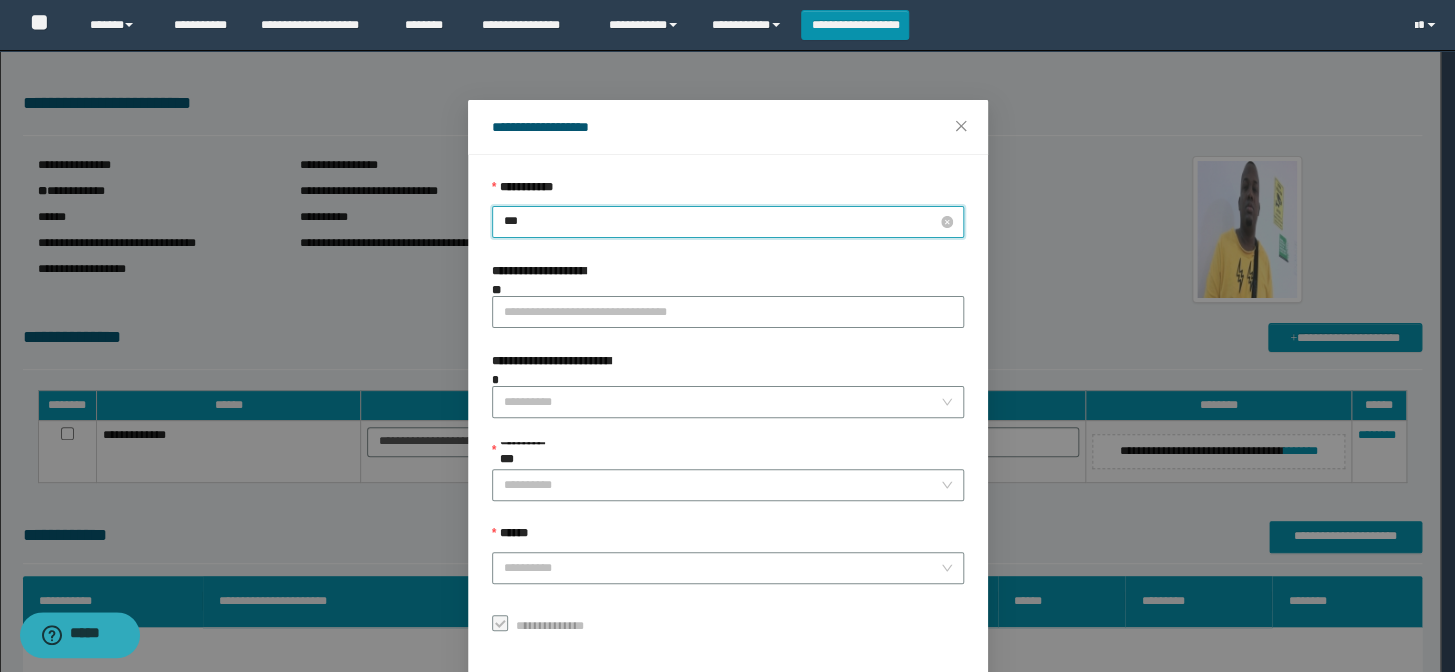 type on "****" 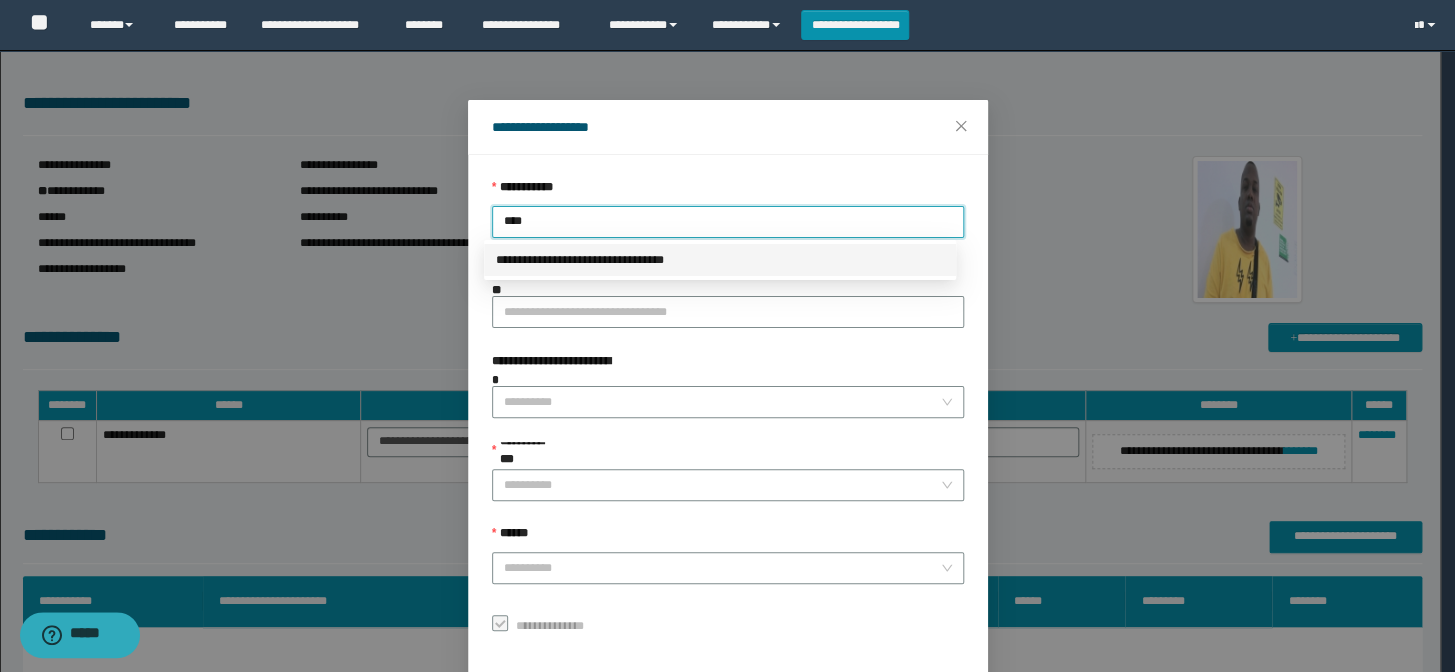 click on "**********" at bounding box center (720, 260) 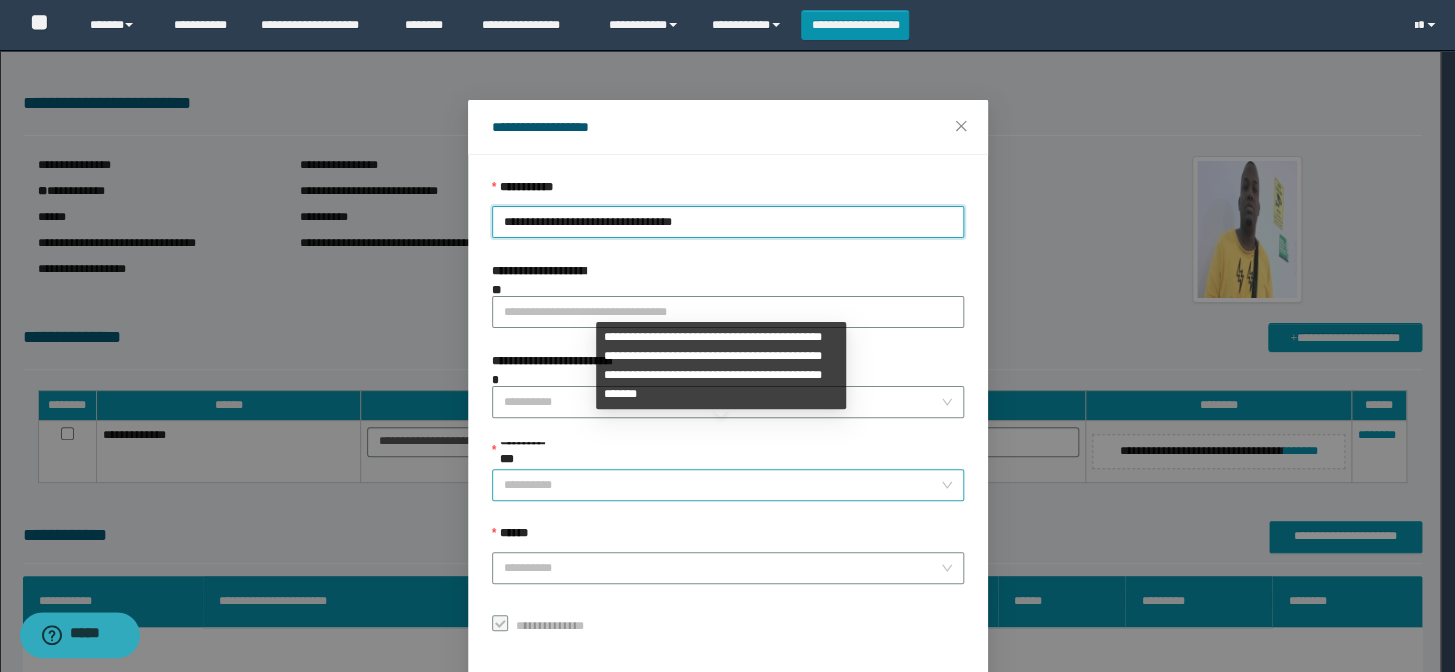 click on "**********" at bounding box center (722, 485) 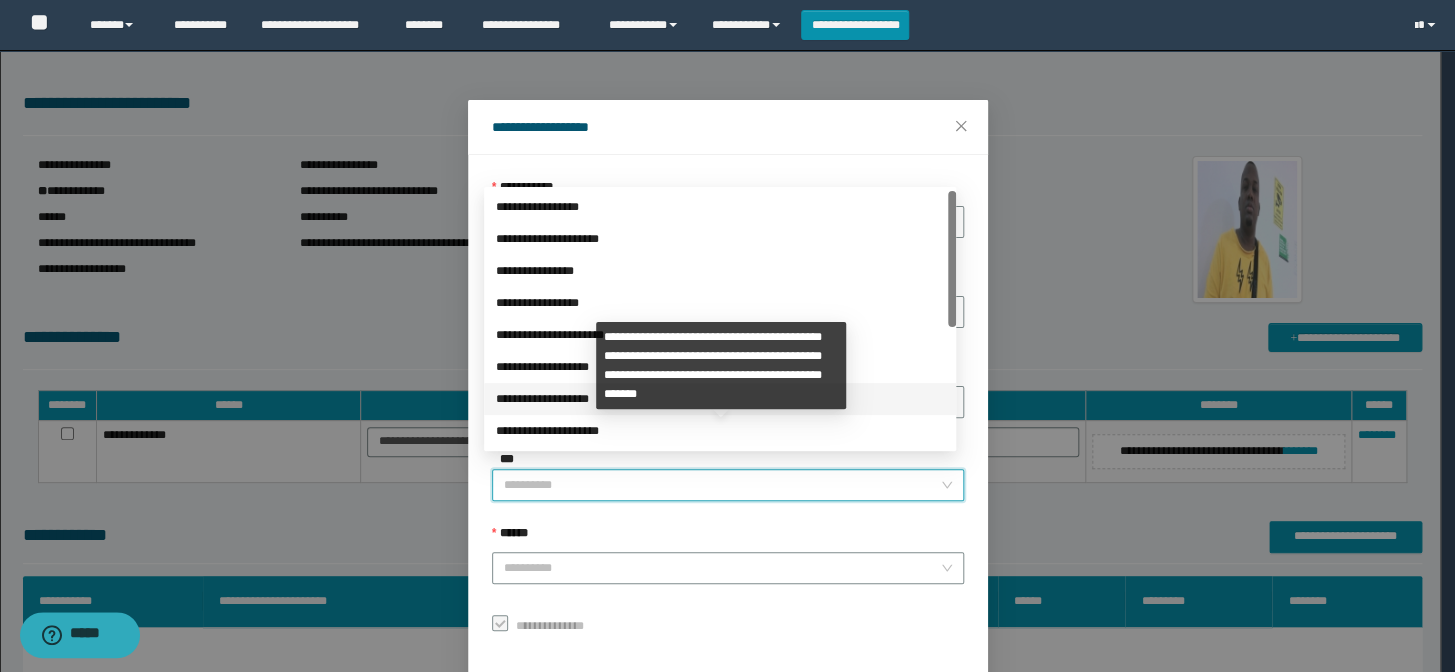 scroll, scrollTop: 223, scrollLeft: 0, axis: vertical 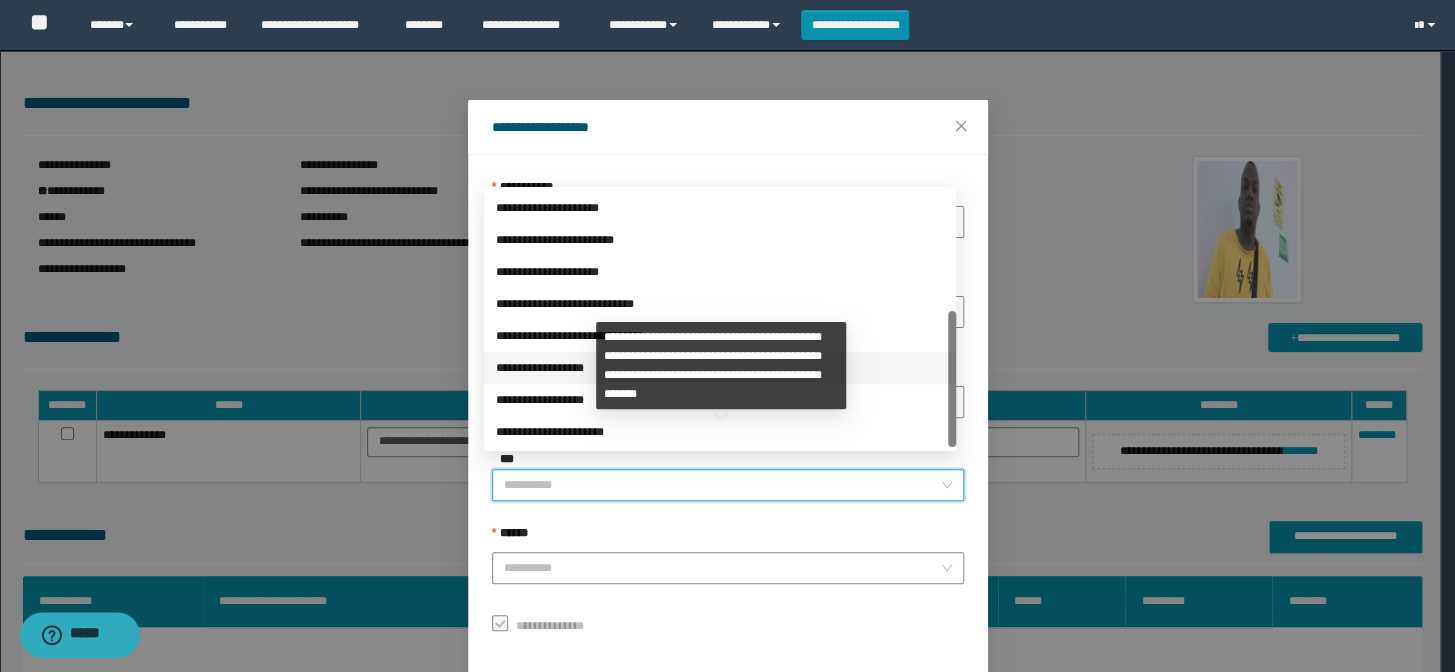 click on "**********" at bounding box center (720, 368) 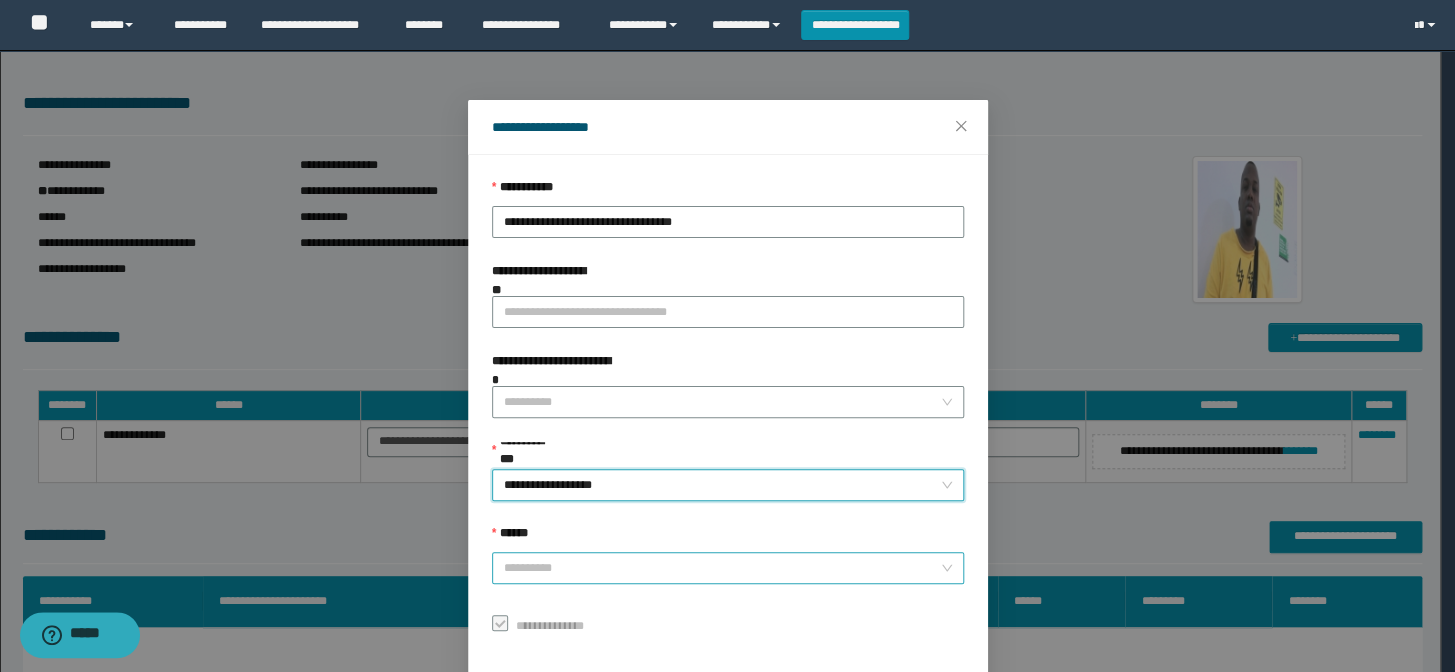 click on "******" at bounding box center (722, 568) 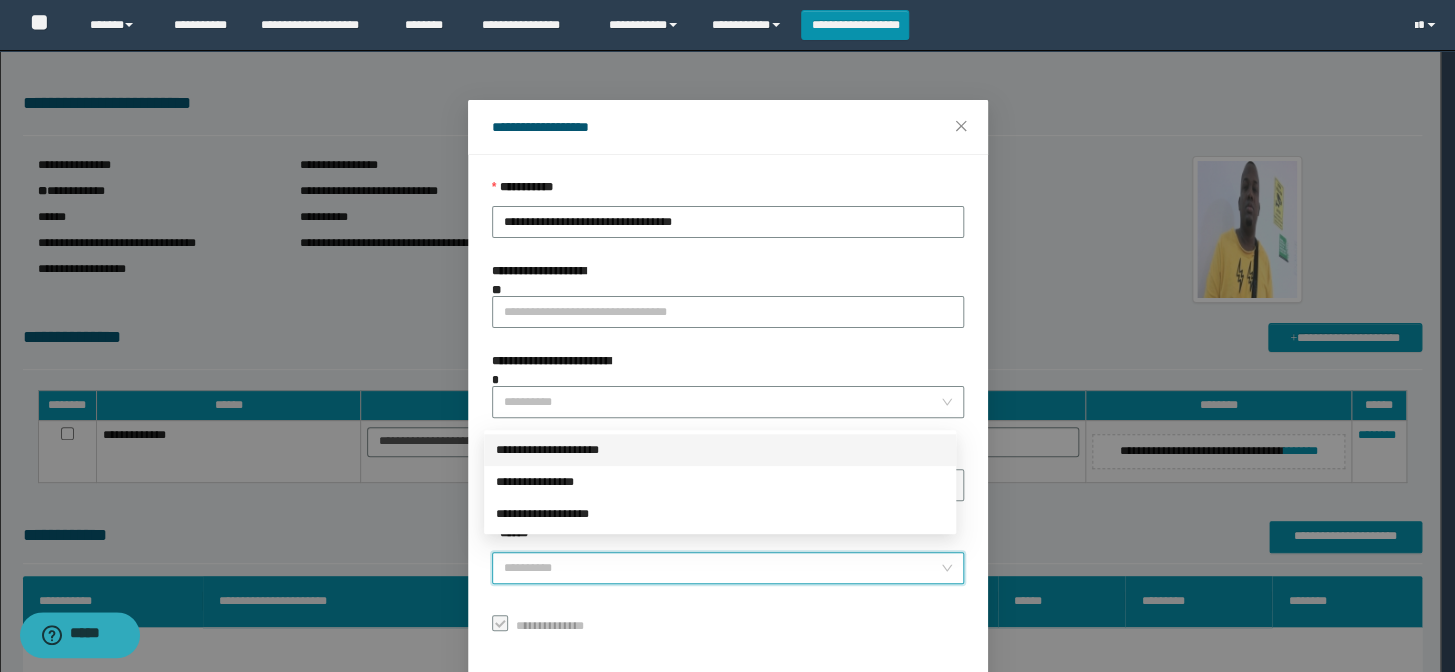 click on "**********" at bounding box center [720, 450] 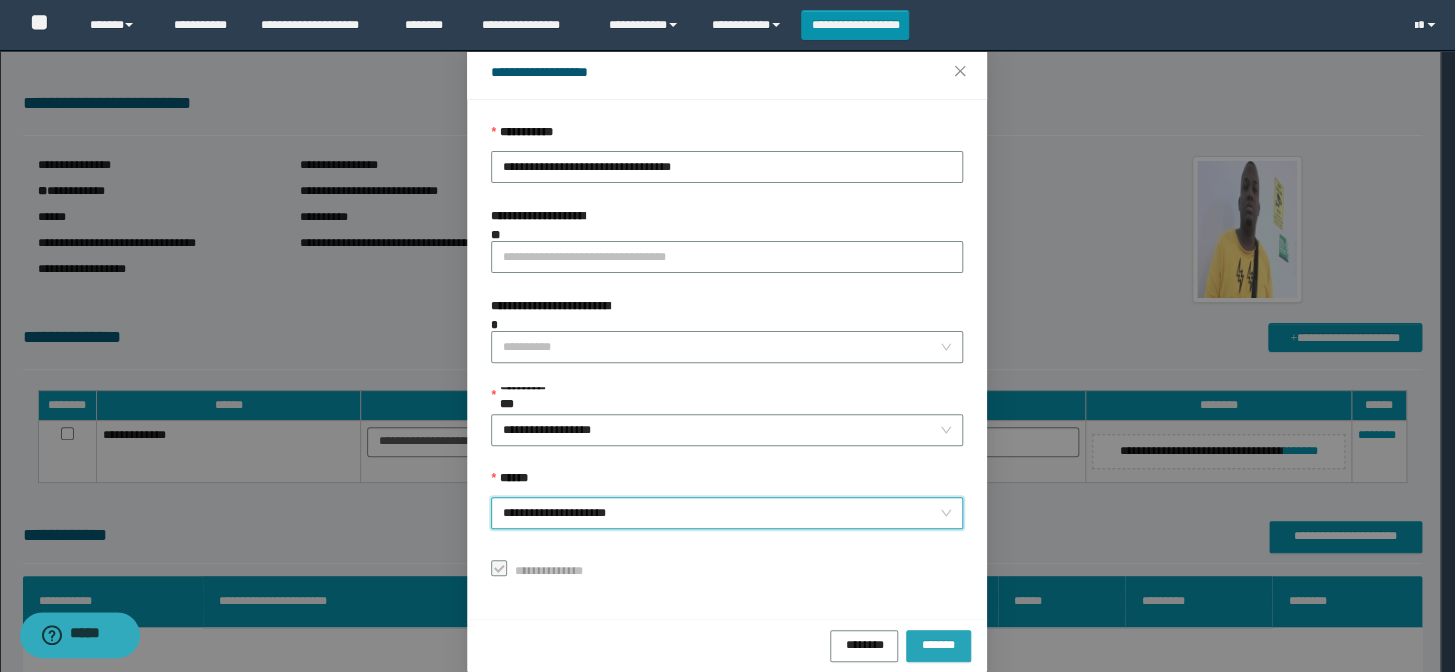scroll, scrollTop: 79, scrollLeft: 0, axis: vertical 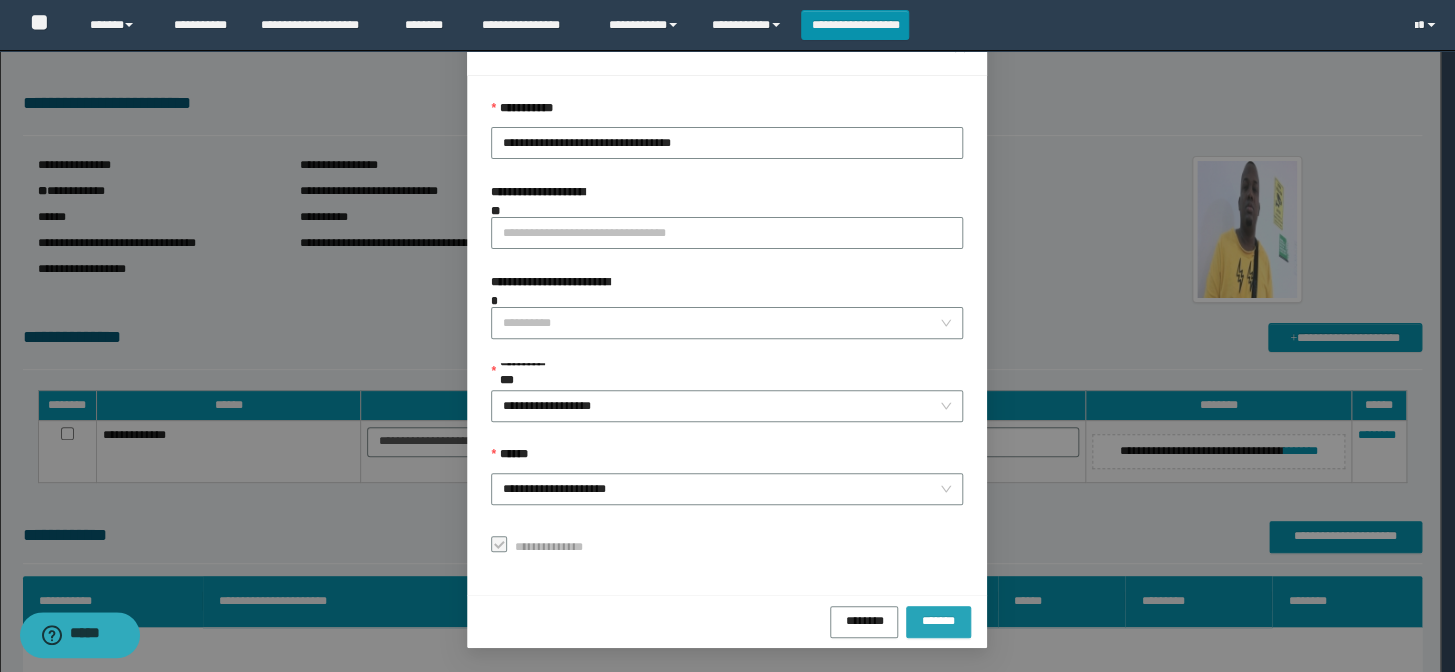 click on "*******" at bounding box center [939, 622] 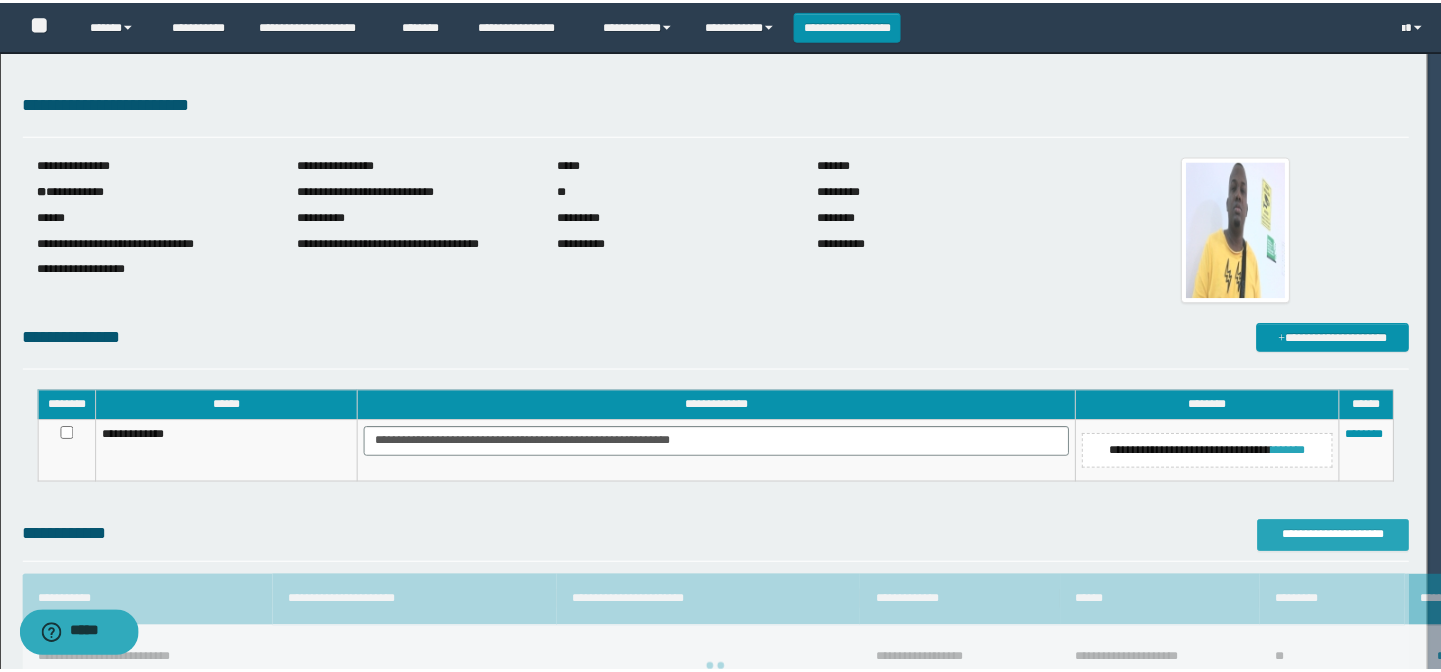scroll, scrollTop: 0, scrollLeft: 0, axis: both 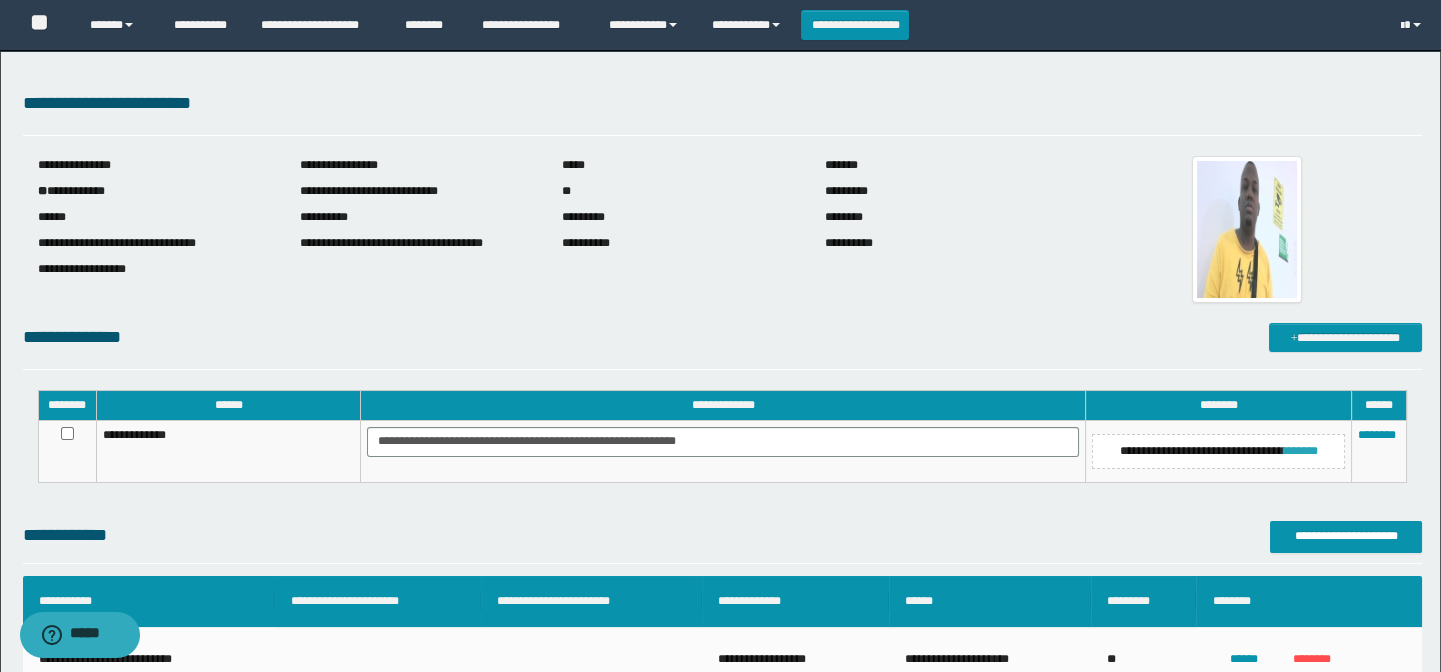 click on "*******" at bounding box center [1301, 451] 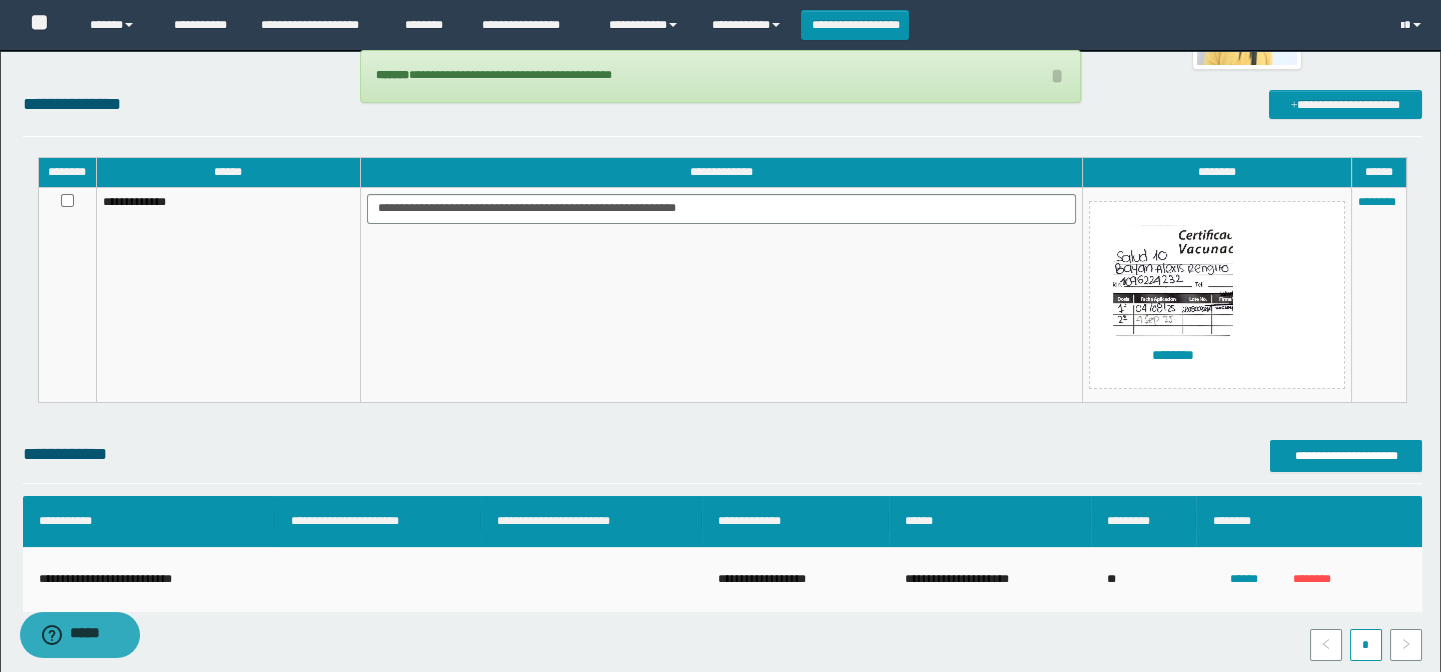 scroll, scrollTop: 387, scrollLeft: 0, axis: vertical 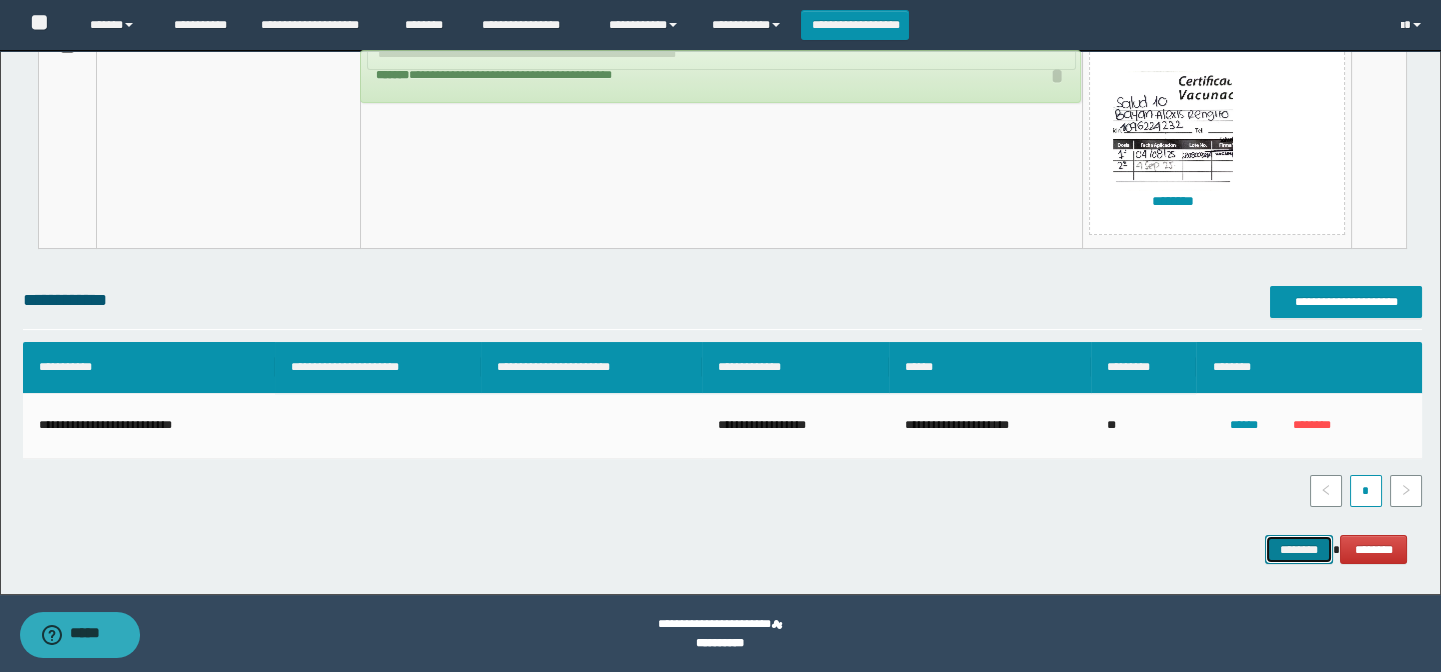 click on "********" at bounding box center [1299, 550] 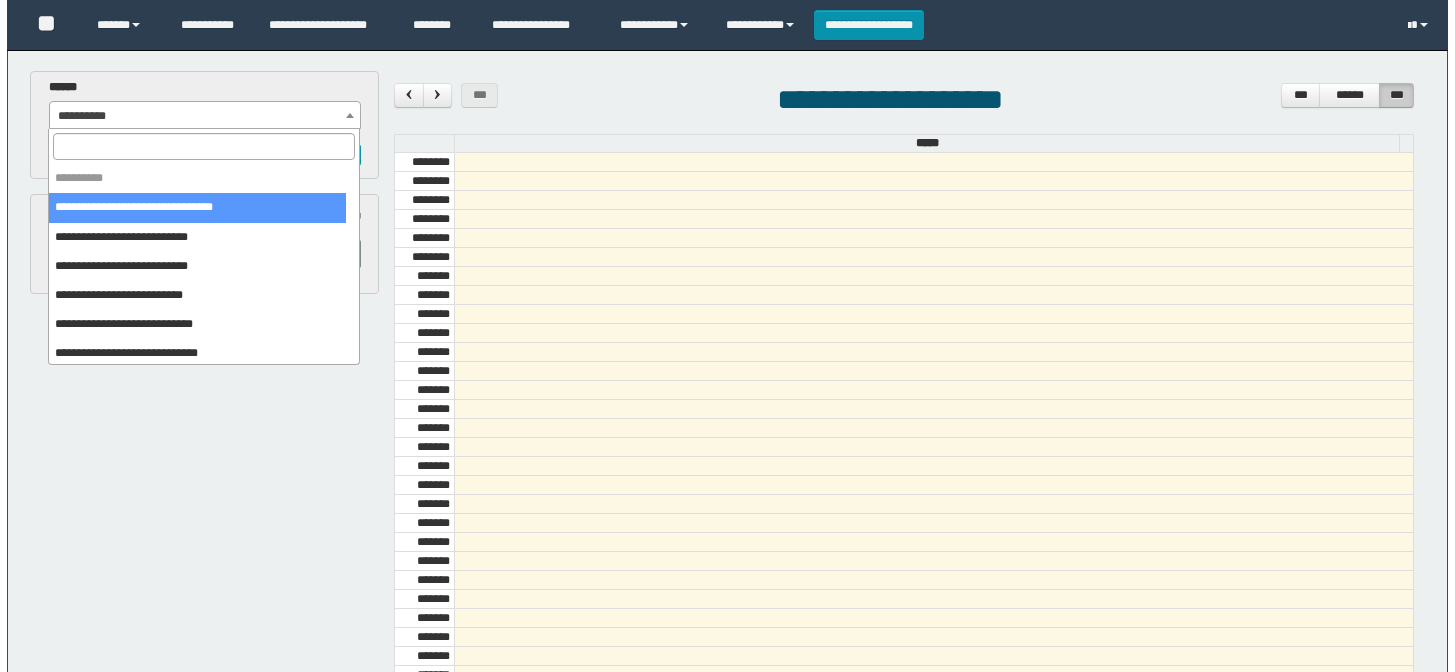 scroll, scrollTop: 0, scrollLeft: 0, axis: both 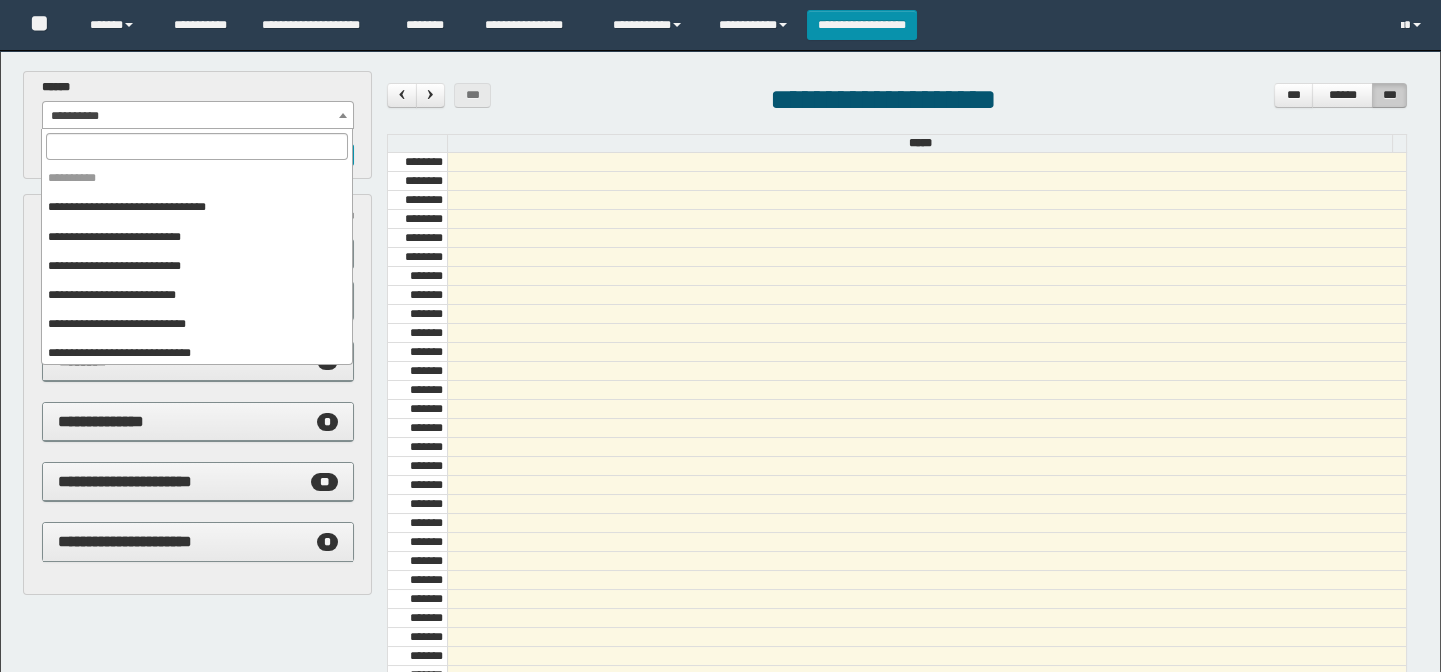 drag, startPoint x: 225, startPoint y: 310, endPoint x: 289, endPoint y: 323, distance: 65.30697 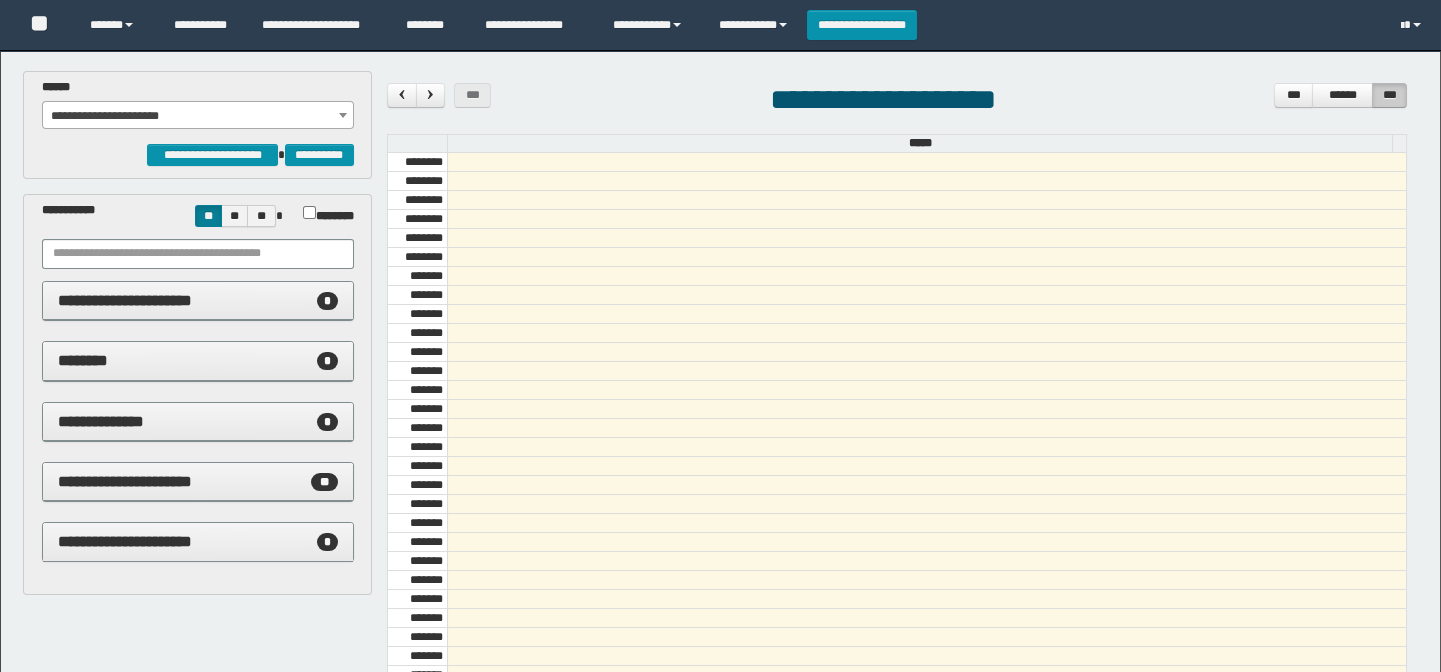 select on "******" 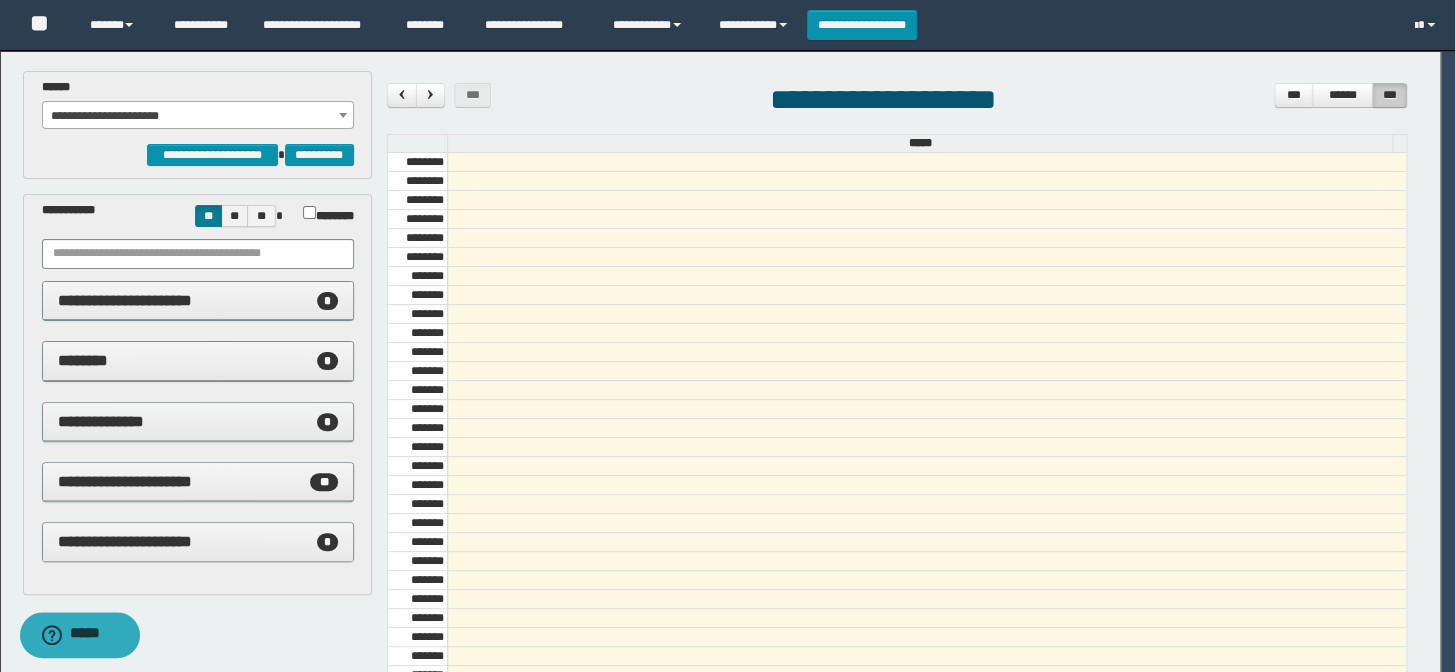 scroll, scrollTop: 0, scrollLeft: 0, axis: both 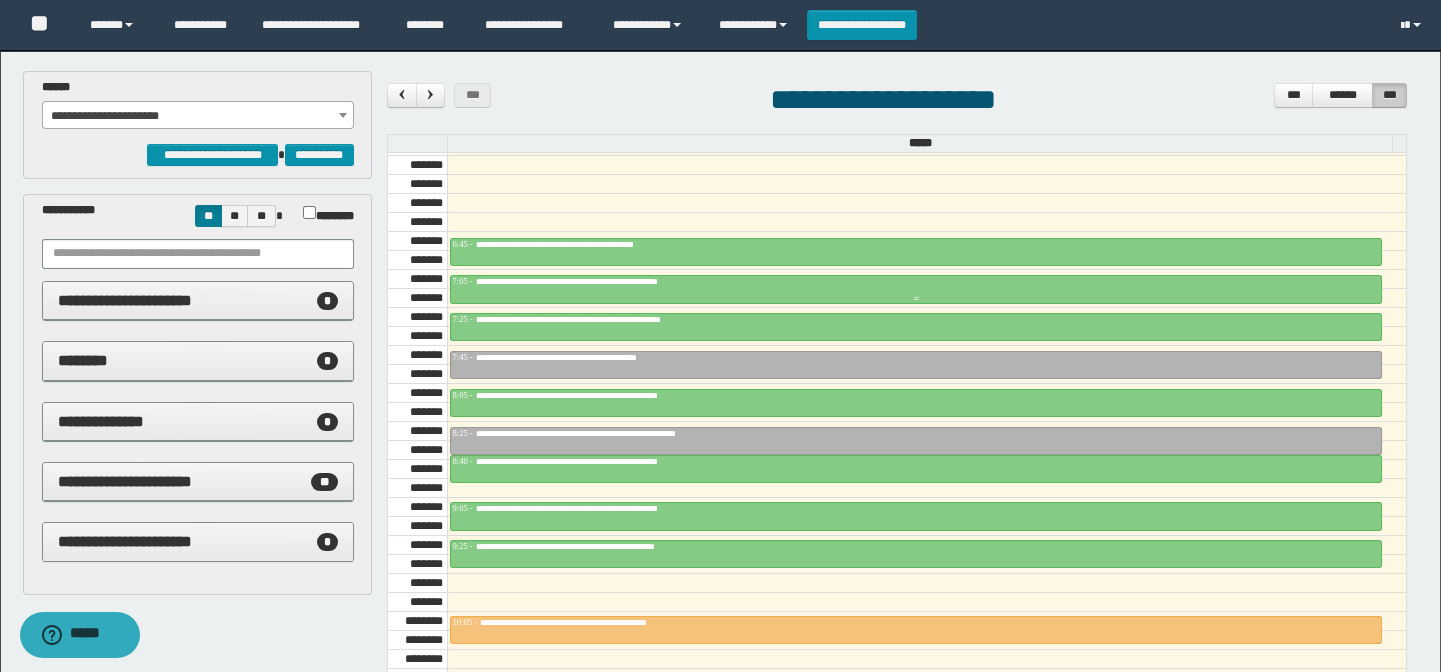 click on "**********" at bounding box center [623, 281] 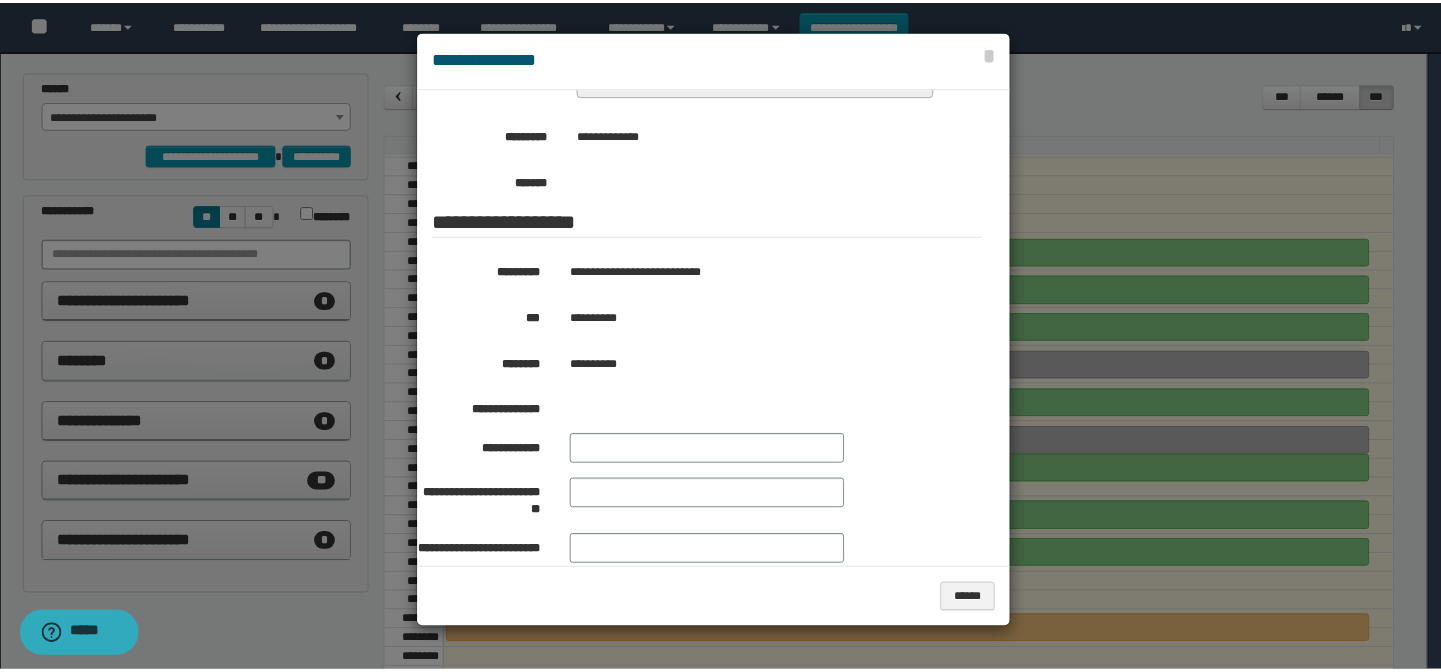 scroll, scrollTop: 272, scrollLeft: 0, axis: vertical 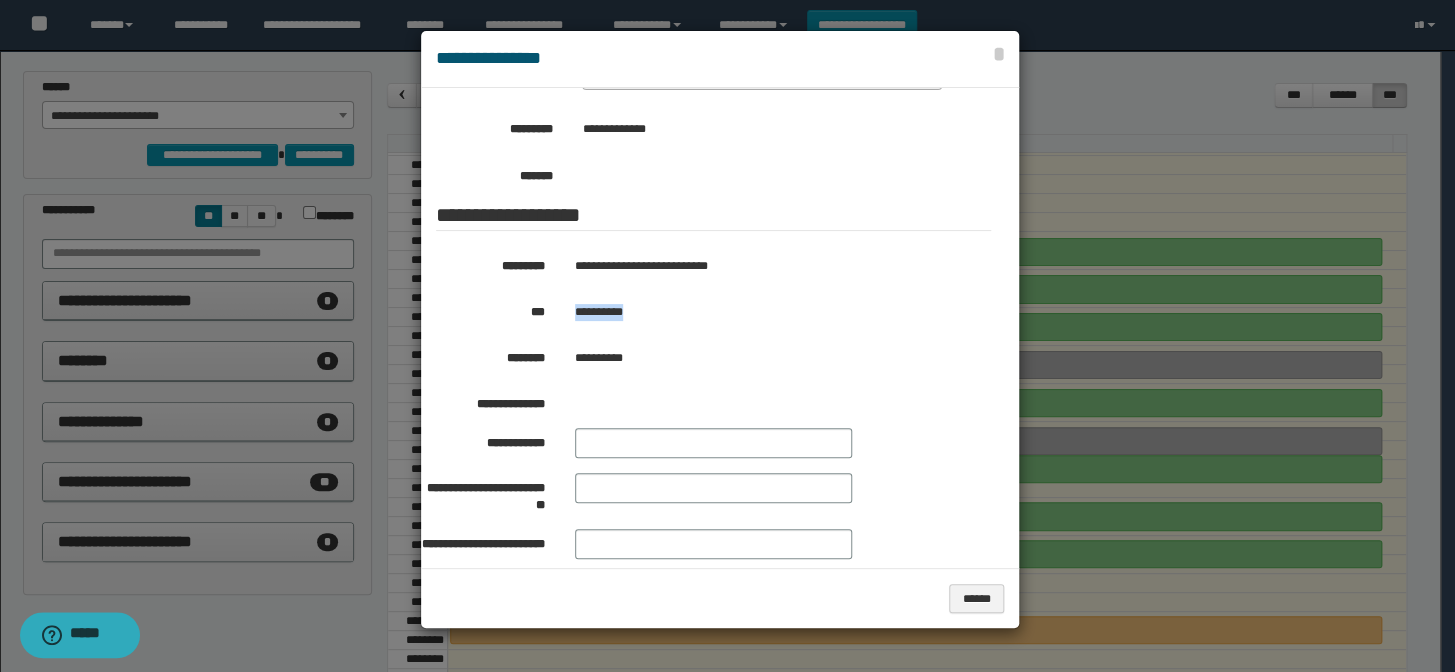 drag, startPoint x: 641, startPoint y: 310, endPoint x: 560, endPoint y: 310, distance: 81 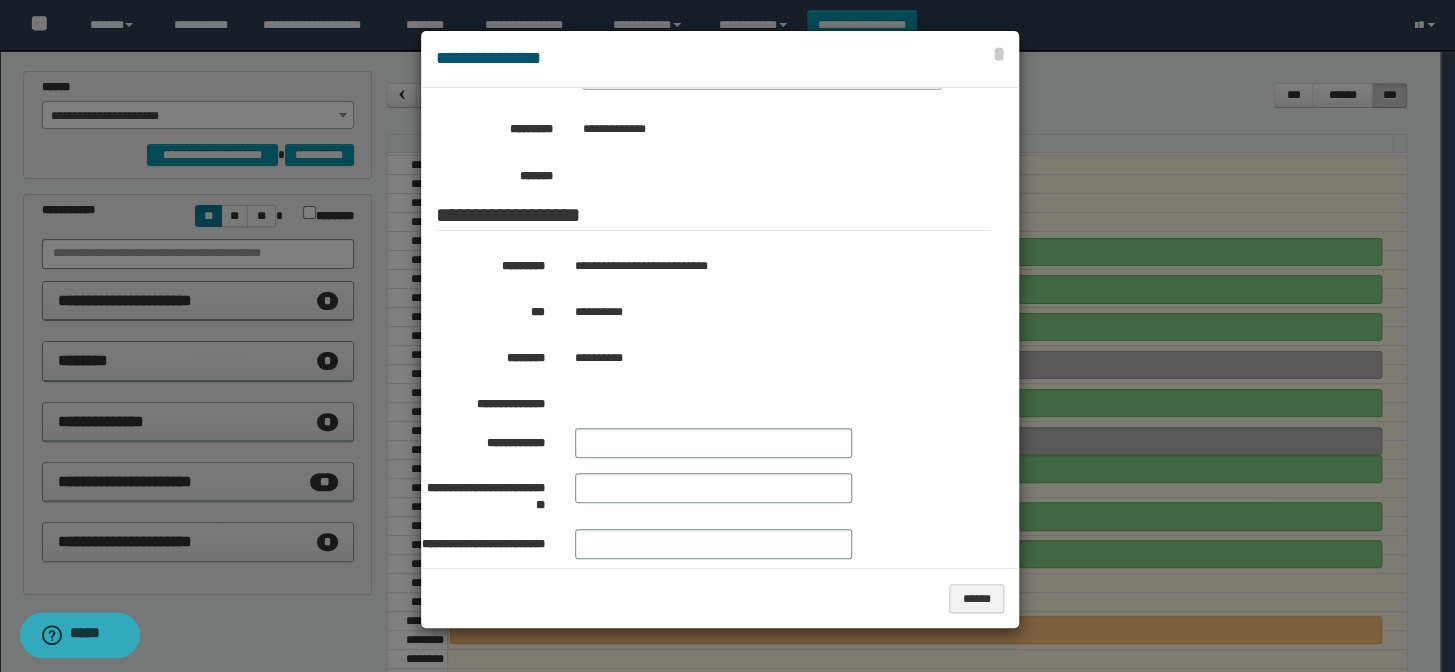click at bounding box center [727, 336] 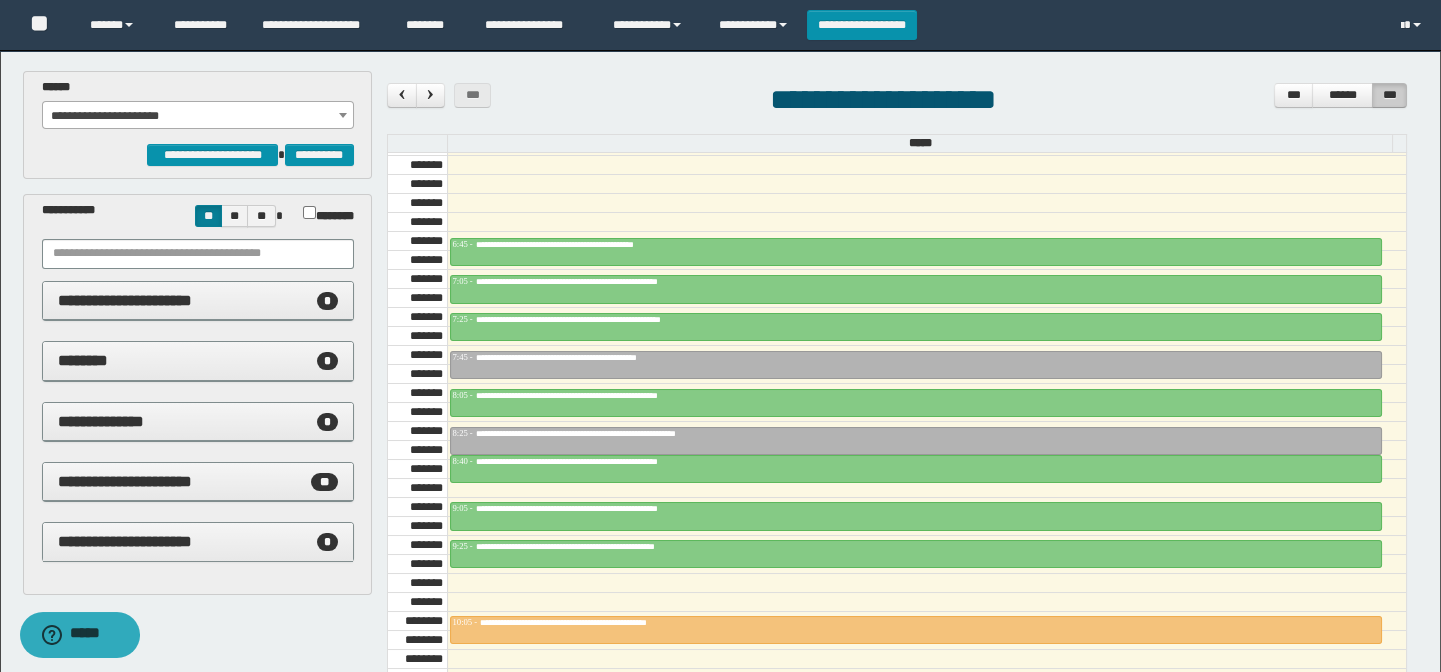click on "**********" at bounding box center [606, 319] 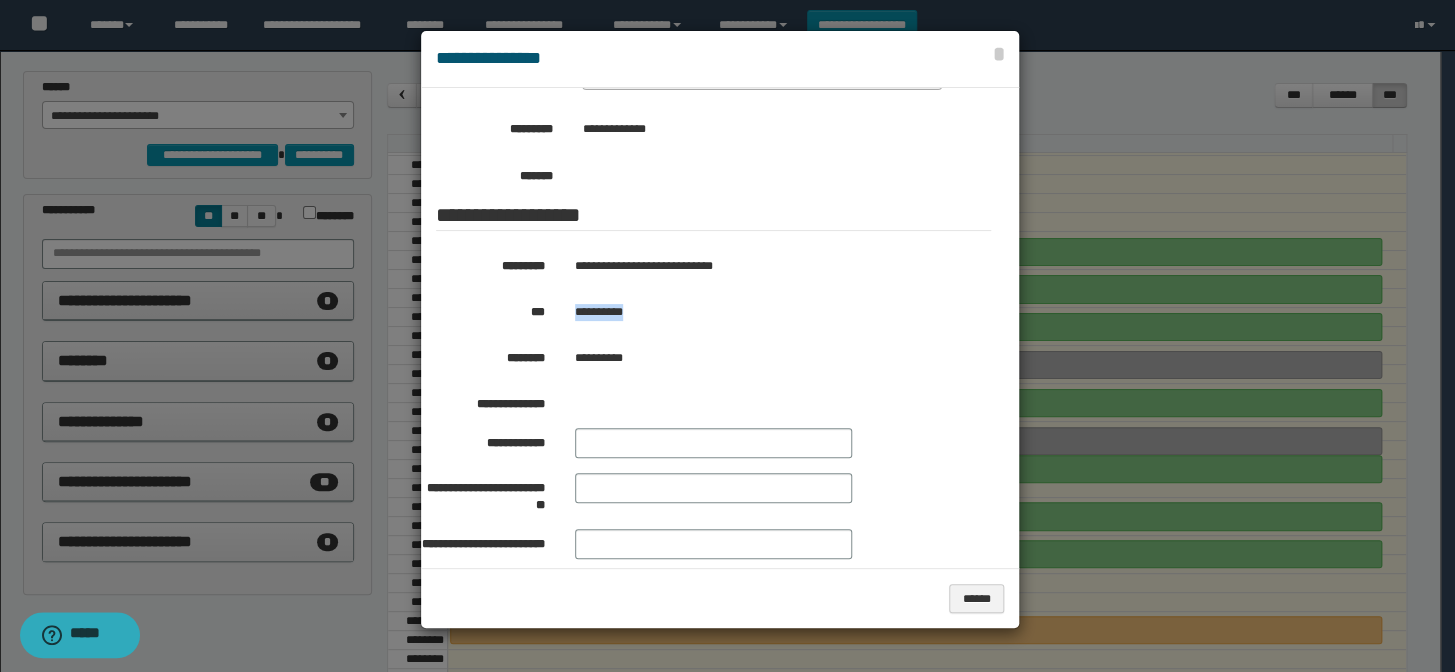 drag, startPoint x: 640, startPoint y: 309, endPoint x: 568, endPoint y: 314, distance: 72.1734 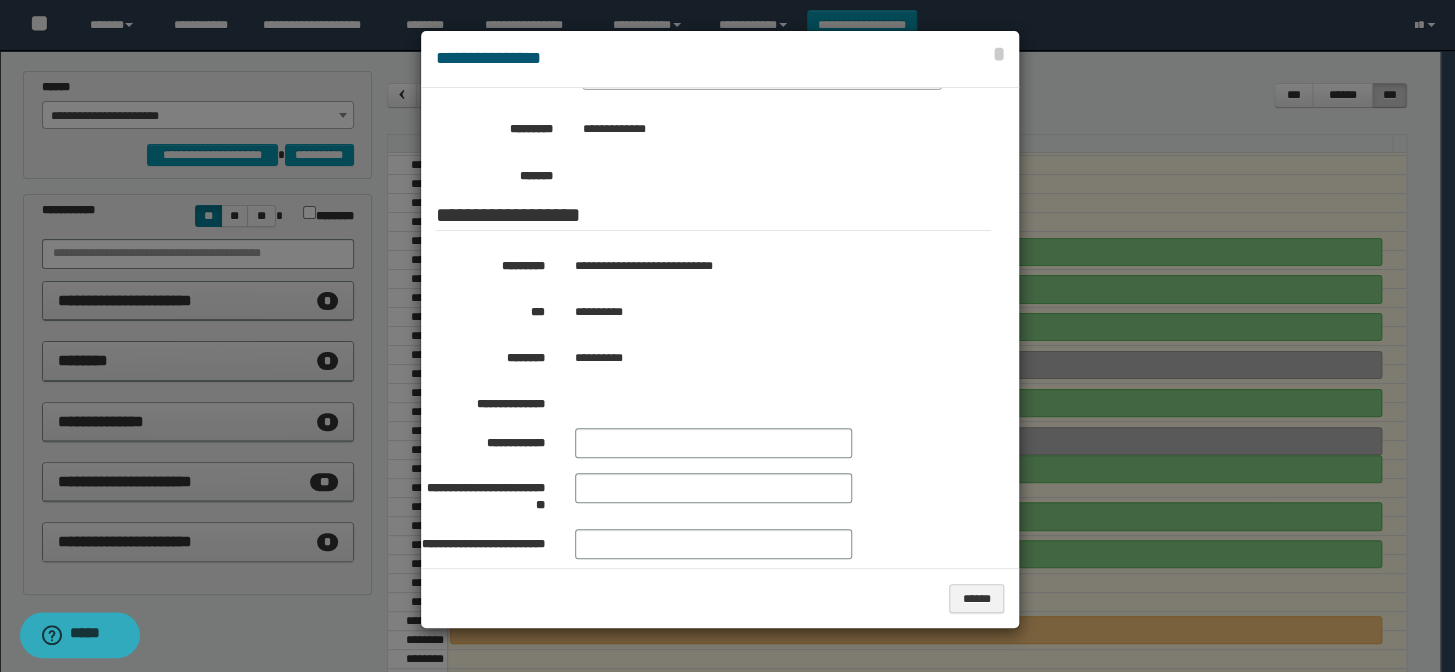 click at bounding box center [727, 336] 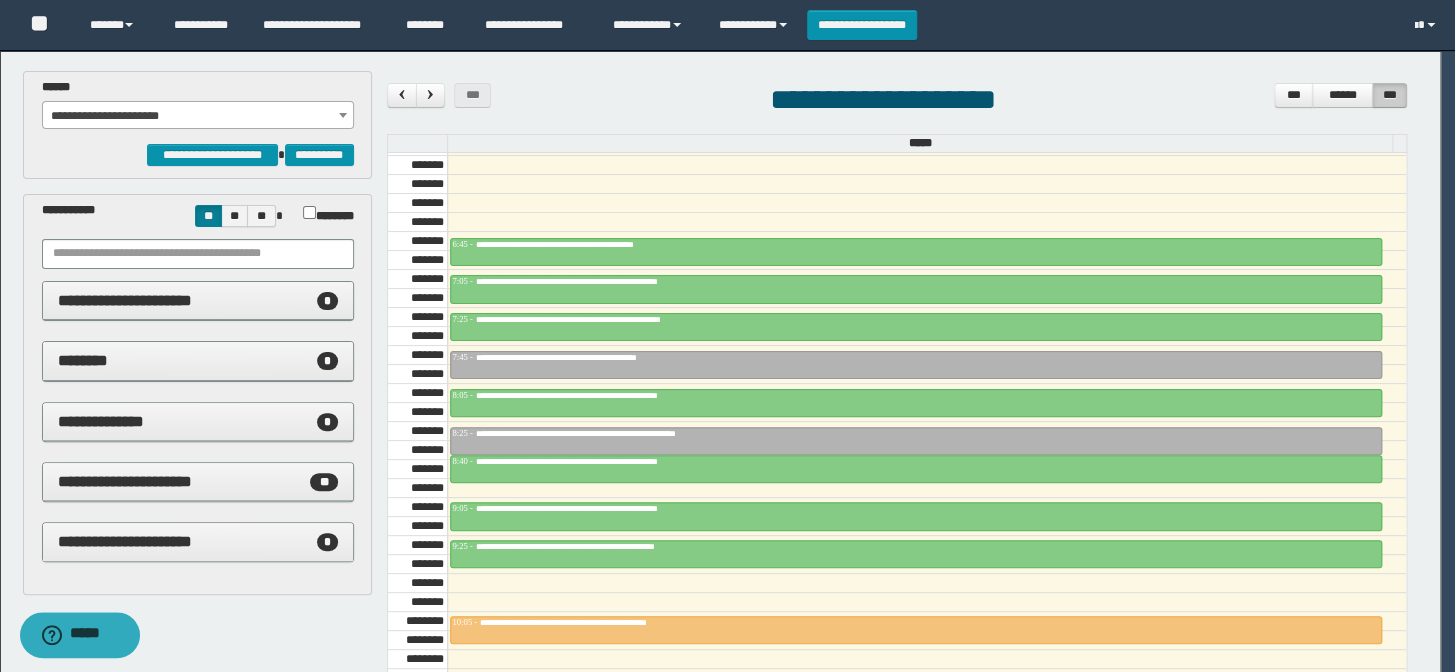 click on "**********" at bounding box center (198, 116) 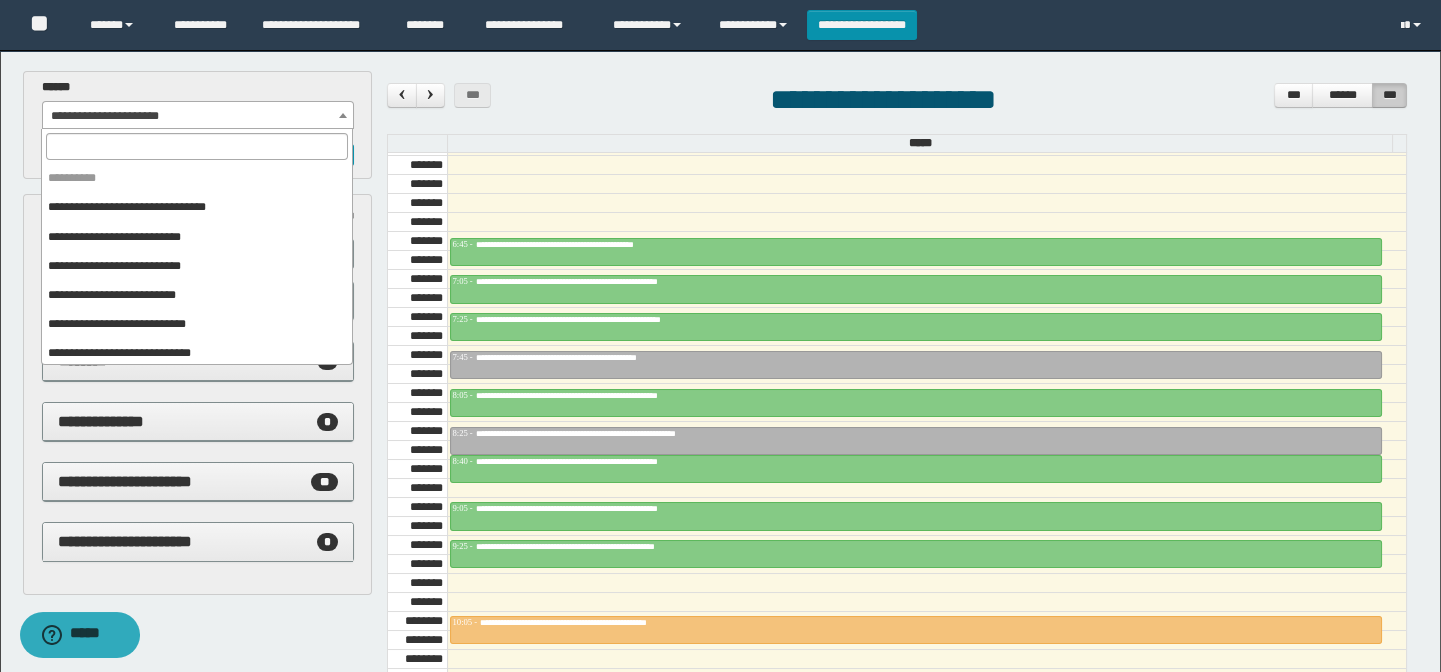 scroll, scrollTop: 150, scrollLeft: 0, axis: vertical 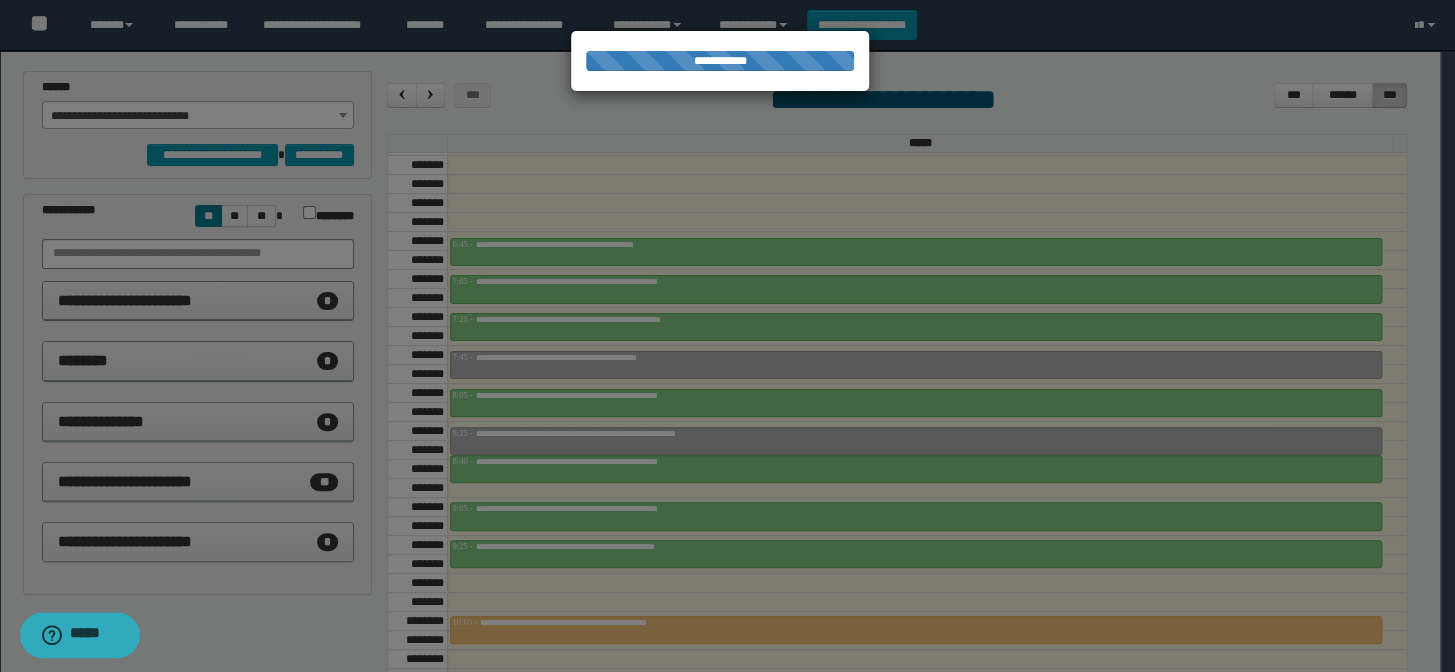 click at bounding box center (727, 336) 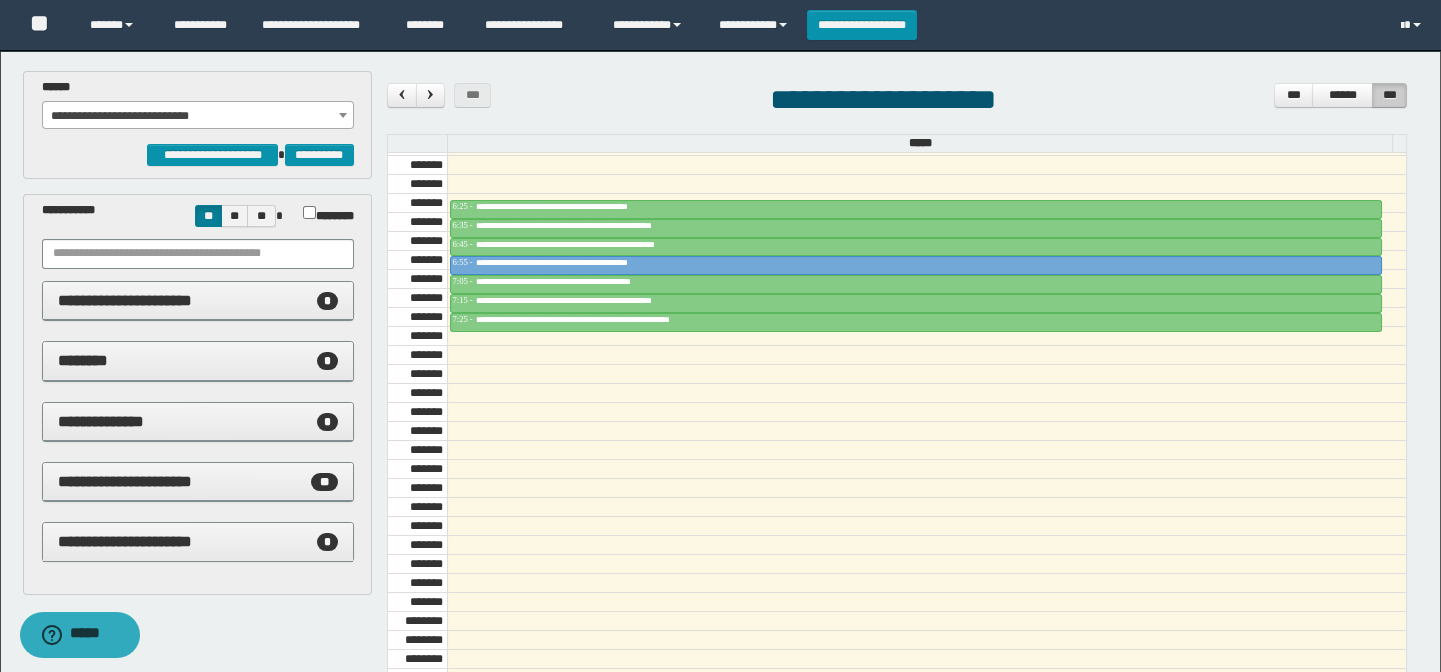 click on "**********" at bounding box center [198, 116] 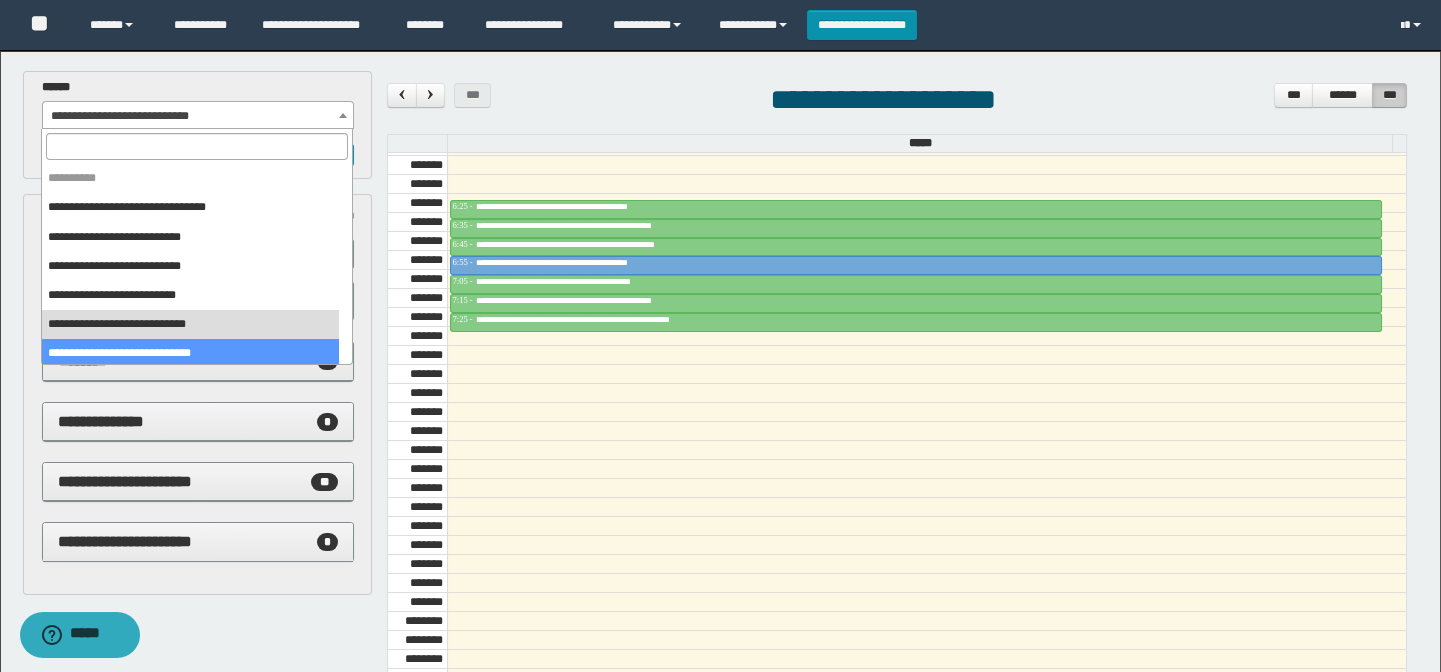 select on "******" 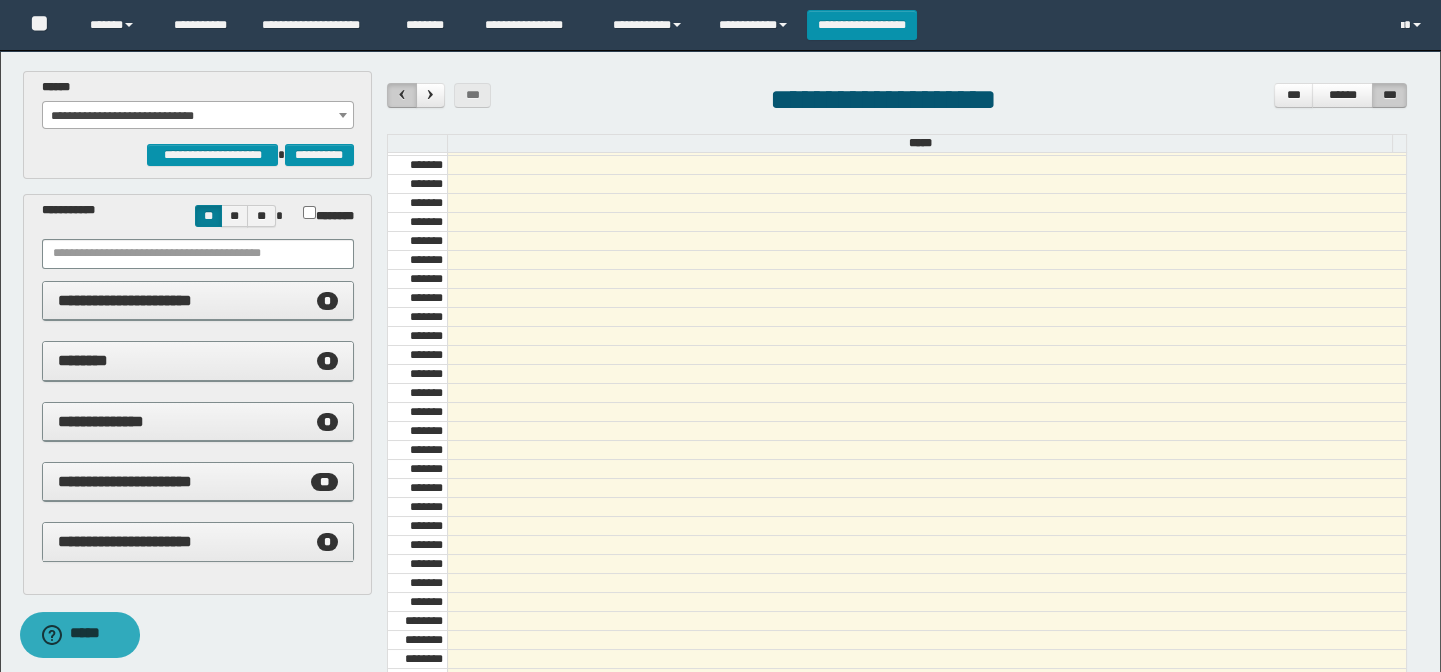 click at bounding box center [402, 94] 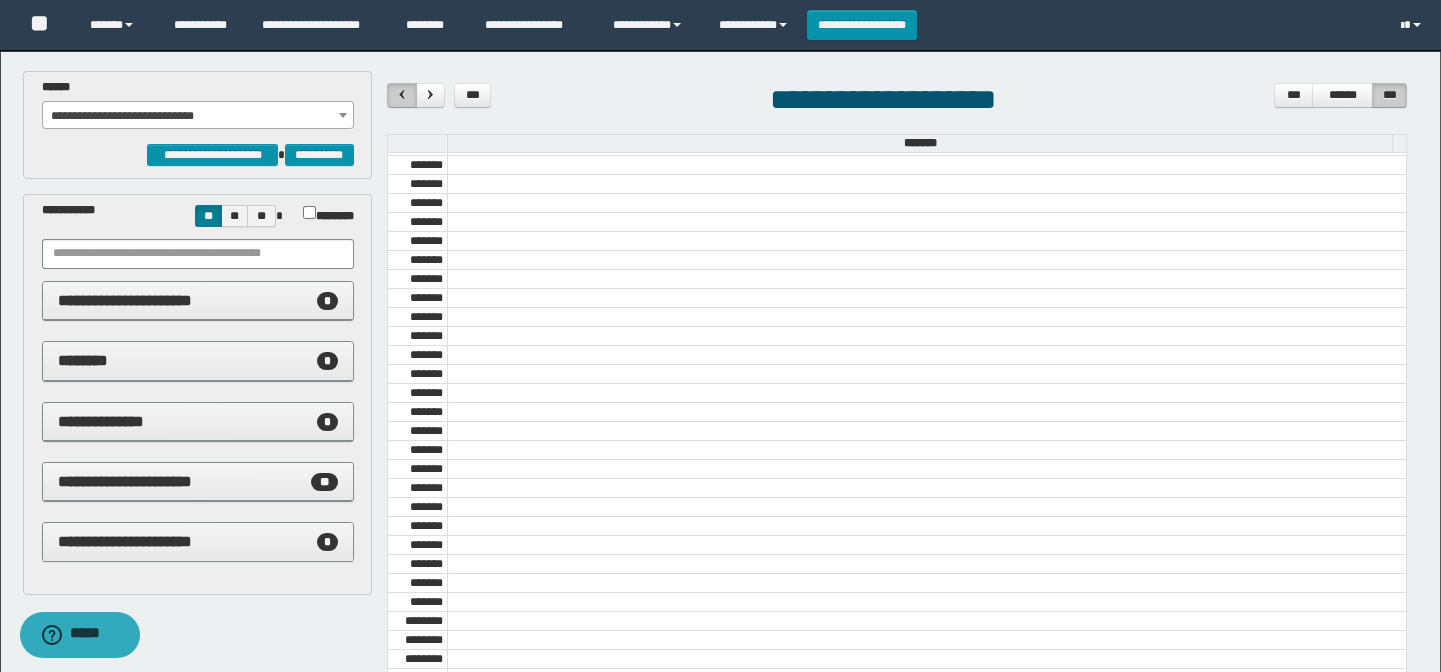 click at bounding box center (402, 94) 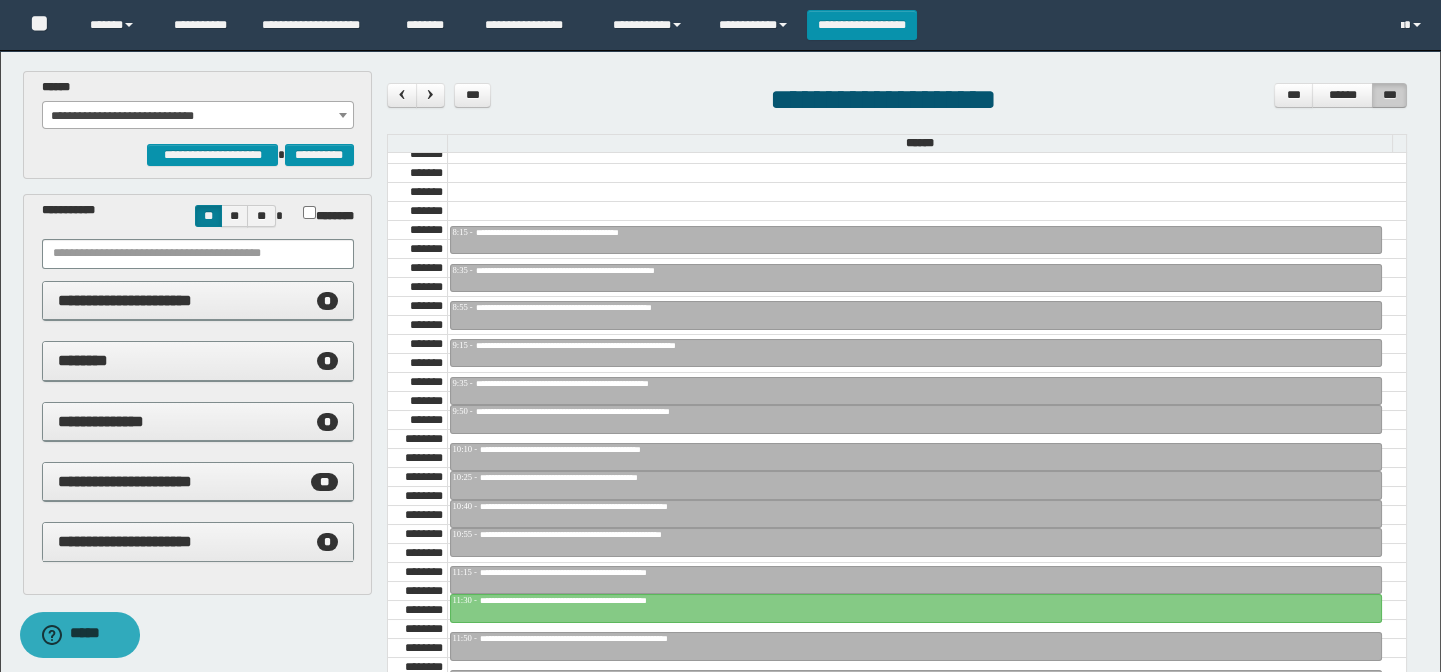scroll, scrollTop: 954, scrollLeft: 0, axis: vertical 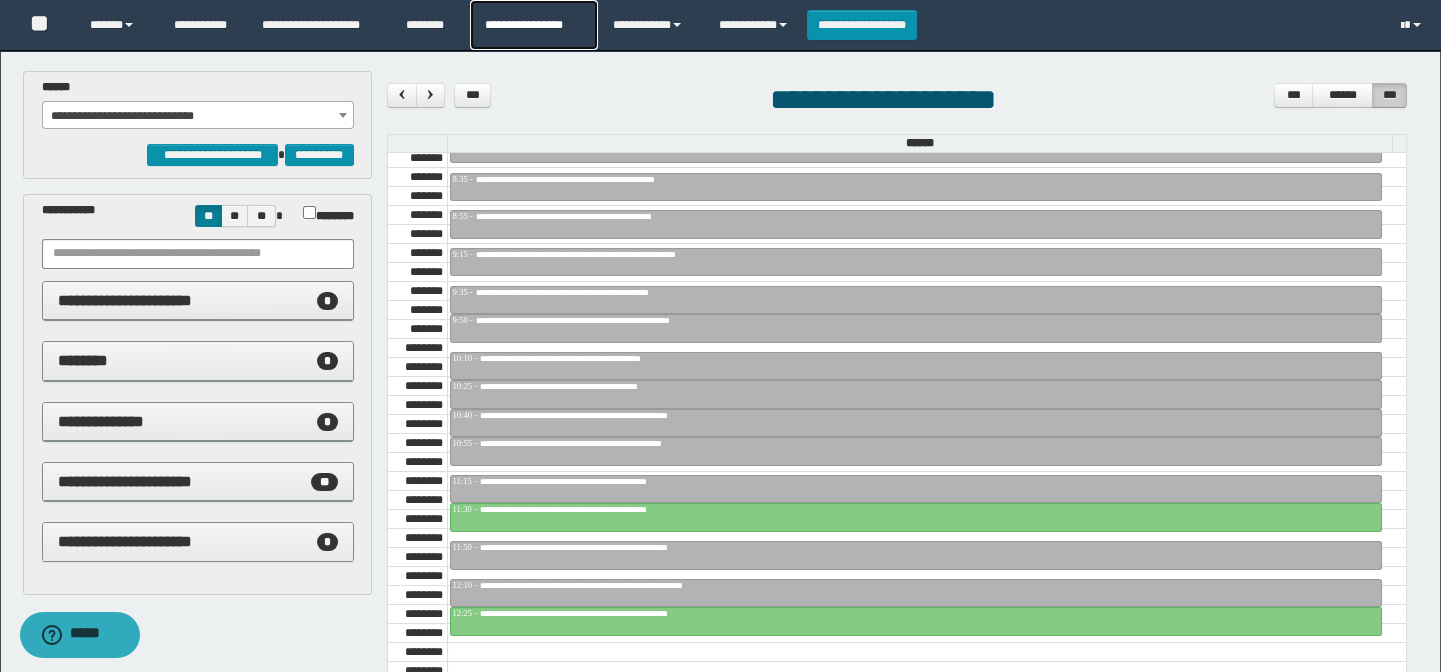 click on "**********" at bounding box center (534, 25) 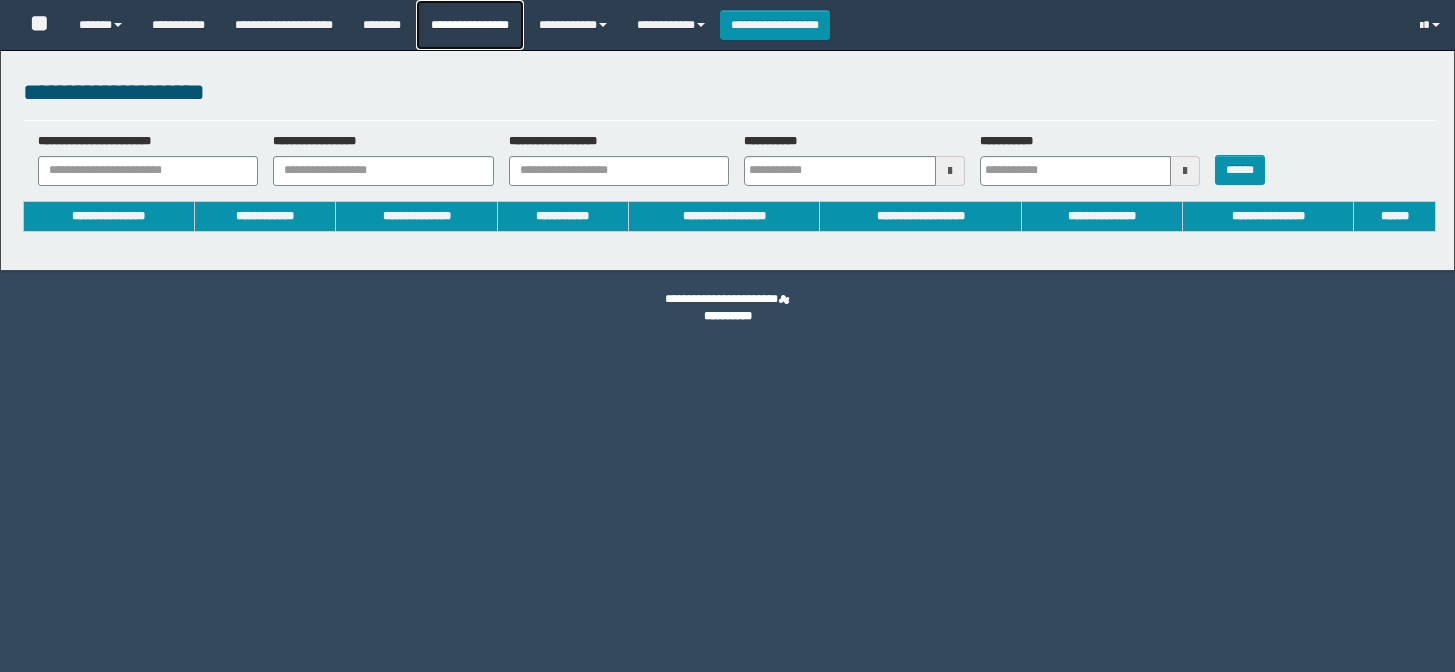 click on "**********" at bounding box center [470, 25] 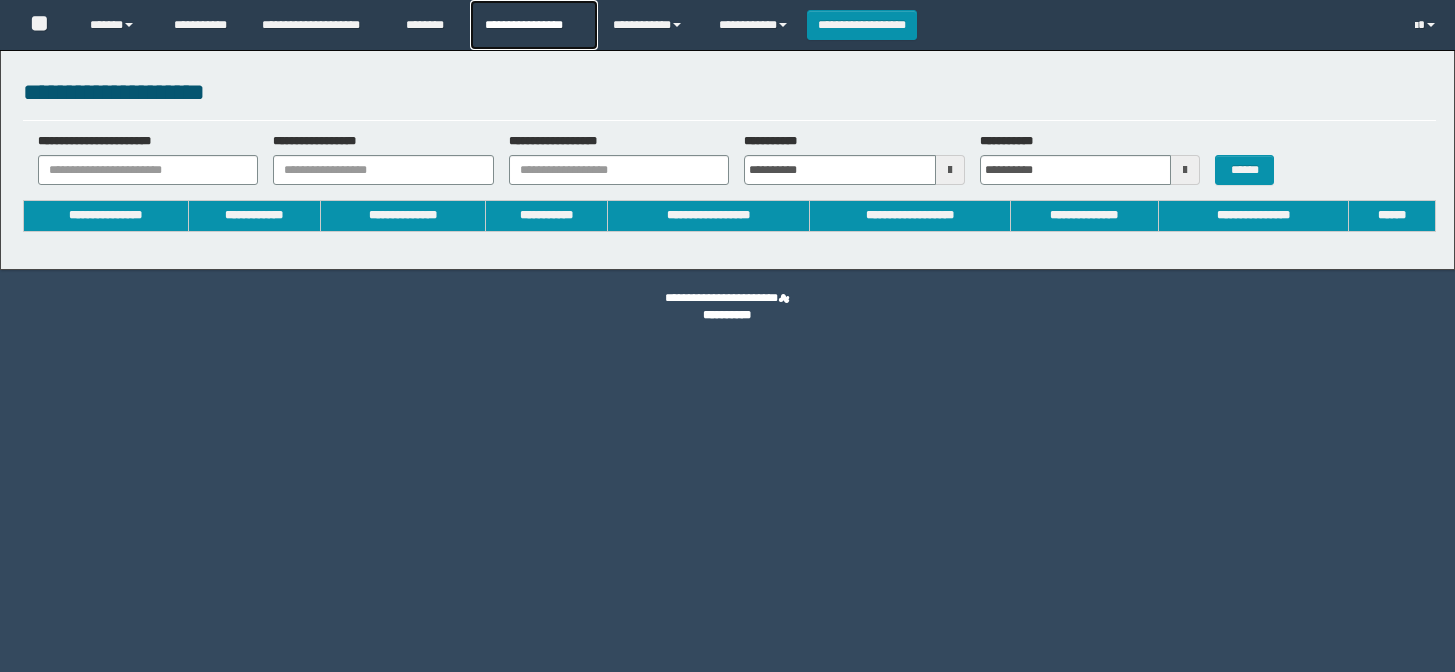 scroll, scrollTop: 0, scrollLeft: 0, axis: both 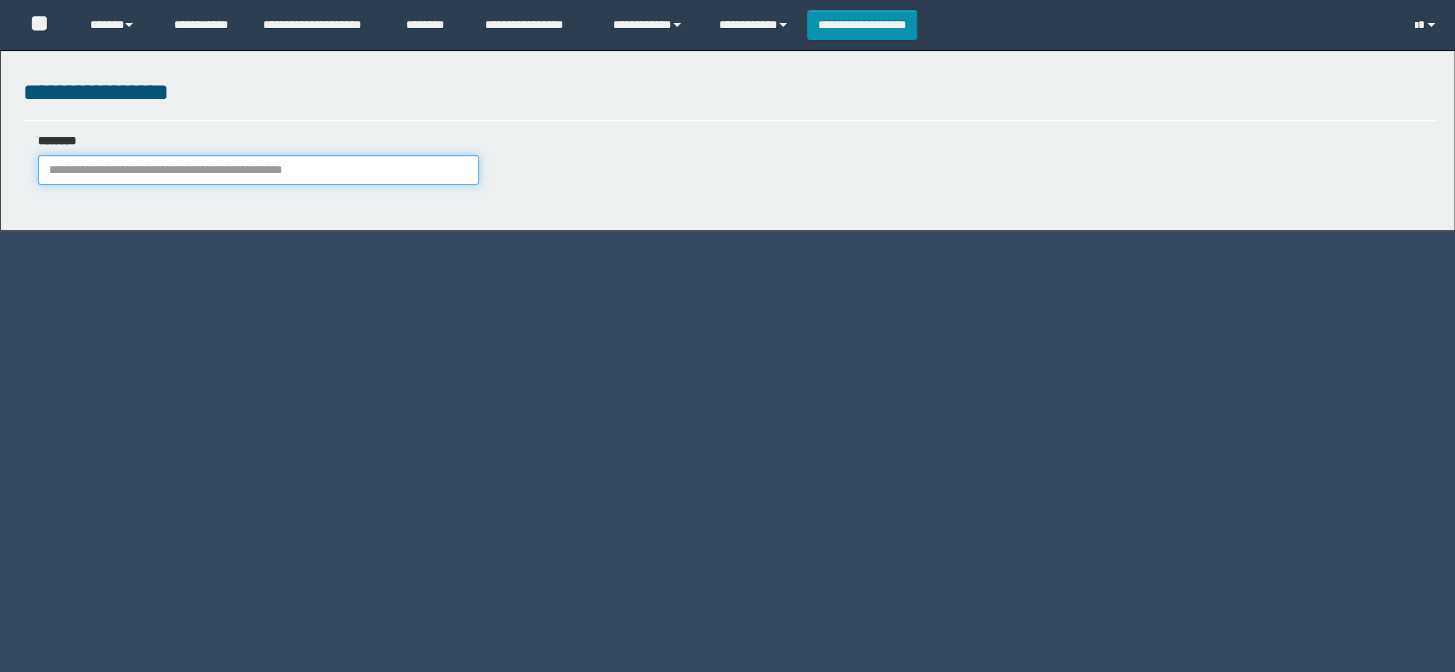 click on "********" at bounding box center (258, 170) 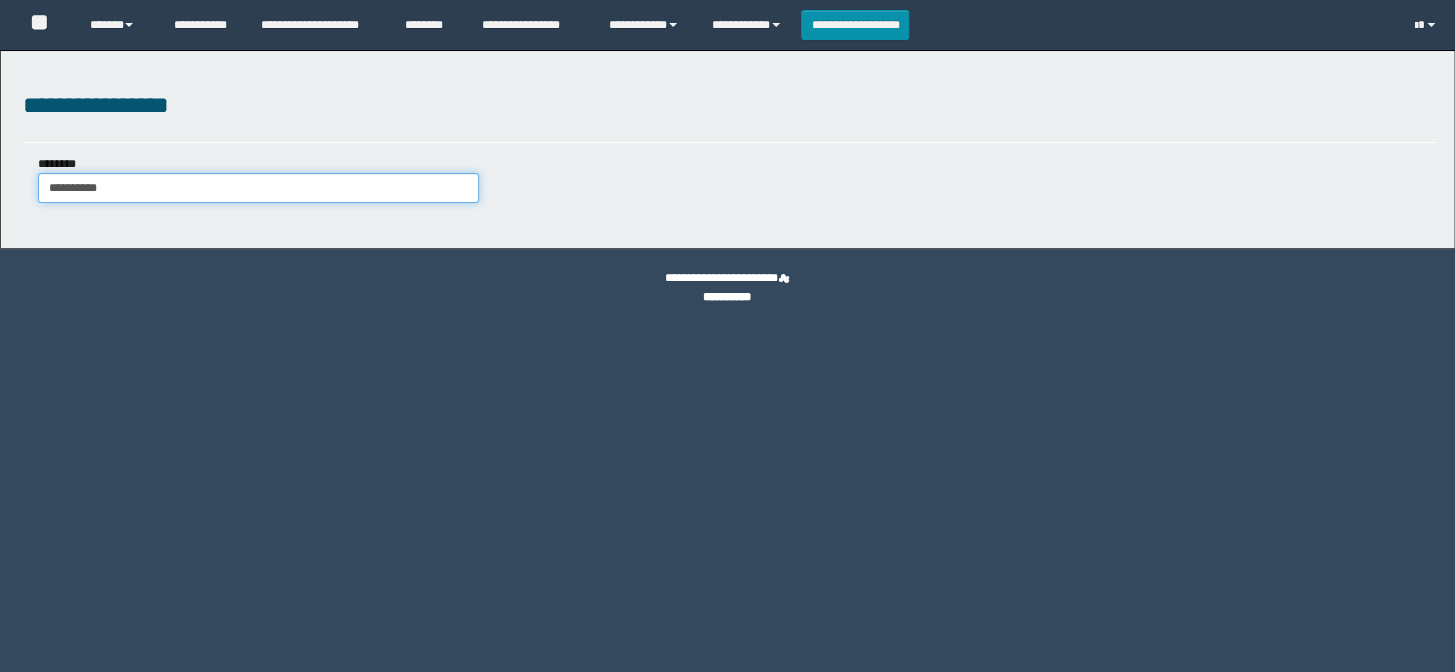 type on "**********" 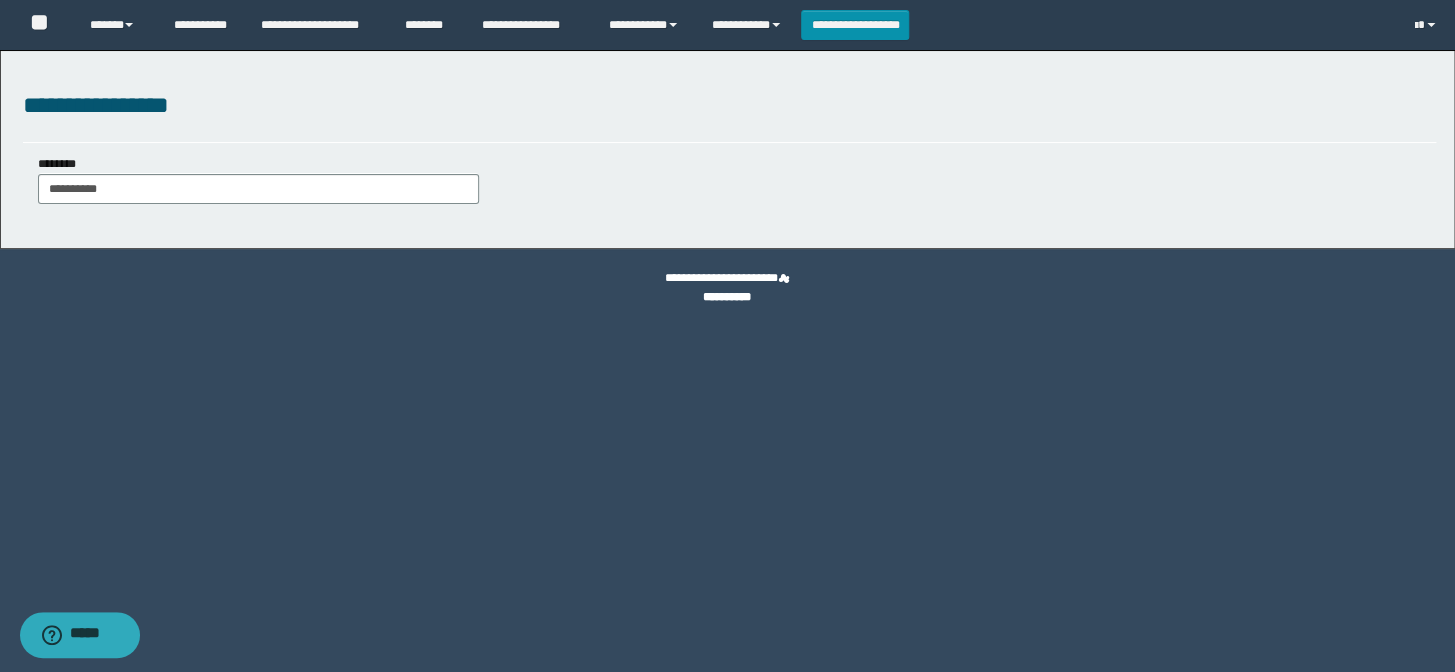scroll, scrollTop: 0, scrollLeft: 0, axis: both 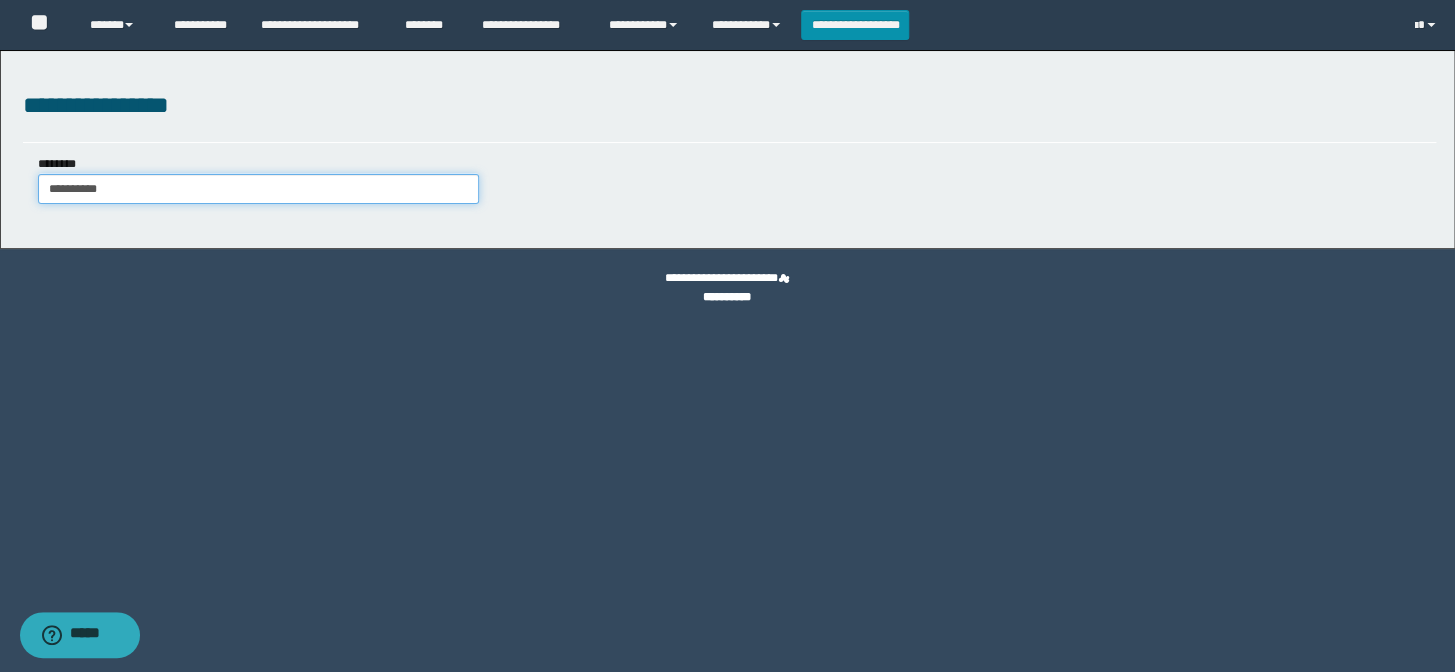 click on "**********" at bounding box center [258, 189] 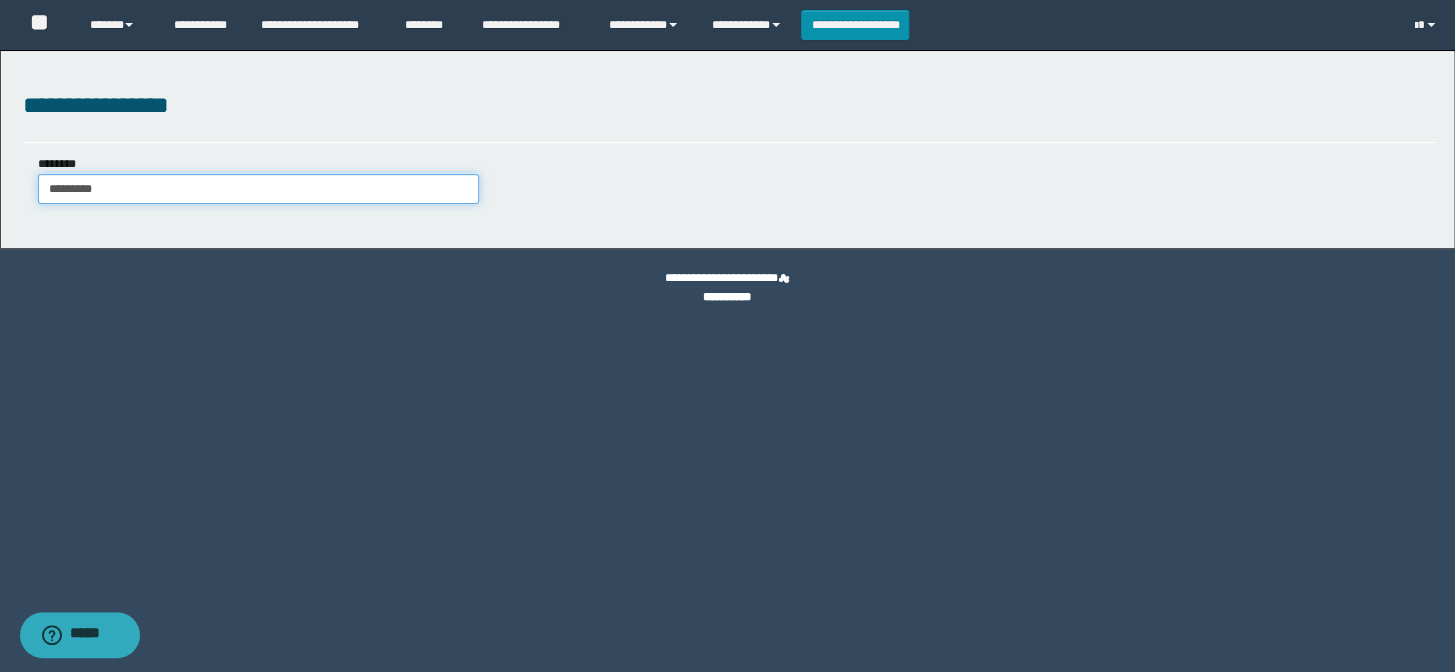 type on "*********" 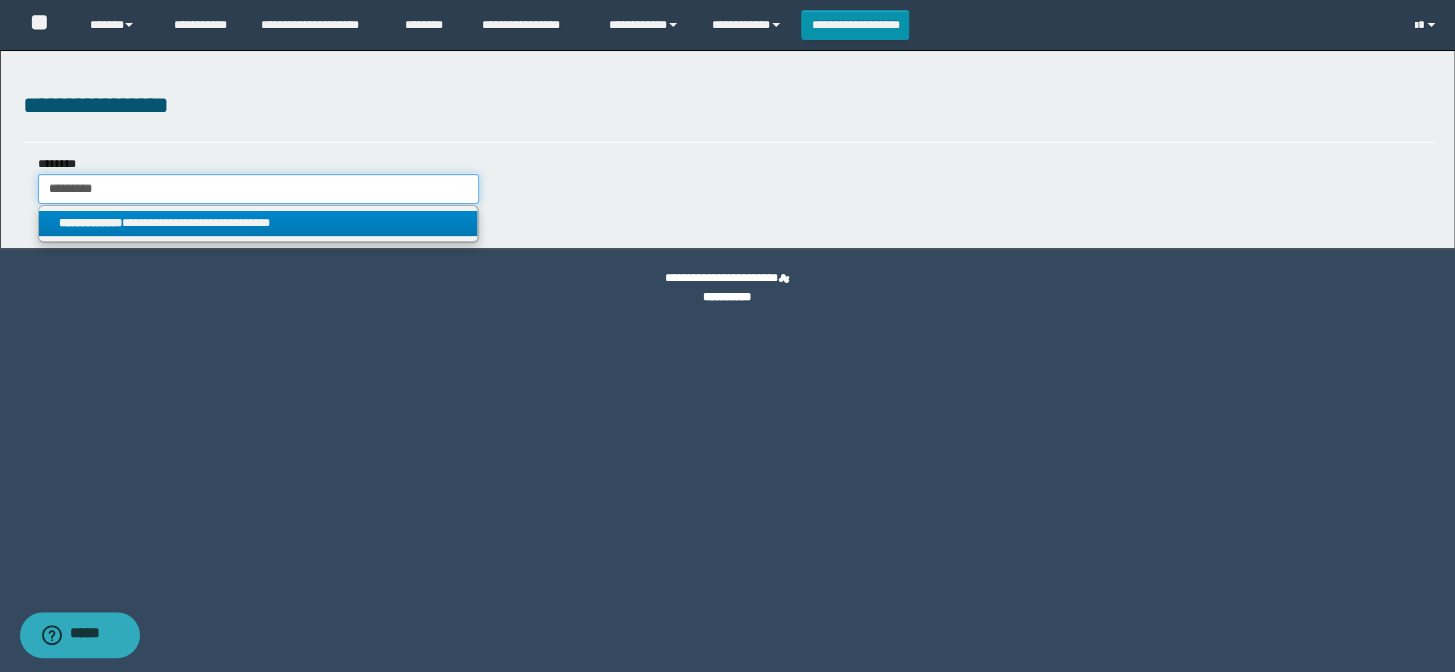 type on "*********" 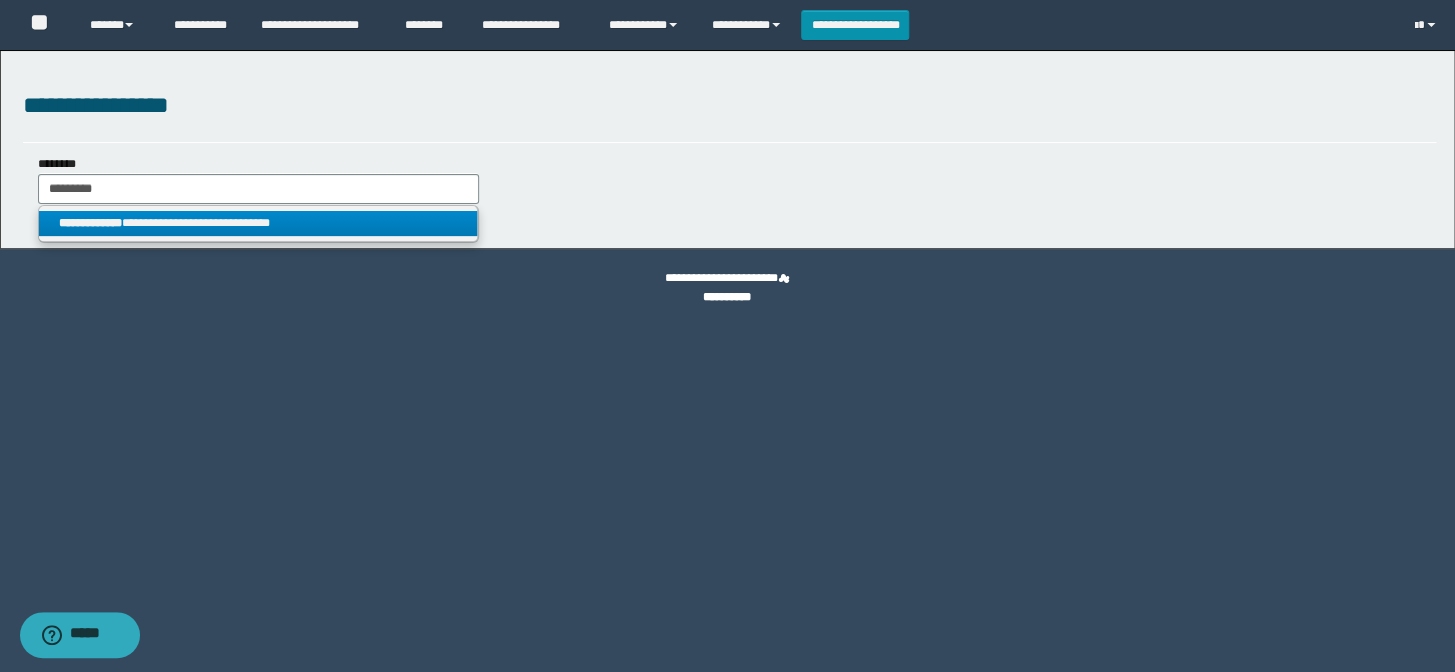 click on "**********" at bounding box center [258, 223] 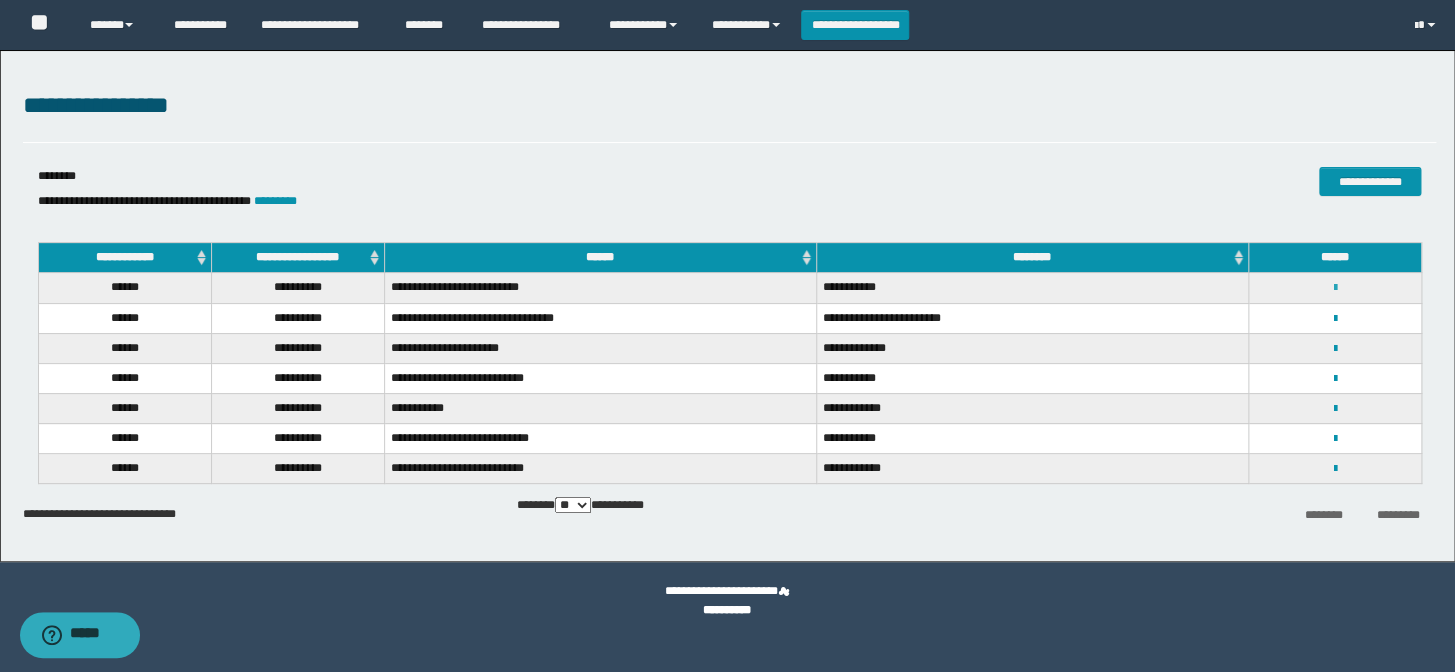 click at bounding box center (1334, 288) 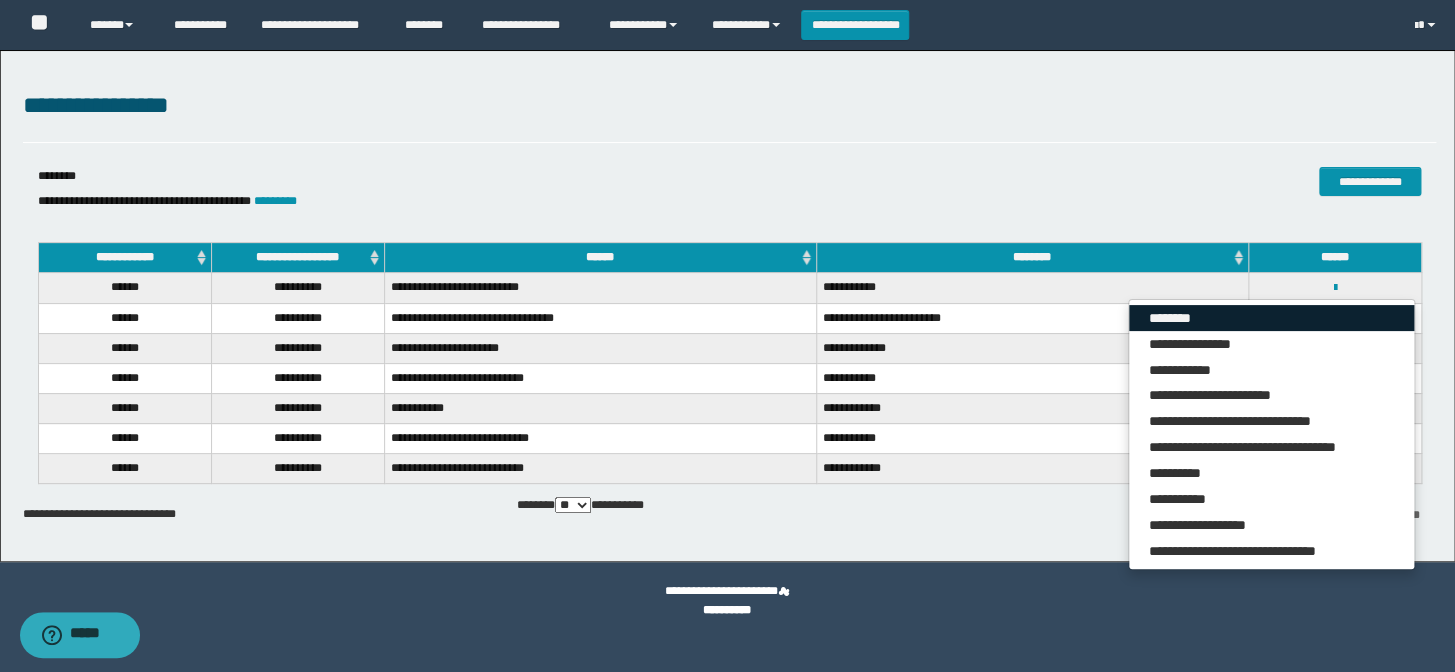 click on "********" at bounding box center (1271, 318) 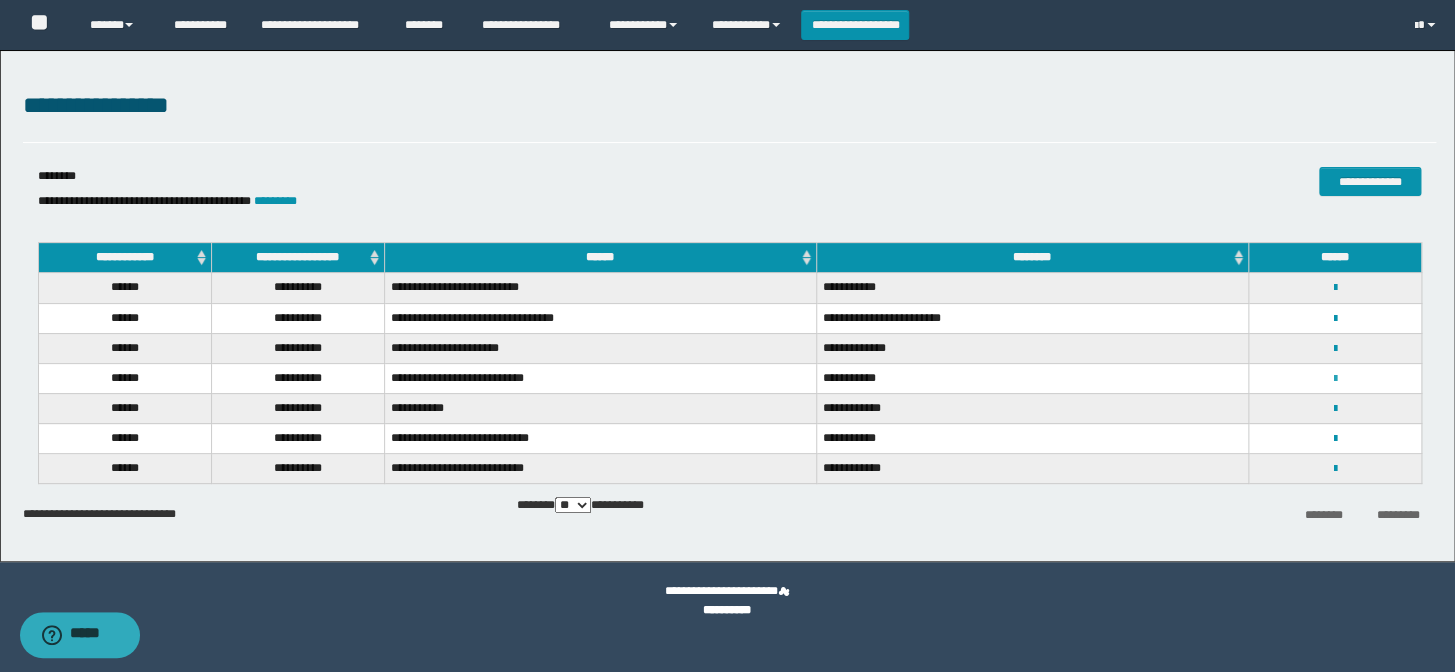 click at bounding box center [1334, 379] 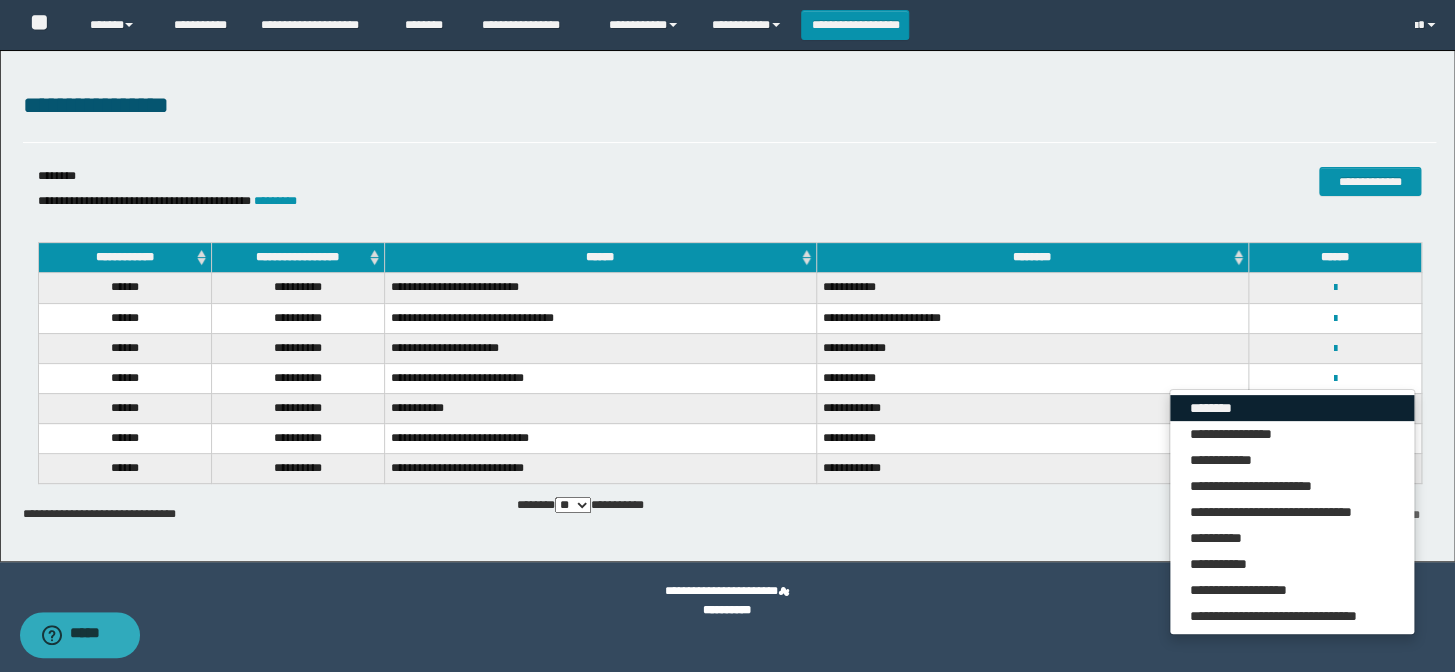 click on "********" at bounding box center (1292, 408) 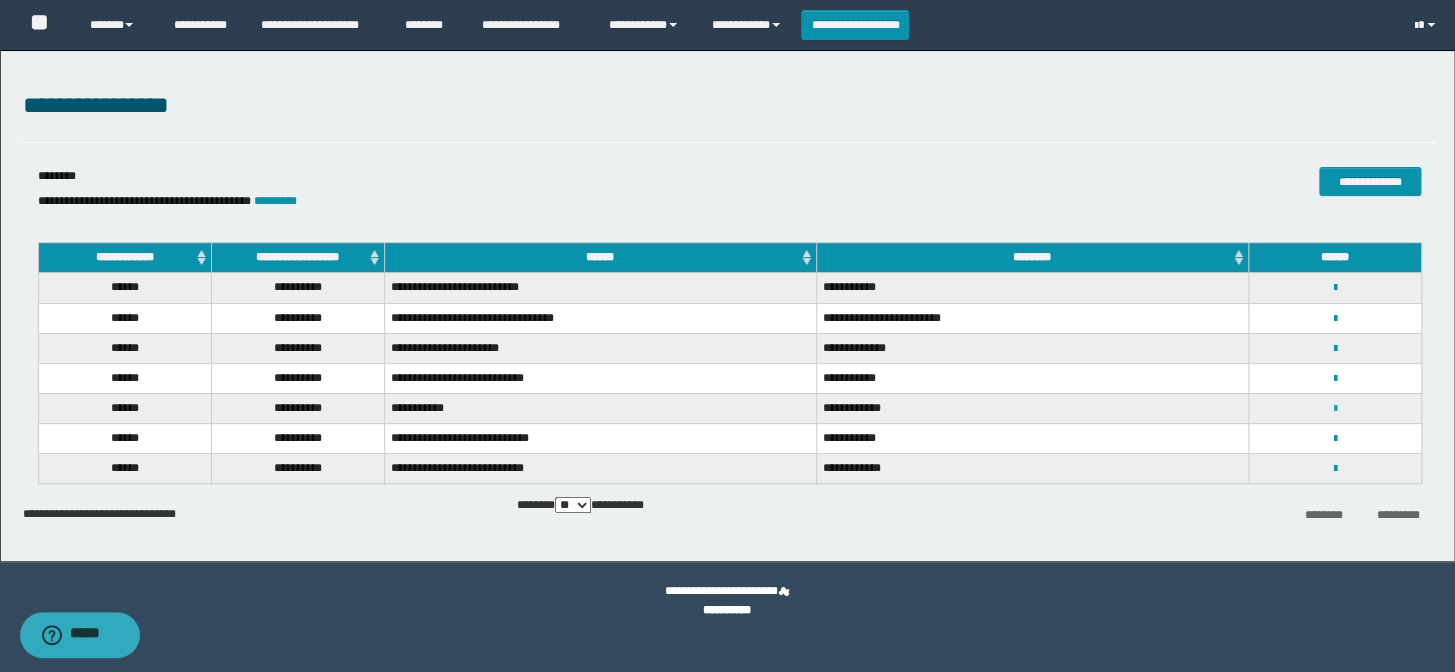click at bounding box center [1334, 409] 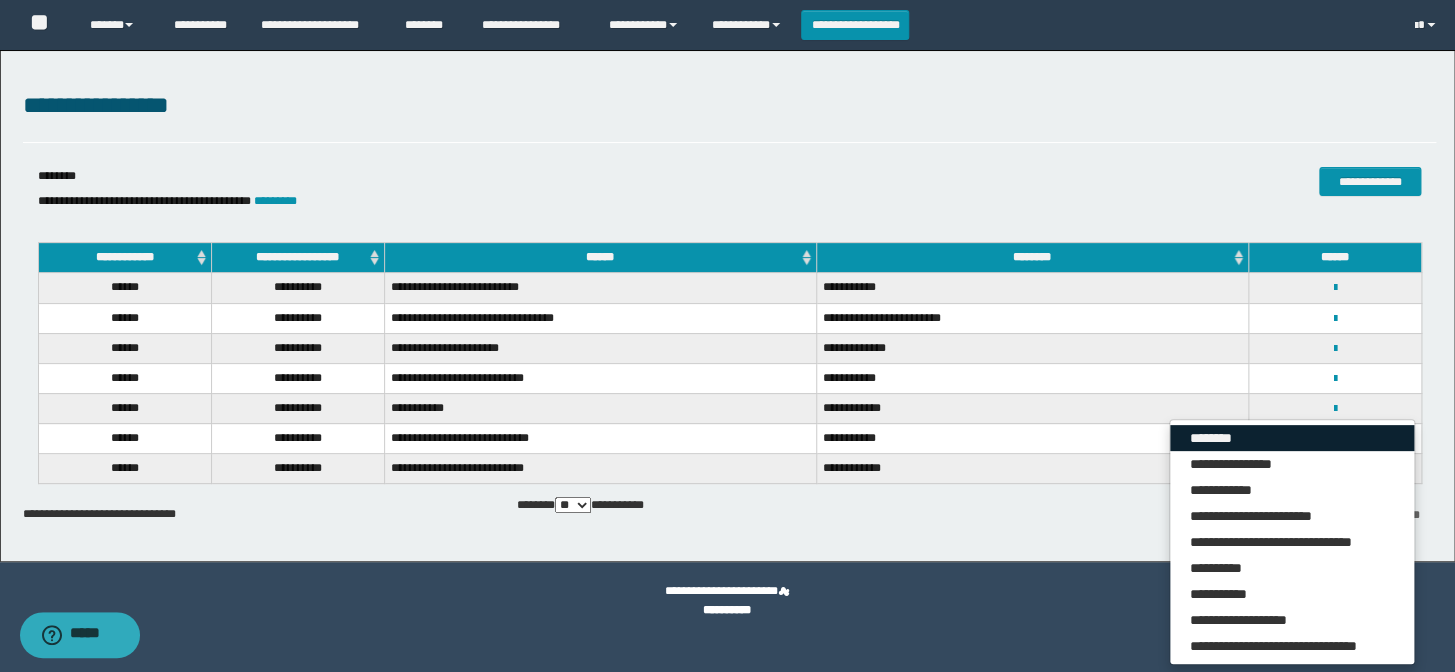 click on "********" at bounding box center [1292, 438] 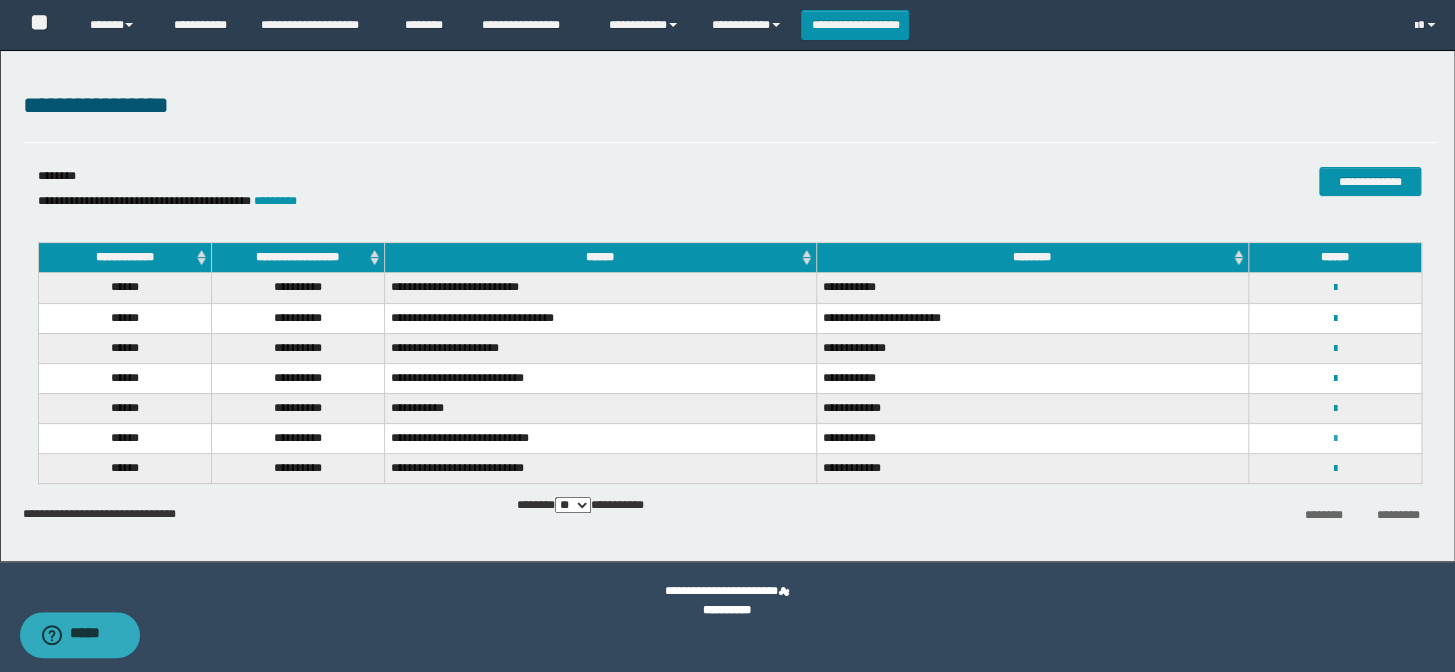 click at bounding box center (1334, 439) 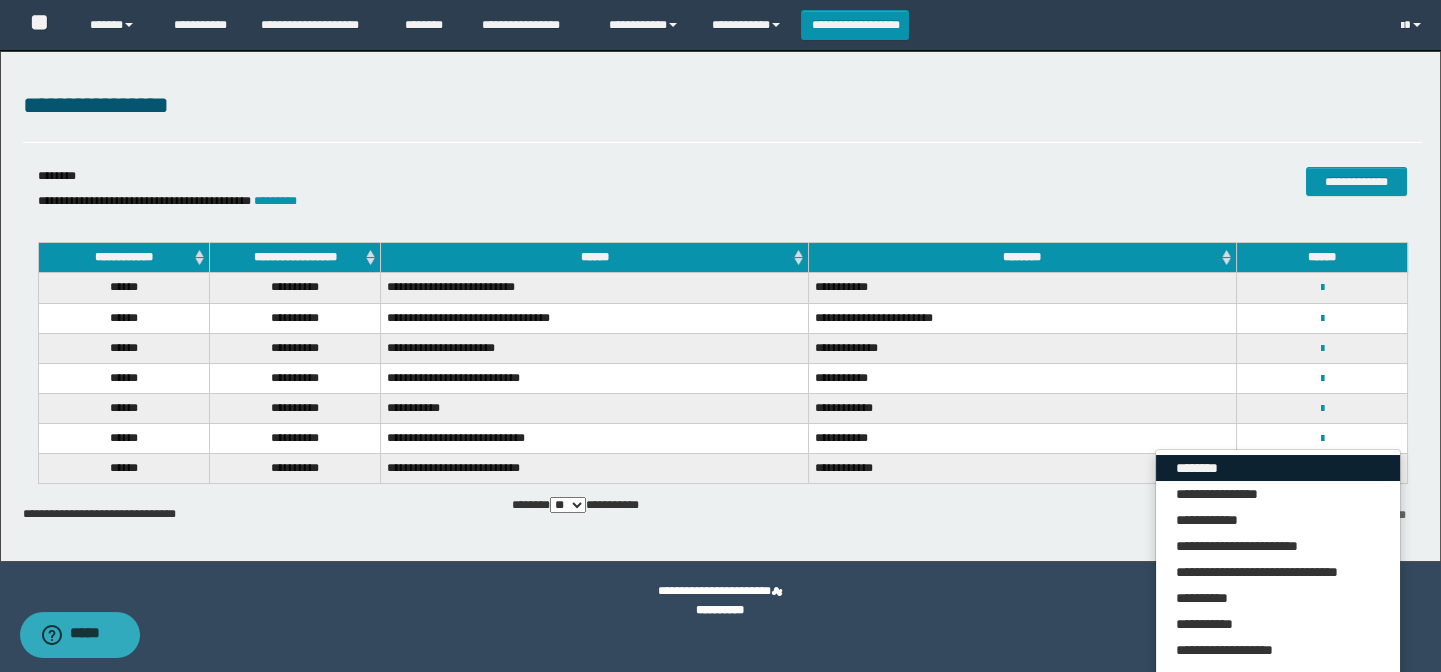click on "********" at bounding box center [1278, 468] 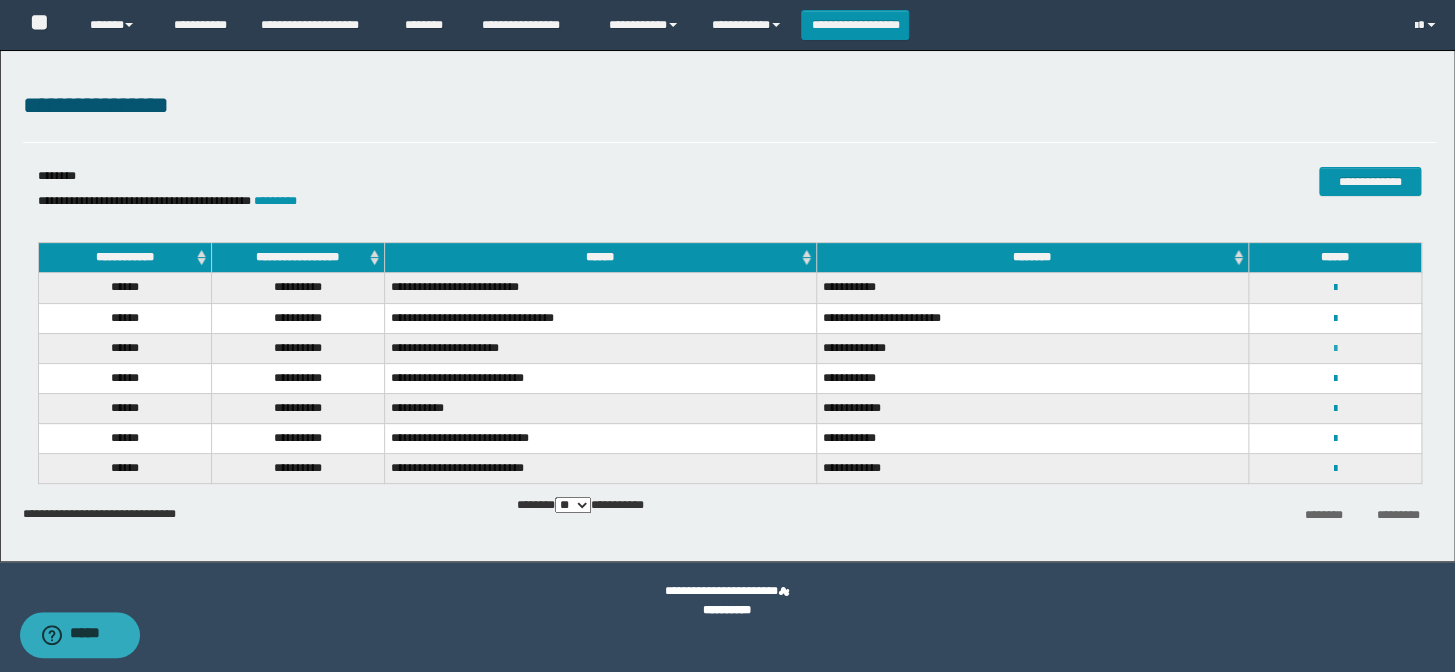 click at bounding box center (1334, 349) 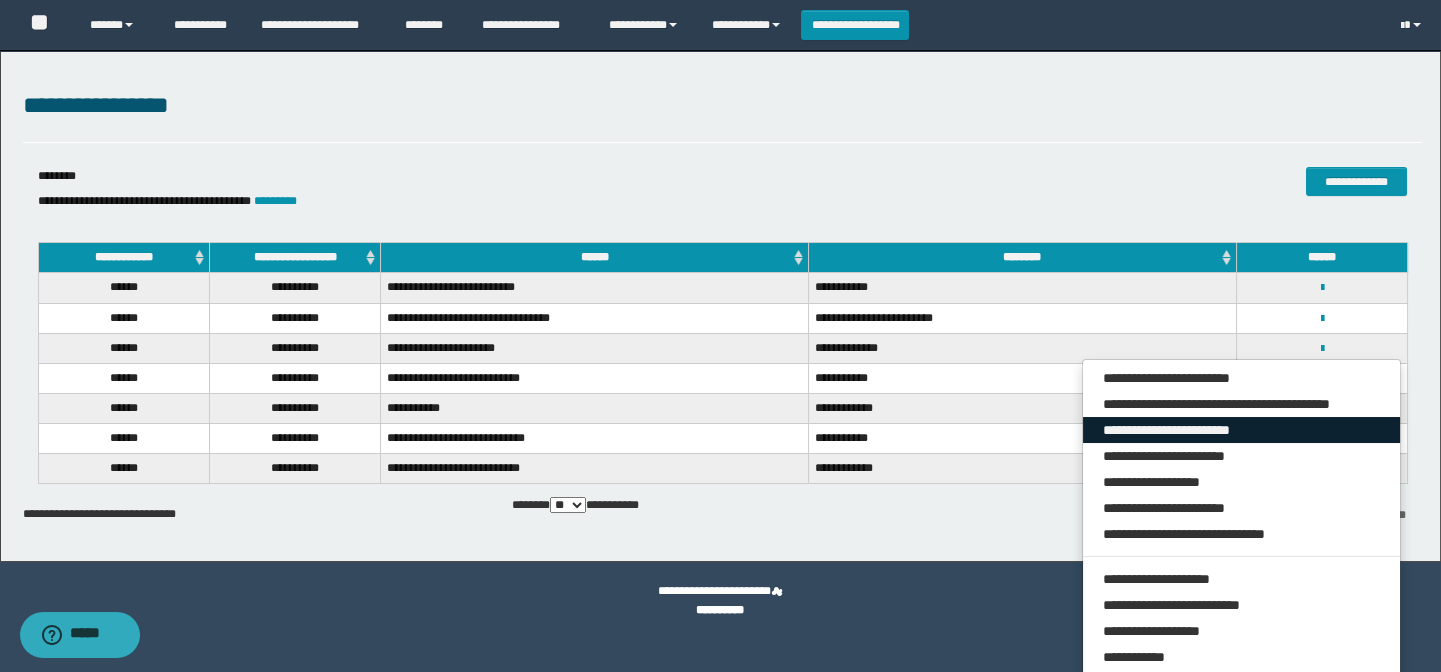 click on "**********" at bounding box center (1242, 430) 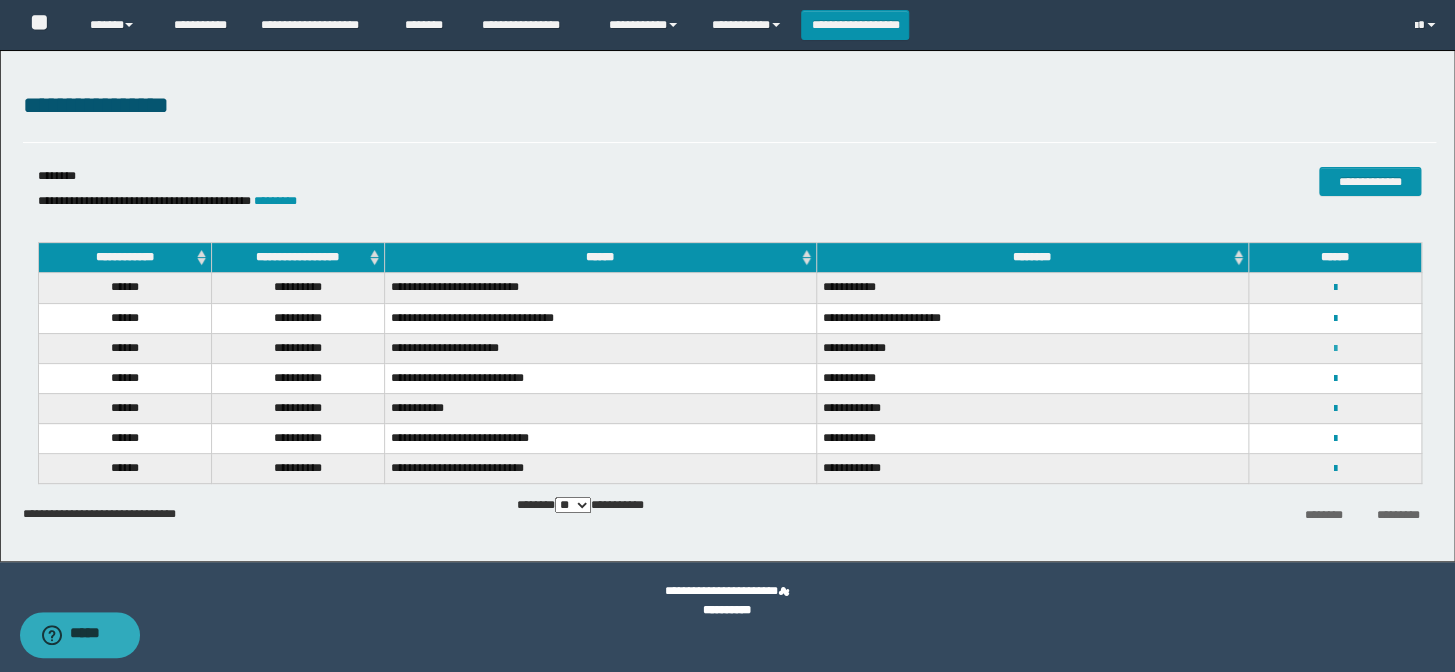 click at bounding box center [1334, 349] 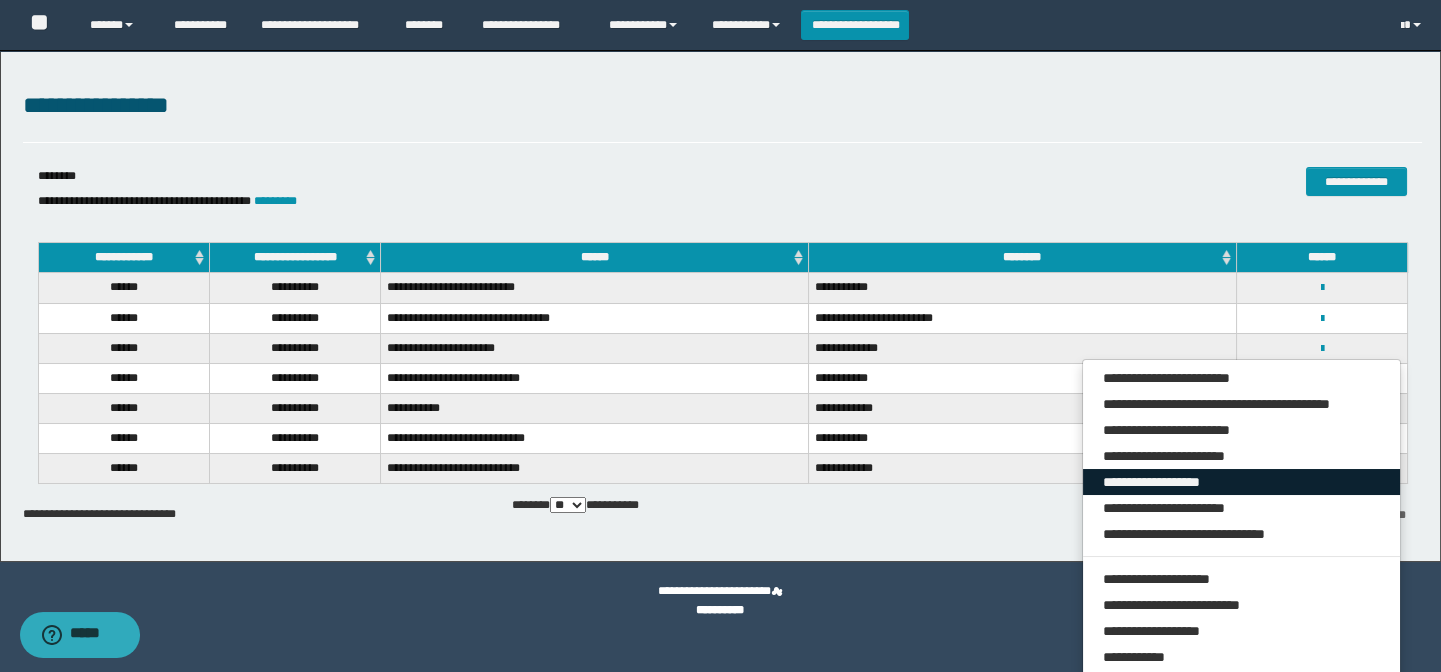 click on "**********" at bounding box center (1242, 482) 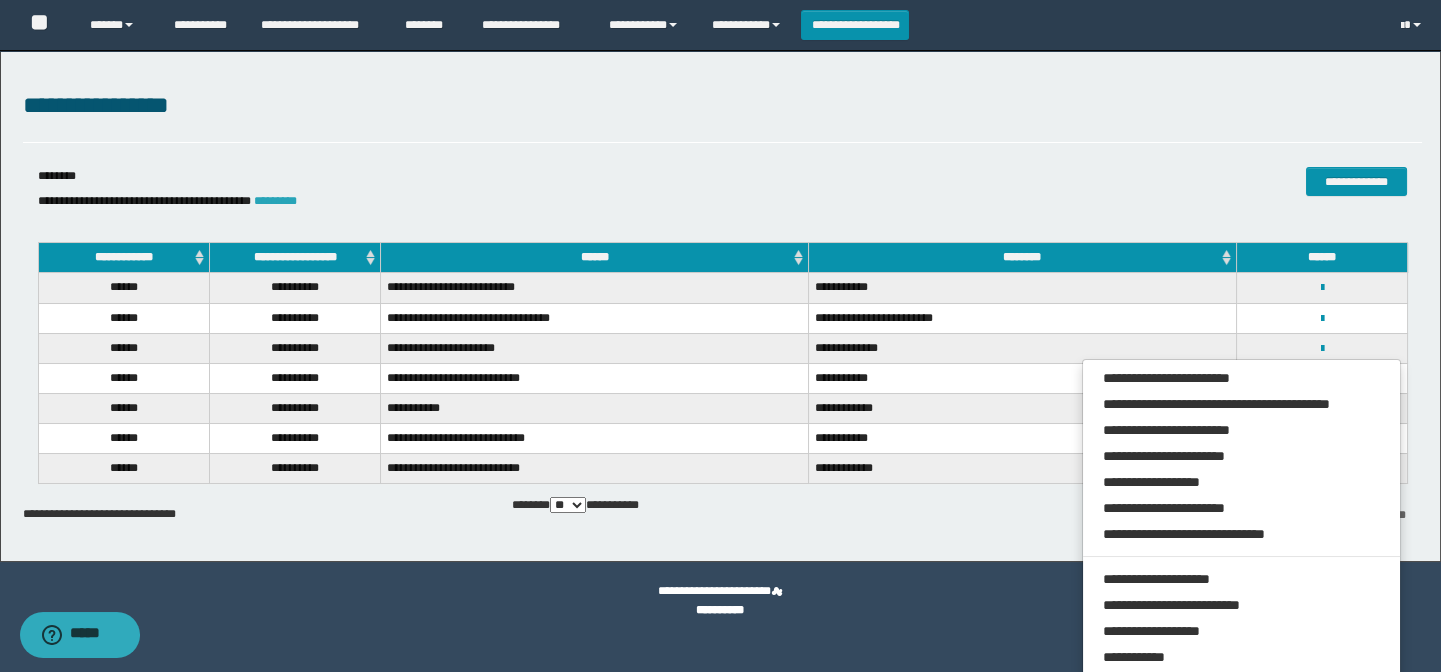 click on "*********" at bounding box center (275, 201) 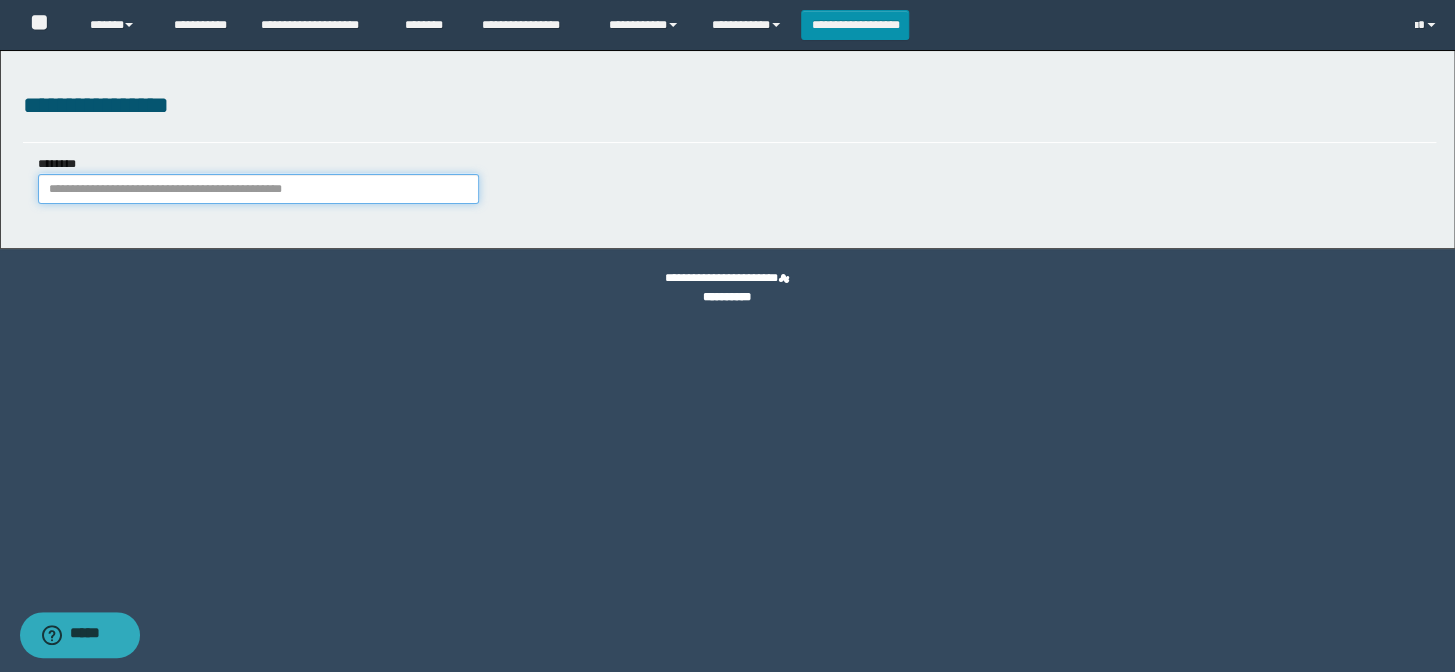 click on "********" at bounding box center (258, 189) 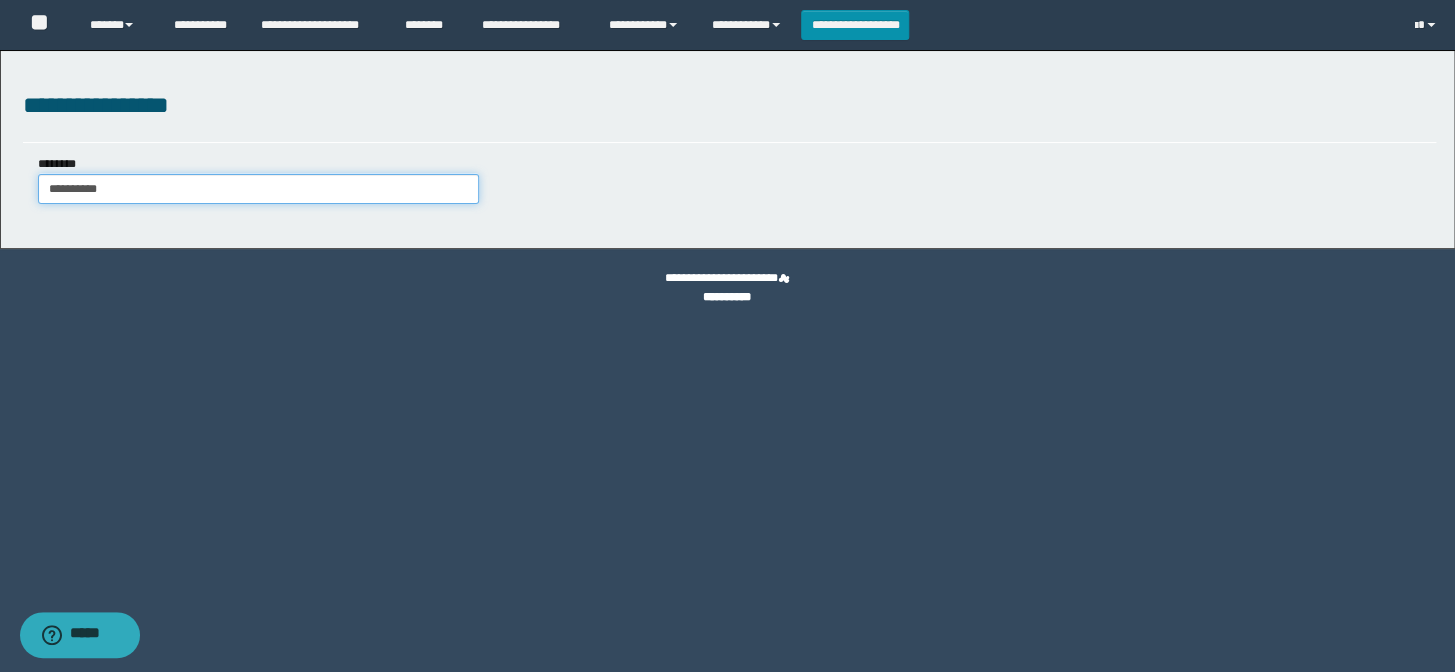 type on "**********" 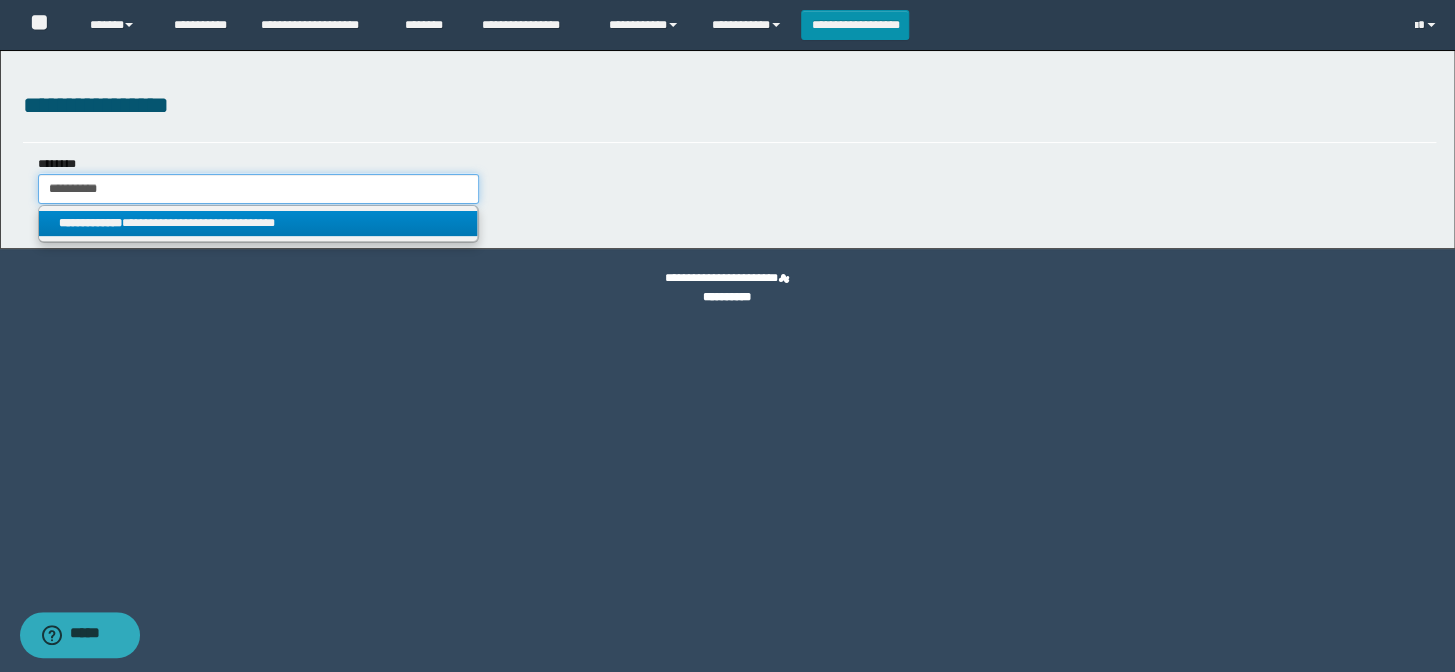 type on "**********" 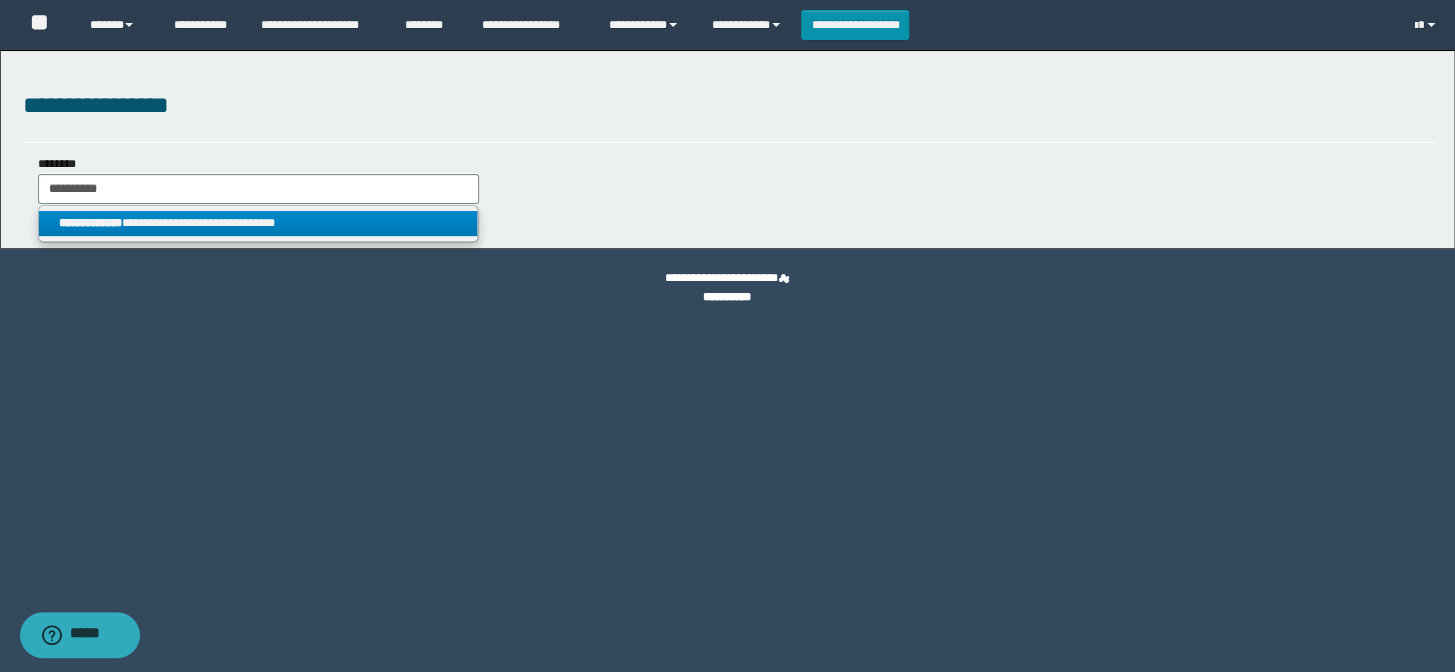 click on "**********" at bounding box center (258, 223) 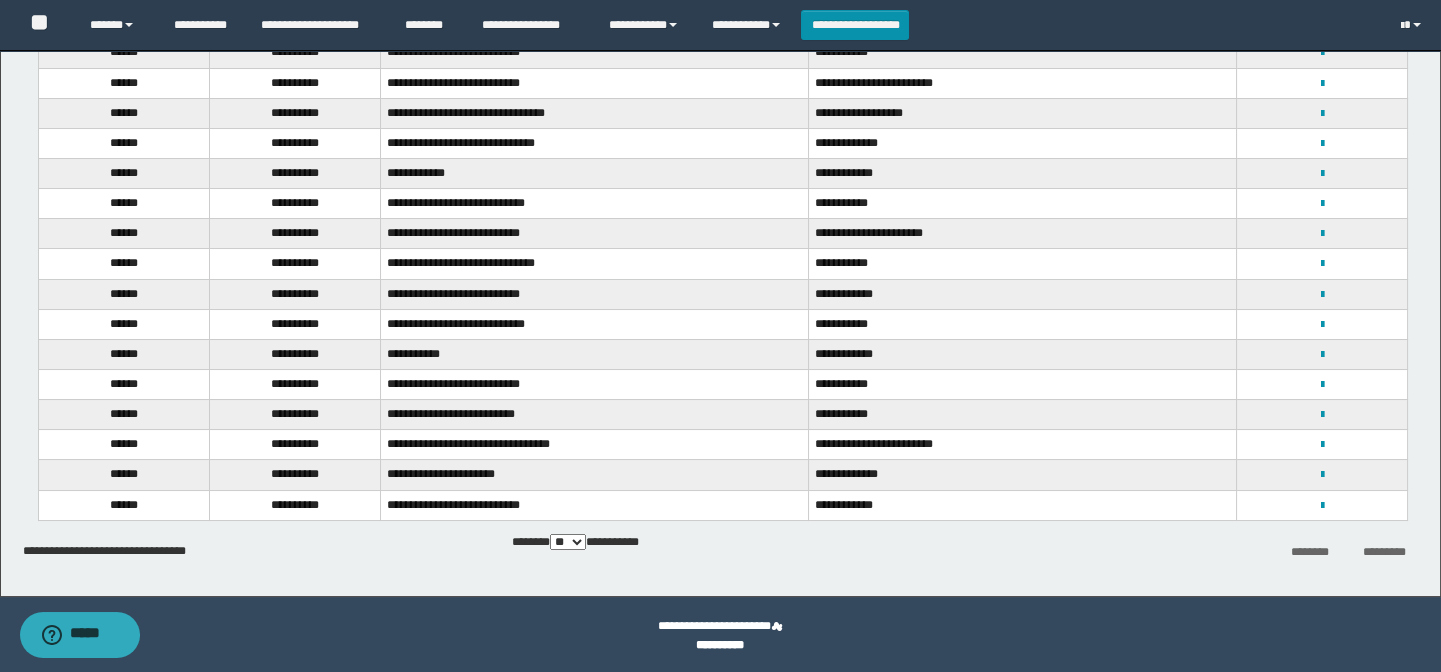 scroll, scrollTop: 238, scrollLeft: 0, axis: vertical 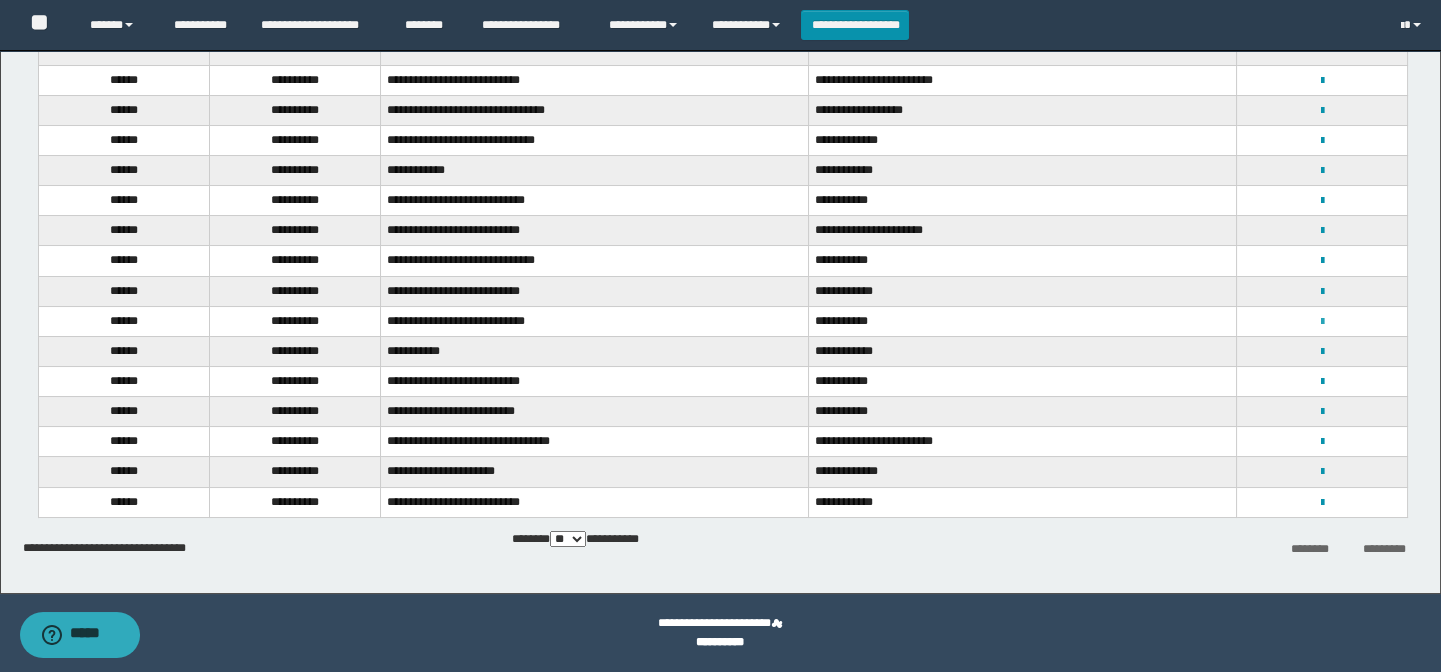 click at bounding box center (1321, 322) 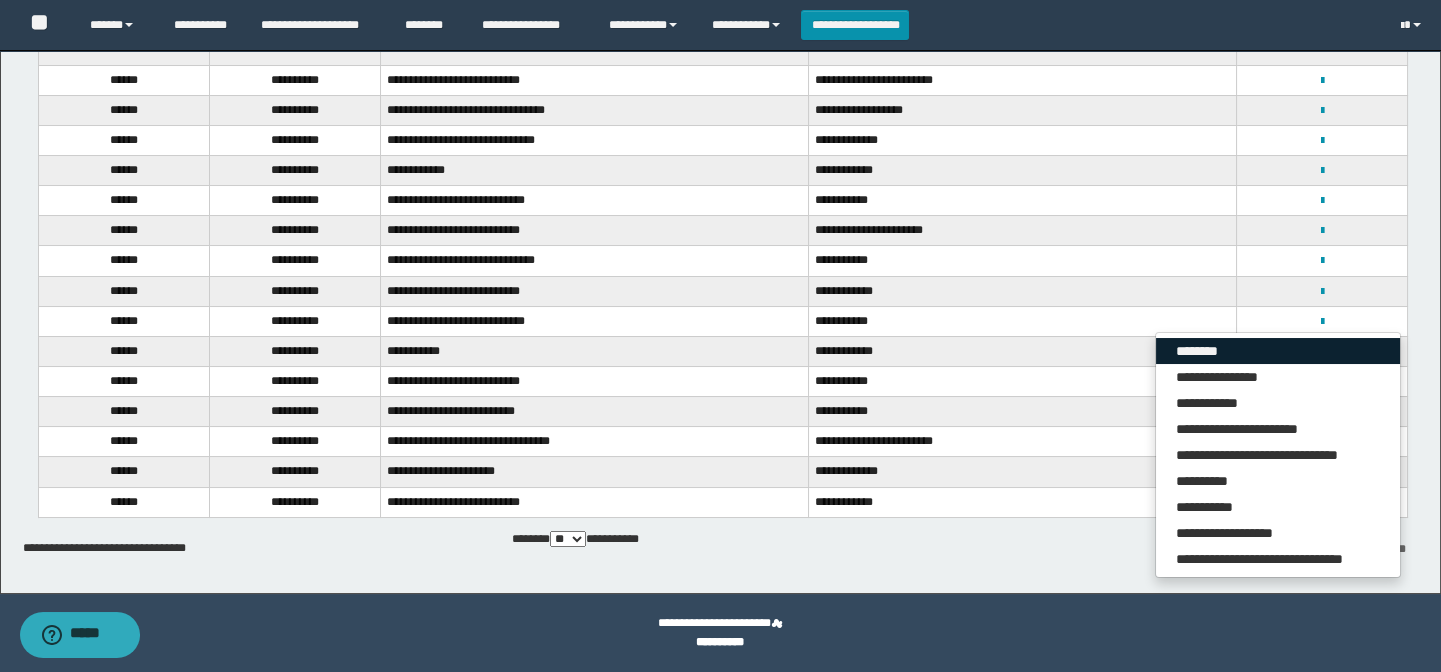 click on "********" at bounding box center [1278, 351] 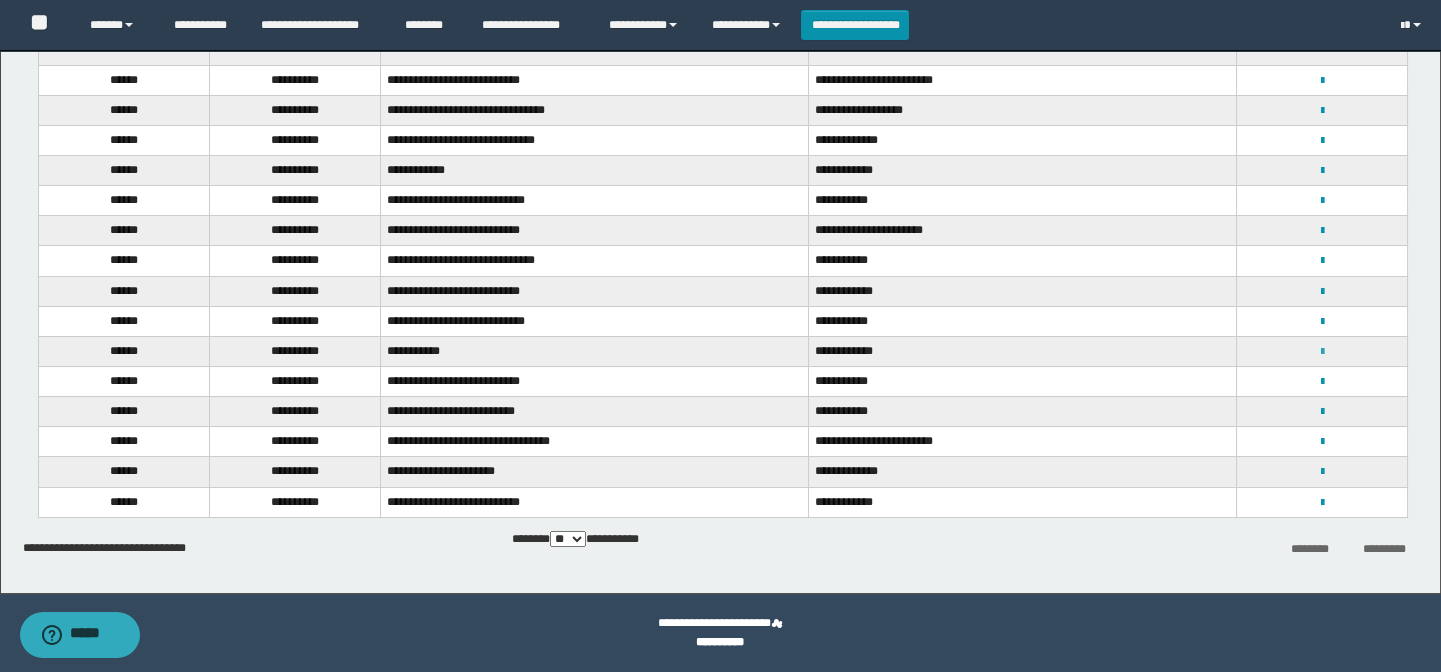 click at bounding box center [1321, 352] 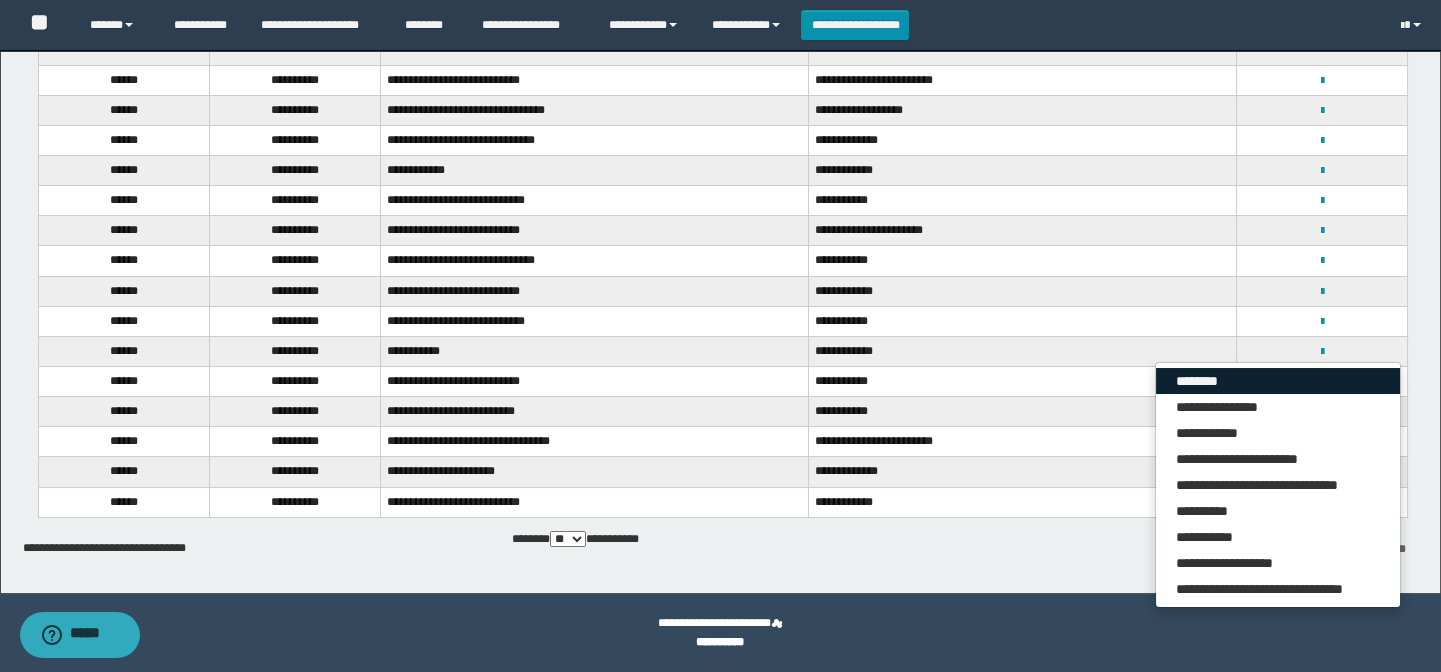 click on "********" at bounding box center [1278, 381] 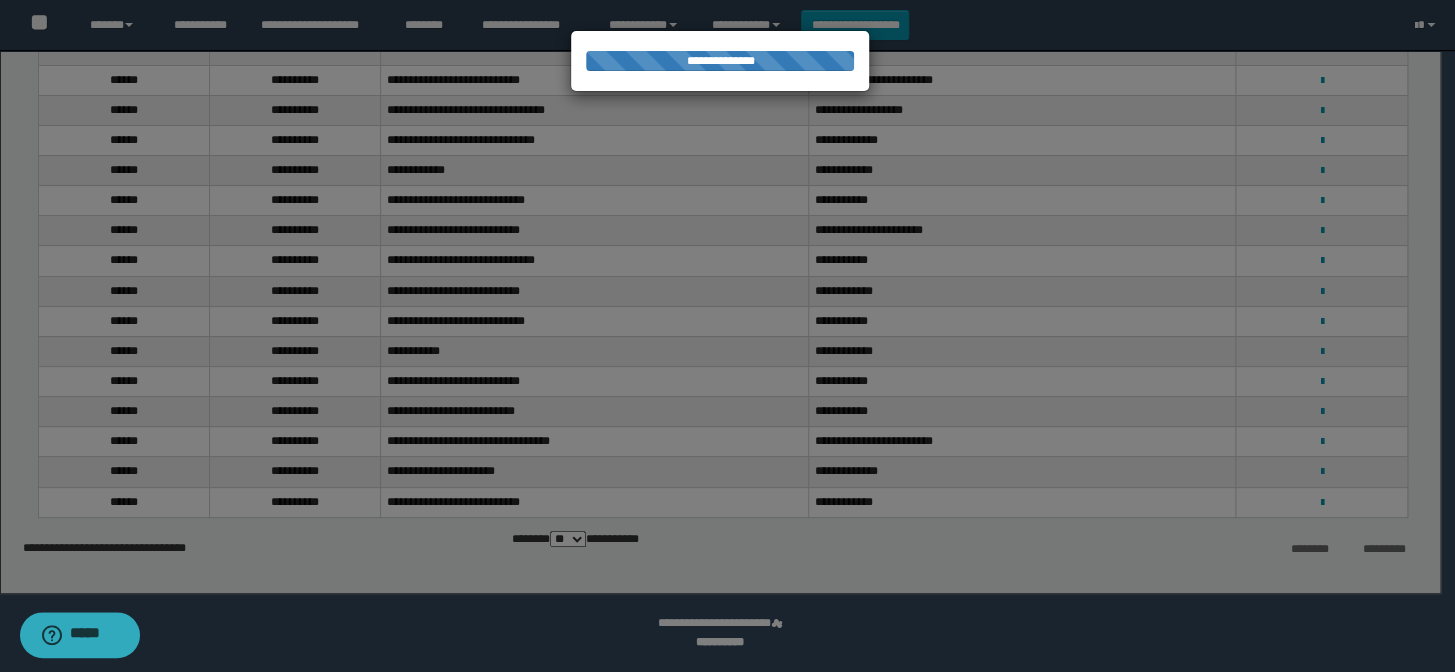 click at bounding box center (727, 336) 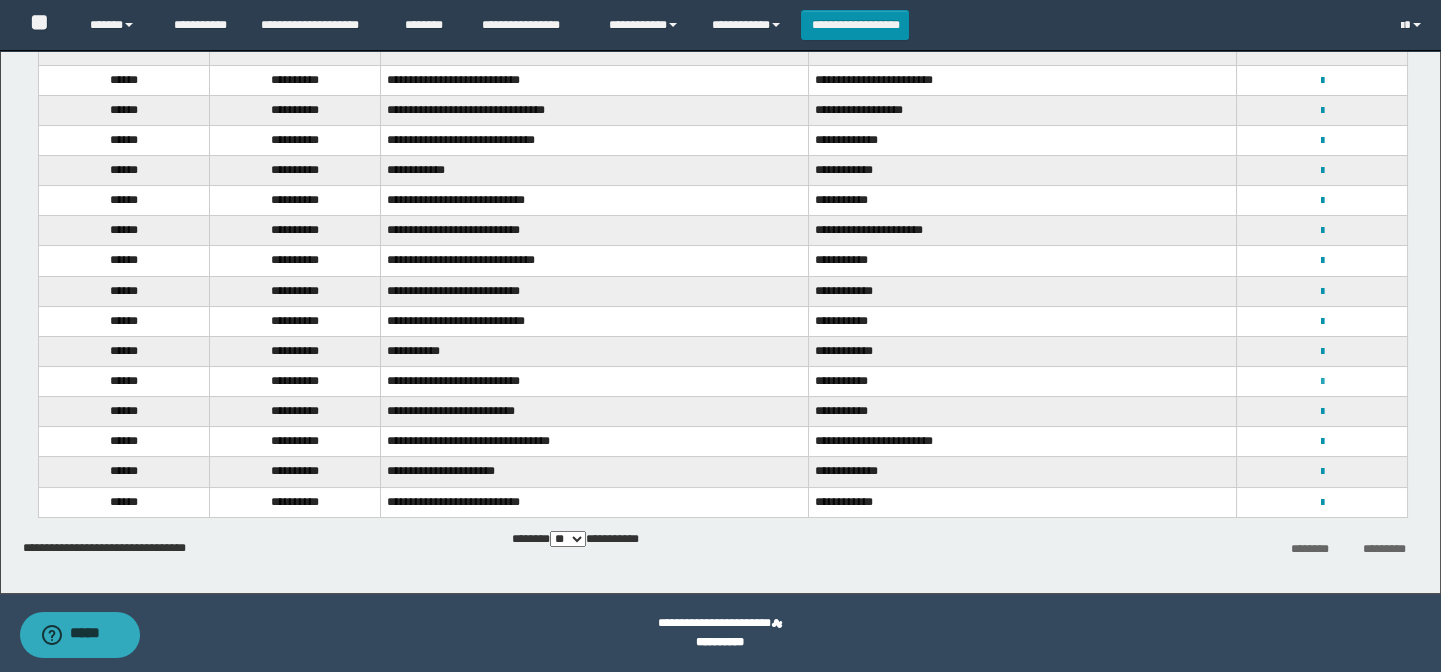 click at bounding box center (1321, 382) 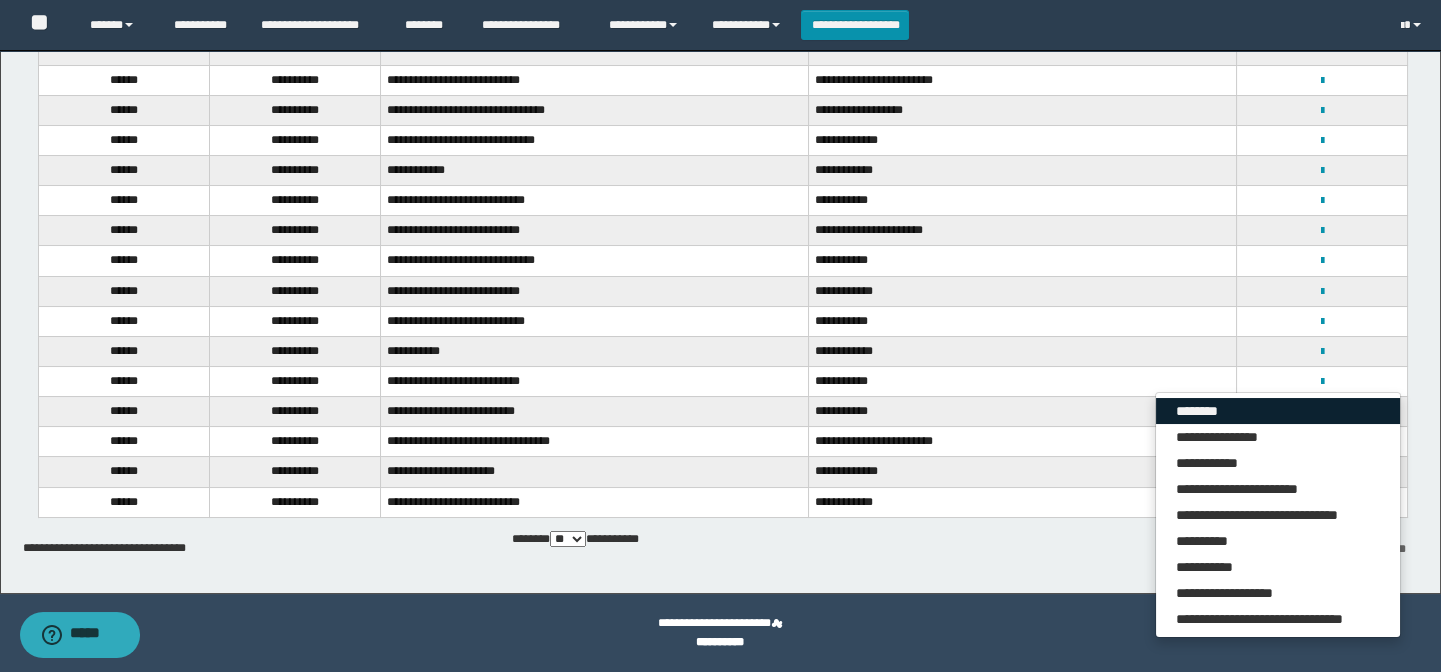 click on "********" at bounding box center (1278, 411) 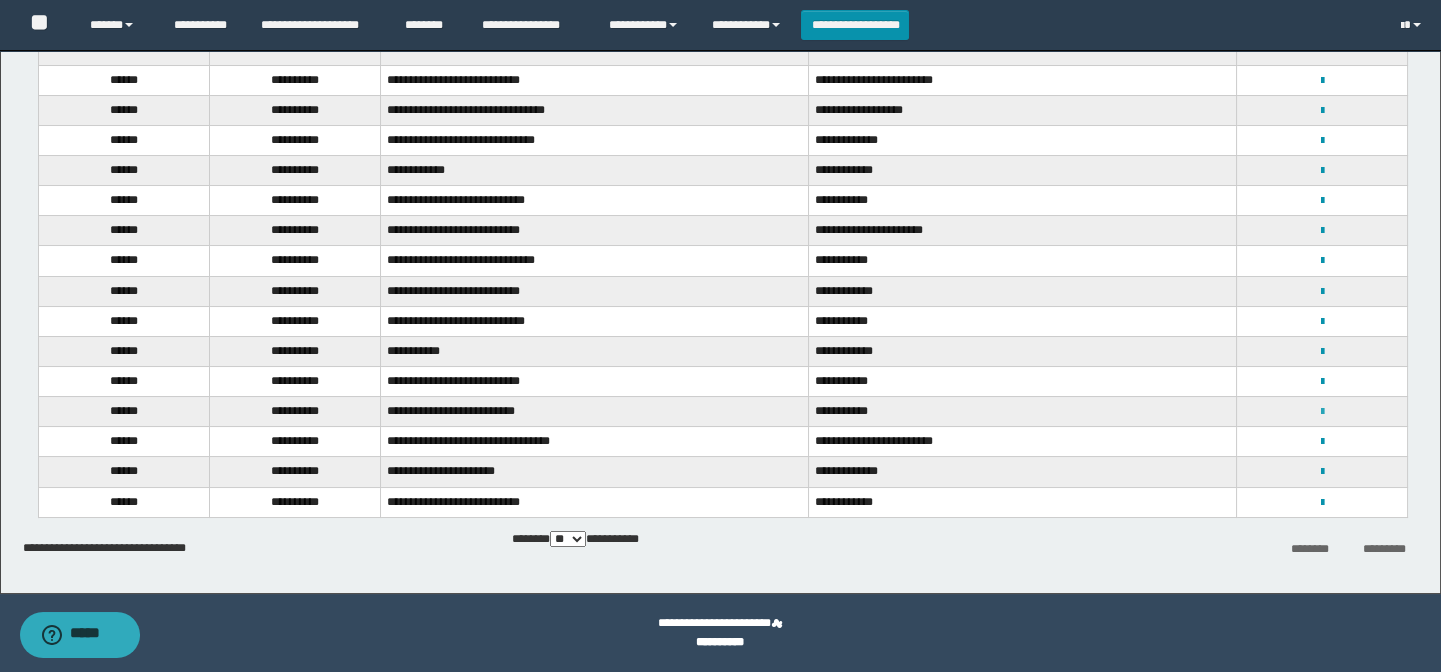 click at bounding box center (1321, 412) 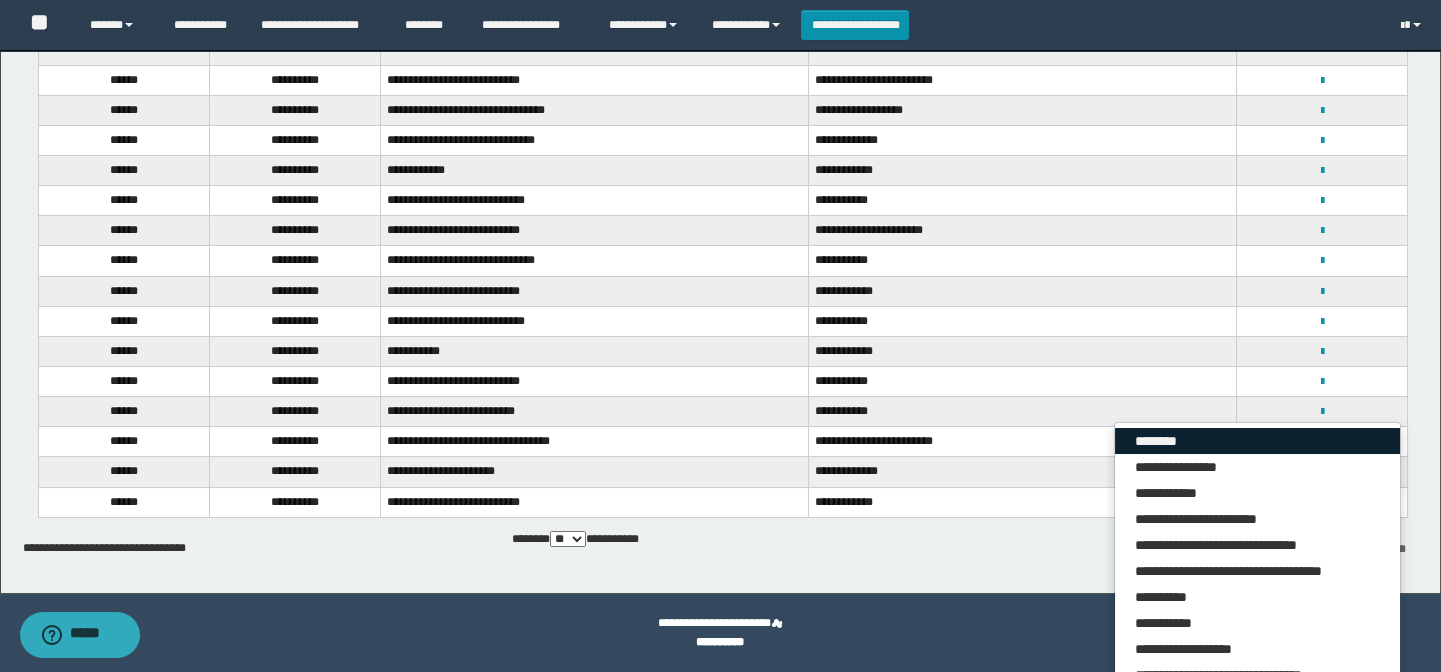 click on "********" at bounding box center [1257, 441] 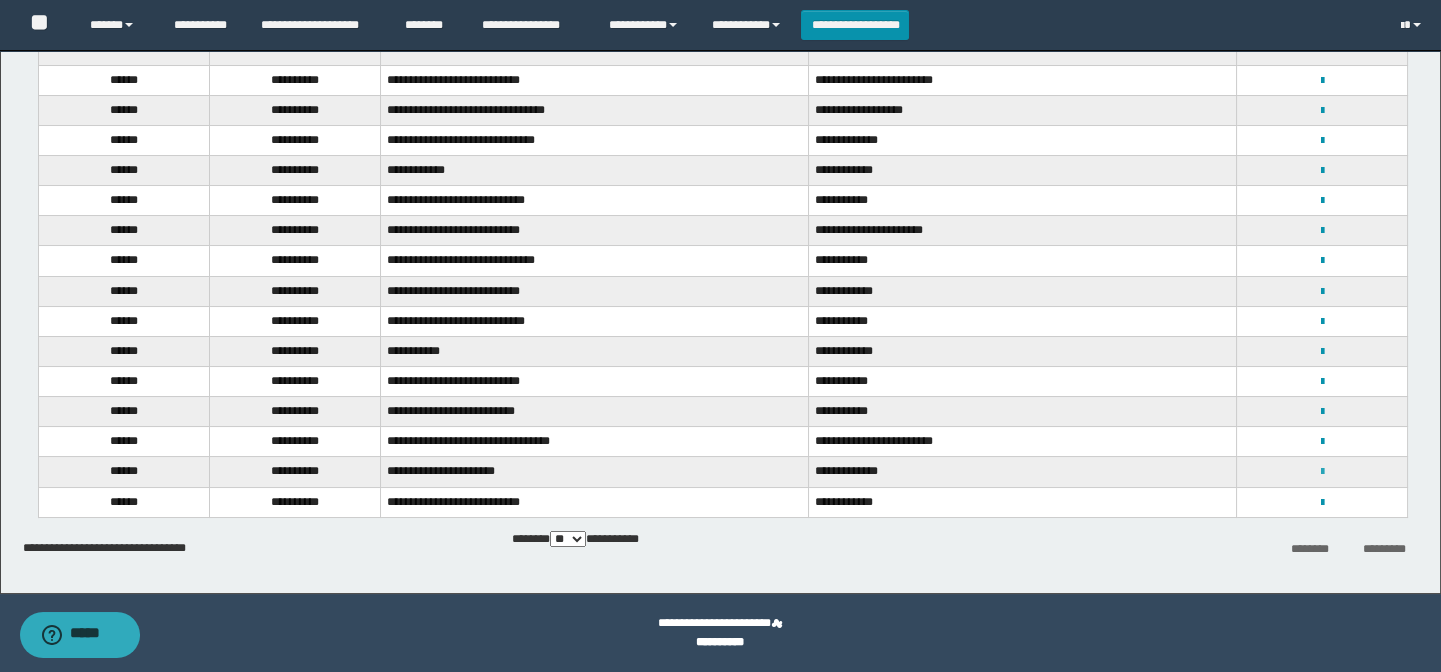 click at bounding box center [1321, 472] 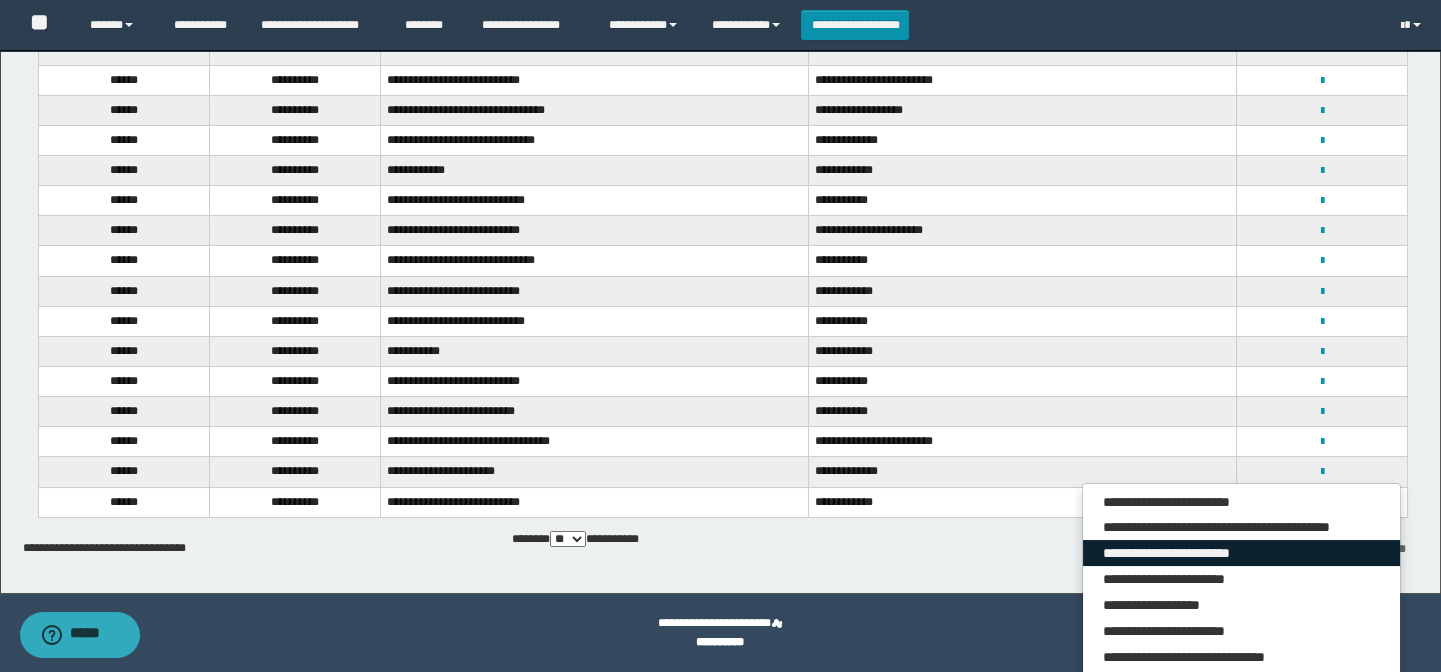 click on "**********" at bounding box center [1242, 553] 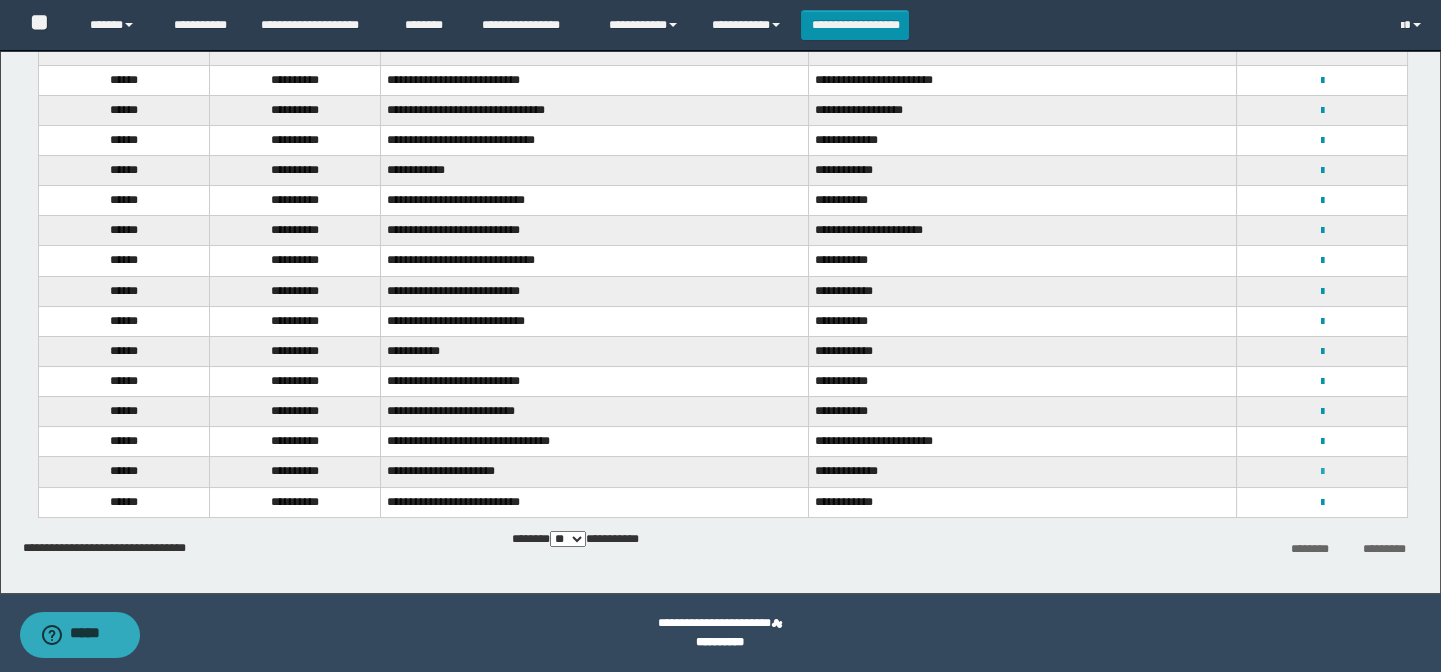 click at bounding box center [1321, 472] 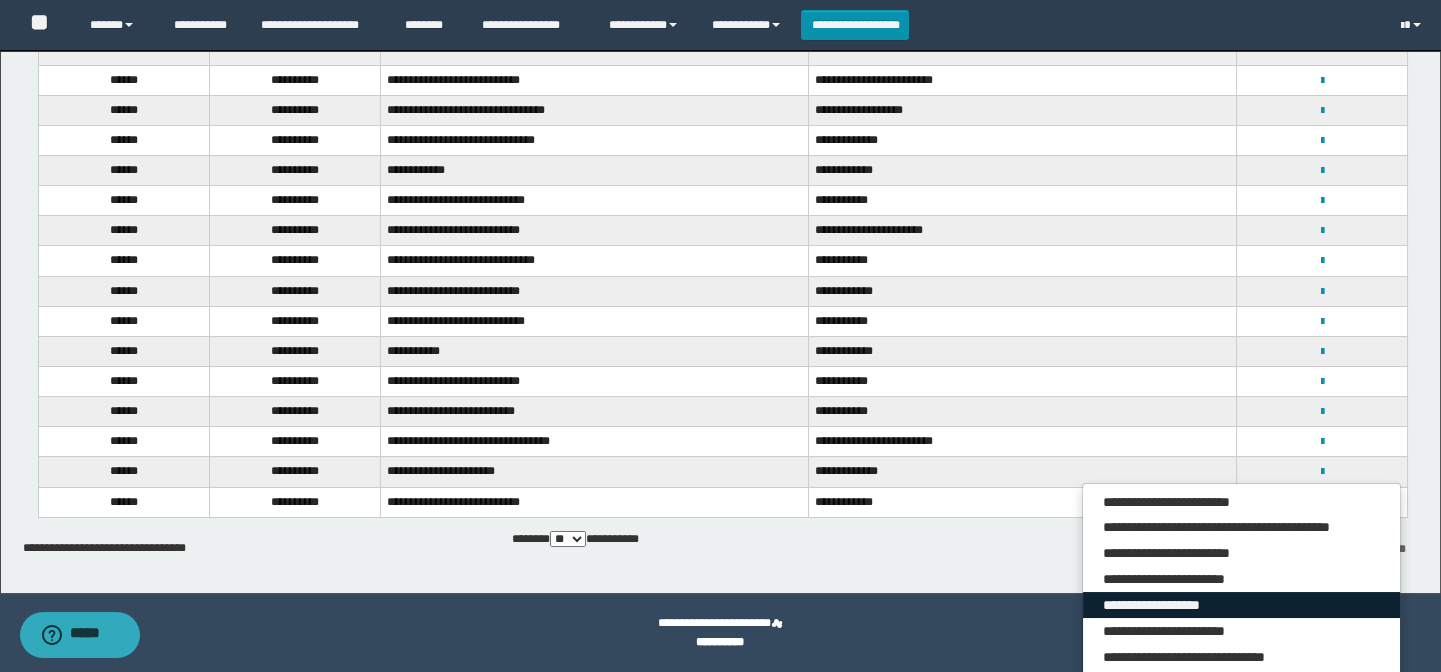 click on "**********" at bounding box center (1242, 605) 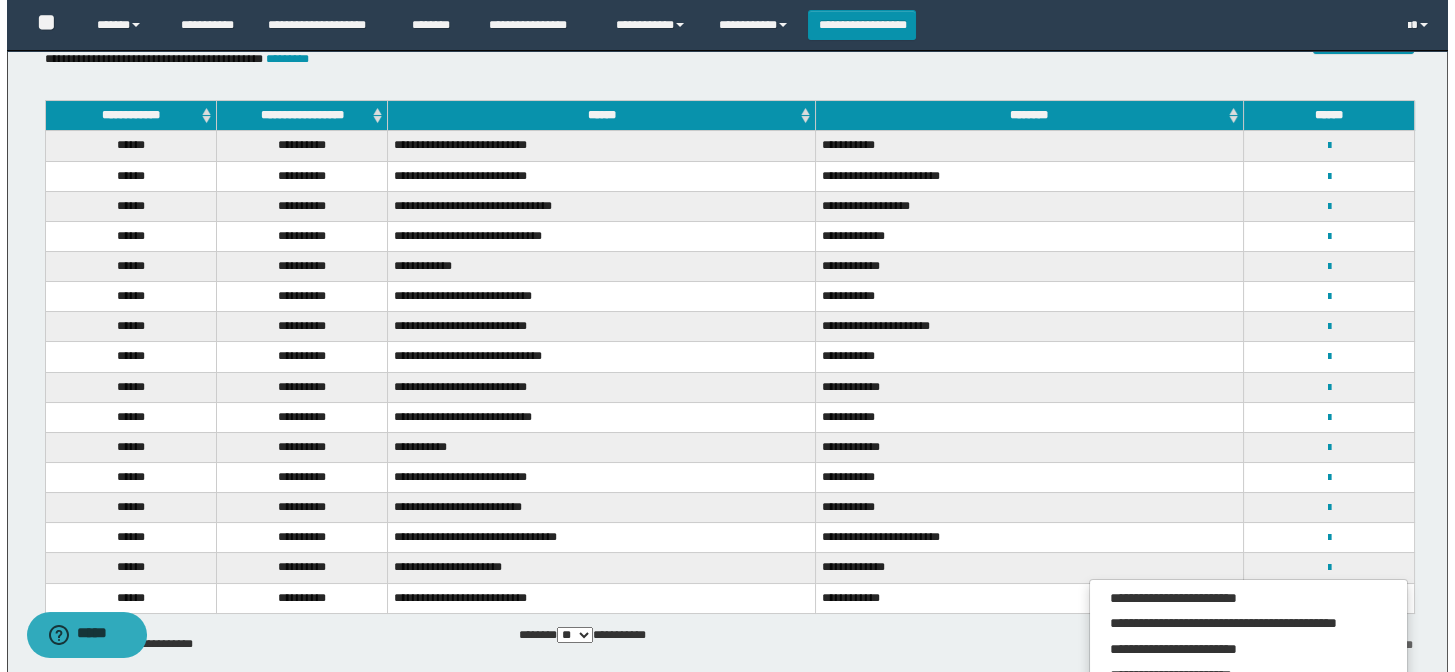 scroll, scrollTop: 0, scrollLeft: 0, axis: both 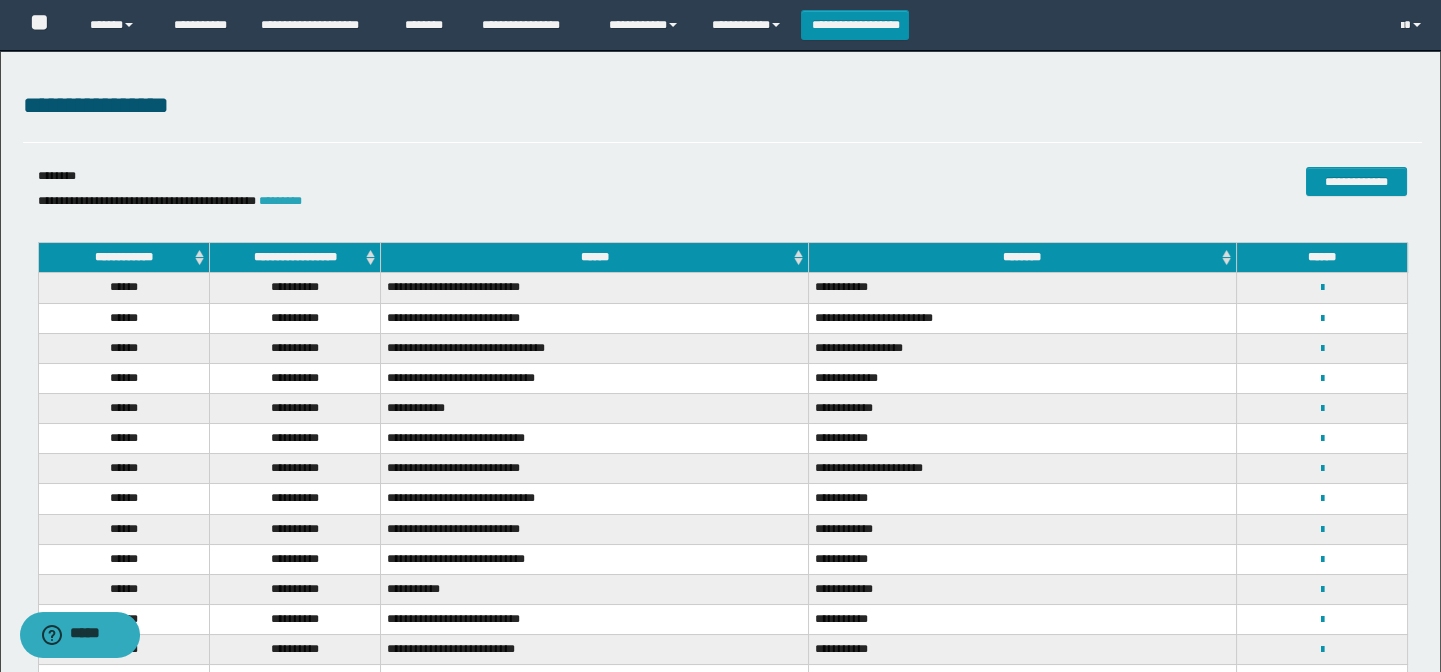 click on "*********" at bounding box center (280, 201) 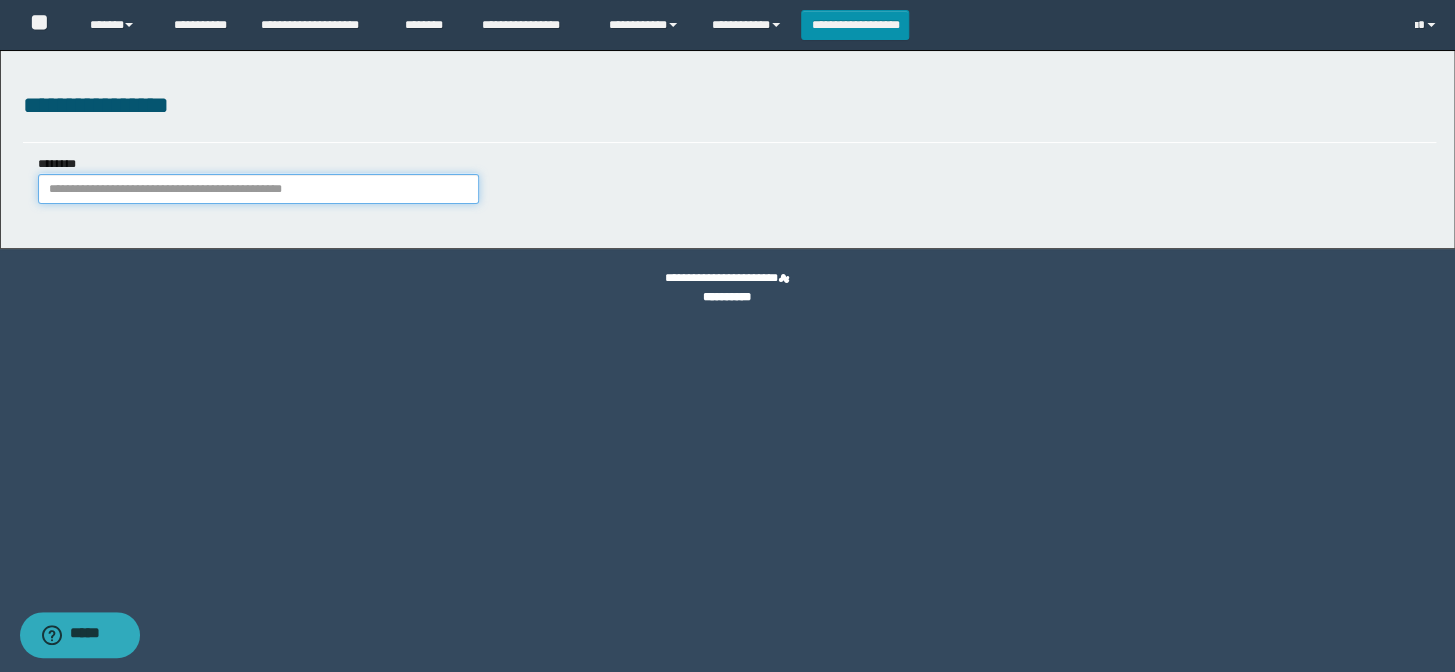 click on "********" at bounding box center [258, 189] 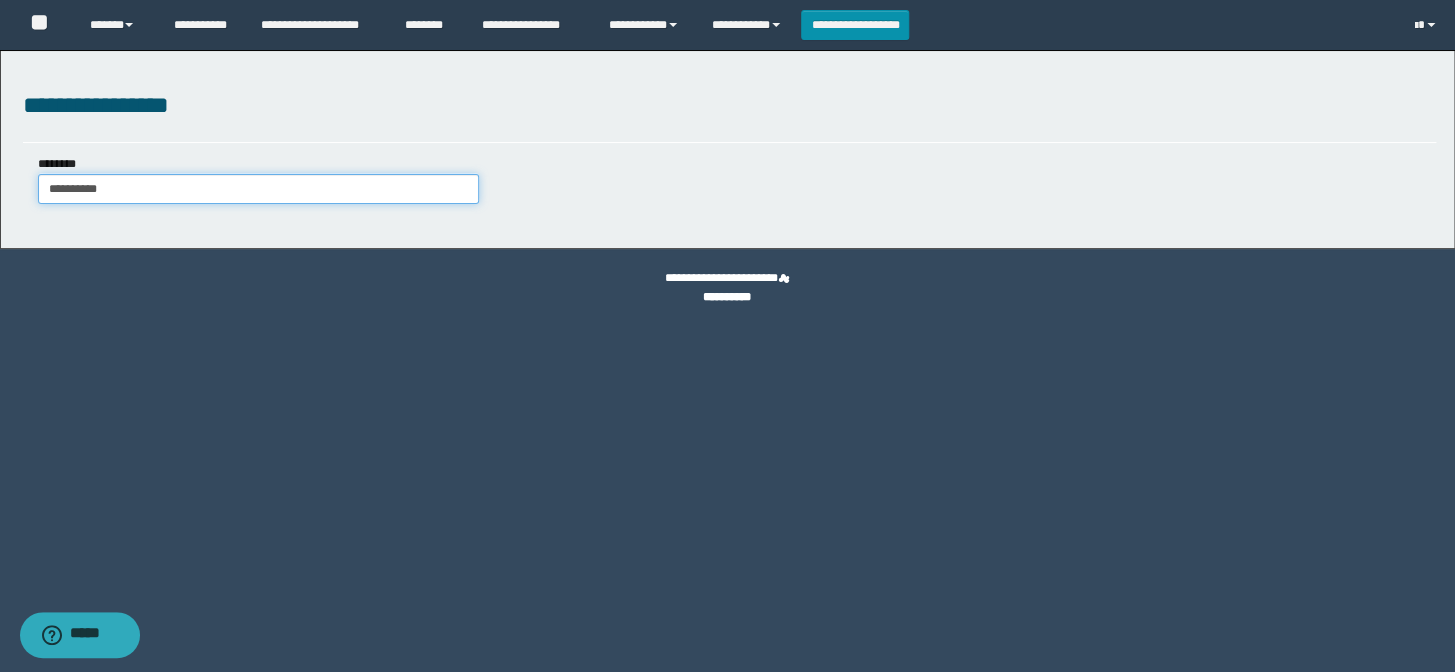 type on "**********" 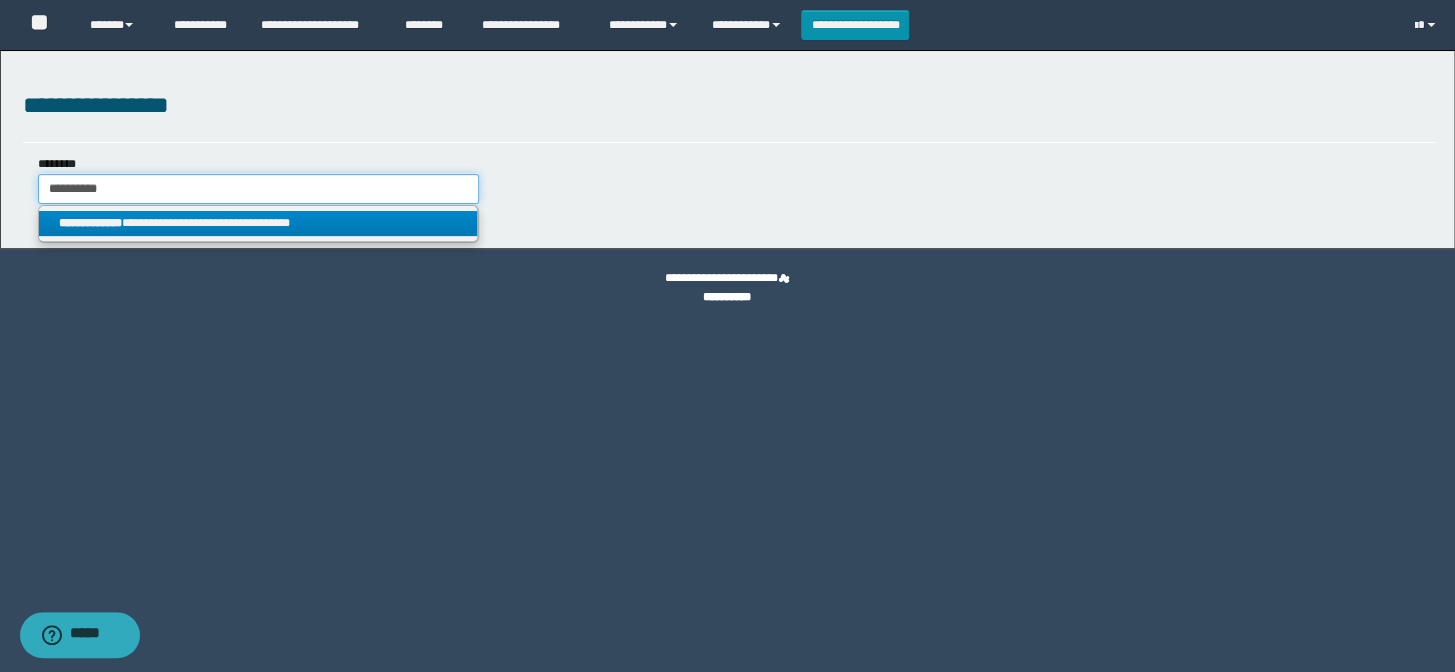 type on "**********" 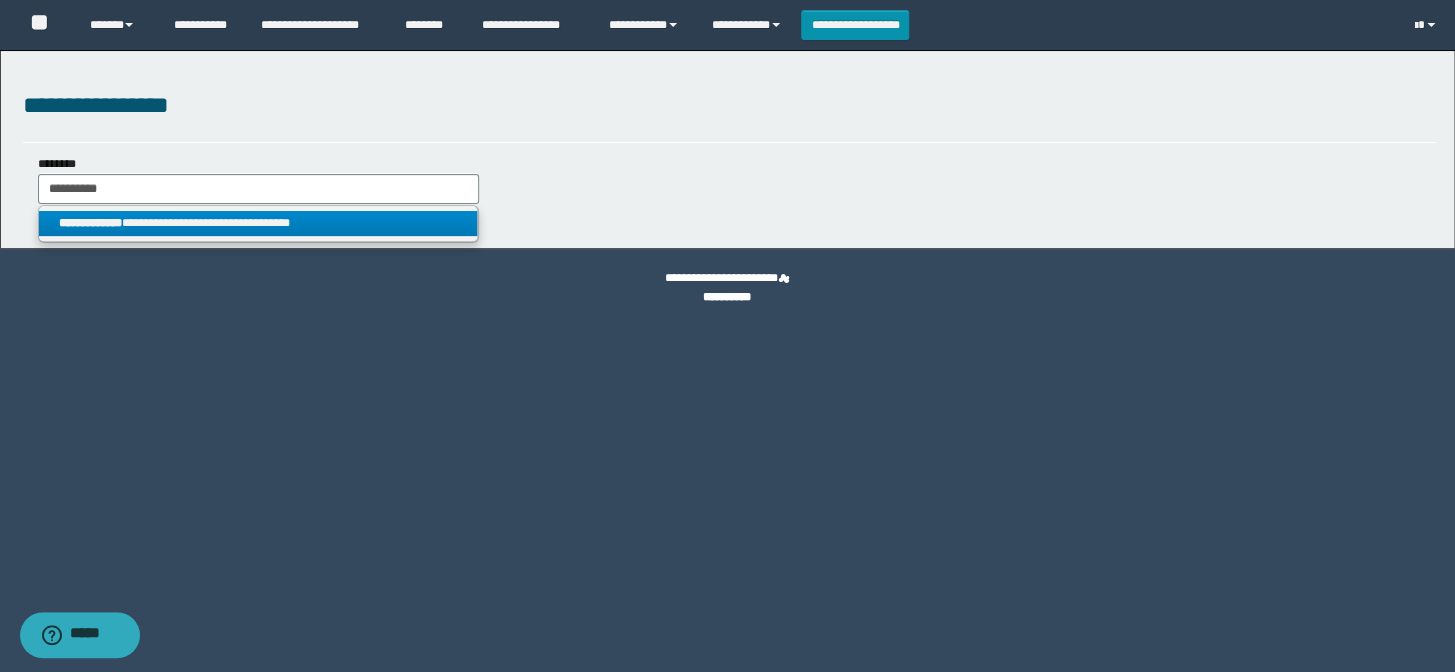 click on "**********" at bounding box center [258, 223] 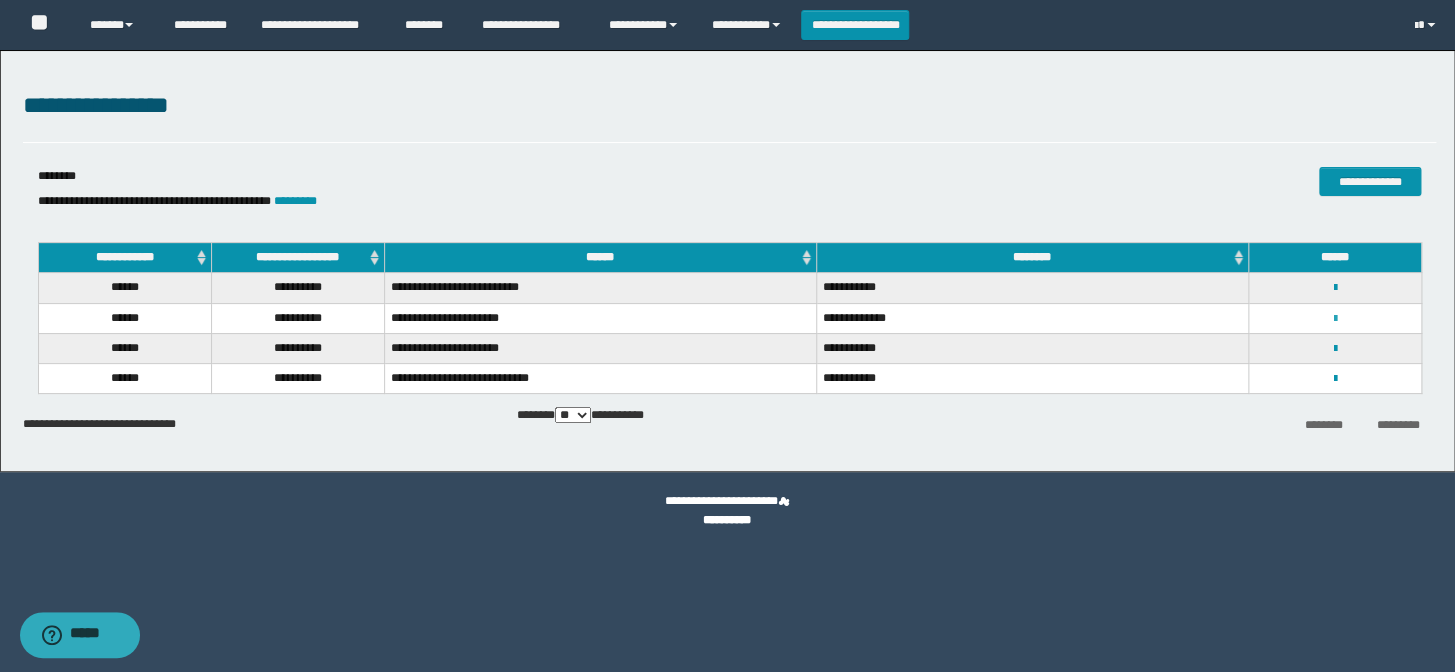click at bounding box center (1334, 319) 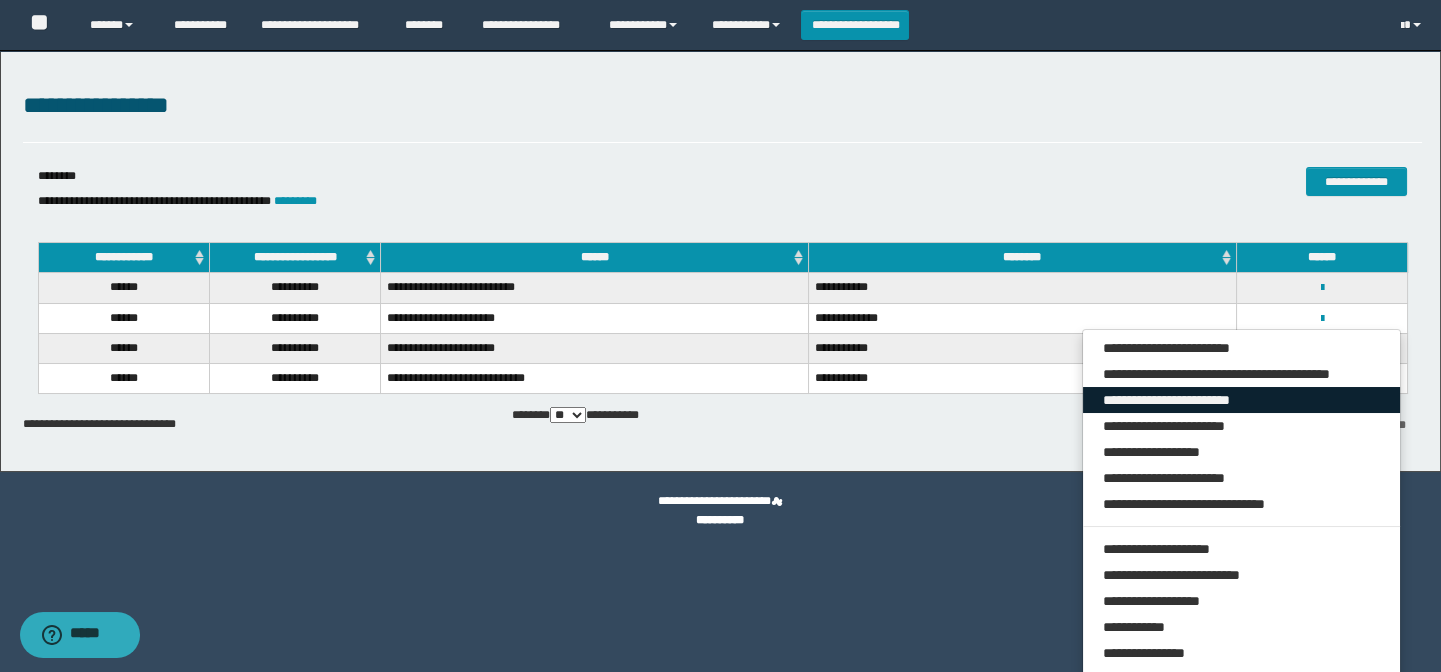 drag, startPoint x: 1219, startPoint y: 402, endPoint x: 1006, endPoint y: 574, distance: 273.77545 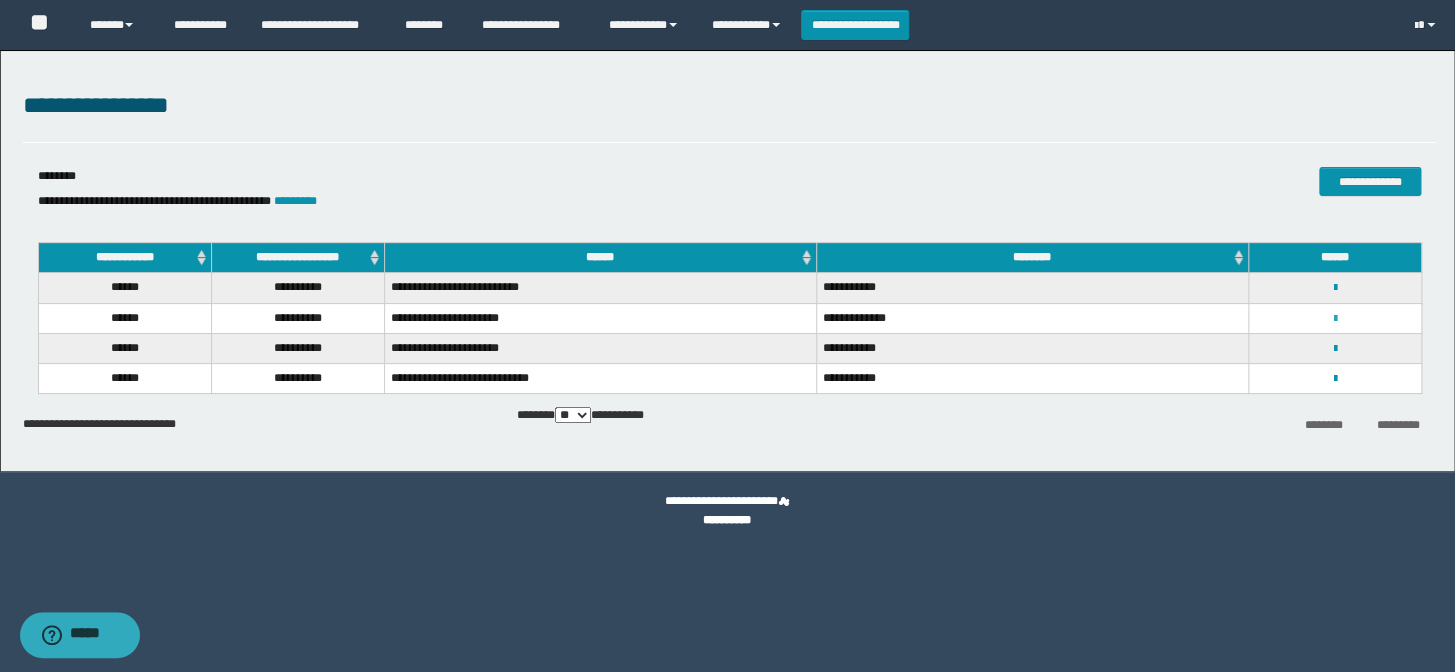 click at bounding box center [1334, 319] 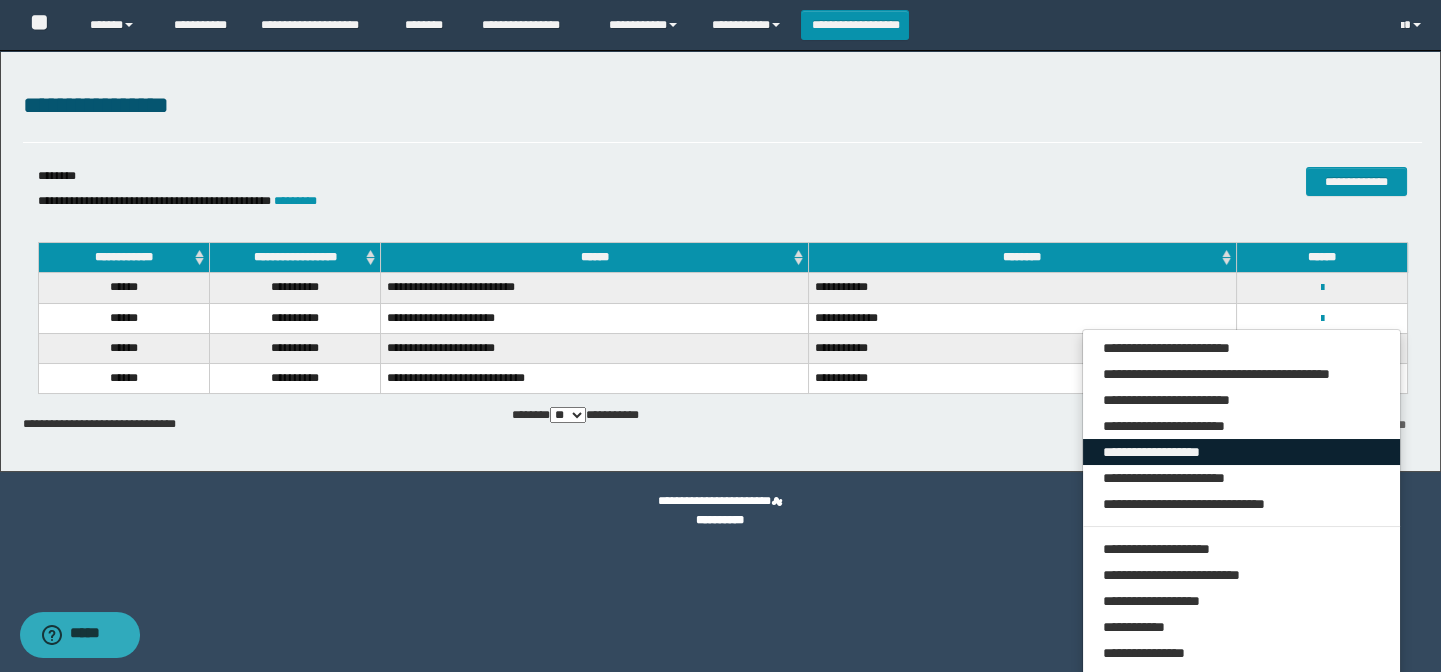 click on "**********" at bounding box center [1242, 452] 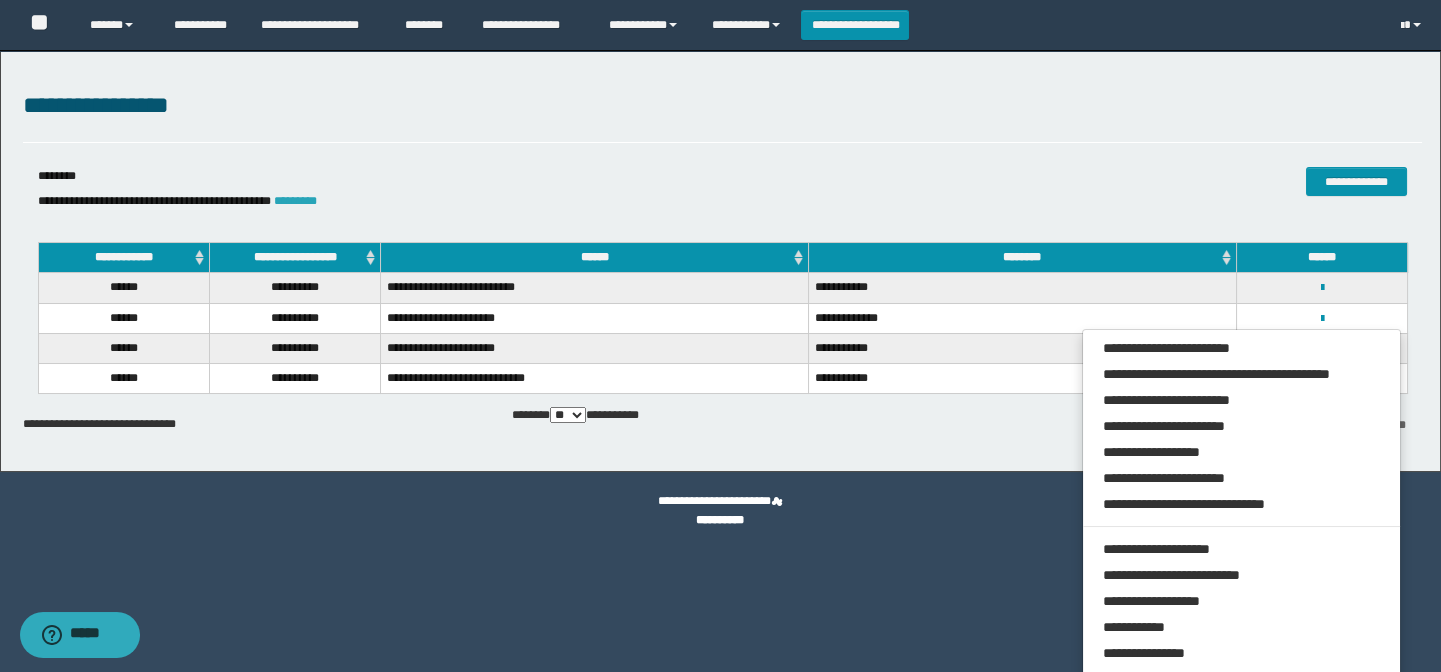 click on "*********" at bounding box center [295, 201] 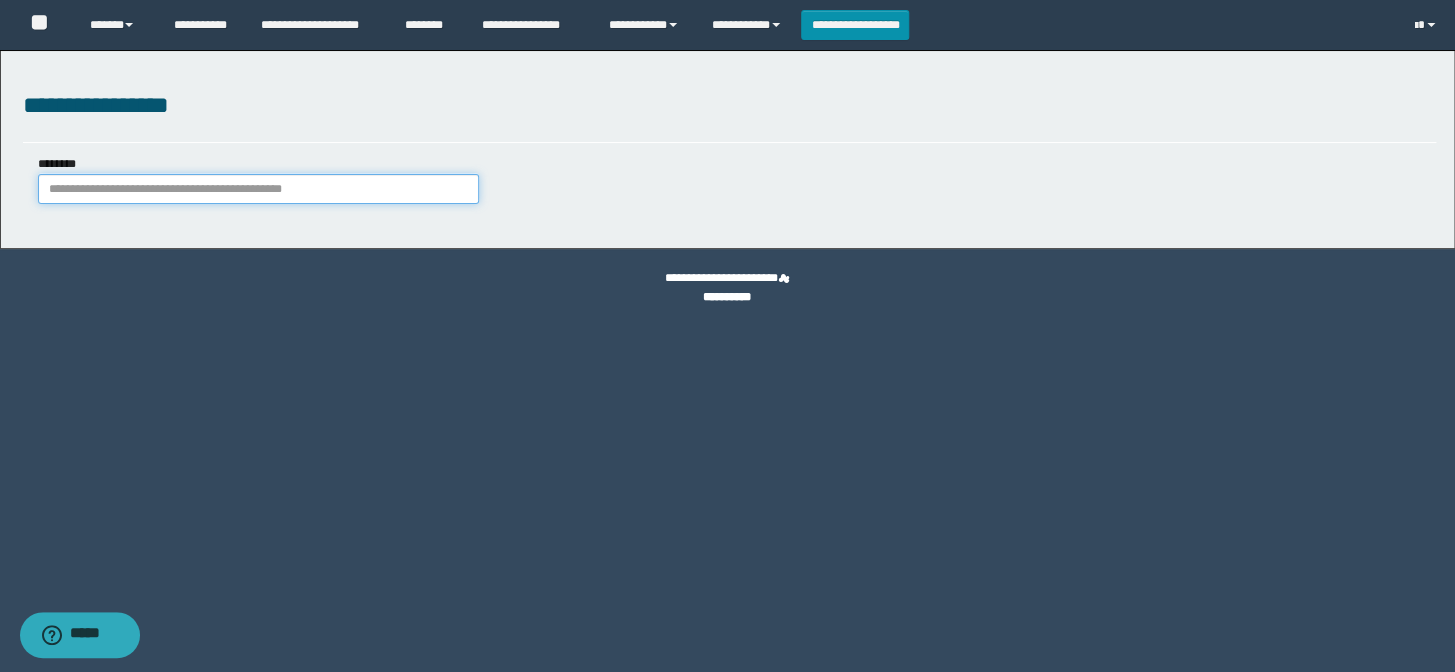 click on "********" at bounding box center (258, 189) 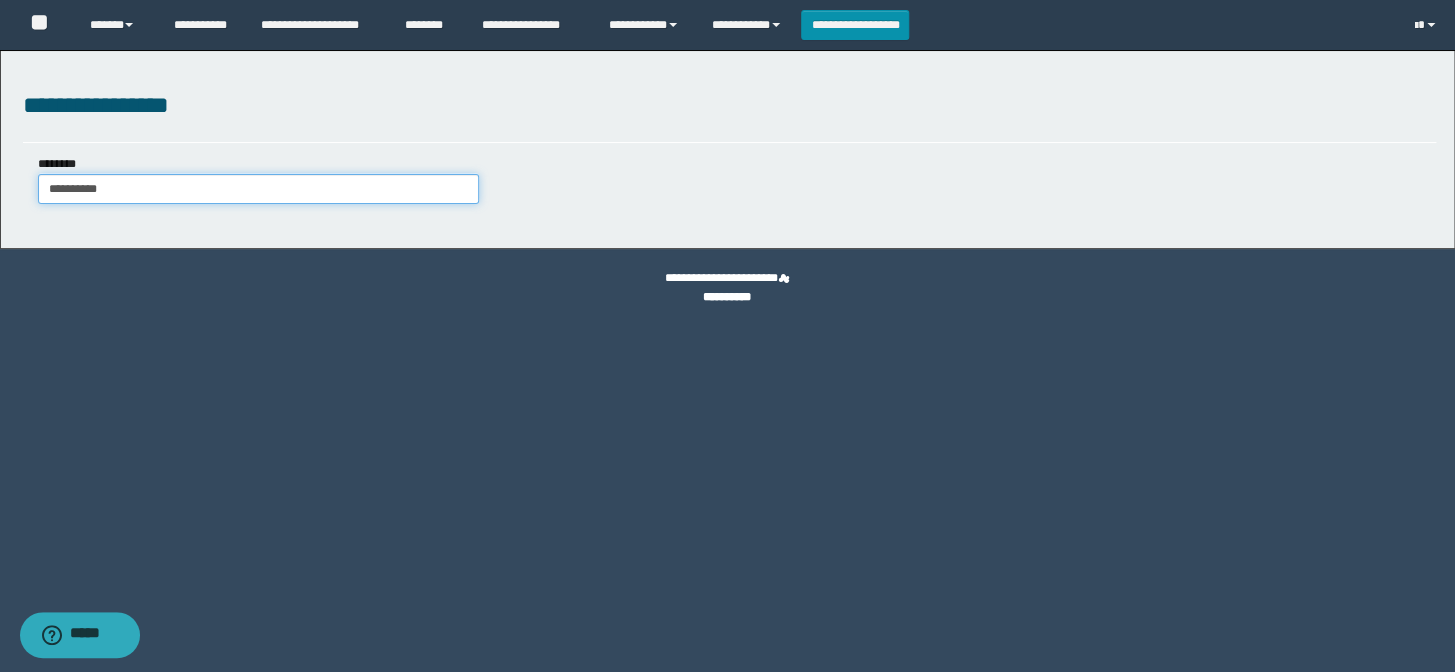 type on "**********" 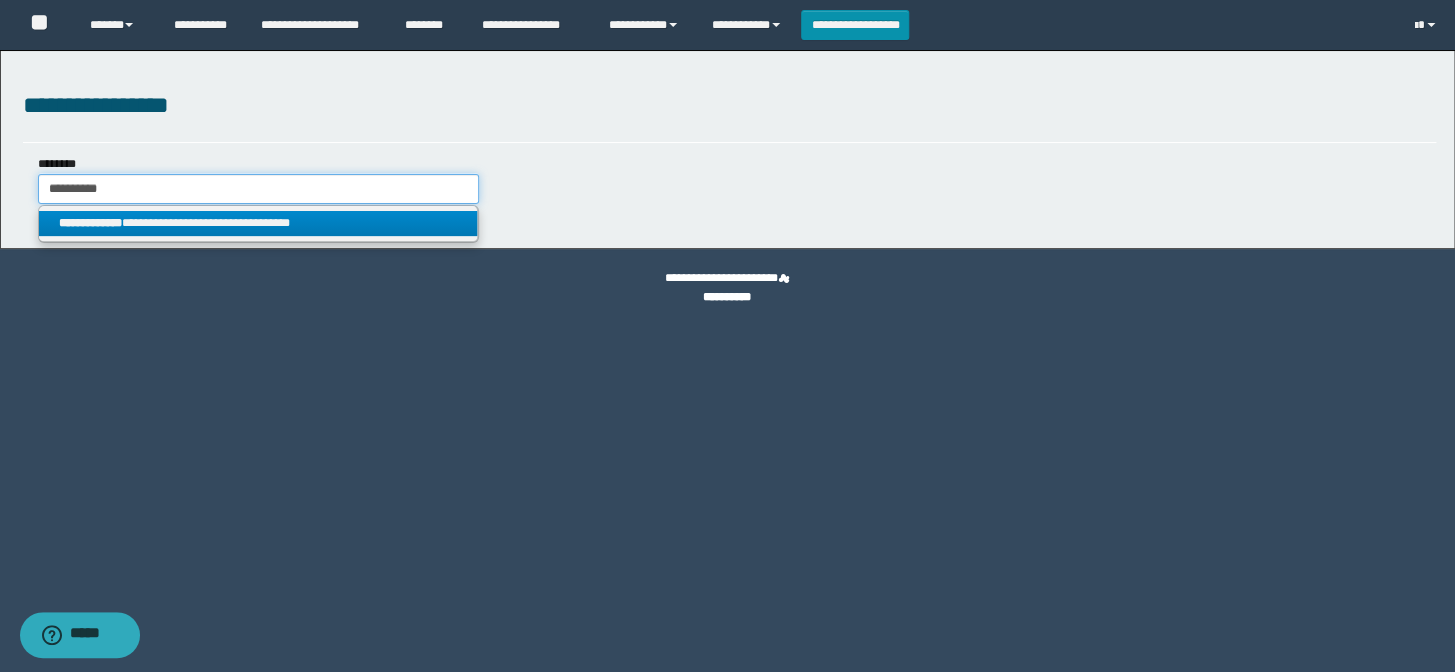 type on "**********" 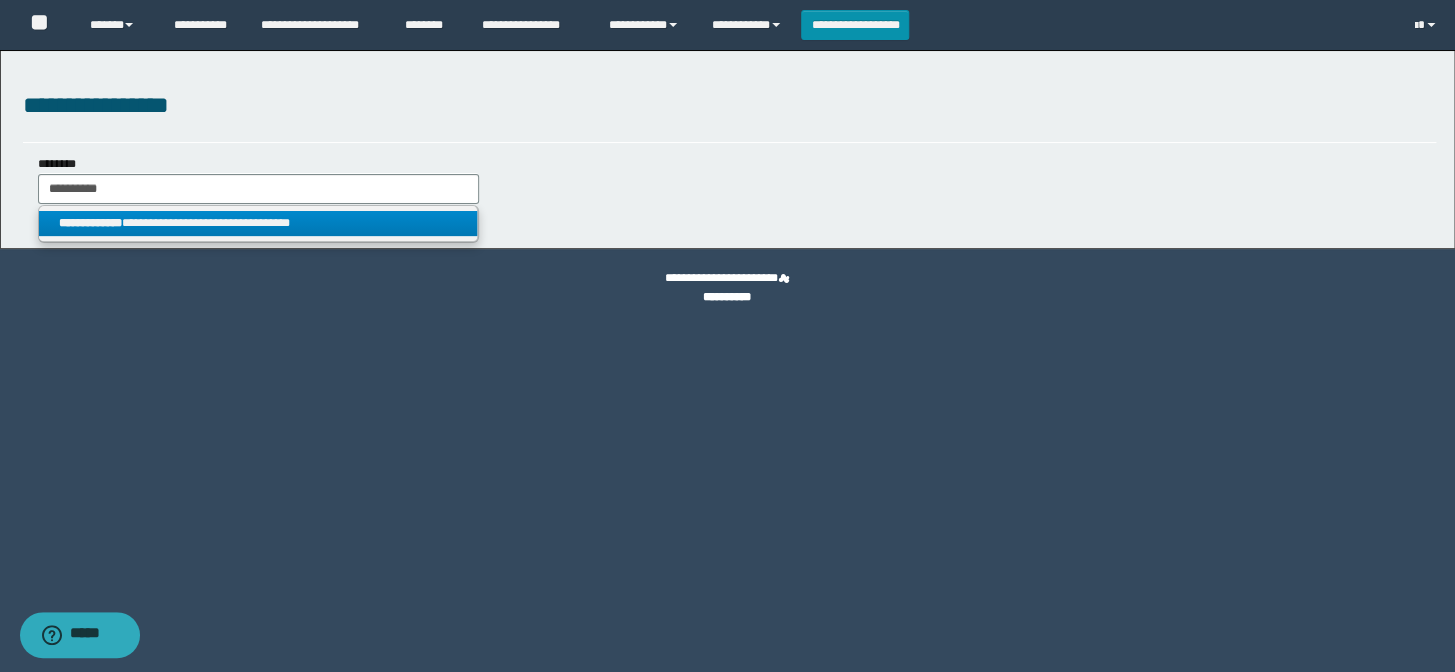click on "**********" at bounding box center [258, 223] 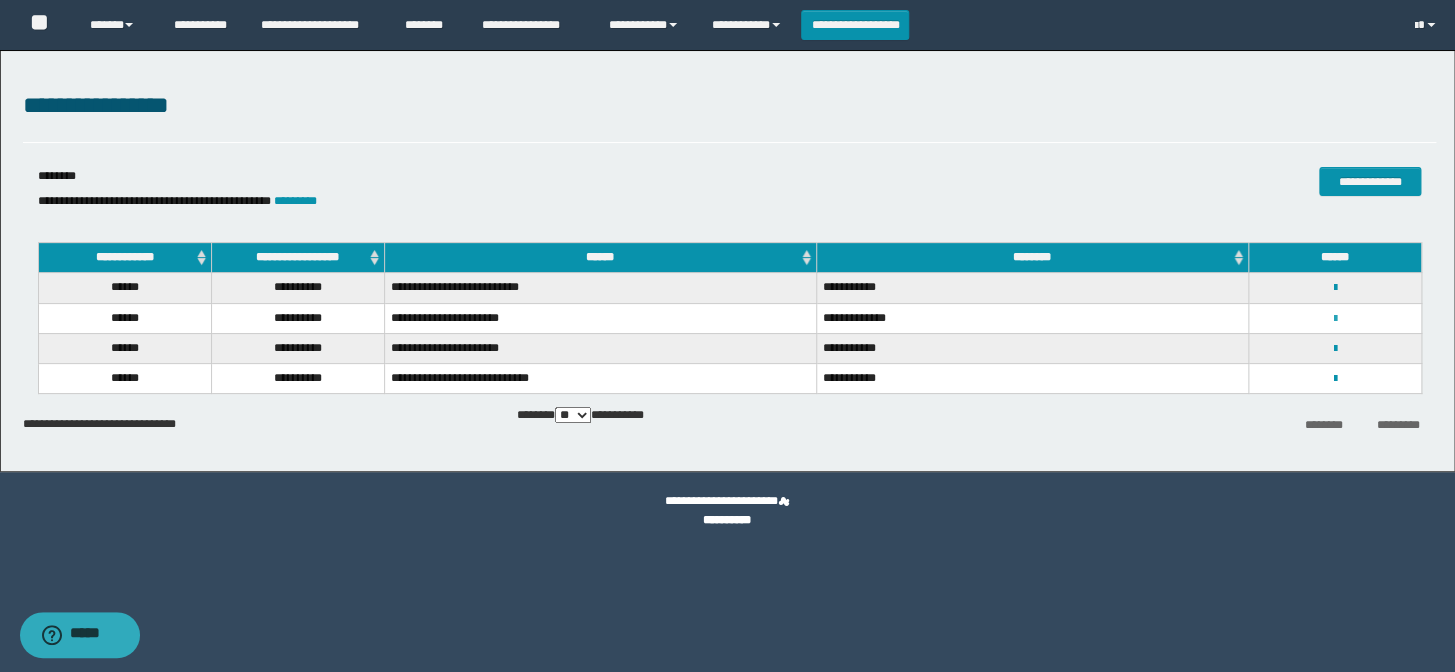 click at bounding box center [1334, 319] 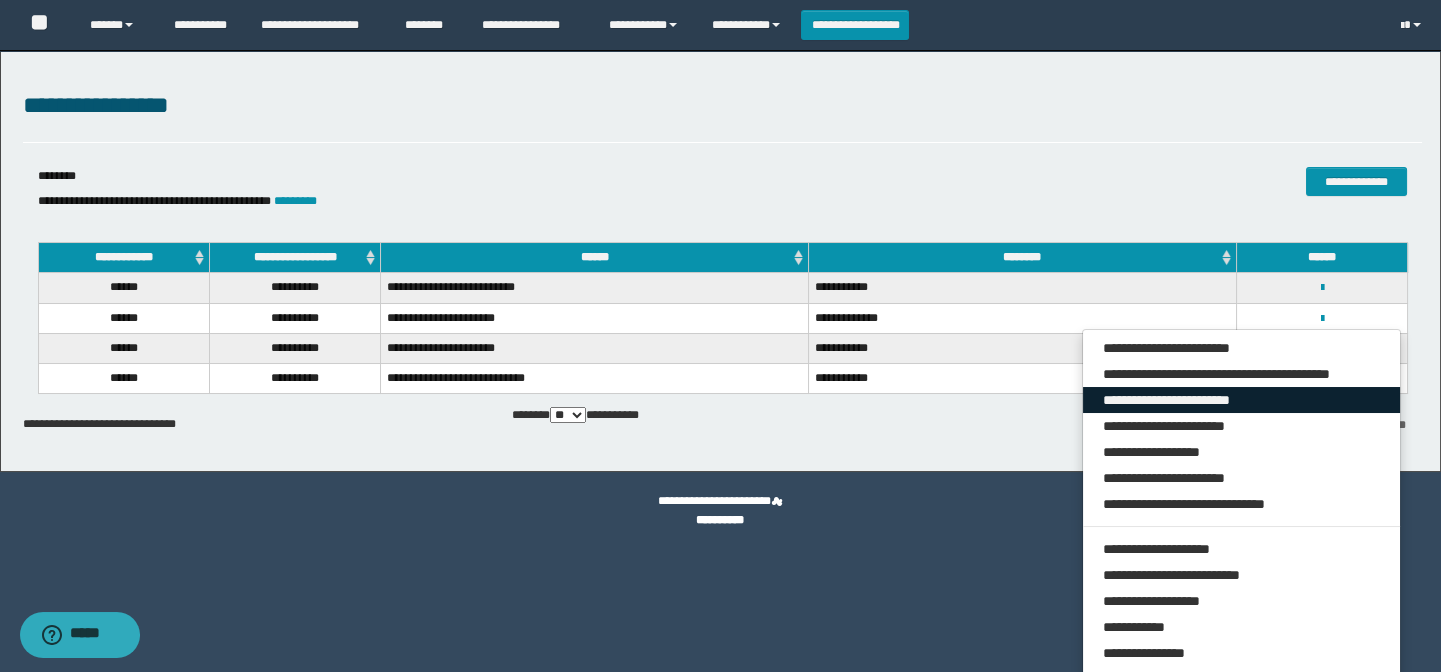 click on "**********" at bounding box center (1242, 400) 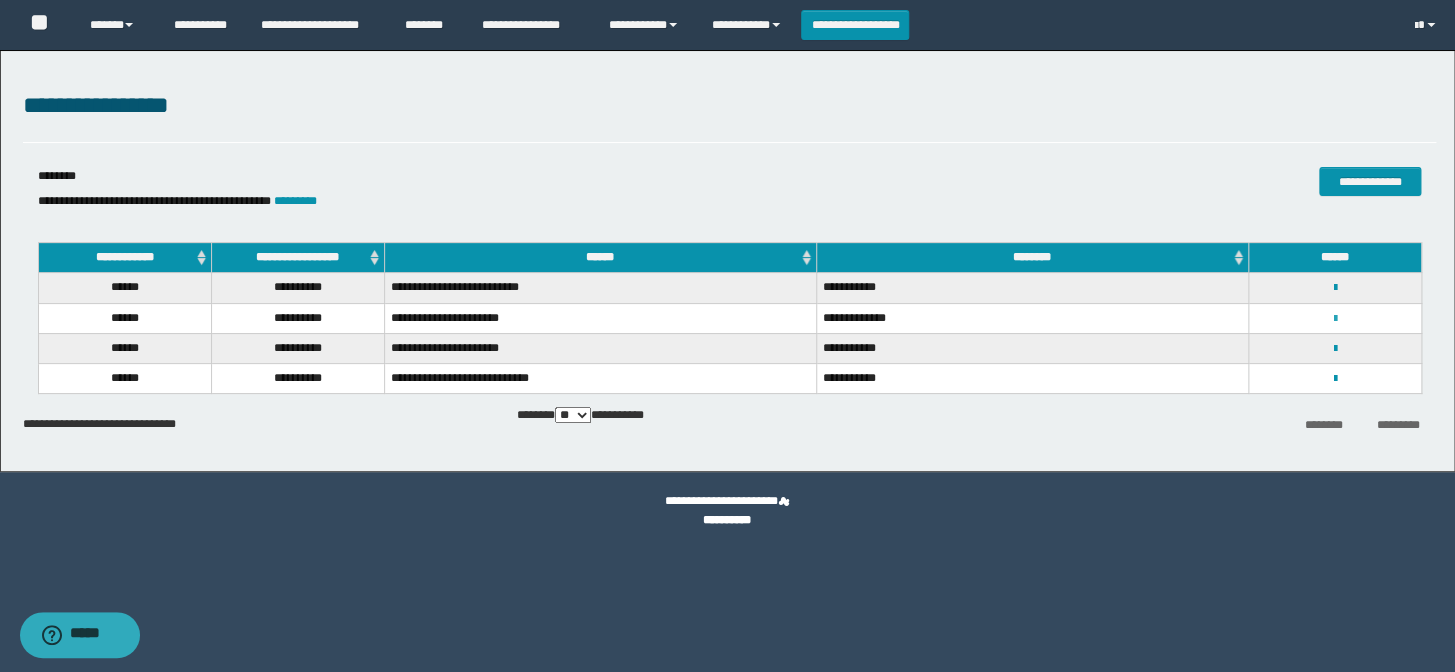 click at bounding box center [1334, 319] 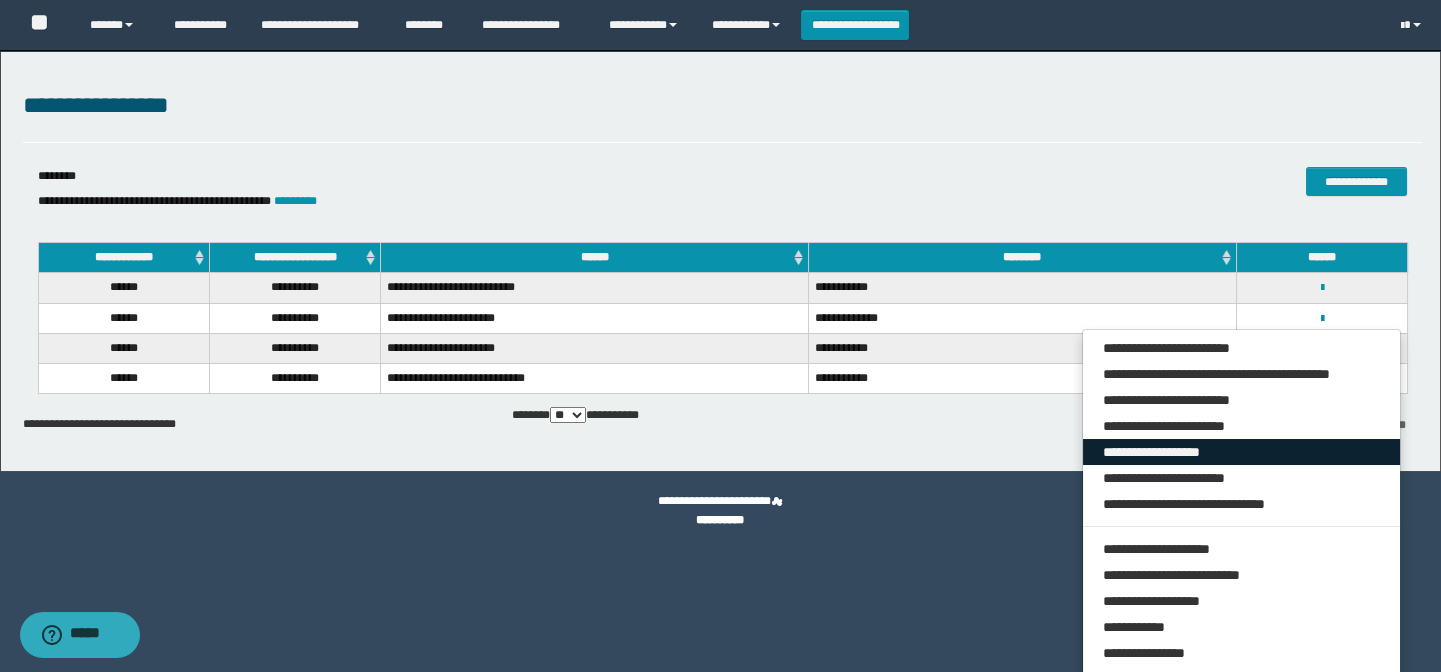 click on "**********" at bounding box center (1242, 452) 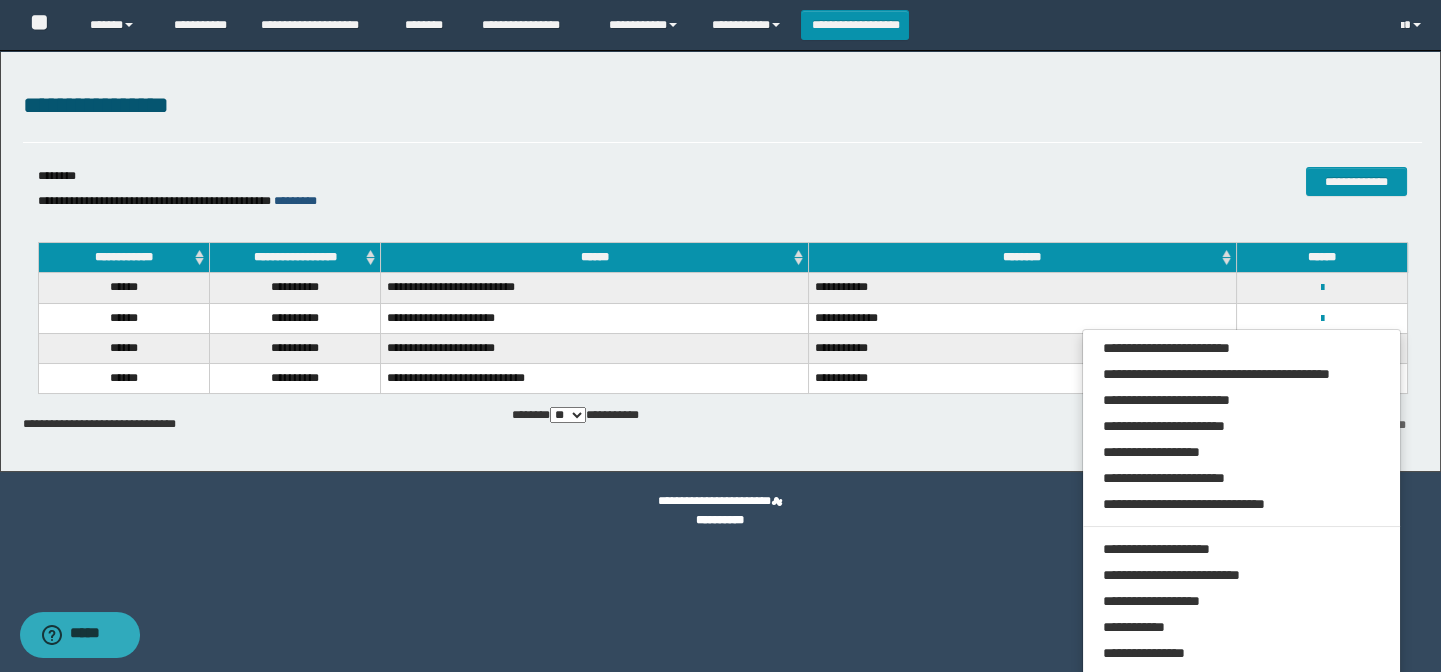 click on "*********" at bounding box center [295, 201] 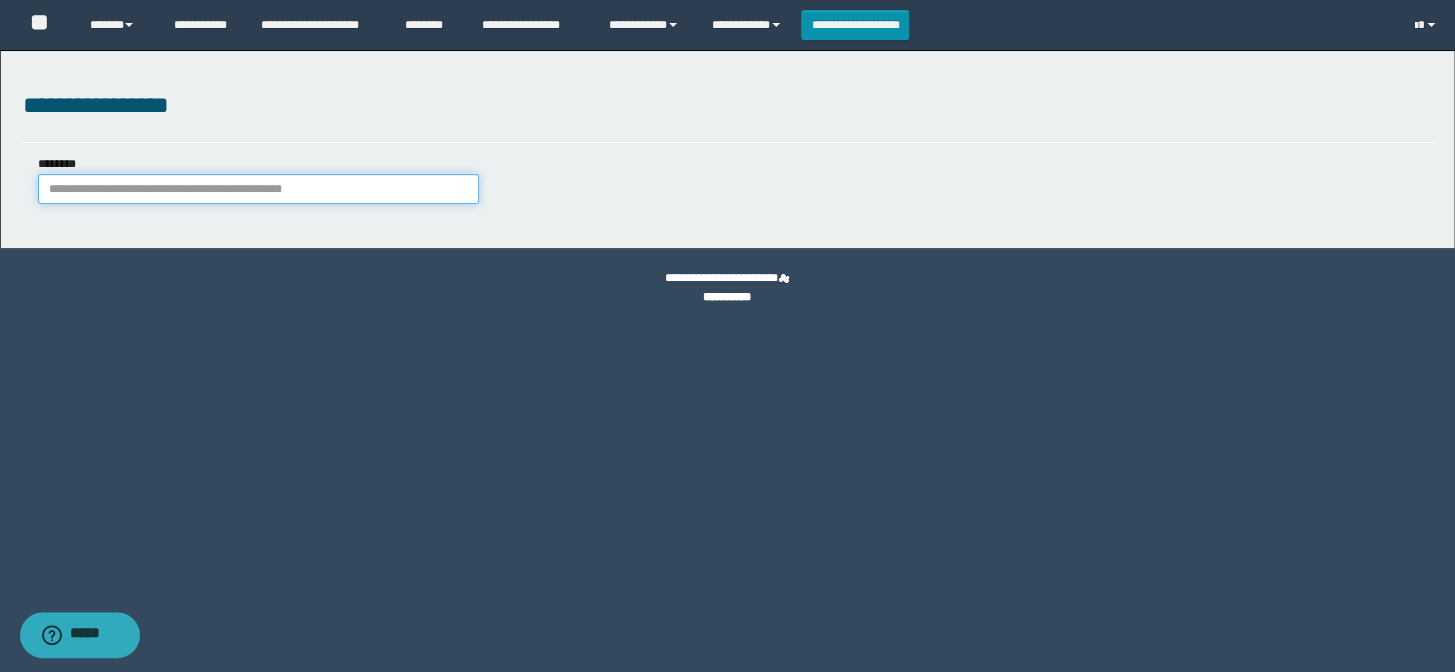 click on "********" at bounding box center [258, 189] 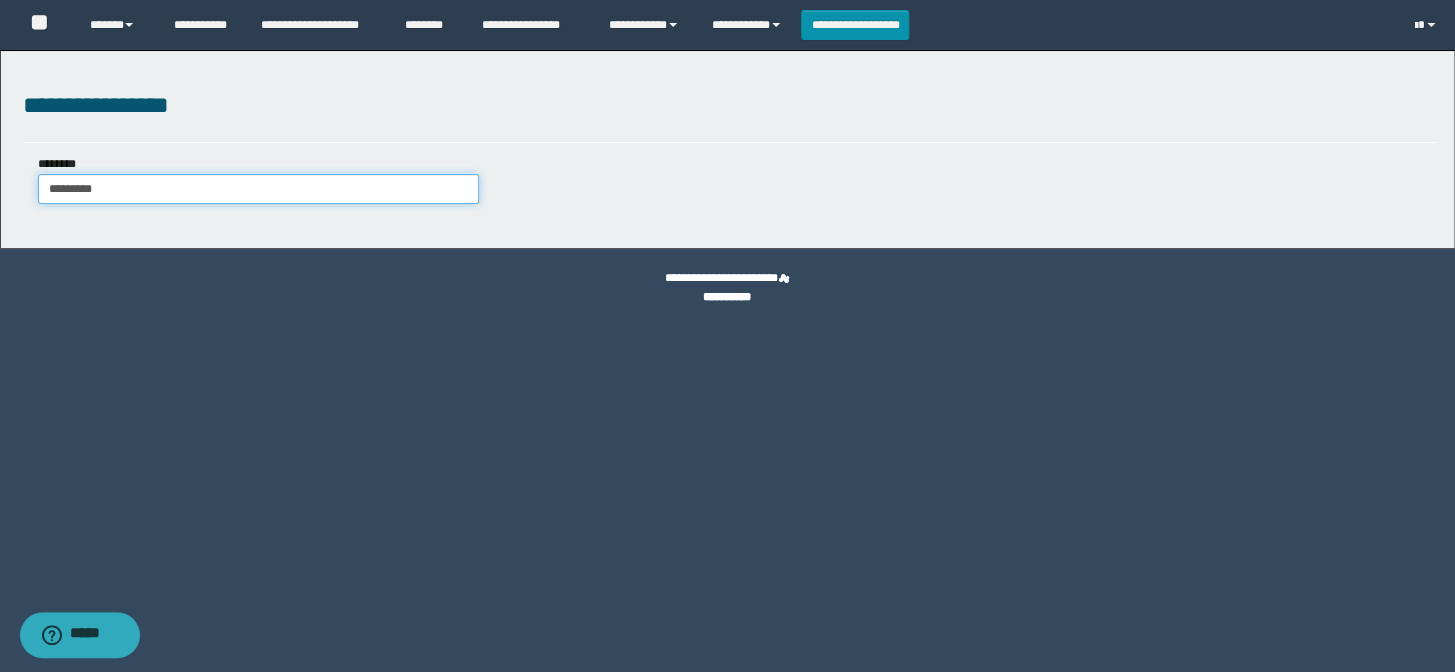 type on "*********" 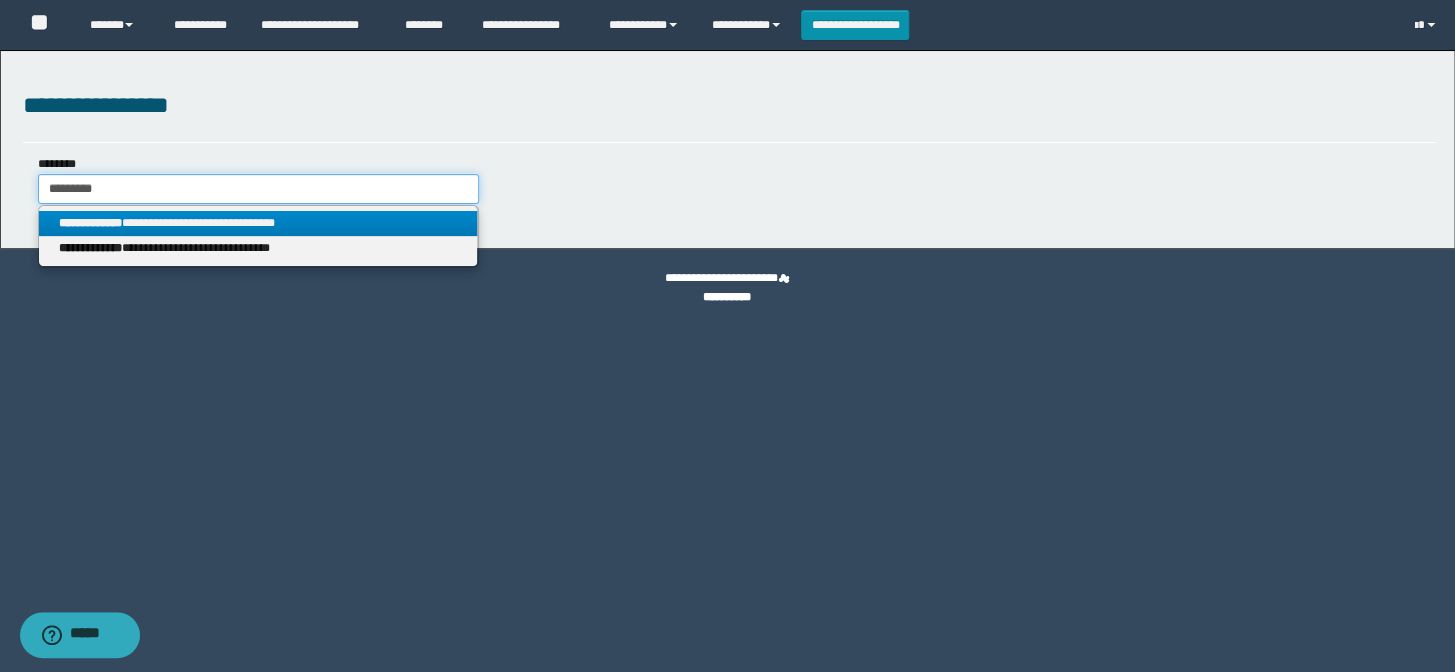 type on "*********" 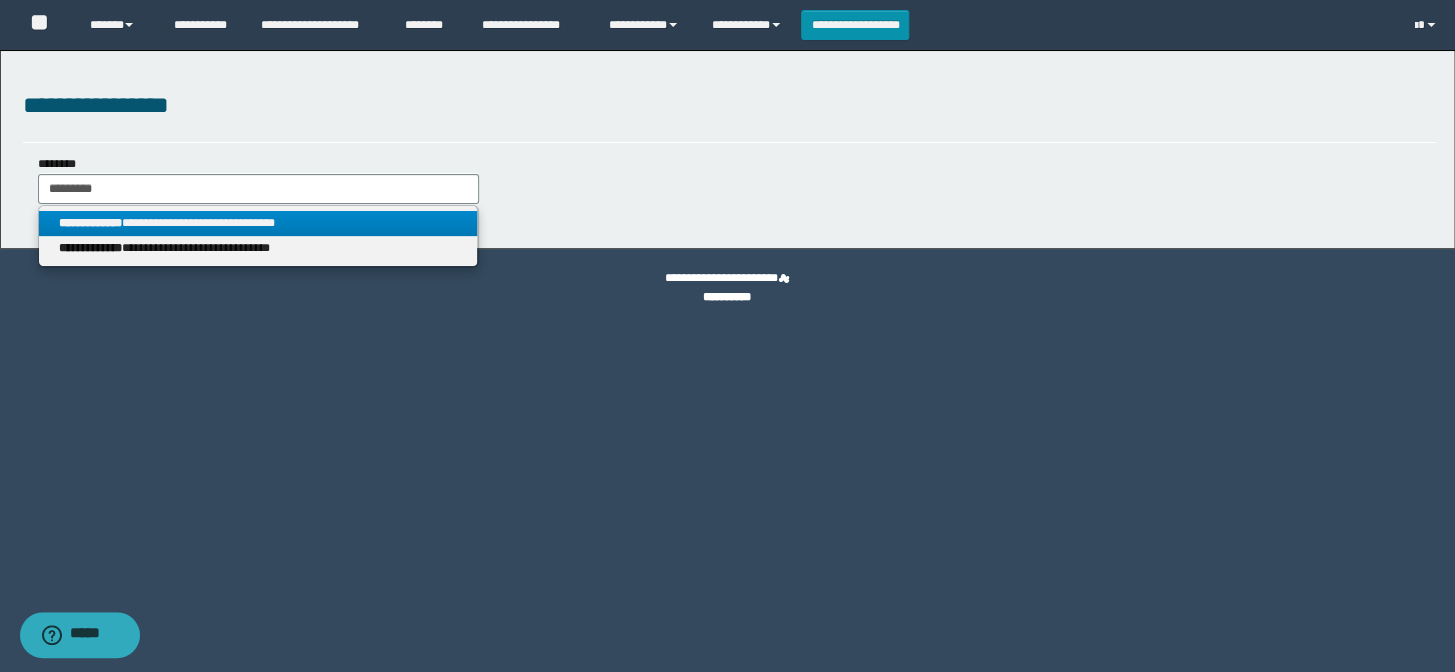 click on "**********" at bounding box center (258, 223) 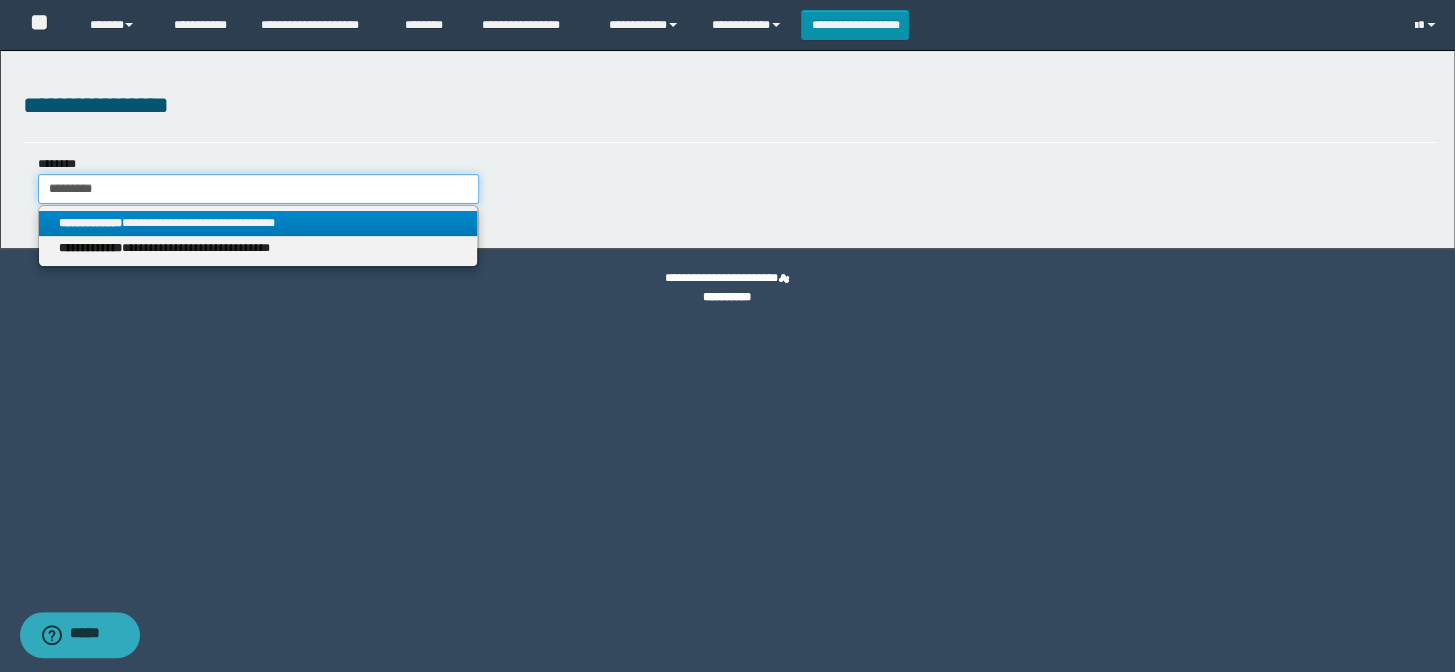 type 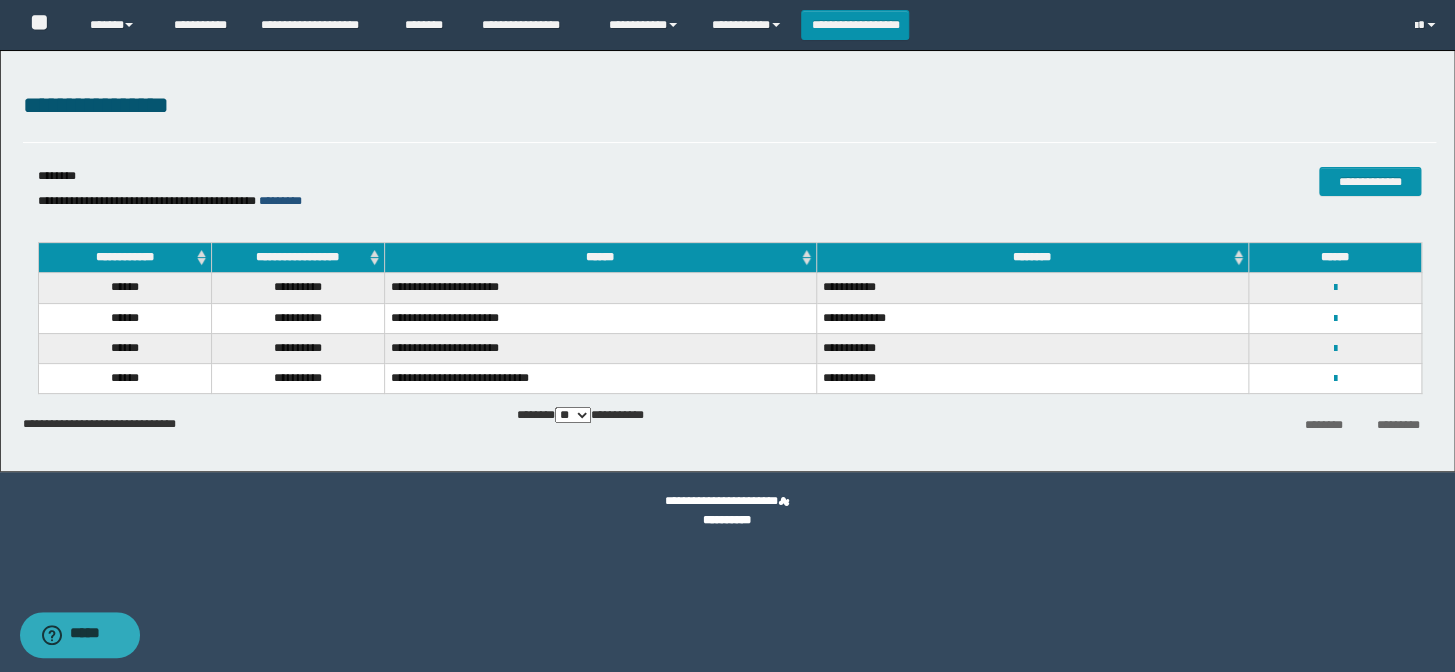 click on "*********" at bounding box center (280, 201) 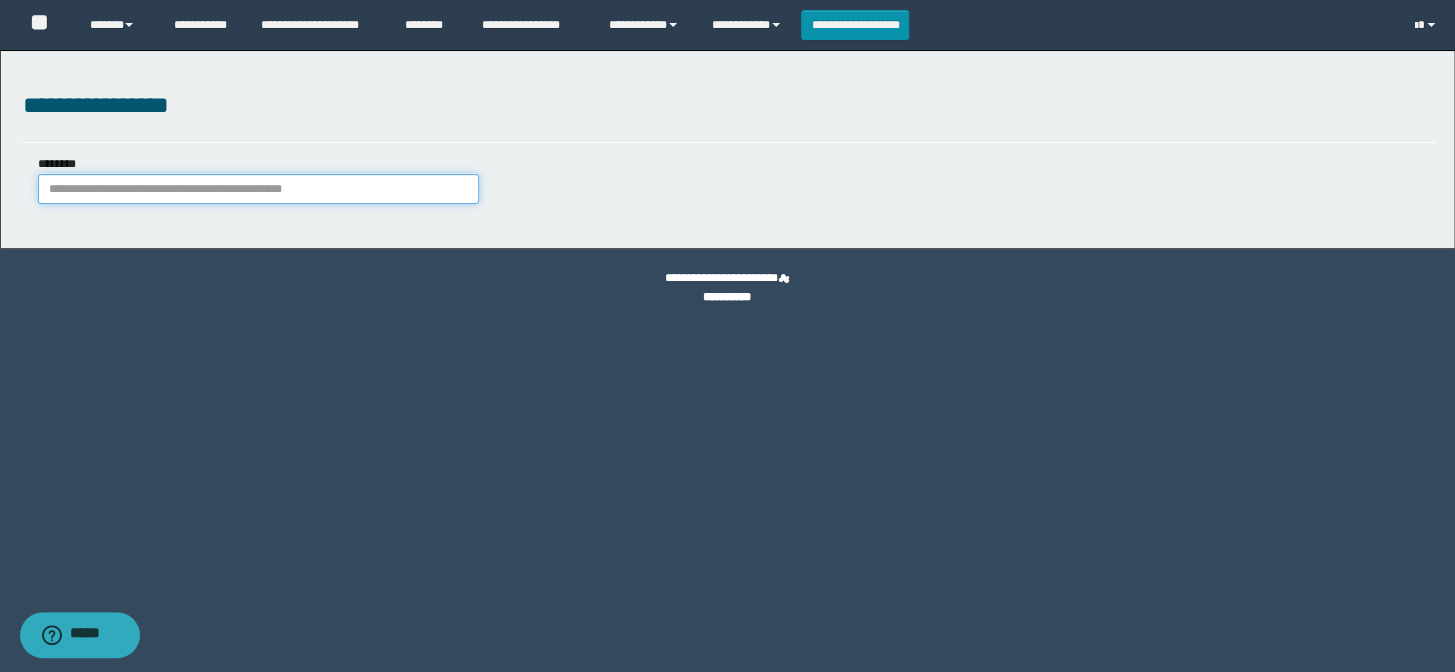 click on "********" at bounding box center [258, 189] 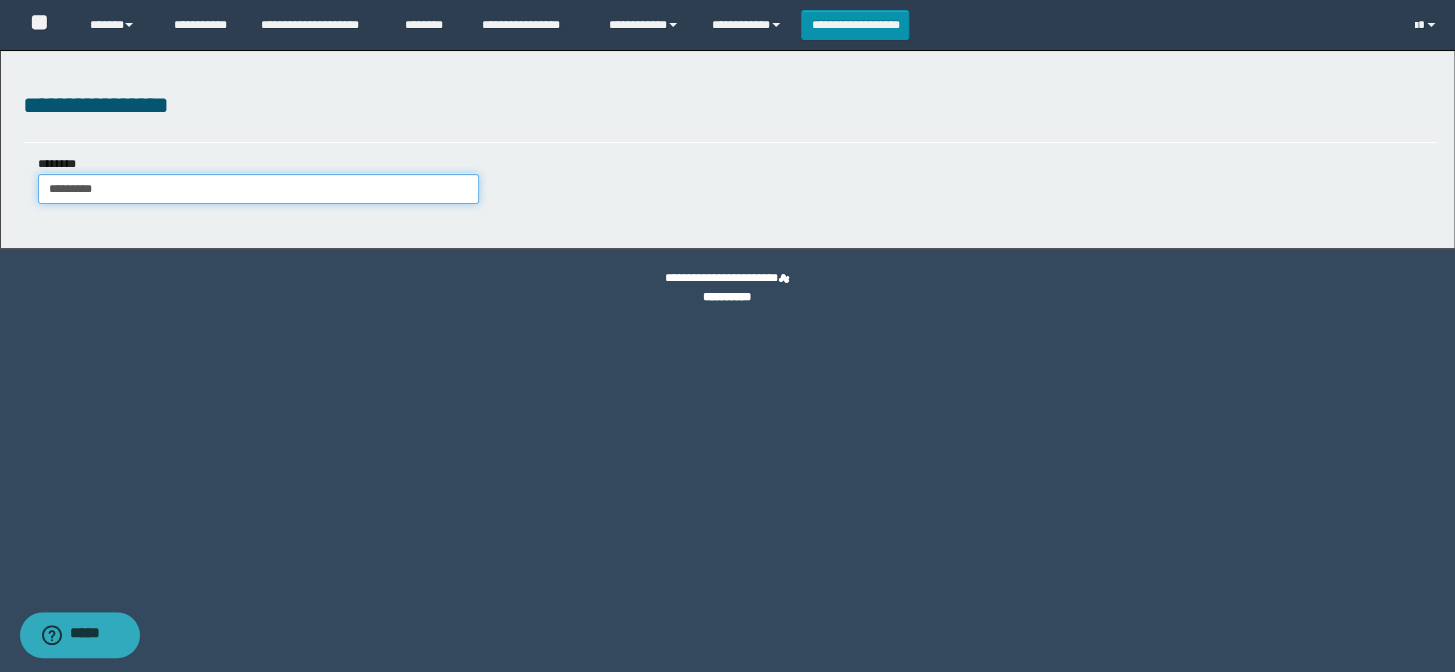 type on "*********" 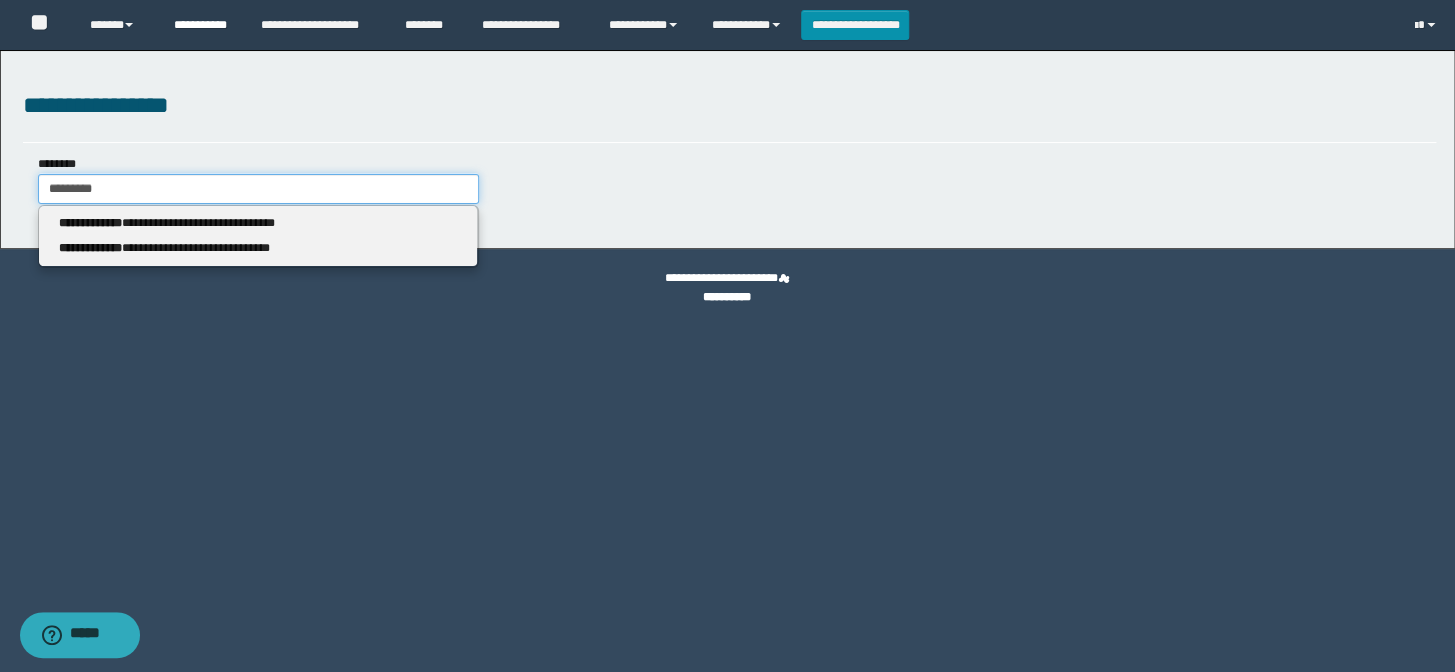 type on "*********" 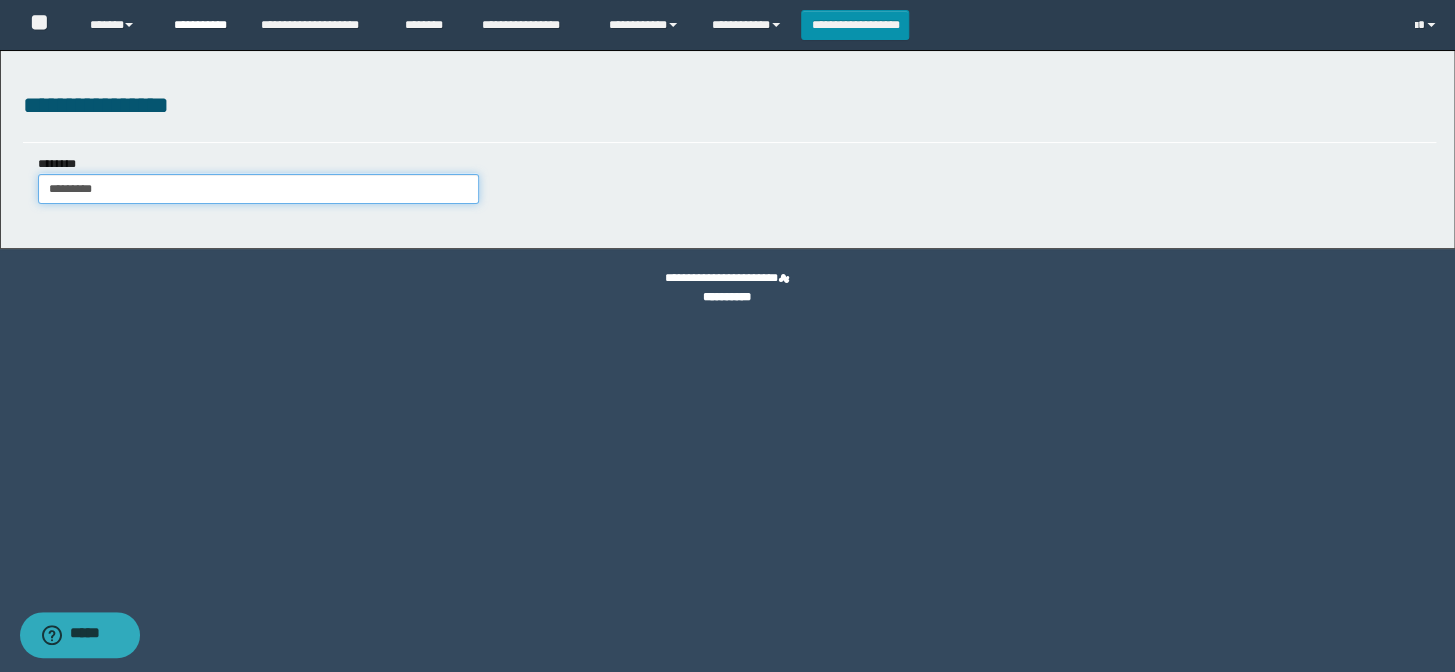type on "*********" 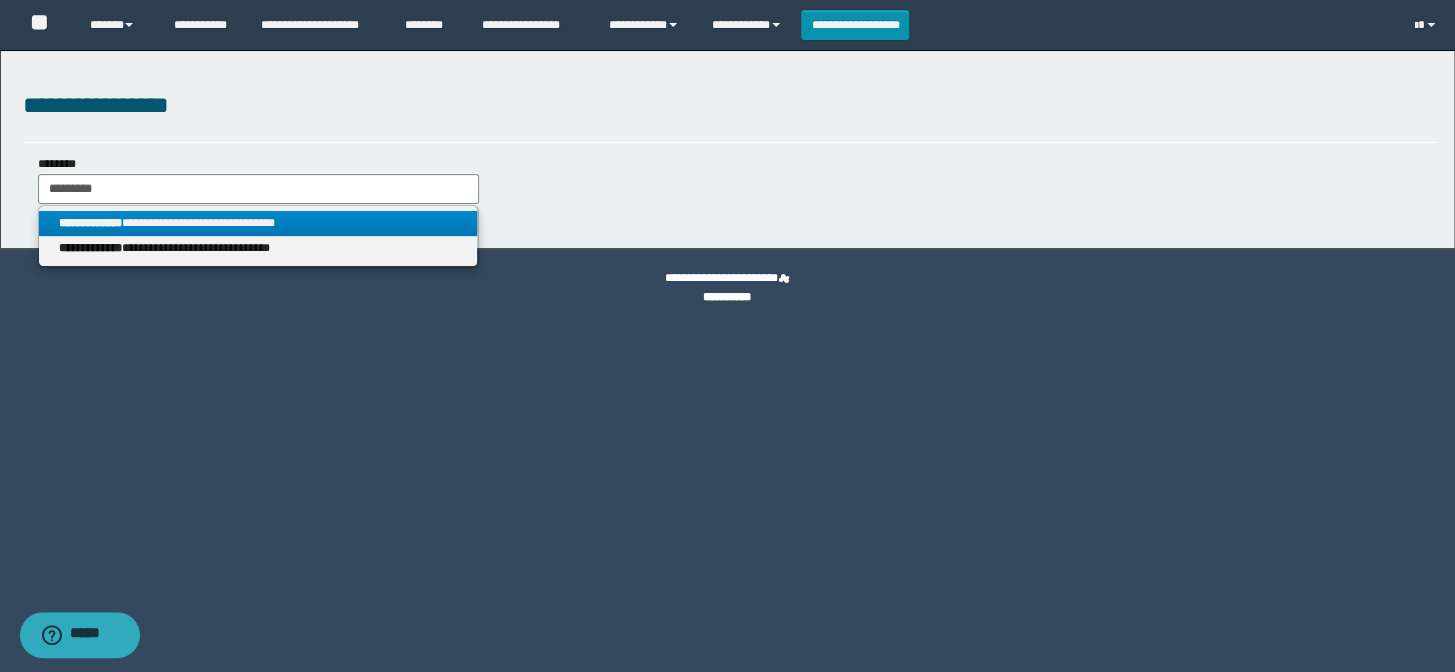 click on "**********" at bounding box center [258, 223] 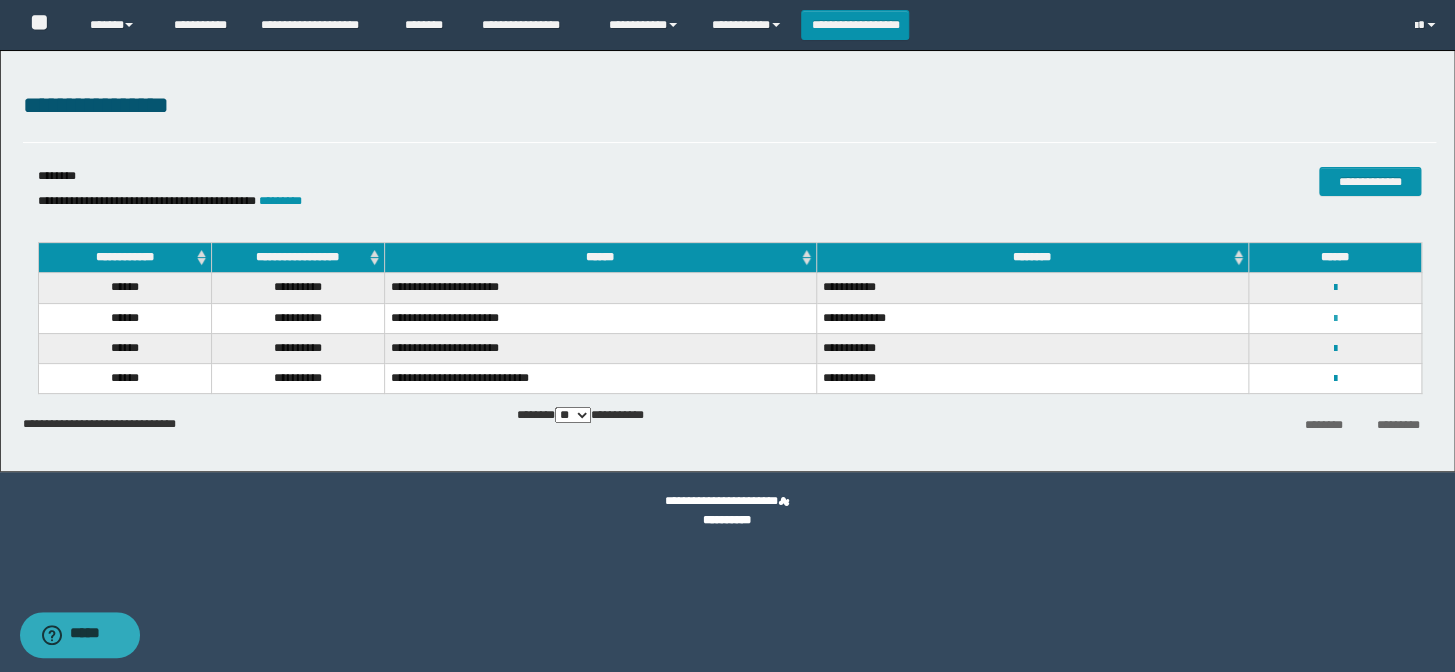 click at bounding box center [1334, 319] 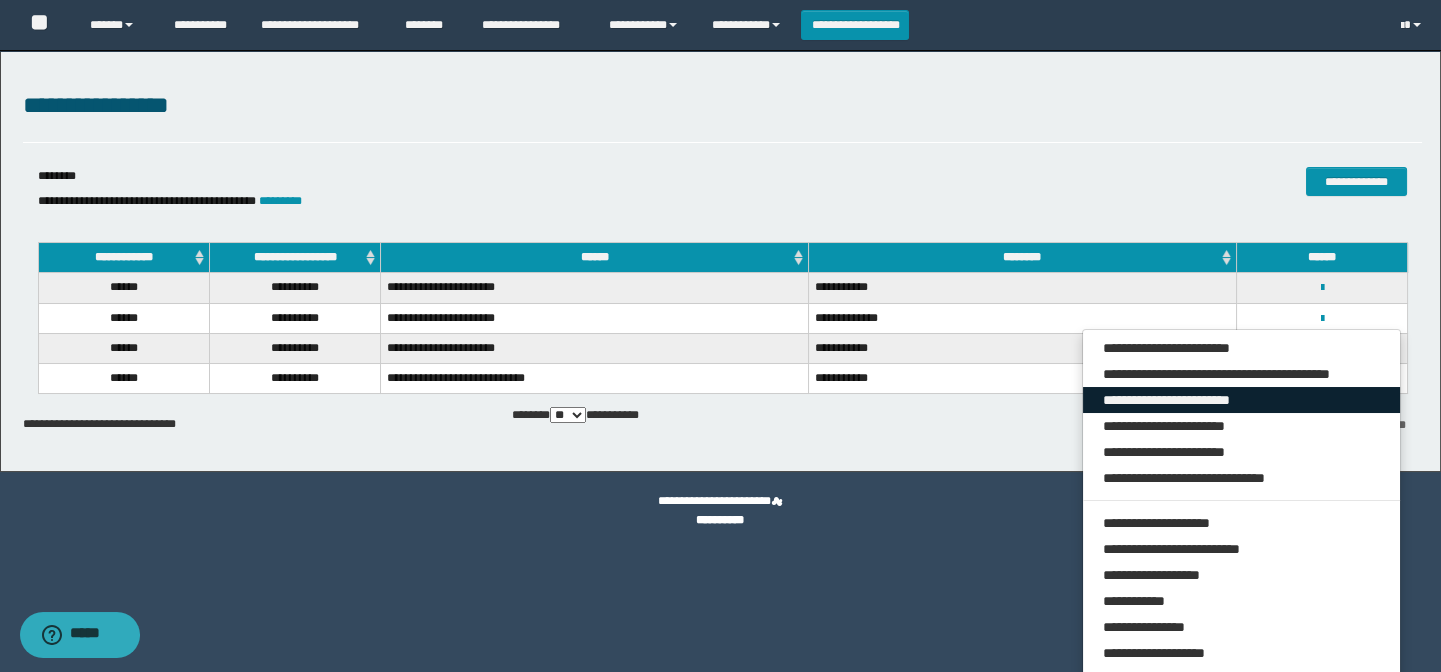 drag, startPoint x: 1244, startPoint y: 397, endPoint x: 1279, endPoint y: 405, distance: 35.902645 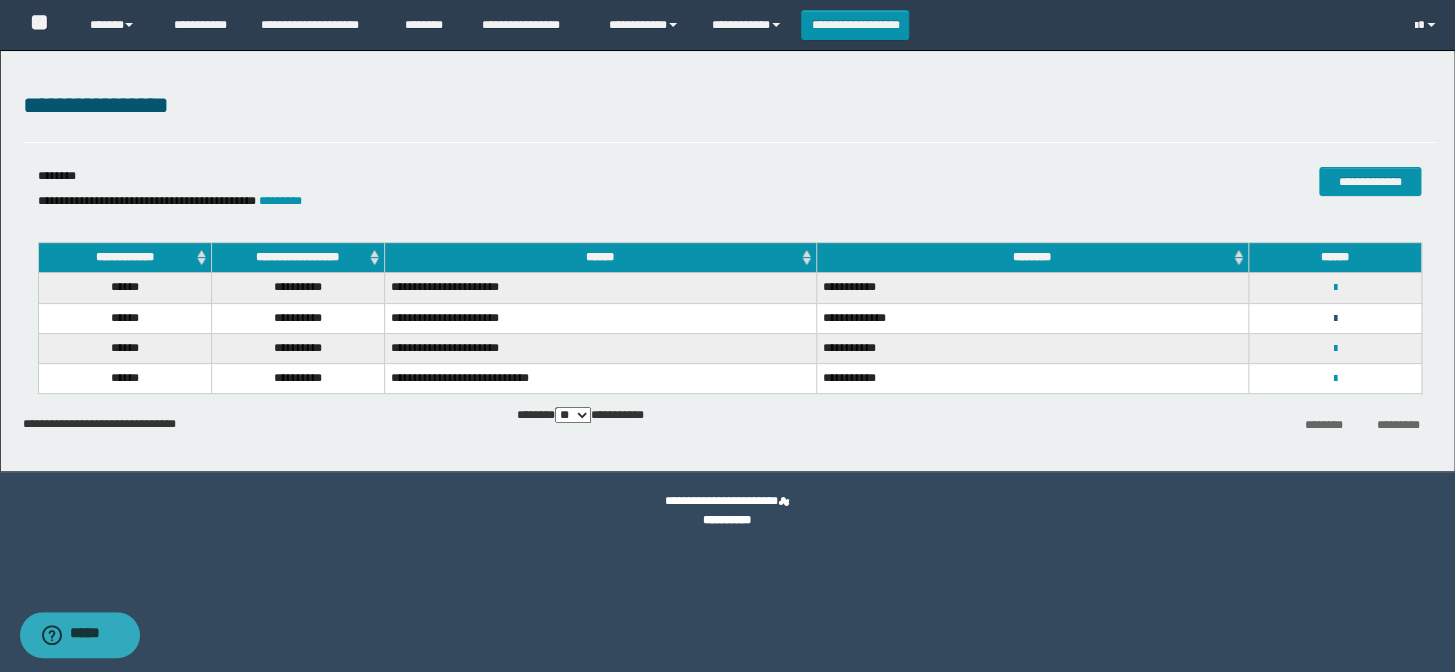 click at bounding box center [1334, 319] 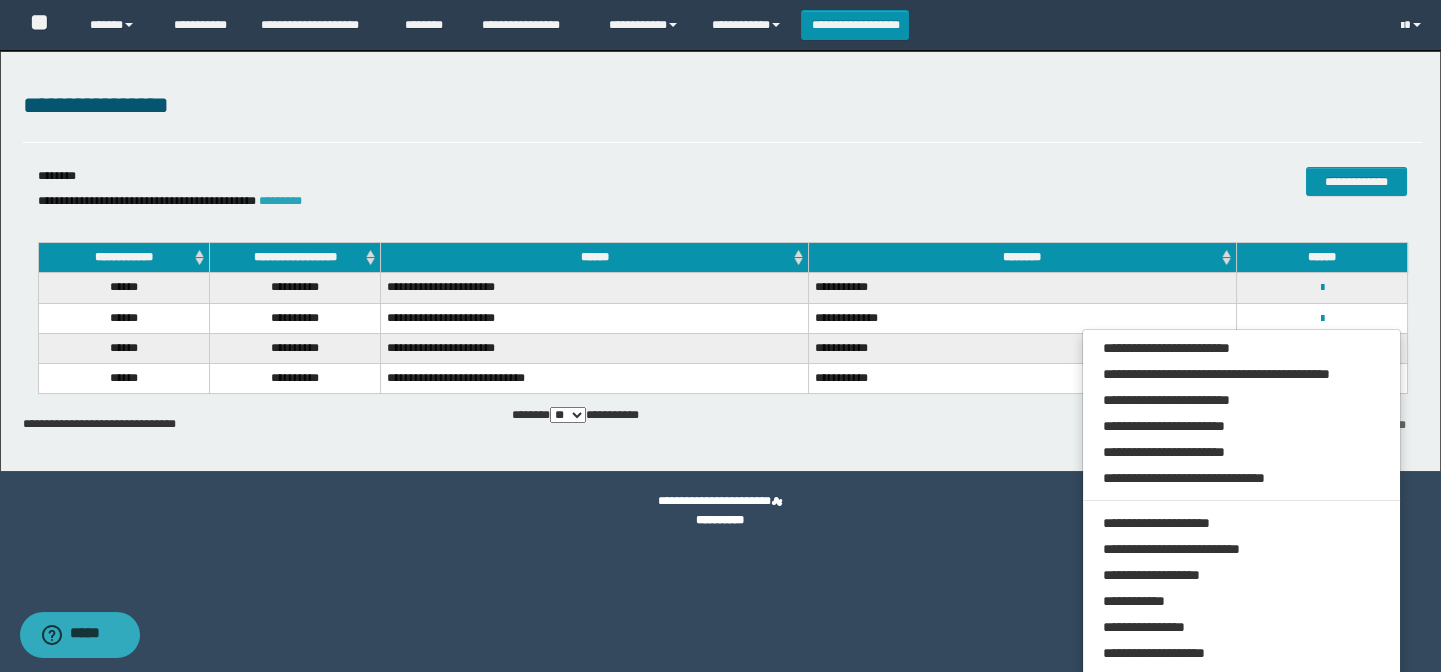 click on "*********" at bounding box center [280, 201] 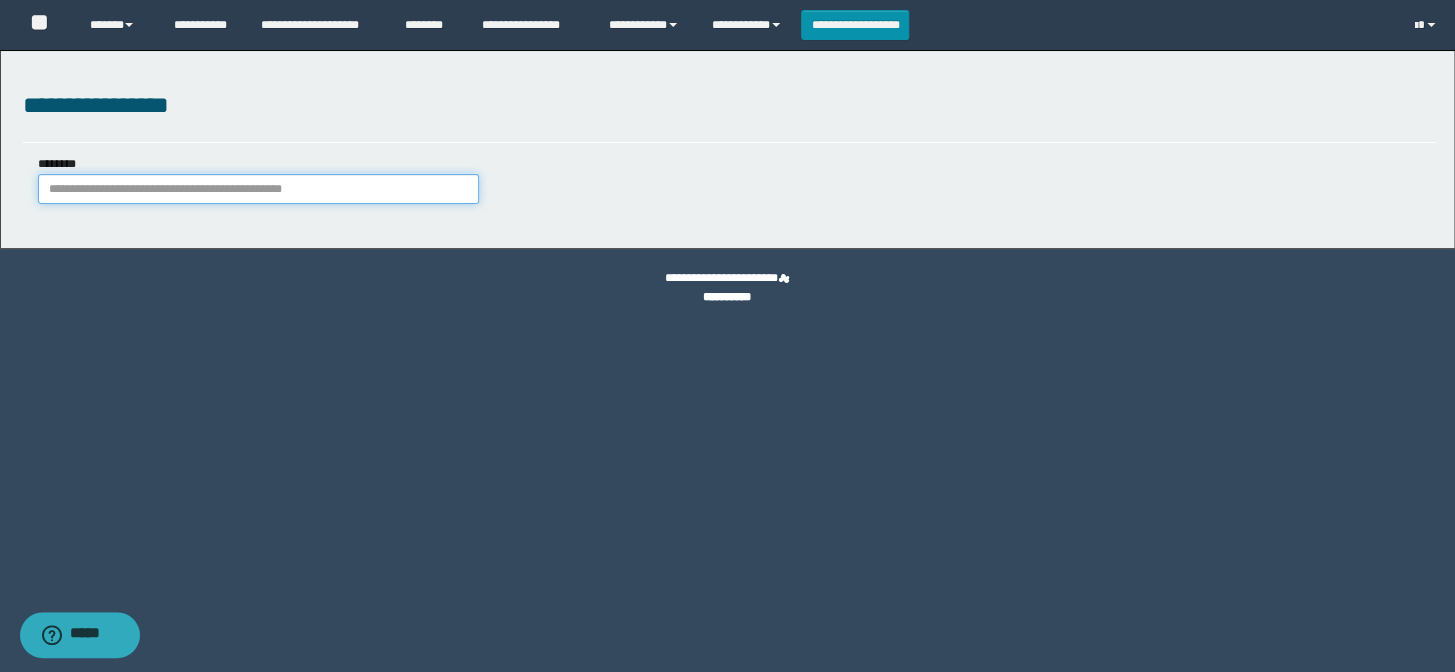 click on "********" at bounding box center [258, 189] 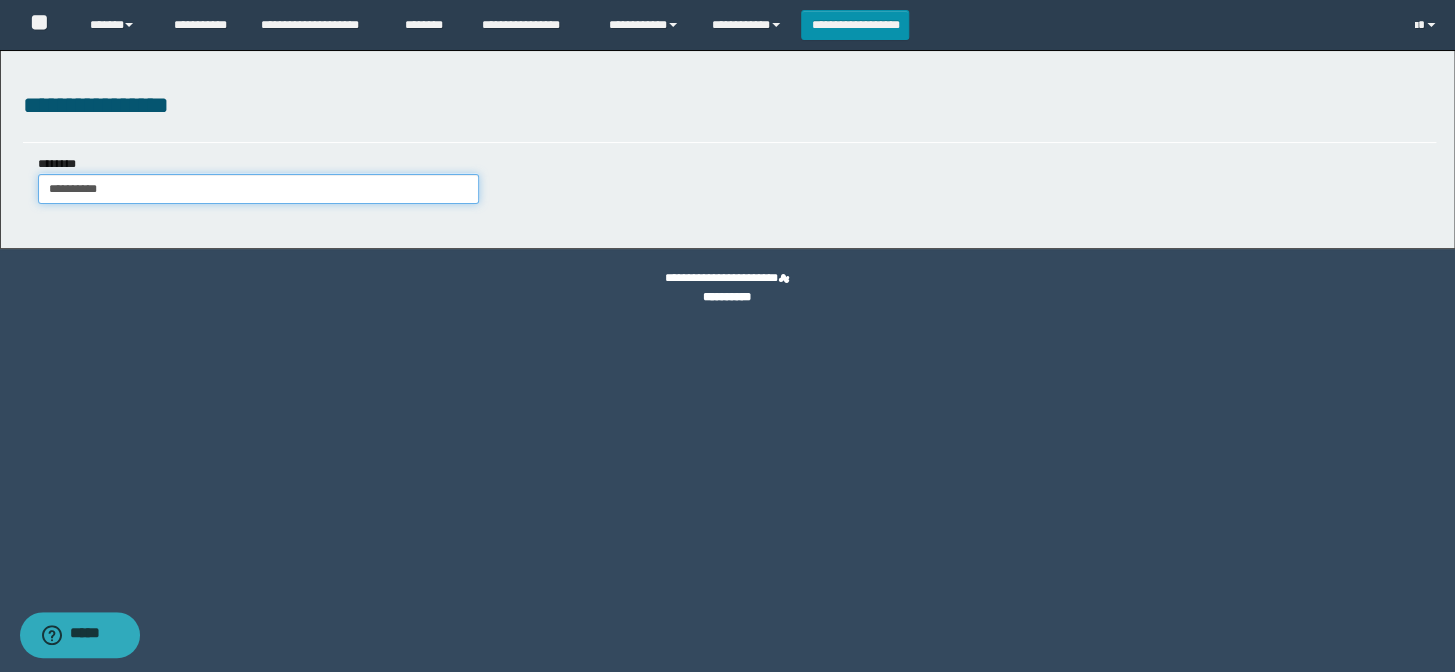 type on "**********" 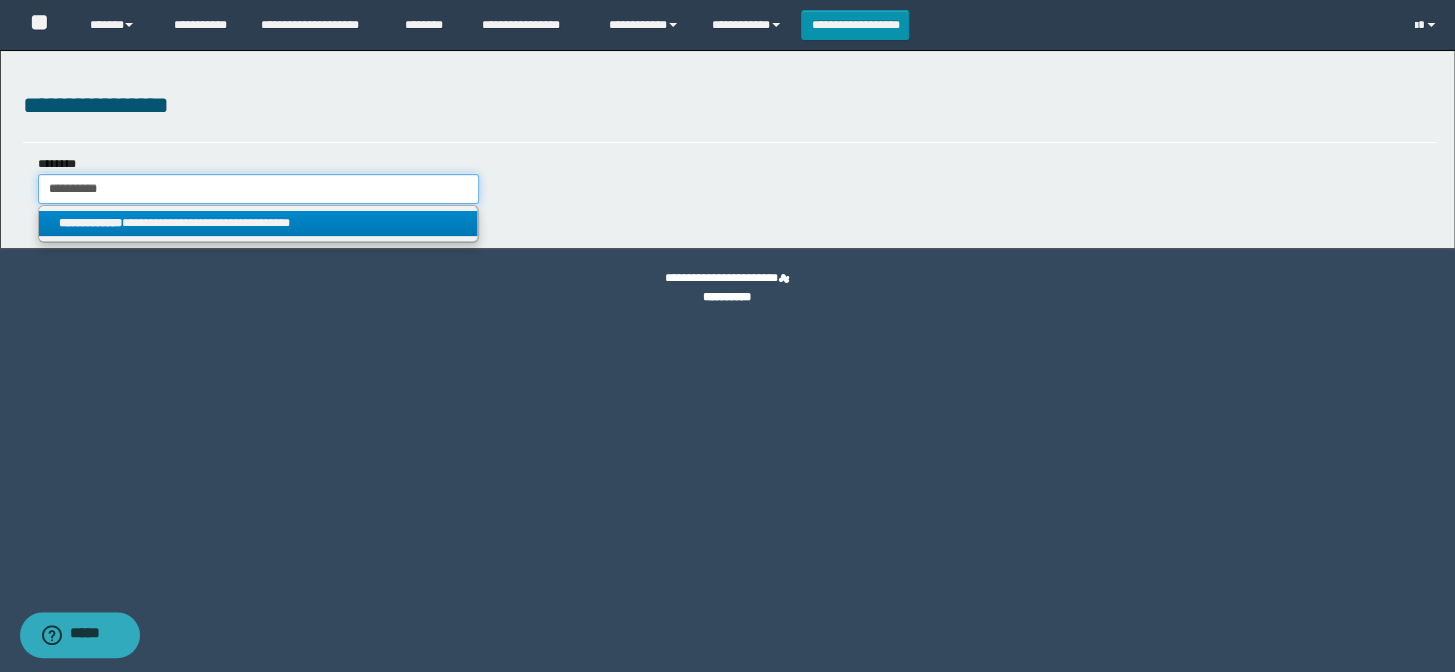 type on "**********" 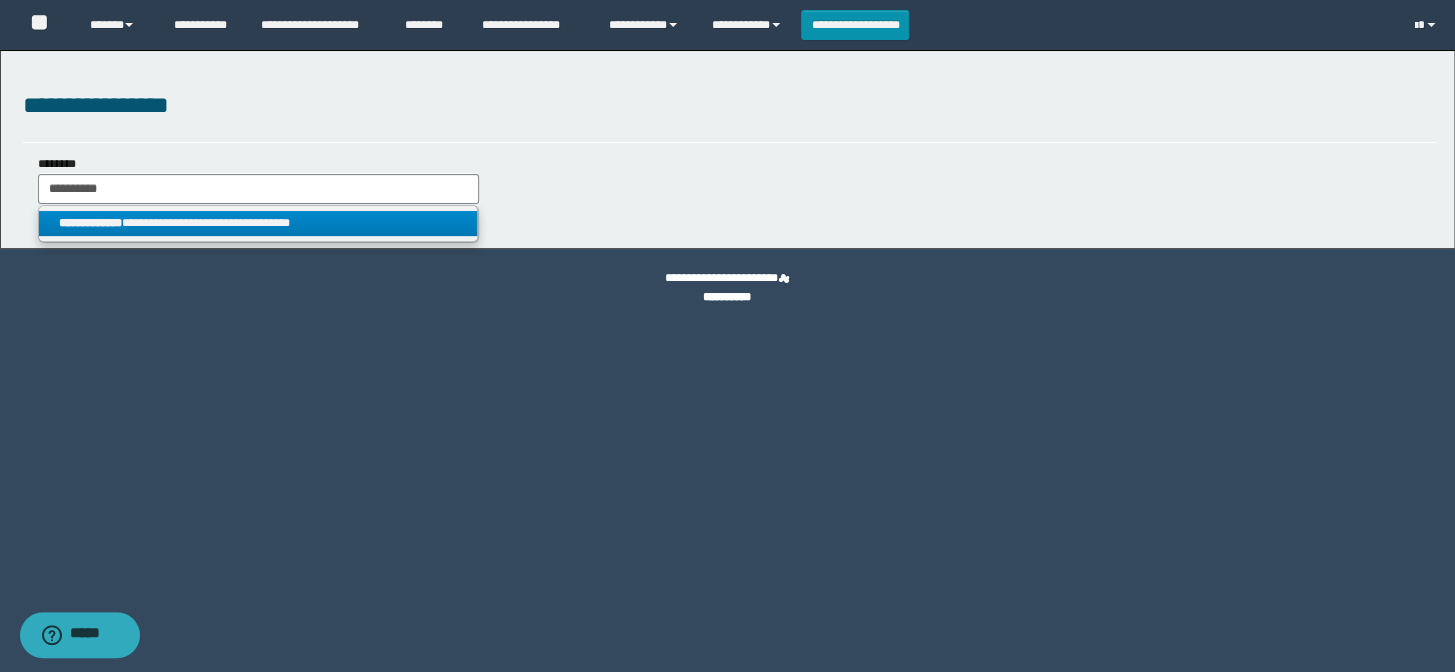 drag, startPoint x: 308, startPoint y: 219, endPoint x: 320, endPoint y: 228, distance: 15 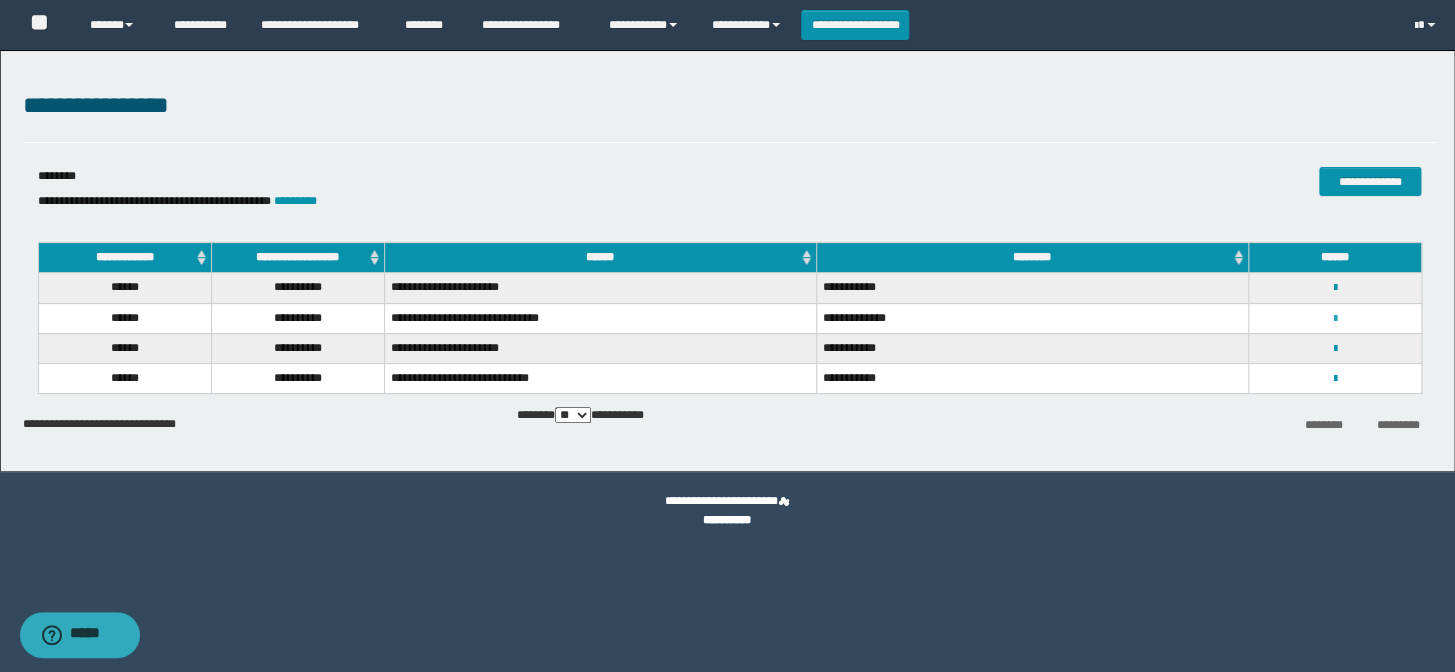 click at bounding box center [1334, 319] 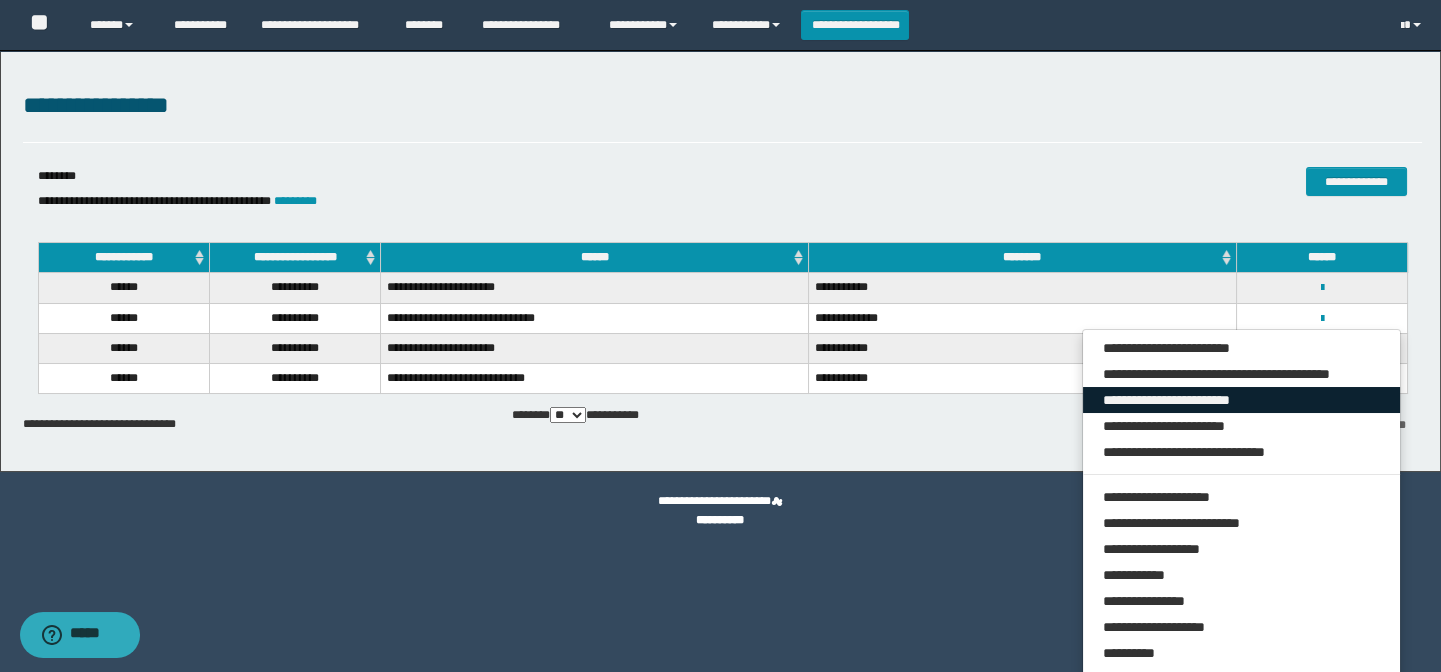 click on "**********" at bounding box center (1242, 400) 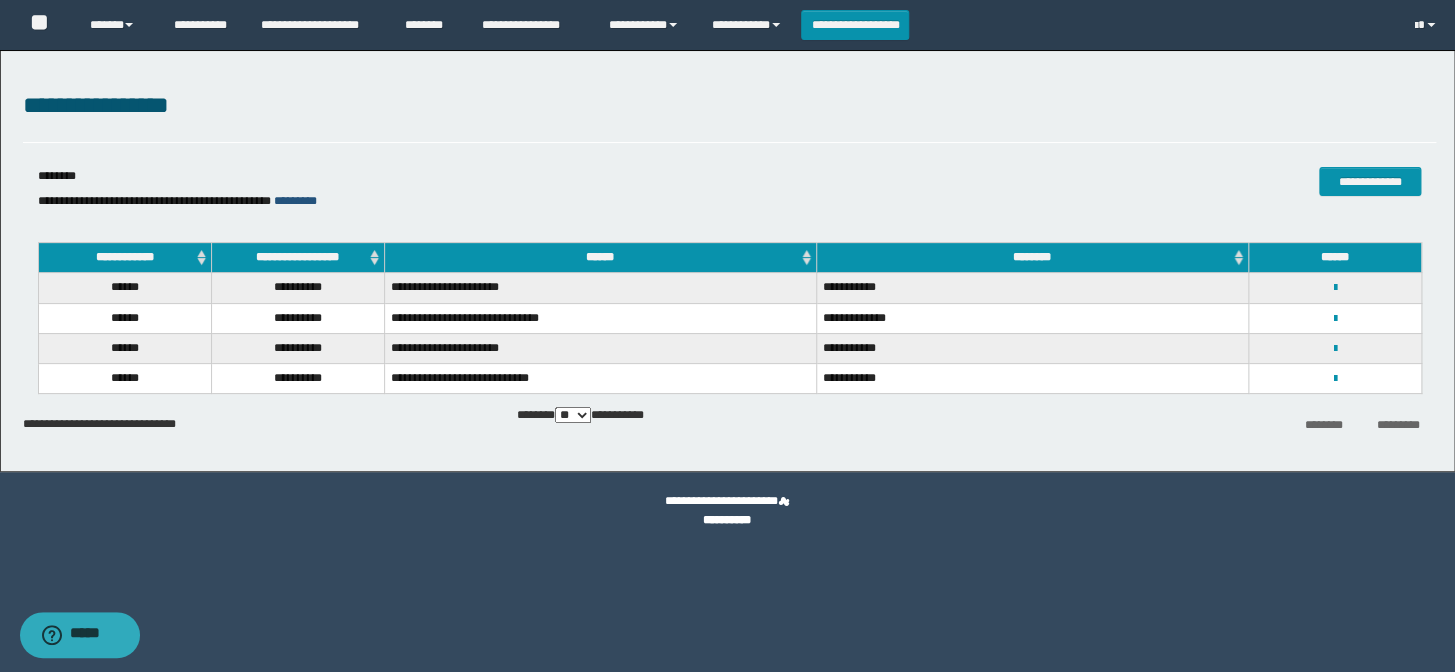 click on "*********" at bounding box center [295, 201] 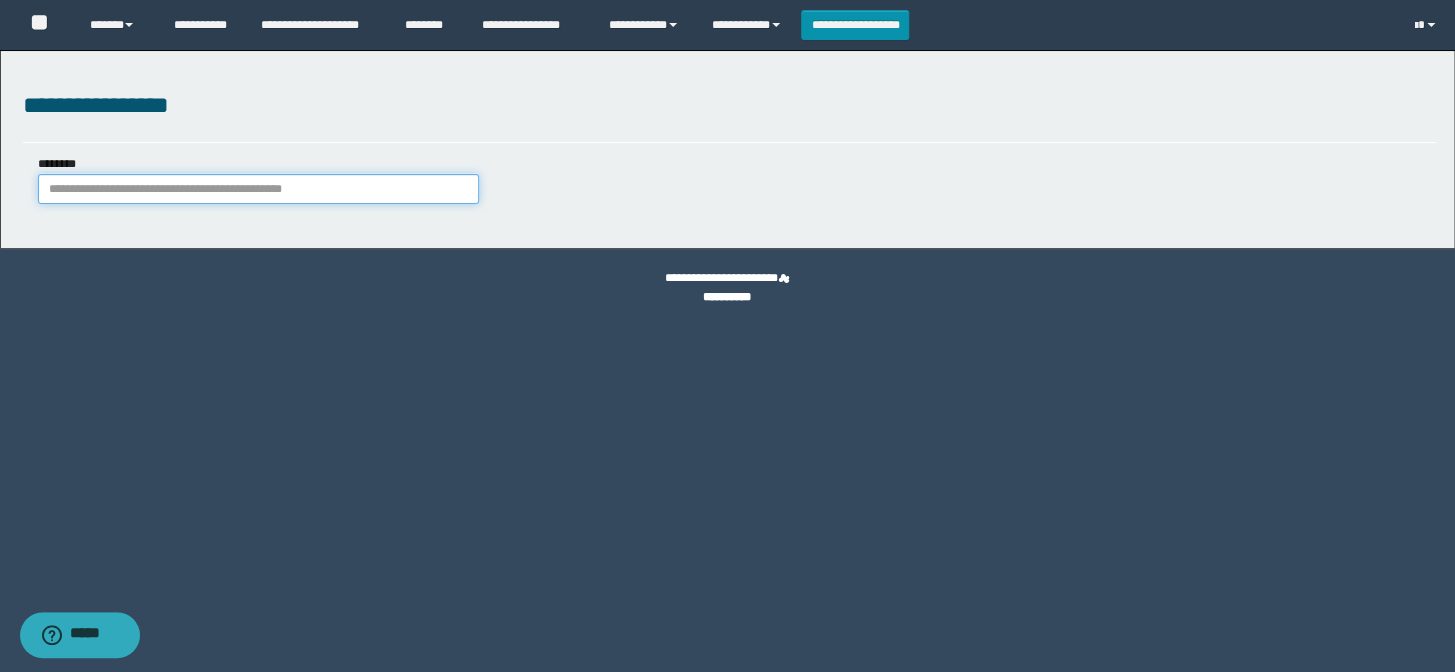 click on "********" at bounding box center [258, 189] 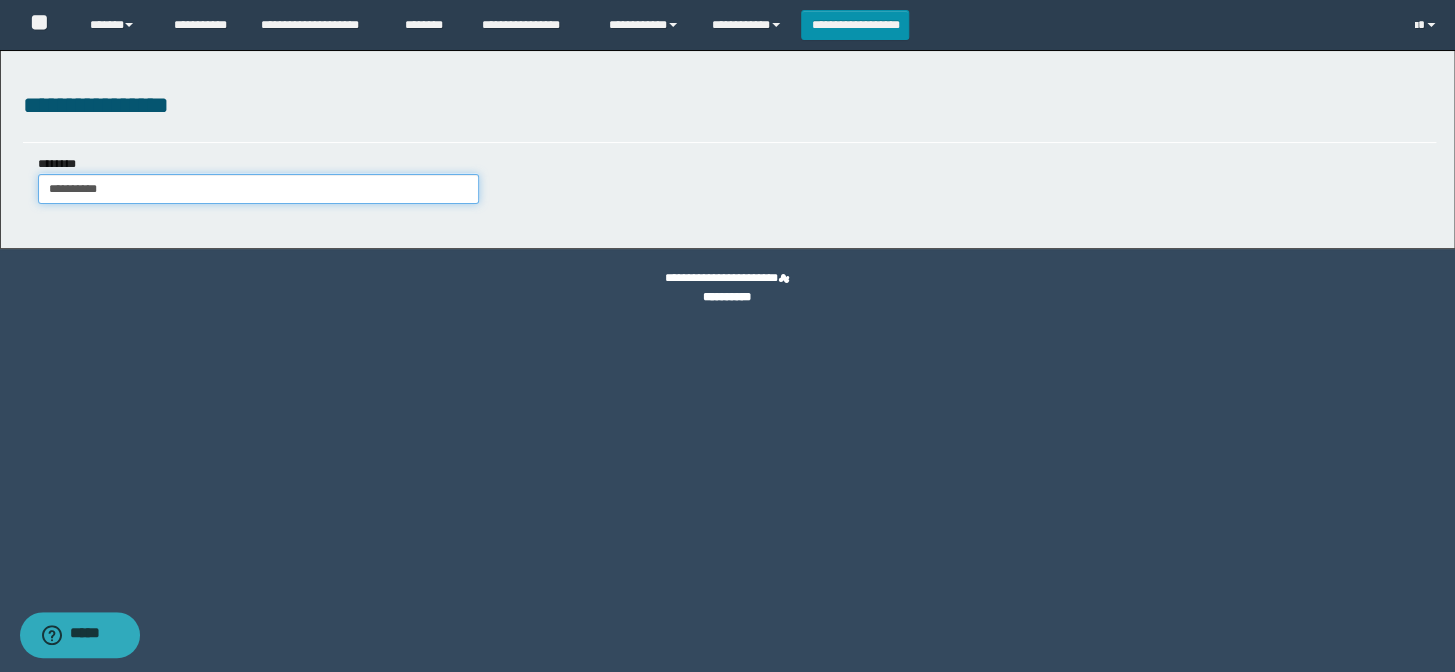 type on "**********" 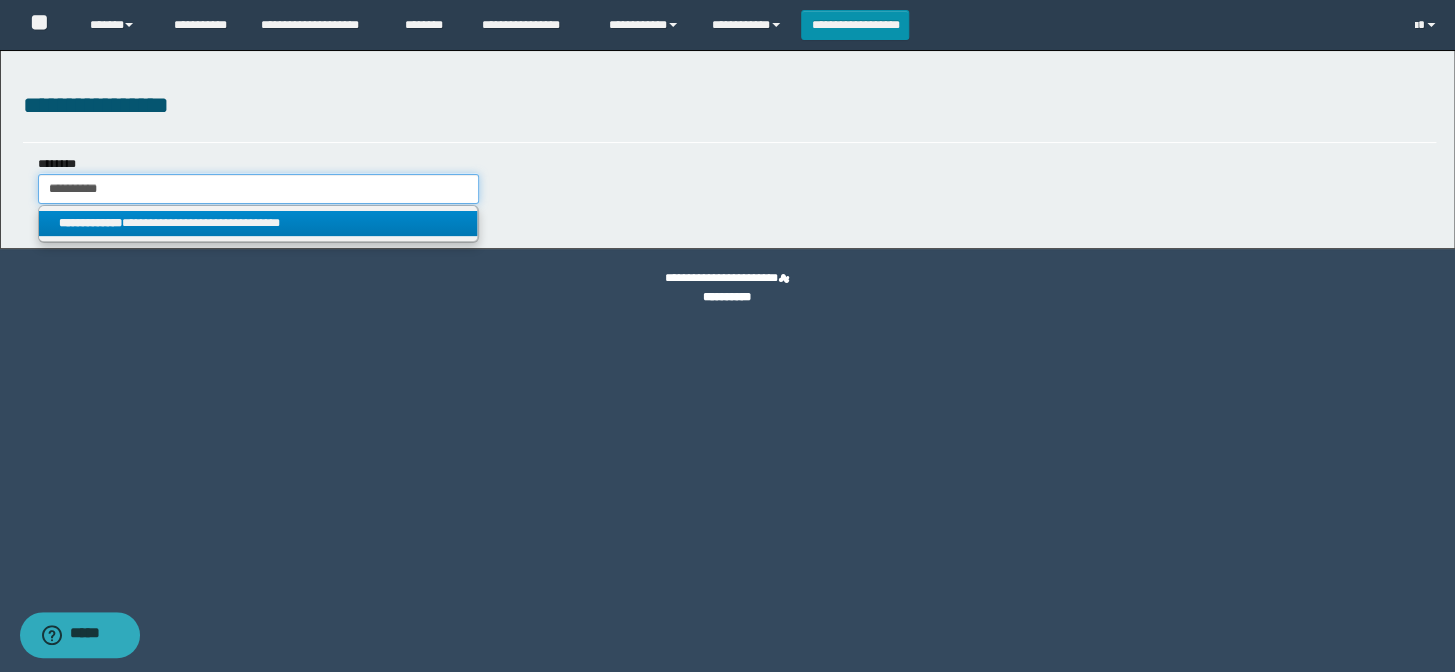 type on "**********" 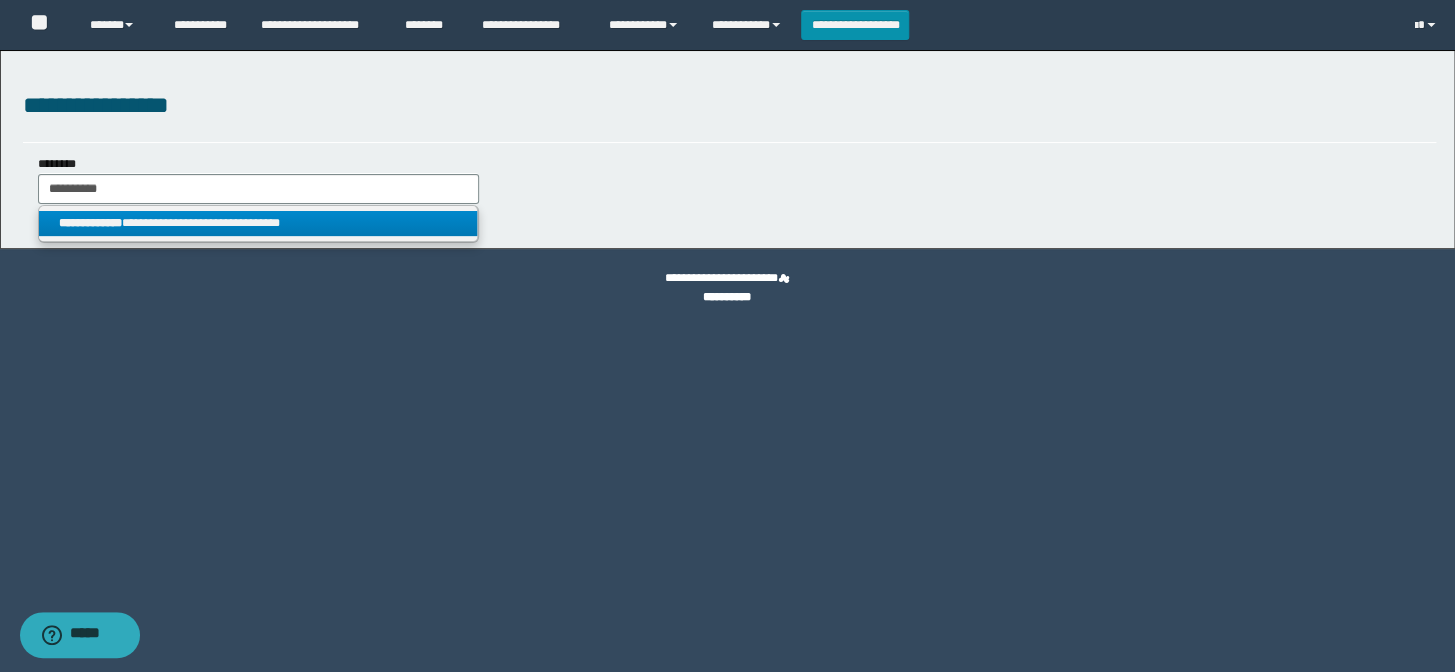 click on "**********" at bounding box center [258, 223] 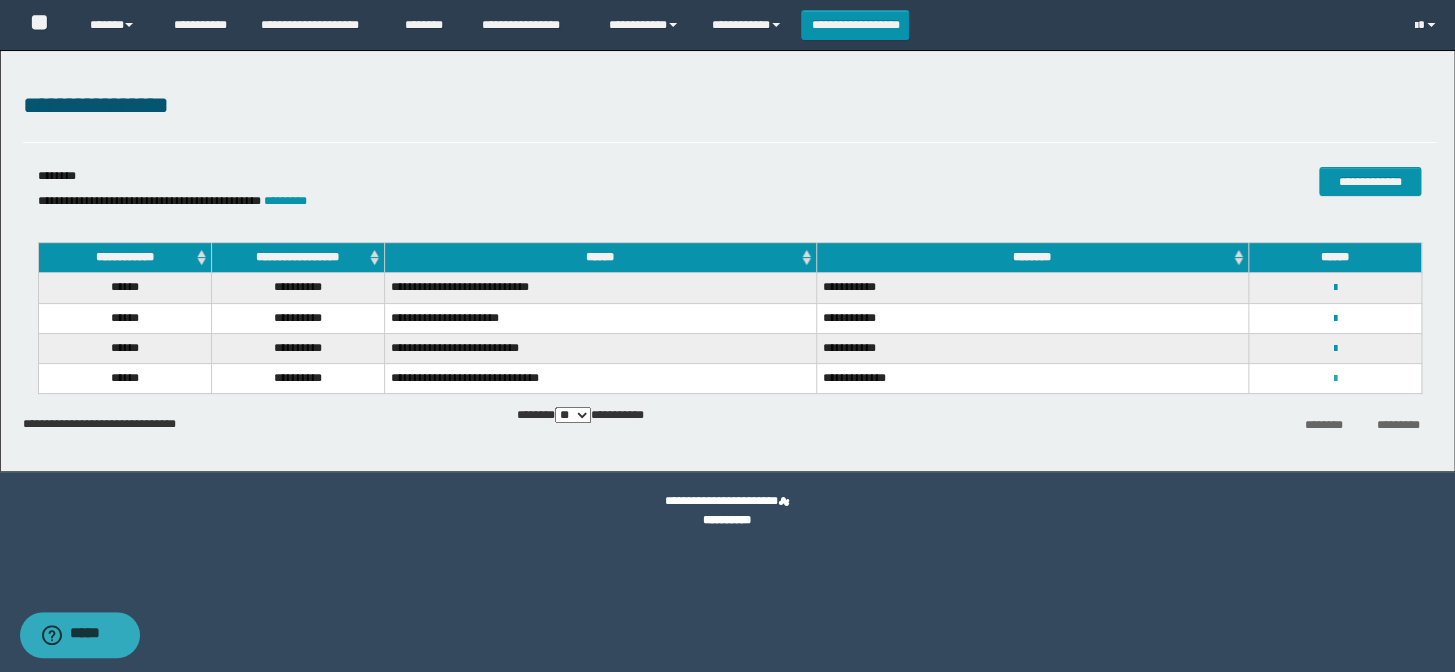 click at bounding box center (1334, 379) 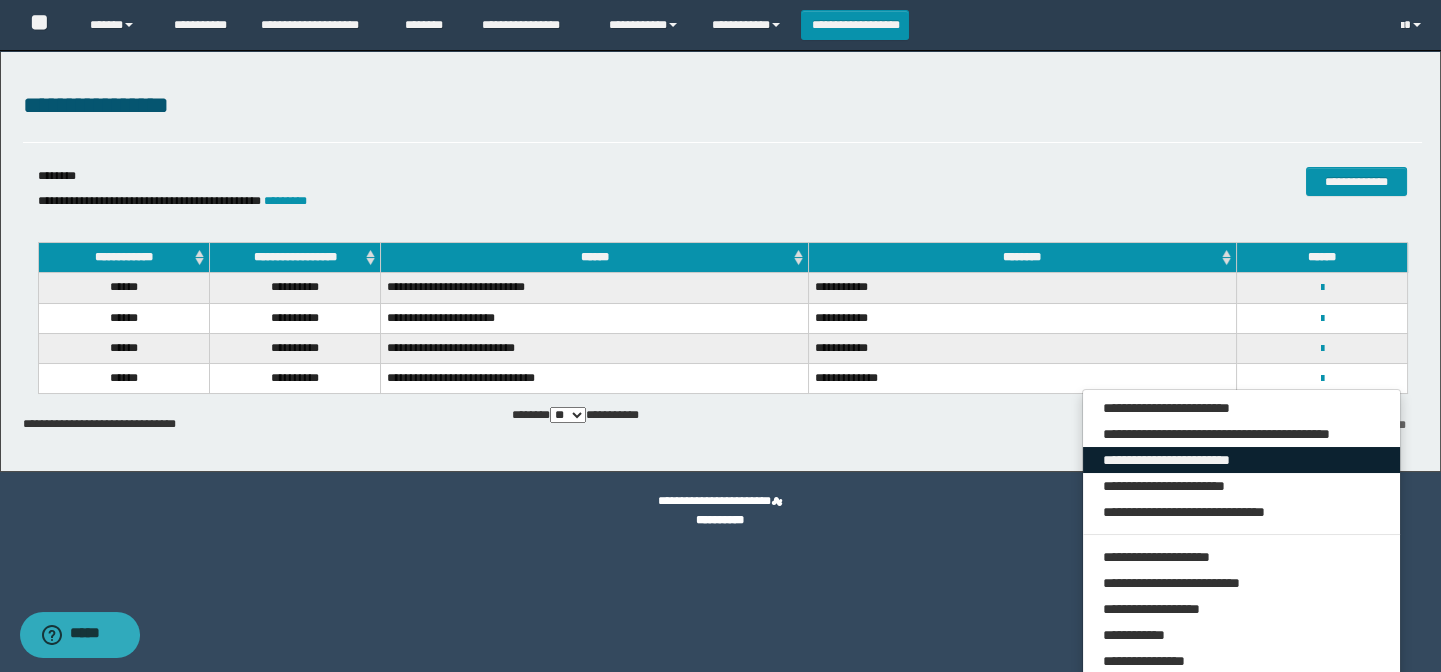 click on "**********" at bounding box center [1242, 460] 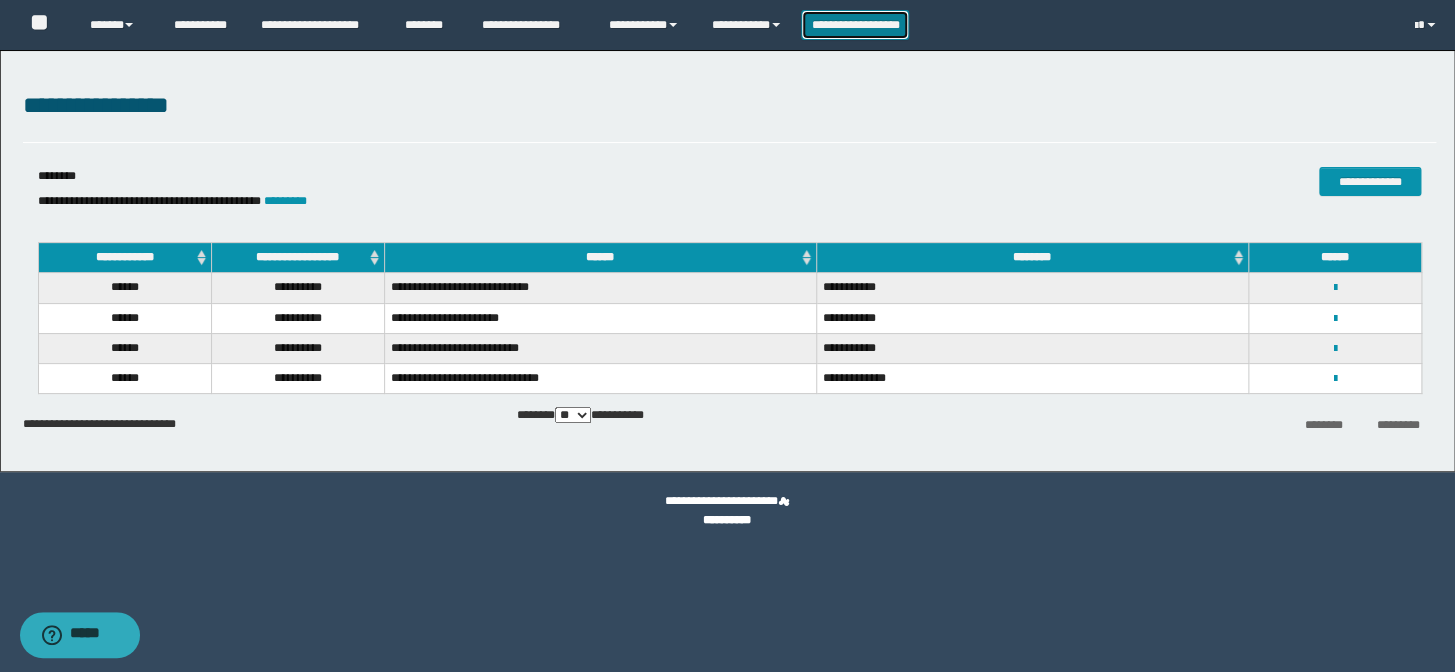 click on "**********" at bounding box center (855, 25) 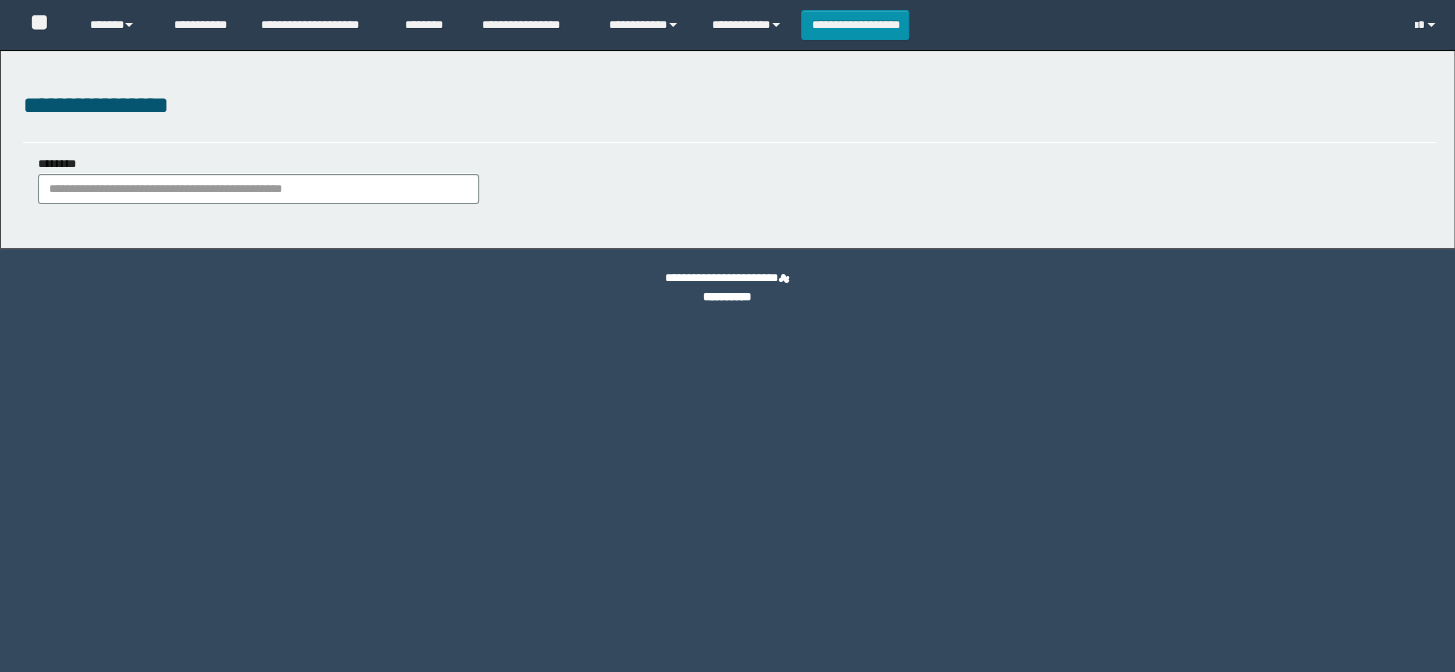 scroll, scrollTop: 0, scrollLeft: 0, axis: both 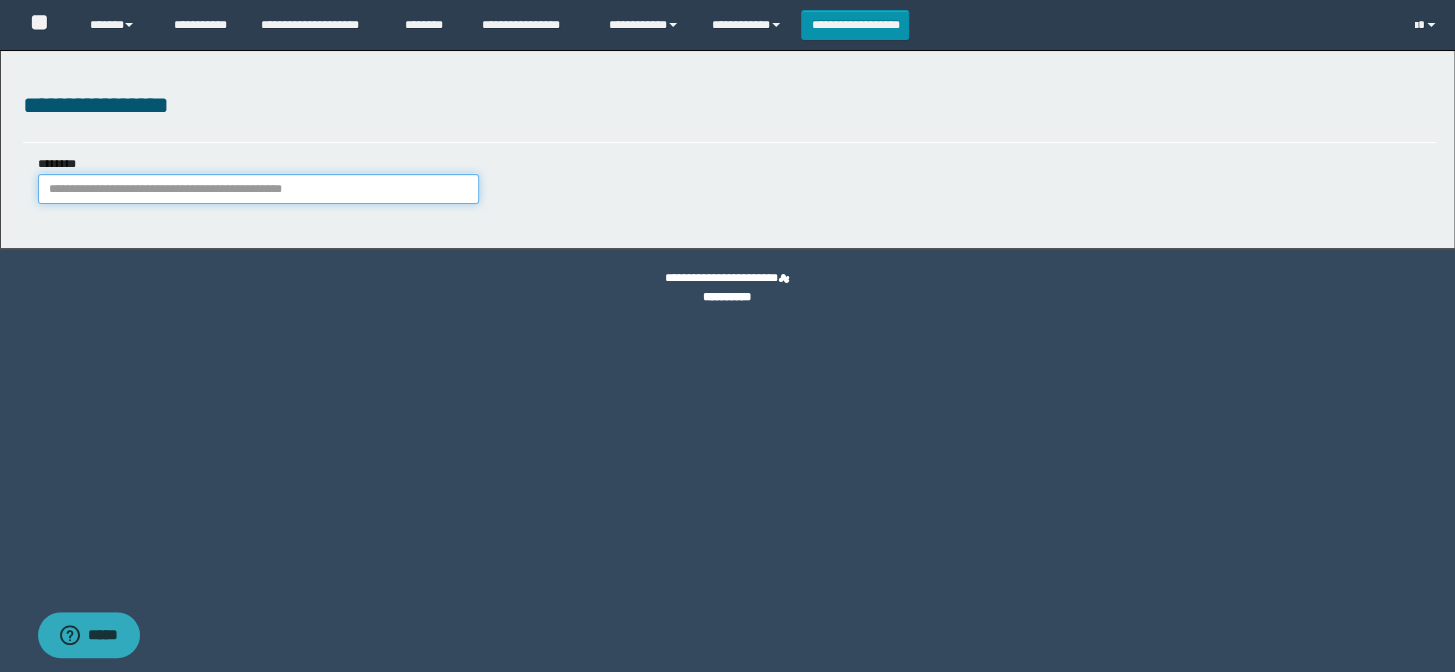 click on "********" at bounding box center [258, 189] 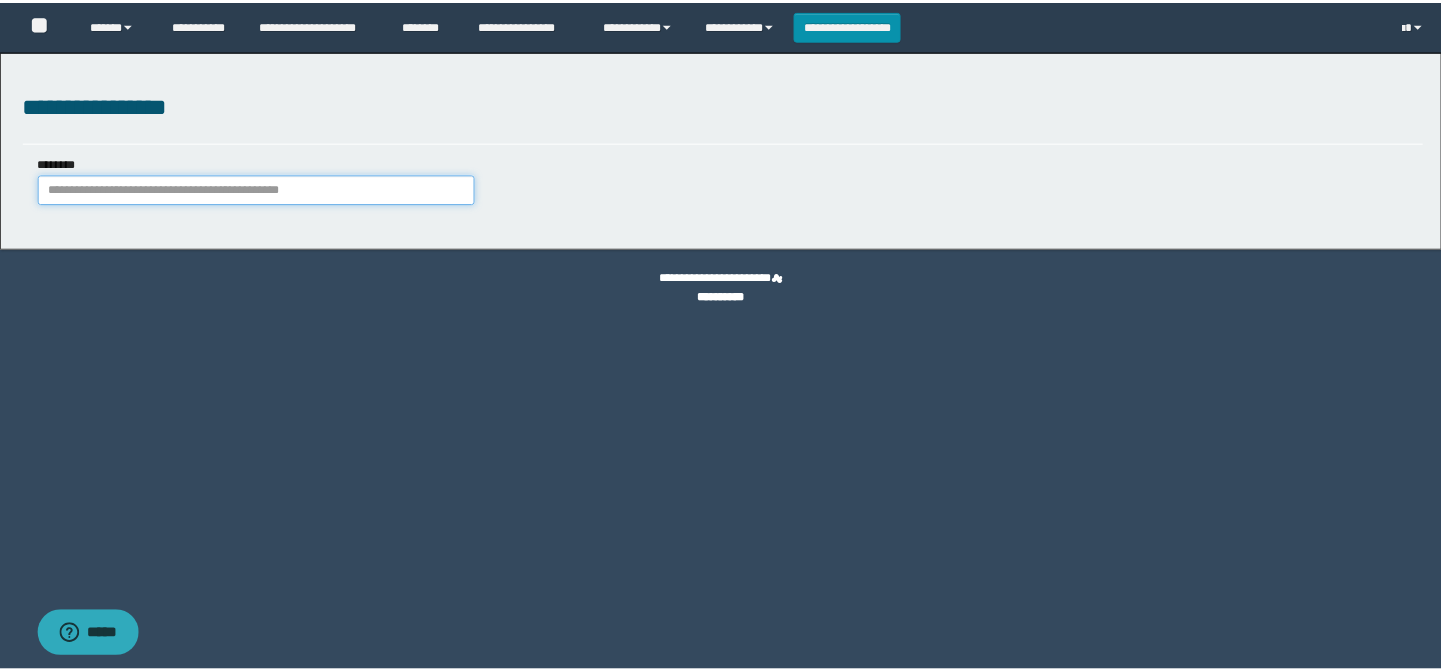 scroll, scrollTop: 0, scrollLeft: 0, axis: both 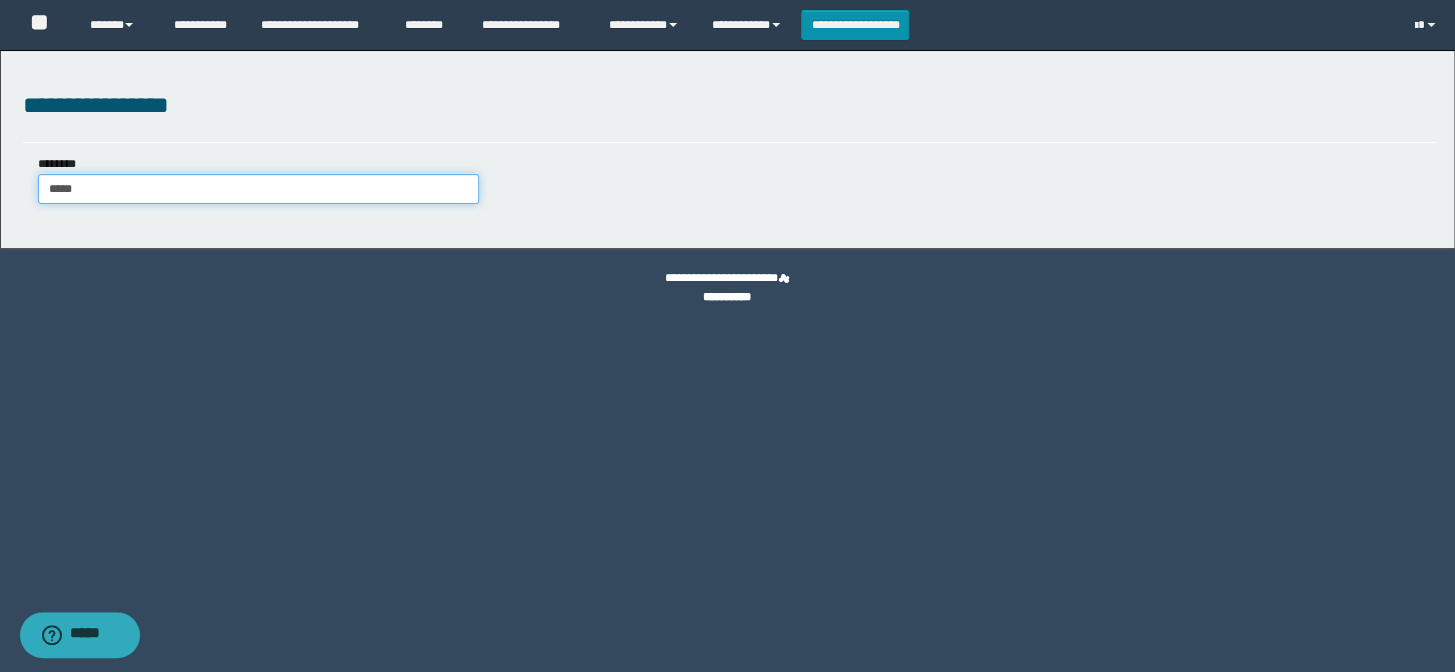 type on "******" 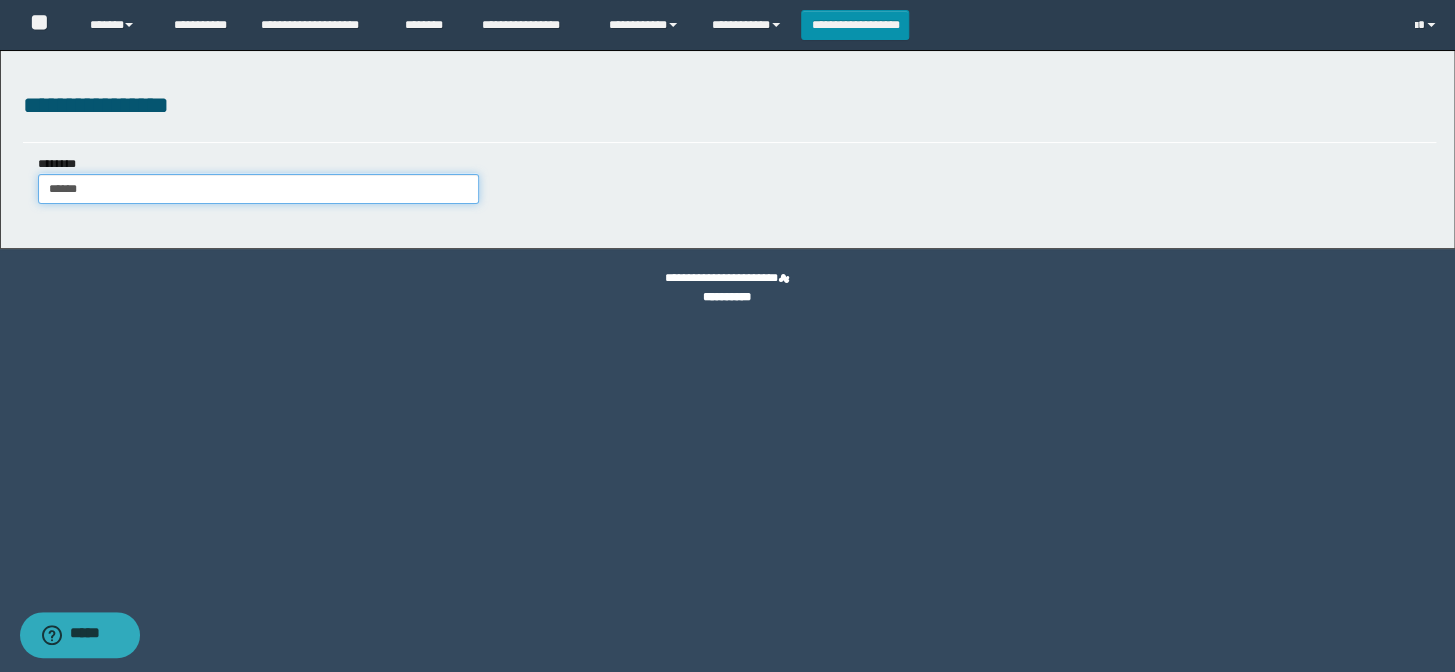 type on "******" 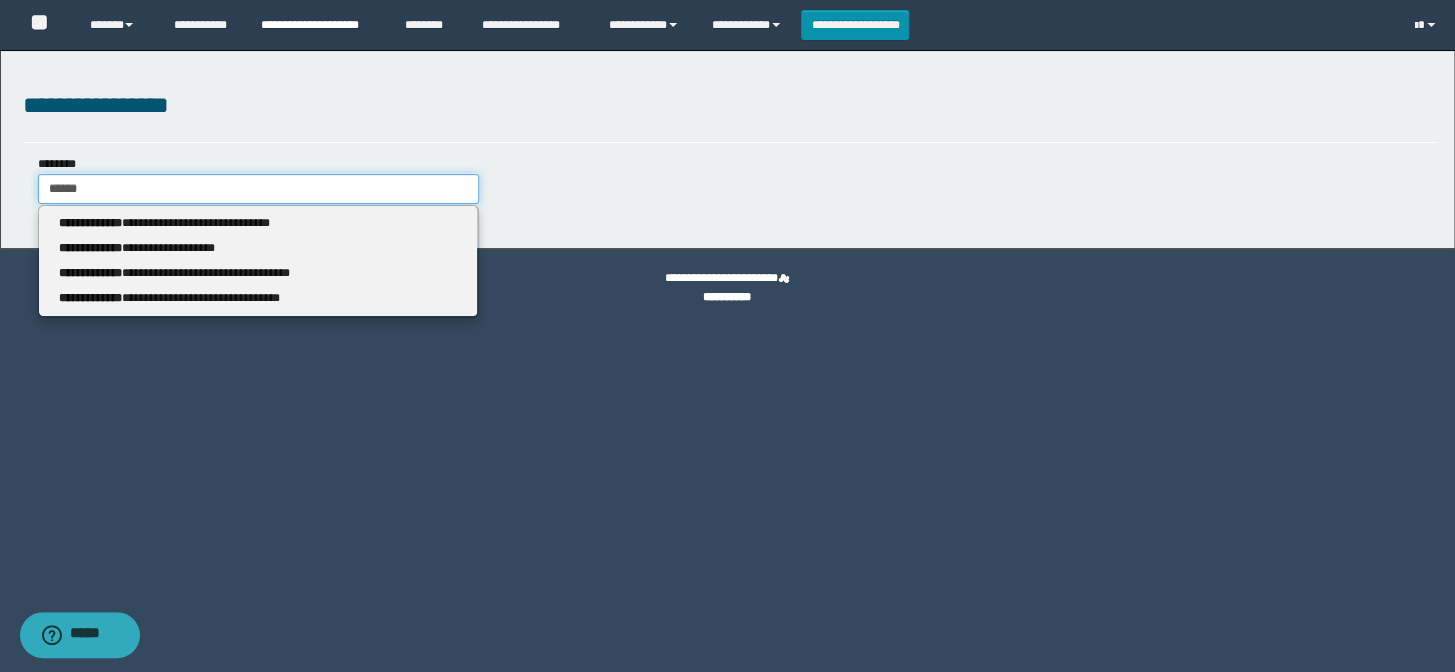 type on "******" 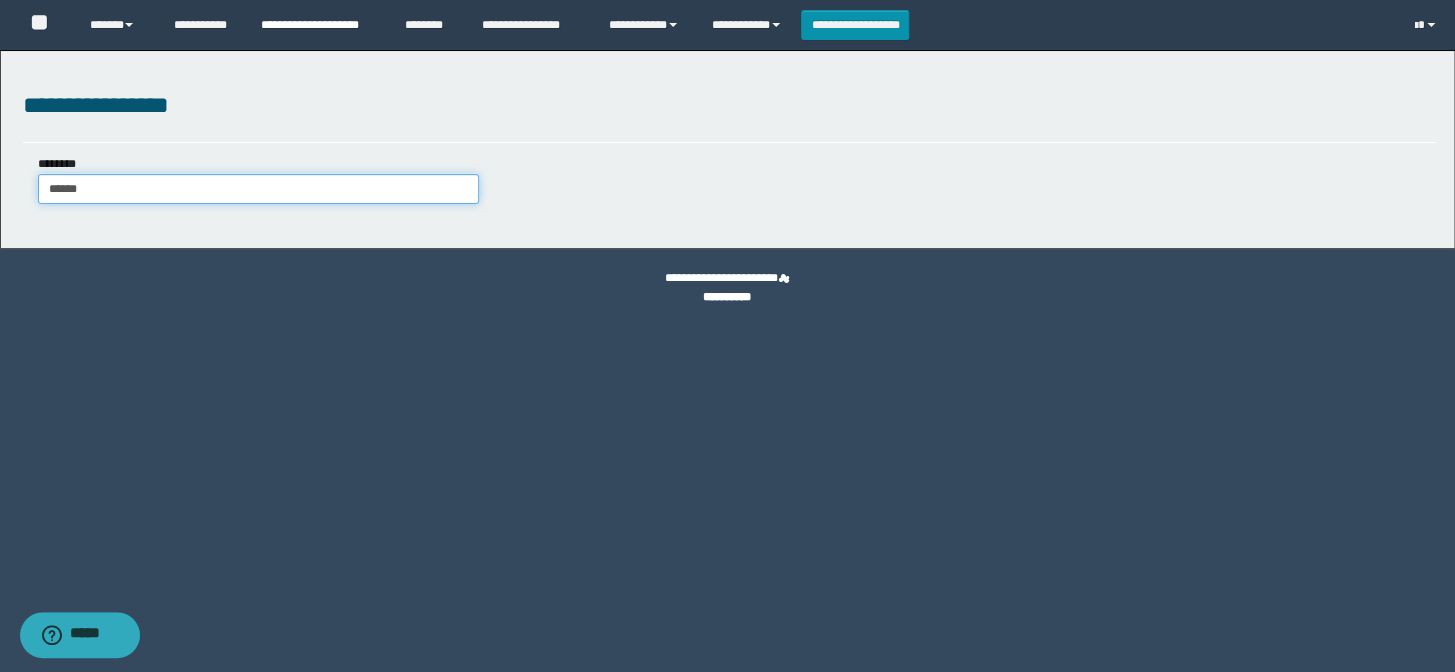 type on "******" 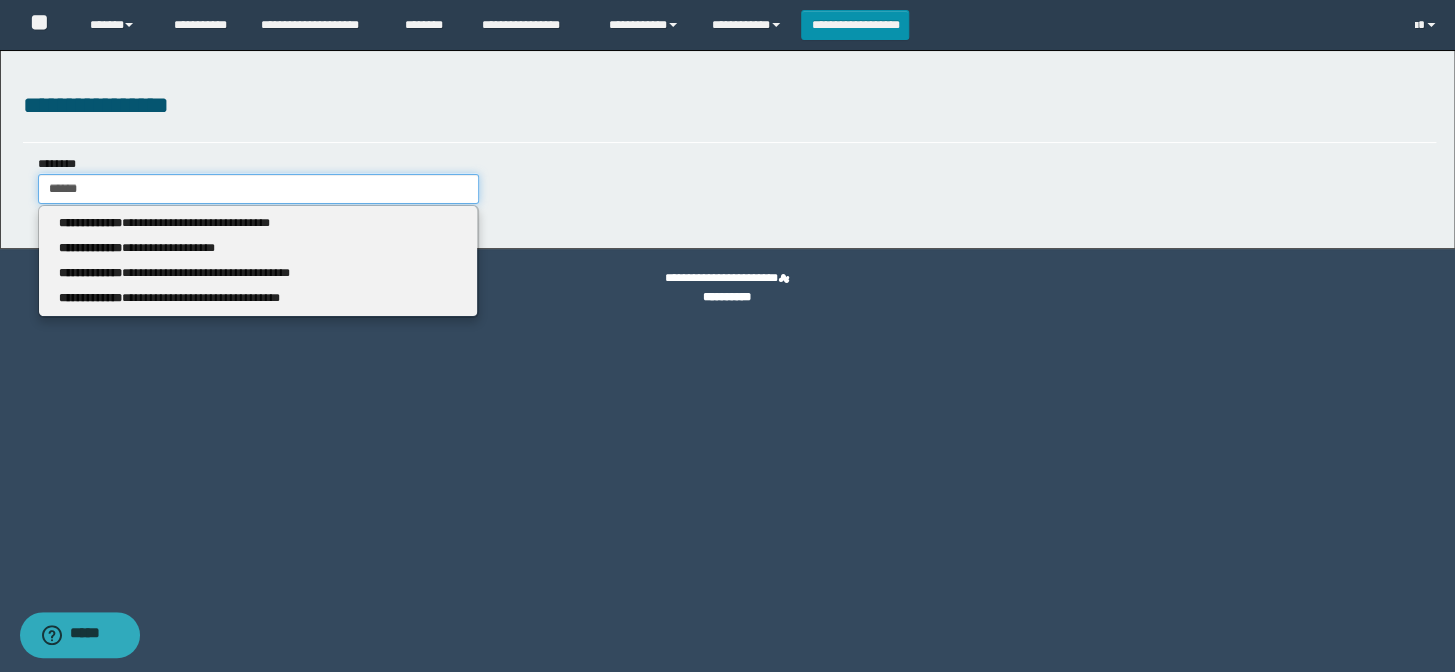 type 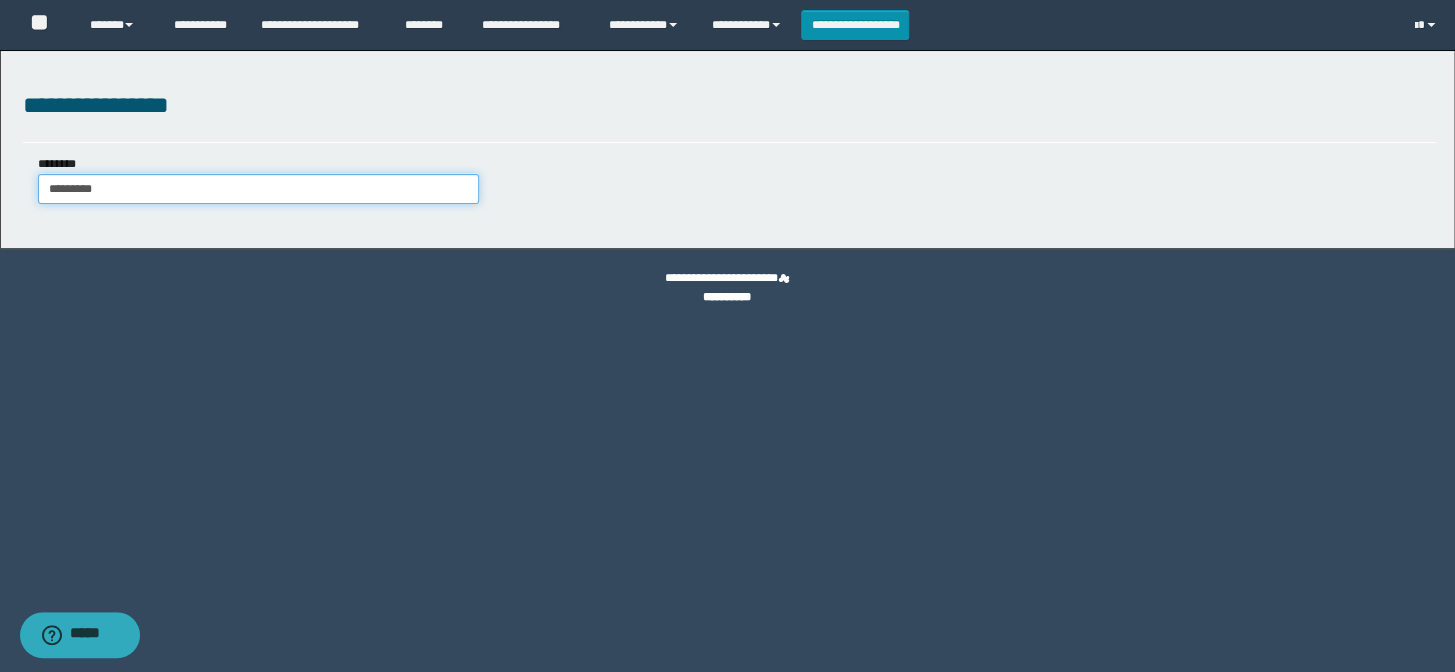 type on "**********" 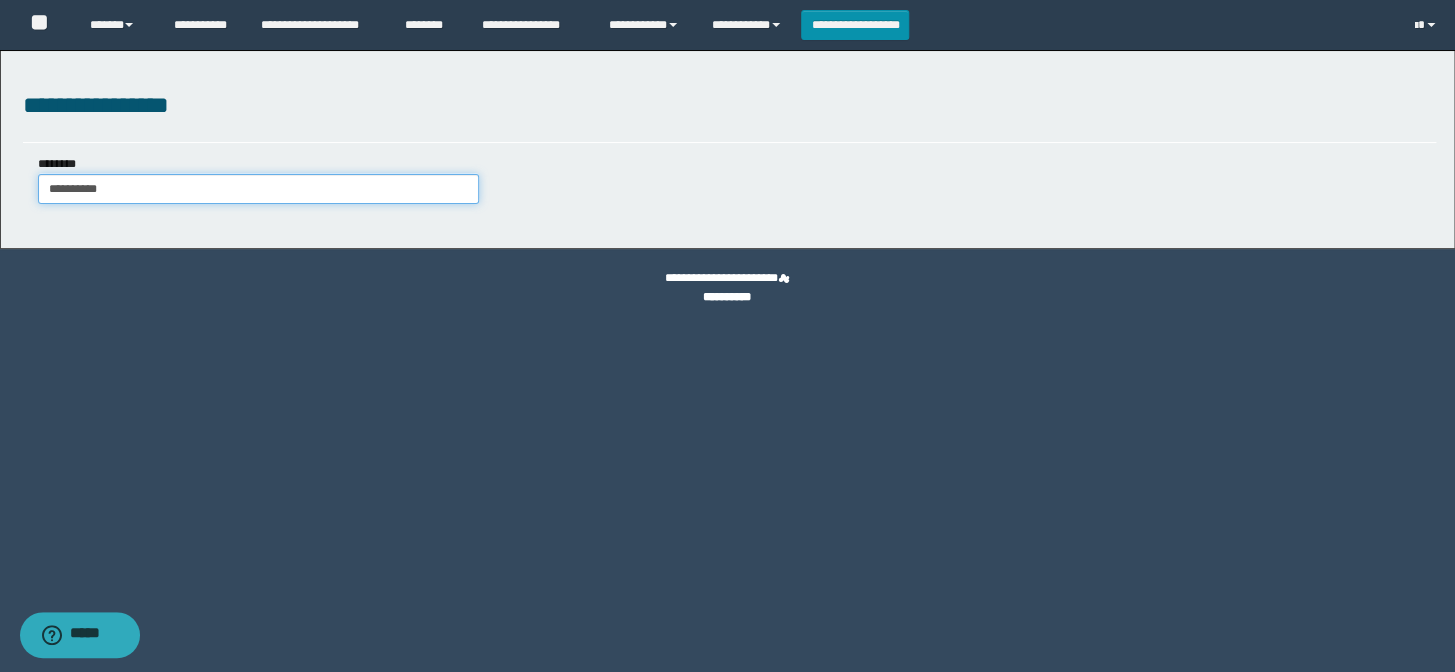 type on "**********" 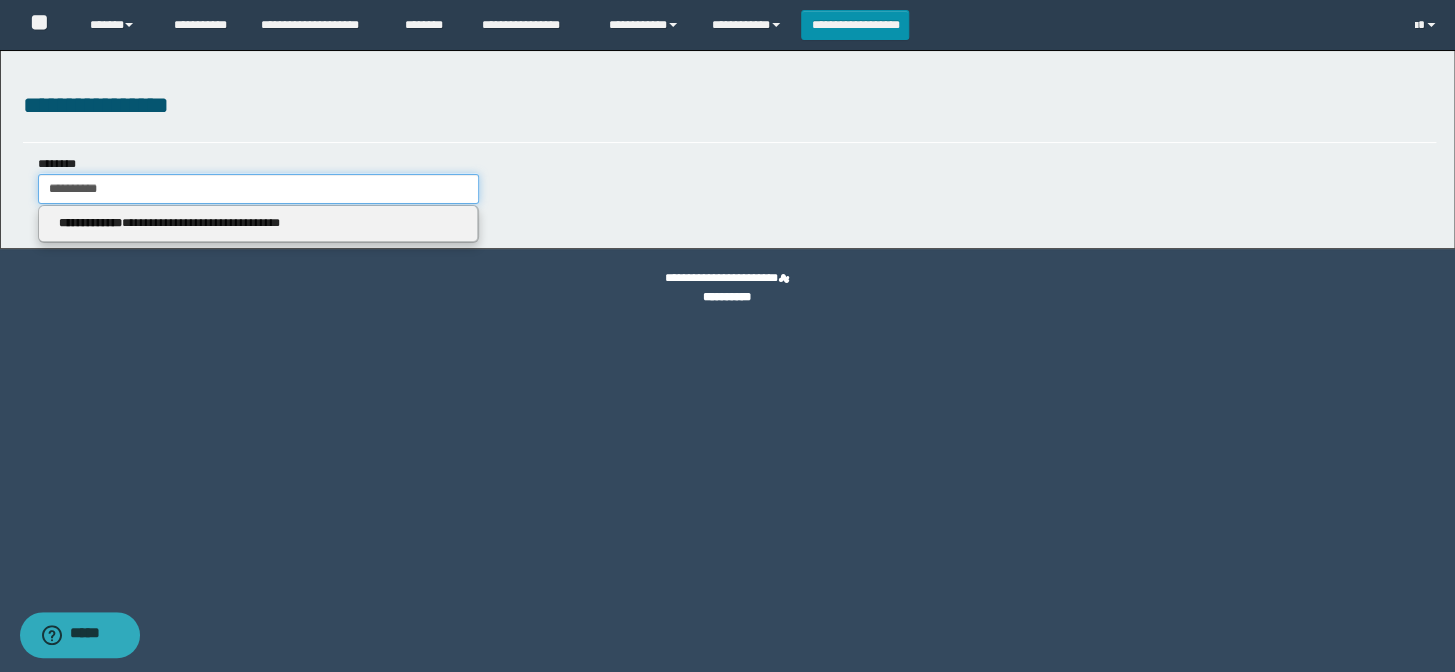 type on "**********" 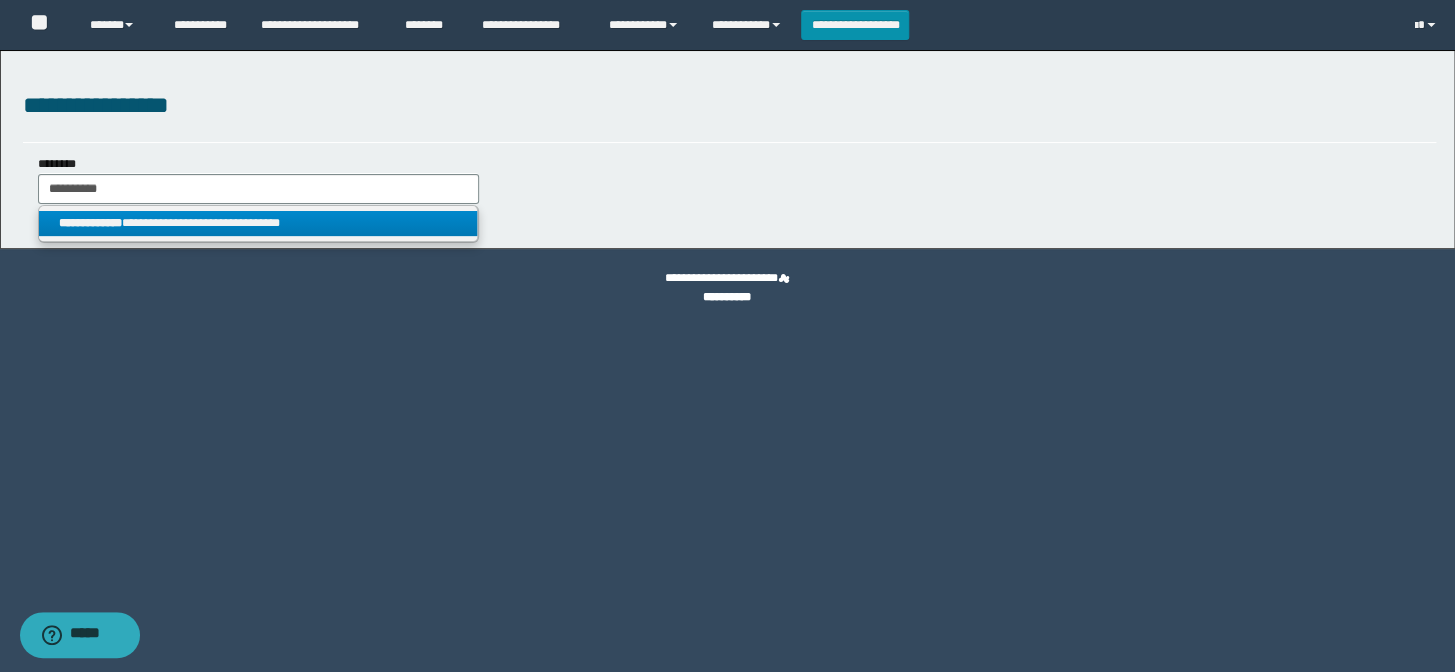 click on "**********" at bounding box center (258, 223) 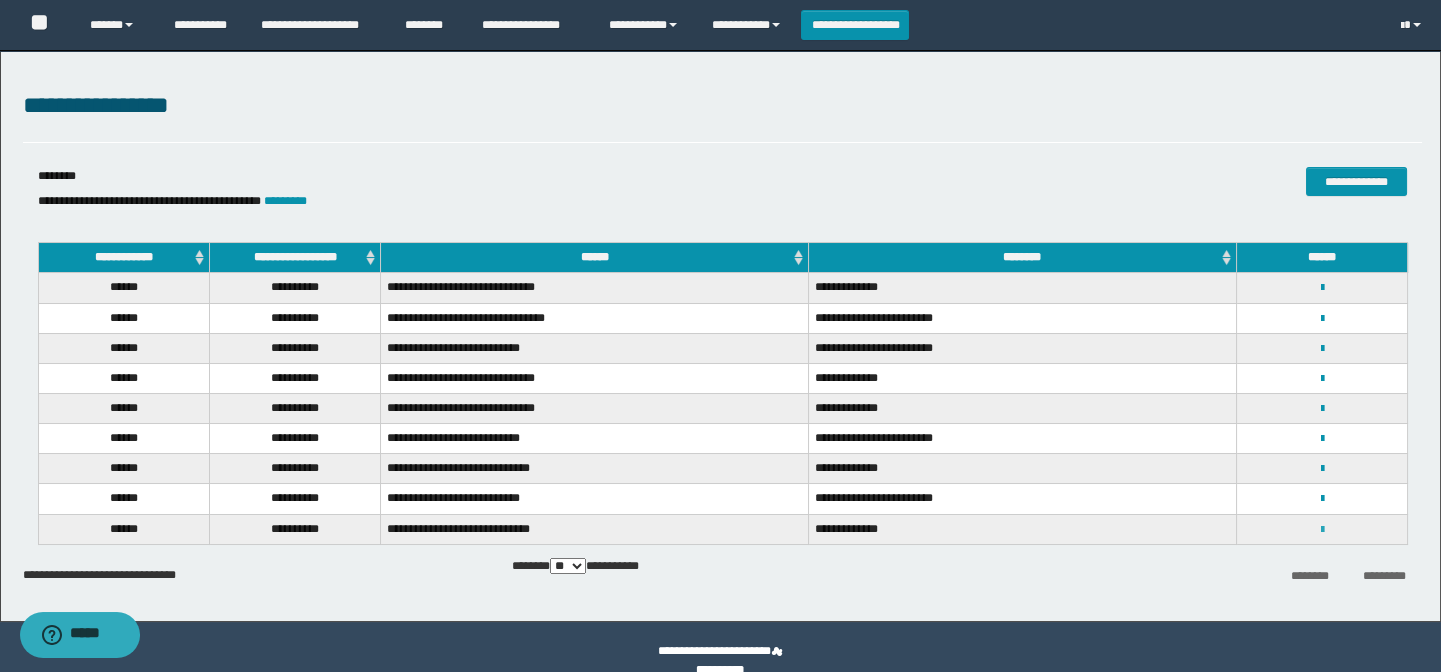 click at bounding box center (1321, 530) 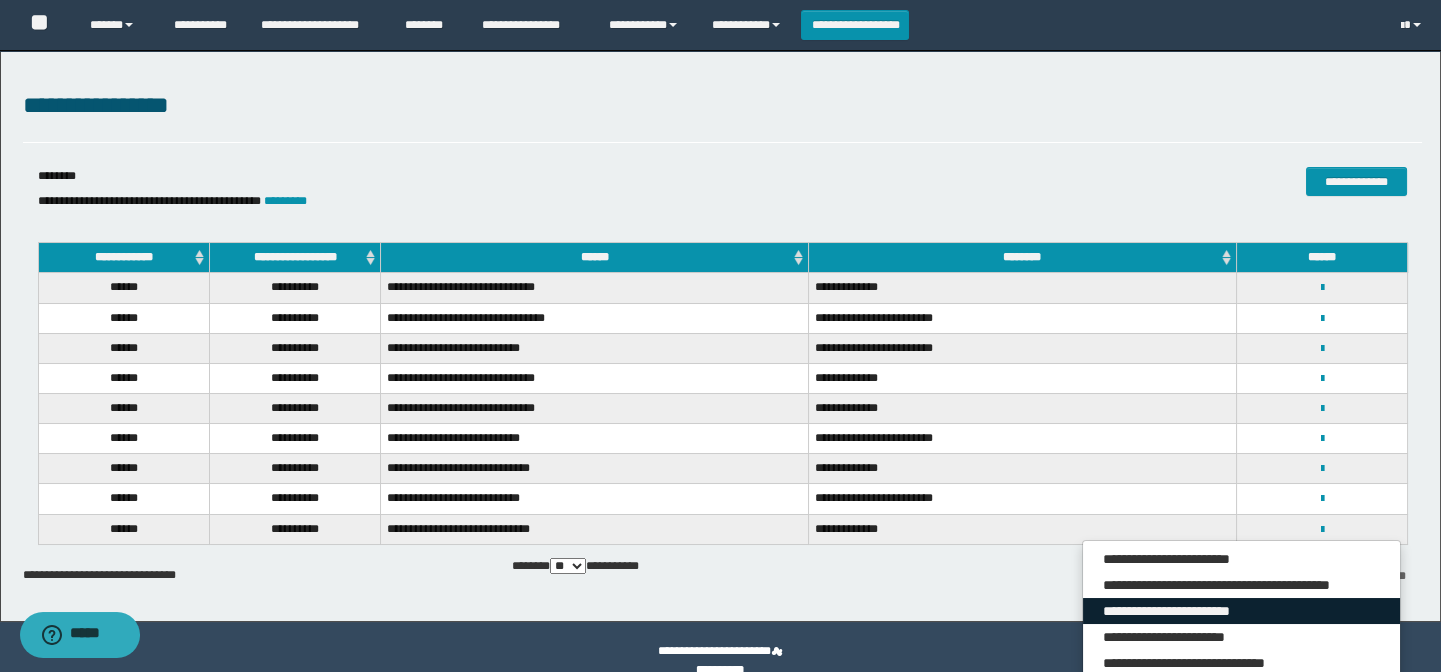 click on "**********" at bounding box center (1242, 611) 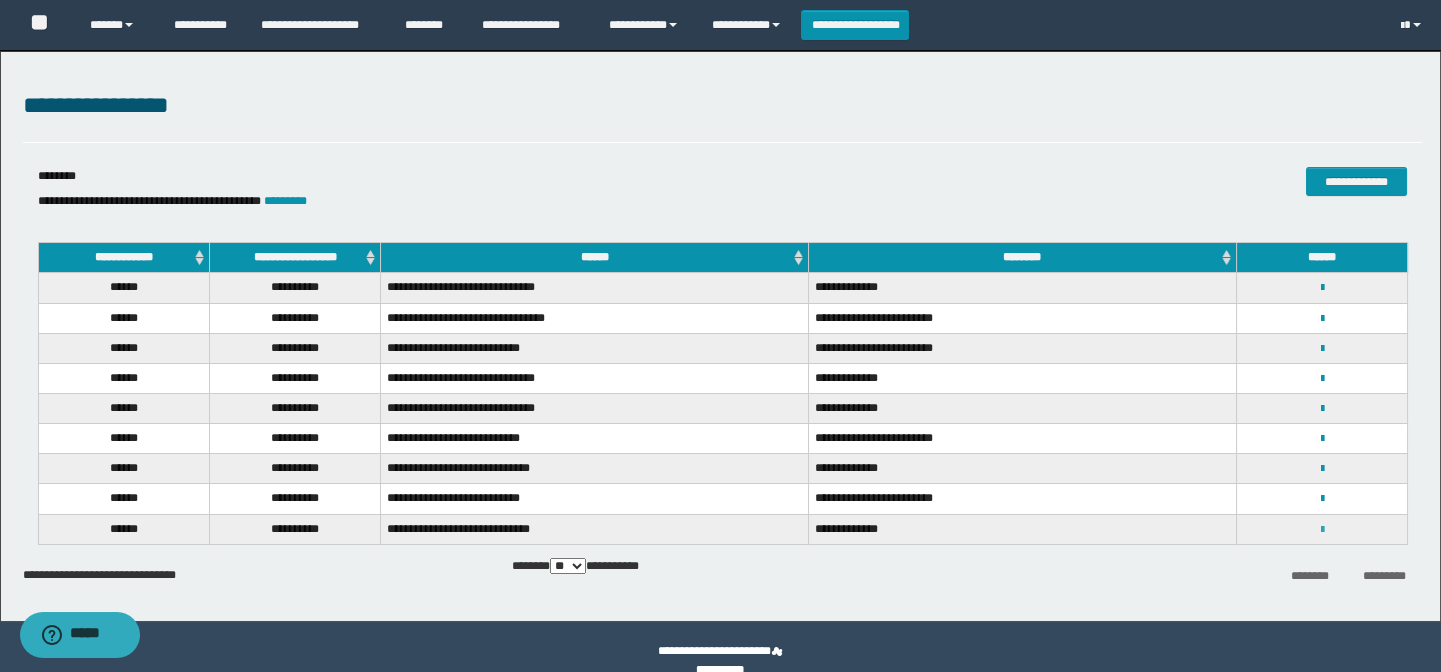 click at bounding box center (1321, 530) 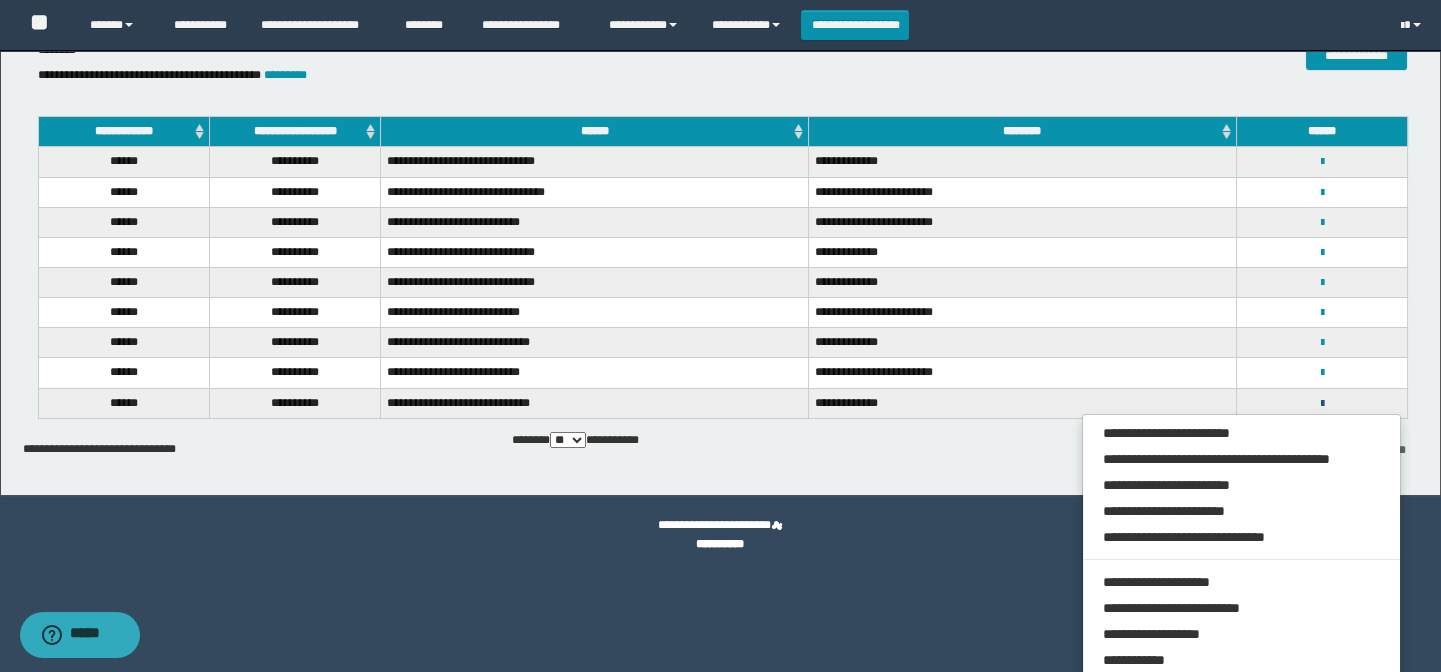 scroll, scrollTop: 272, scrollLeft: 0, axis: vertical 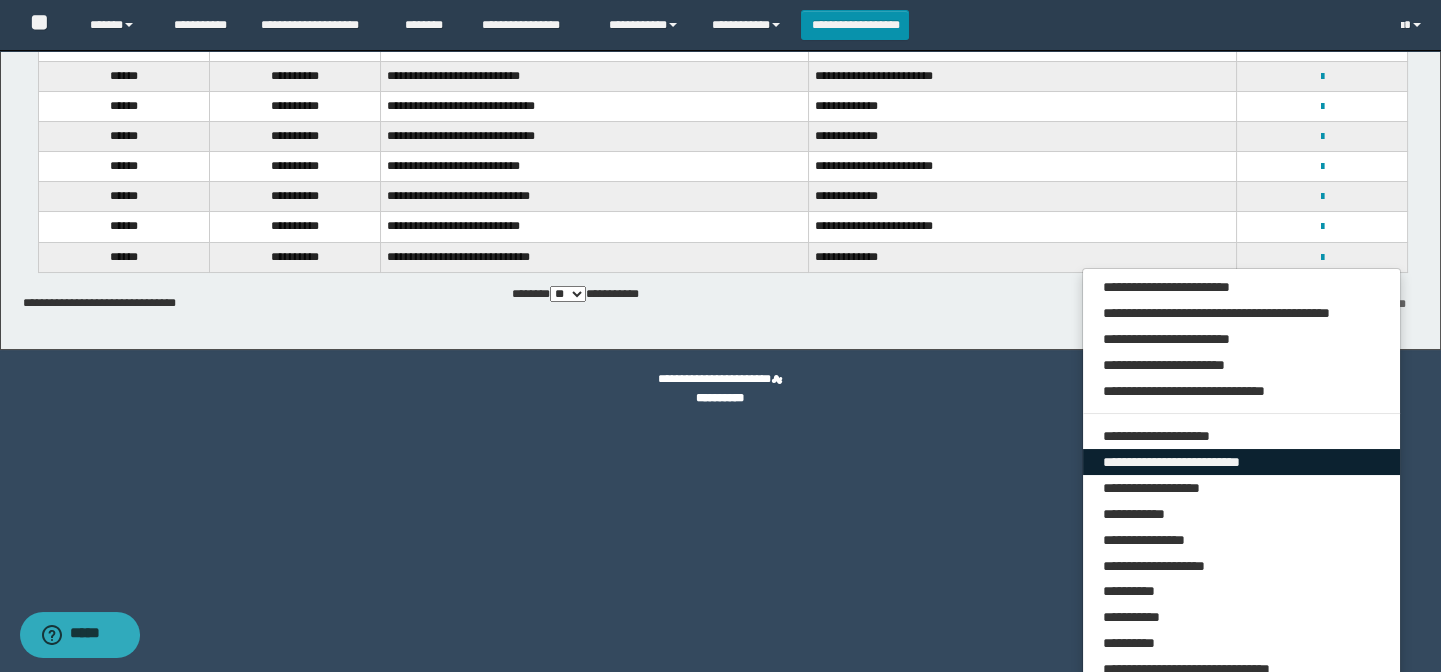click on "**********" at bounding box center (1242, 462) 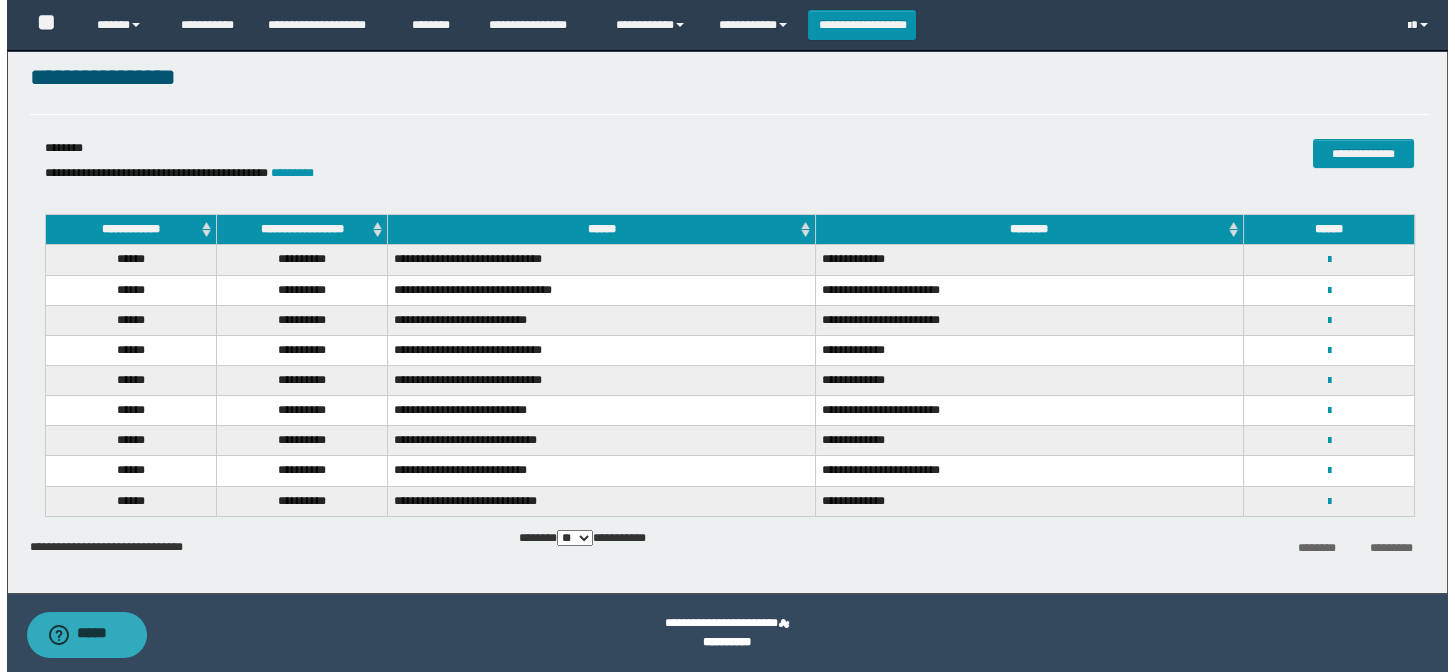 scroll, scrollTop: 28, scrollLeft: 0, axis: vertical 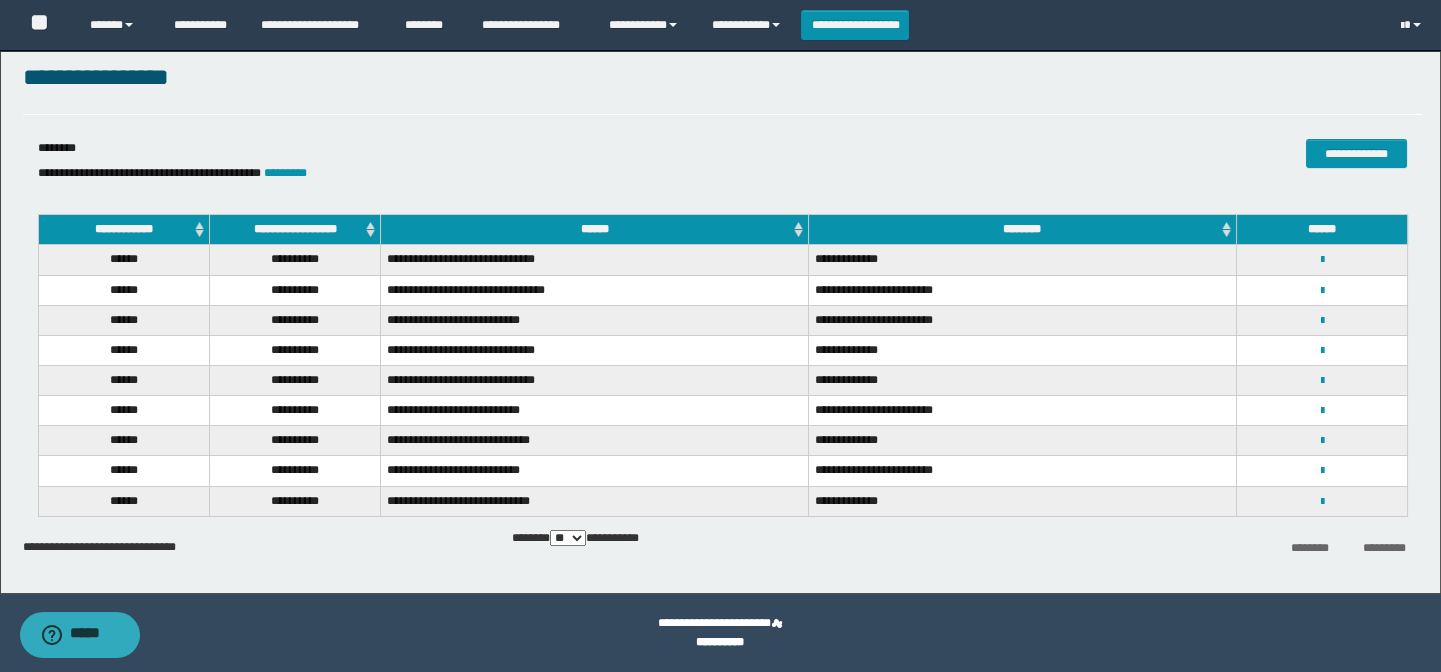 select on "***" 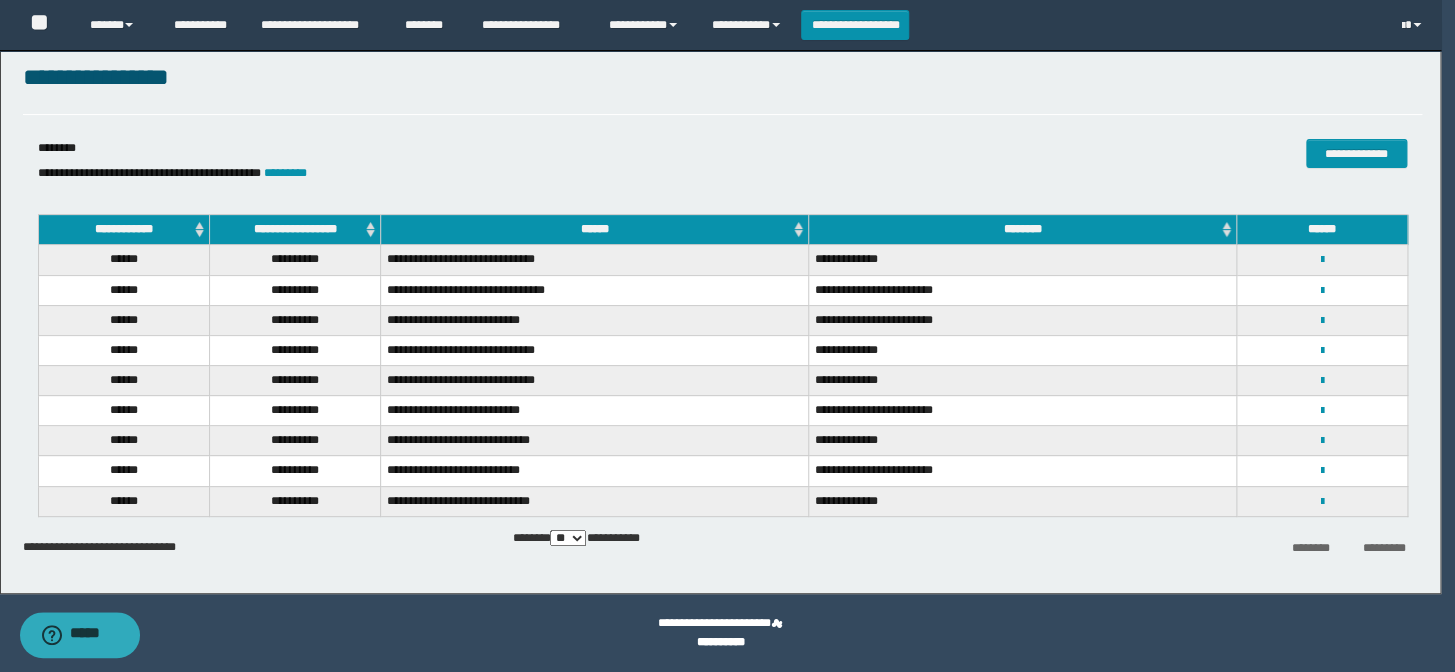 select on "****" 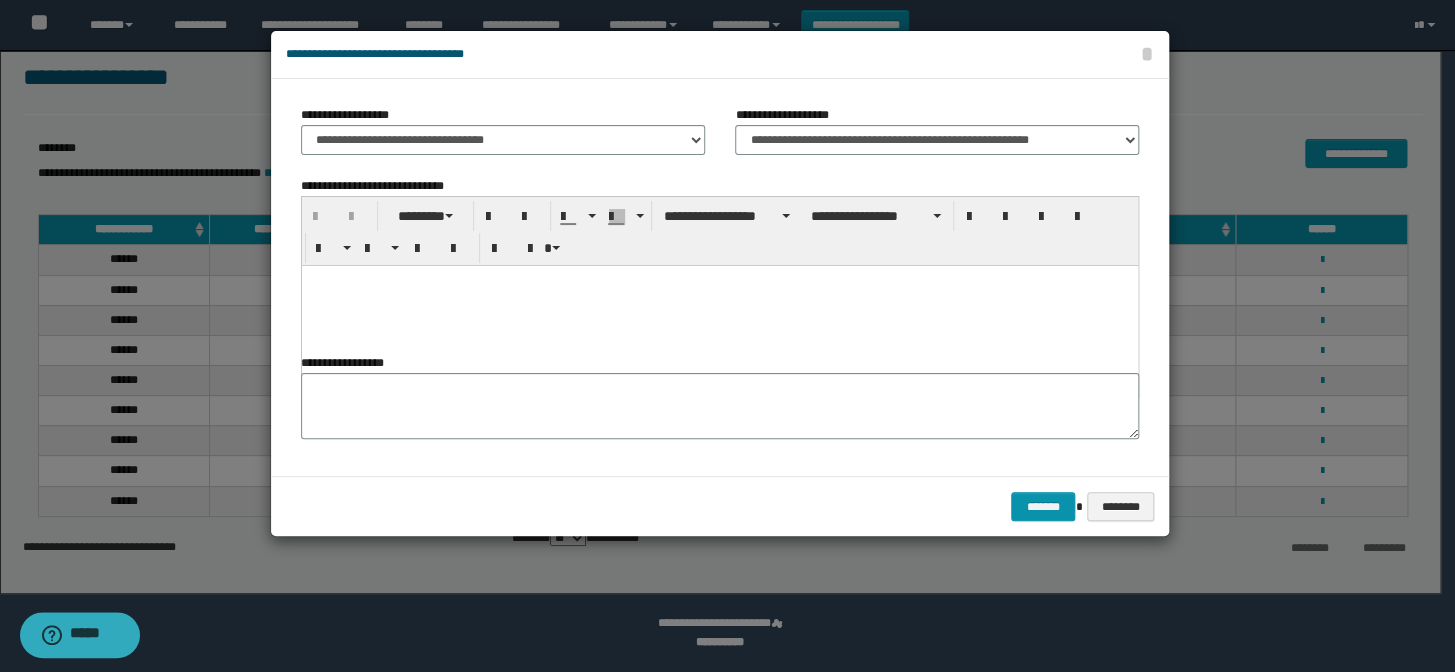 click at bounding box center [720, 280] 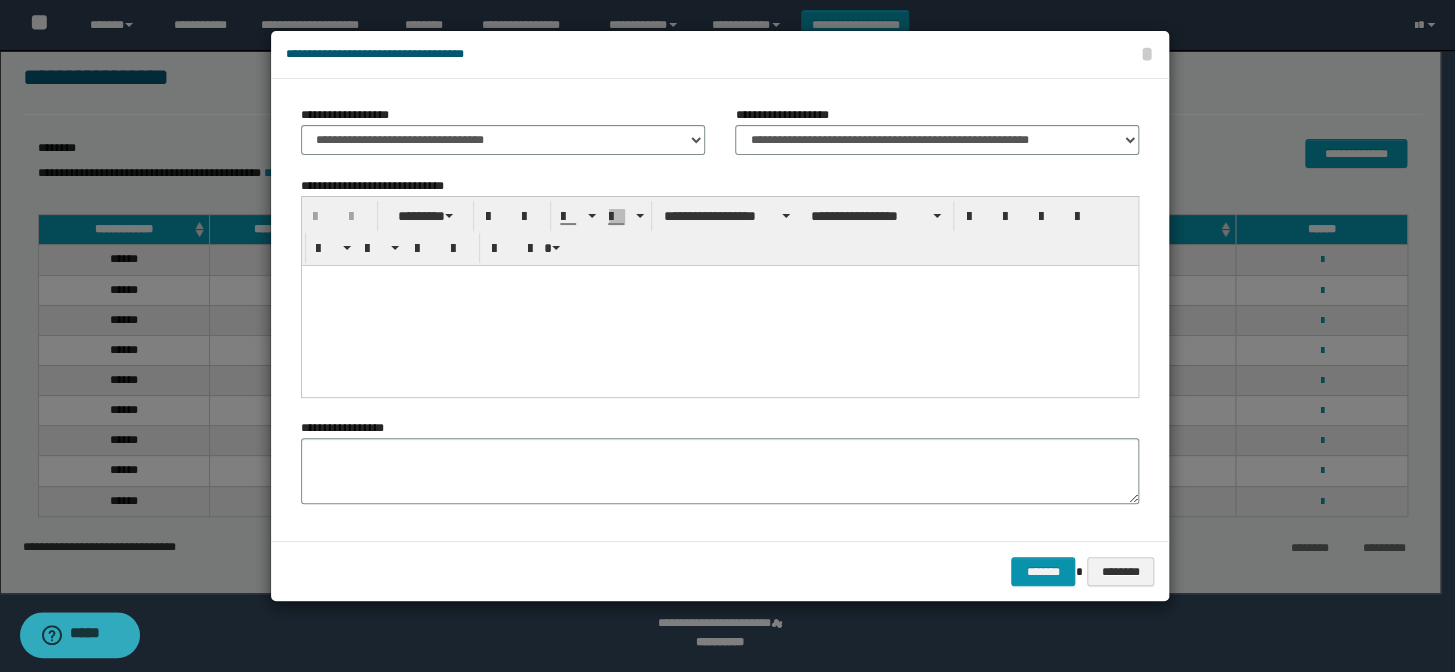 paste 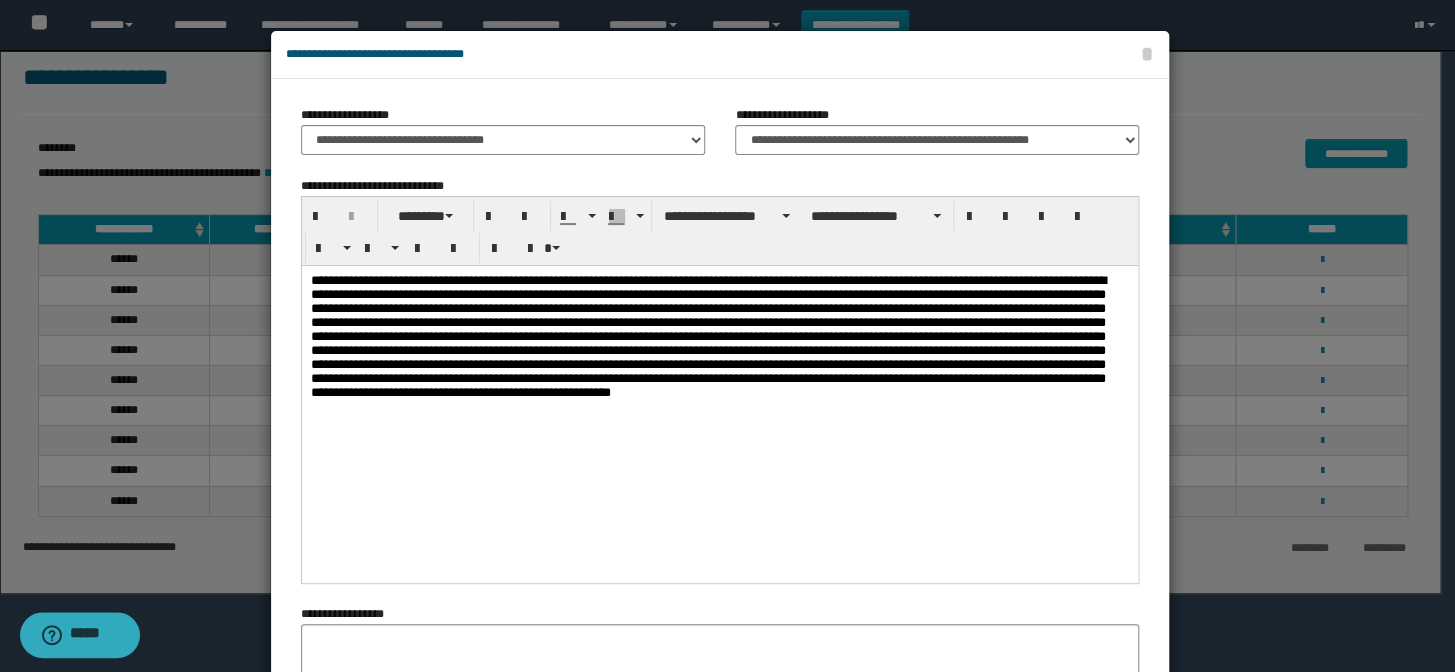 click at bounding box center (720, 373) 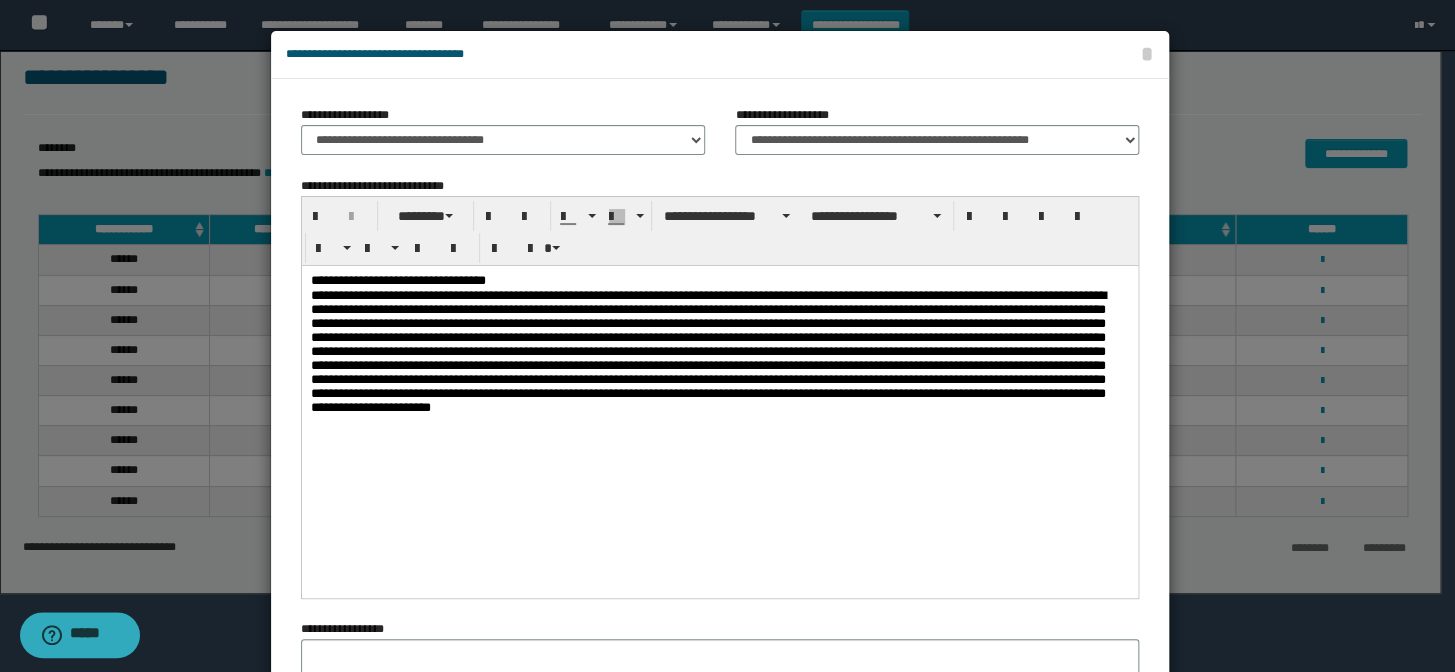 click at bounding box center (720, 388) 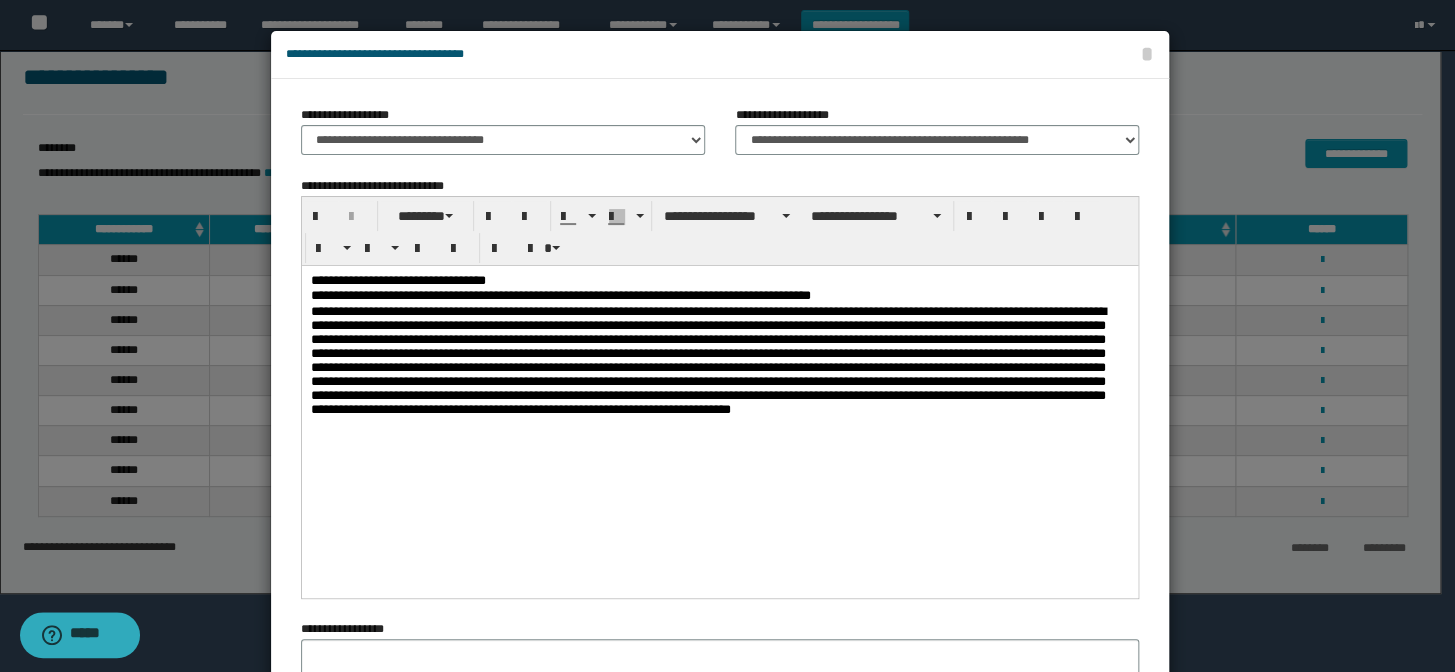 click at bounding box center (720, 396) 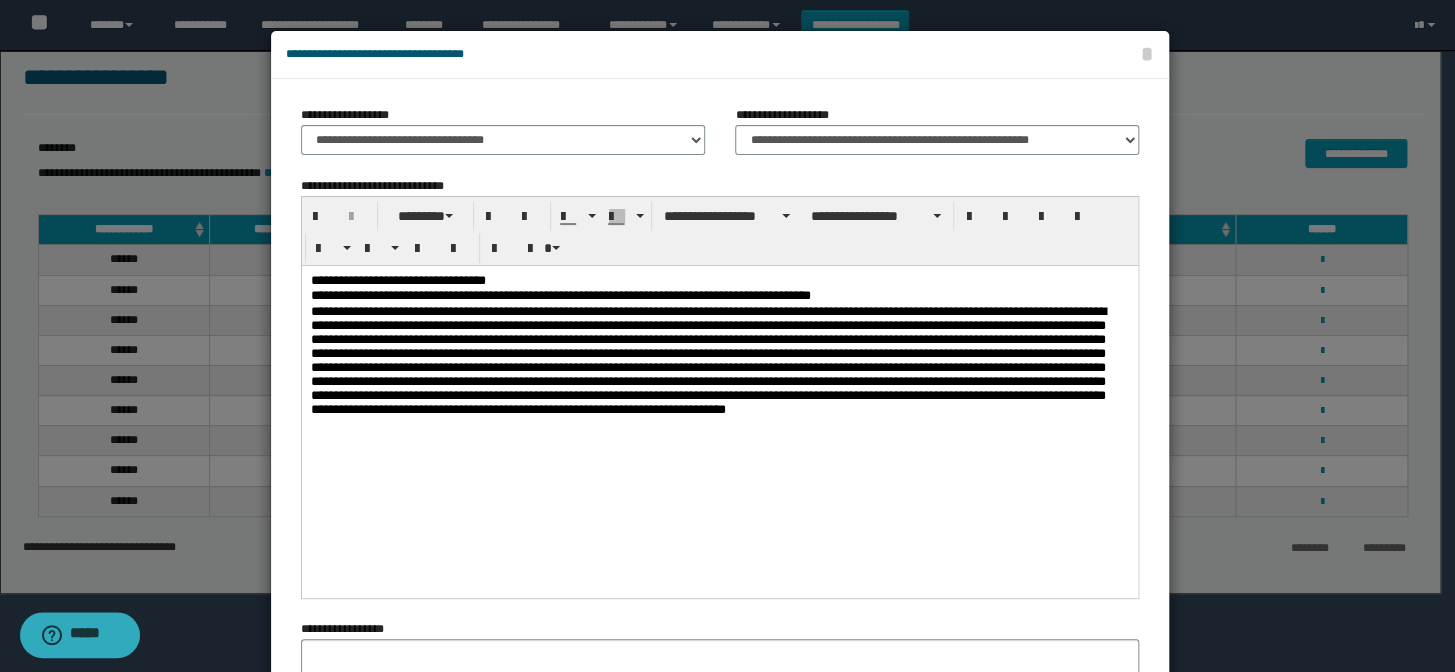 click on "**********" at bounding box center [720, 295] 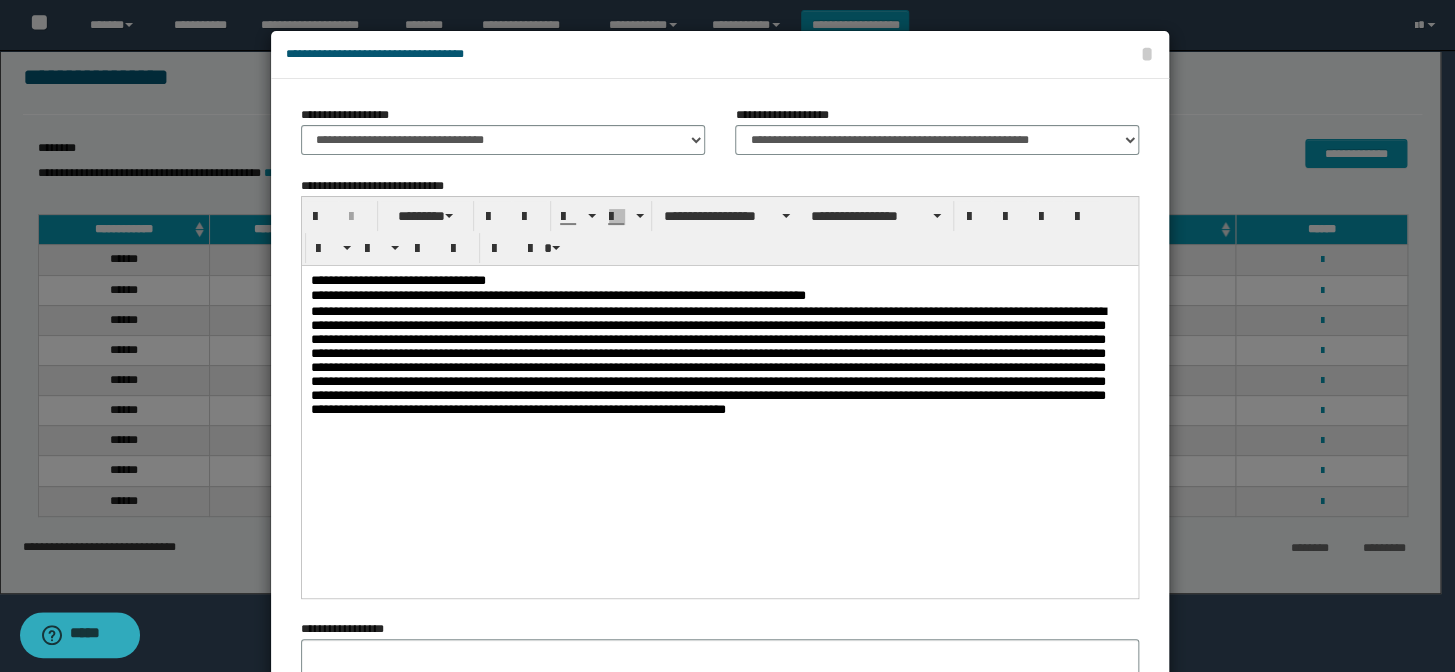 click at bounding box center [720, 396] 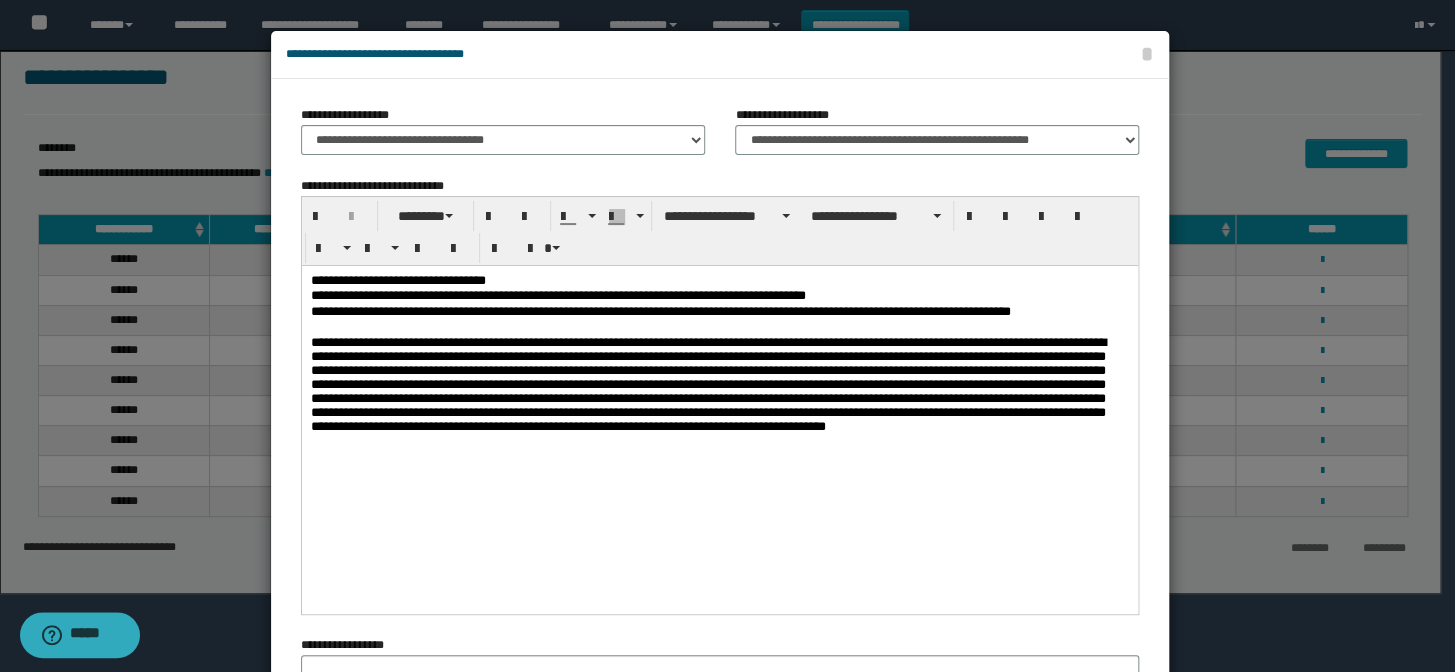 click at bounding box center (720, 420) 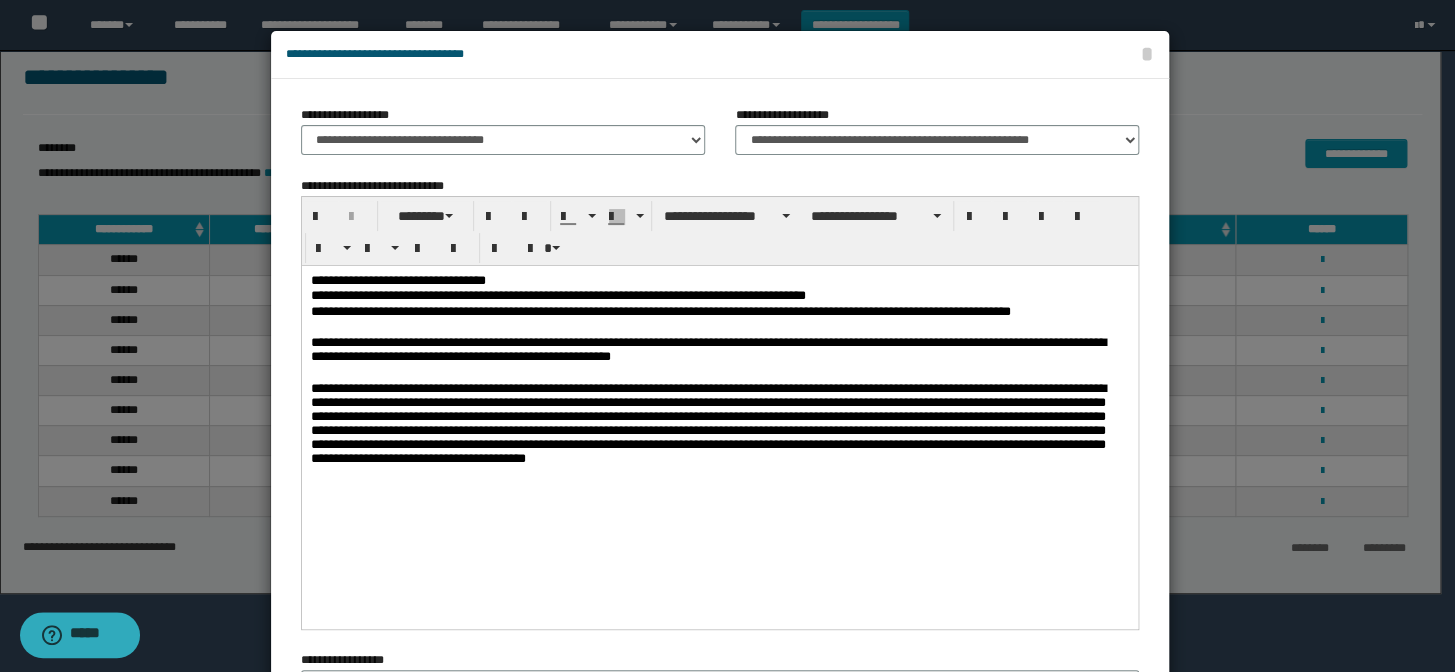 click on "**********" at bounding box center (720, 450) 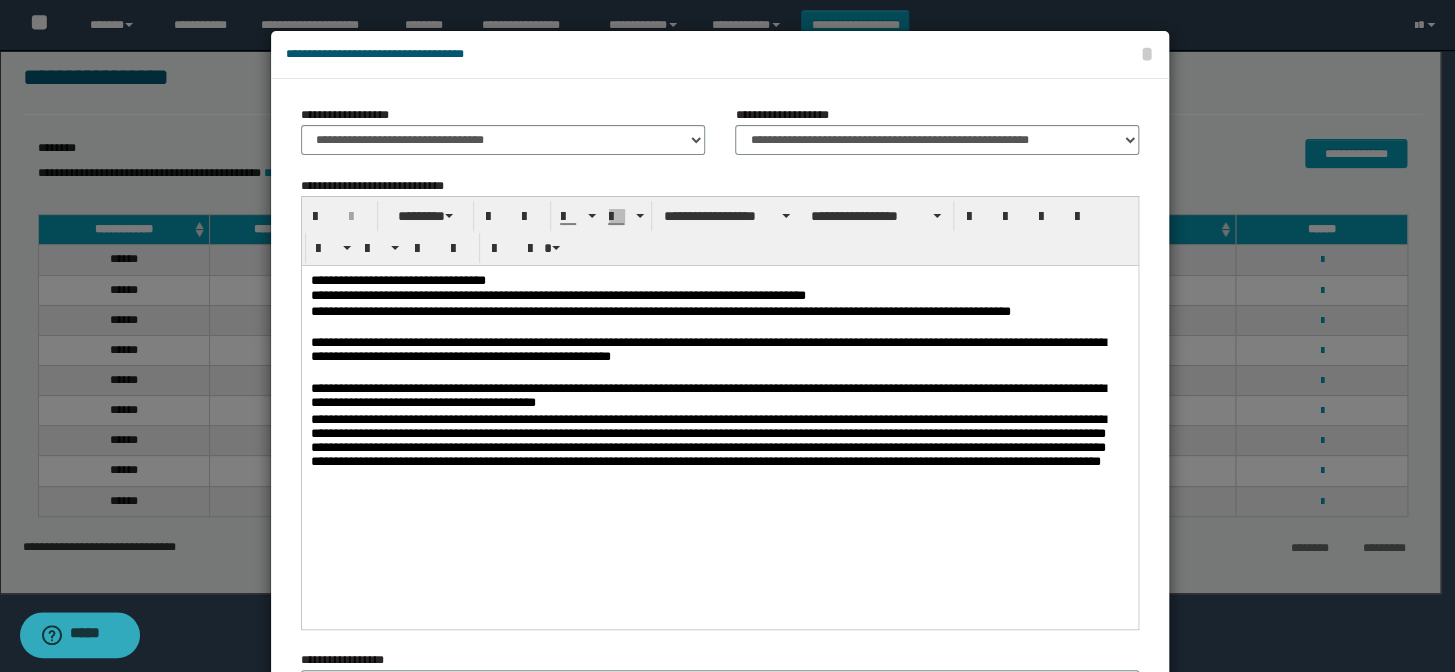 click on "**********" at bounding box center (720, 466) 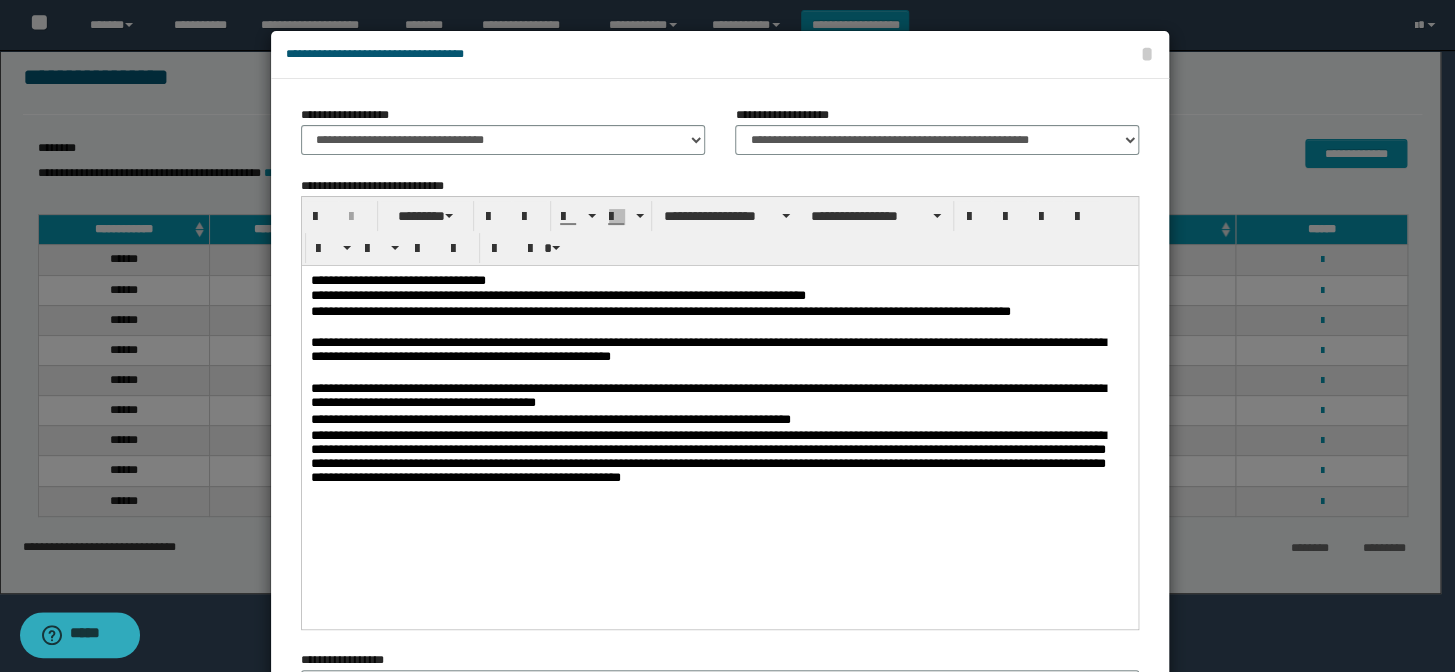 click on "**********" at bounding box center (720, 474) 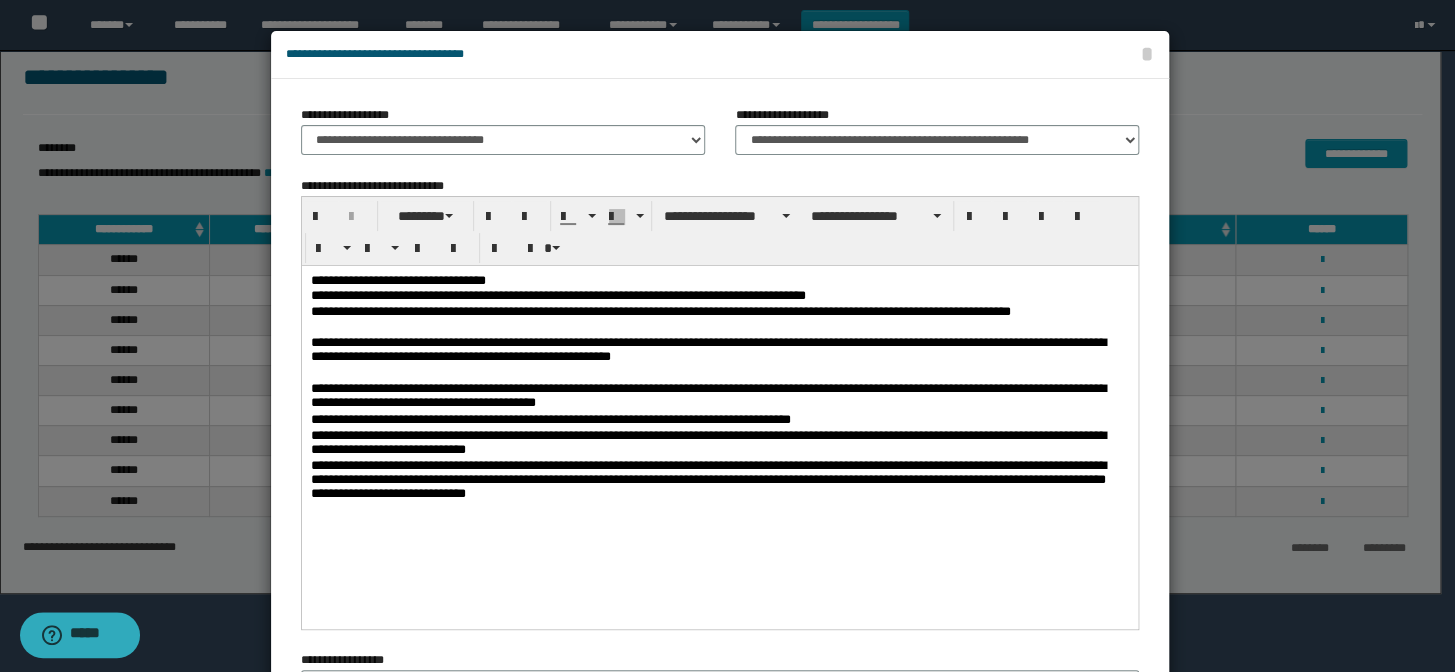 click on "**********" at bounding box center (720, 489) 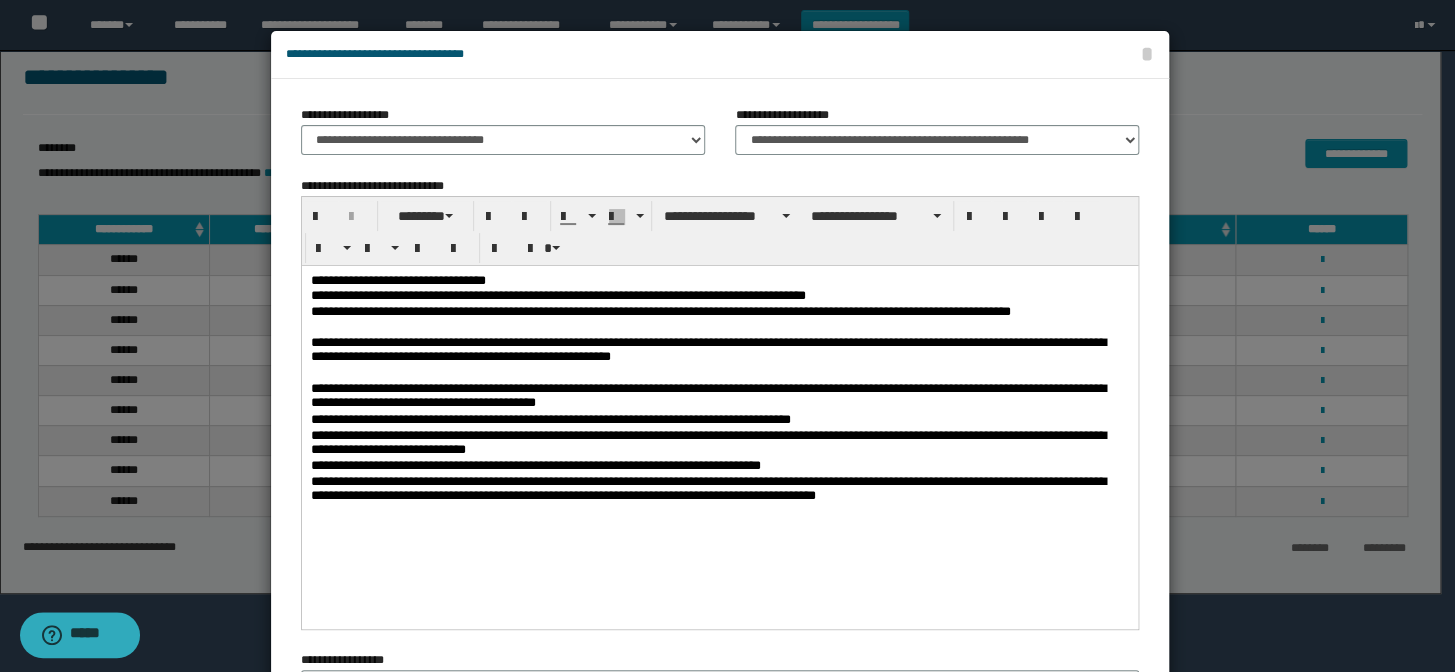 click on "**********" at bounding box center [720, 497] 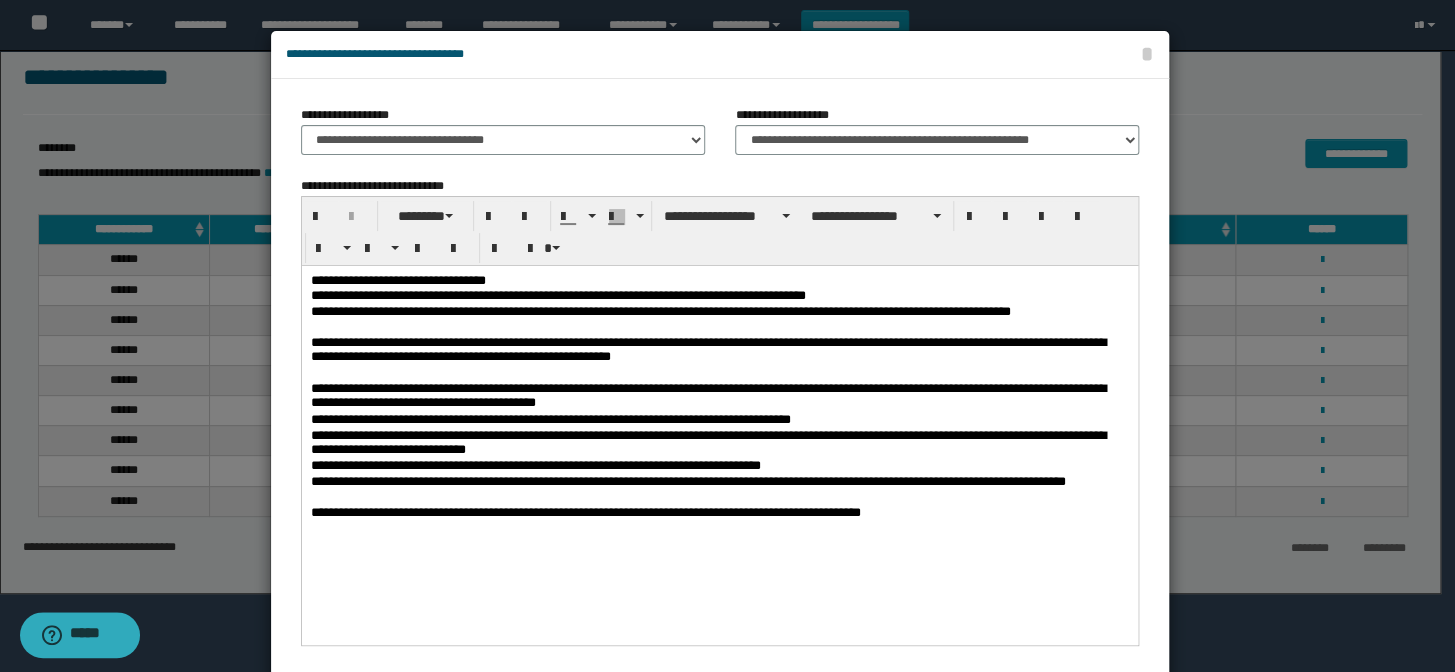 click on "**********" at bounding box center (720, 520) 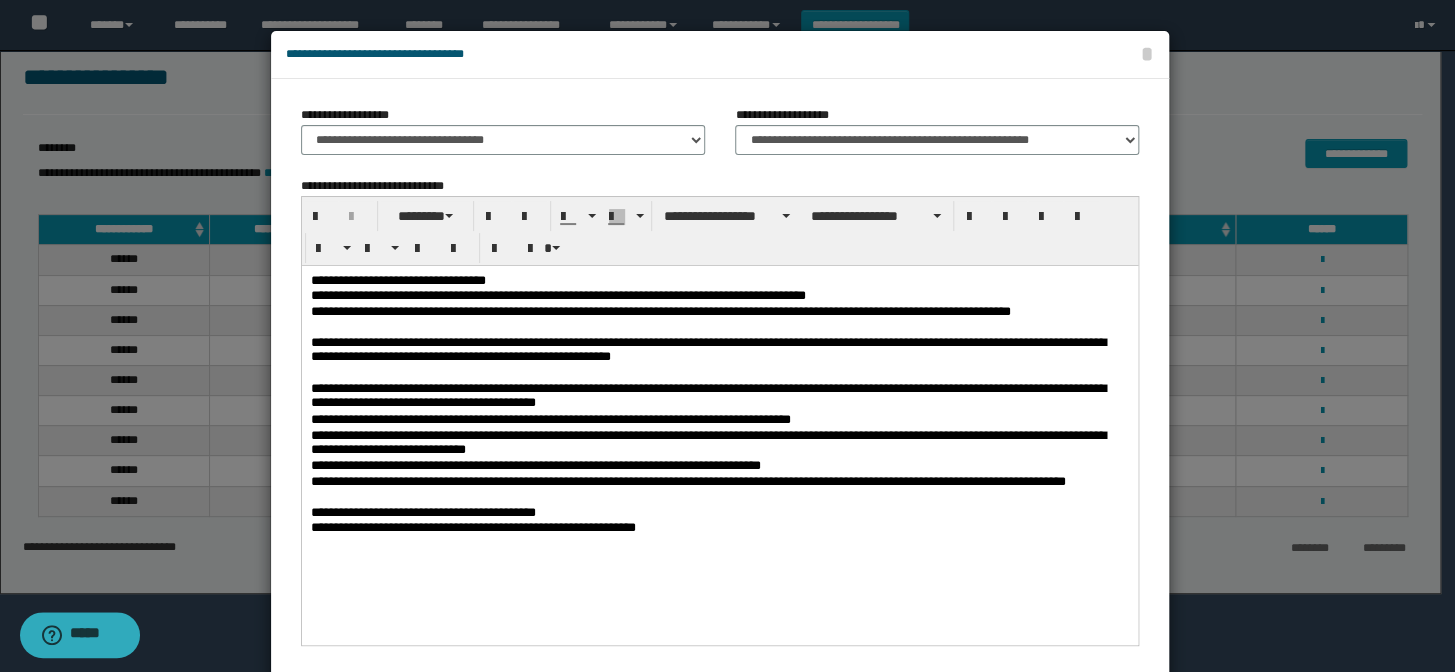 click on "**********" at bounding box center [720, 358] 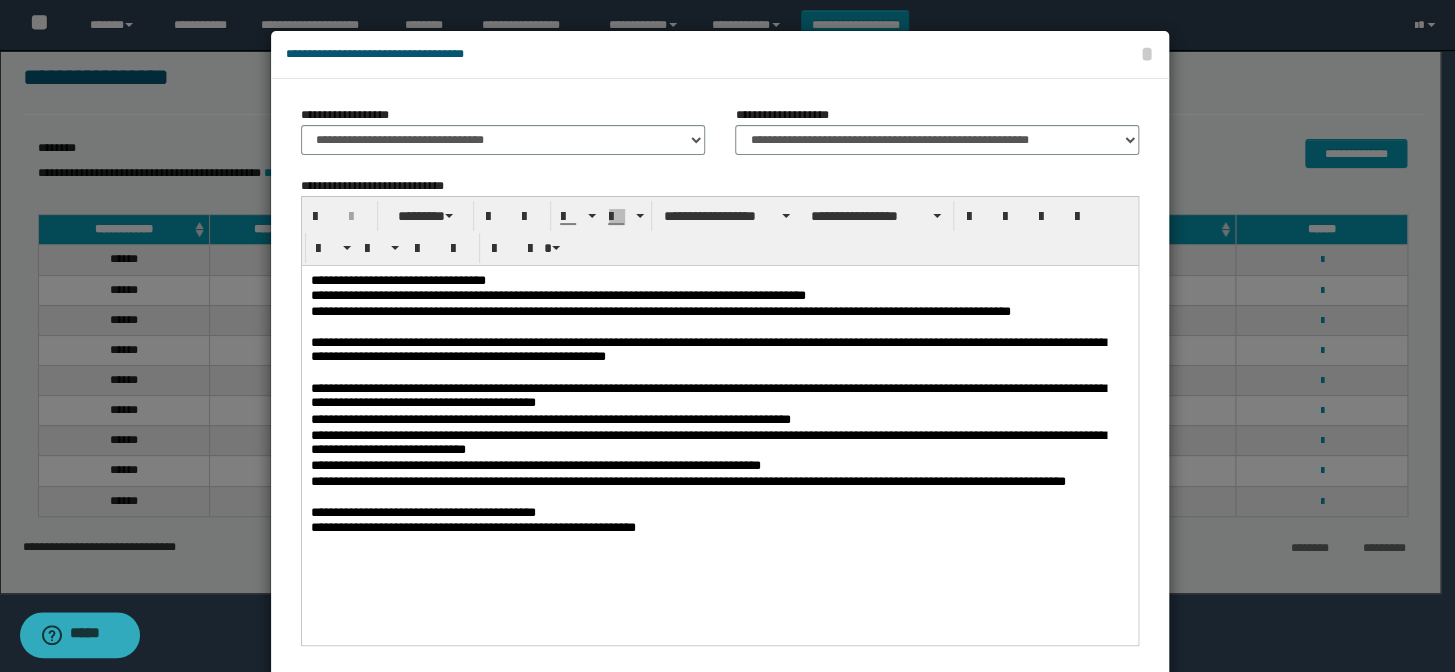 click on "**********" at bounding box center (720, 396) 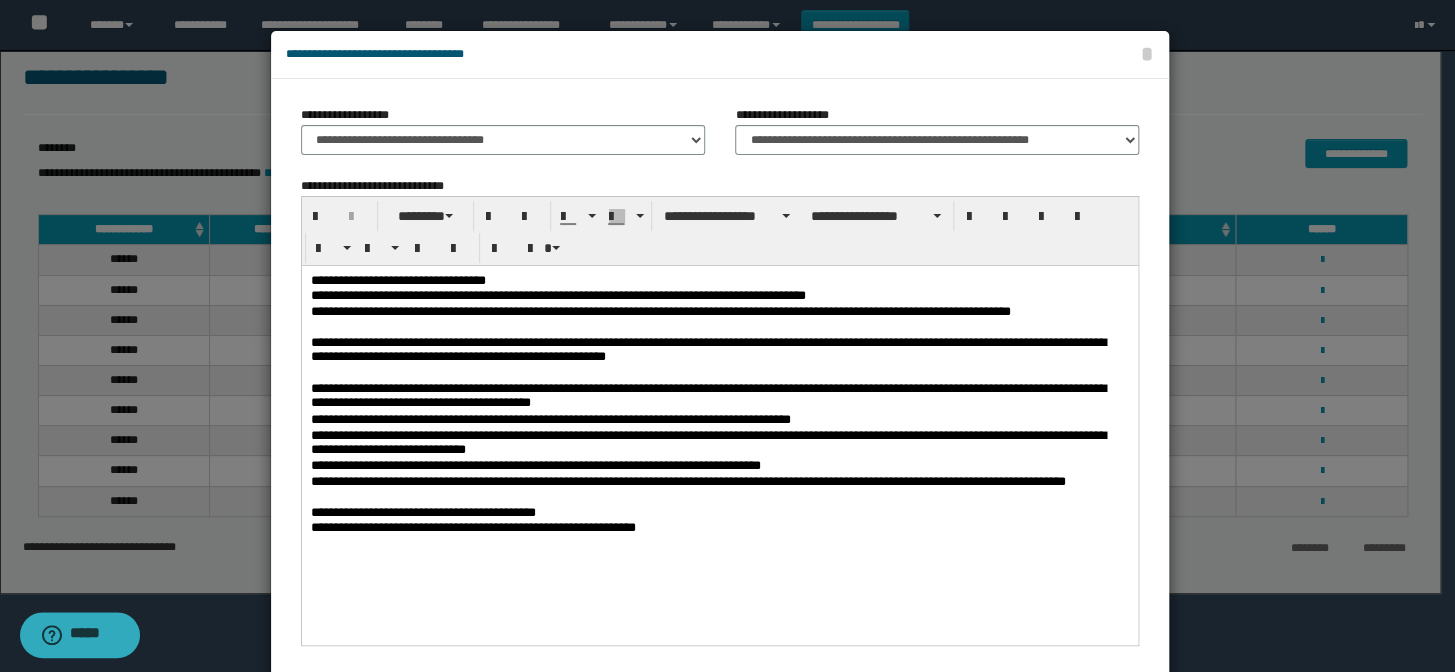 click on "**********" at bounding box center [720, 419] 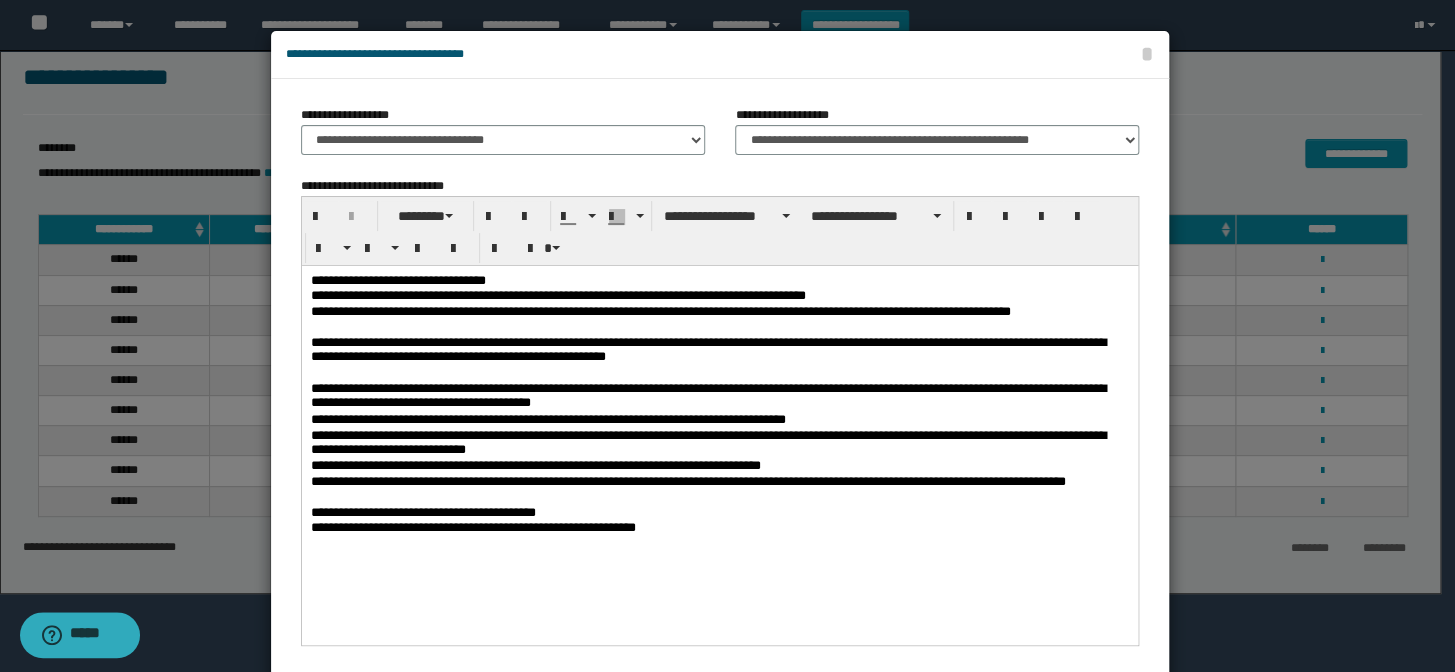 click on "**********" at bounding box center (720, 443) 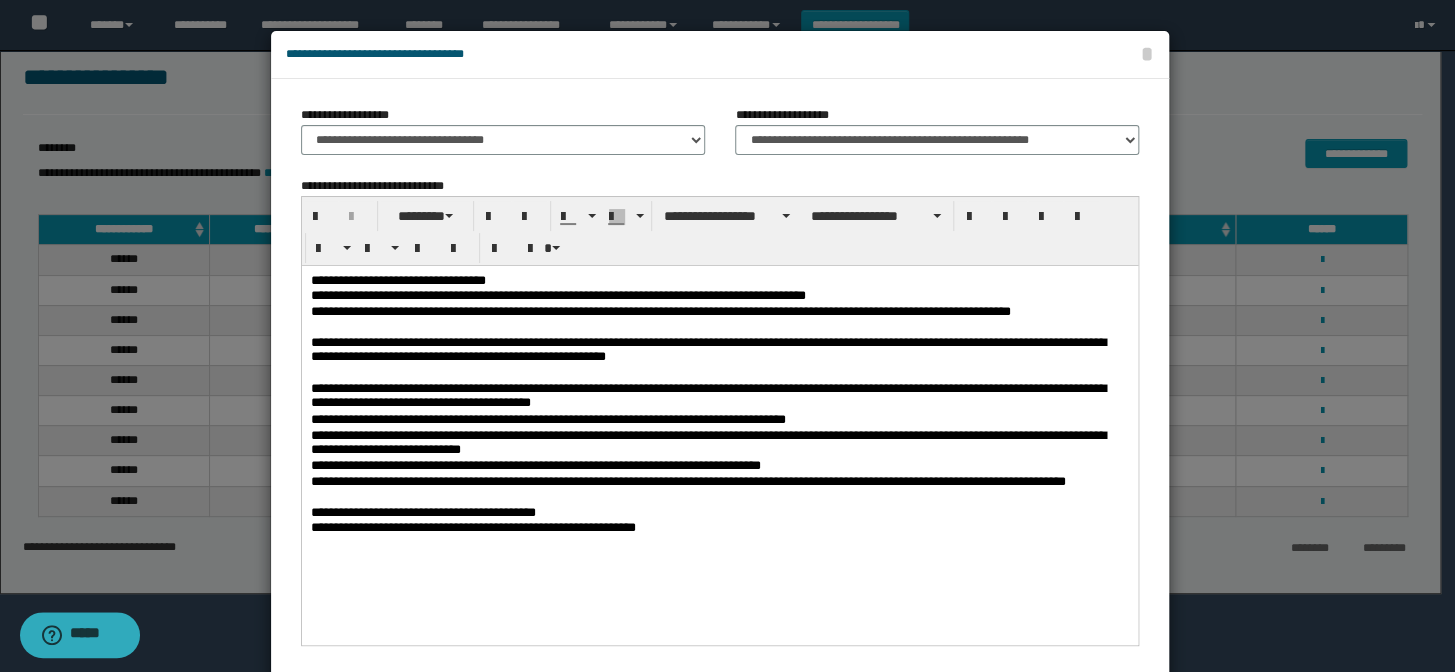 click on "**********" at bounding box center [720, 465] 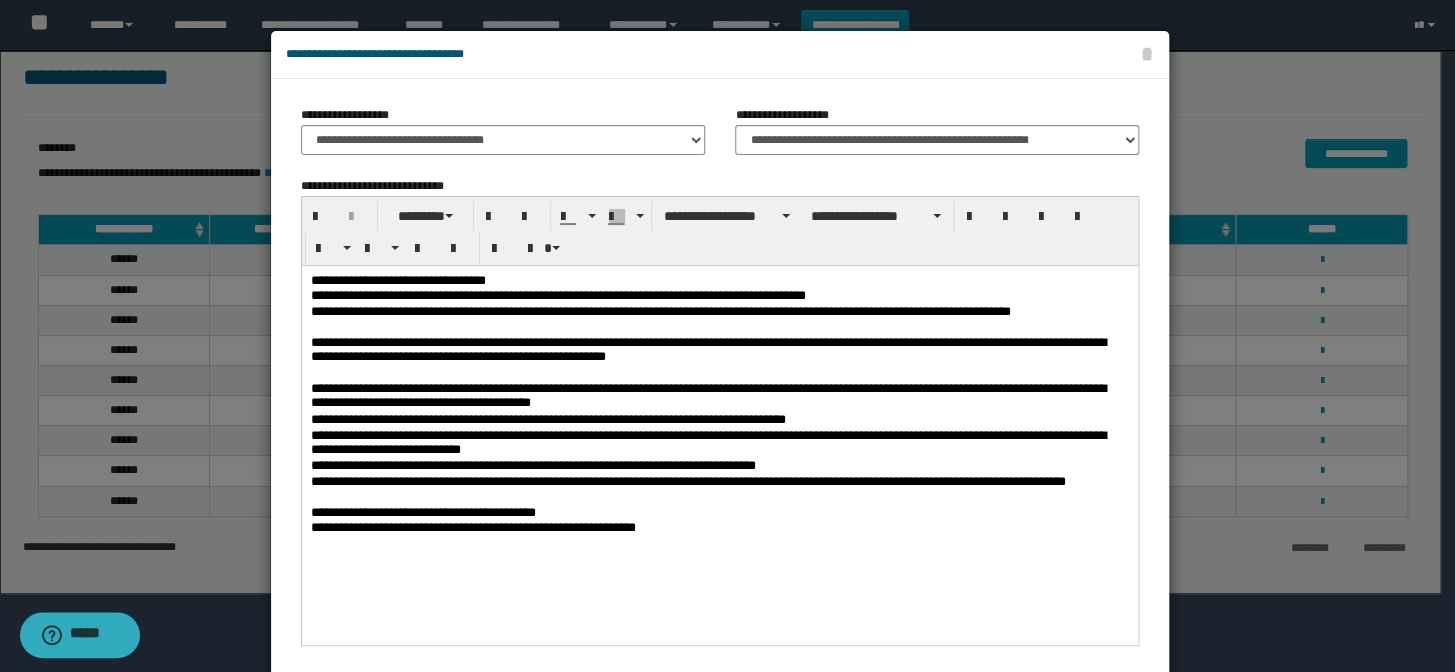 click on "**********" at bounding box center [720, 489] 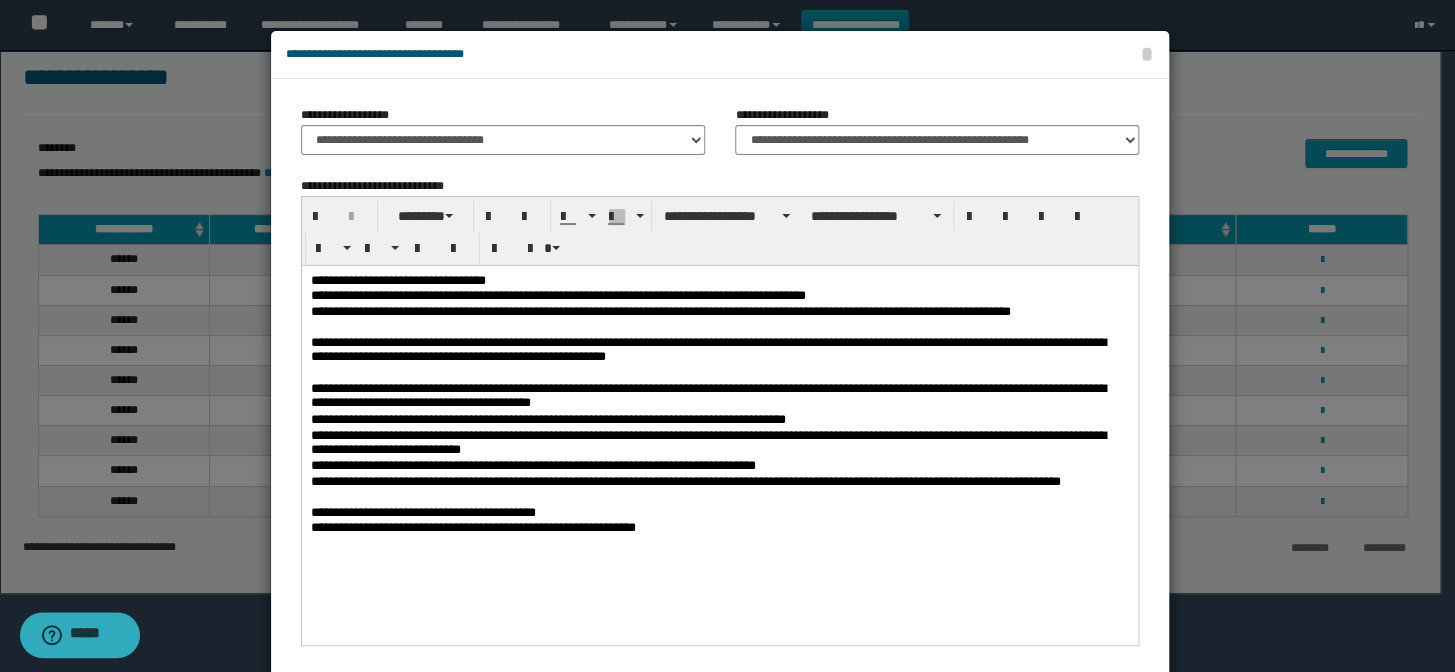 click on "**********" at bounding box center [720, 512] 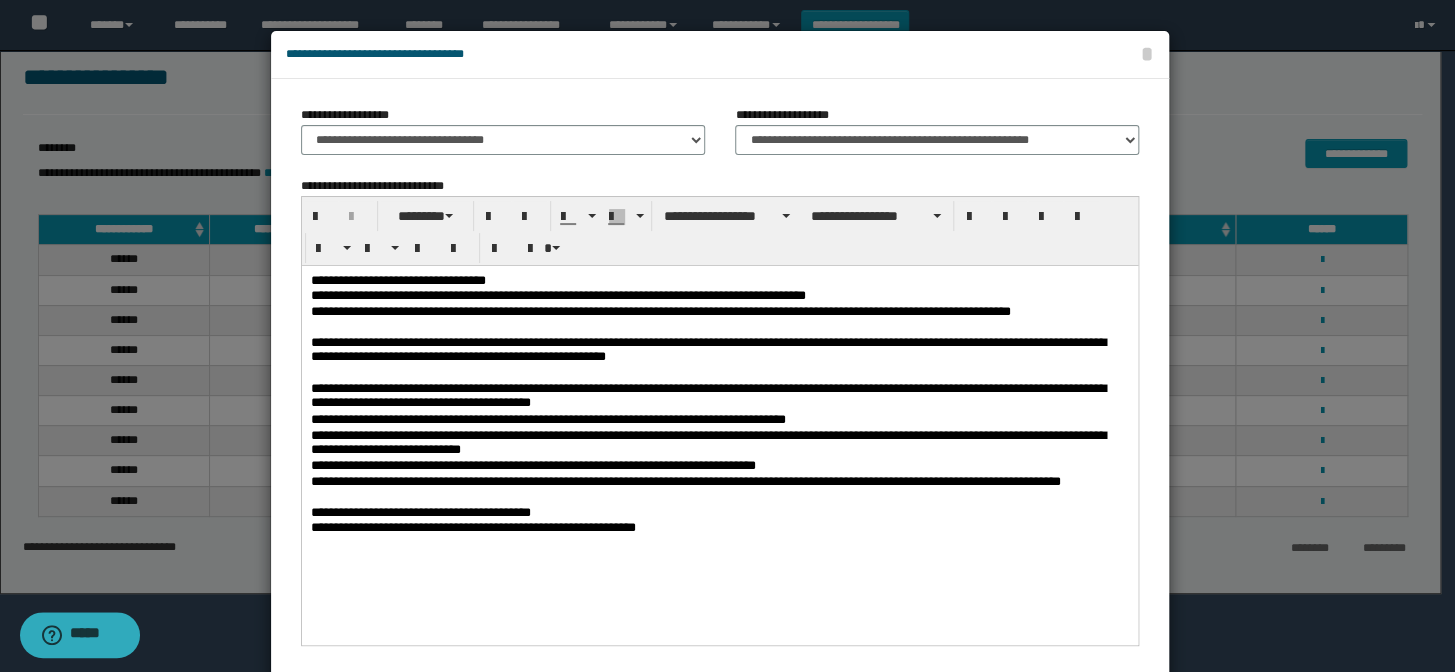 click on "**********" at bounding box center [720, 527] 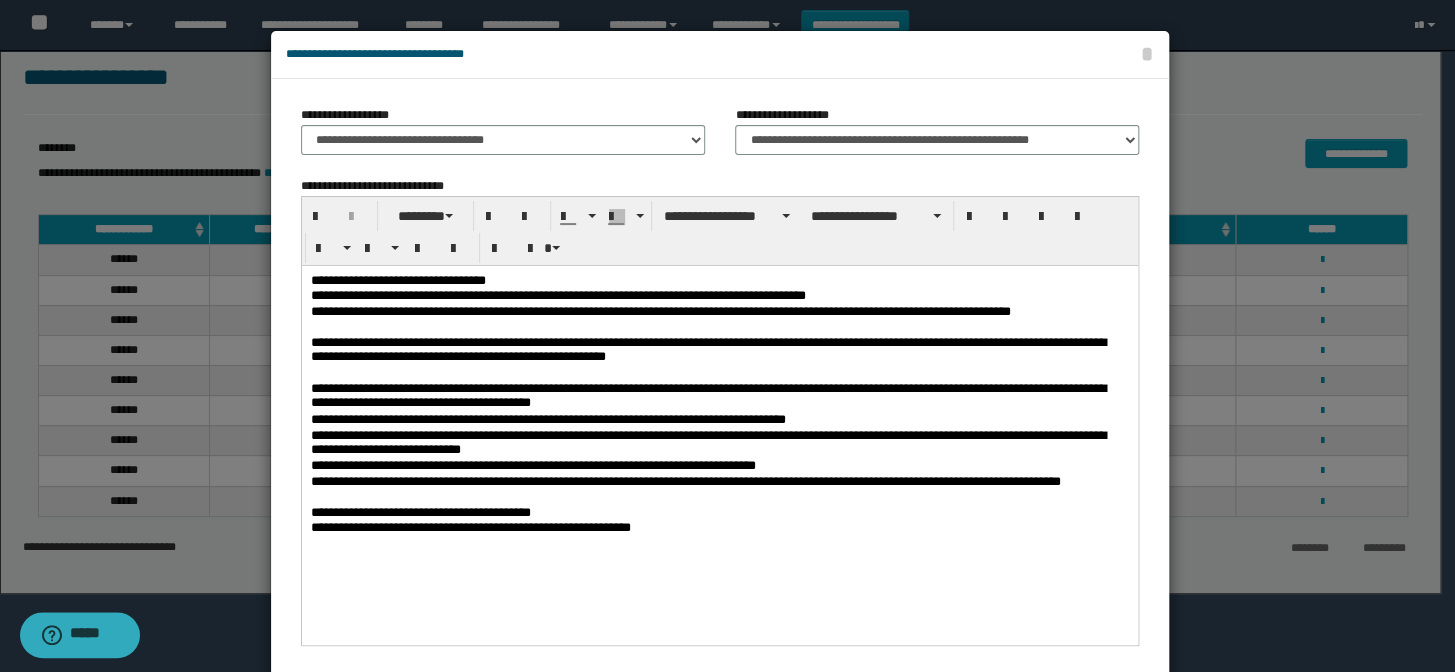 click on "**********" at bounding box center [720, 295] 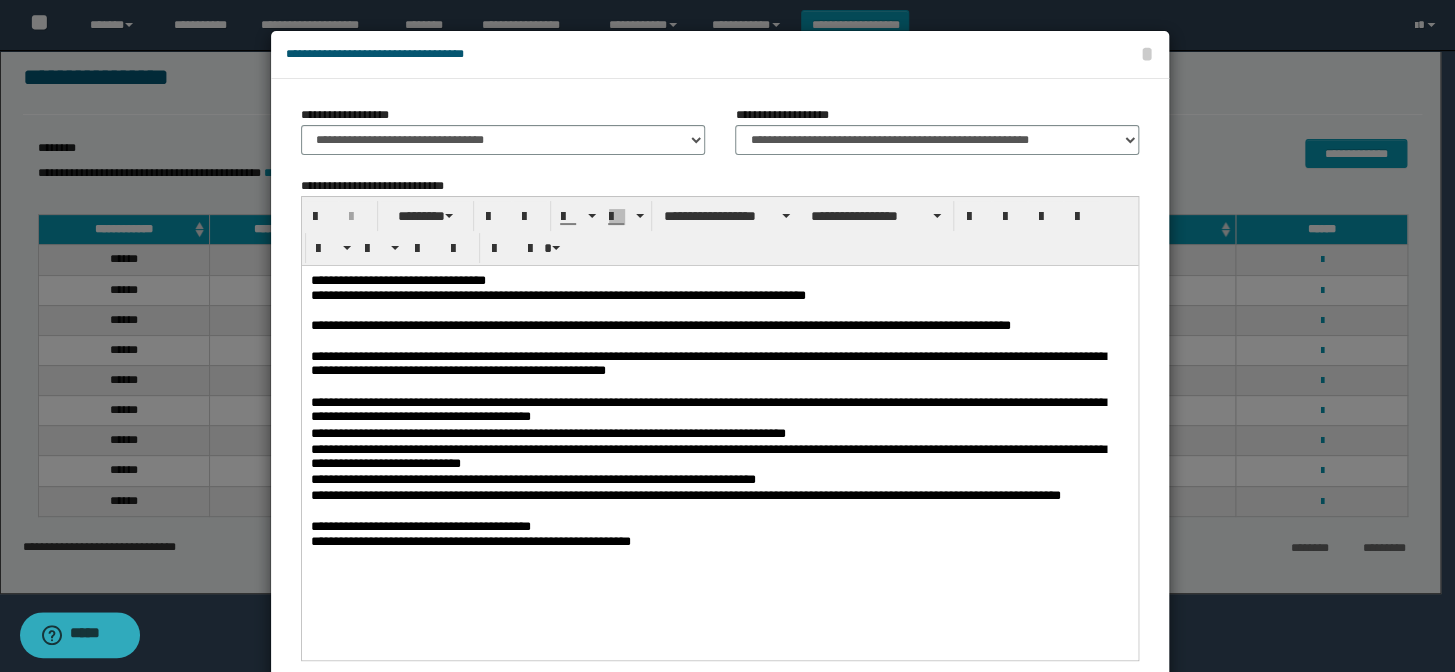 click on "**********" at bounding box center [720, 333] 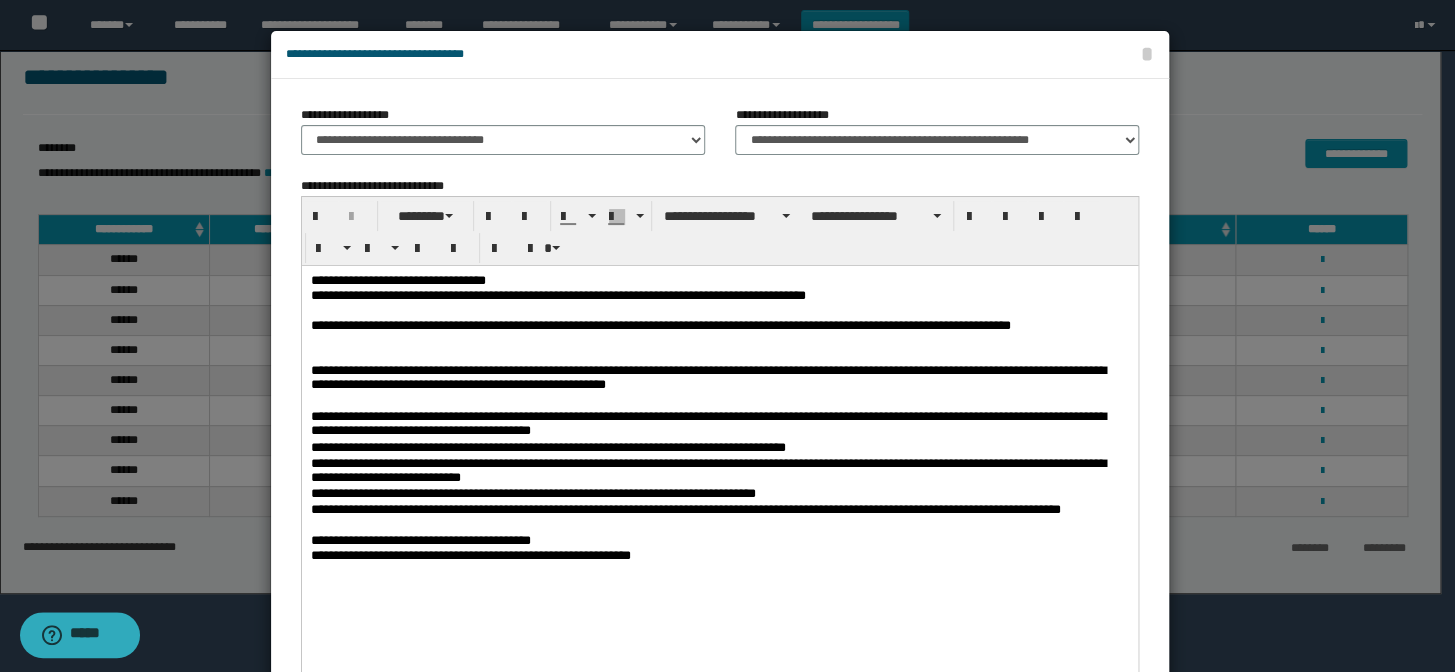 click on "**********" at bounding box center (720, 386) 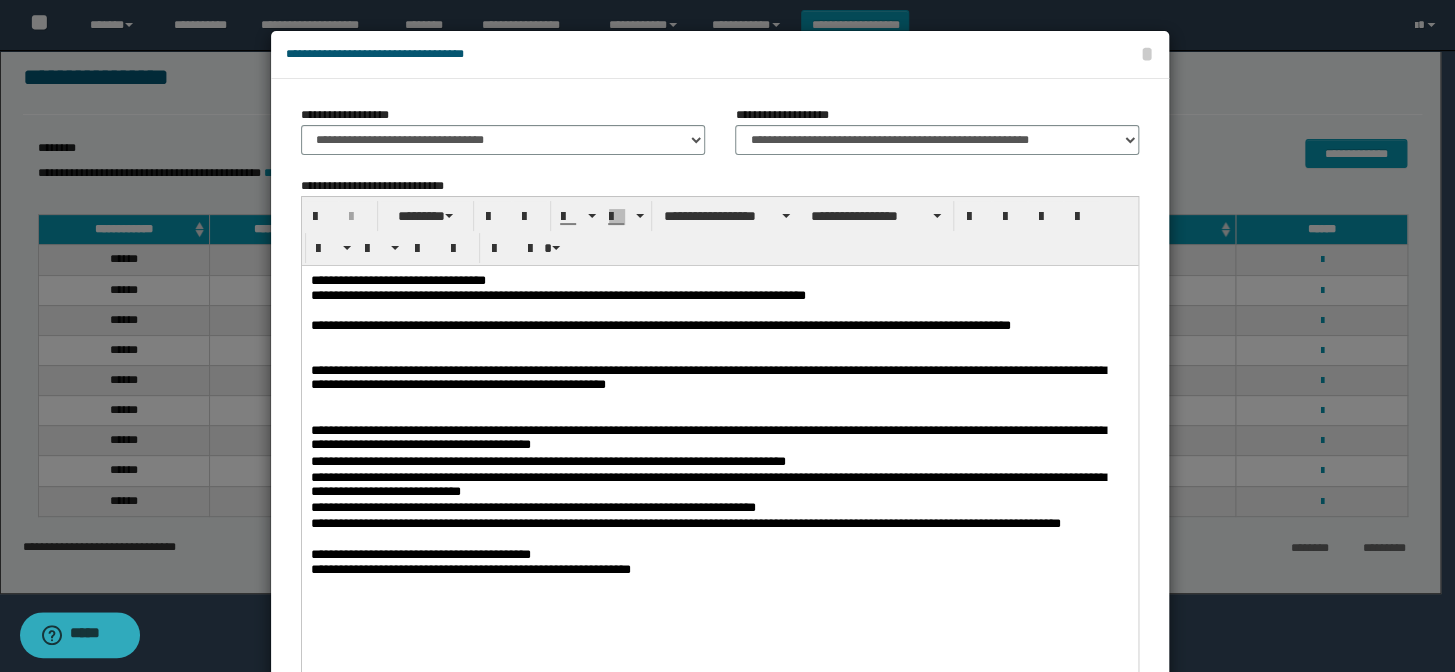 click on "**********" at bounding box center (720, 438) 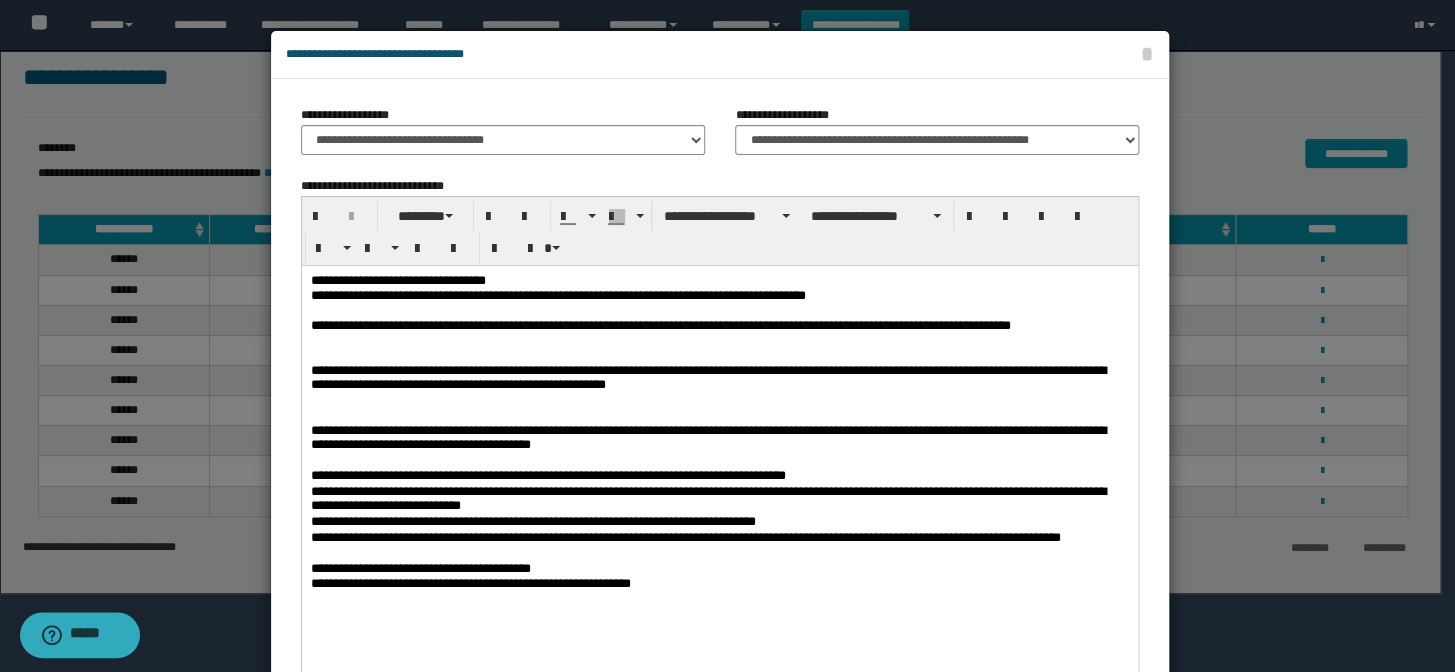 scroll, scrollTop: 90, scrollLeft: 0, axis: vertical 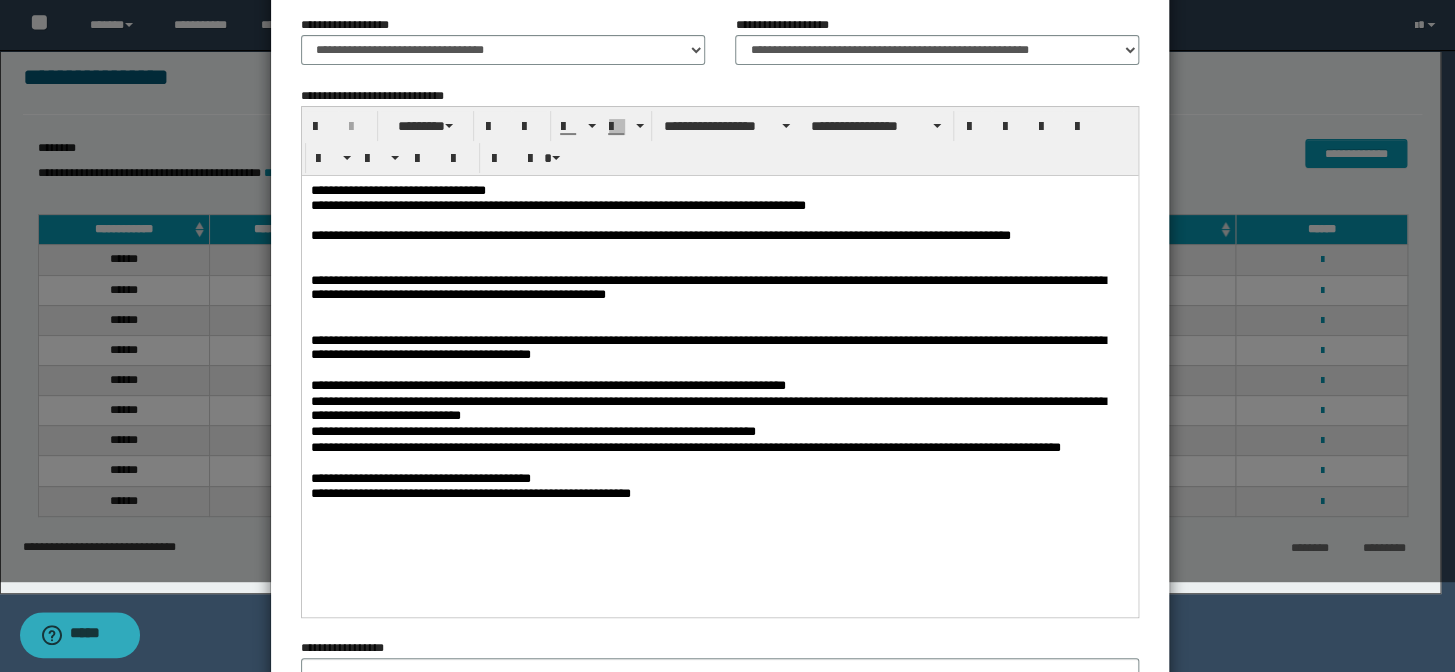 click on "**********" at bounding box center (720, 409) 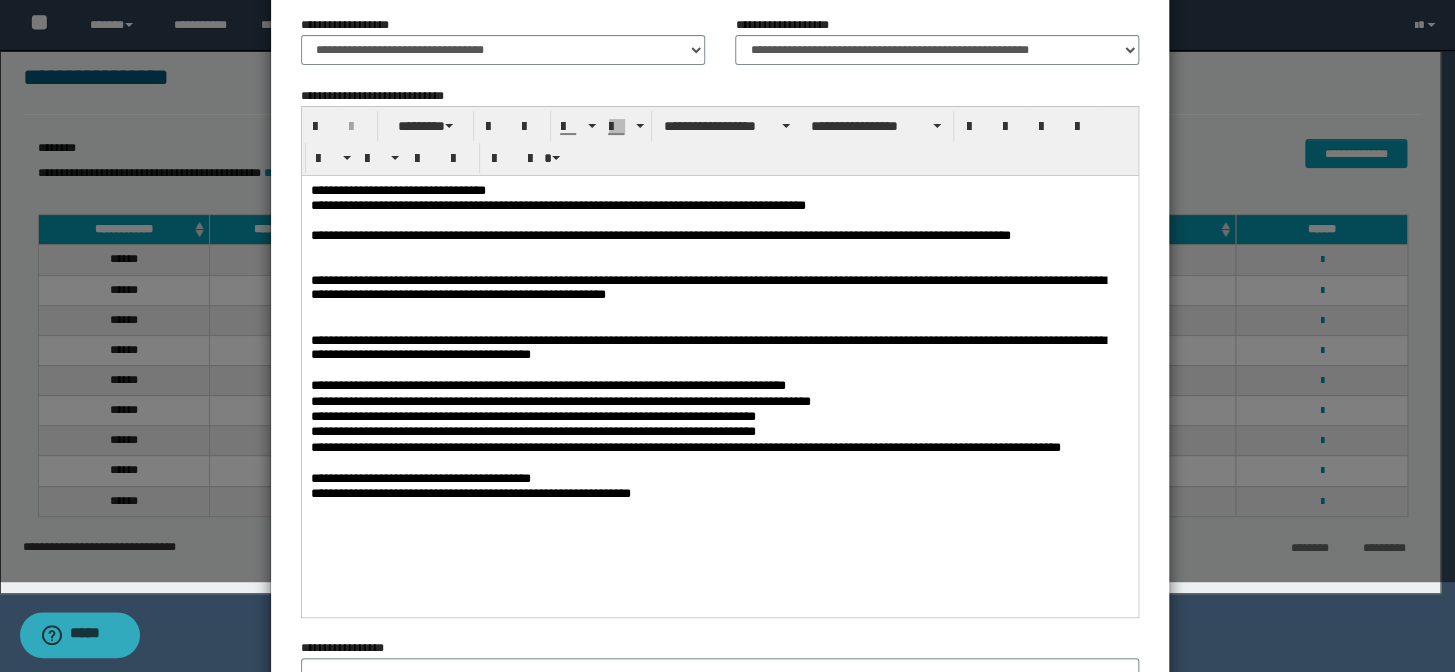 click on "**********" at bounding box center [720, 401] 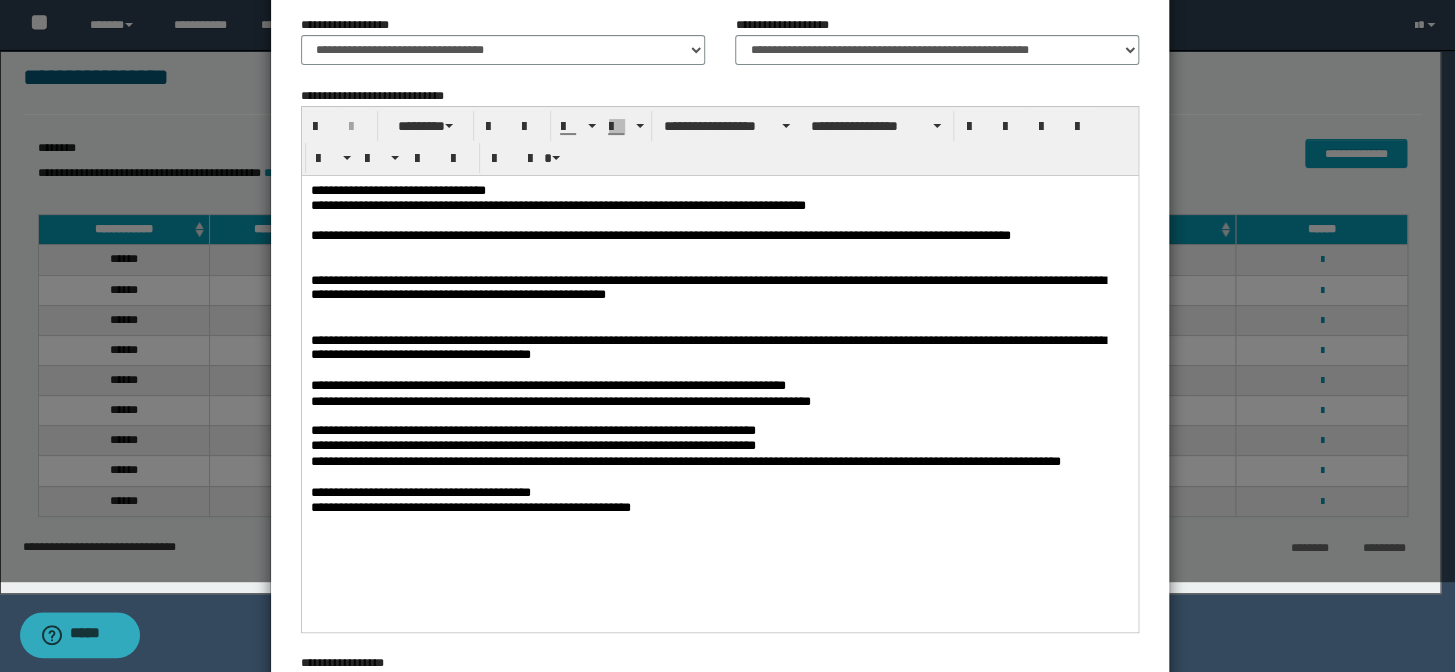 click on "**********" at bounding box center (720, 385) 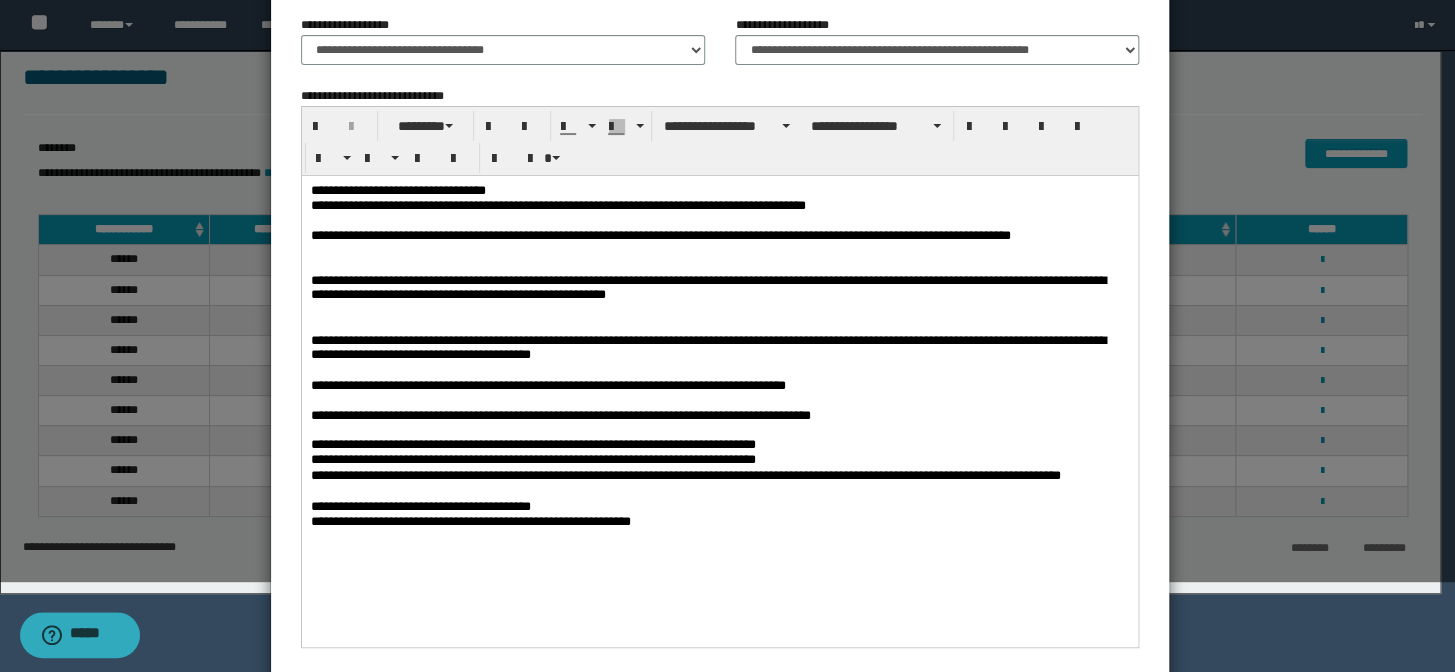 scroll, scrollTop: 181, scrollLeft: 0, axis: vertical 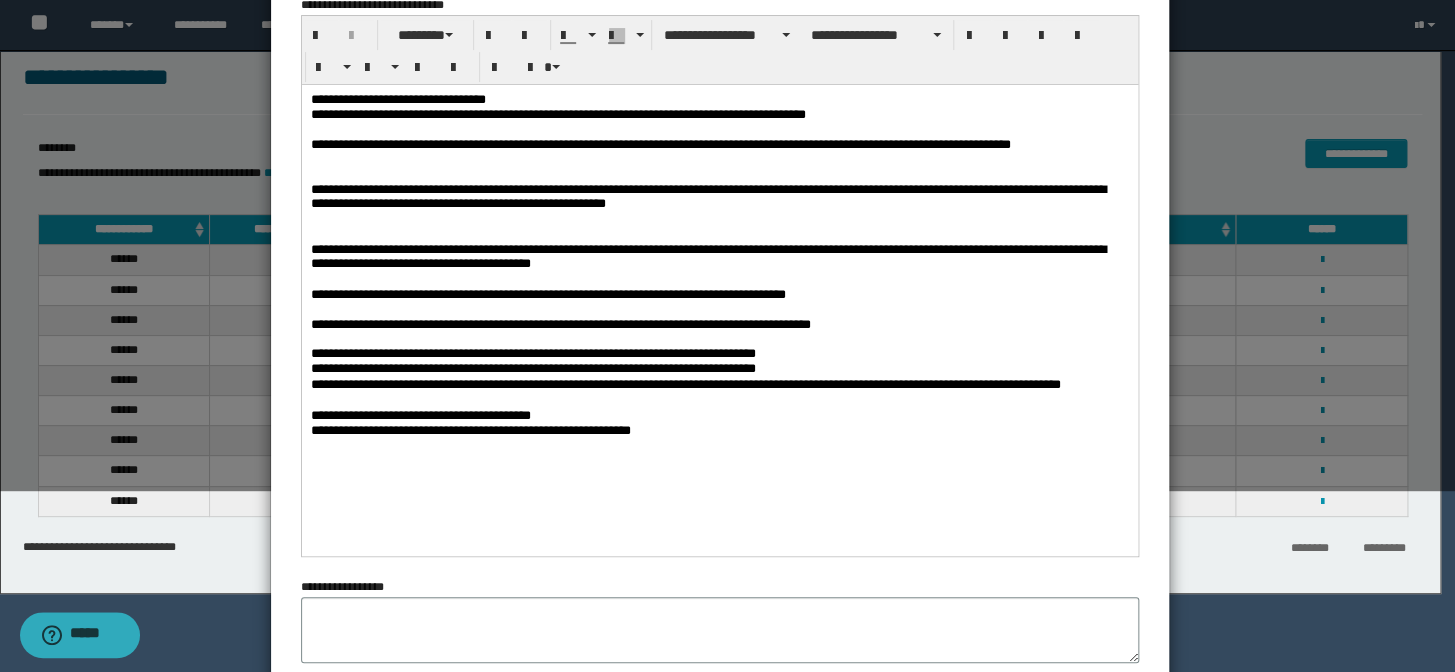 click on "**********" at bounding box center (720, 353) 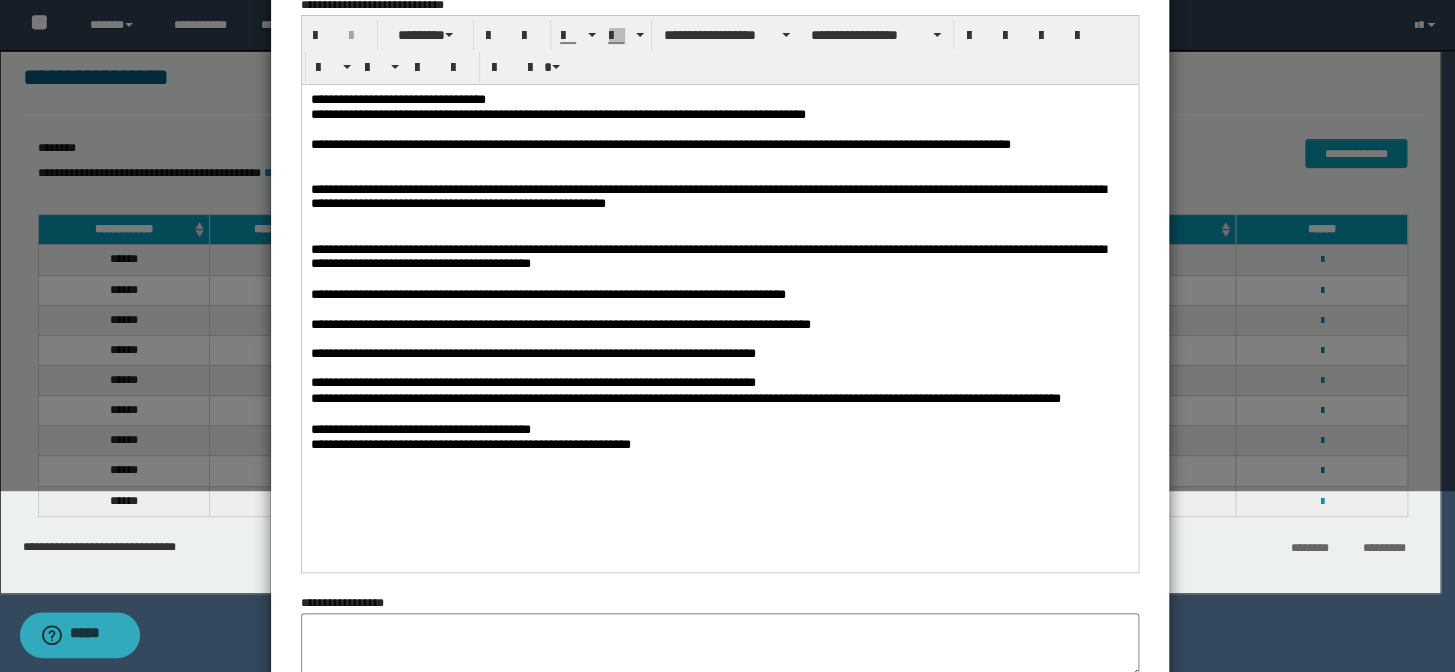 click on "**********" at bounding box center [720, 382] 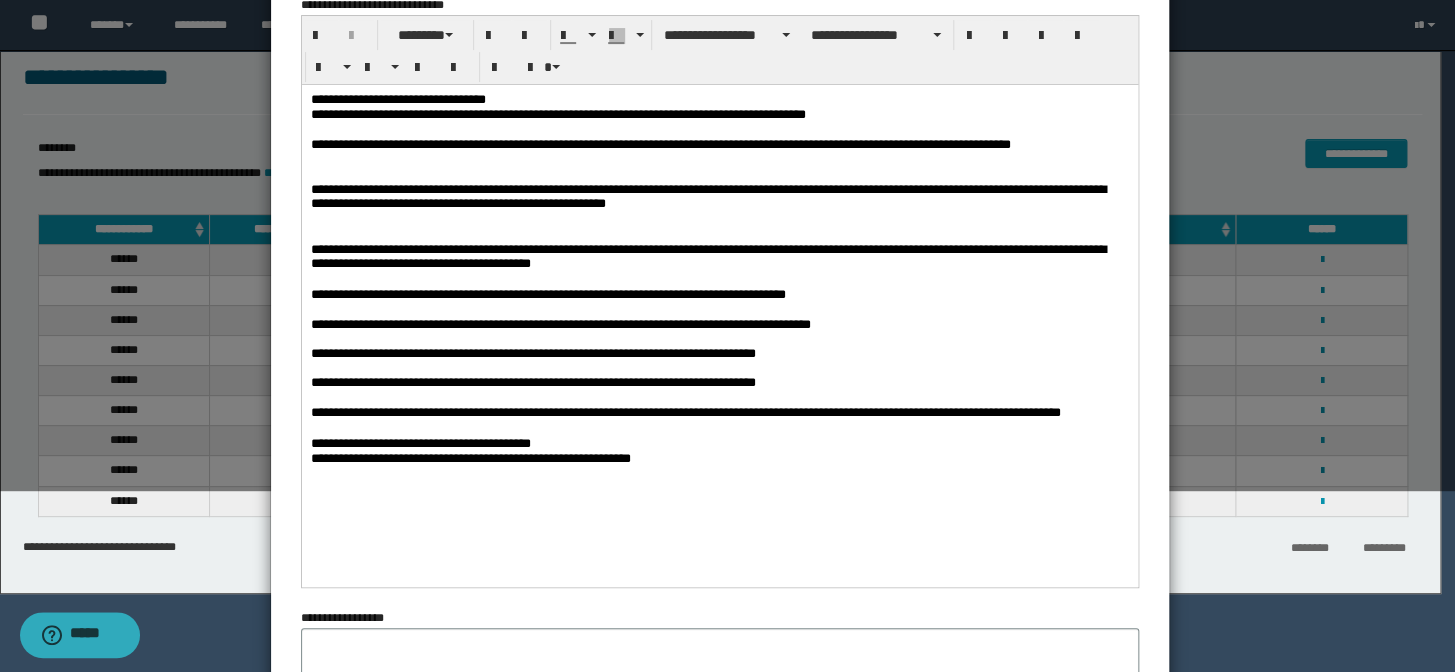 click on "**********" at bounding box center (720, 420) 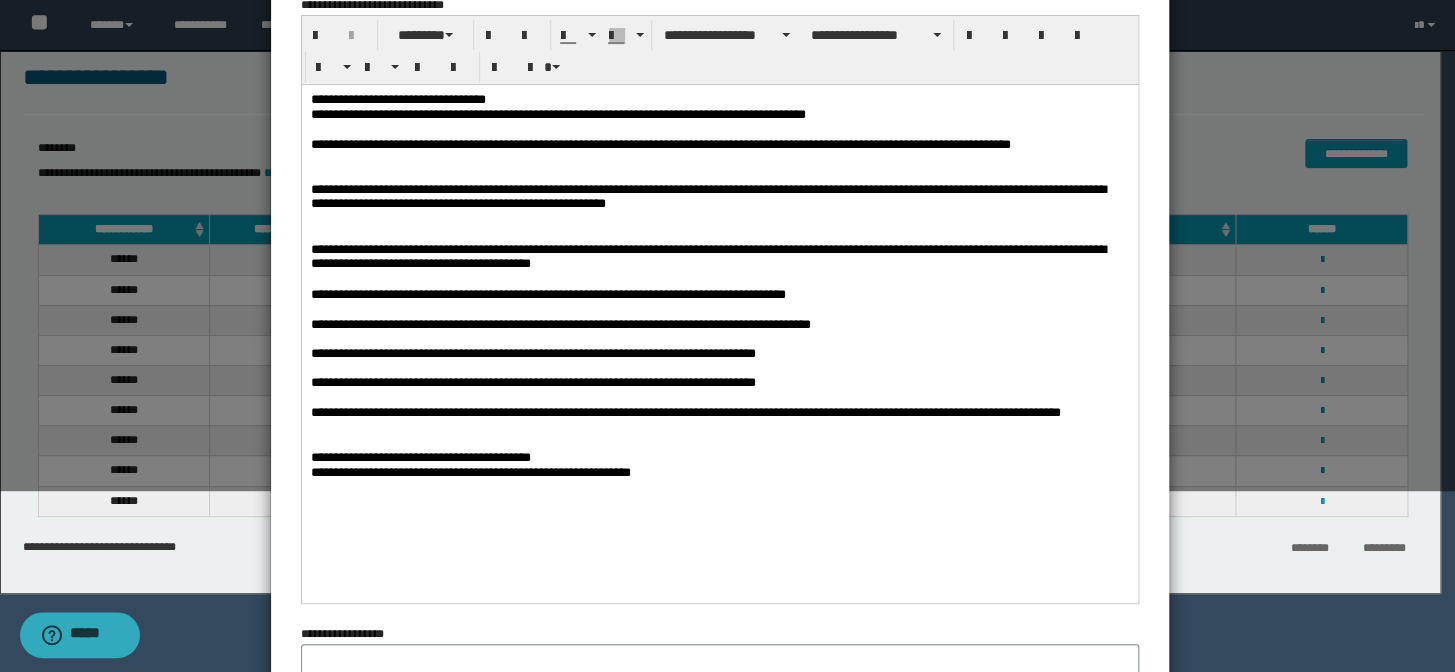 click on "**********" at bounding box center (720, 457) 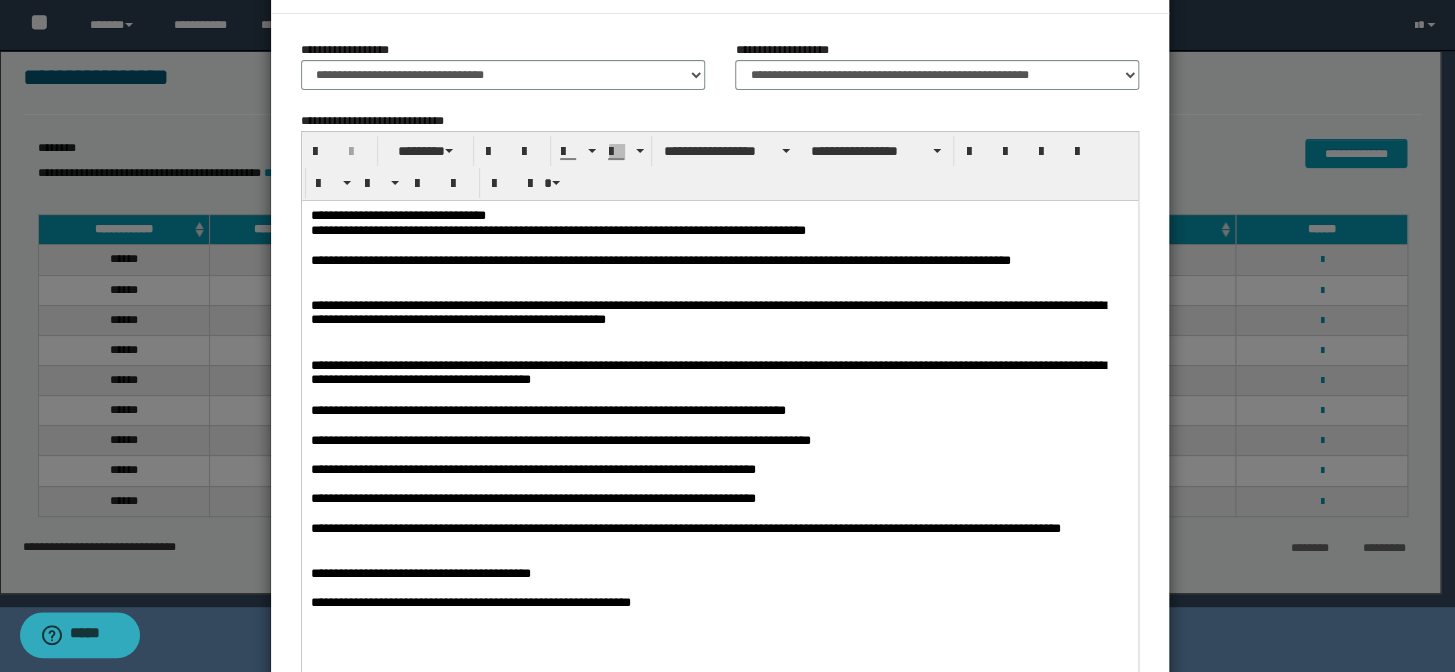 scroll, scrollTop: 0, scrollLeft: 0, axis: both 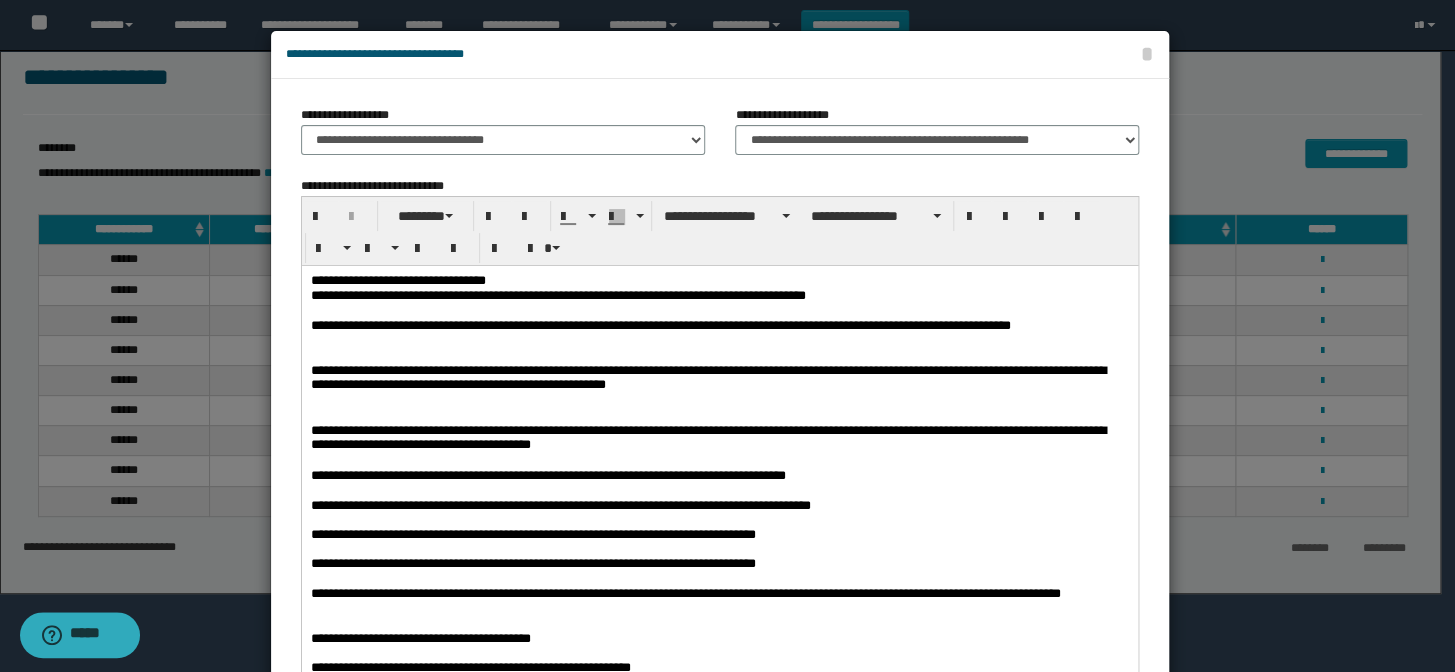 click on "**********" at bounding box center [720, 280] 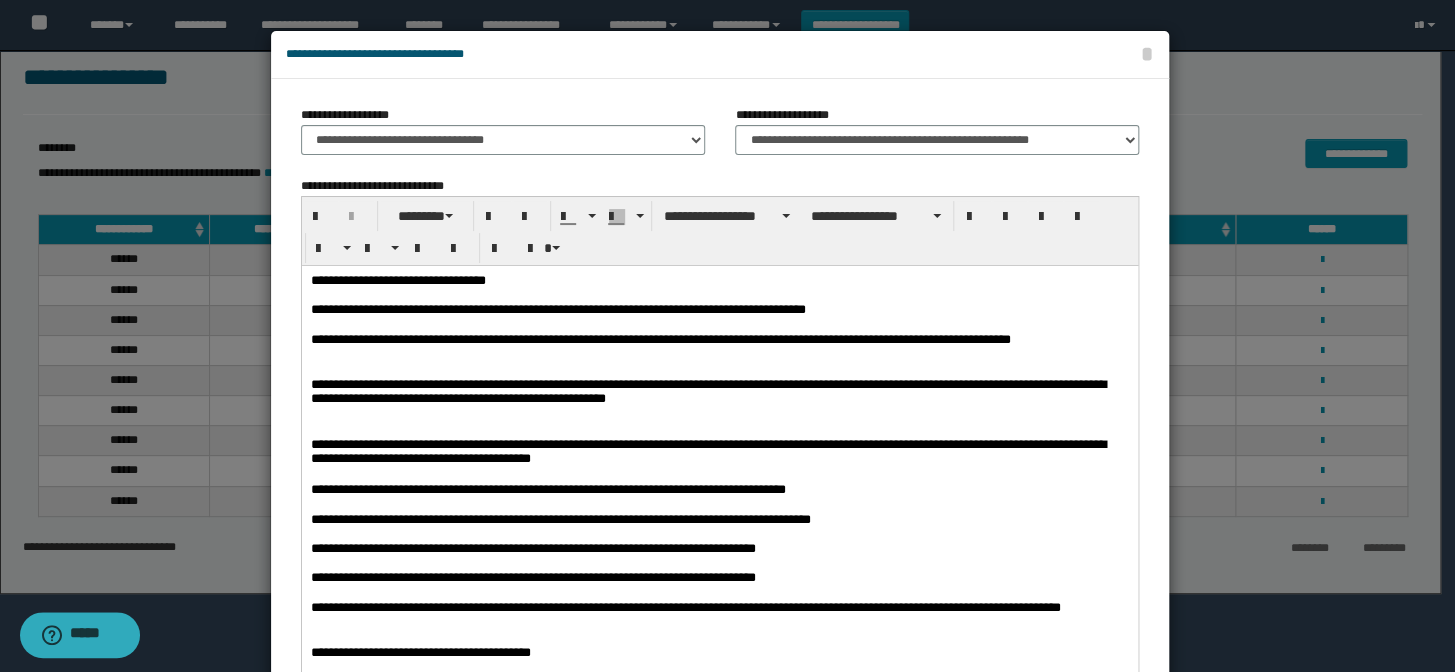 scroll, scrollTop: 378, scrollLeft: 0, axis: vertical 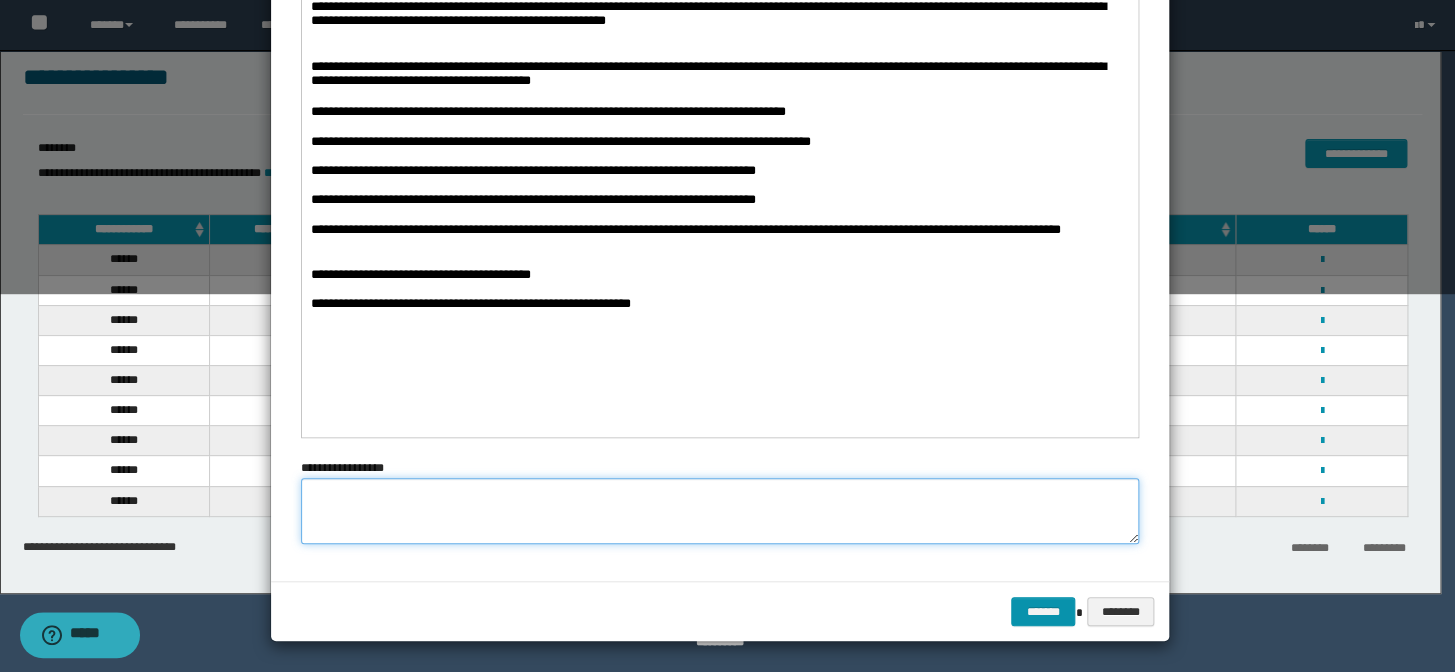 click at bounding box center [720, 511] 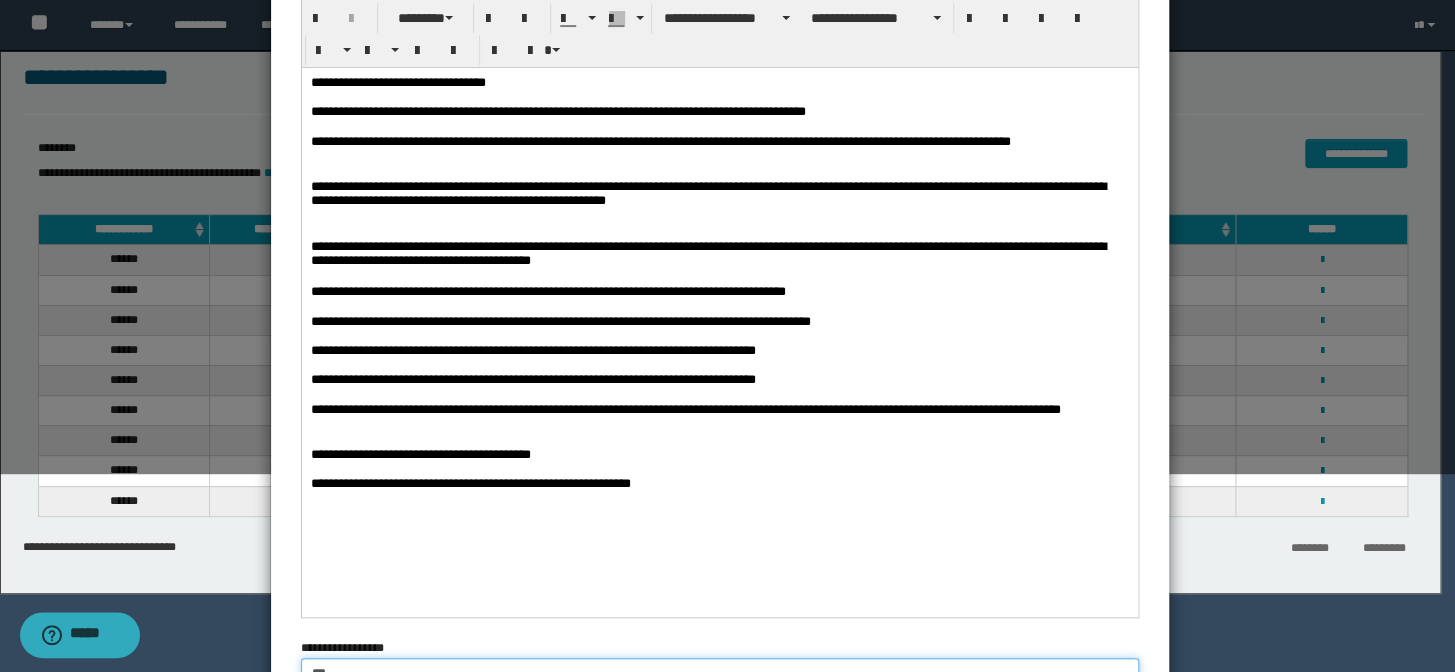 scroll, scrollTop: 196, scrollLeft: 0, axis: vertical 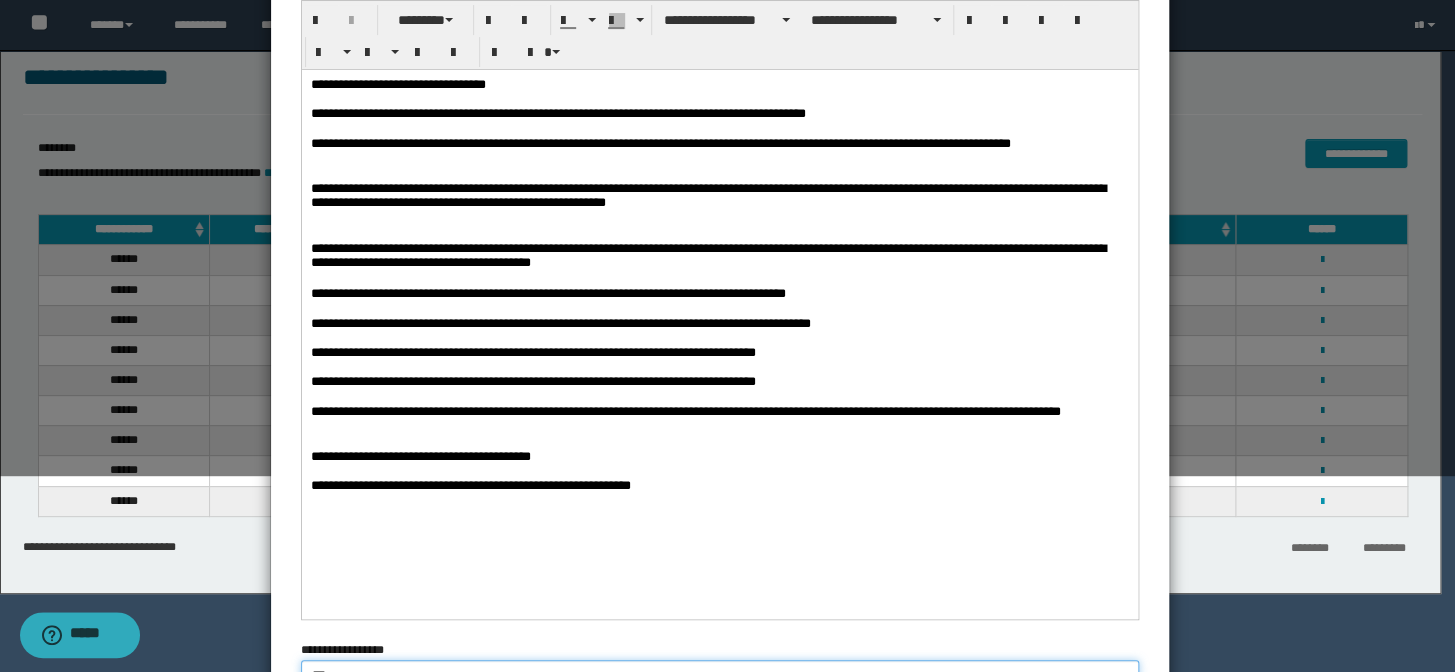 type on "***" 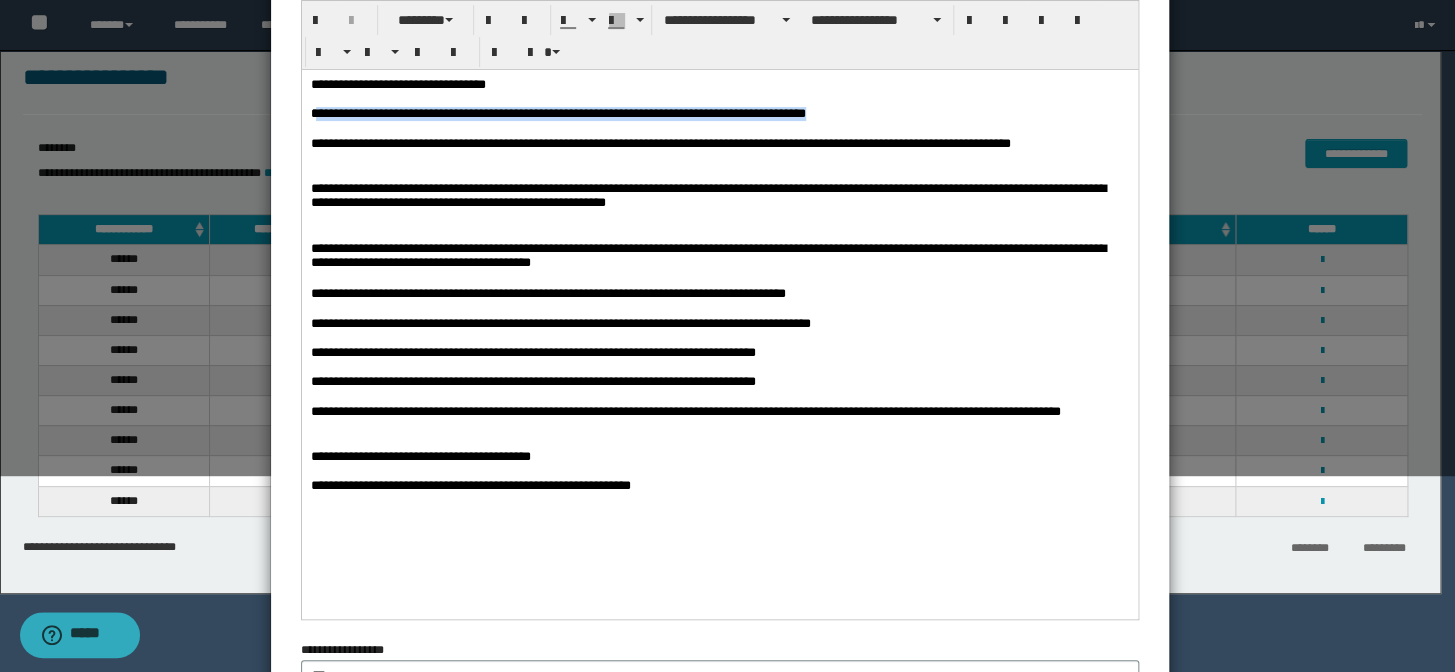 drag, startPoint x: 317, startPoint y: 112, endPoint x: 1064, endPoint y: 119, distance: 747.0328 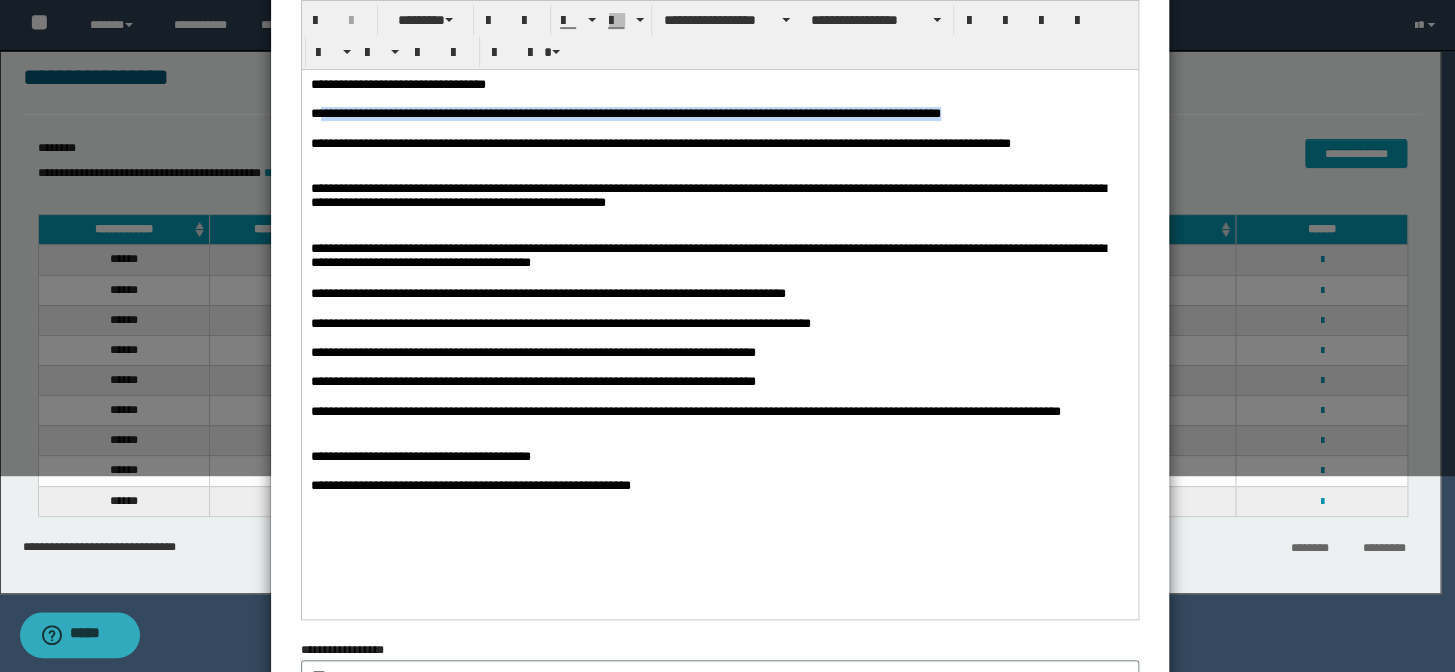 drag, startPoint x: 965, startPoint y: 119, endPoint x: 320, endPoint y: 120, distance: 645.0008 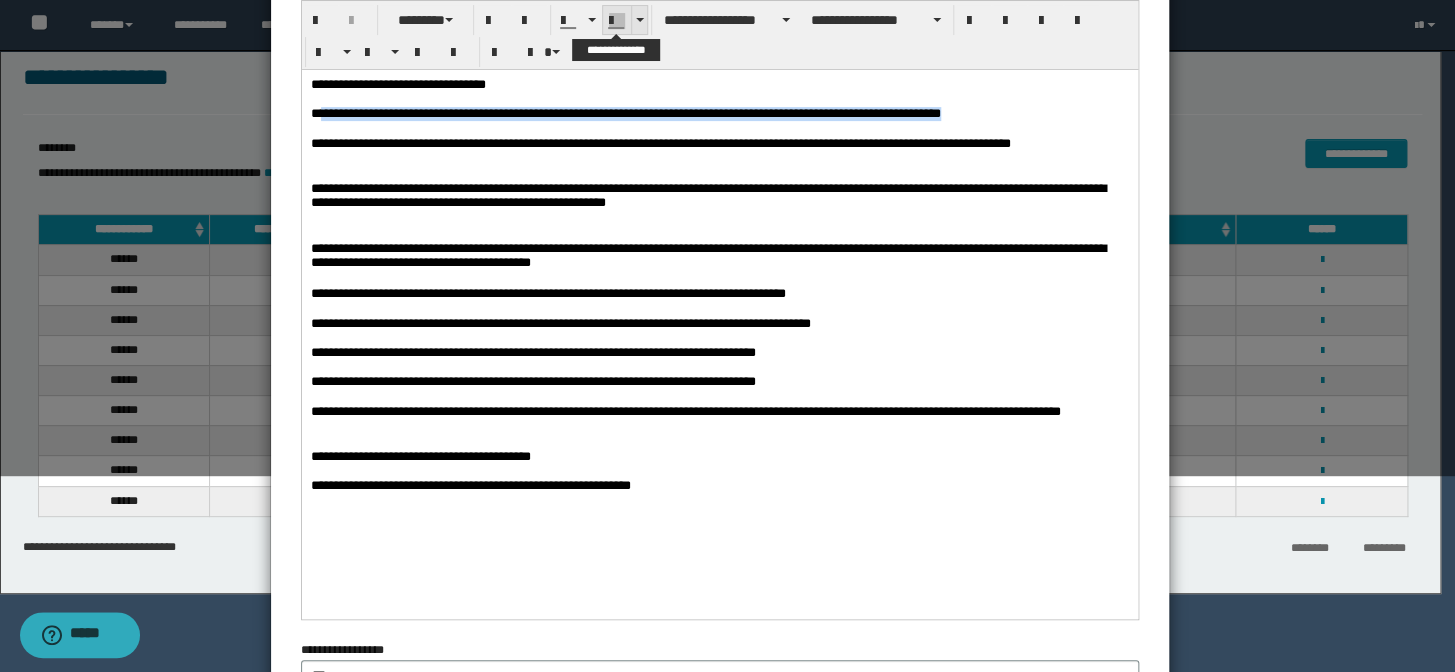 click at bounding box center [639, 20] 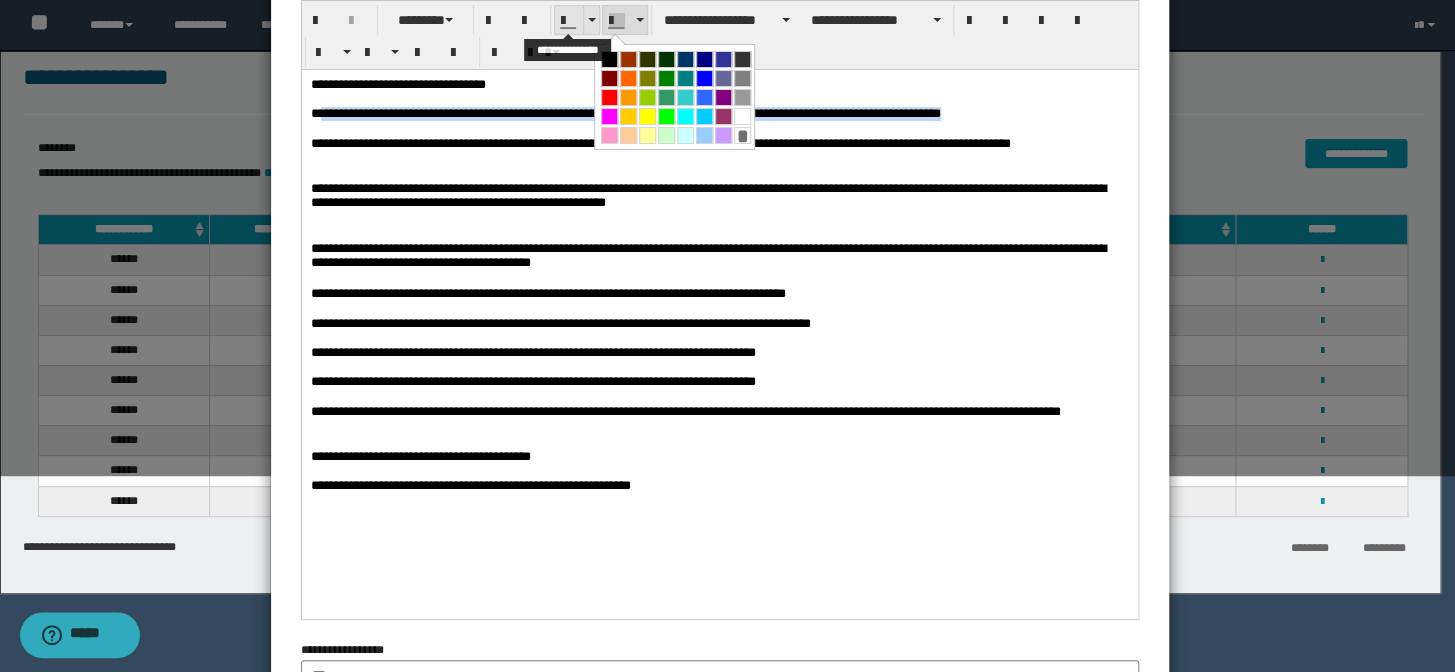 click at bounding box center (591, 20) 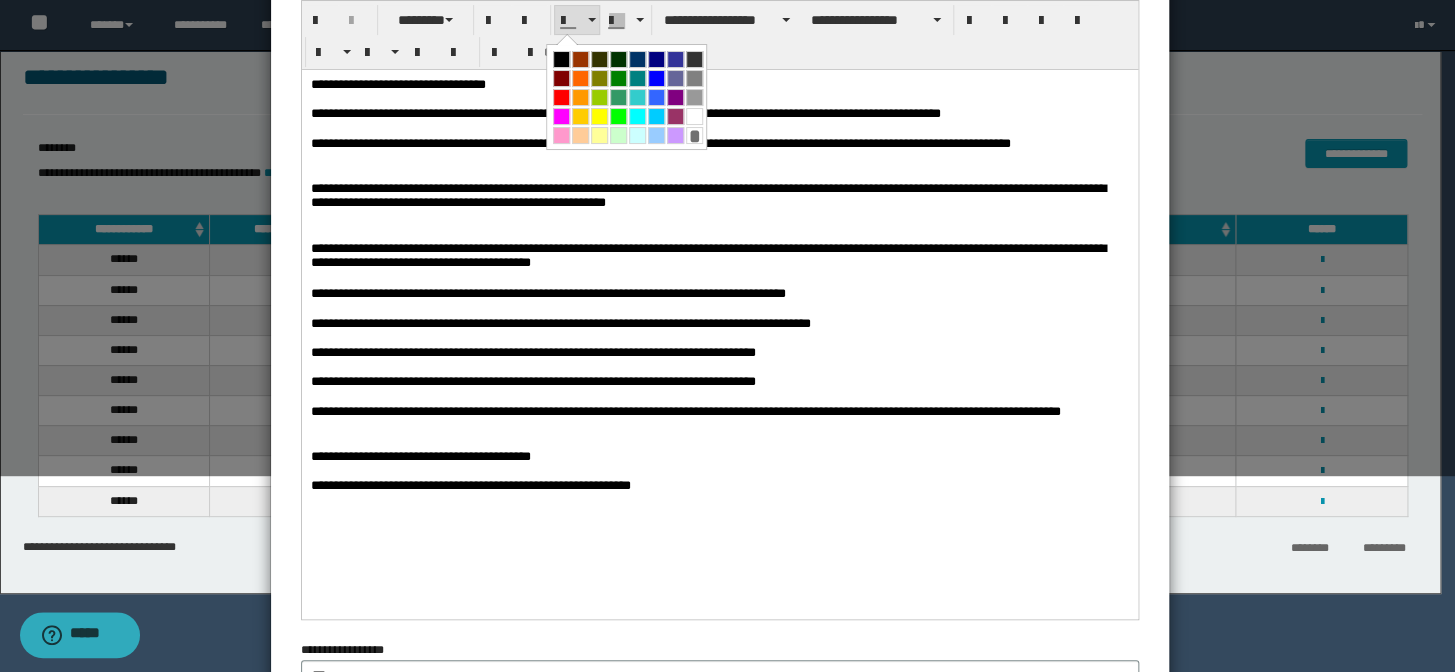 click at bounding box center (720, 129) 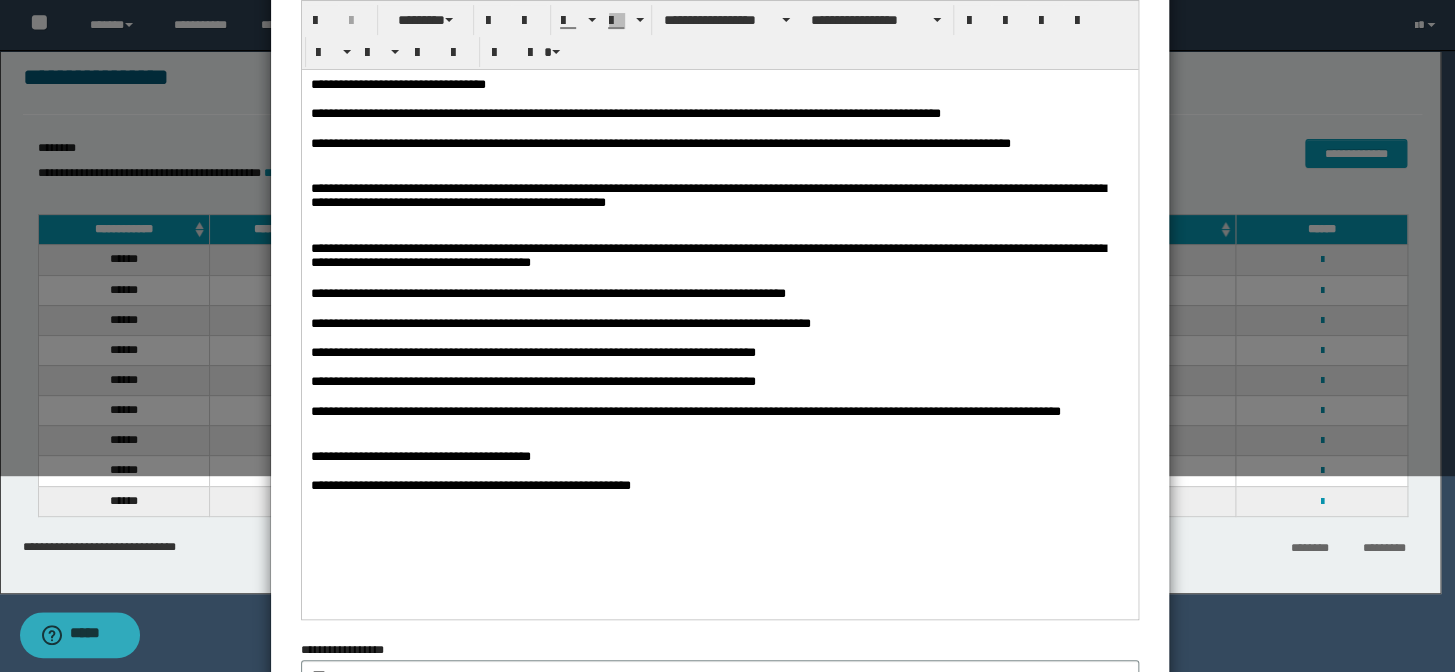 click on "**********" at bounding box center (720, 113) 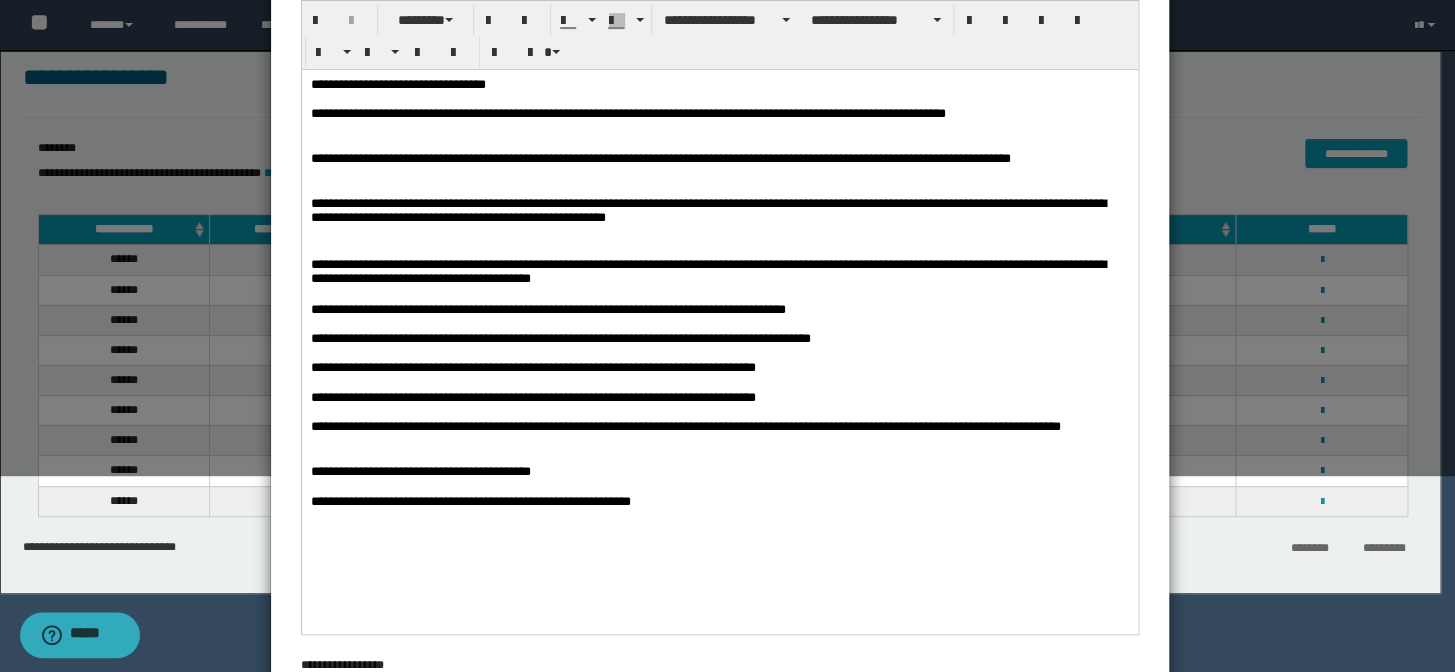 click on "**********" at bounding box center (720, 121) 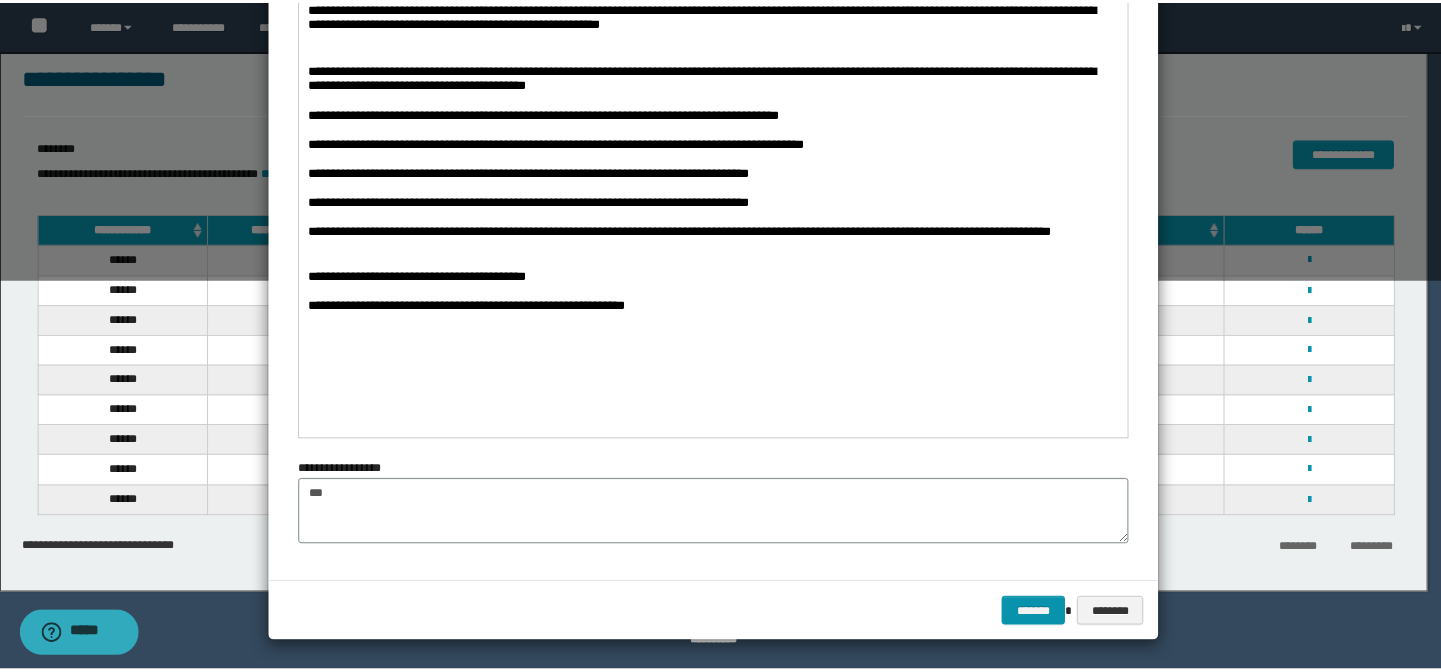 scroll, scrollTop: 393, scrollLeft: 0, axis: vertical 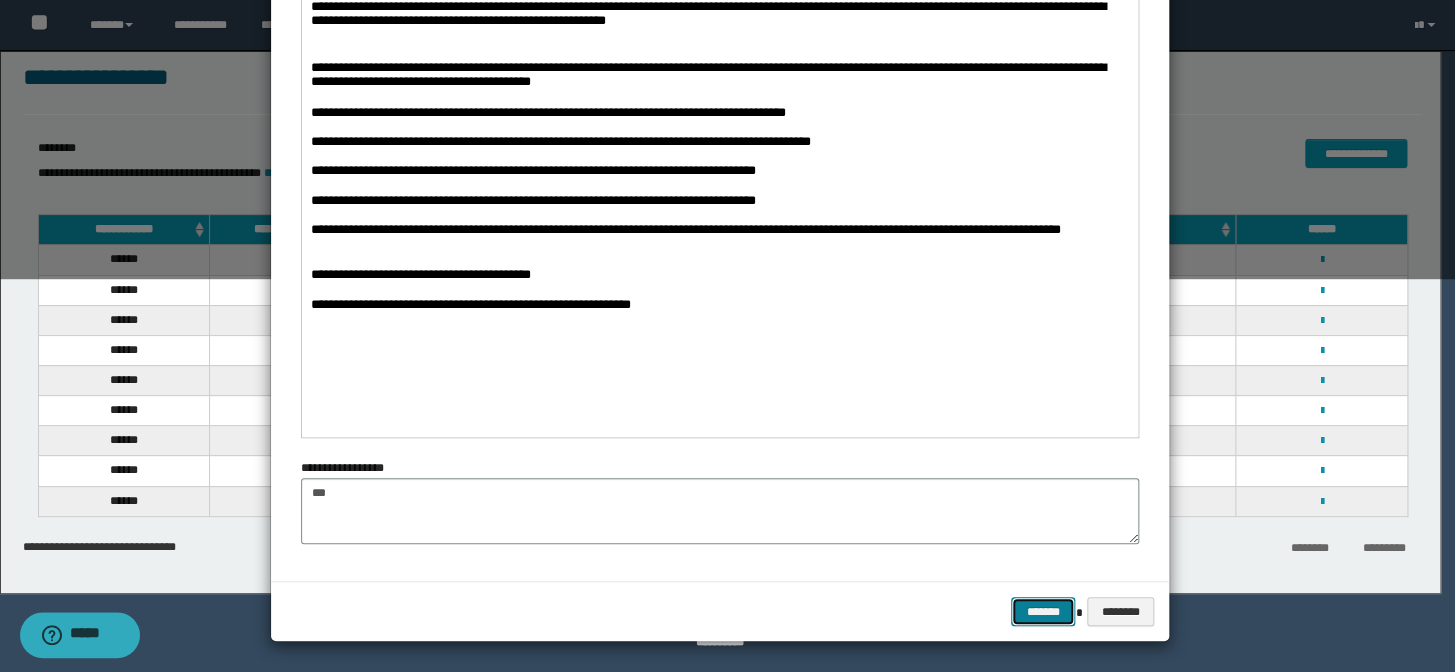click on "*******" at bounding box center [1043, 612] 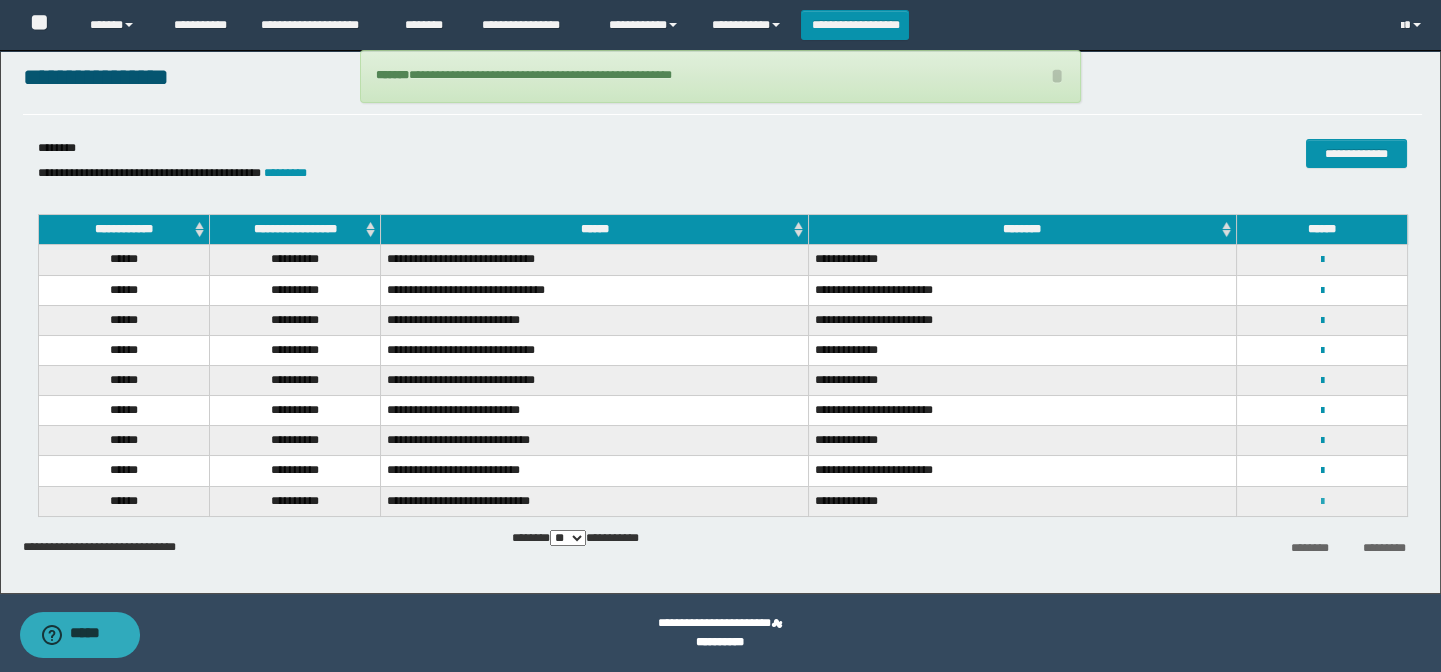 click at bounding box center [1321, 502] 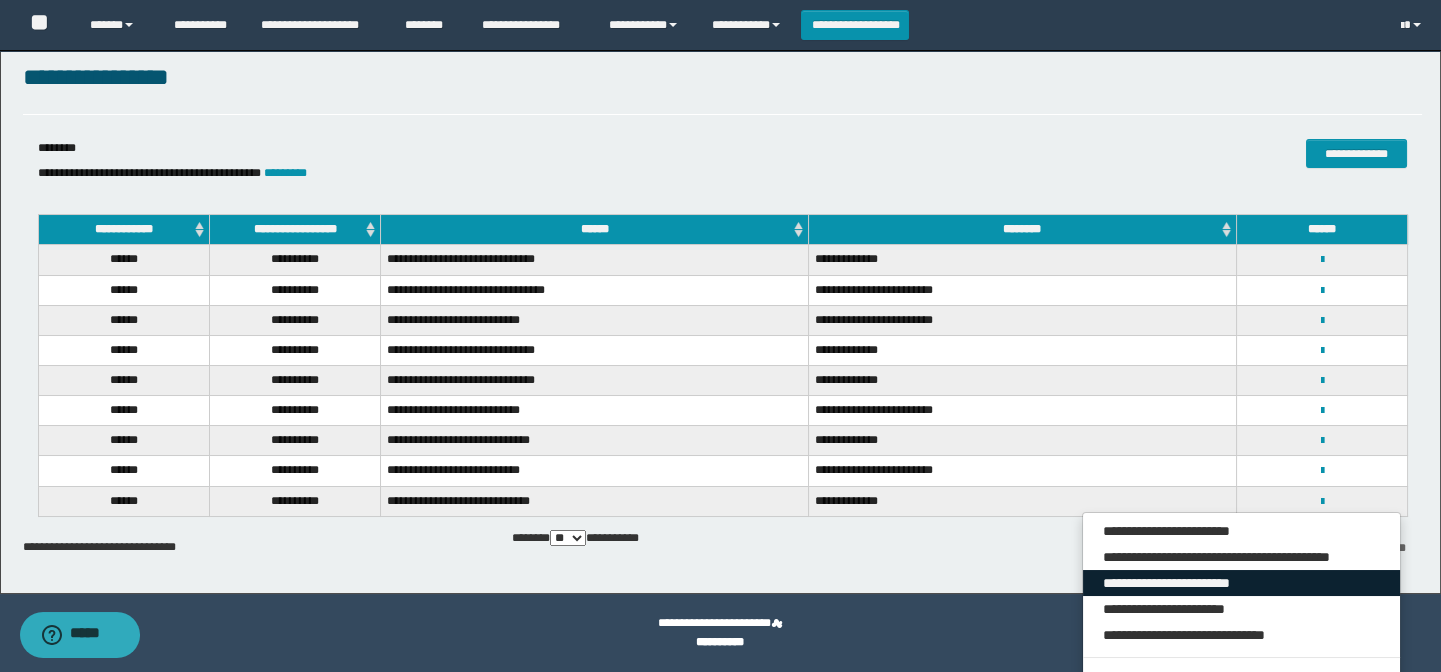 click on "**********" at bounding box center [1242, 583] 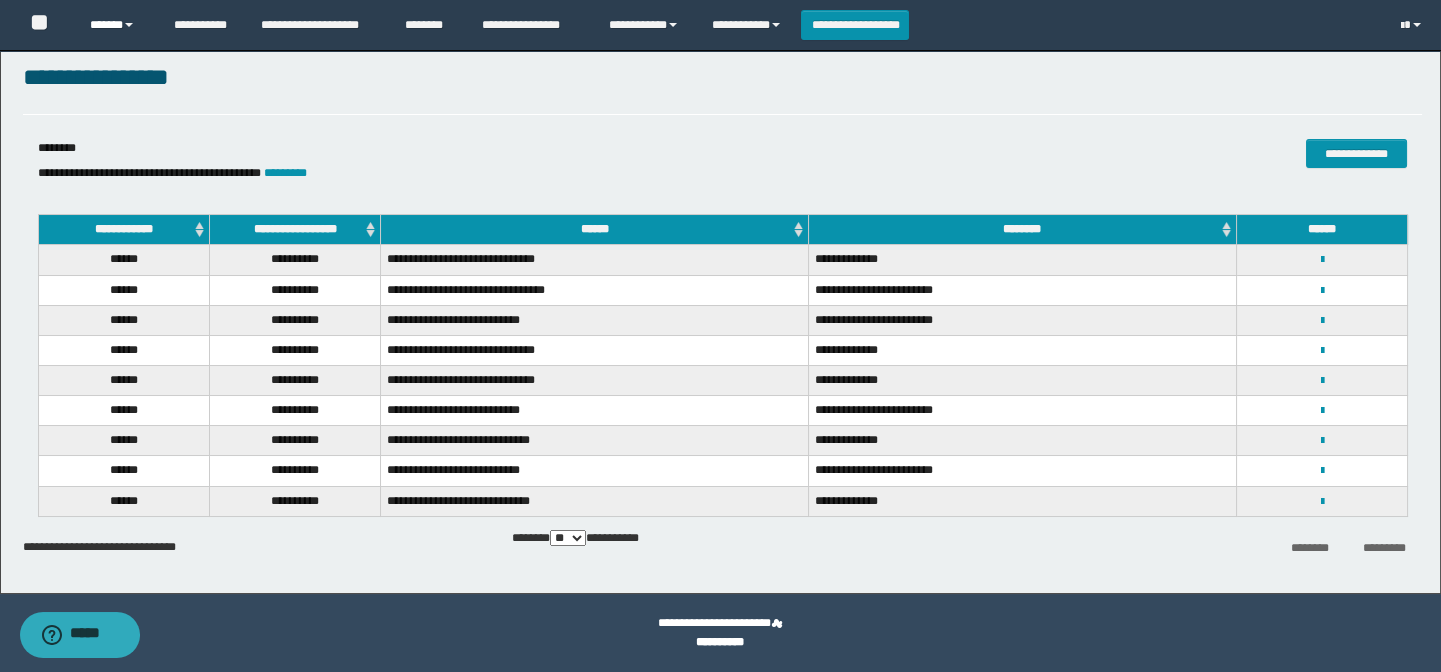 click on "******" at bounding box center [117, 25] 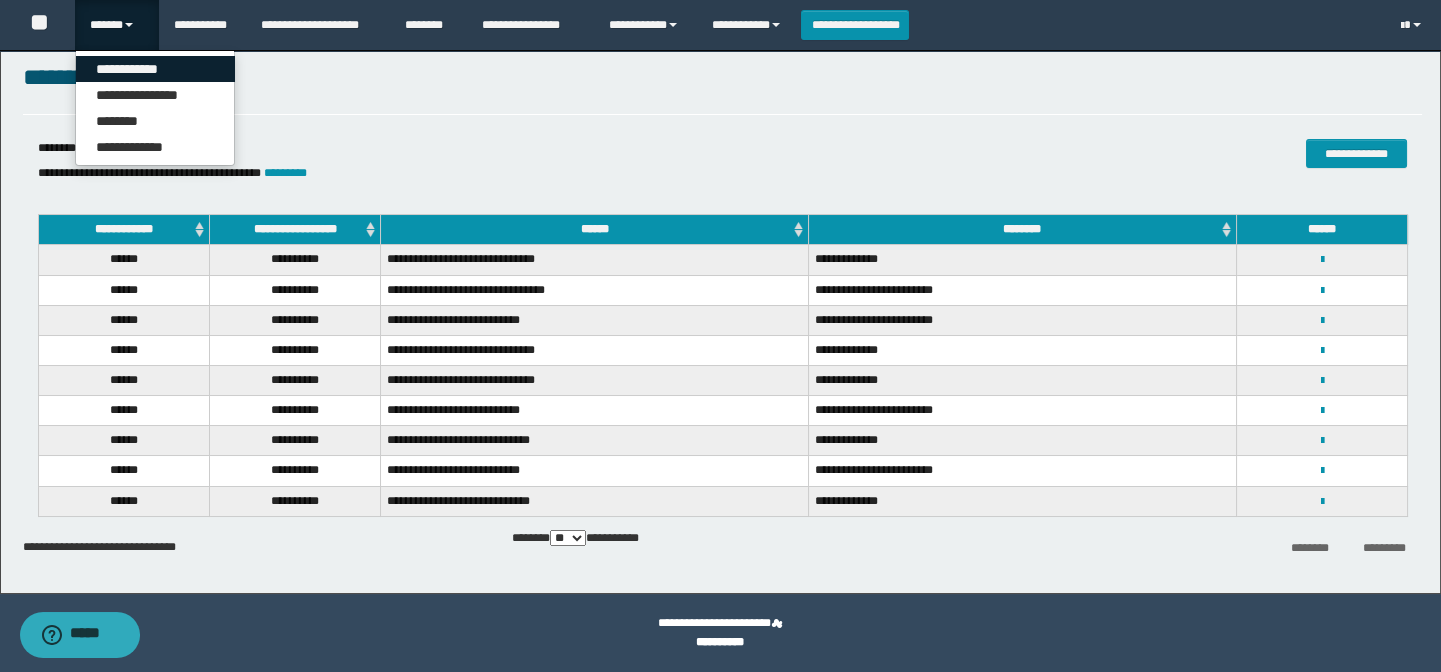 click on "**********" at bounding box center (155, 69) 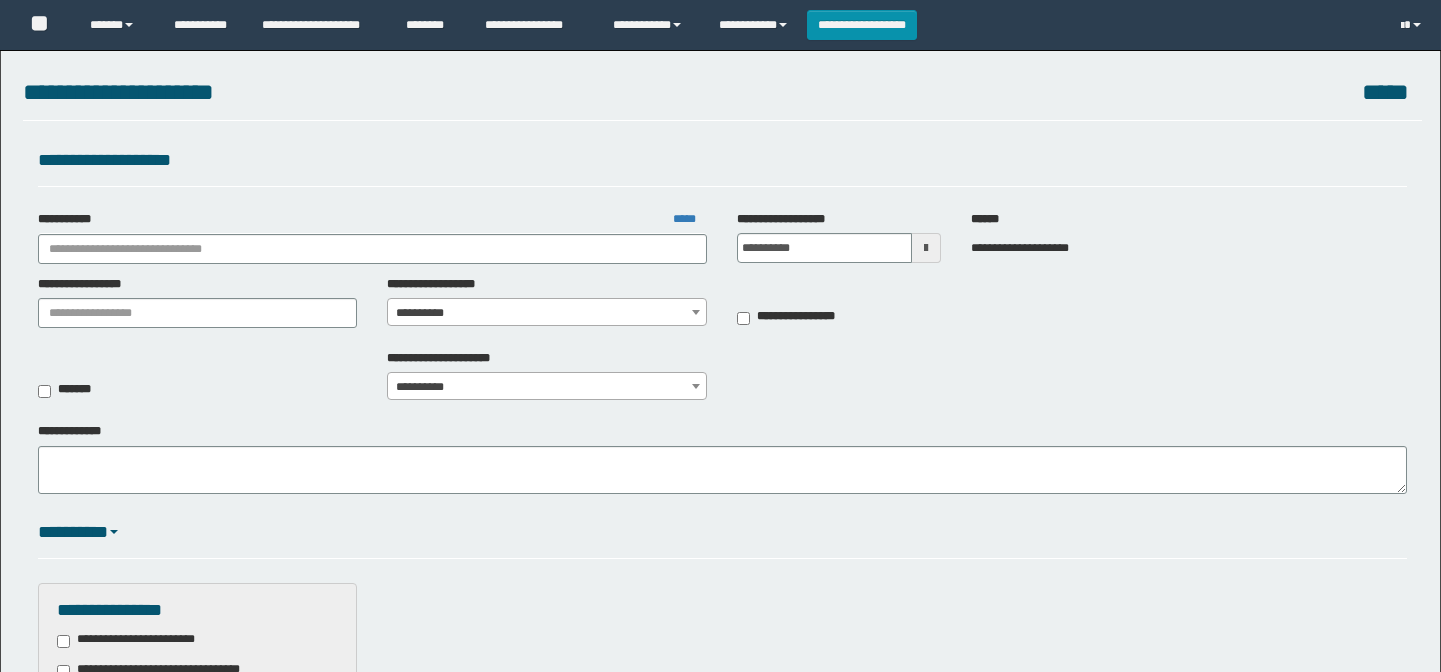 scroll, scrollTop: 0, scrollLeft: 0, axis: both 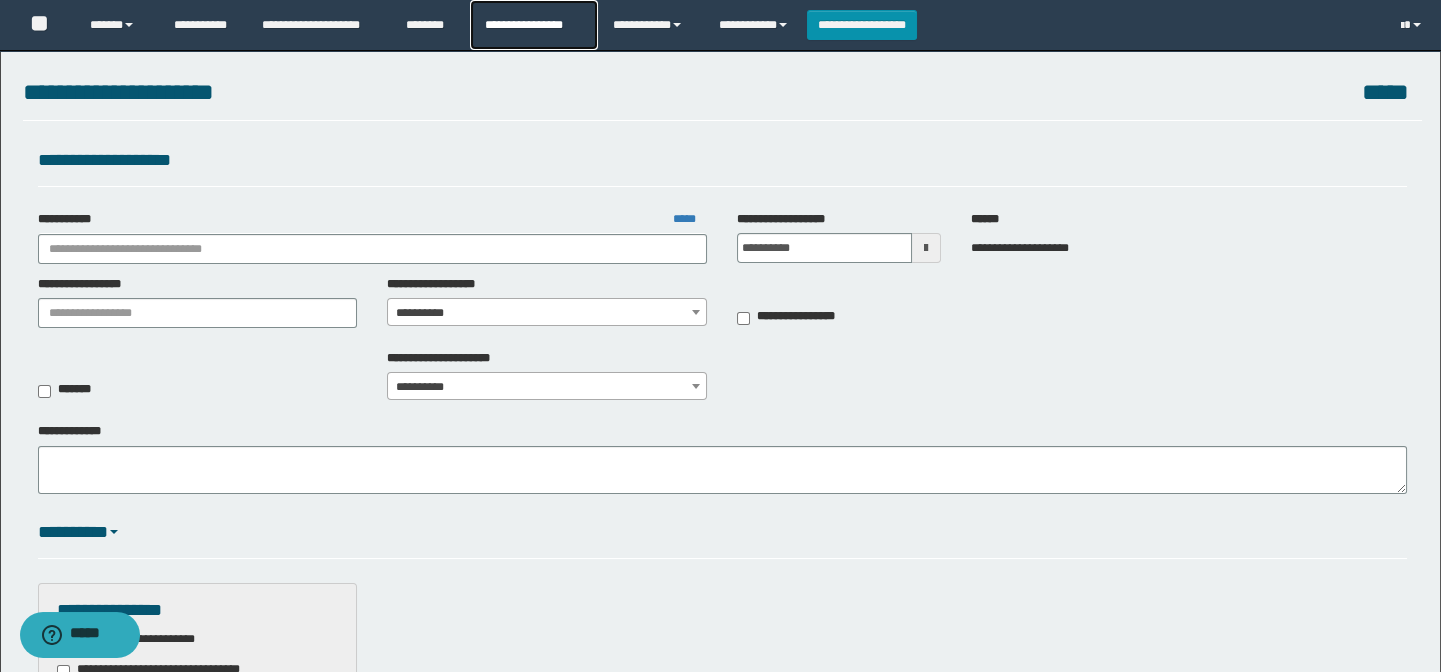 click on "**********" at bounding box center [534, 25] 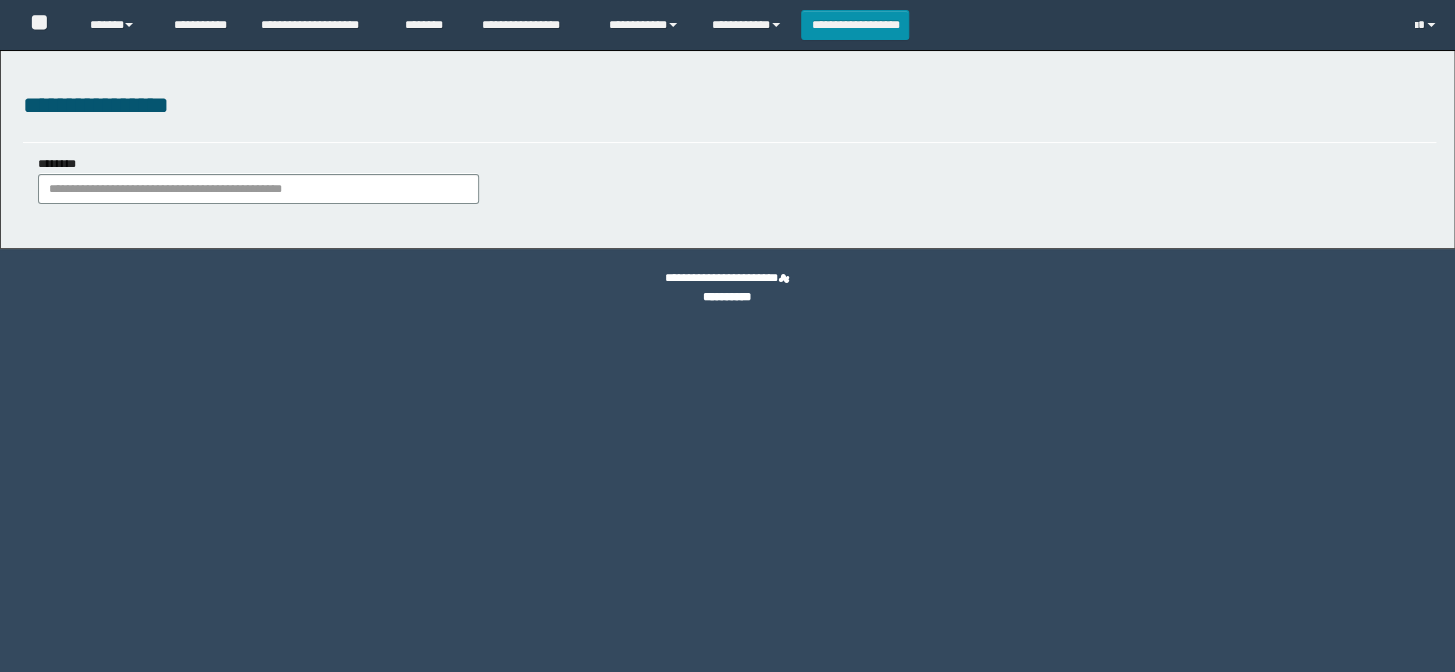 scroll, scrollTop: 0, scrollLeft: 0, axis: both 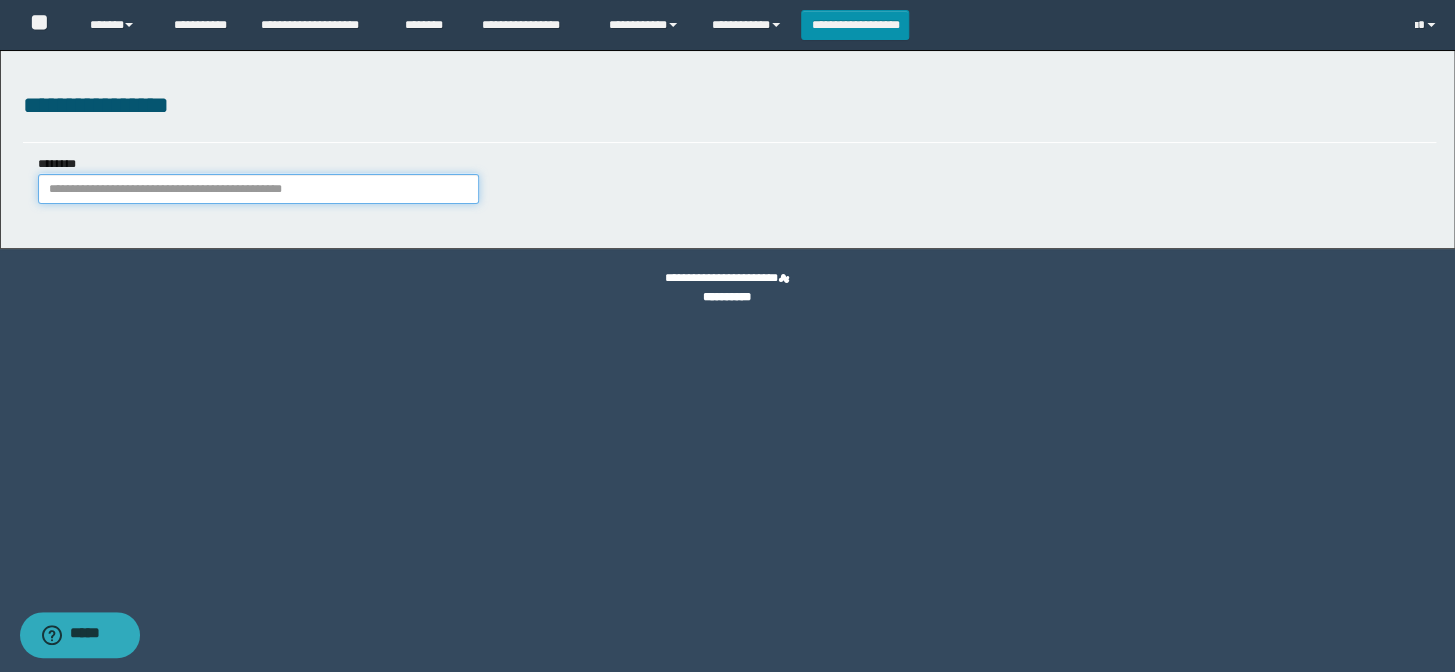 click on "********" at bounding box center (258, 189) 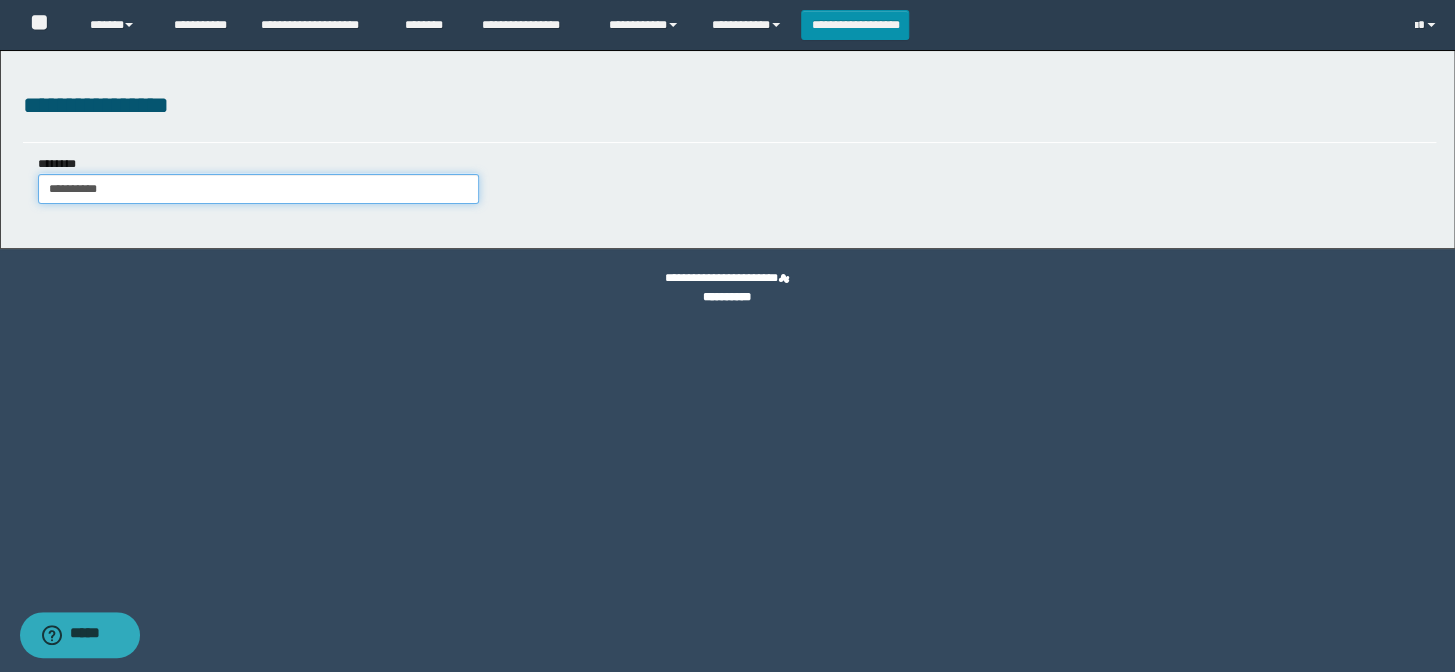 type on "**********" 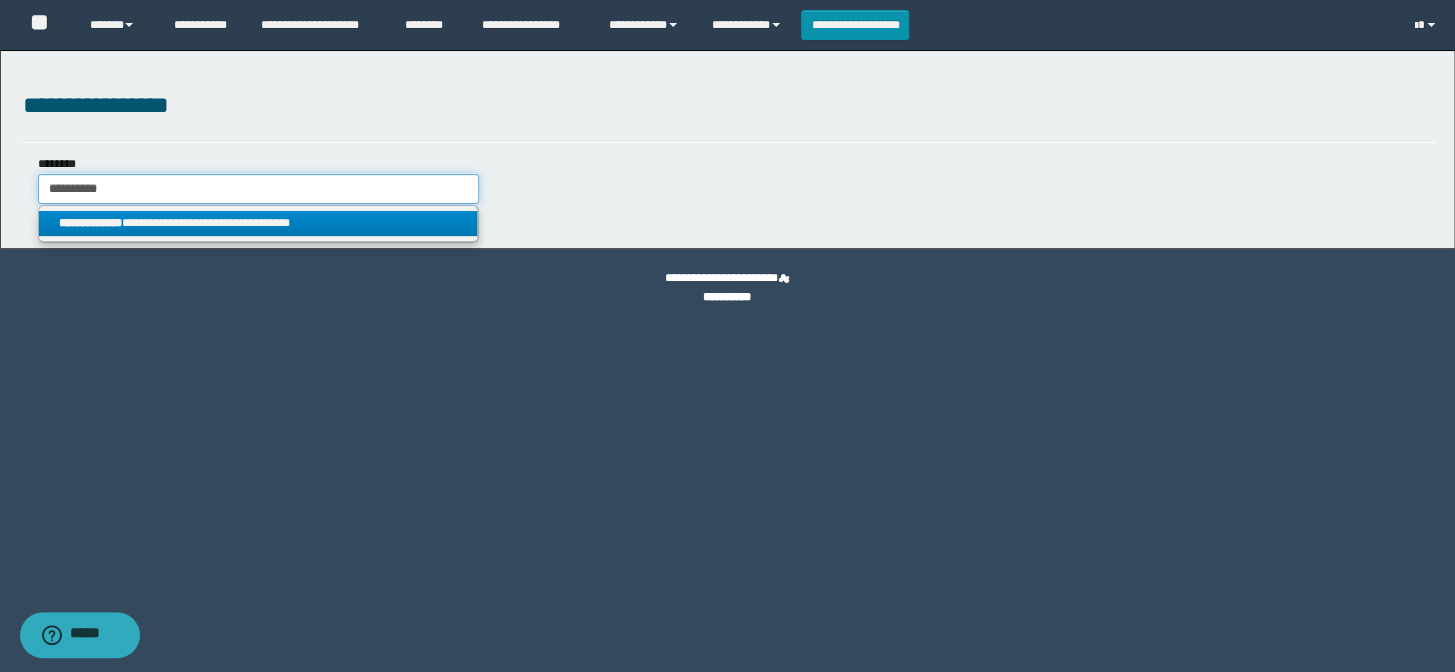 type on "**********" 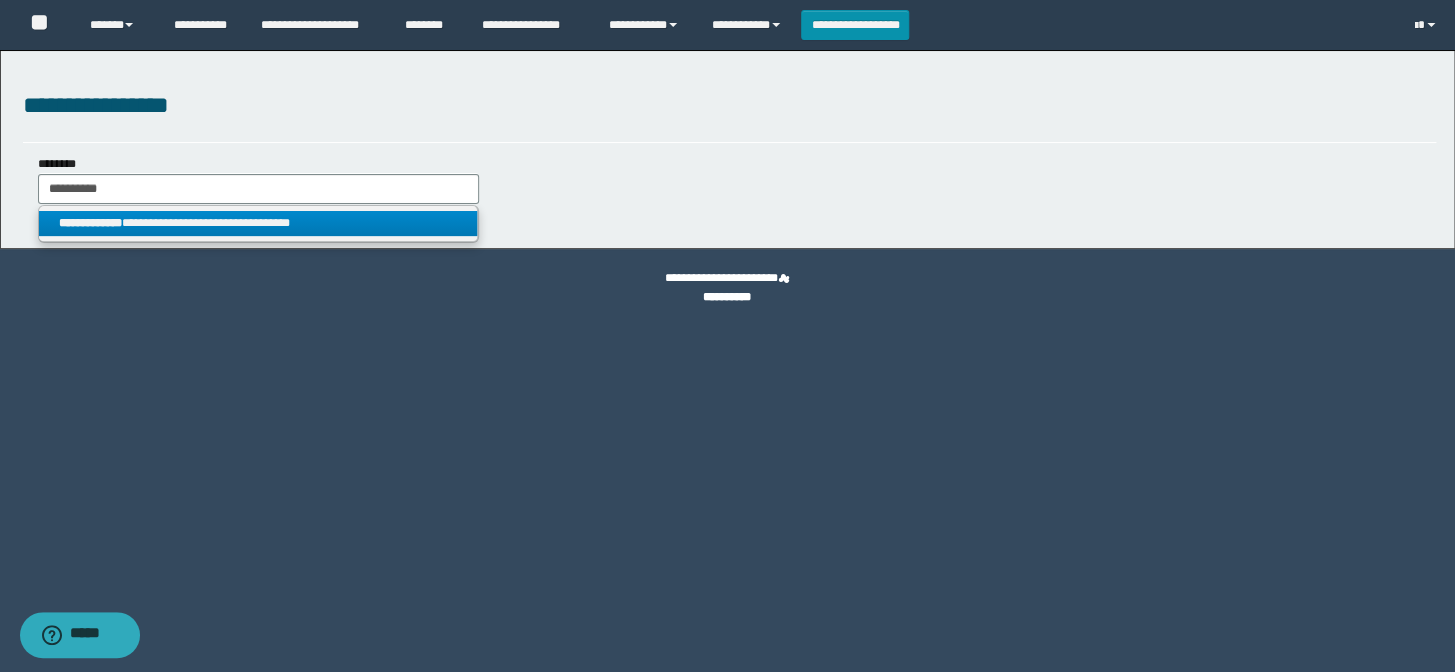 drag, startPoint x: 188, startPoint y: 221, endPoint x: 19, endPoint y: 369, distance: 224.64417 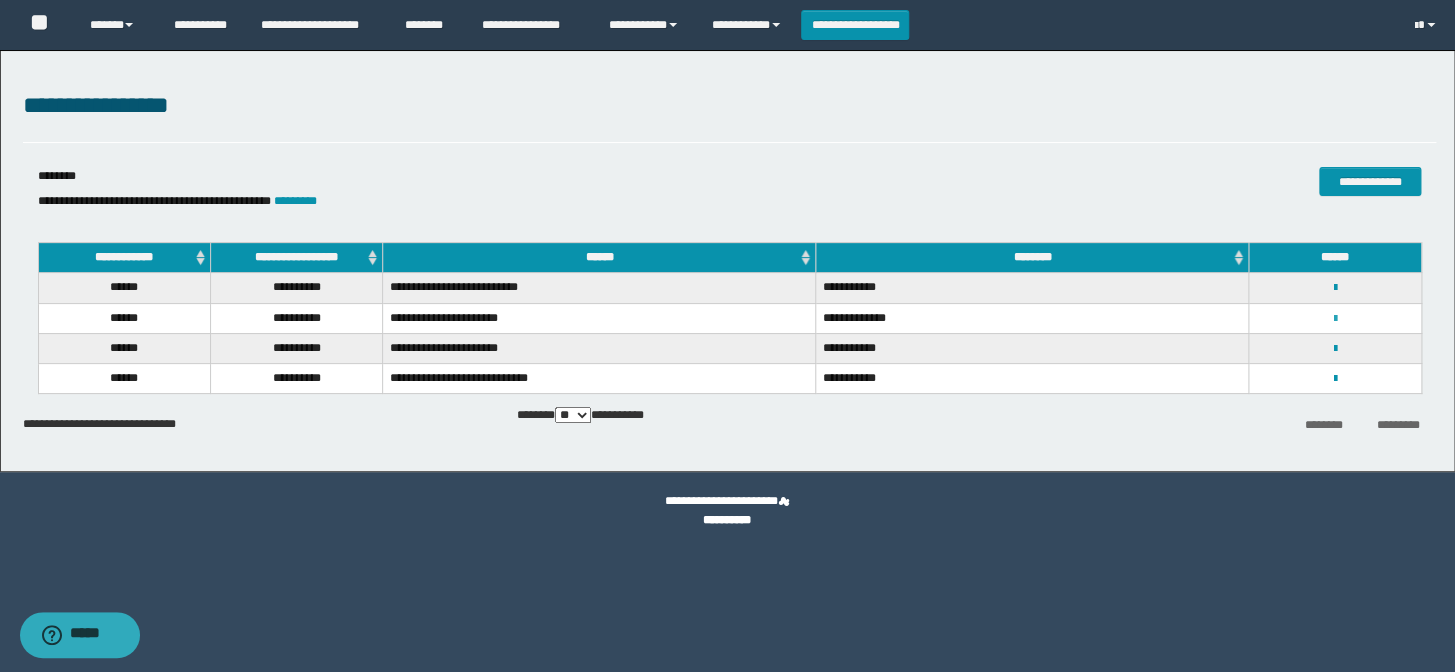 click at bounding box center [1335, 319] 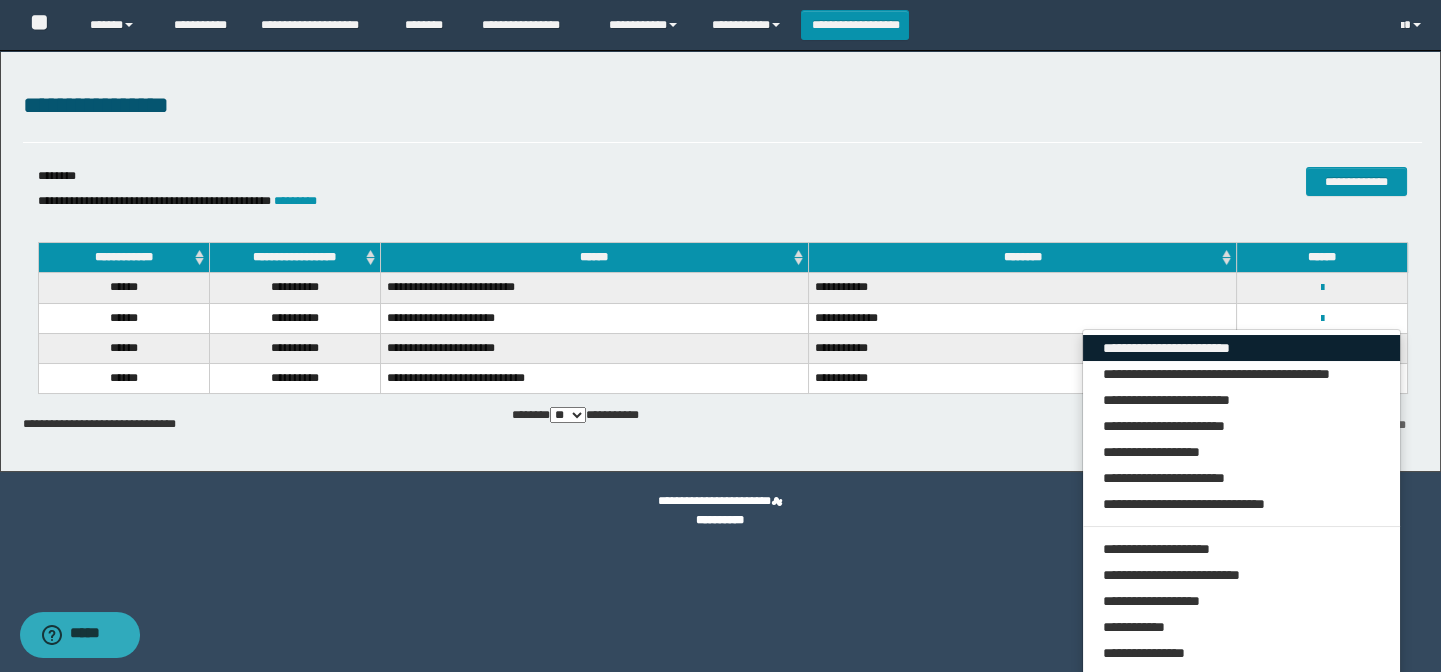 click on "**********" at bounding box center (1242, 348) 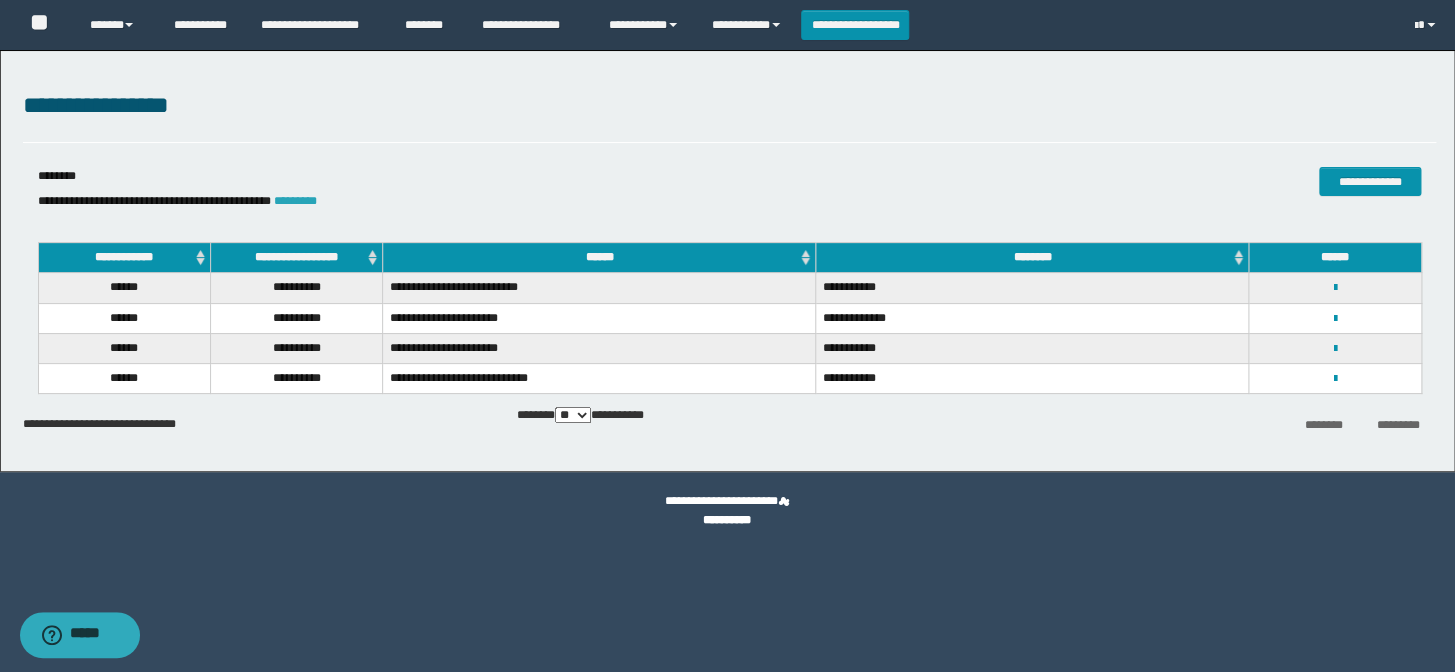 click on "*********" at bounding box center (295, 201) 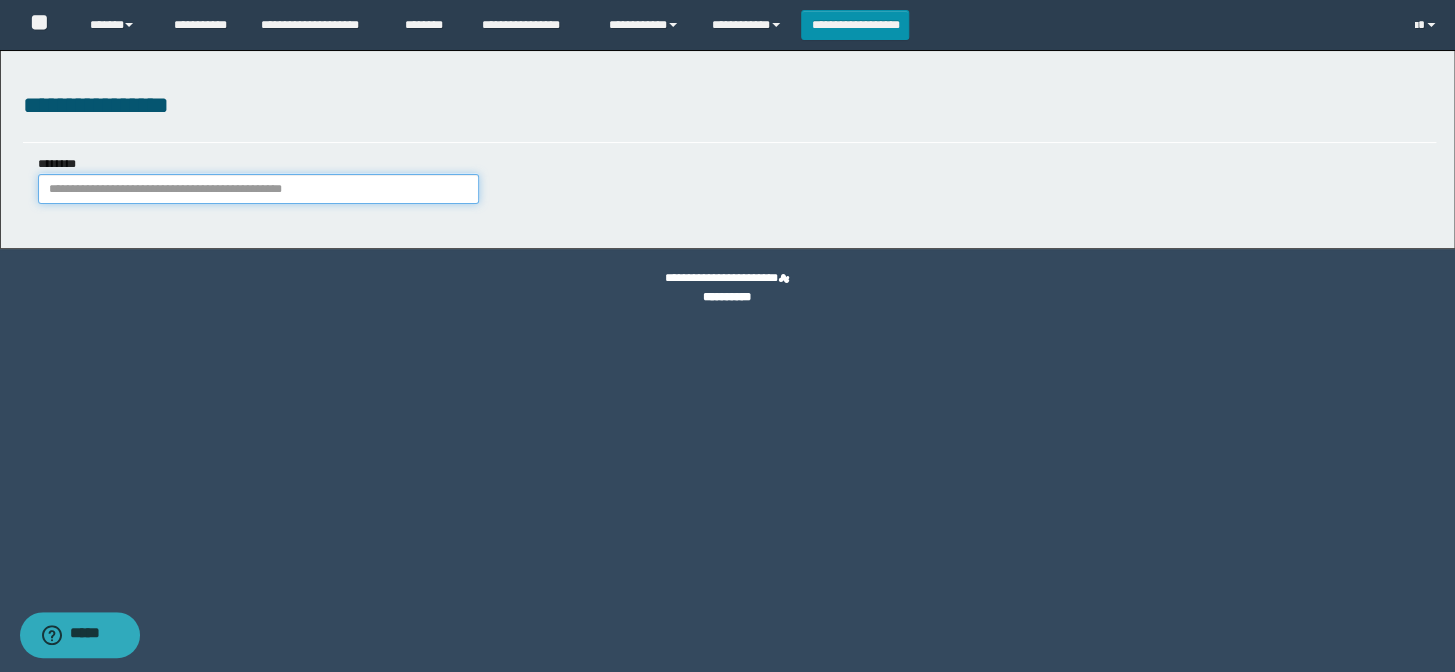 click on "********" at bounding box center [258, 189] 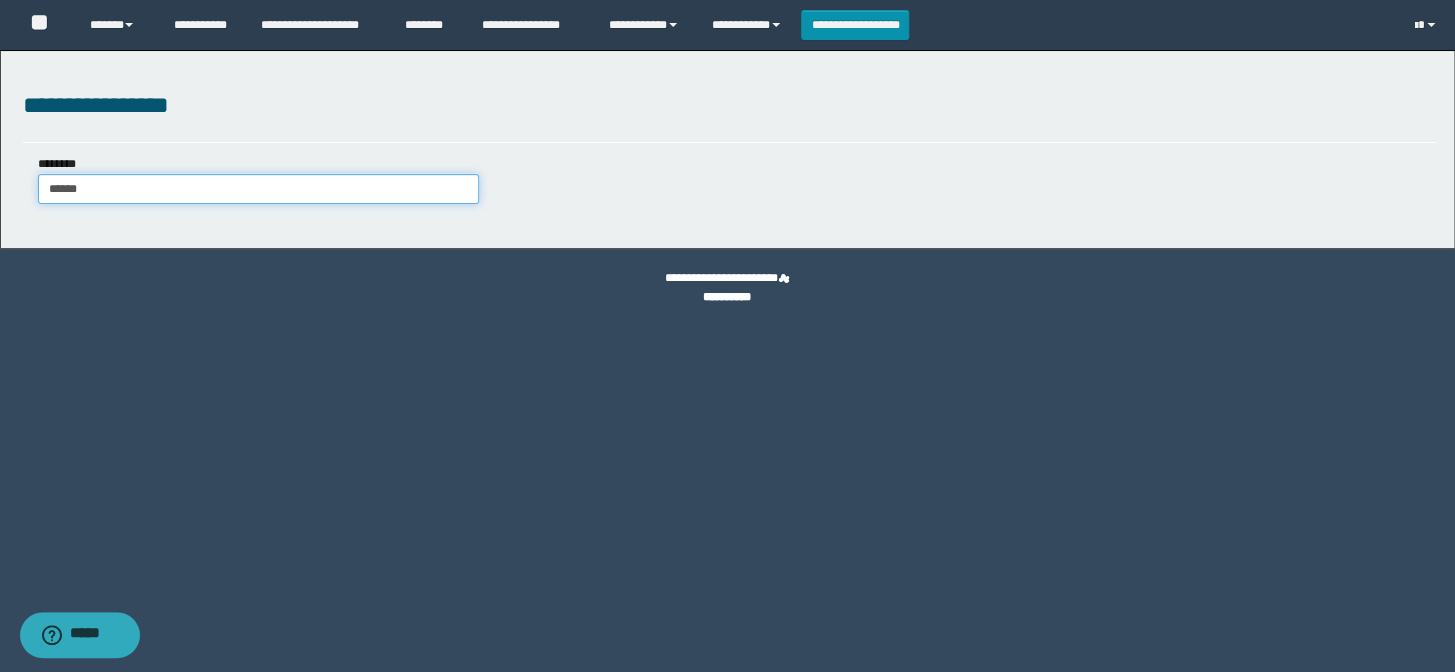 type on "*******" 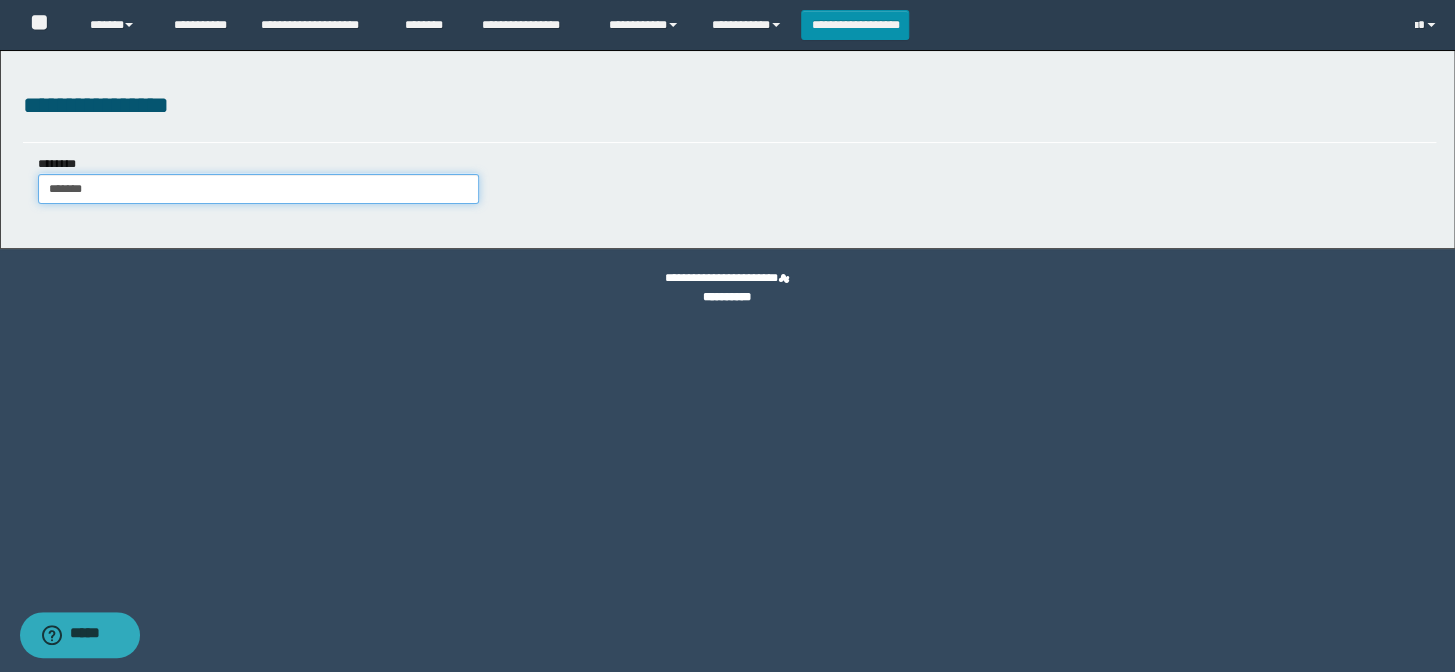 type on "*******" 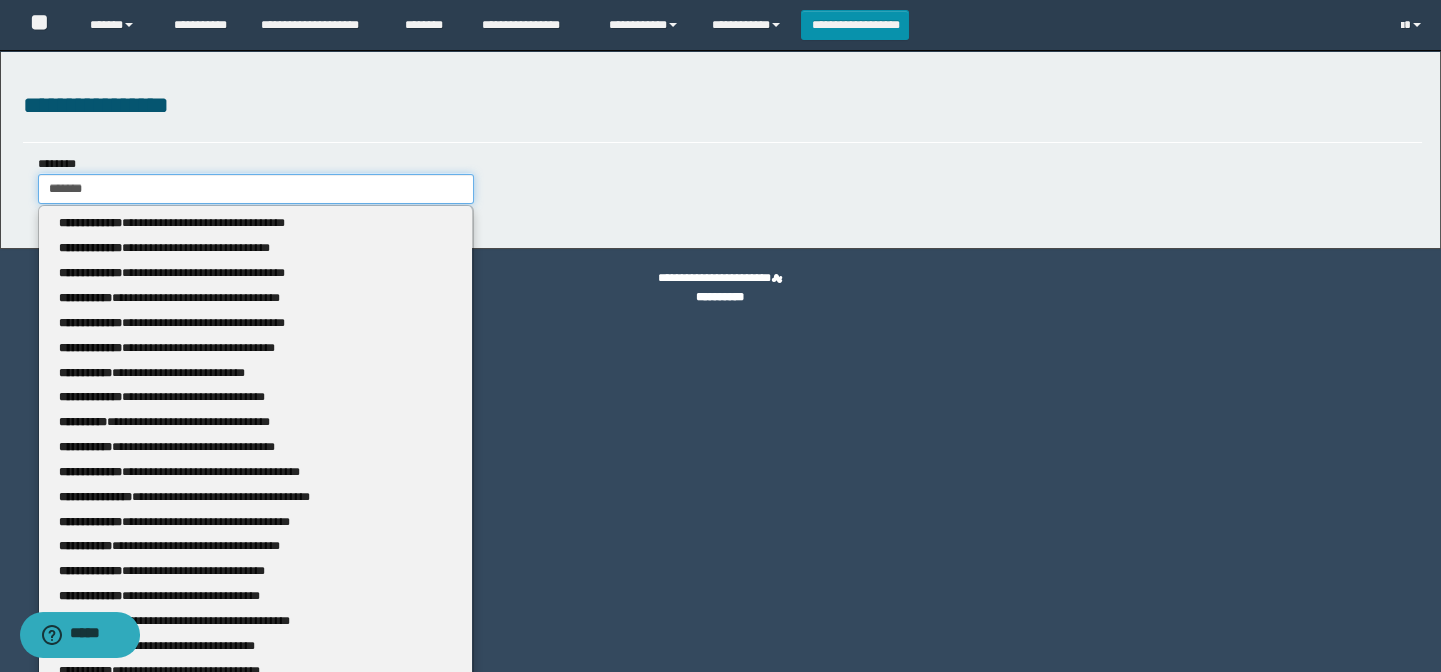 type 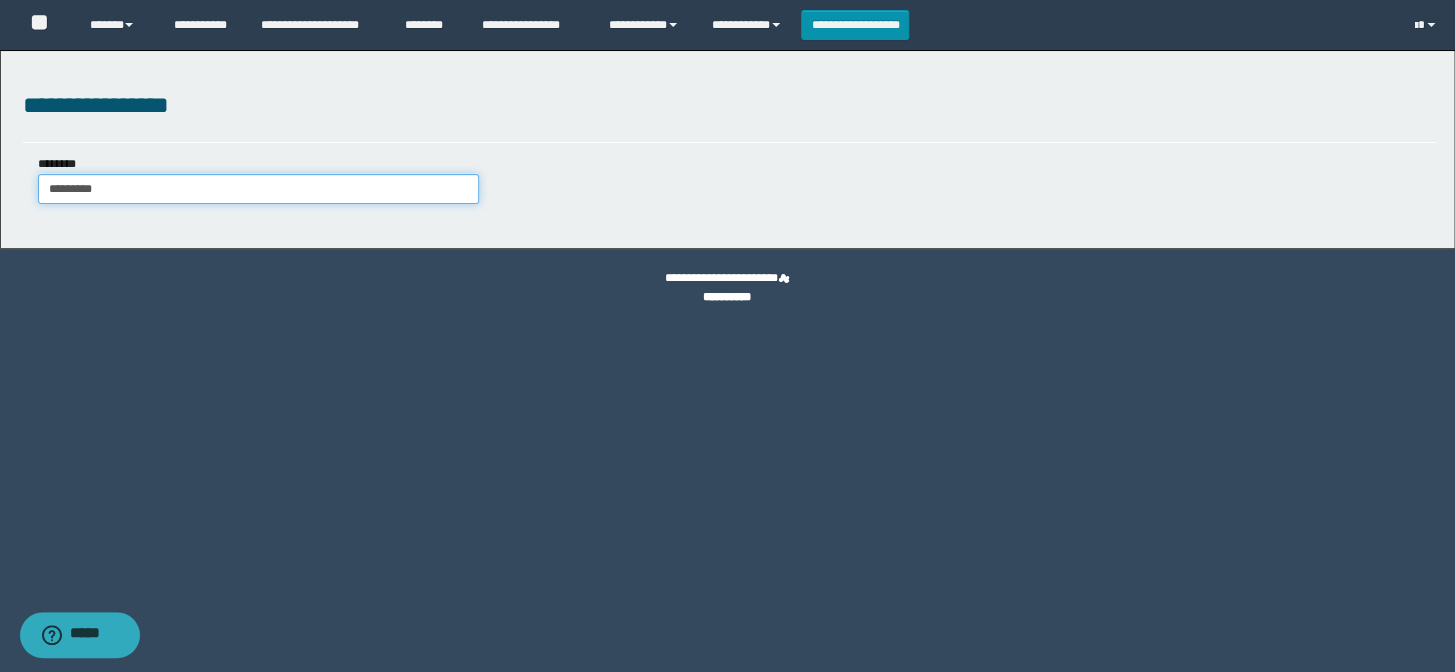 type on "*******" 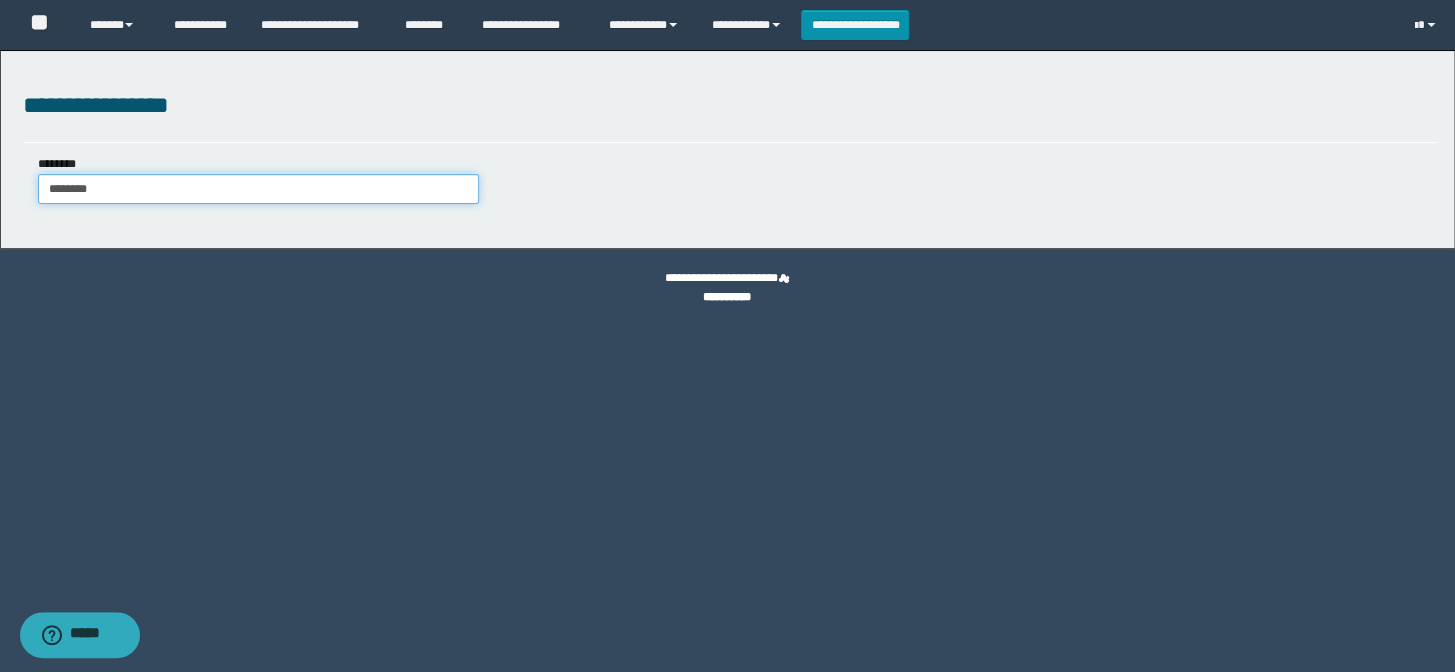 type on "*******" 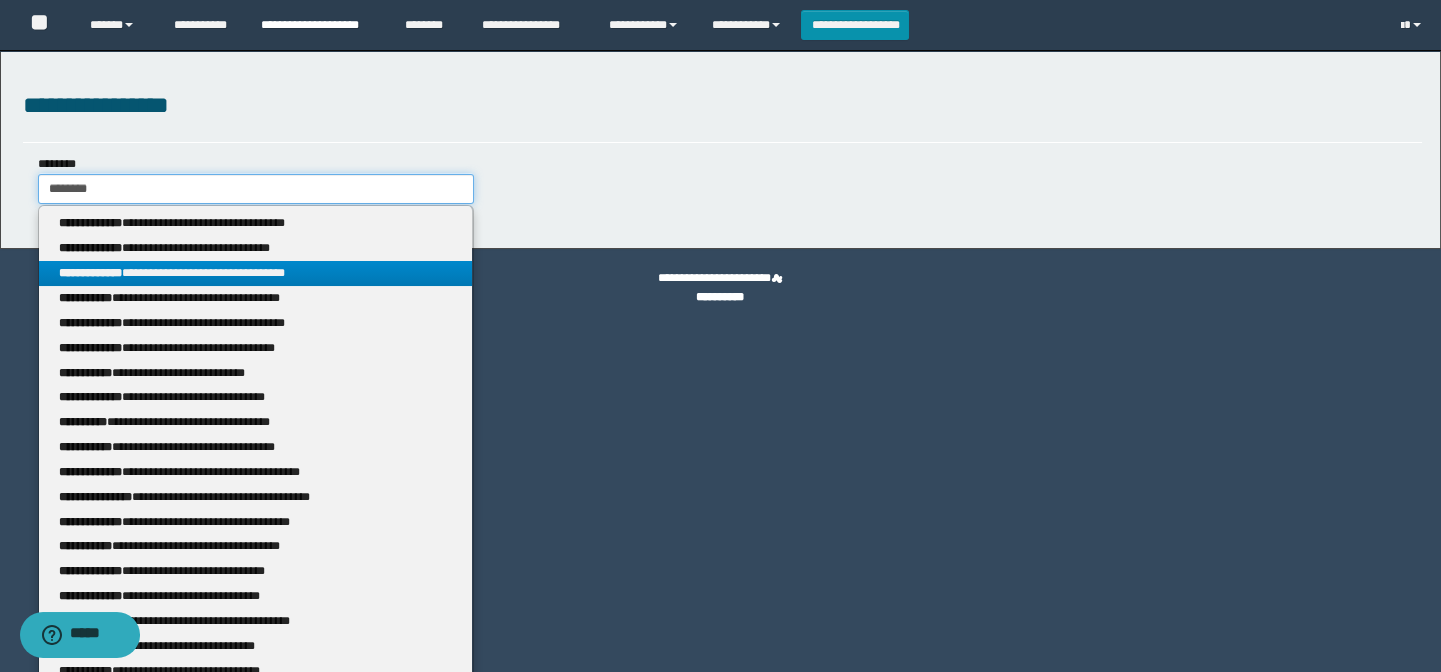 type on "*******" 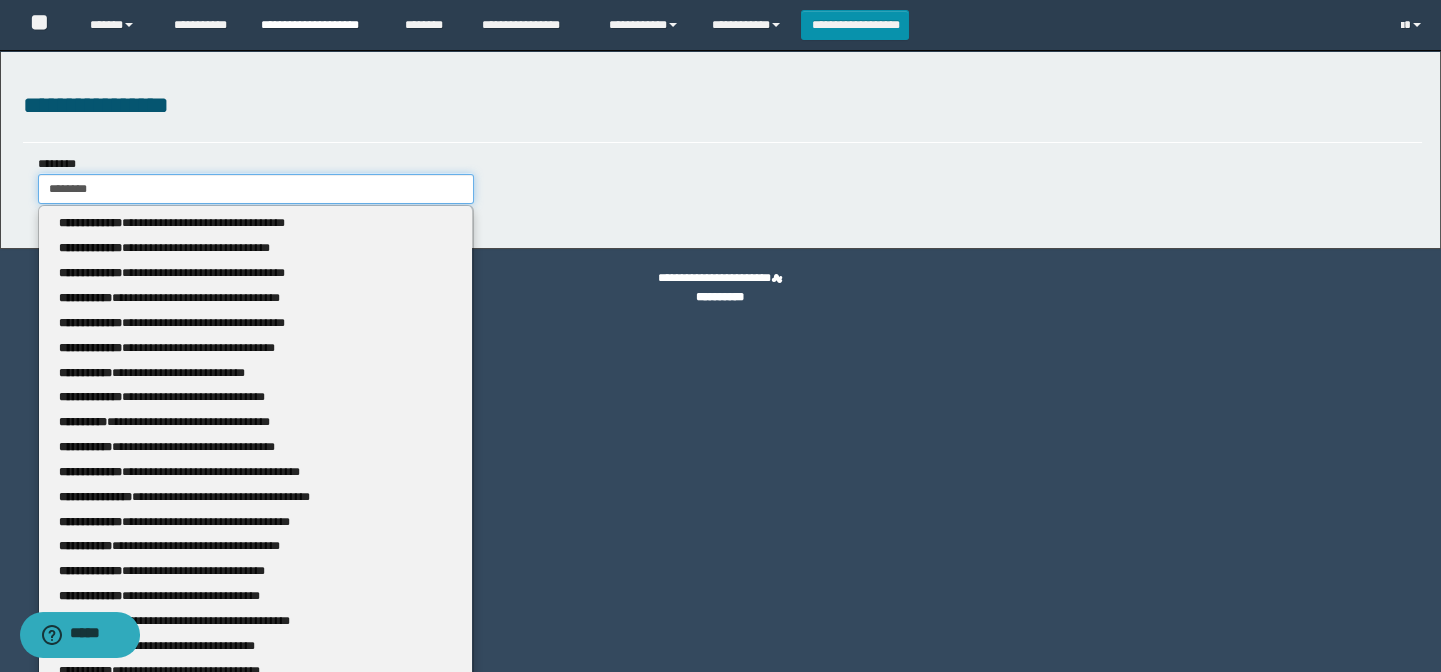 type on "*******" 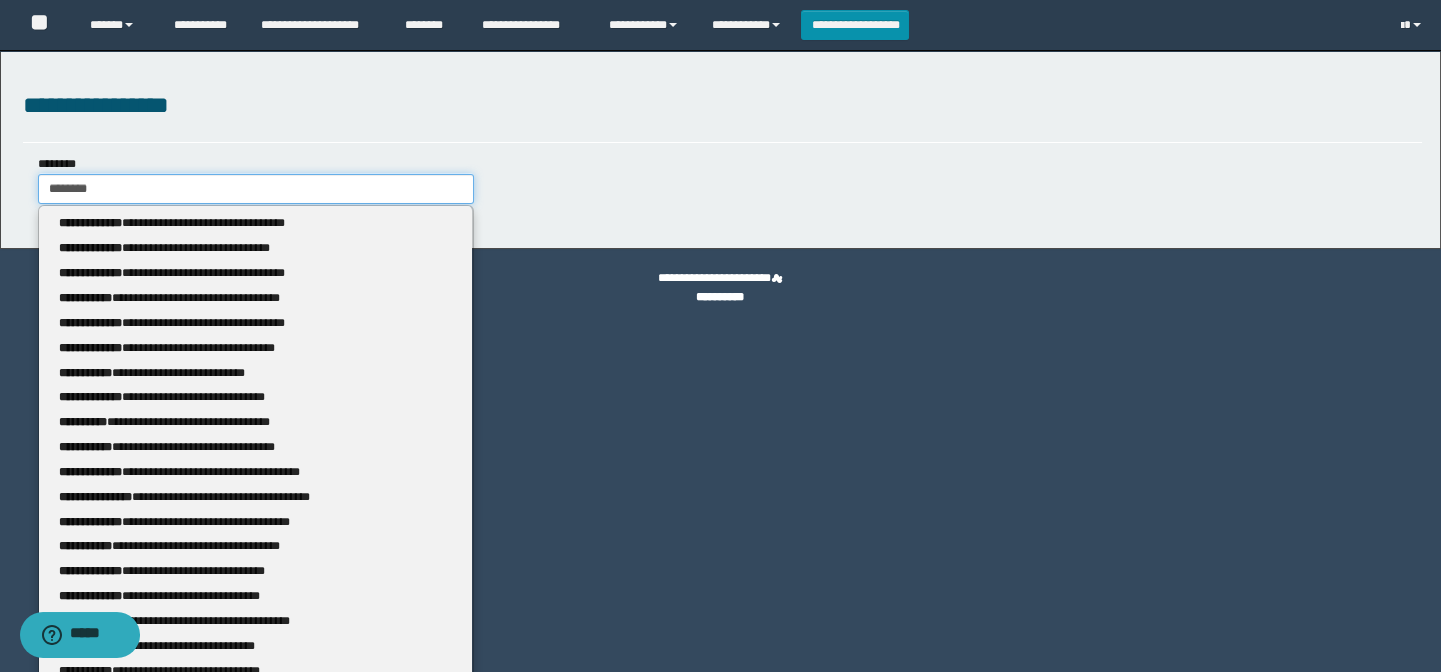 type 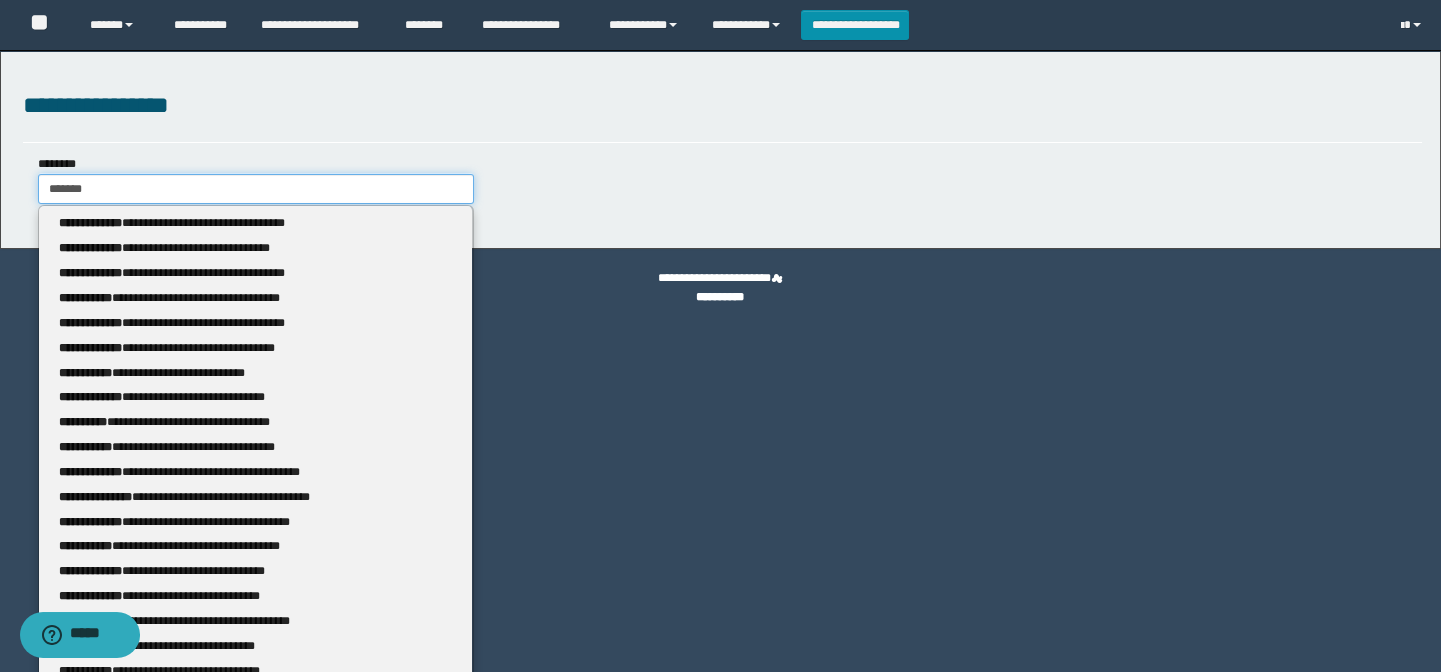 type on "*******" 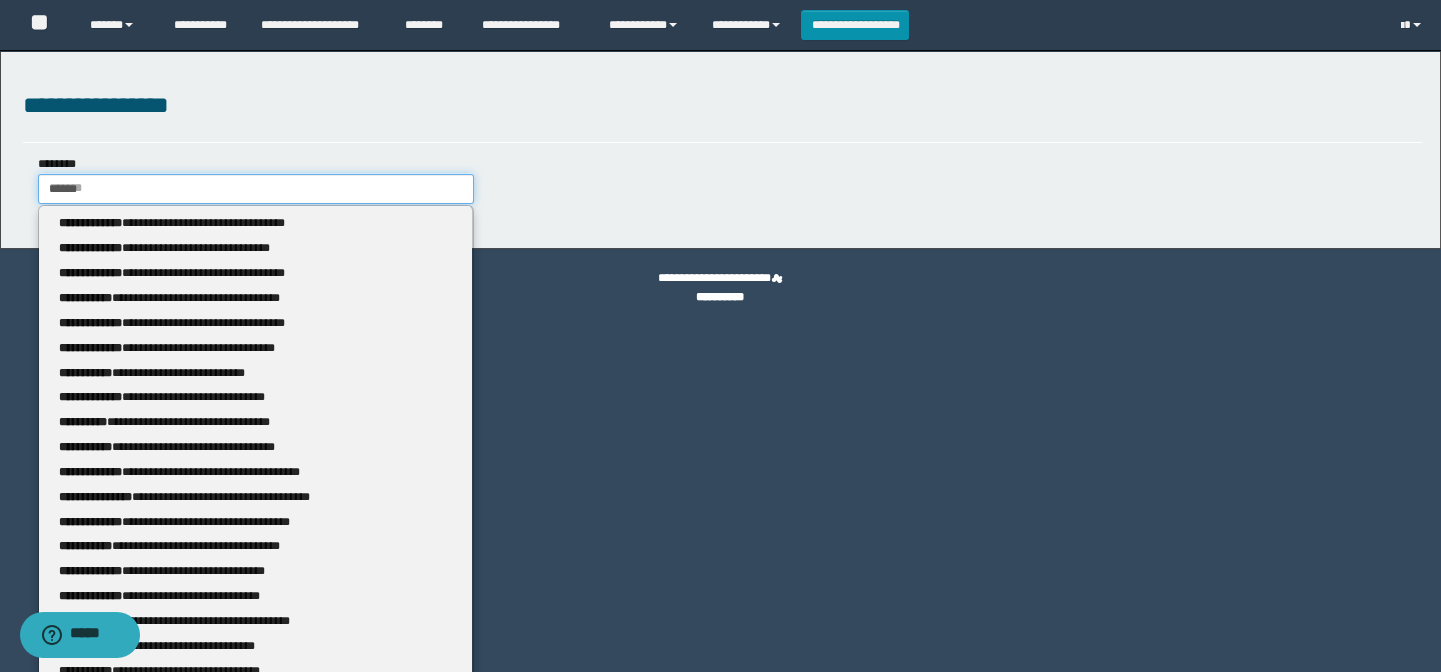 type on "*****" 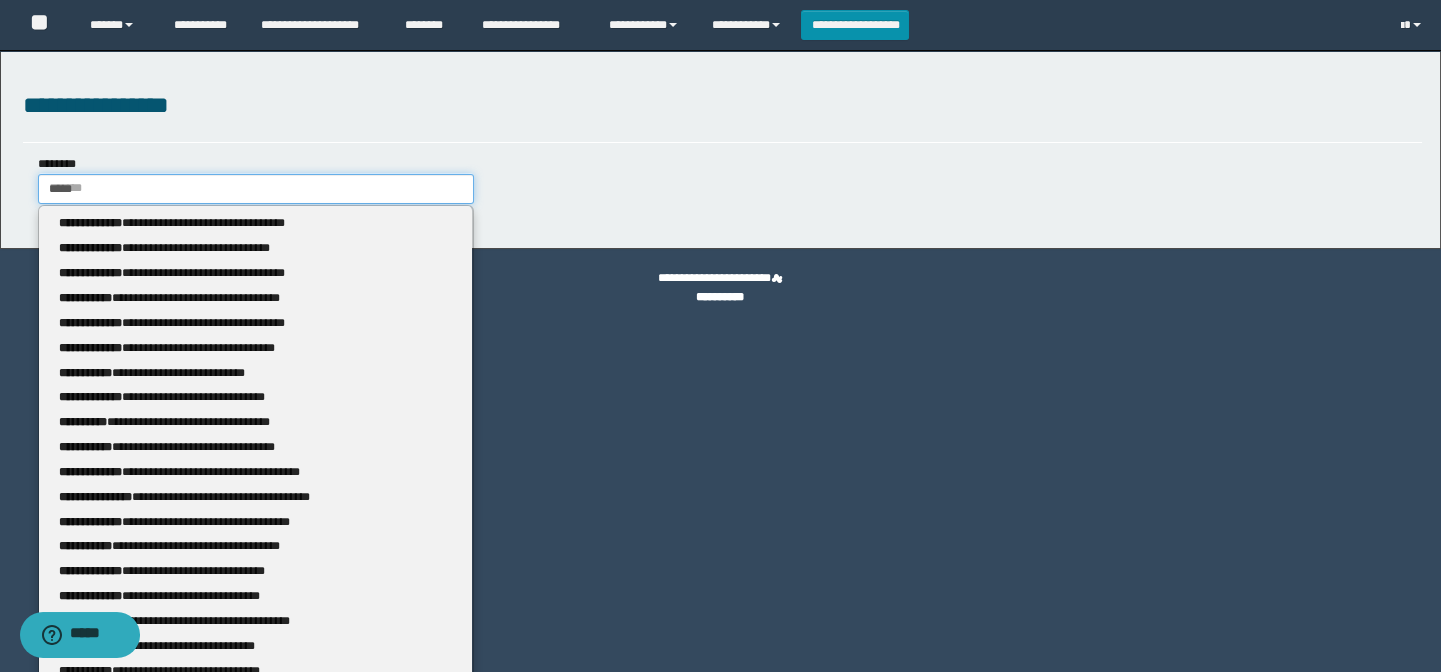 type 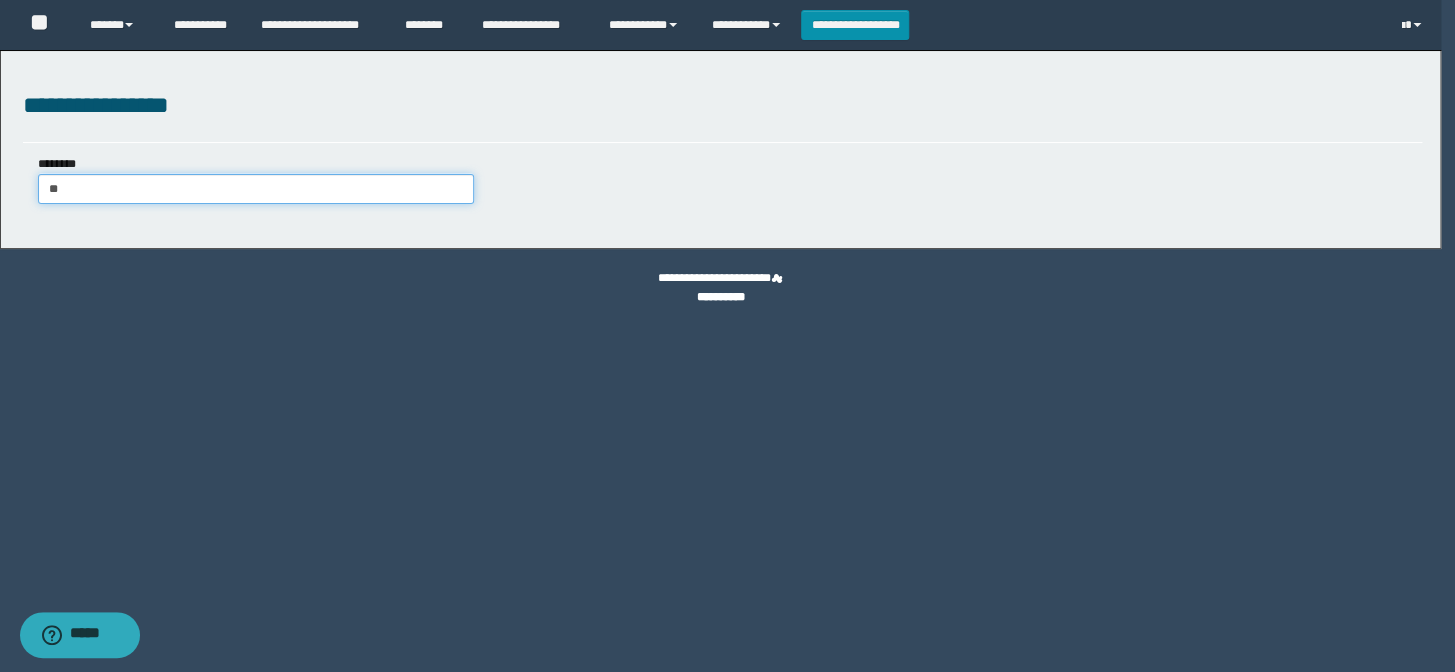 type on "*" 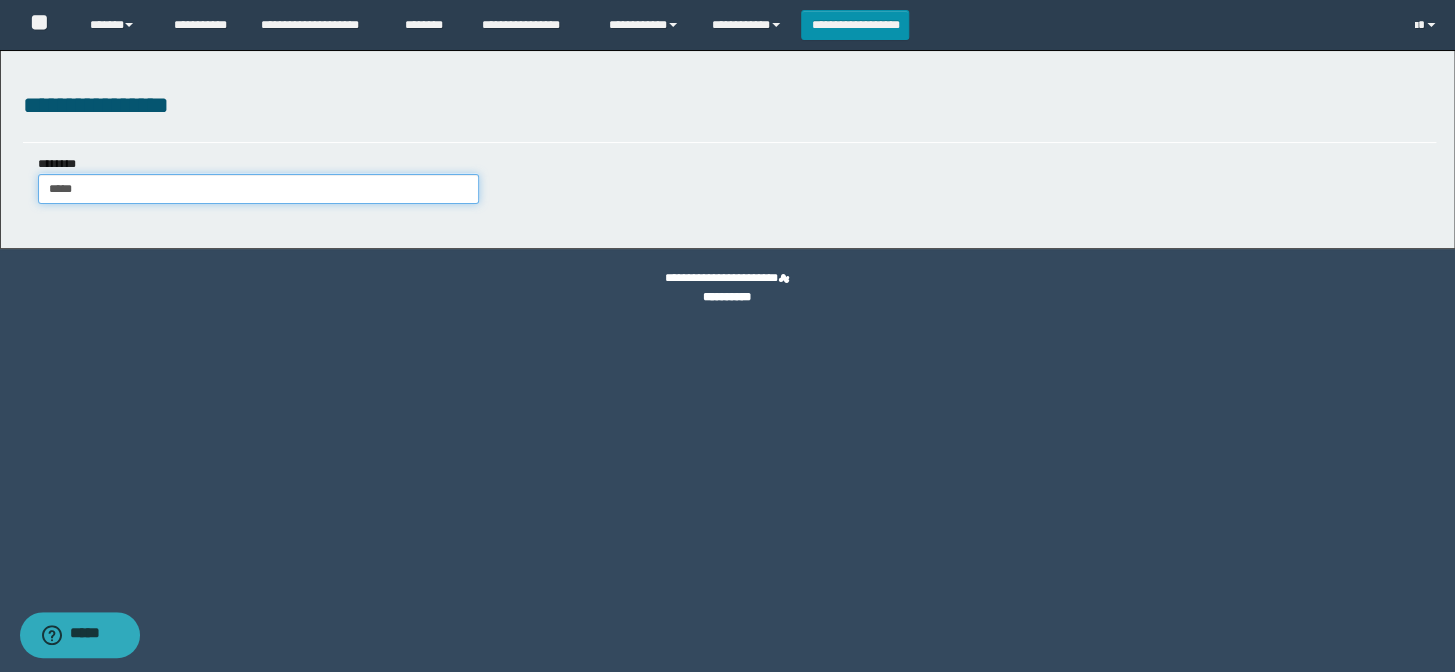 type on "******" 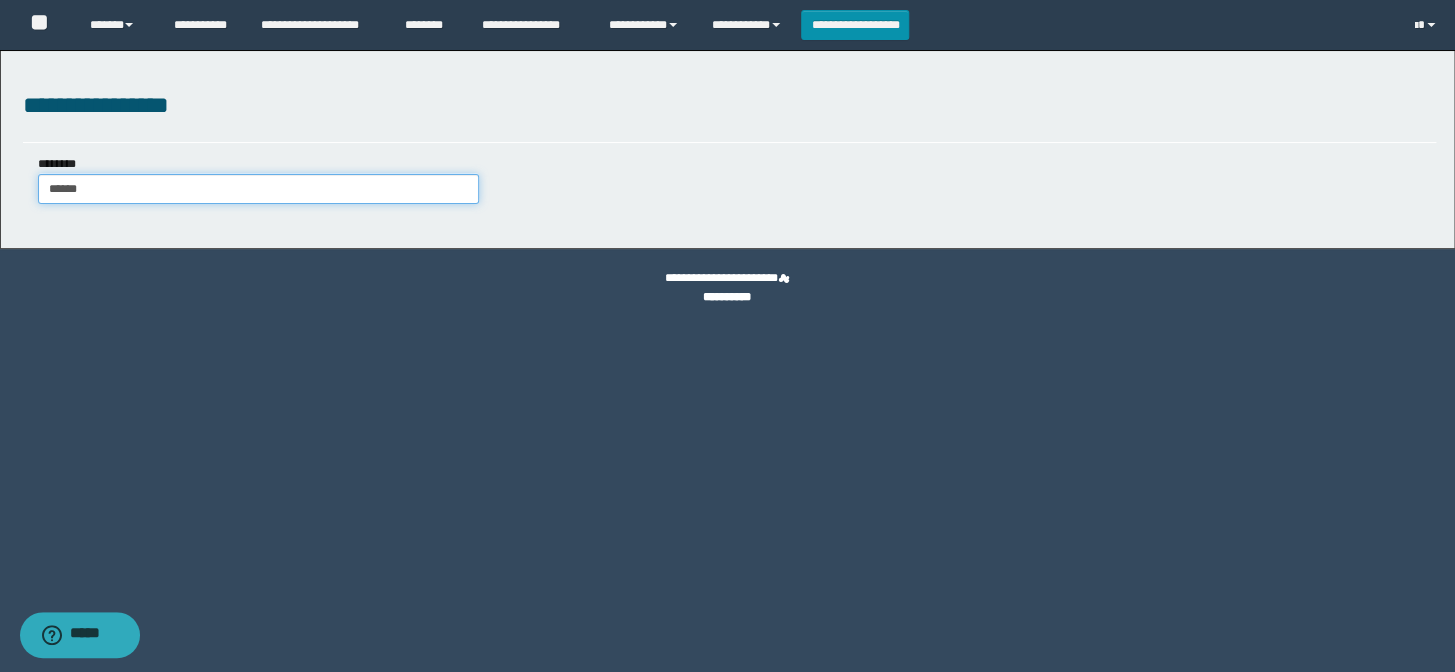 type on "******" 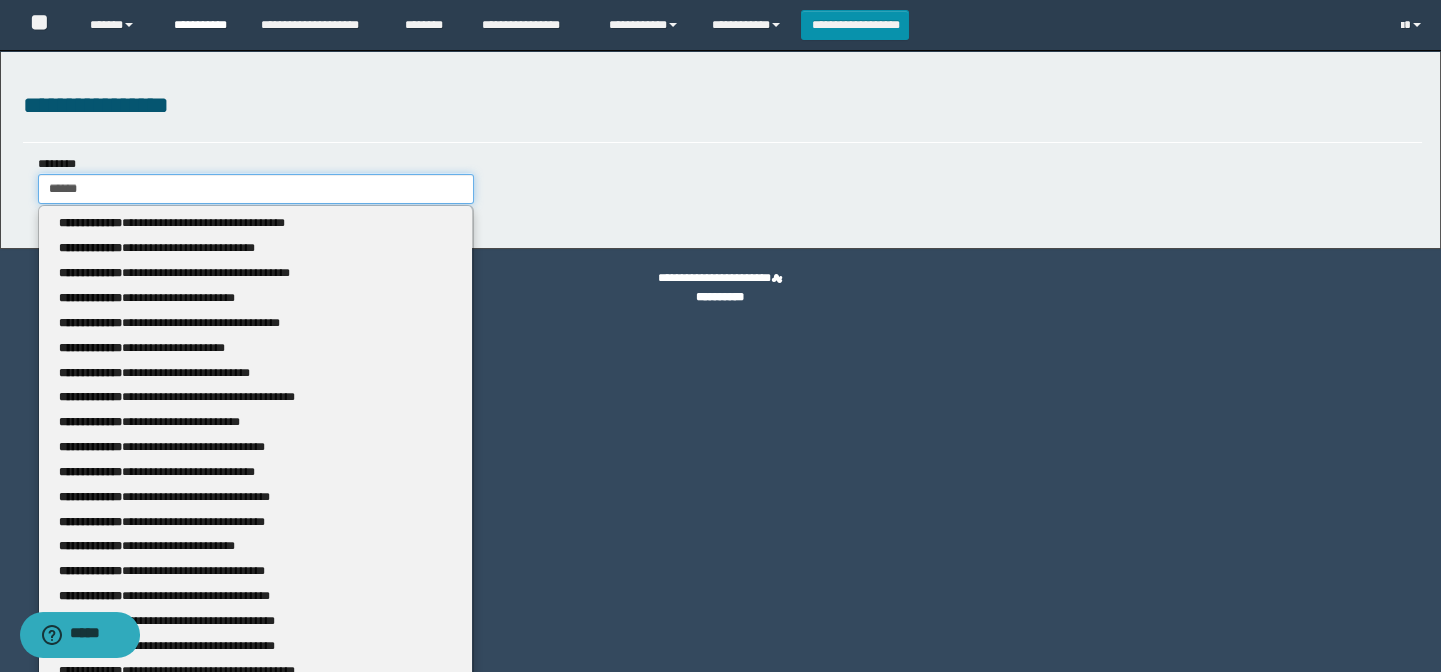 type on "******" 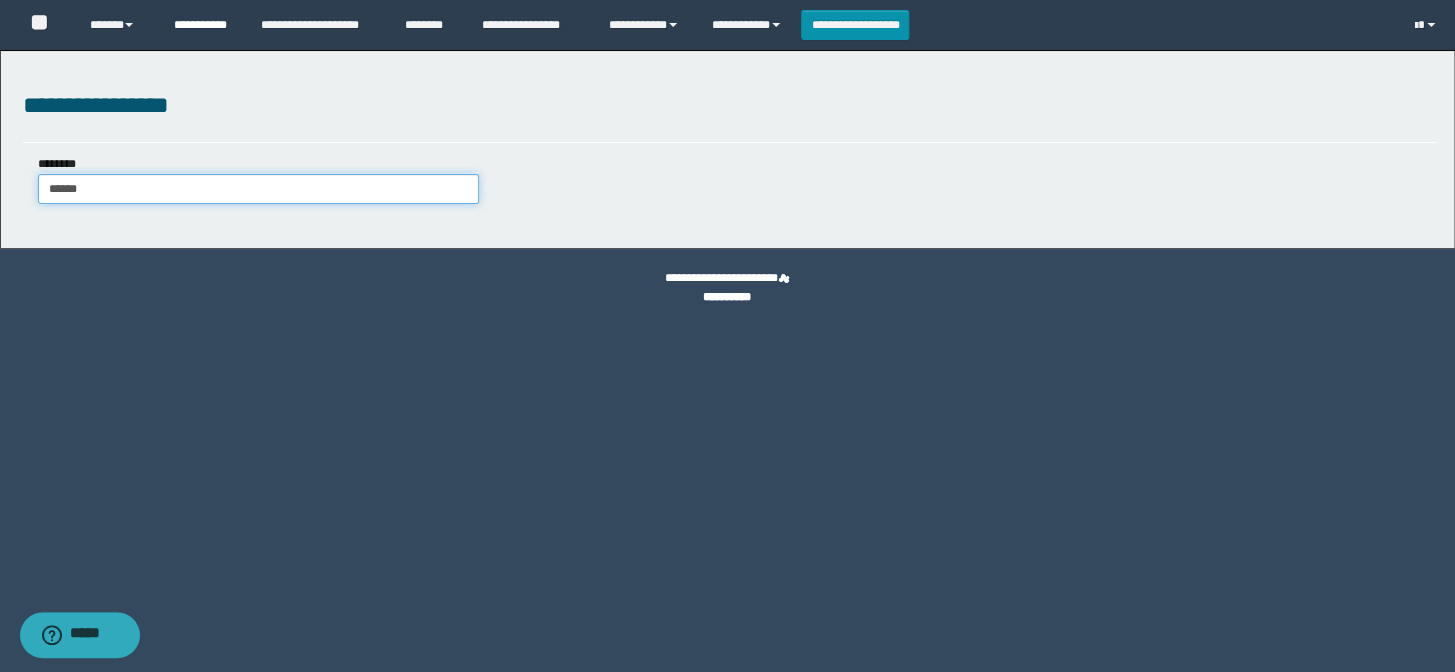 type on "******" 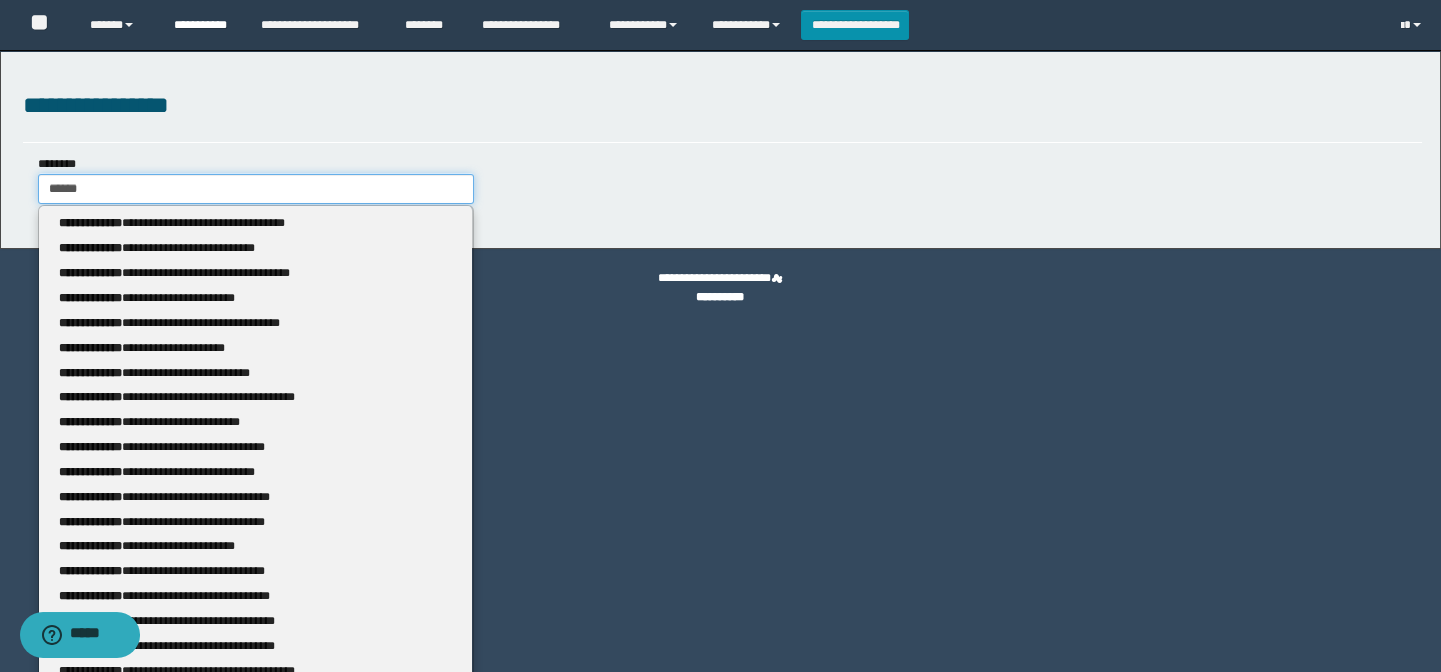 type 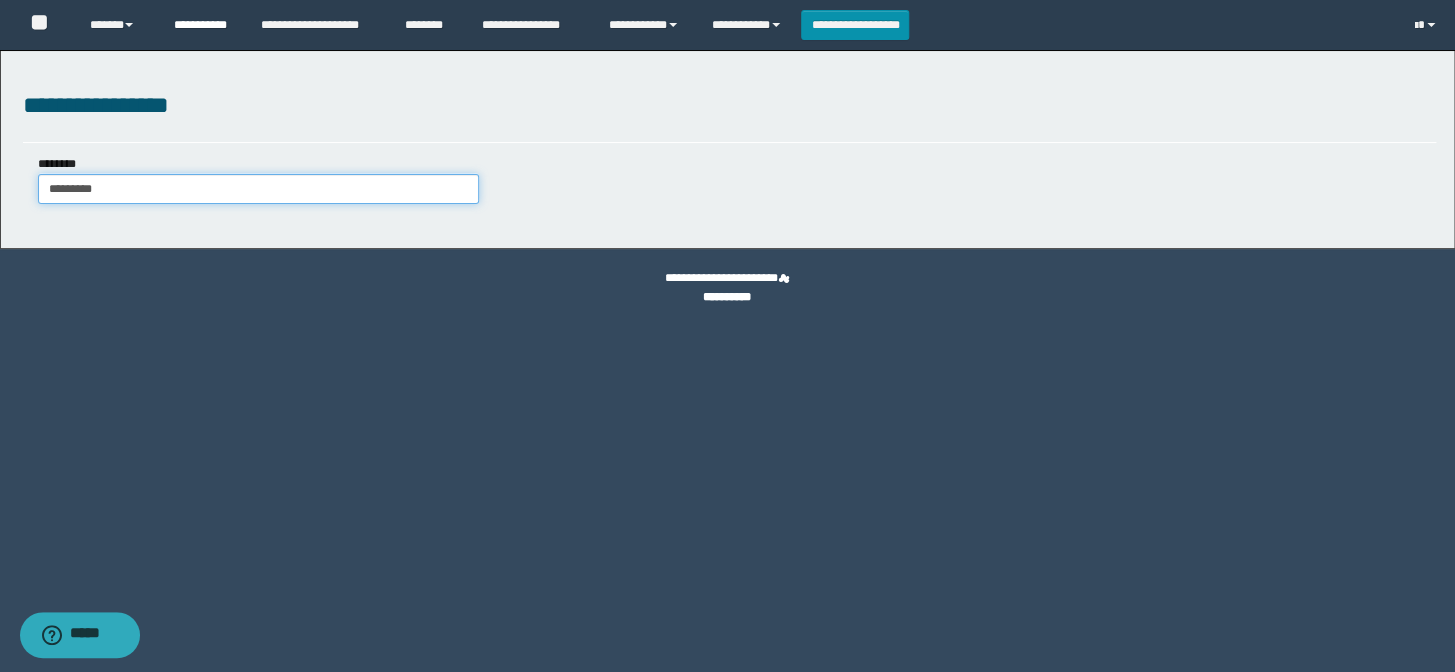 type on "**********" 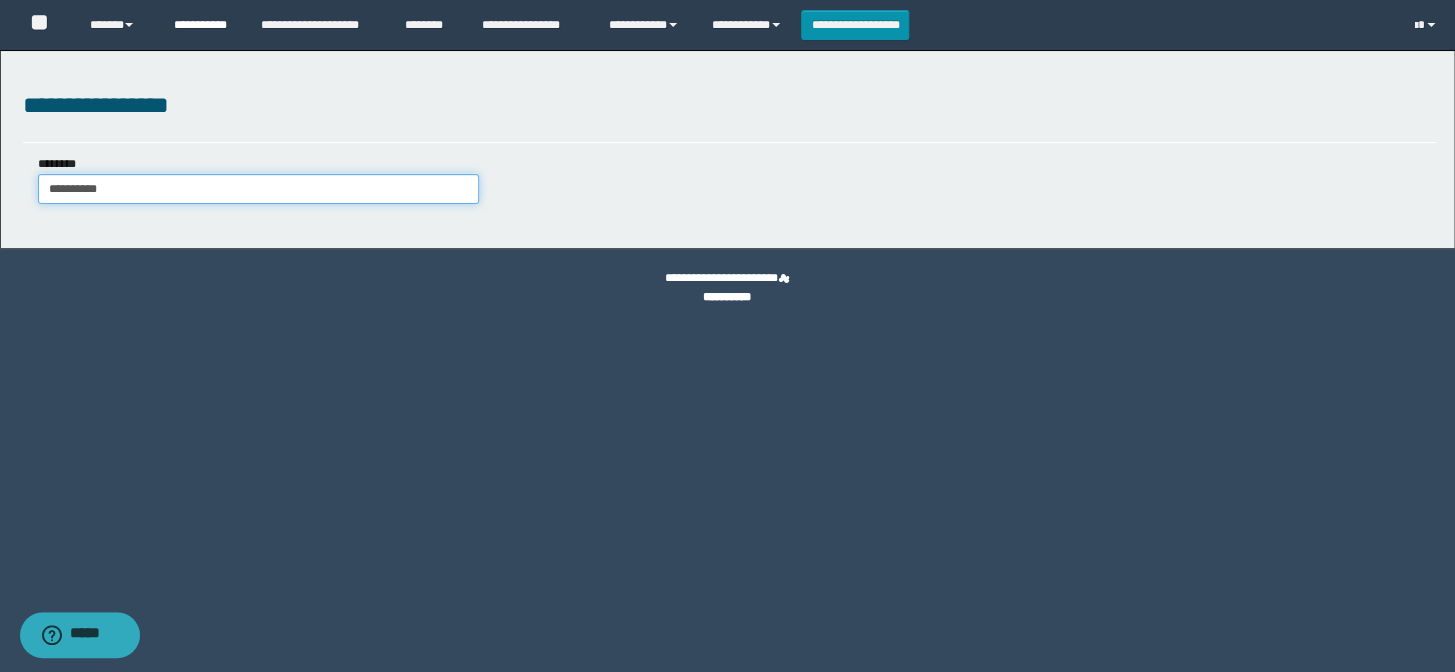 type on "**********" 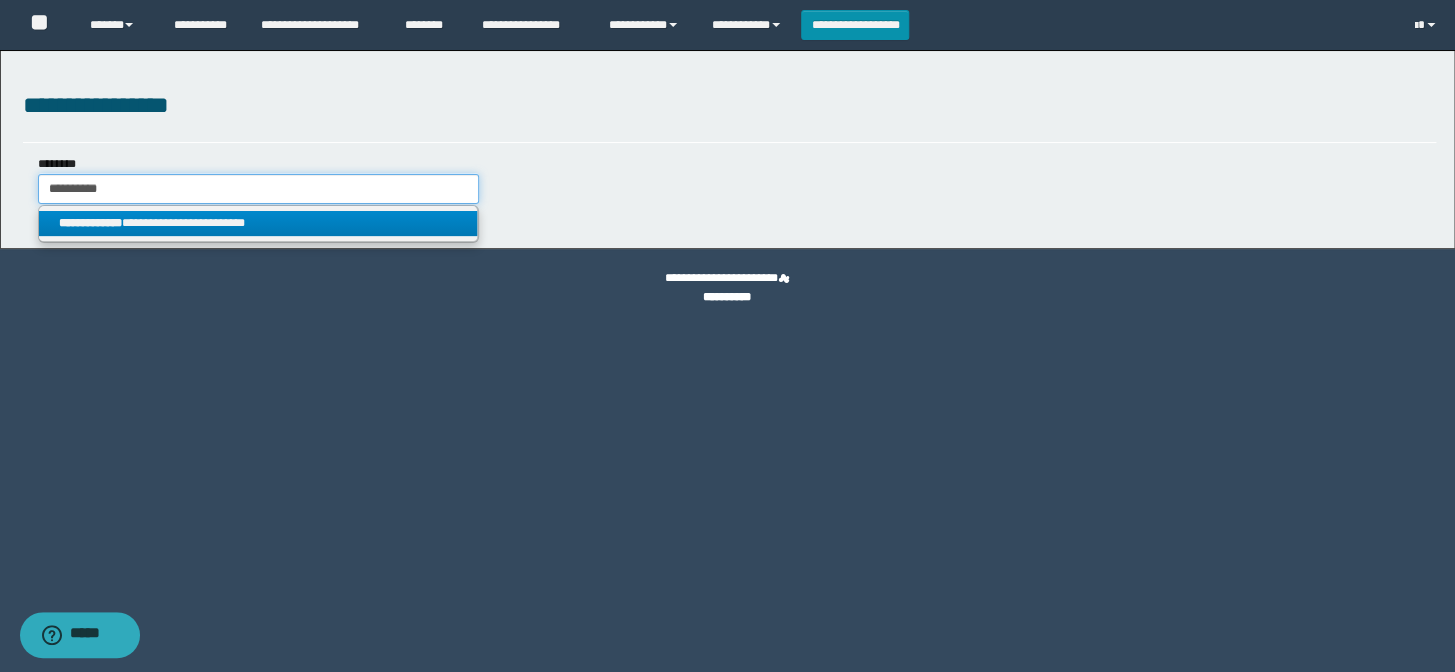 type on "**********" 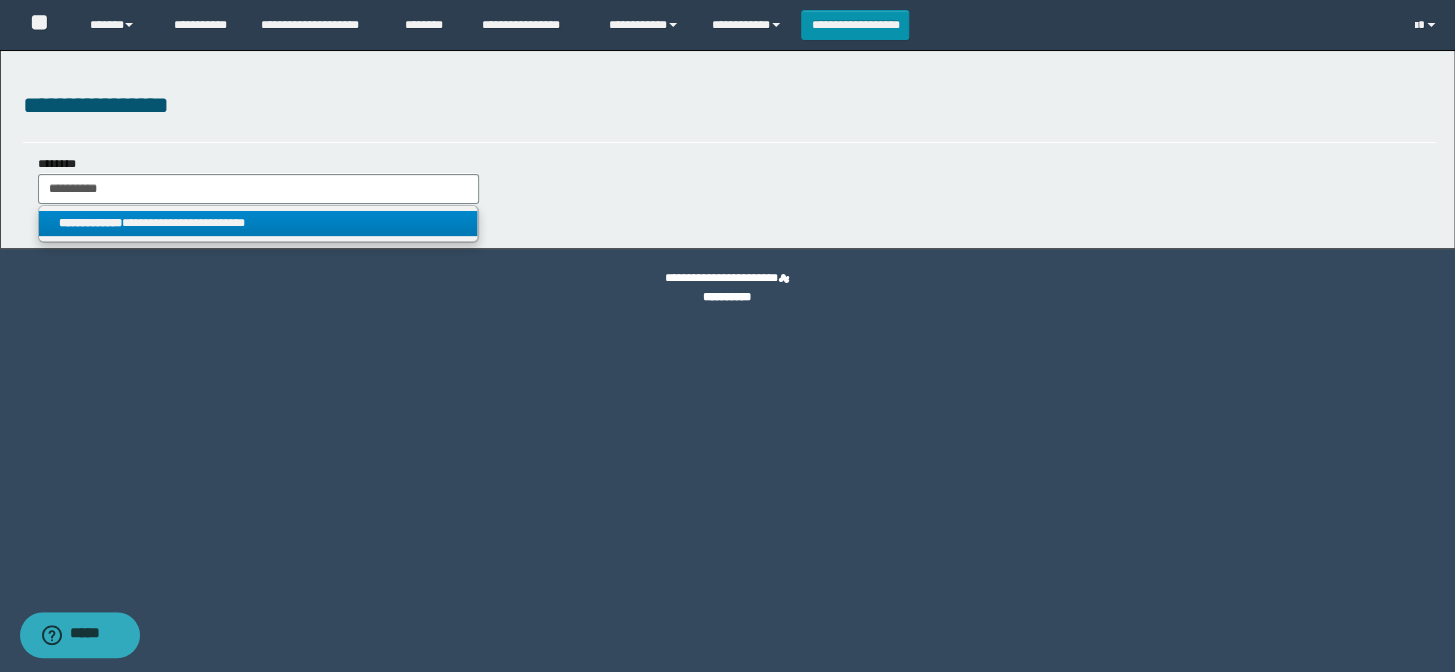 click on "**********" at bounding box center (258, 223) 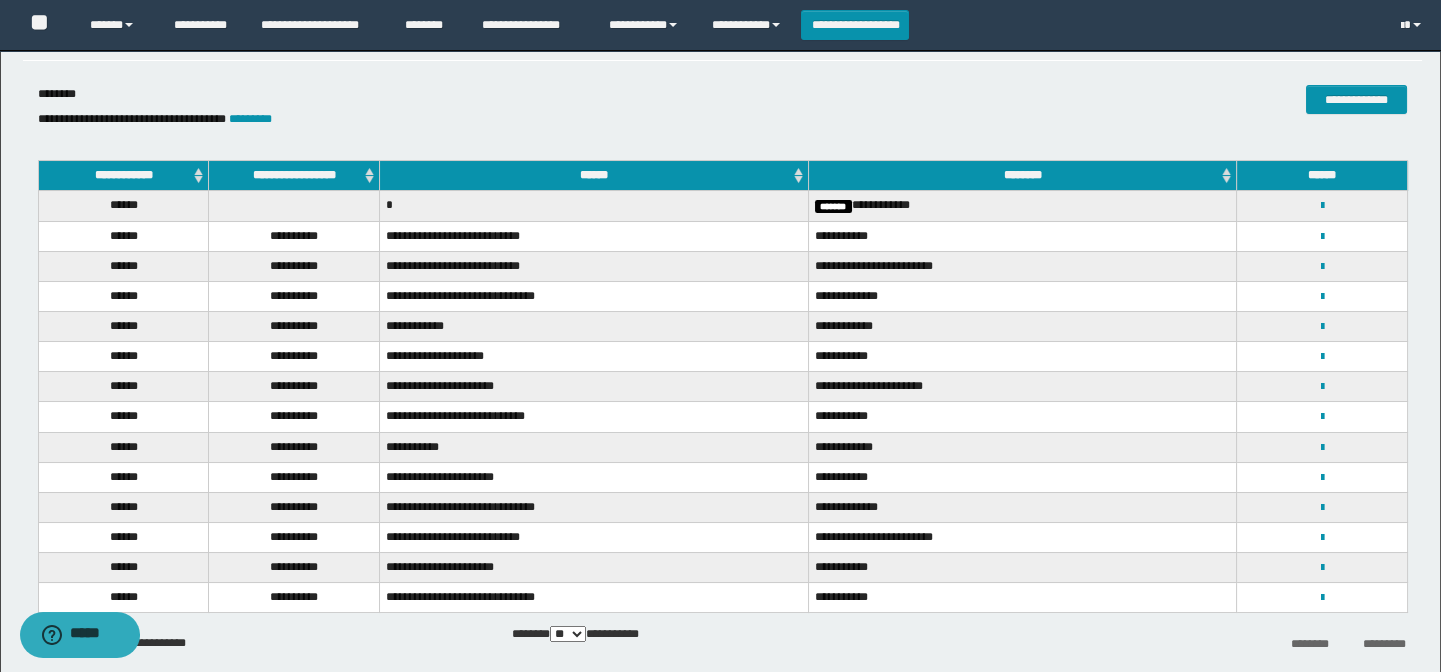 scroll, scrollTop: 178, scrollLeft: 0, axis: vertical 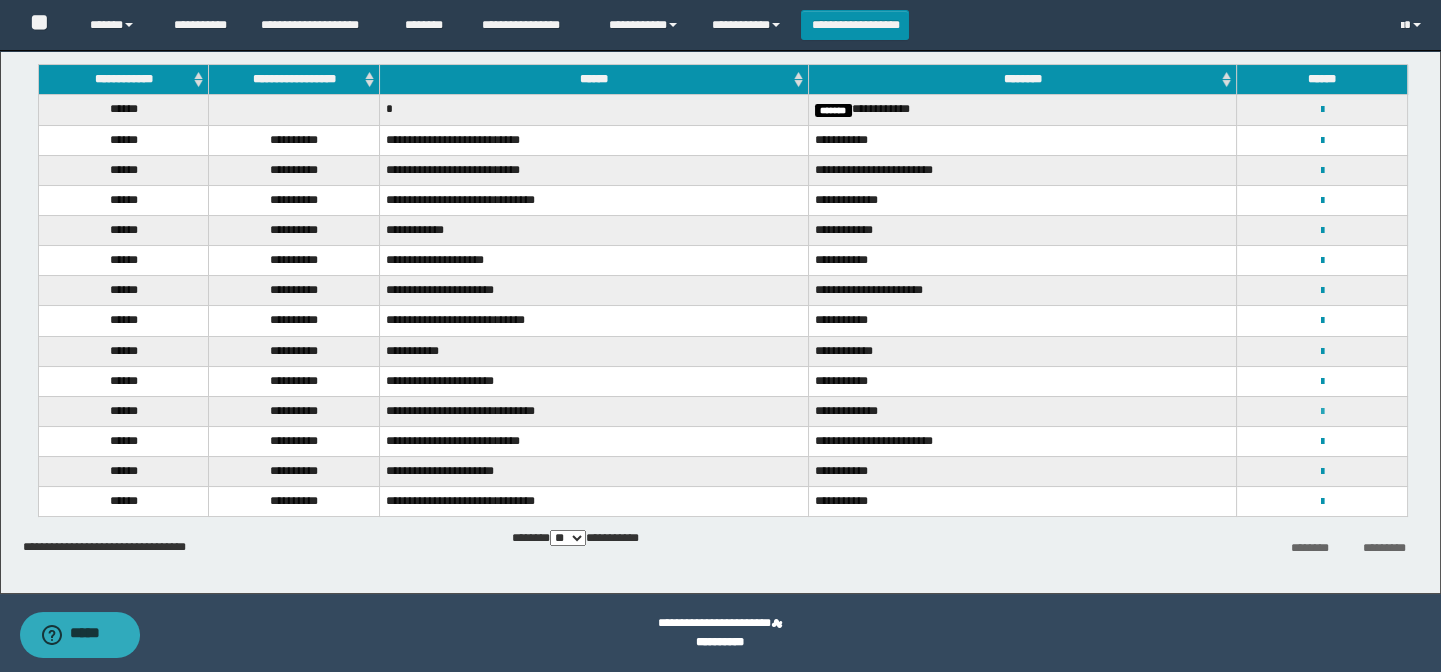 click at bounding box center [1322, 412] 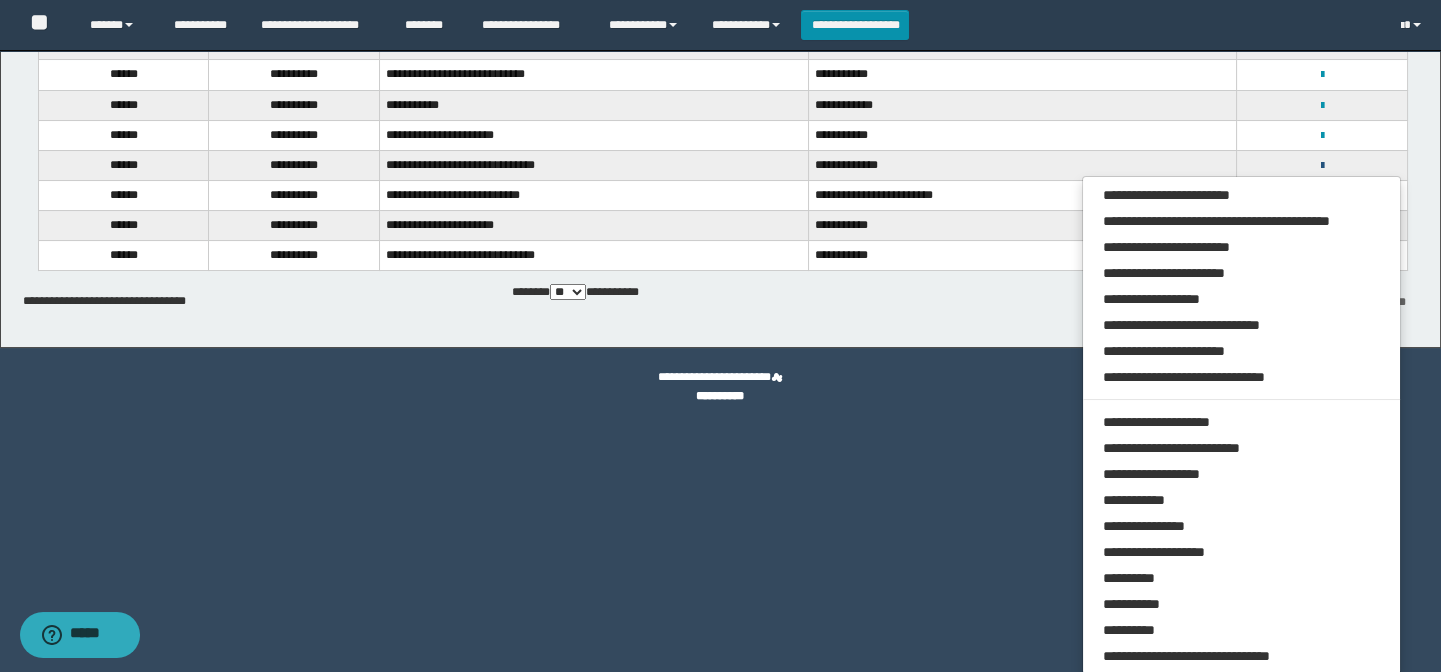 scroll, scrollTop: 425, scrollLeft: 0, axis: vertical 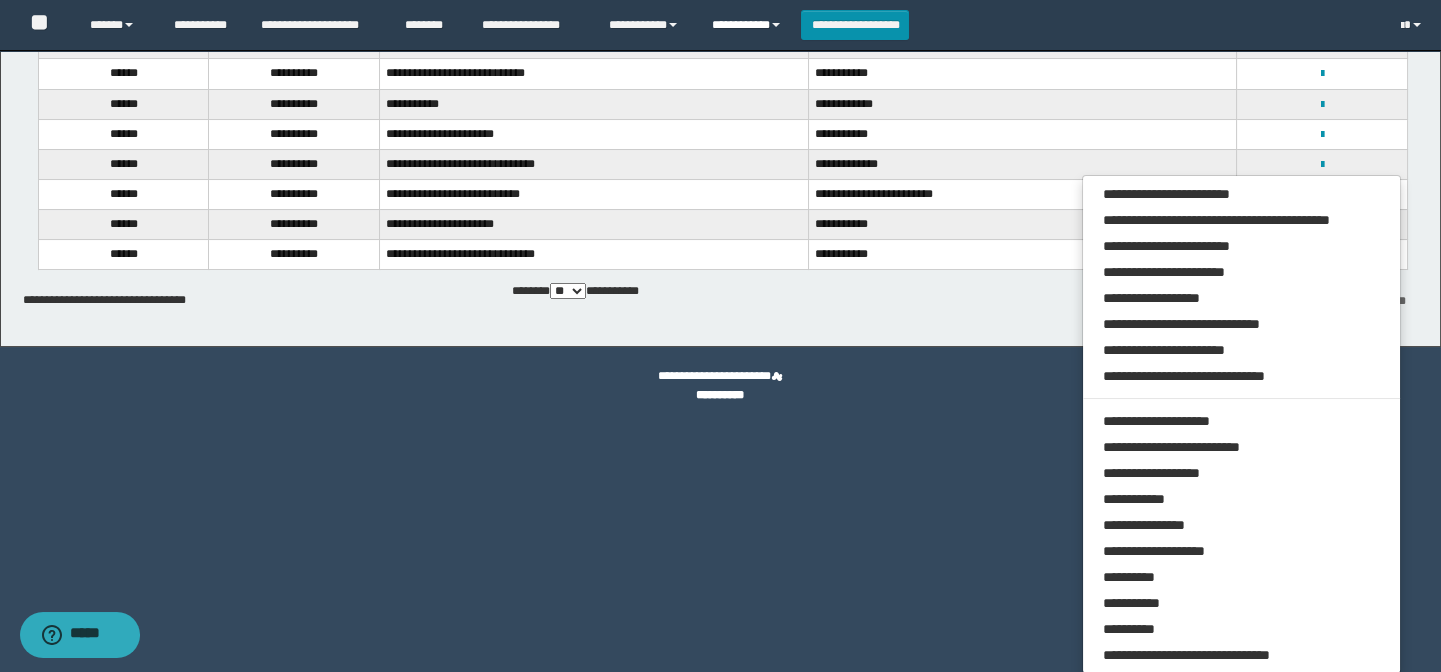 click on "**********" at bounding box center [749, 25] 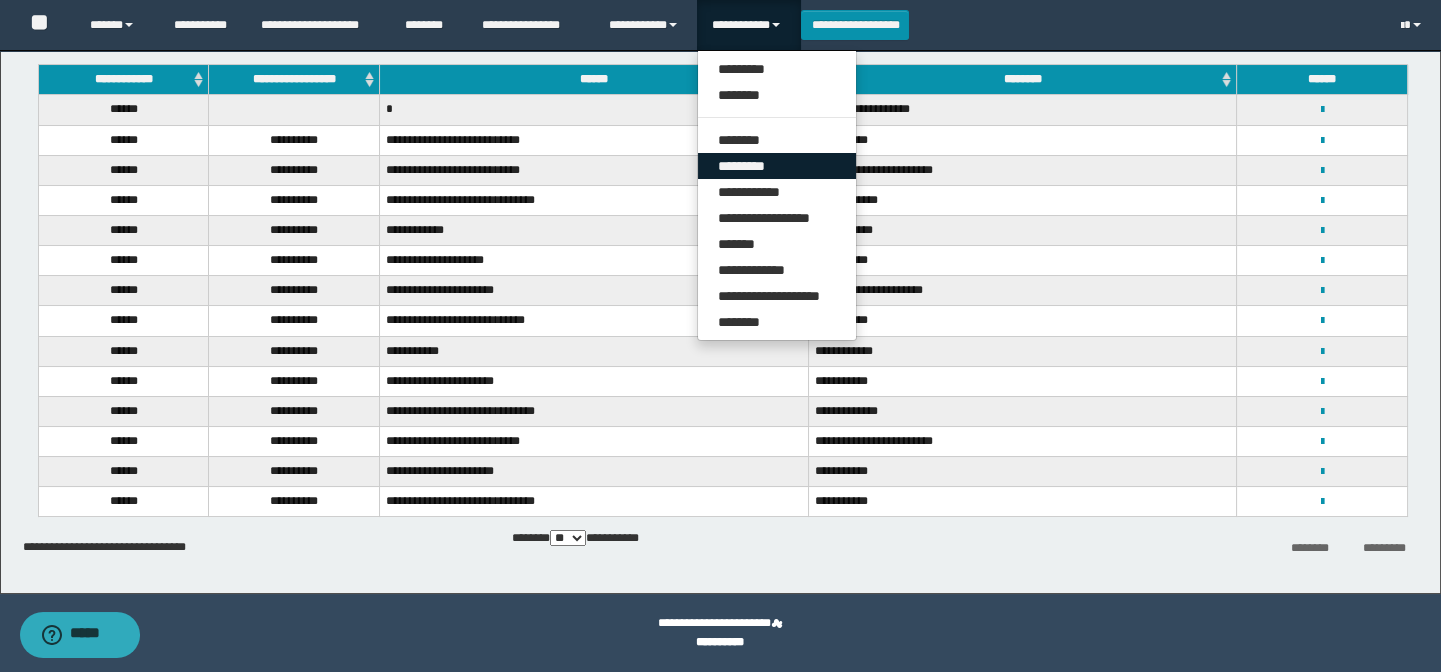 scroll, scrollTop: 178, scrollLeft: 0, axis: vertical 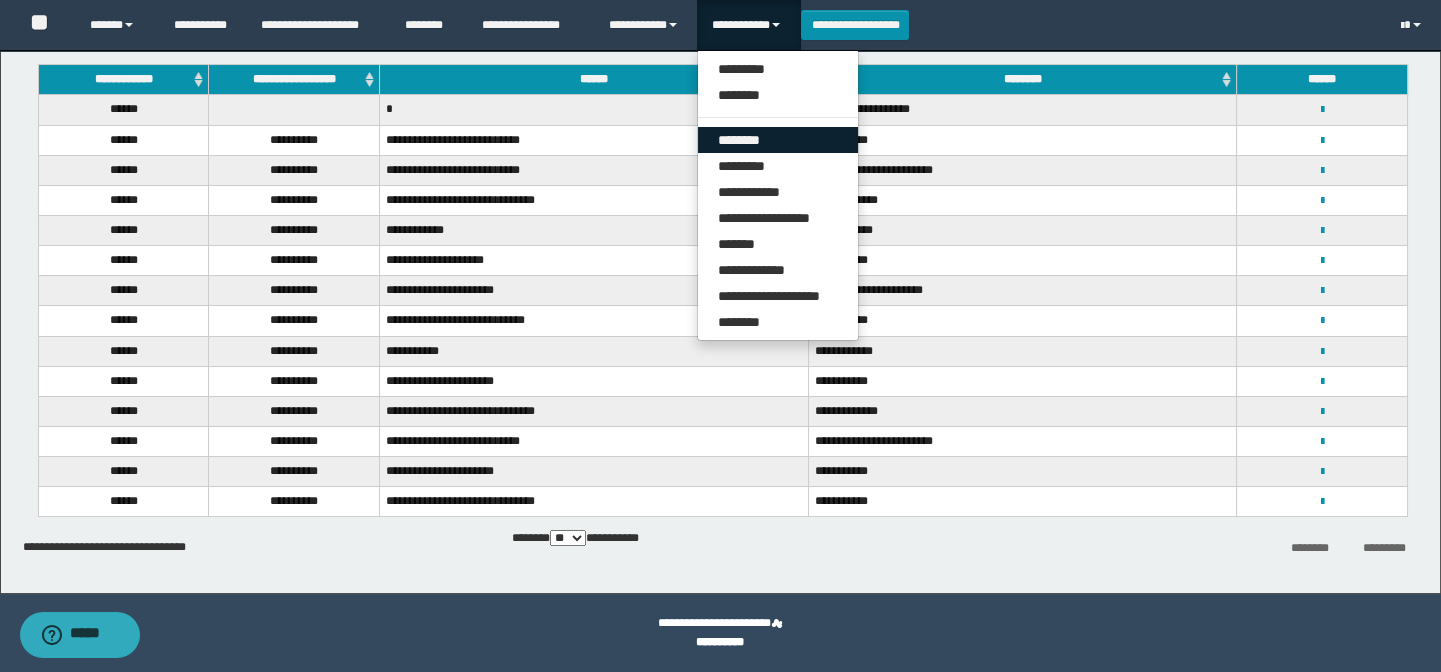 click on "********" at bounding box center [778, 140] 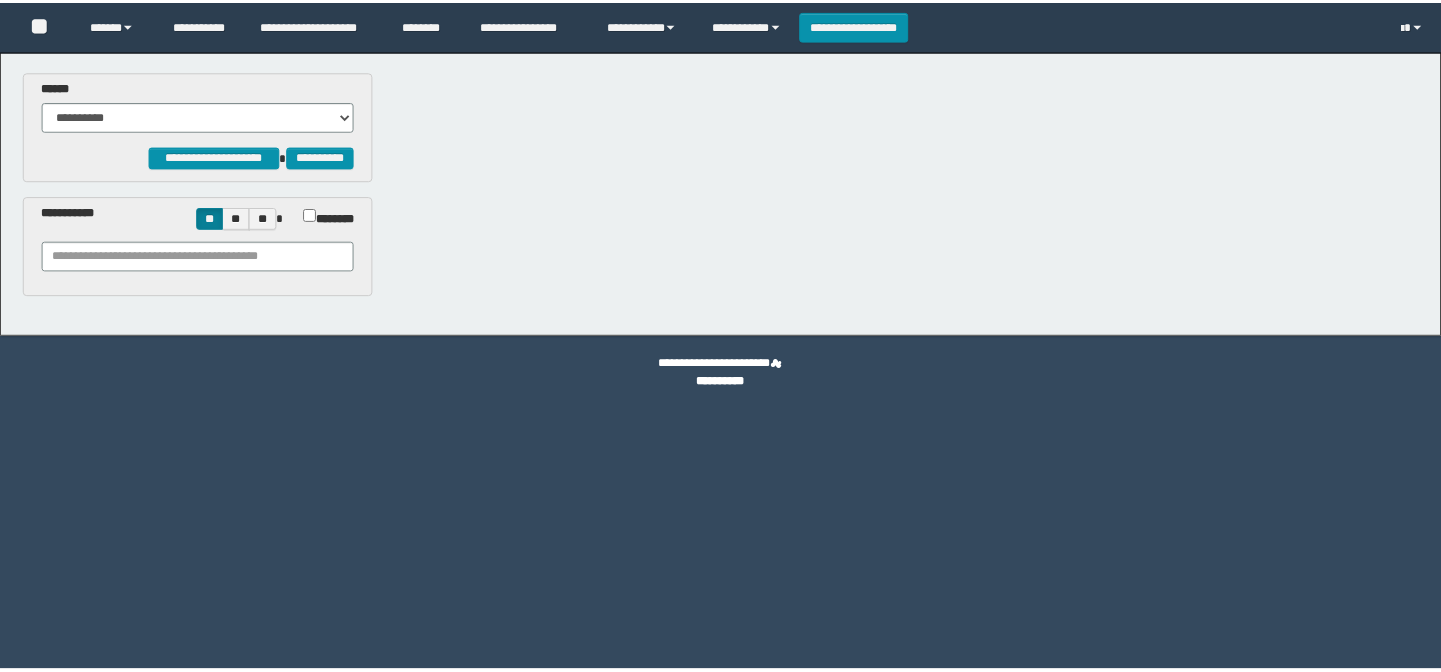 scroll, scrollTop: 0, scrollLeft: 0, axis: both 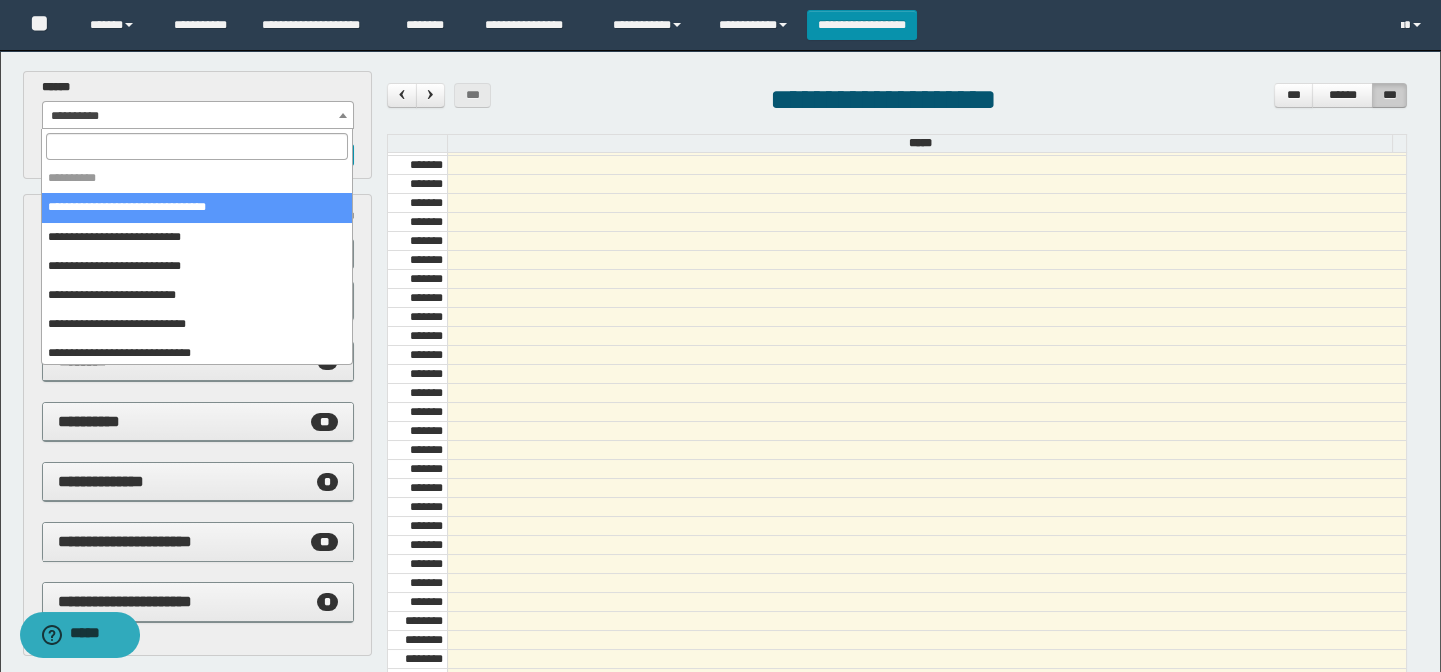 click on "**********" at bounding box center (198, 116) 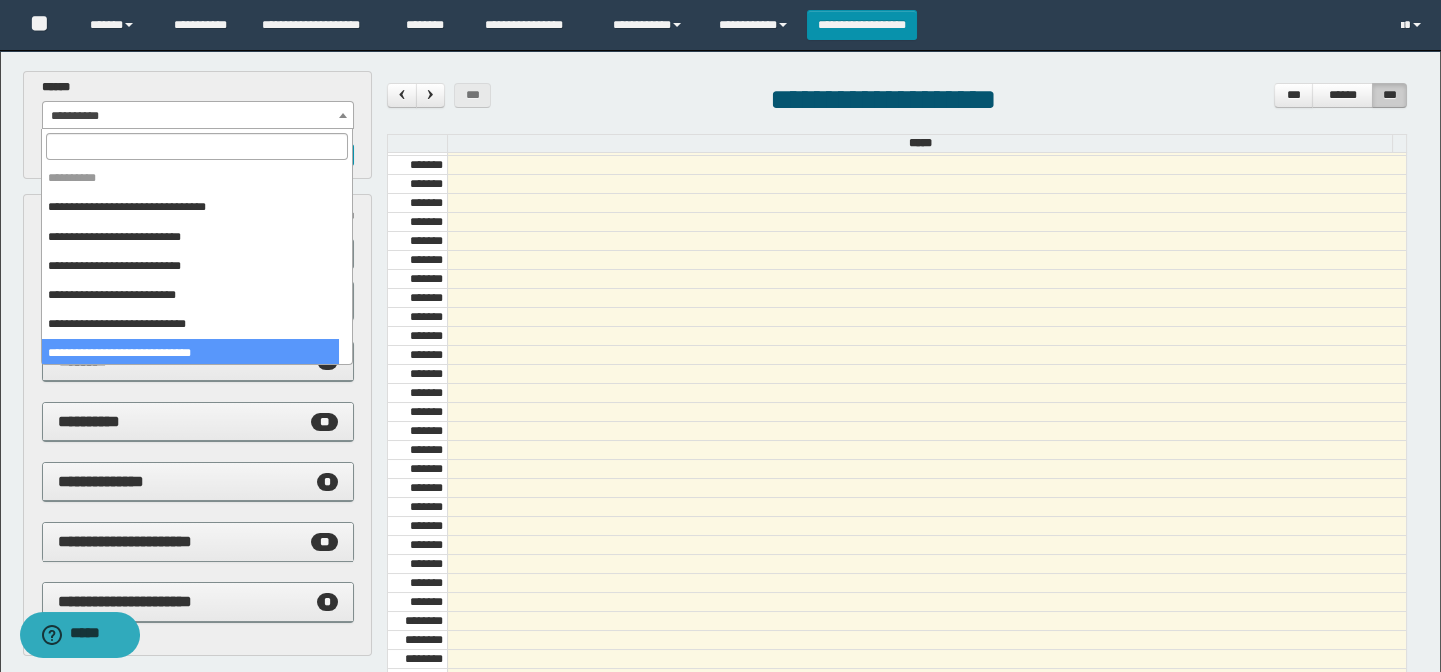 select on "******" 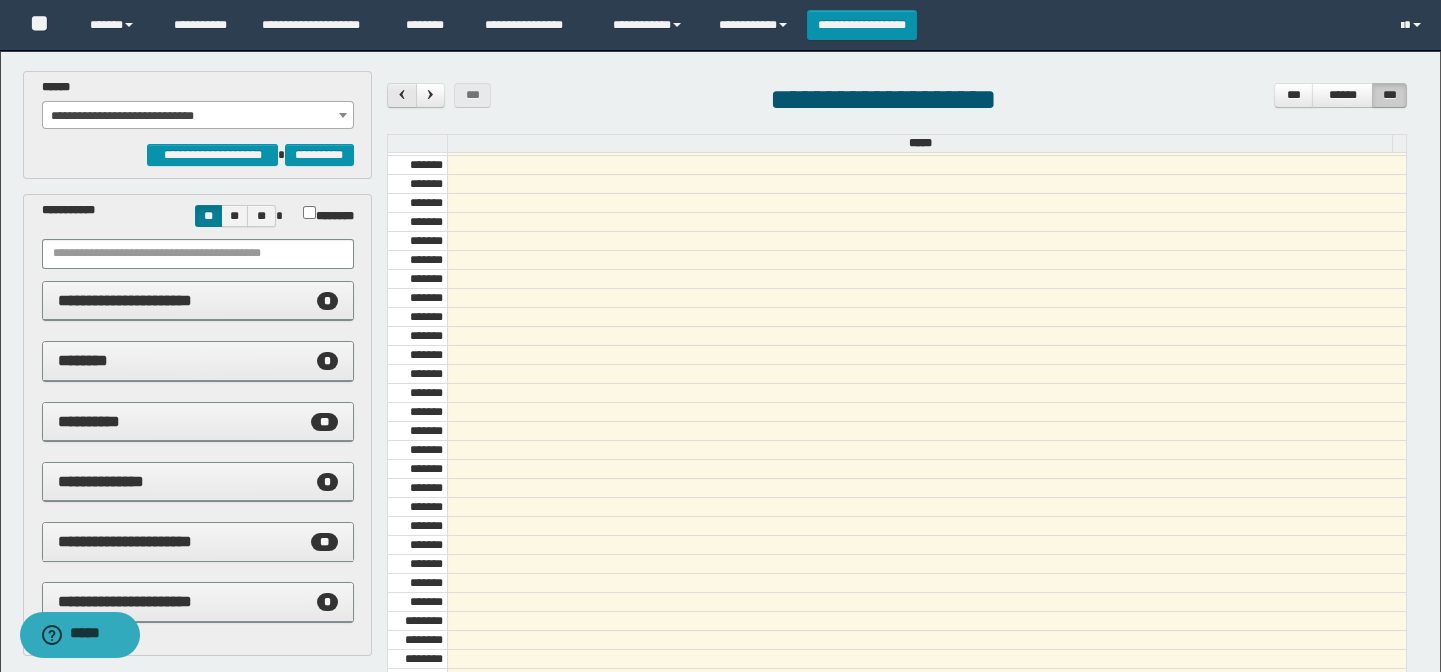 click at bounding box center (402, 94) 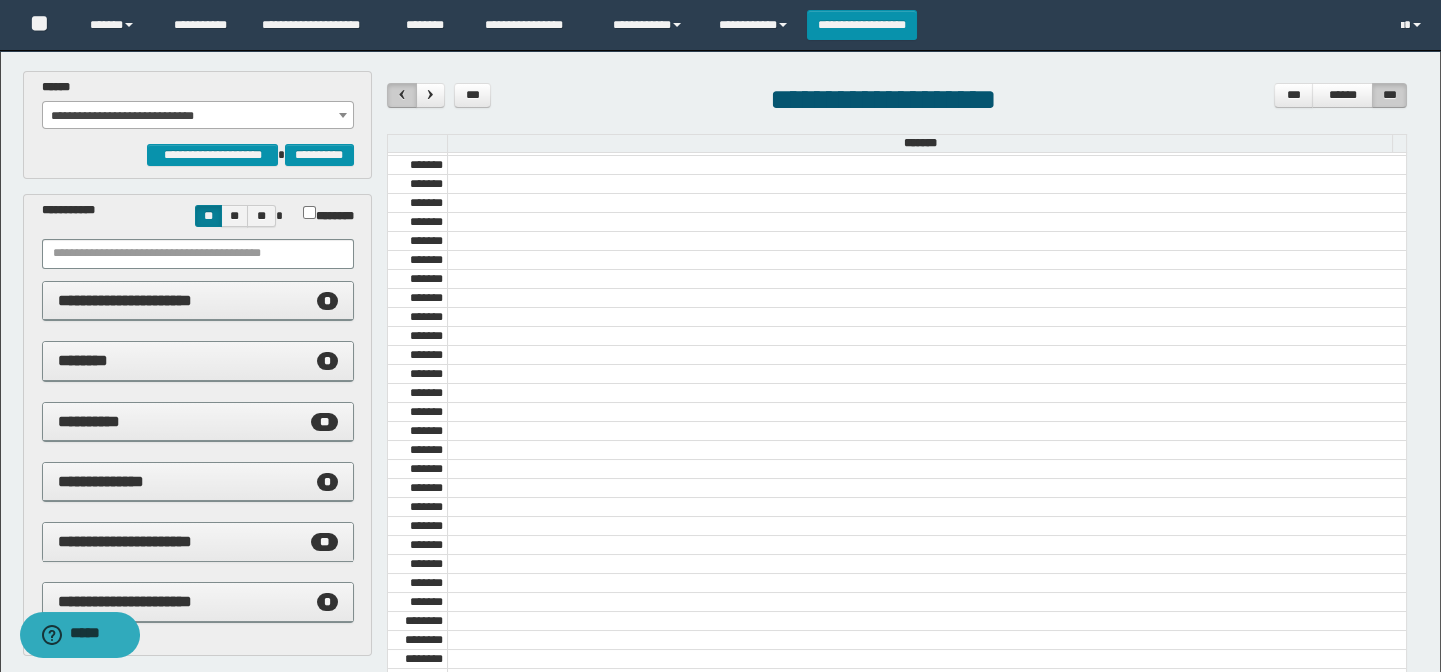 click at bounding box center [402, 94] 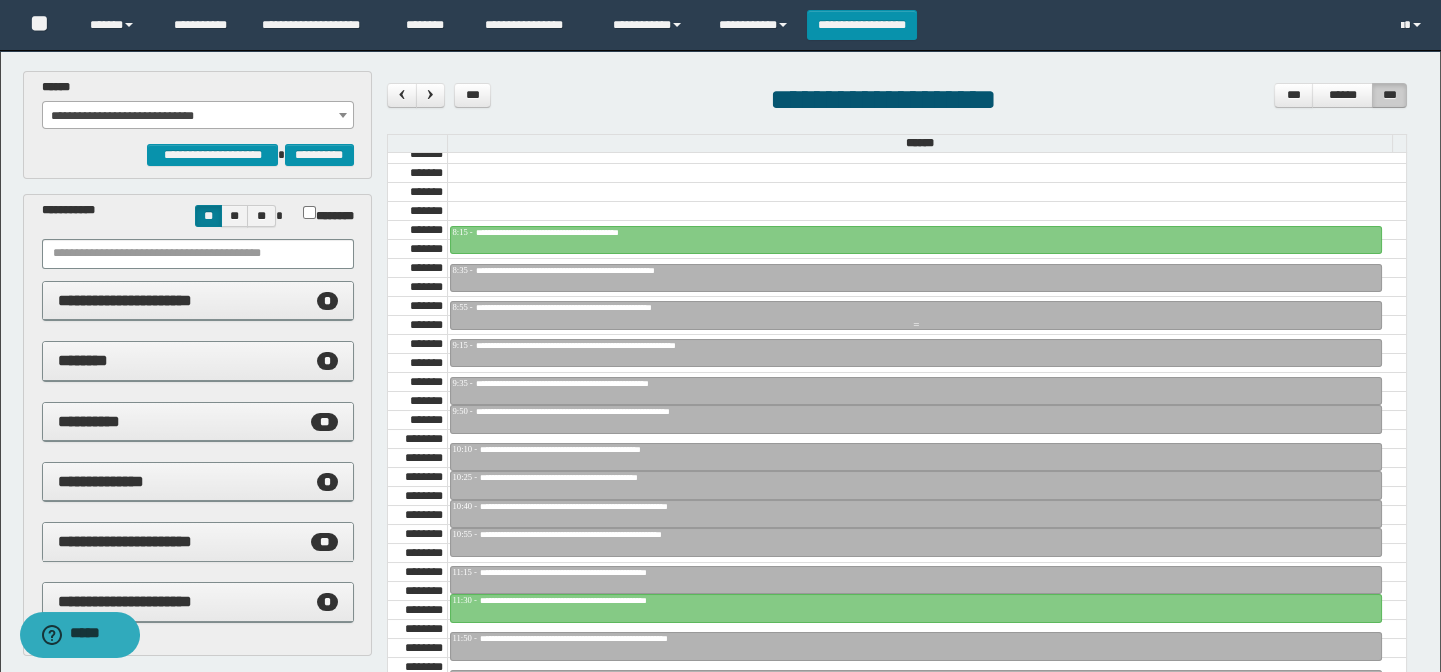scroll, scrollTop: 1045, scrollLeft: 0, axis: vertical 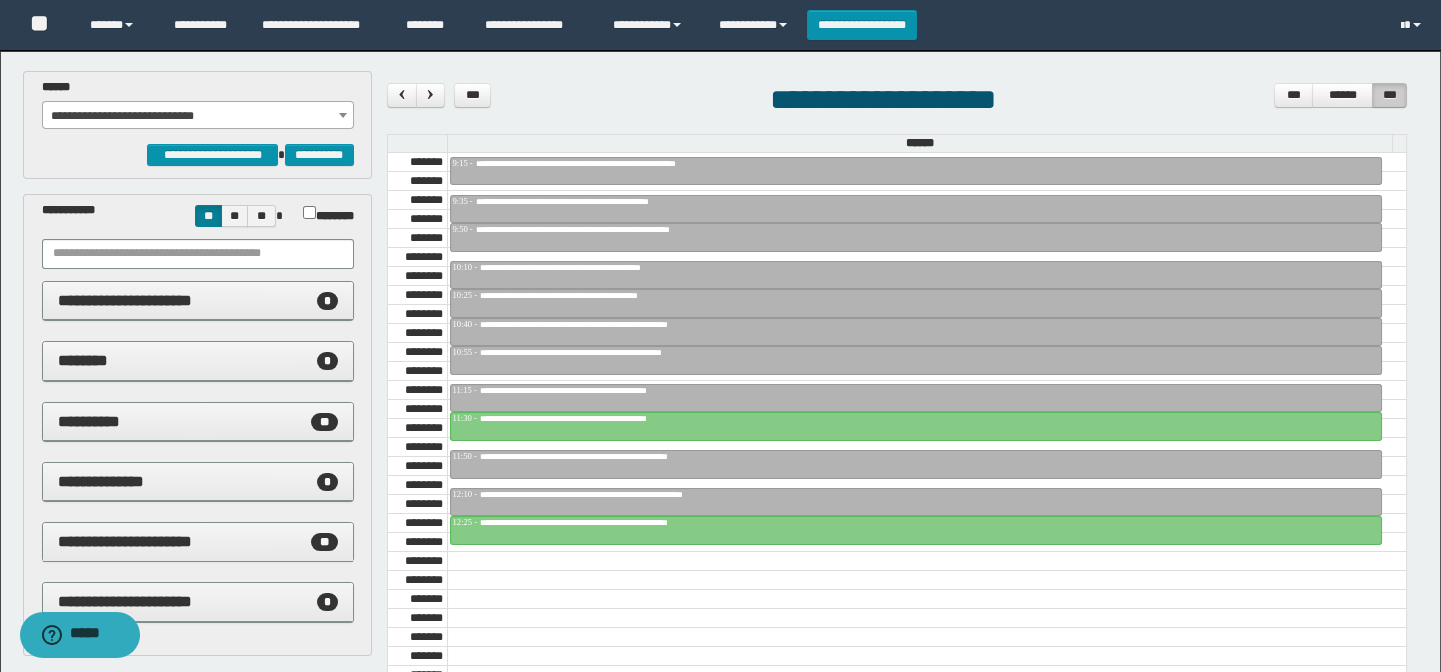 click on "**********" at bounding box center (198, 116) 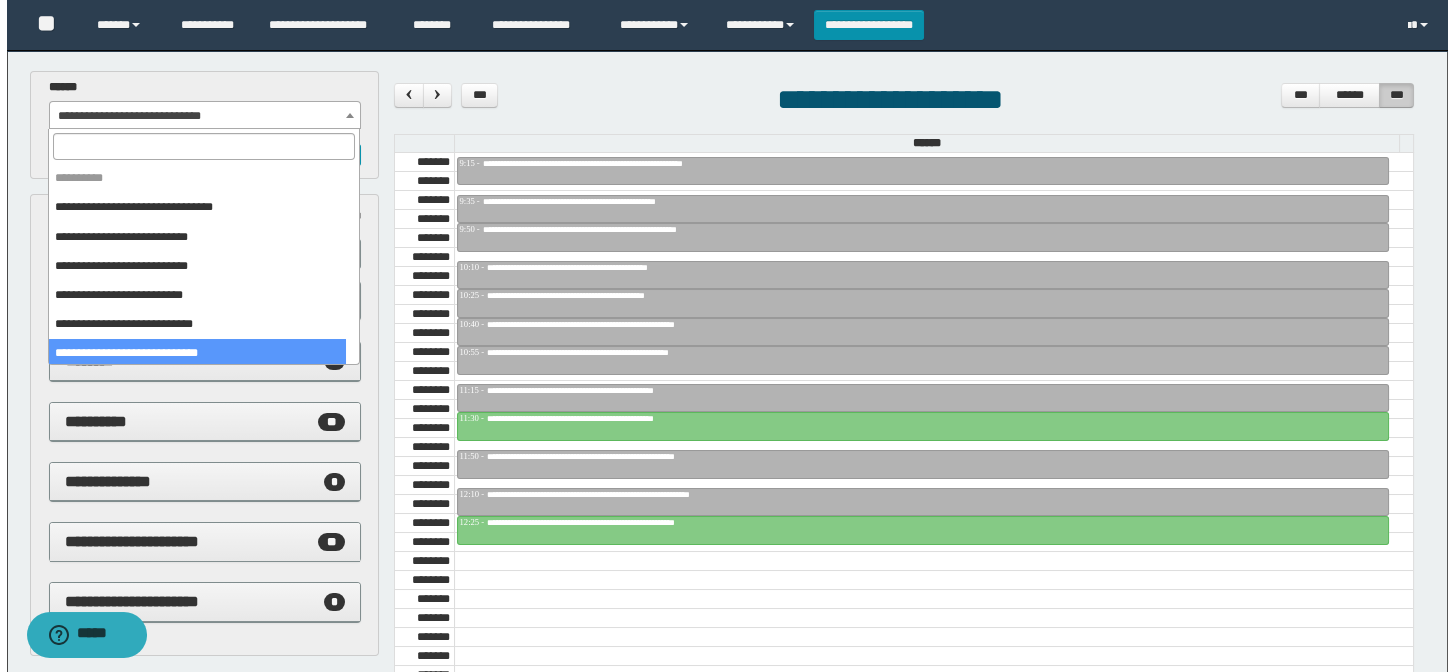 scroll, scrollTop: 145, scrollLeft: 0, axis: vertical 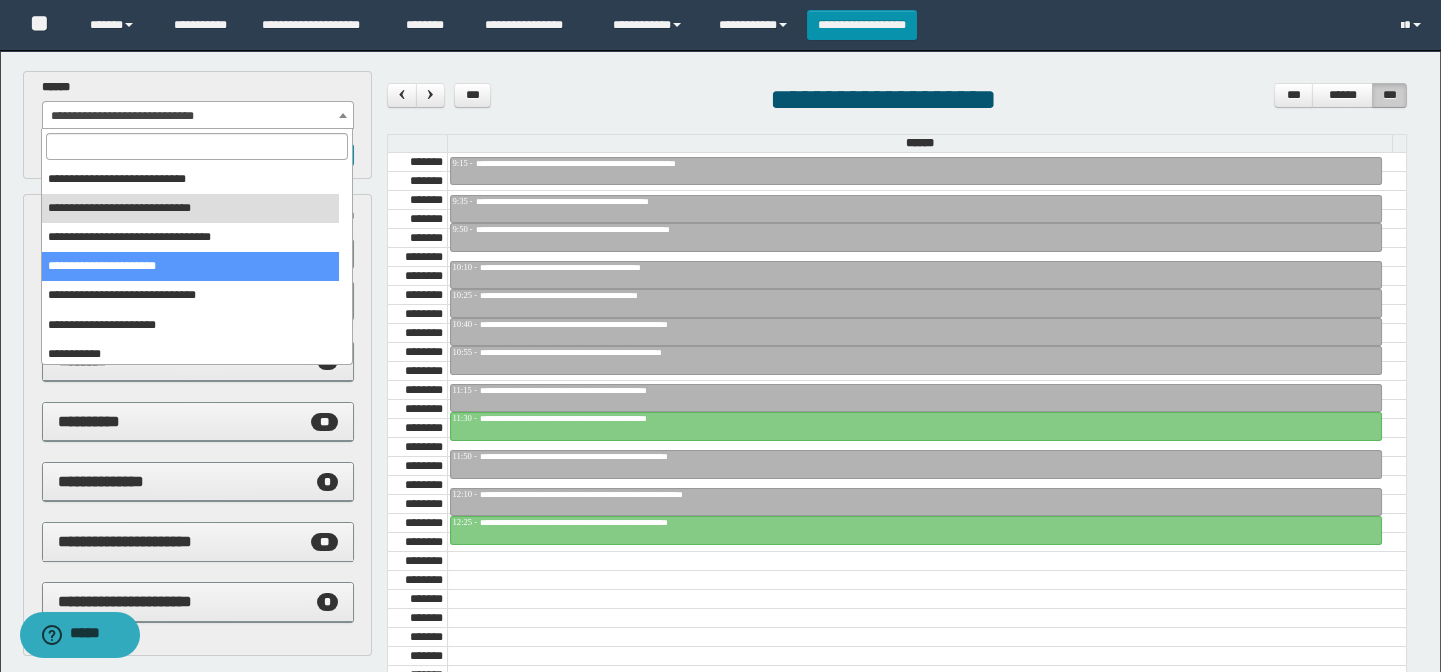 click at bounding box center (927, 618) 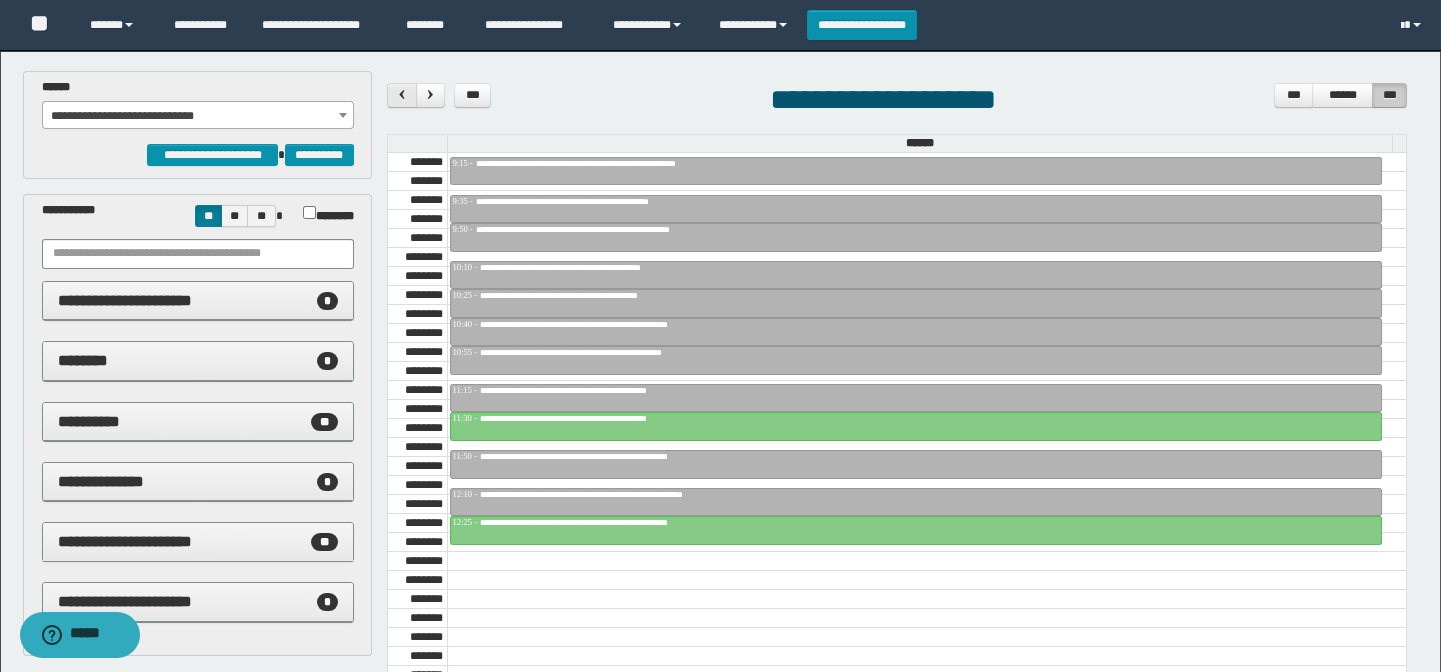 click at bounding box center [402, 94] 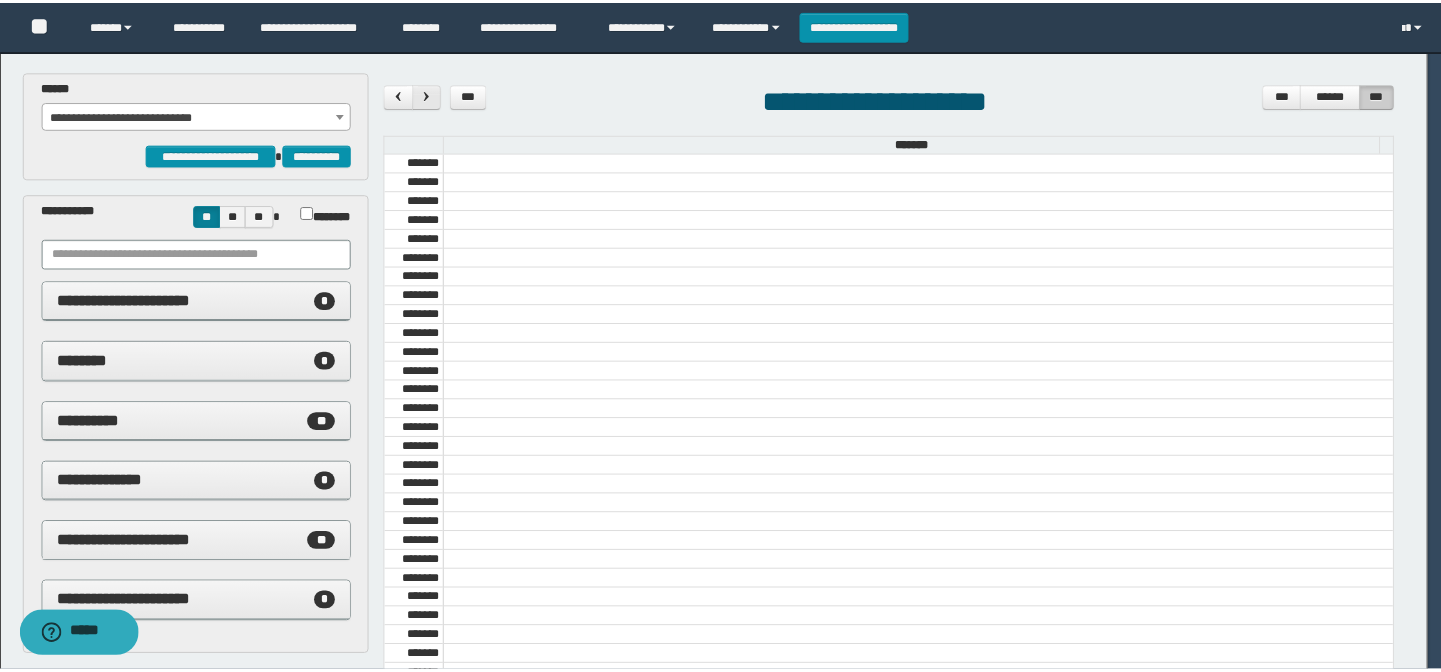 scroll, scrollTop: 681, scrollLeft: 0, axis: vertical 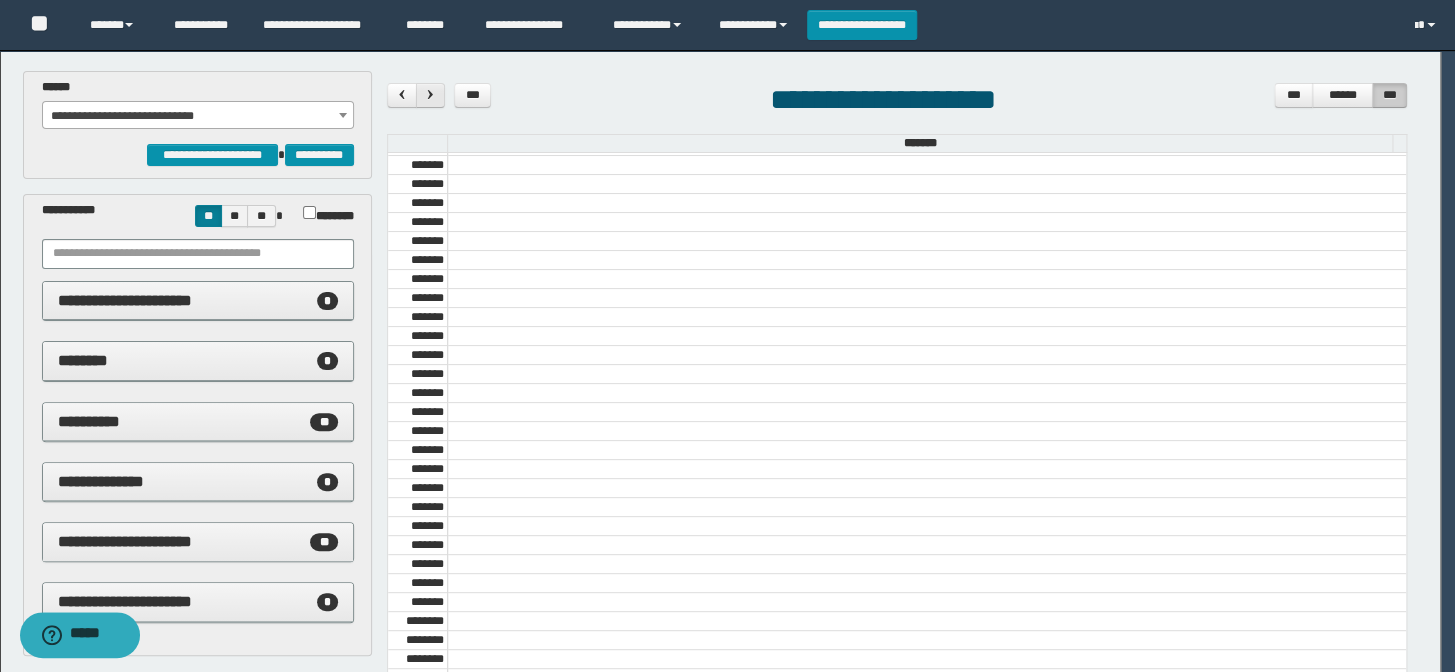 click at bounding box center (430, 94) 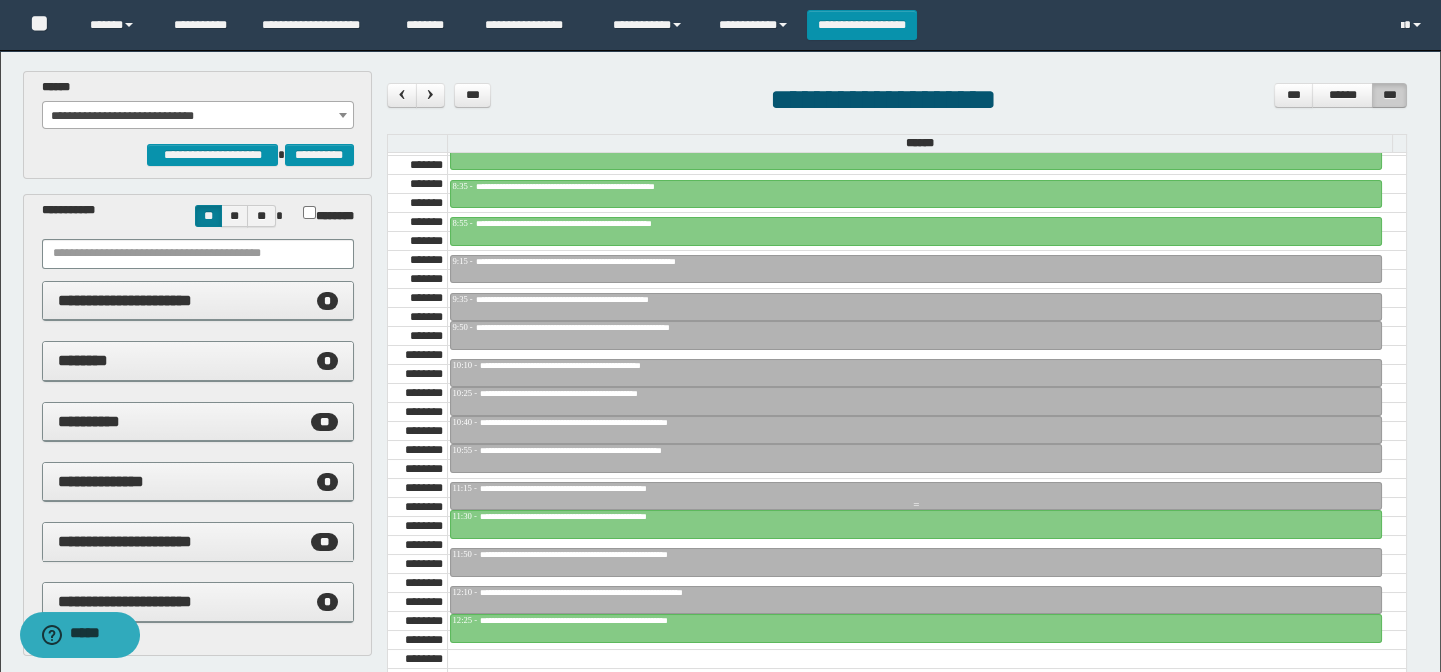 scroll, scrollTop: 863, scrollLeft: 0, axis: vertical 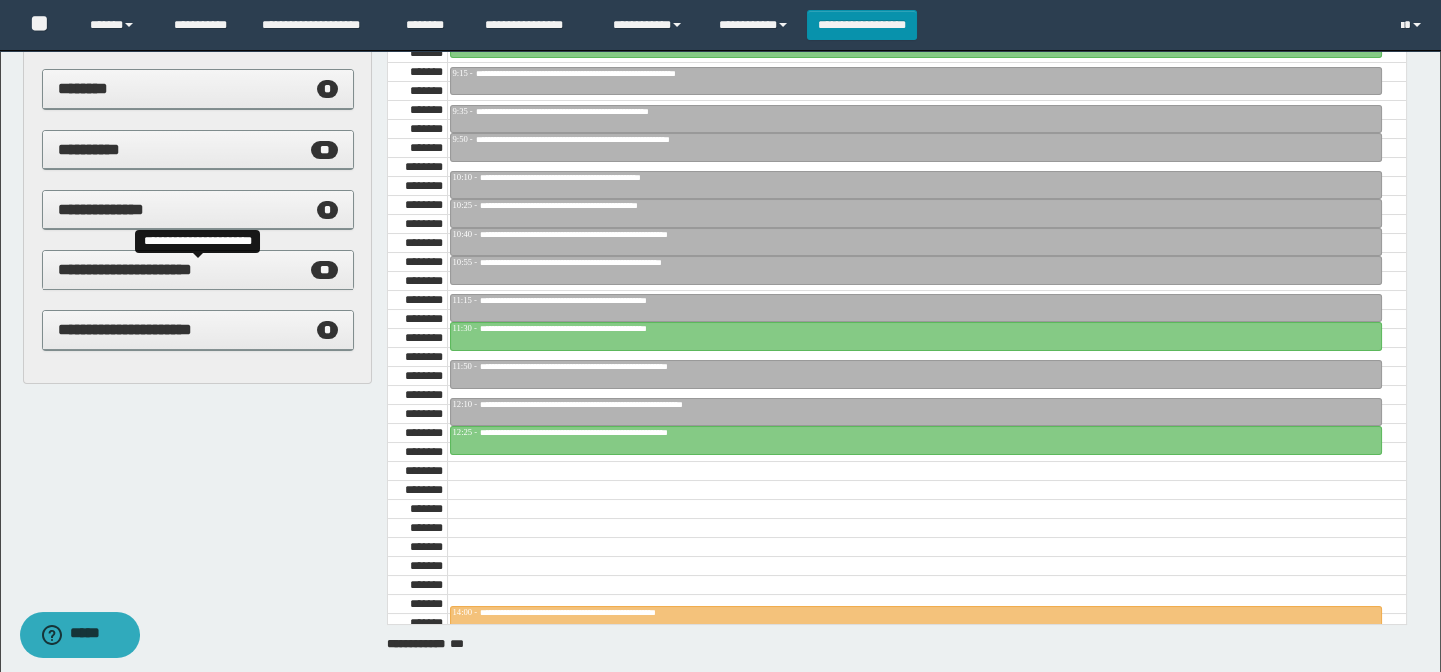 click on "**********" at bounding box center (125, 269) 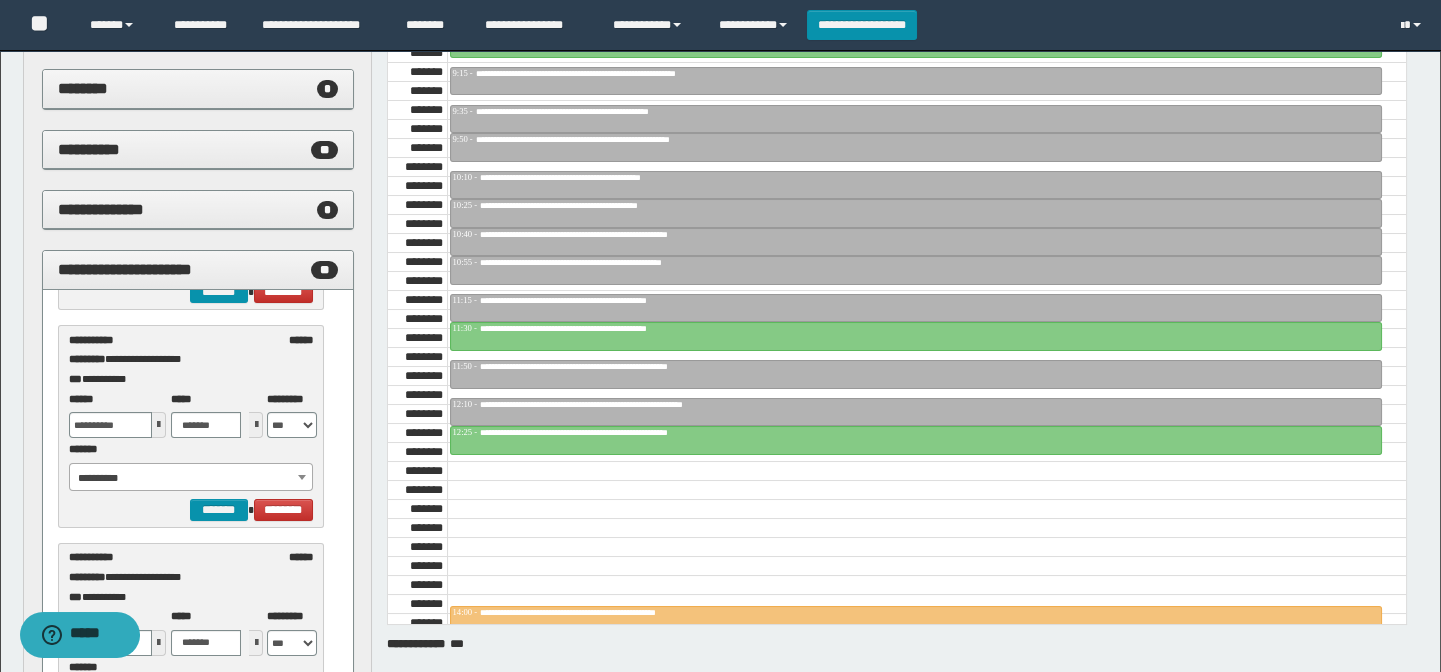 scroll, scrollTop: 2341, scrollLeft: 0, axis: vertical 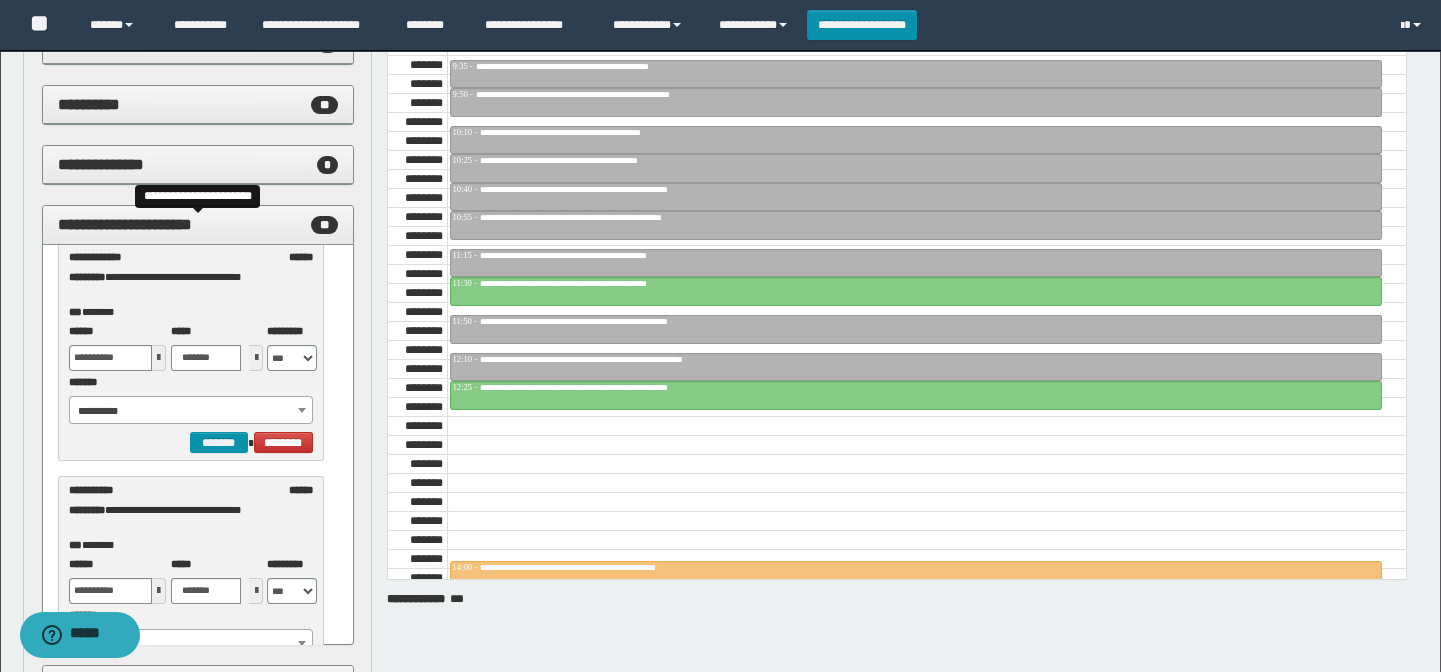 click on "**********" at bounding box center [125, 224] 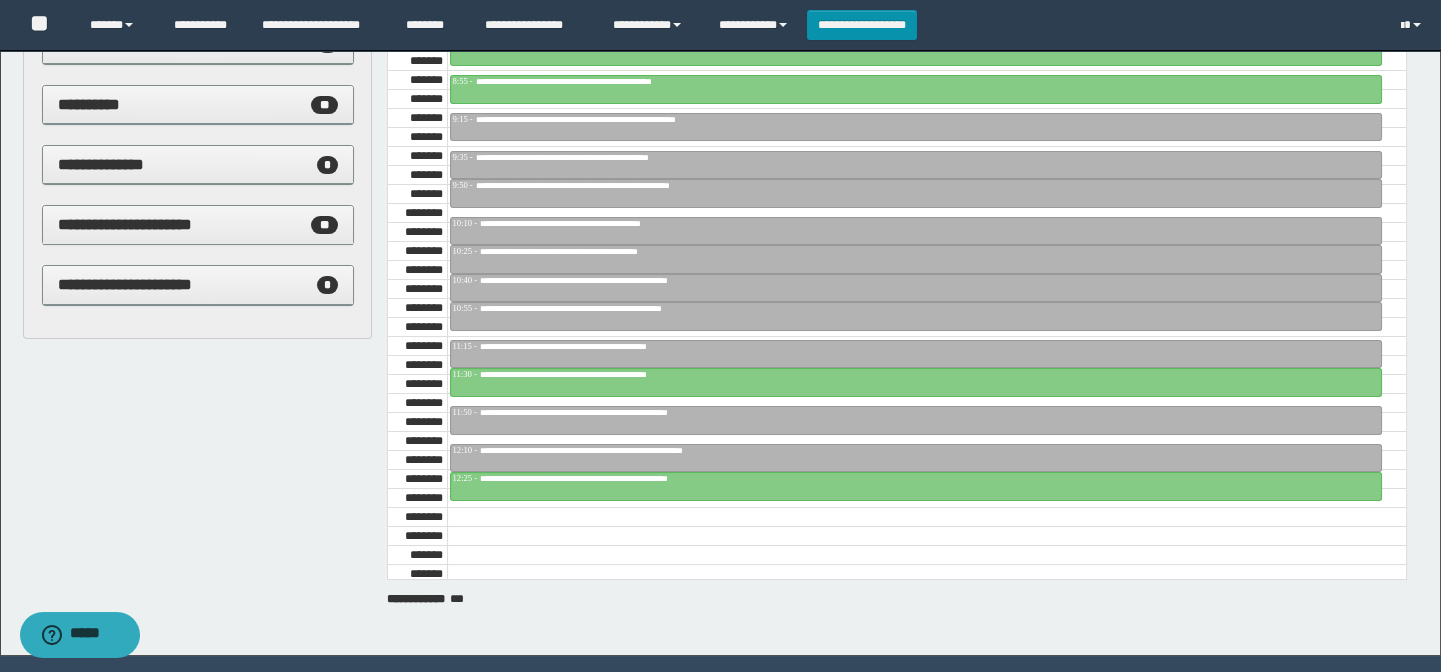 scroll, scrollTop: 681, scrollLeft: 0, axis: vertical 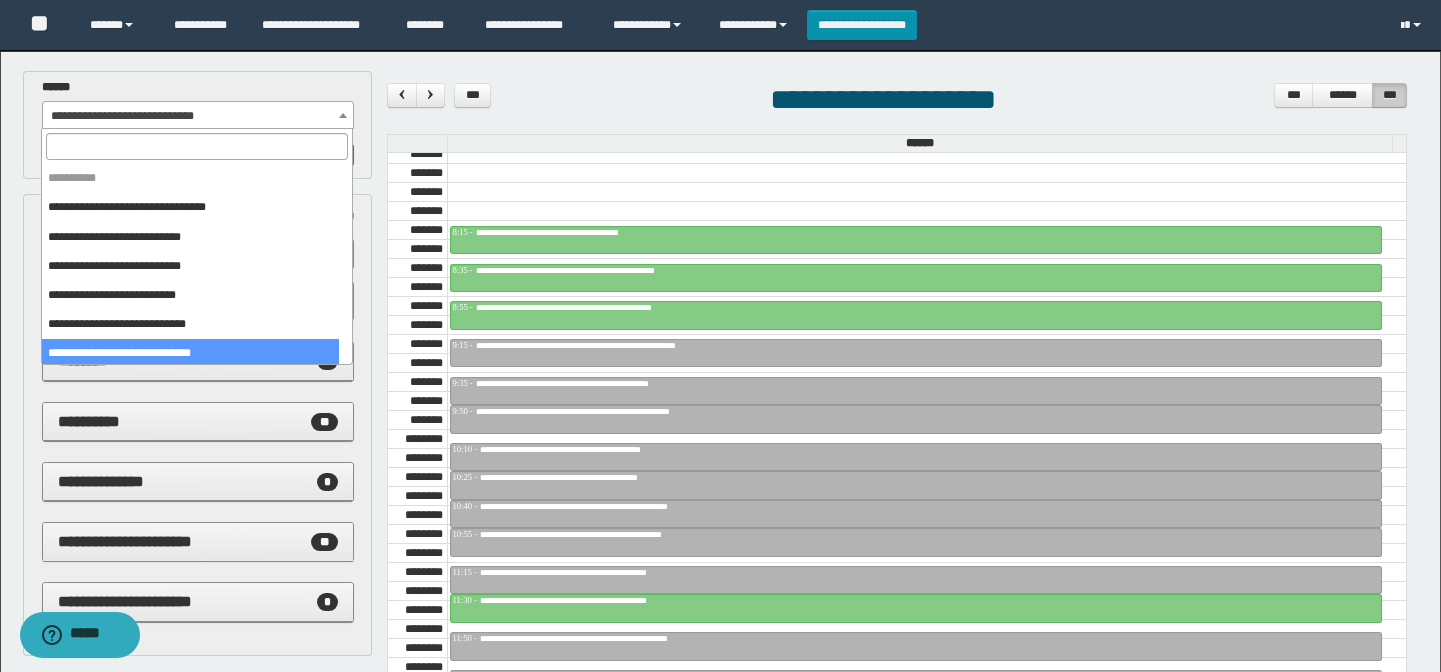 click on "**********" at bounding box center (198, 116) 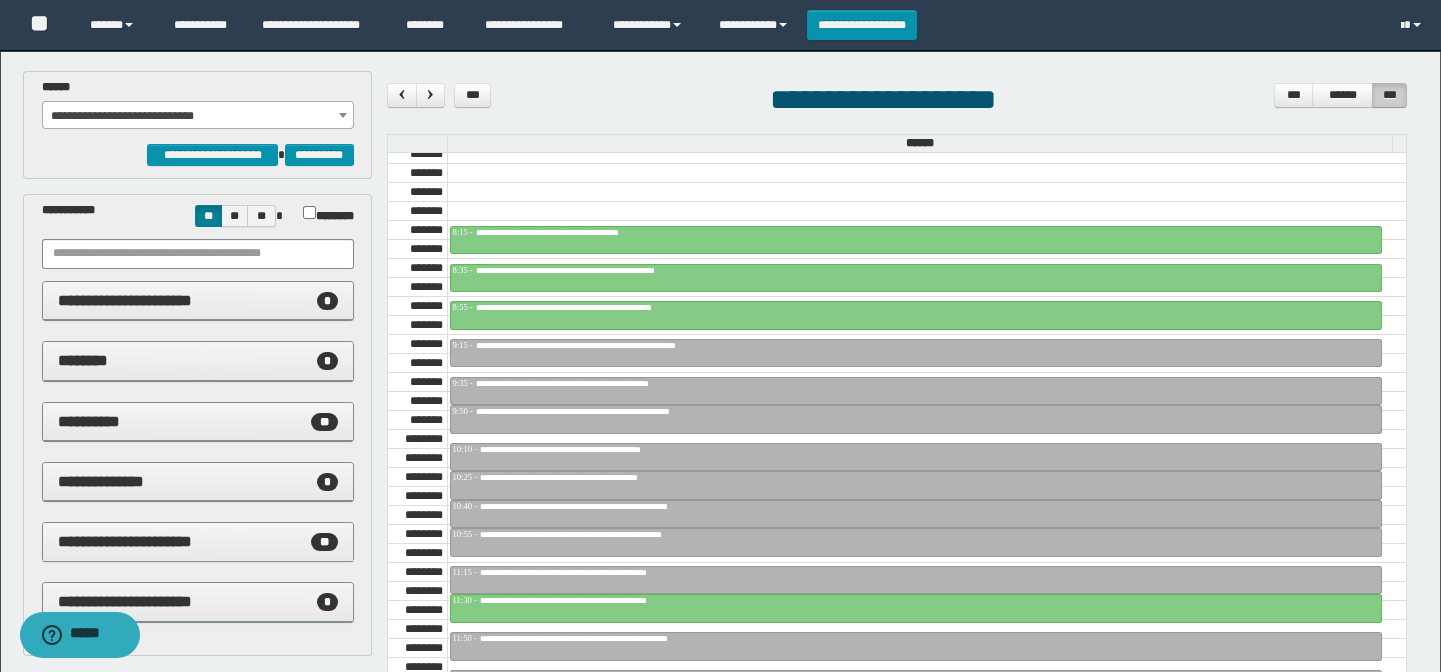 click on "**********" at bounding box center [720, 506] 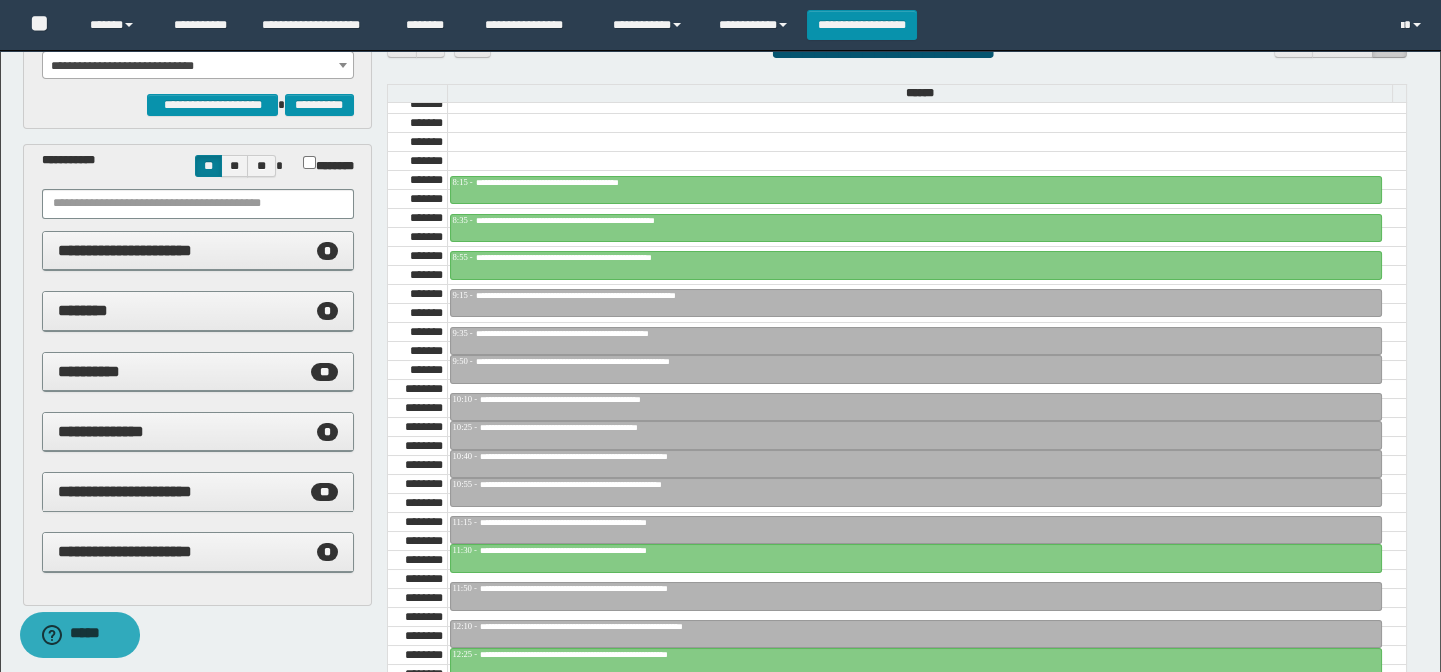 scroll, scrollTop: 90, scrollLeft: 0, axis: vertical 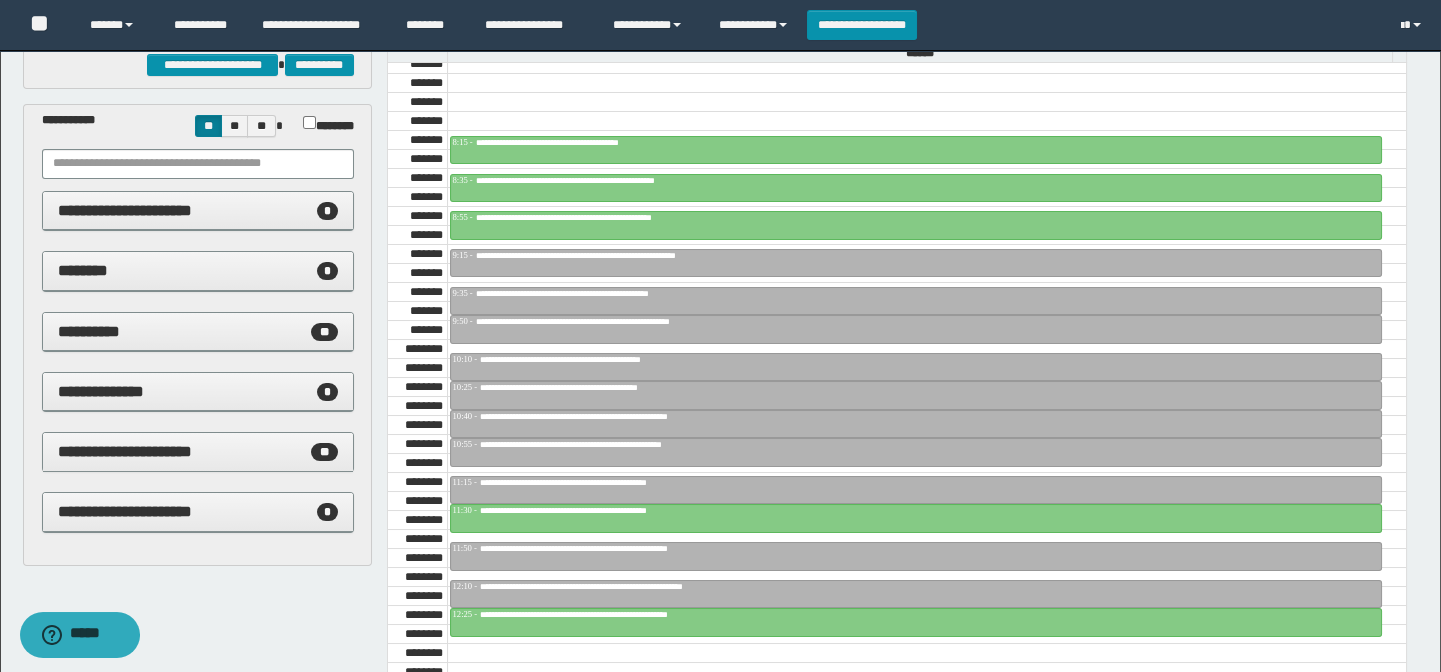 click on "**********" at bounding box center [198, 211] 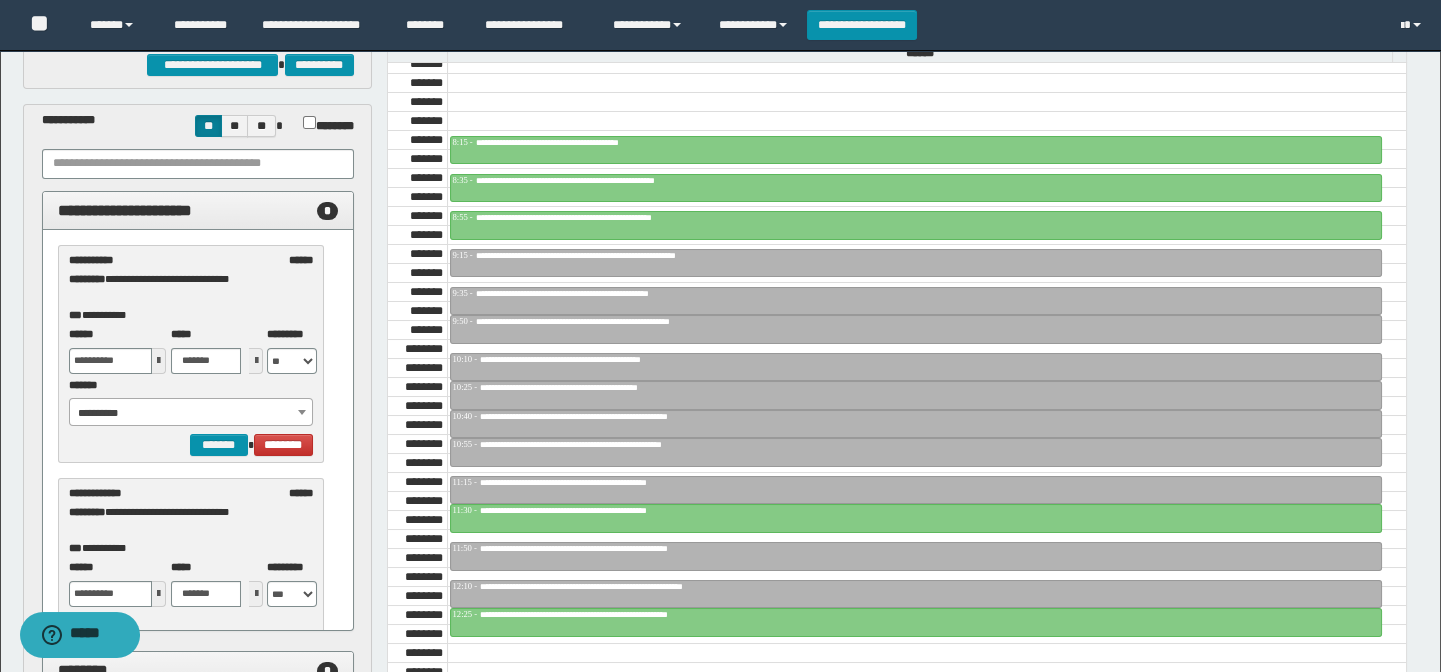 click on "**********" at bounding box center [191, 413] 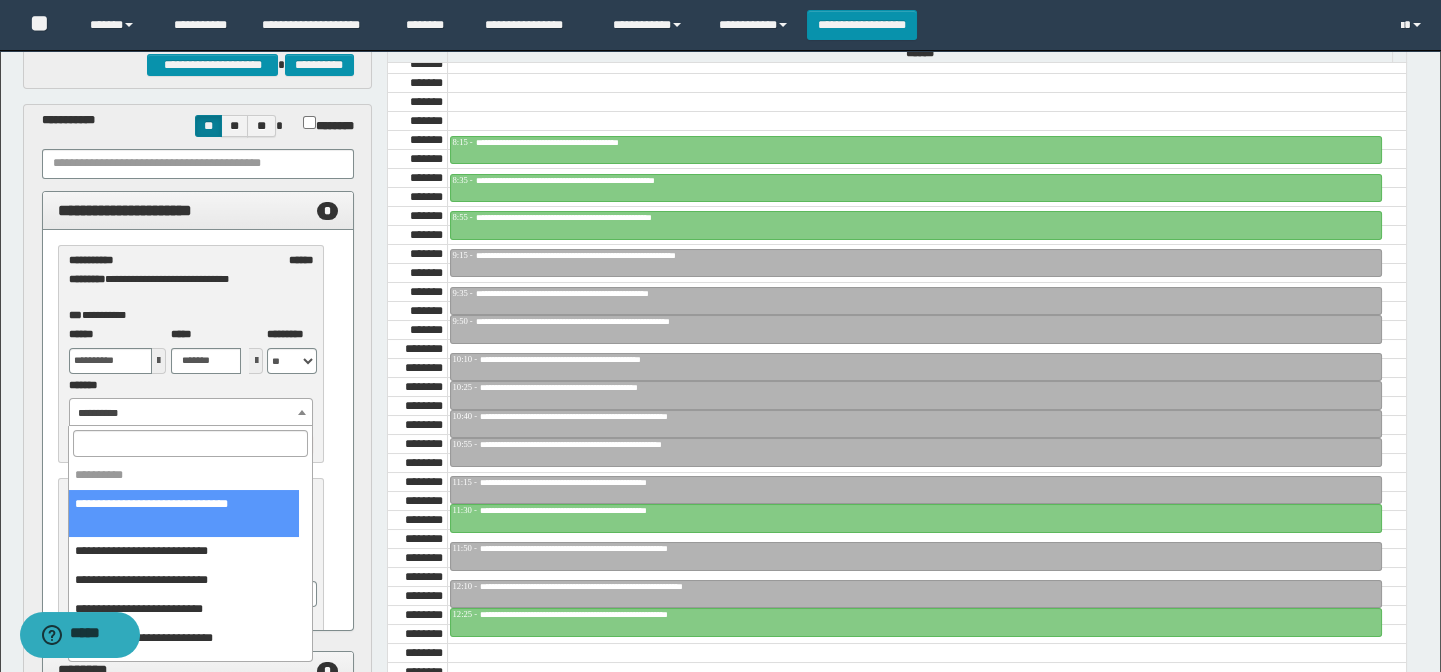 scroll, scrollTop: 181, scrollLeft: 0, axis: vertical 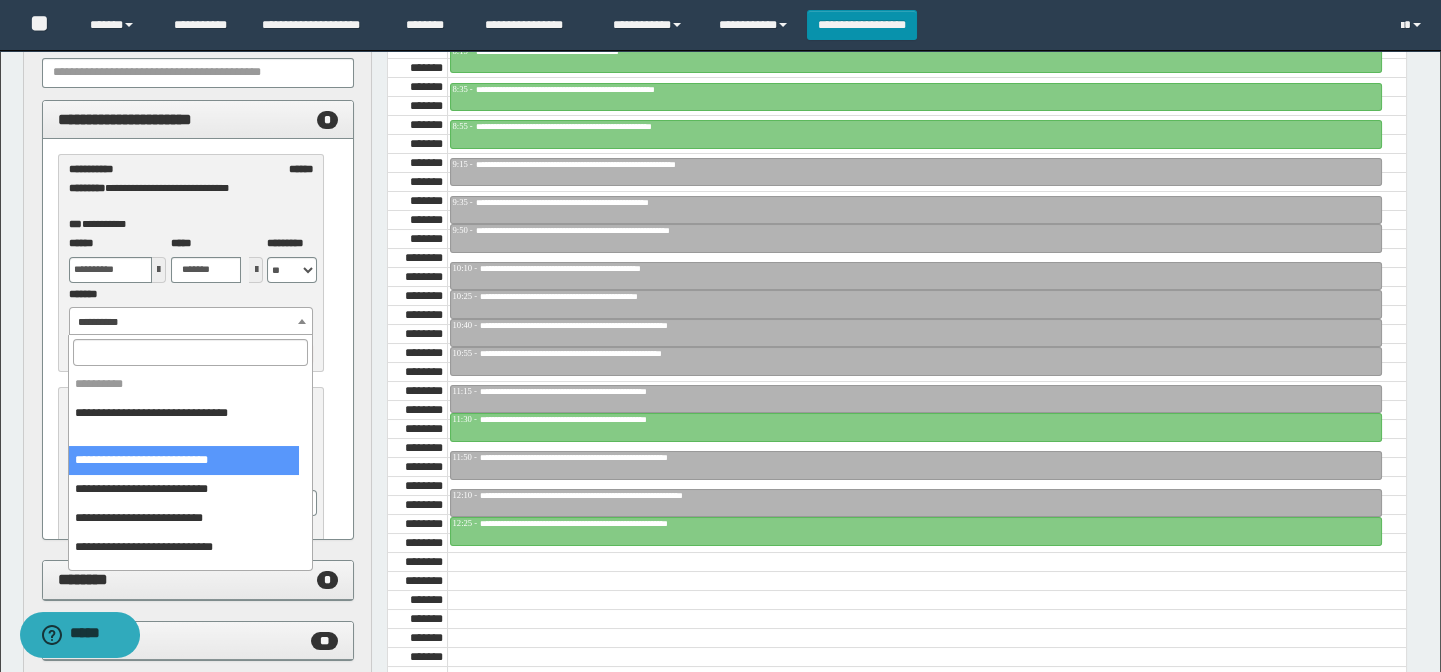 select on "******" 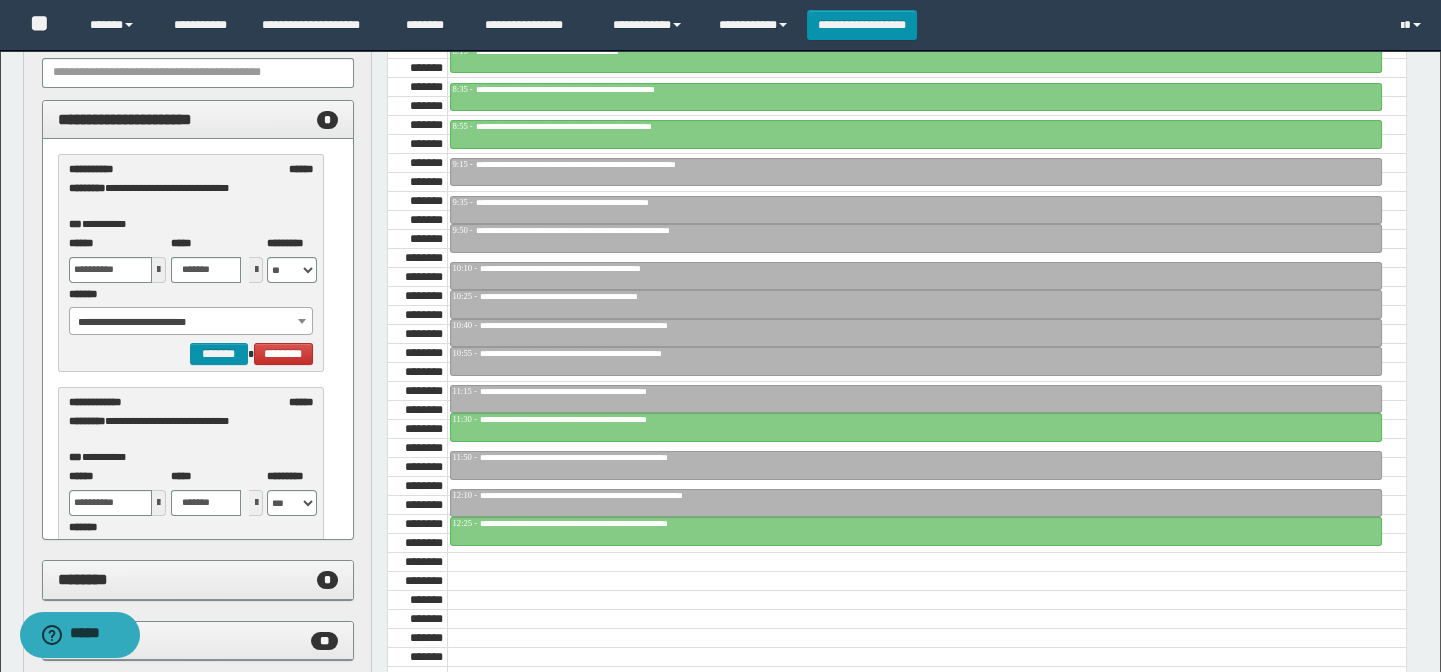 click at bounding box center [159, 270] 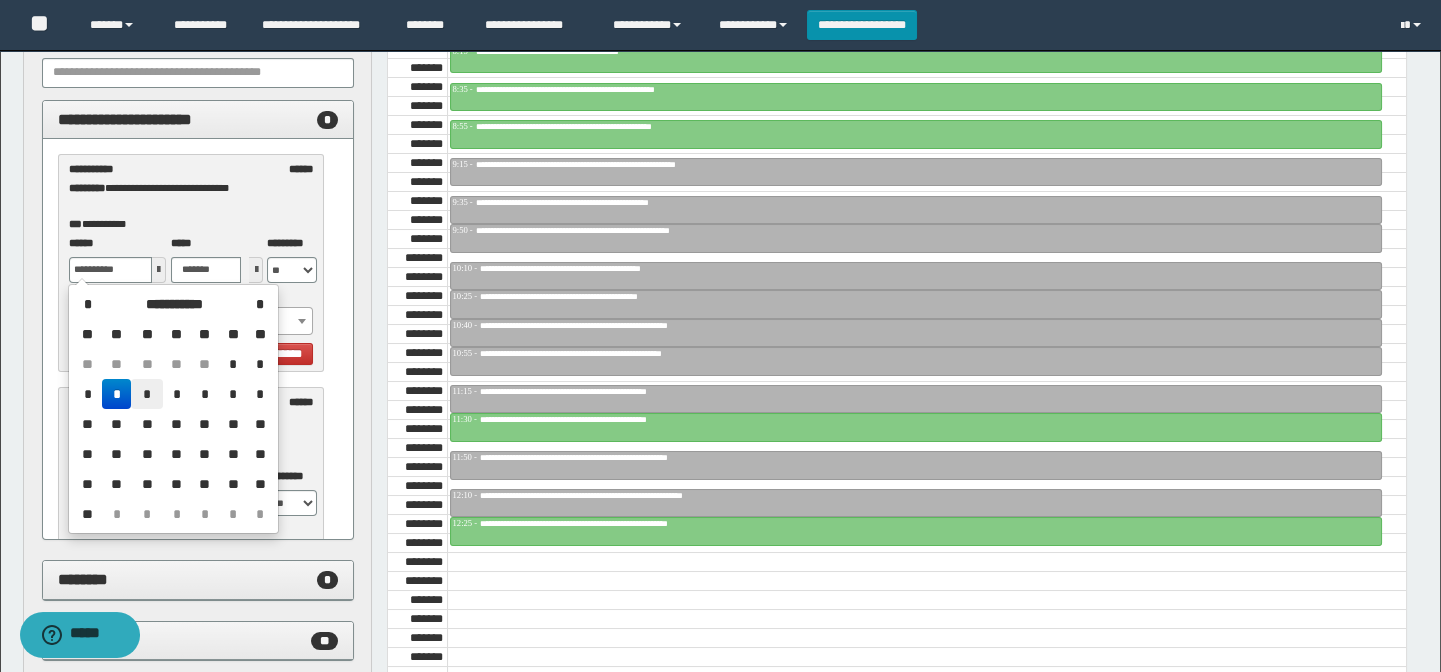 click on "*" at bounding box center [147, 394] 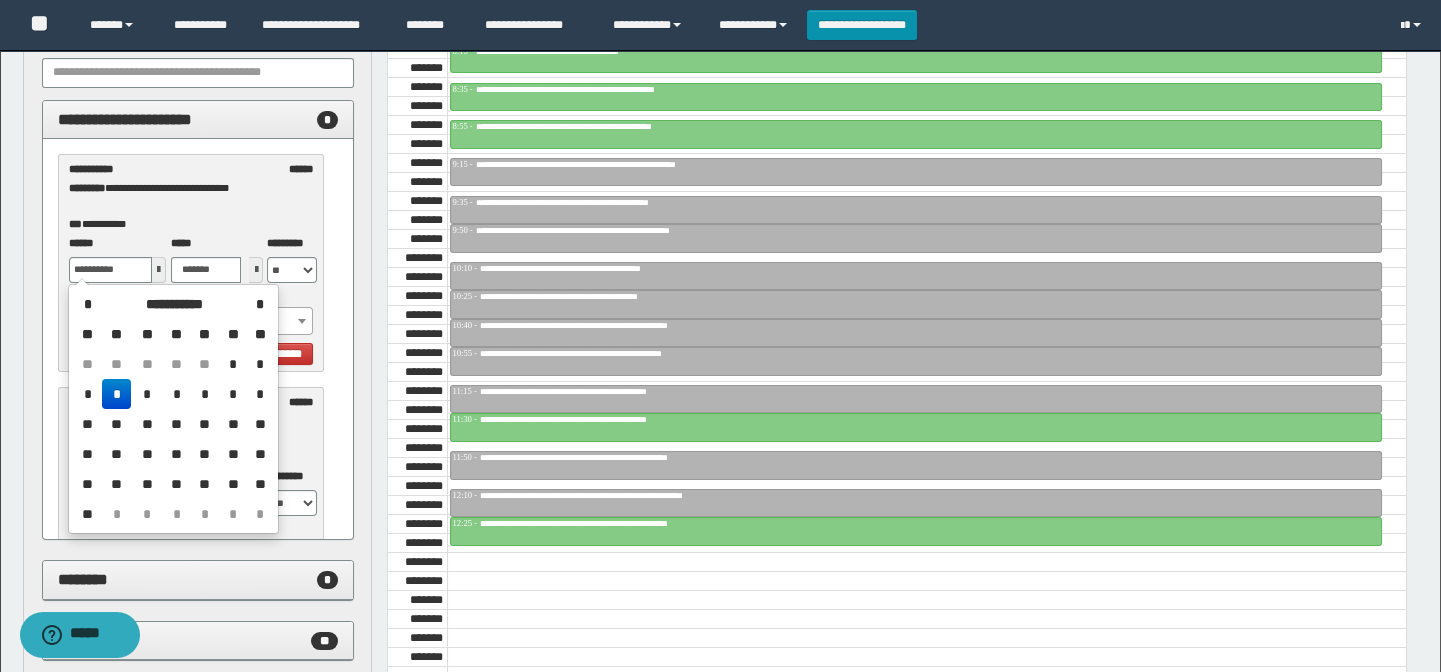 type on "**********" 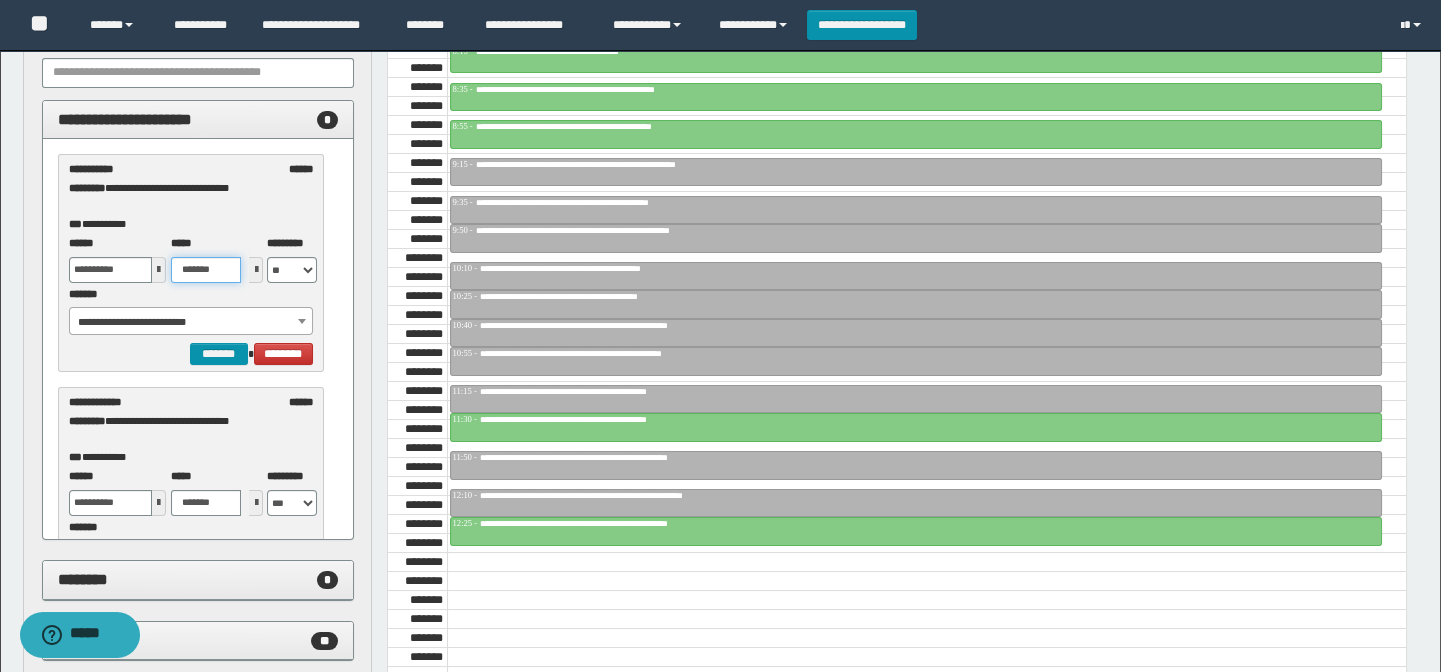 click on "*******" at bounding box center (206, 270) 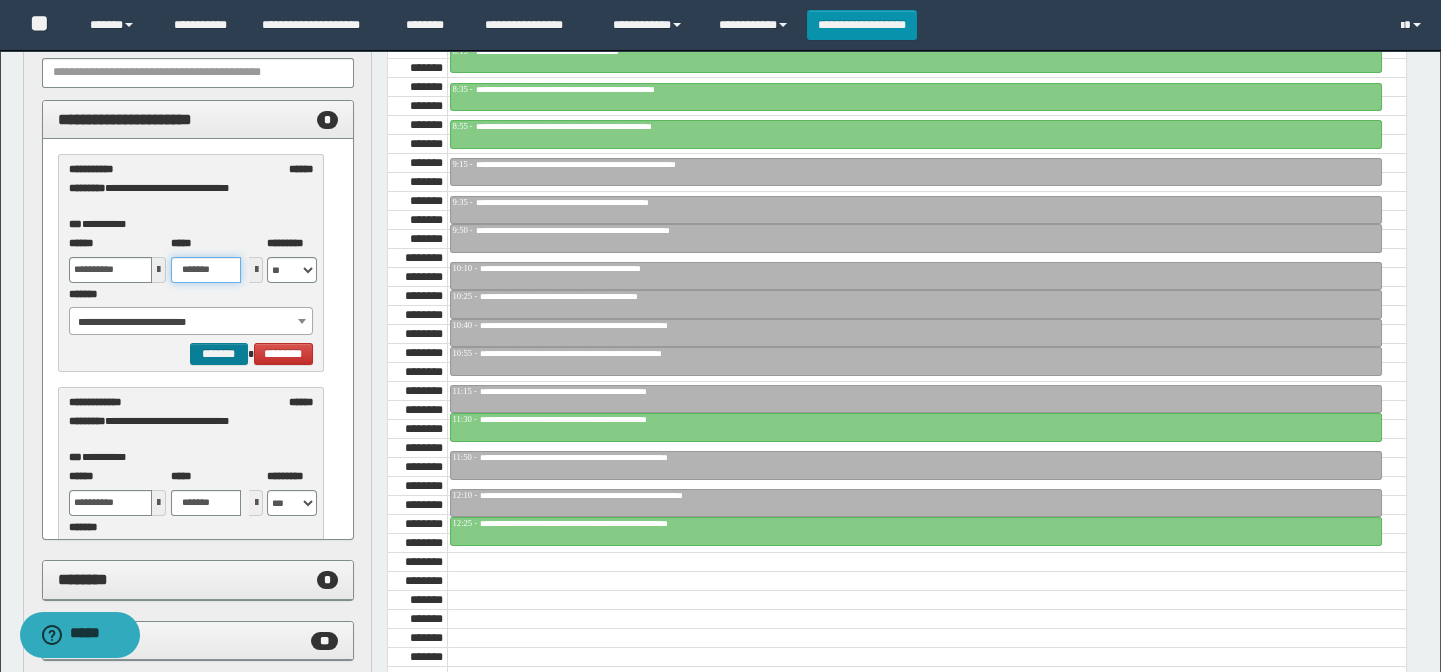 type on "*******" 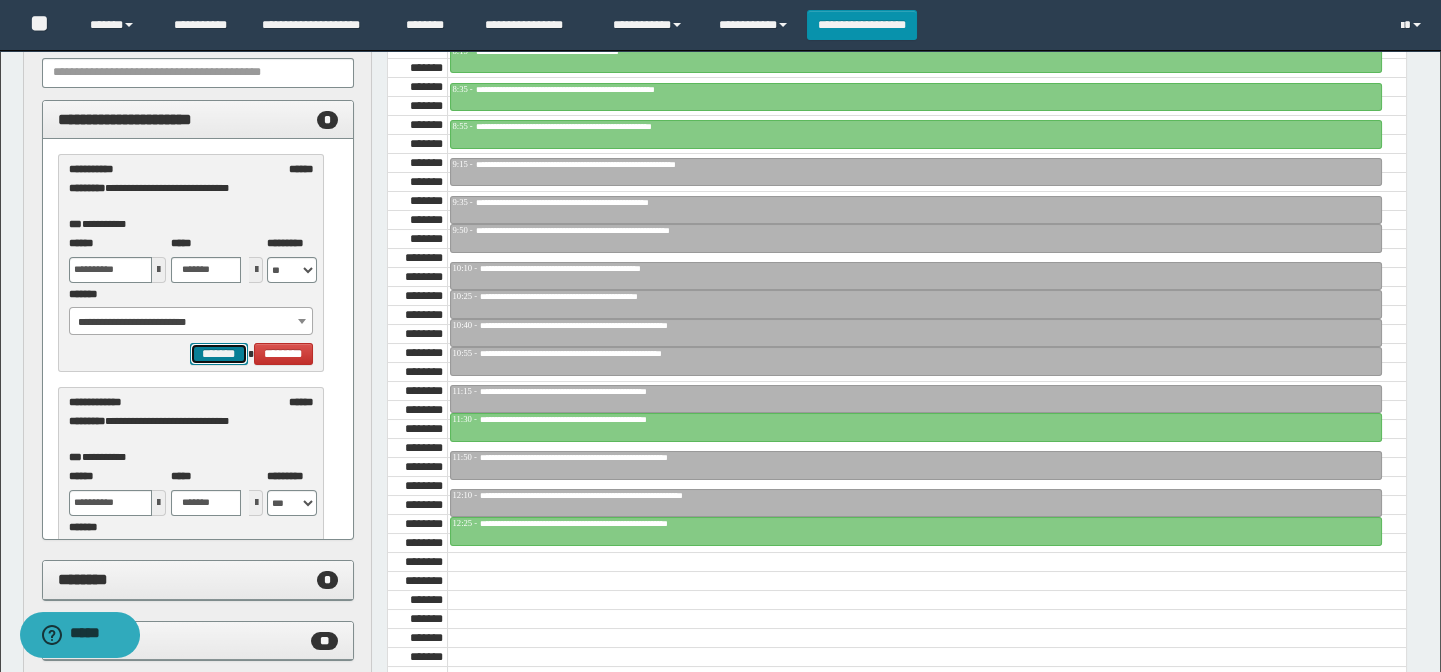 click on "*******" at bounding box center (218, 354) 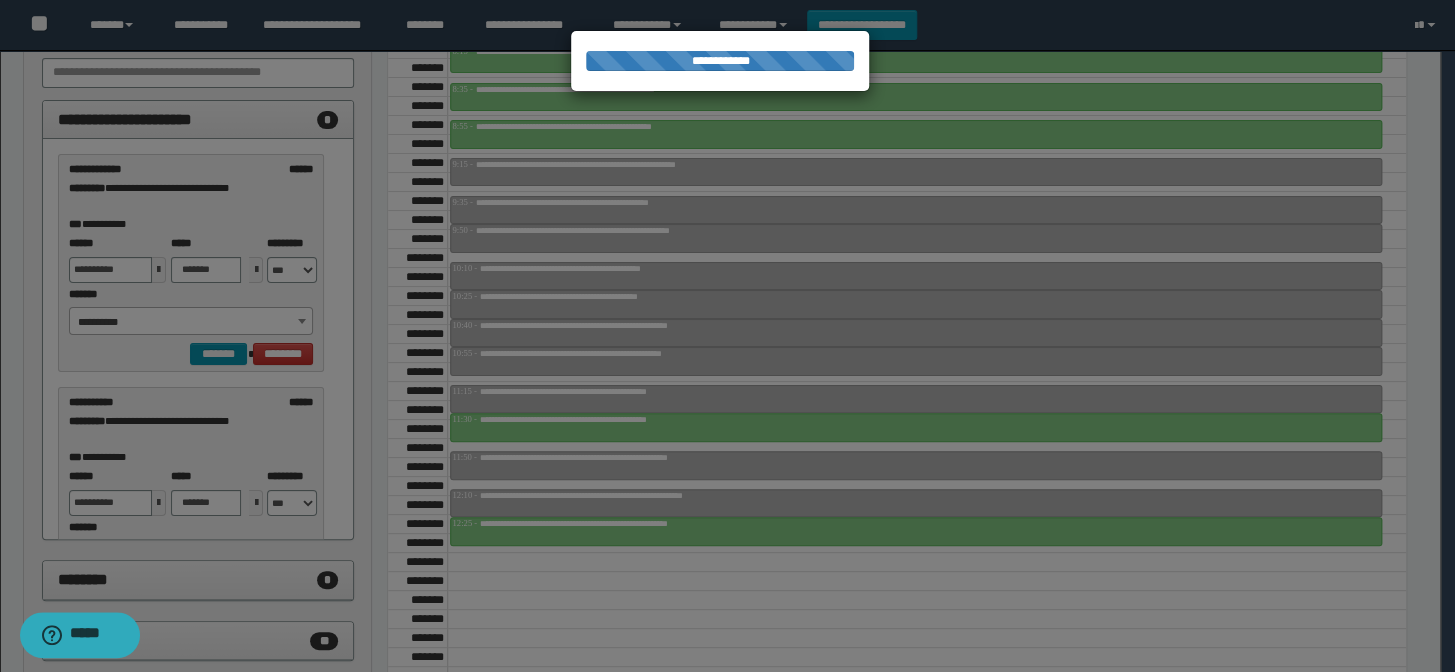 select on "******" 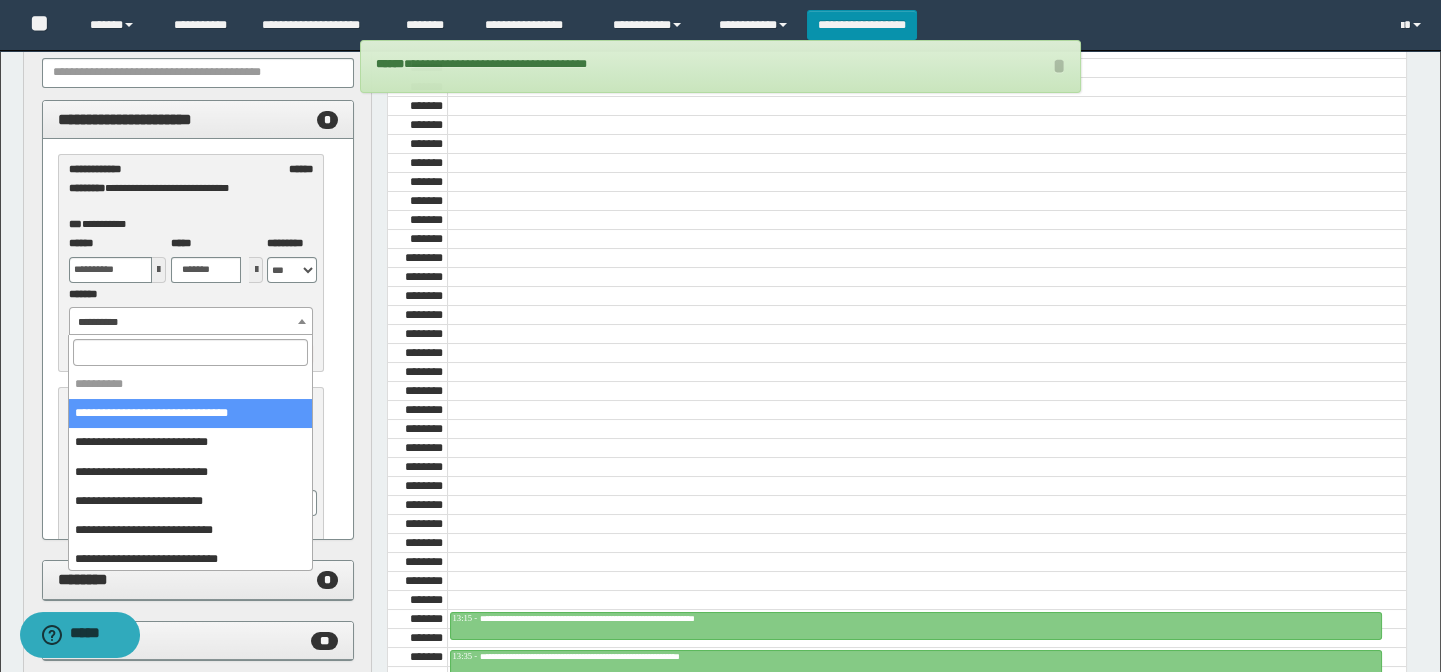 click on "**********" at bounding box center [191, 322] 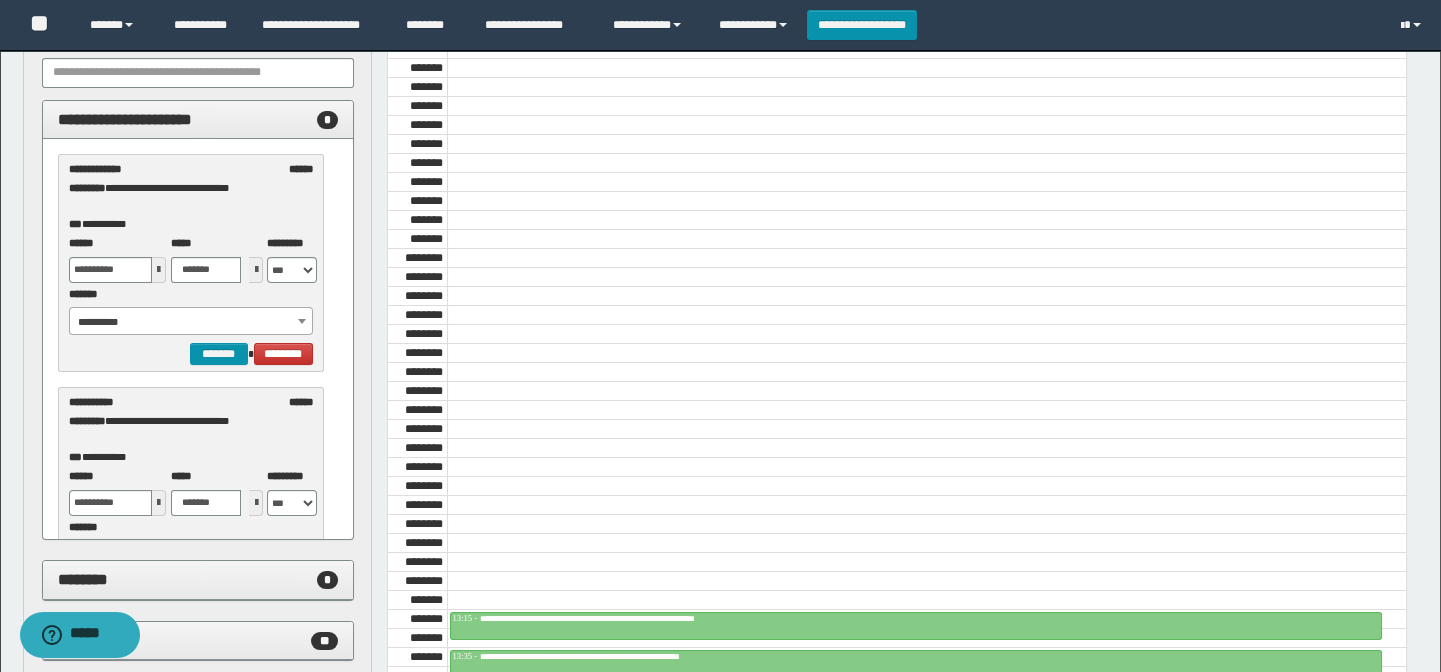 click on "**********" at bounding box center [198, 339] 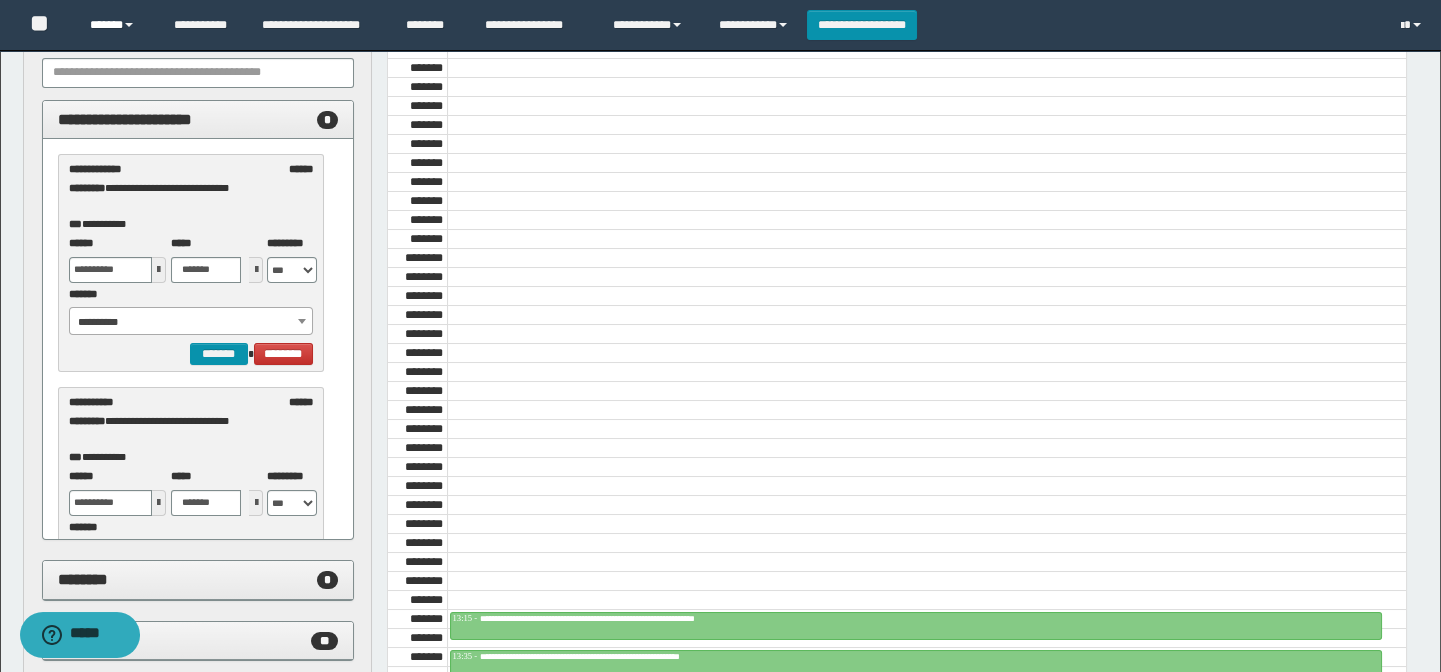 click on "******" at bounding box center (117, 25) 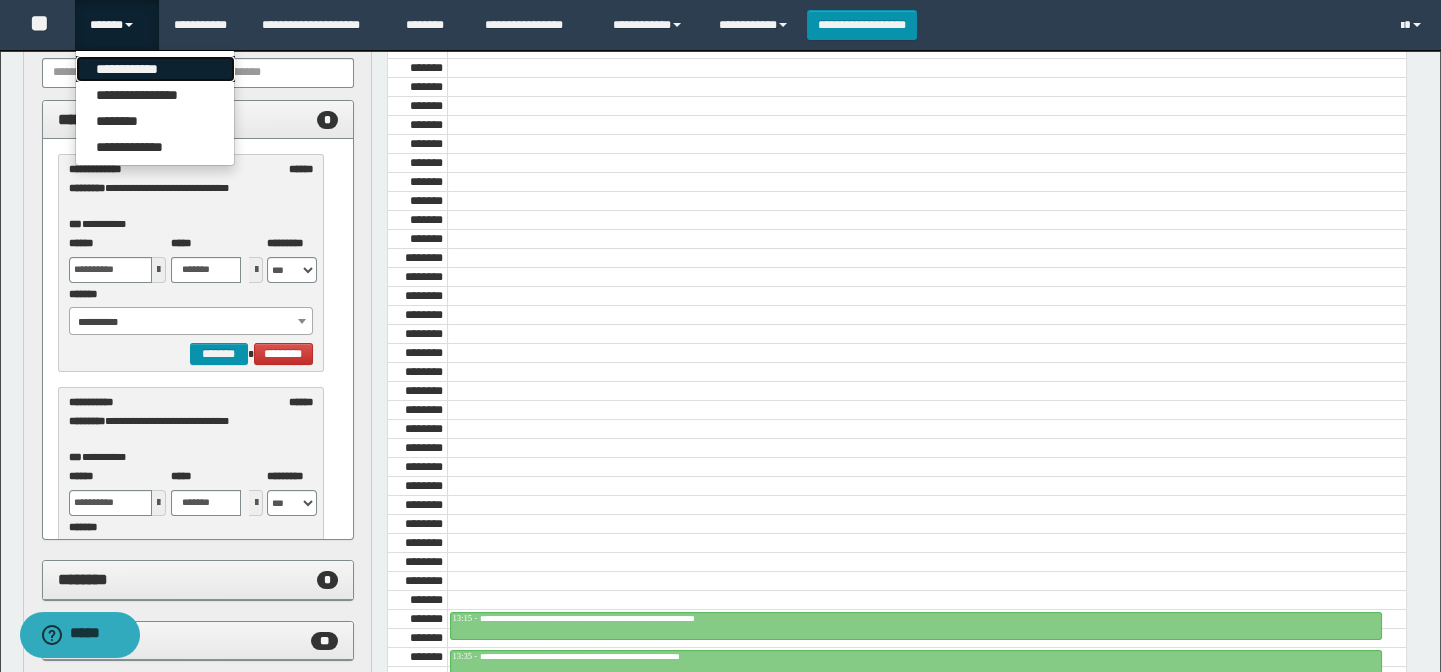 click on "**********" at bounding box center [155, 69] 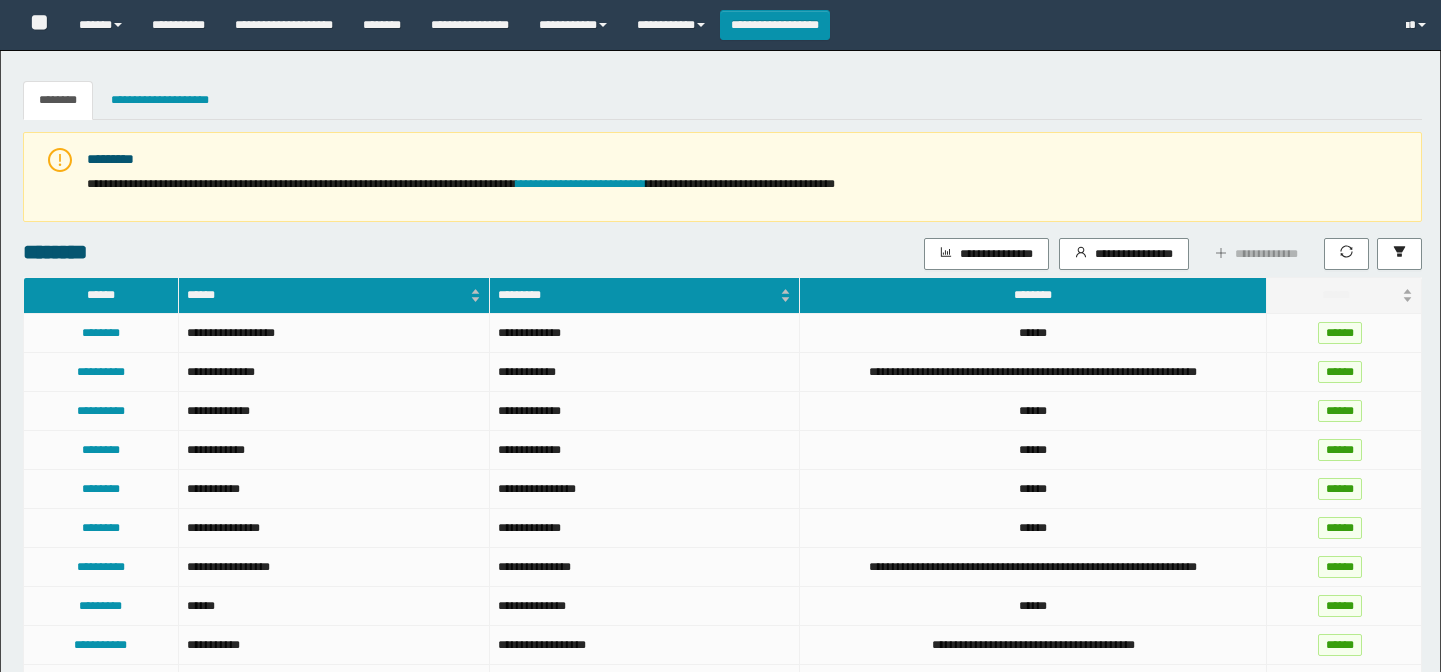scroll, scrollTop: 0, scrollLeft: 0, axis: both 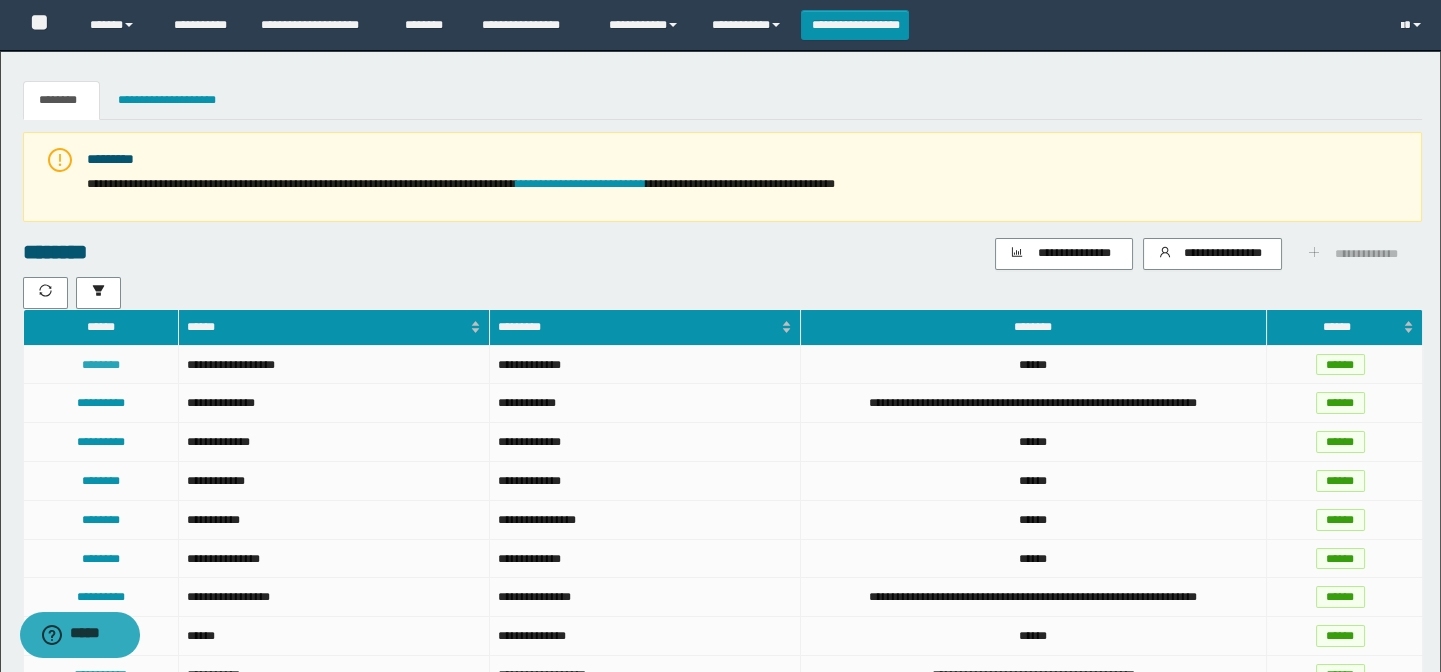 click on "********" at bounding box center (101, 365) 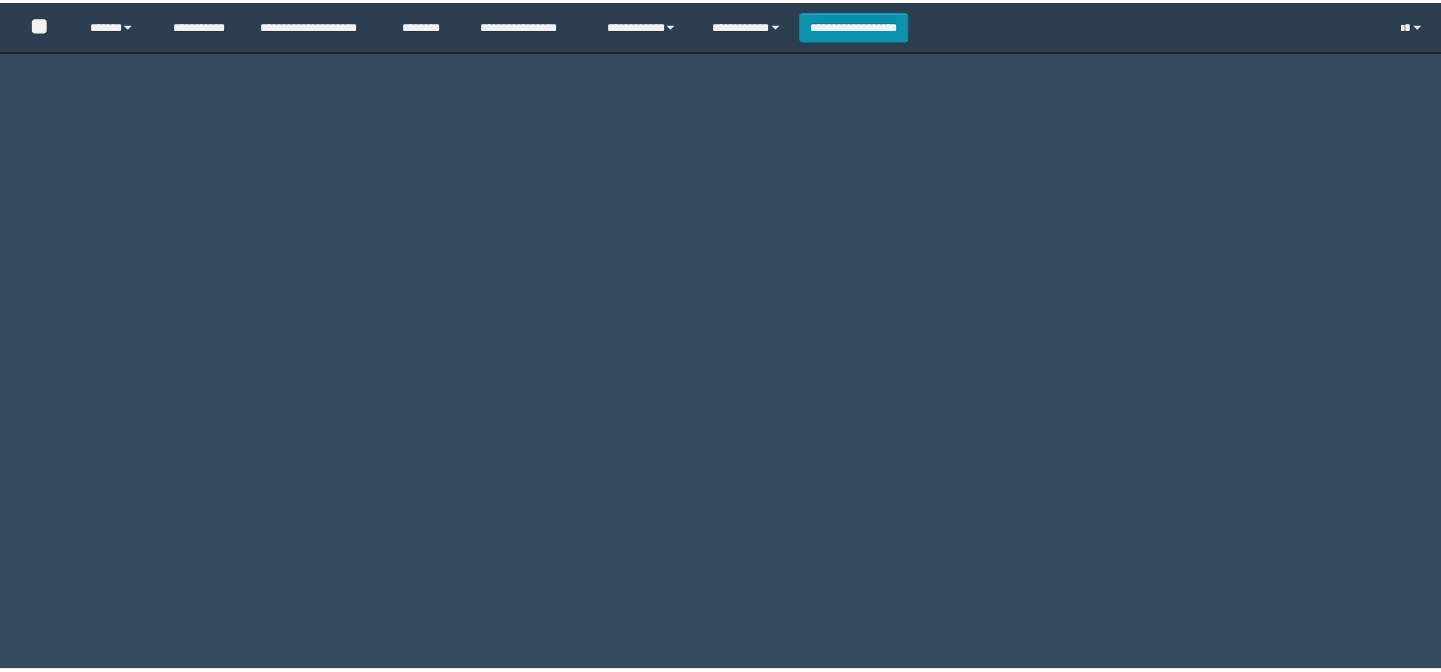 scroll, scrollTop: 0, scrollLeft: 0, axis: both 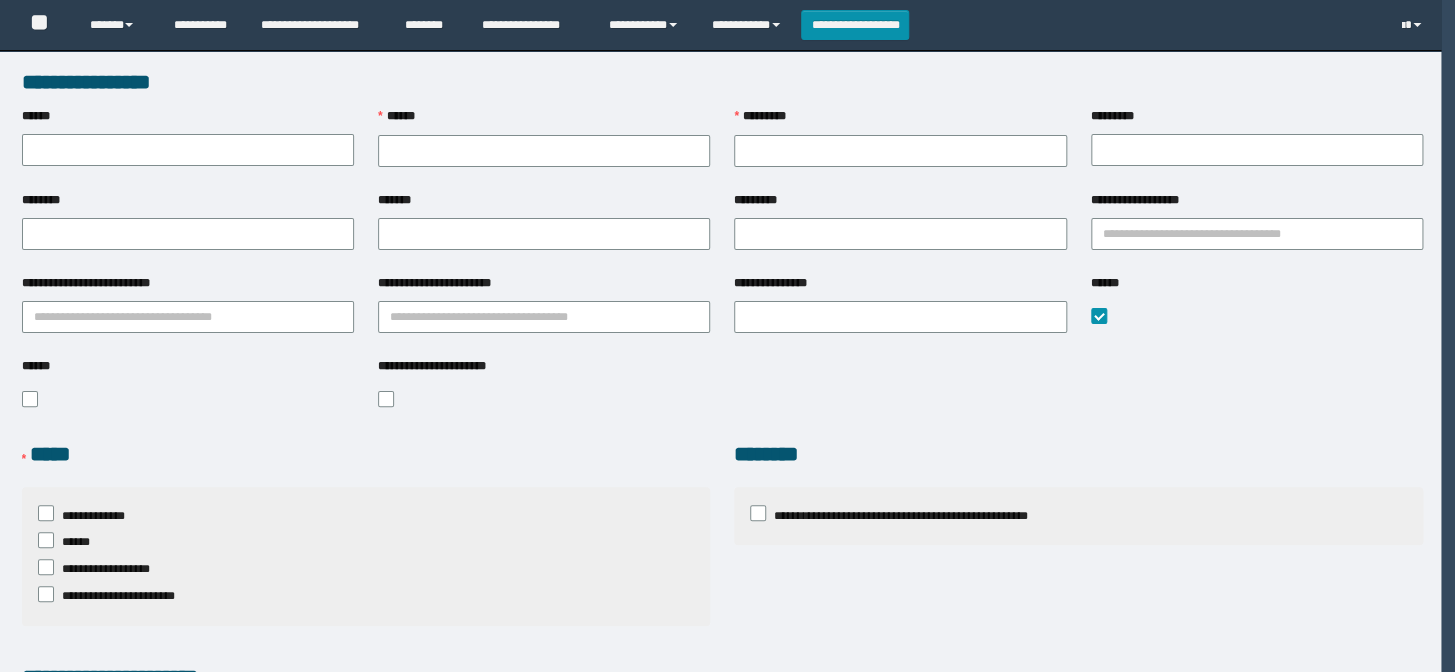 type on "**********" 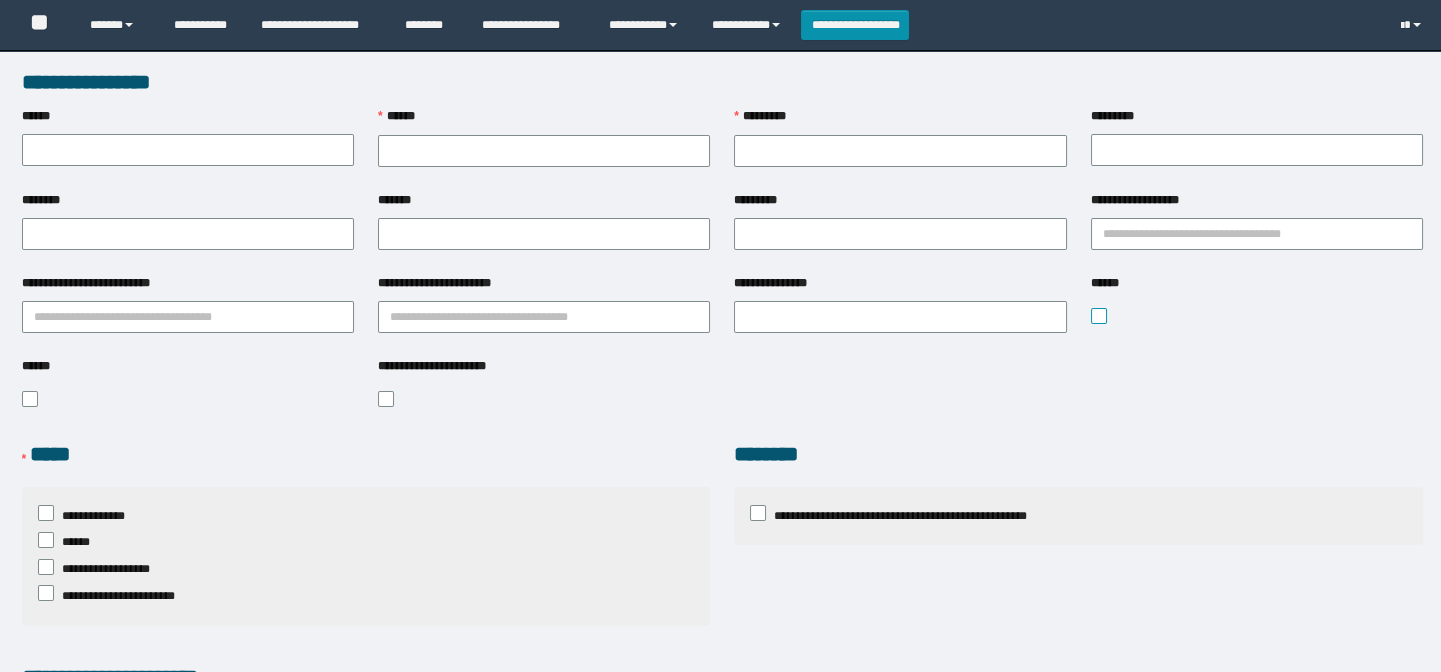 type on "********" 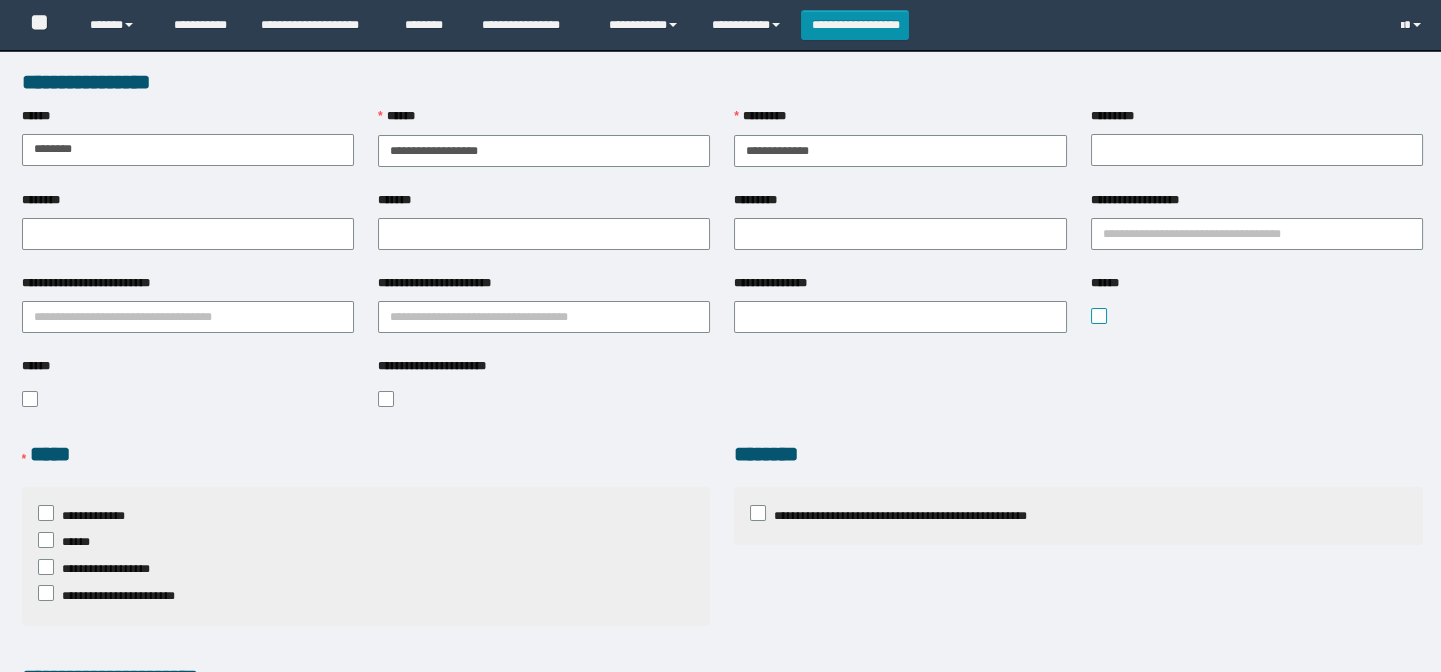type on "**********" 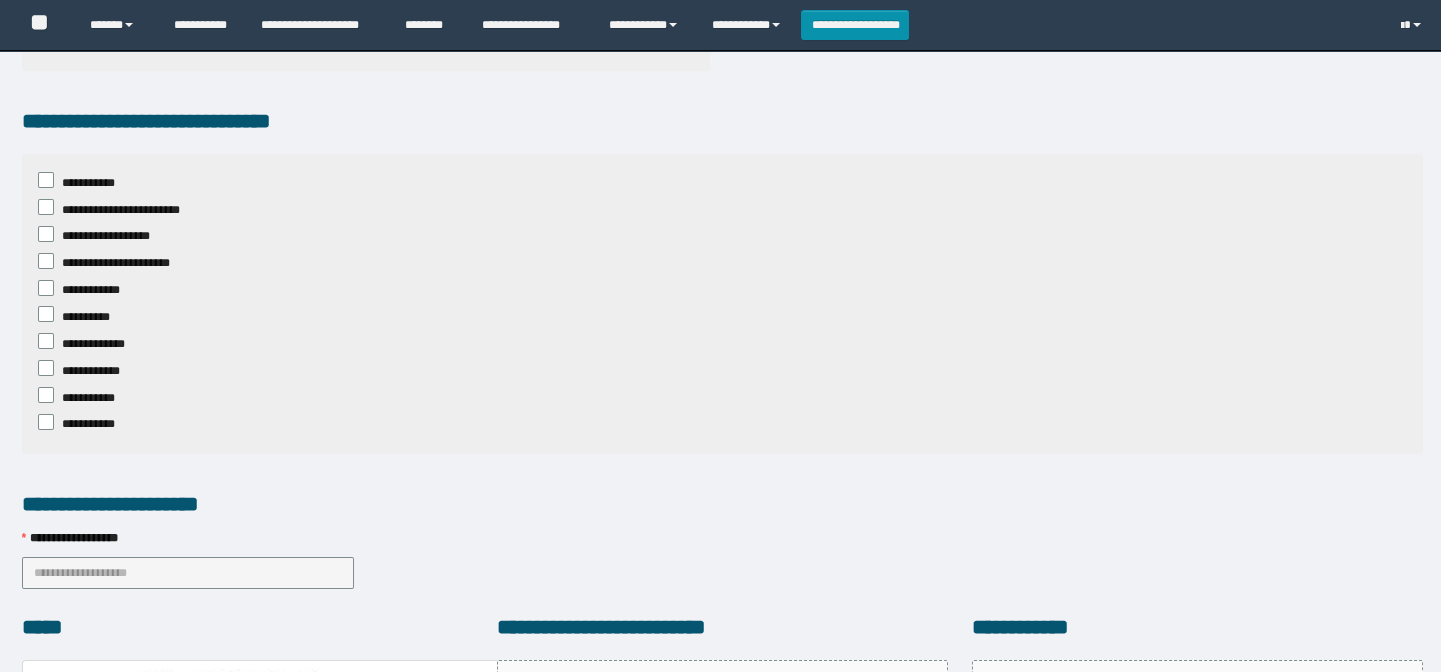 scroll, scrollTop: 615, scrollLeft: 0, axis: vertical 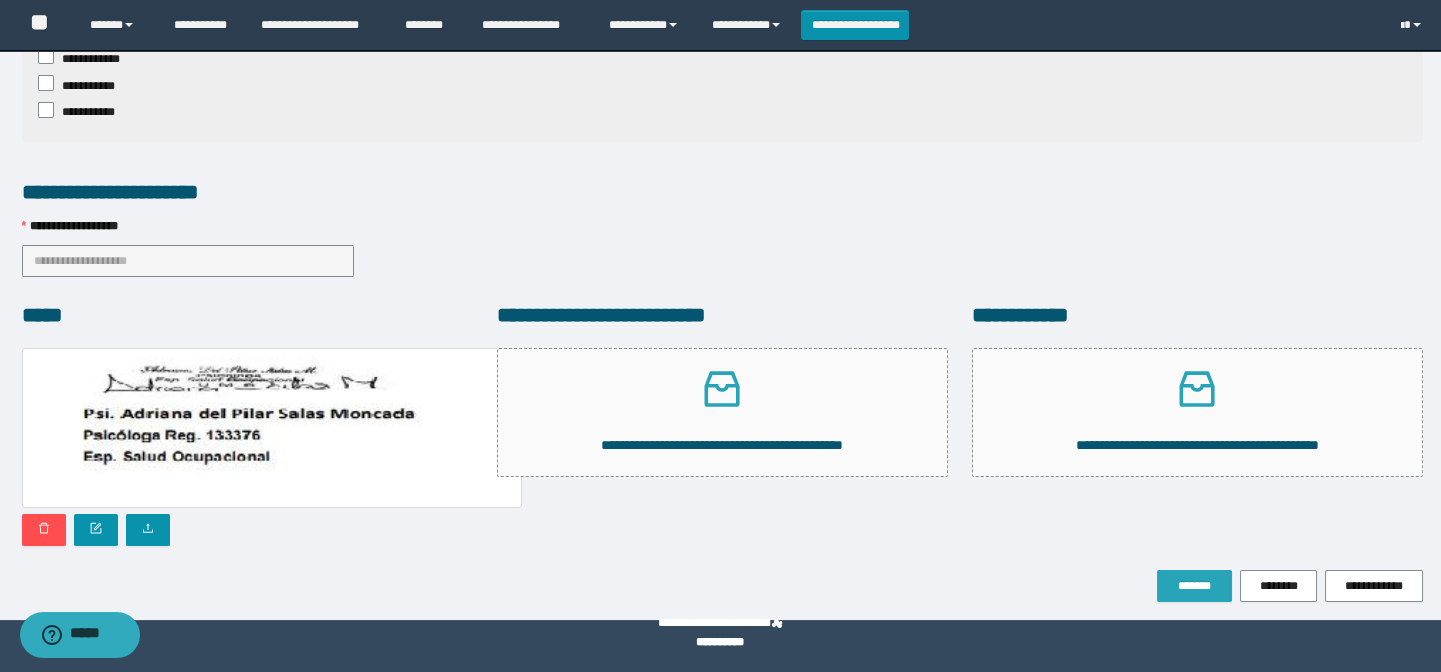 click on "*******" at bounding box center (1194, 586) 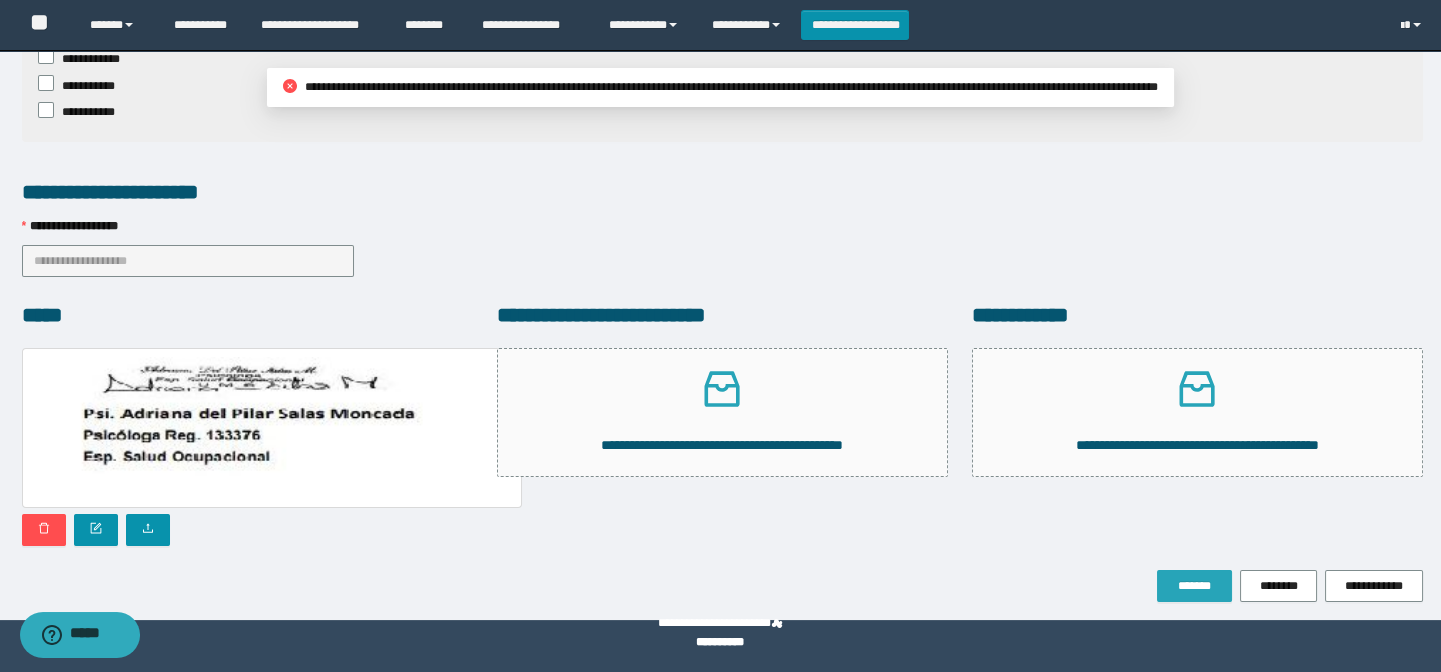 drag, startPoint x: 1164, startPoint y: 561, endPoint x: 1166, endPoint y: 539, distance: 22.090721 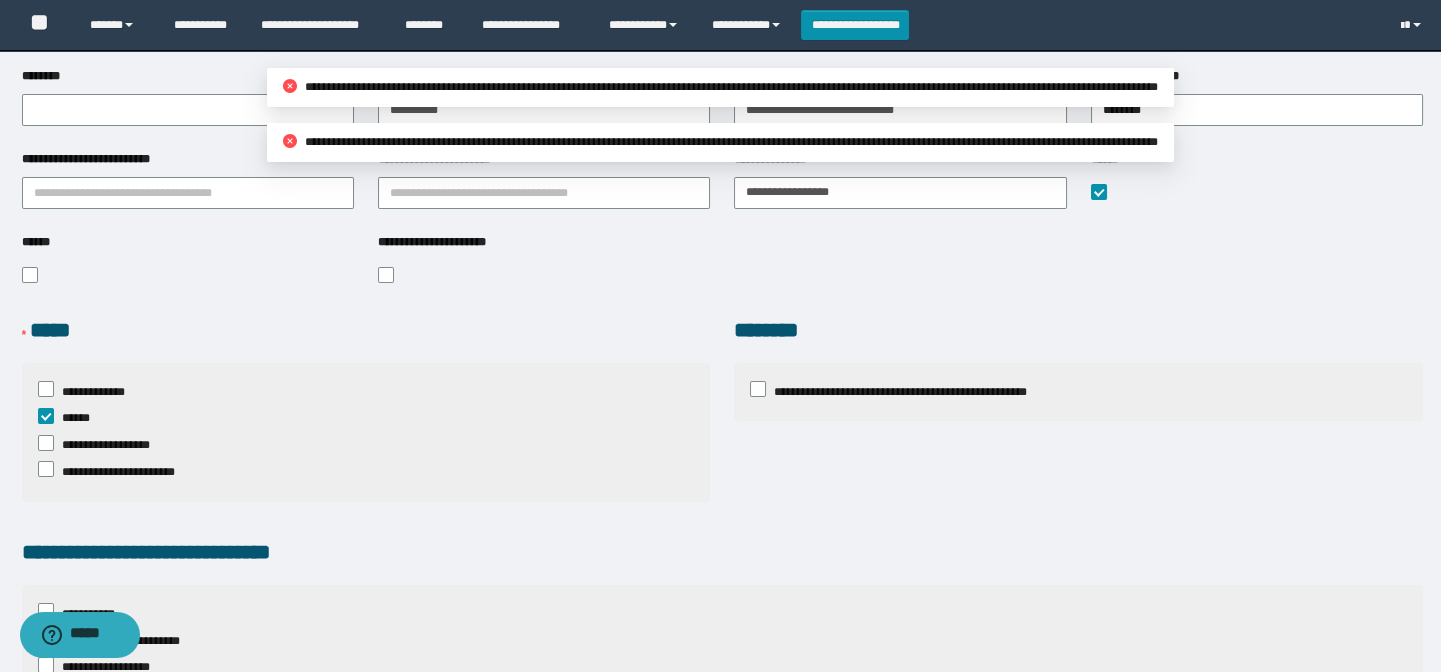 scroll, scrollTop: 0, scrollLeft: 0, axis: both 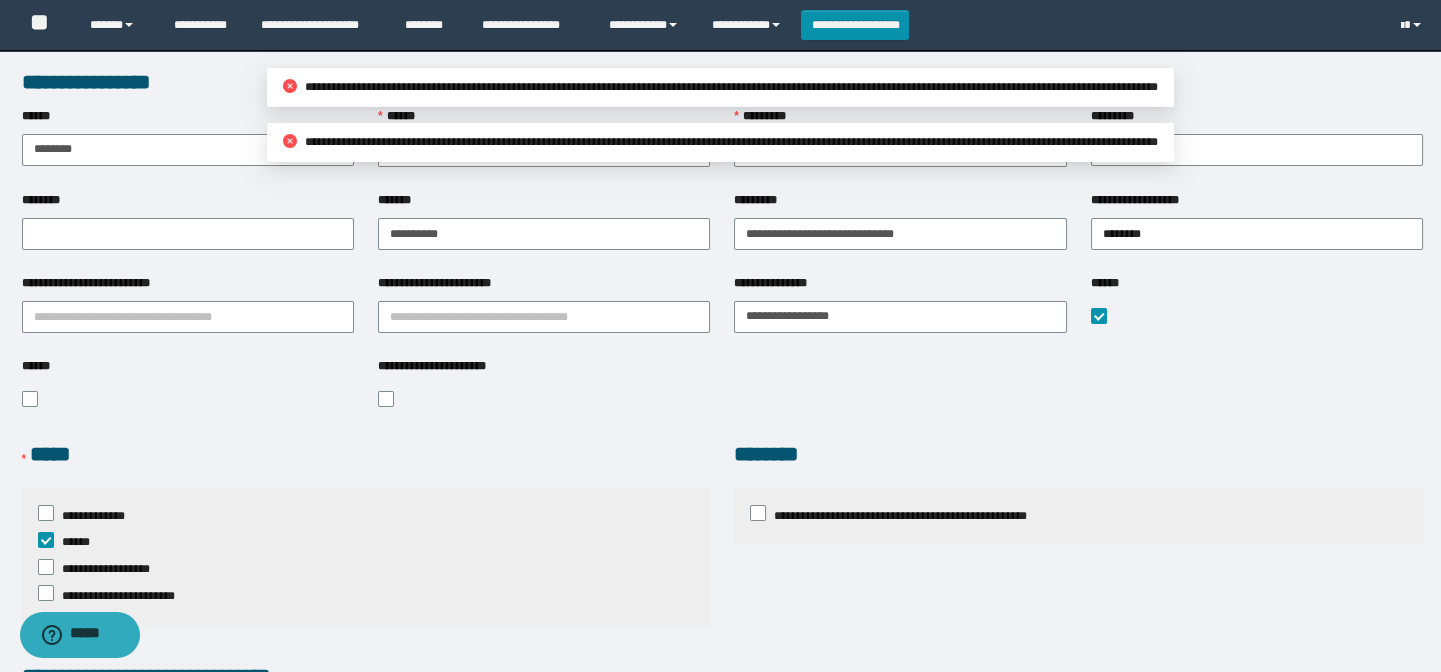 drag, startPoint x: 1097, startPoint y: 310, endPoint x: 1149, endPoint y: 387, distance: 92.91394 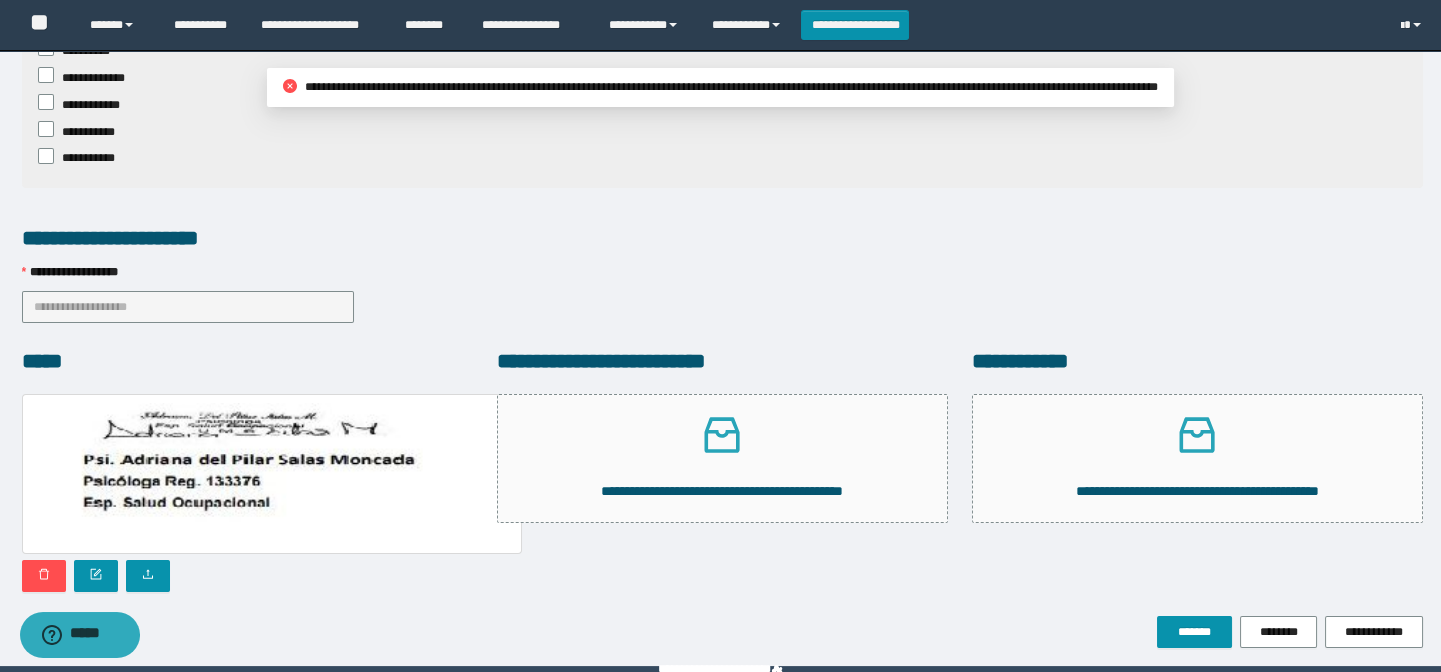 scroll, scrollTop: 867, scrollLeft: 0, axis: vertical 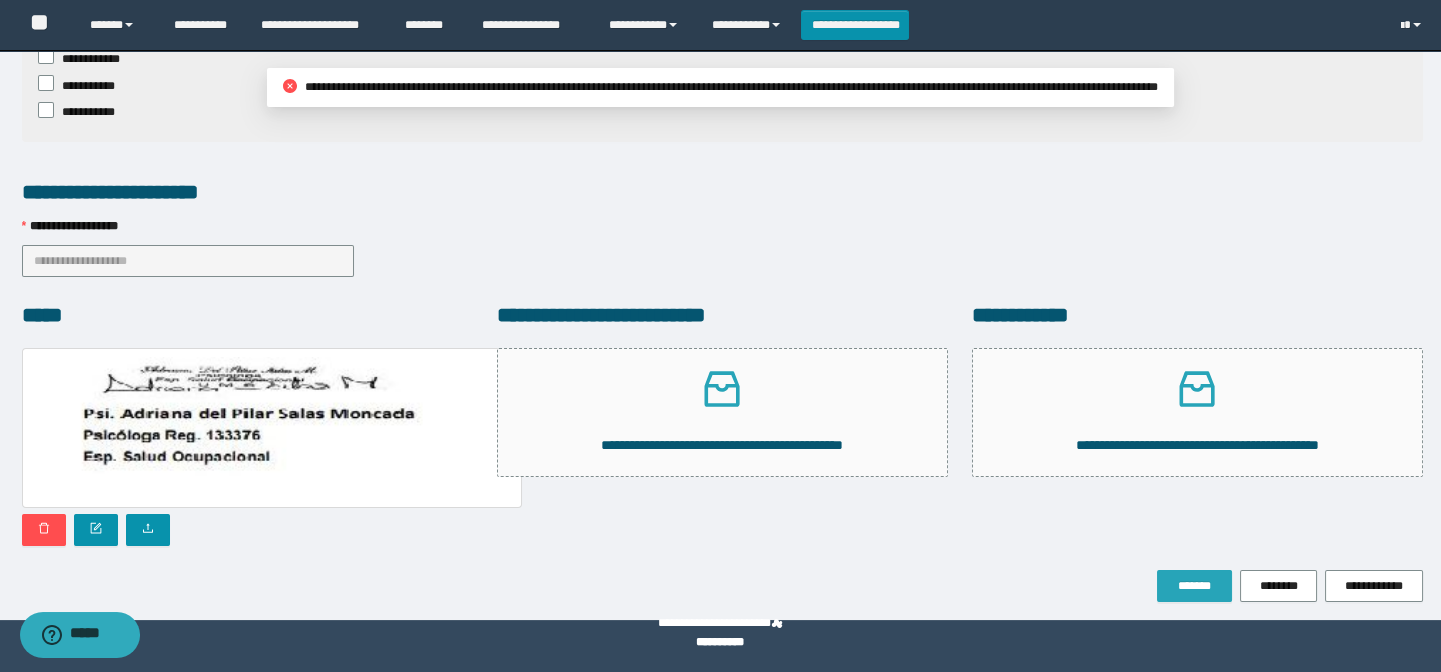click on "*******" at bounding box center (1194, 586) 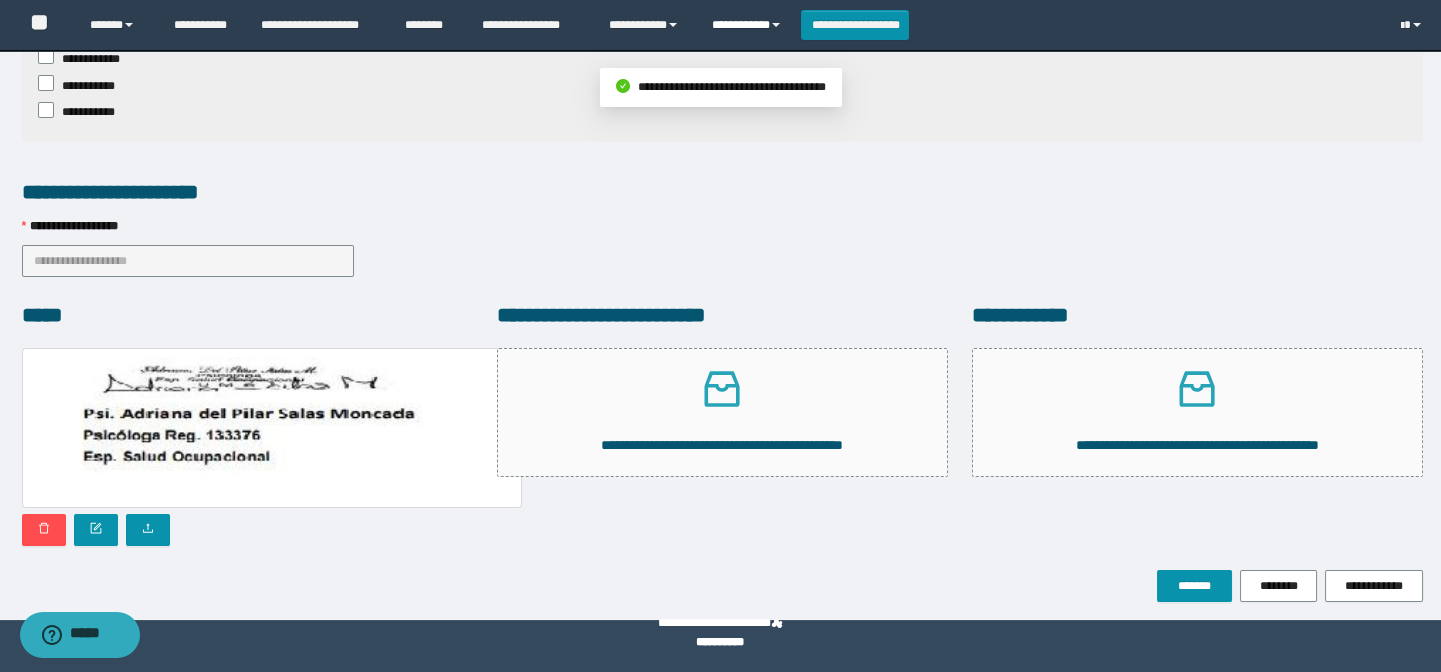 drag, startPoint x: 745, startPoint y: 23, endPoint x: 749, endPoint y: 48, distance: 25.317978 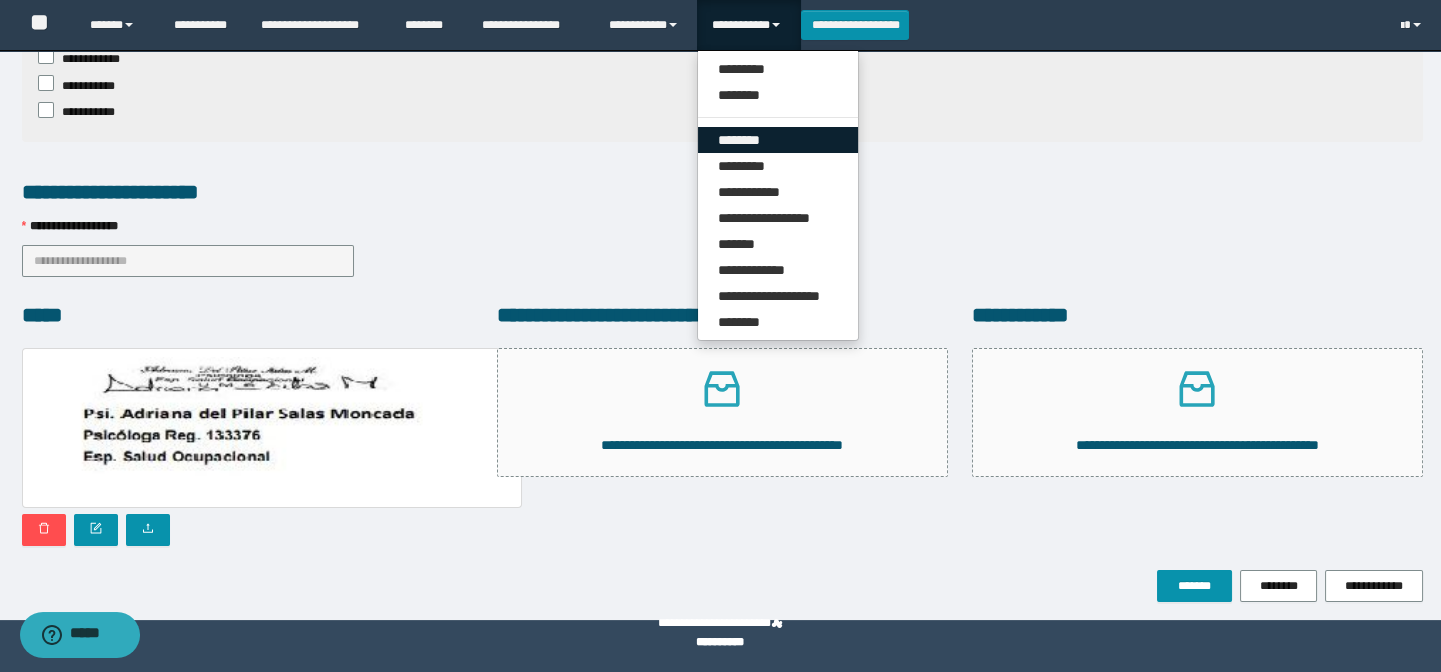 click on "********" at bounding box center (778, 140) 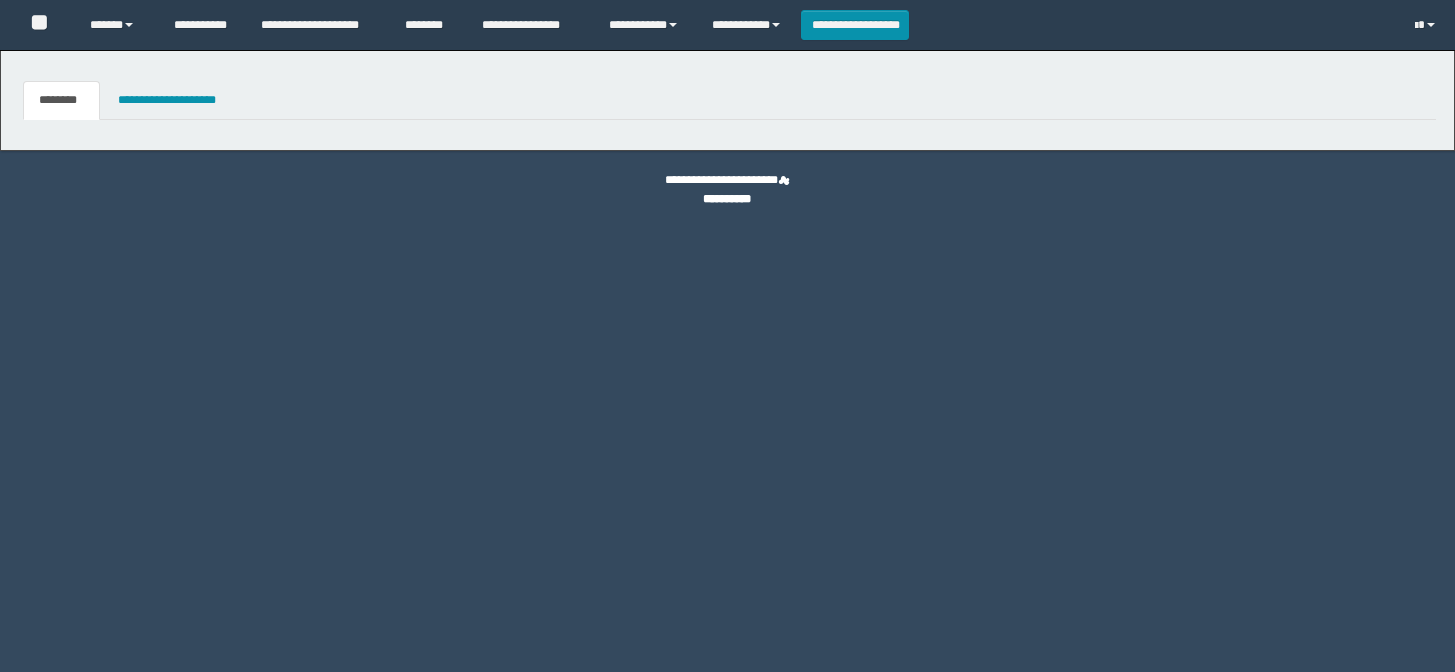 scroll, scrollTop: 0, scrollLeft: 0, axis: both 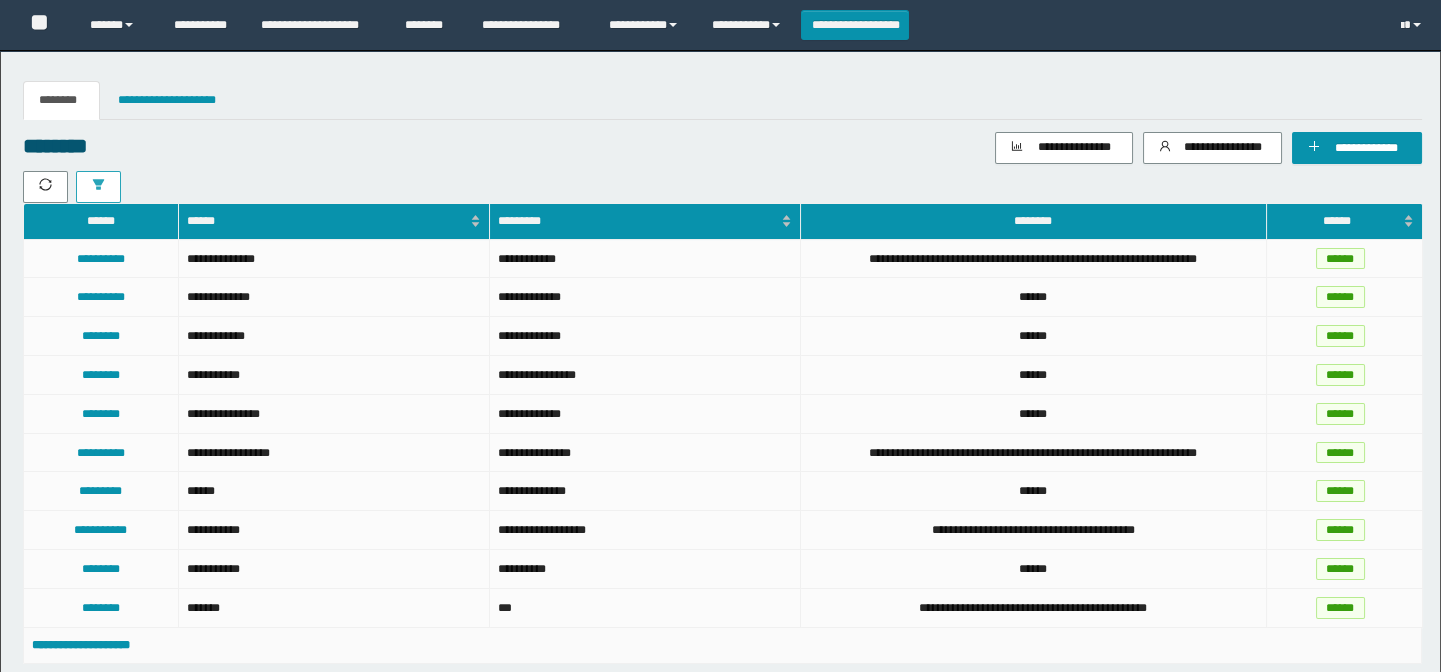 click at bounding box center [98, 187] 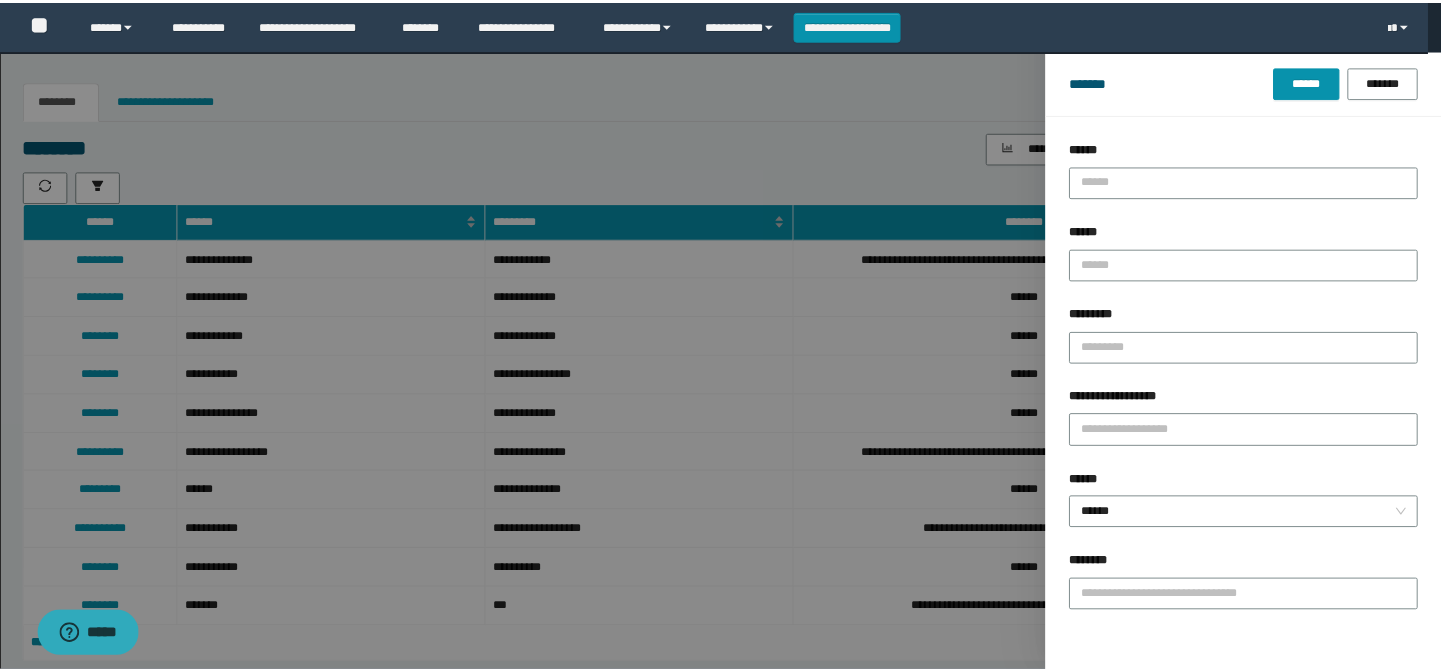 scroll, scrollTop: 0, scrollLeft: 0, axis: both 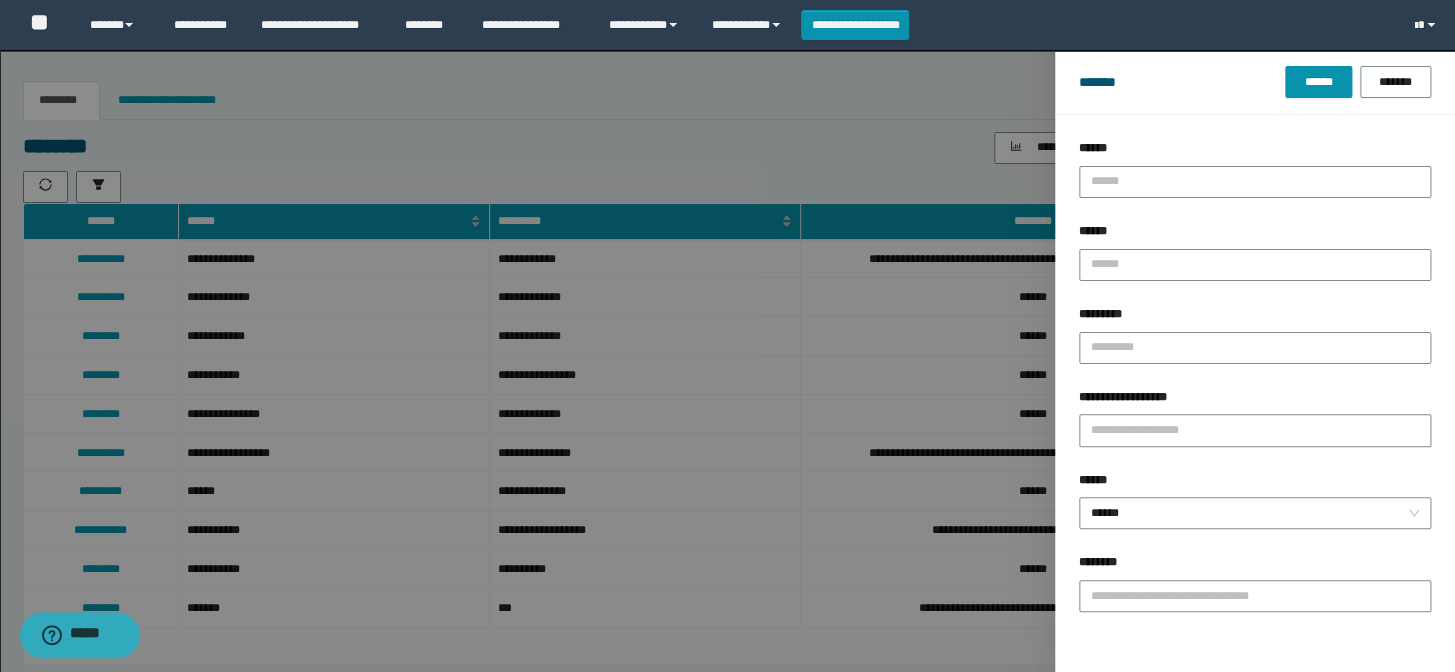 click at bounding box center [727, 336] 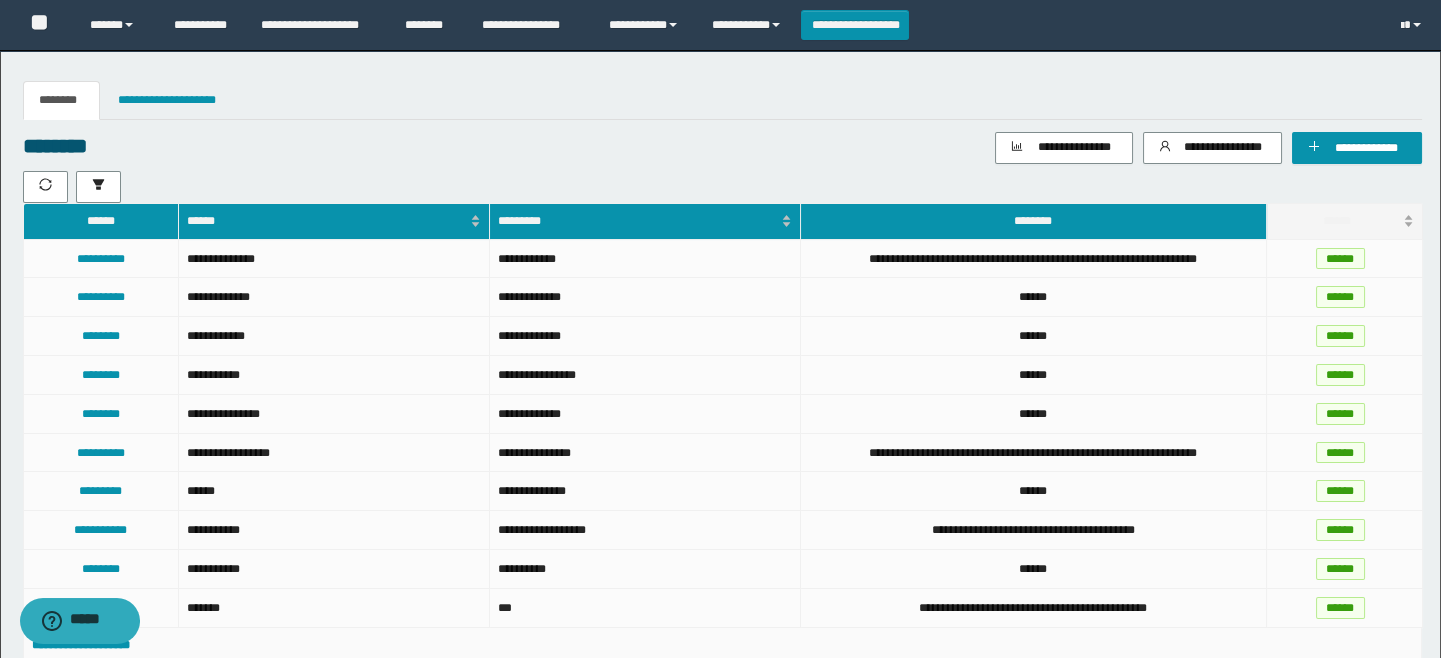 click on "******" at bounding box center [1344, 221] 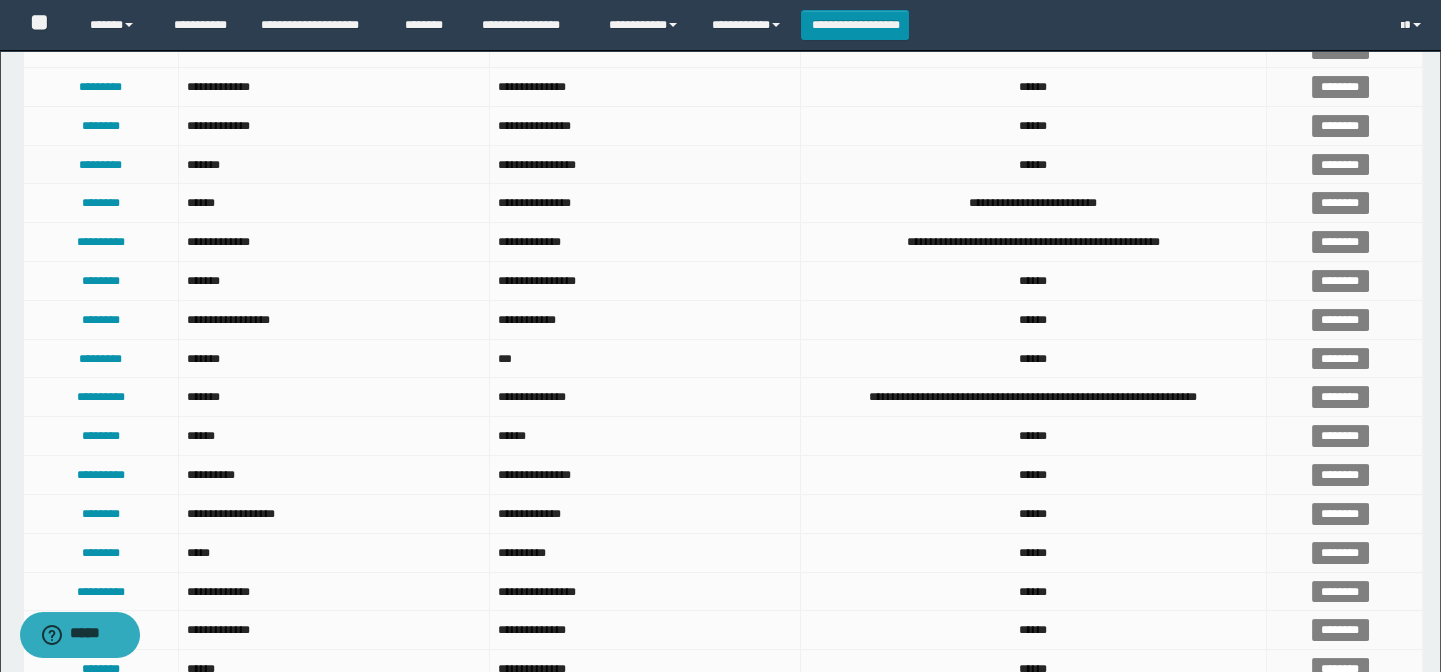 scroll, scrollTop: 1000, scrollLeft: 0, axis: vertical 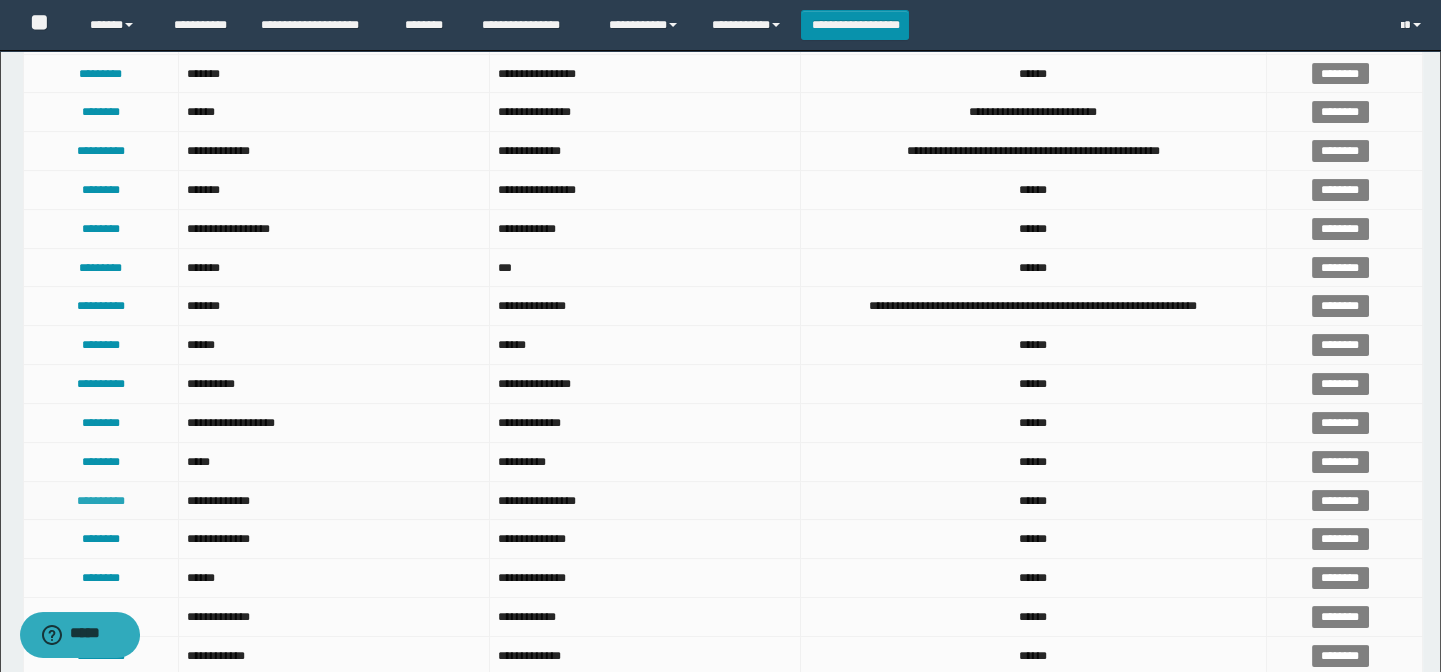 click on "**********" at bounding box center [101, 501] 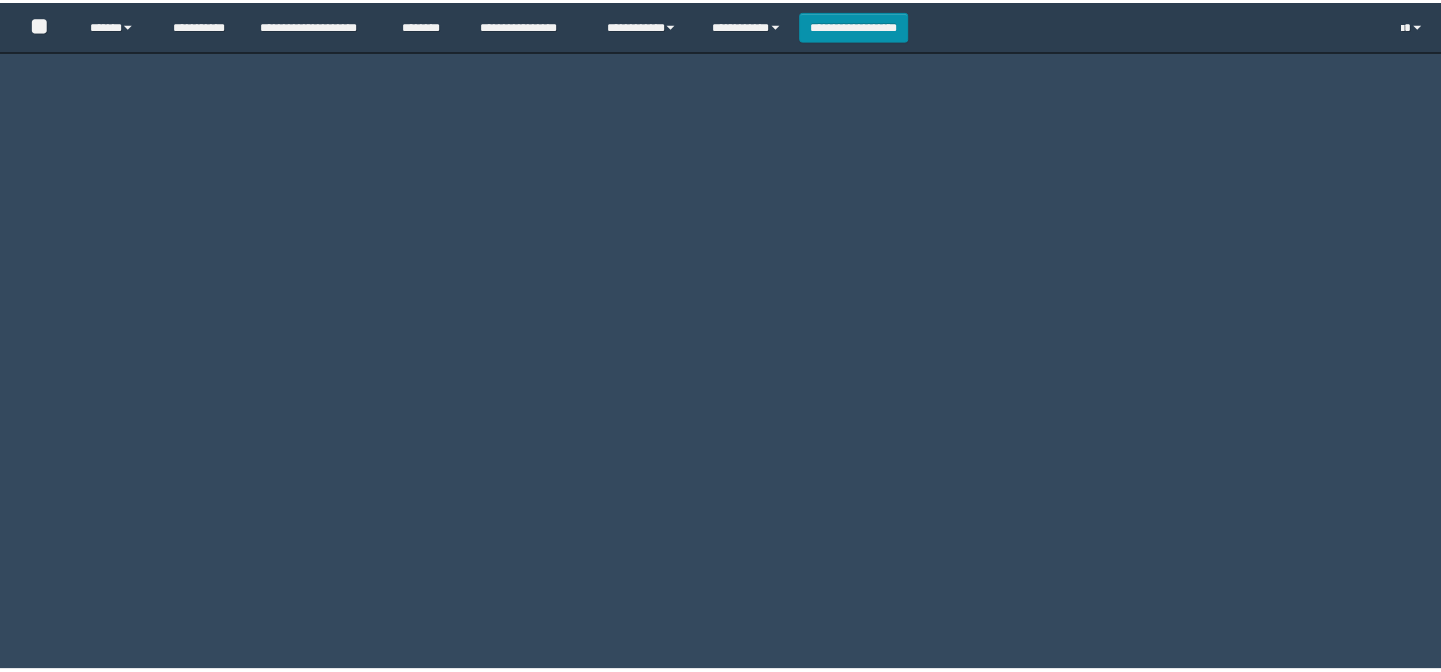 scroll, scrollTop: 0, scrollLeft: 0, axis: both 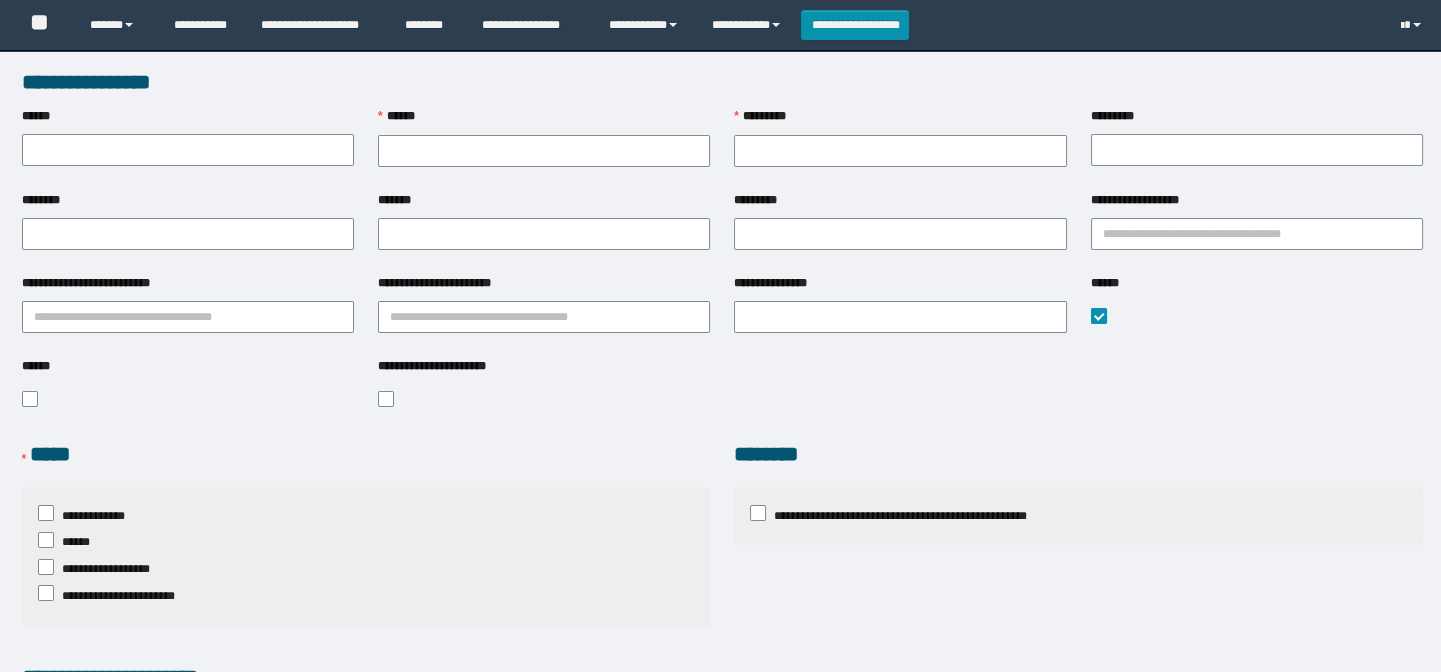 type on "**********" 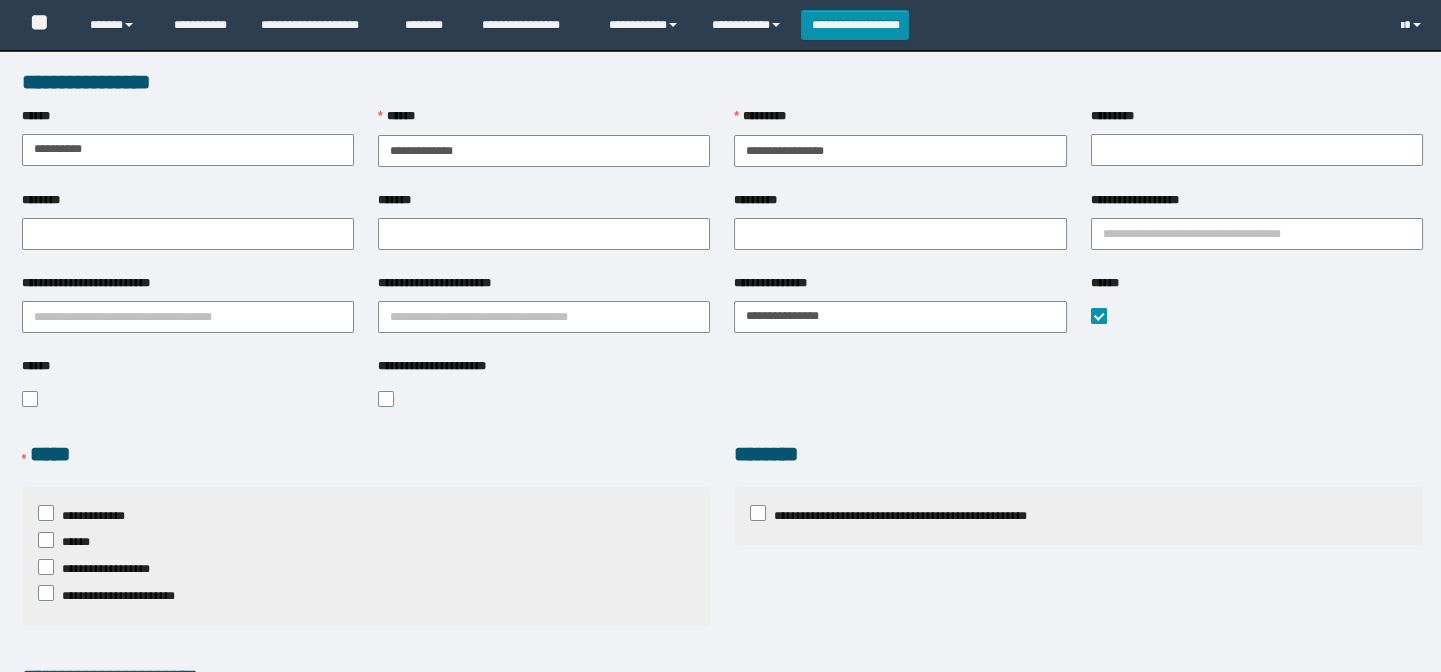 type on "**********" 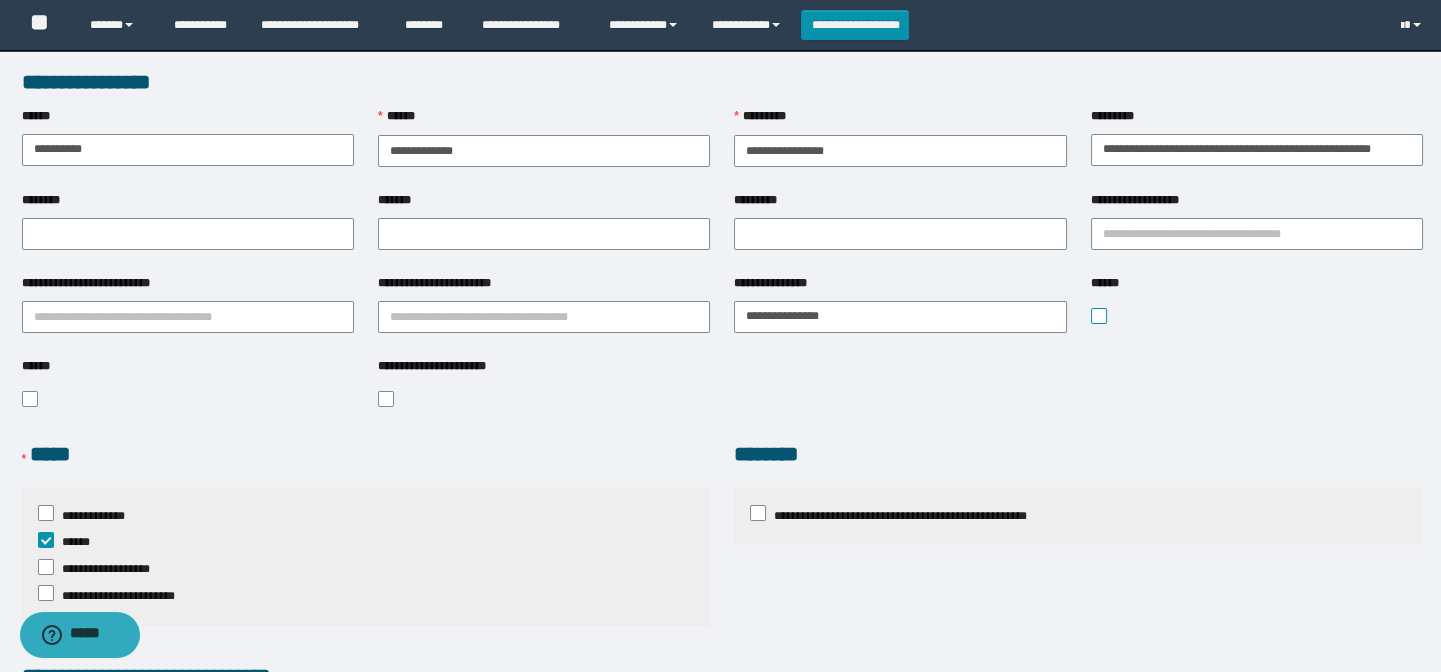 scroll, scrollTop: 0, scrollLeft: 0, axis: both 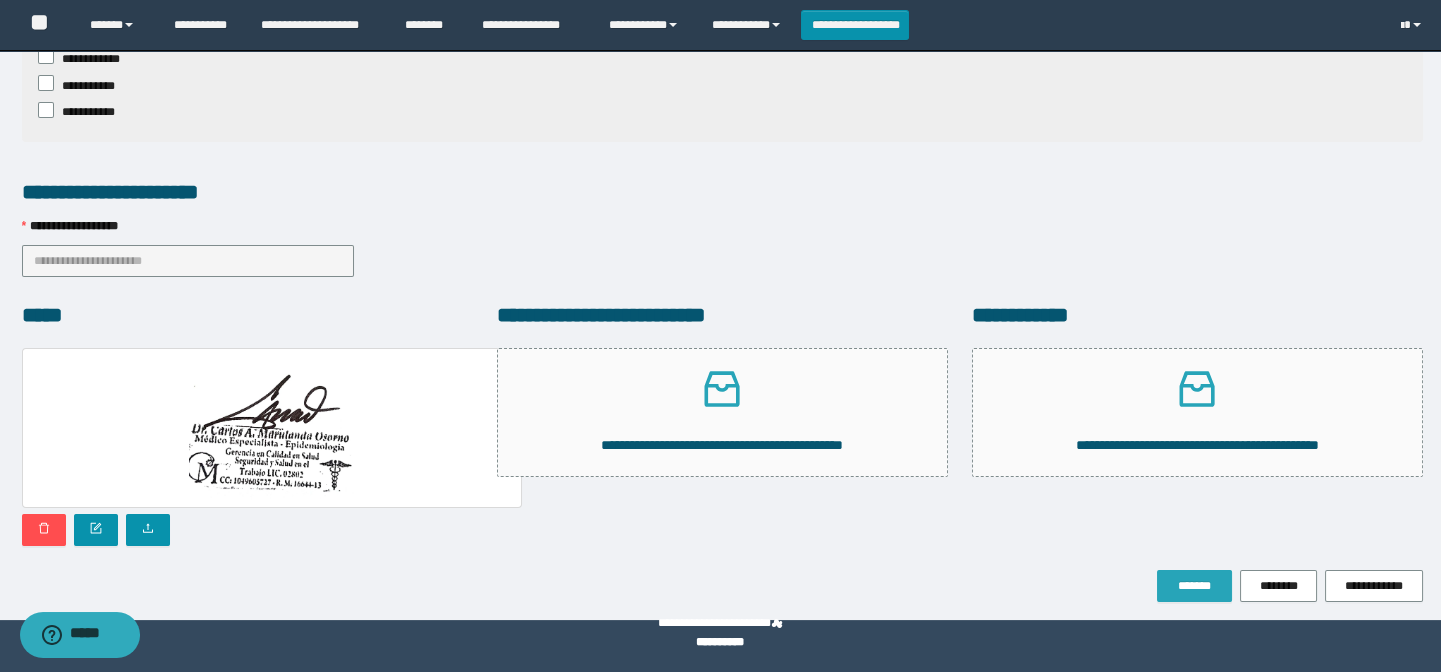 click on "*******" at bounding box center [1194, 586] 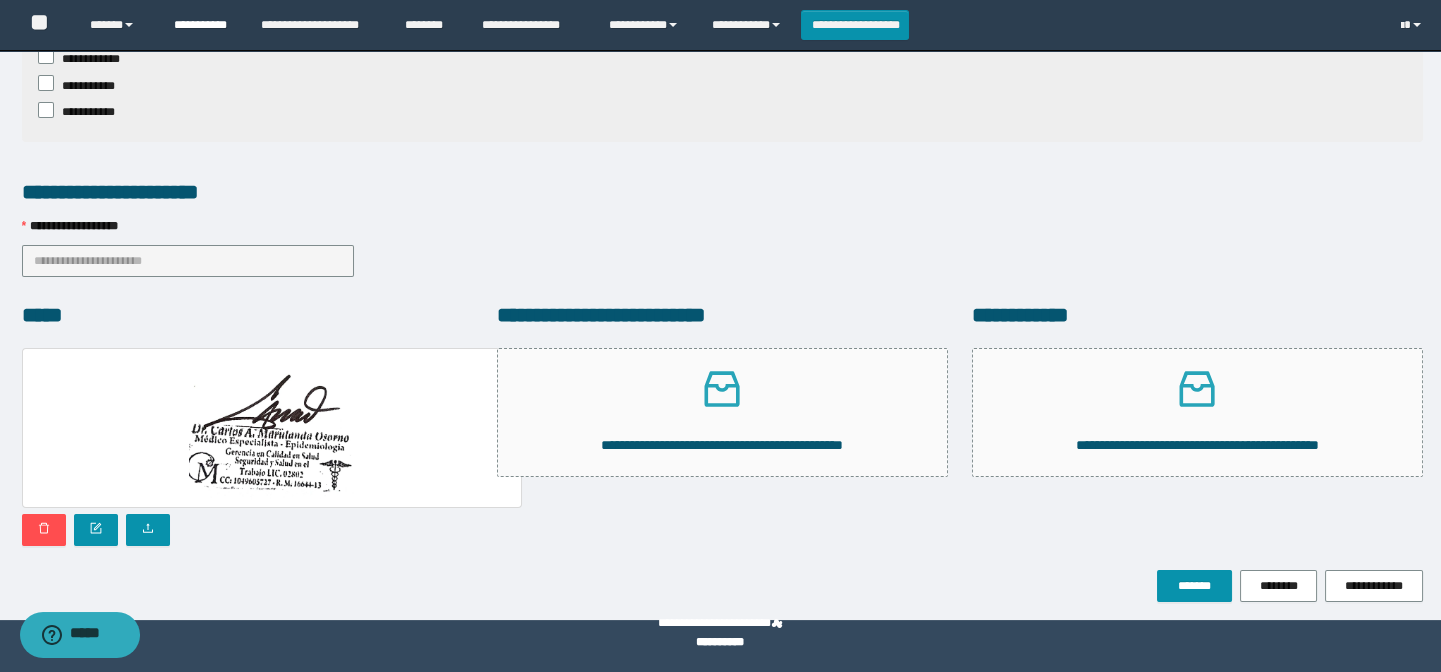 click on "**********" at bounding box center (202, 25) 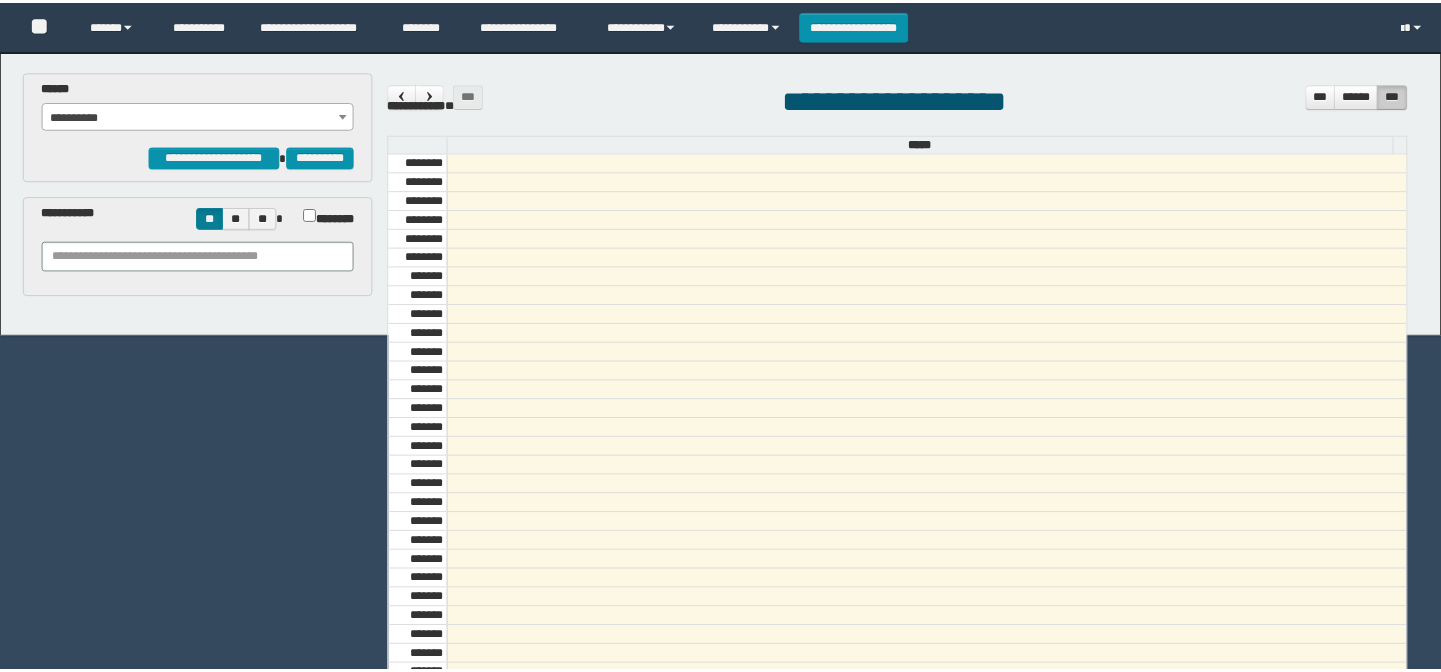 scroll, scrollTop: 0, scrollLeft: 0, axis: both 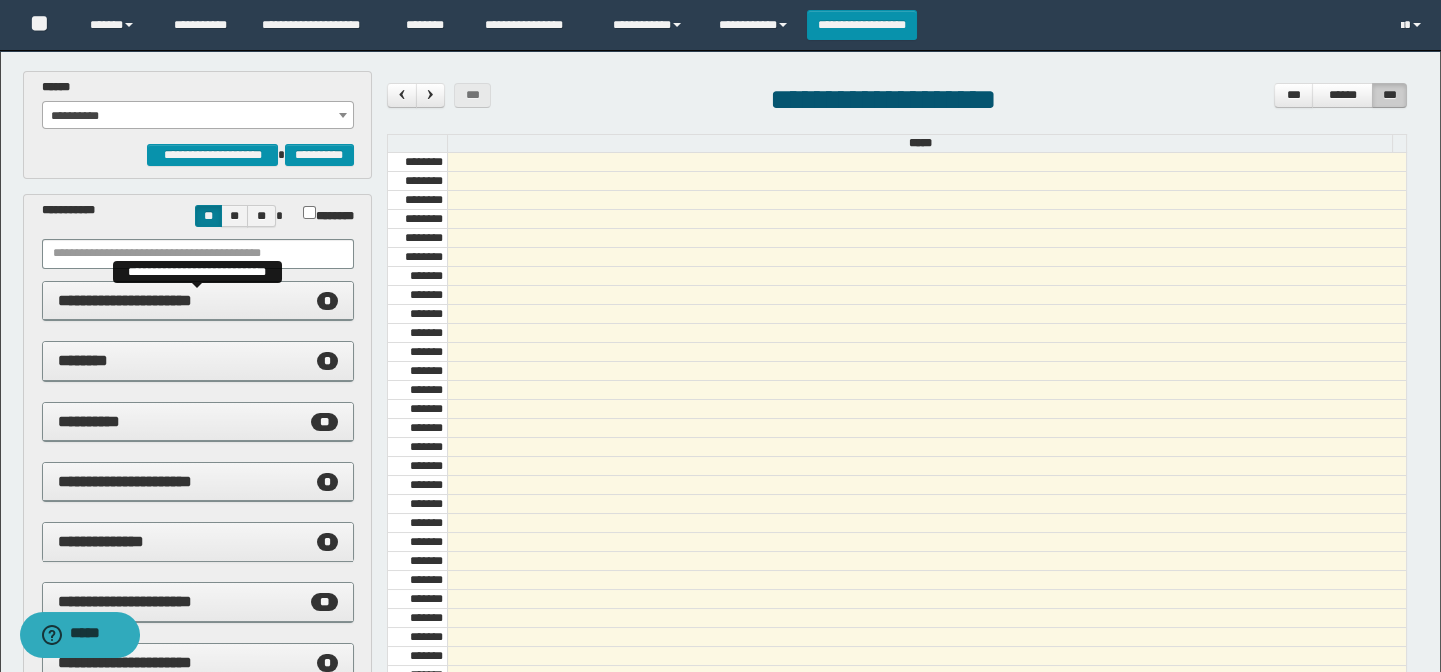 click on "**********" at bounding box center [125, 300] 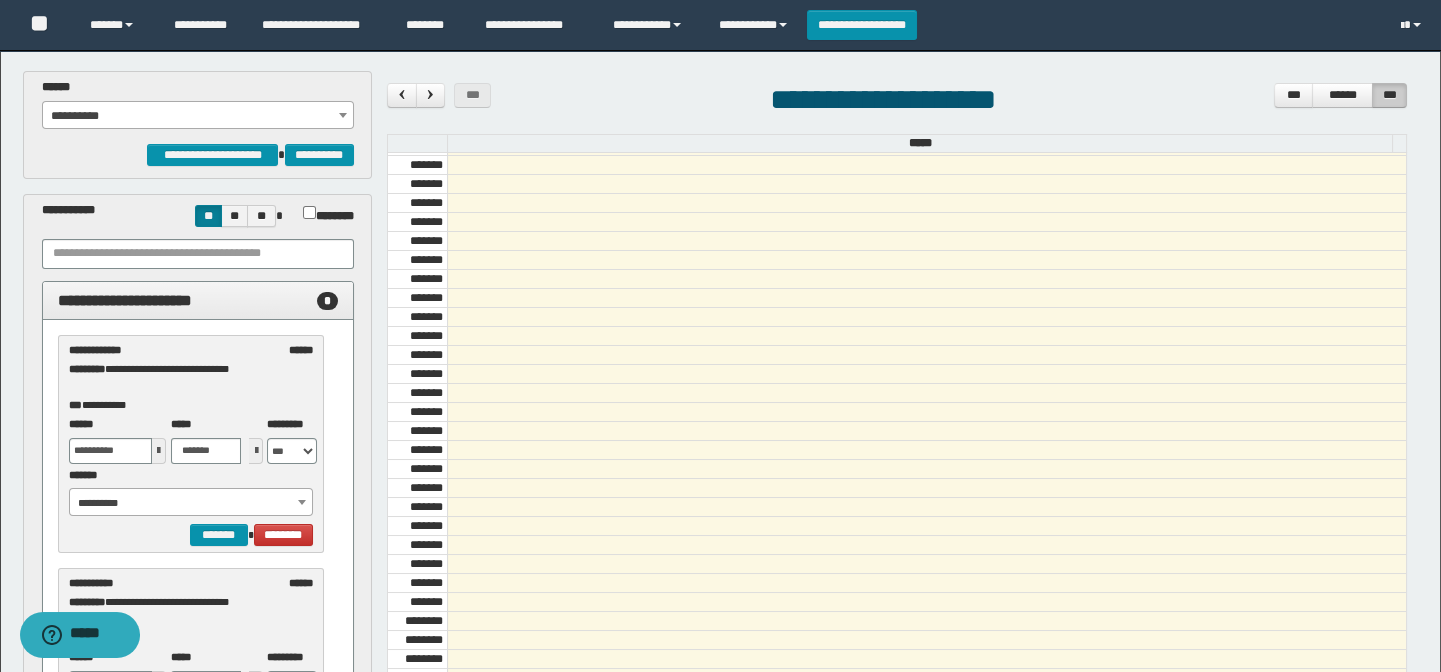 click on "**********" at bounding box center [720, 598] 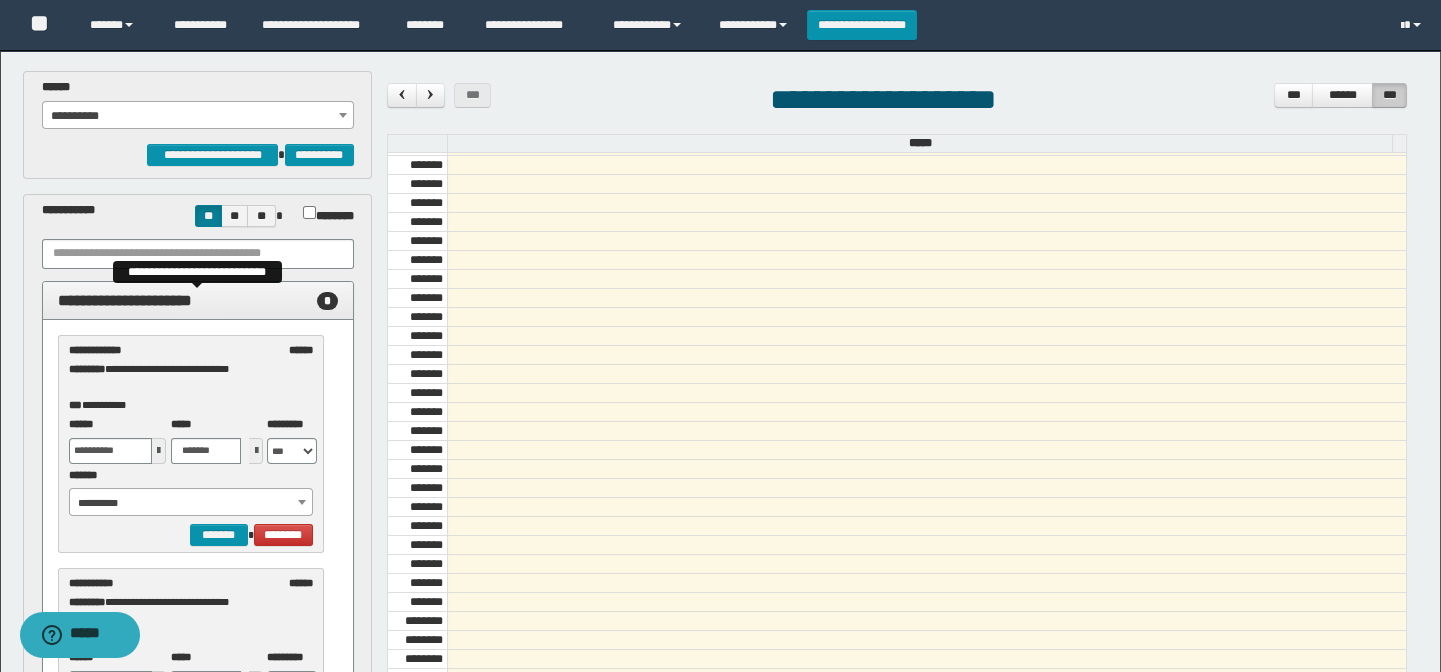 click on "**********" at bounding box center (198, 301) 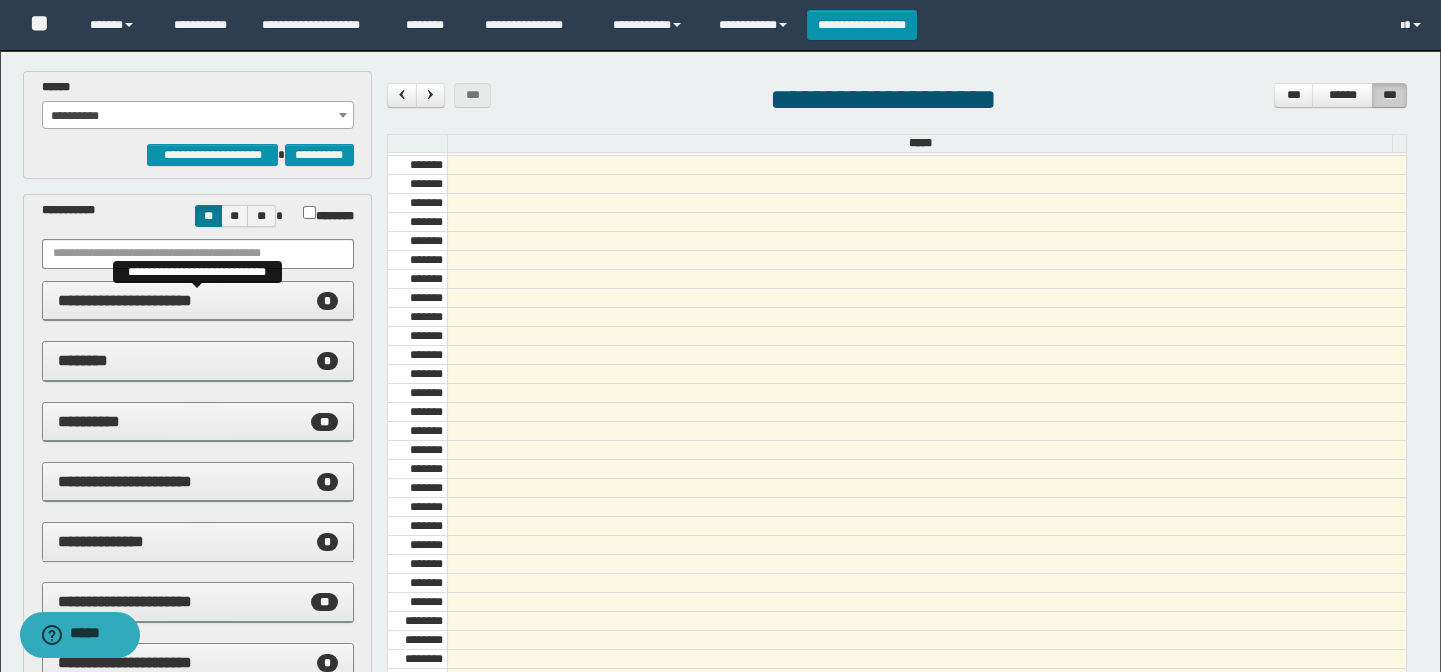 click on "**********" at bounding box center (125, 300) 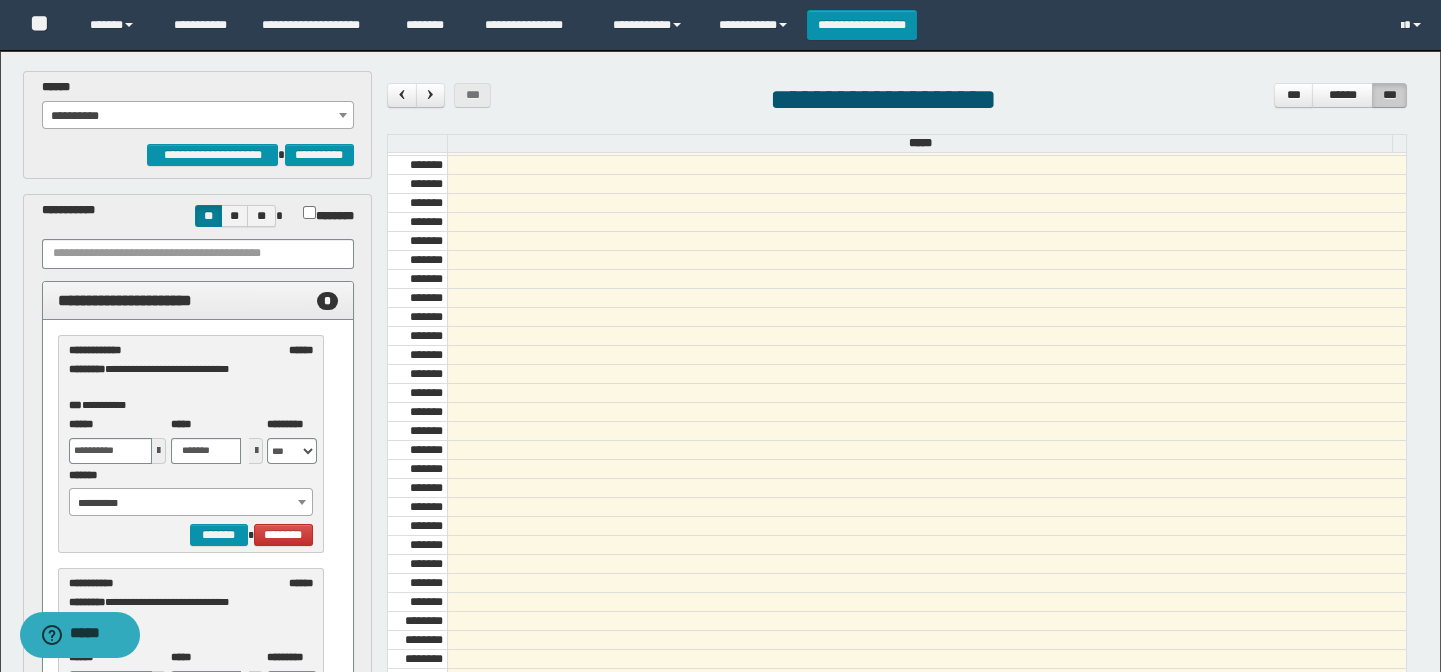 click on "**********" at bounding box center [198, 301] 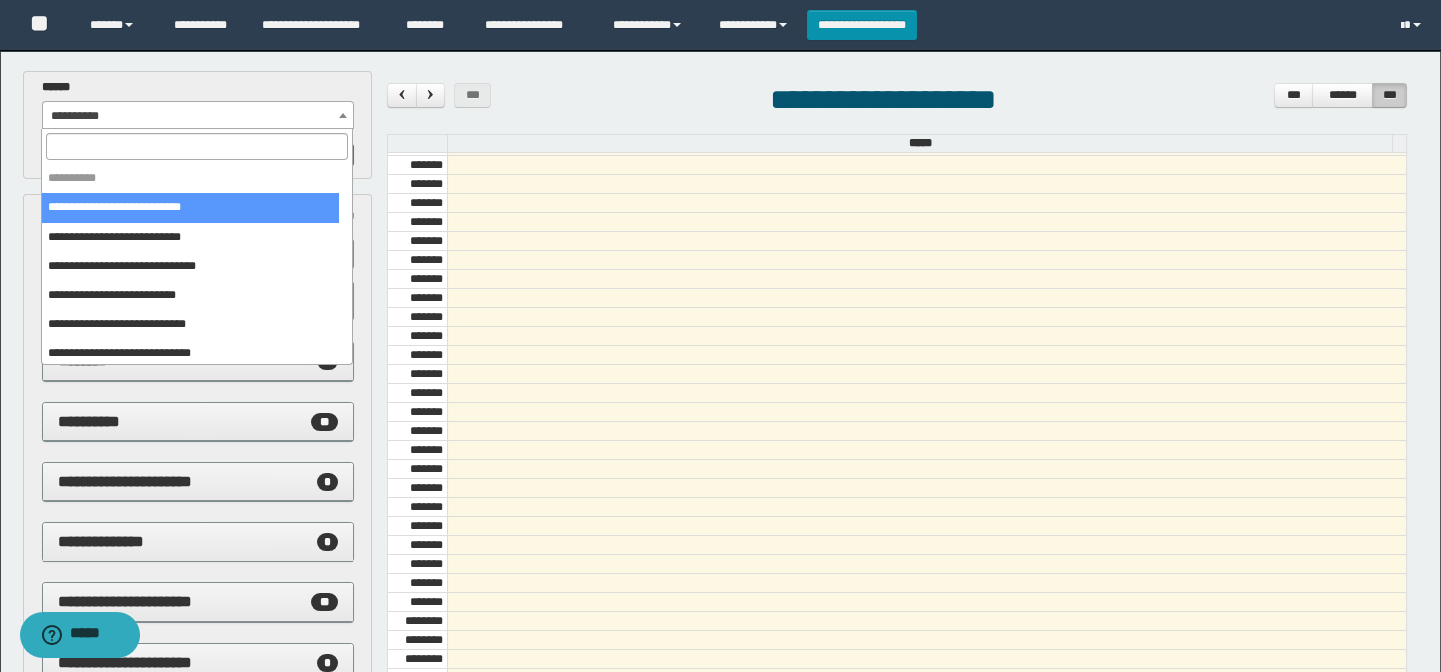 click on "**********" at bounding box center (198, 116) 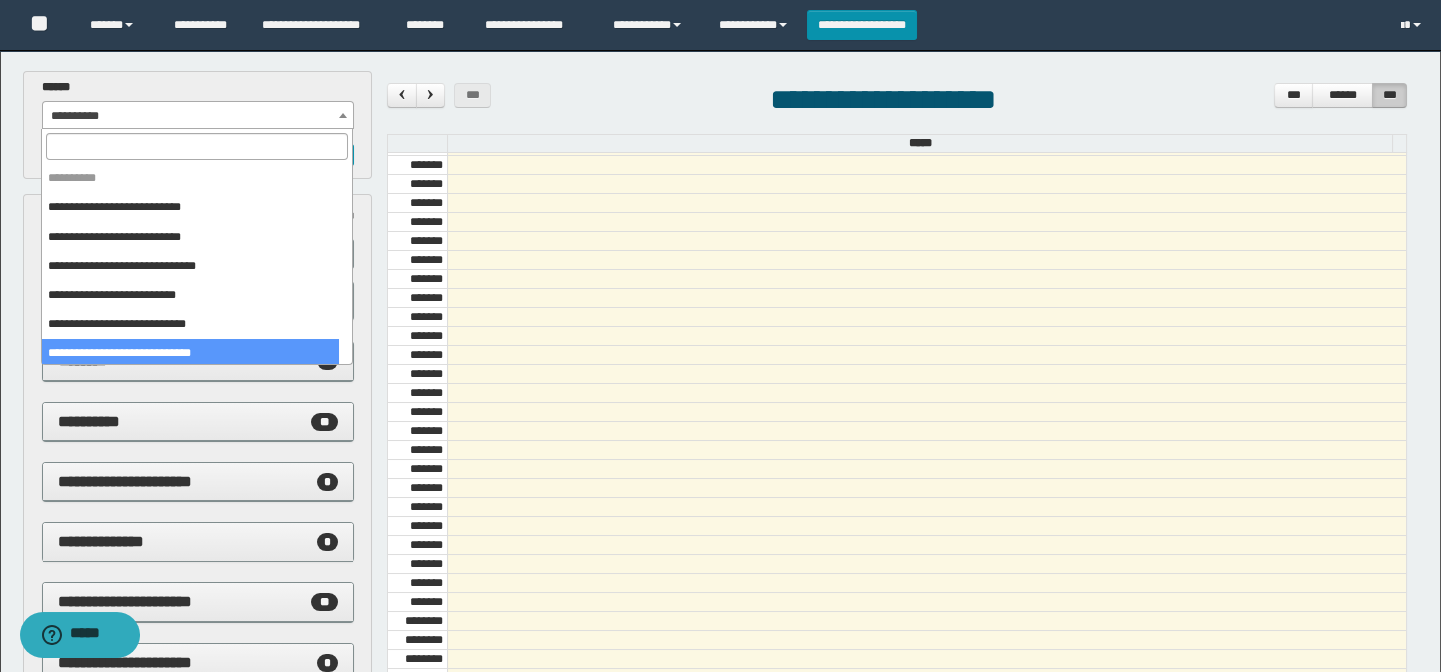 select on "******" 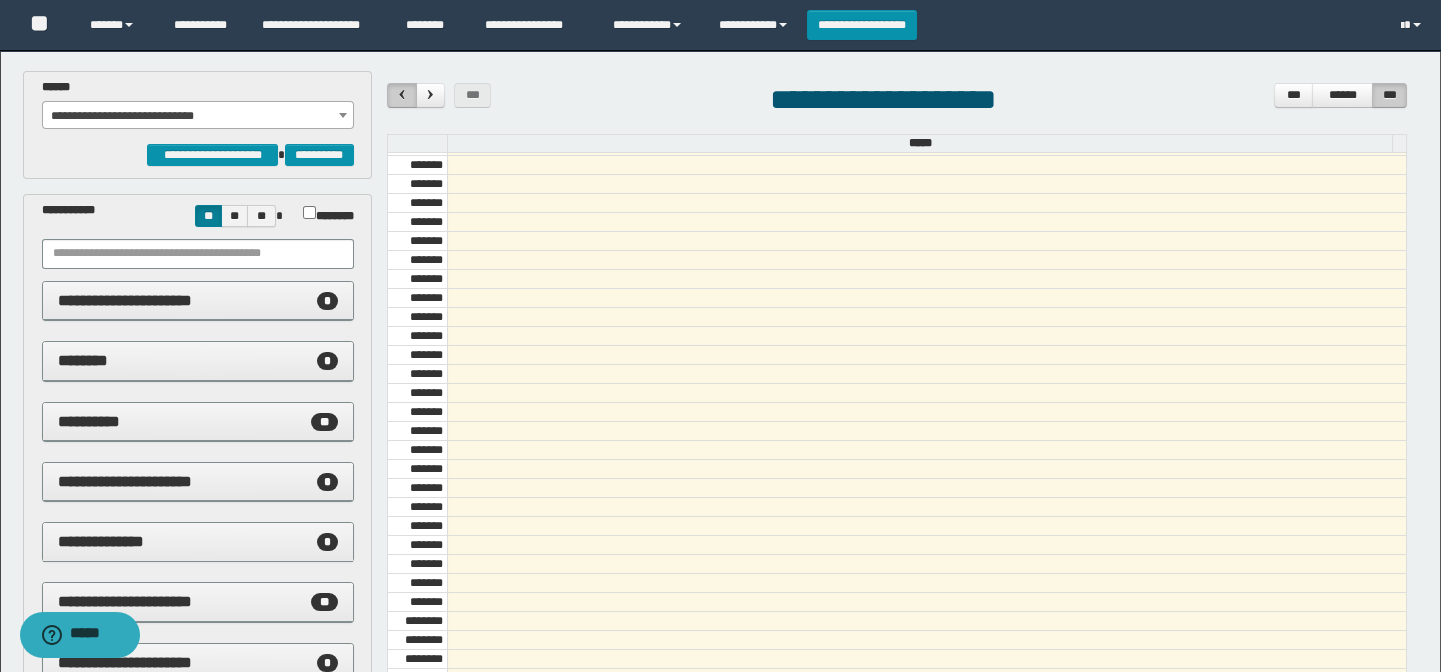 click at bounding box center (402, 94) 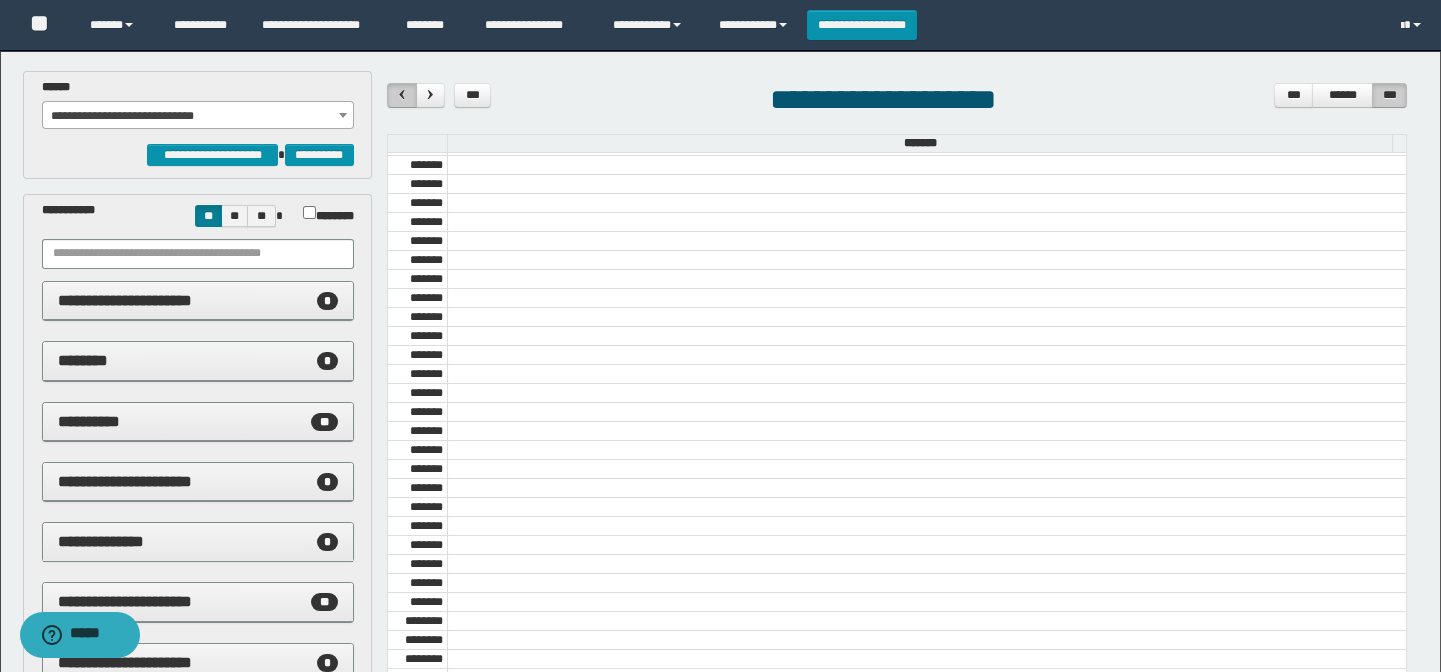 click at bounding box center [402, 94] 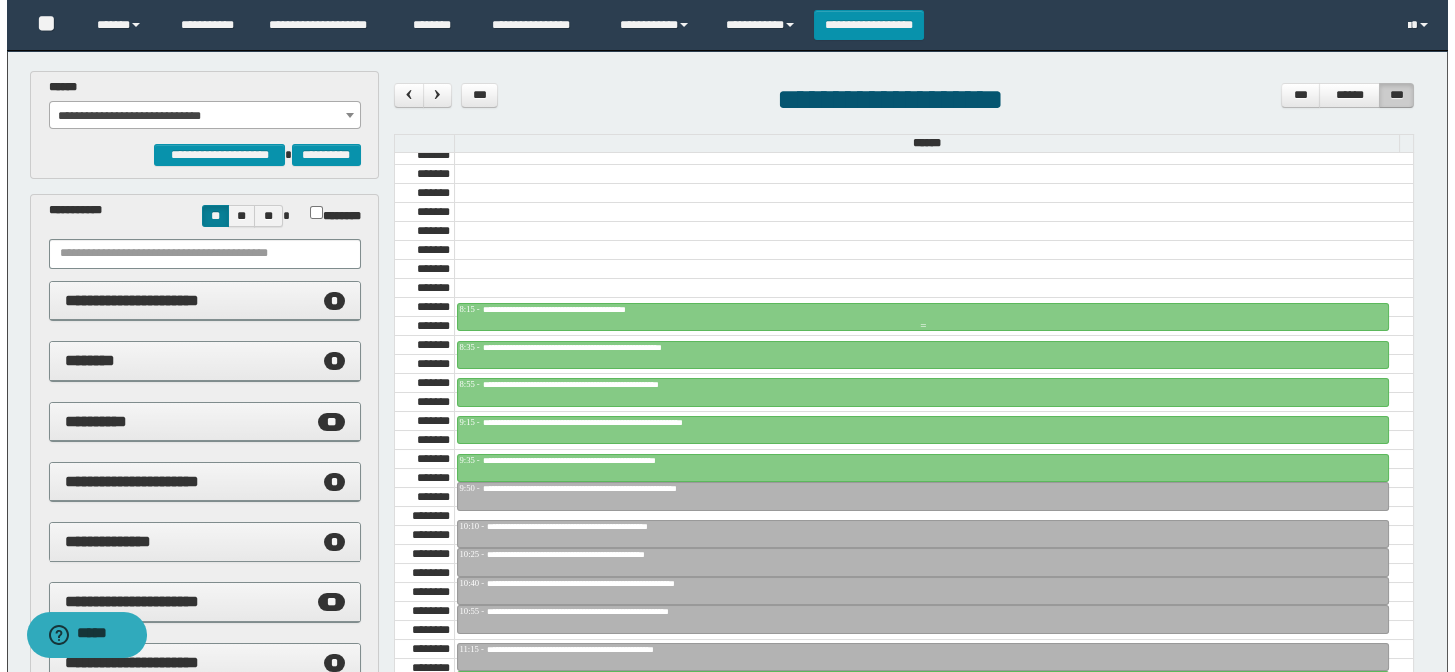 scroll, scrollTop: 863, scrollLeft: 0, axis: vertical 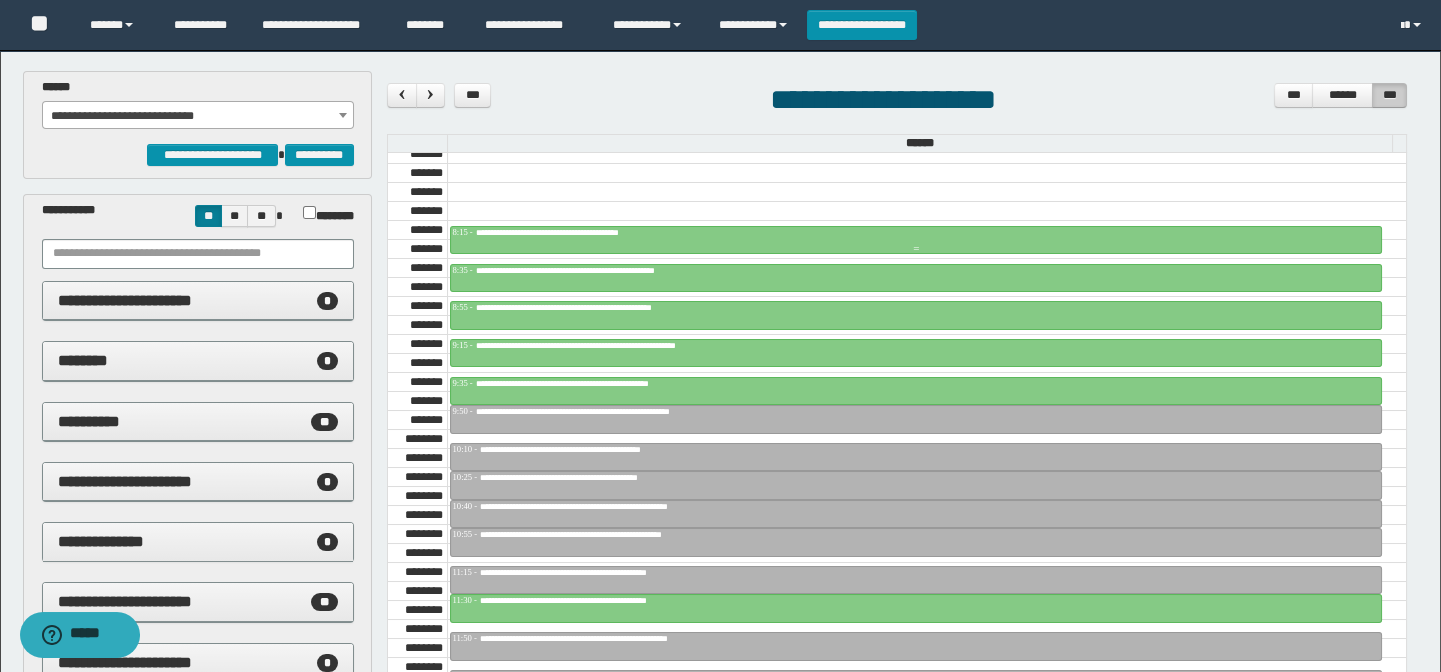 click on "**********" at bounding box center [575, 232] 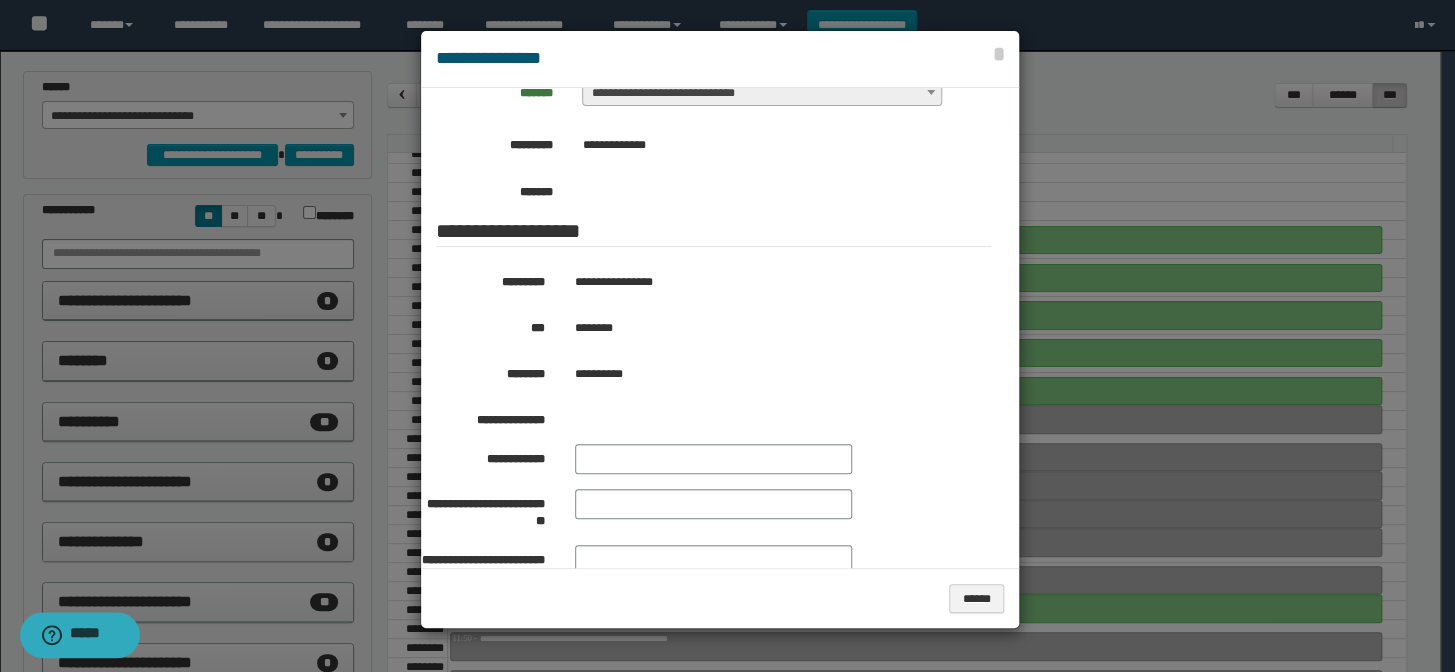 scroll, scrollTop: 272, scrollLeft: 0, axis: vertical 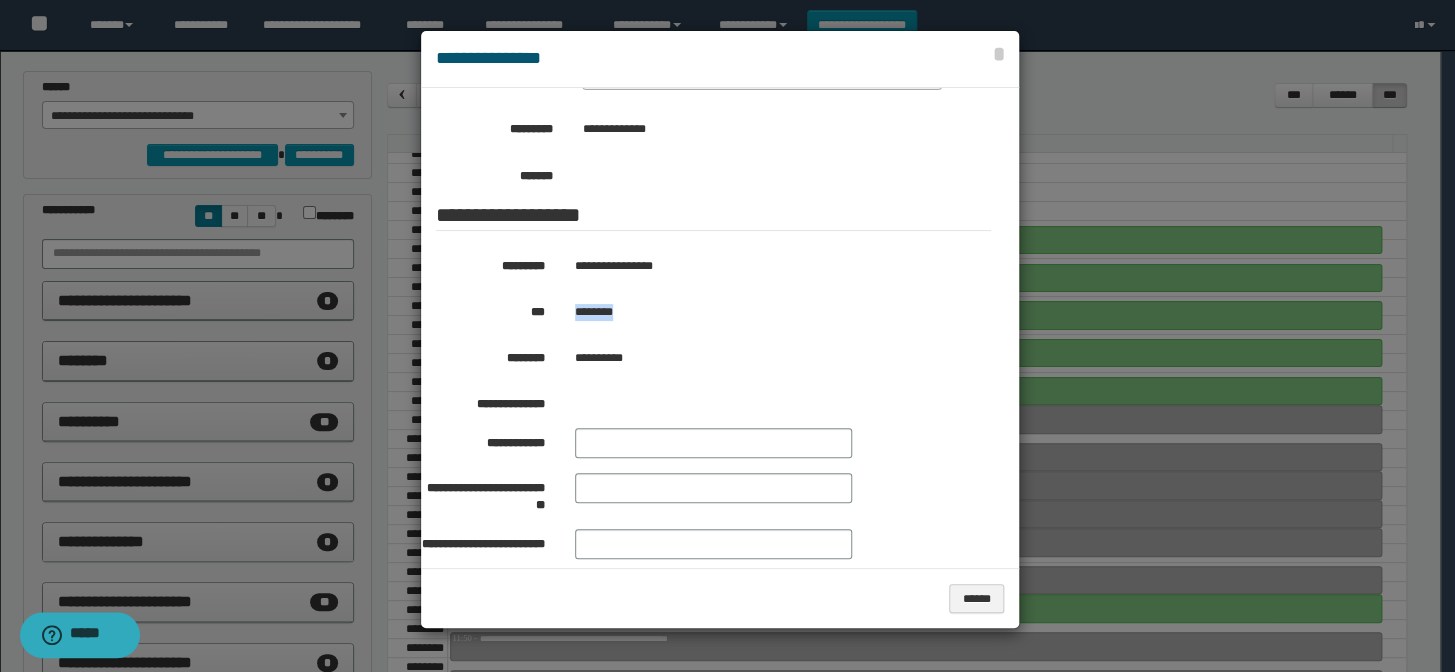 drag, startPoint x: 630, startPoint y: 308, endPoint x: 569, endPoint y: 310, distance: 61.03278 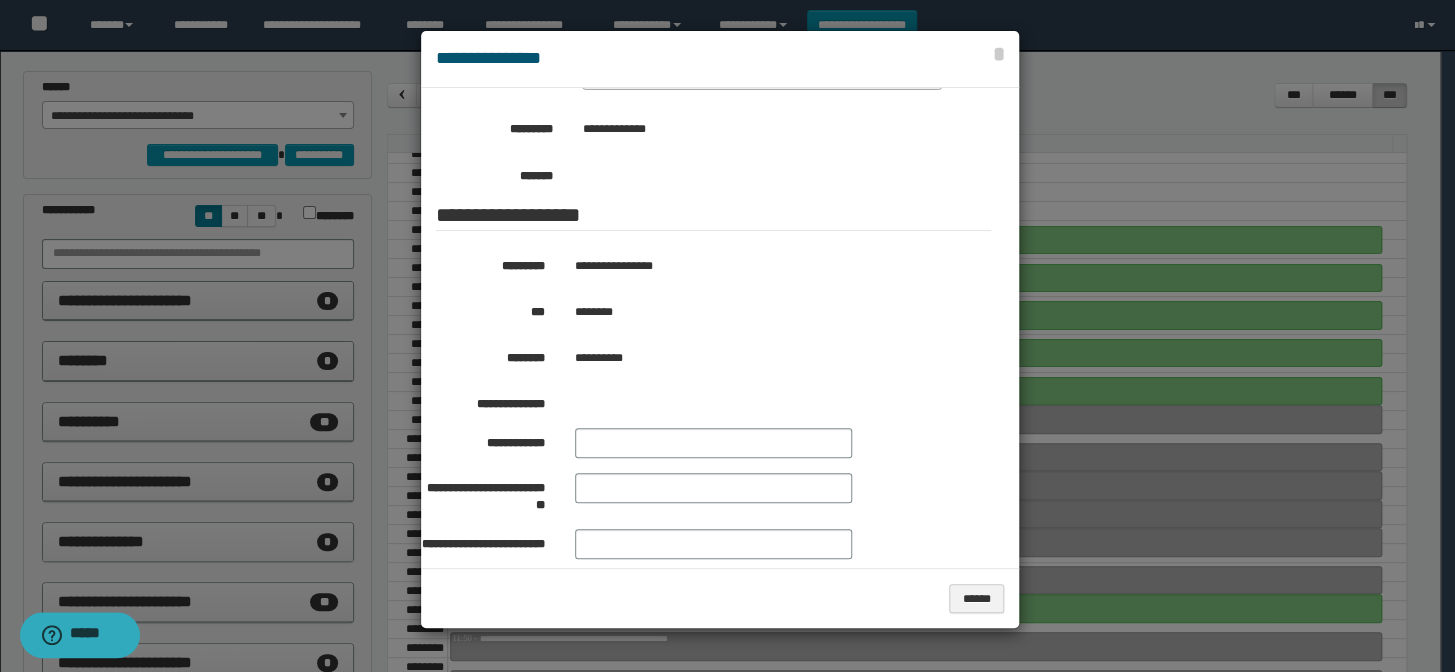 drag, startPoint x: 1196, startPoint y: 200, endPoint x: 1150, endPoint y: 187, distance: 47.801674 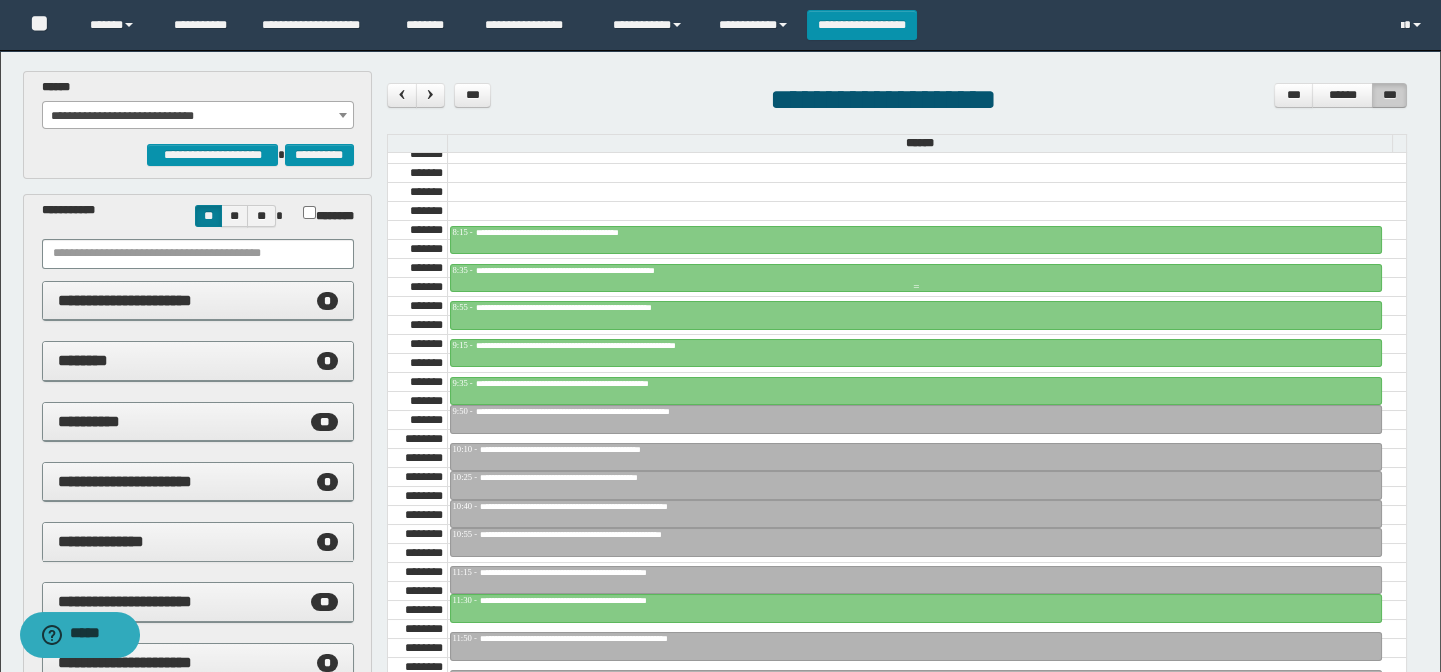 click on "**********" at bounding box center [610, 270] 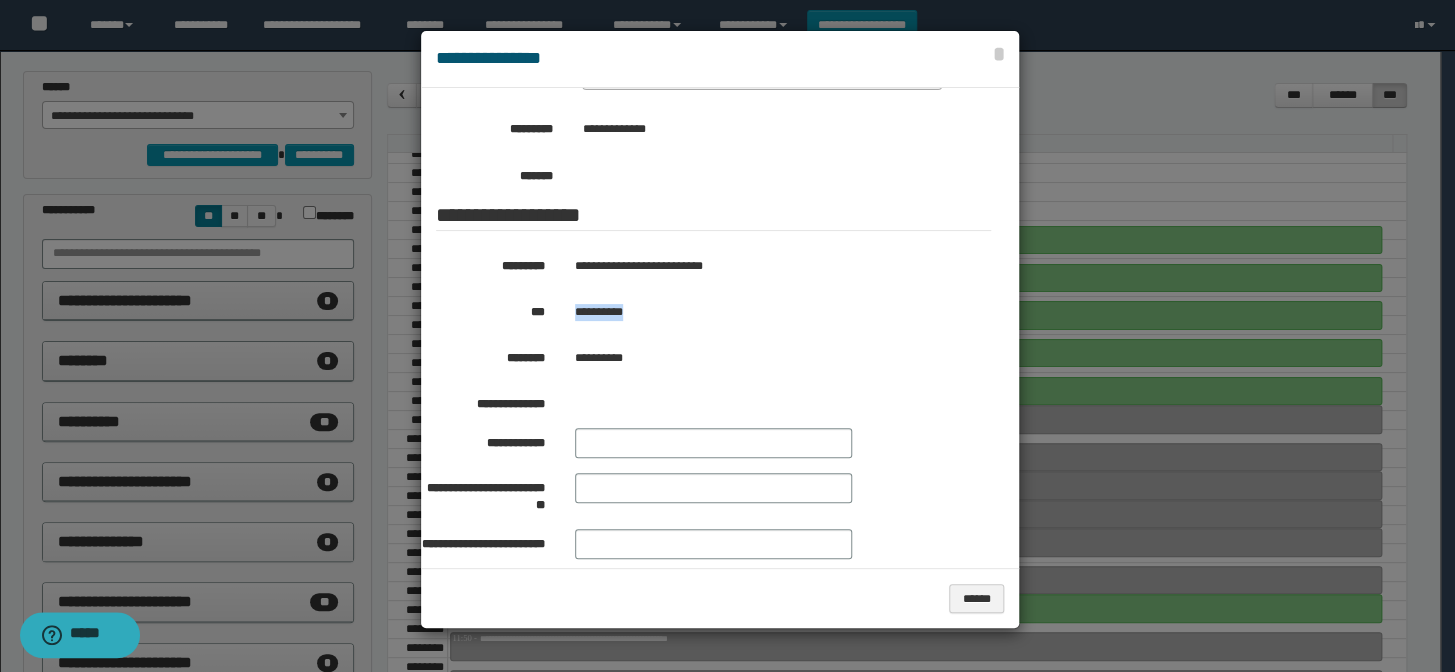 drag, startPoint x: 664, startPoint y: 310, endPoint x: 565, endPoint y: 298, distance: 99.724625 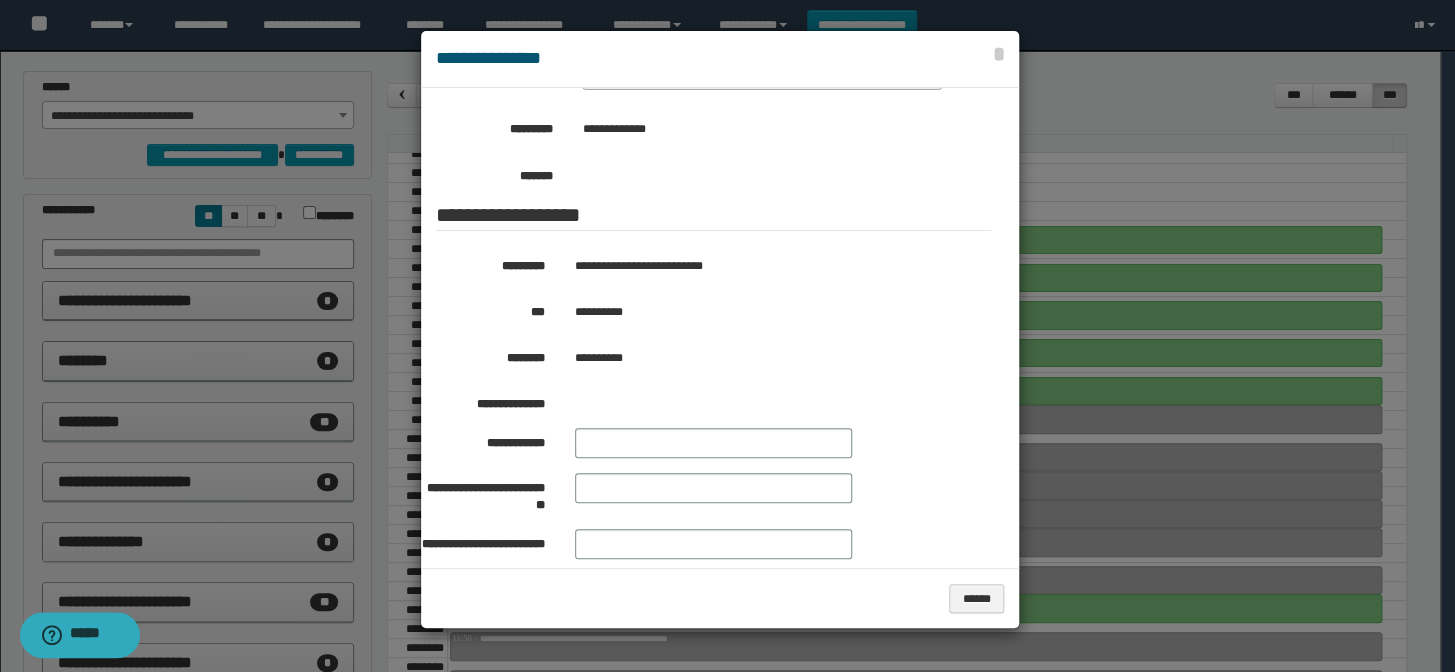 click at bounding box center (727, 336) 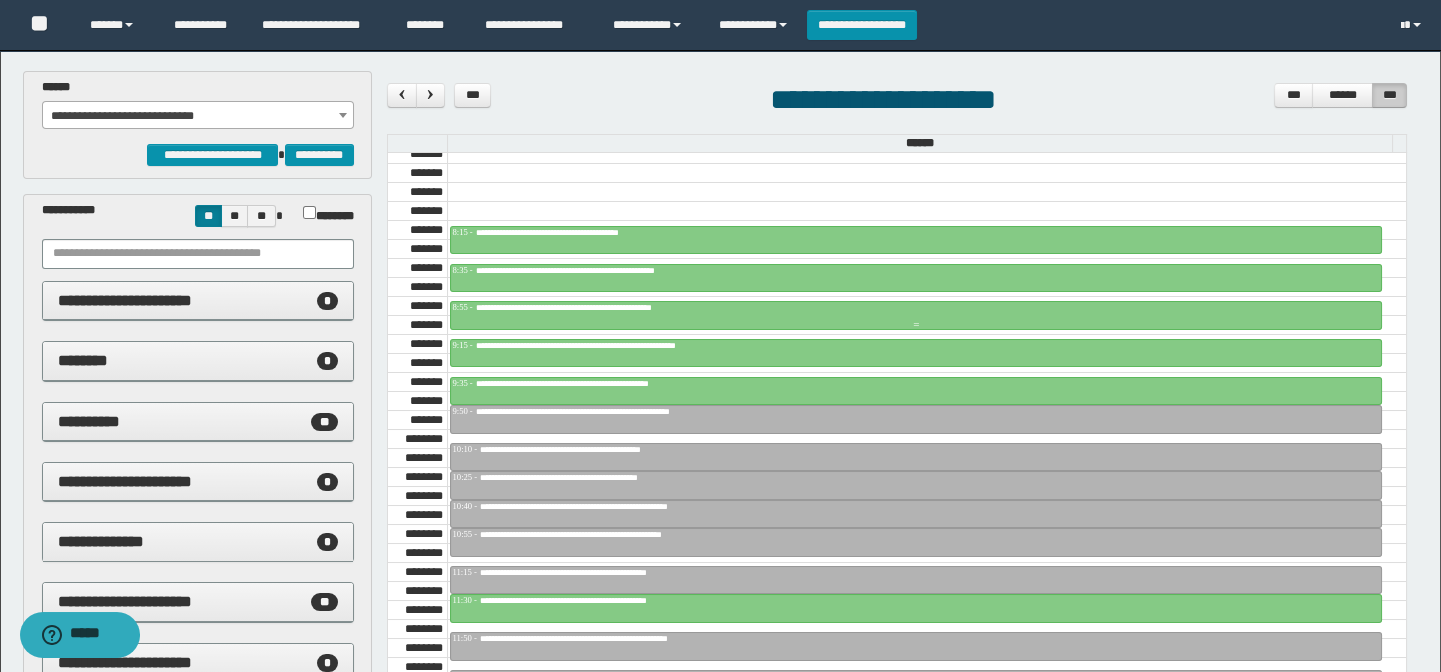 click on "**********" at bounding box center [600, 307] 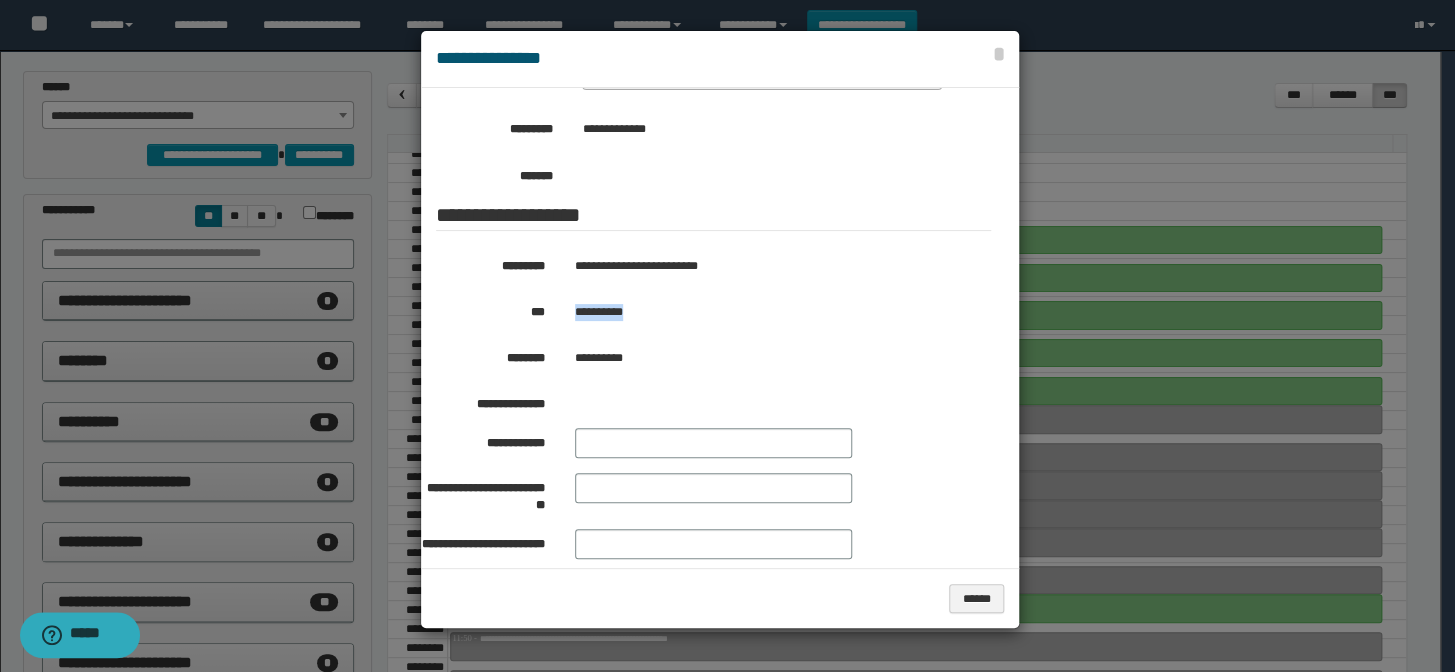 drag, startPoint x: 657, startPoint y: 306, endPoint x: 560, endPoint y: 305, distance: 97.00516 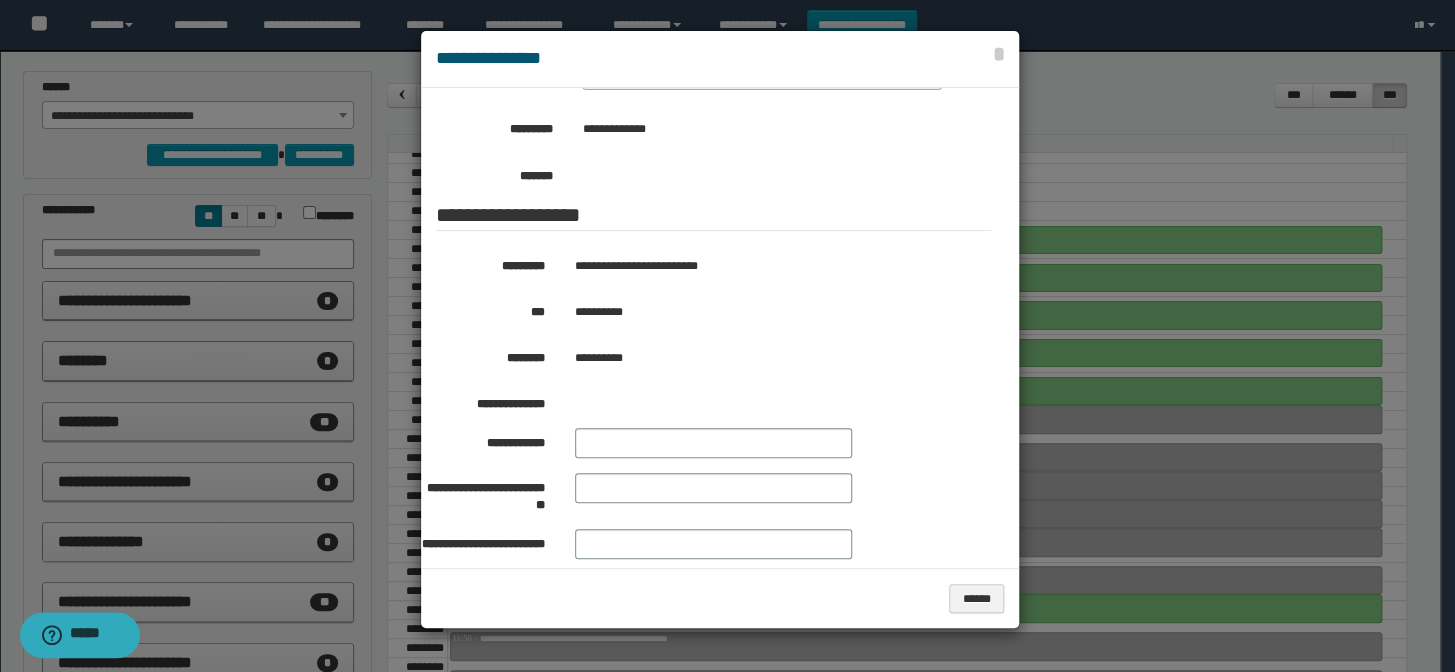 drag, startPoint x: 1101, startPoint y: 207, endPoint x: 1090, endPoint y: 202, distance: 12.083046 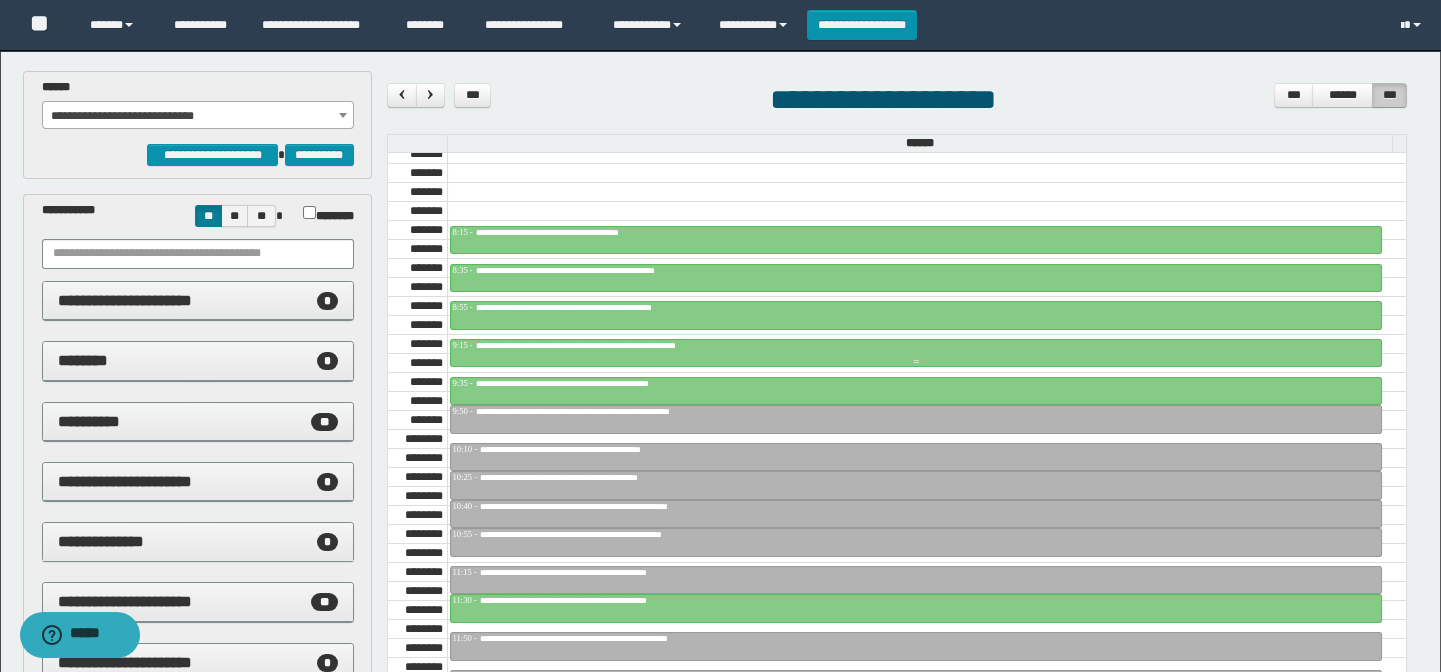 click at bounding box center (916, 353) 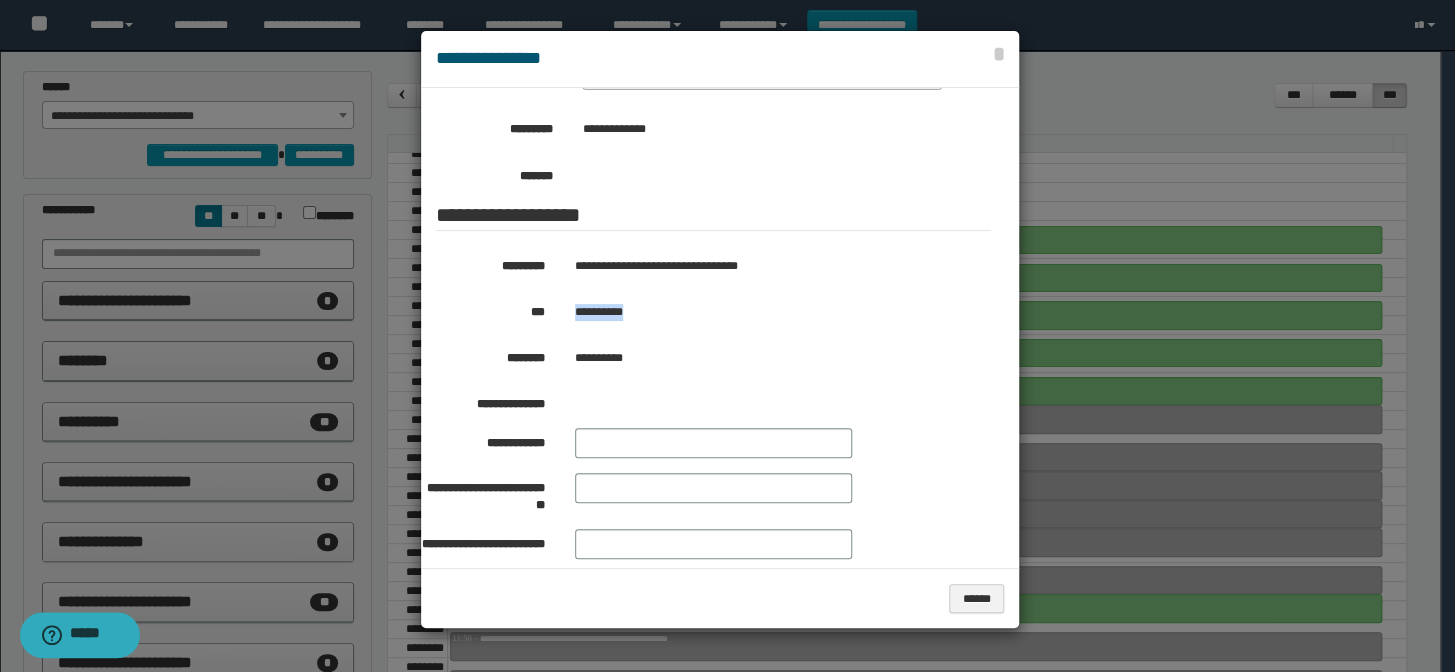 drag, startPoint x: 646, startPoint y: 307, endPoint x: 566, endPoint y: 315, distance: 80.399 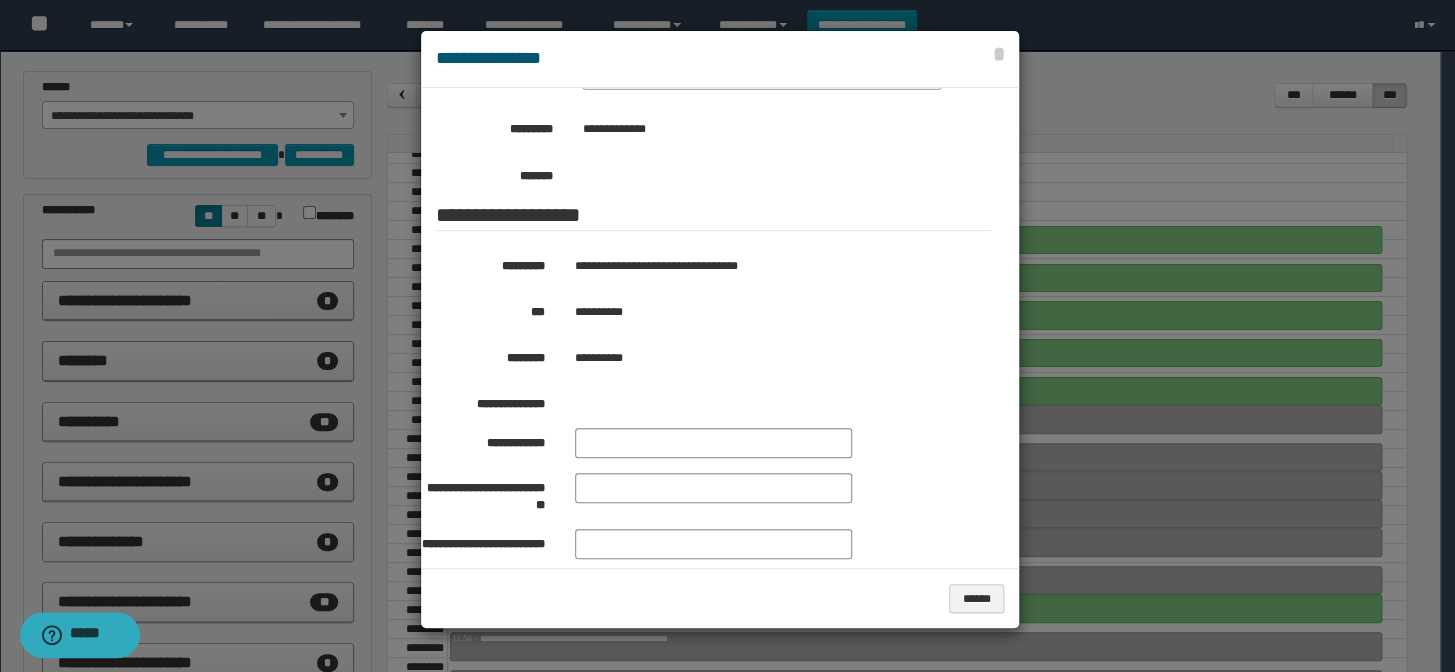 drag, startPoint x: 1130, startPoint y: 193, endPoint x: 1115, endPoint y: 192, distance: 15.033297 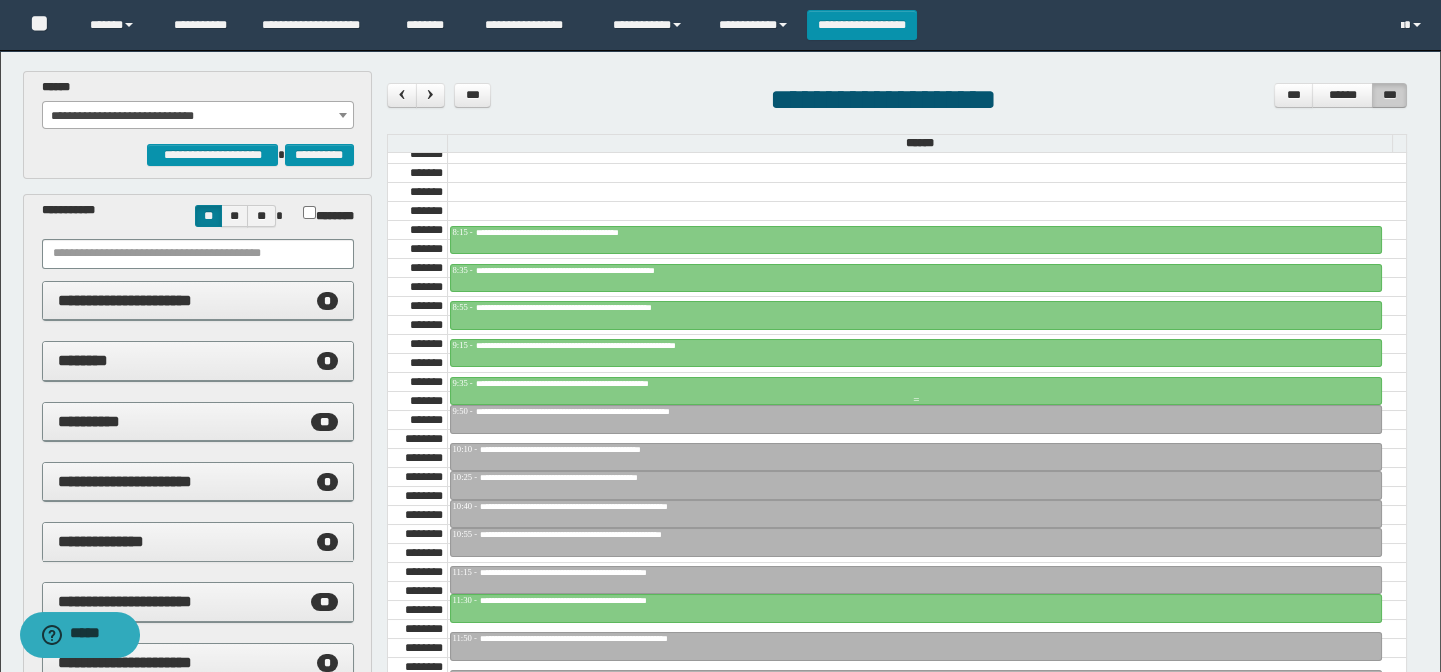 click on "**********" at bounding box center [607, 383] 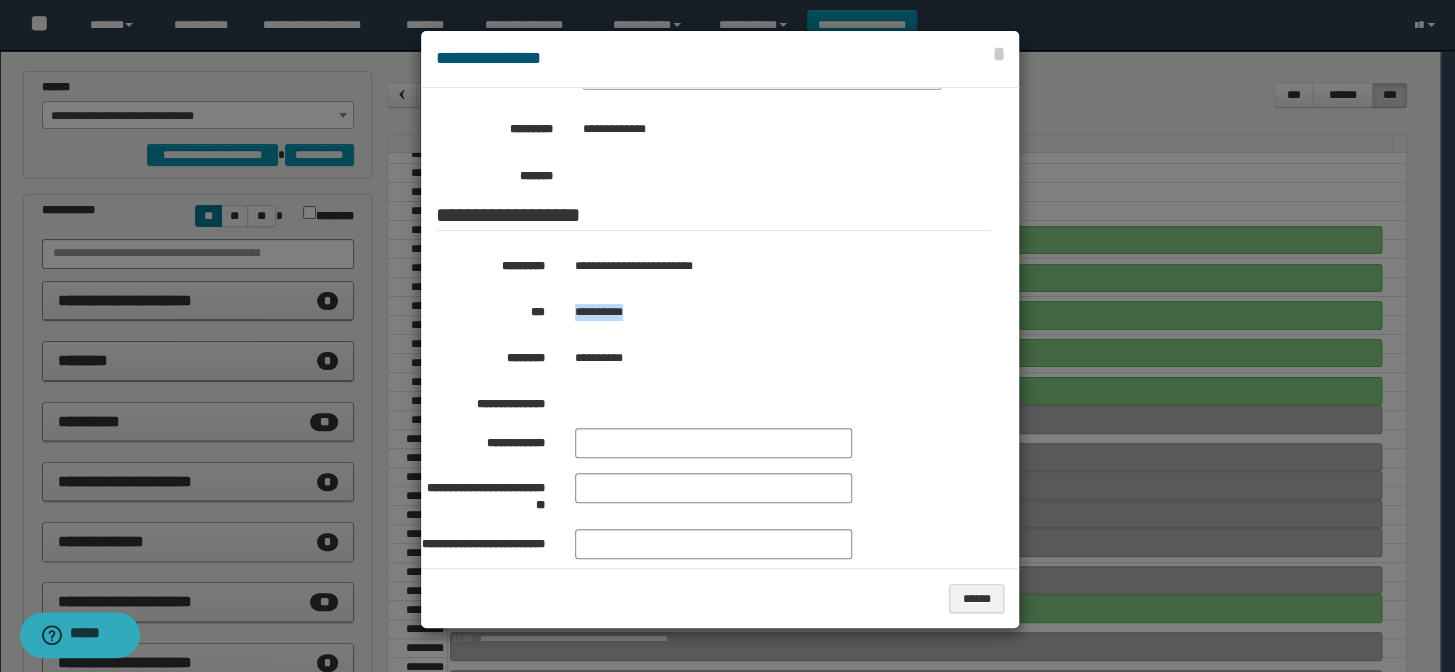 drag, startPoint x: 657, startPoint y: 300, endPoint x: 558, endPoint y: 313, distance: 99.849884 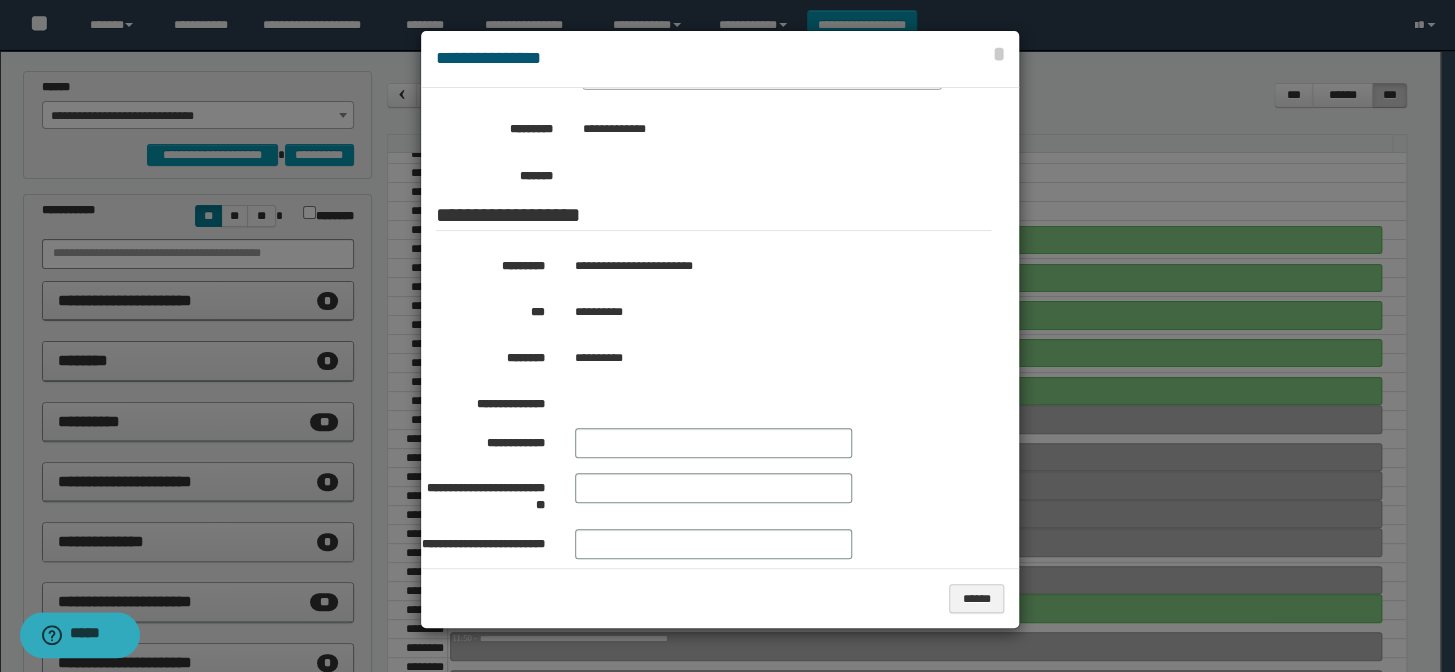 click at bounding box center [727, 336] 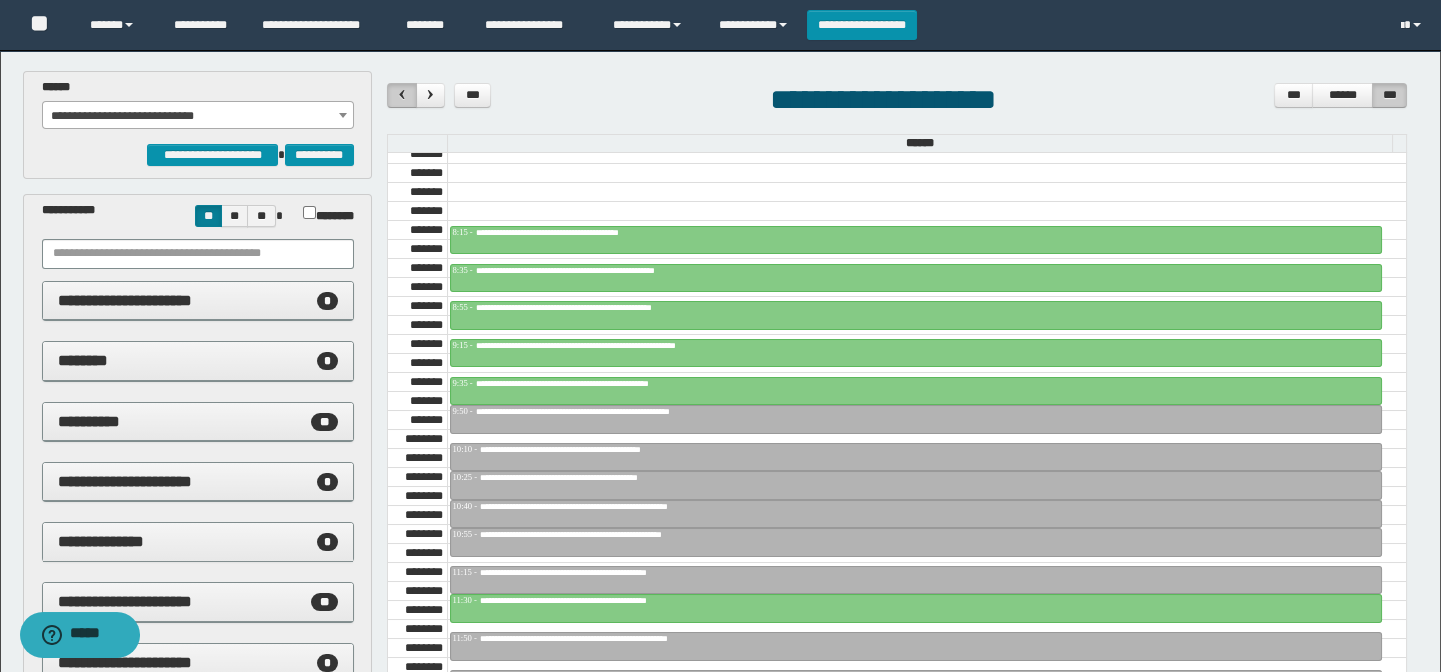 click at bounding box center (402, 94) 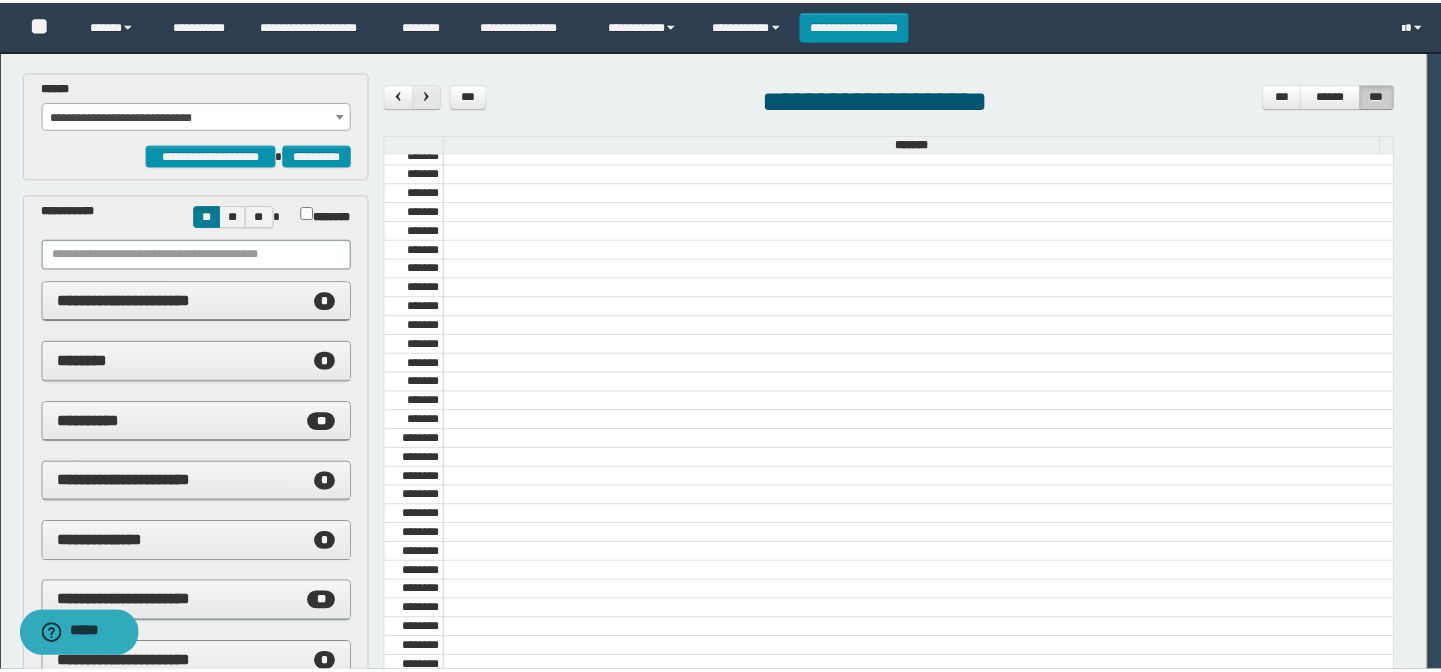 scroll, scrollTop: 681, scrollLeft: 0, axis: vertical 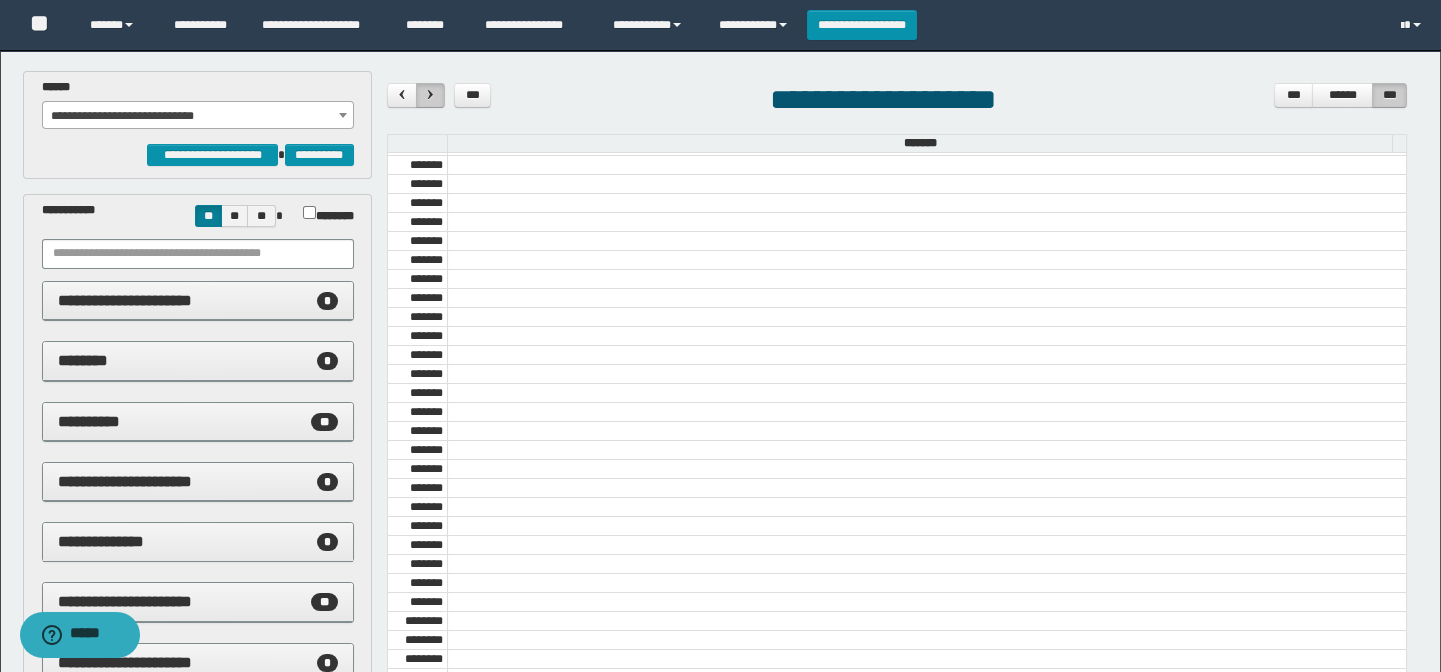 click at bounding box center (430, 94) 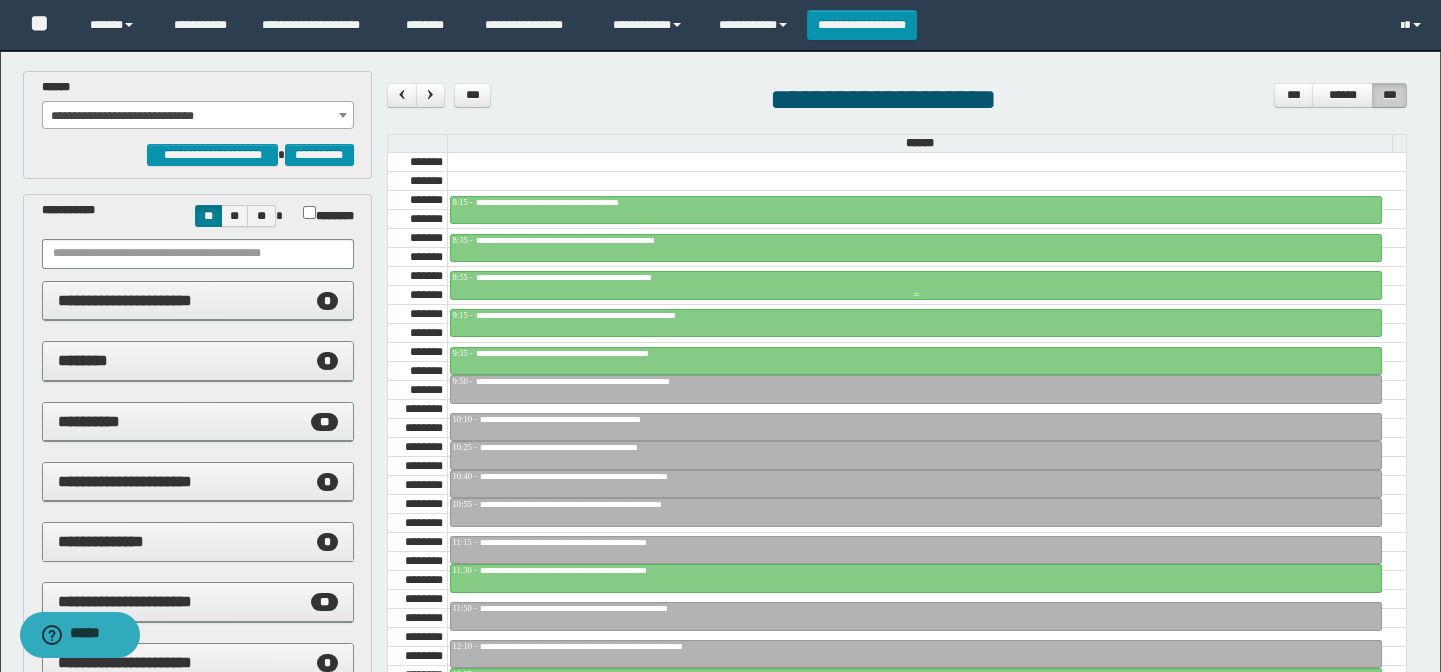 scroll, scrollTop: 863, scrollLeft: 0, axis: vertical 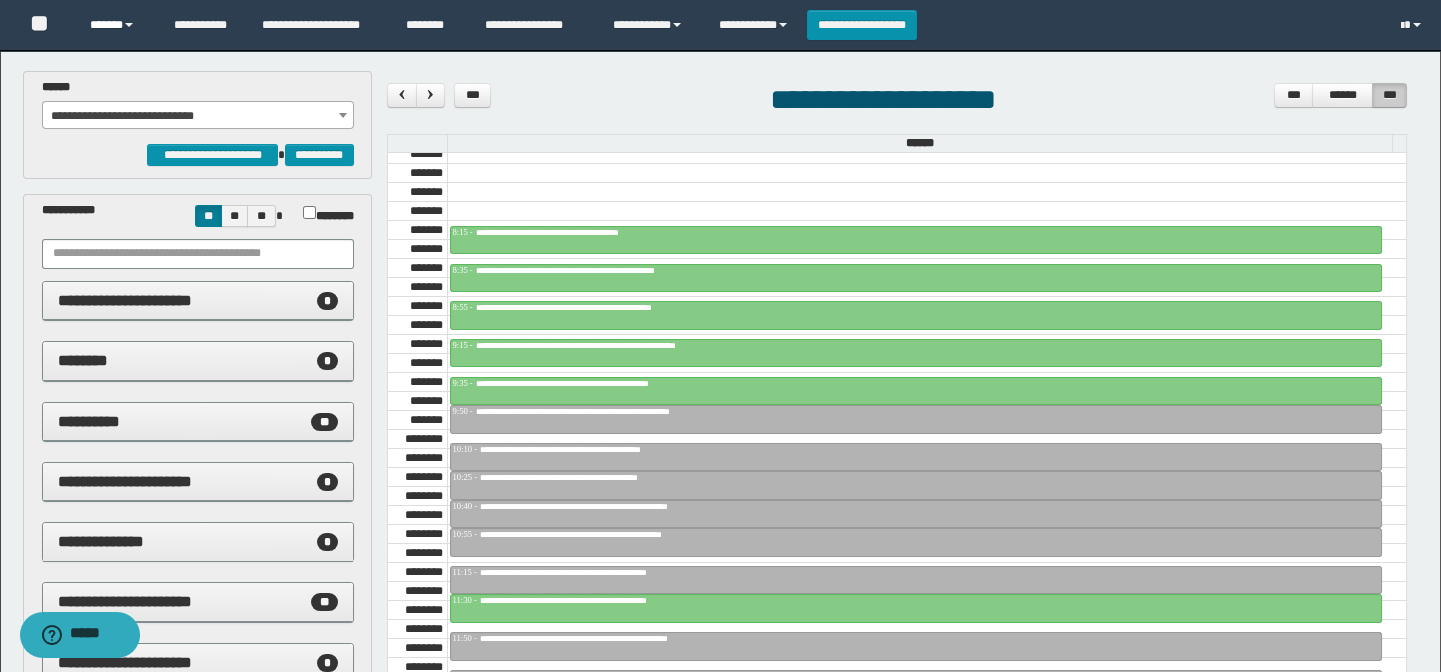 click on "******" at bounding box center [117, 25] 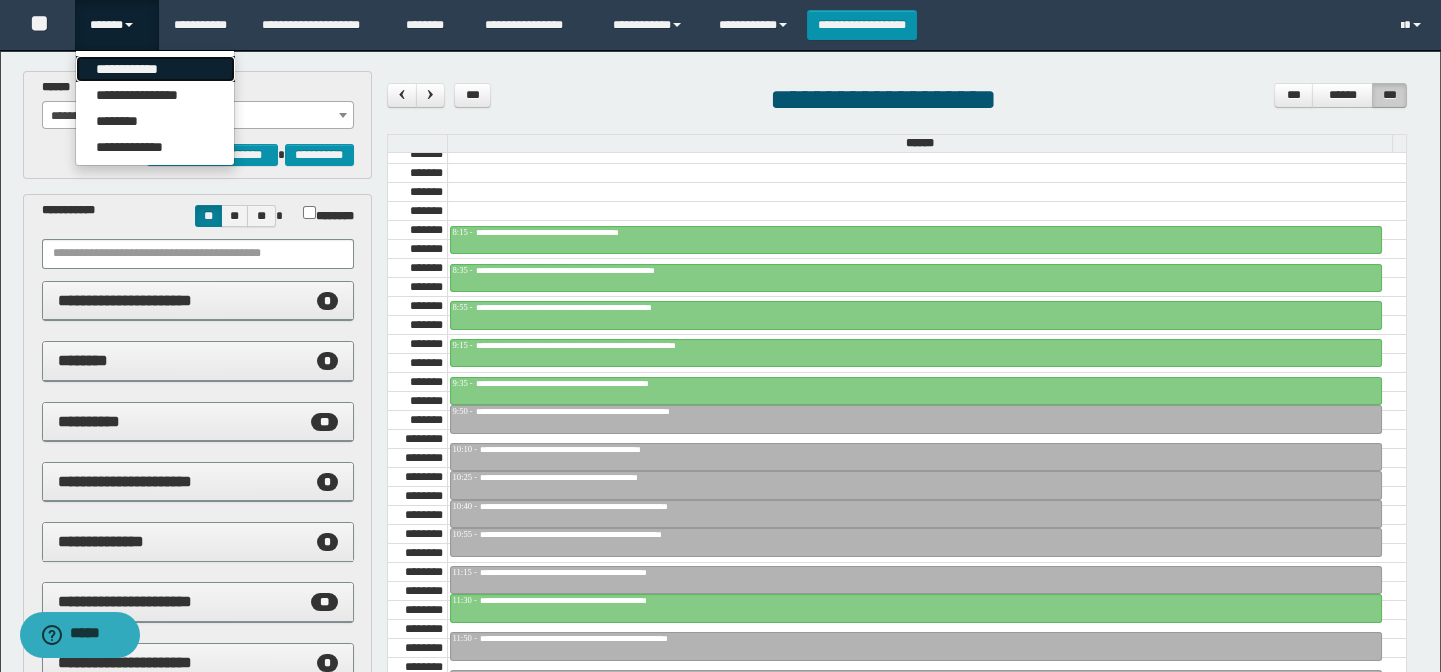 click on "**********" at bounding box center (155, 69) 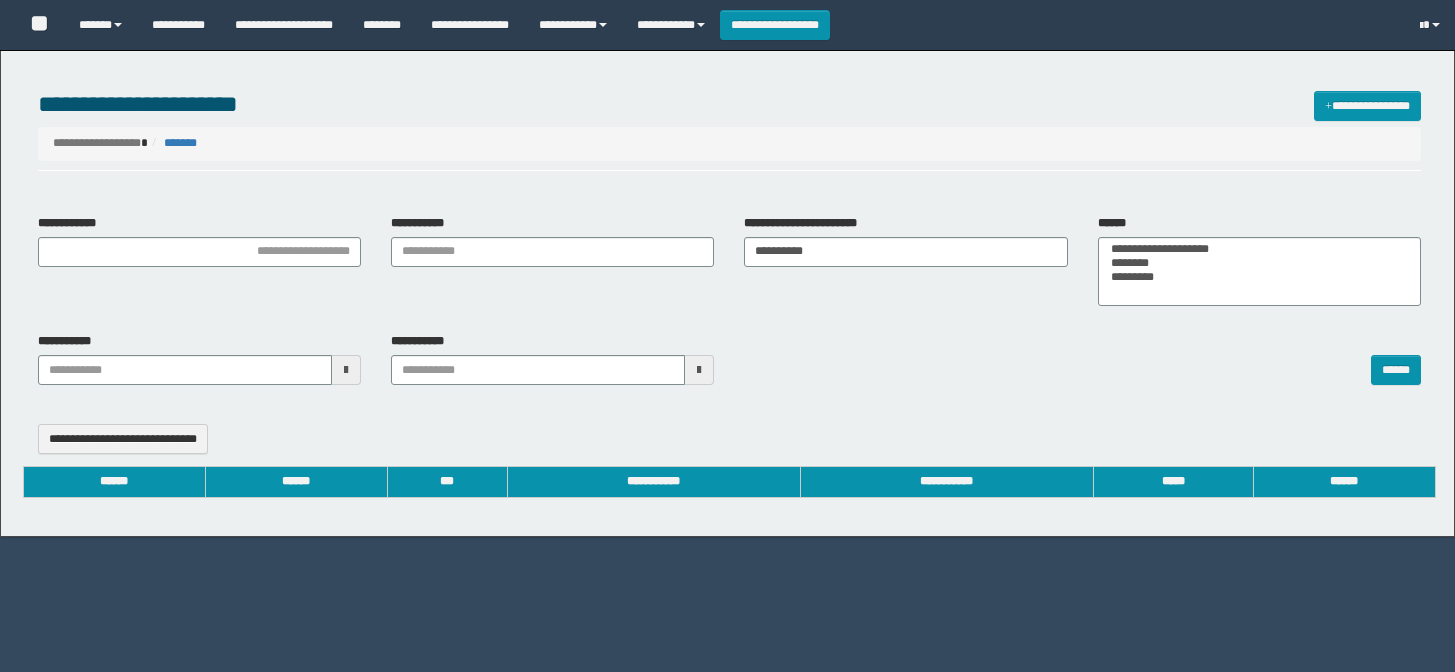 select 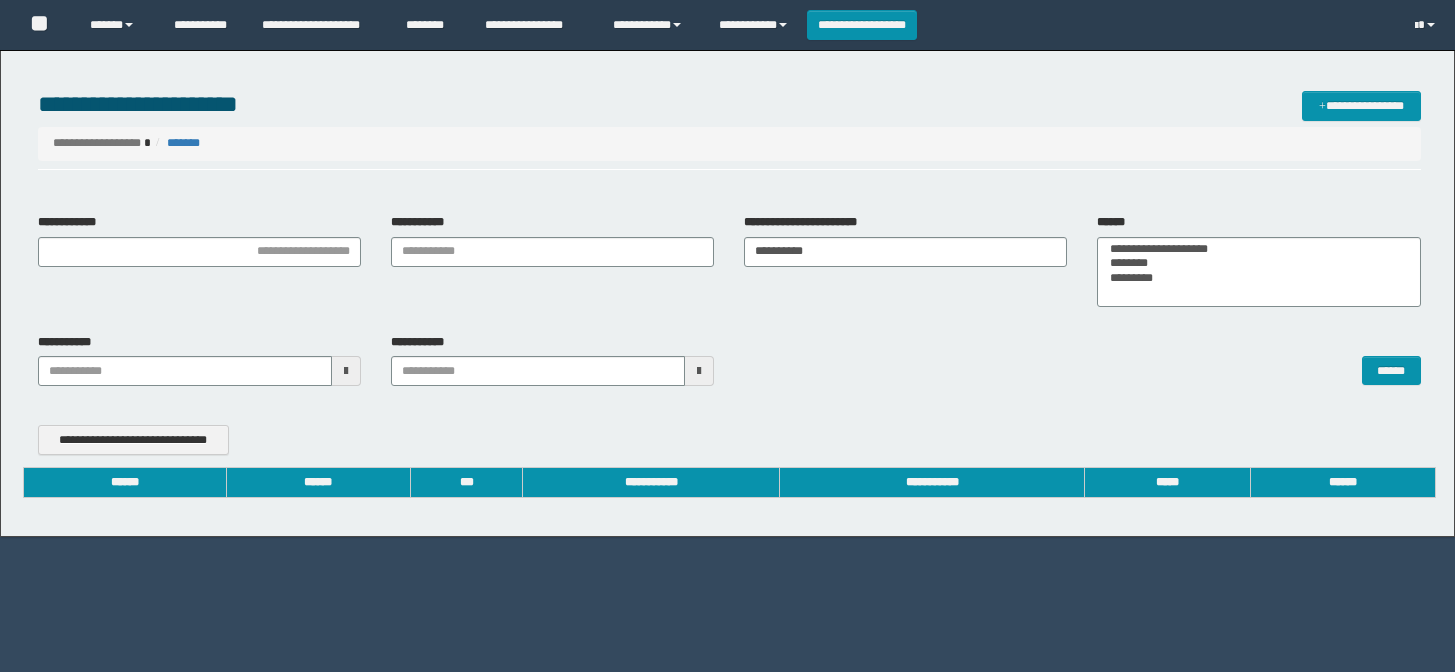 scroll, scrollTop: 0, scrollLeft: 0, axis: both 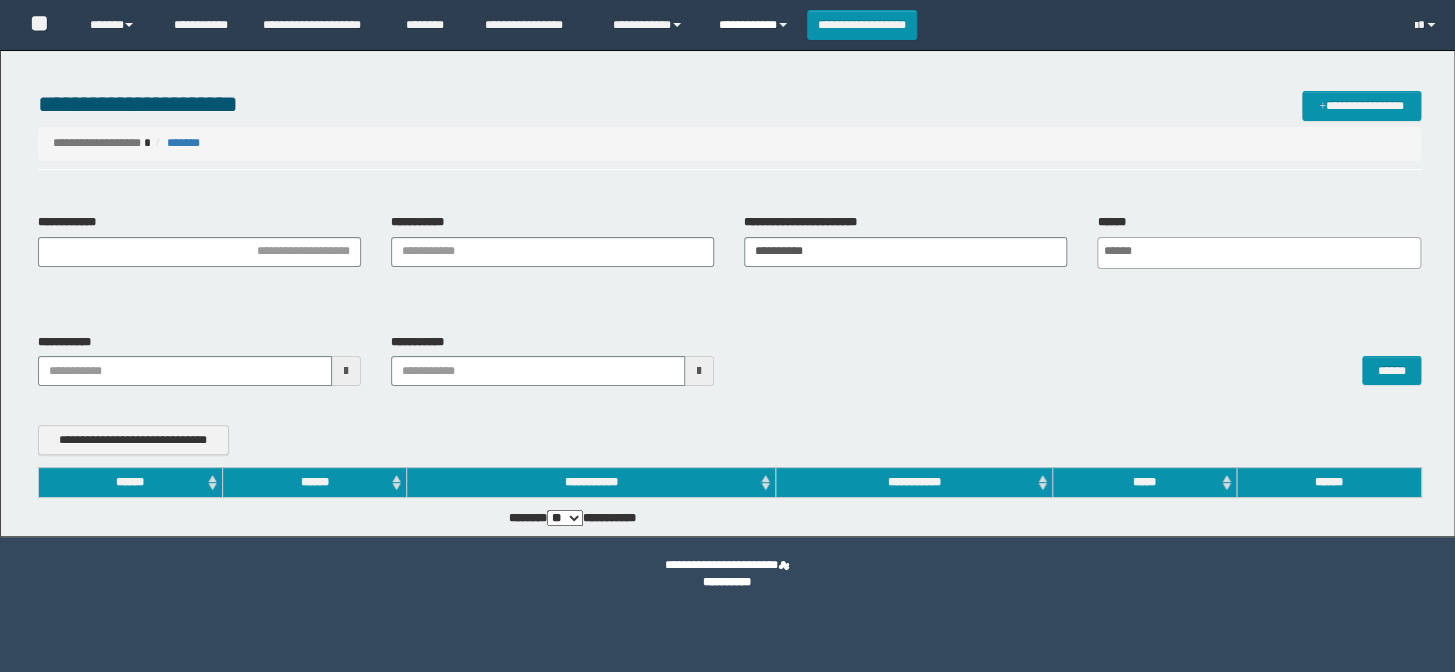 type 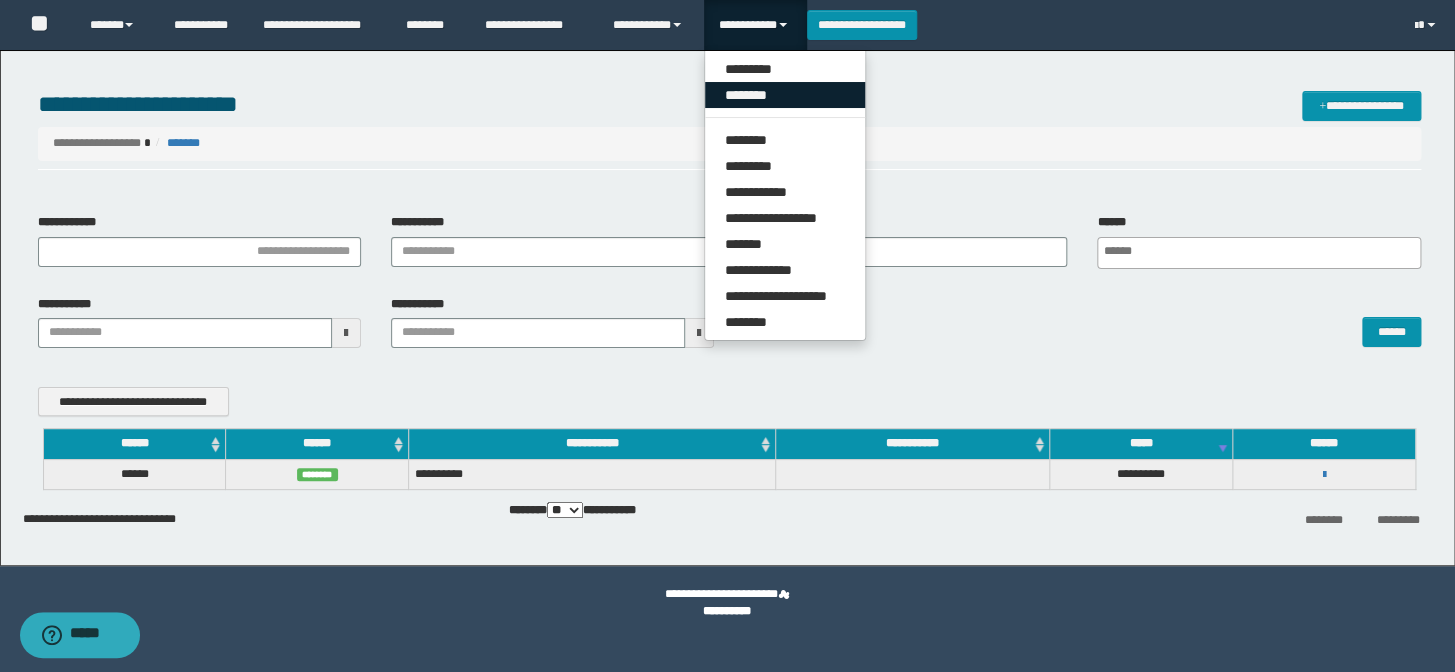 scroll, scrollTop: 0, scrollLeft: 0, axis: both 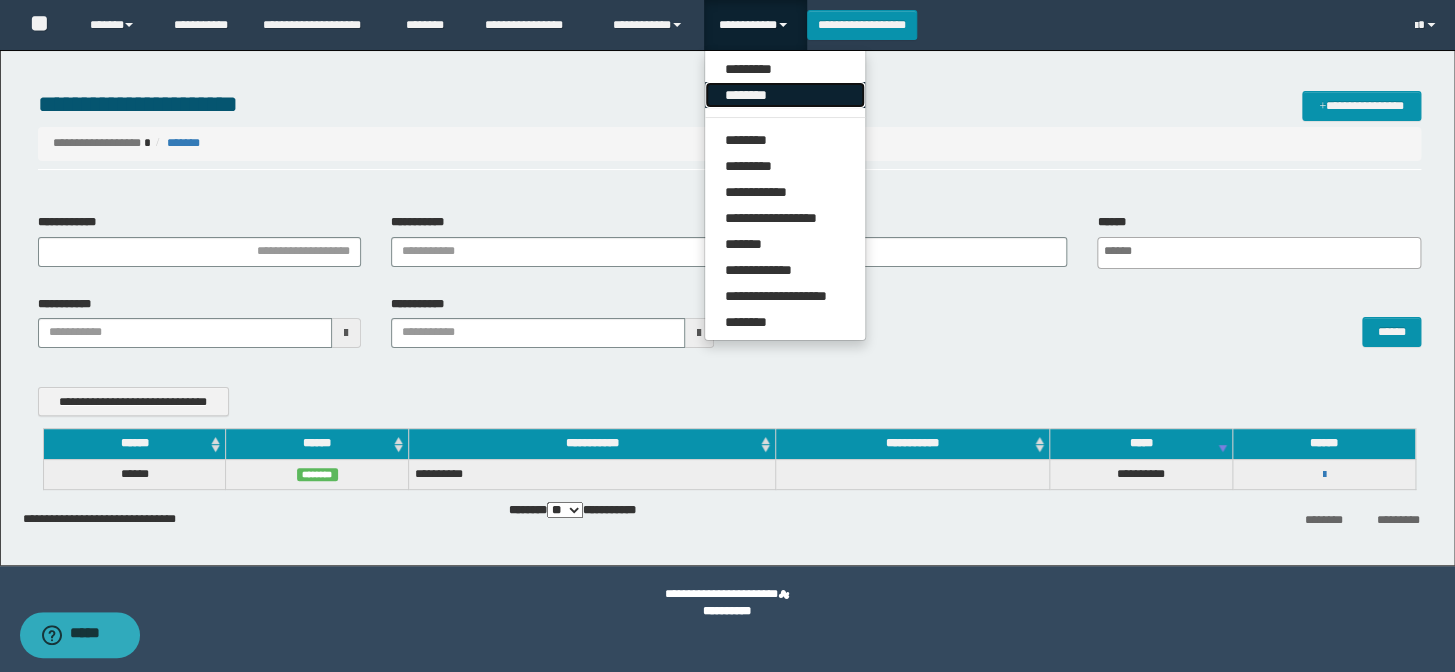 drag, startPoint x: 776, startPoint y: 96, endPoint x: 429, endPoint y: 249, distance: 379.23343 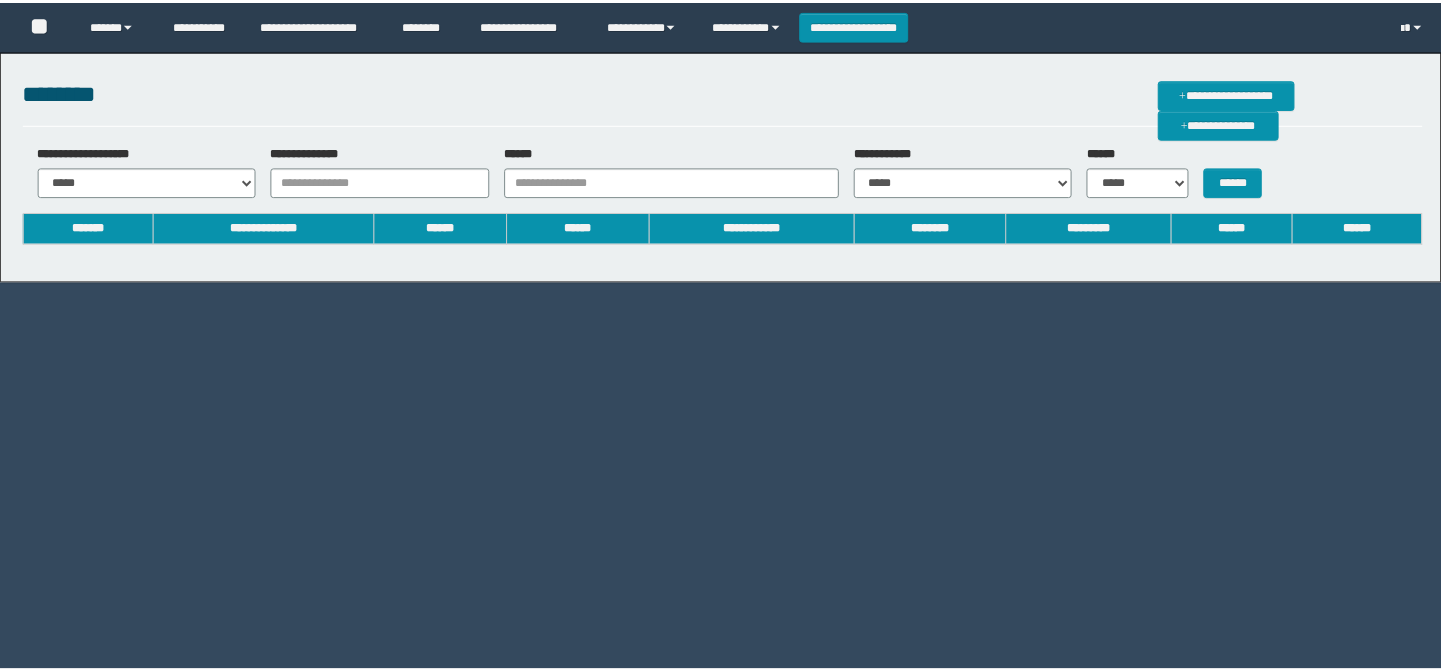 scroll, scrollTop: 0, scrollLeft: 0, axis: both 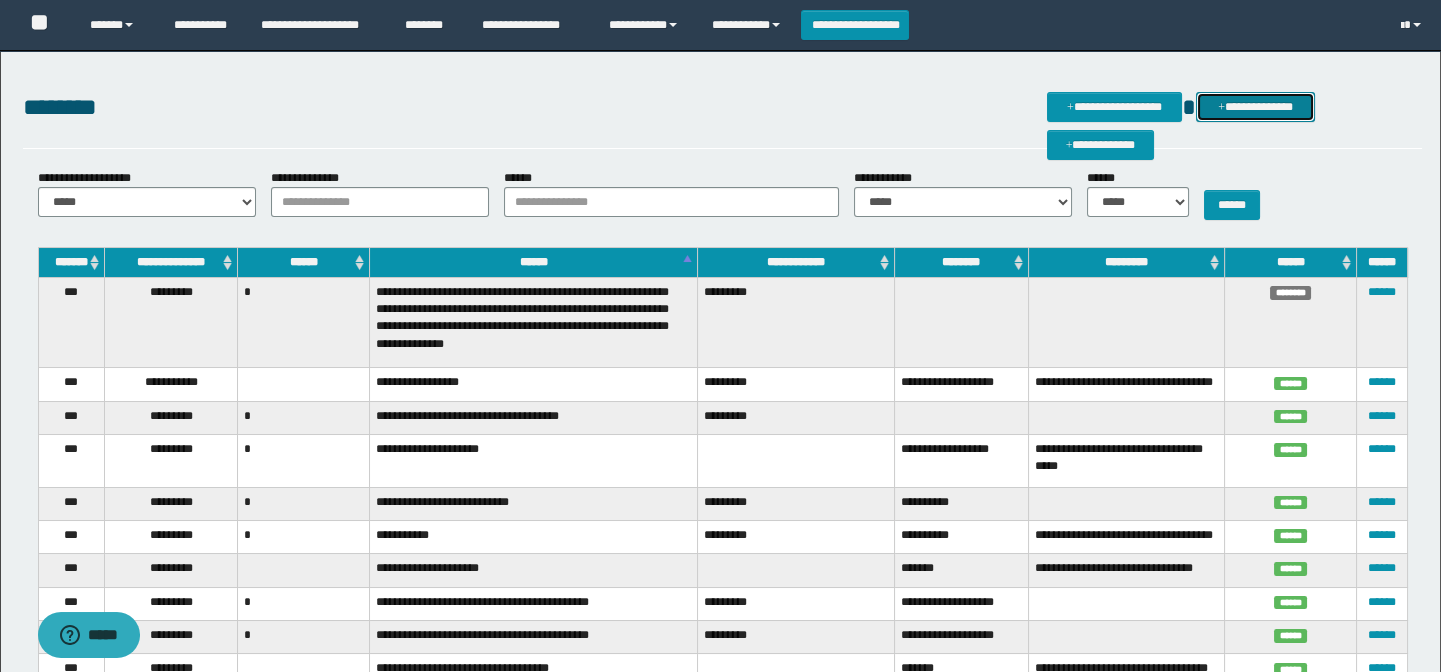 click on "**********" at bounding box center [1256, 107] 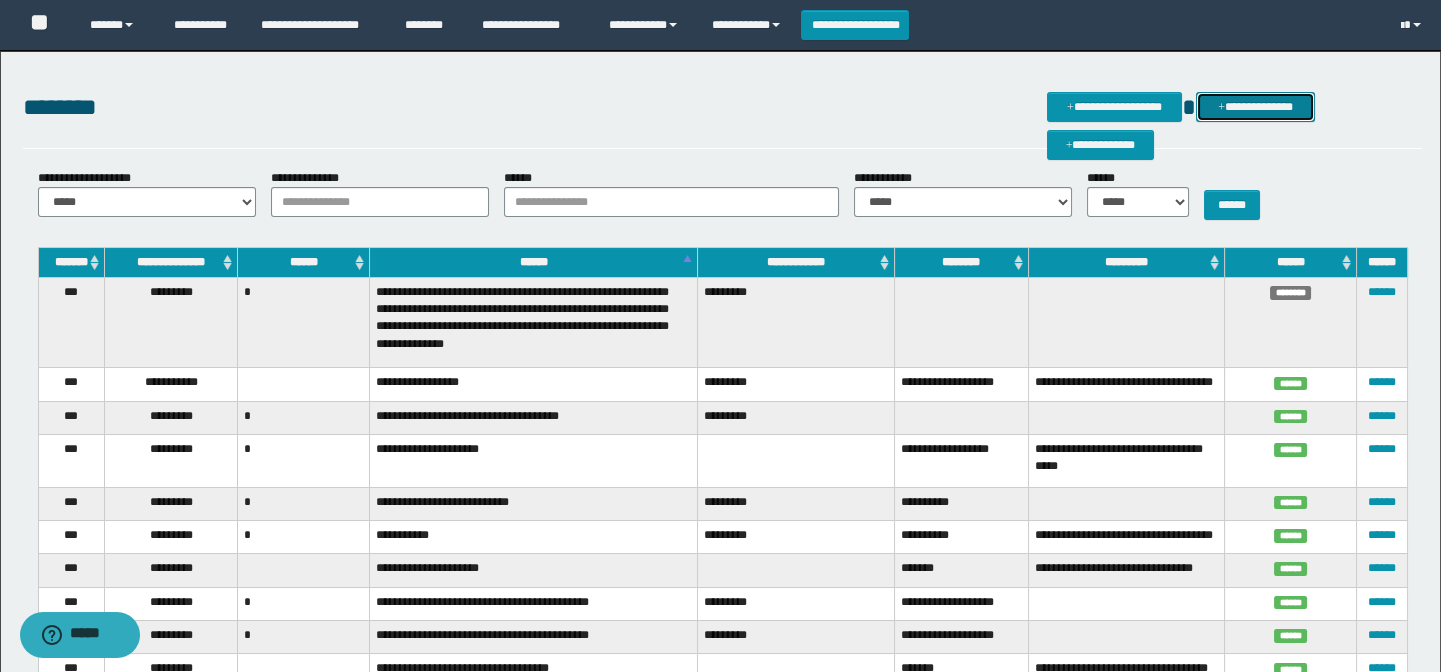 scroll, scrollTop: 0, scrollLeft: 0, axis: both 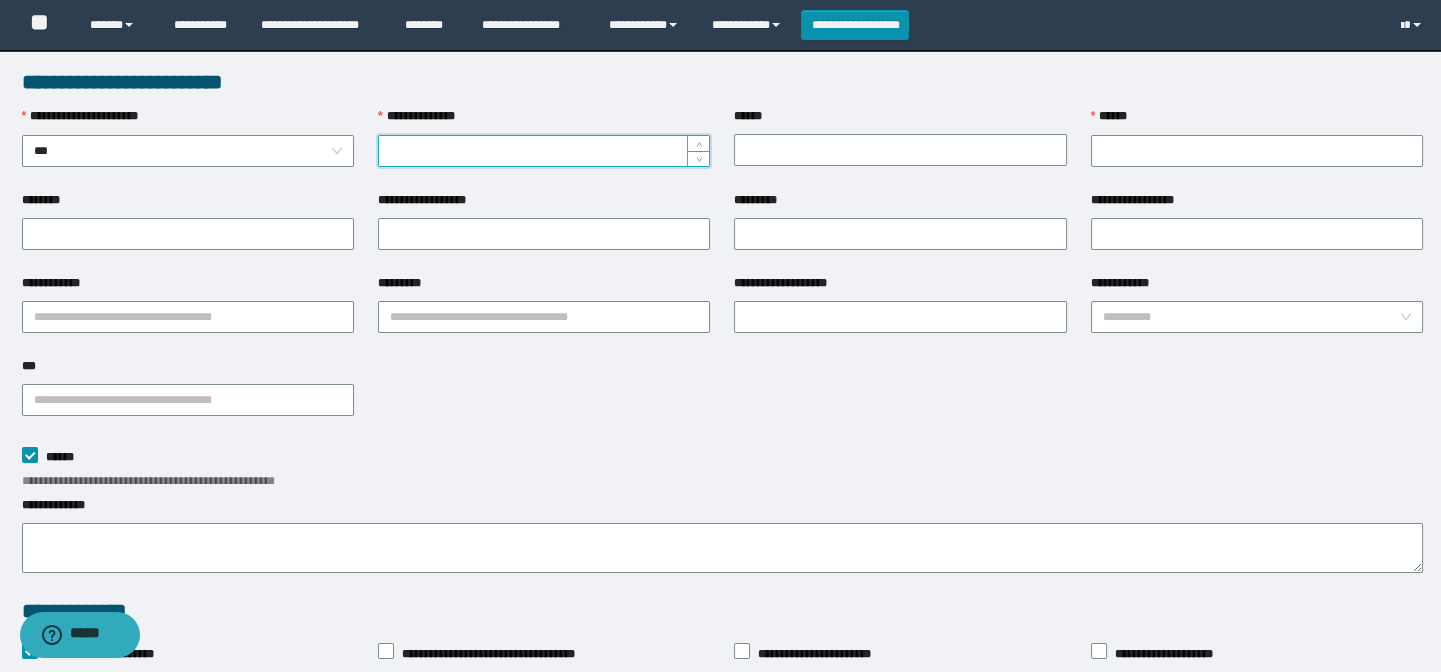 paste on "*********" 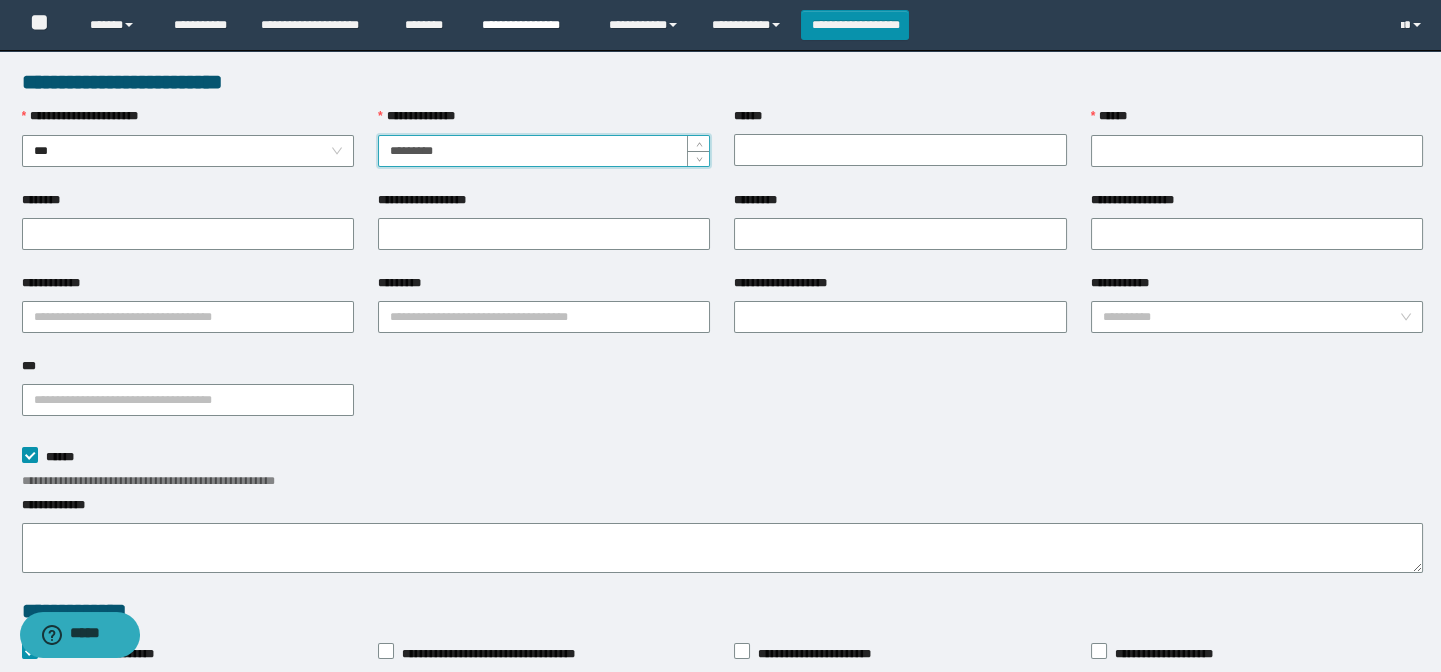 type on "*********" 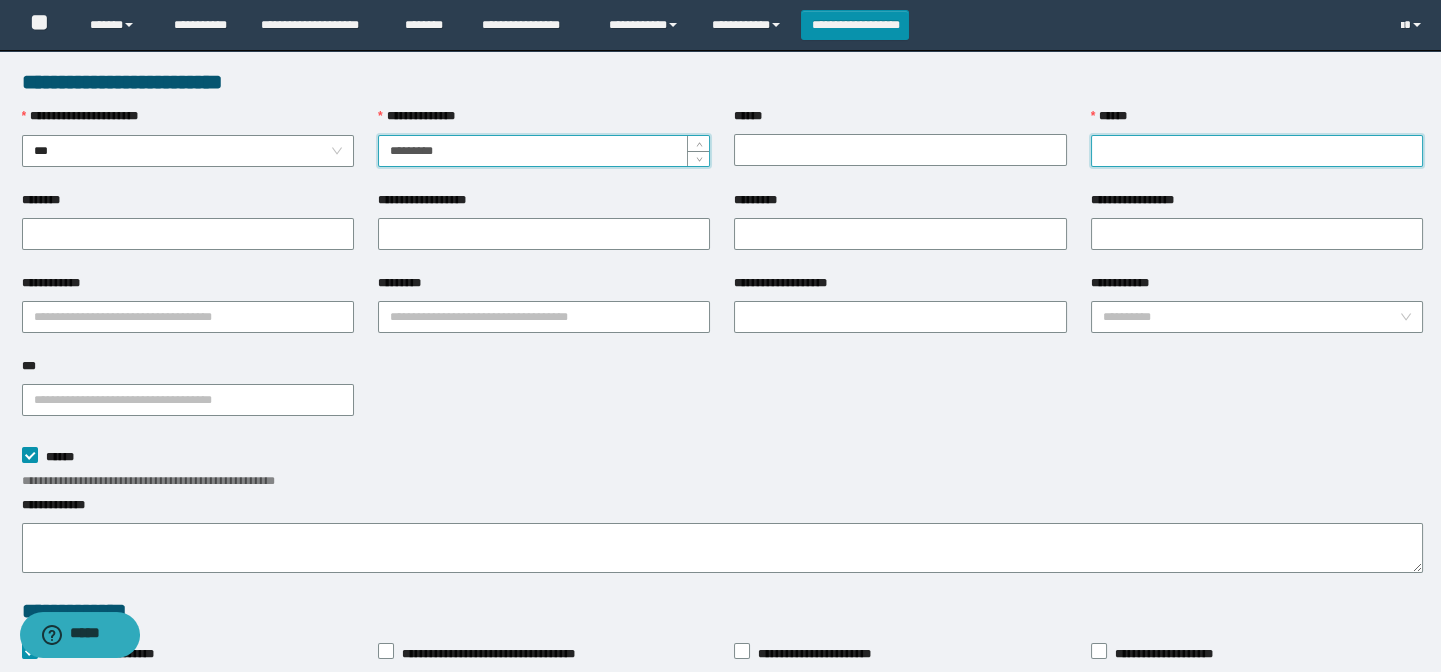 click on "******" at bounding box center [1257, 151] 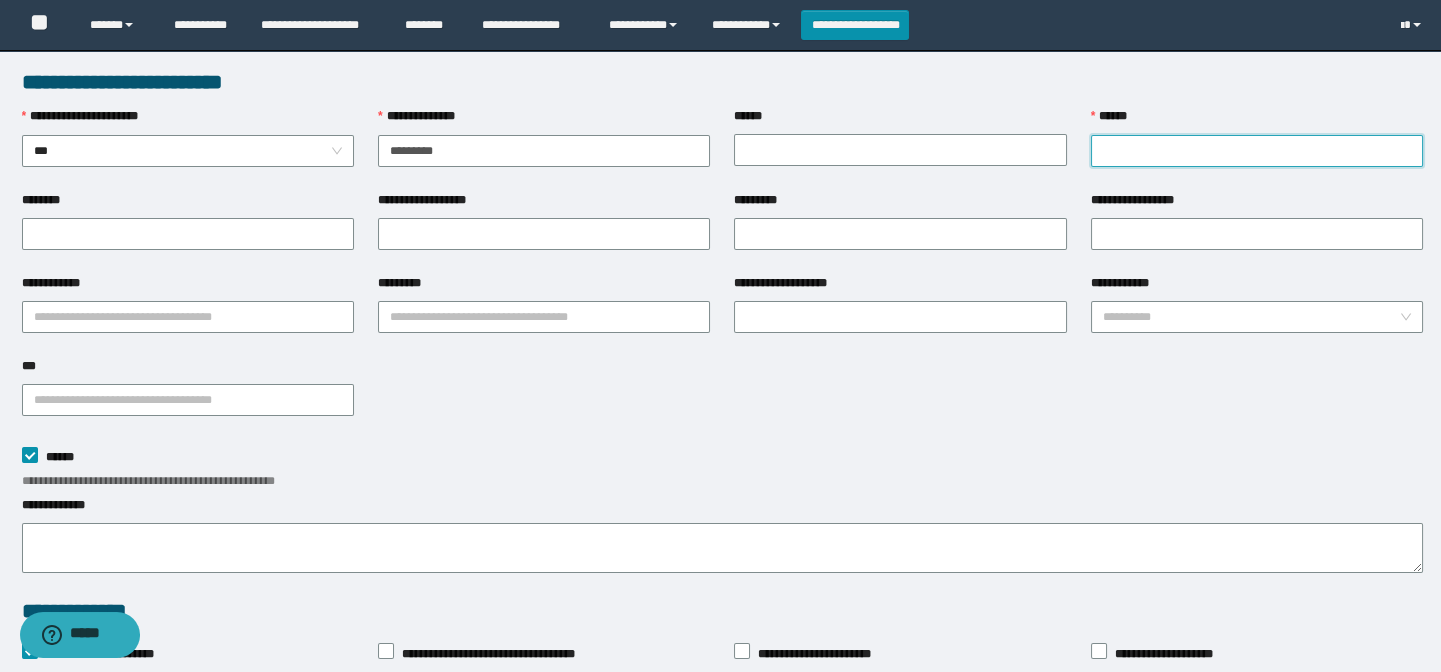 paste on "**********" 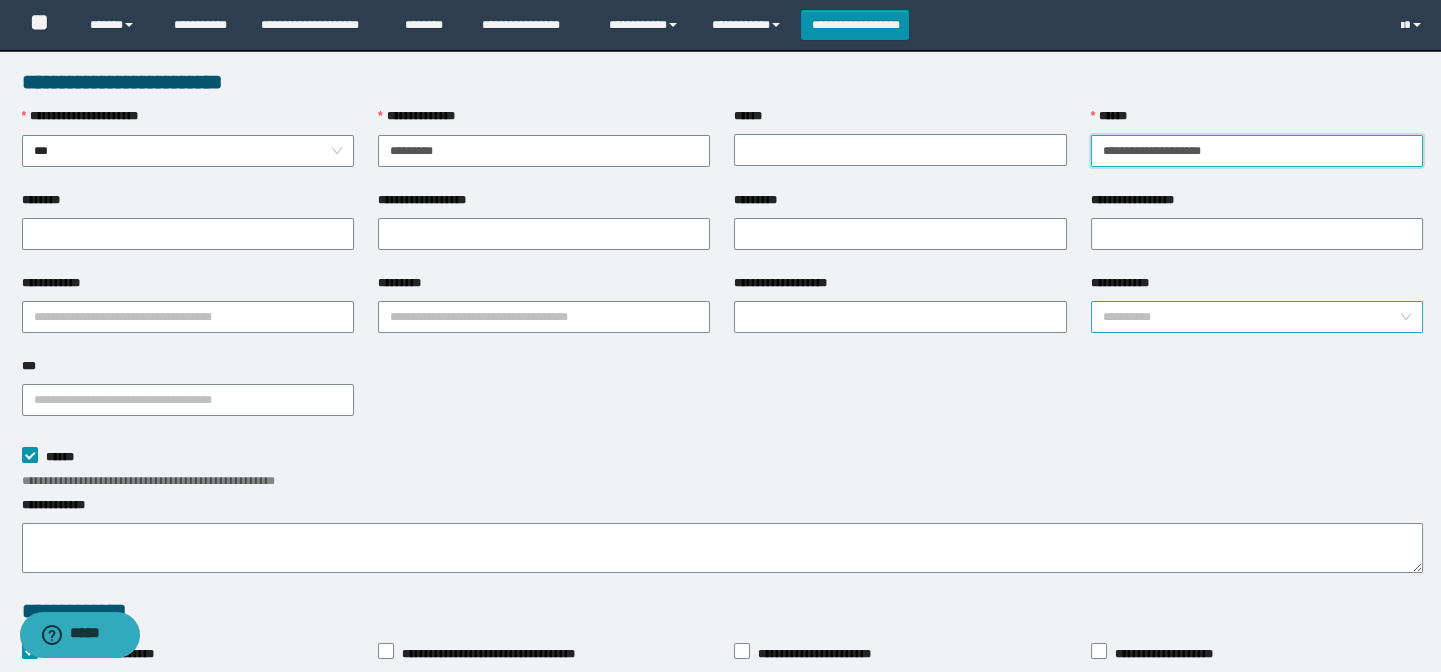 type on "**********" 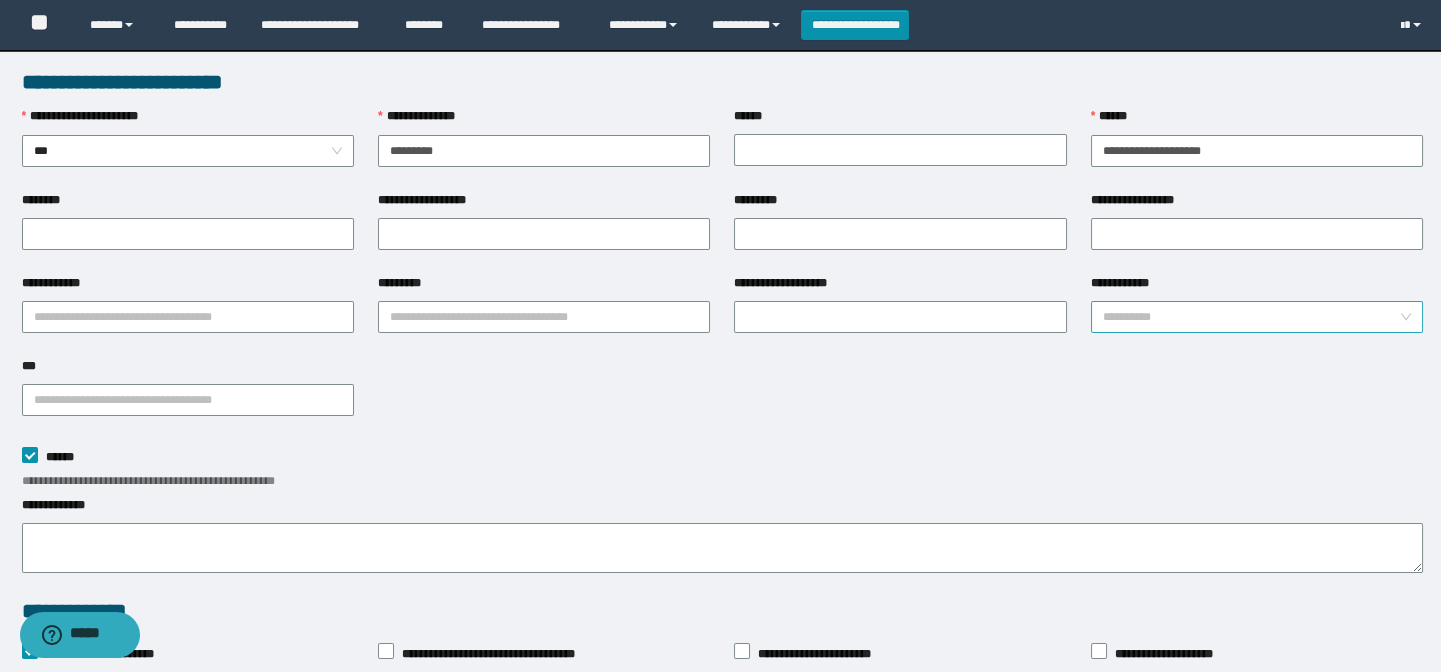 drag, startPoint x: 1158, startPoint y: 319, endPoint x: 1126, endPoint y: 309, distance: 33.526108 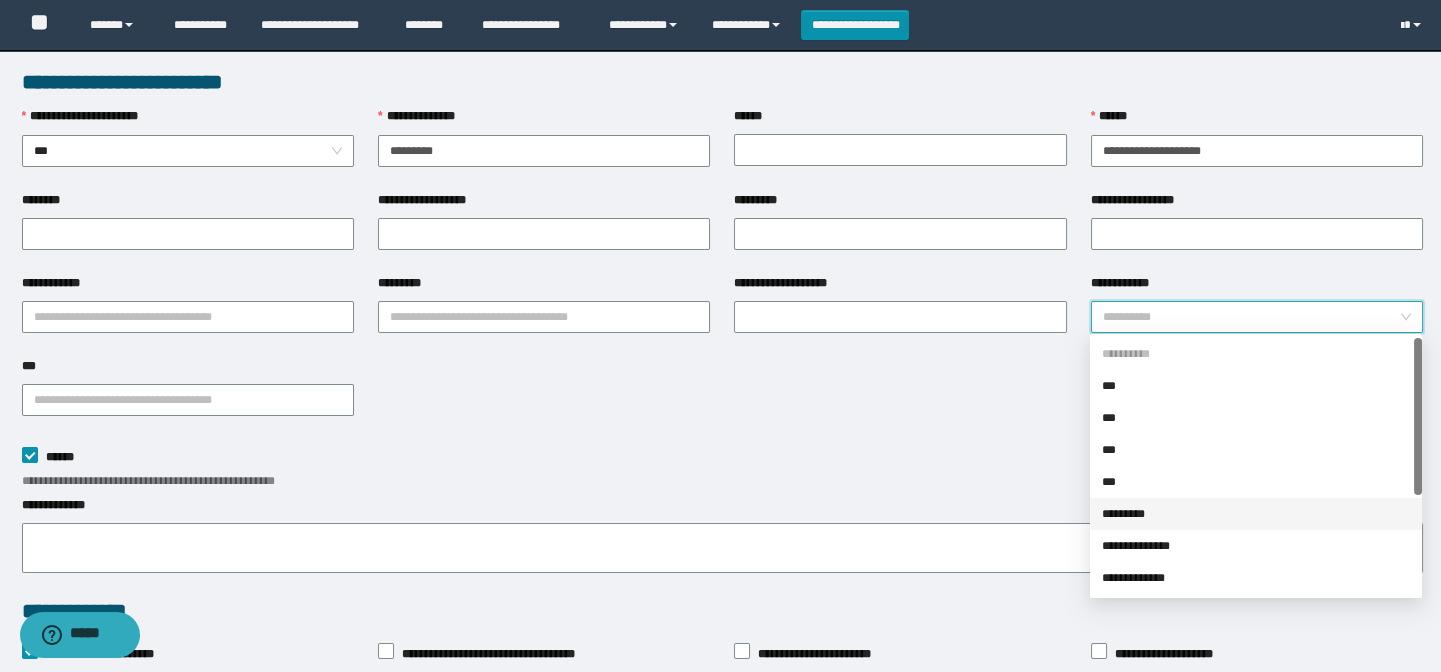 click on "*********" at bounding box center (1256, 514) 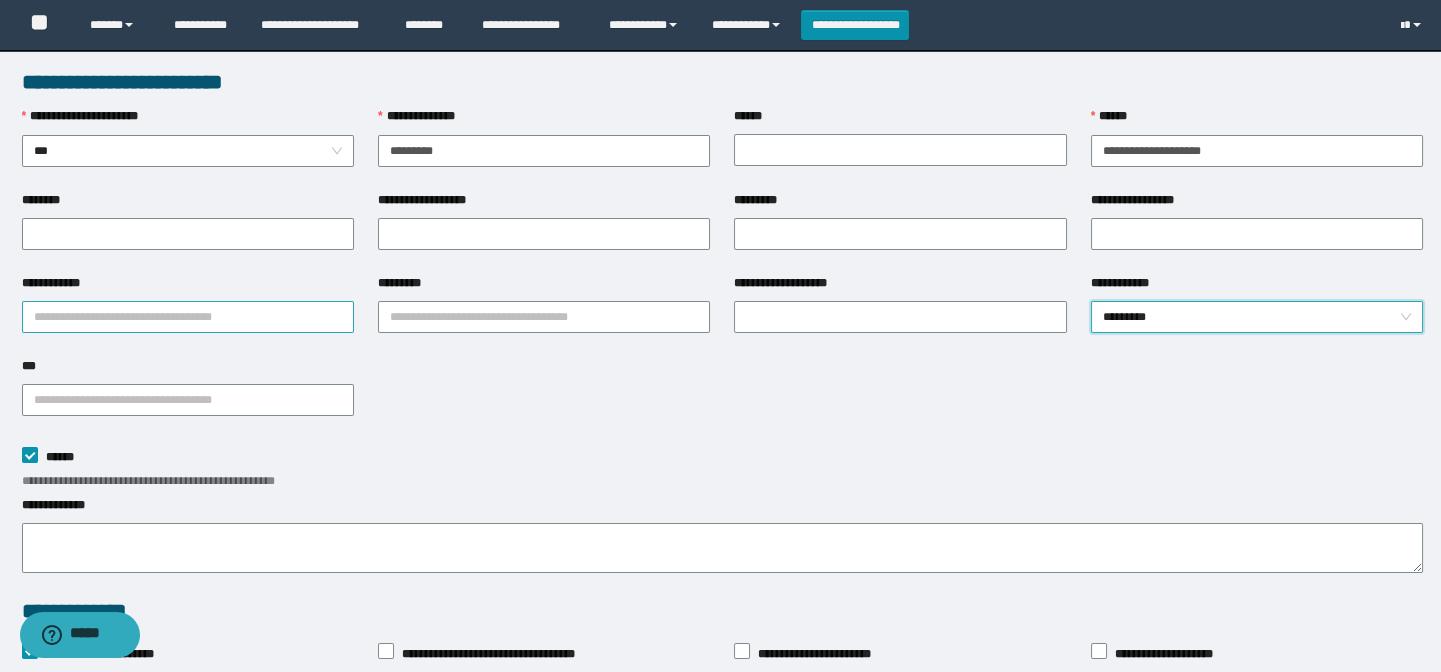 click on "**********" at bounding box center [188, 317] 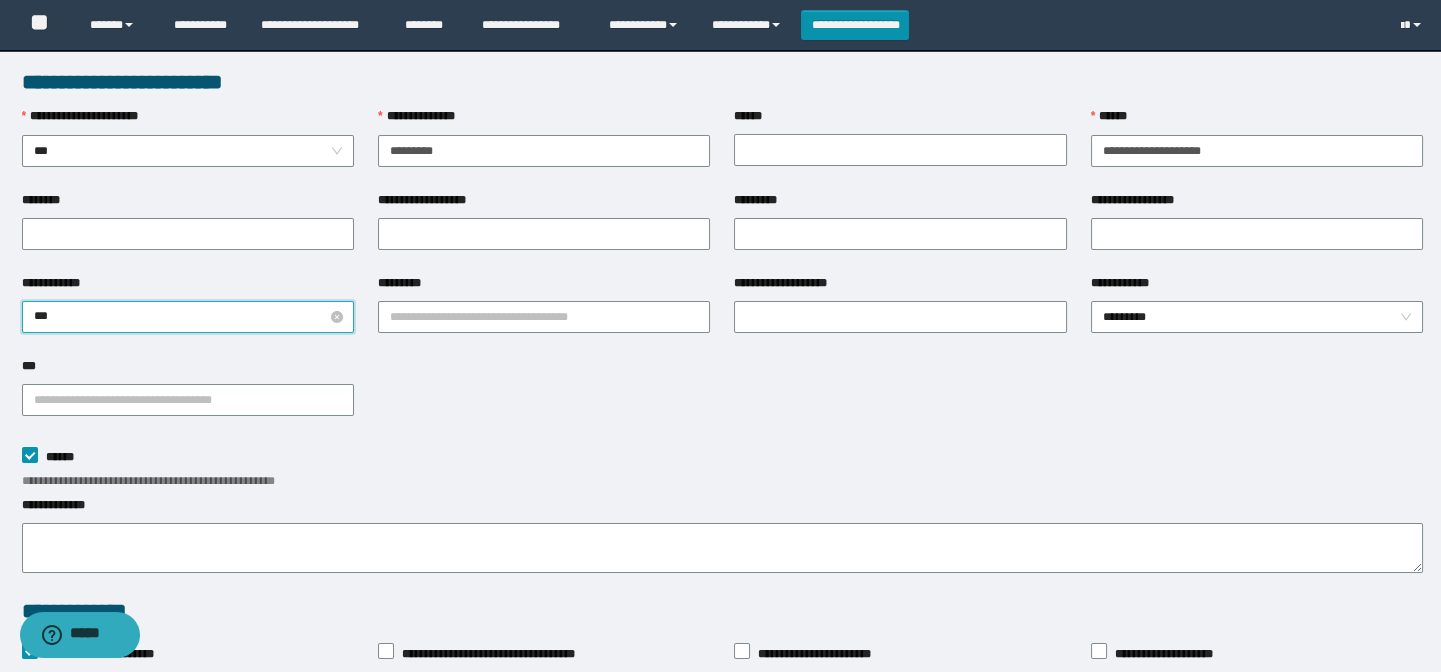 type on "****" 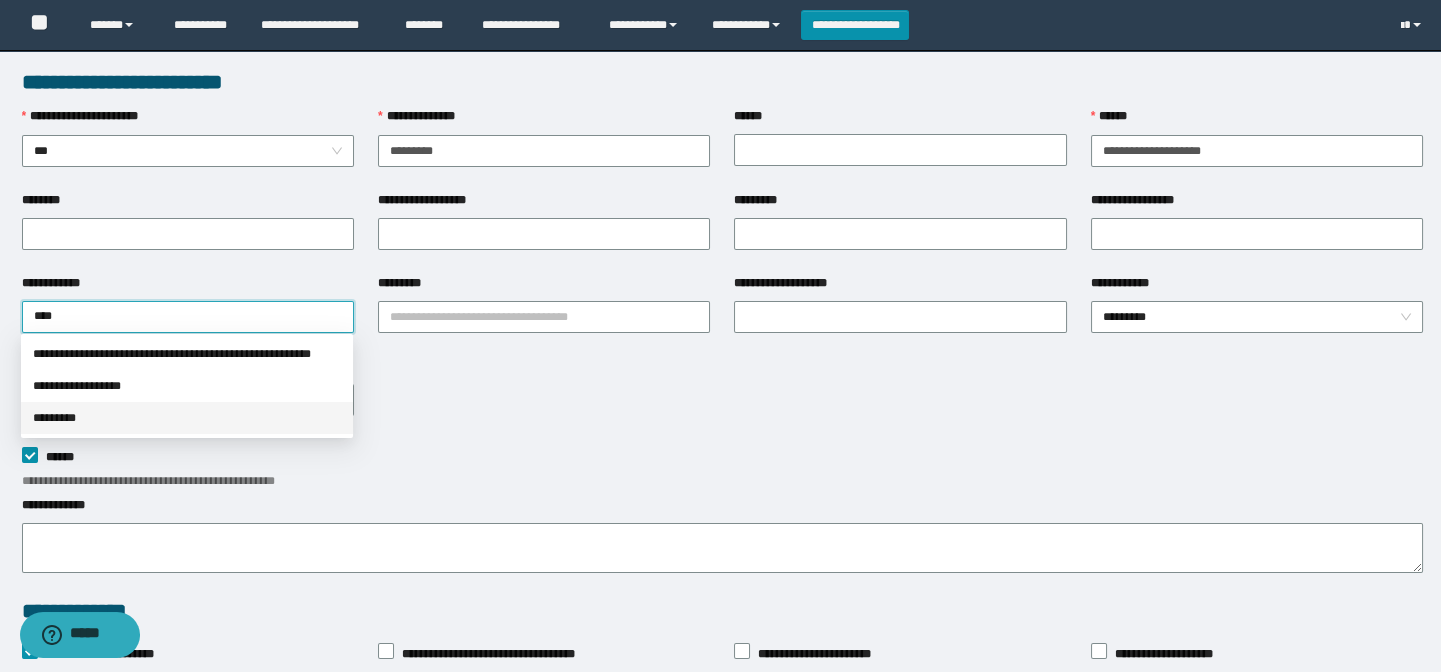 click on "*********" at bounding box center [187, 418] 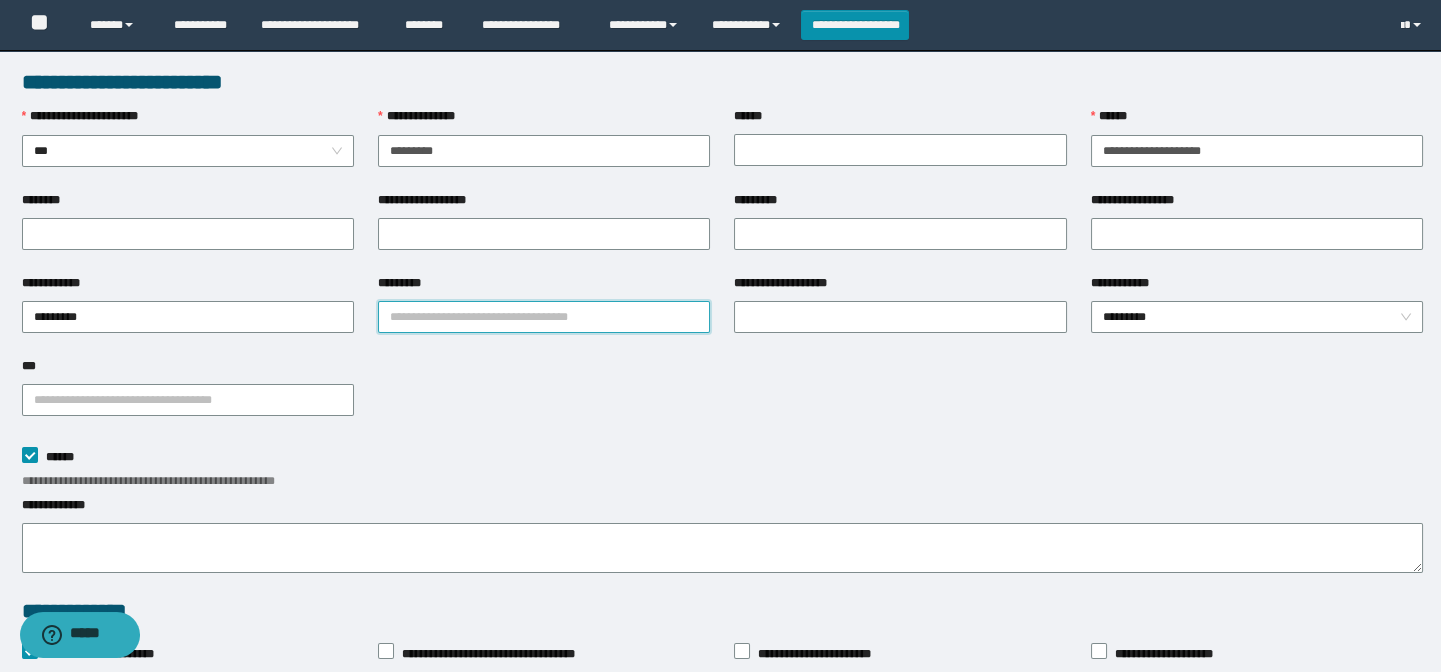 click on "*********" at bounding box center [544, 317] 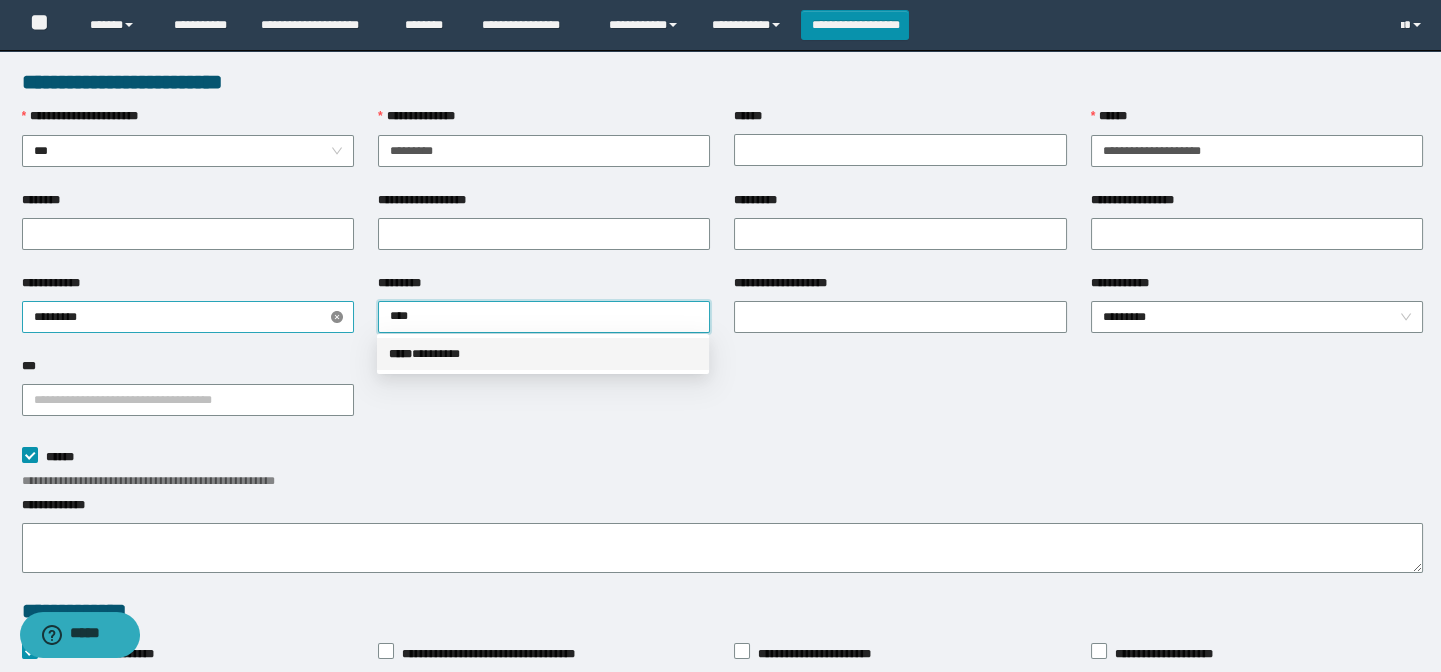 drag, startPoint x: 477, startPoint y: 312, endPoint x: 339, endPoint y: 317, distance: 138.09055 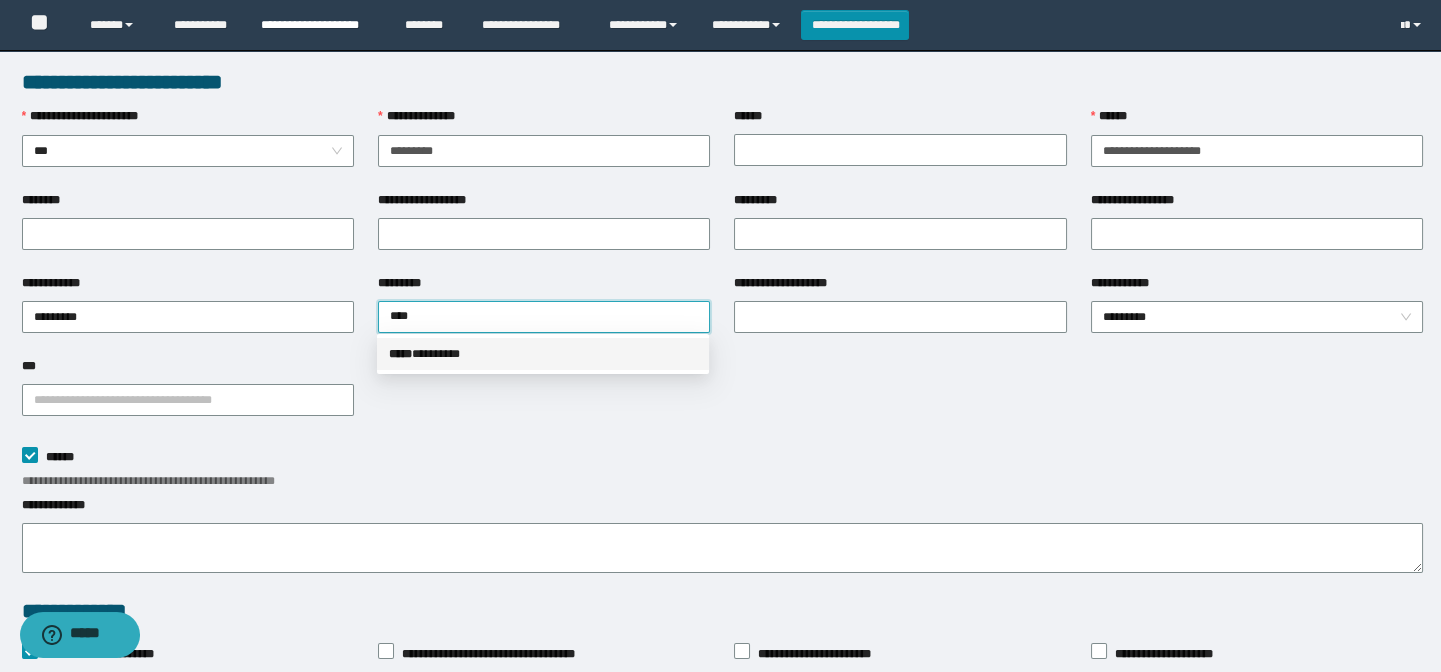 type on "****" 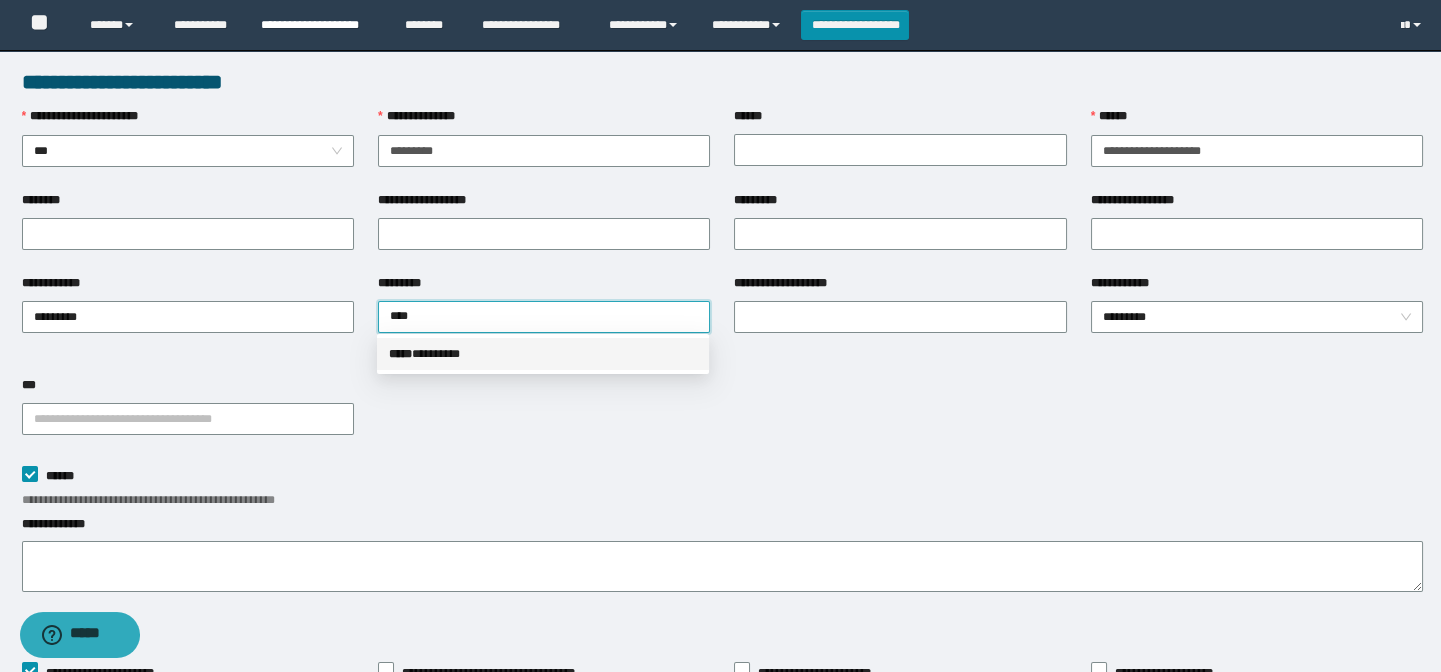 type 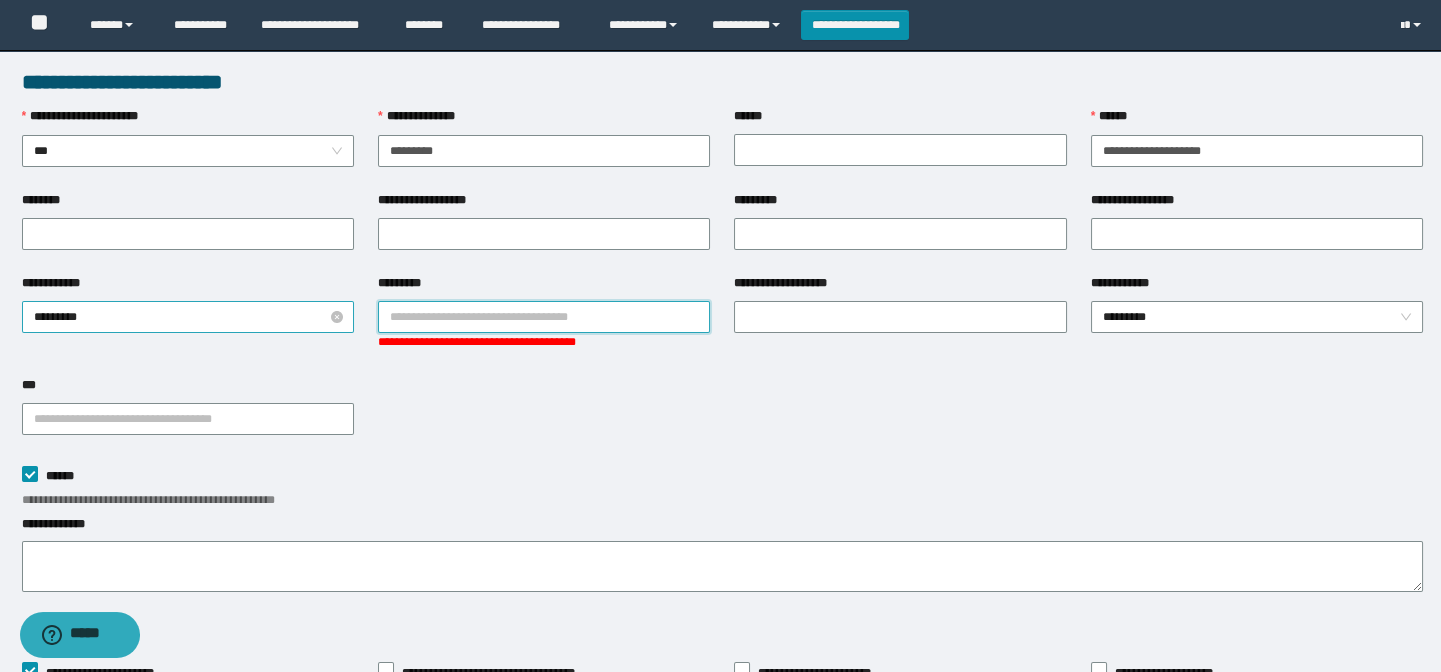 click on "*********" at bounding box center [188, 317] 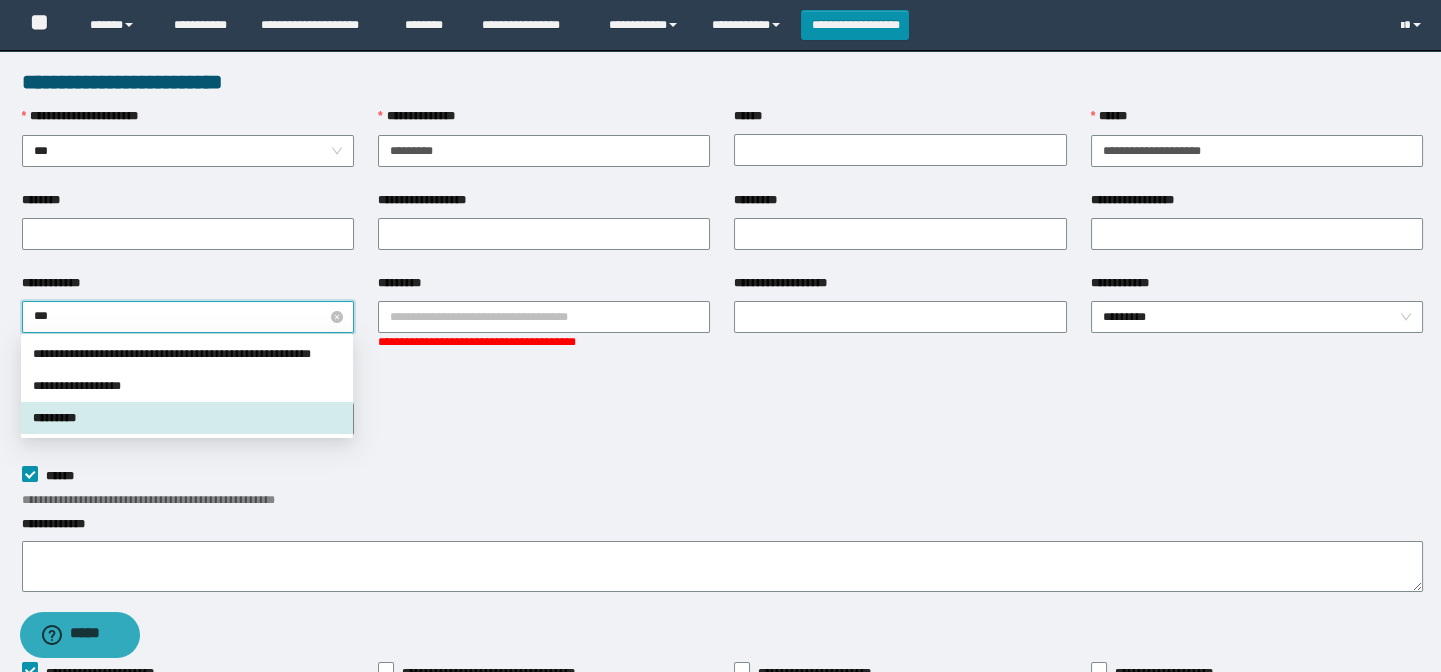 type on "****" 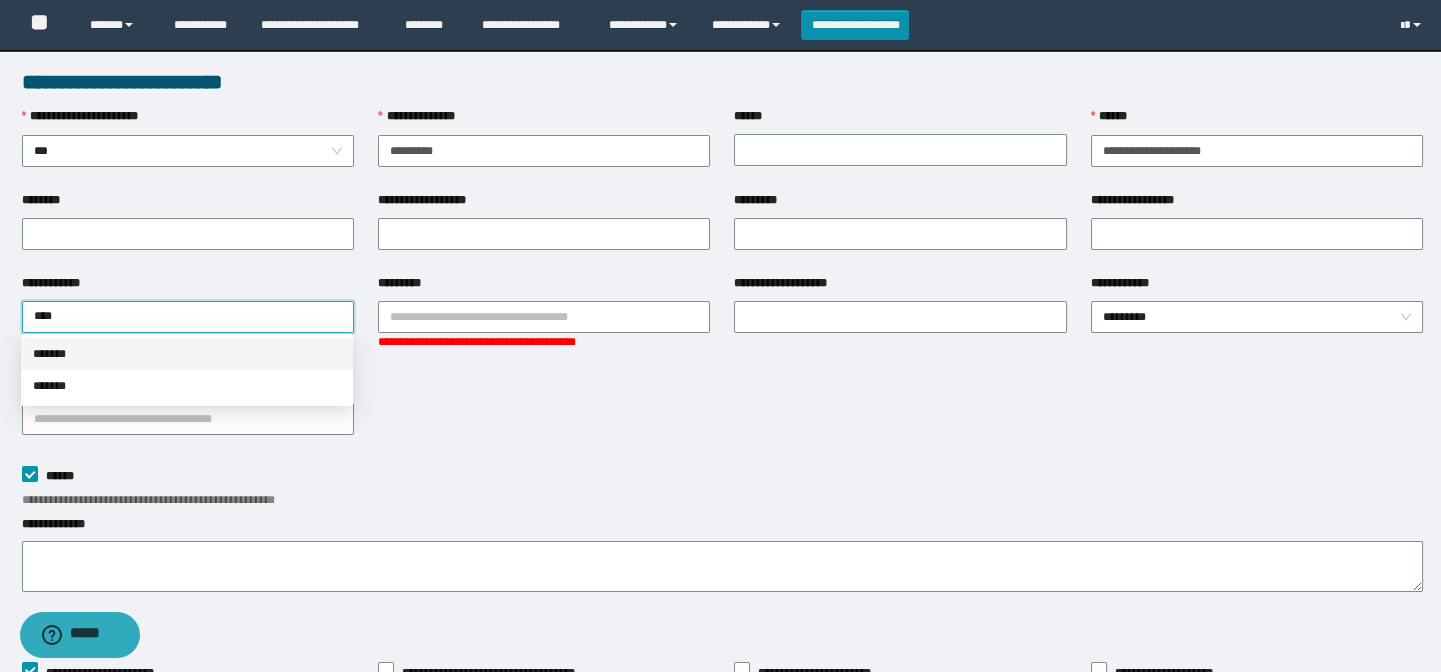 click on "*******" at bounding box center (187, 354) 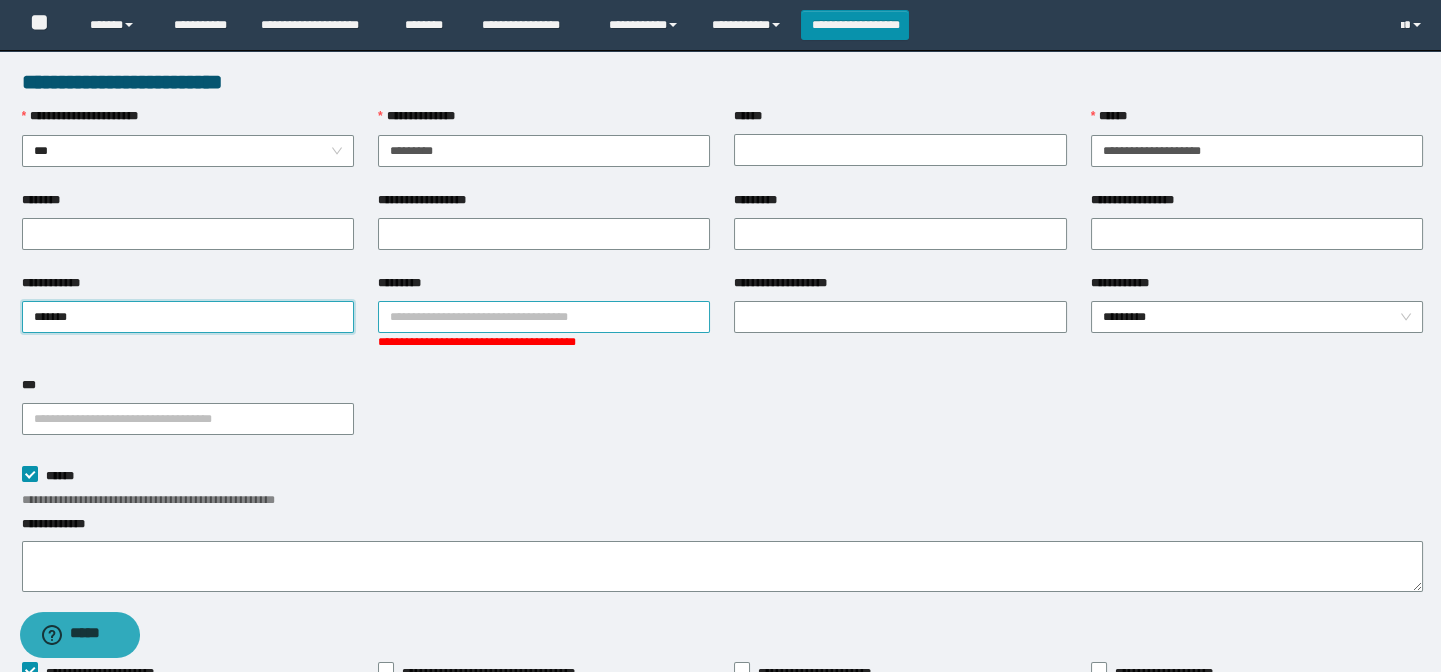 click on "*********" at bounding box center (544, 317) 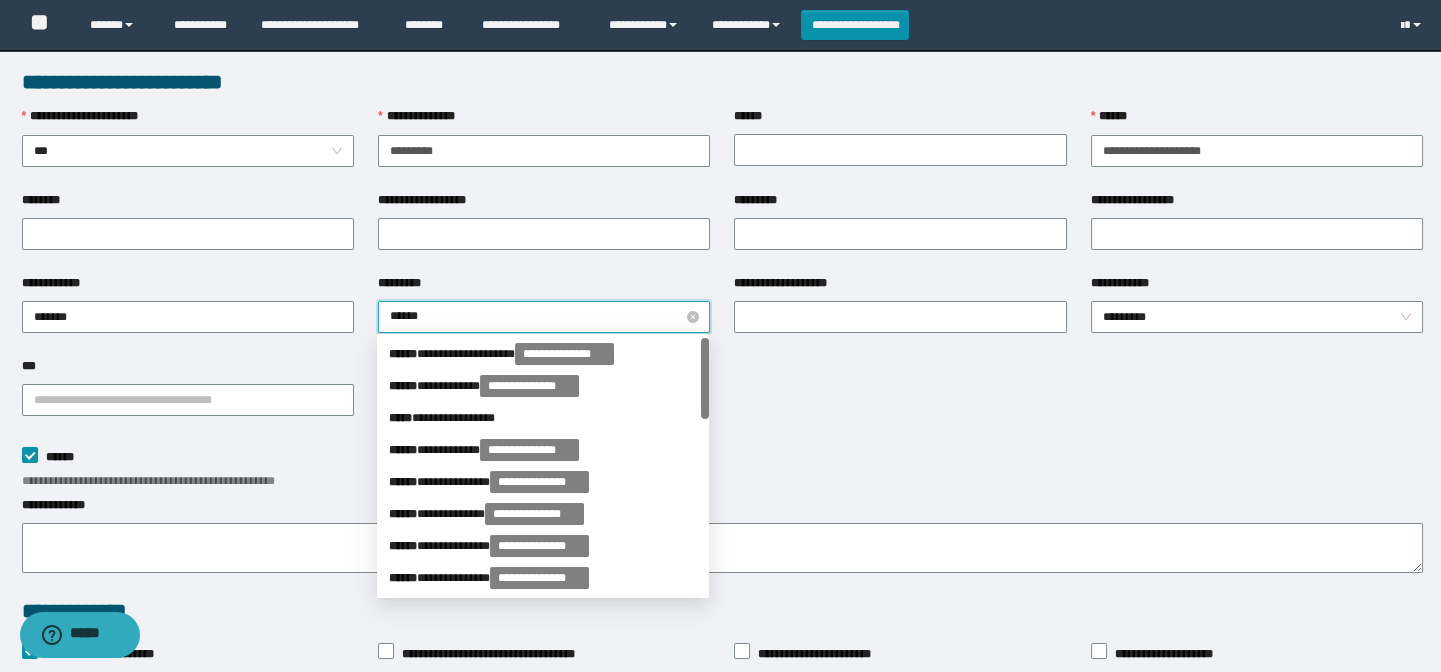 type on "*******" 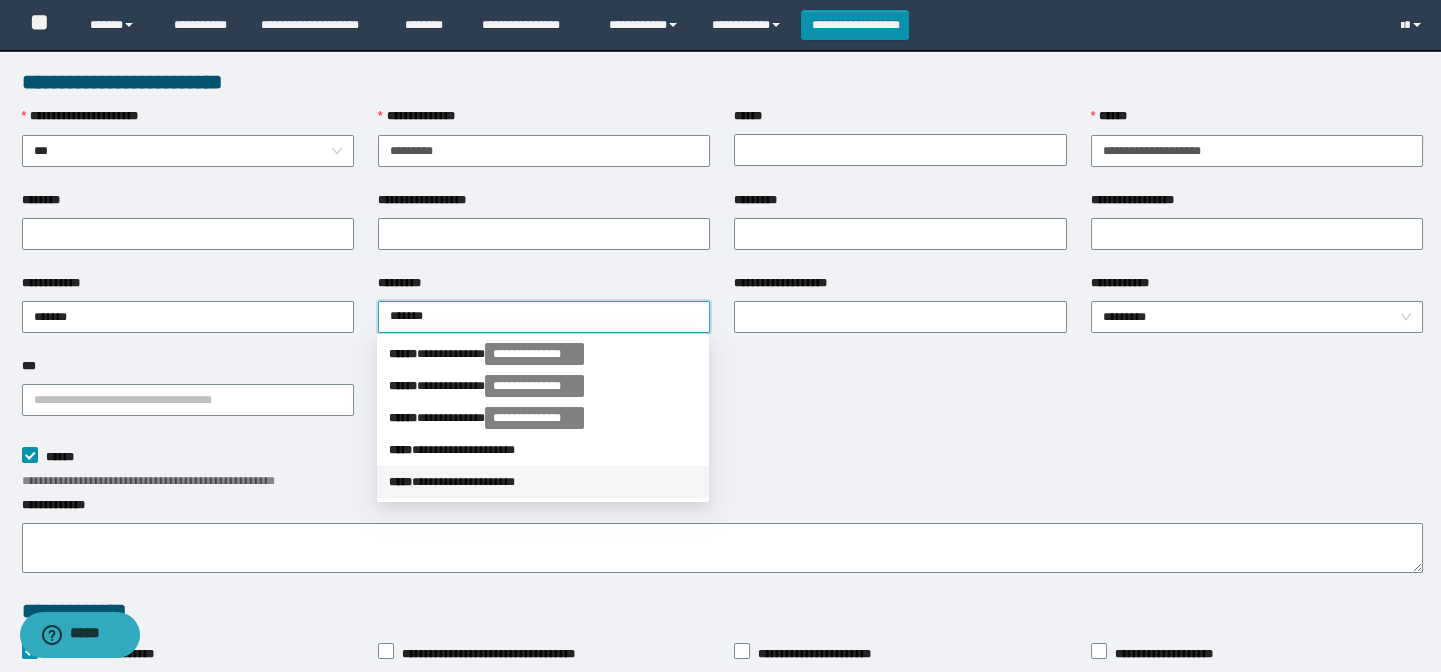 click on "**********" at bounding box center (543, 482) 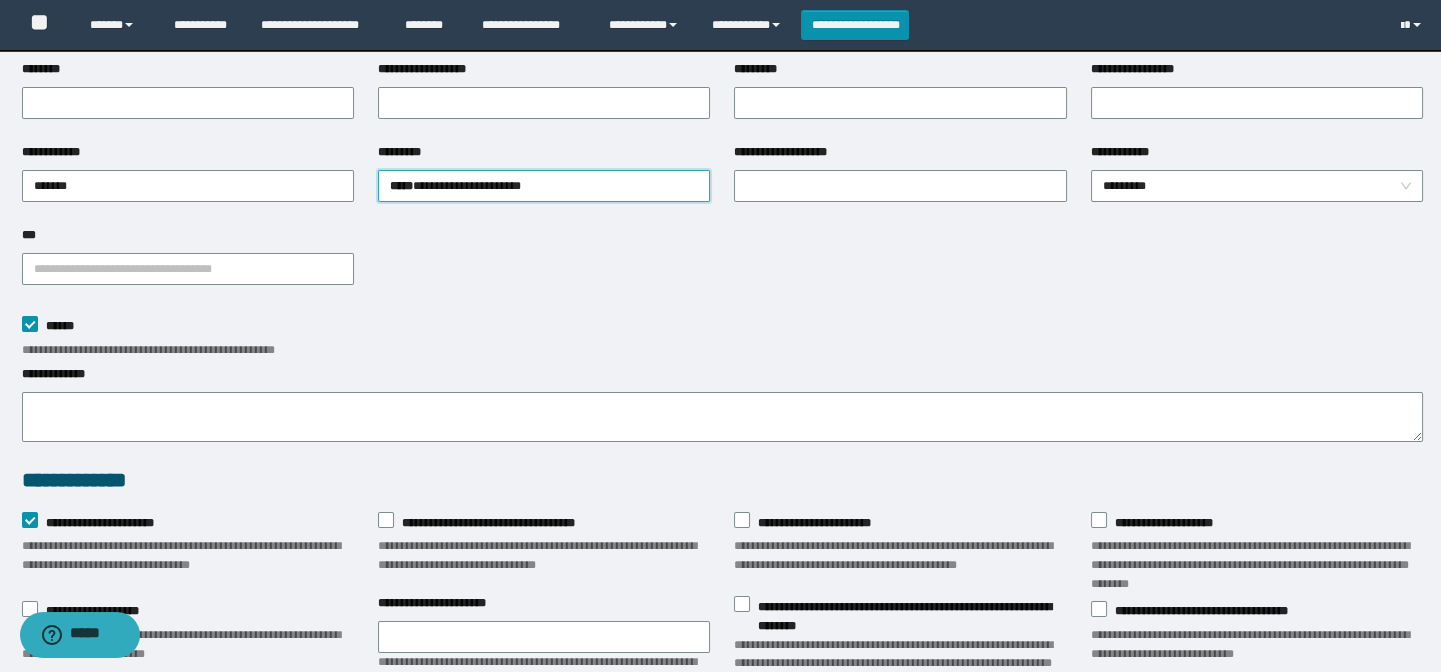 scroll, scrollTop: 272, scrollLeft: 0, axis: vertical 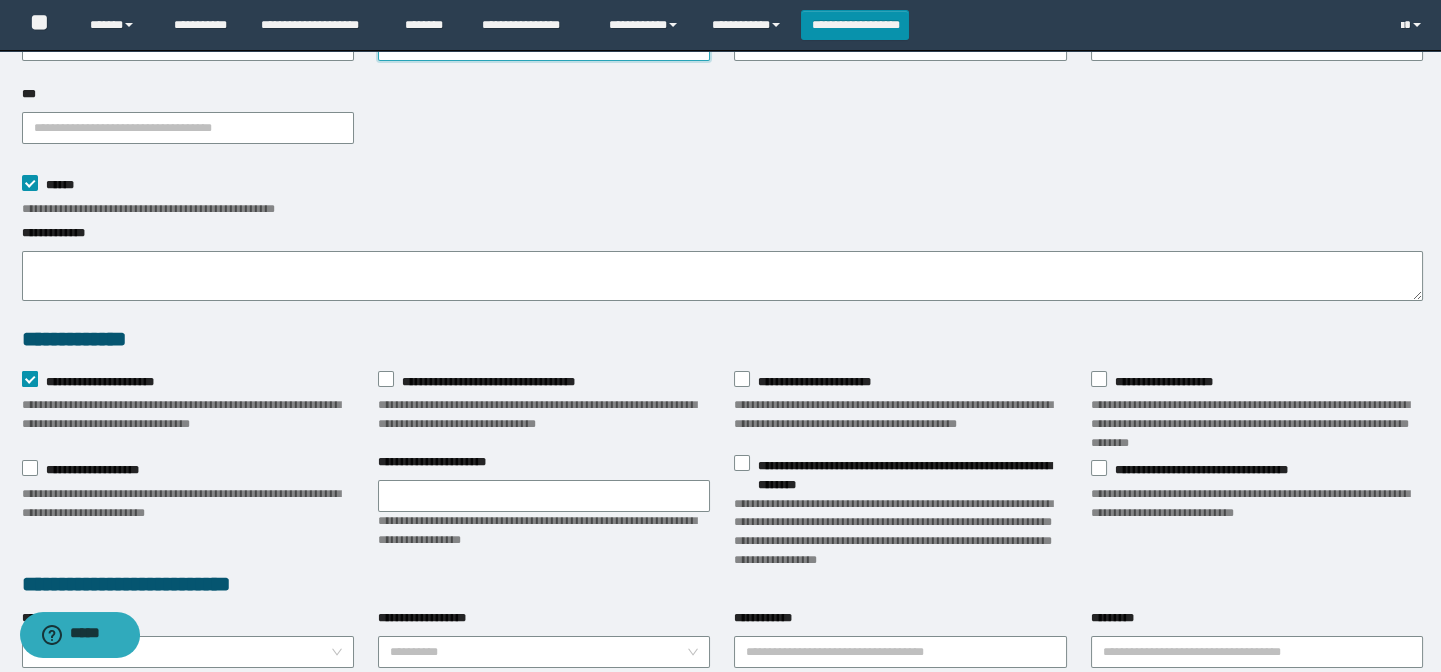 click on "**********" at bounding box center [106, 382] 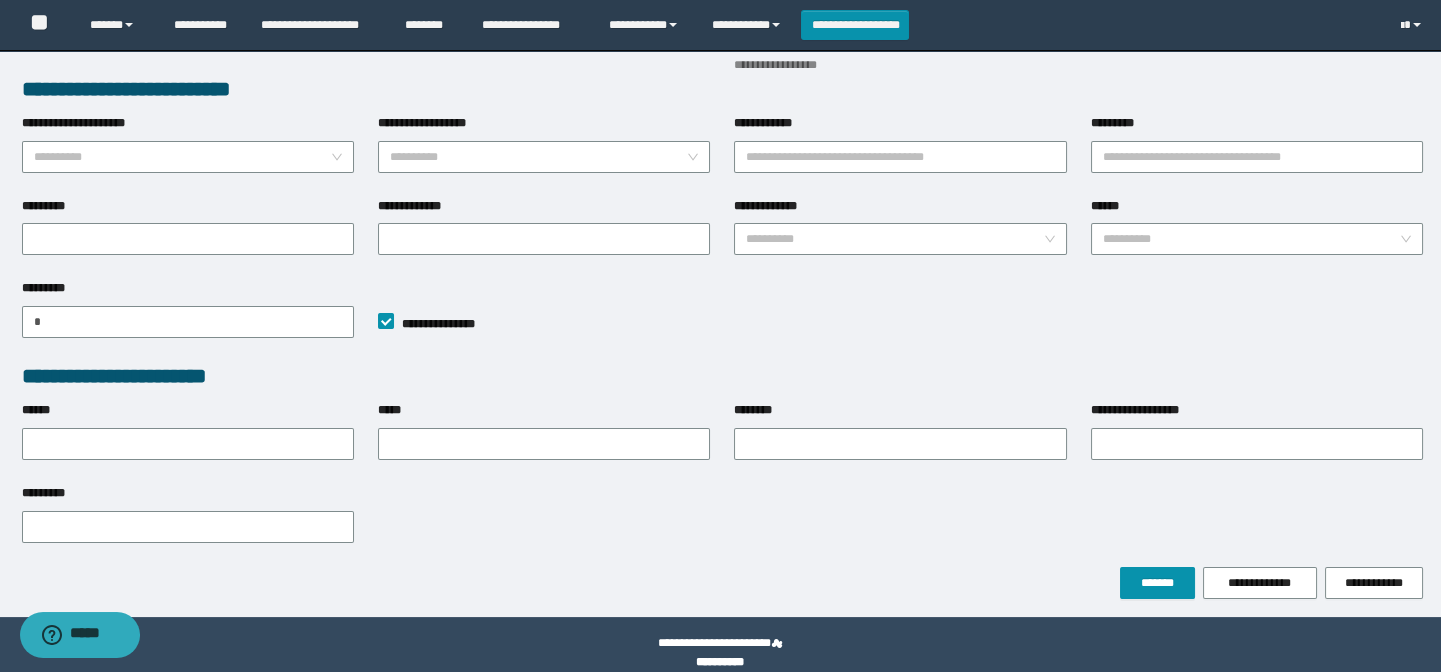 scroll, scrollTop: 787, scrollLeft: 0, axis: vertical 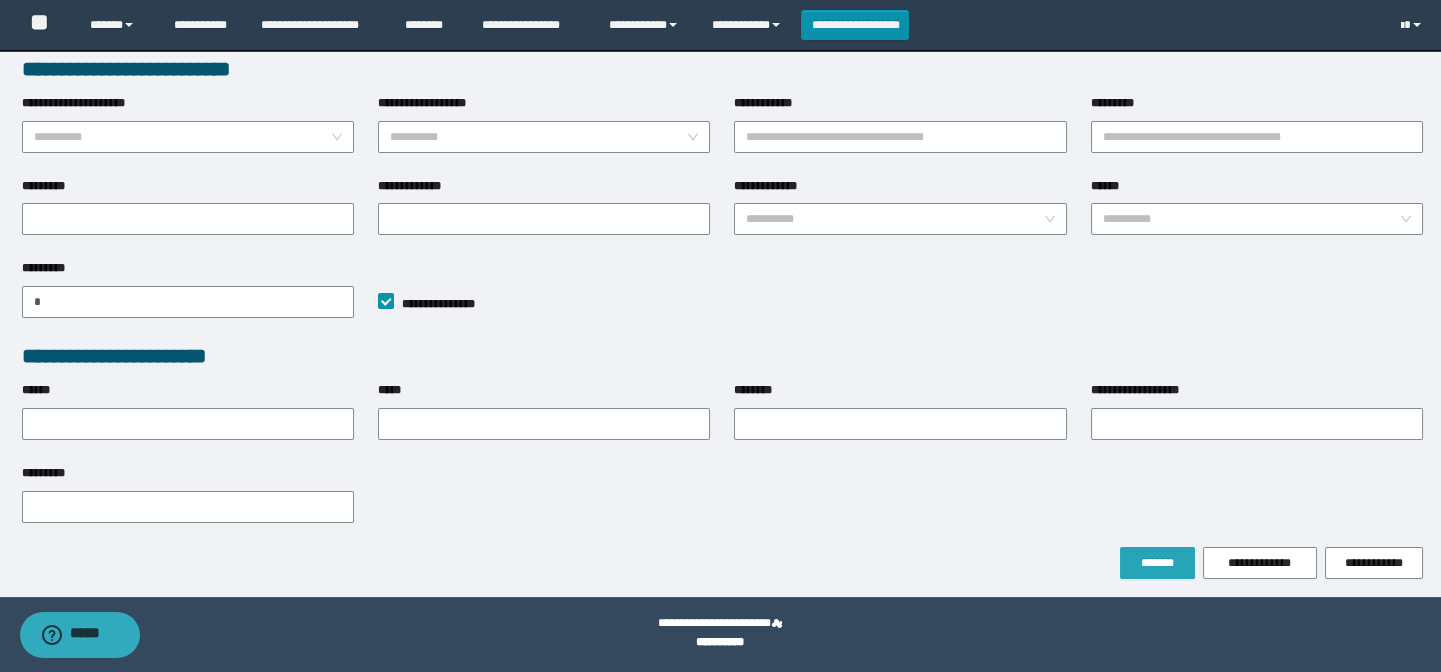 drag, startPoint x: 1150, startPoint y: 558, endPoint x: 766, endPoint y: 610, distance: 387.50485 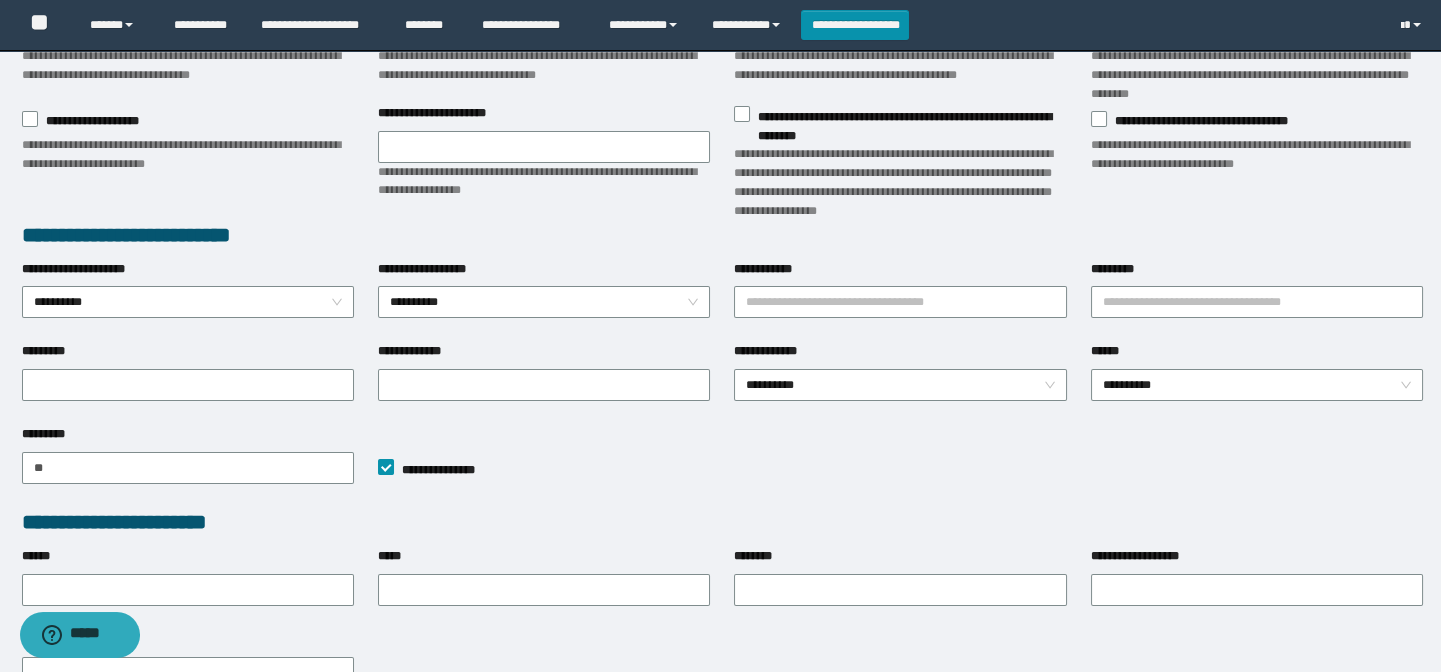 scroll, scrollTop: 843, scrollLeft: 0, axis: vertical 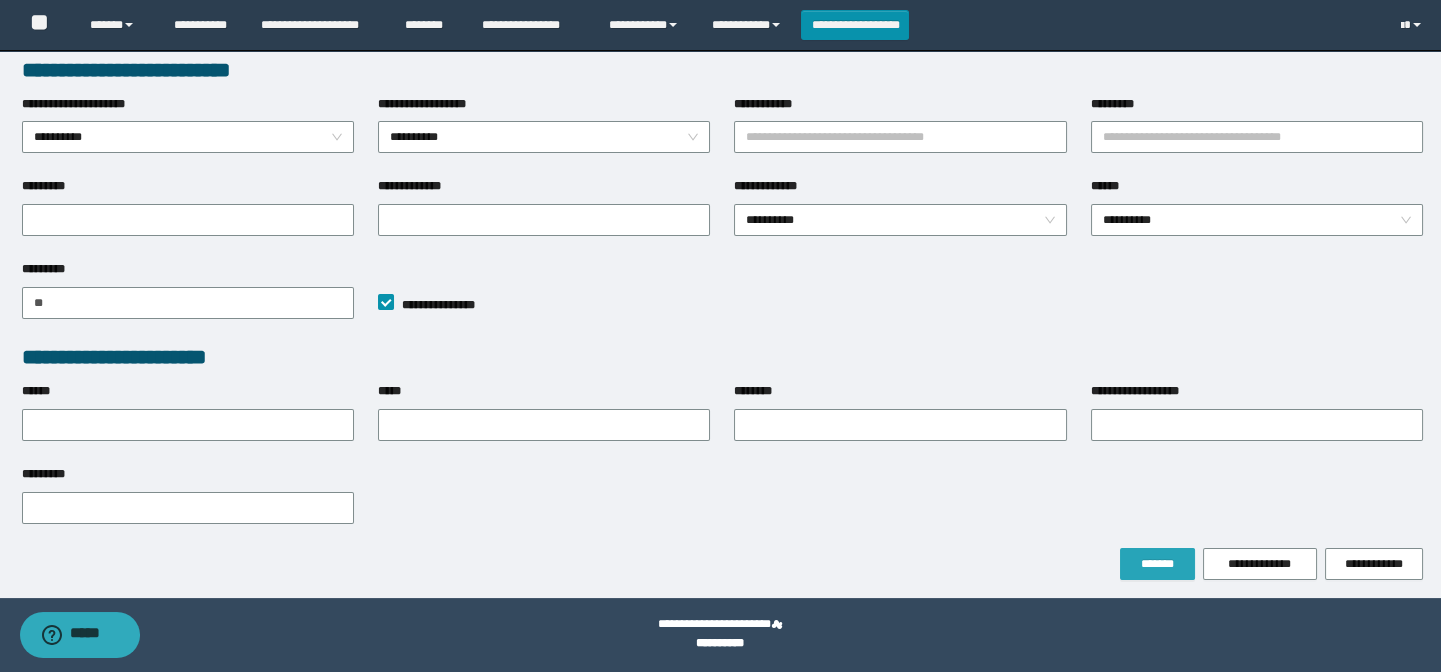 click on "*******" at bounding box center [1157, 564] 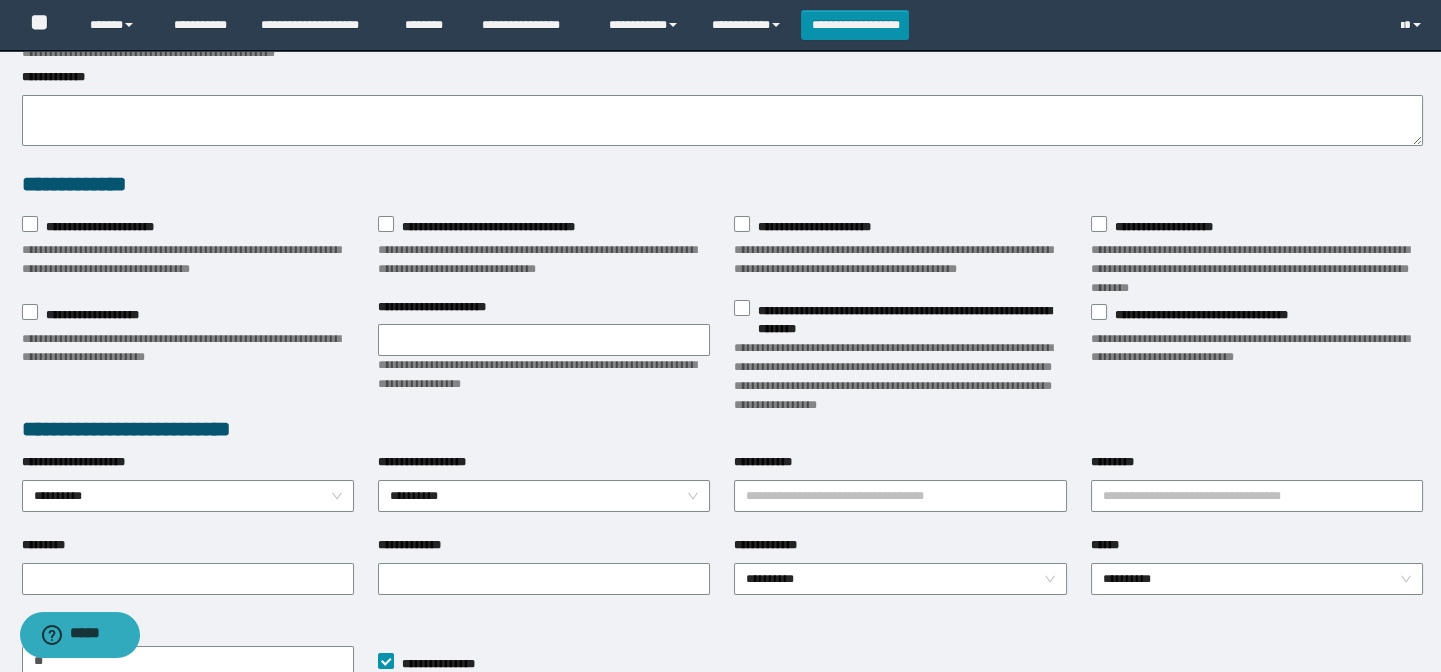 scroll, scrollTop: 260, scrollLeft: 0, axis: vertical 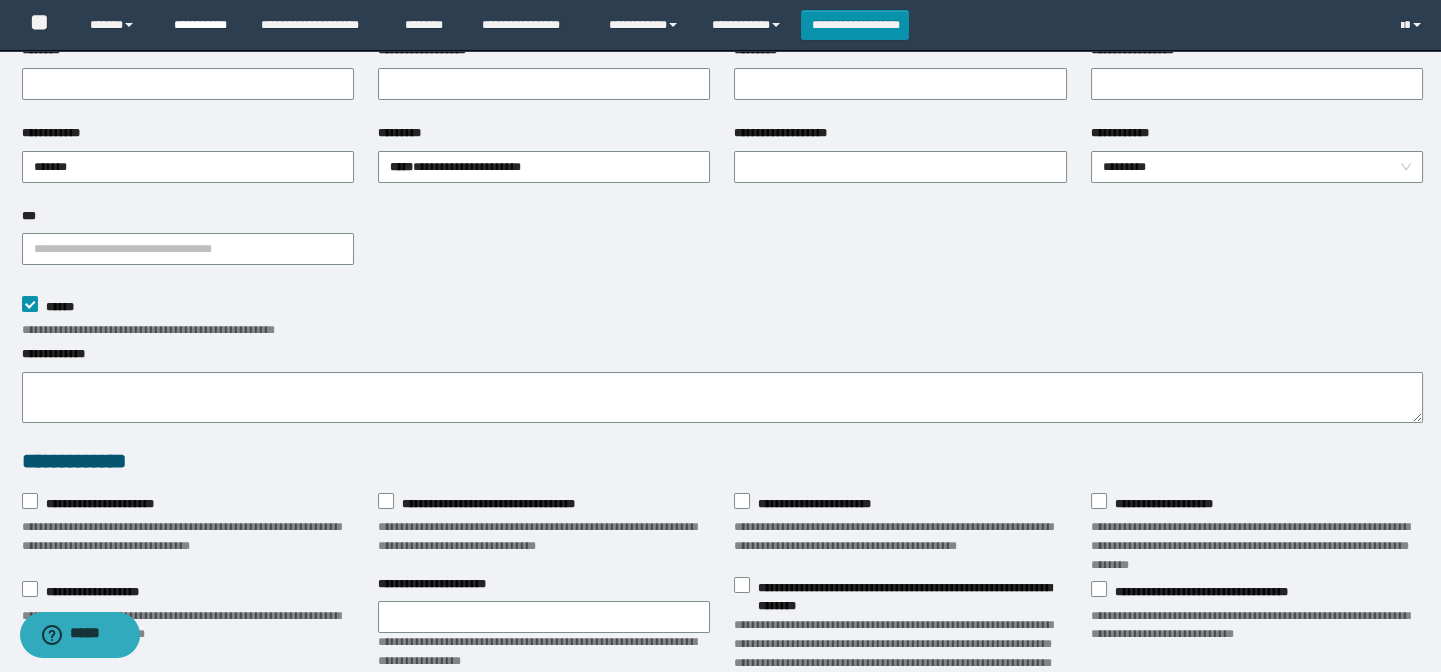 click on "**********" at bounding box center (202, 25) 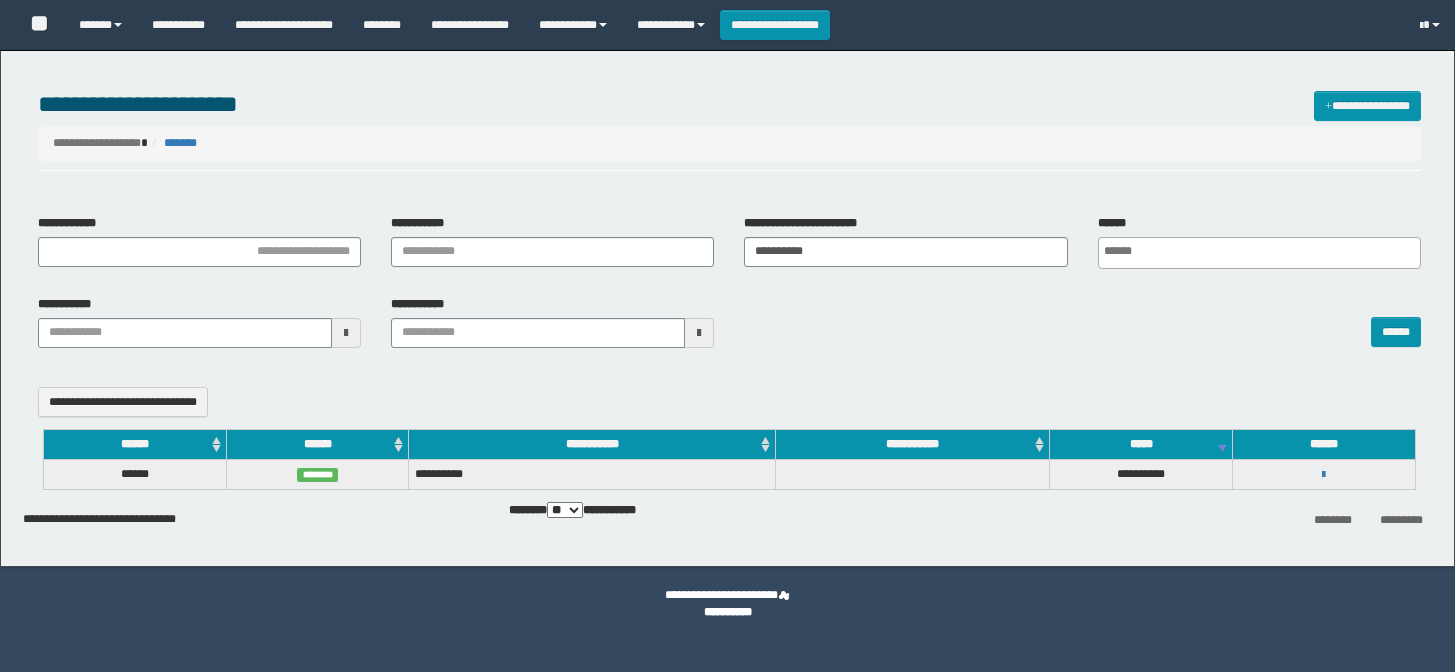 select 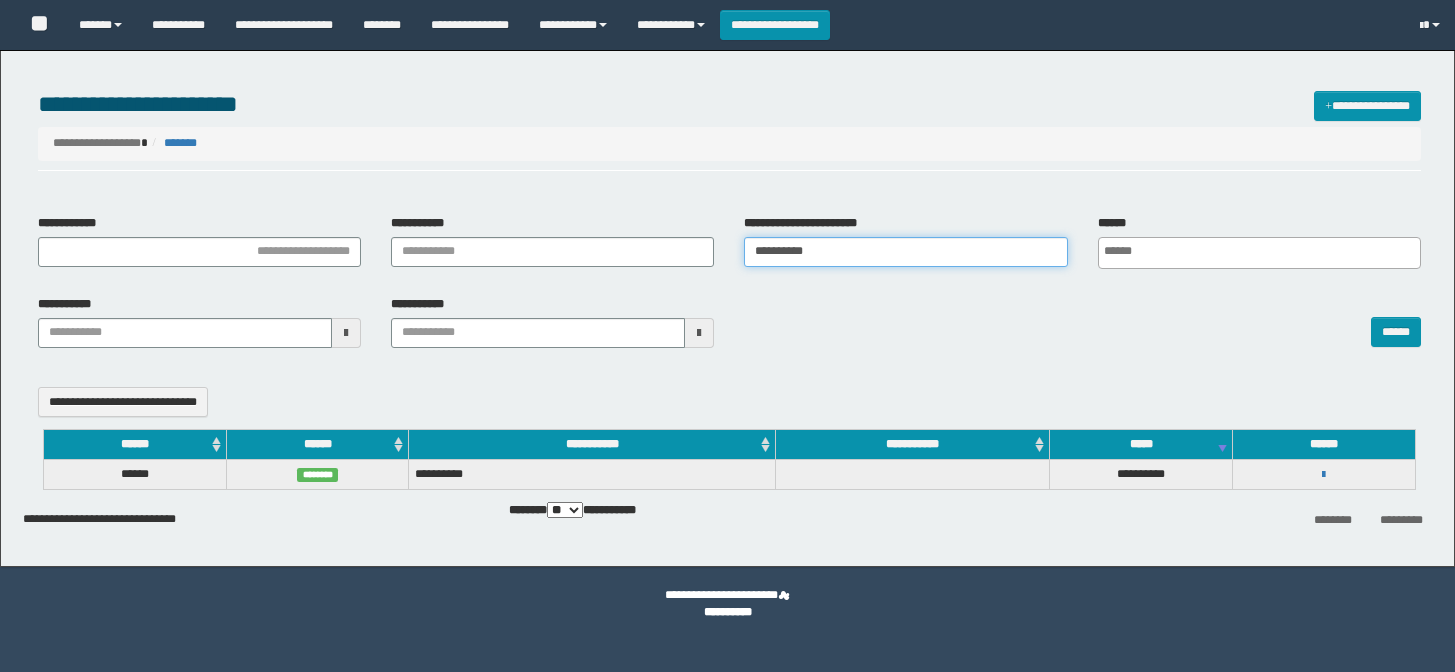 scroll, scrollTop: 0, scrollLeft: 0, axis: both 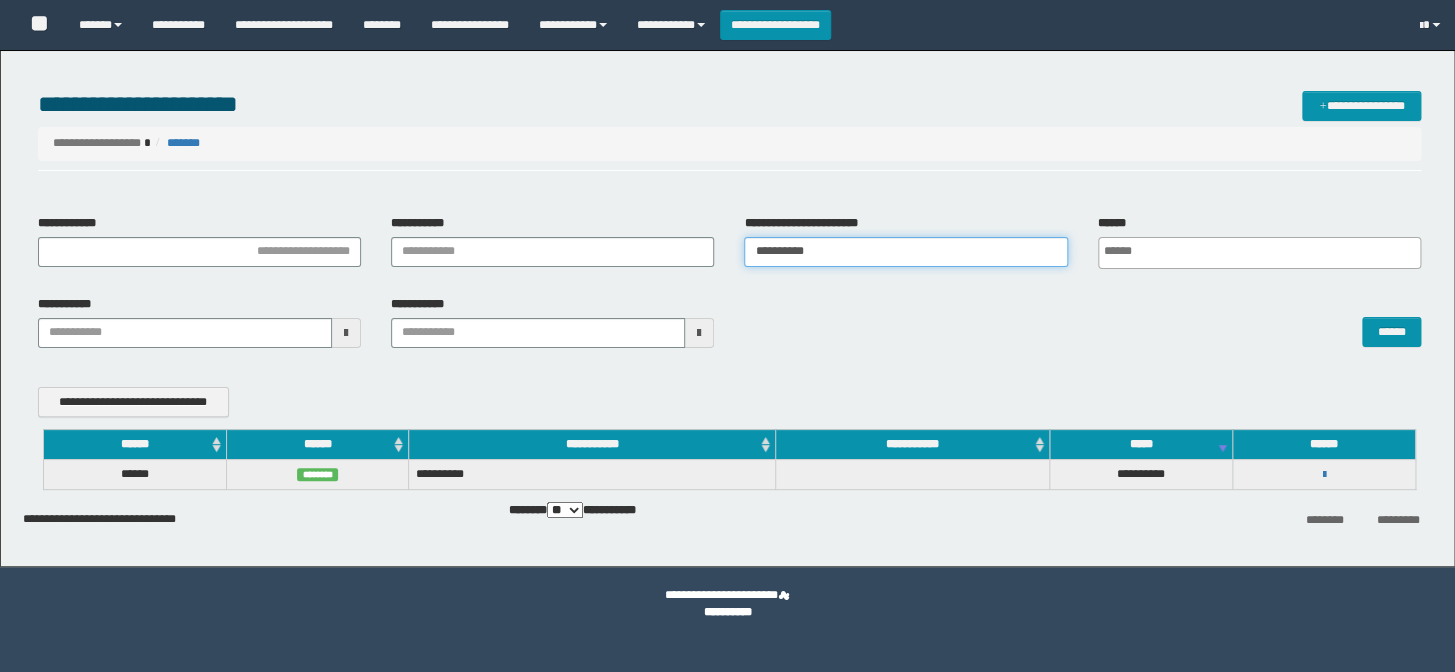 click on "**********" at bounding box center (729, 249) 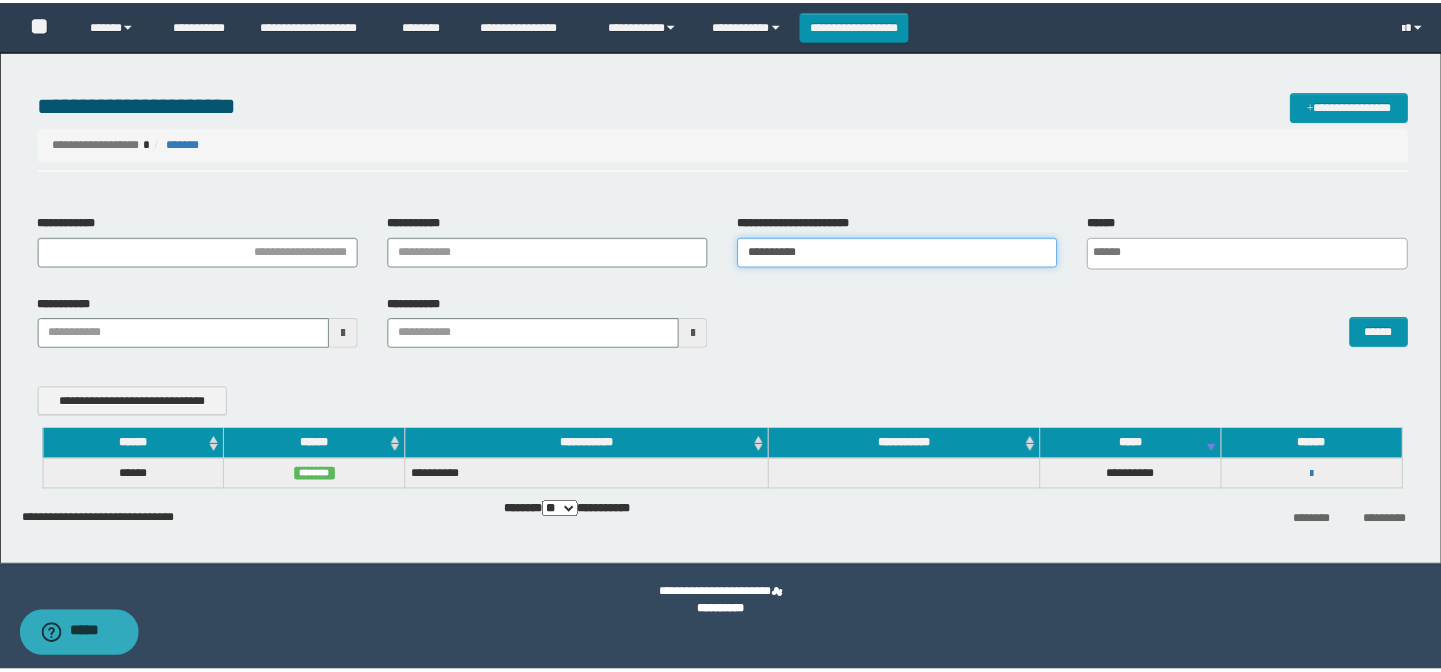 scroll, scrollTop: 0, scrollLeft: 0, axis: both 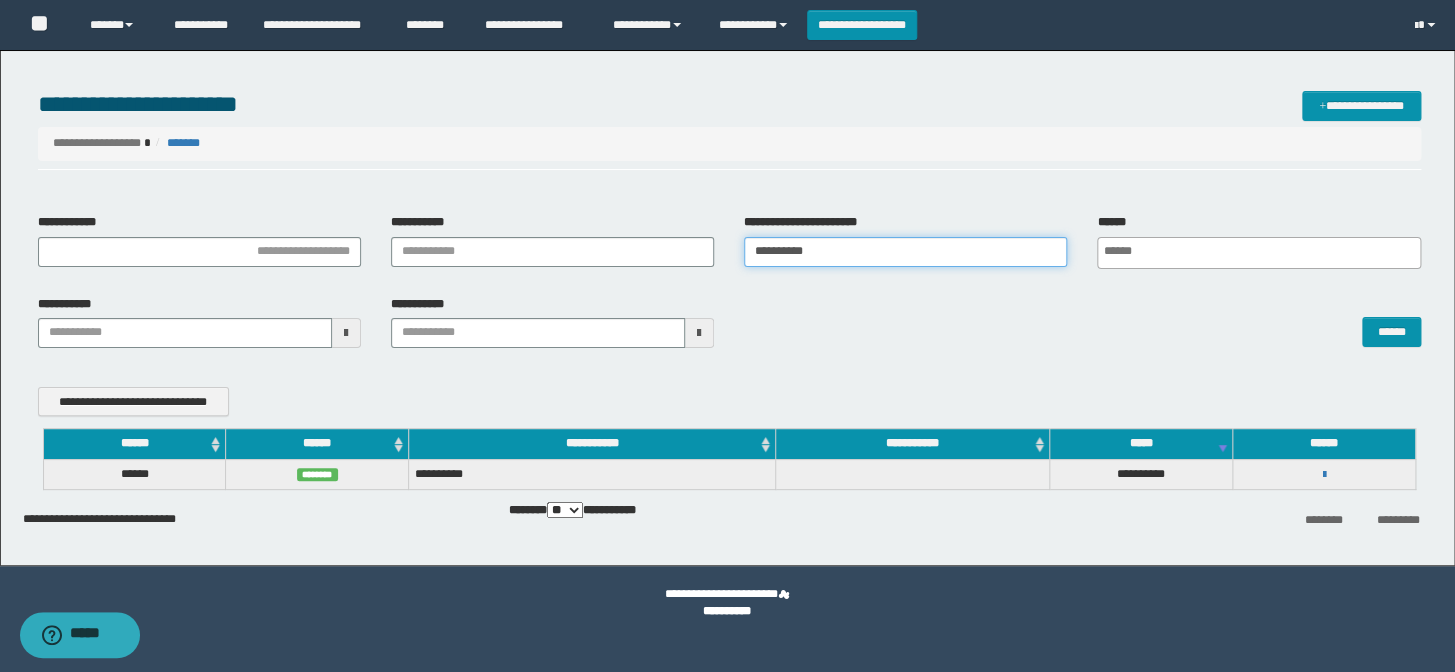 paste 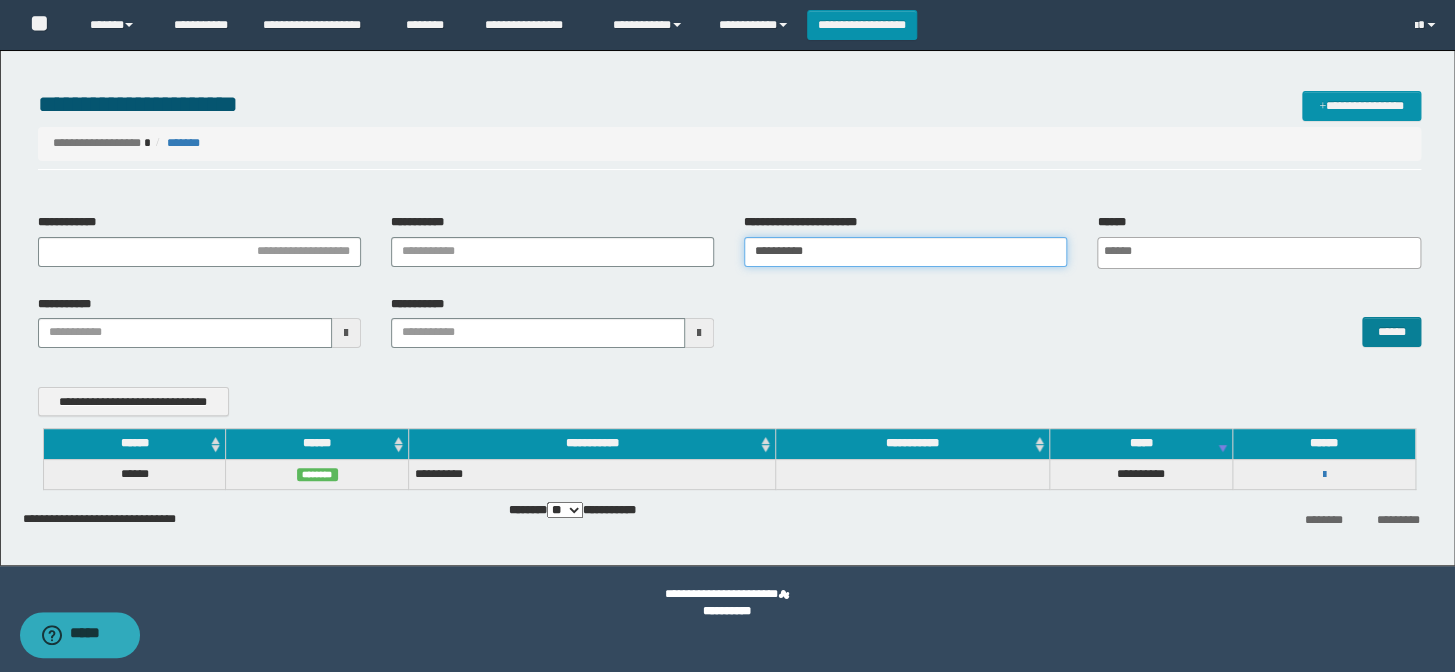 type on "**********" 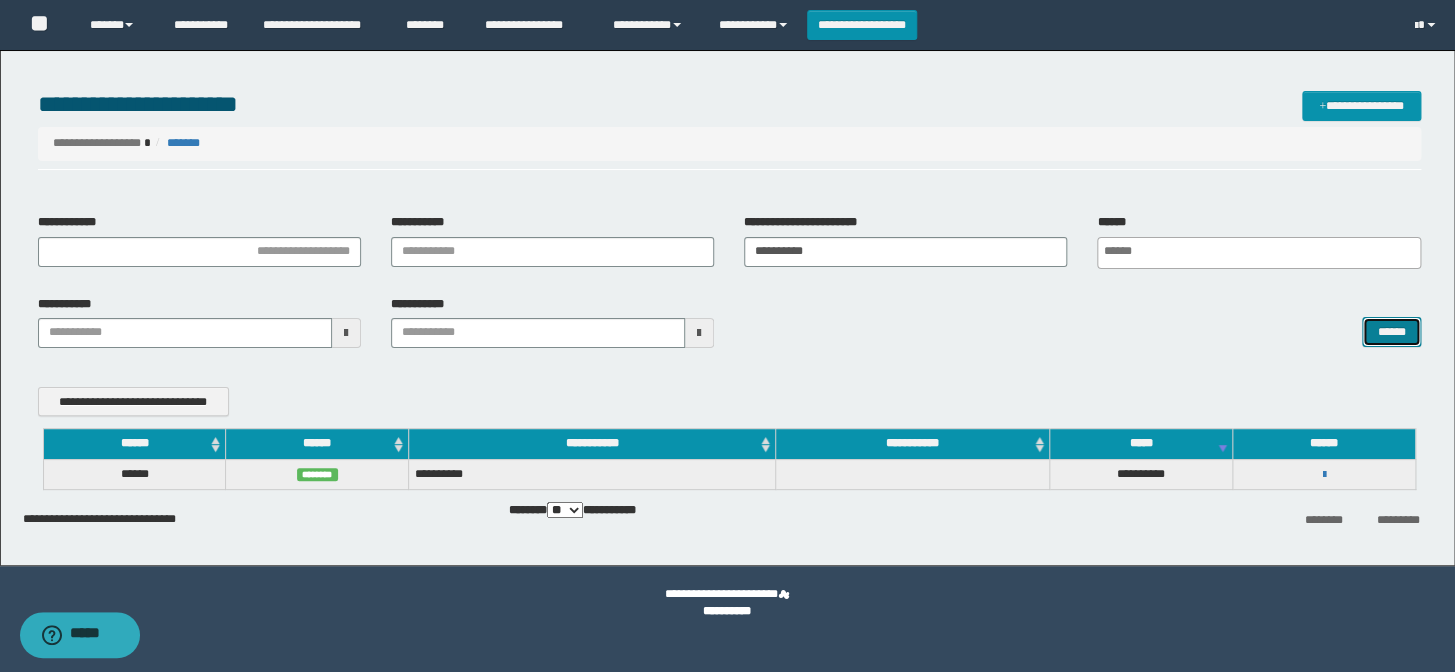 drag, startPoint x: 1394, startPoint y: 328, endPoint x: 1001, endPoint y: 429, distance: 405.77087 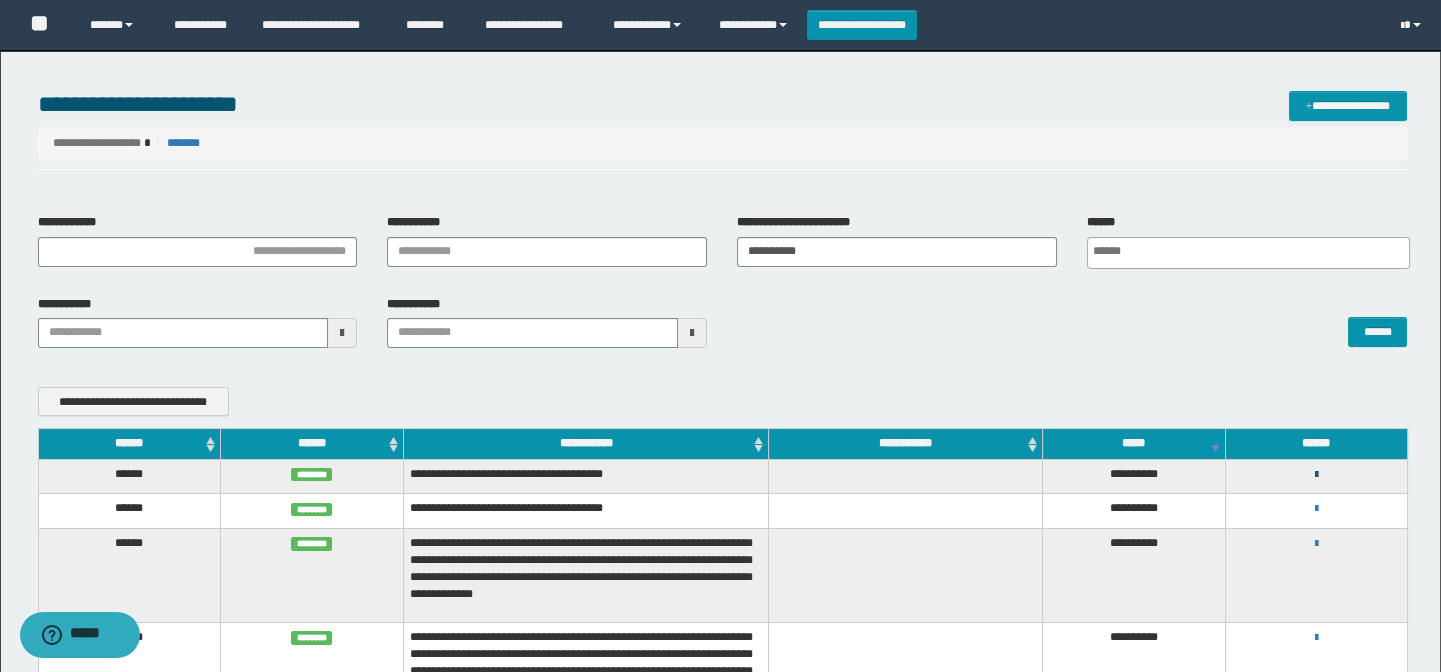 click at bounding box center [1316, 475] 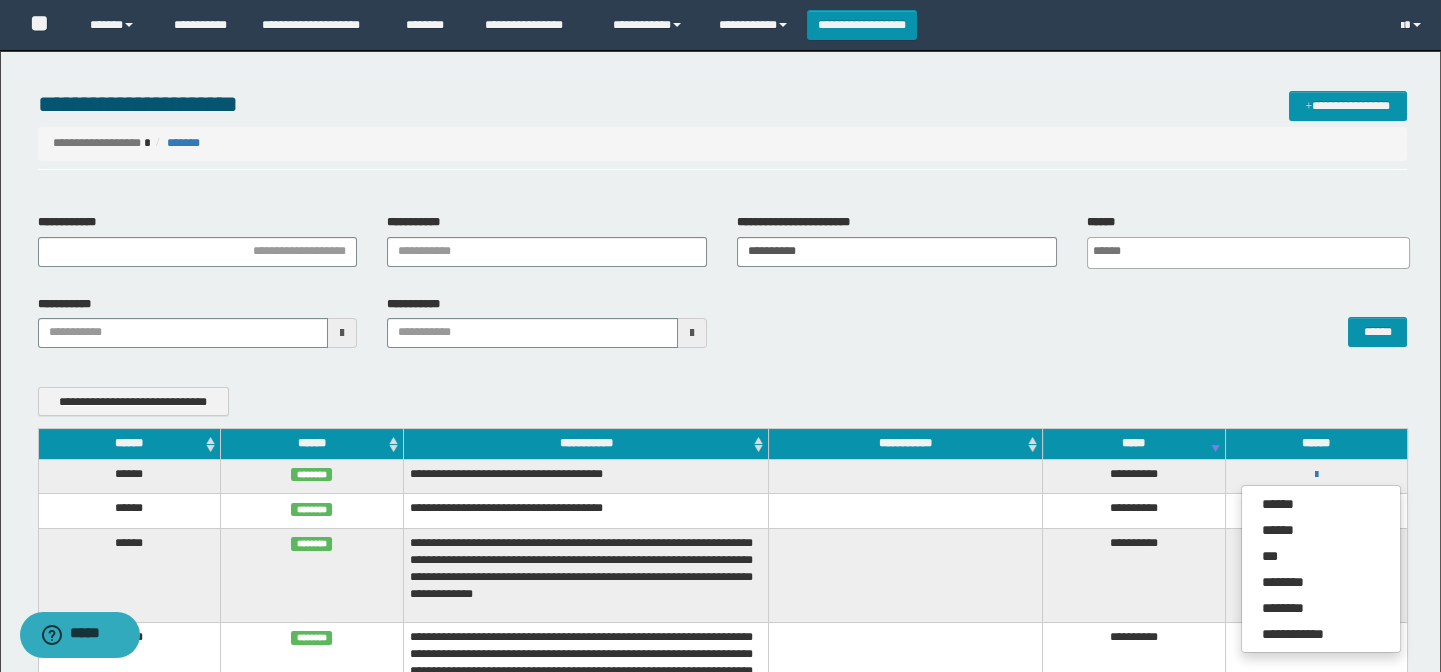 click on "**********" at bounding box center (723, 402) 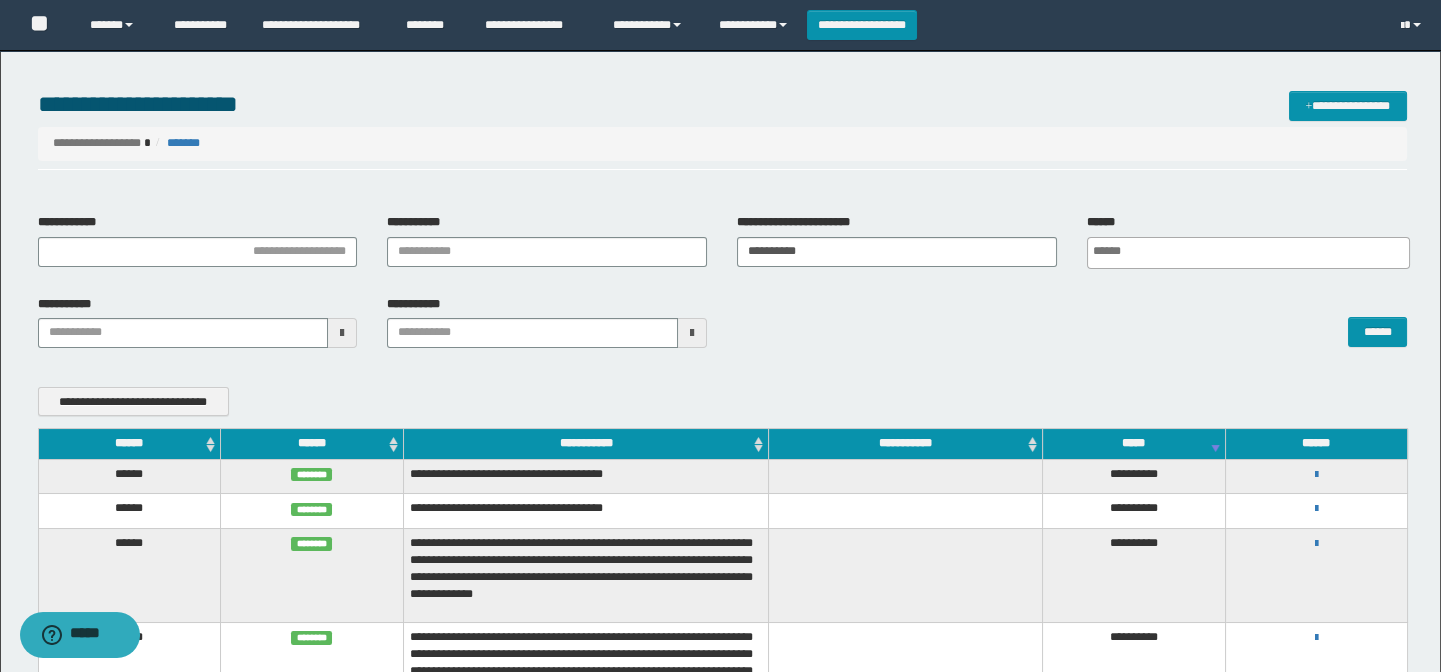 scroll, scrollTop: 181, scrollLeft: 0, axis: vertical 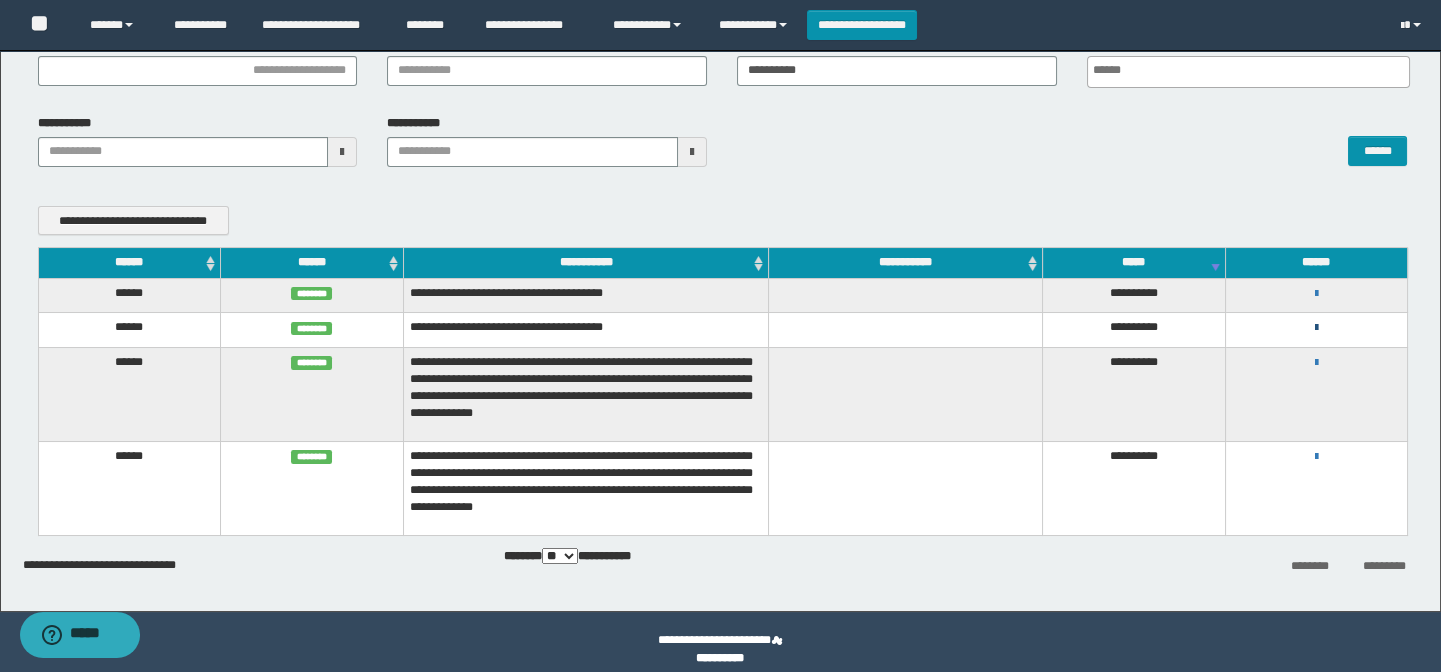 click at bounding box center [1316, 328] 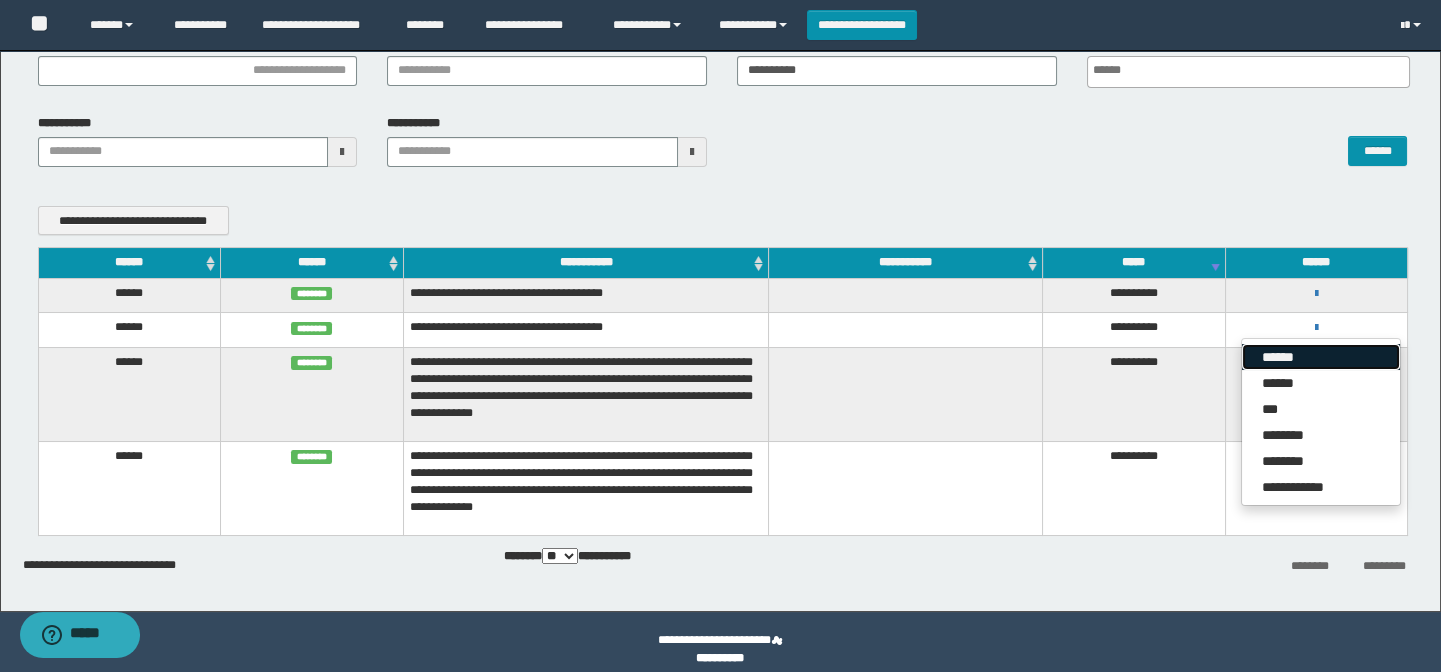 click on "******" at bounding box center [1321, 357] 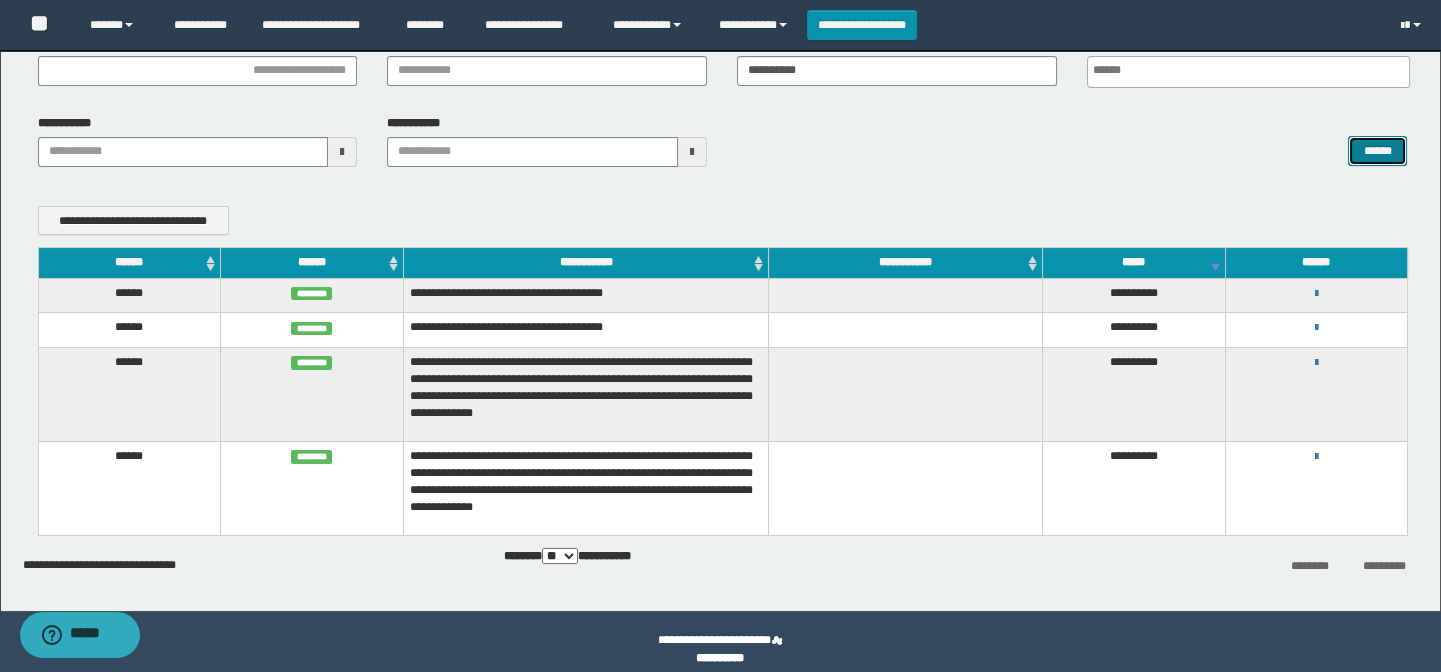 click on "******" at bounding box center [1377, 151] 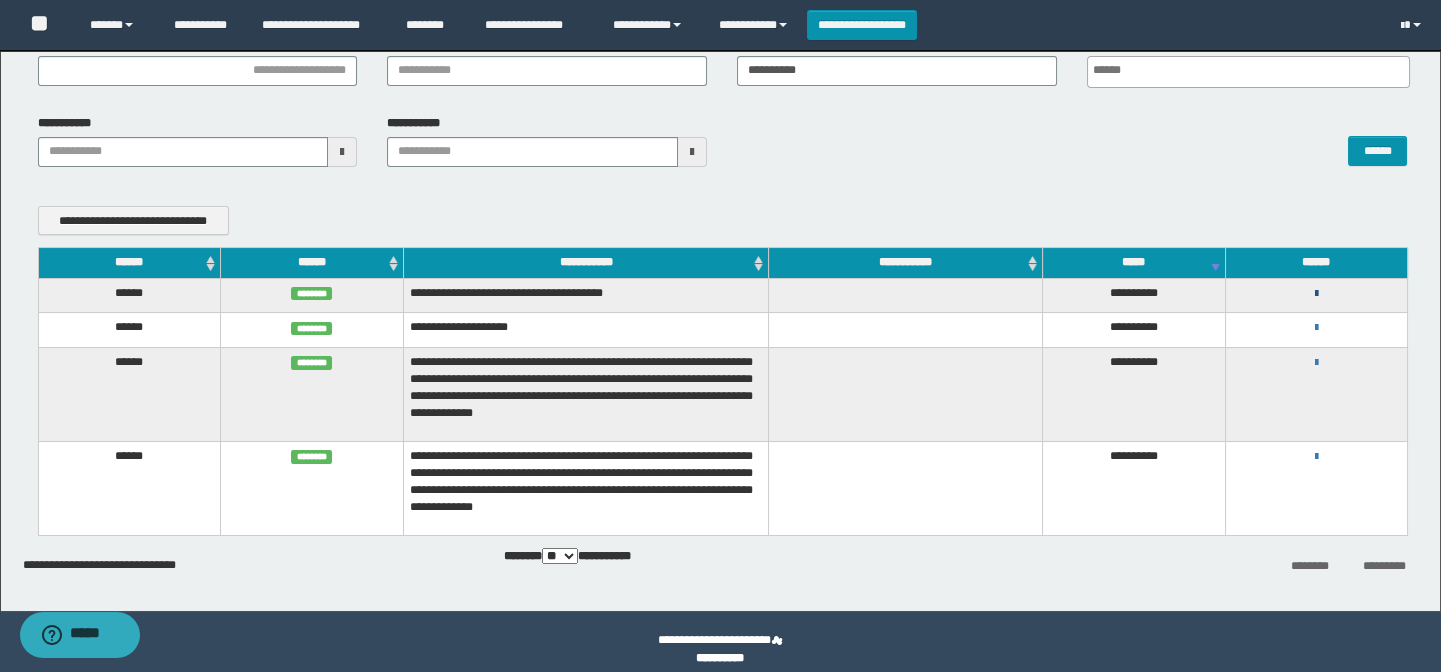 click at bounding box center [1316, 294] 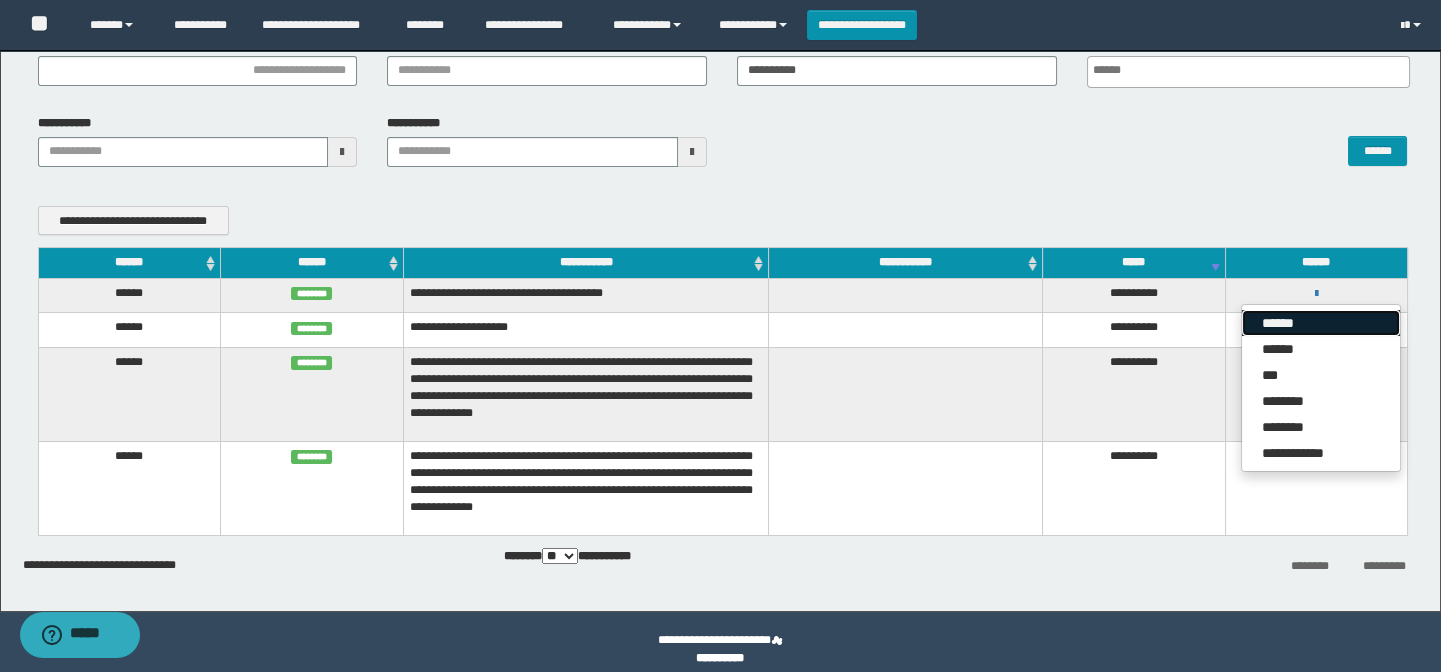 click on "******" at bounding box center [1321, 323] 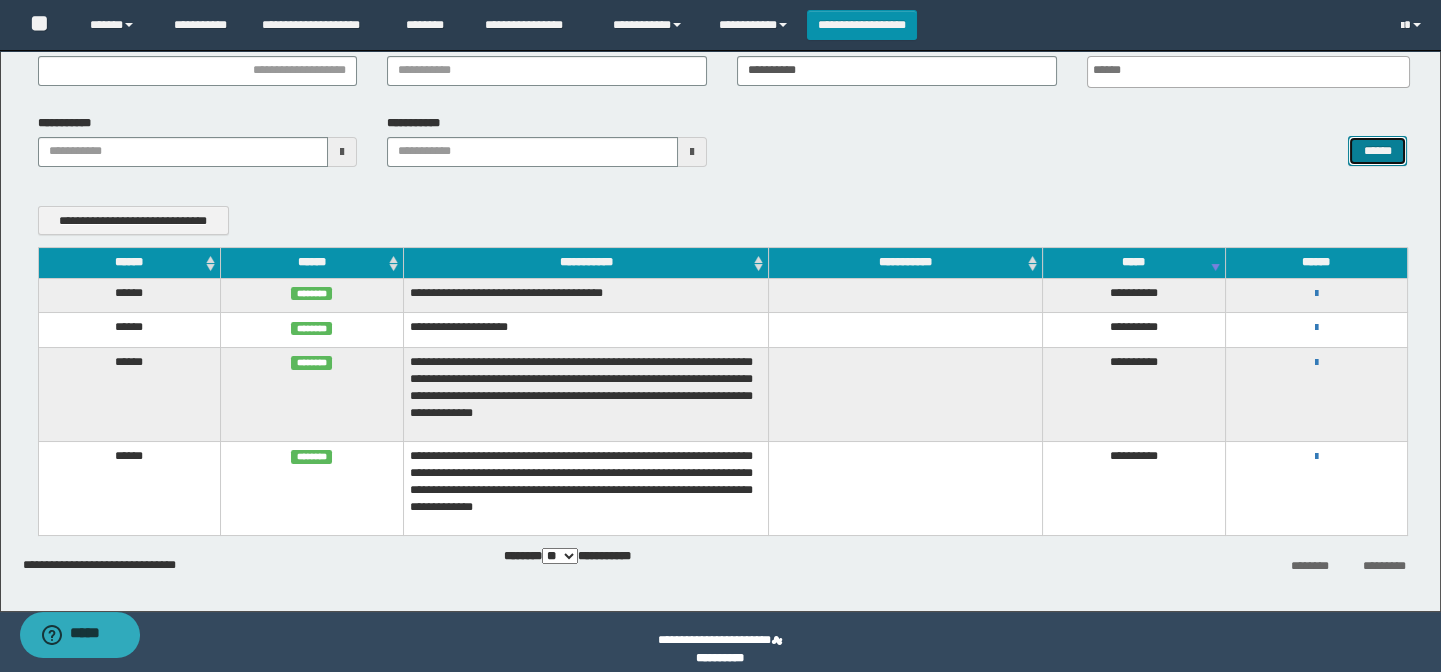 click on "******" at bounding box center [1377, 151] 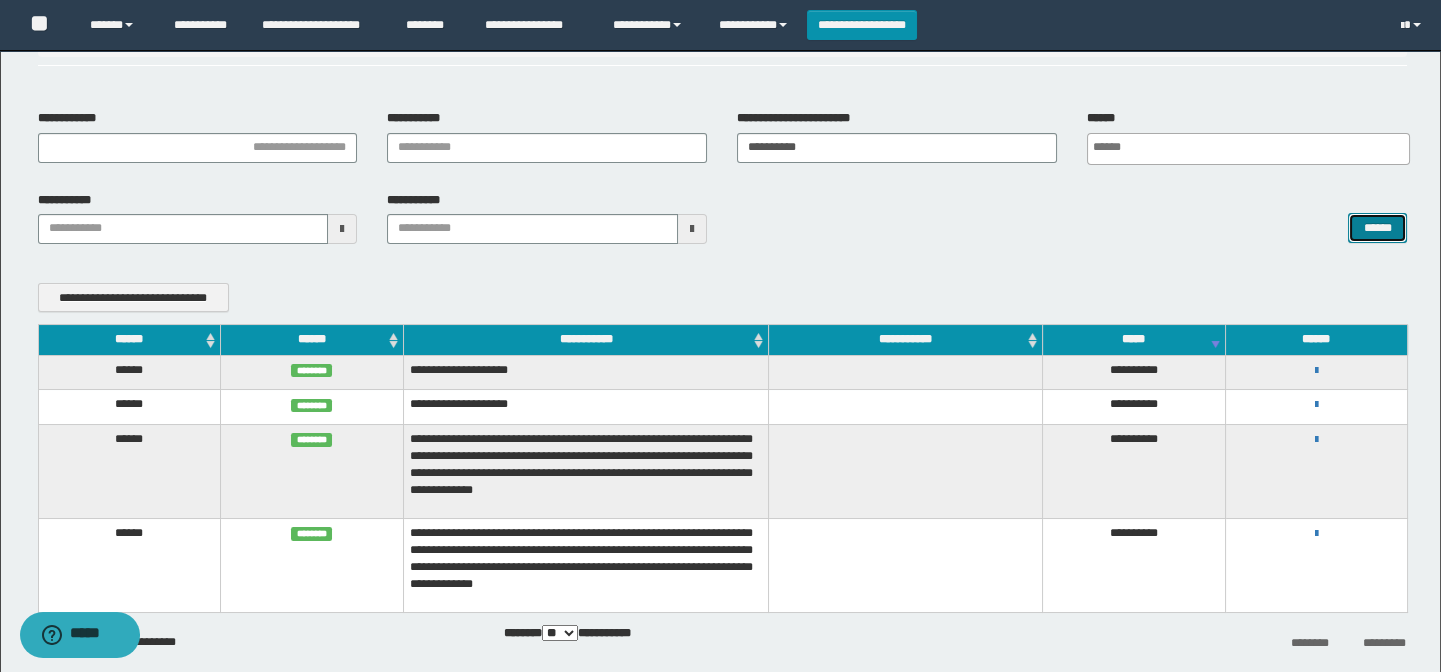 scroll, scrollTop: 14, scrollLeft: 0, axis: vertical 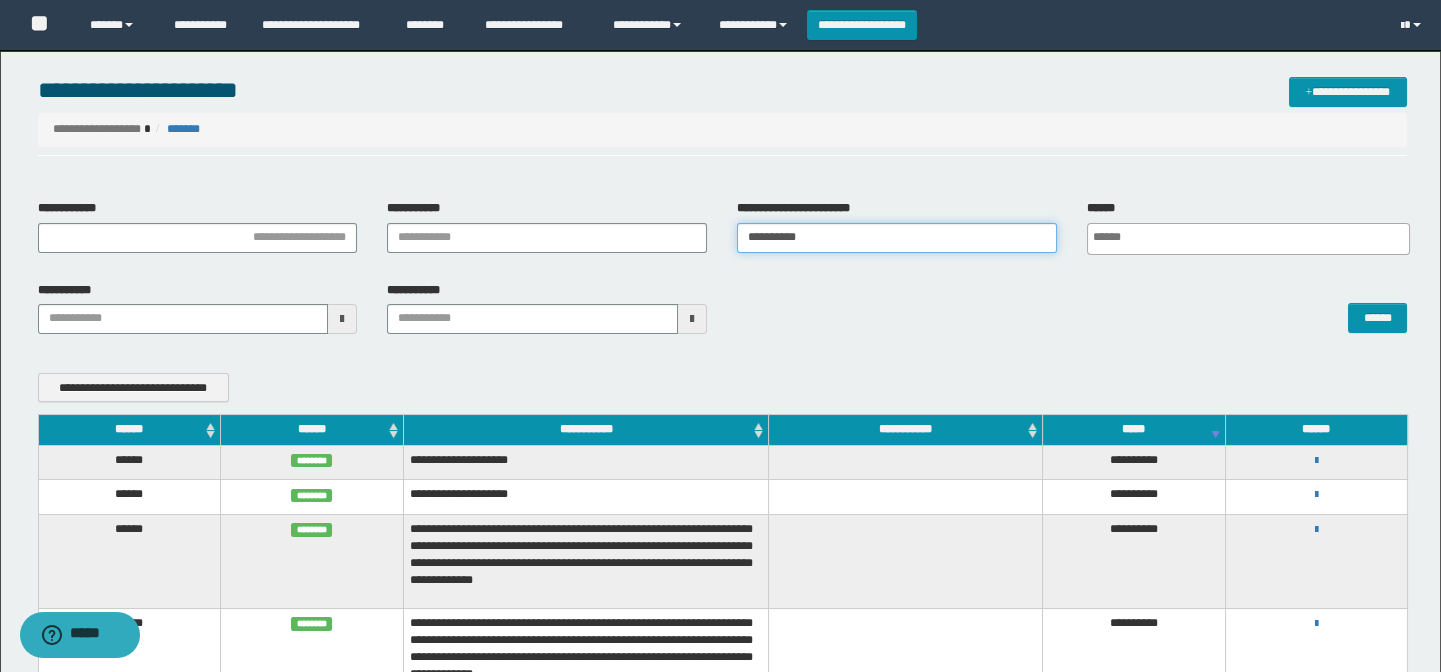 drag, startPoint x: 832, startPoint y: 233, endPoint x: 660, endPoint y: 256, distance: 173.53098 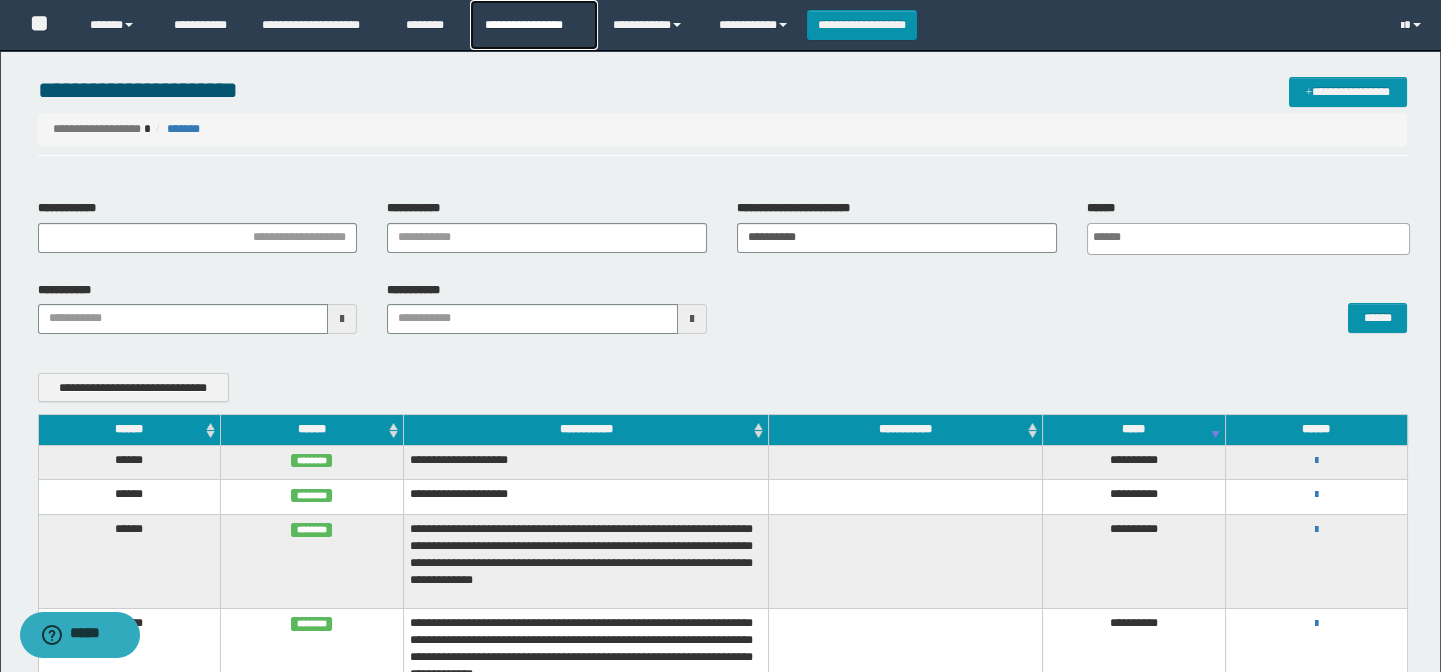 click on "**********" at bounding box center [534, 25] 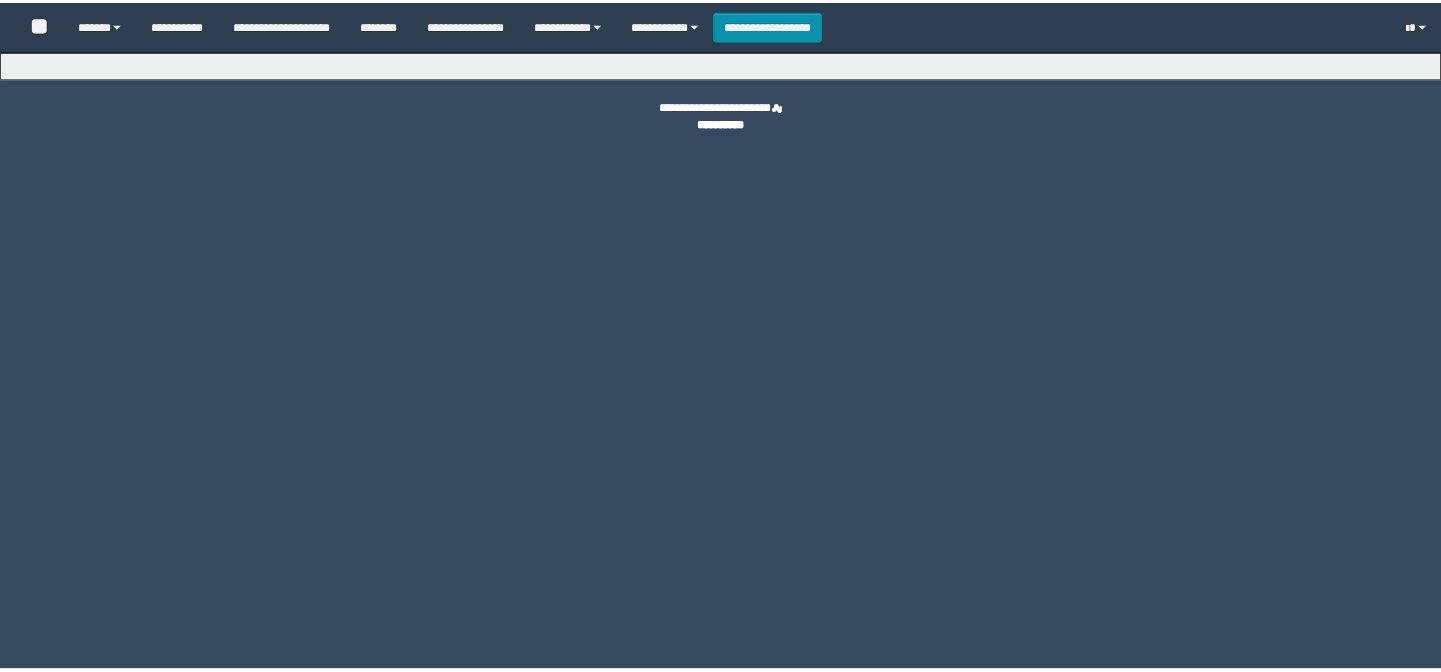 scroll, scrollTop: 0, scrollLeft: 0, axis: both 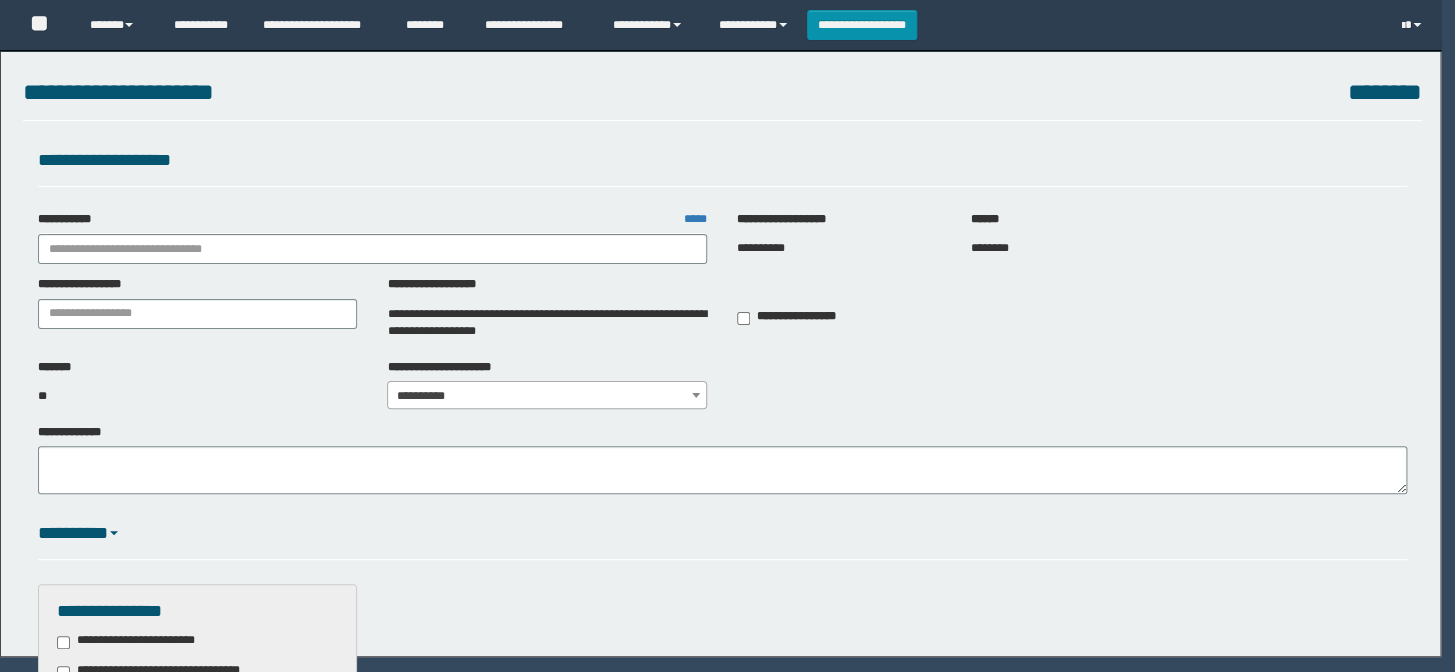 type on "**********" 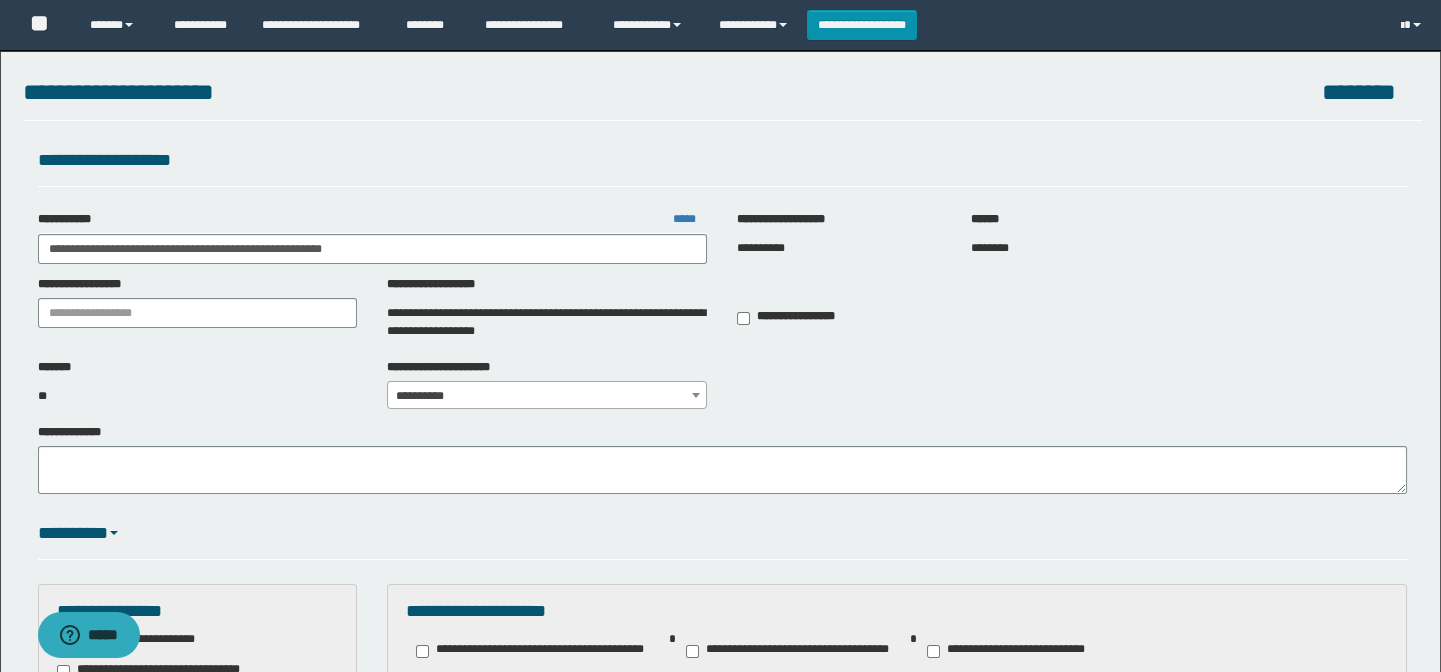scroll, scrollTop: 272, scrollLeft: 0, axis: vertical 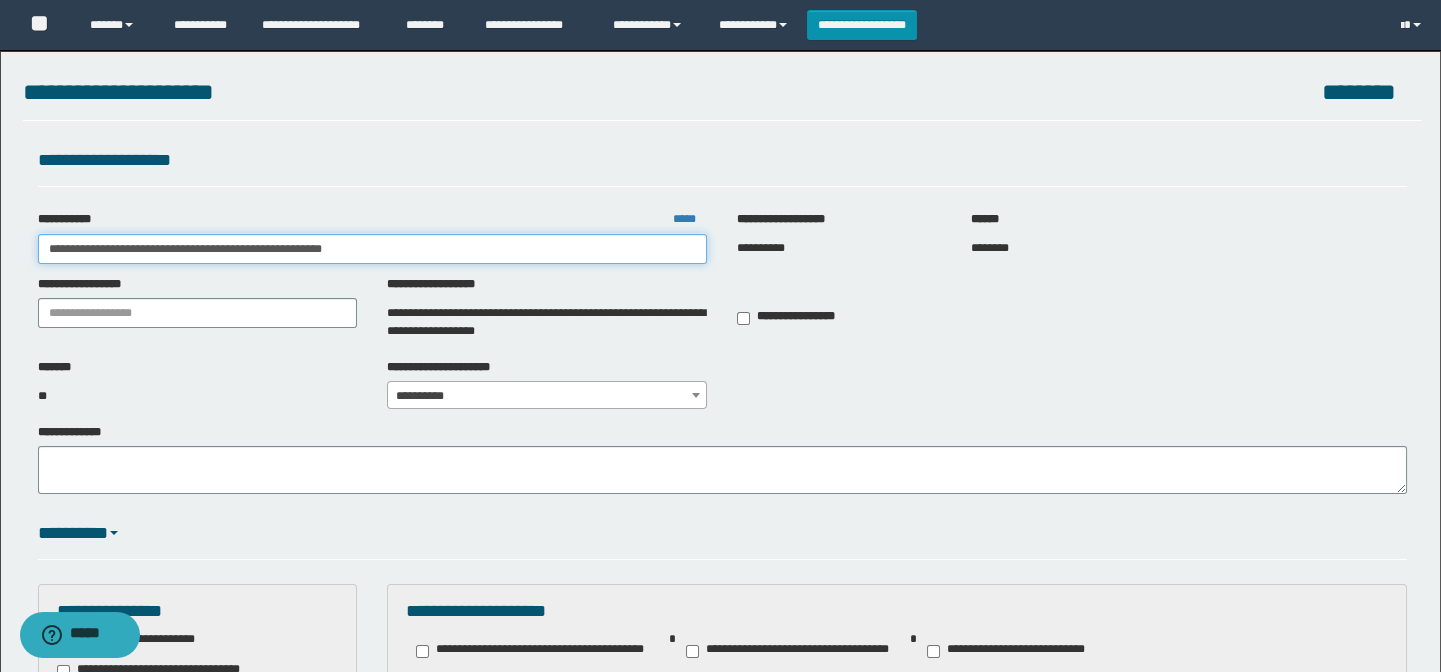 click on "**********" at bounding box center [373, 249] 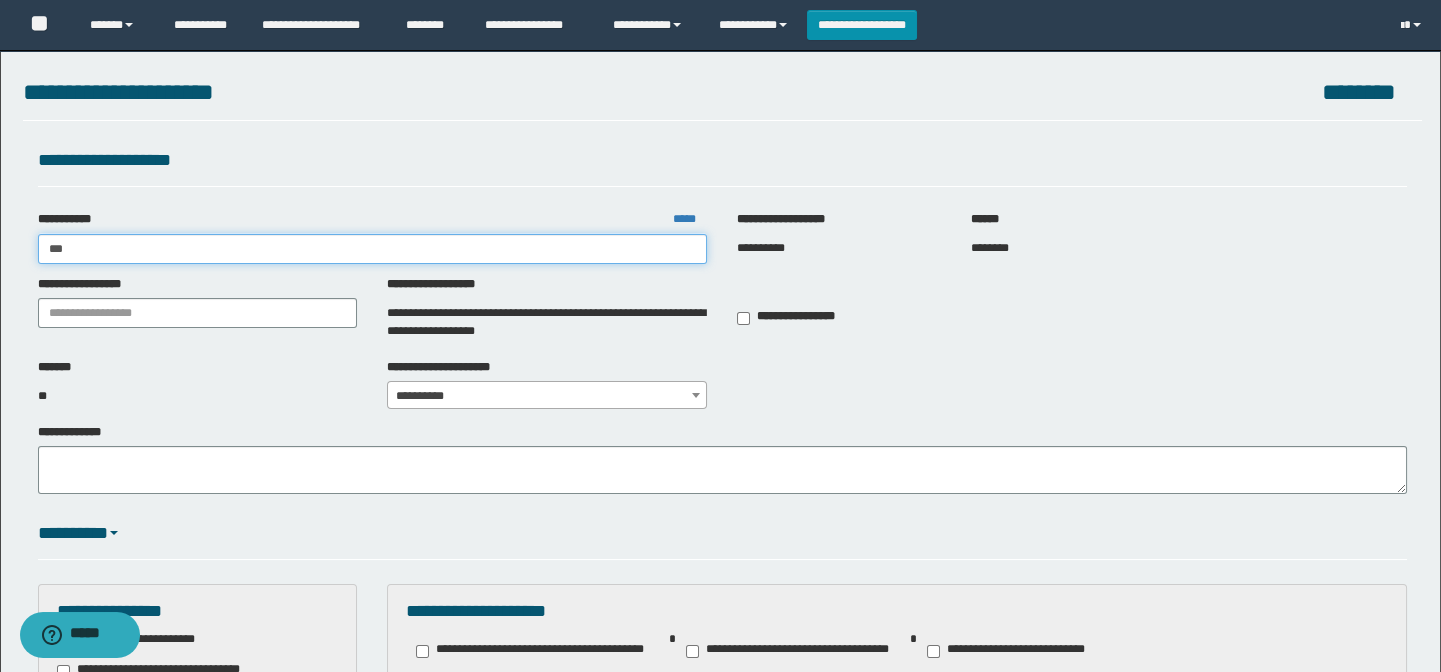 type on "****" 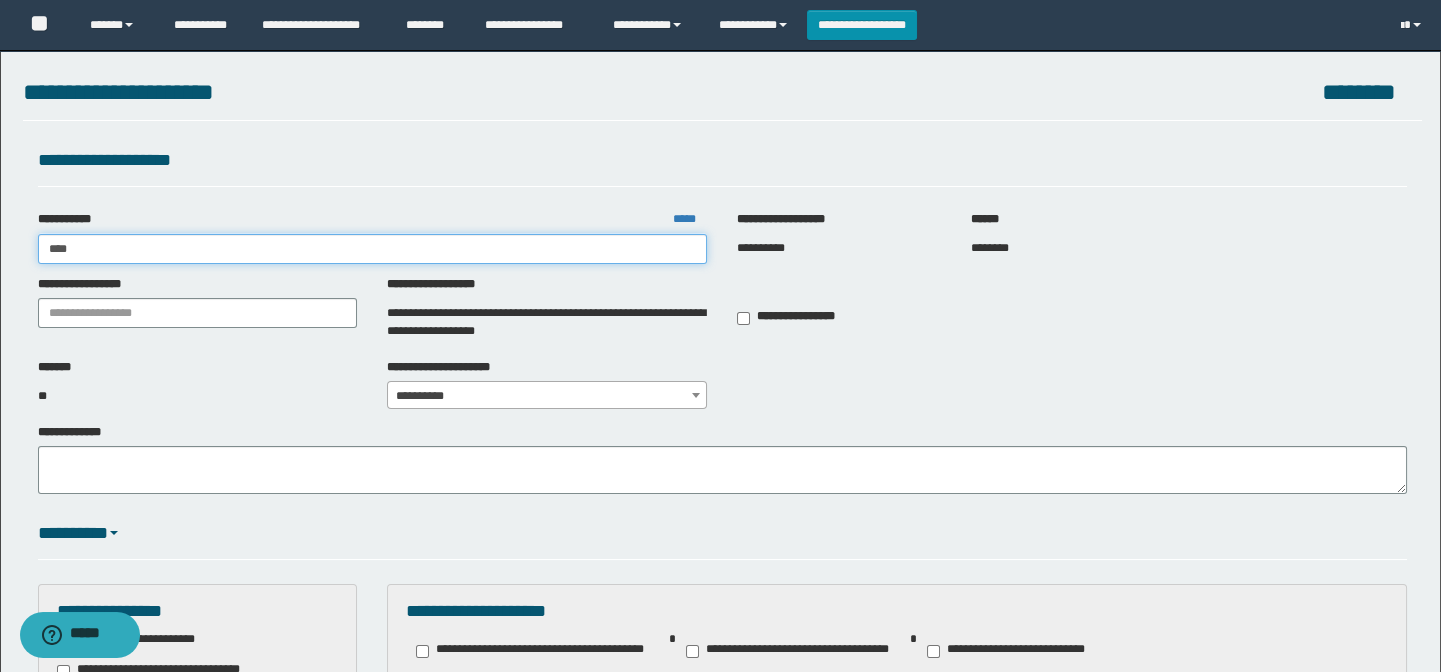 type on "****" 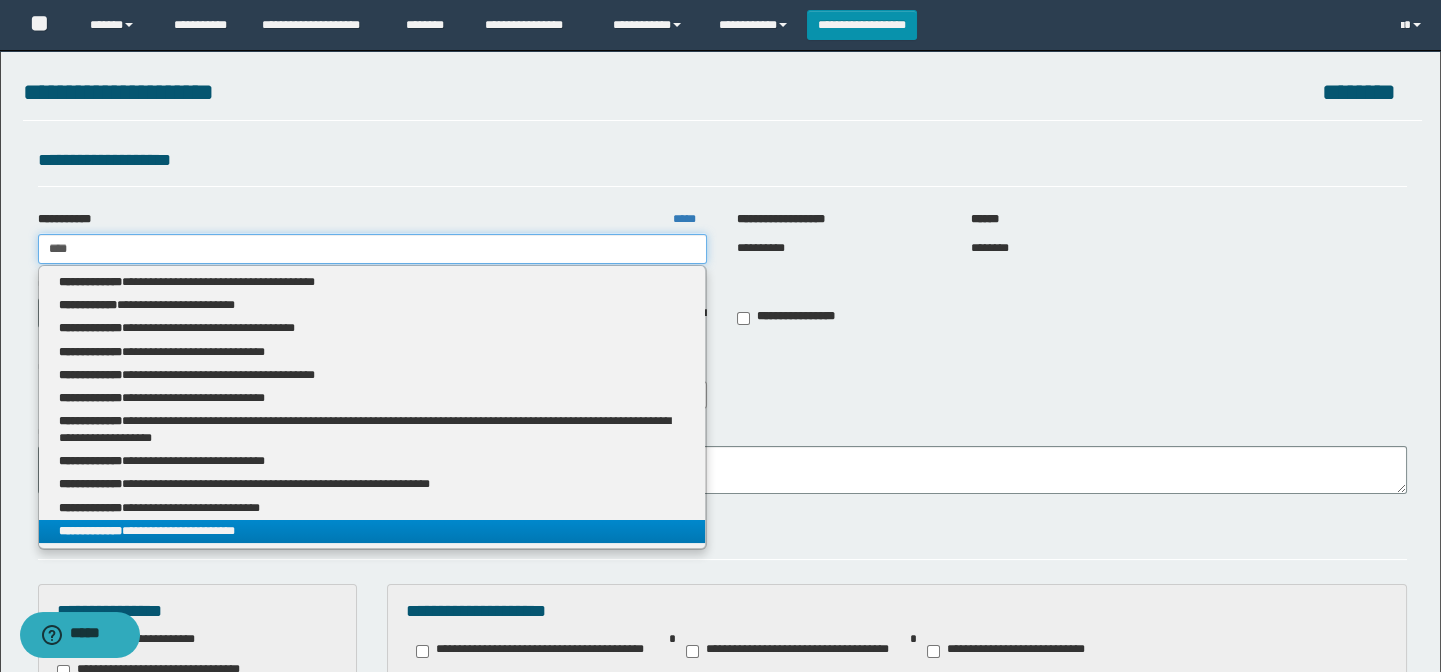 type on "****" 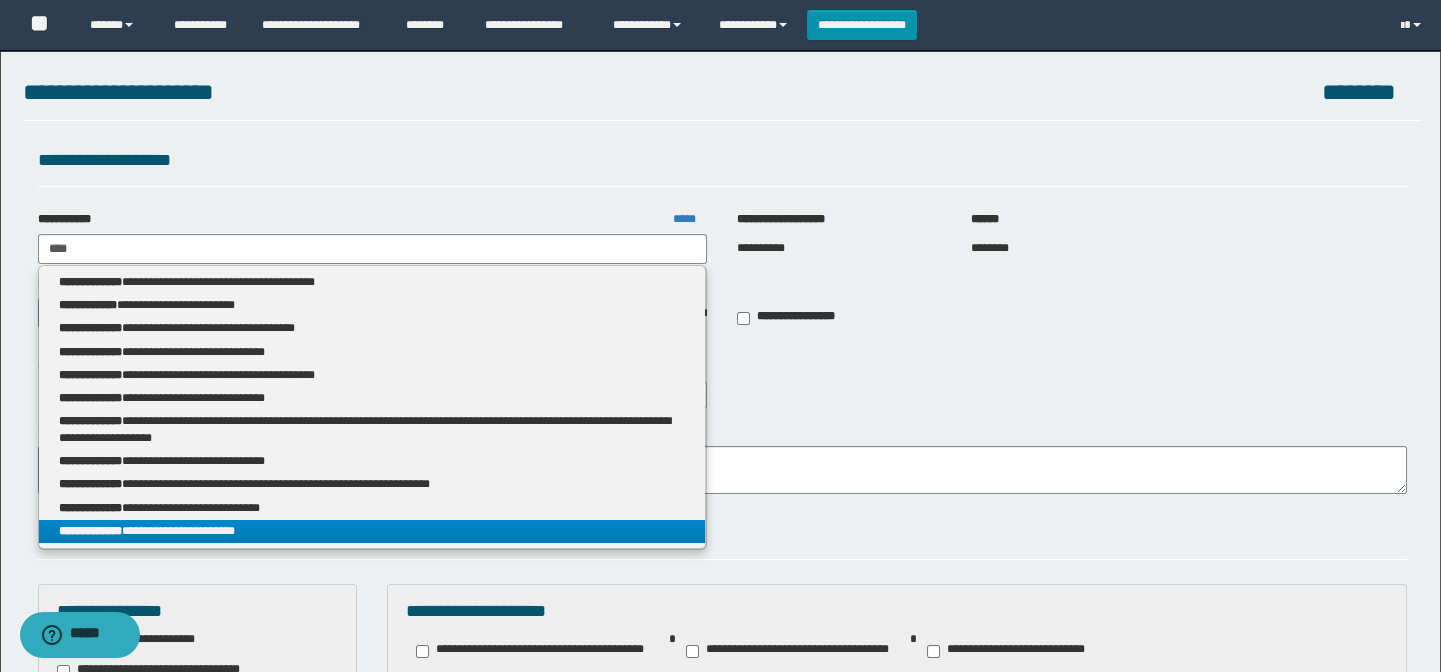 click on "**********" at bounding box center (372, 531) 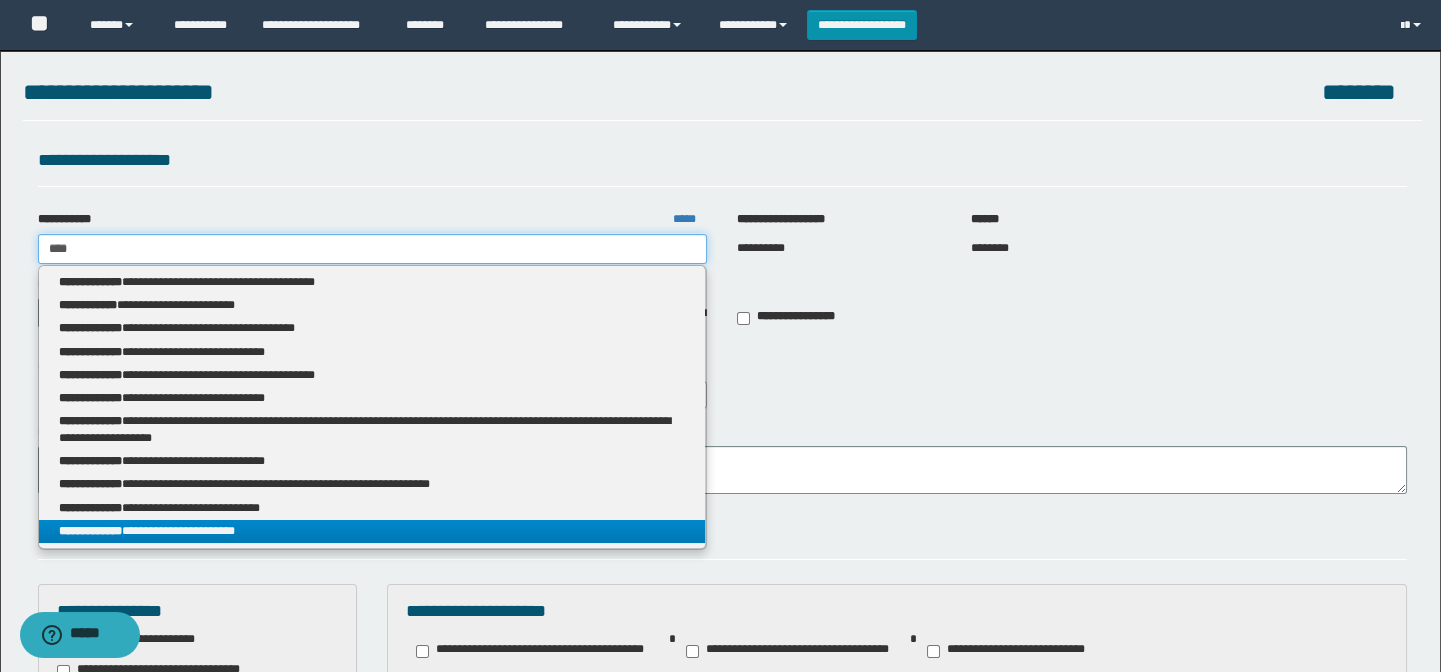 type 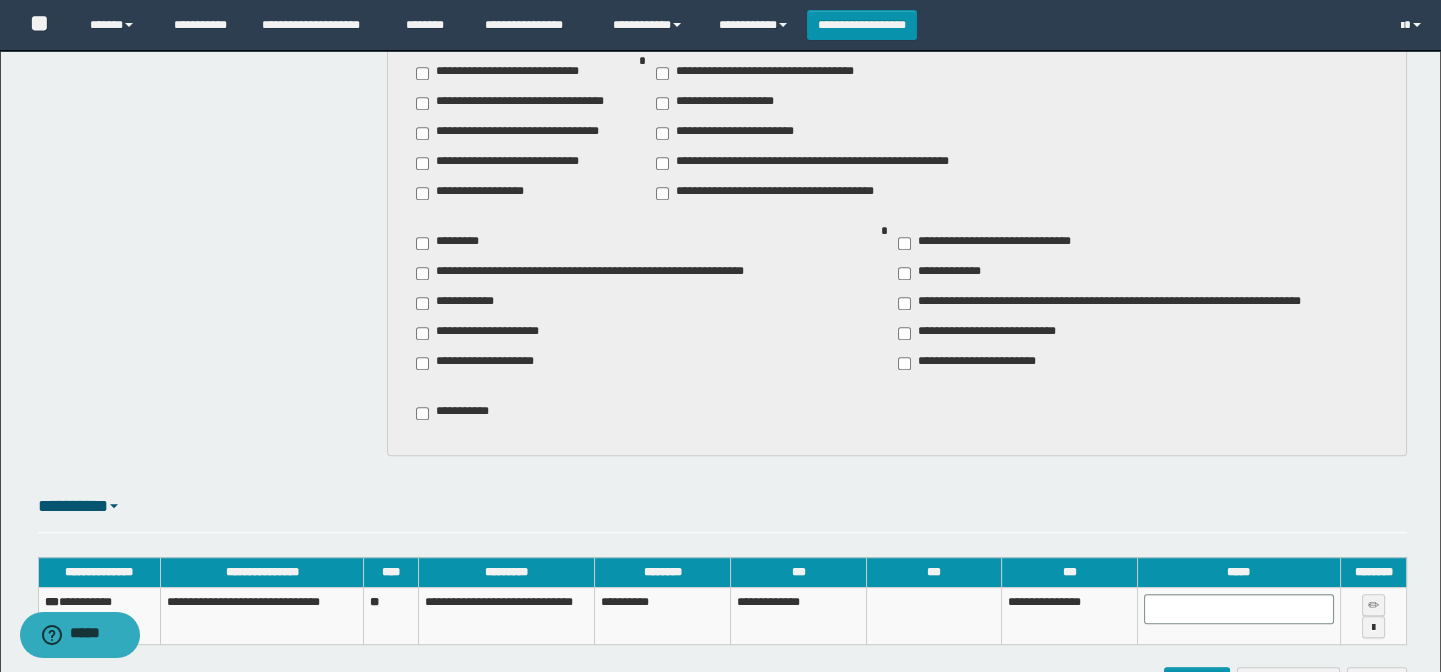 scroll, scrollTop: 2909, scrollLeft: 0, axis: vertical 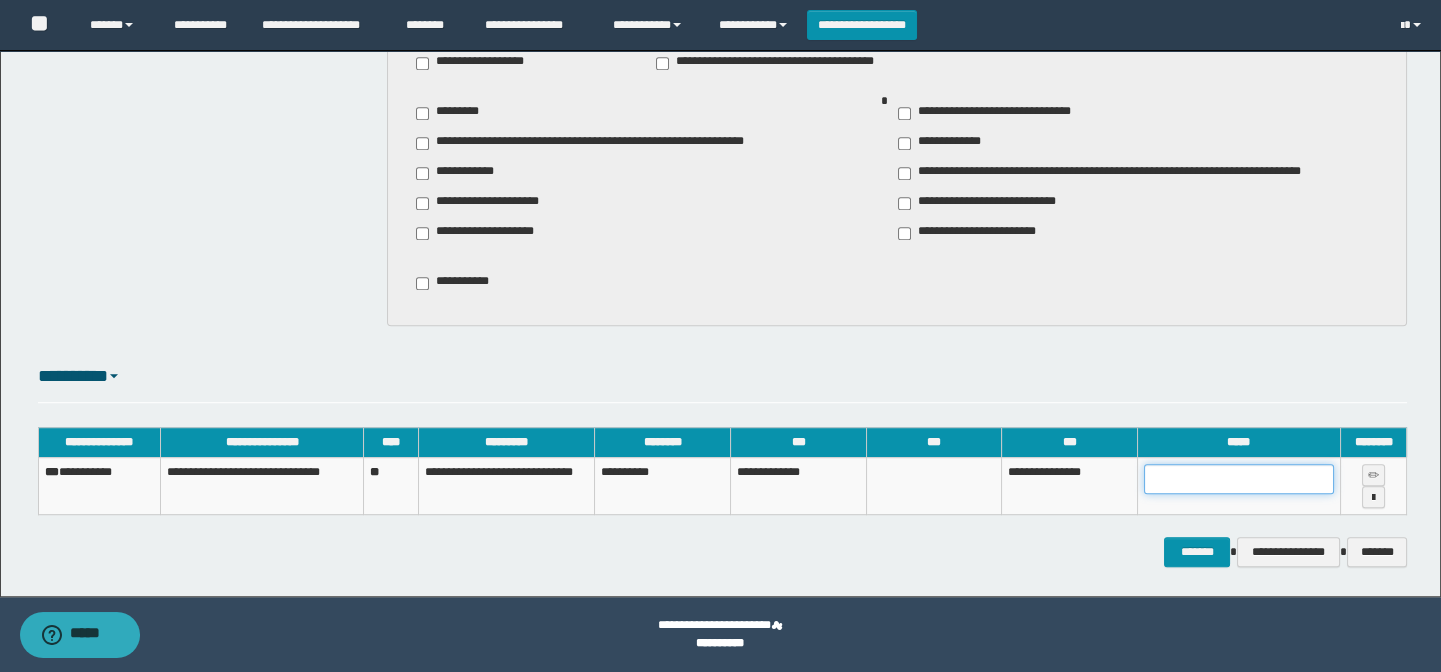 click at bounding box center [1239, 479] 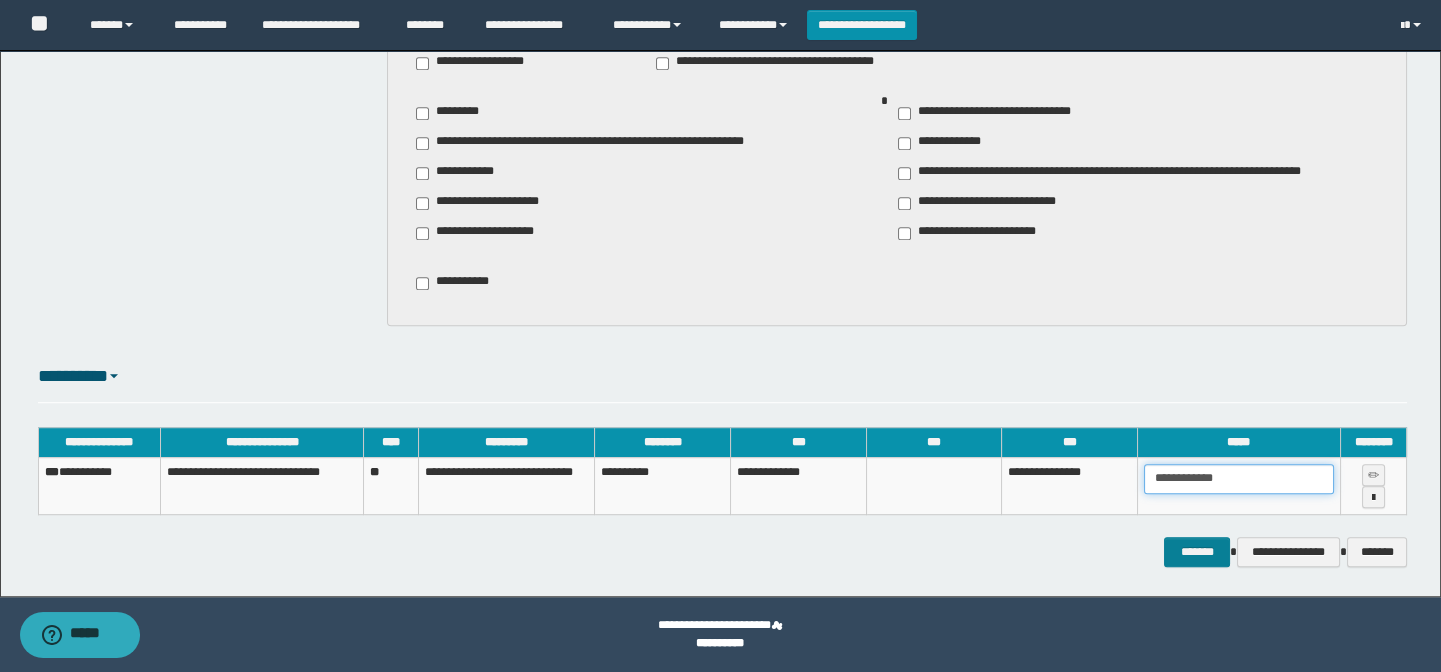 type on "**********" 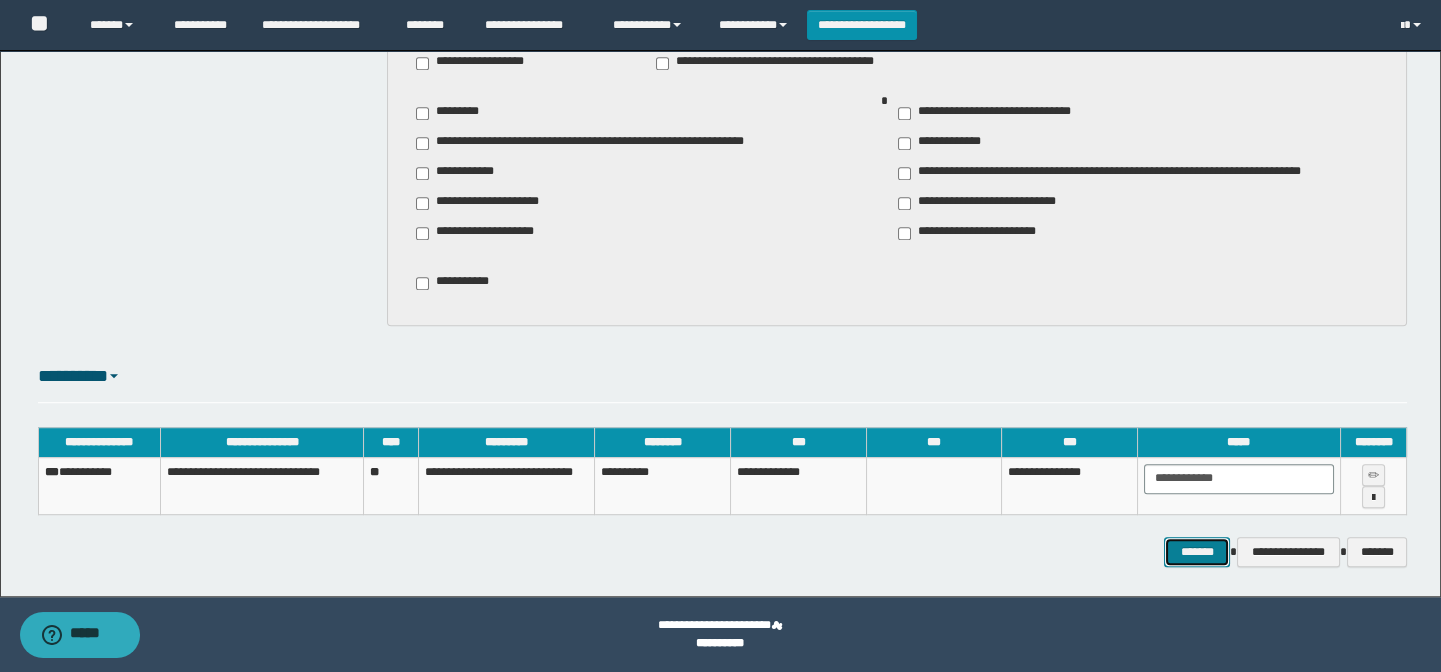 click on "*******" at bounding box center [1197, 552] 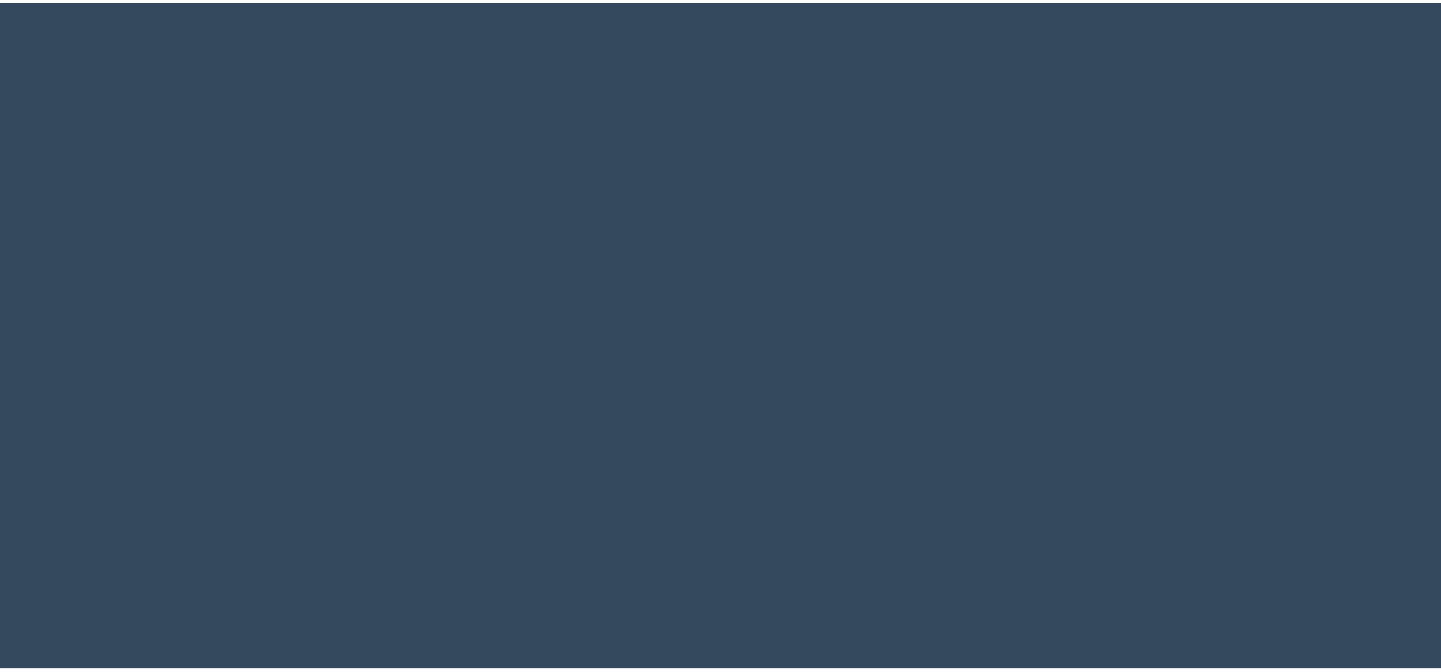 scroll, scrollTop: 0, scrollLeft: 0, axis: both 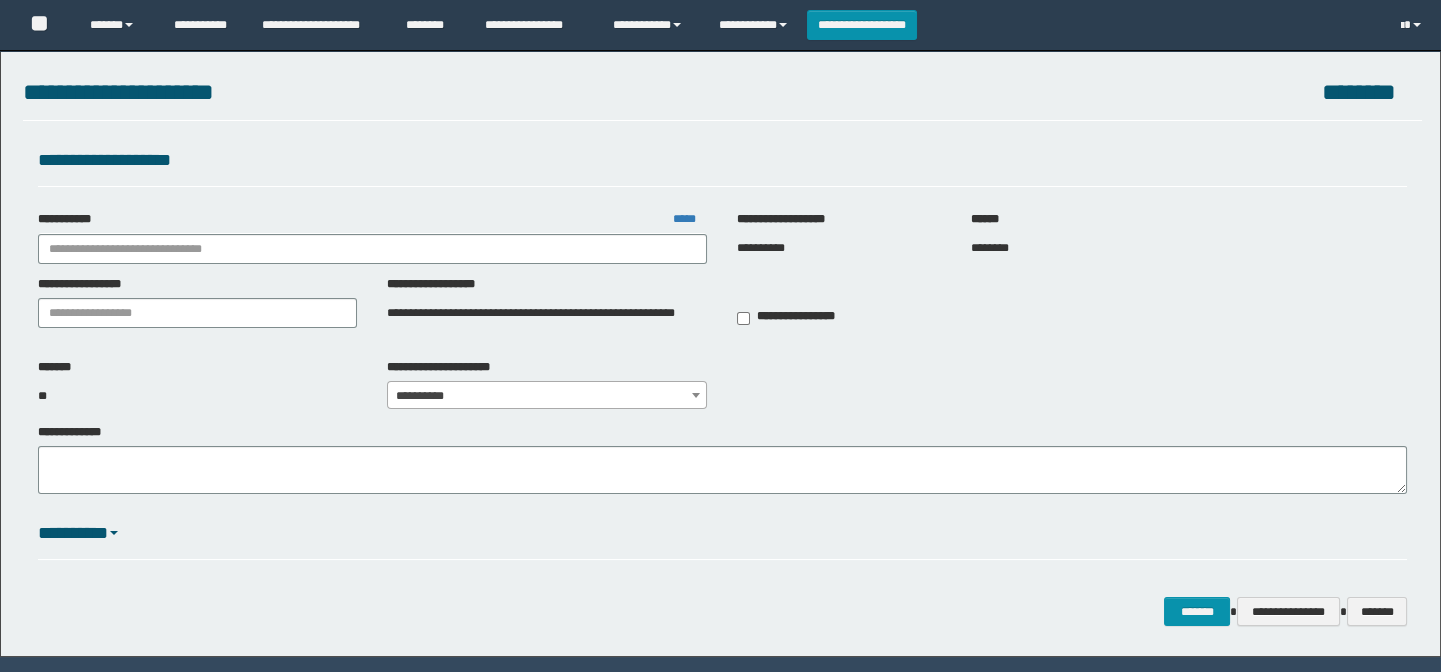 type on "**********" 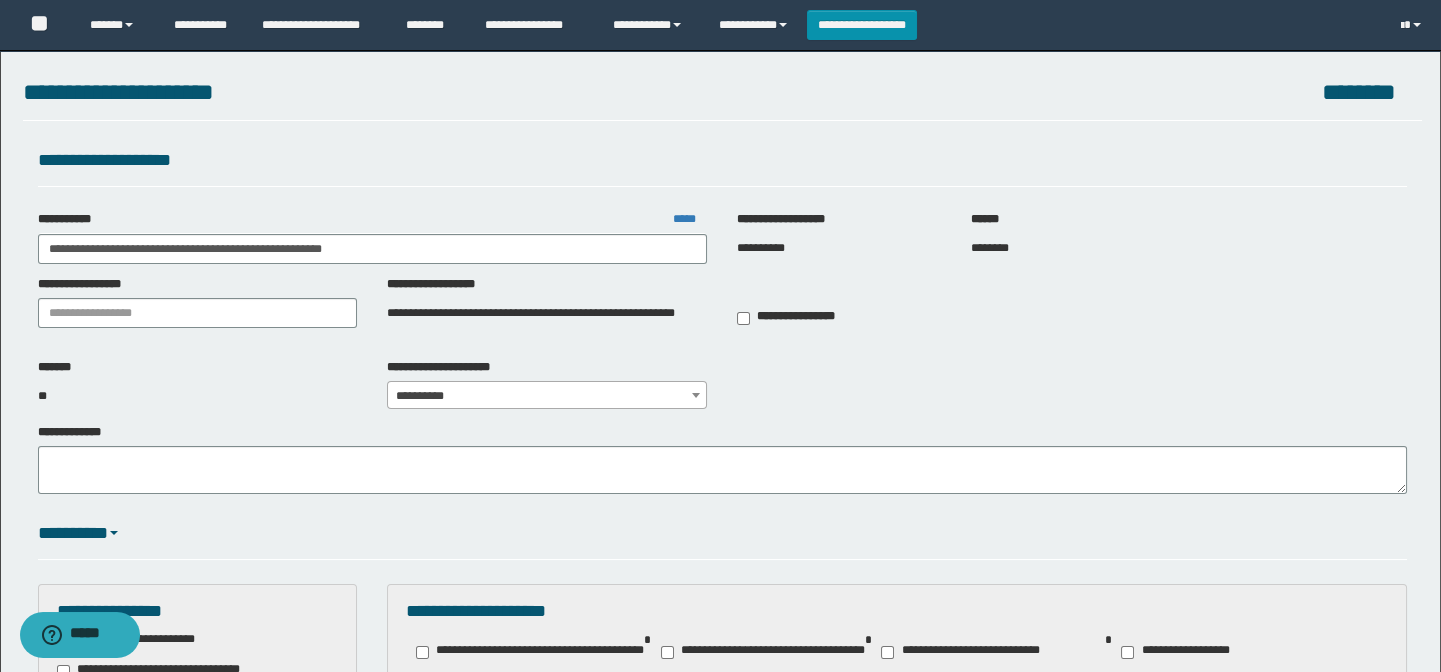scroll, scrollTop: 0, scrollLeft: 0, axis: both 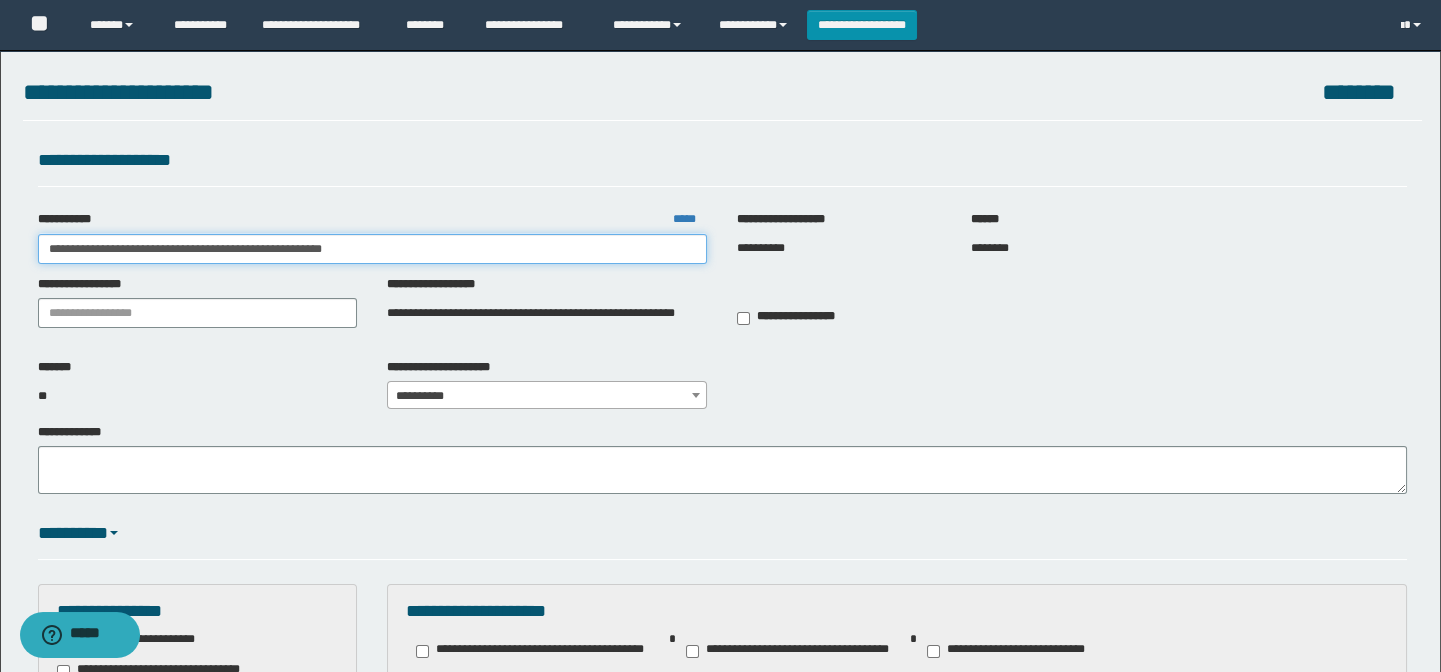 drag, startPoint x: 459, startPoint y: 240, endPoint x: 0, endPoint y: 208, distance: 460.1141 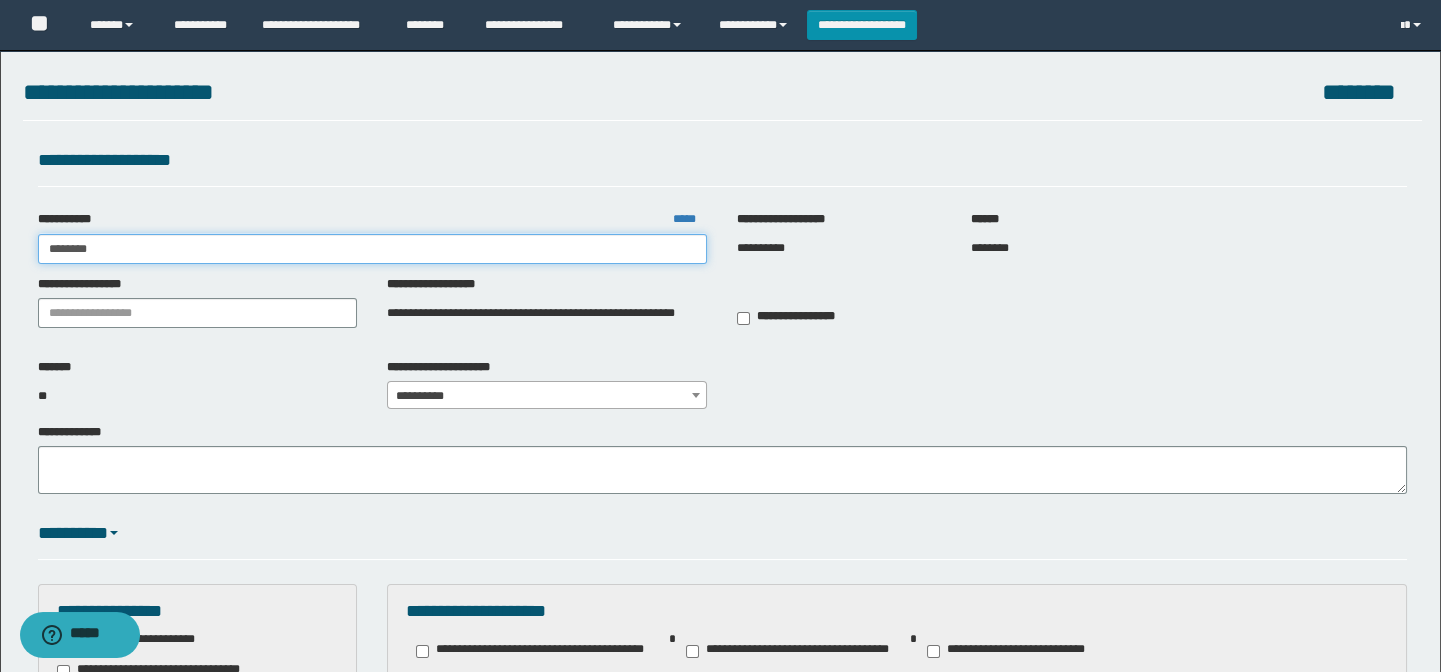 type on "*********" 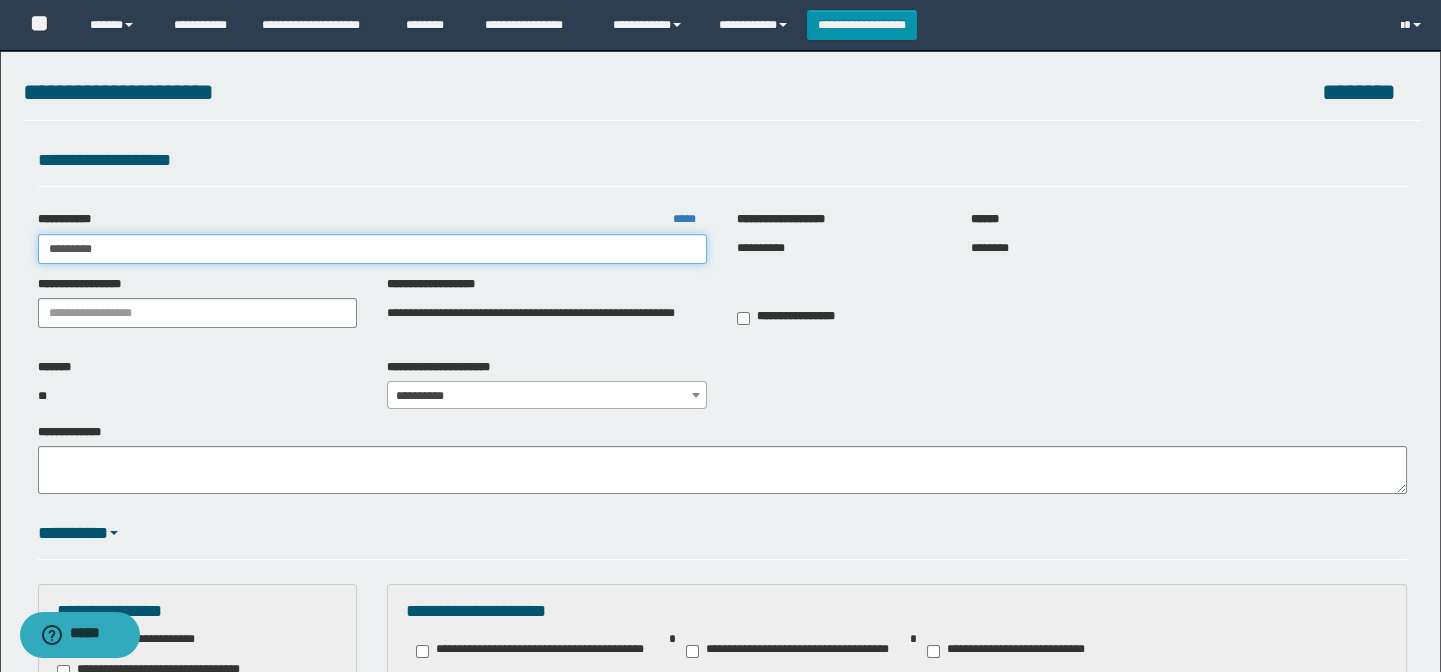 type on "*********" 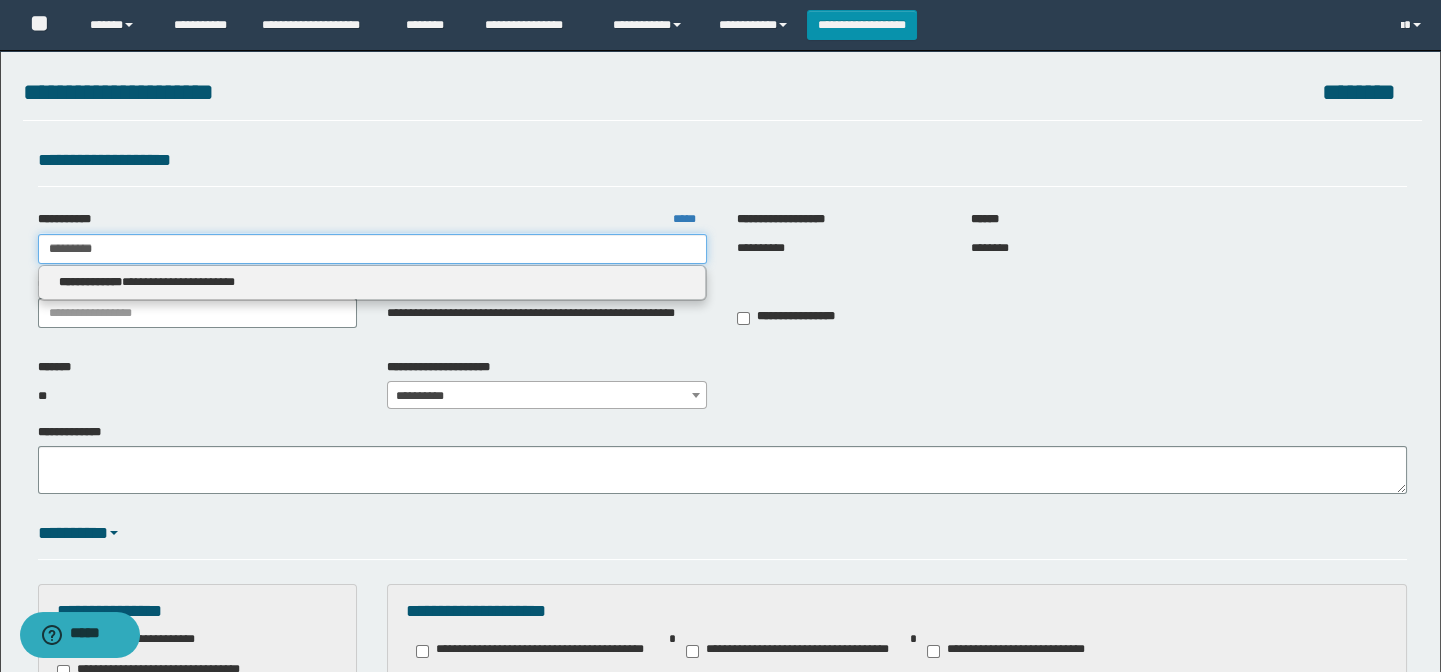 type on "*********" 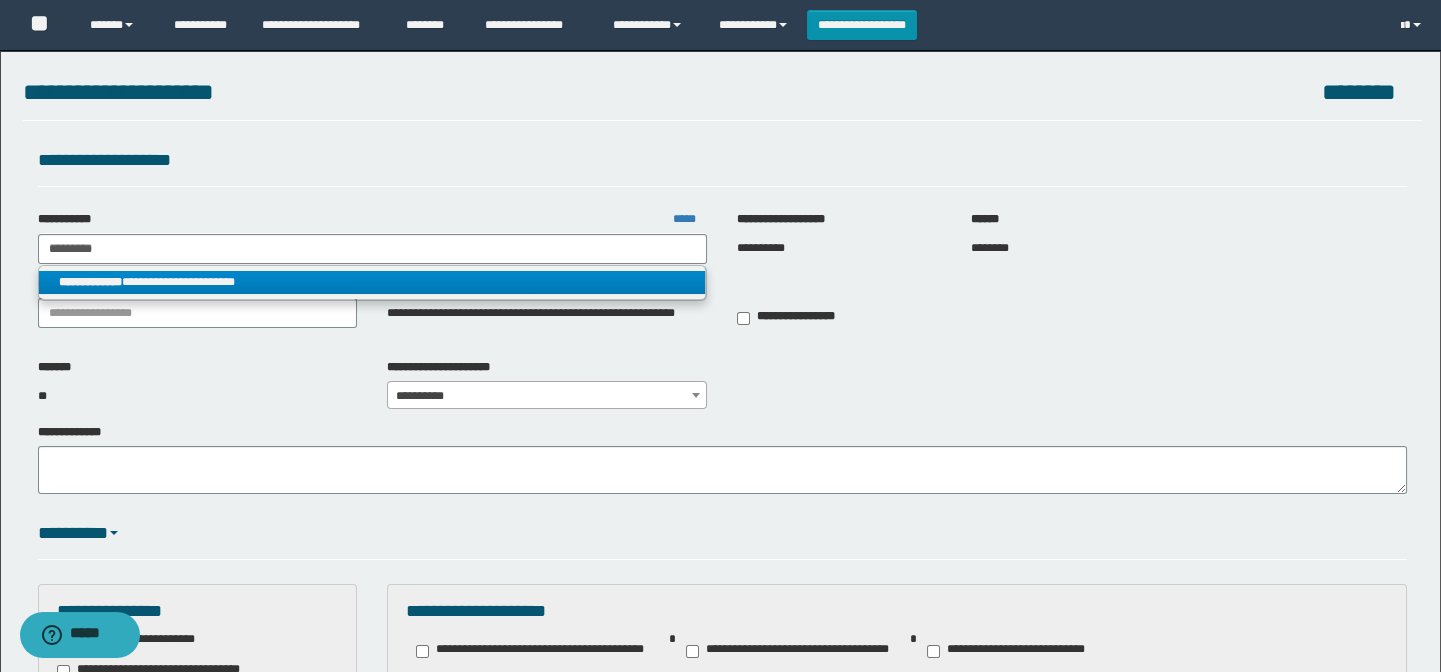 click on "**********" at bounding box center (372, 282) 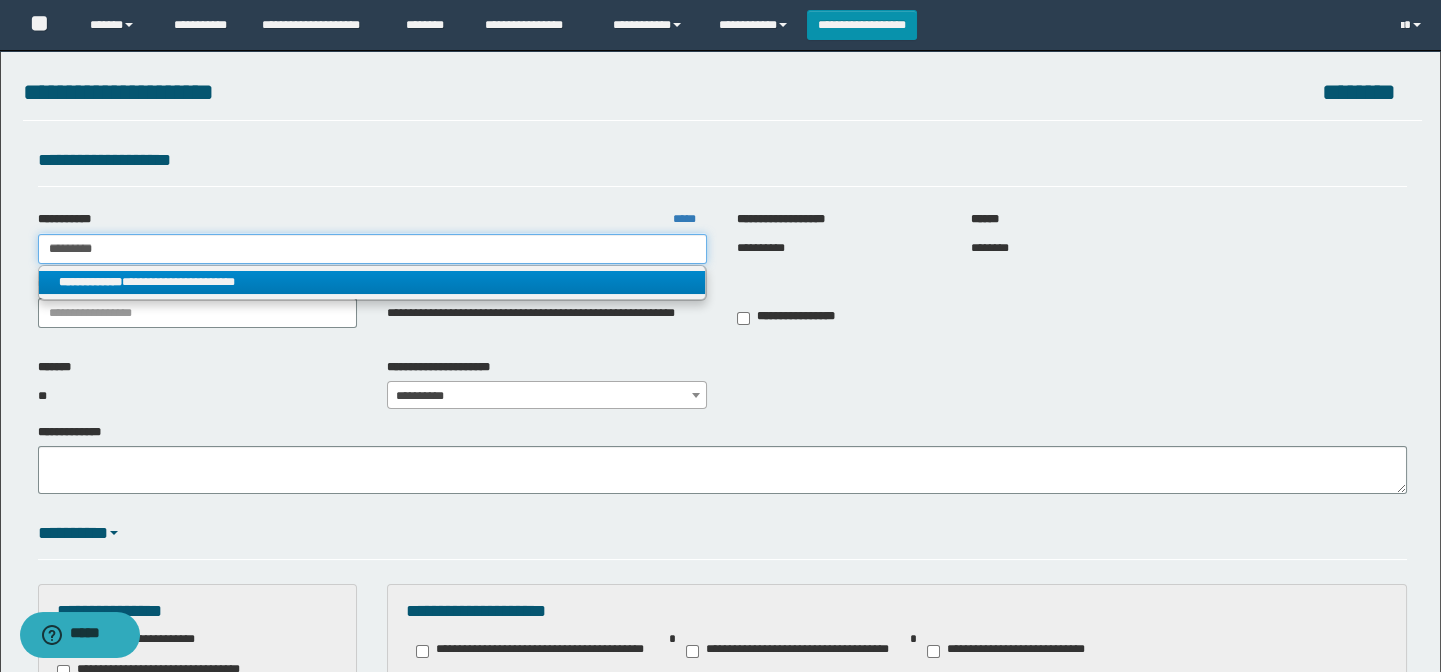 type 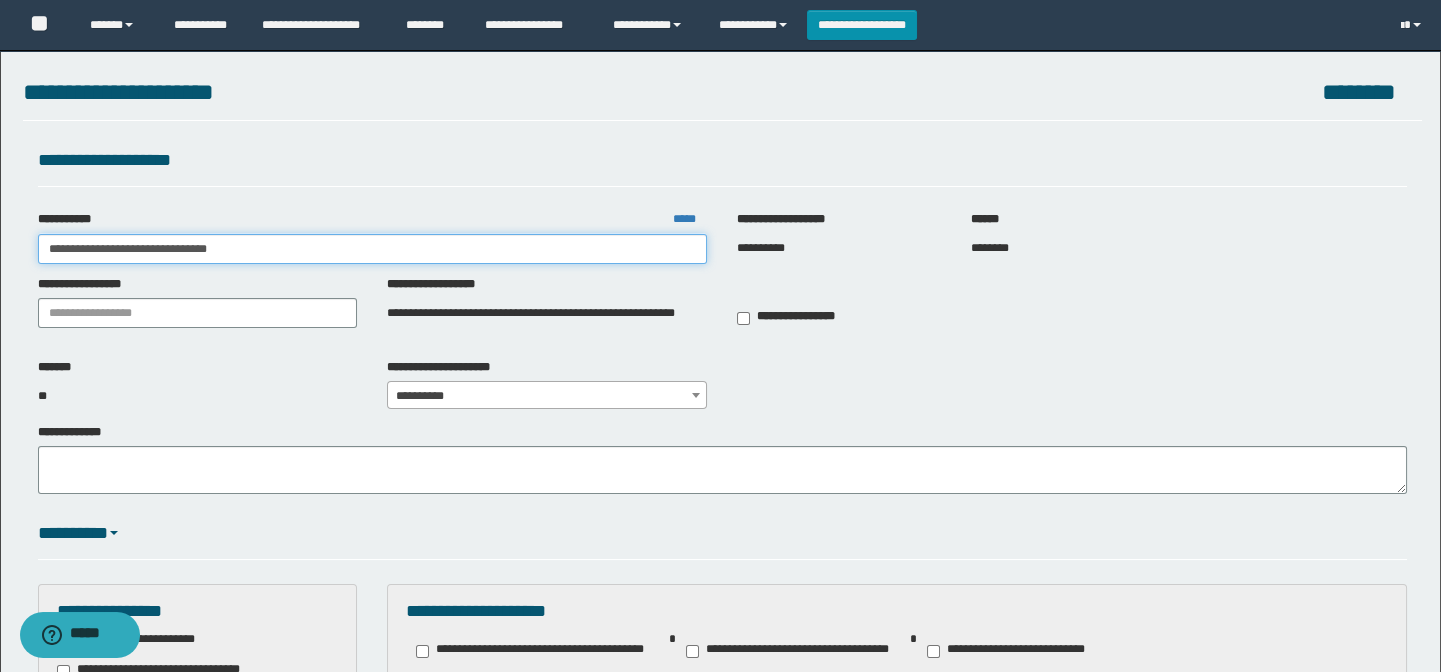 scroll, scrollTop: 1525, scrollLeft: 0, axis: vertical 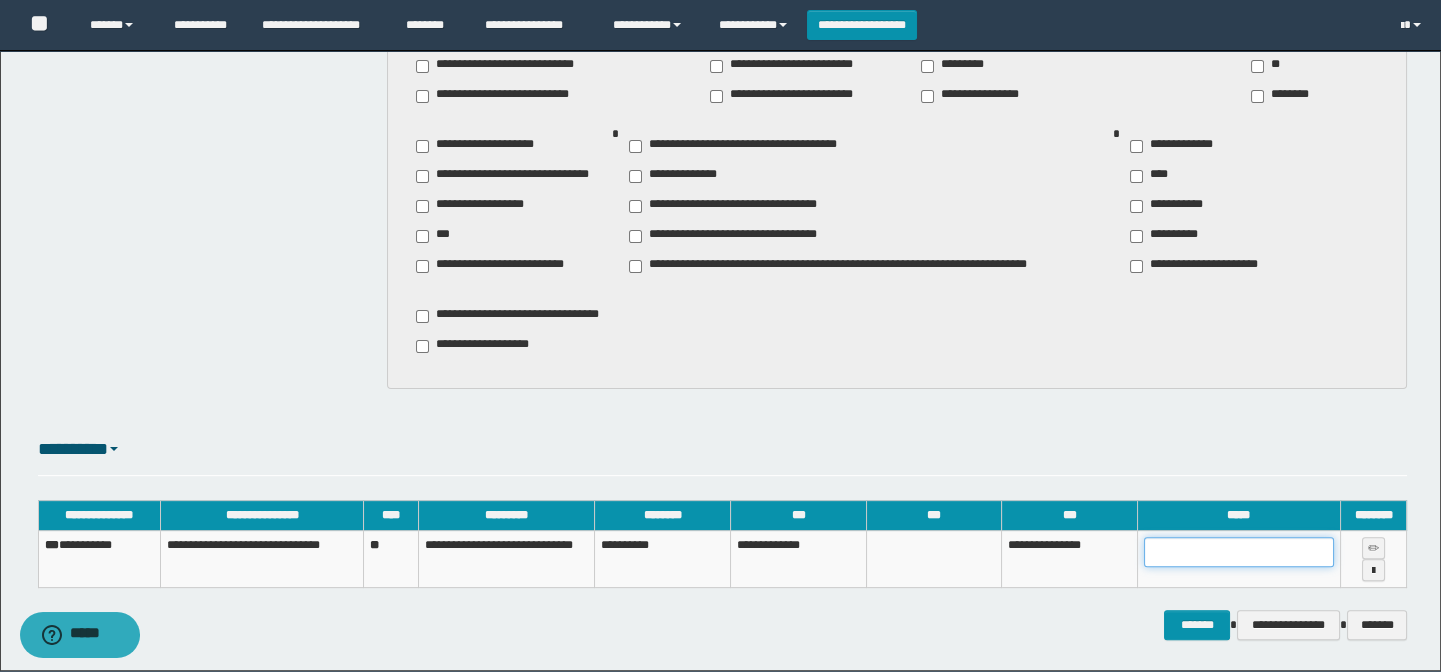 click at bounding box center (1239, 552) 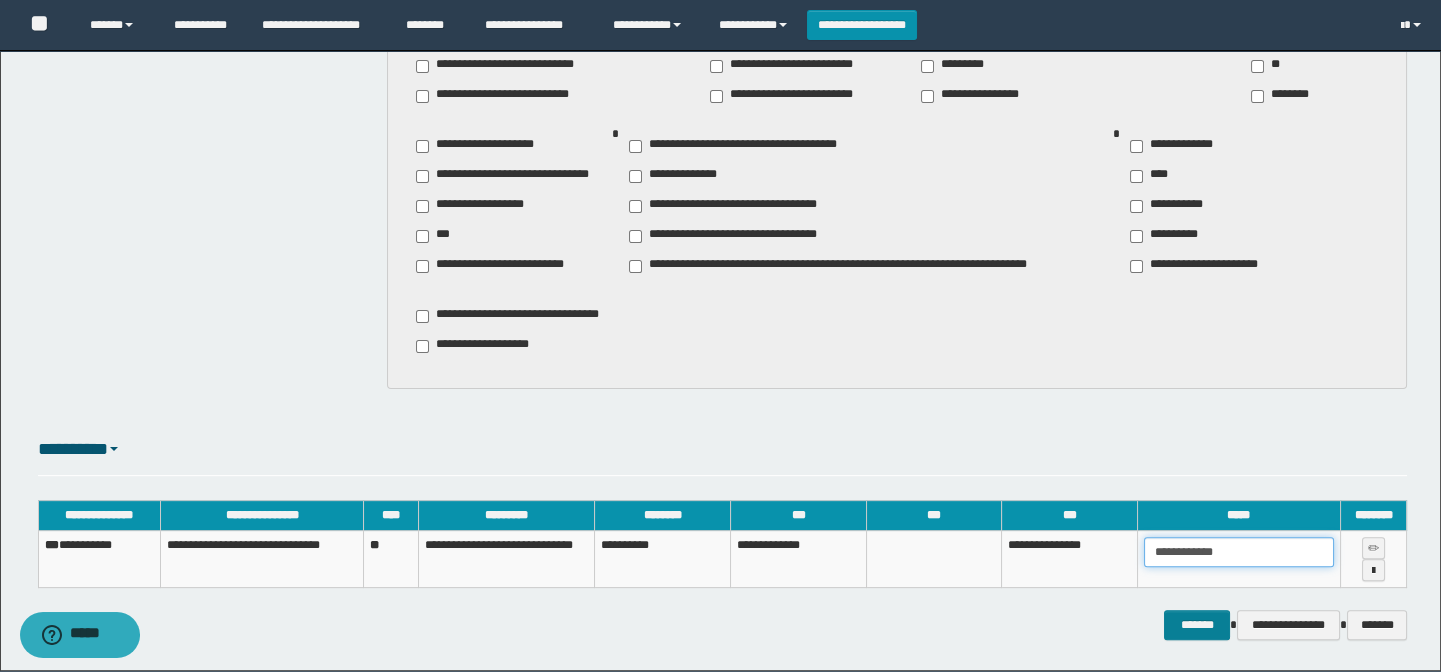 type on "**********" 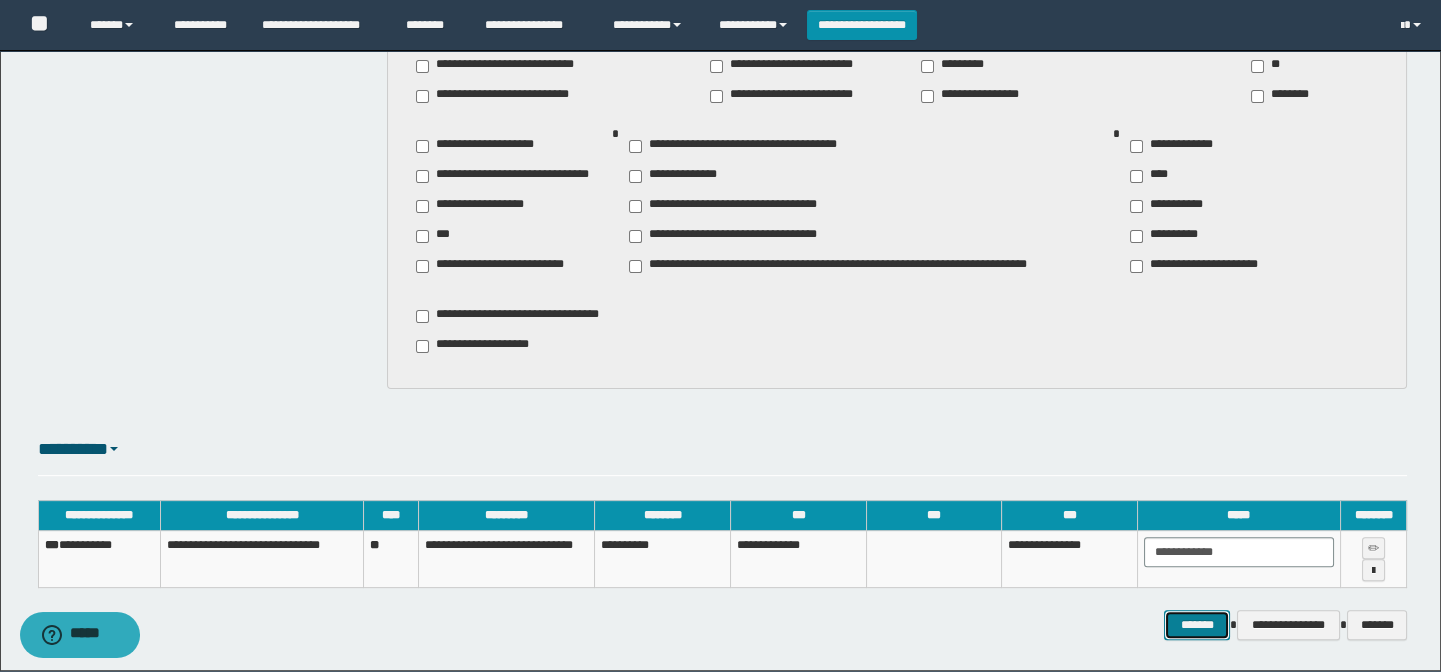 drag, startPoint x: 1190, startPoint y: 626, endPoint x: 1147, endPoint y: 627, distance: 43.011627 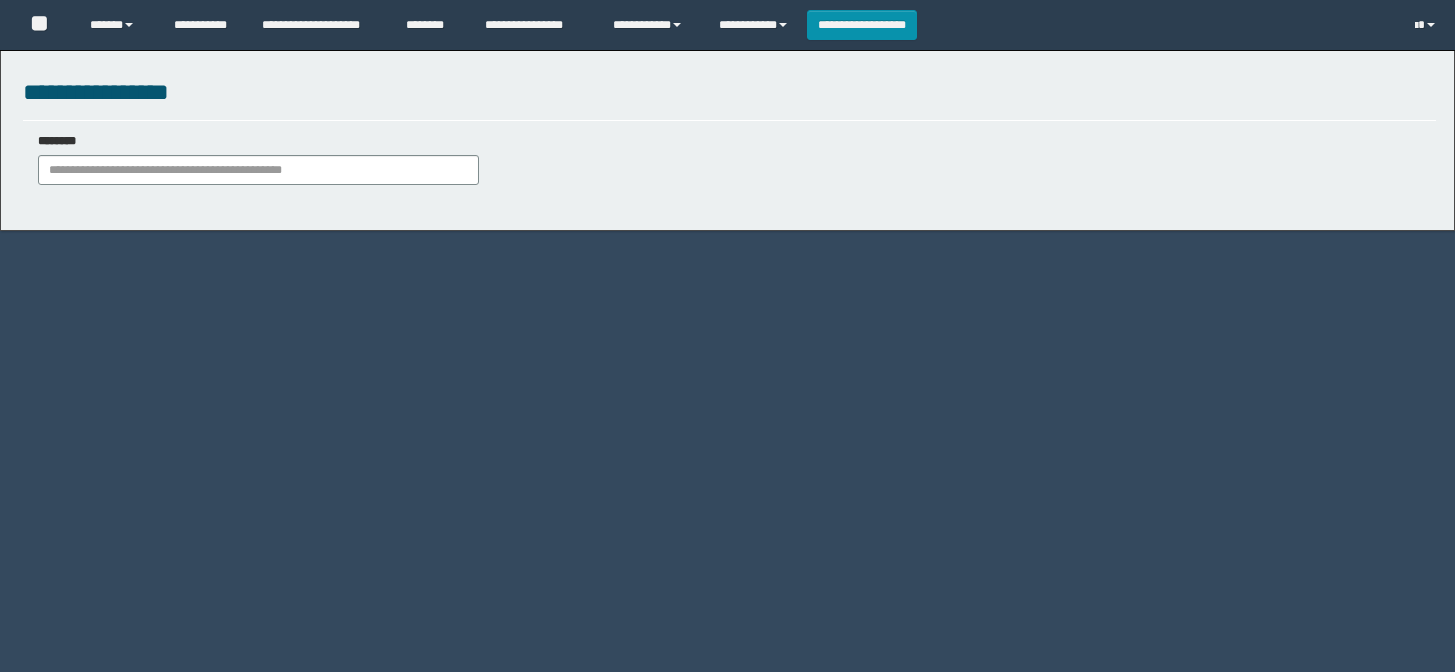 scroll, scrollTop: 0, scrollLeft: 0, axis: both 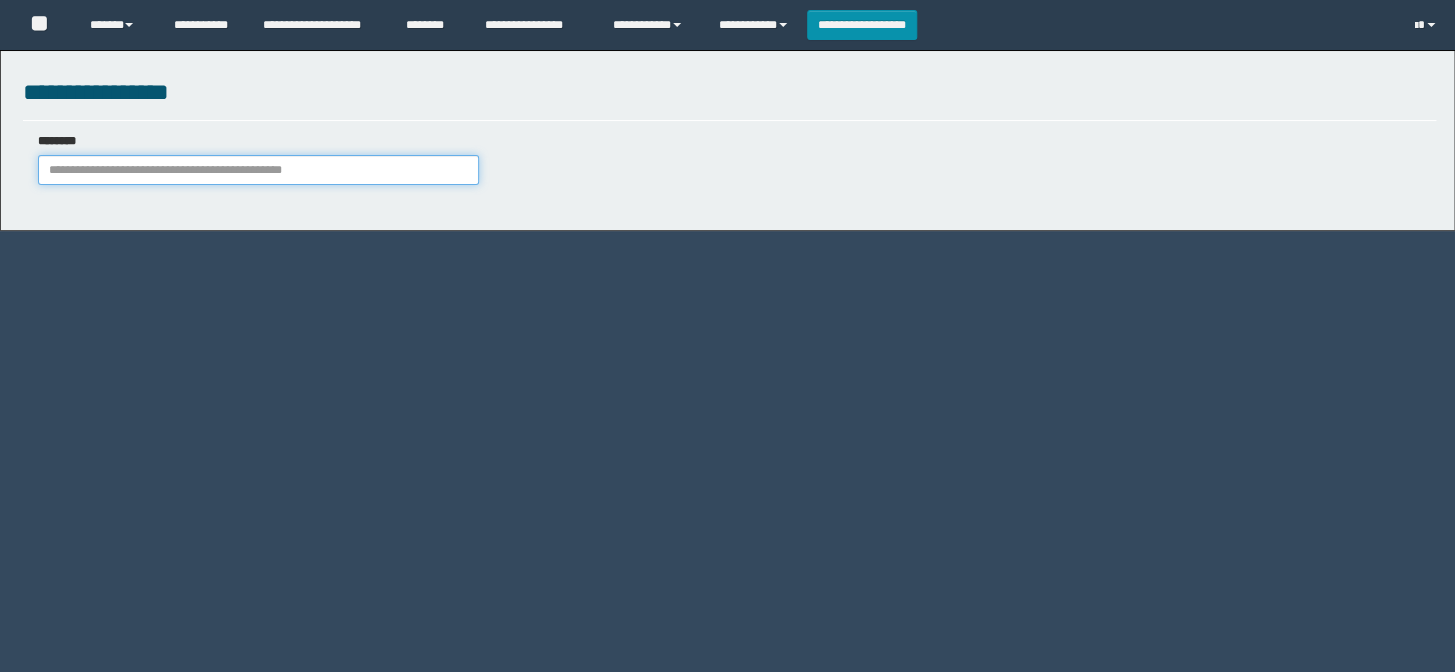 click on "********" at bounding box center [258, 170] 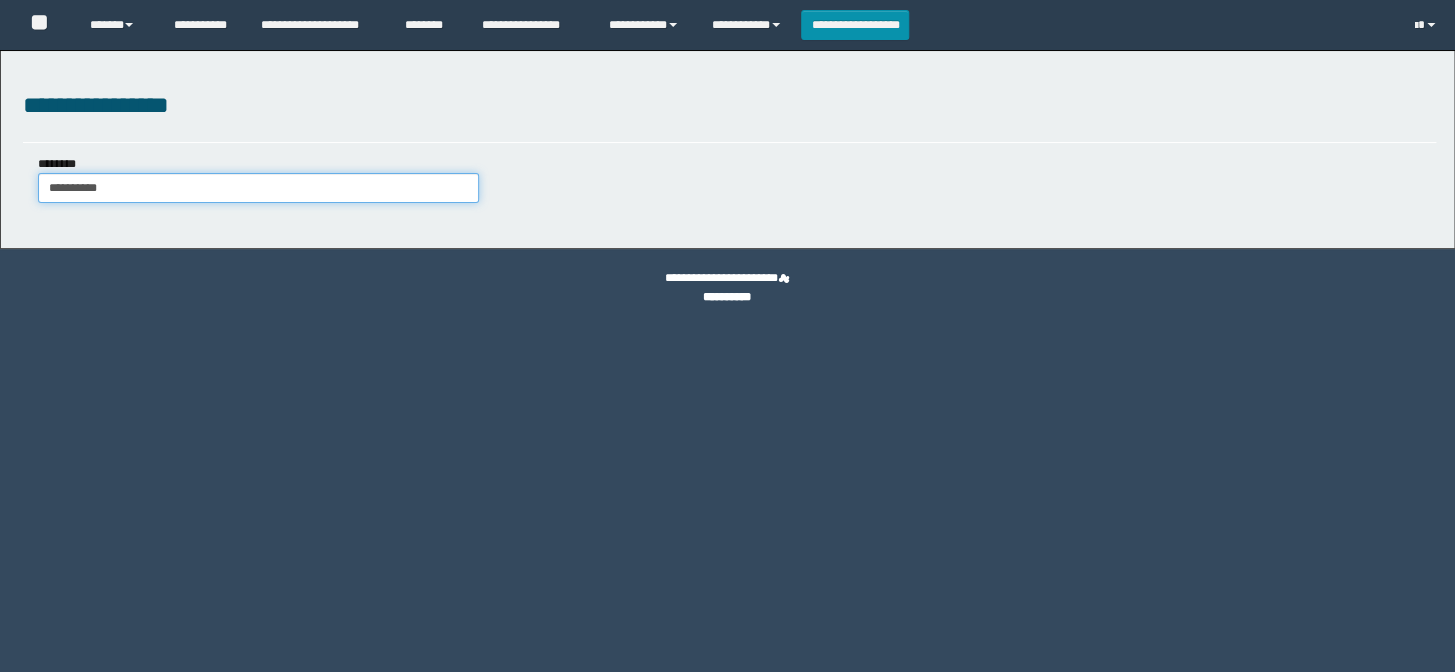 type on "**********" 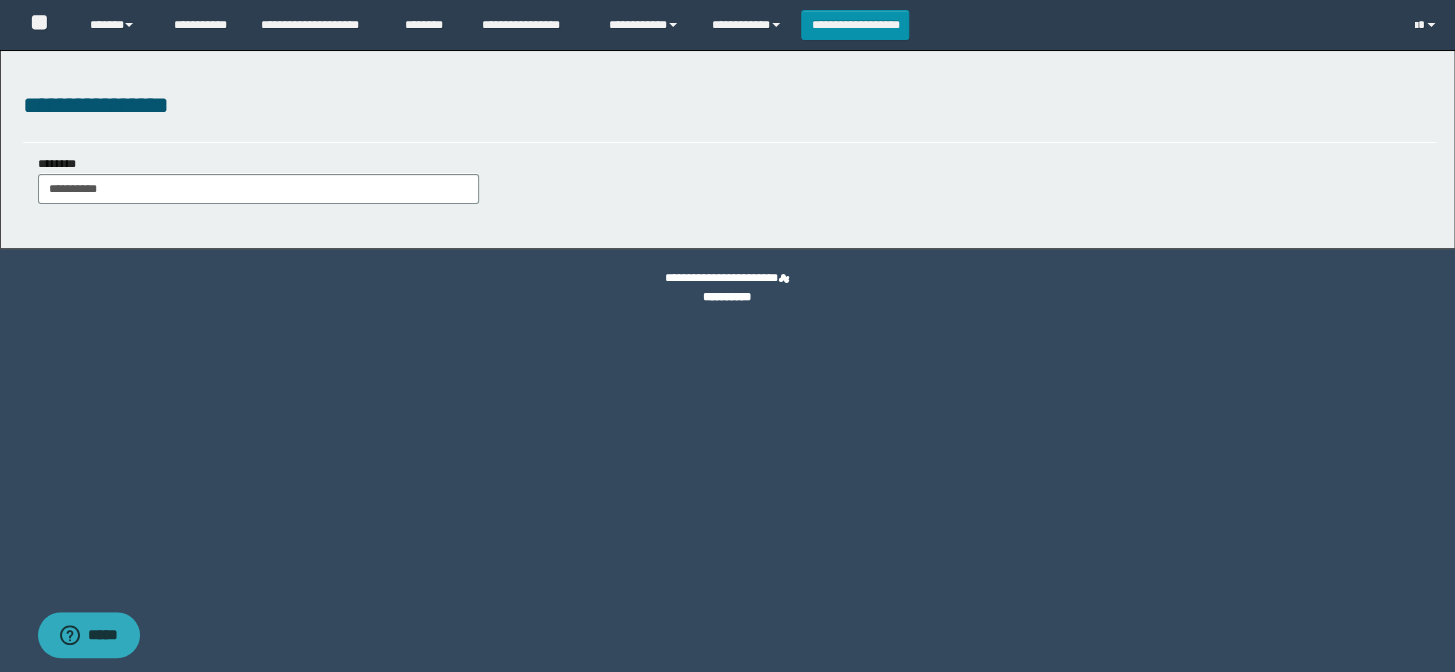 scroll, scrollTop: 0, scrollLeft: 0, axis: both 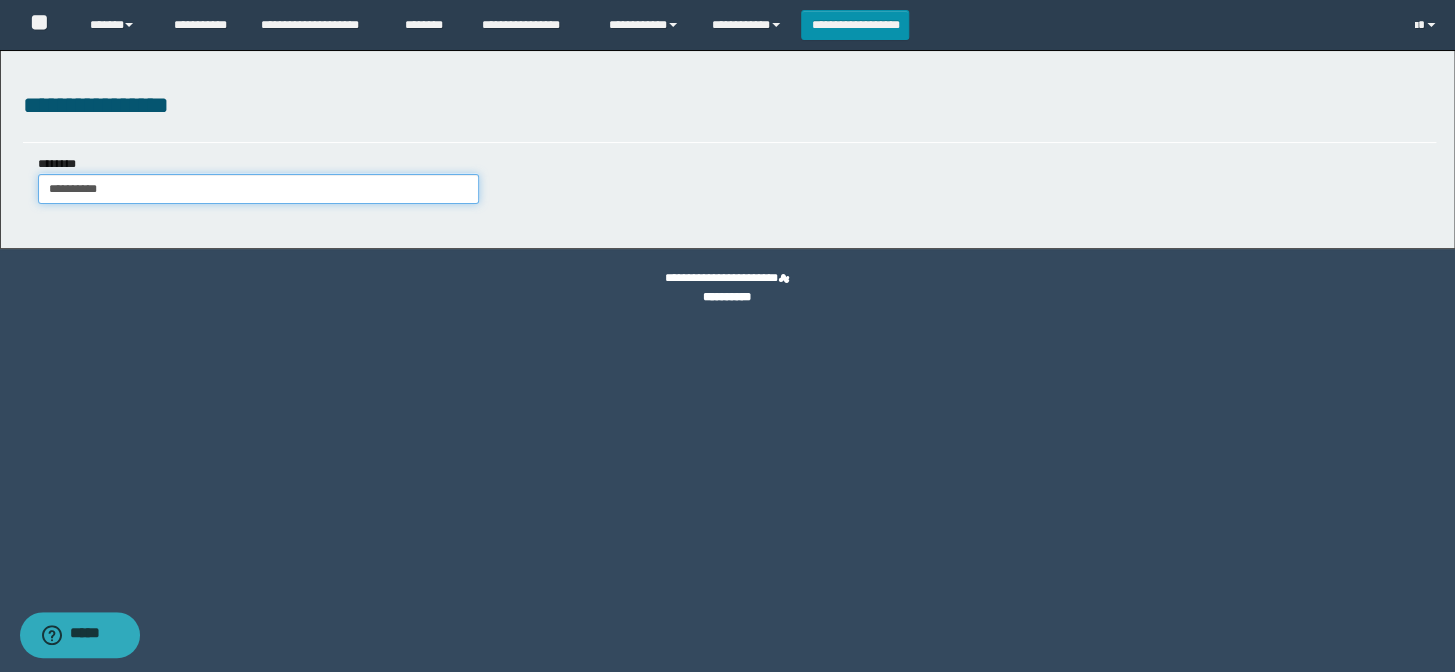 click on "**********" at bounding box center (258, 189) 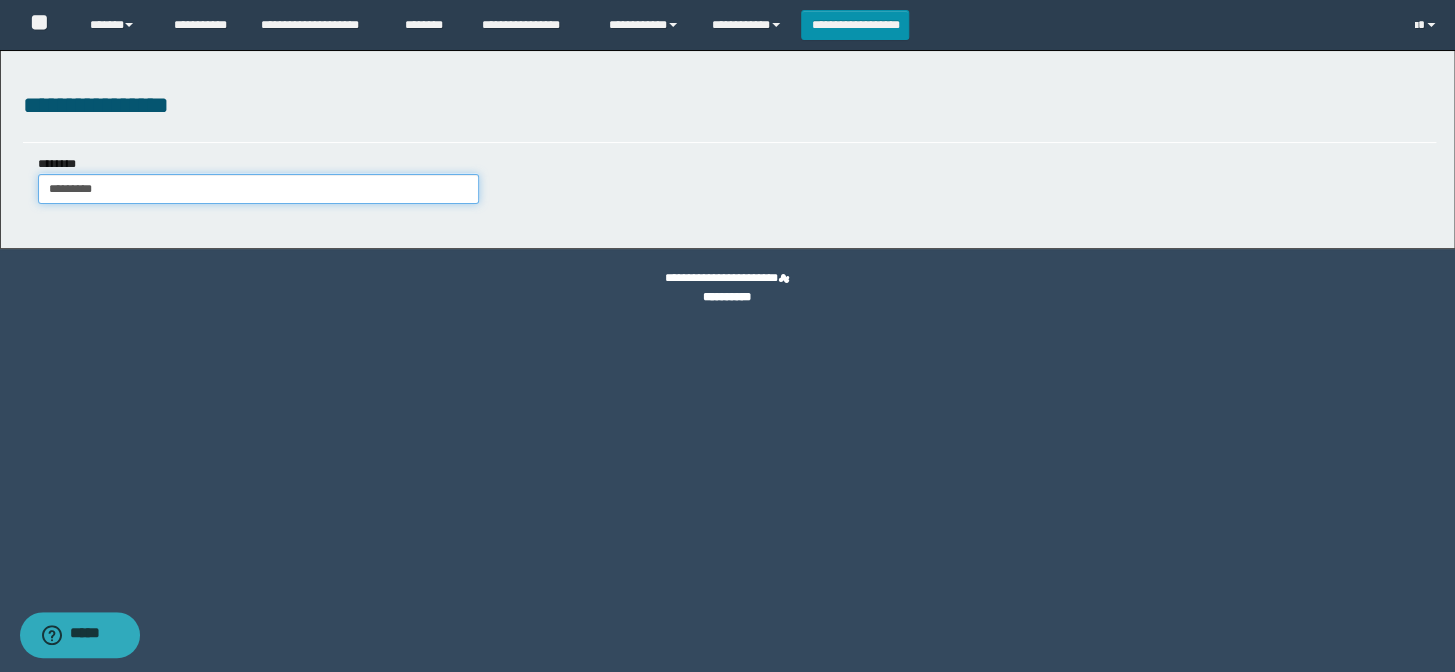 type on "*********" 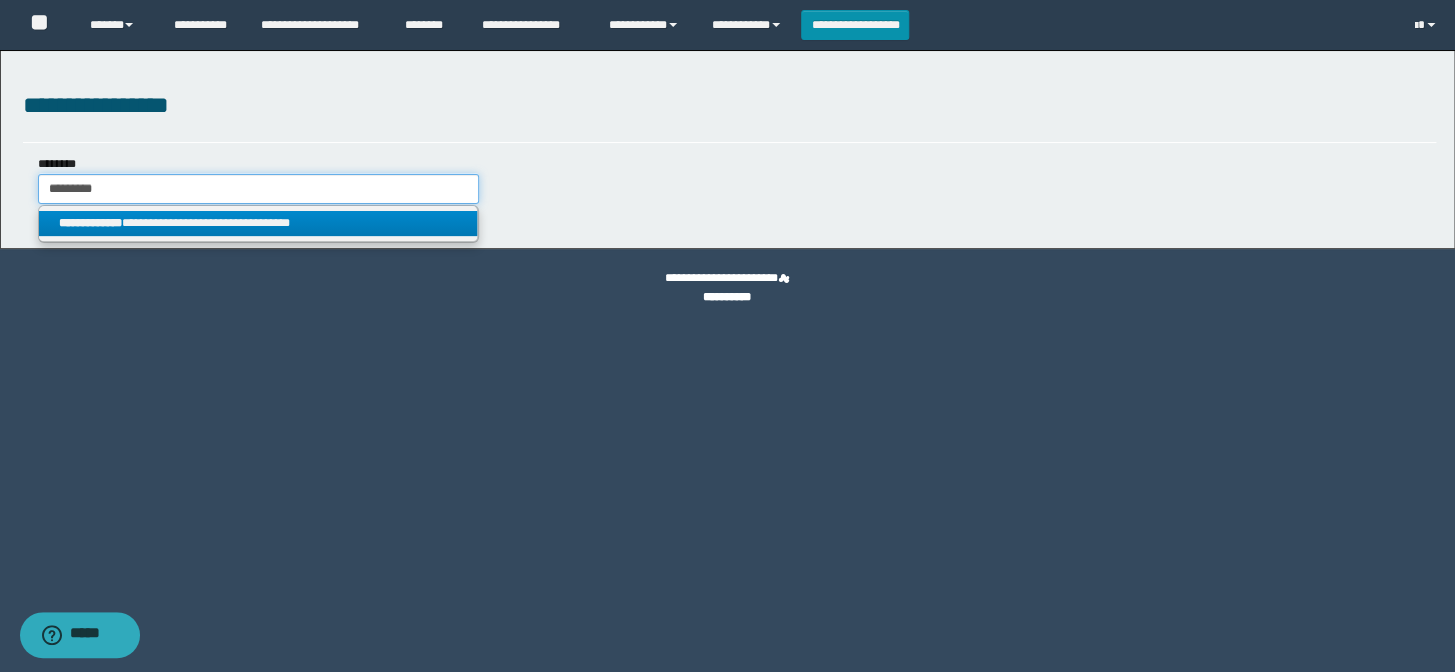 type on "*********" 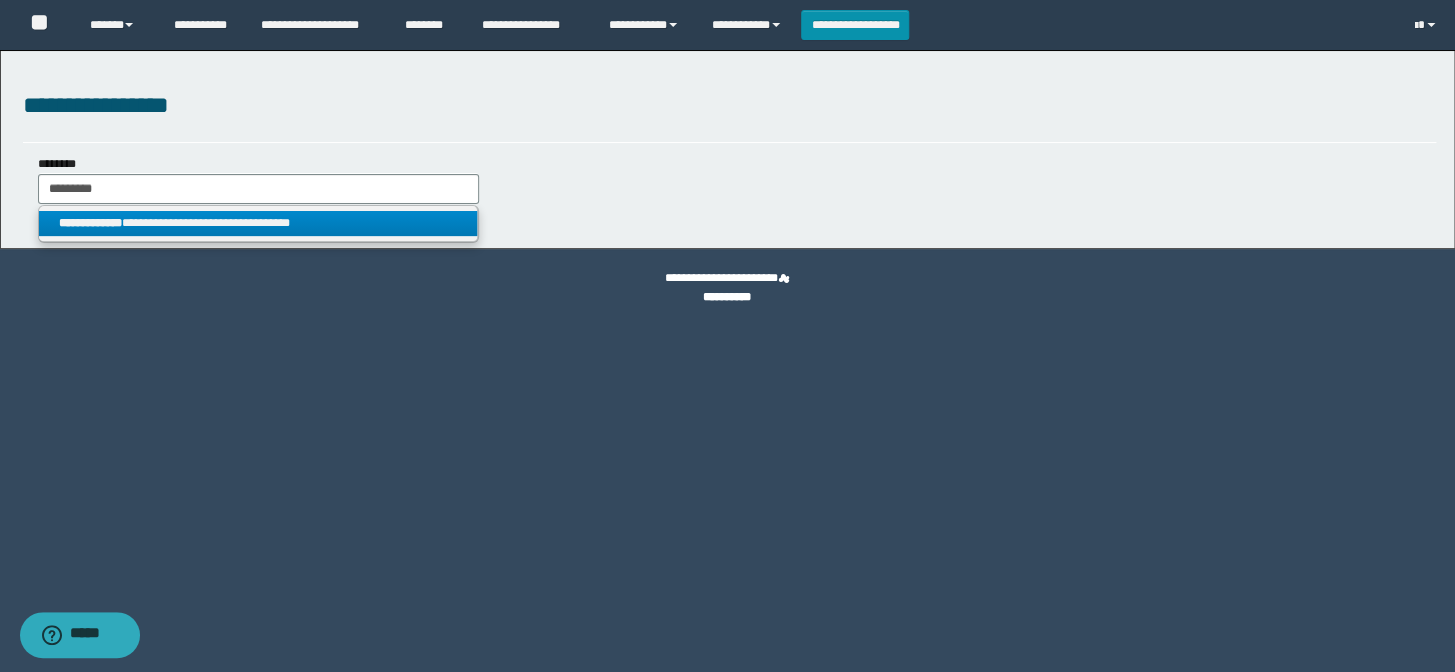 click on "**********" at bounding box center (258, 223) 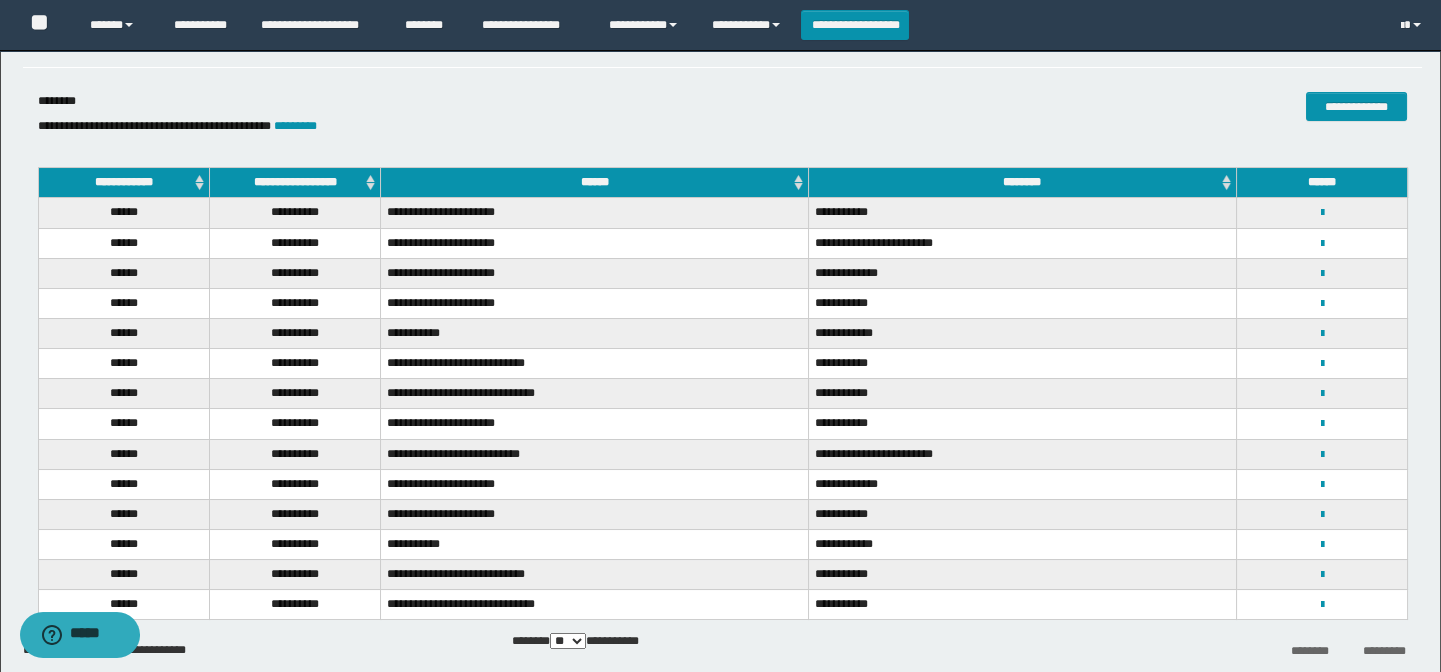 scroll, scrollTop: 178, scrollLeft: 0, axis: vertical 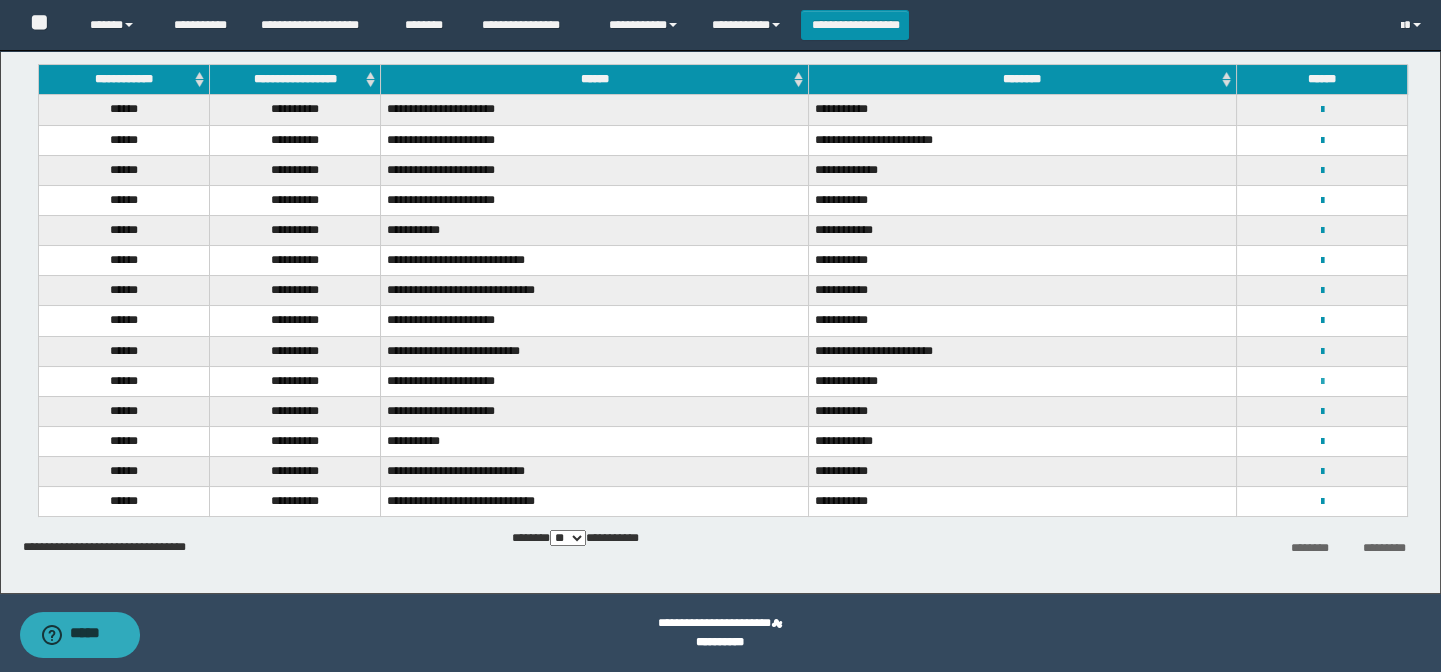 click at bounding box center [1321, 382] 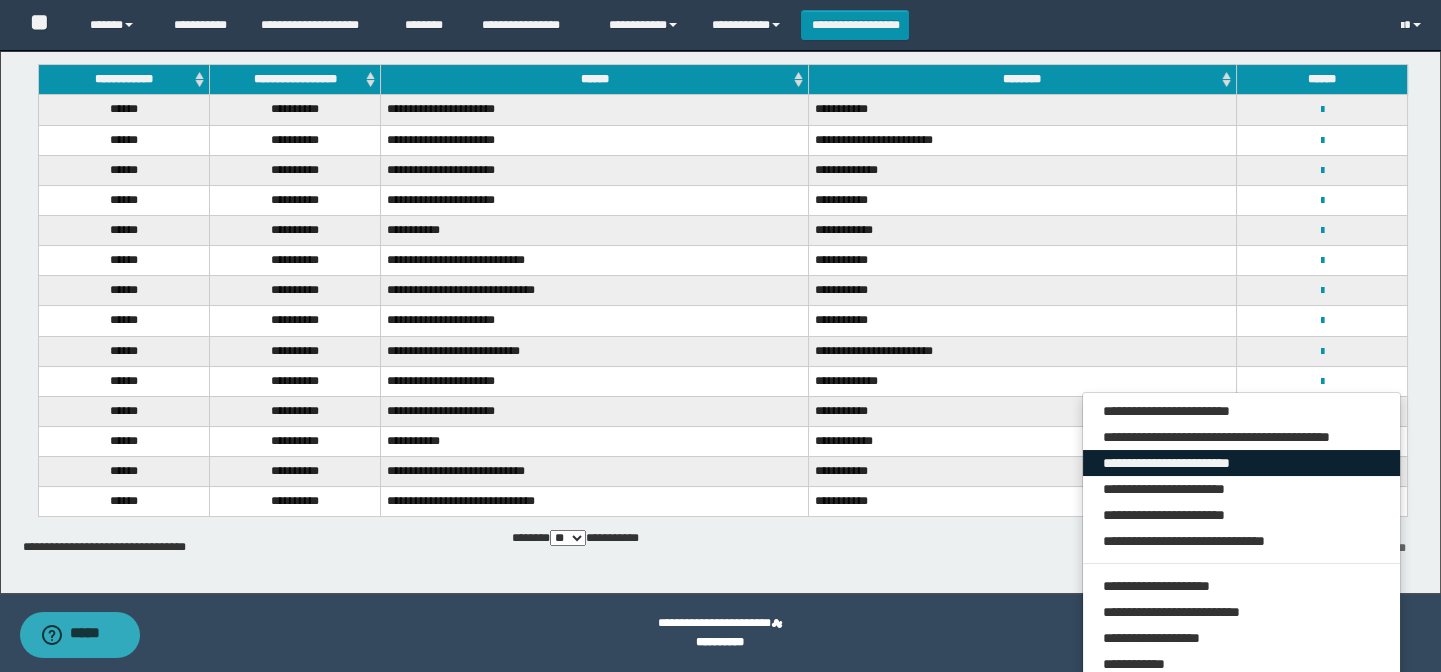 click on "**********" at bounding box center (1242, 463) 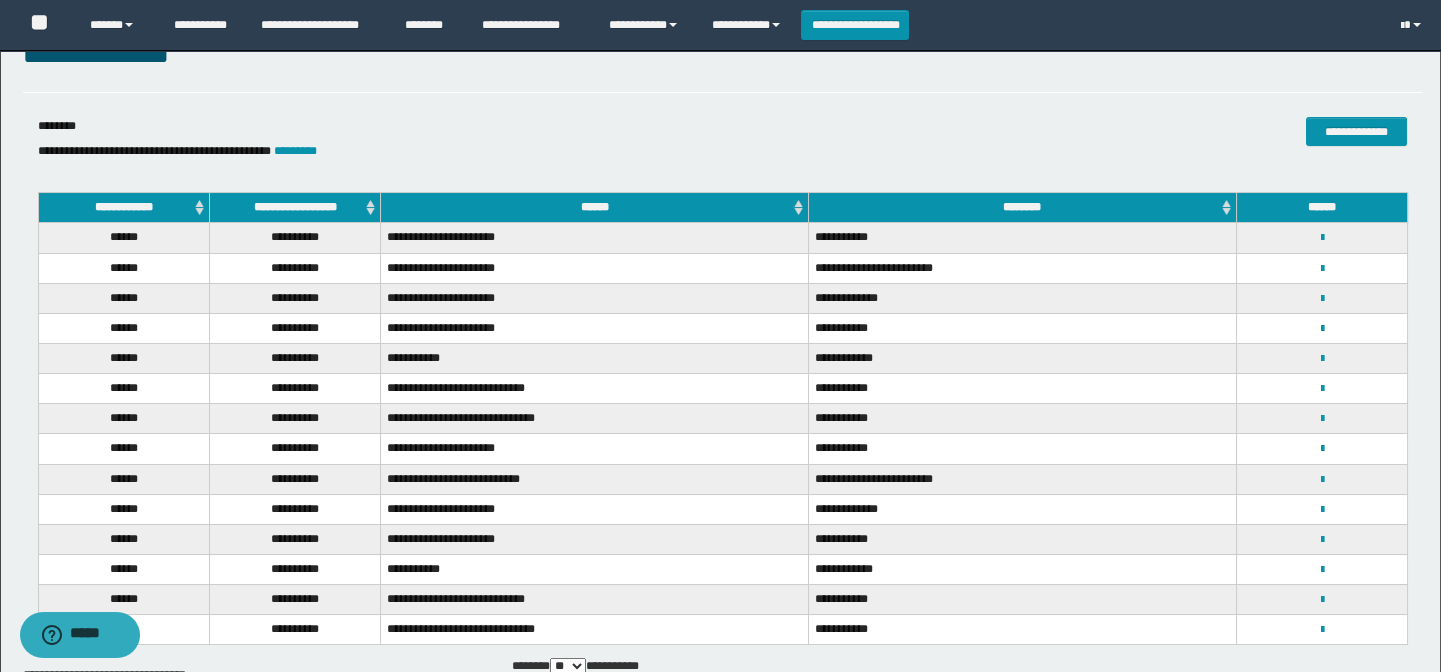 scroll, scrollTop: 0, scrollLeft: 0, axis: both 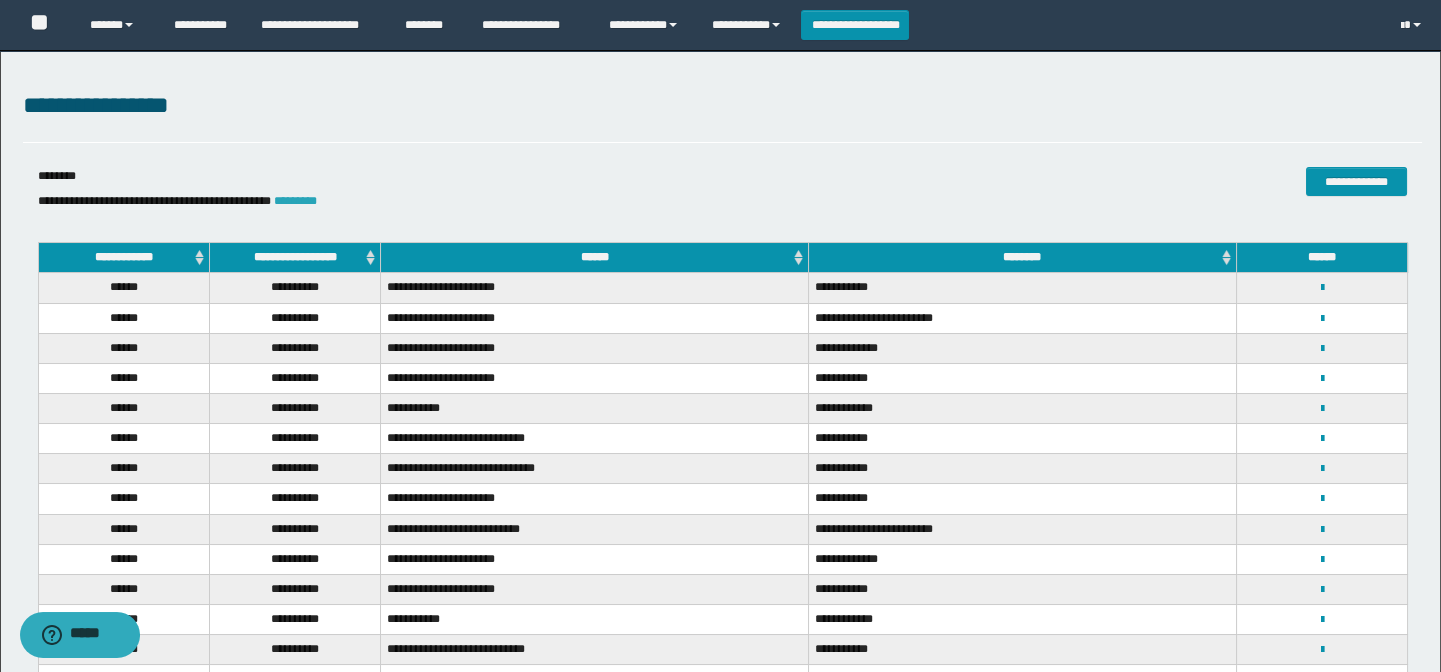 click on "*********" at bounding box center [295, 201] 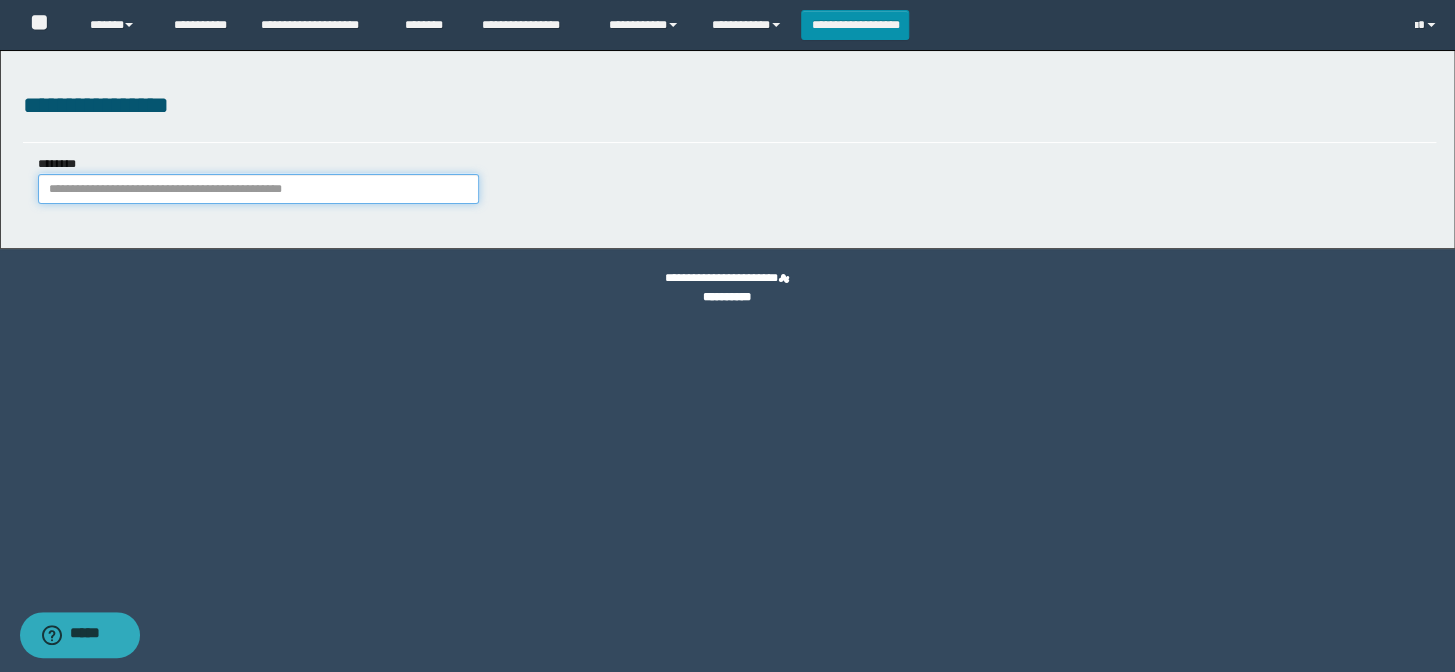 click on "********" at bounding box center [258, 189] 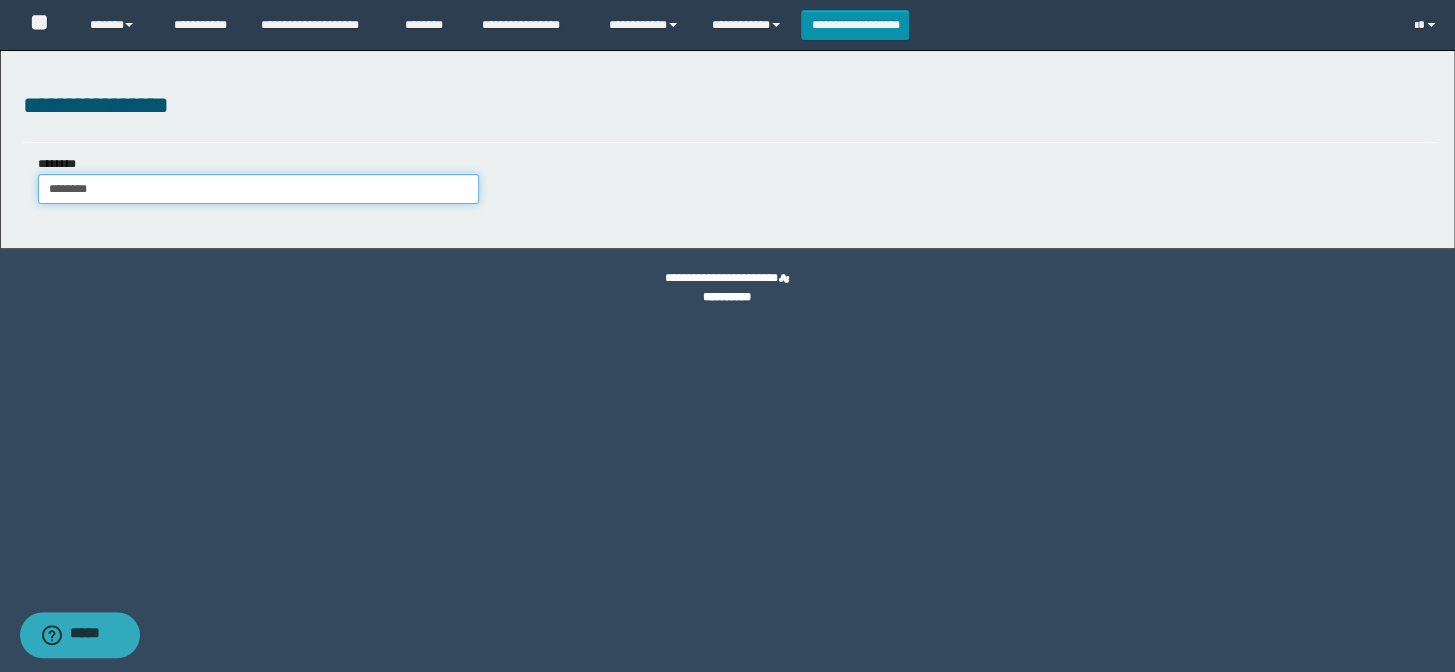 type on "********" 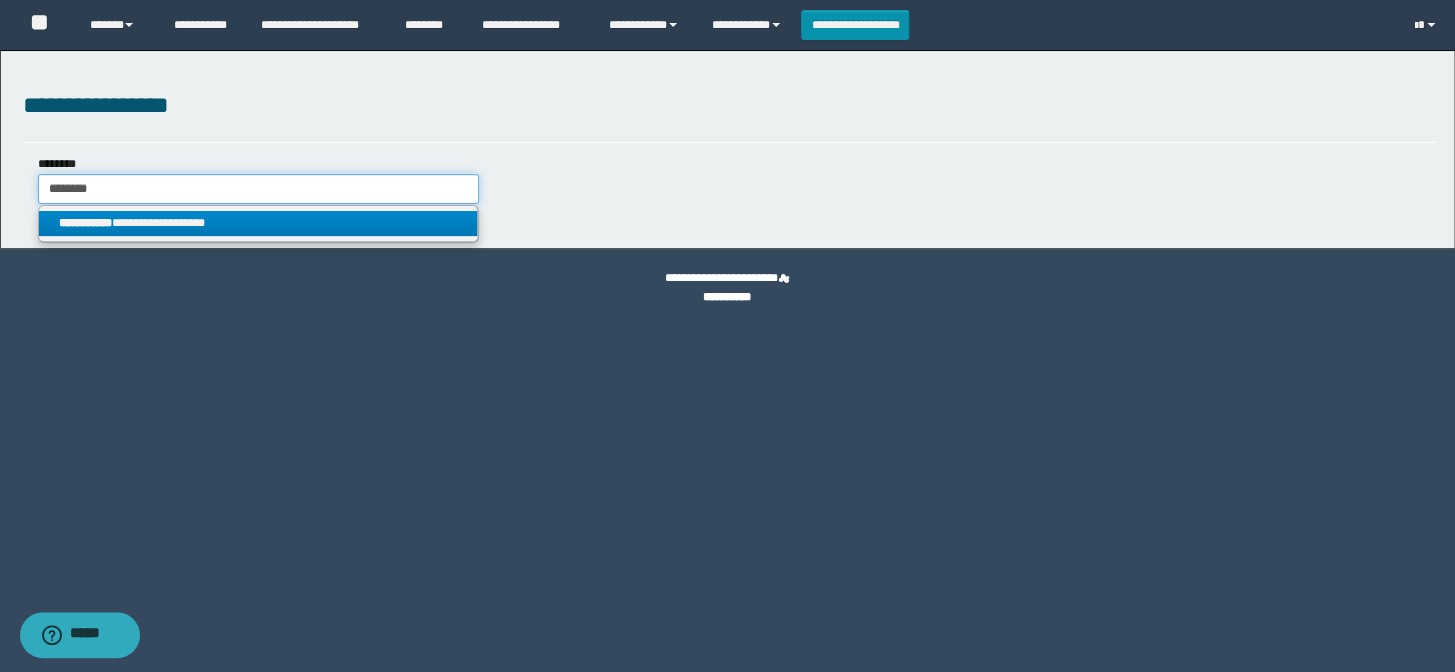 type on "********" 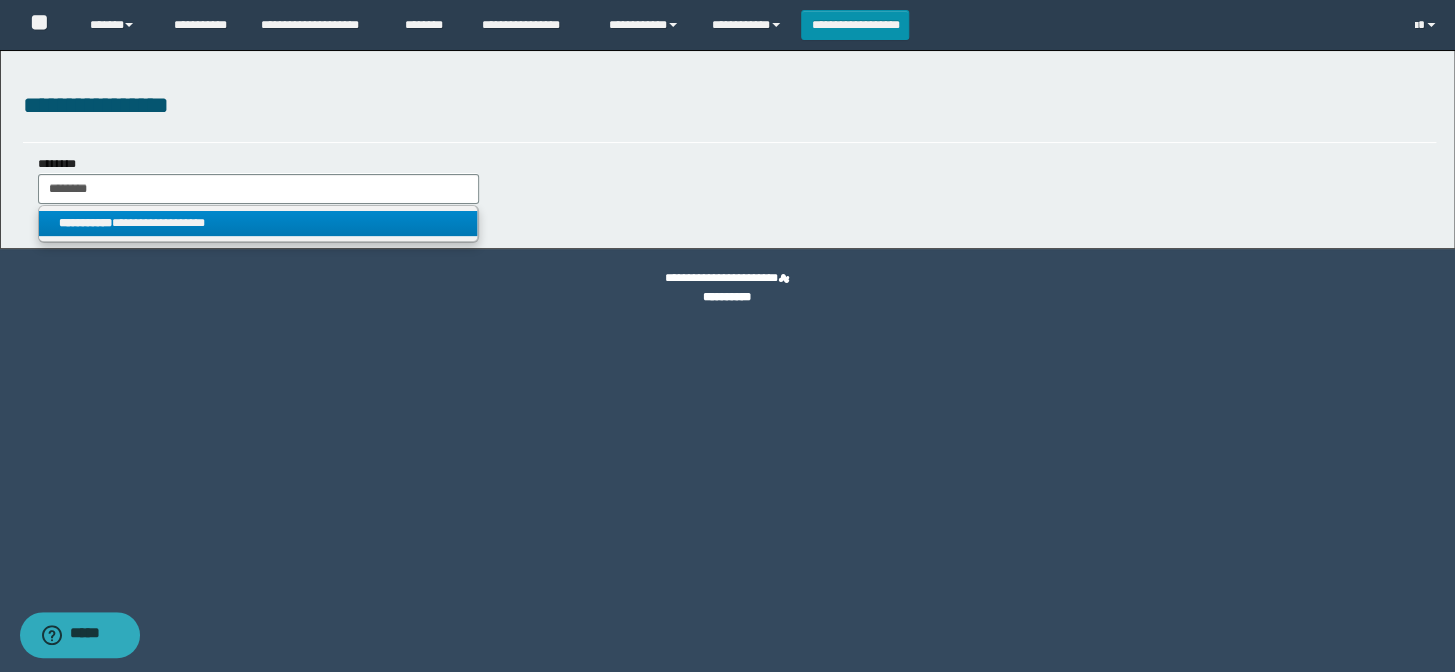 click on "**********" at bounding box center (258, 223) 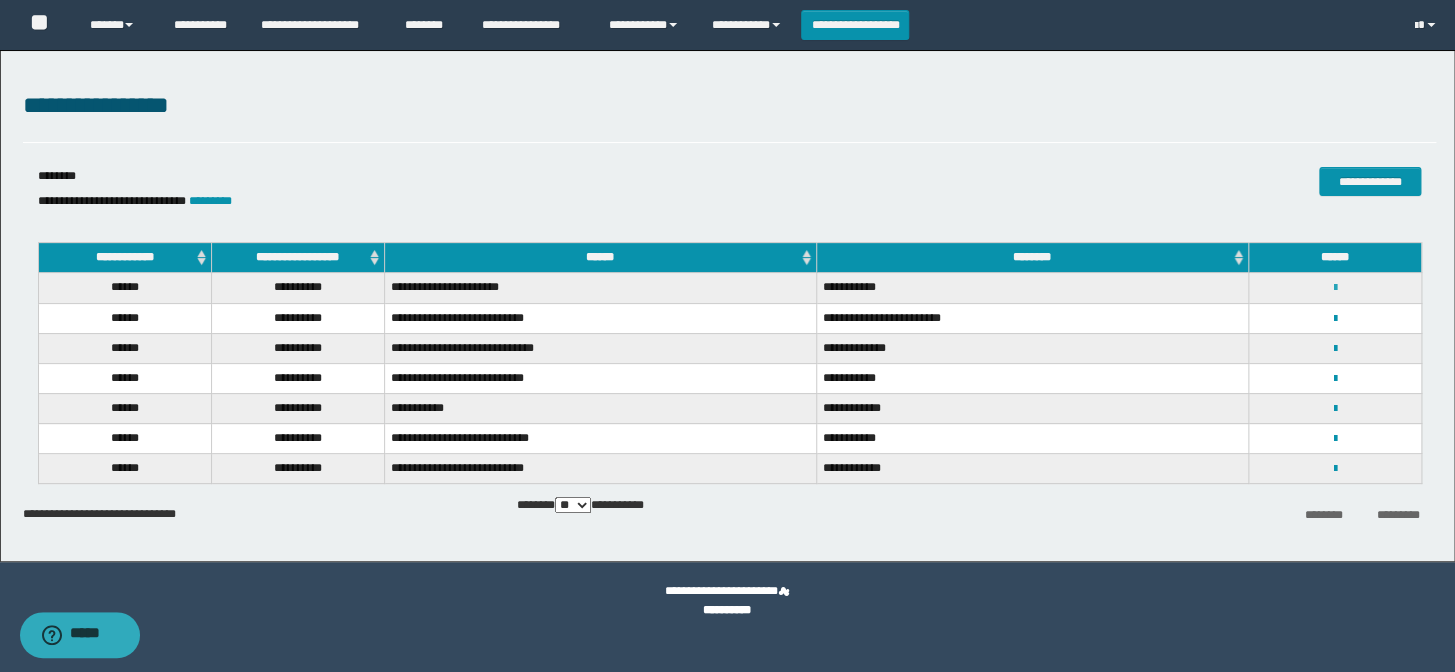 click at bounding box center (1334, 288) 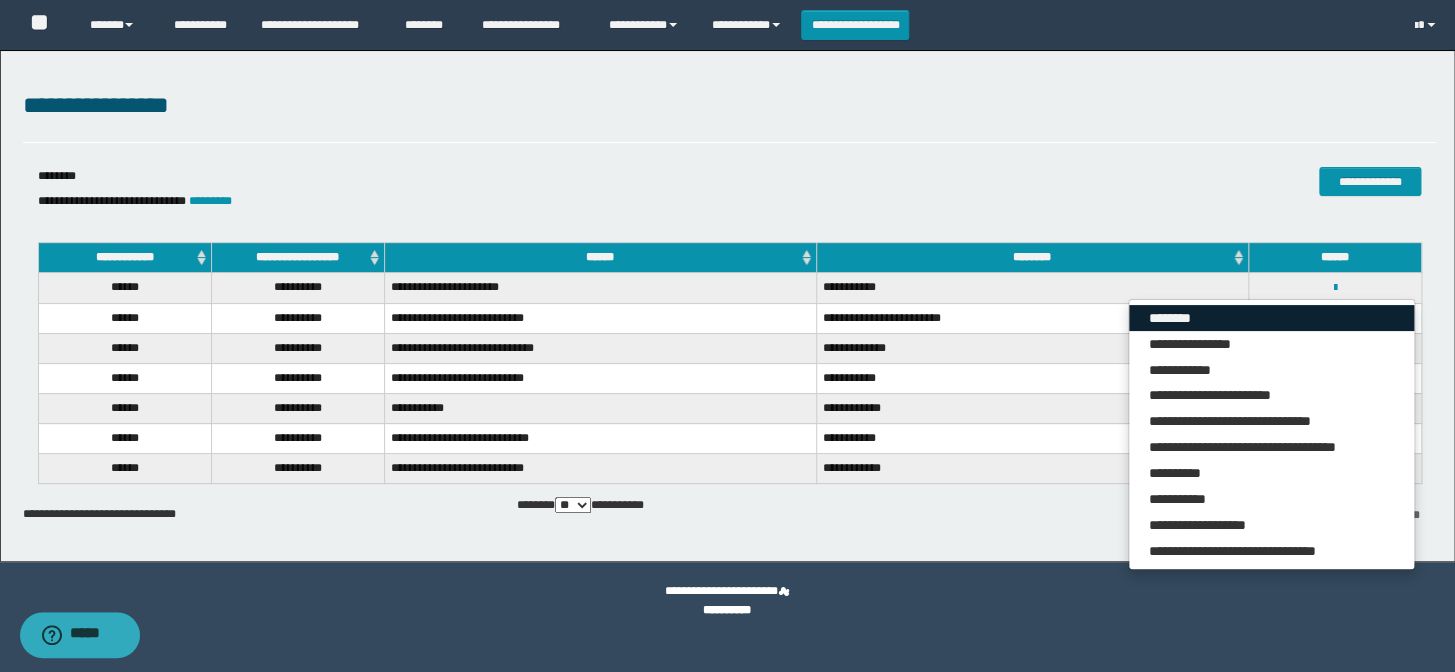click on "********" at bounding box center [1271, 318] 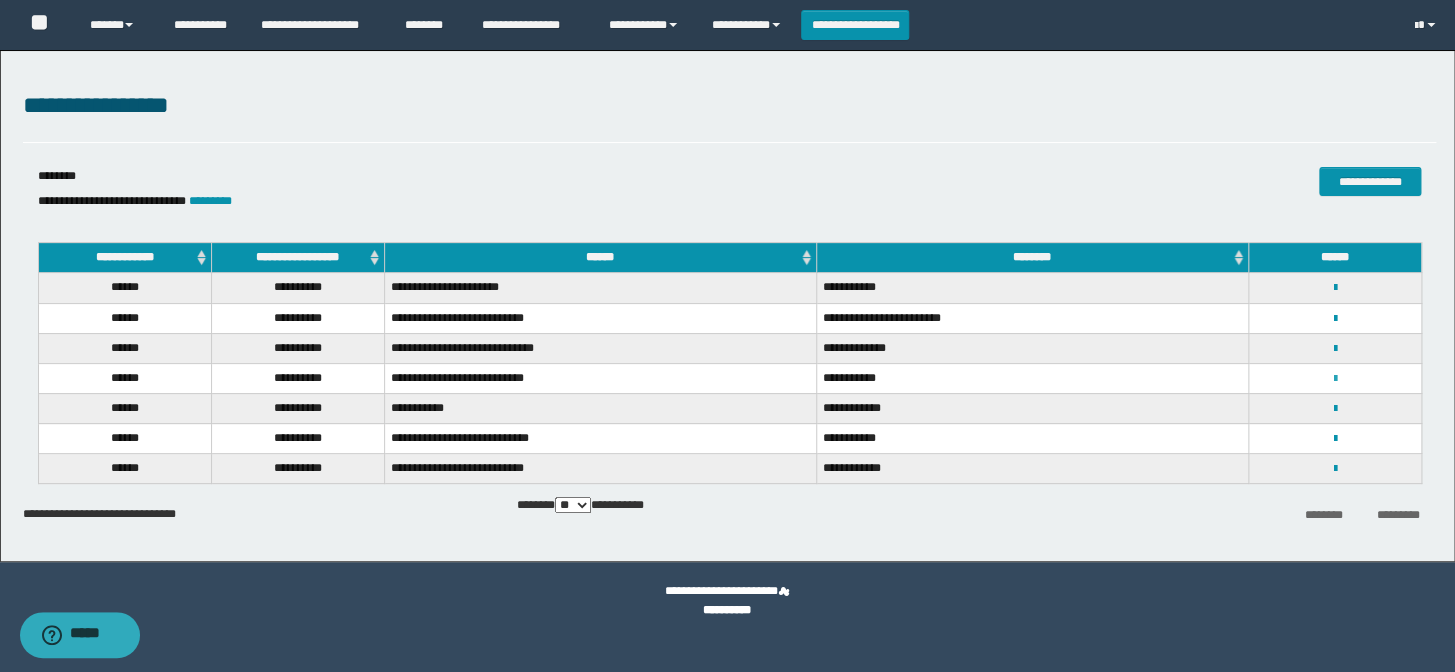 click at bounding box center [1334, 379] 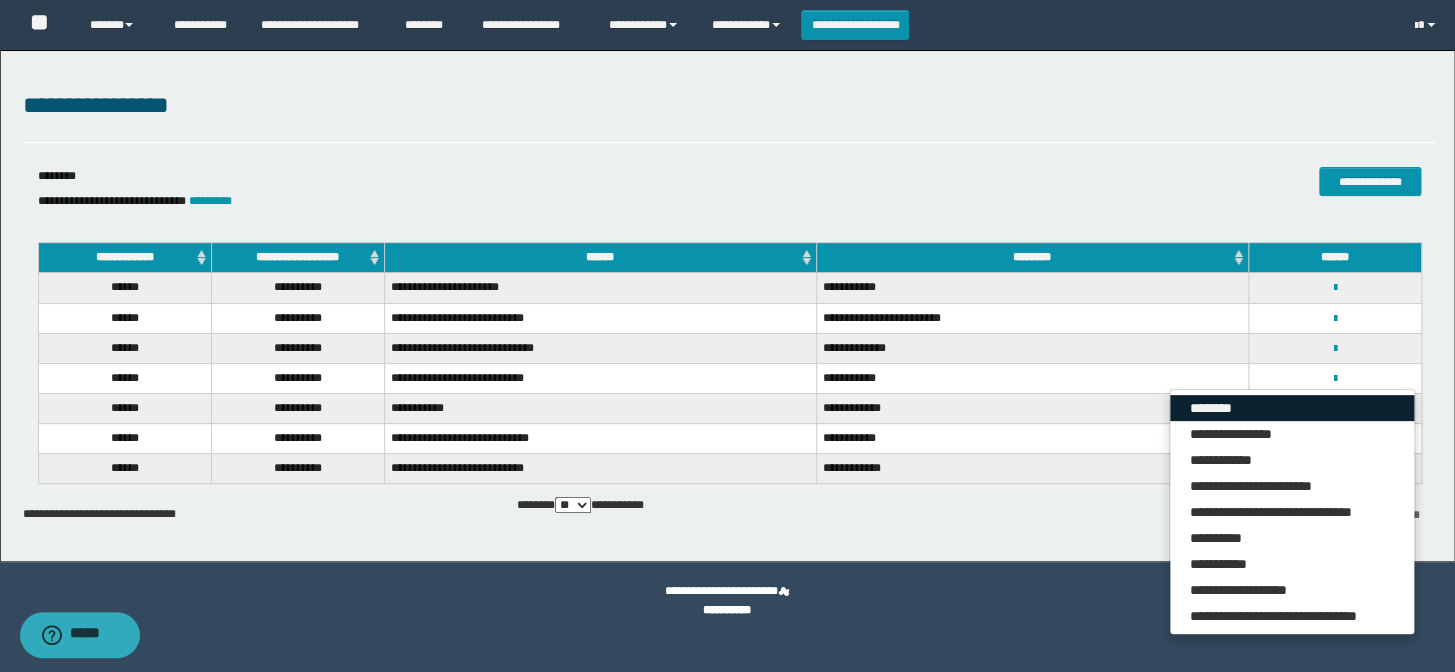 click on "********" at bounding box center [1292, 408] 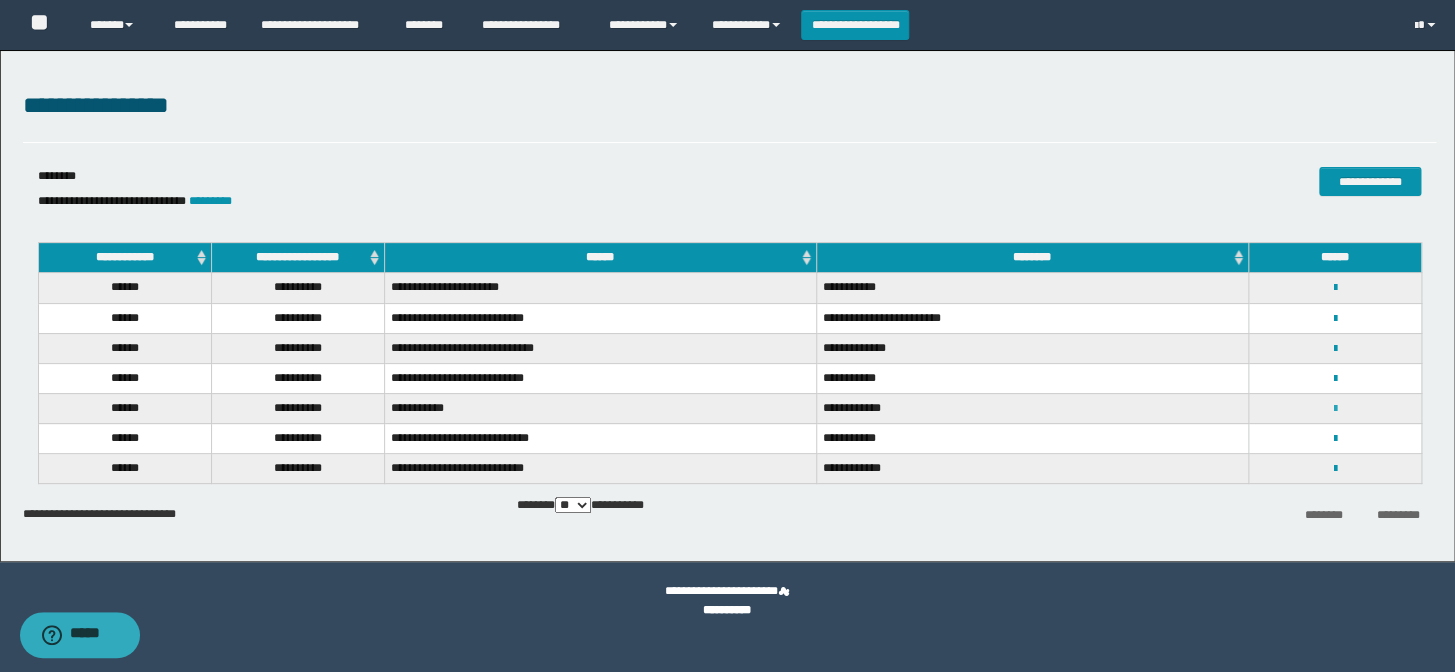 click at bounding box center [1334, 409] 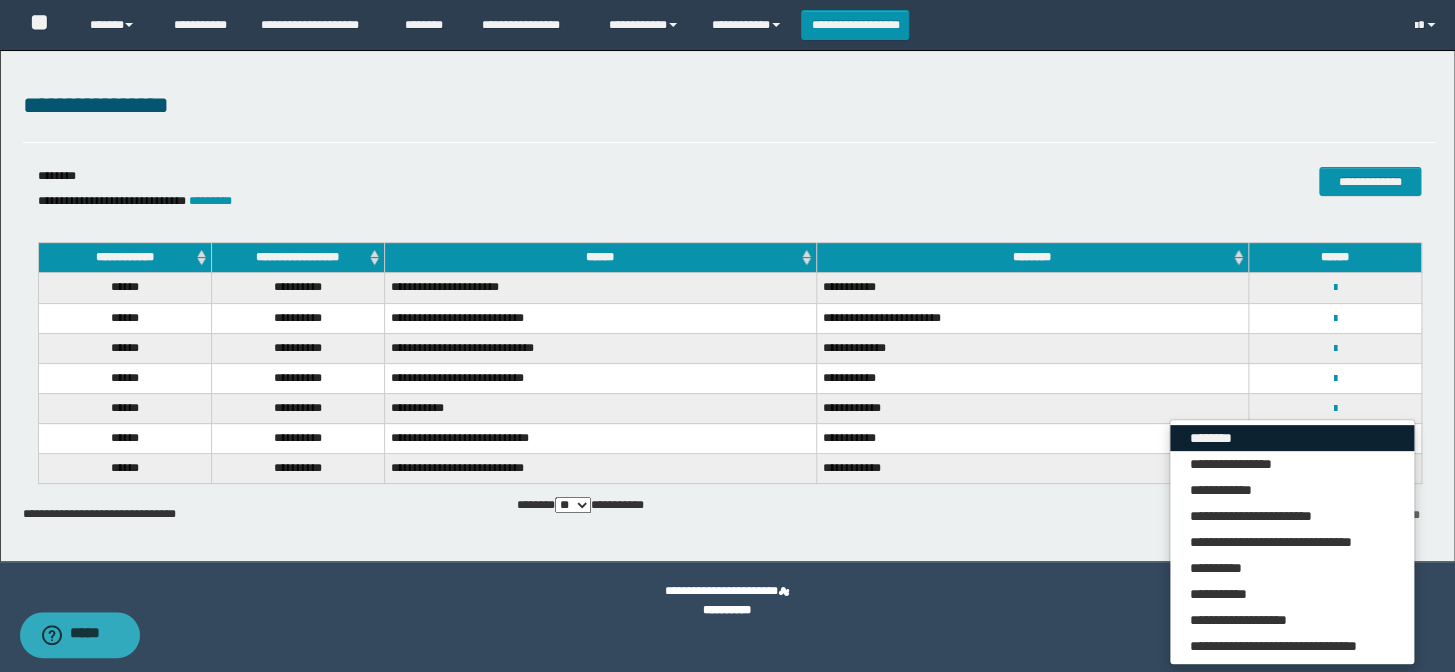 click on "********" at bounding box center (1292, 438) 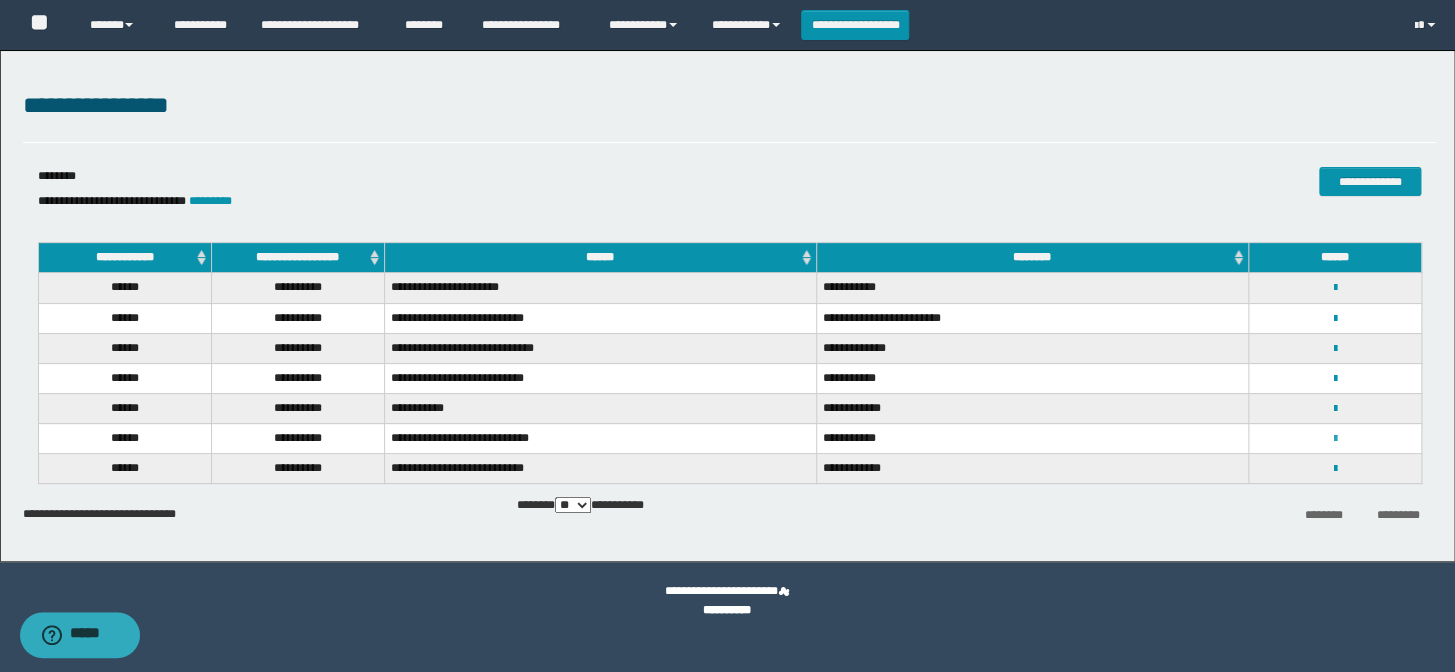 click at bounding box center (1334, 439) 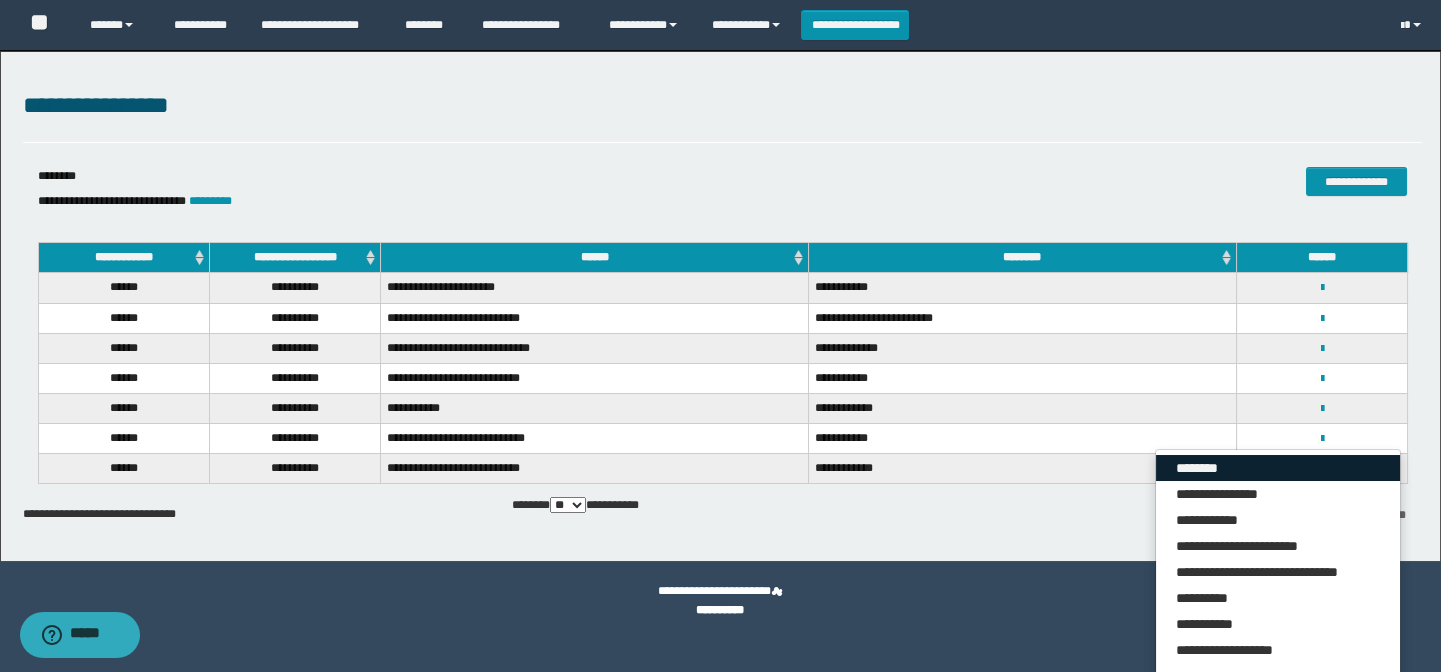 click on "********" at bounding box center (1278, 468) 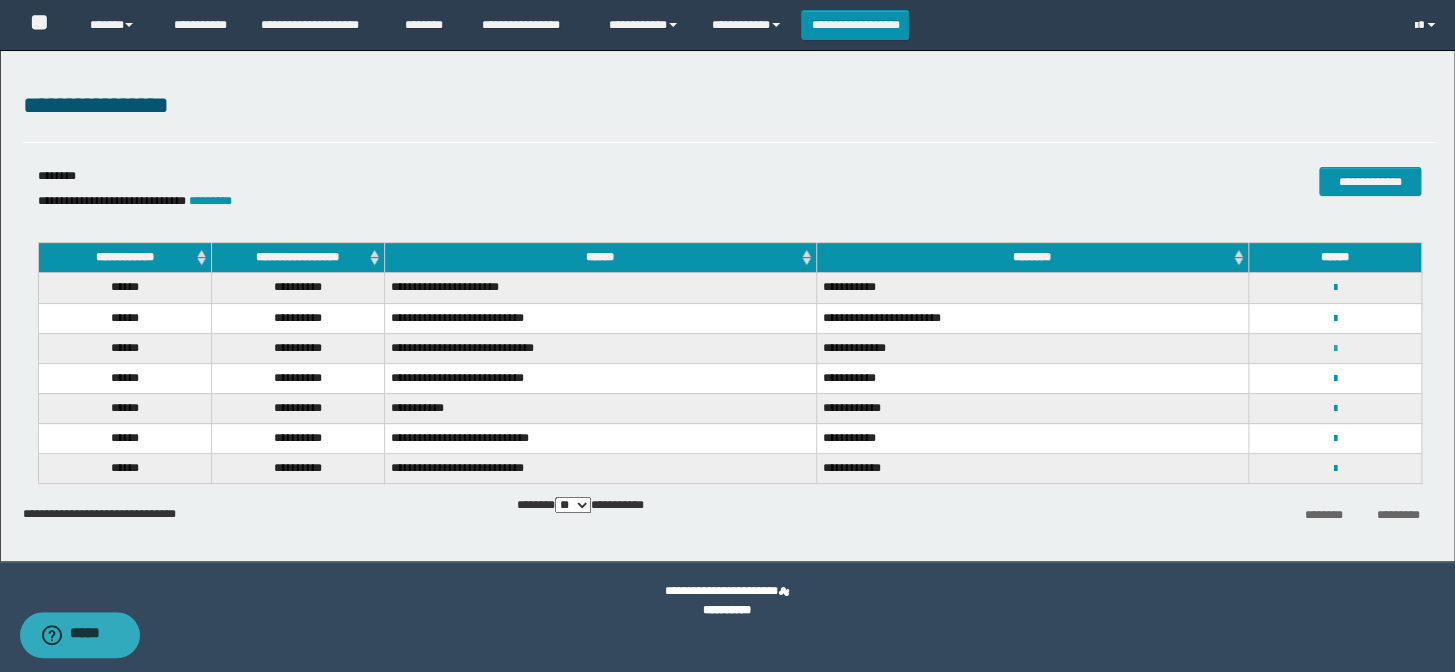 click at bounding box center (1334, 349) 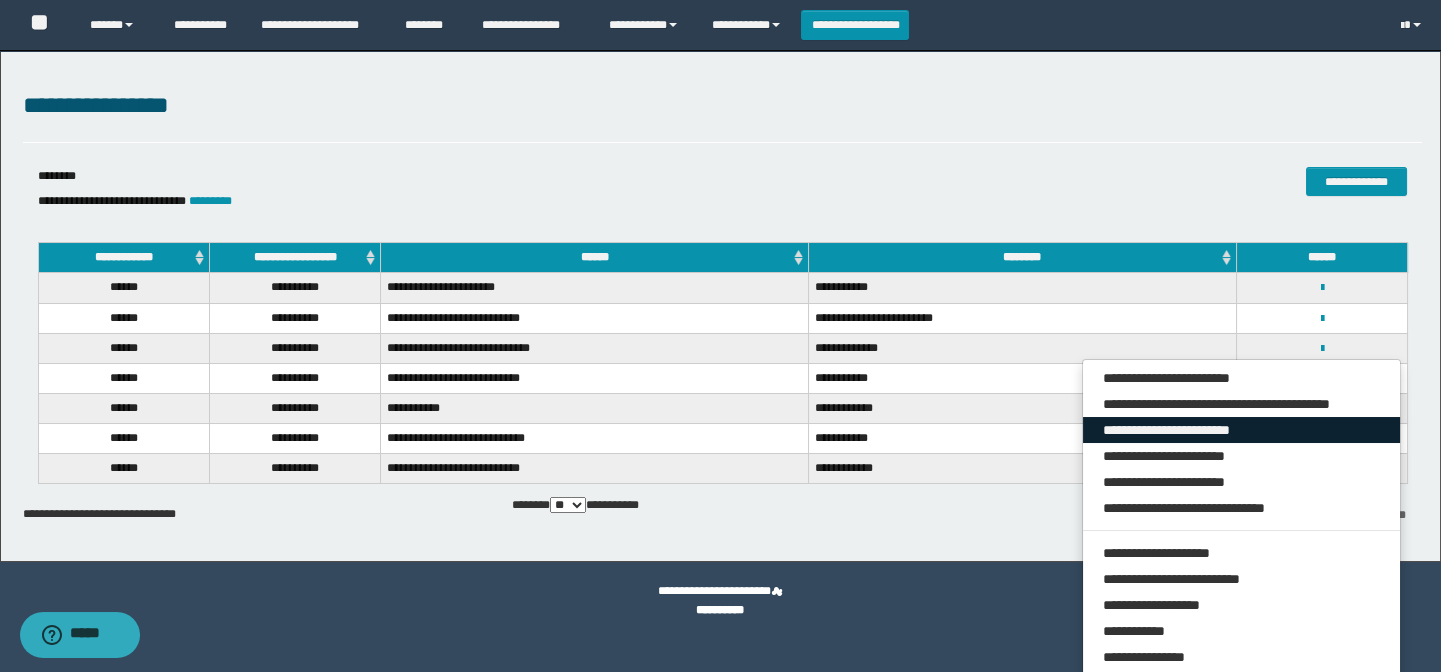click on "**********" at bounding box center (1242, 430) 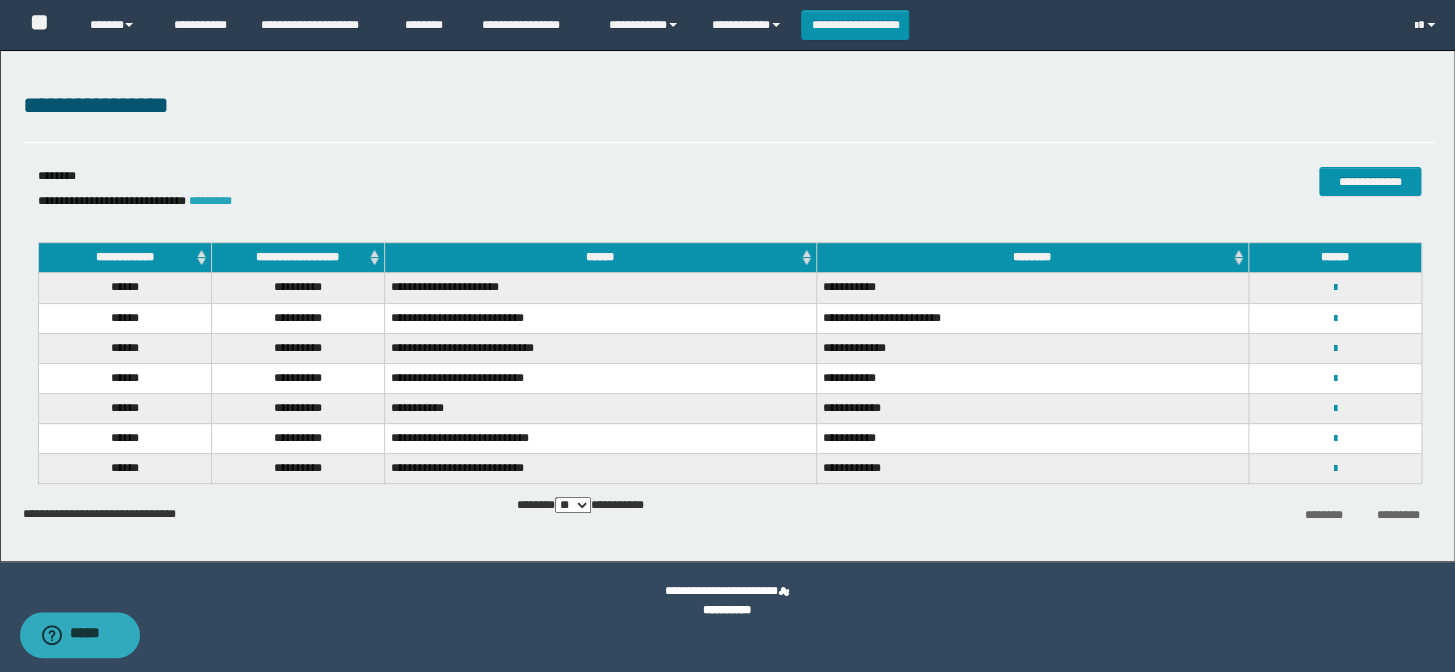 click on "*********" at bounding box center [210, 201] 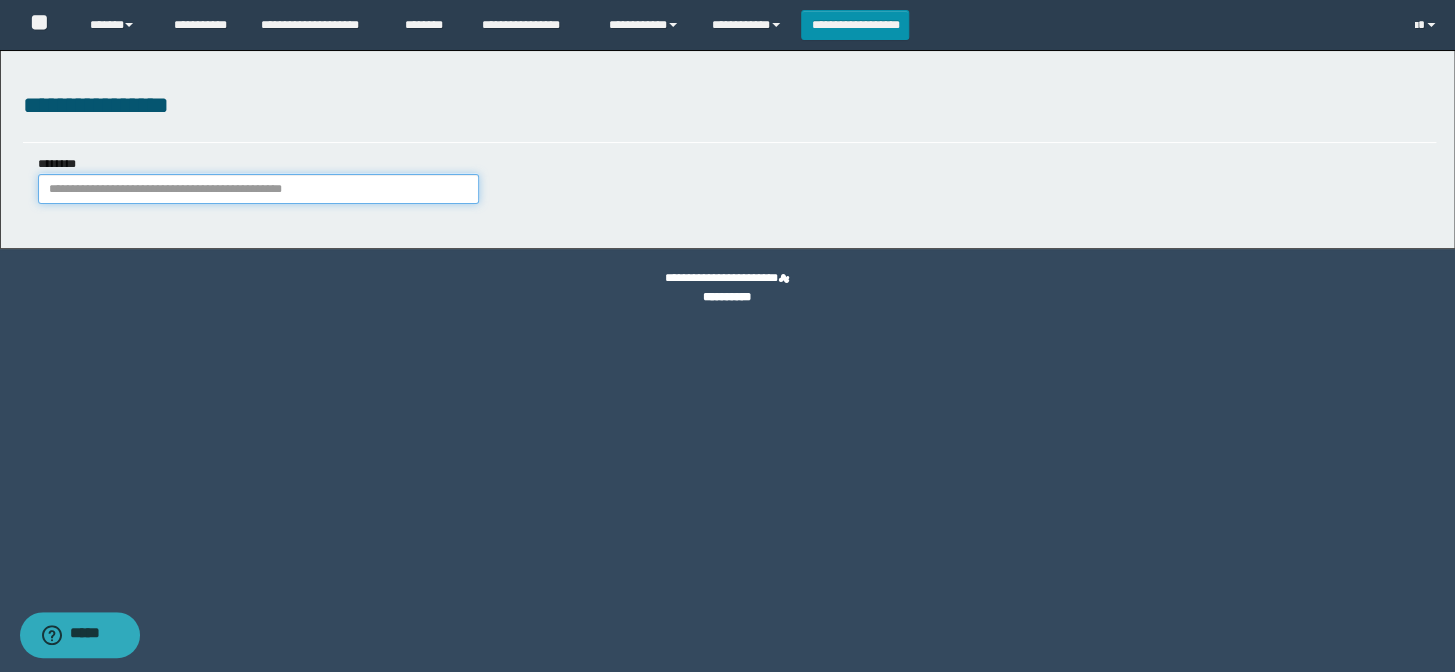 click on "********" at bounding box center (258, 189) 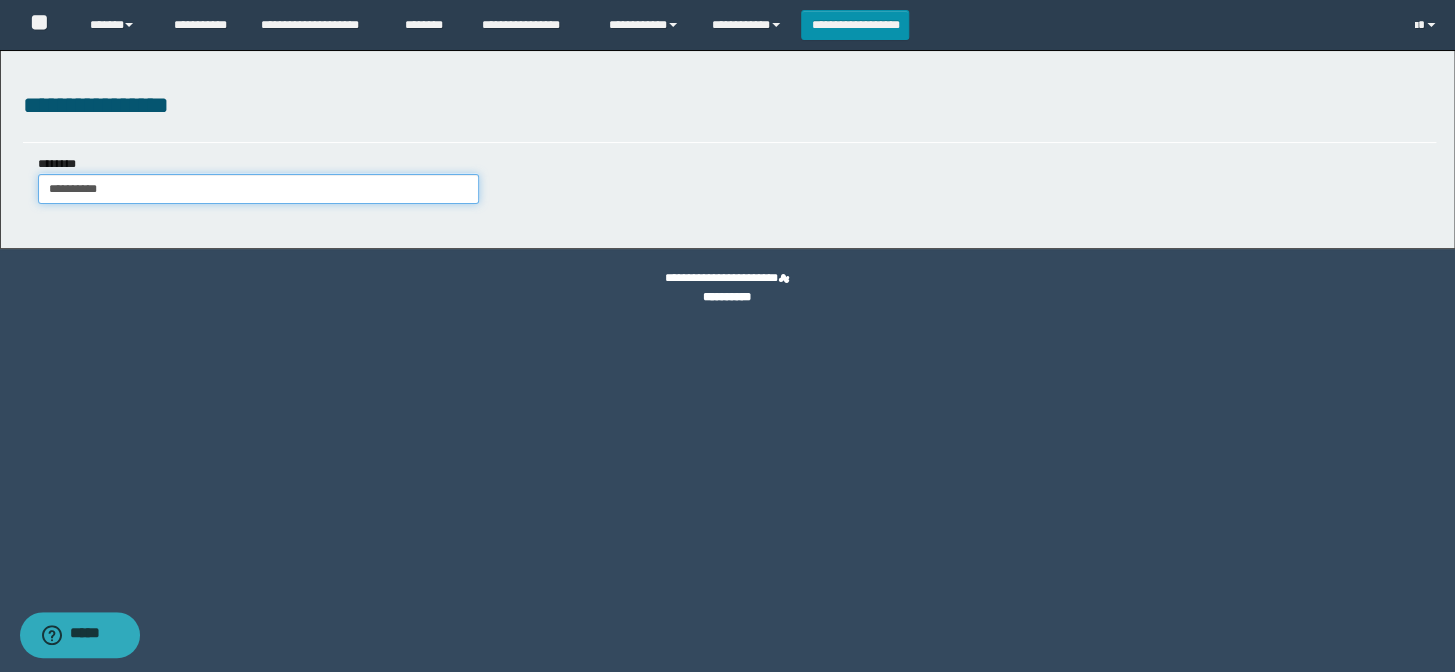 type on "**********" 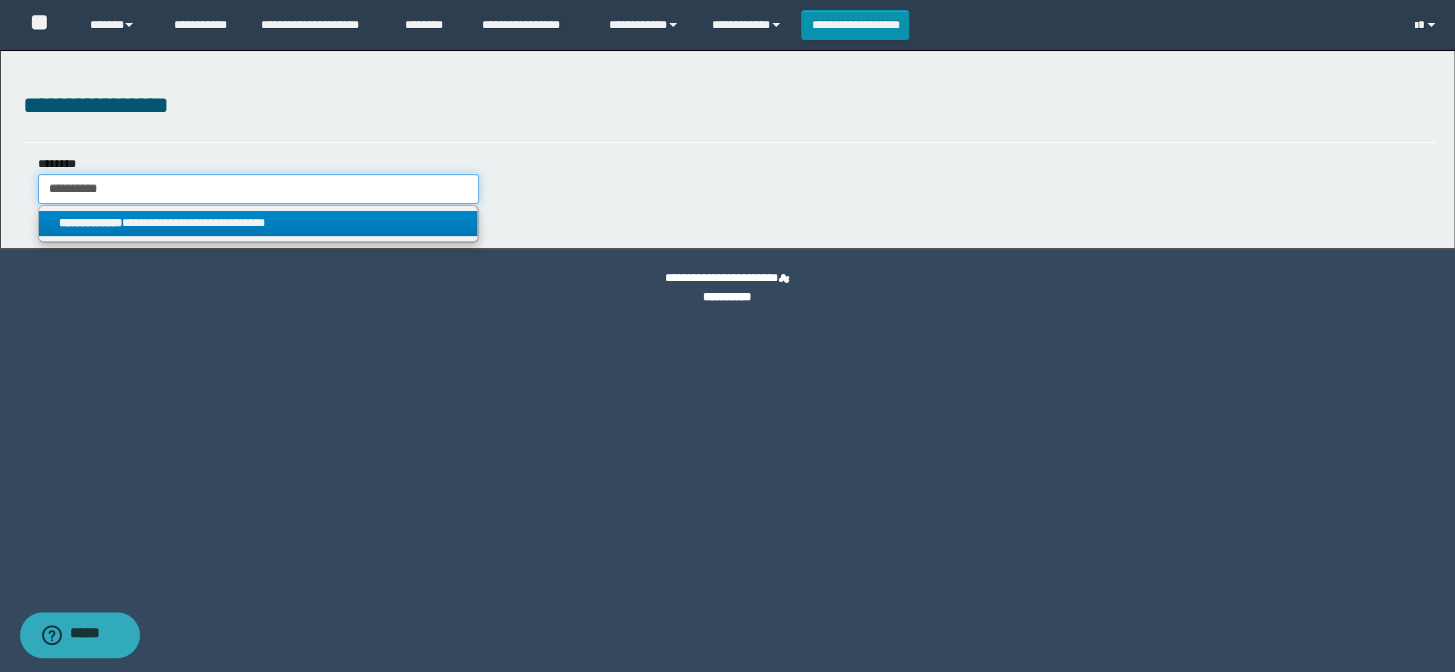 type on "**********" 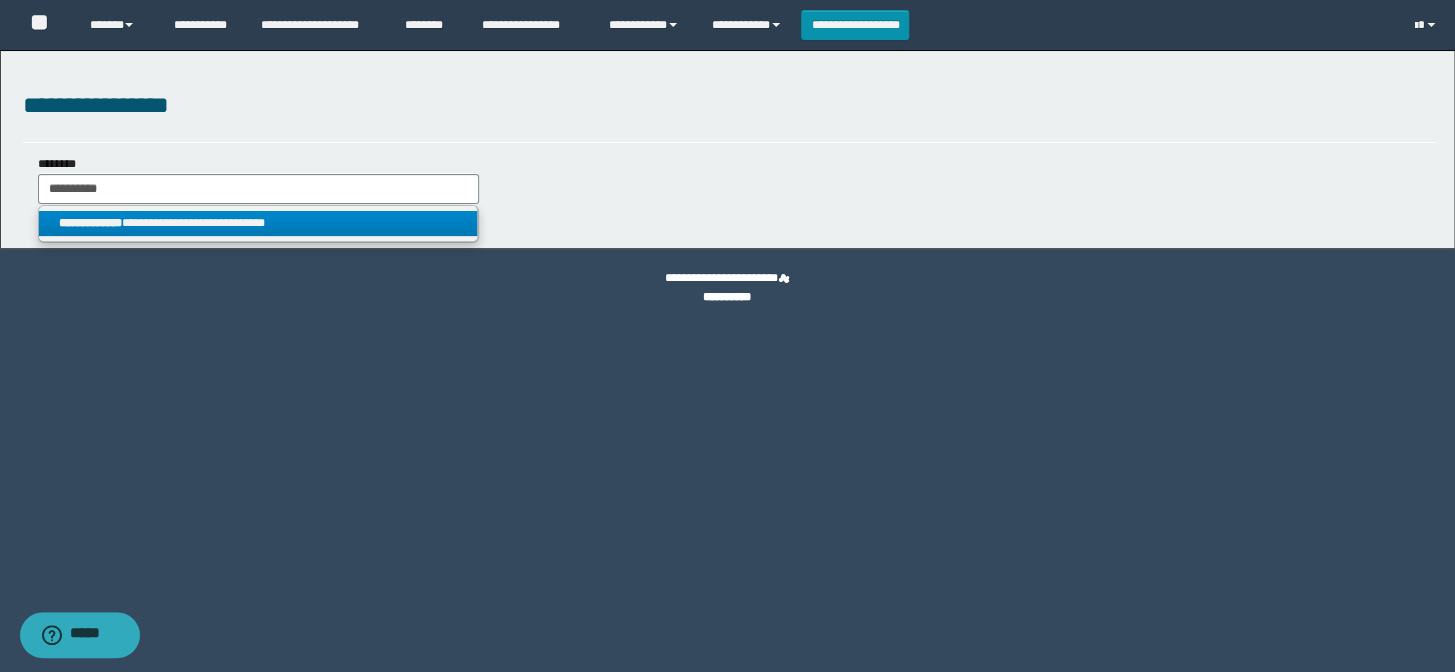 click on "**********" at bounding box center (258, 223) 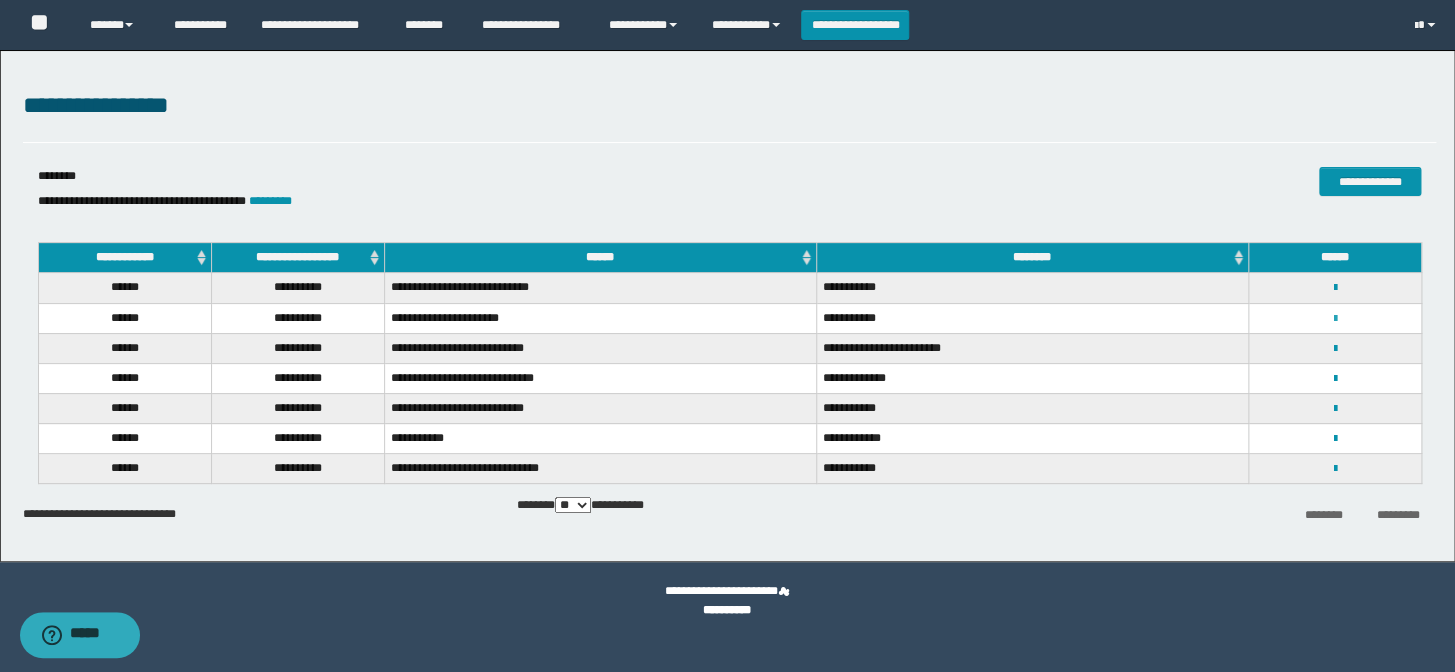 click at bounding box center [1334, 319] 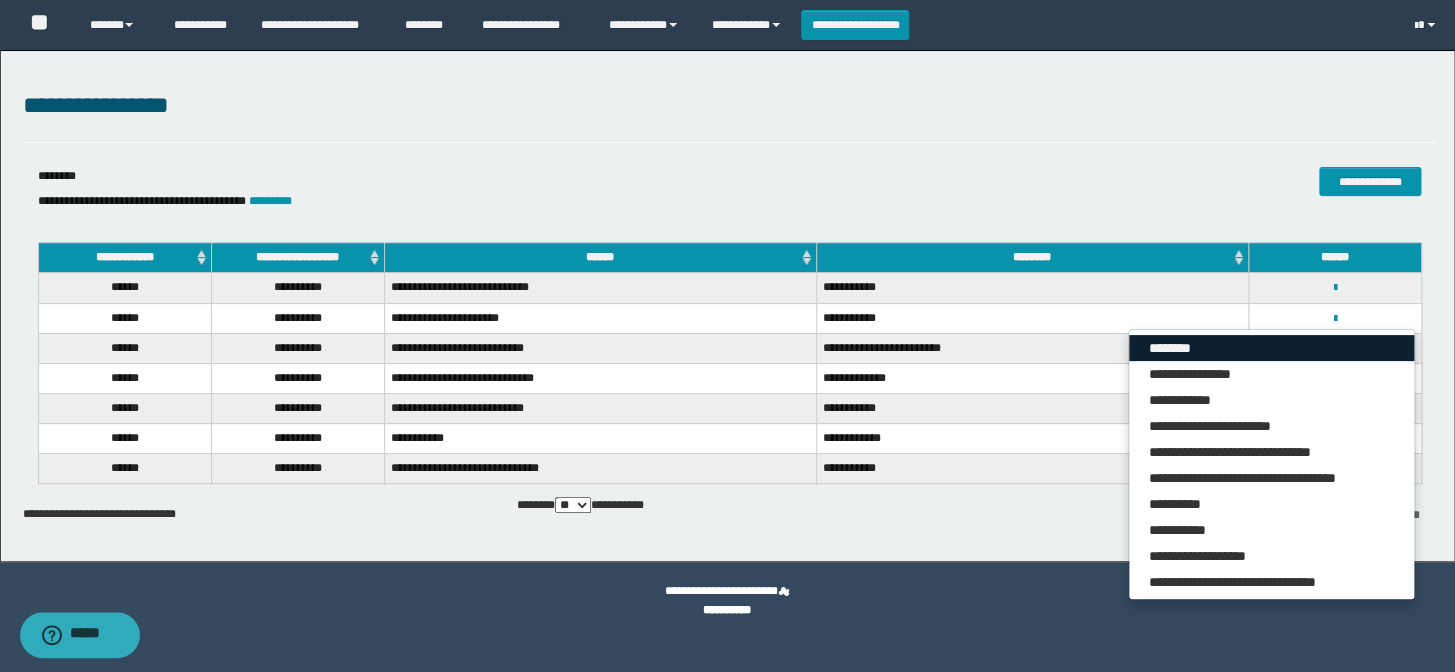 click on "********" at bounding box center (1271, 348) 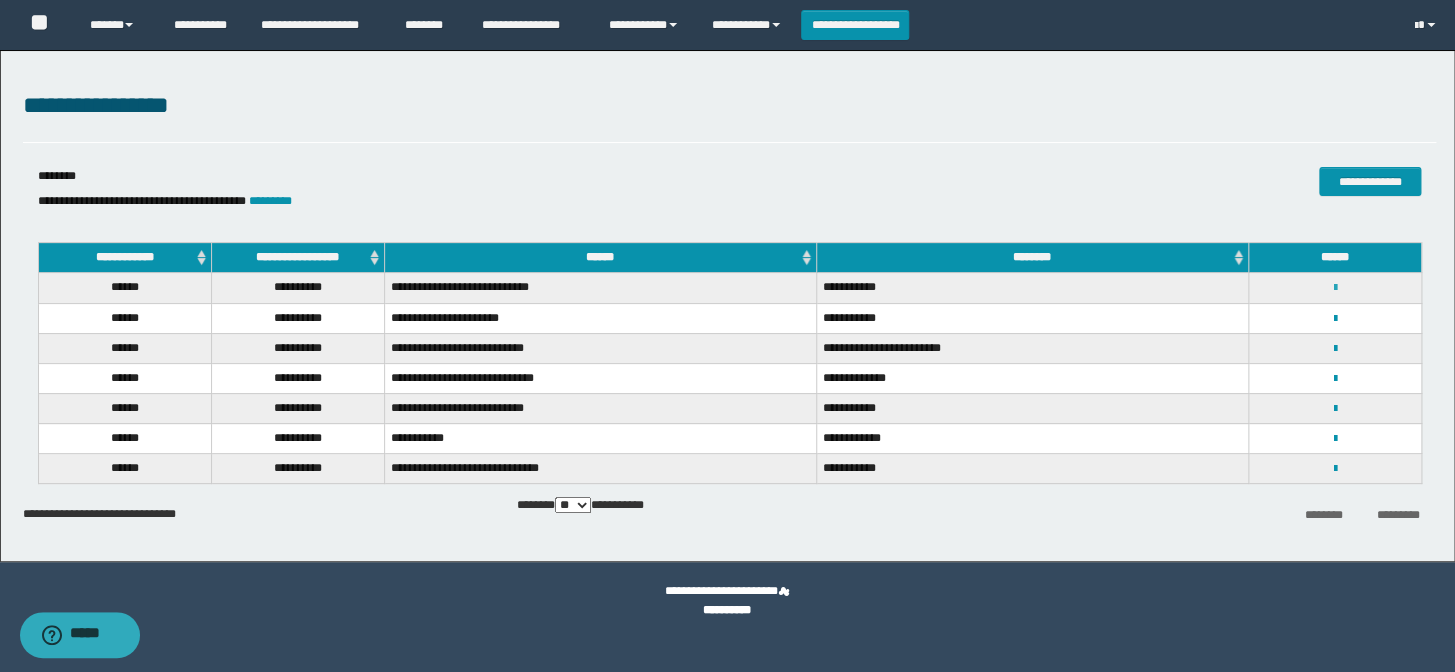 click at bounding box center (1334, 288) 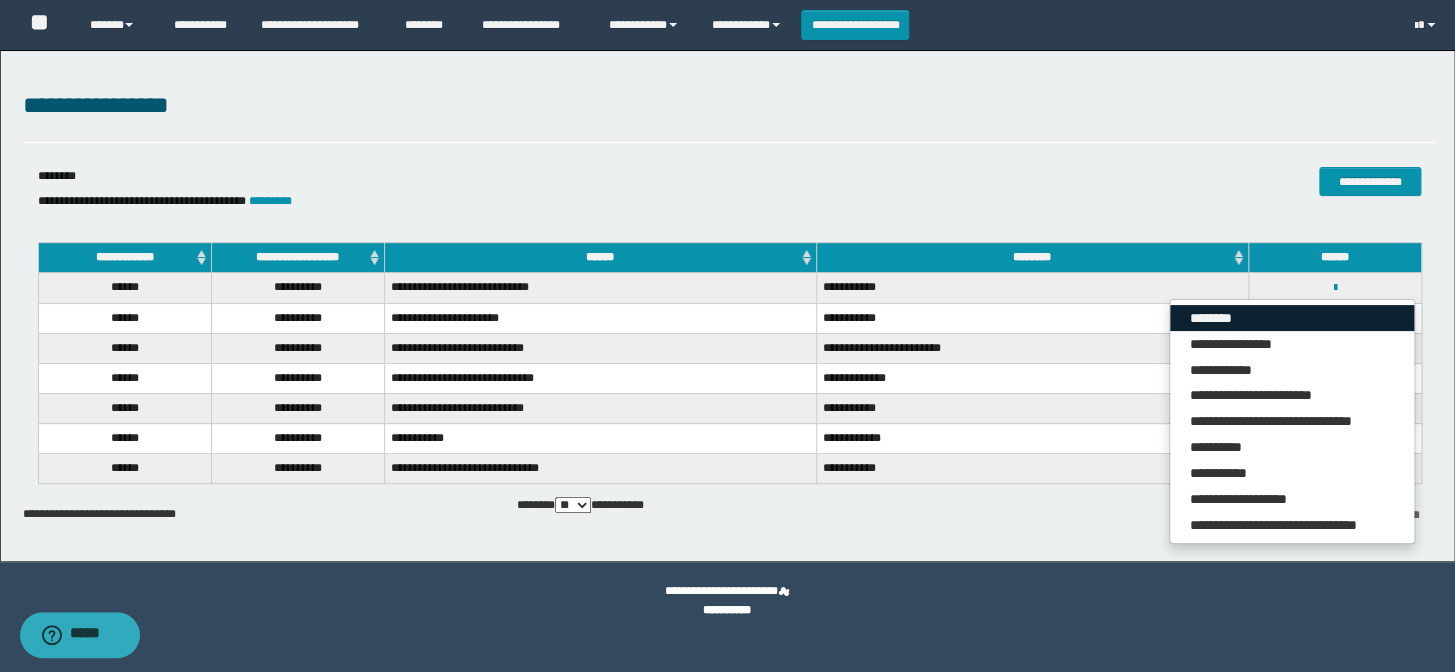 click on "********" at bounding box center [1292, 318] 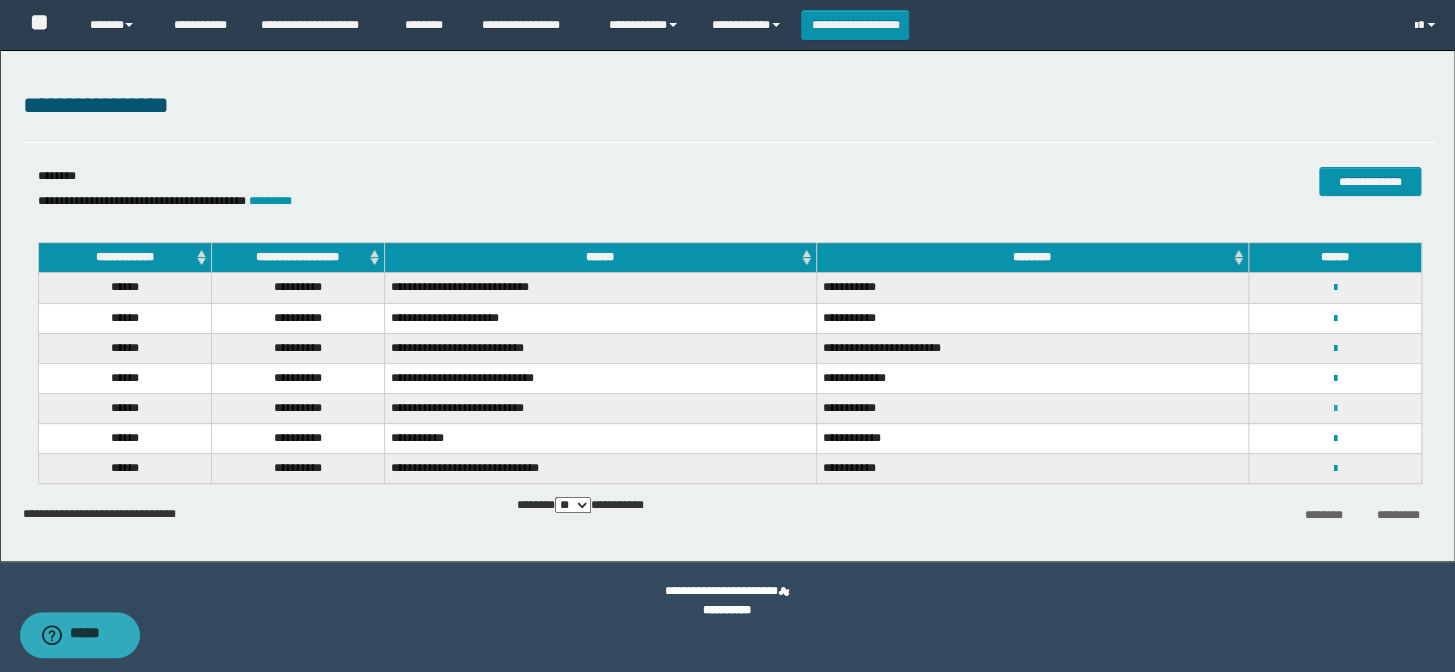 click at bounding box center [1334, 409] 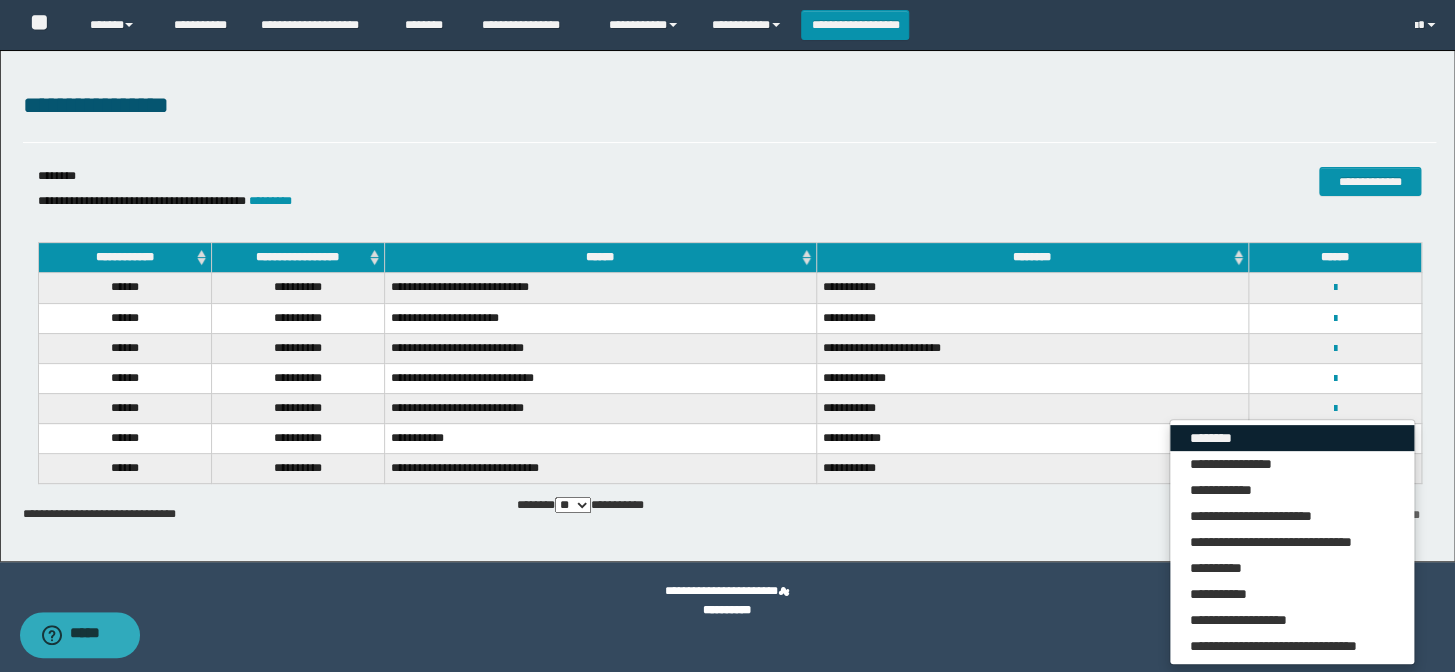 drag, startPoint x: 1249, startPoint y: 442, endPoint x: 1181, endPoint y: 433, distance: 68.593 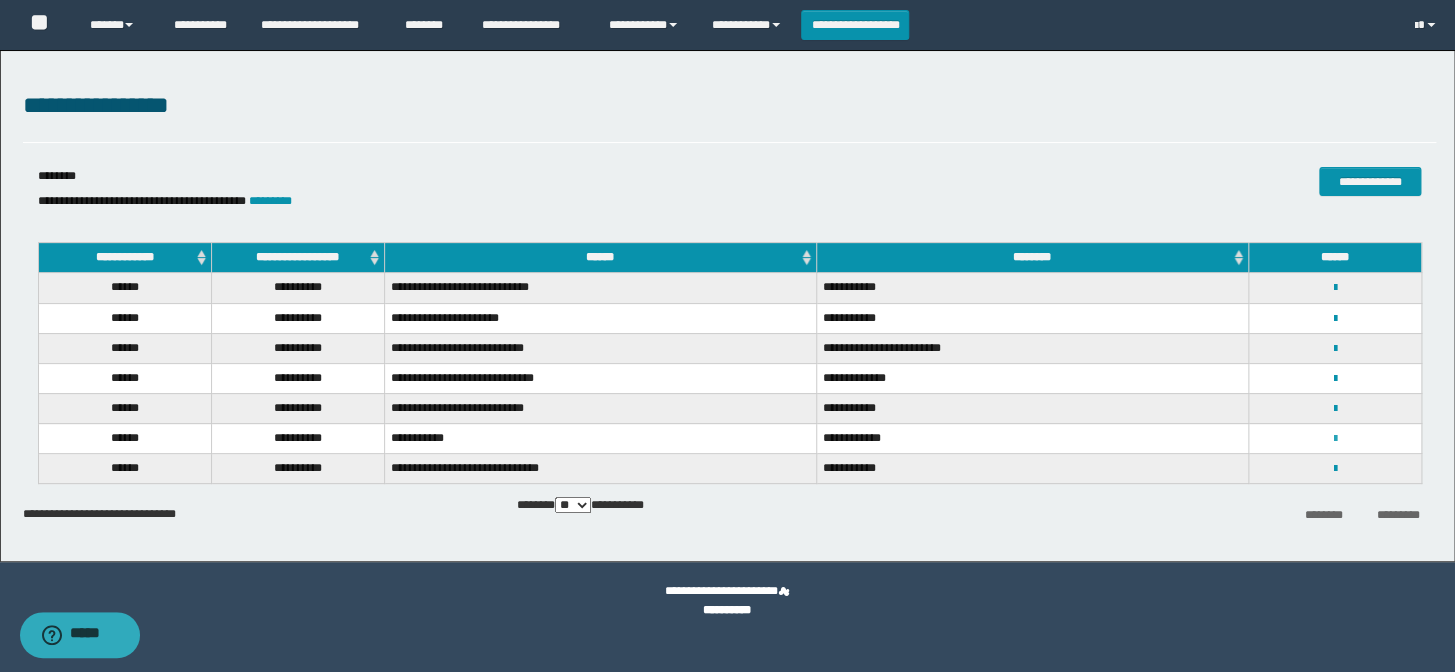 click at bounding box center [1334, 439] 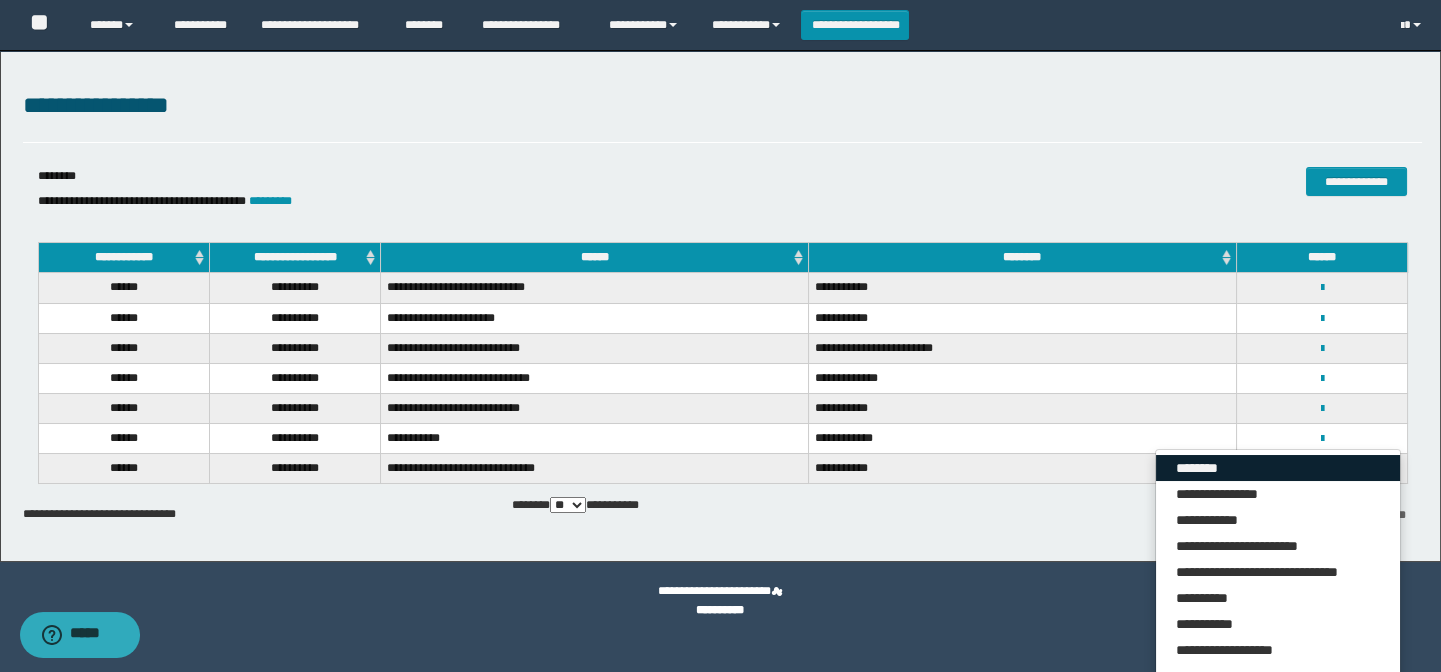click on "********" at bounding box center [1278, 468] 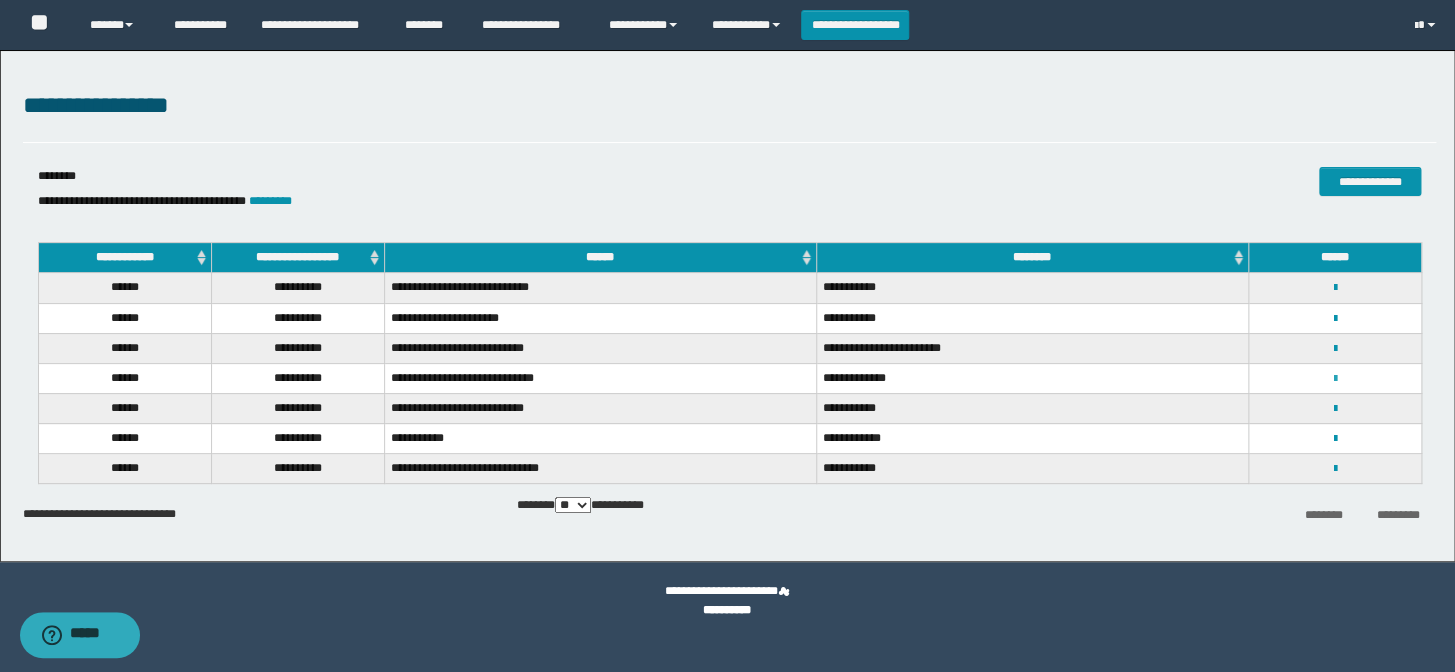 click at bounding box center (1334, 379) 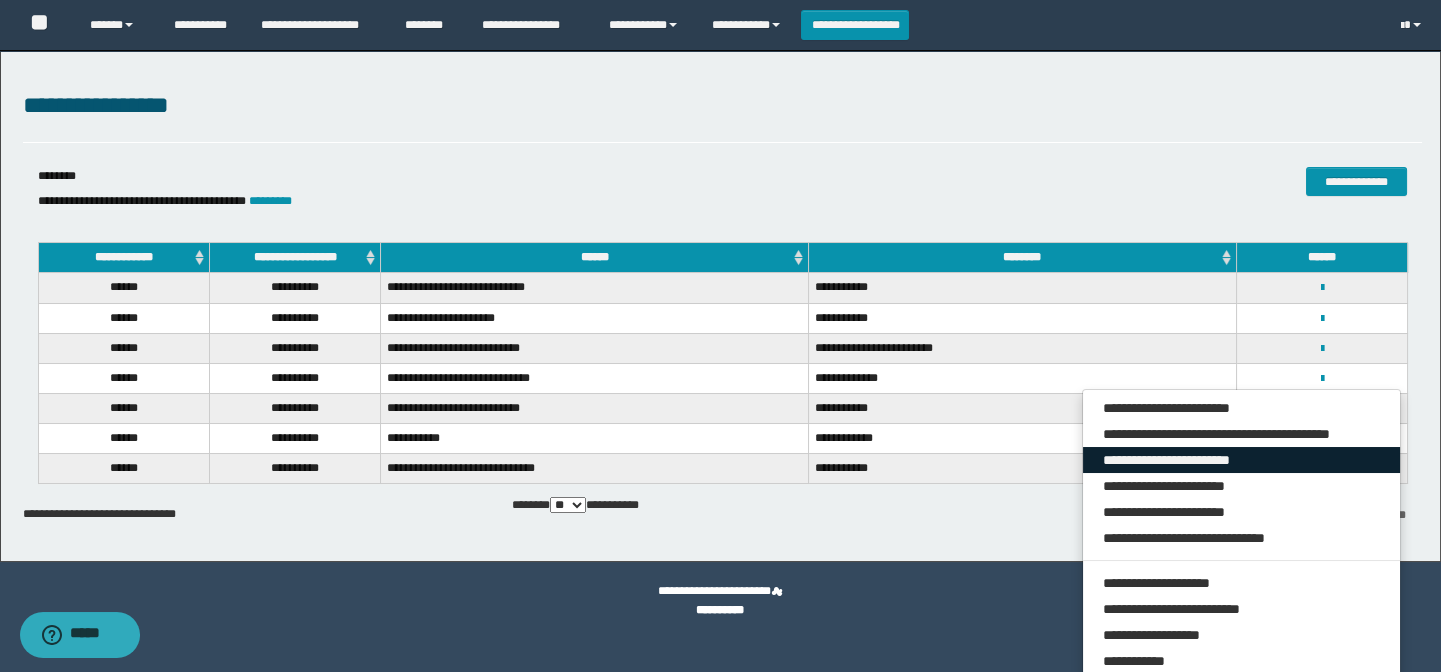 click on "**********" at bounding box center (1242, 460) 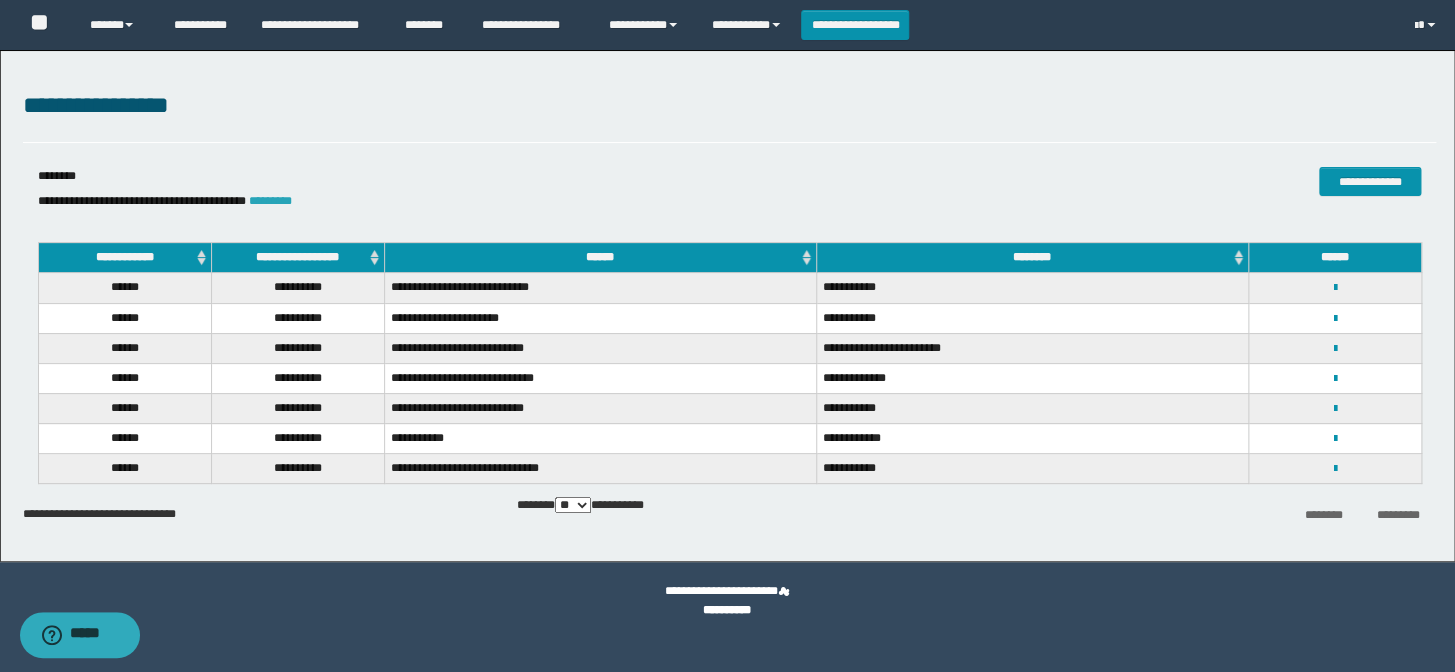 click on "*********" at bounding box center (270, 201) 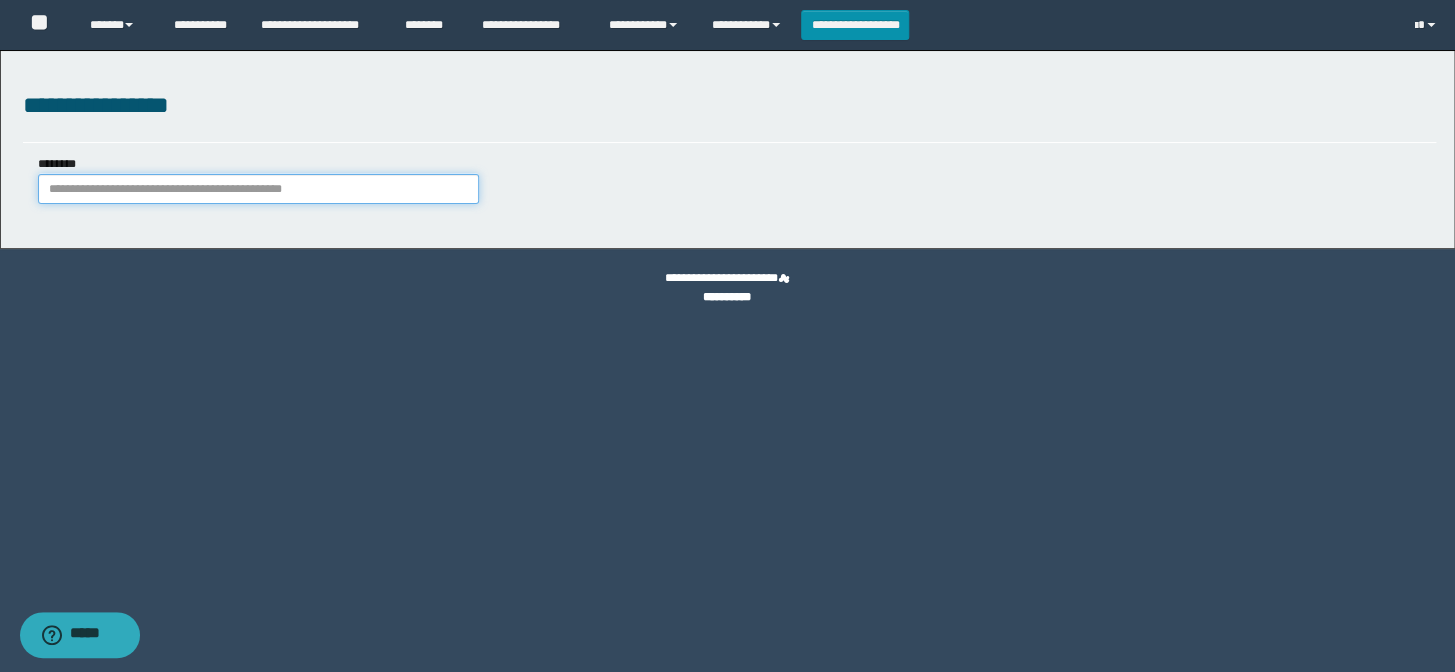 click on "********" at bounding box center [258, 189] 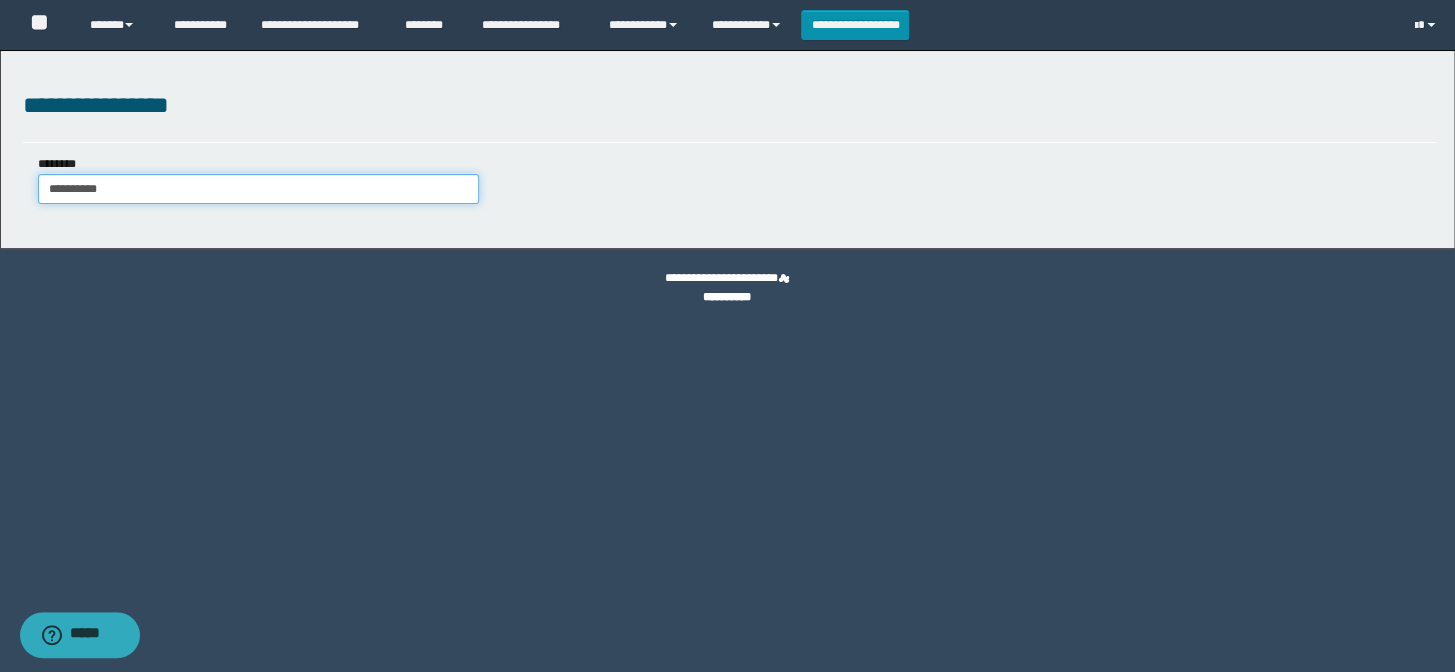 type on "**********" 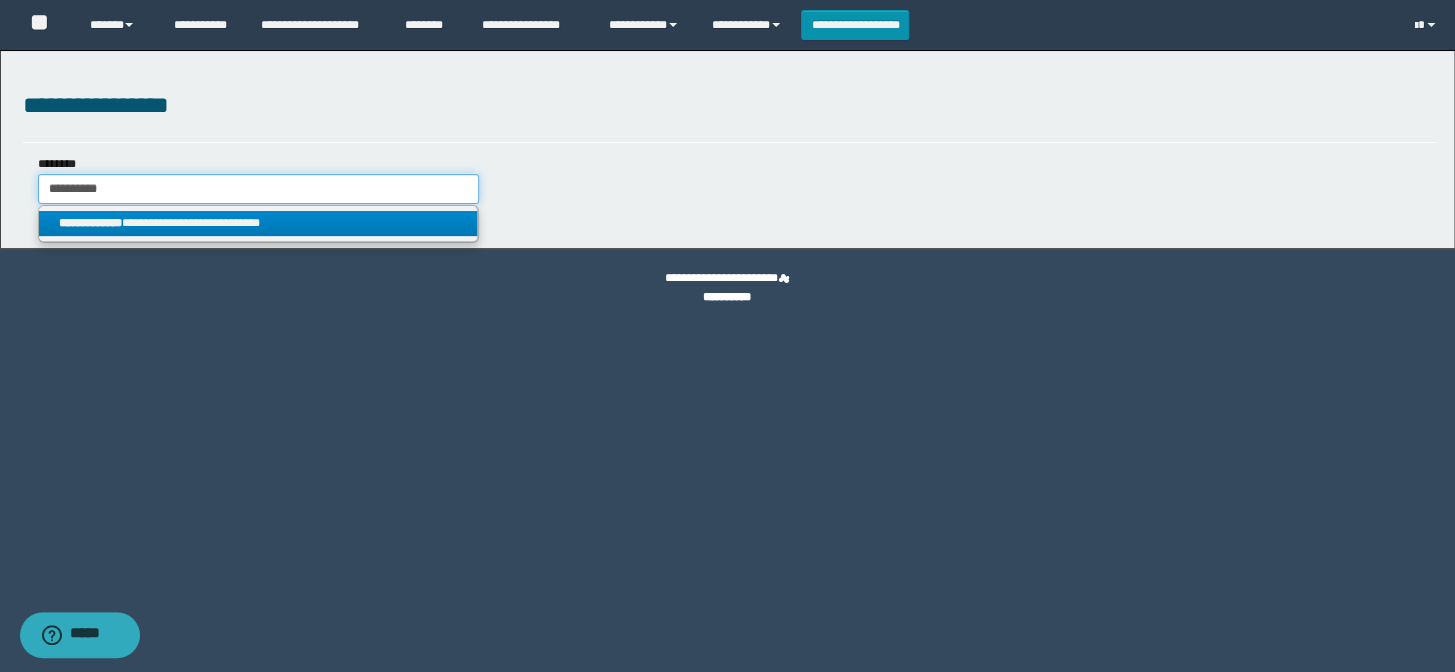 type on "**********" 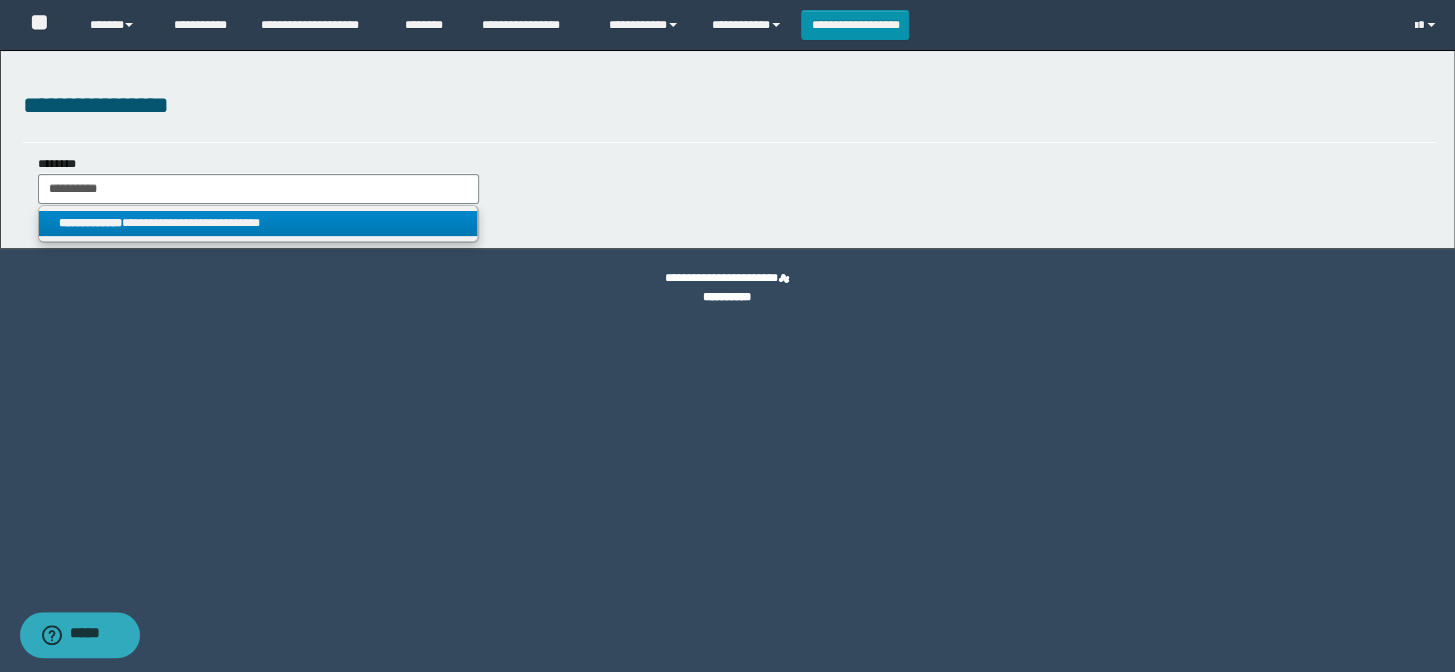 click on "**********" at bounding box center (258, 223) 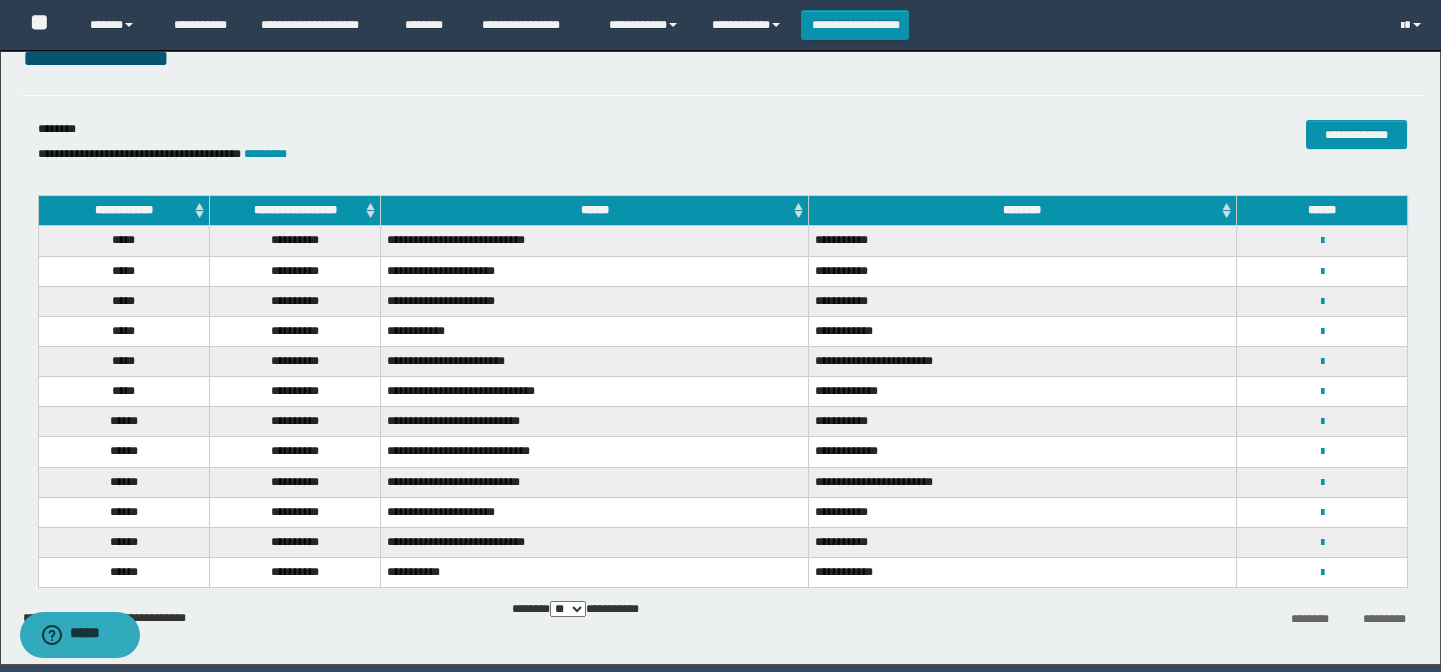 scroll, scrollTop: 90, scrollLeft: 0, axis: vertical 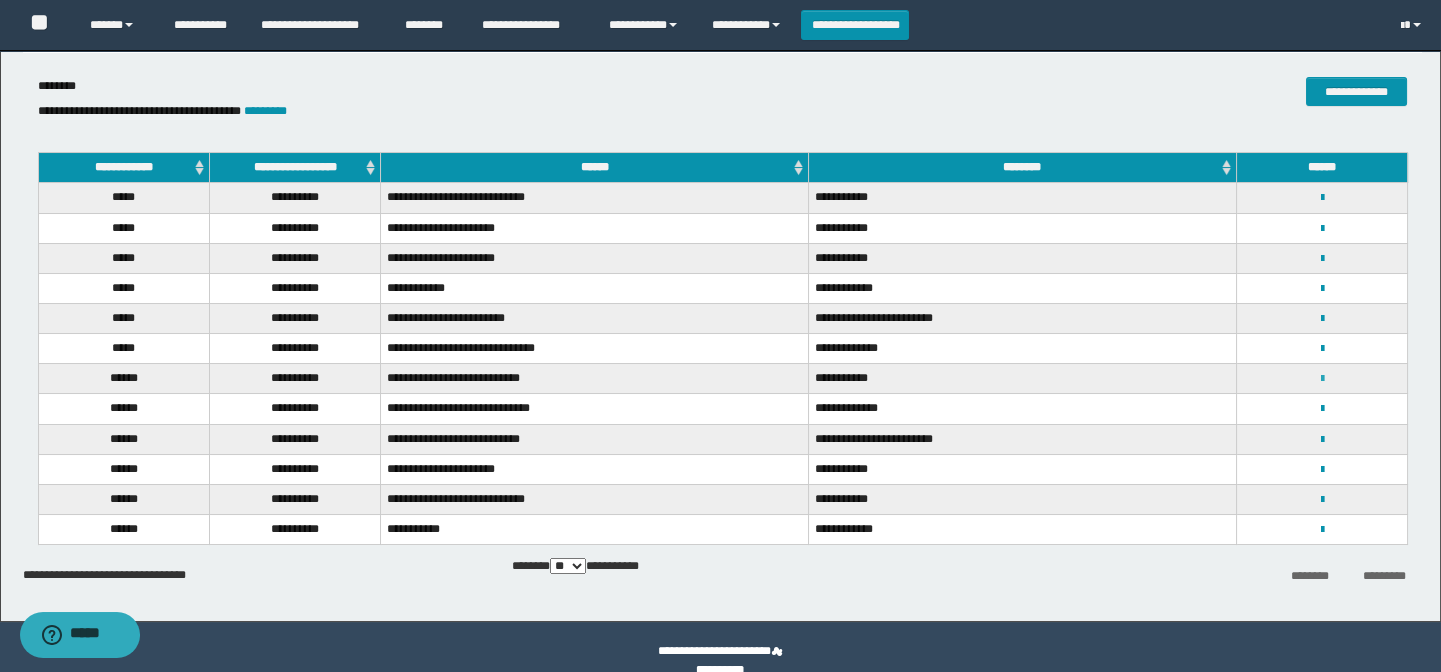 click at bounding box center [1321, 379] 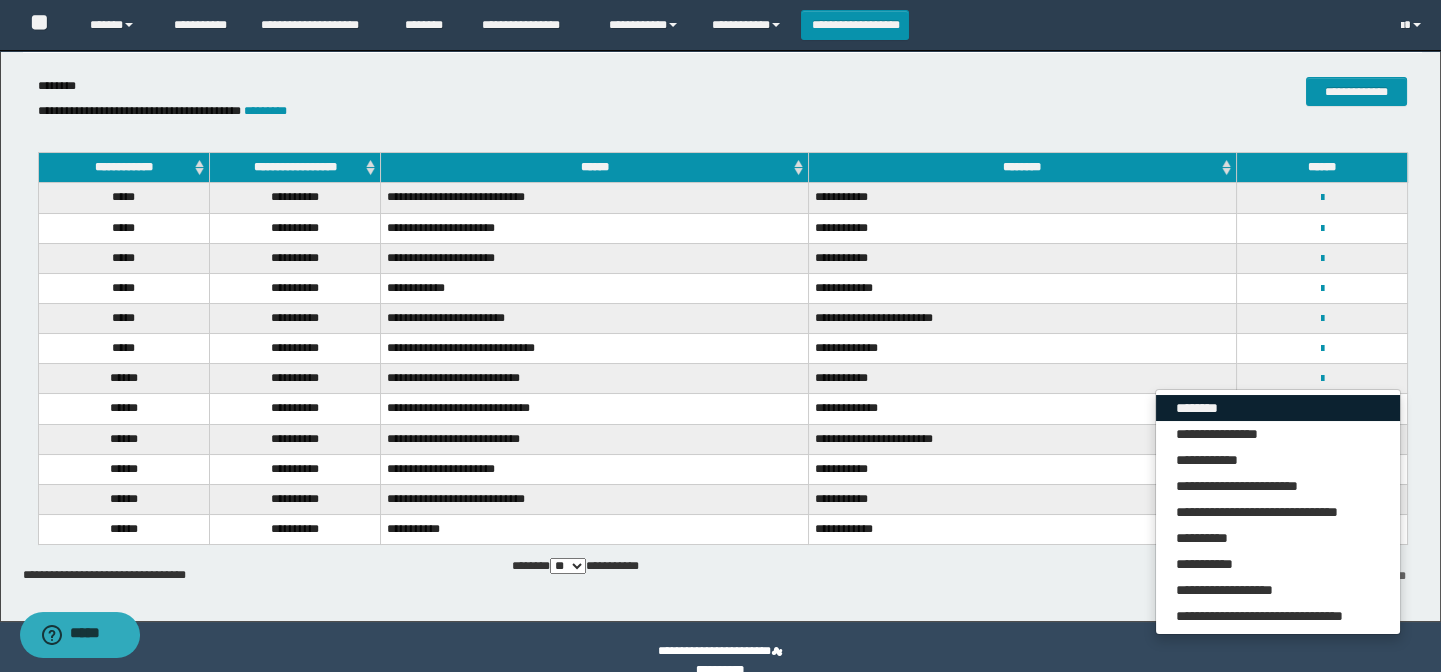 click on "********" at bounding box center [1278, 408] 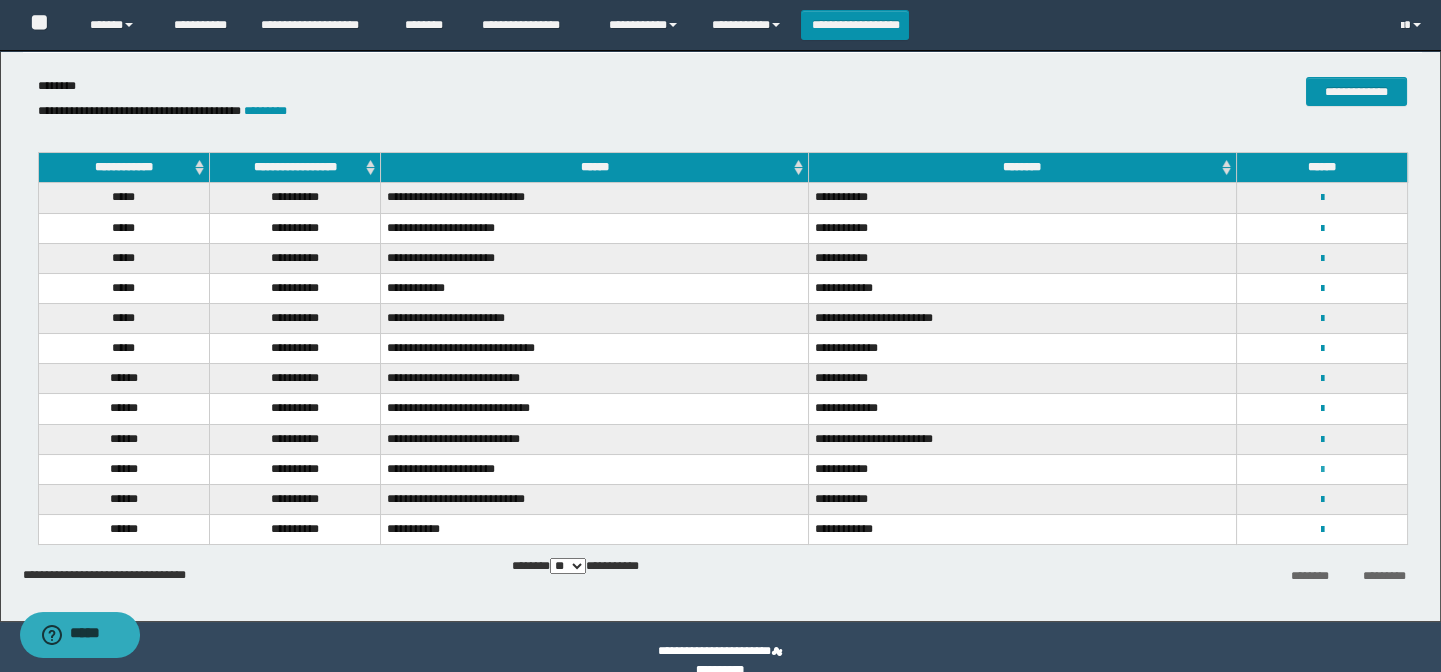 click at bounding box center (1321, 470) 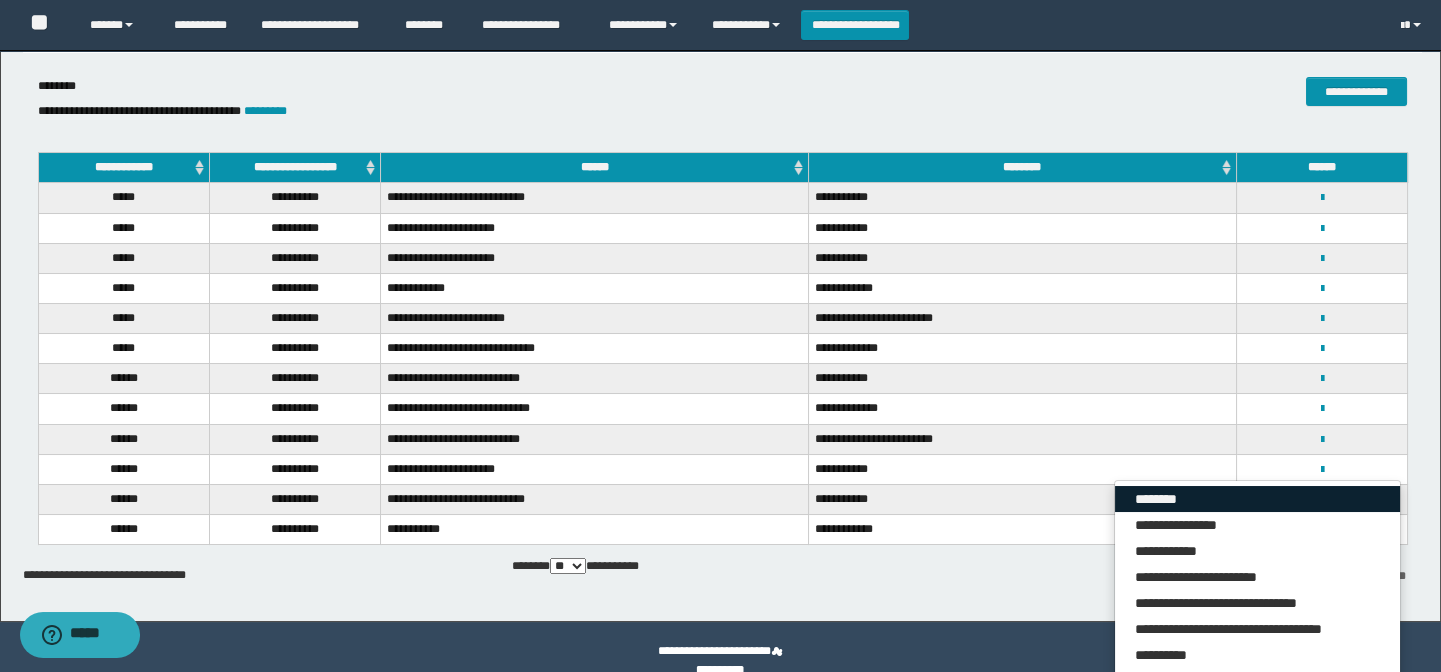 drag, startPoint x: 1210, startPoint y: 502, endPoint x: 1304, endPoint y: 490, distance: 94.76286 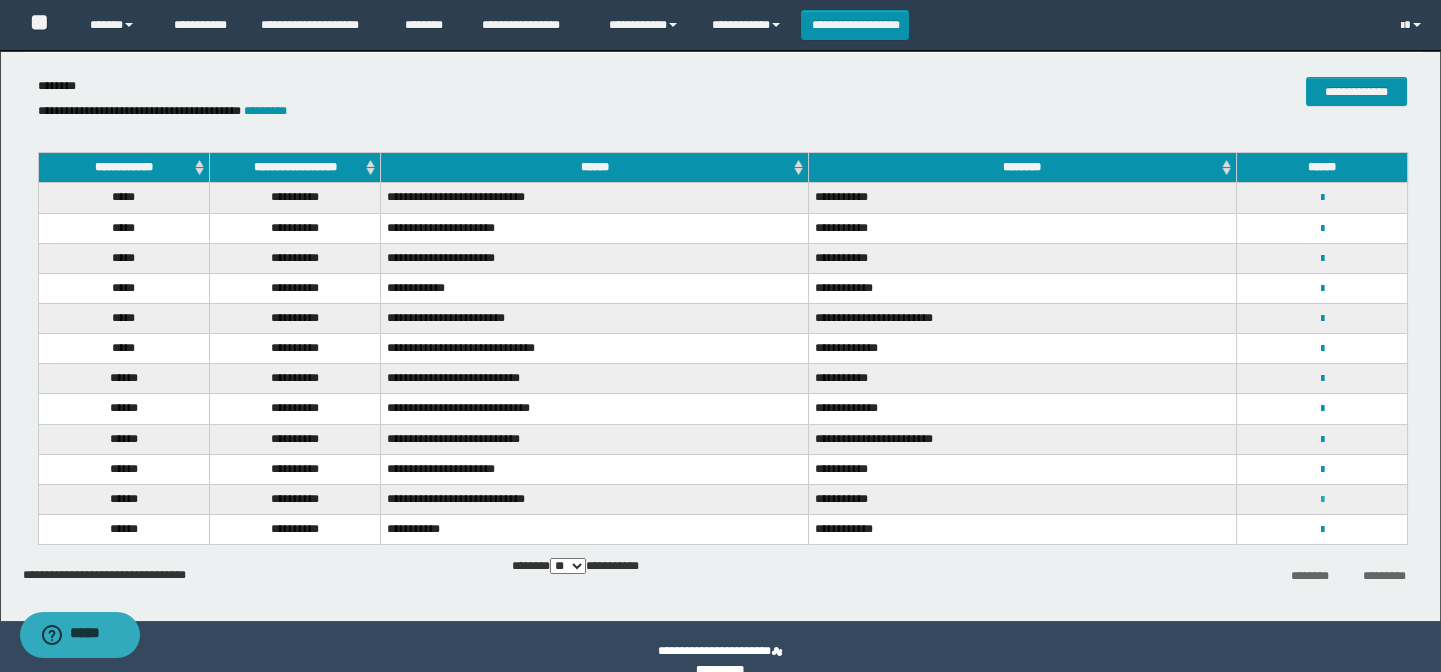 click at bounding box center [1321, 500] 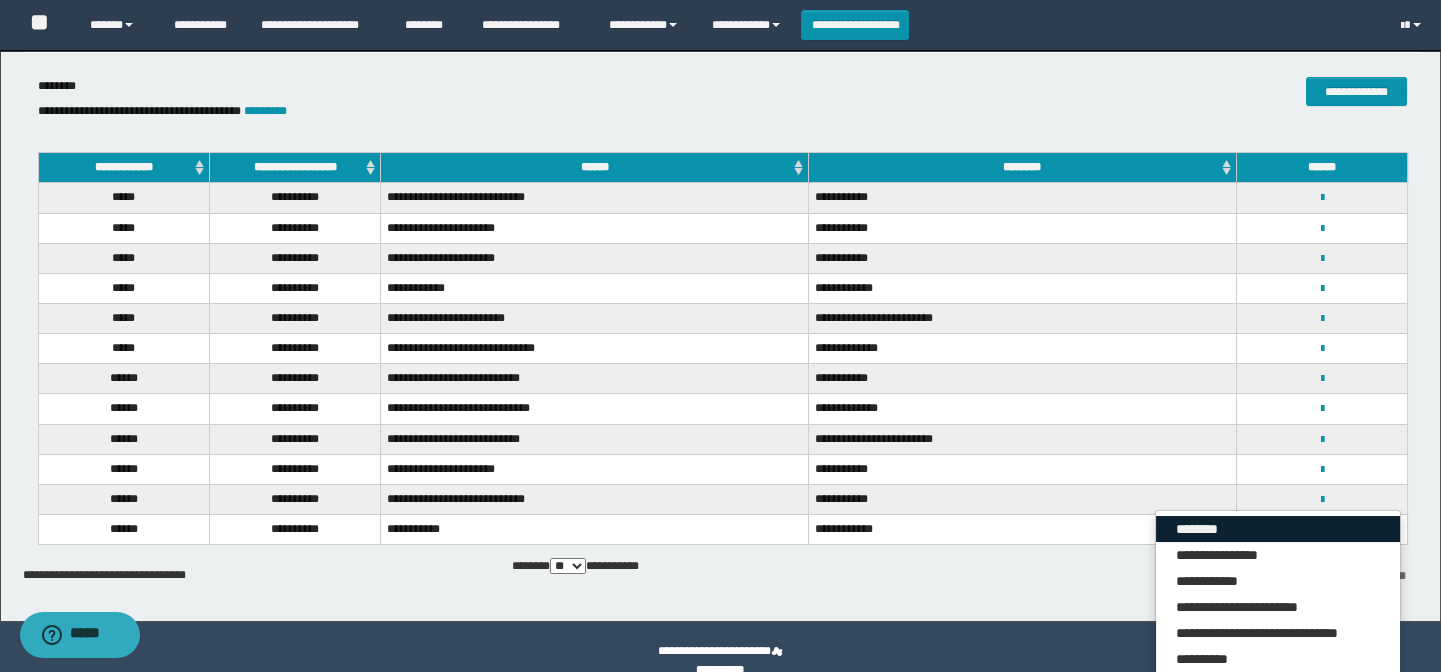 click on "********" at bounding box center (1278, 529) 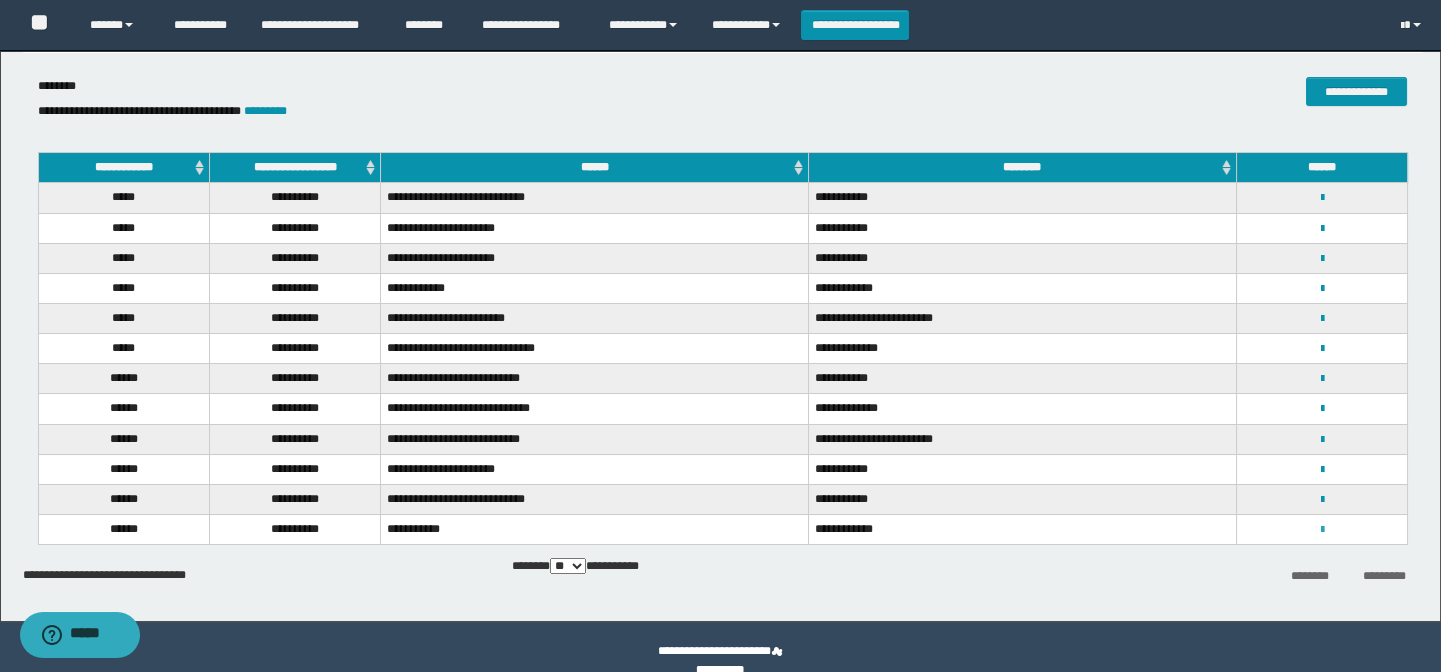 click at bounding box center [1321, 530] 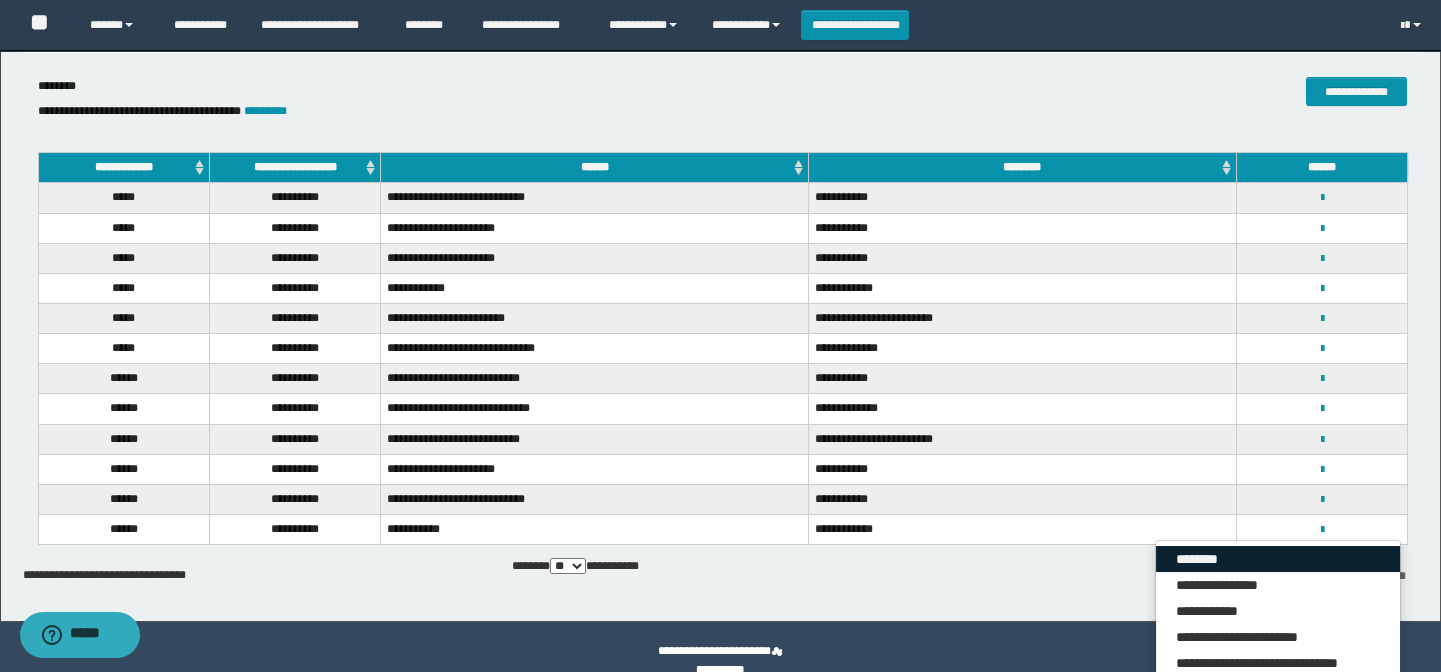 drag, startPoint x: 1270, startPoint y: 548, endPoint x: 1136, endPoint y: 557, distance: 134.3019 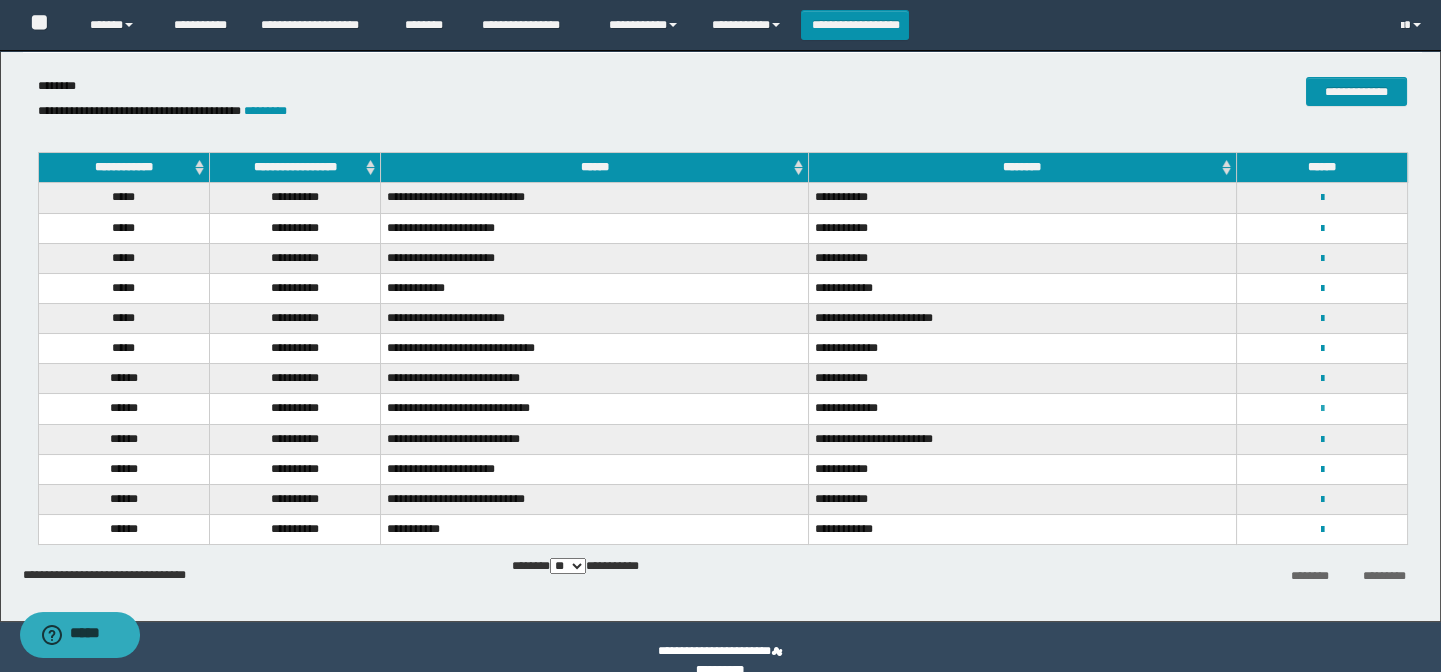 click at bounding box center [1321, 409] 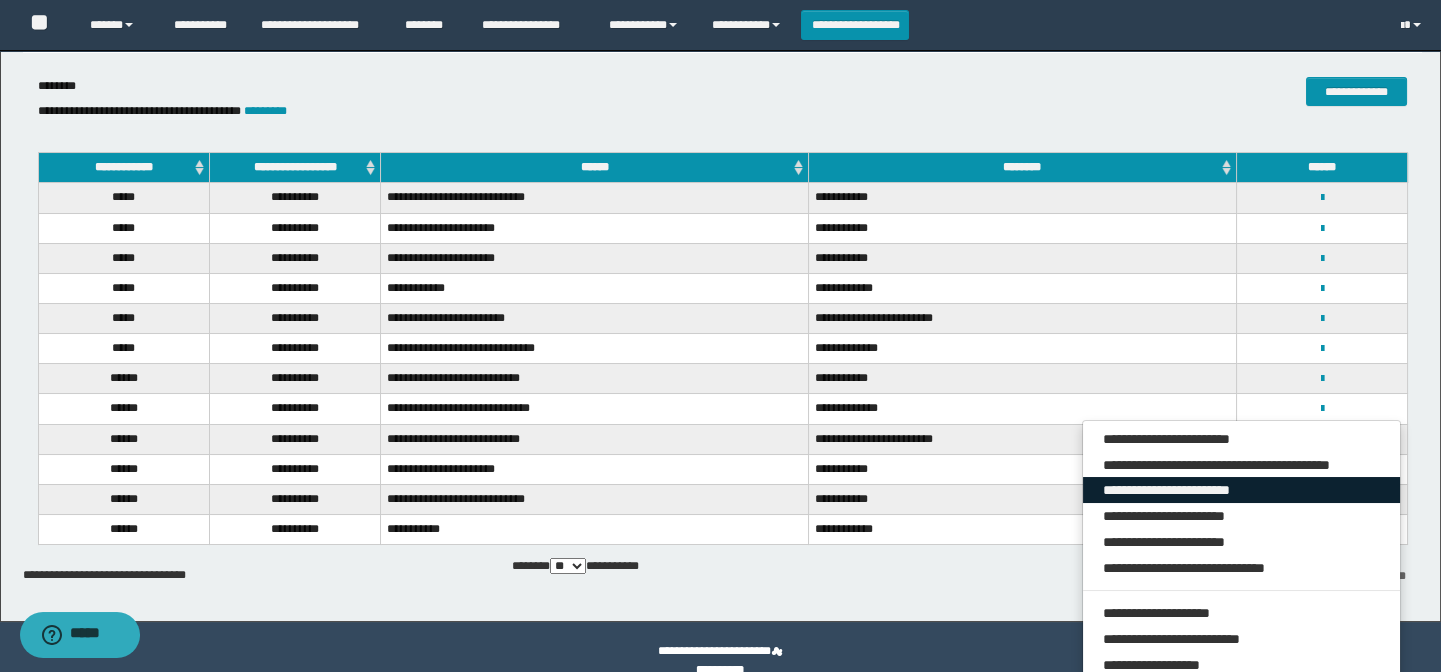 click on "**********" at bounding box center (1242, 490) 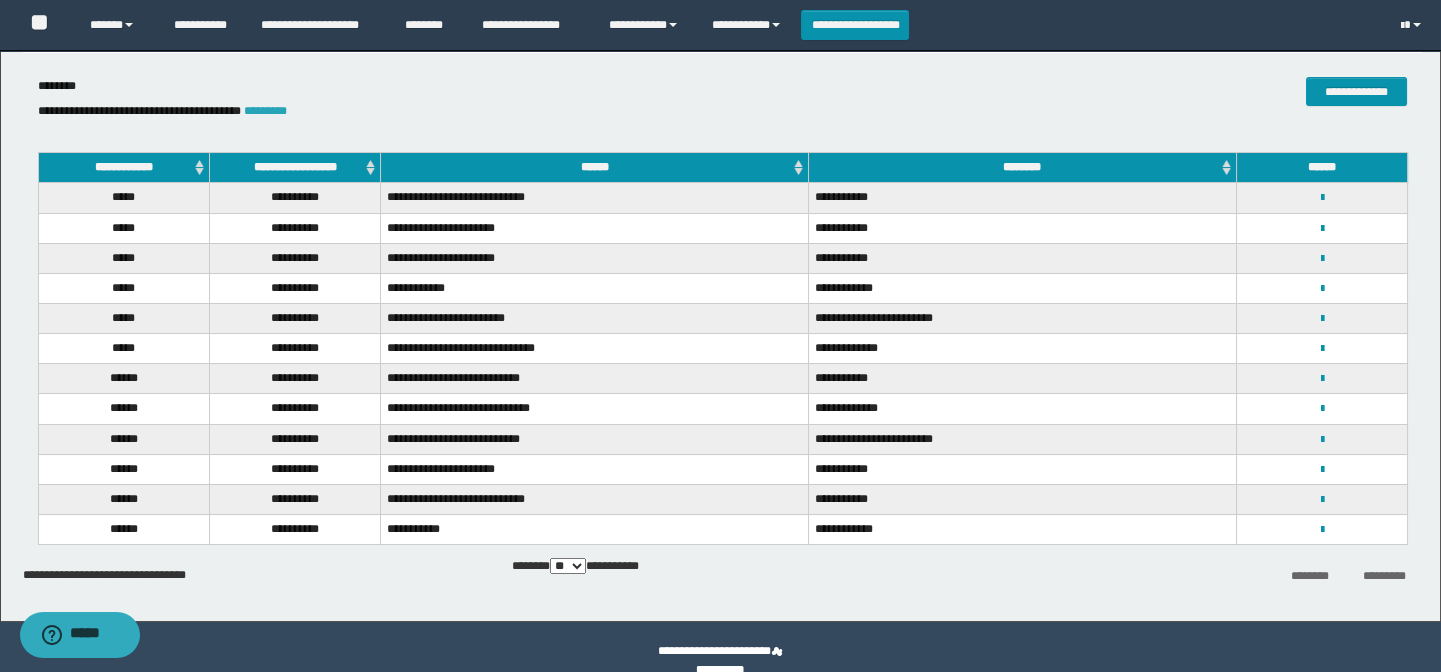 click on "*********" at bounding box center [265, 111] 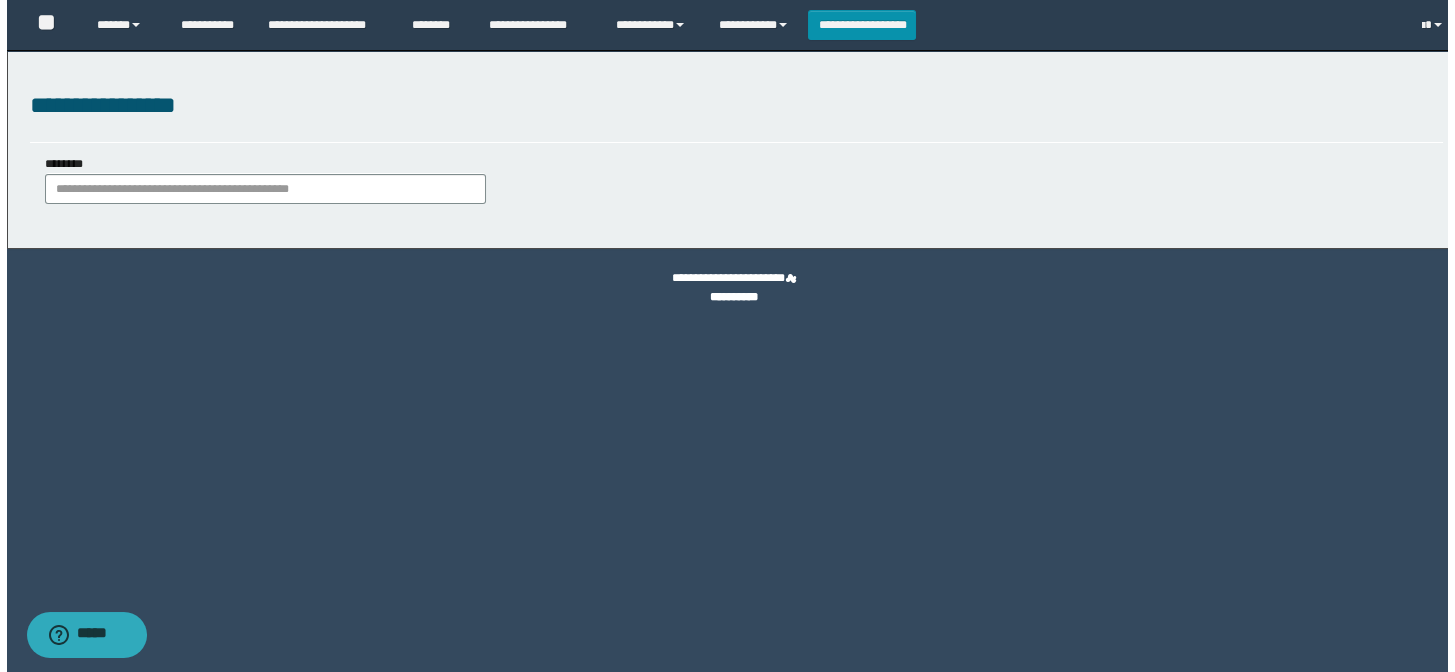scroll, scrollTop: 0, scrollLeft: 0, axis: both 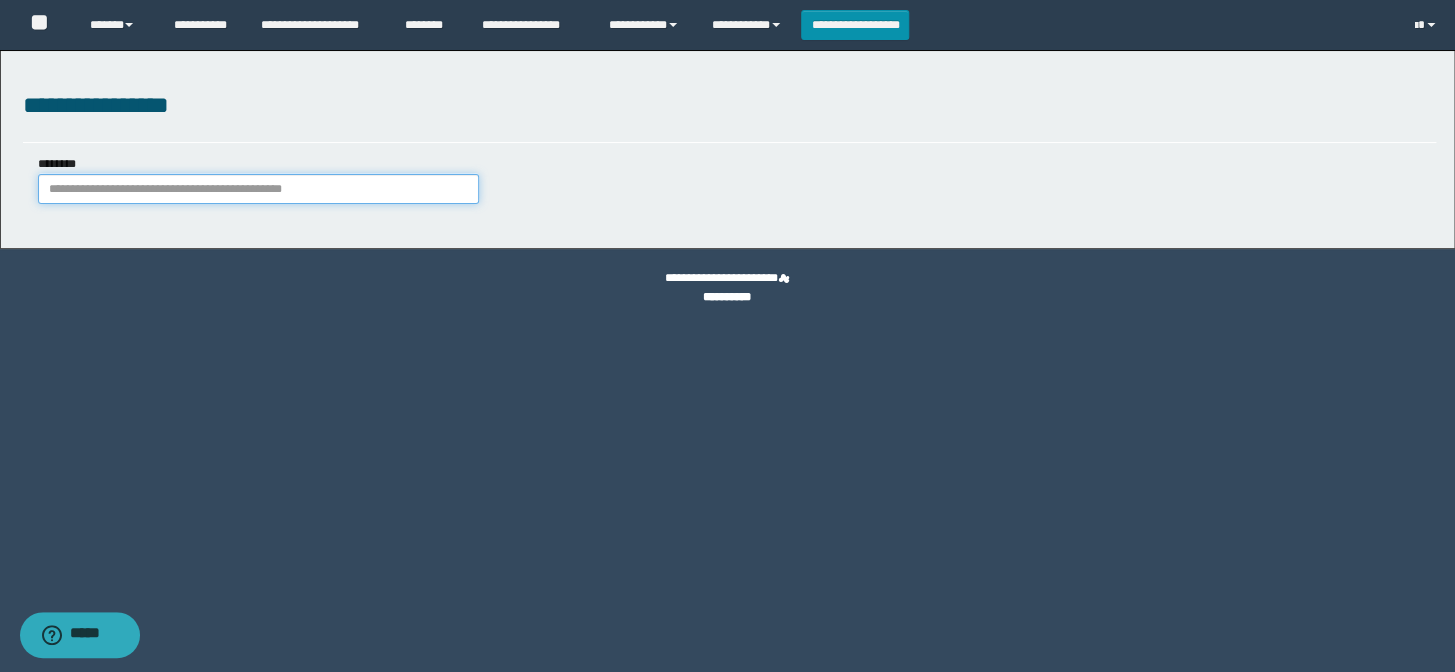 click on "********" at bounding box center [258, 189] 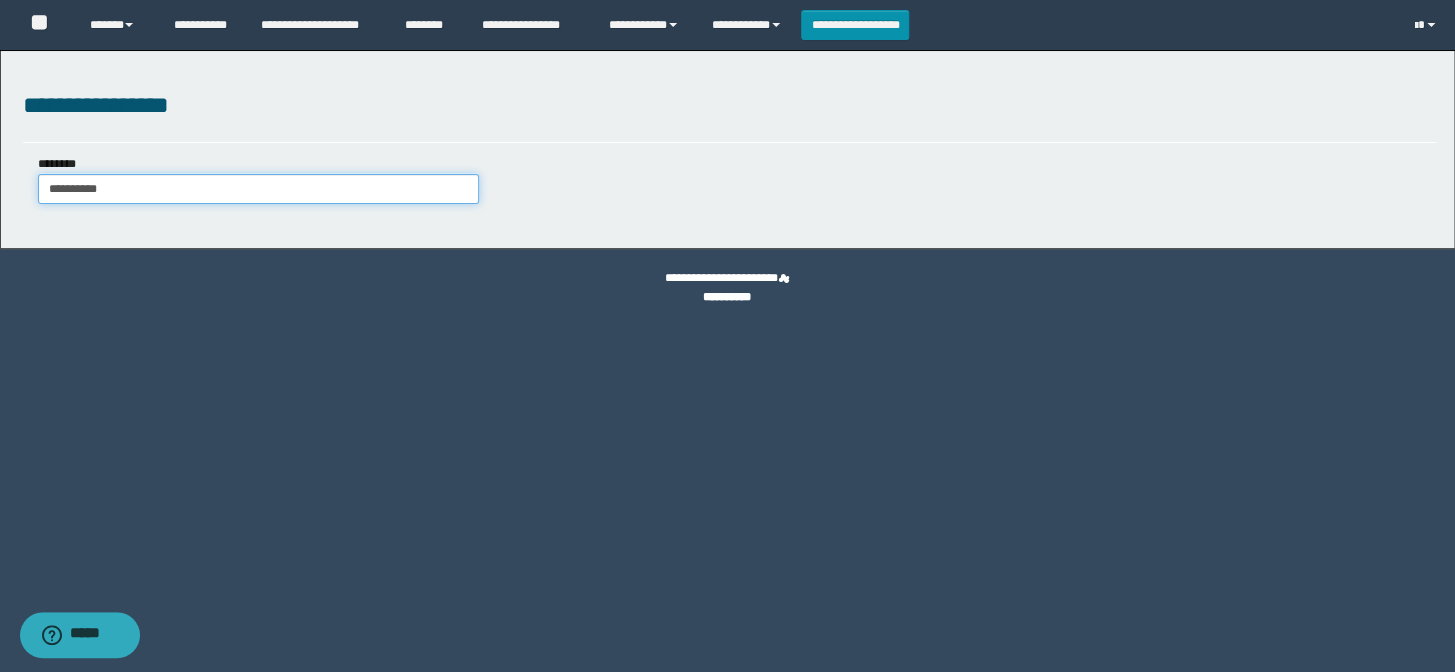 type on "**********" 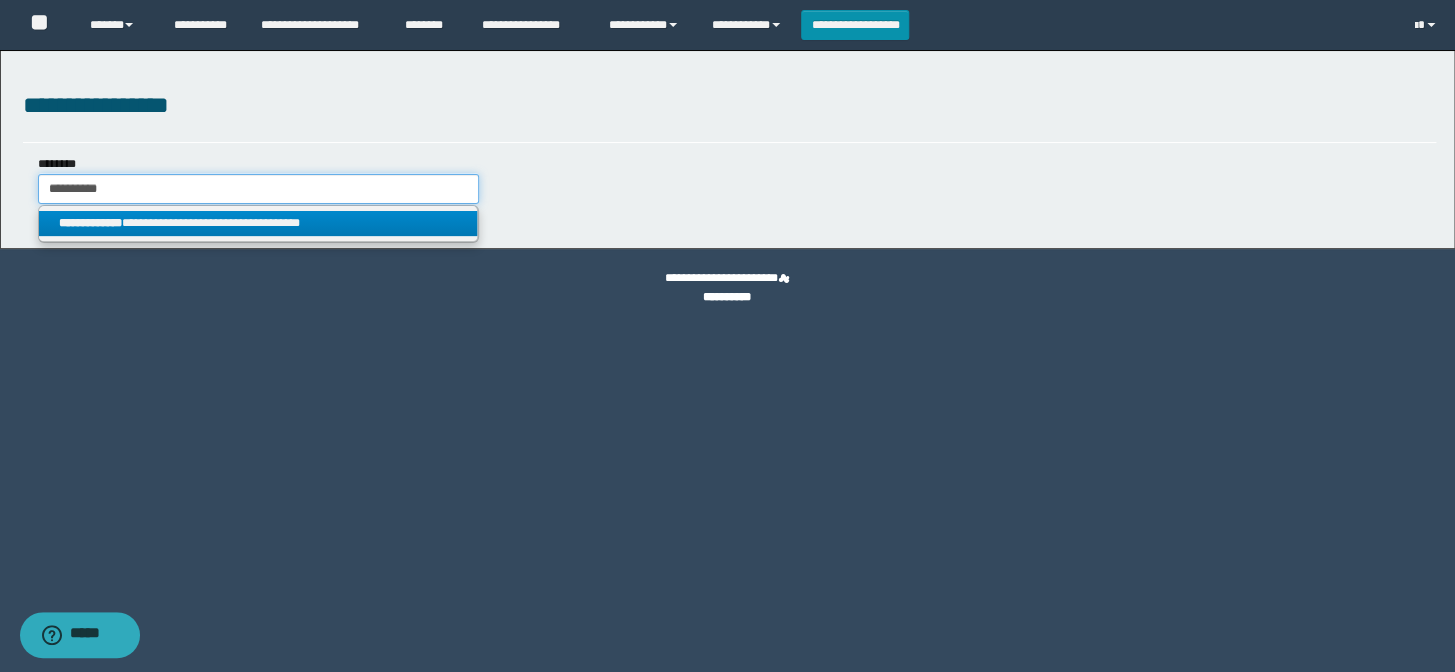 type on "**********" 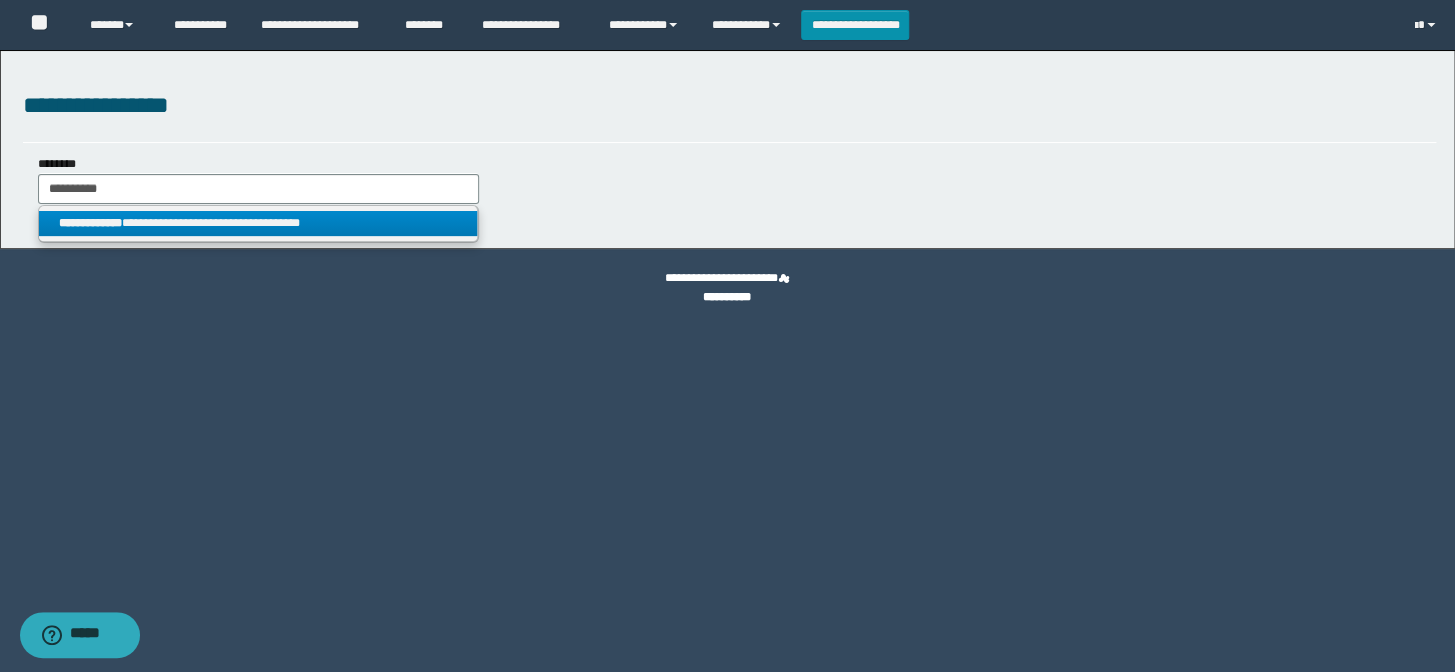 click on "**********" at bounding box center (258, 223) 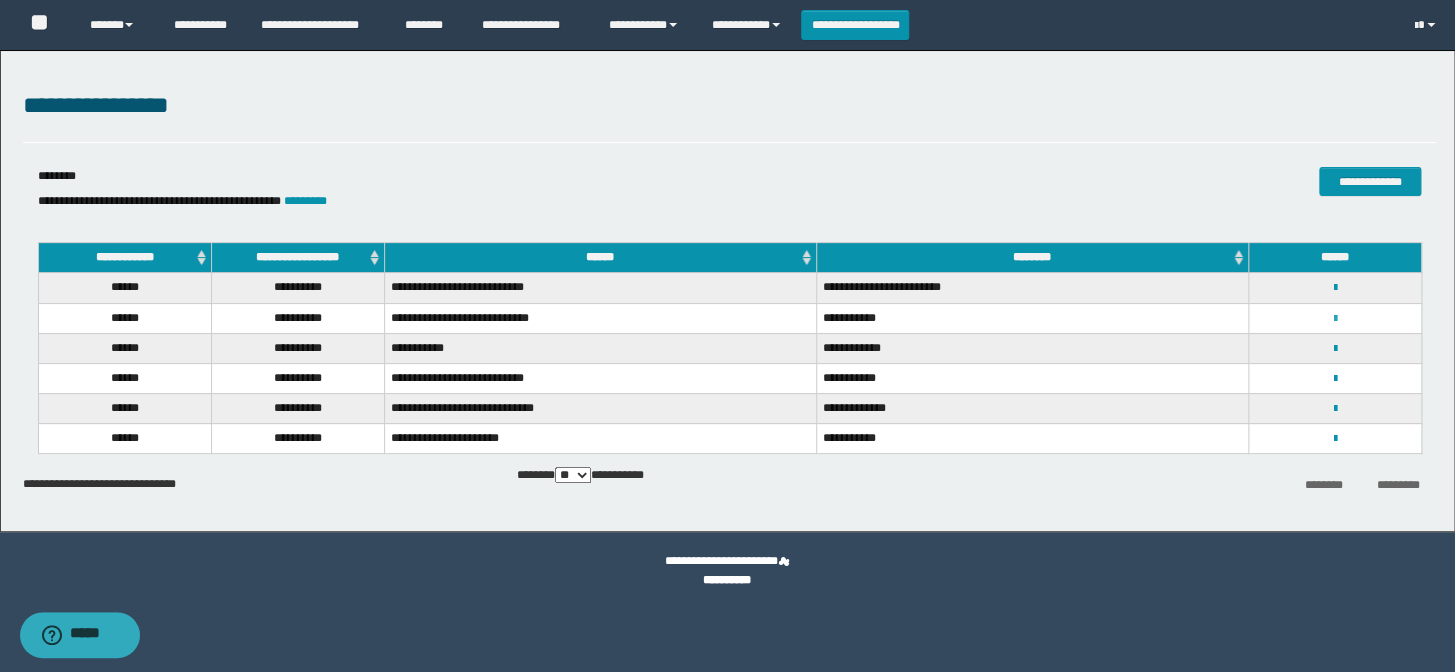 click at bounding box center [1334, 319] 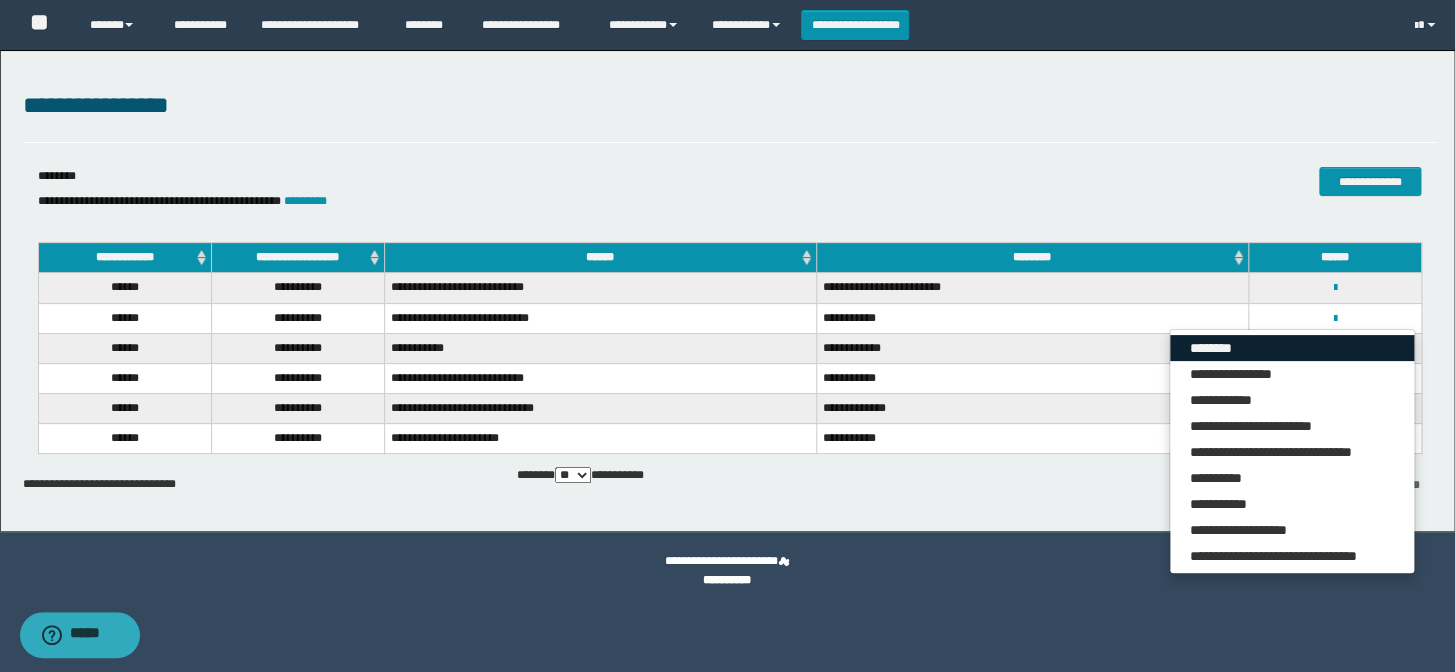 click on "********" at bounding box center [1292, 348] 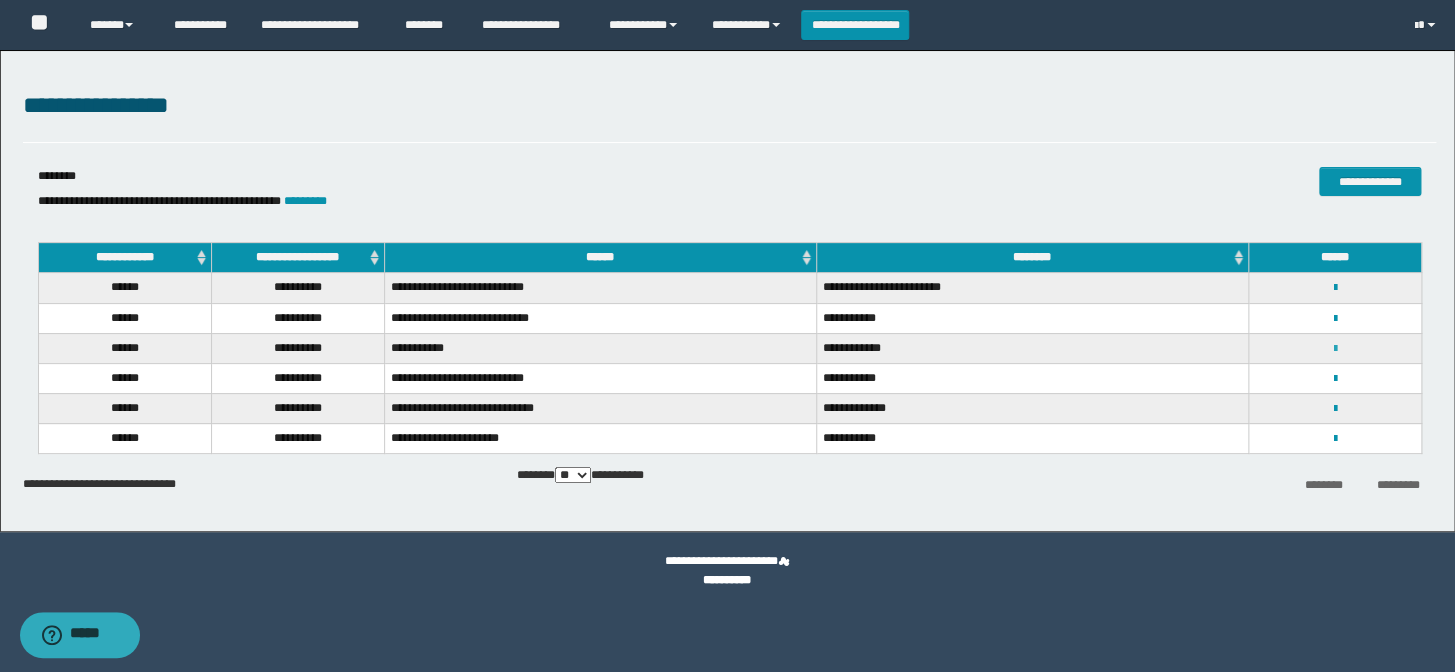 click at bounding box center [1334, 349] 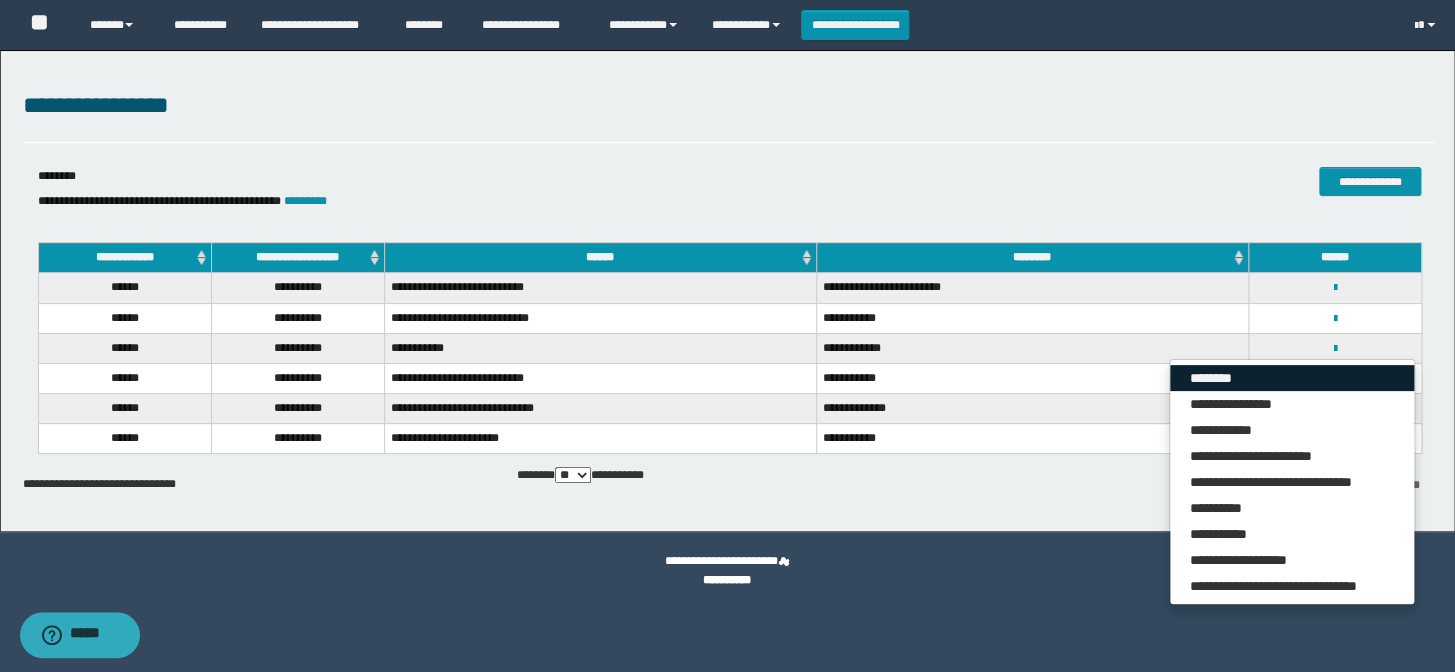 click on "********" at bounding box center (1292, 378) 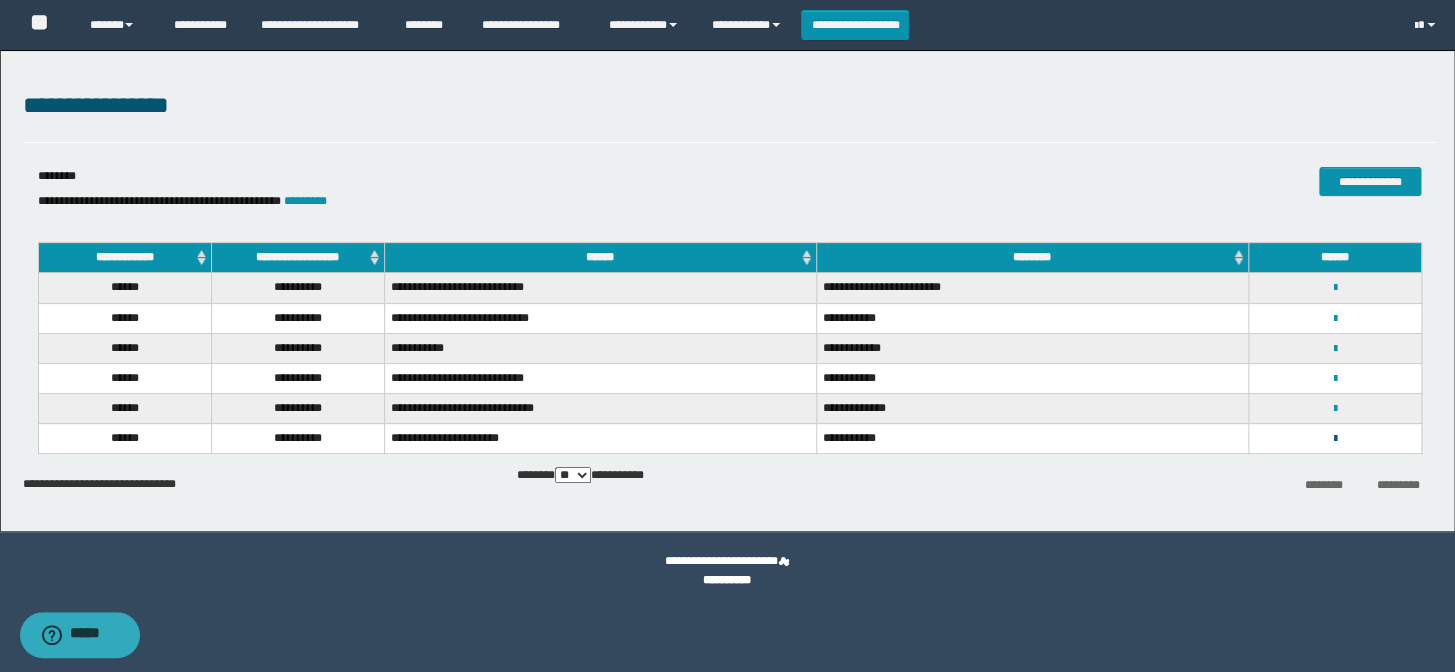 click at bounding box center [1334, 439] 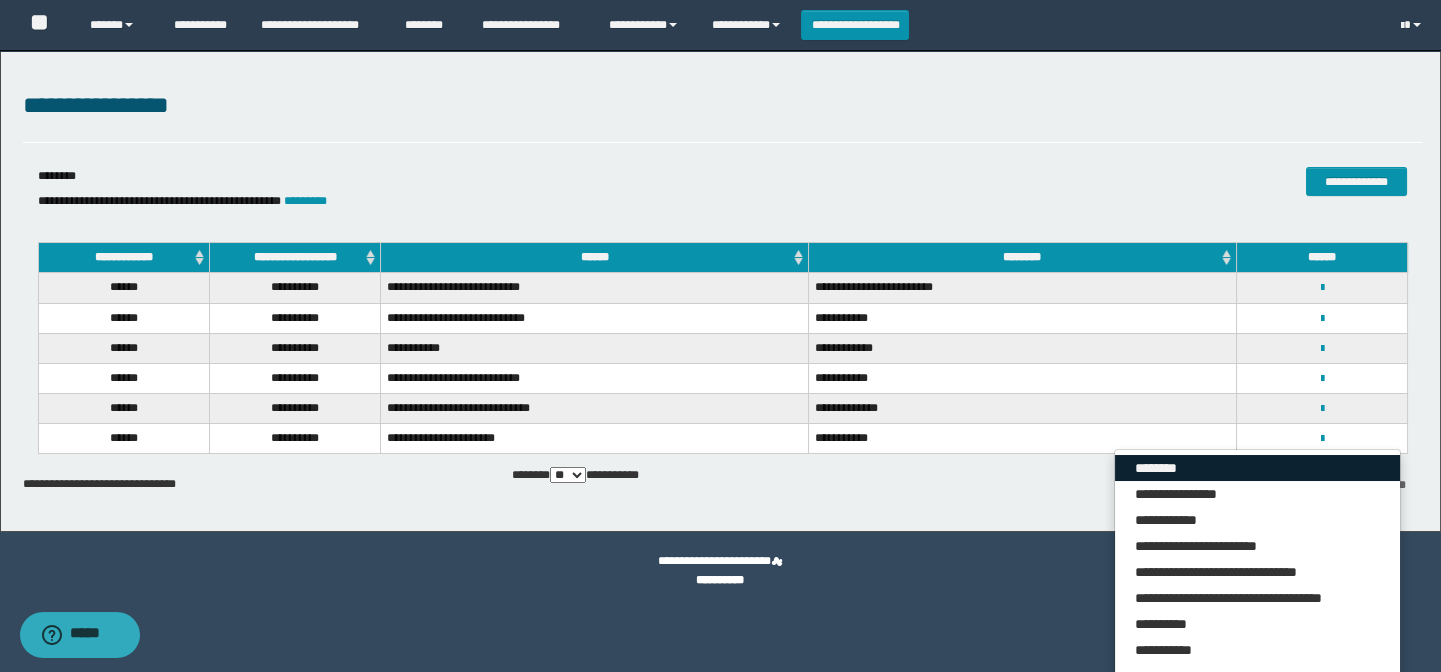 click on "********" at bounding box center [1257, 468] 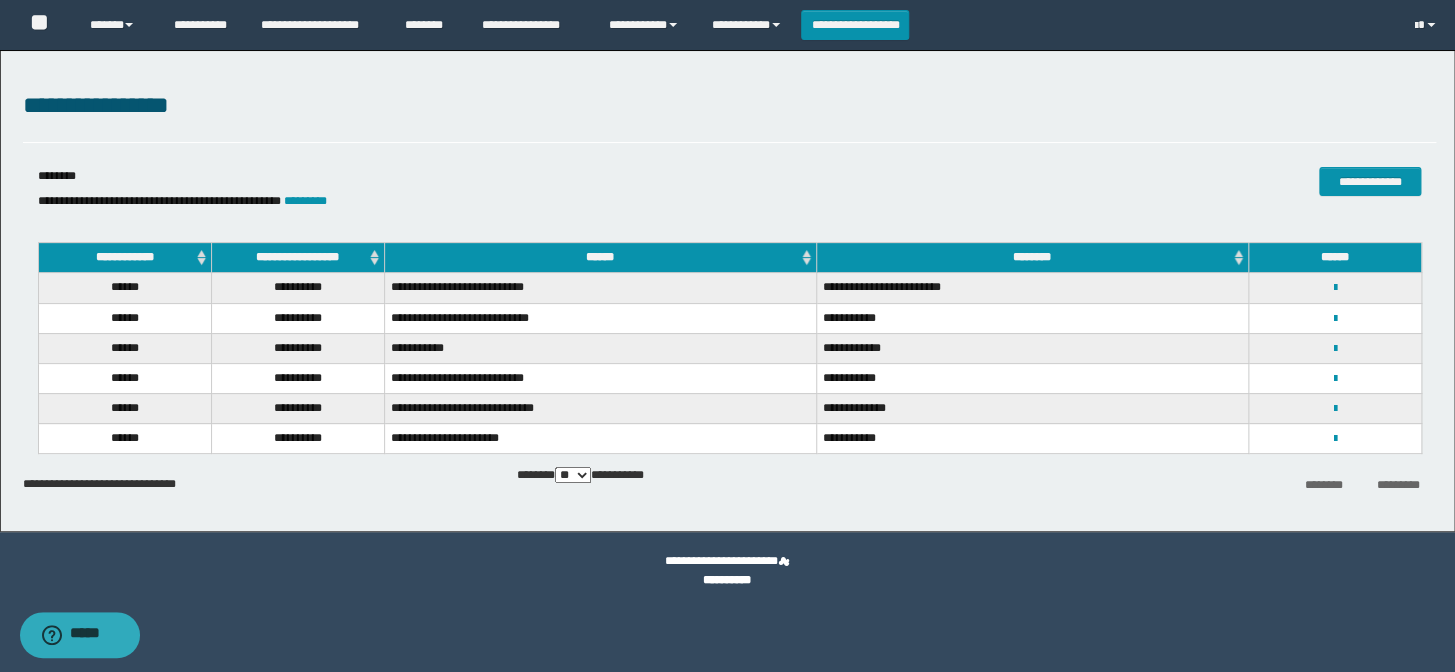 click on "**********" at bounding box center [1335, 378] 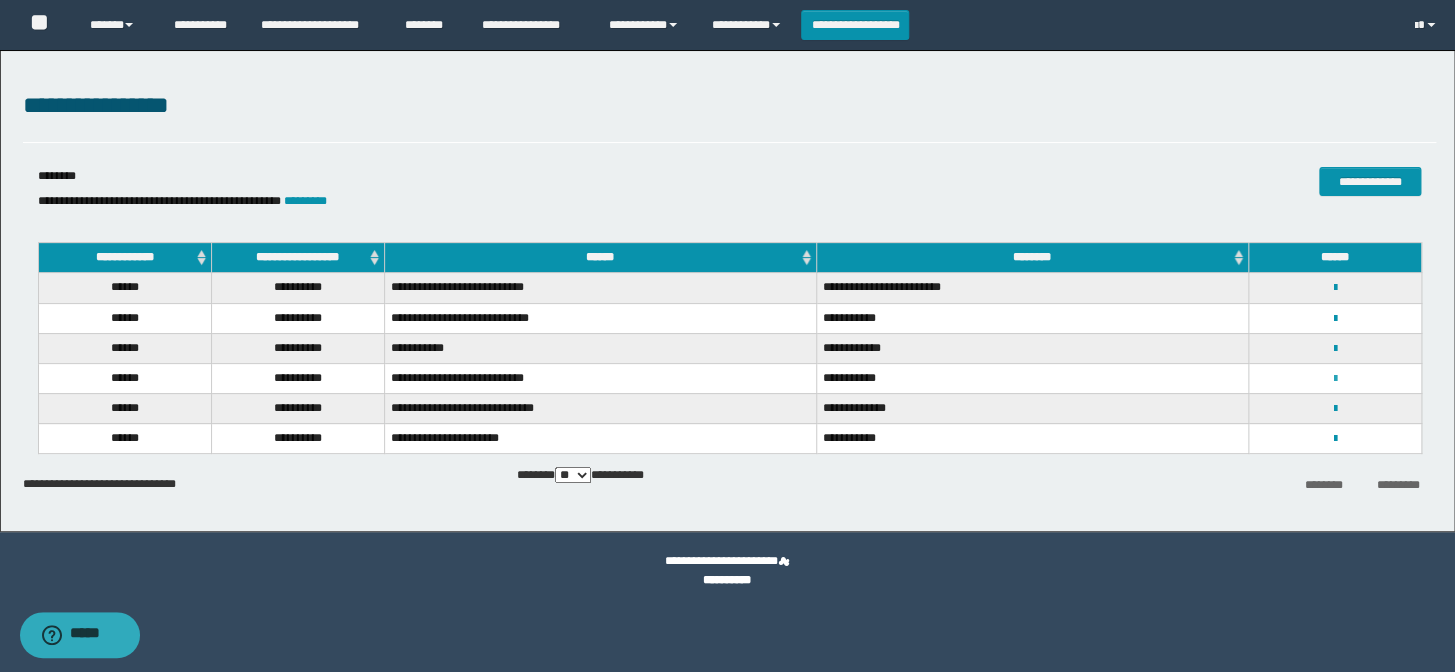 click at bounding box center [1334, 379] 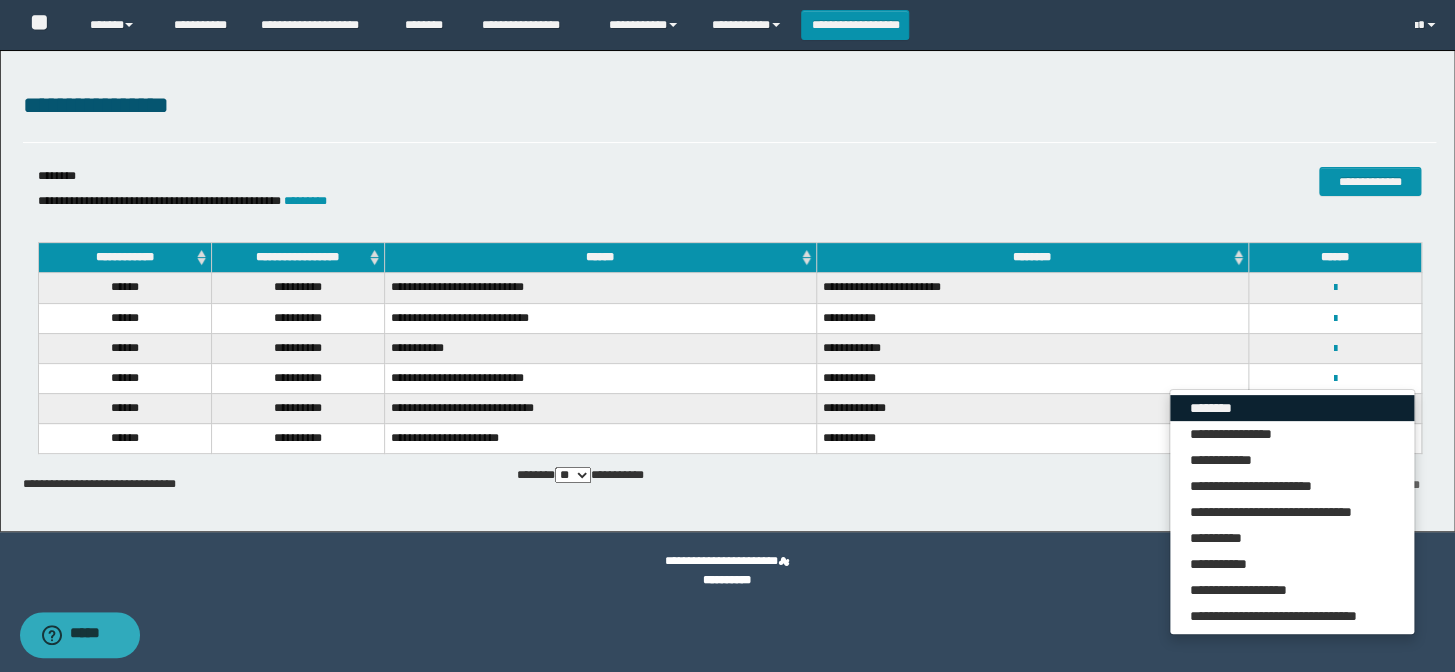 drag, startPoint x: 1295, startPoint y: 409, endPoint x: 1267, endPoint y: 417, distance: 29.12044 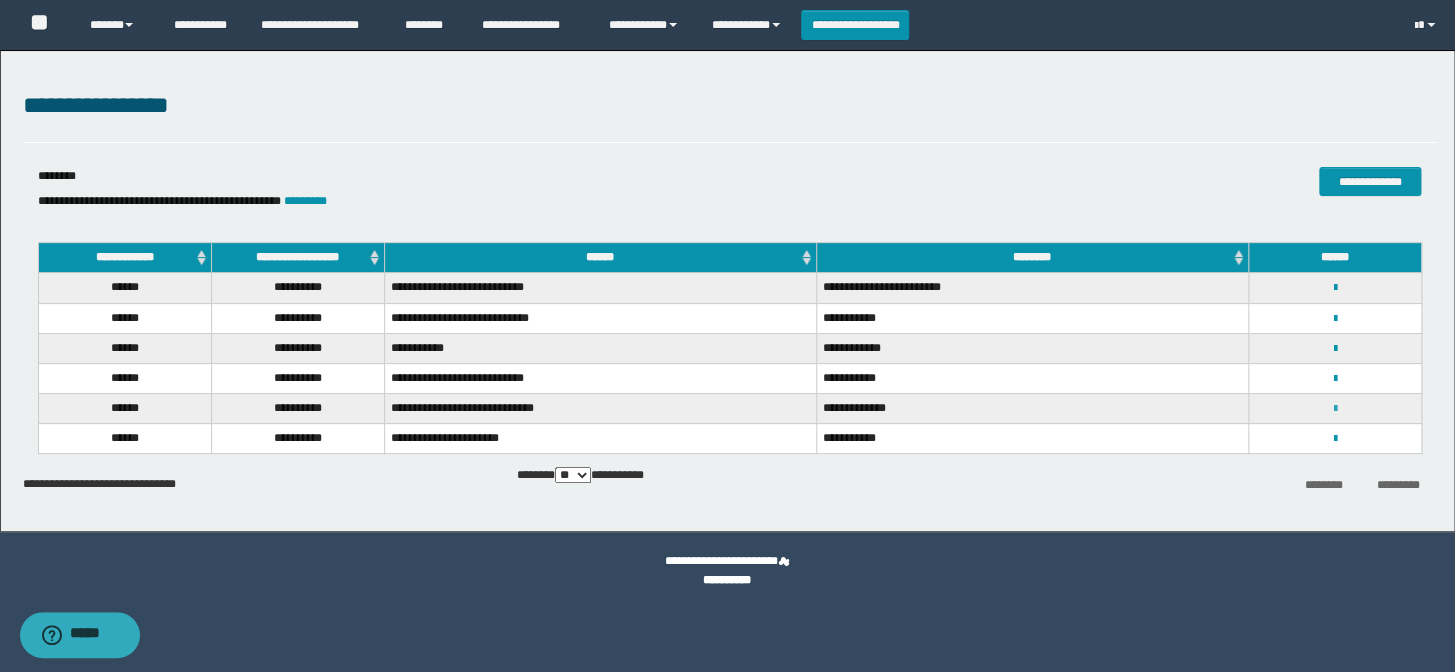 click at bounding box center [1334, 409] 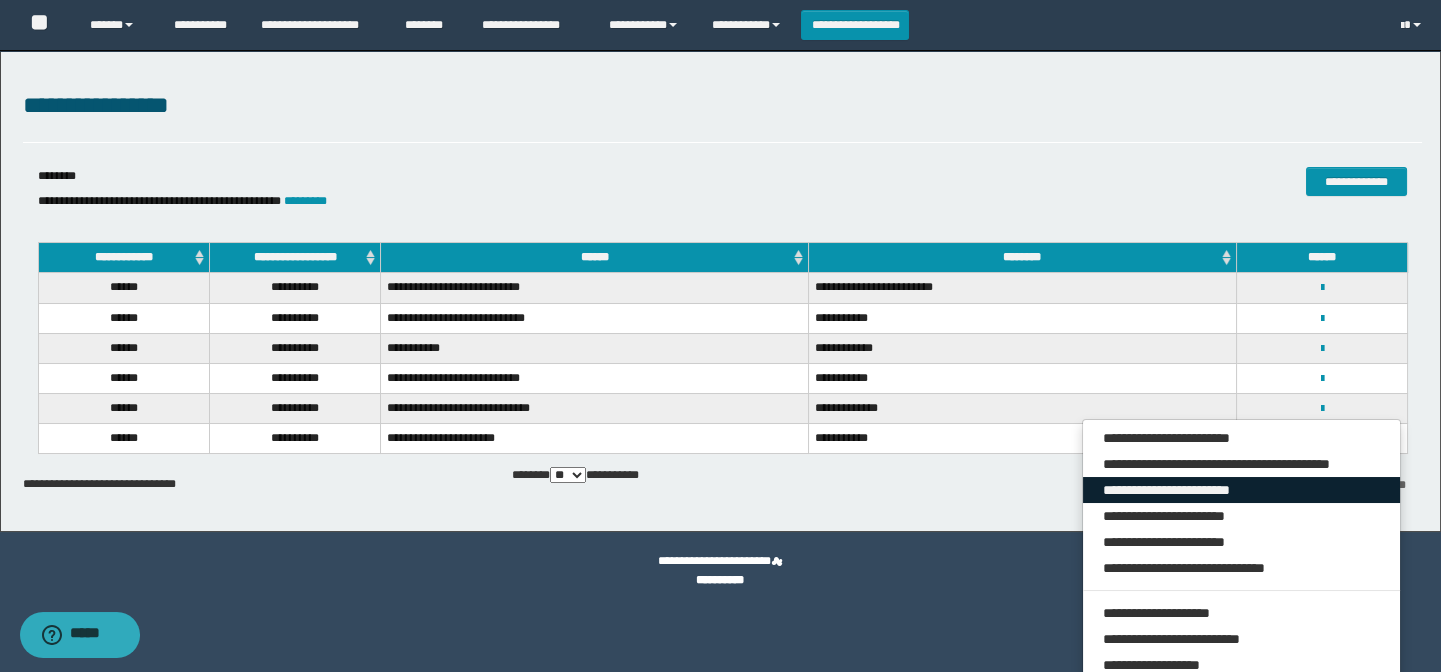 click on "**********" at bounding box center (1242, 490) 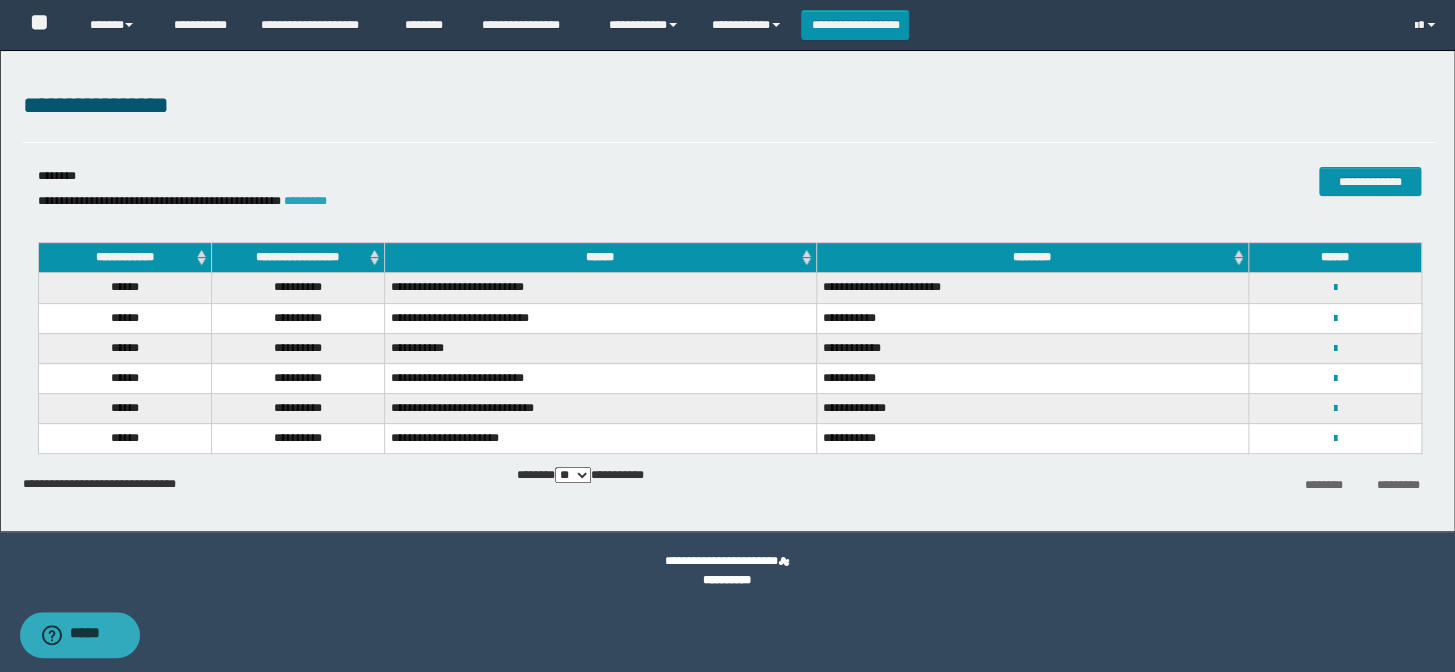 click on "*********" at bounding box center [305, 201] 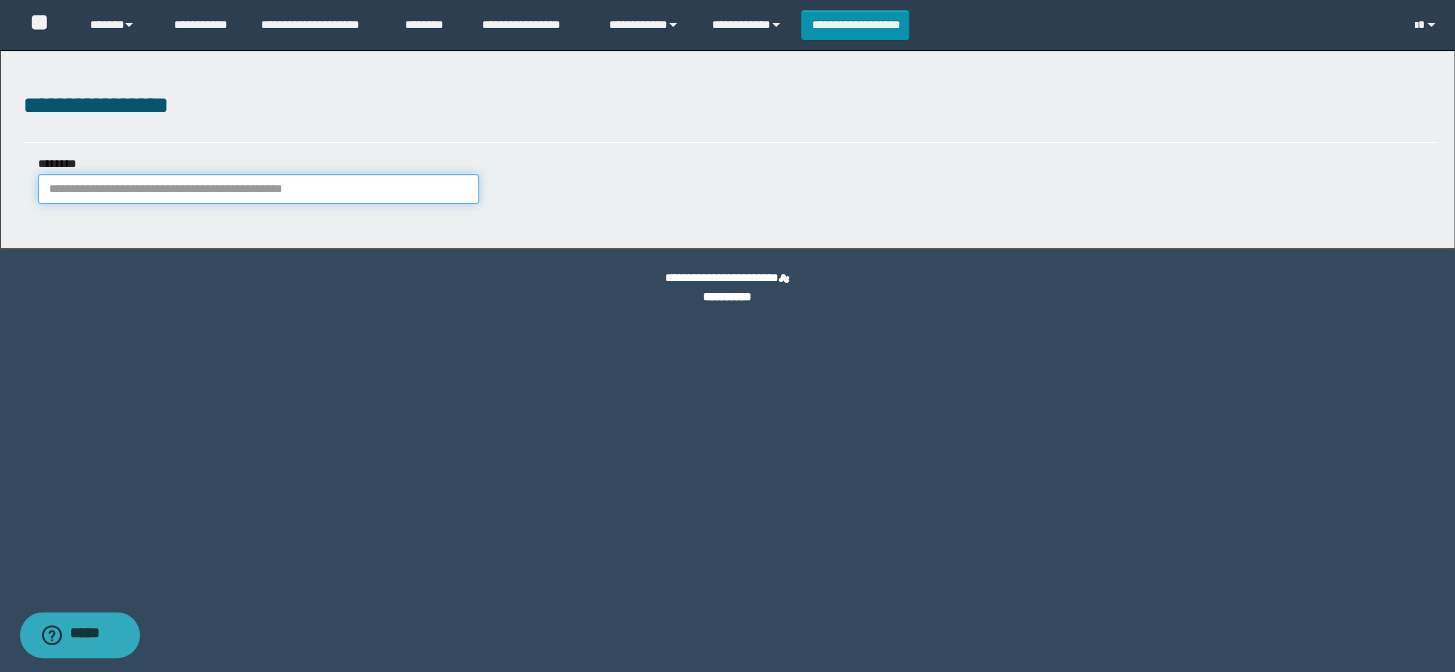 click on "********" at bounding box center [258, 189] 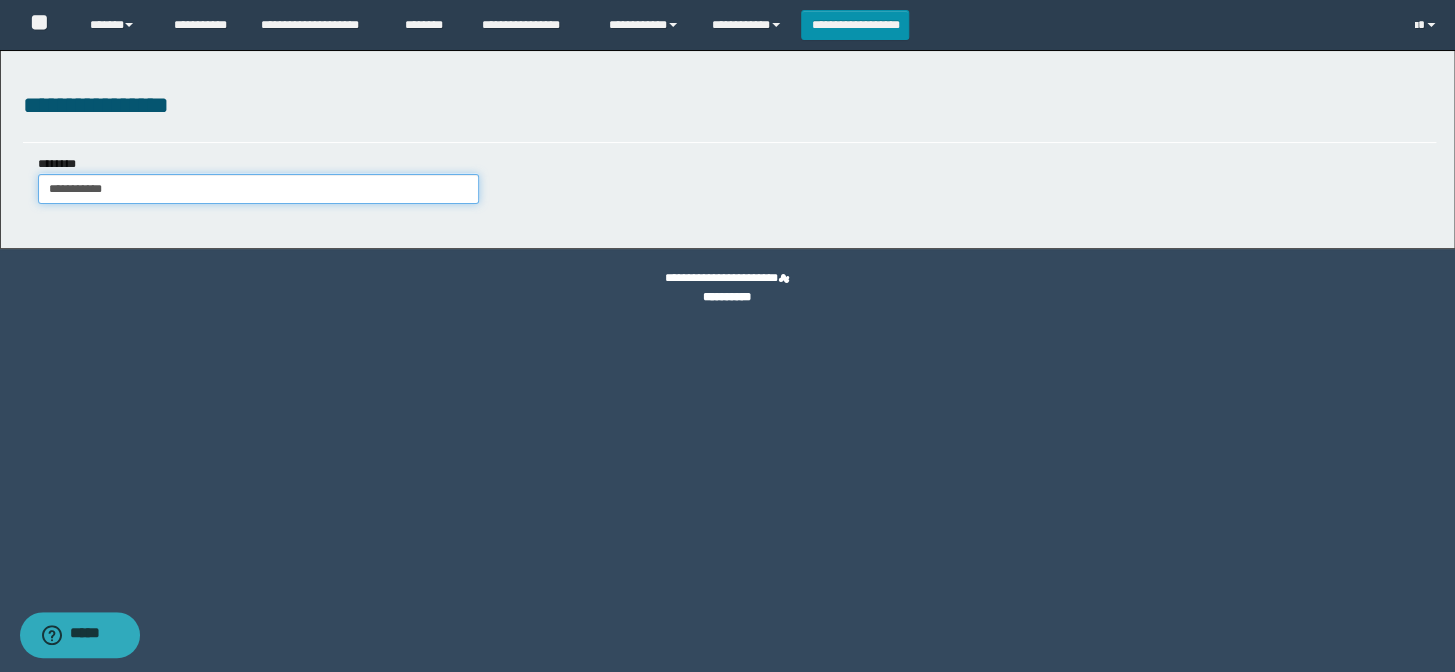 click on "**********" at bounding box center (258, 189) 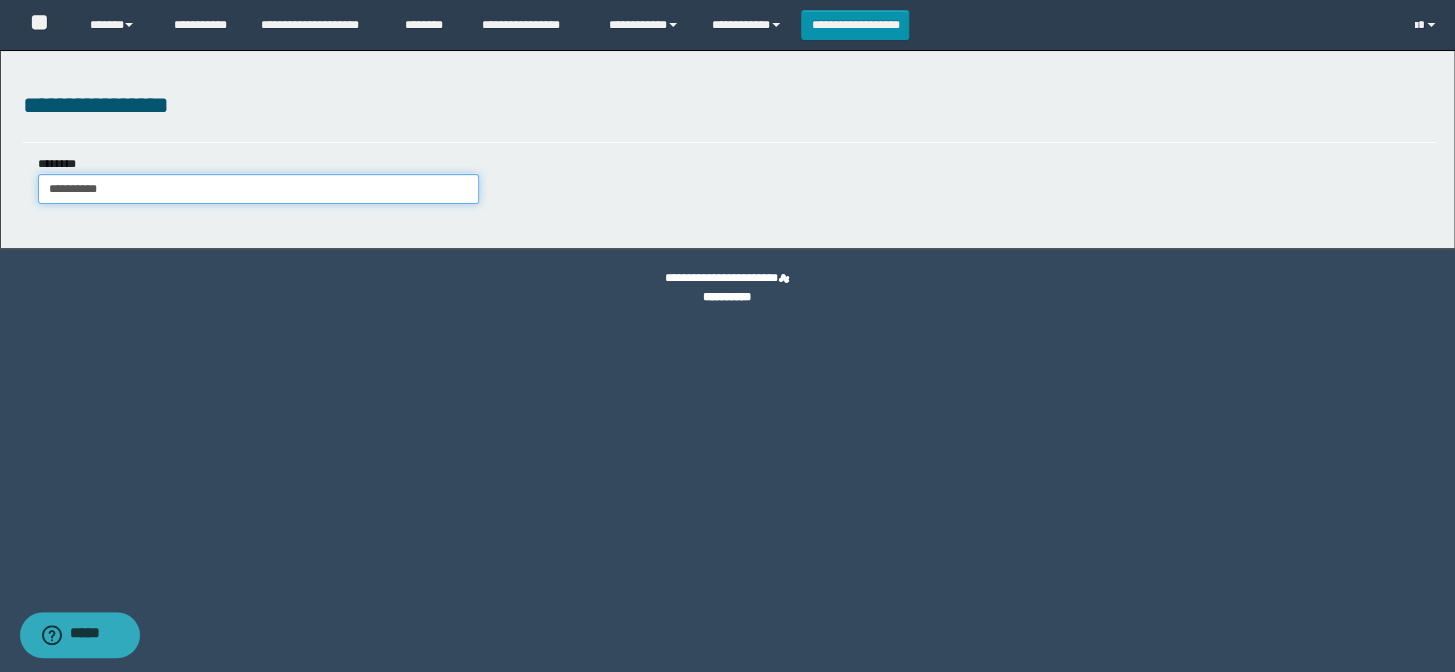 click on "**********" at bounding box center [258, 189] 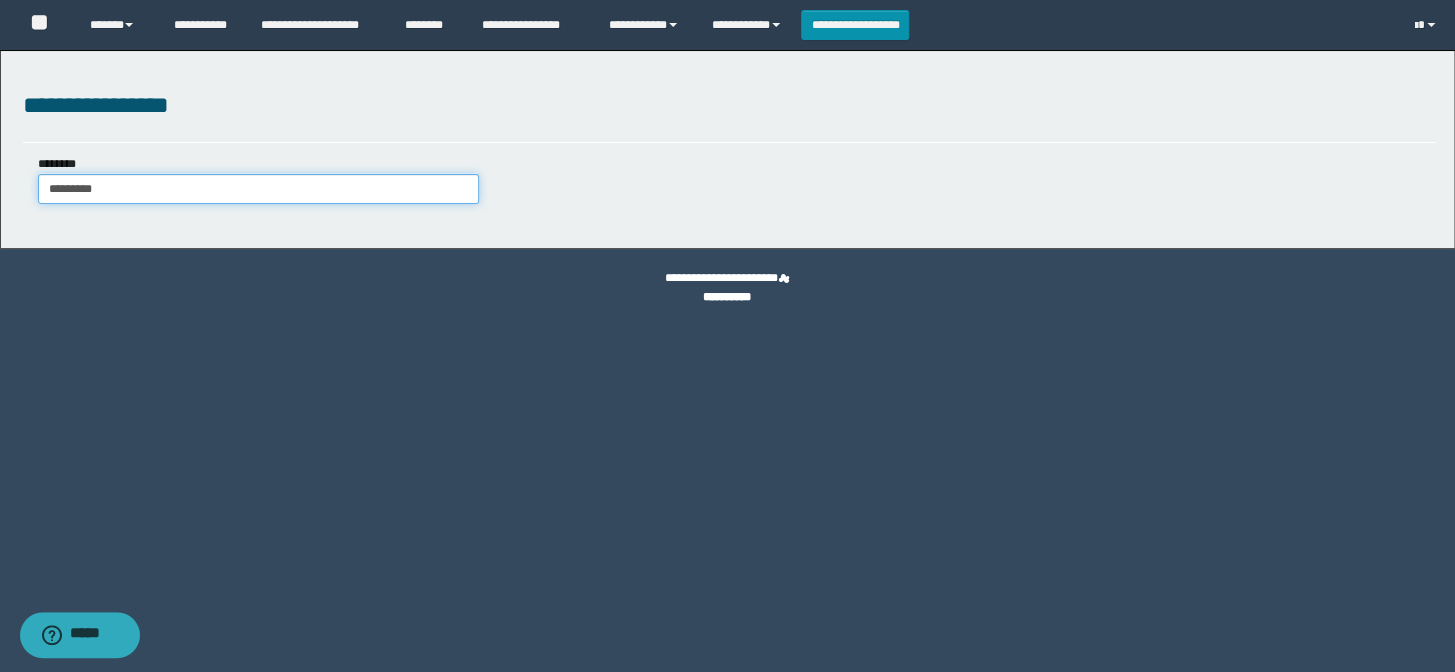 type on "*********" 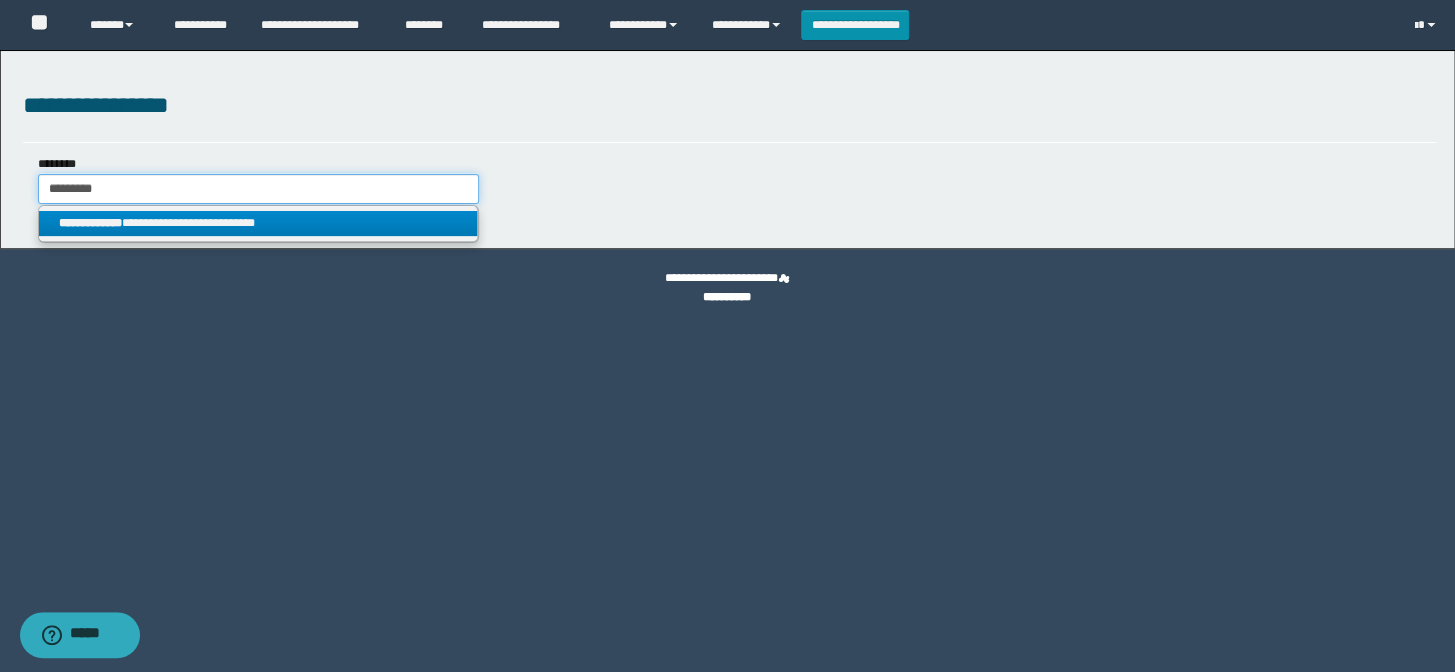 type on "*********" 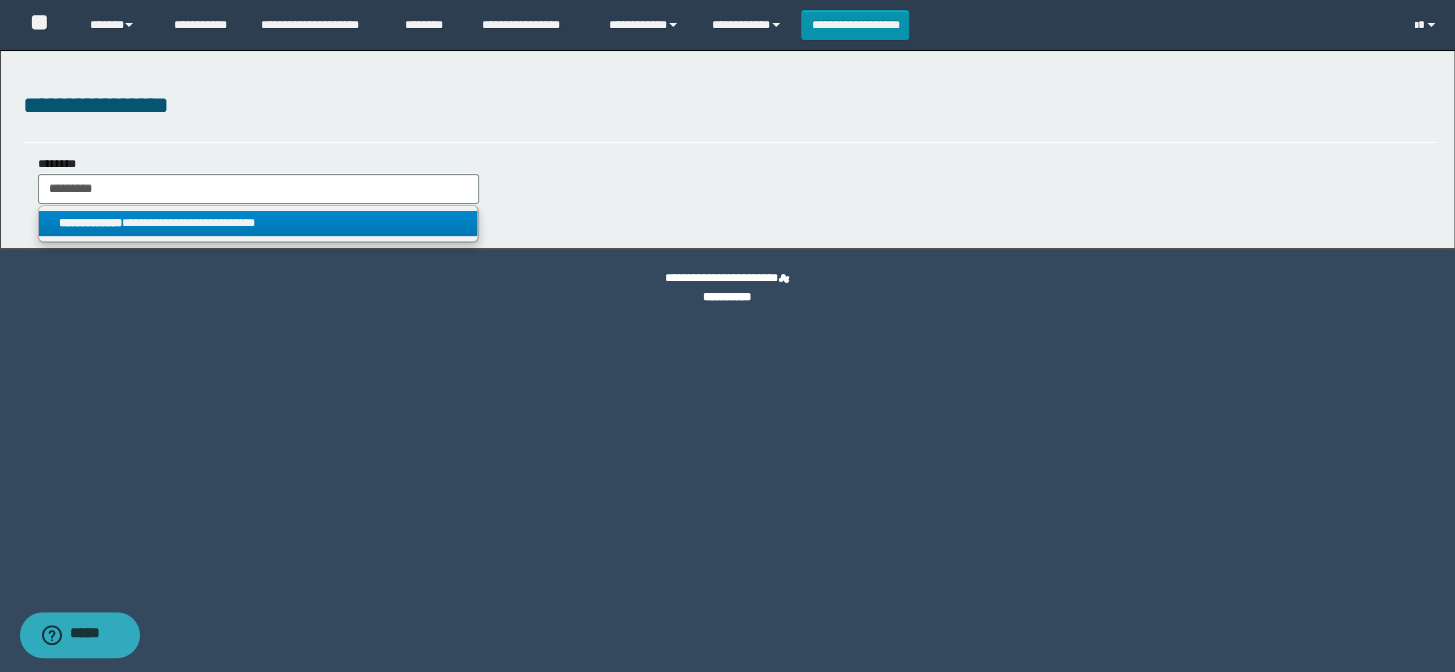 drag, startPoint x: 213, startPoint y: 223, endPoint x: 242, endPoint y: 219, distance: 29.274563 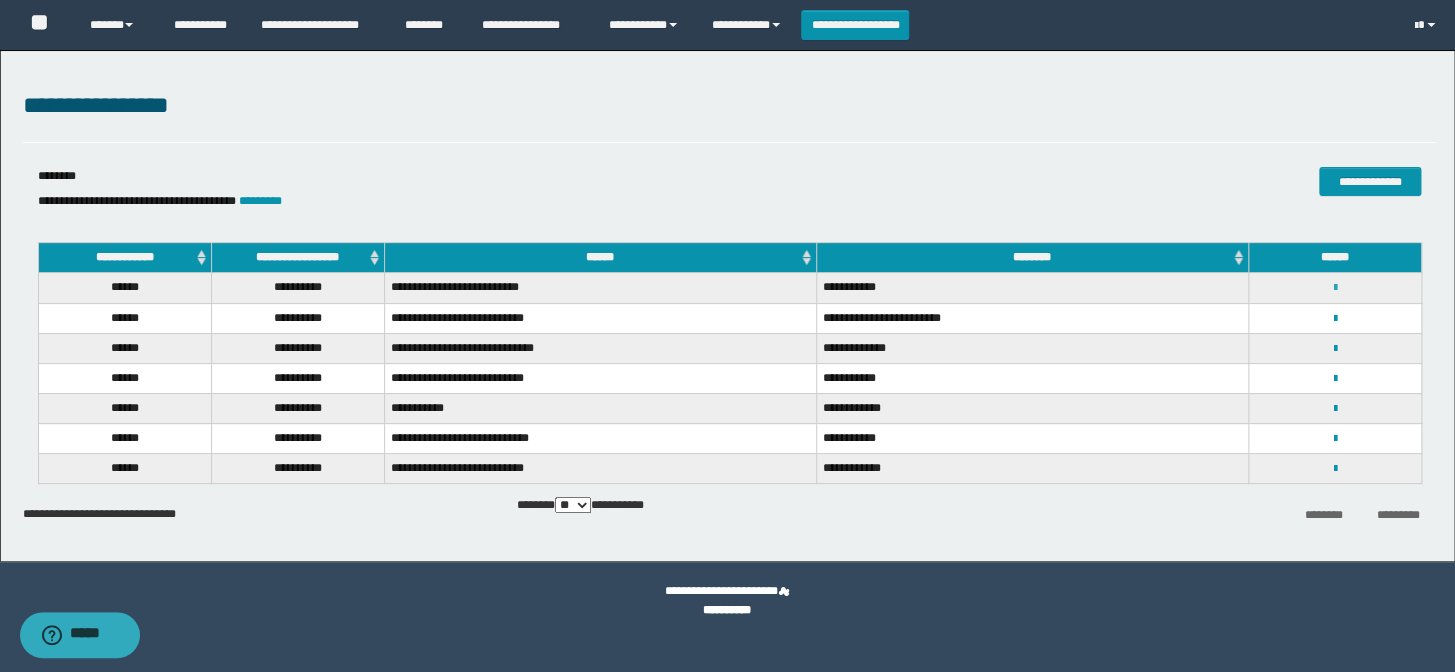 click at bounding box center [1334, 288] 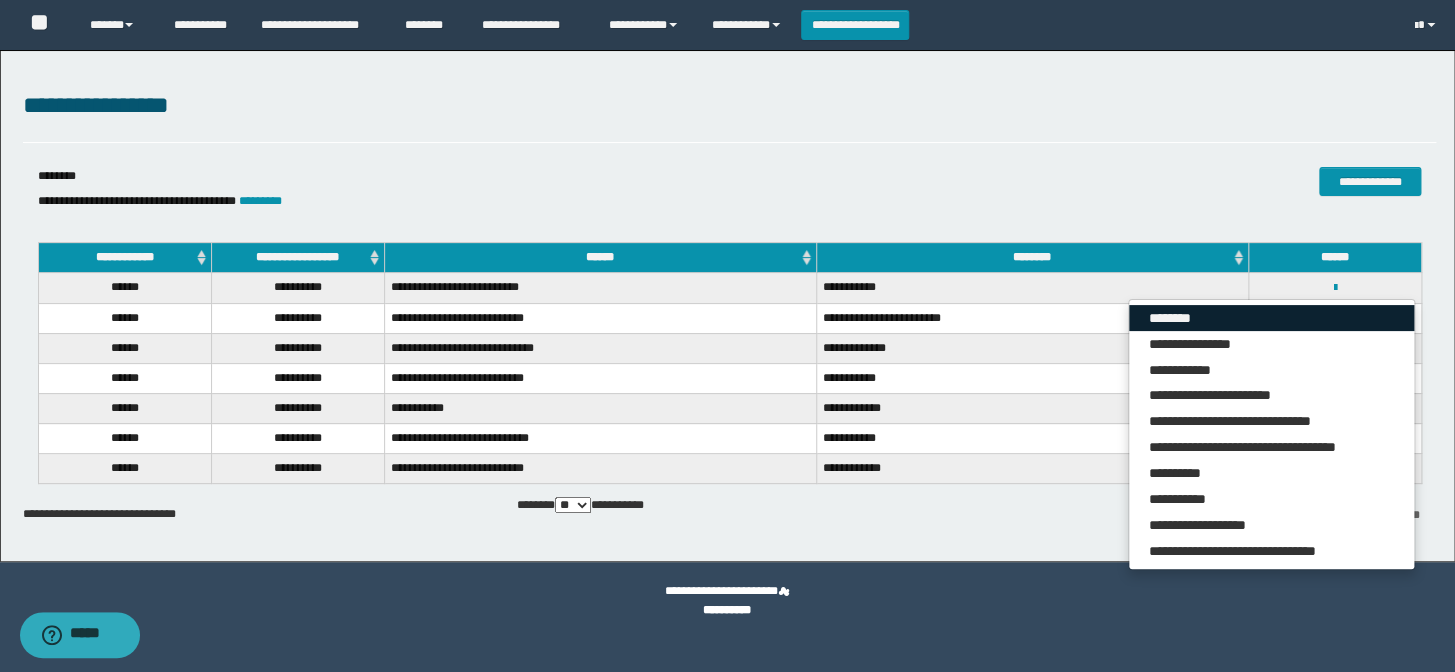 click on "********" at bounding box center [1271, 318] 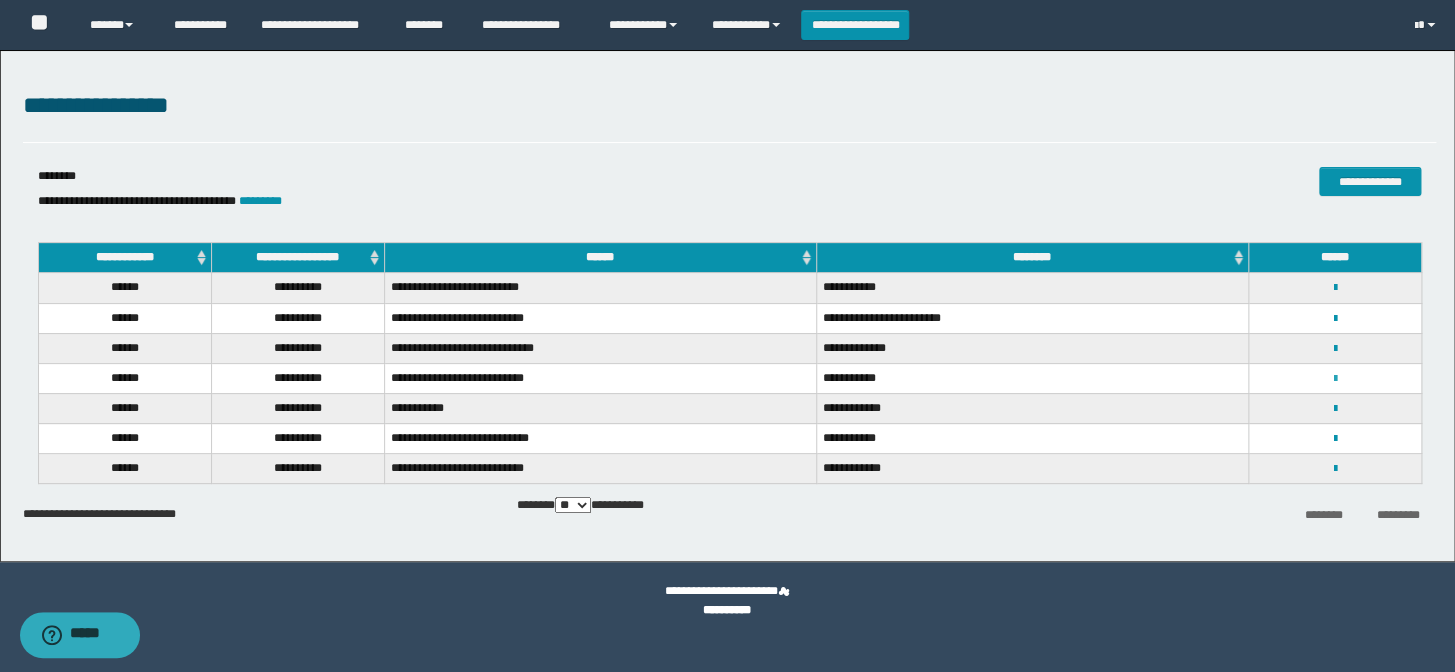 click at bounding box center (1334, 379) 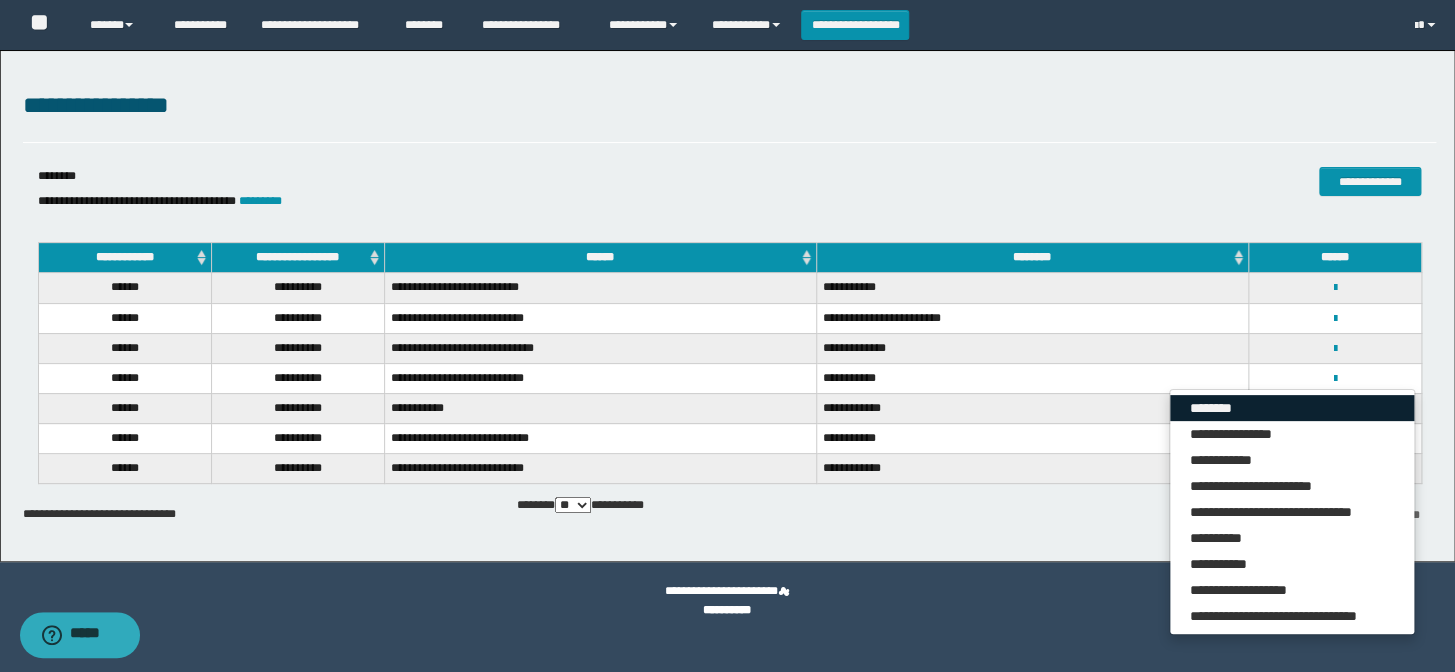click on "********" at bounding box center (1292, 408) 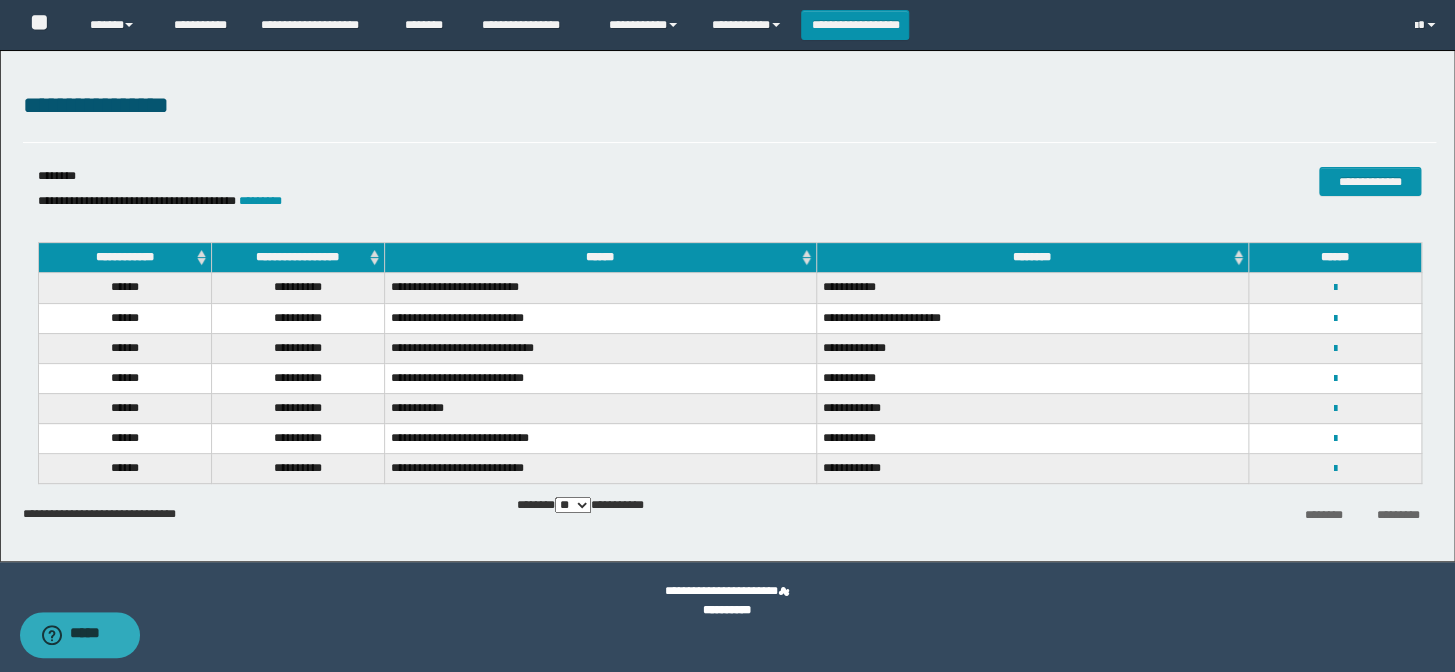 drag, startPoint x: 836, startPoint y: 201, endPoint x: 648, endPoint y: 201, distance: 188 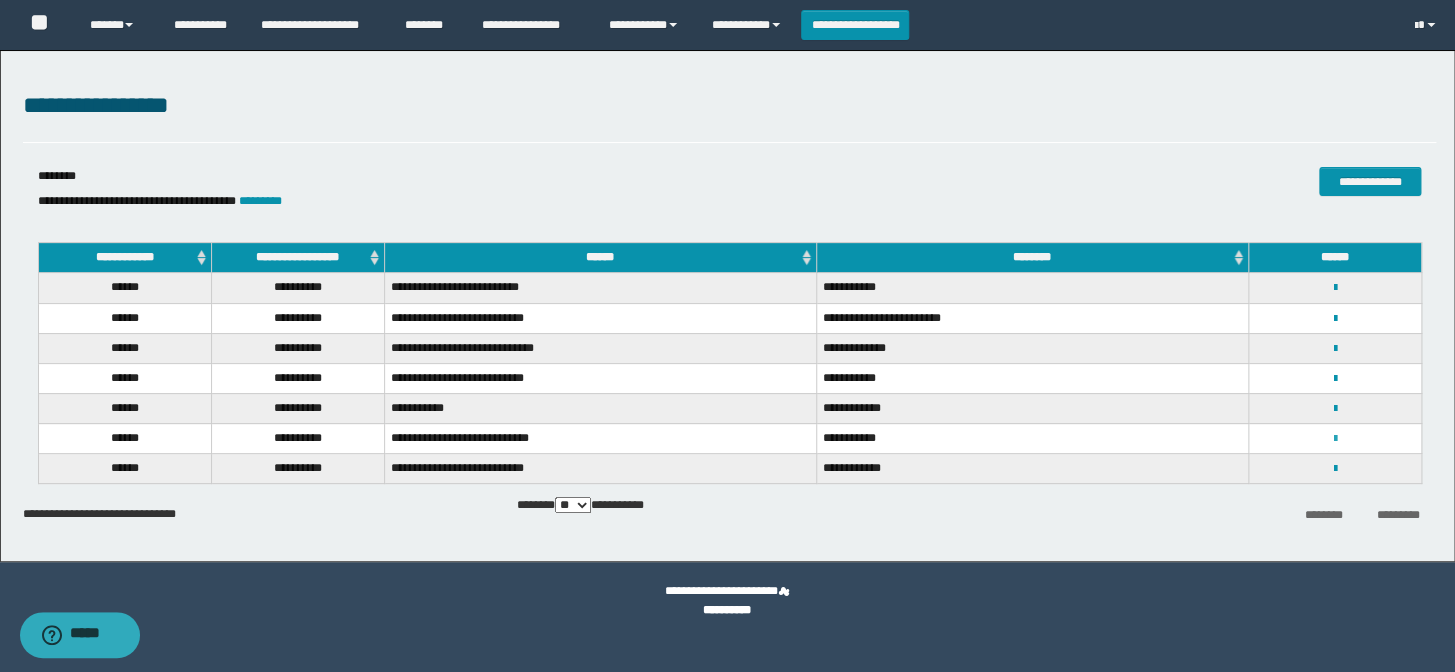 click at bounding box center (1334, 439) 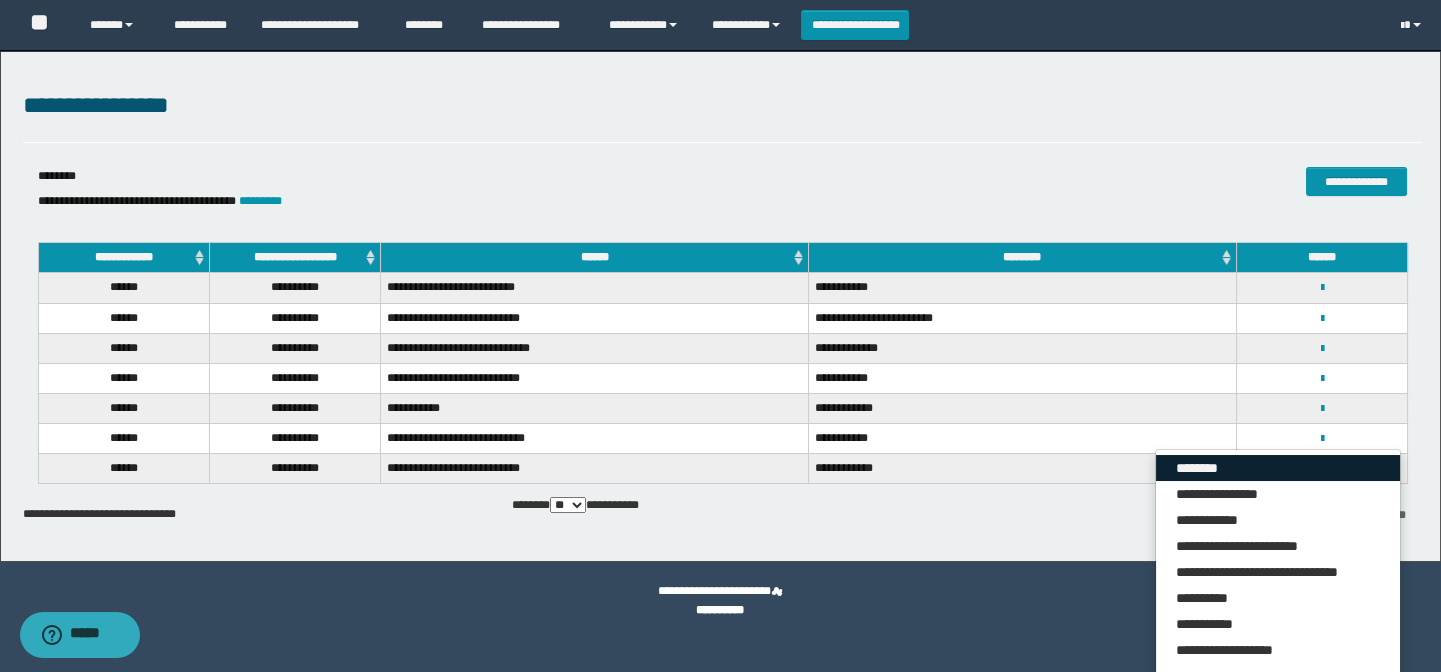 click on "********" at bounding box center [1278, 468] 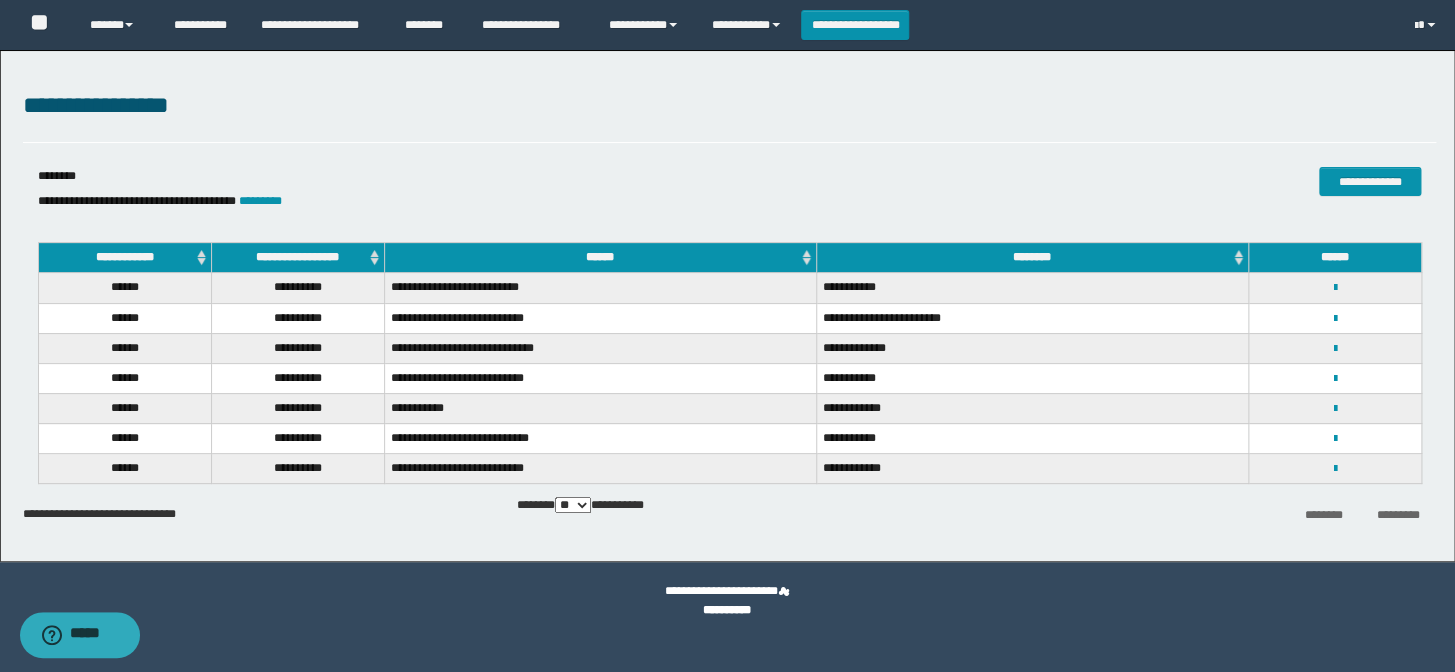 click on "**********" at bounding box center [1335, 408] 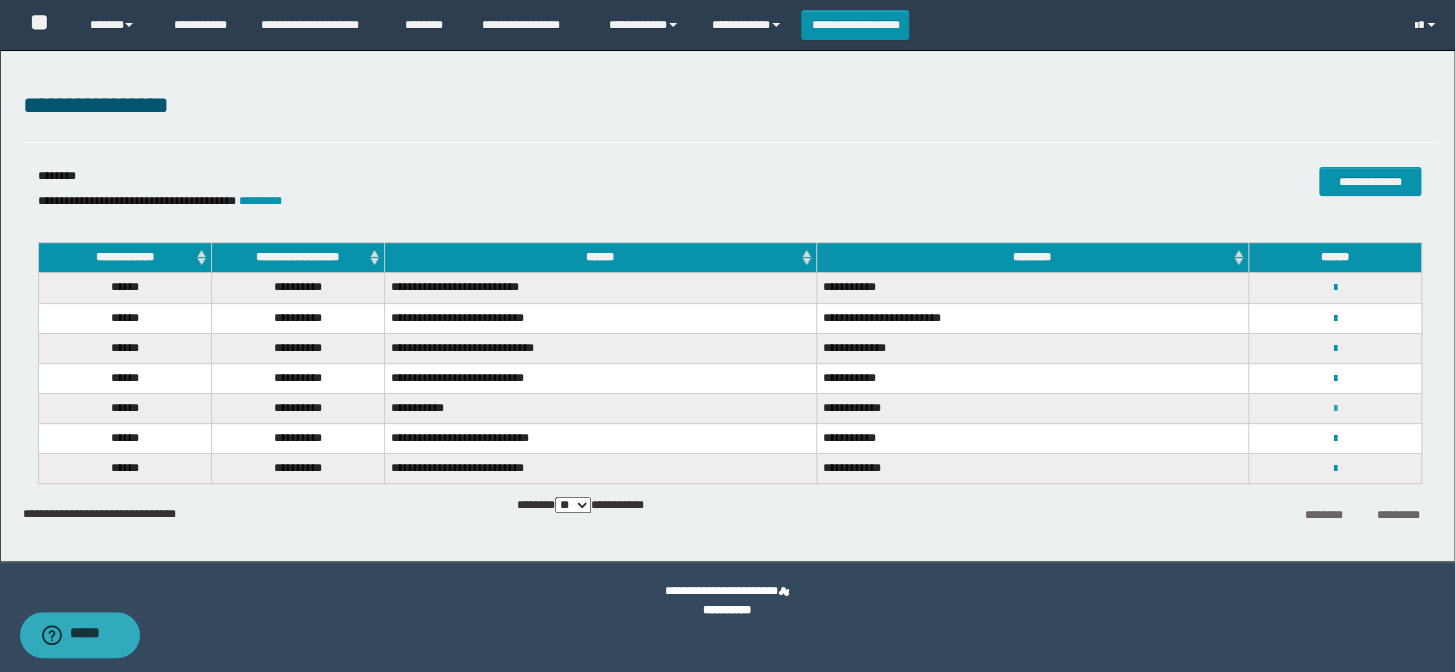 click at bounding box center (1334, 409) 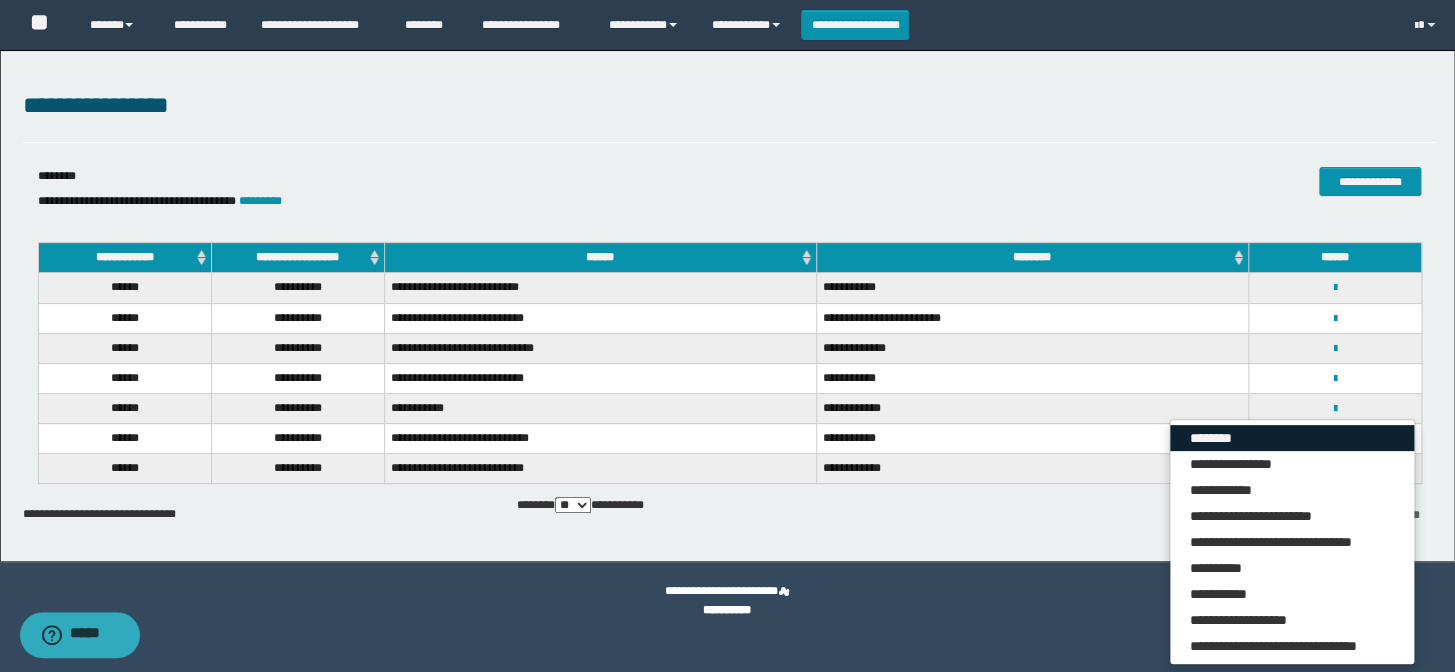 click on "********" at bounding box center [1292, 438] 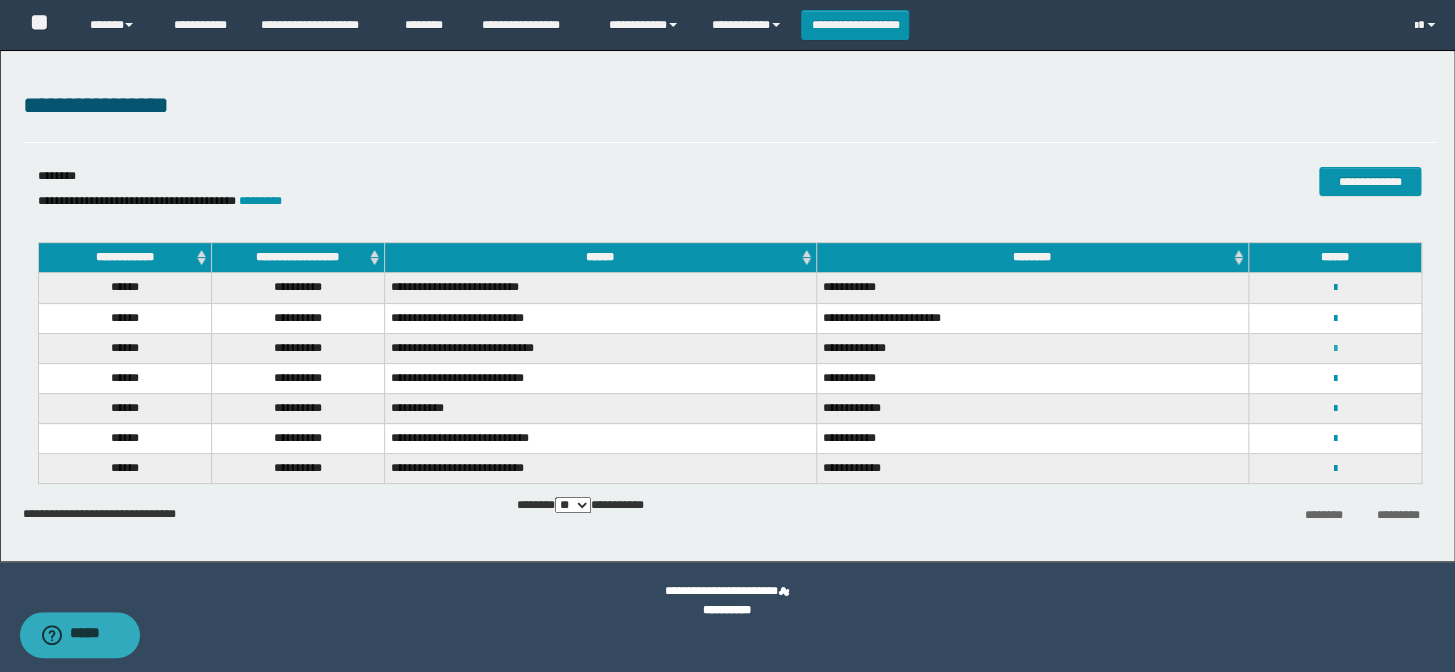 click at bounding box center (1334, 349) 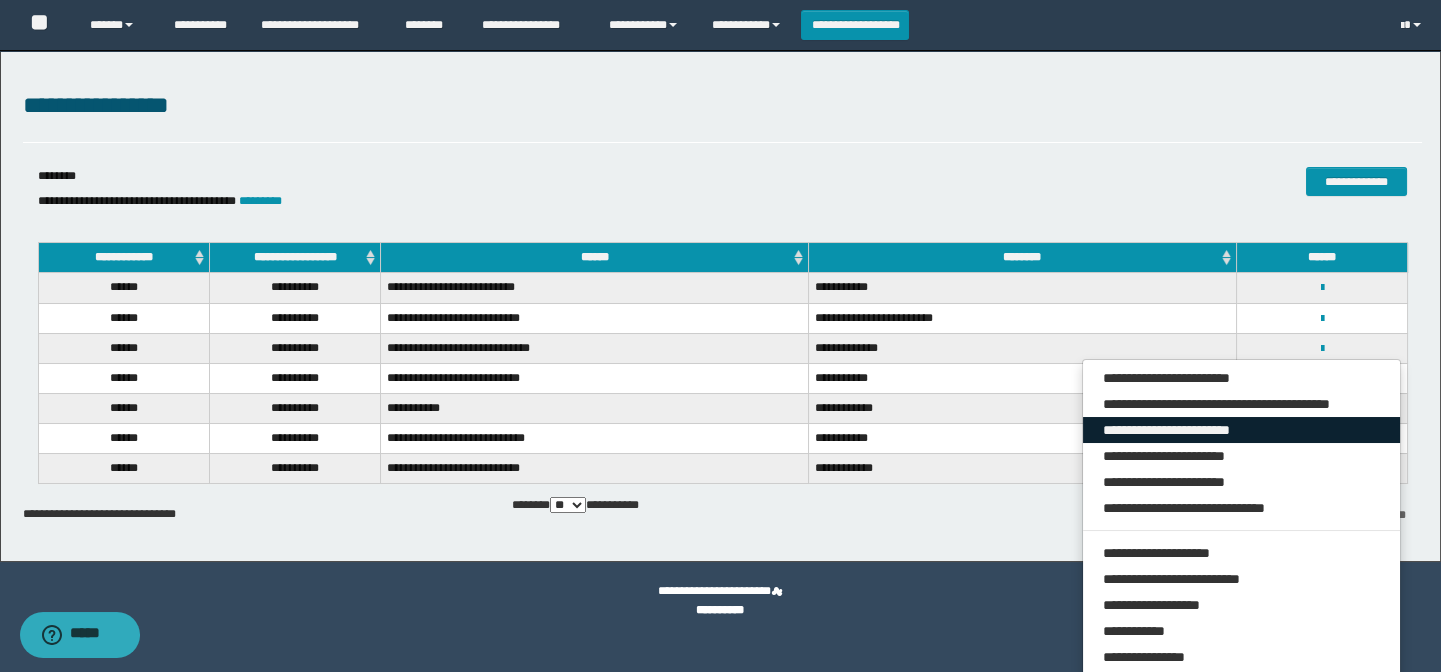 click on "**********" at bounding box center [1242, 430] 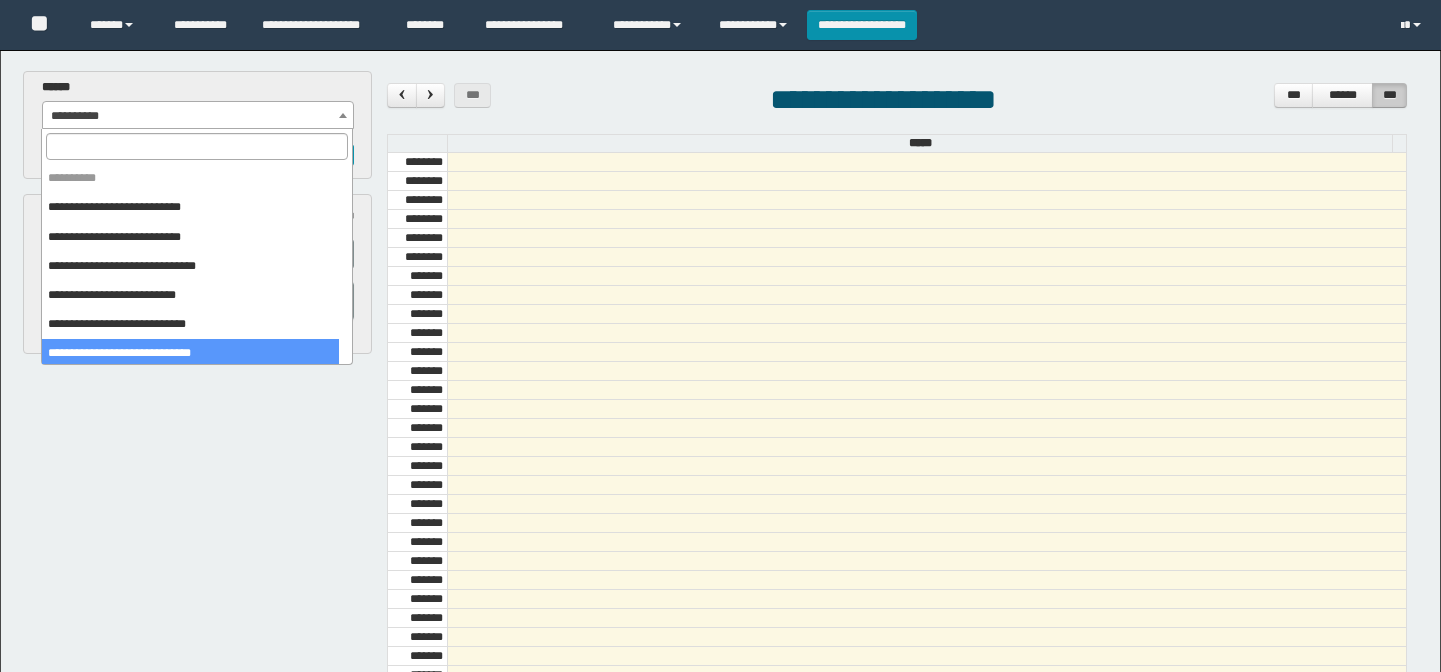 scroll, scrollTop: 0, scrollLeft: 0, axis: both 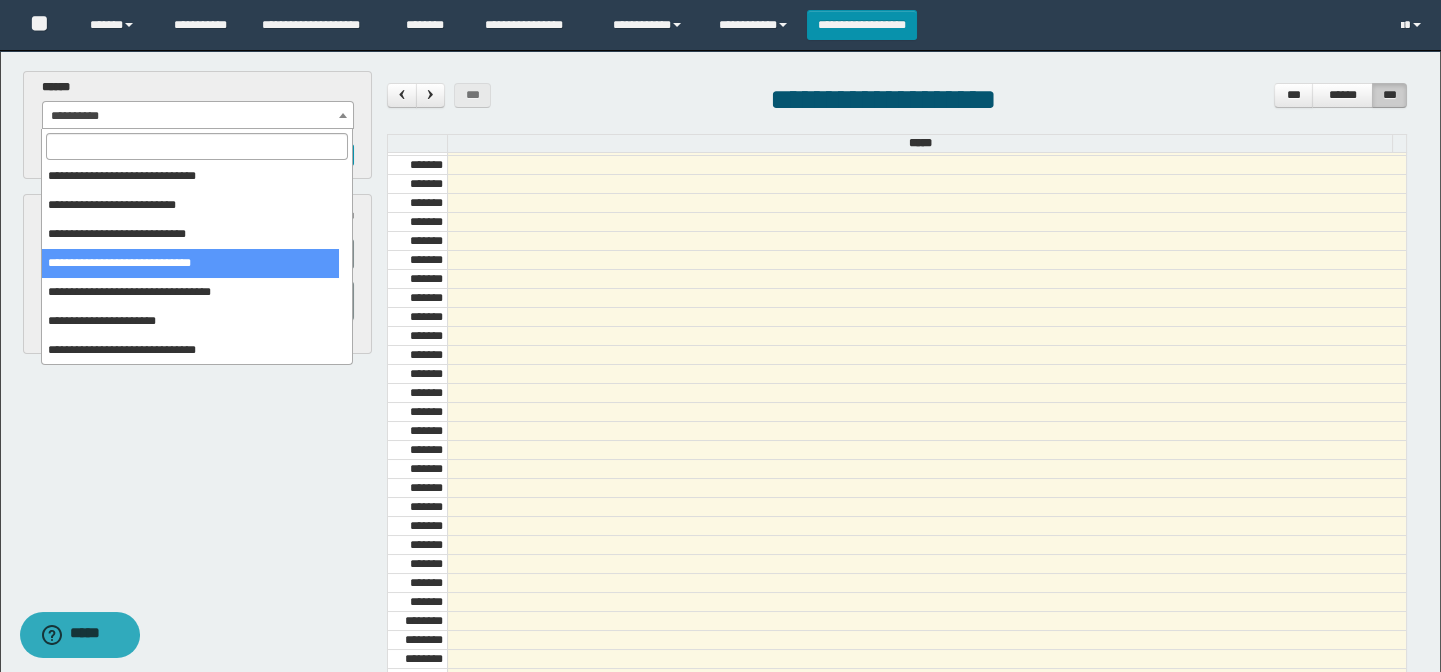drag, startPoint x: 229, startPoint y: 259, endPoint x: 290, endPoint y: 181, distance: 99.0202 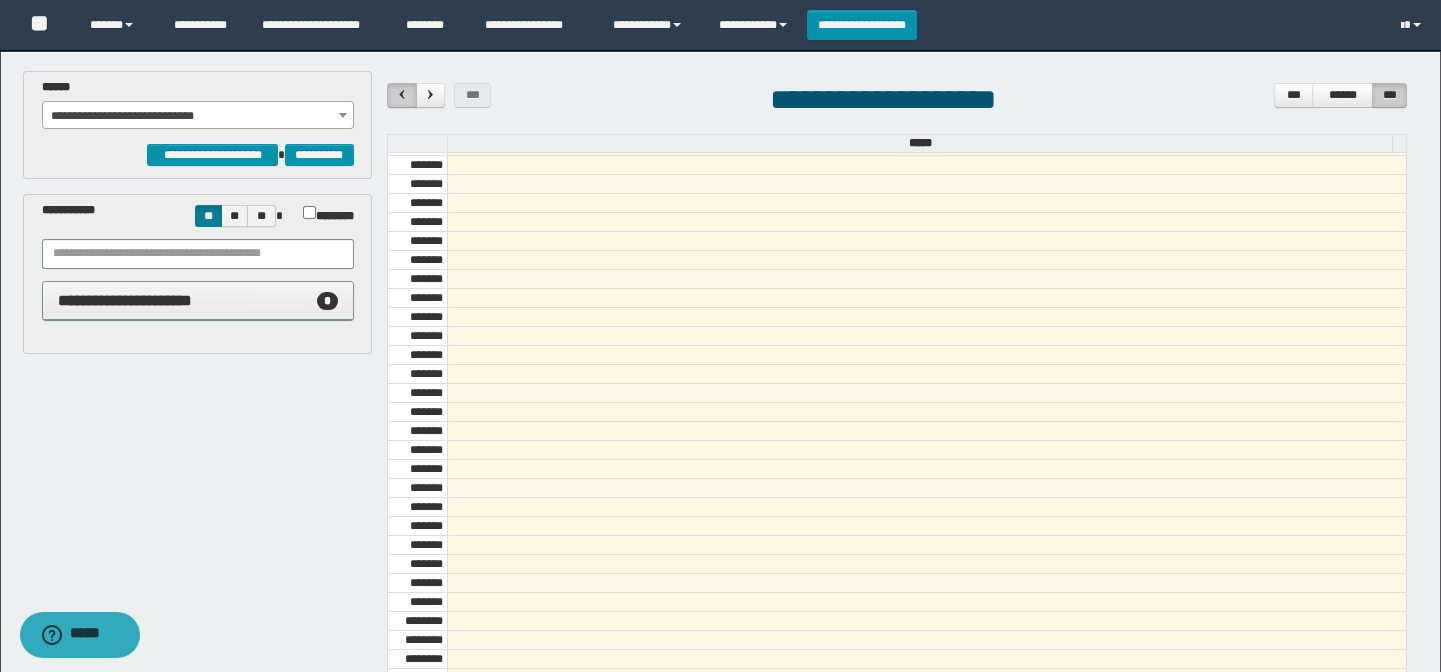 click at bounding box center (402, 94) 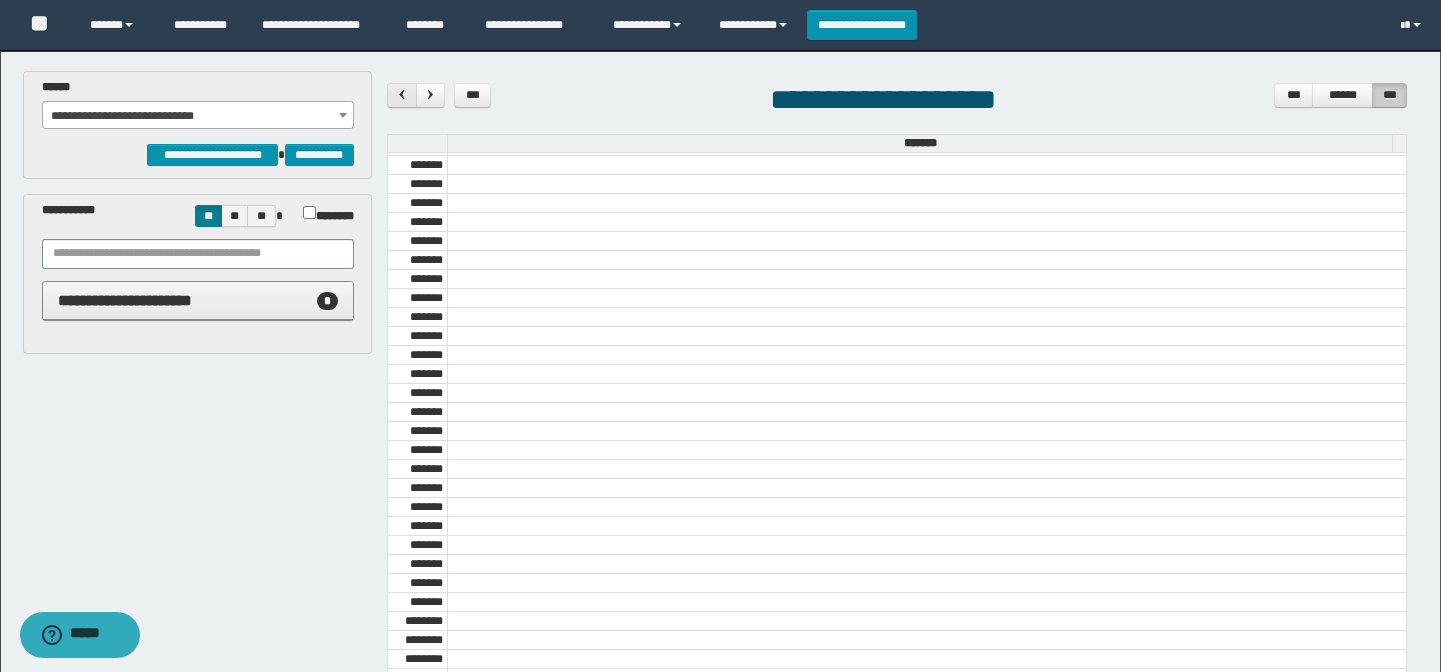 click at bounding box center [402, 94] 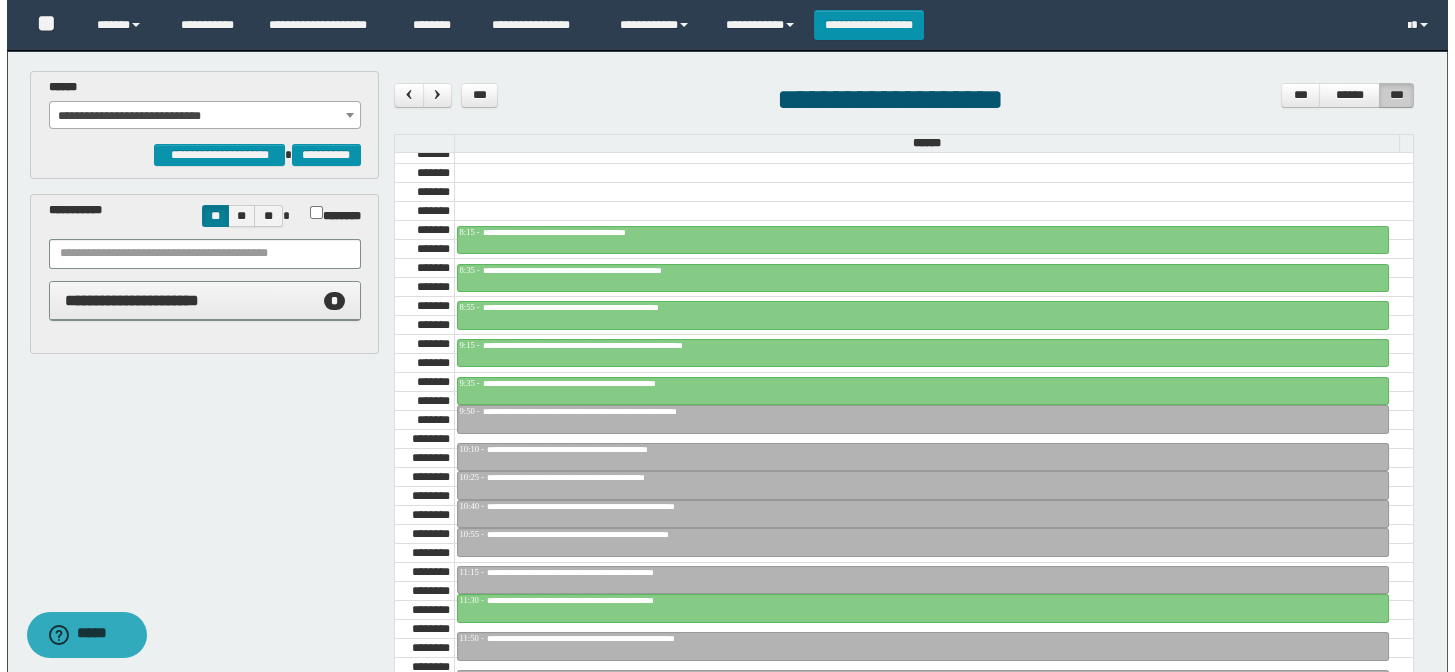 scroll, scrollTop: 954, scrollLeft: 0, axis: vertical 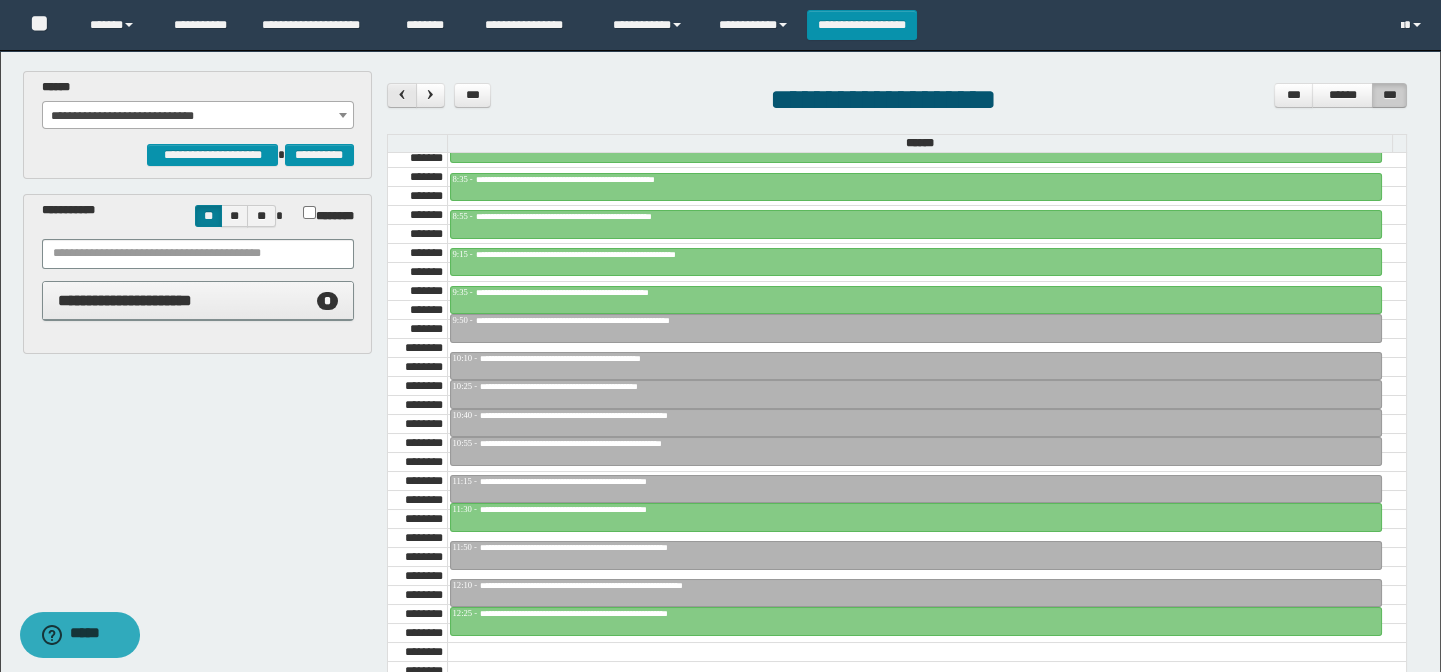 click at bounding box center (402, 94) 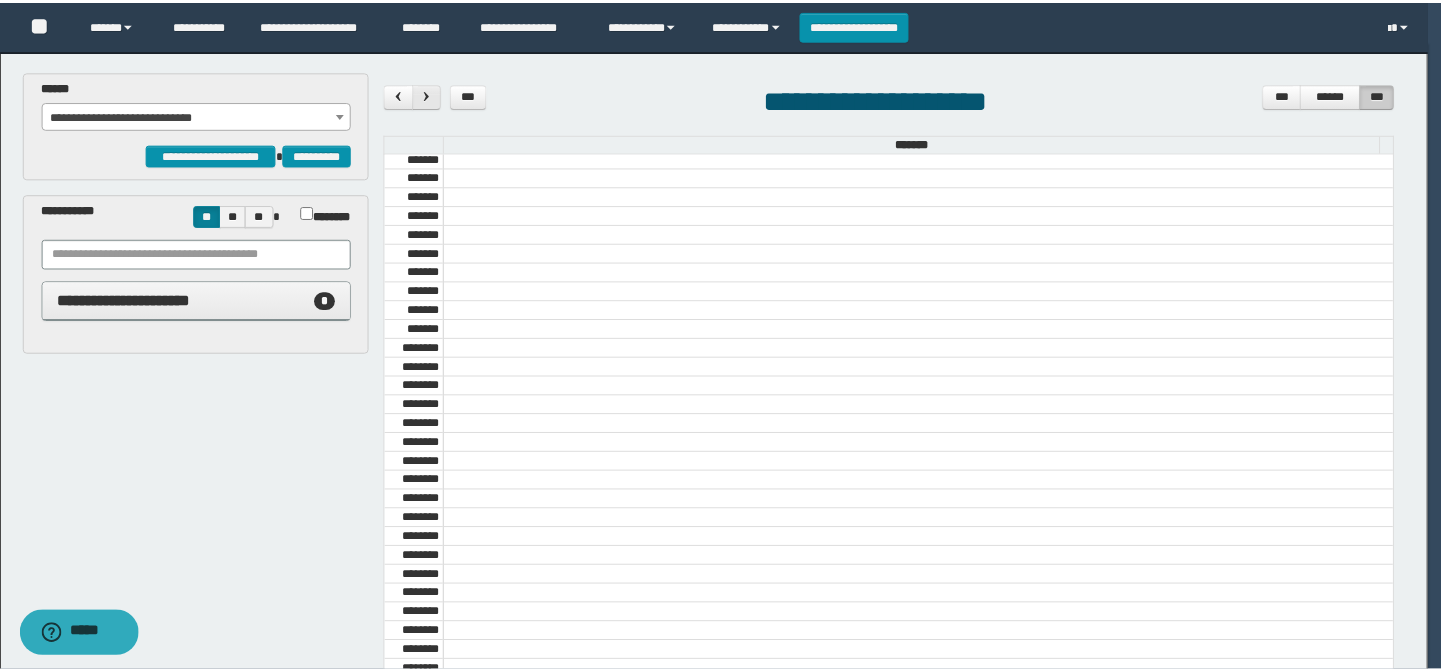 scroll, scrollTop: 681, scrollLeft: 0, axis: vertical 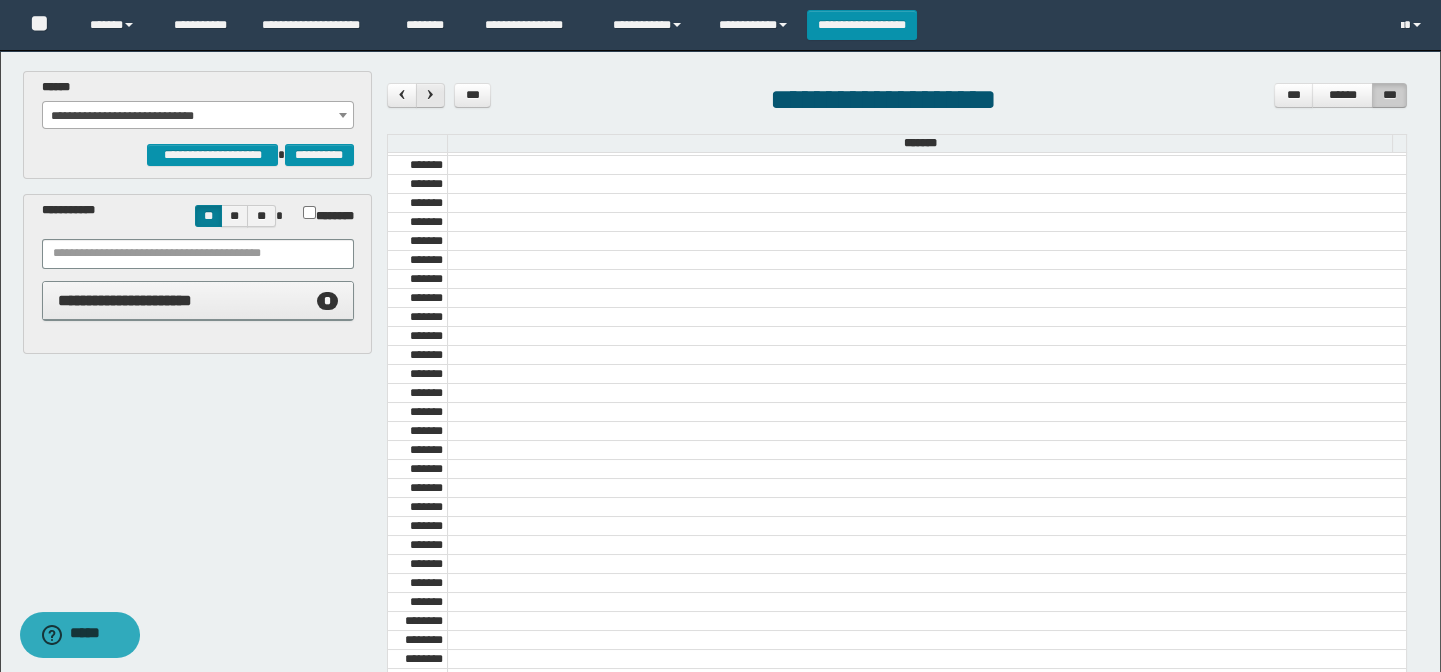 click at bounding box center [430, 94] 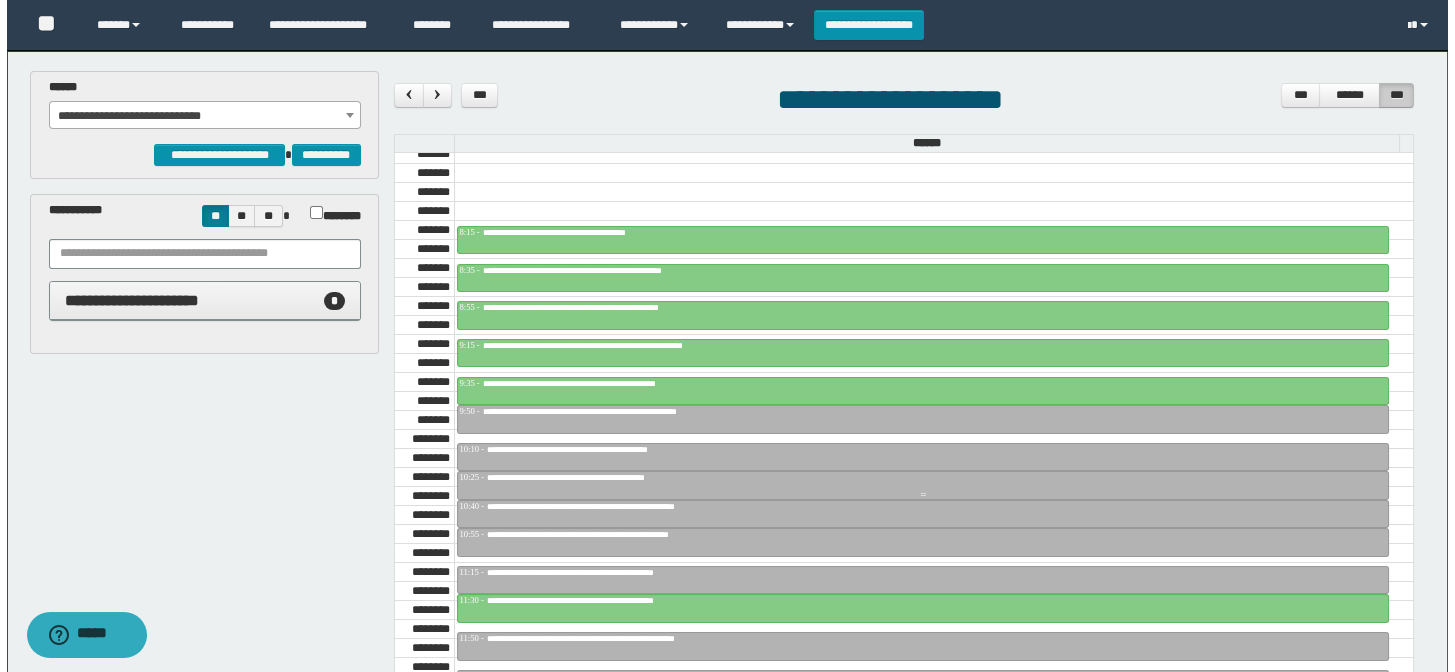 scroll, scrollTop: 954, scrollLeft: 0, axis: vertical 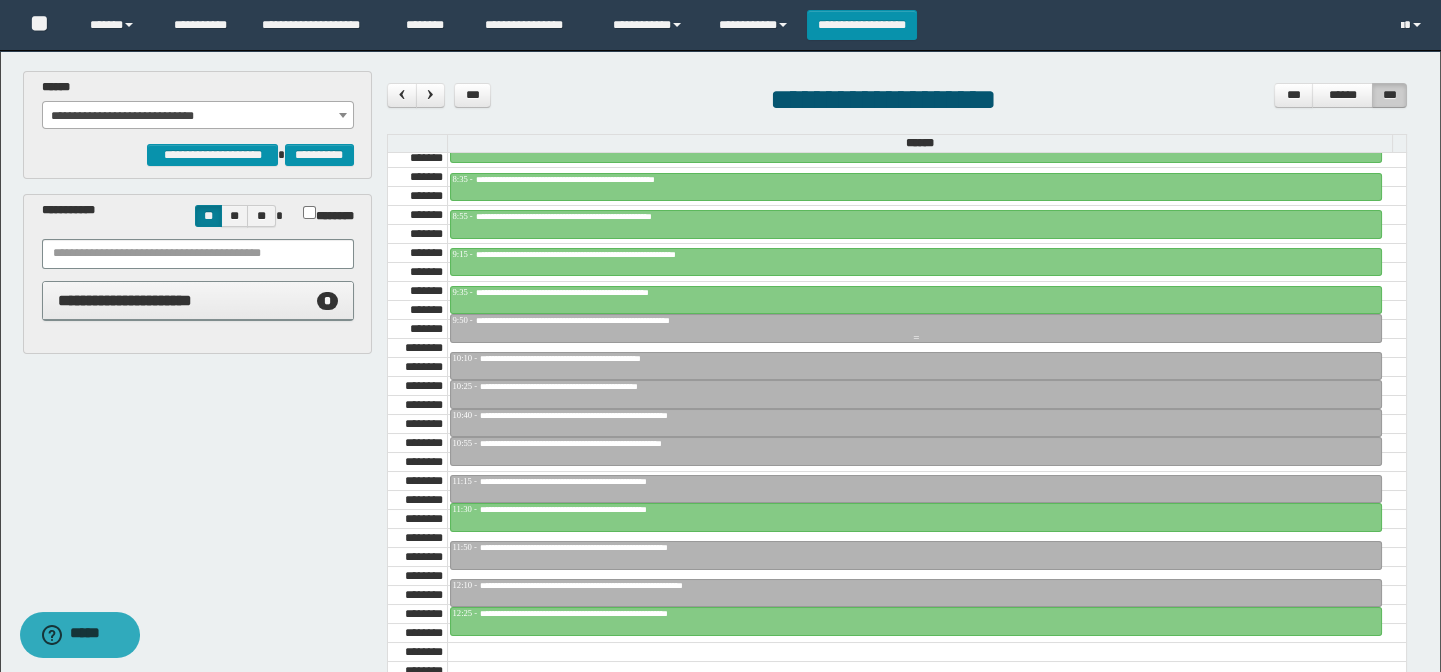 click on "**********" at bounding box center [614, 320] 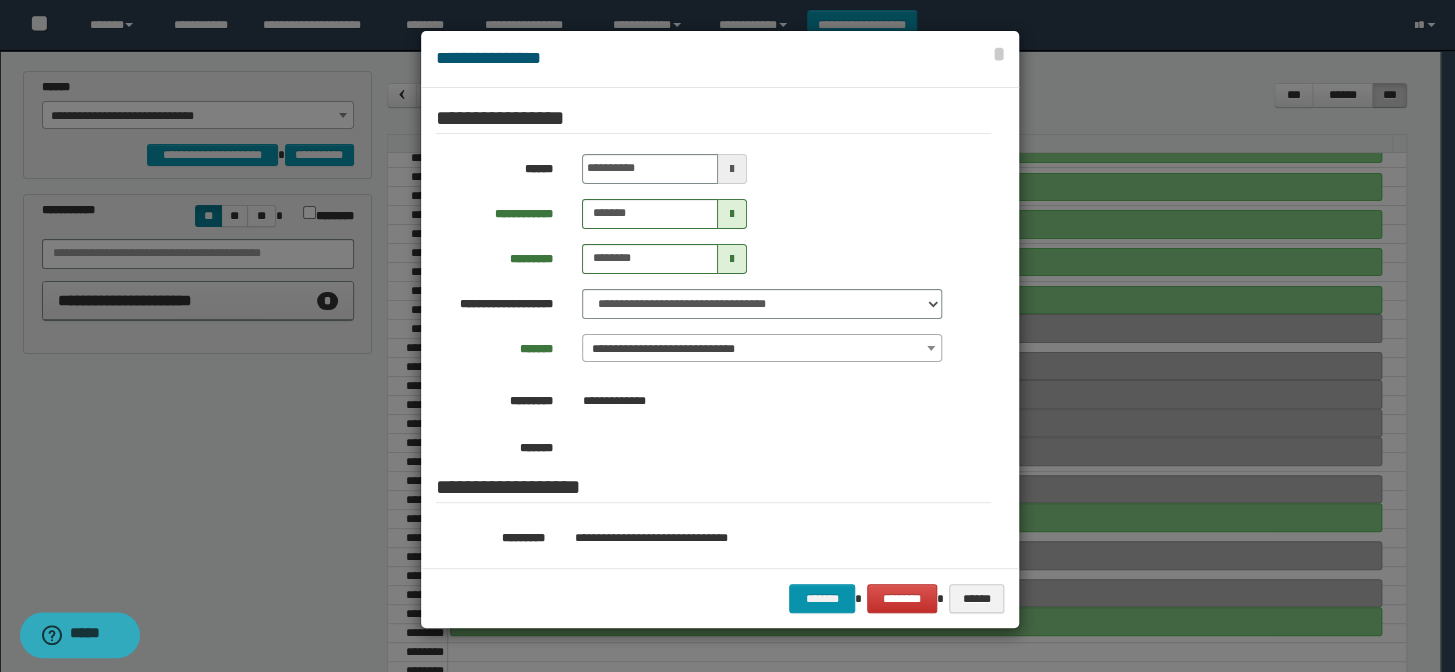 click at bounding box center (727, 336) 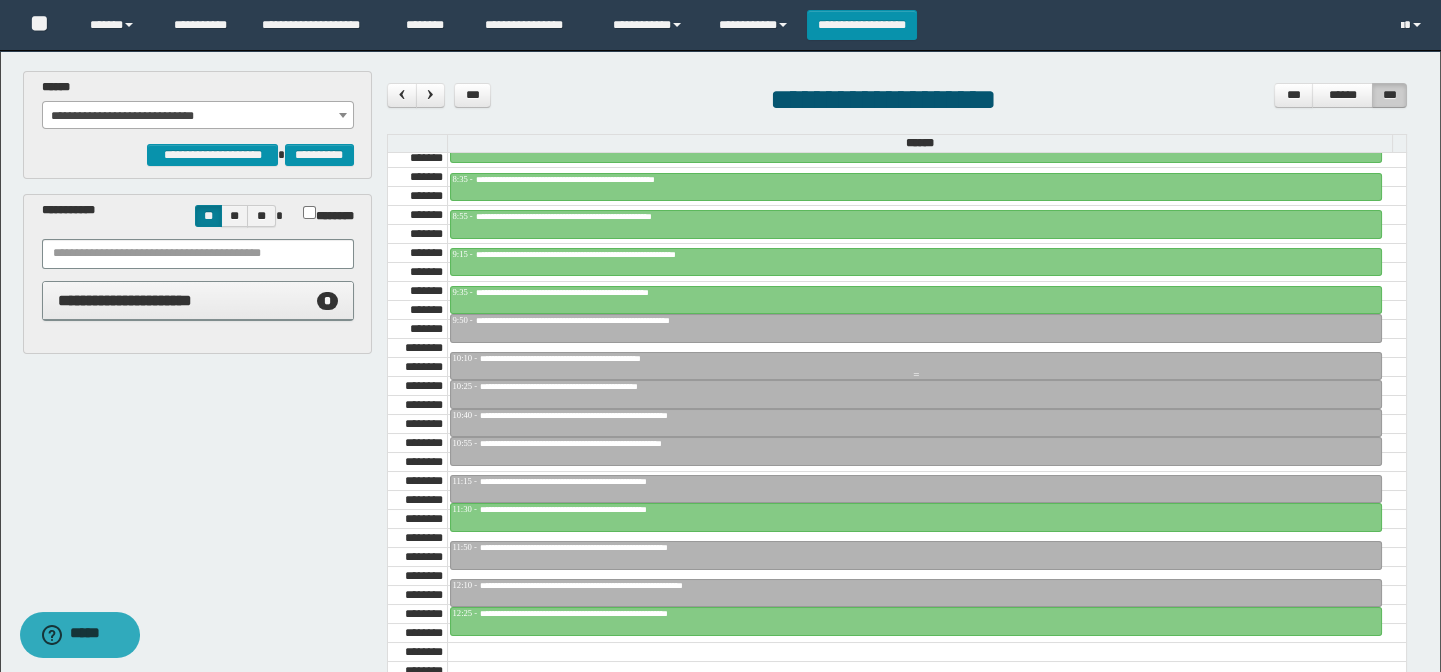 click on "**********" at bounding box center (605, 358) 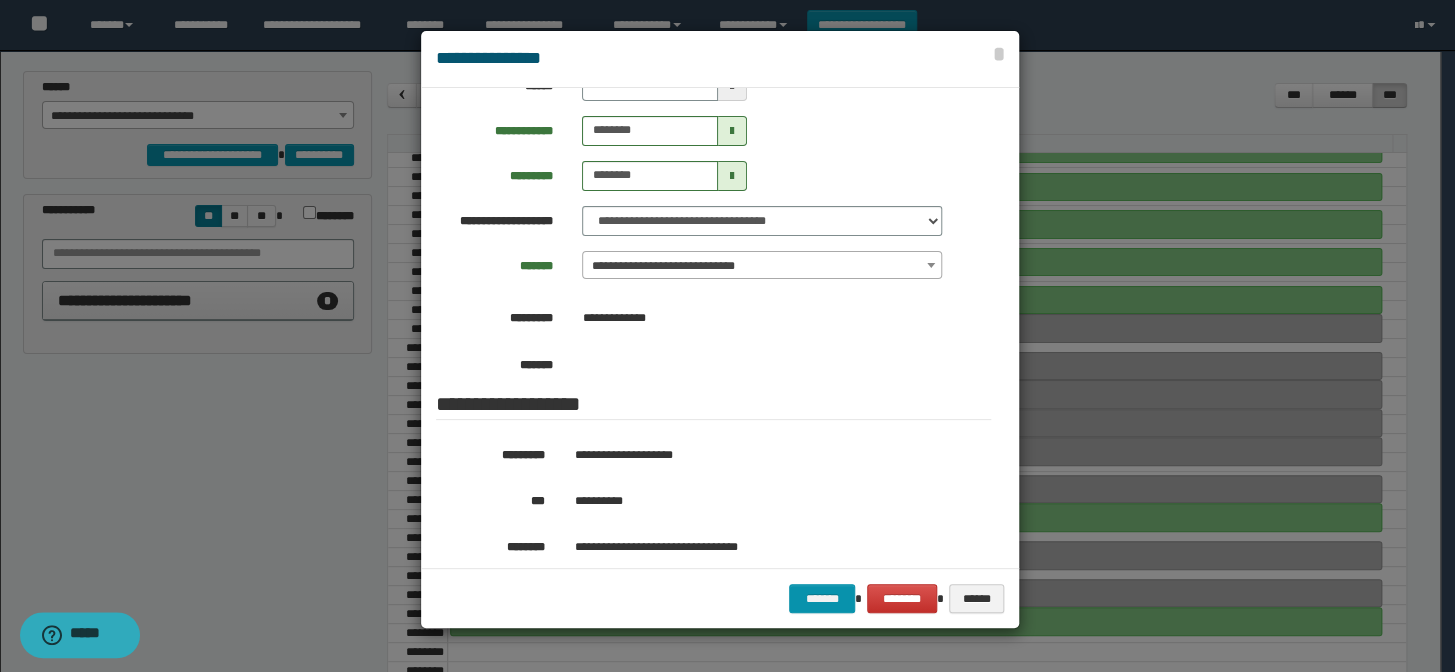 scroll, scrollTop: 181, scrollLeft: 0, axis: vertical 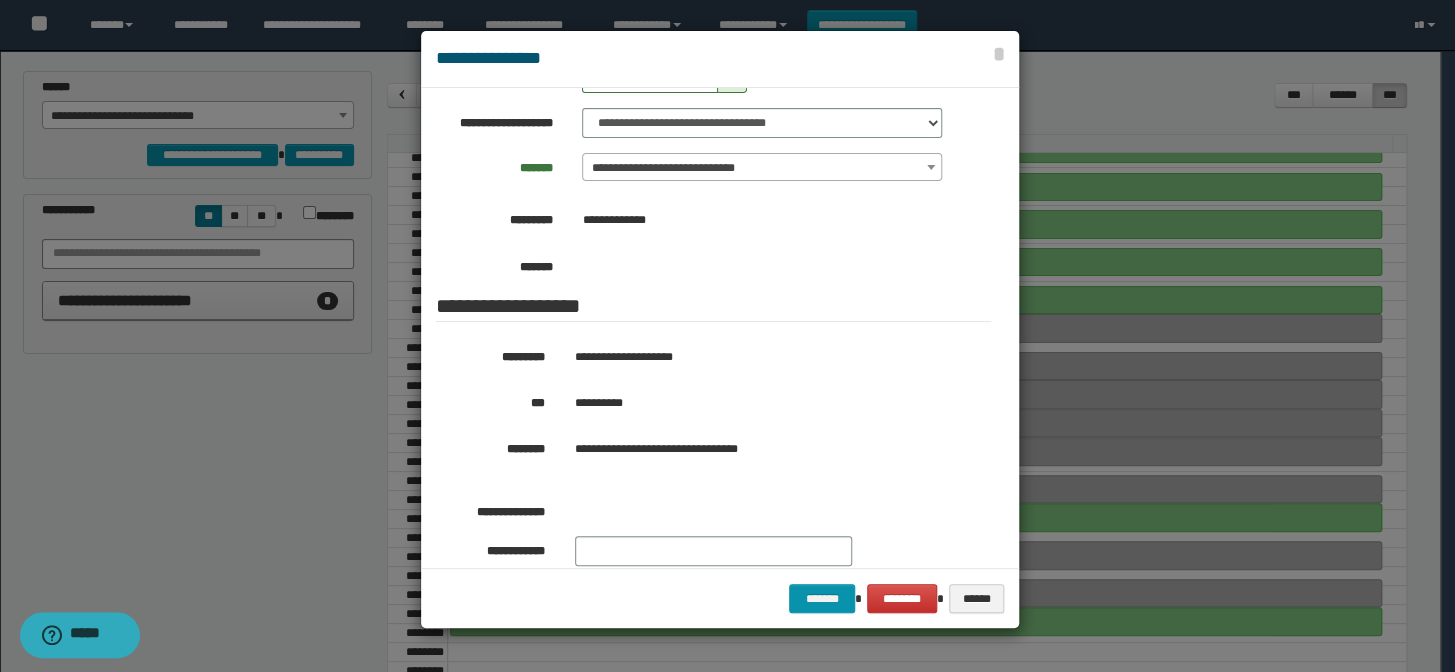 click at bounding box center [727, 336] 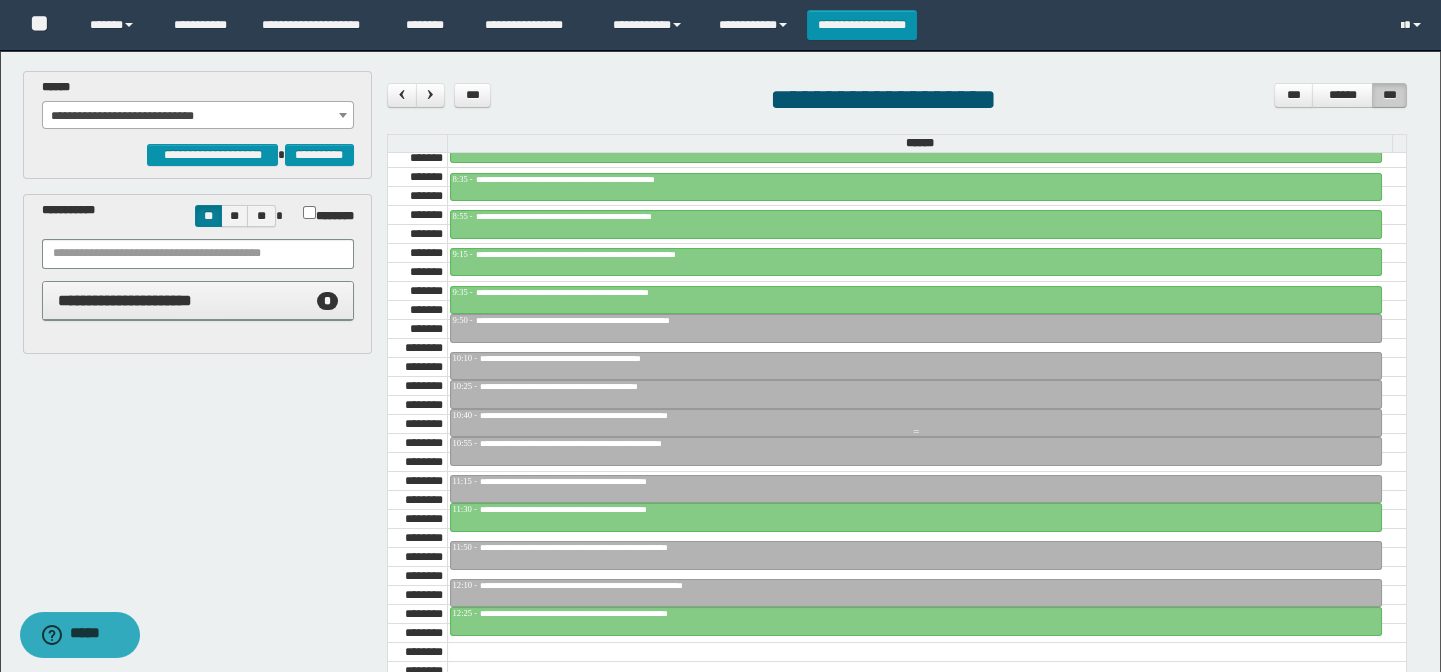 click on "**********" at bounding box center (631, 415) 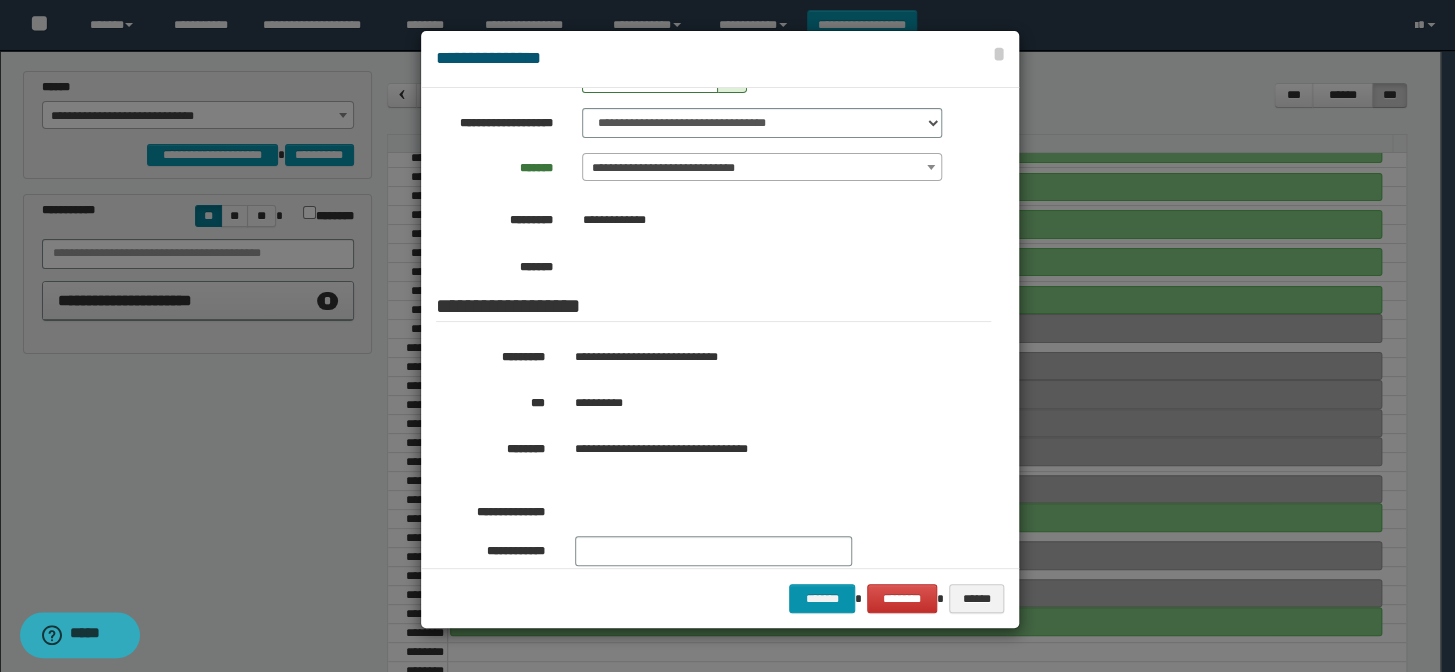 scroll, scrollTop: 272, scrollLeft: 0, axis: vertical 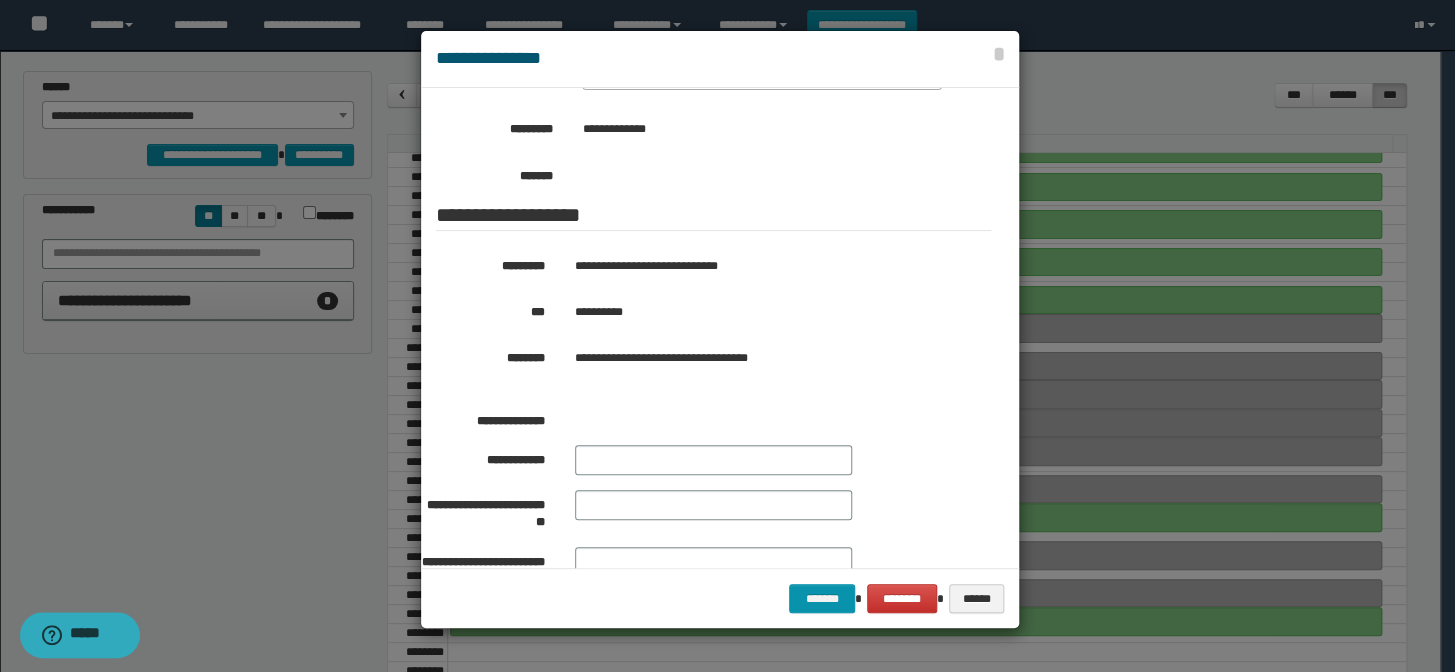 click at bounding box center (727, 336) 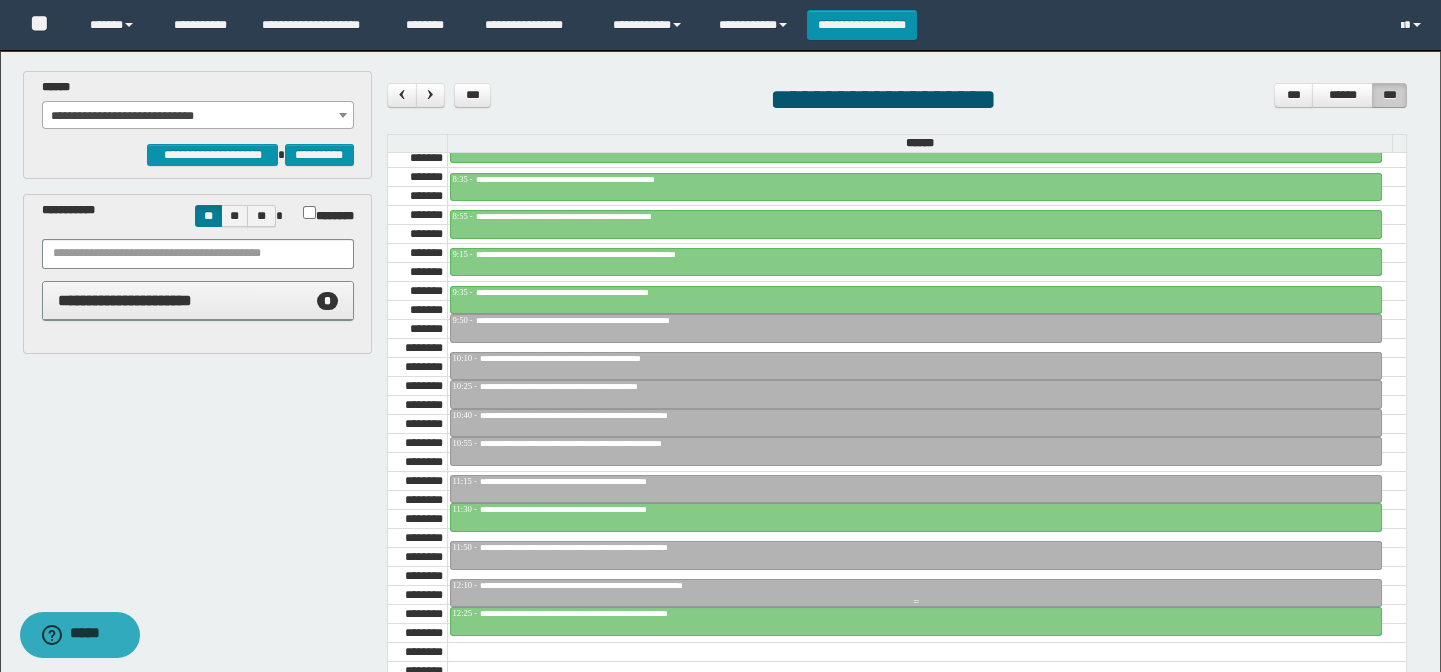 click on "**********" at bounding box center (627, 547) 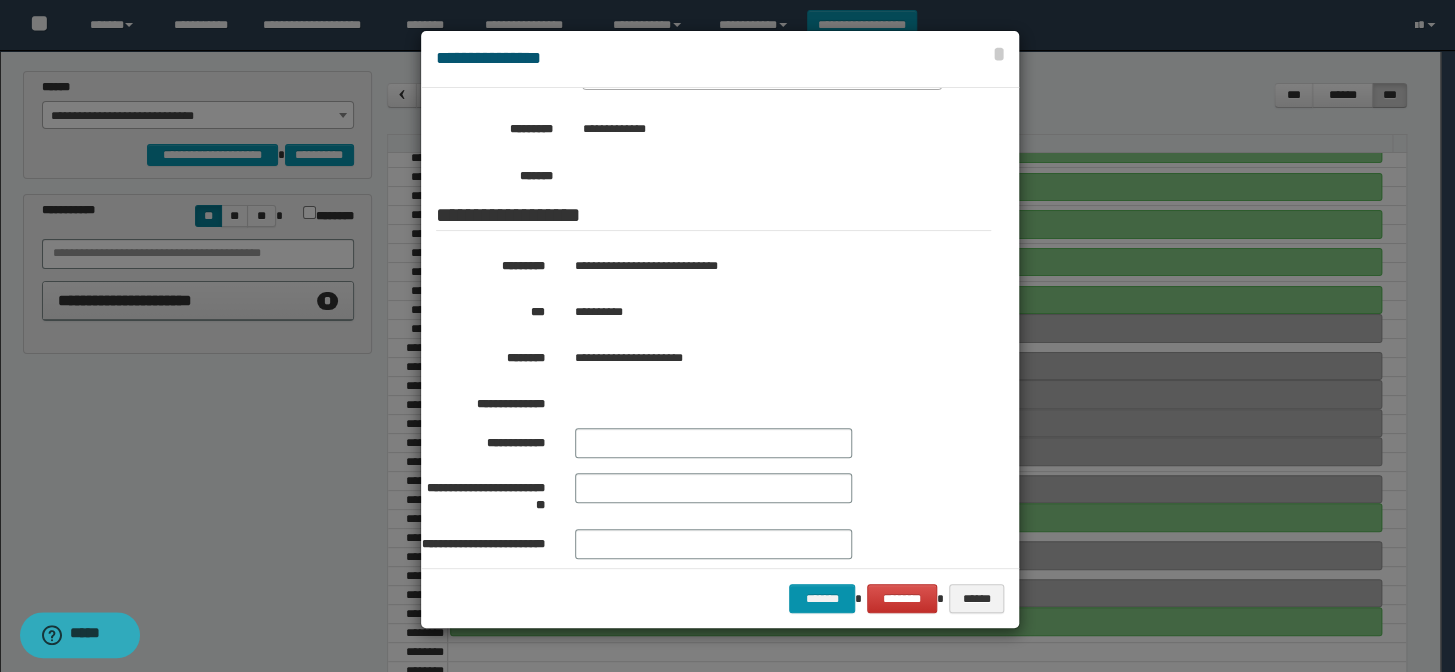 click at bounding box center (727, 336) 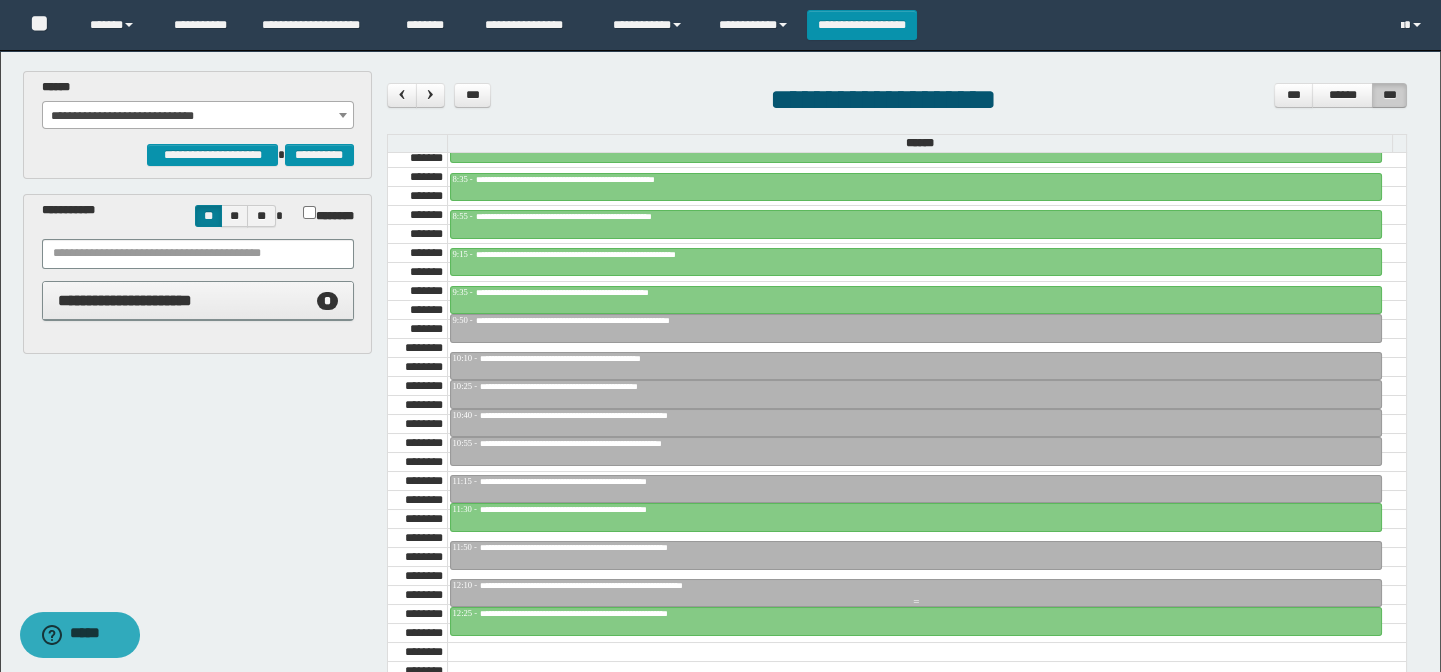 click on "**********" at bounding box center (644, 585) 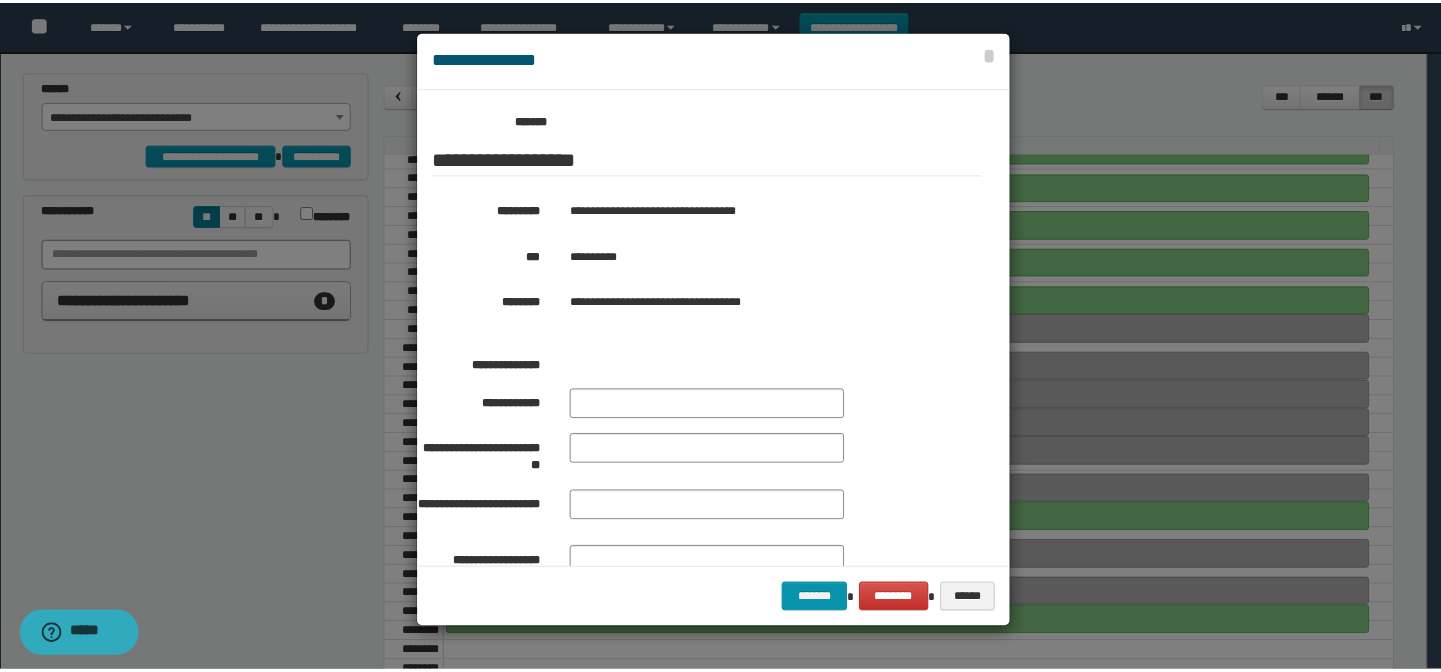 scroll, scrollTop: 380, scrollLeft: 0, axis: vertical 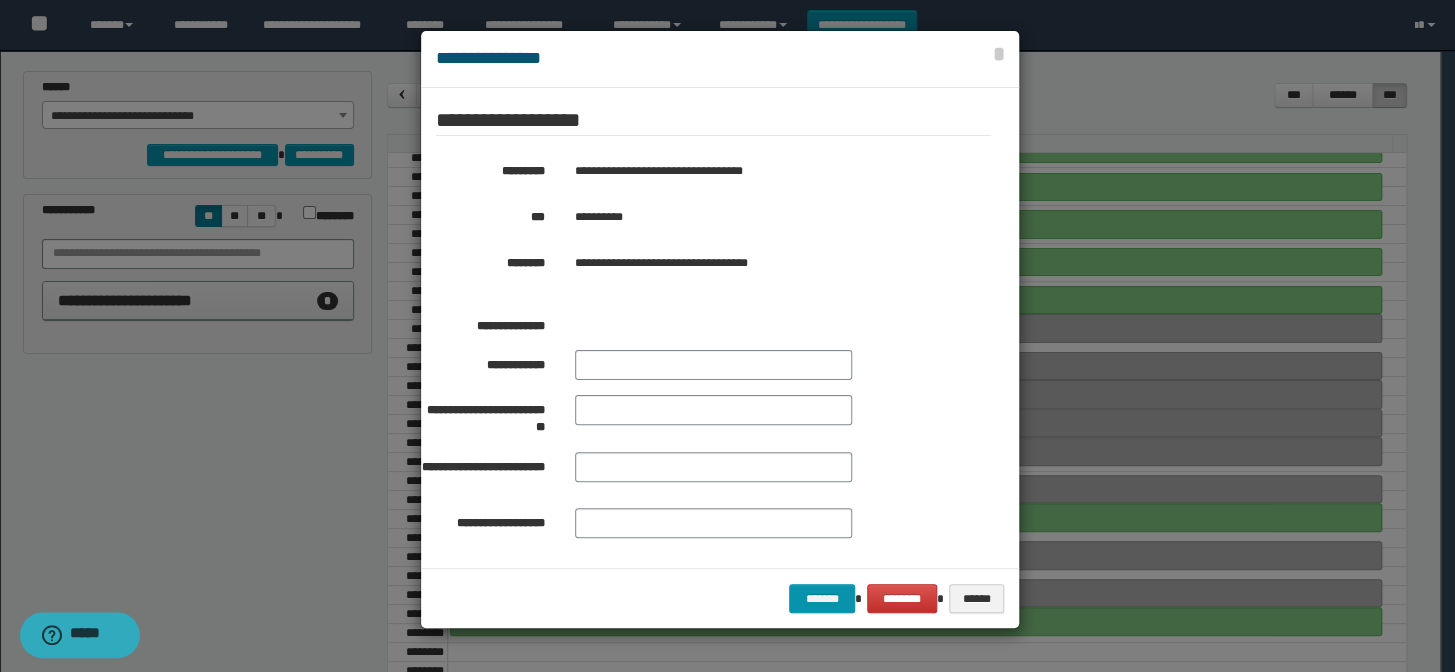 drag, startPoint x: 102, startPoint y: 529, endPoint x: 115, endPoint y: 532, distance: 13.341664 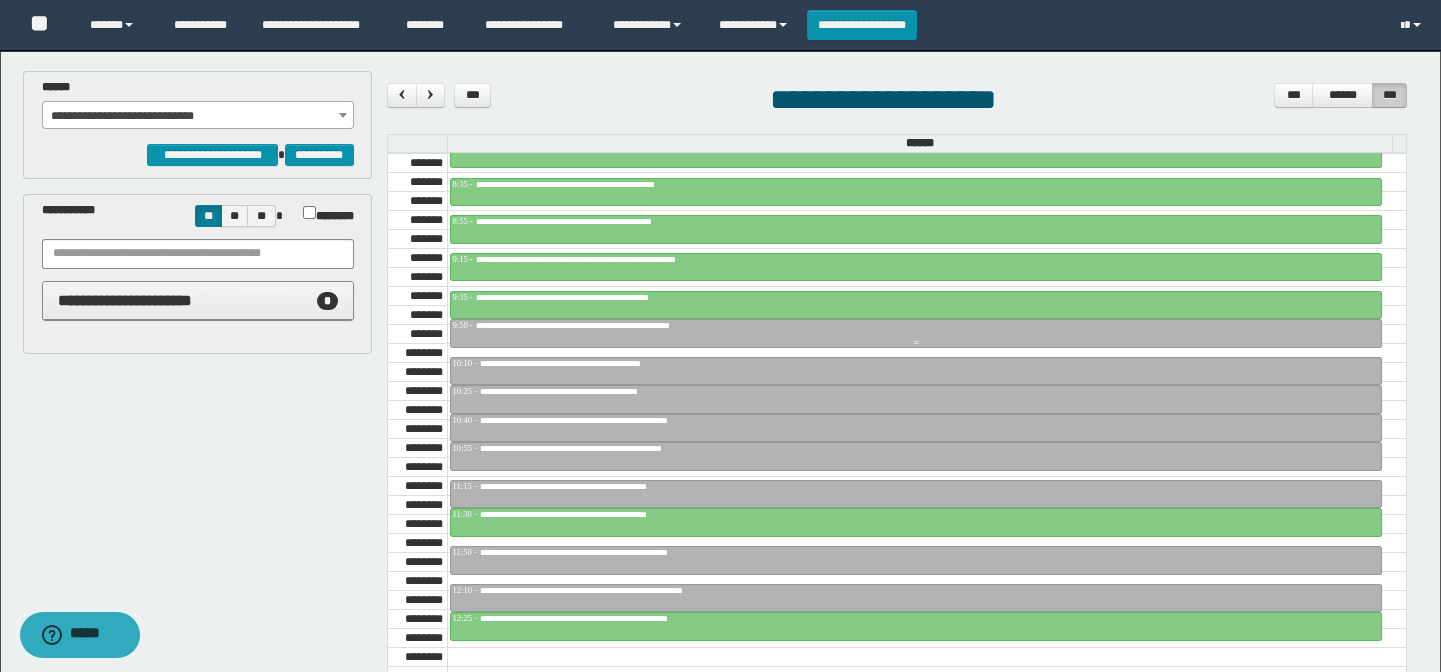 scroll, scrollTop: 954, scrollLeft: 0, axis: vertical 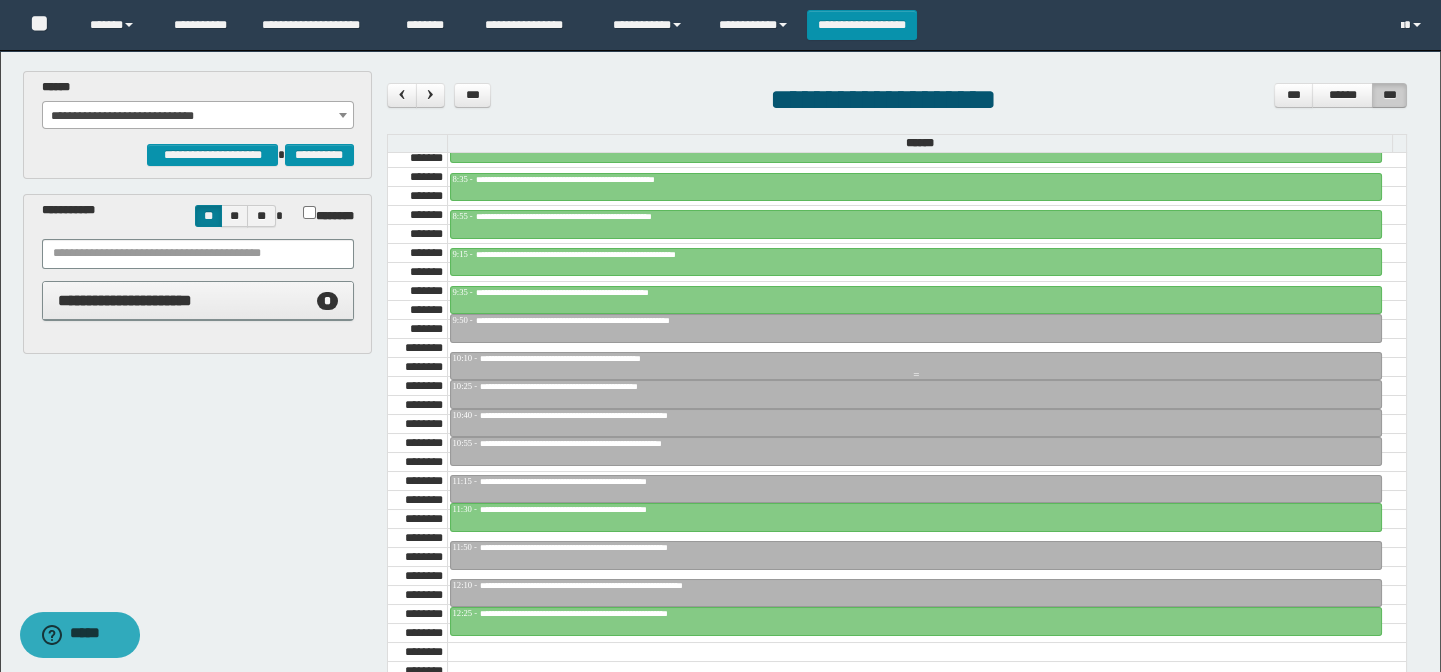 click on "**********" at bounding box center [605, 358] 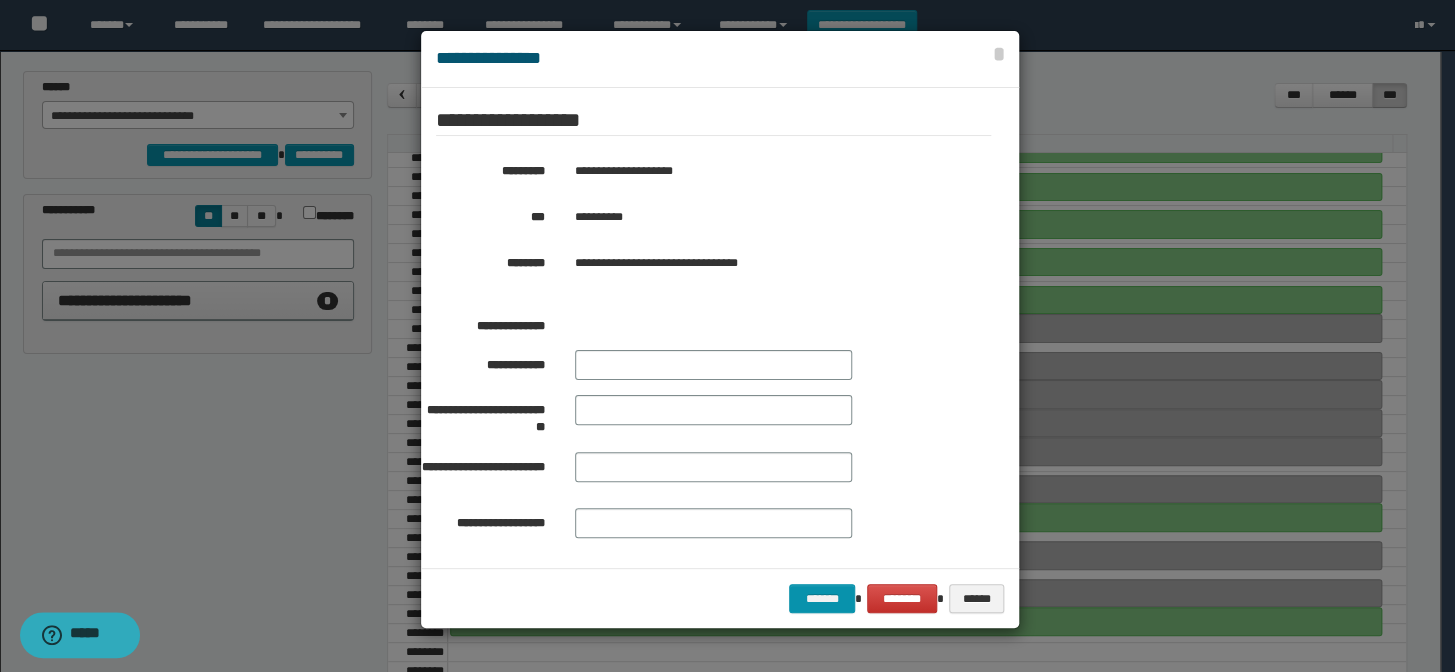 click at bounding box center (727, 336) 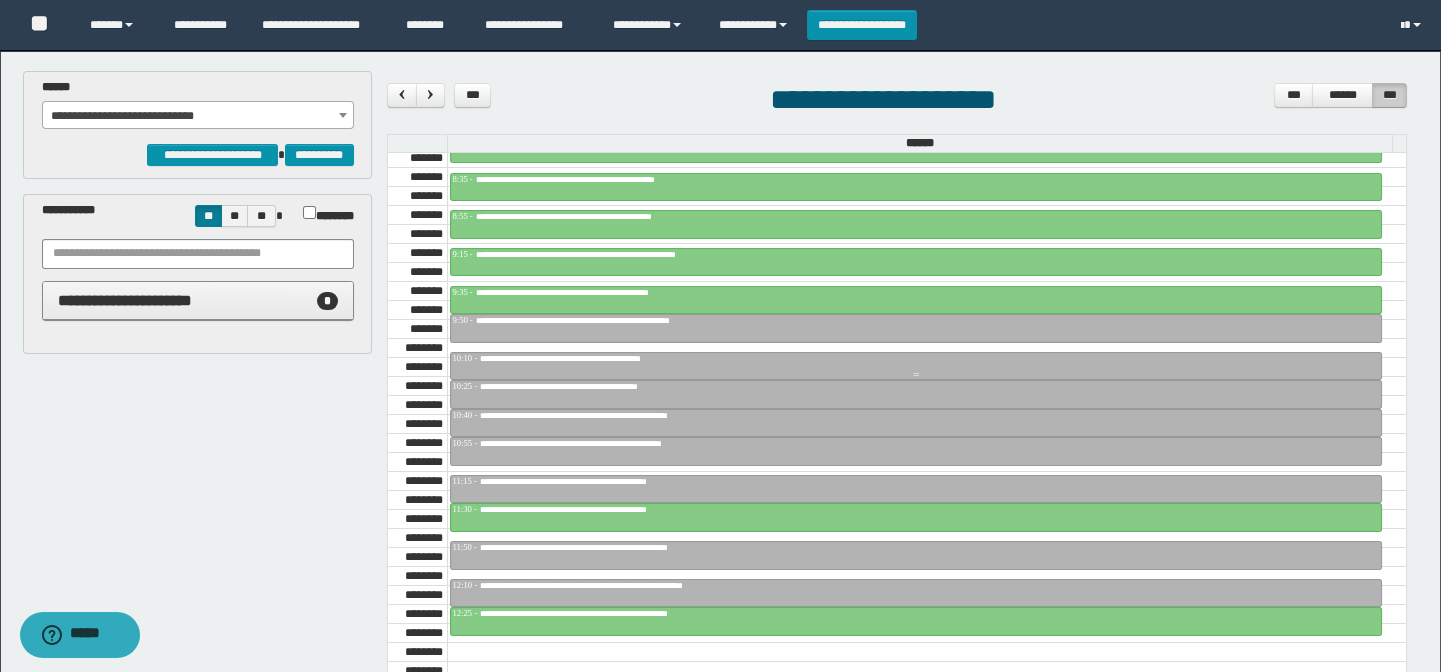 click on "**********" at bounding box center [916, 359] 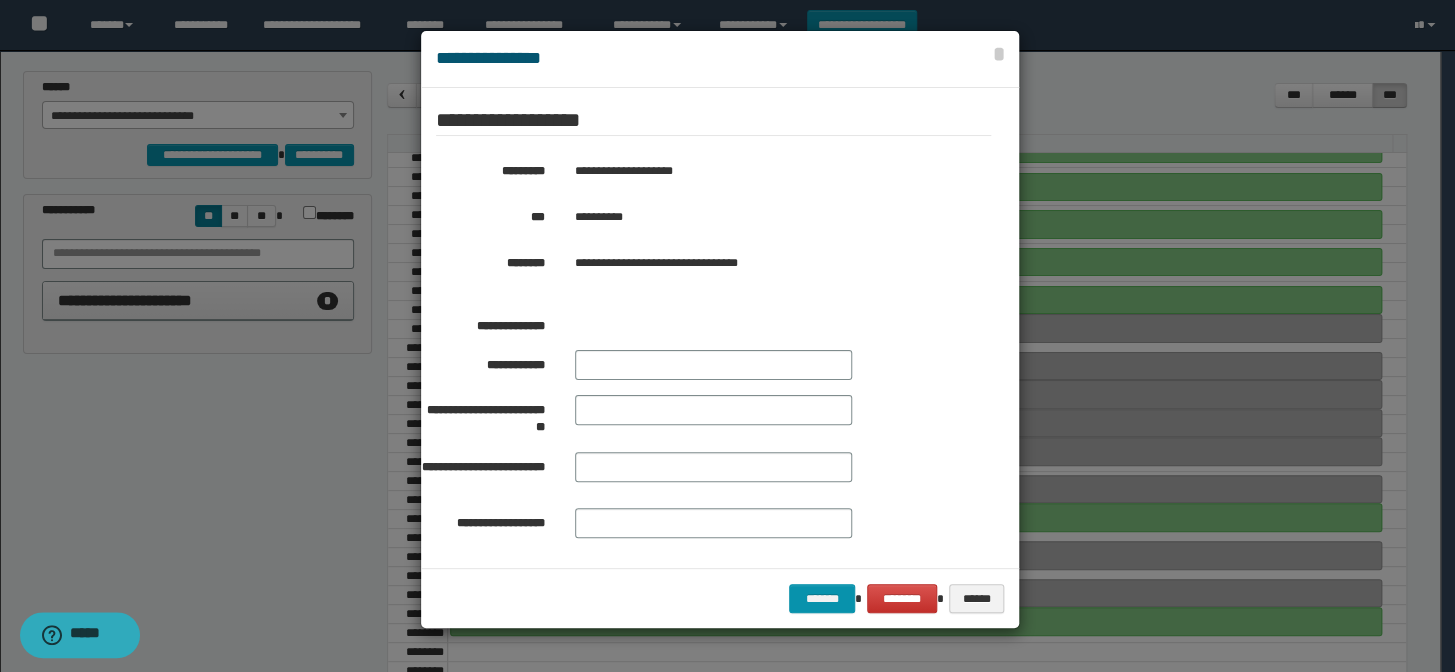 click at bounding box center (727, 336) 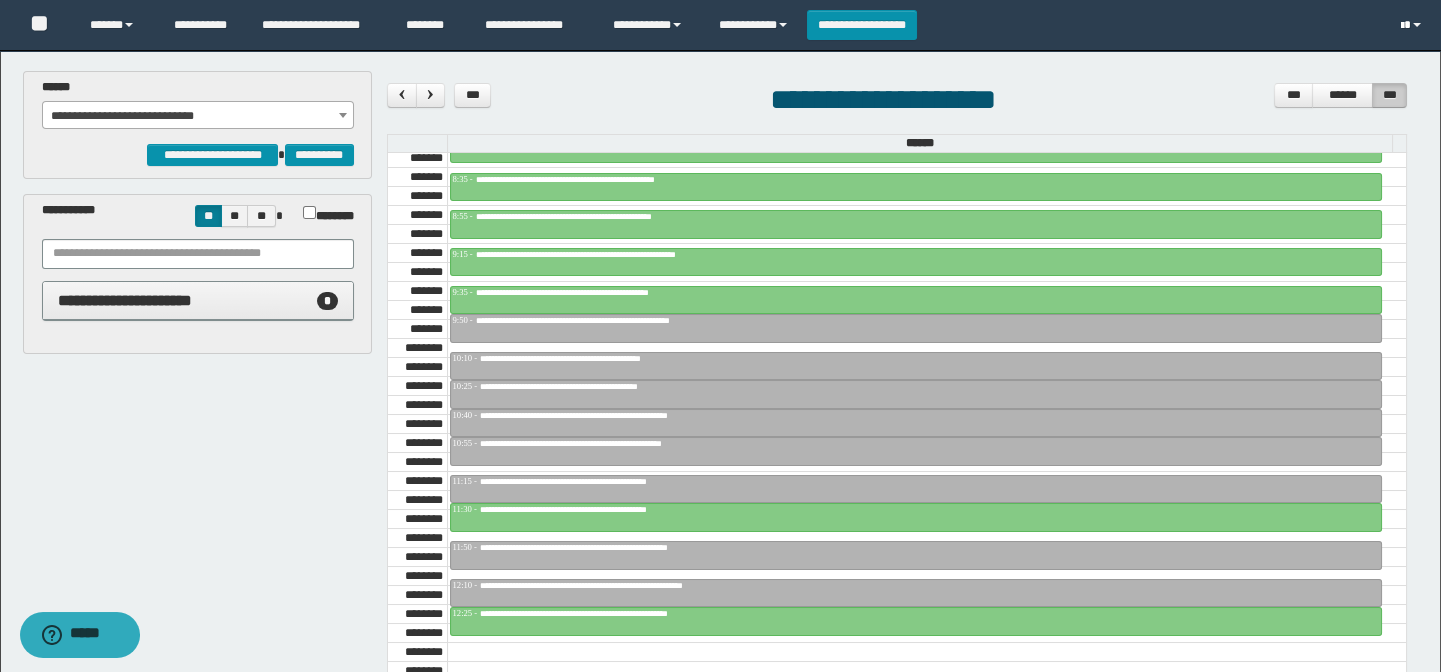 click at bounding box center [1402, 26] 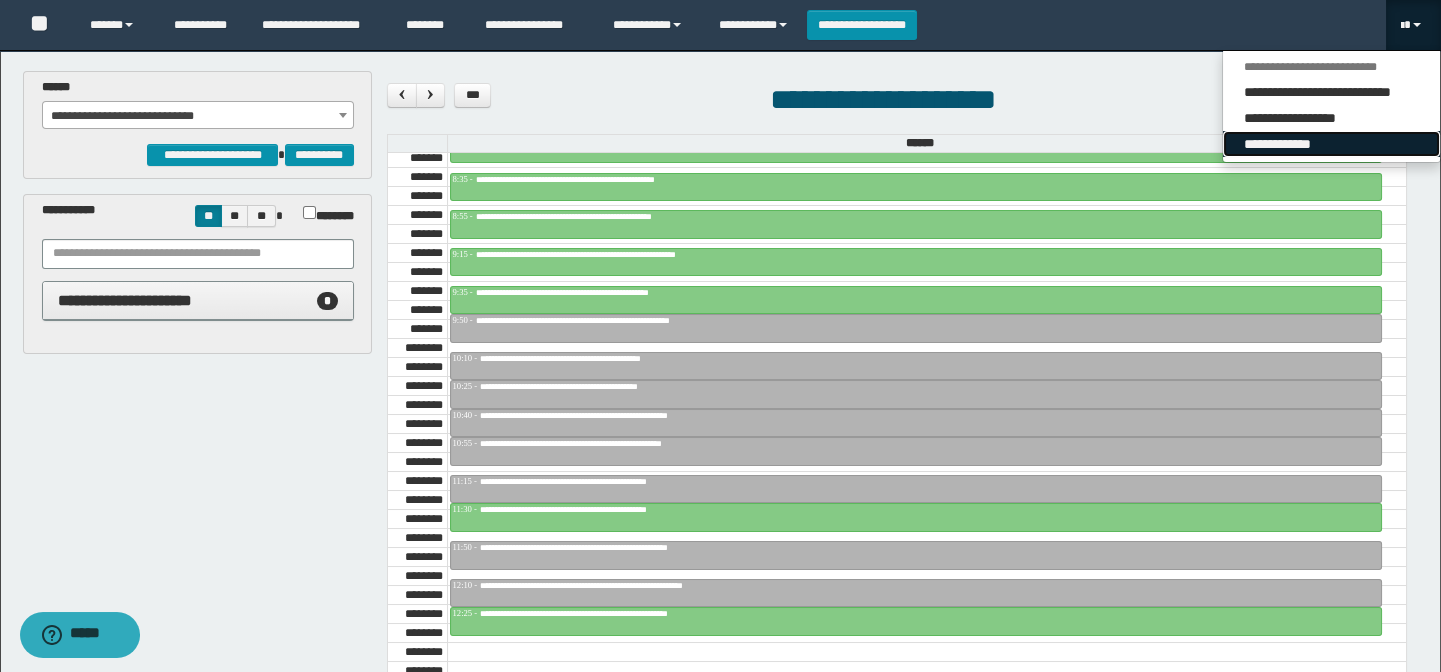 click on "**********" at bounding box center (1331, 144) 